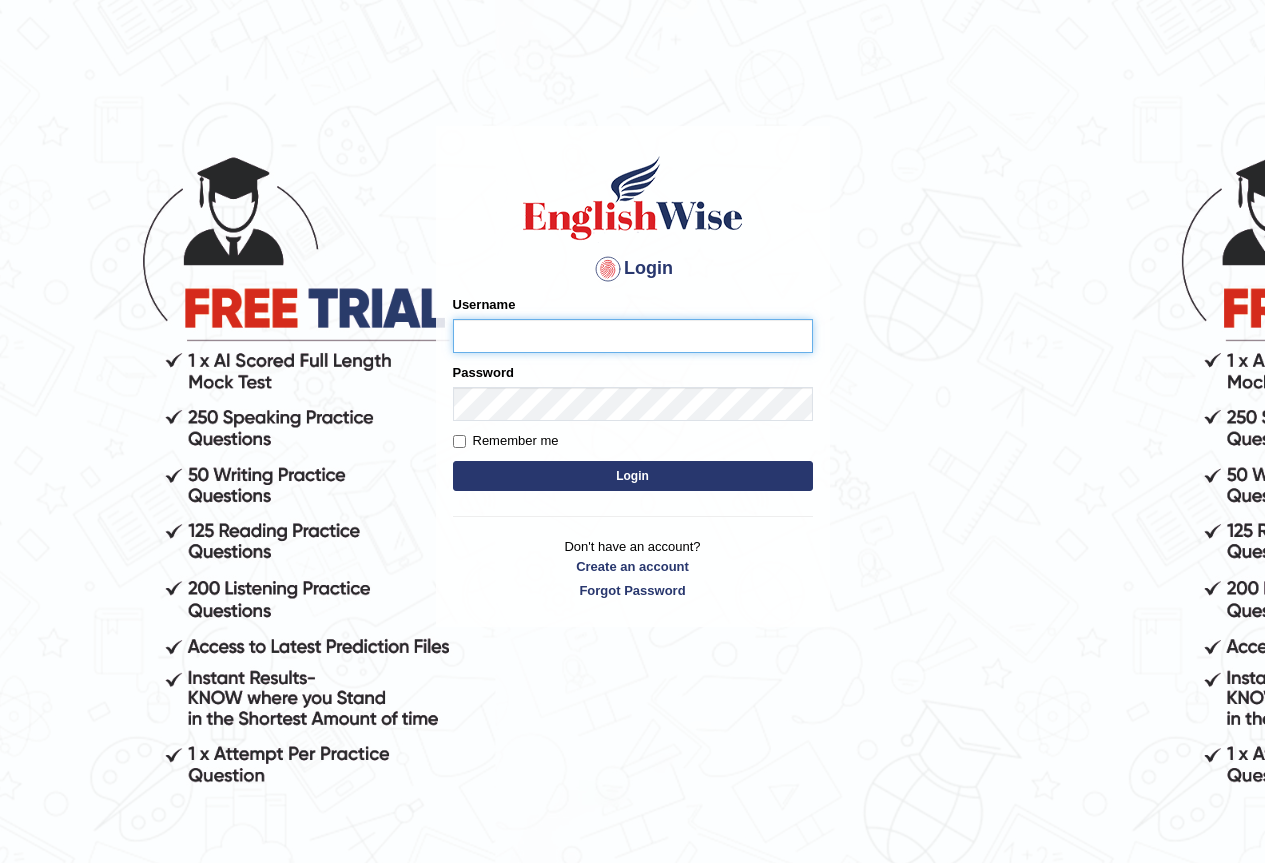 scroll, scrollTop: 0, scrollLeft: 0, axis: both 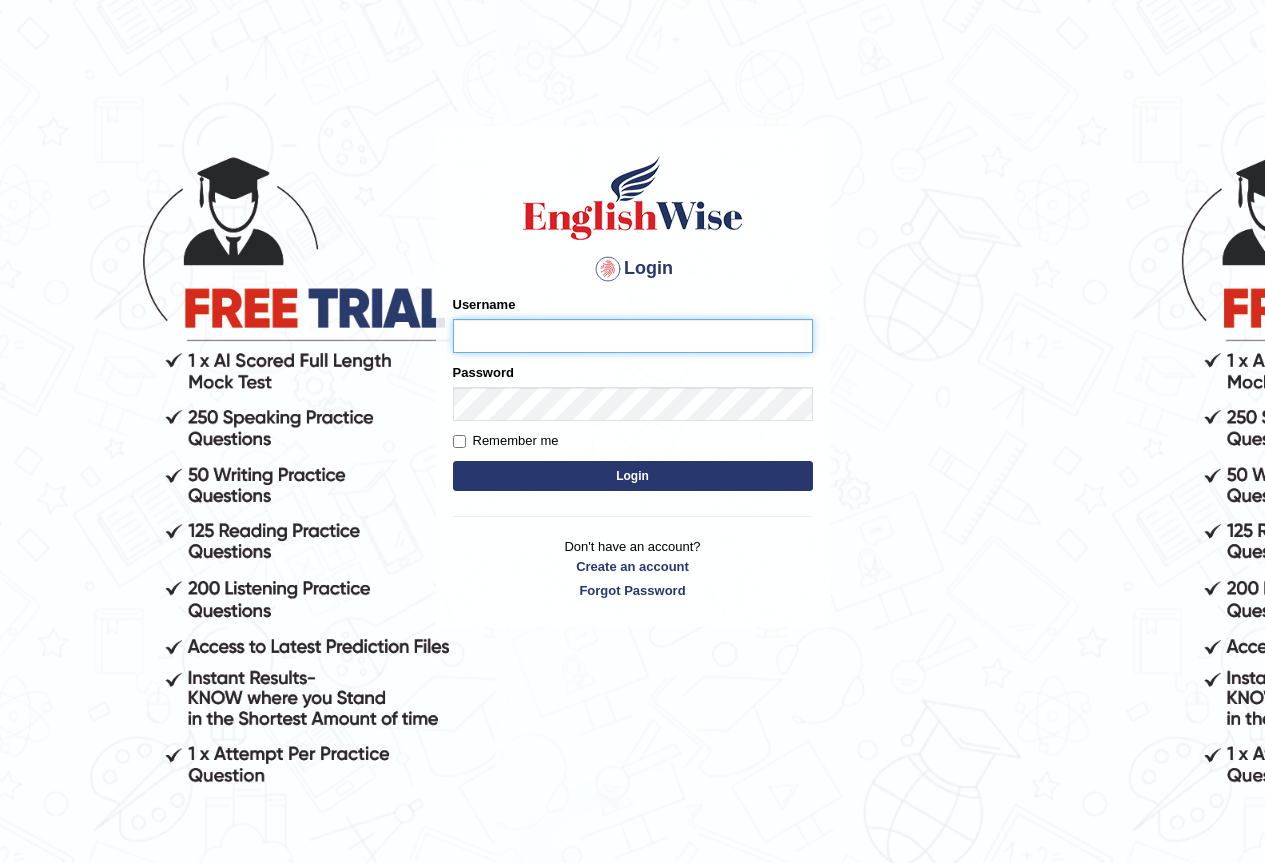 click on "Username" at bounding box center (633, 336) 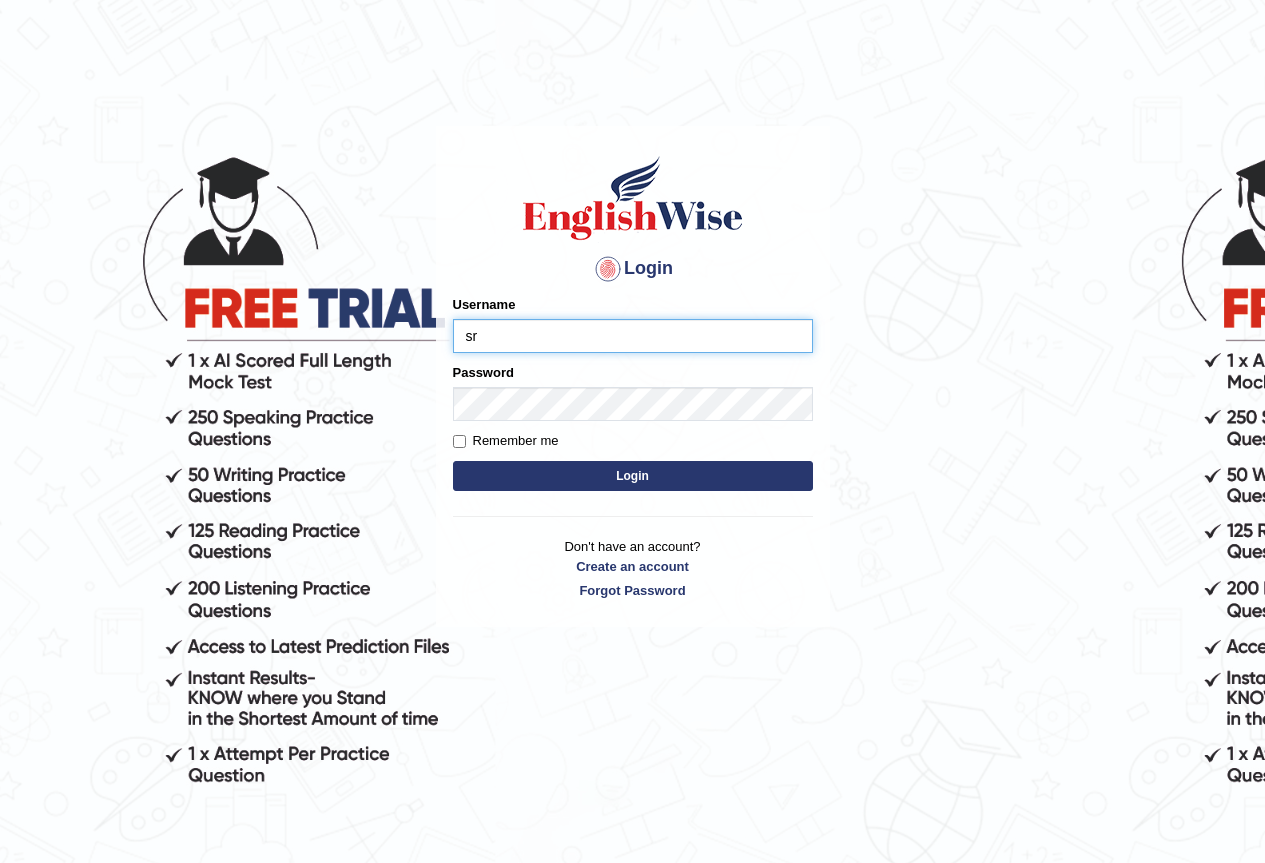 click on "sr" at bounding box center (633, 336) 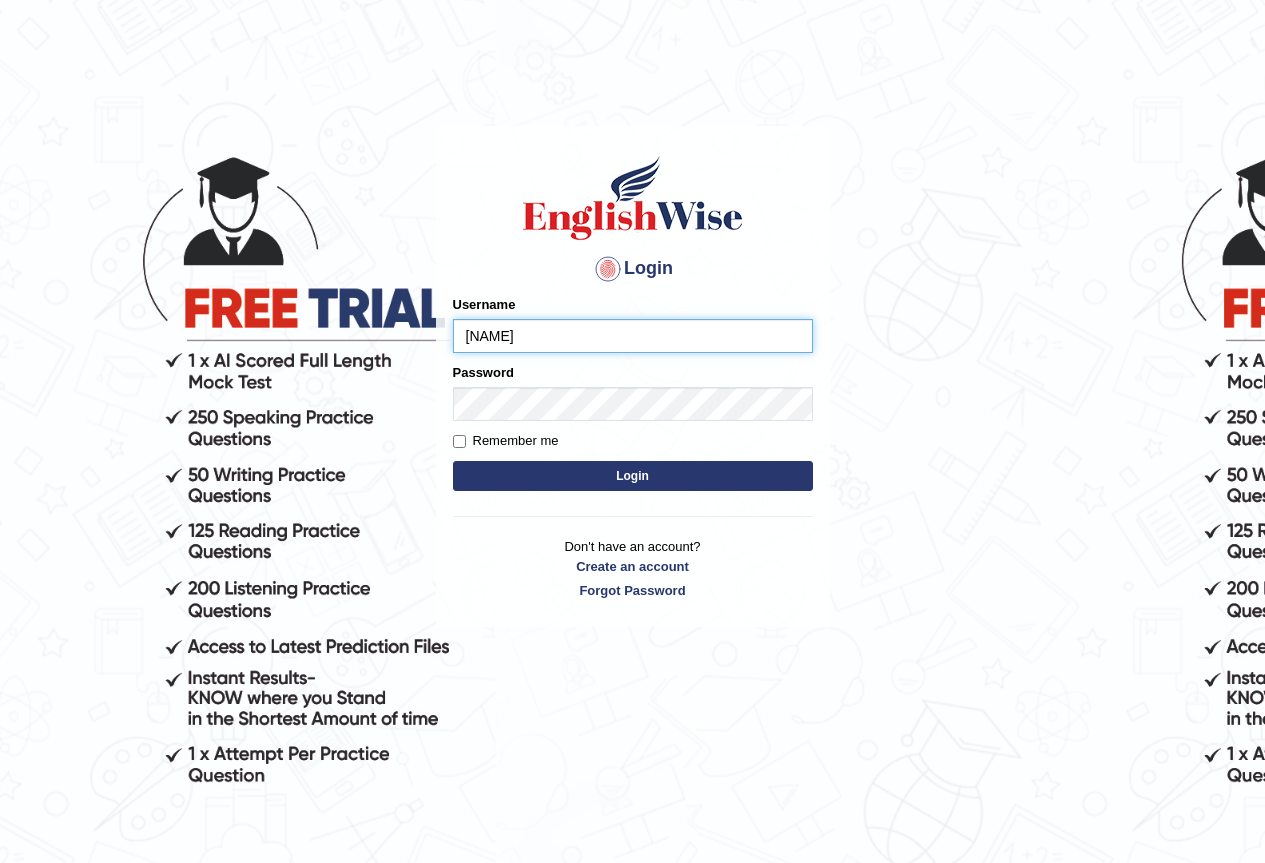 type on "srijana2025" 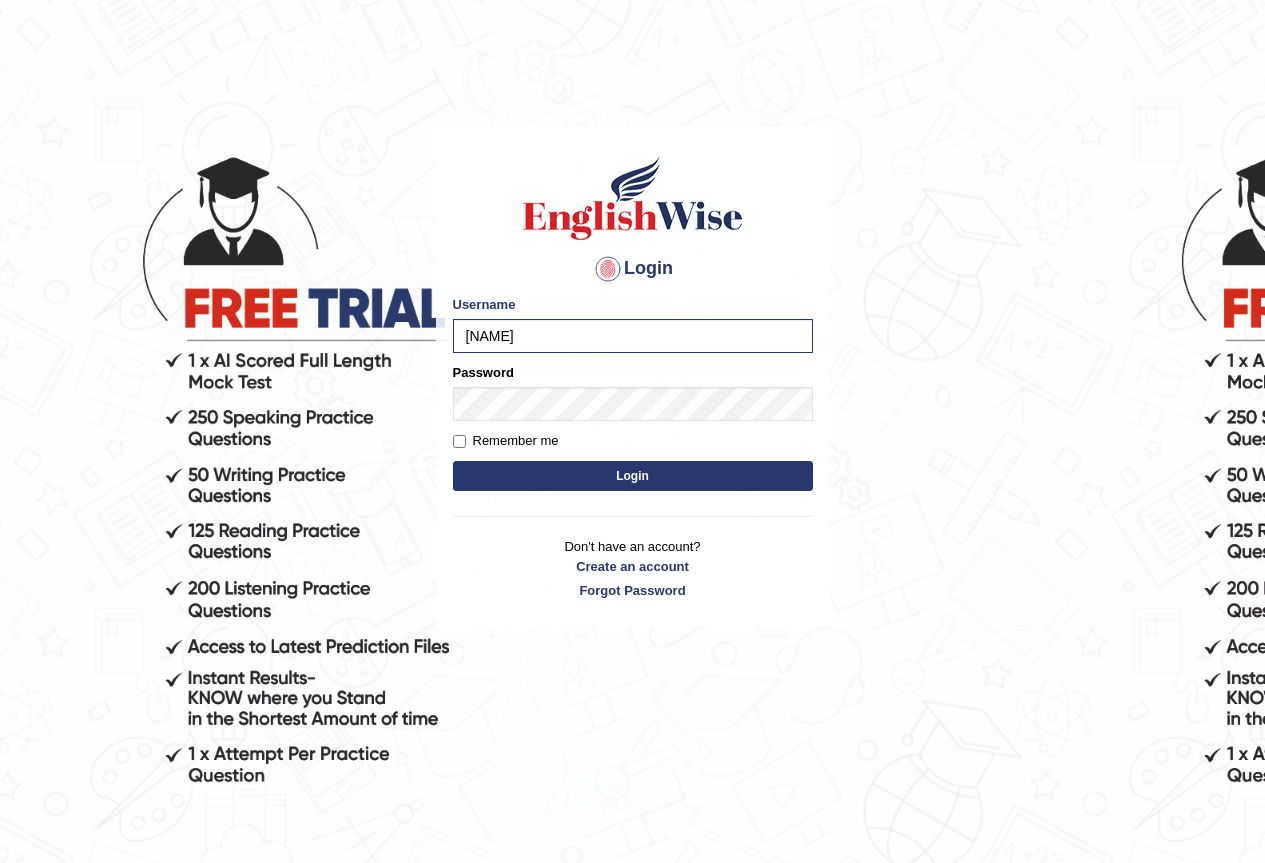 click on "Login" at bounding box center [633, 476] 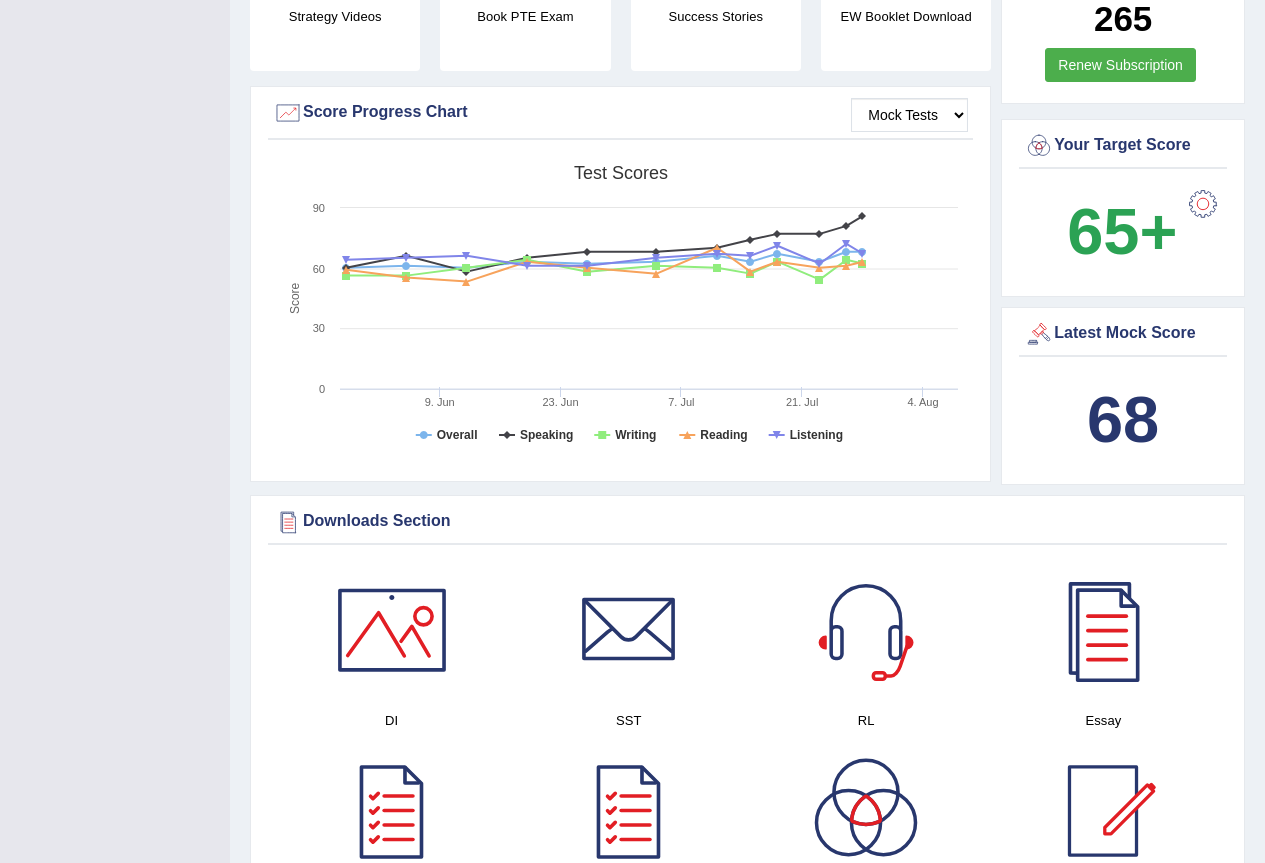 scroll, scrollTop: 826, scrollLeft: 0, axis: vertical 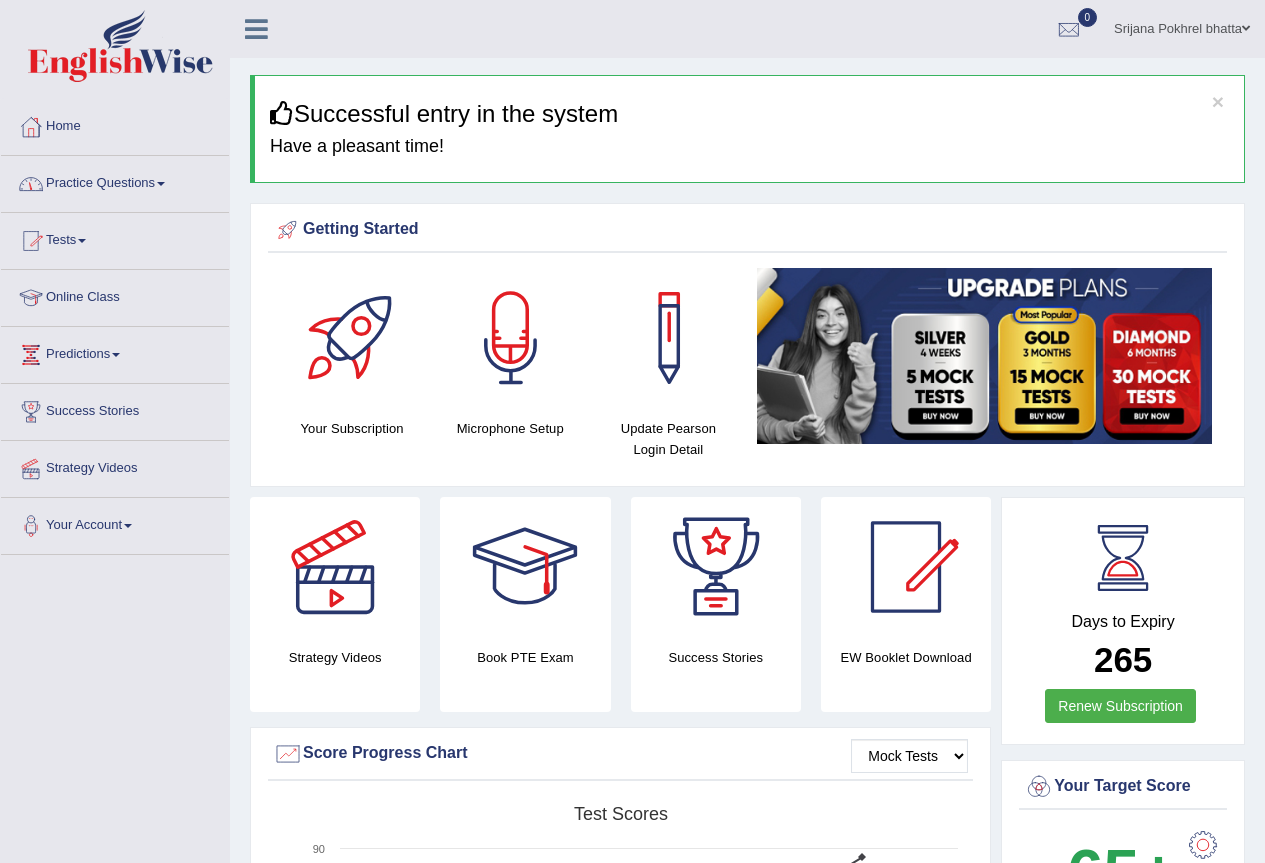 click on "Practice Questions" at bounding box center (115, 181) 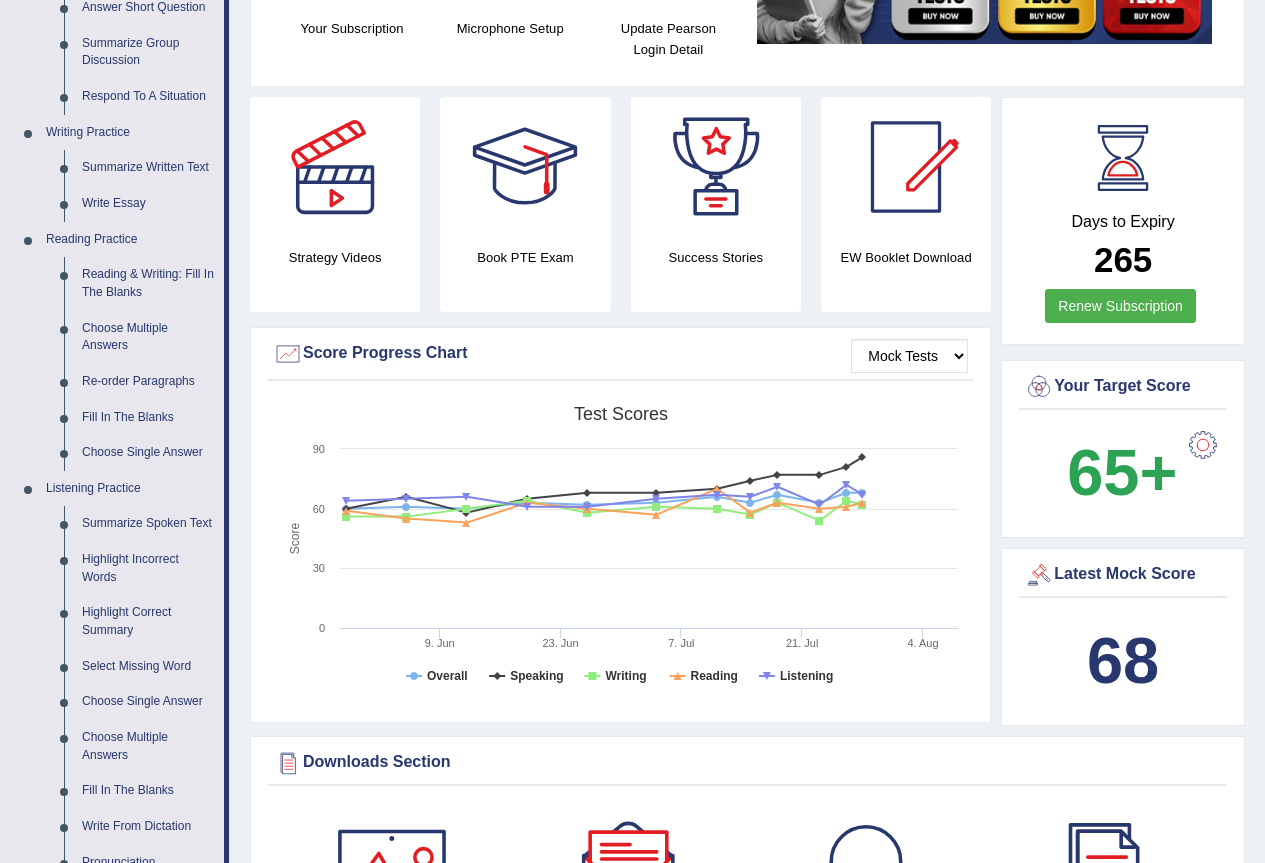 scroll, scrollTop: 900, scrollLeft: 0, axis: vertical 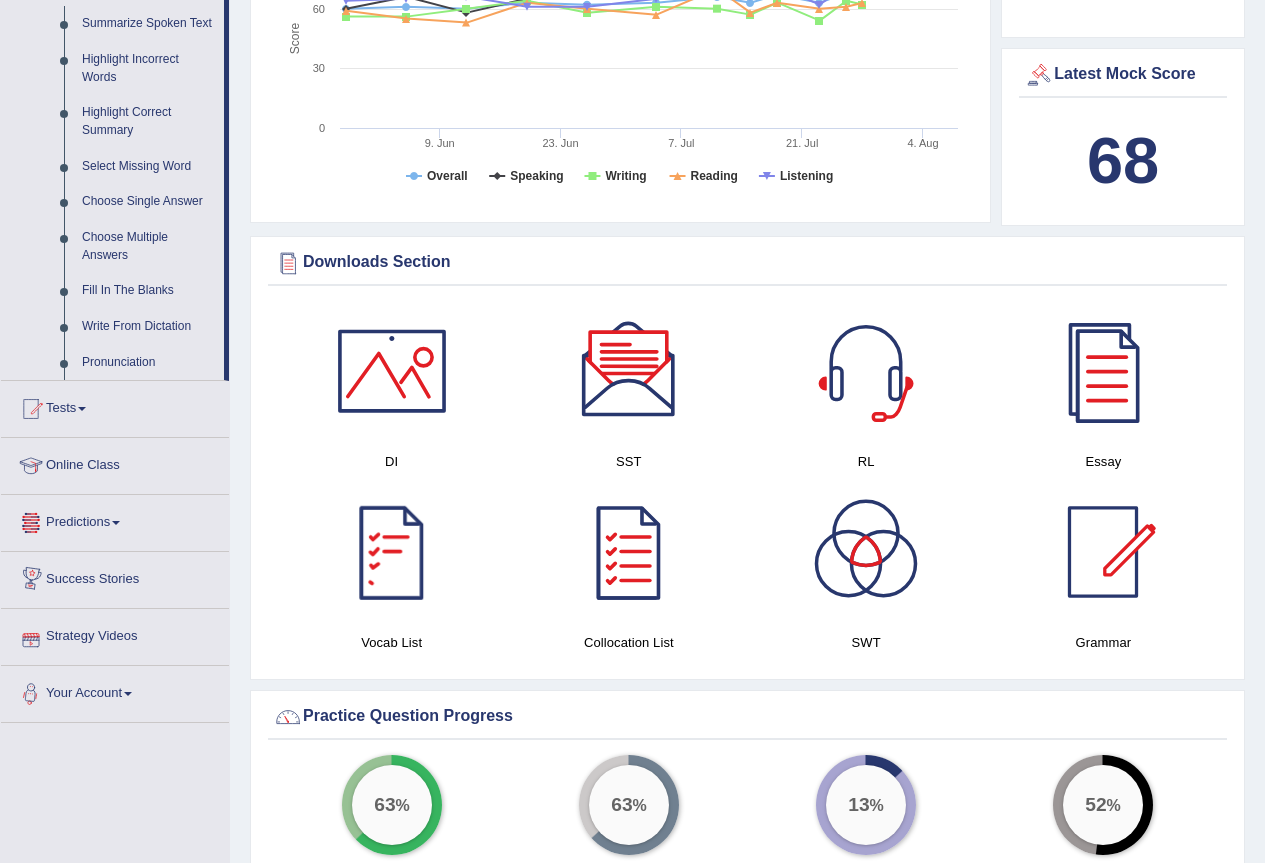 click on "Predictions" at bounding box center [115, 520] 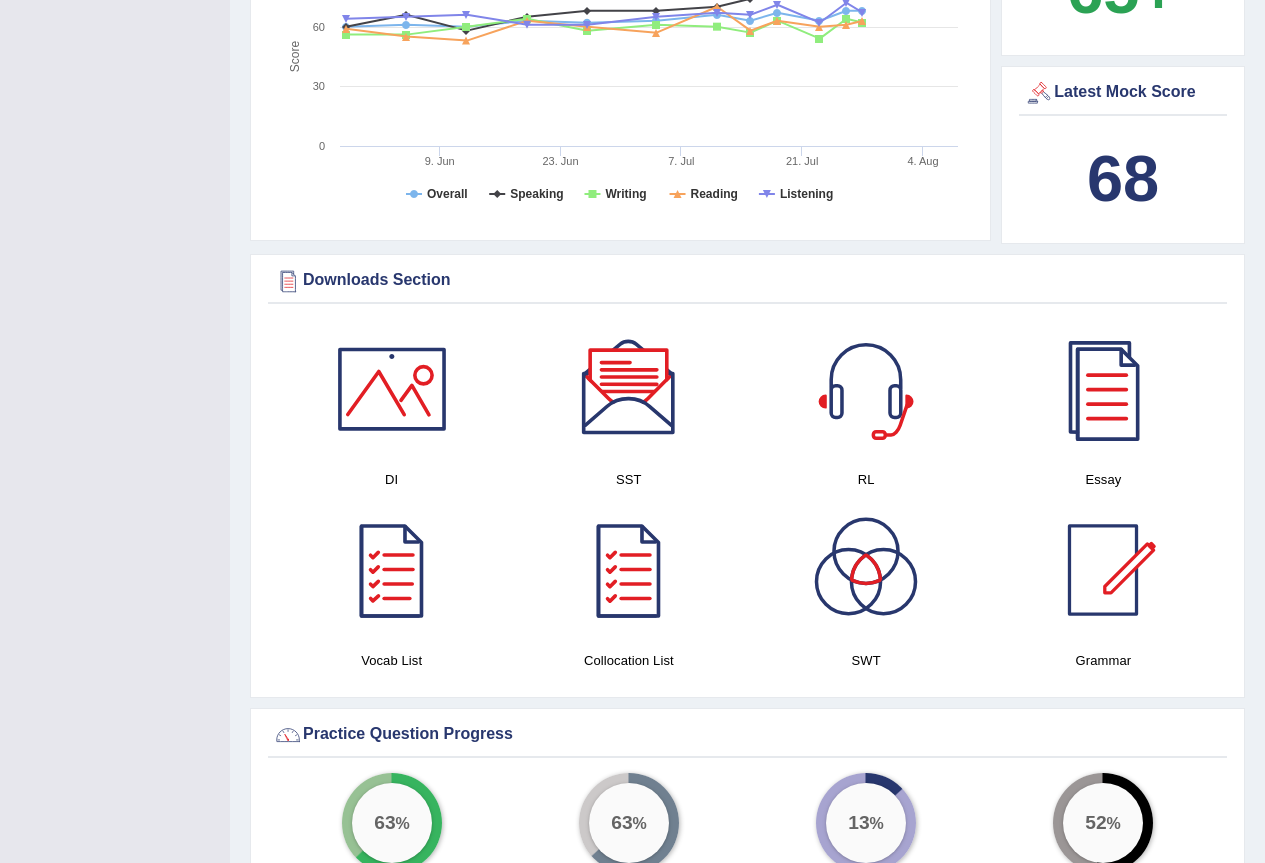 scroll, scrollTop: 264, scrollLeft: 0, axis: vertical 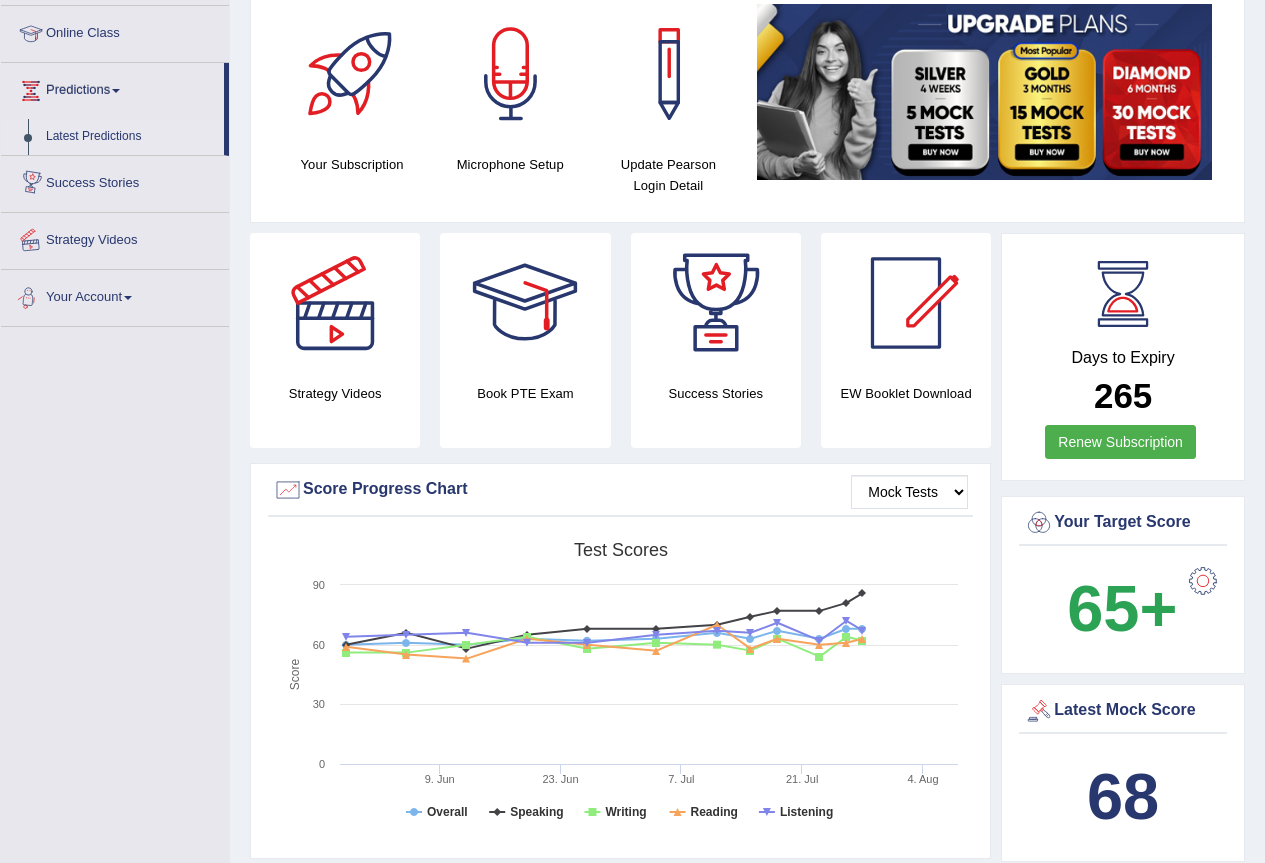 click on "Latest Predictions" at bounding box center [130, 137] 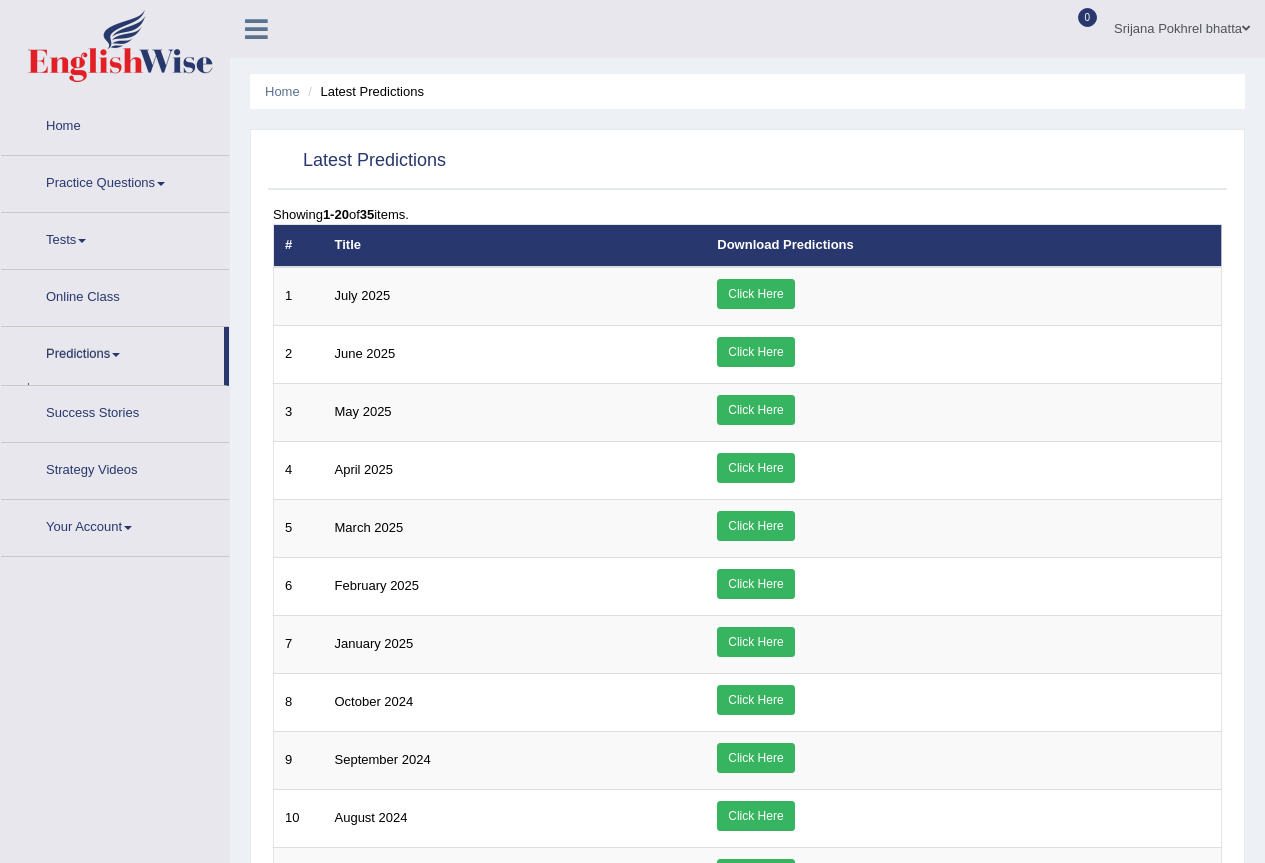 scroll, scrollTop: 0, scrollLeft: 0, axis: both 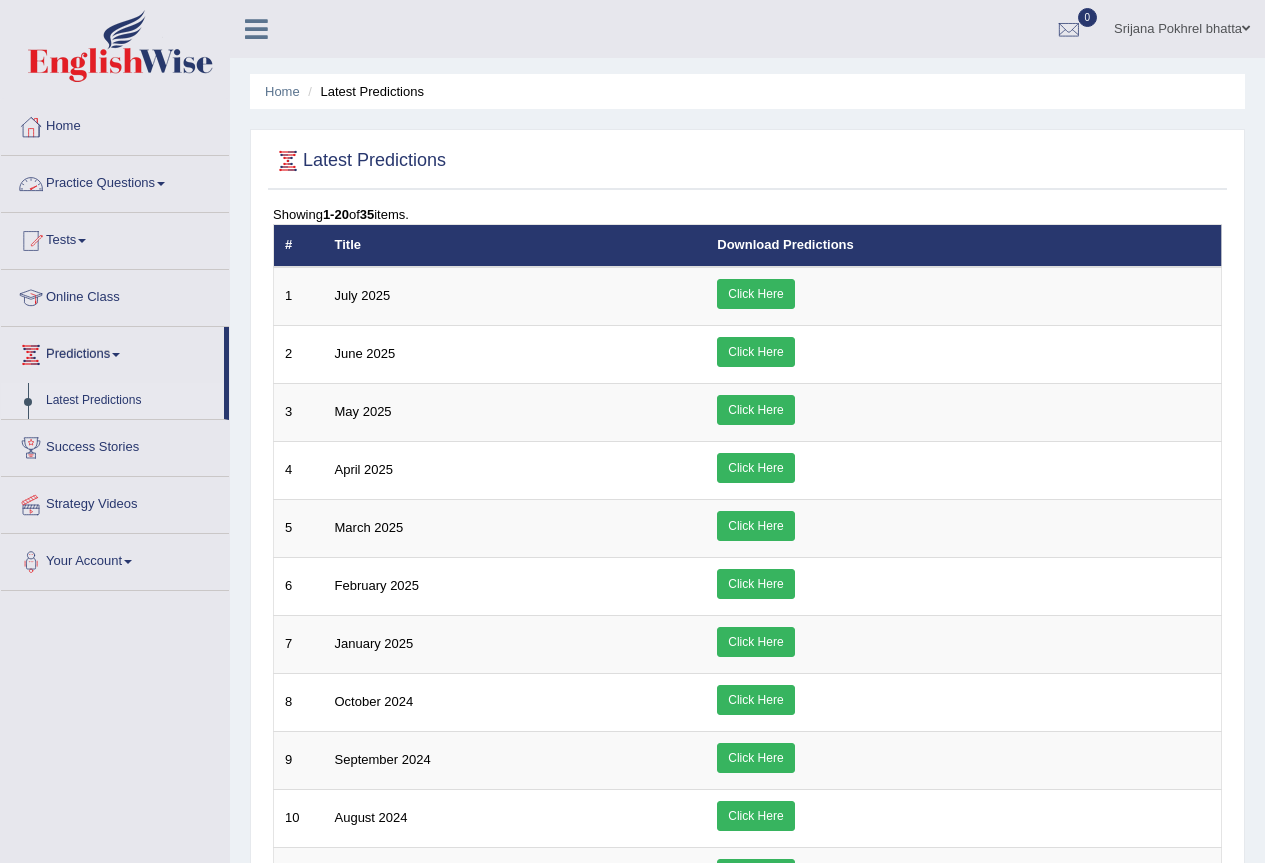 click on "Home" at bounding box center [115, 124] 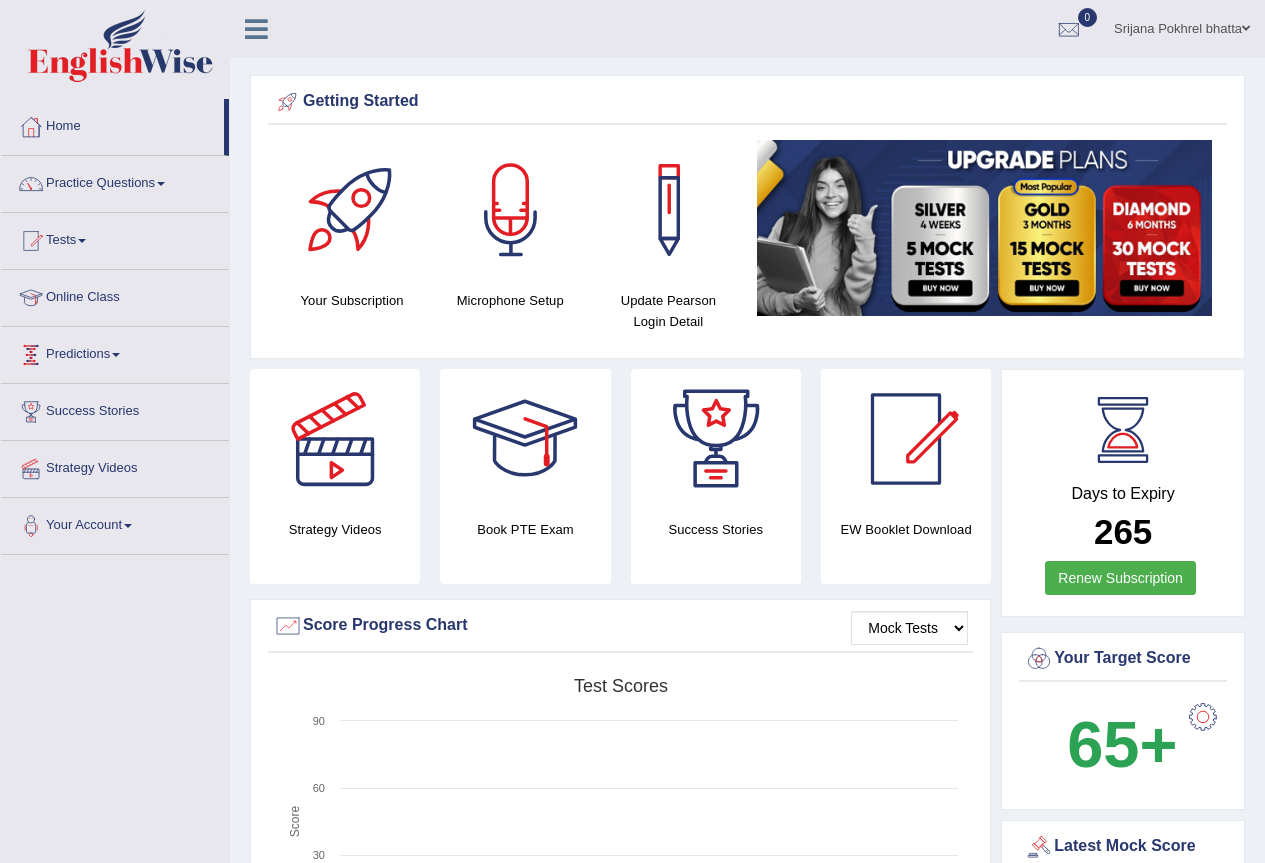 scroll, scrollTop: 0, scrollLeft: 0, axis: both 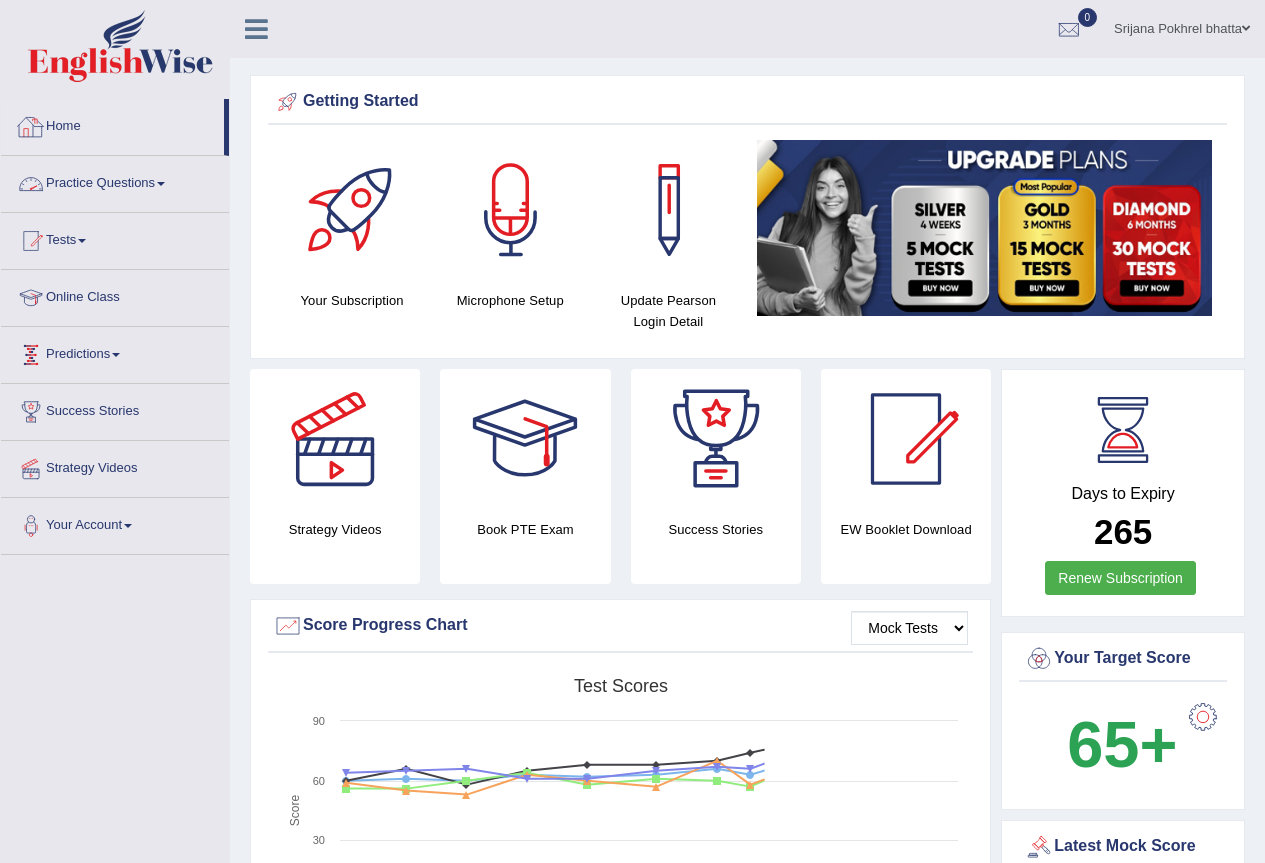 click on "Practice Questions" at bounding box center [115, 181] 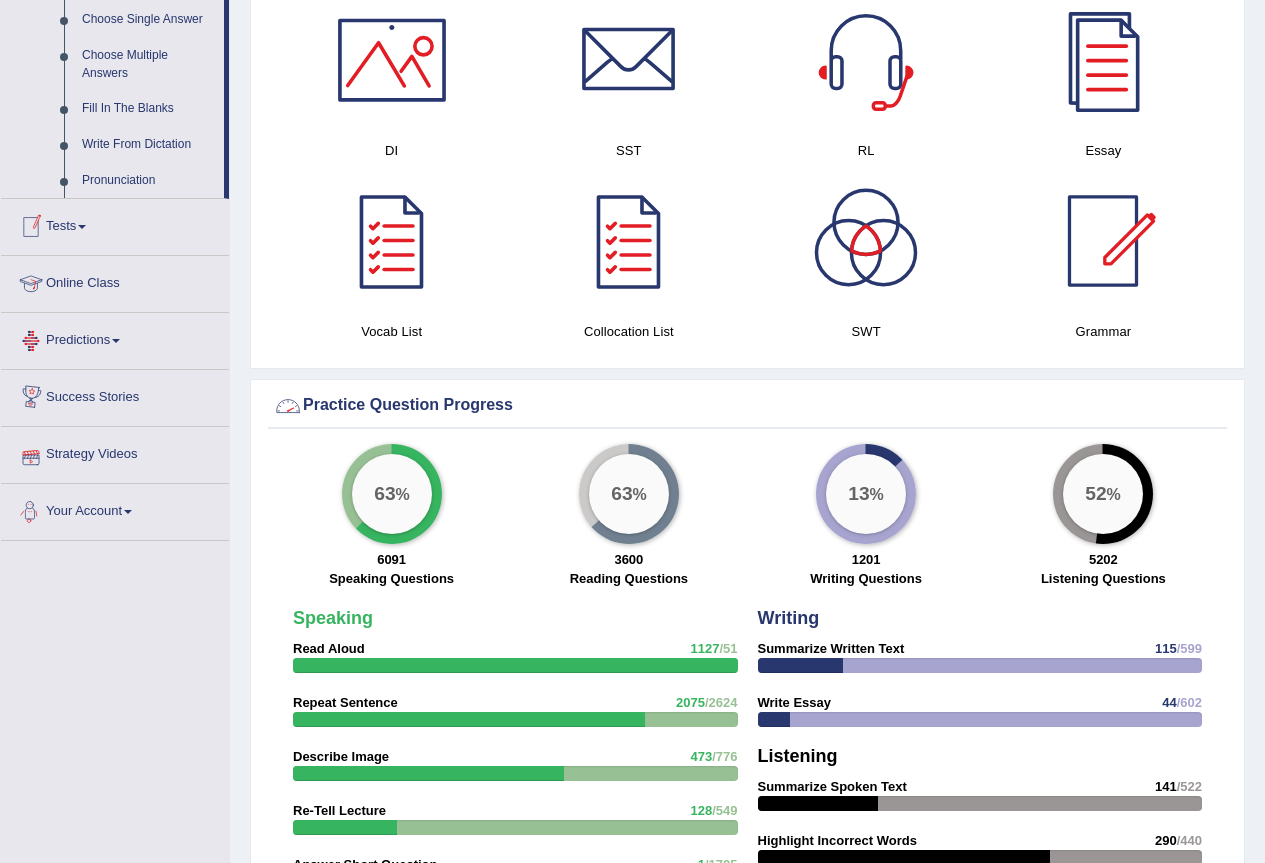 scroll, scrollTop: 900, scrollLeft: 0, axis: vertical 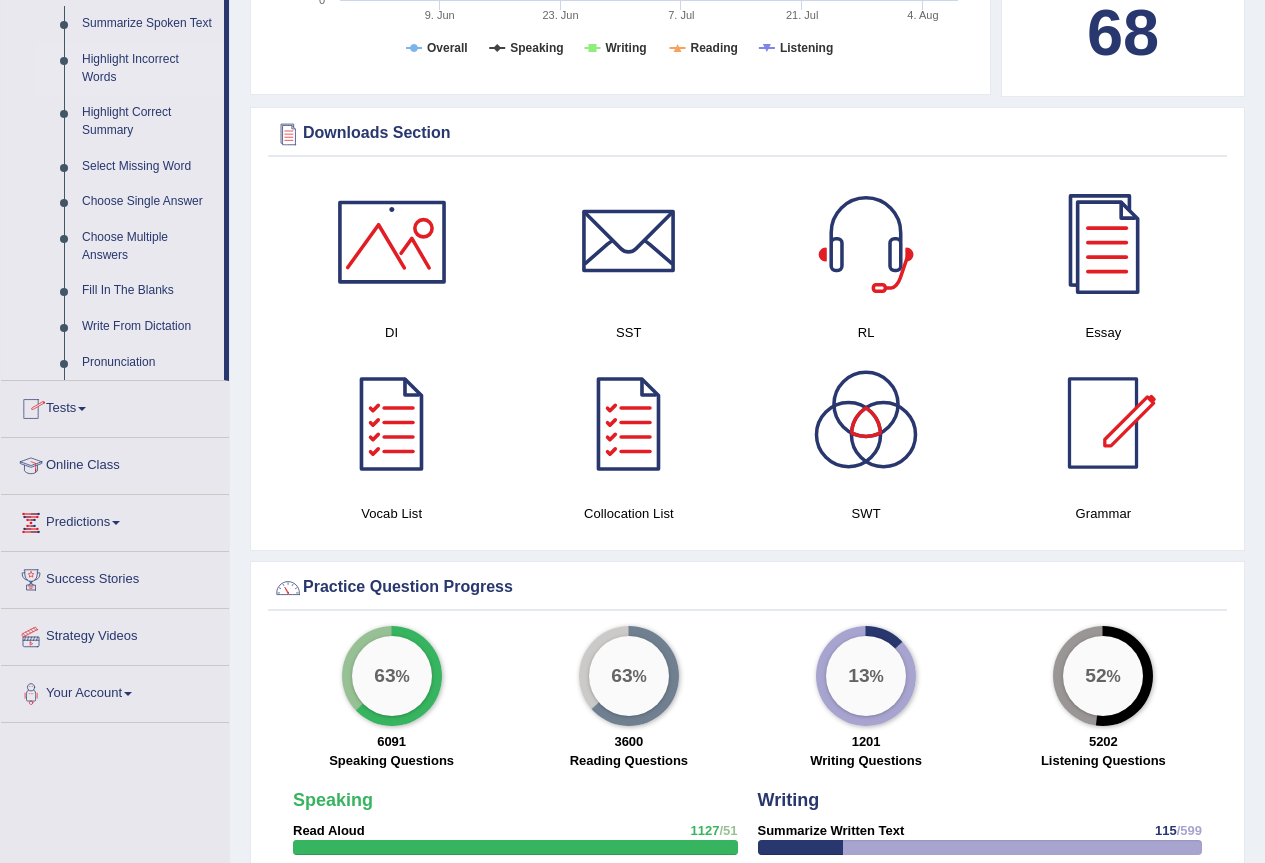 click on "Highlight Incorrect Words" at bounding box center (148, 68) 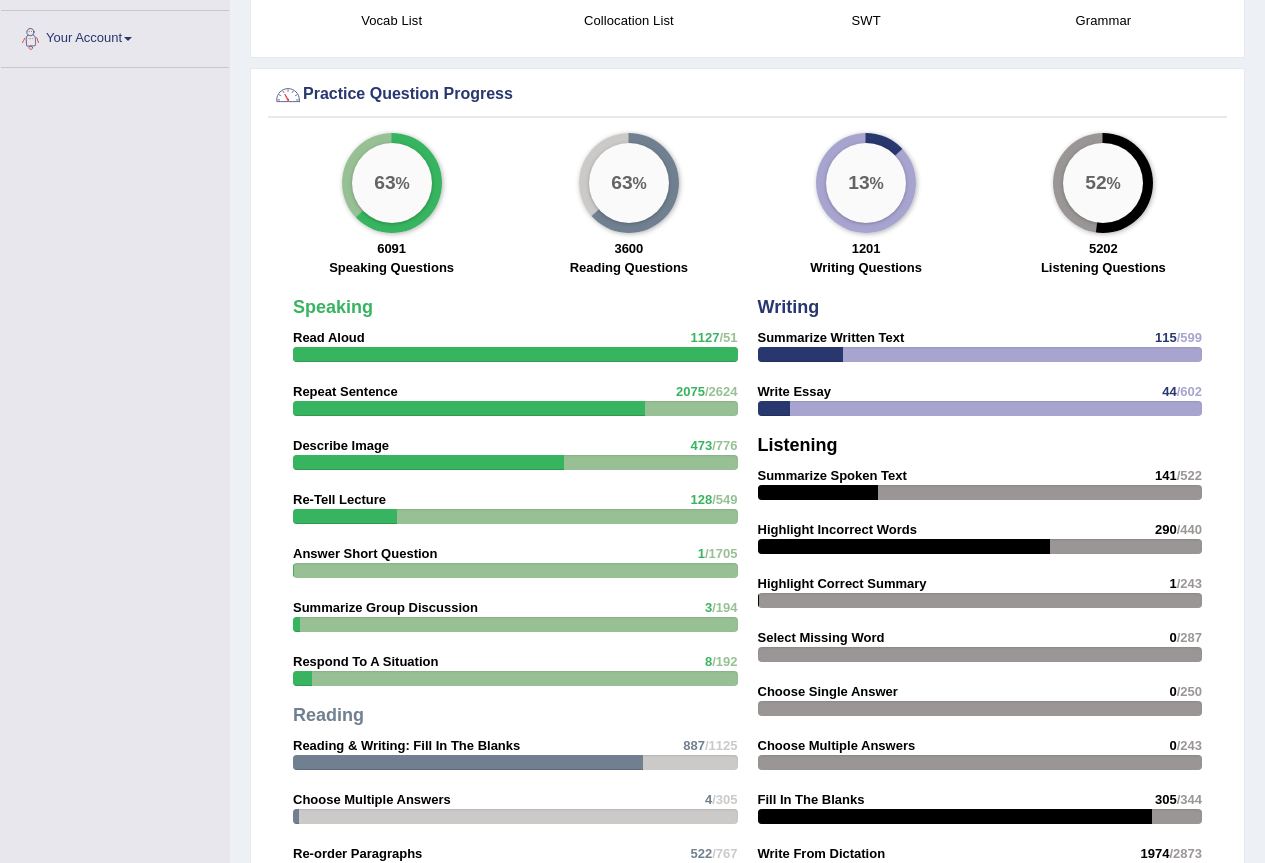 scroll, scrollTop: 1395, scrollLeft: 0, axis: vertical 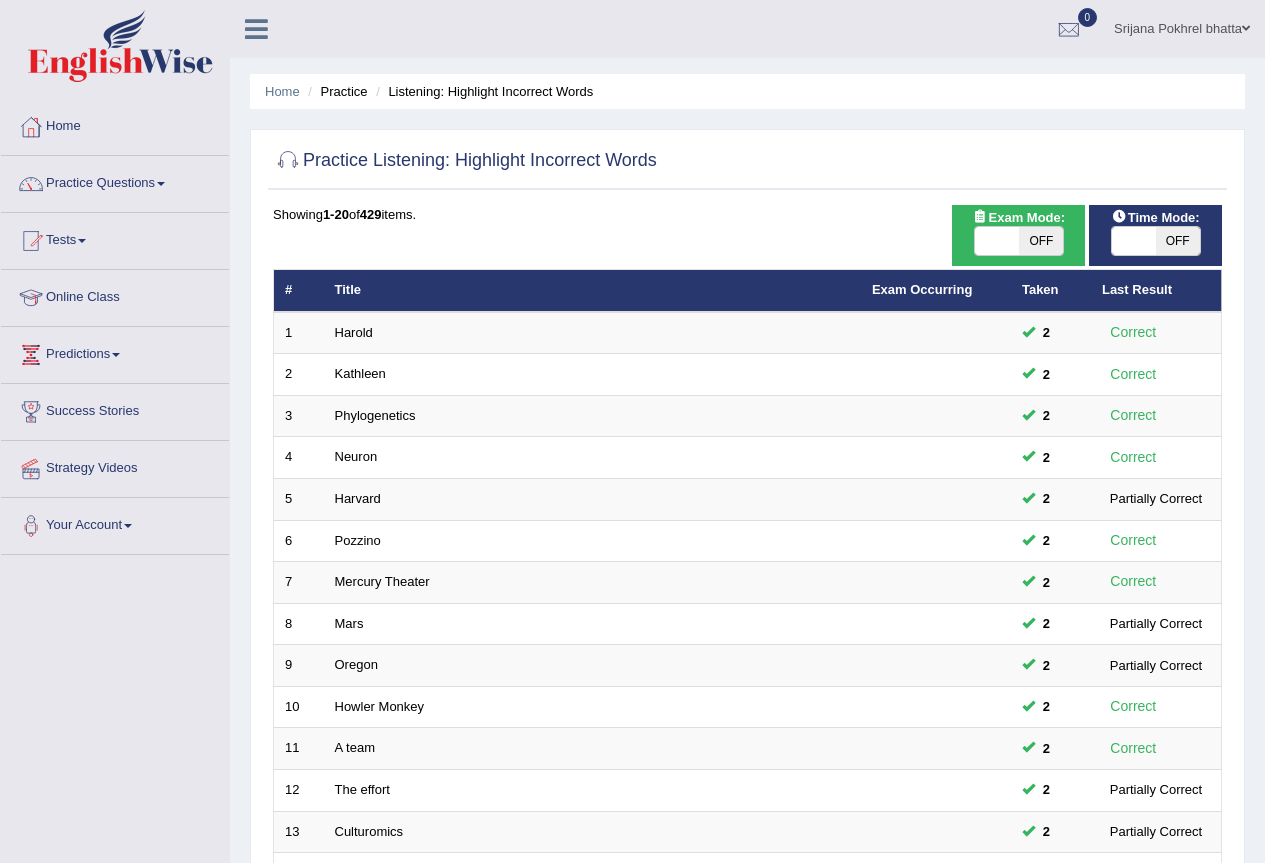 click on "OFF" at bounding box center (1178, 241) 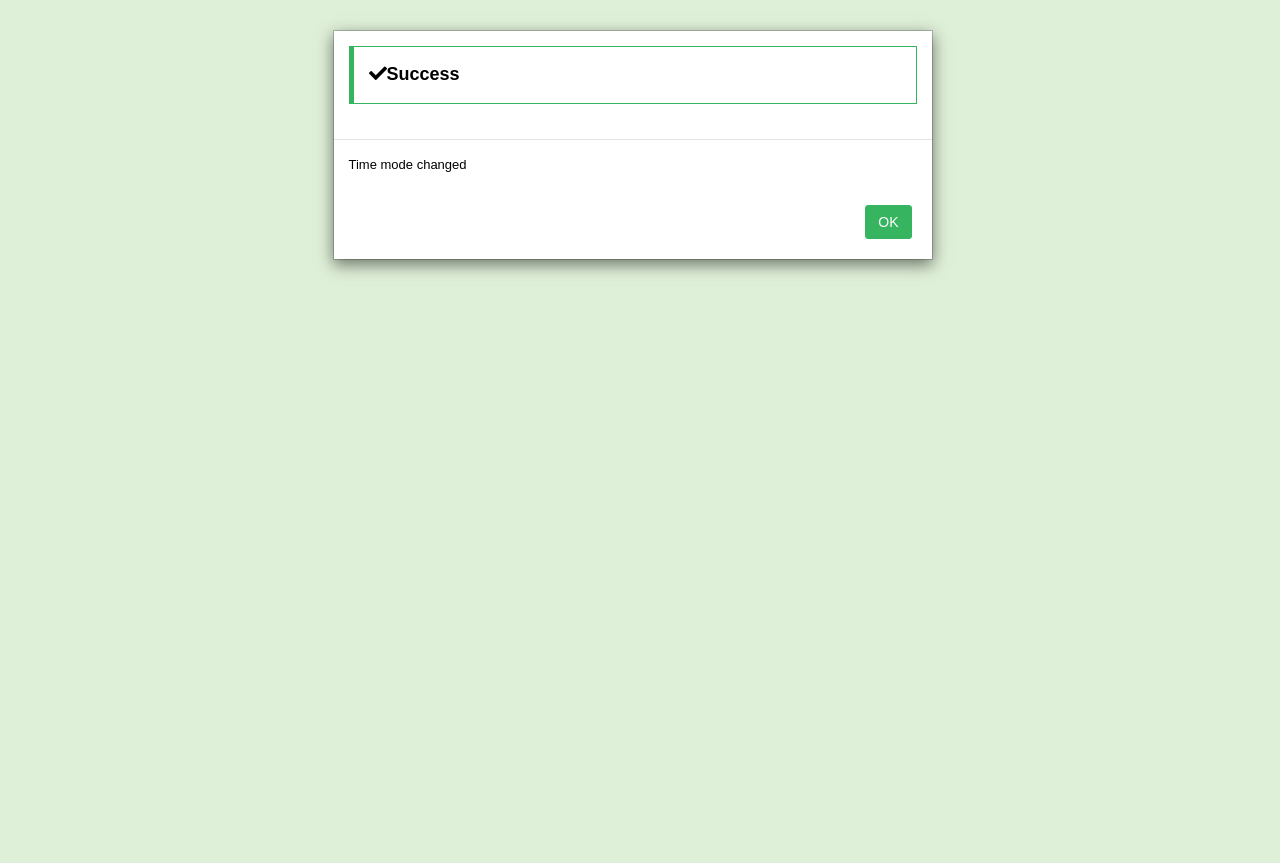 click on "OK" at bounding box center (888, 222) 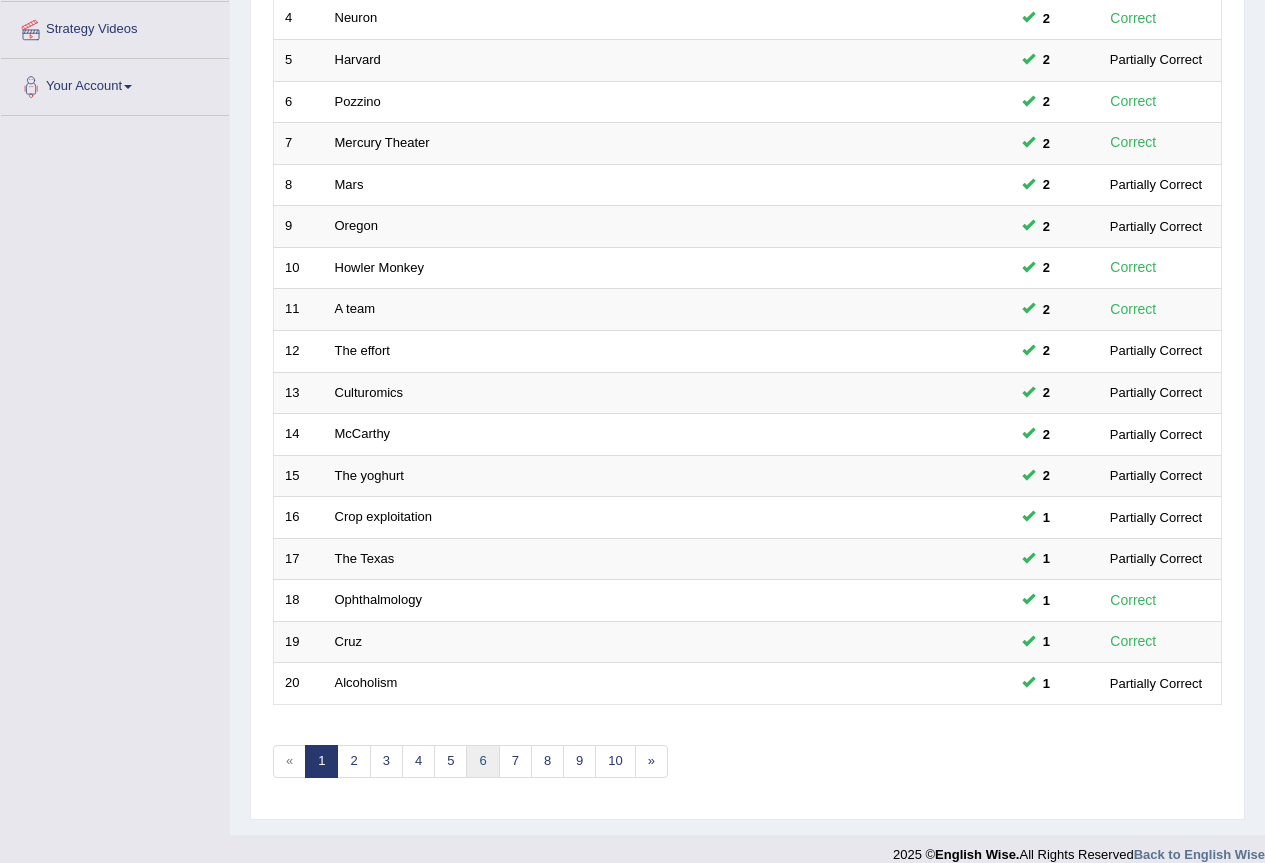 scroll, scrollTop: 461, scrollLeft: 0, axis: vertical 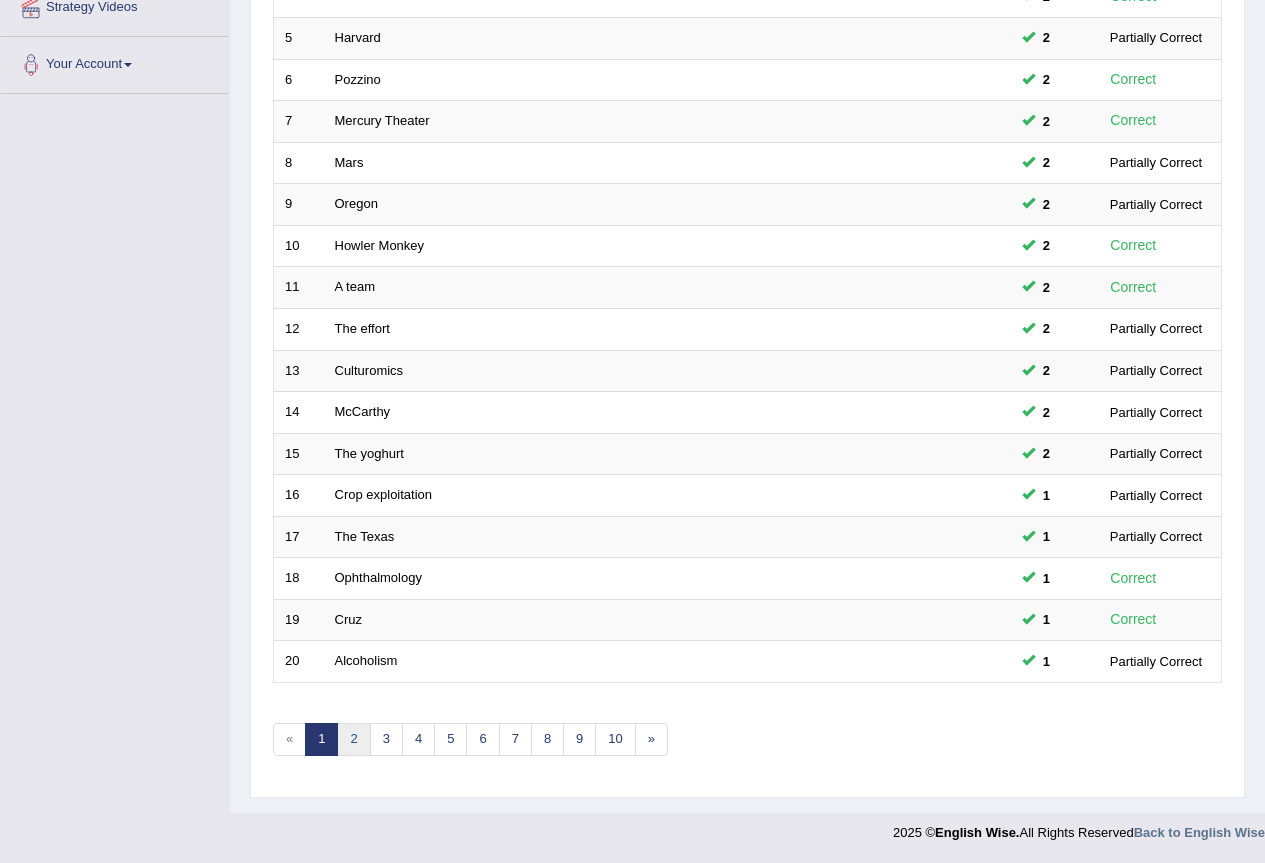 click on "2" at bounding box center (353, 739) 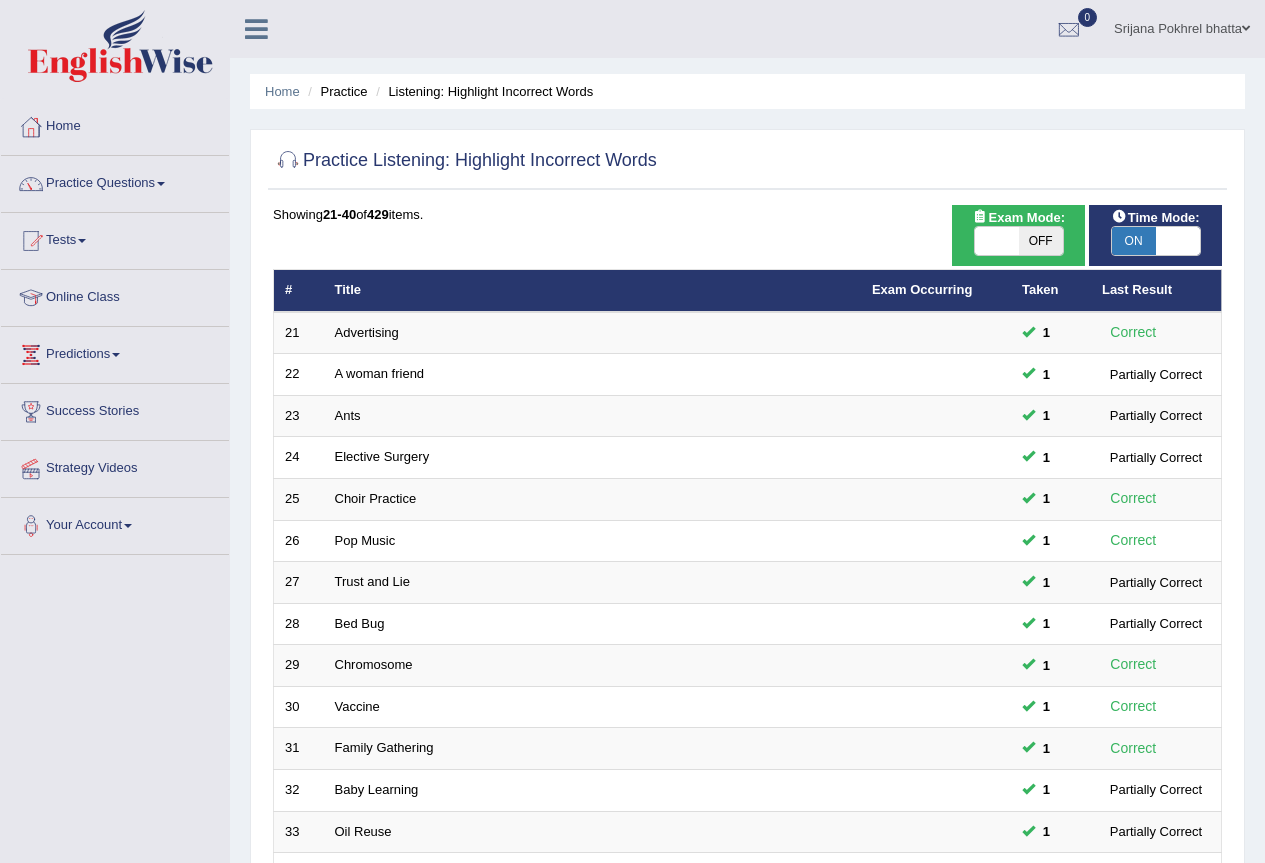 scroll, scrollTop: 1, scrollLeft: 0, axis: vertical 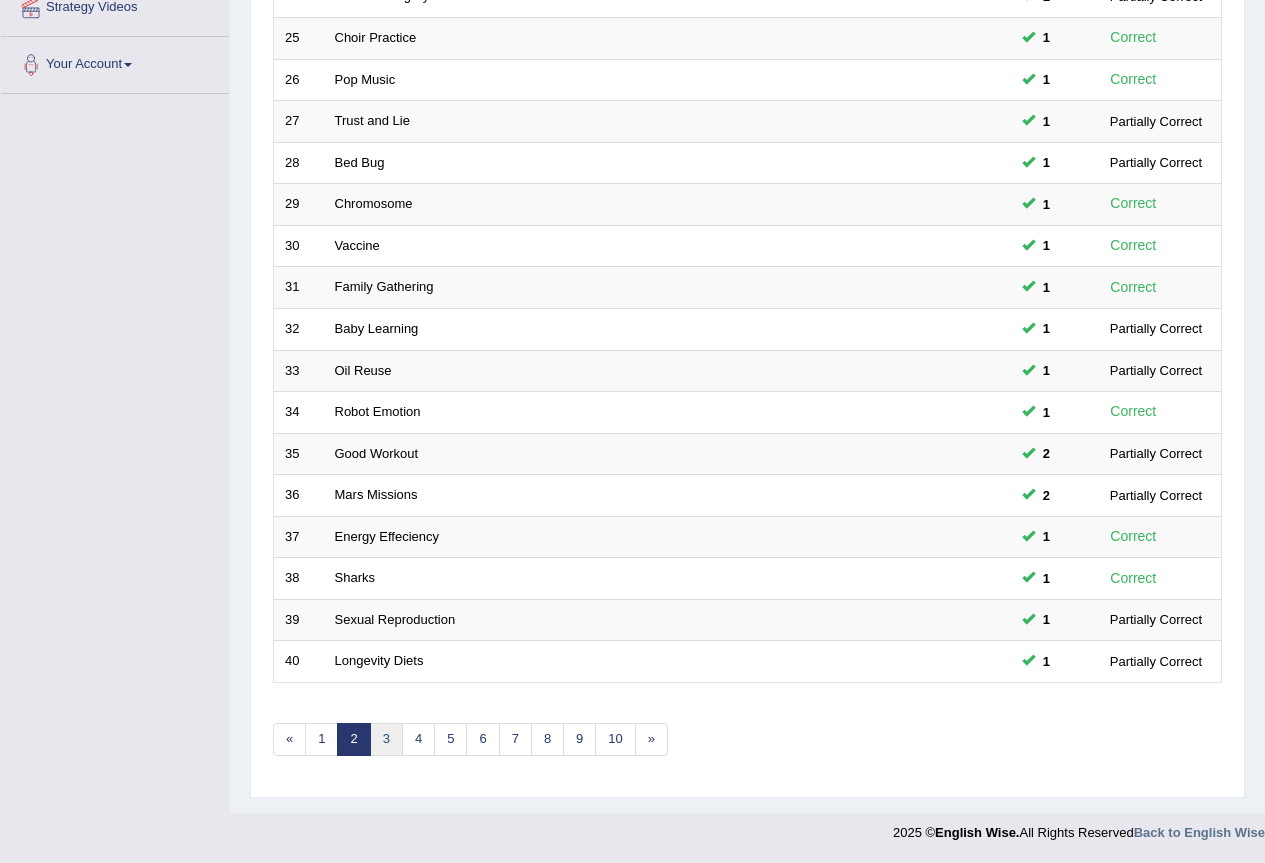 click on "3" at bounding box center (386, 739) 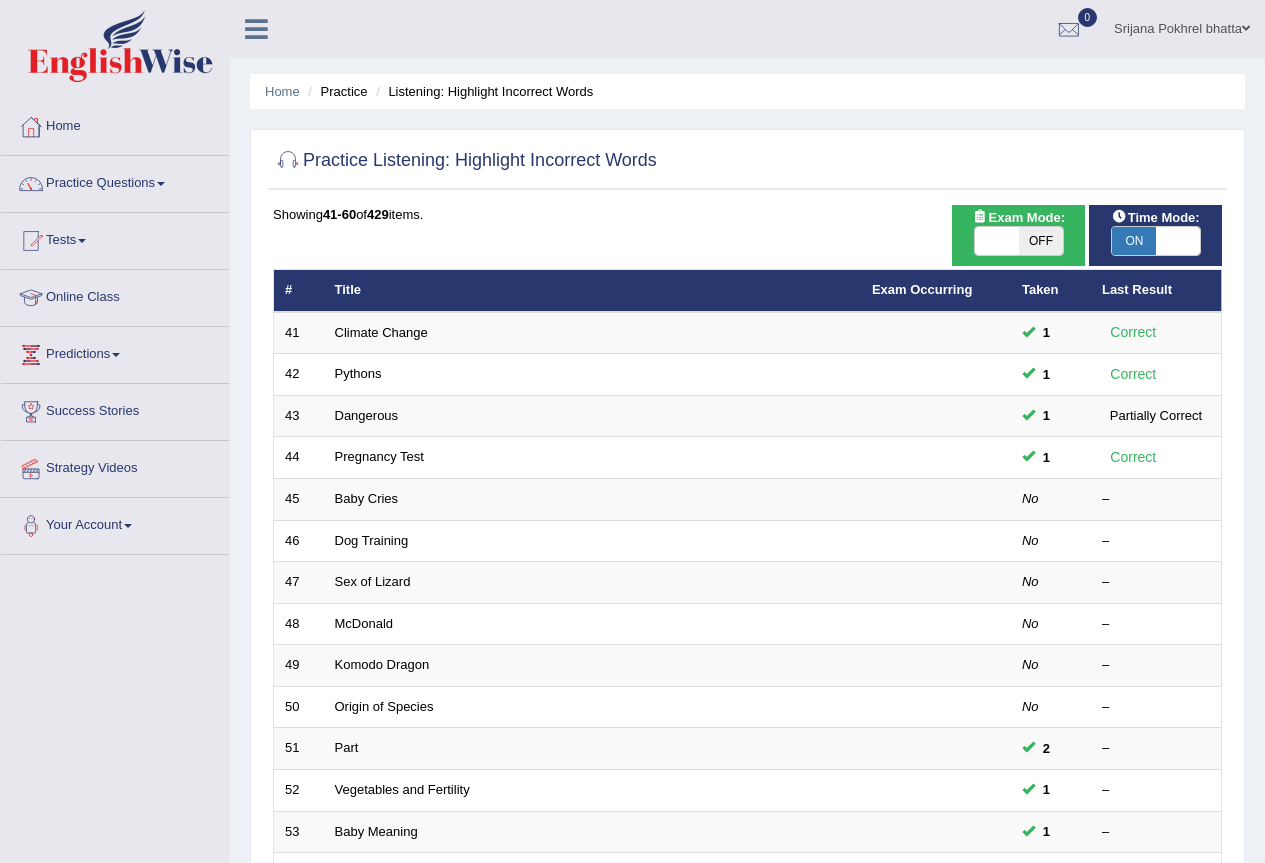 scroll, scrollTop: 0, scrollLeft: 0, axis: both 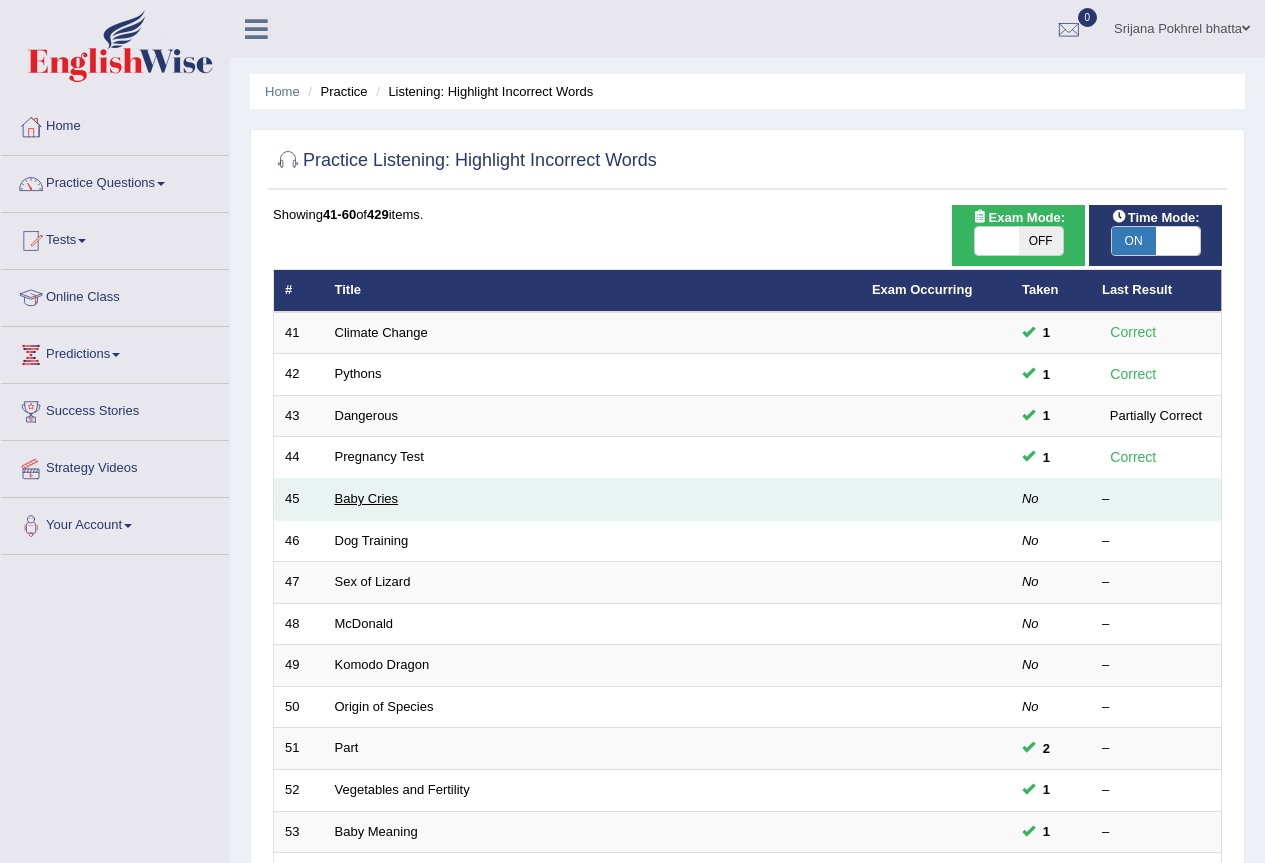 click on "Baby Cries" at bounding box center [367, 498] 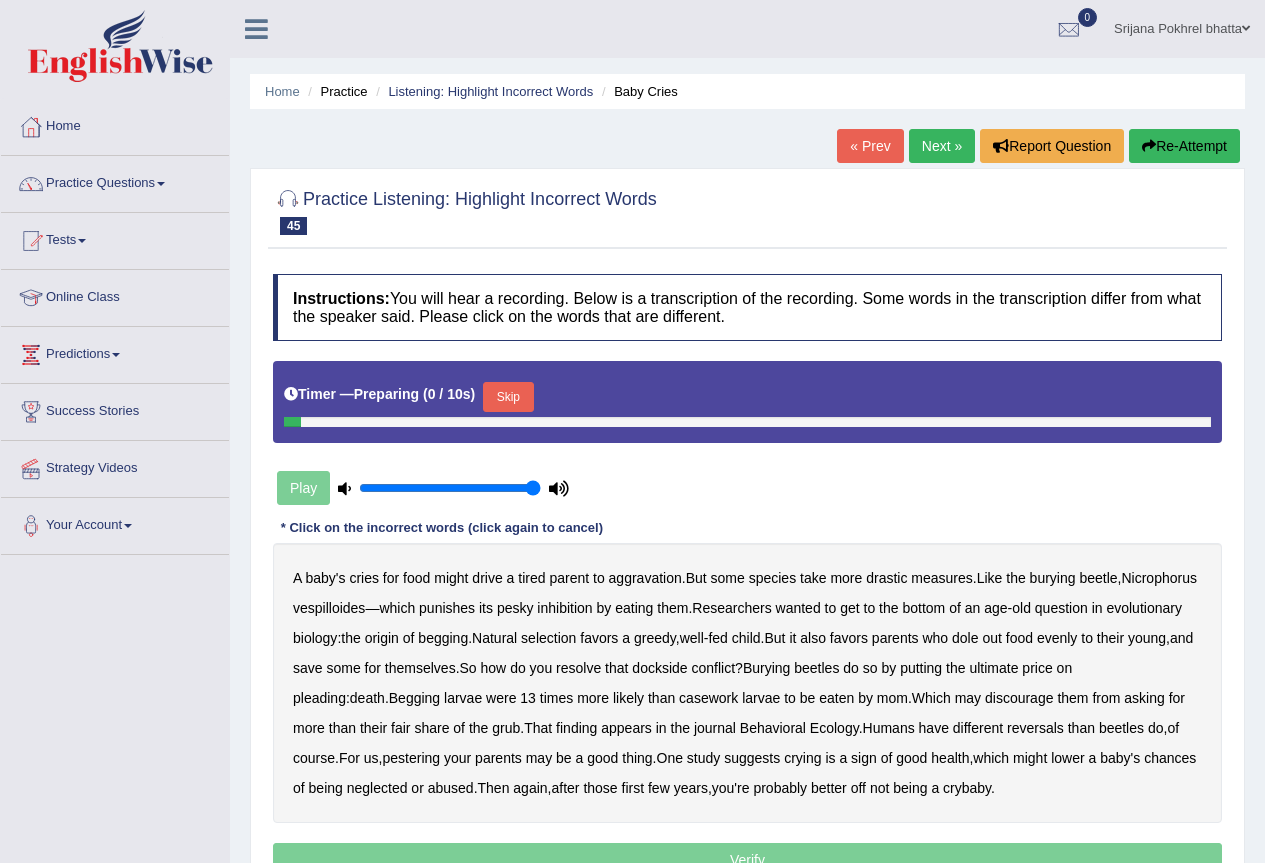 scroll, scrollTop: 0, scrollLeft: 0, axis: both 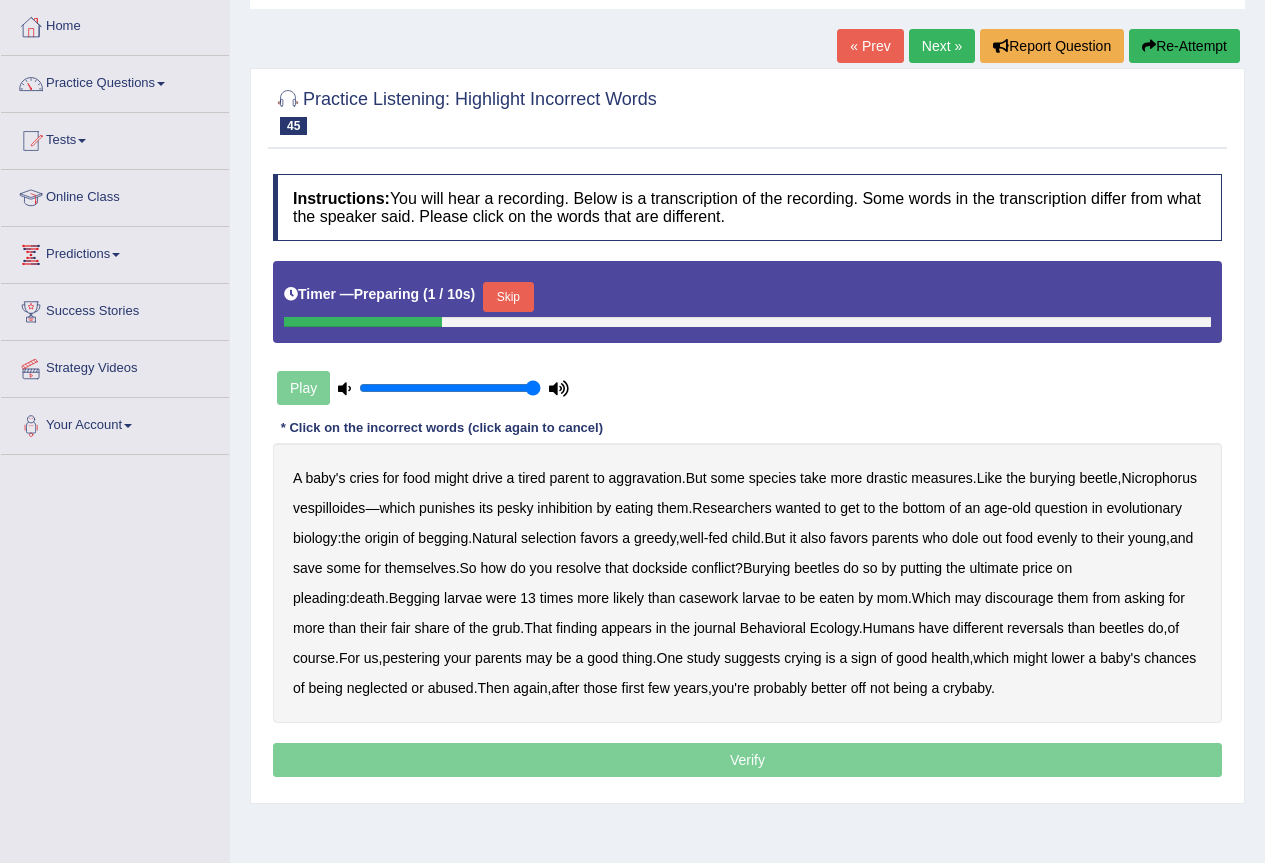 click on "Skip" at bounding box center (508, 297) 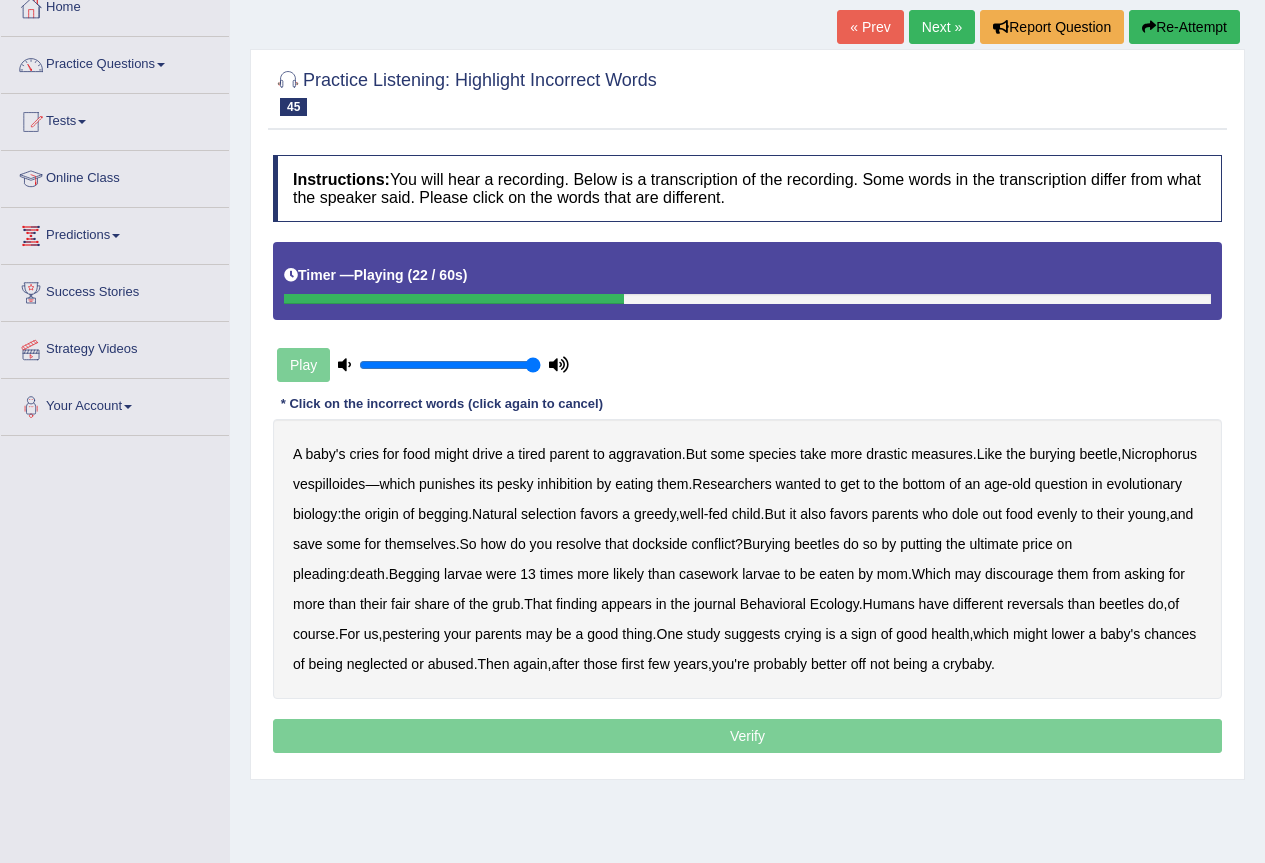 scroll, scrollTop: 0, scrollLeft: 0, axis: both 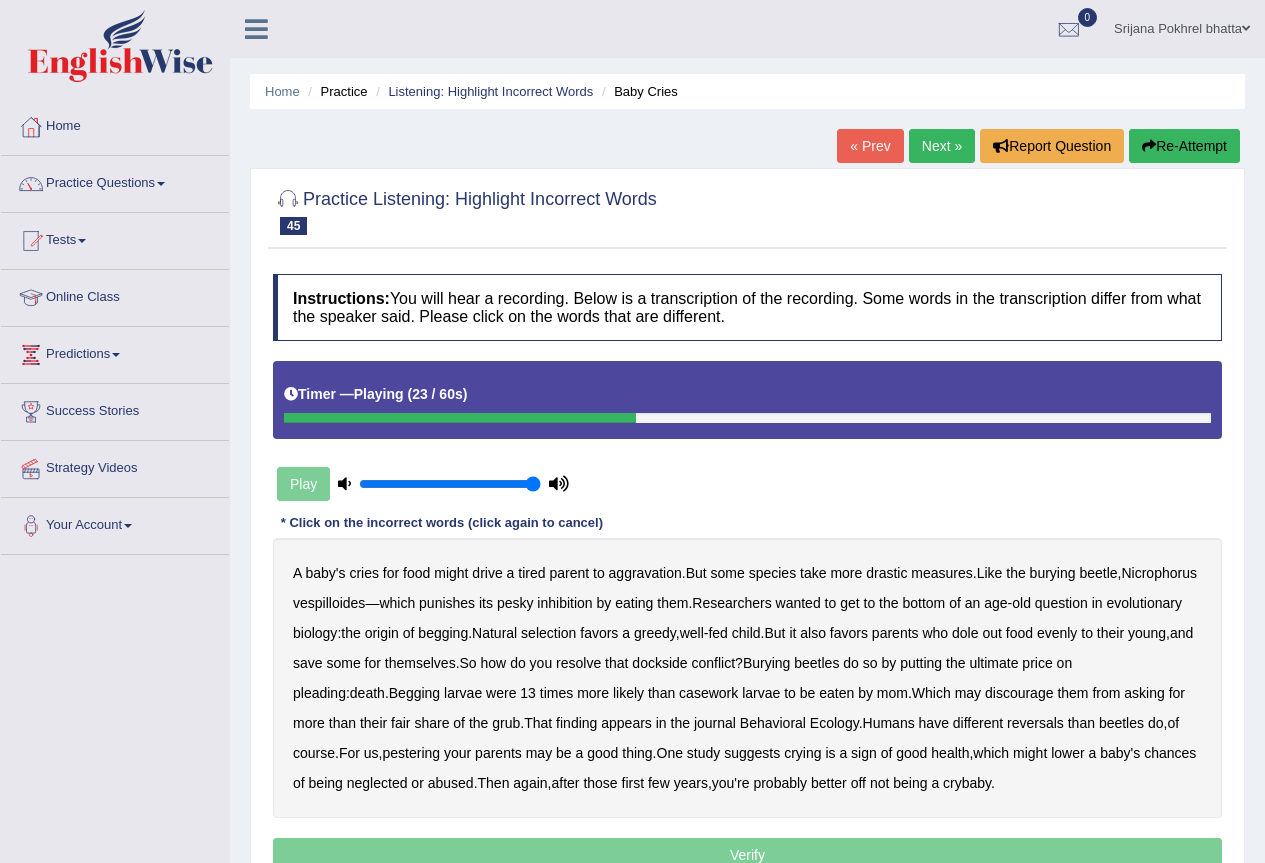 click on "Re-Attempt" at bounding box center (1184, 146) 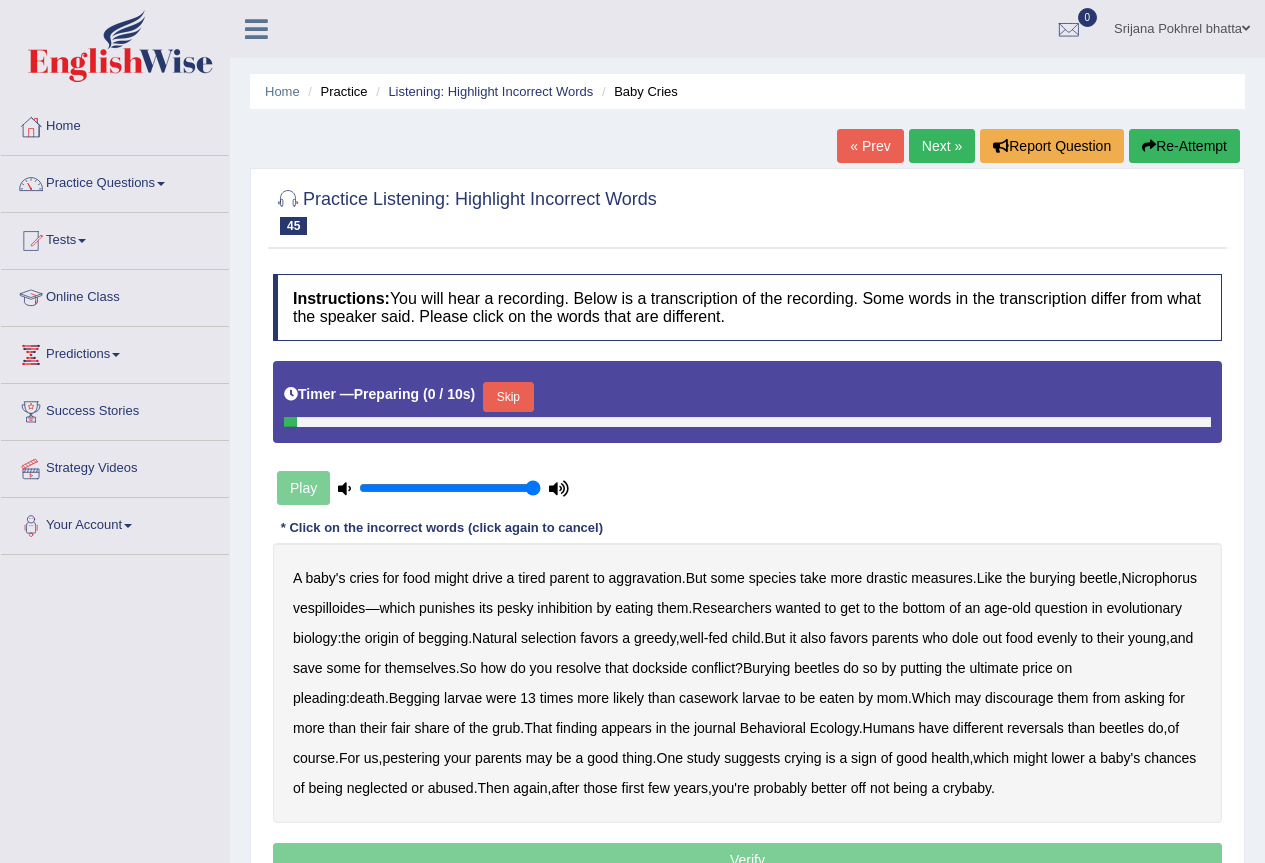 scroll, scrollTop: 0, scrollLeft: 0, axis: both 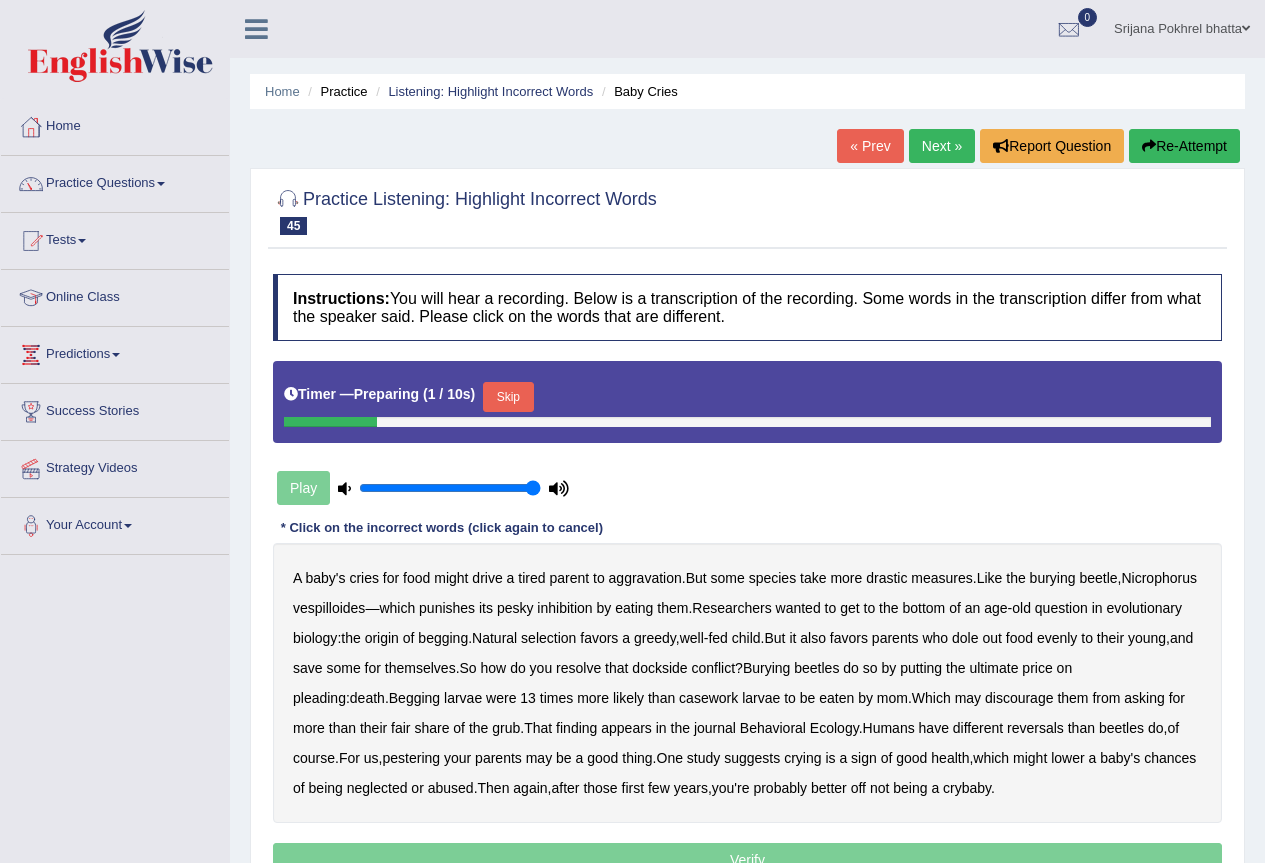 click on "Skip" at bounding box center (508, 397) 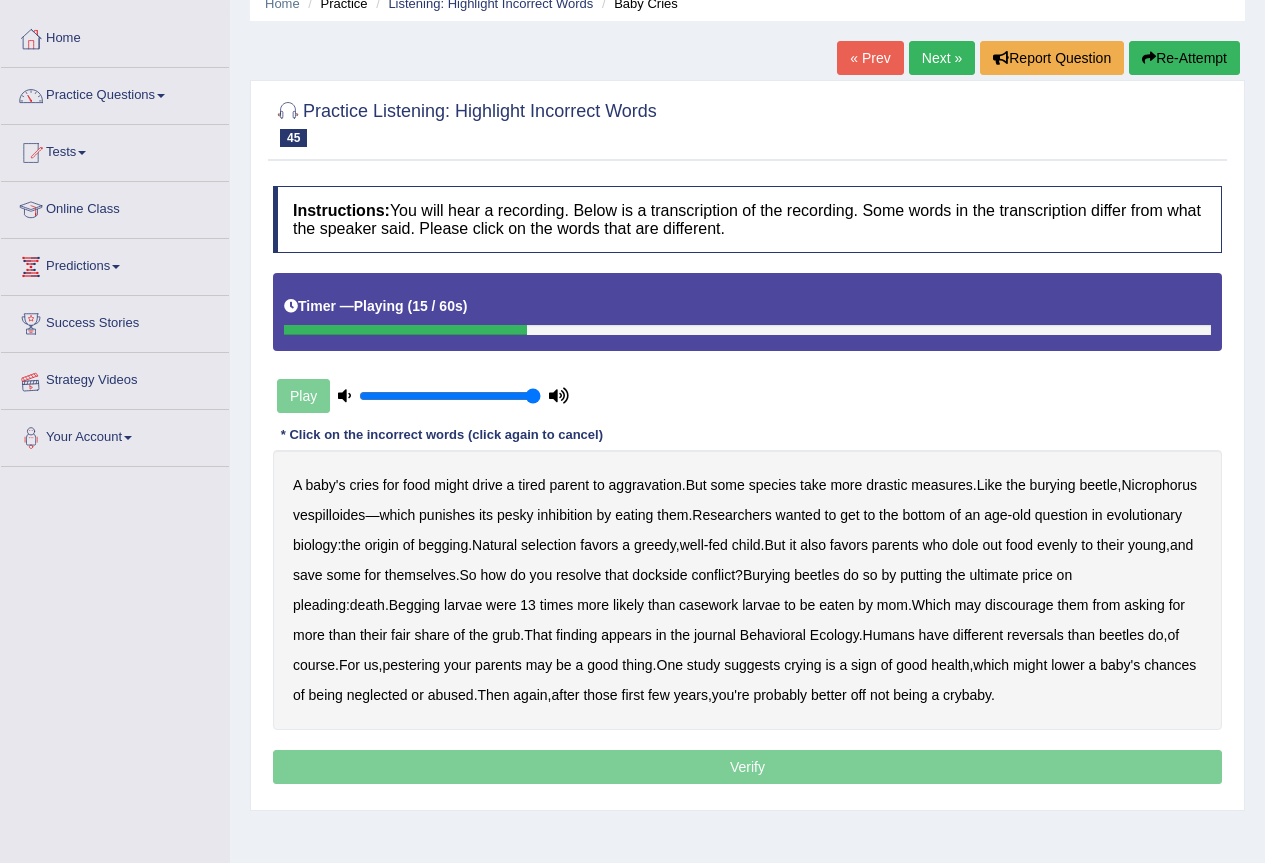 scroll, scrollTop: 0, scrollLeft: 0, axis: both 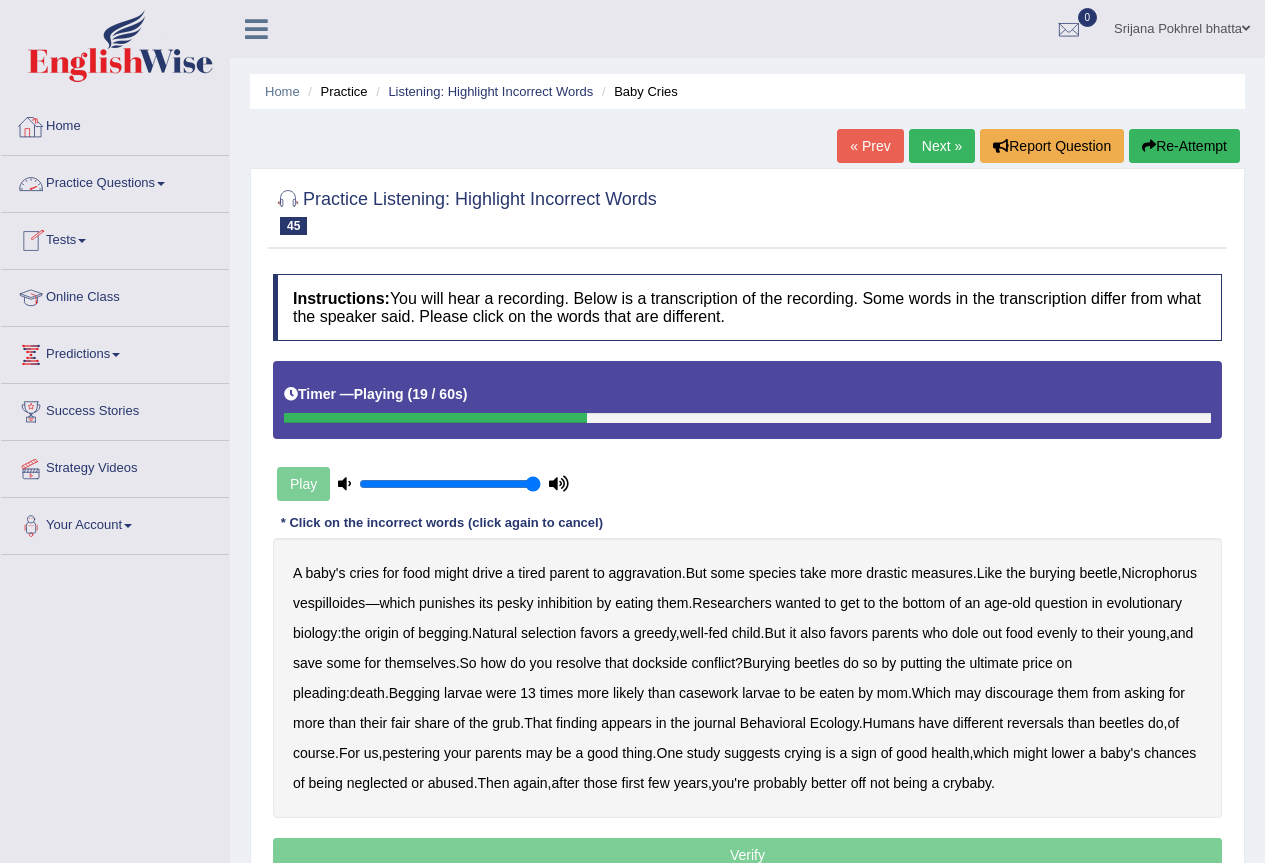click on "Practice Questions" at bounding box center (115, 181) 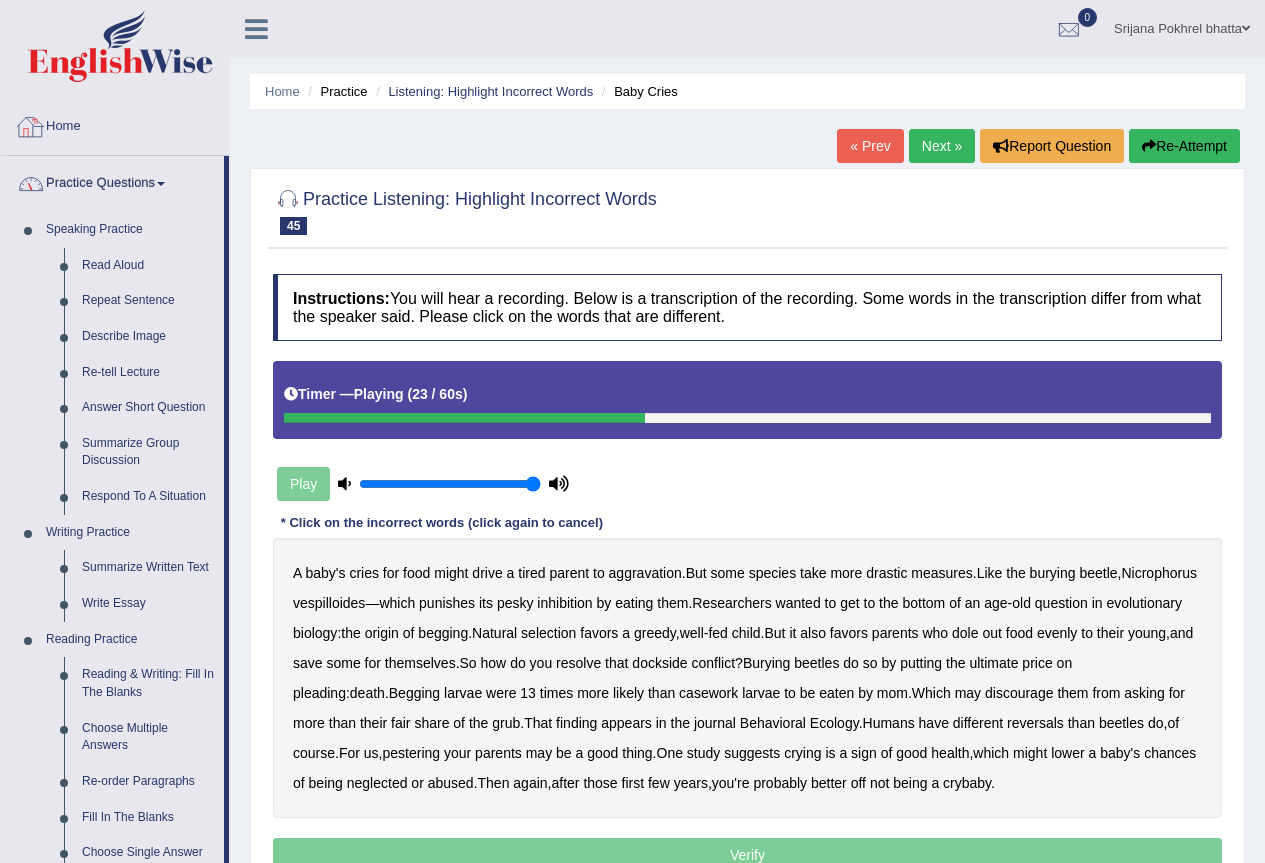 click on "Home" at bounding box center (115, 124) 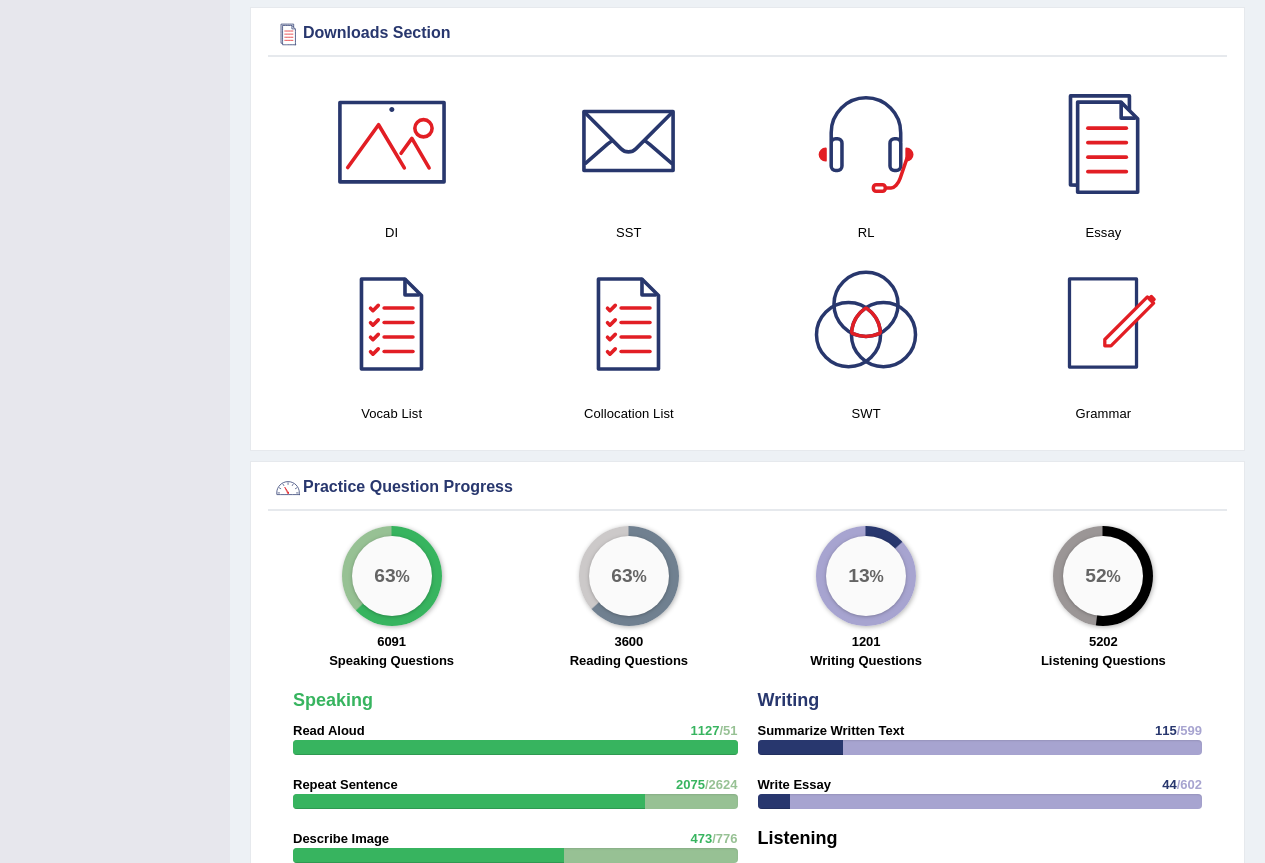 scroll, scrollTop: 0, scrollLeft: 0, axis: both 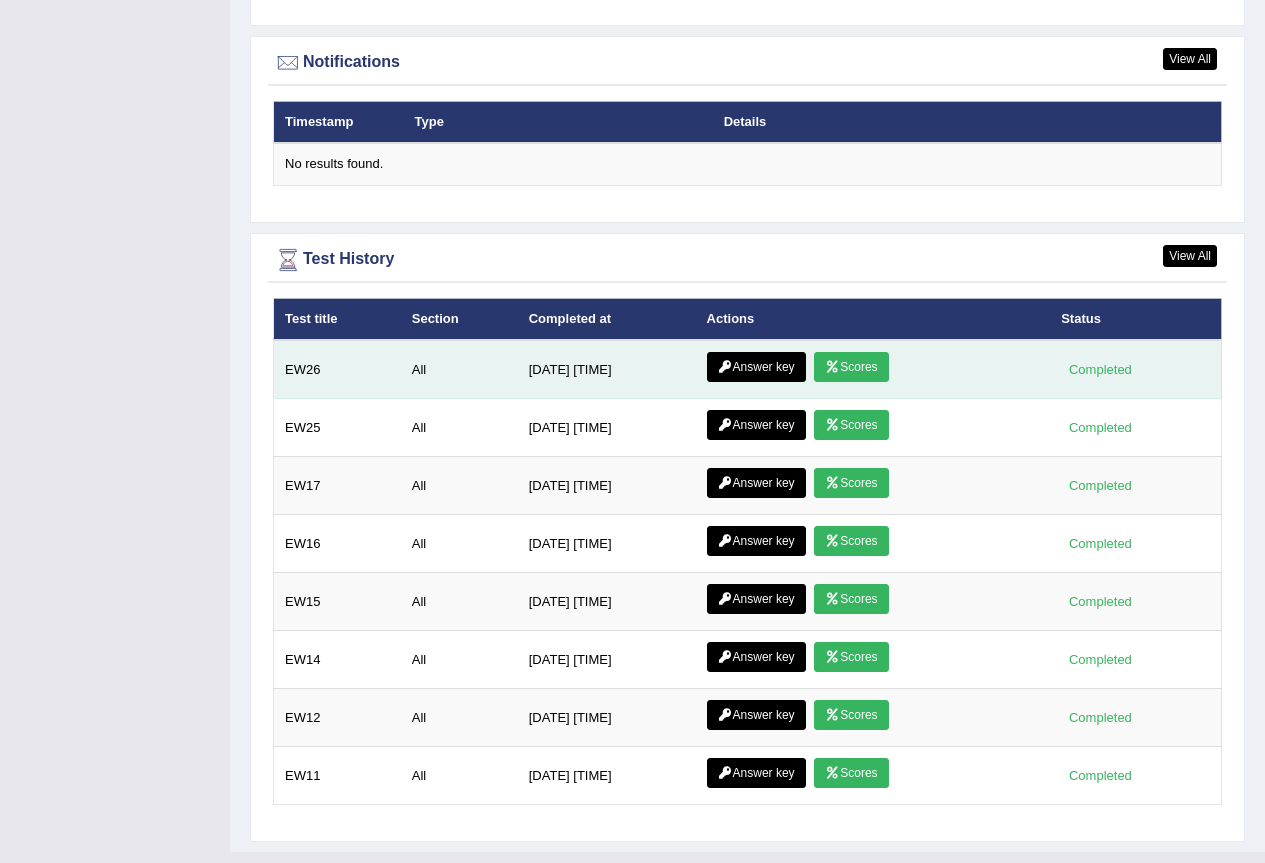 click on "Scores" at bounding box center (851, 367) 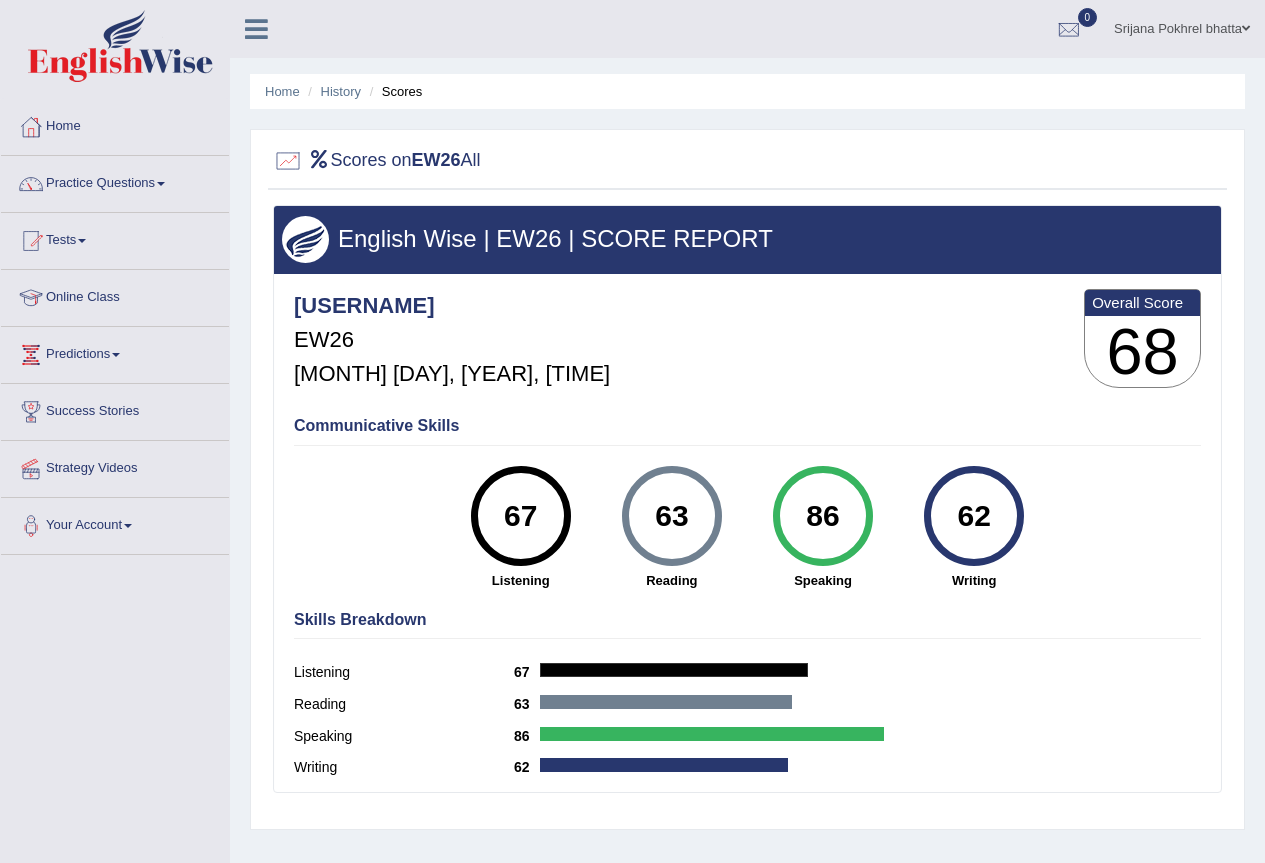 scroll, scrollTop: 0, scrollLeft: 0, axis: both 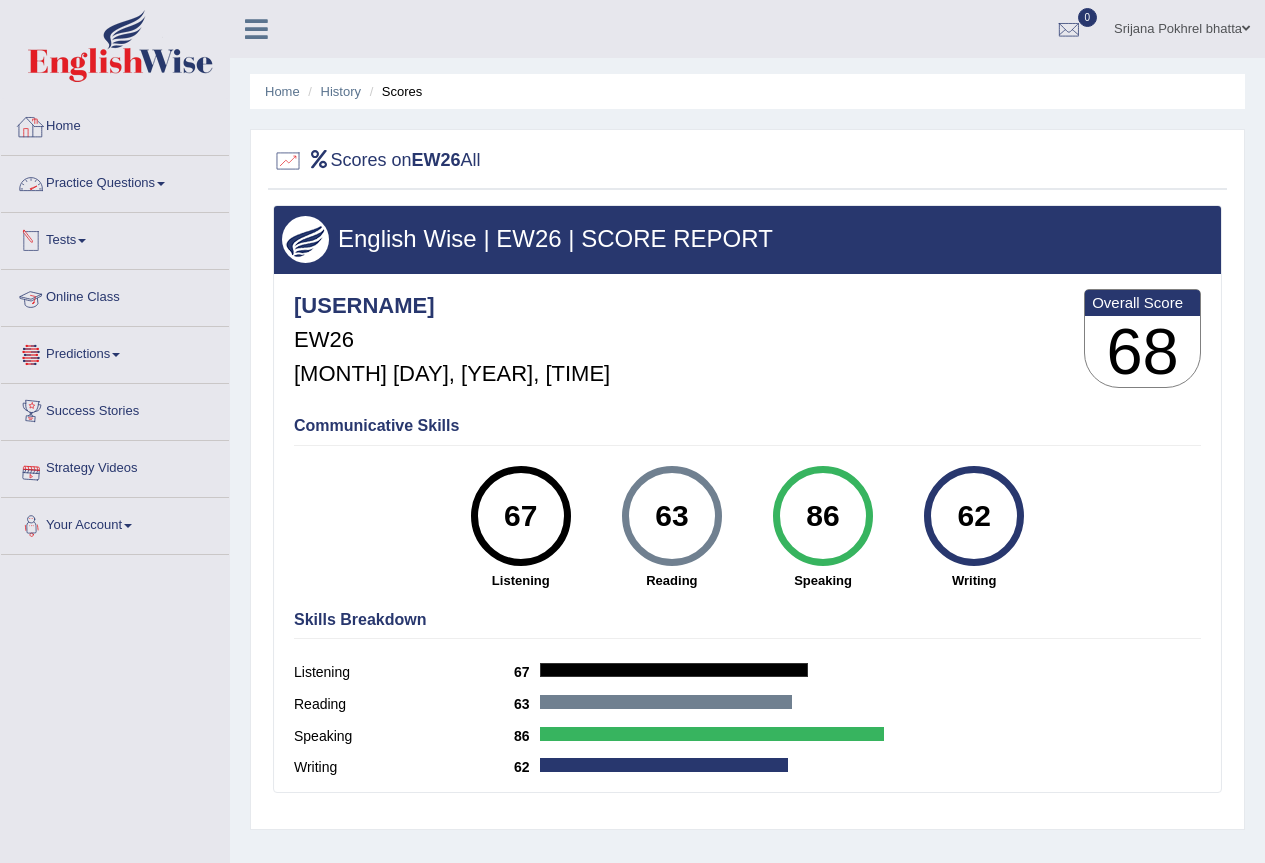 click on "Home" at bounding box center [115, 124] 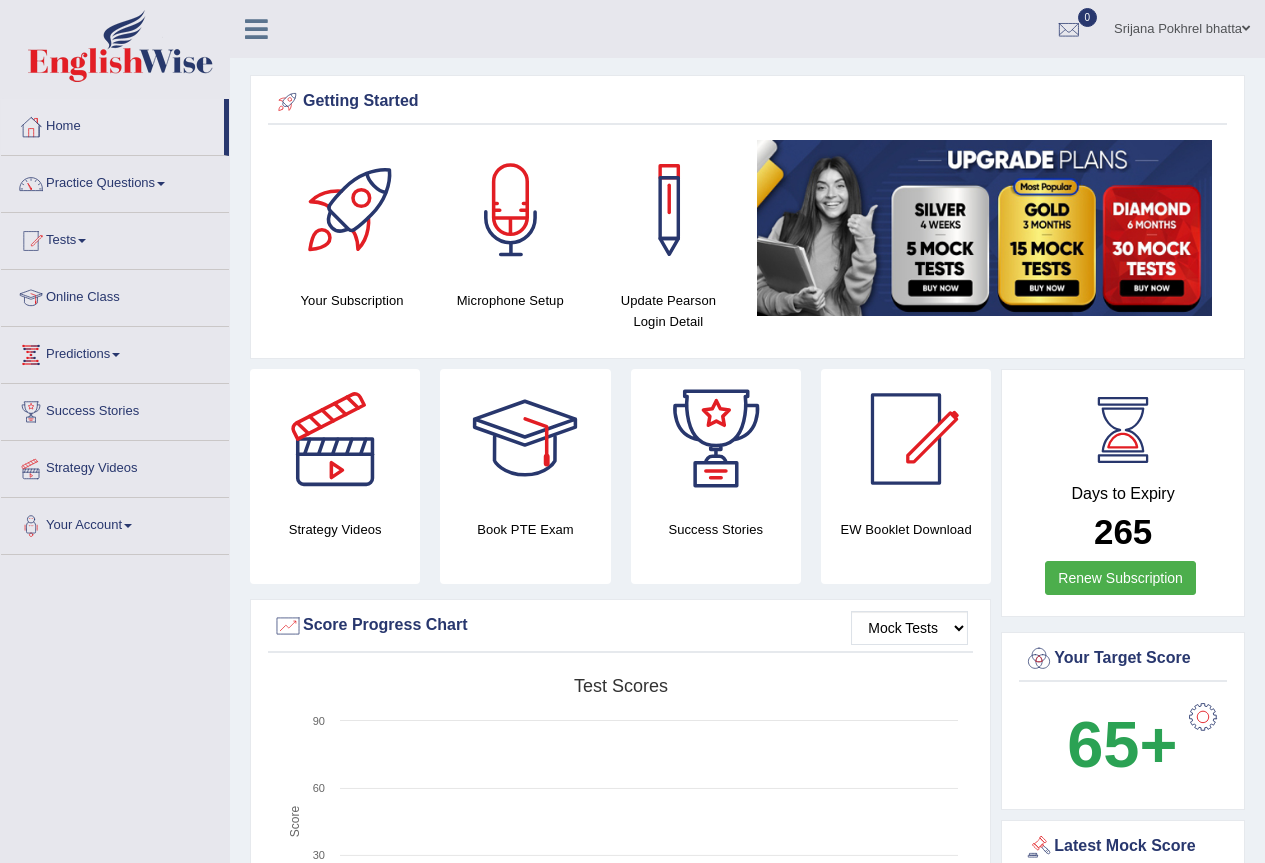 scroll, scrollTop: 0, scrollLeft: 0, axis: both 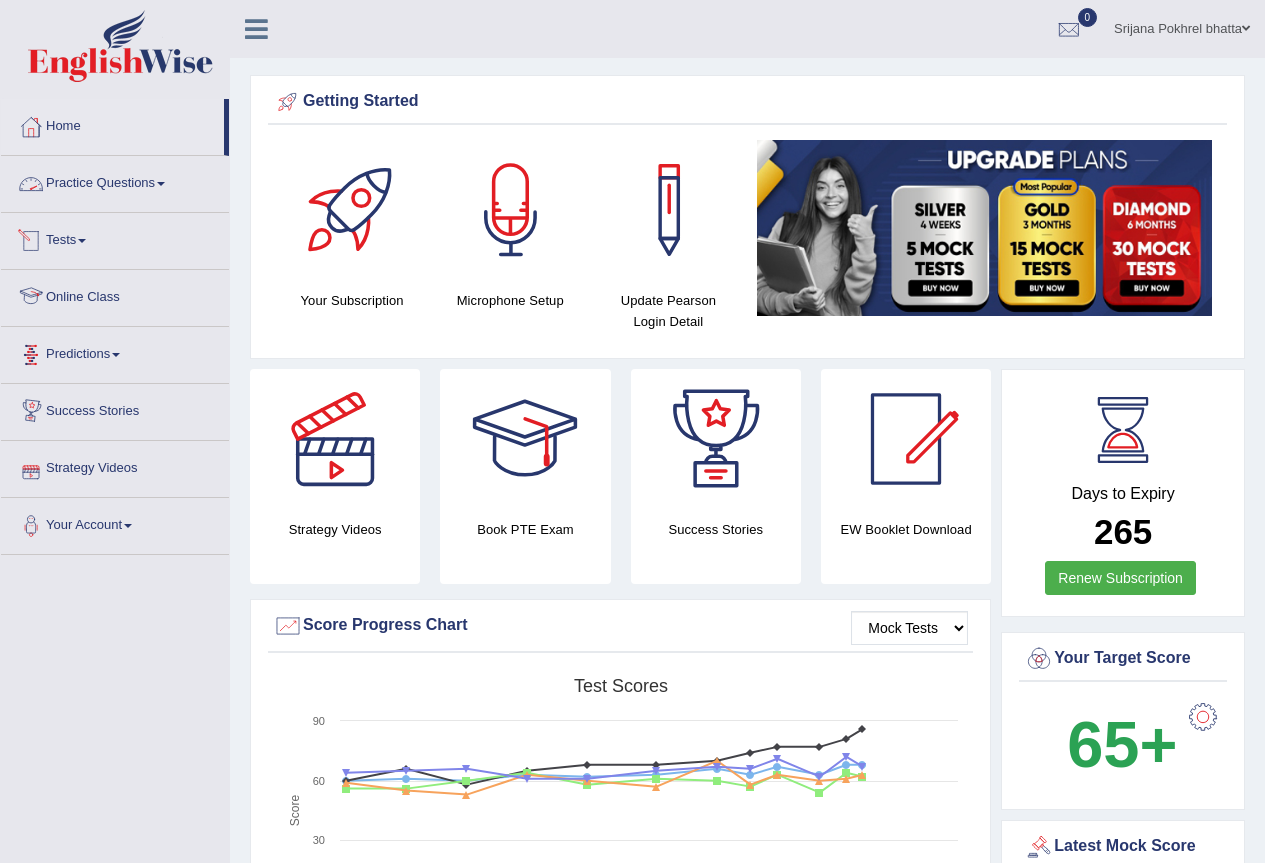 click on "Practice Questions" at bounding box center (115, 181) 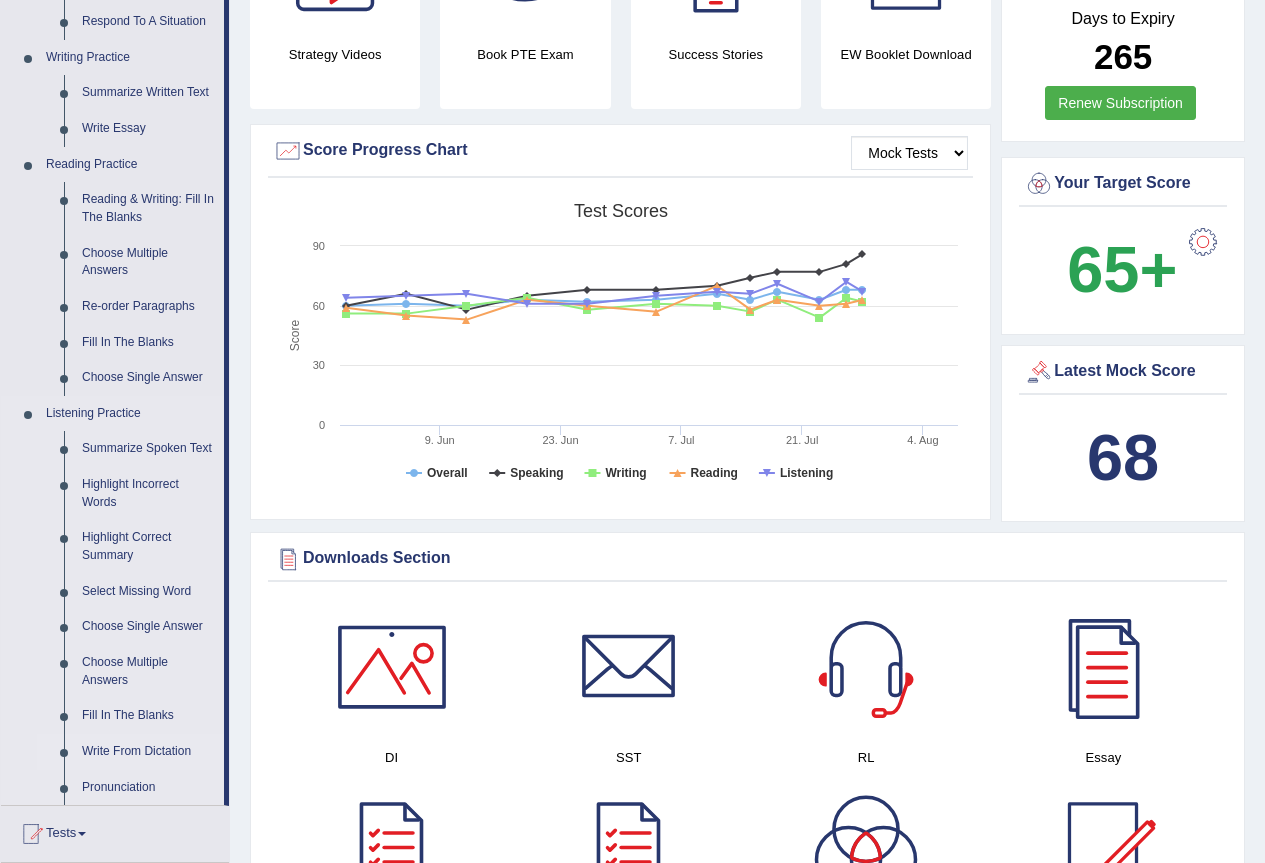 scroll, scrollTop: 600, scrollLeft: 0, axis: vertical 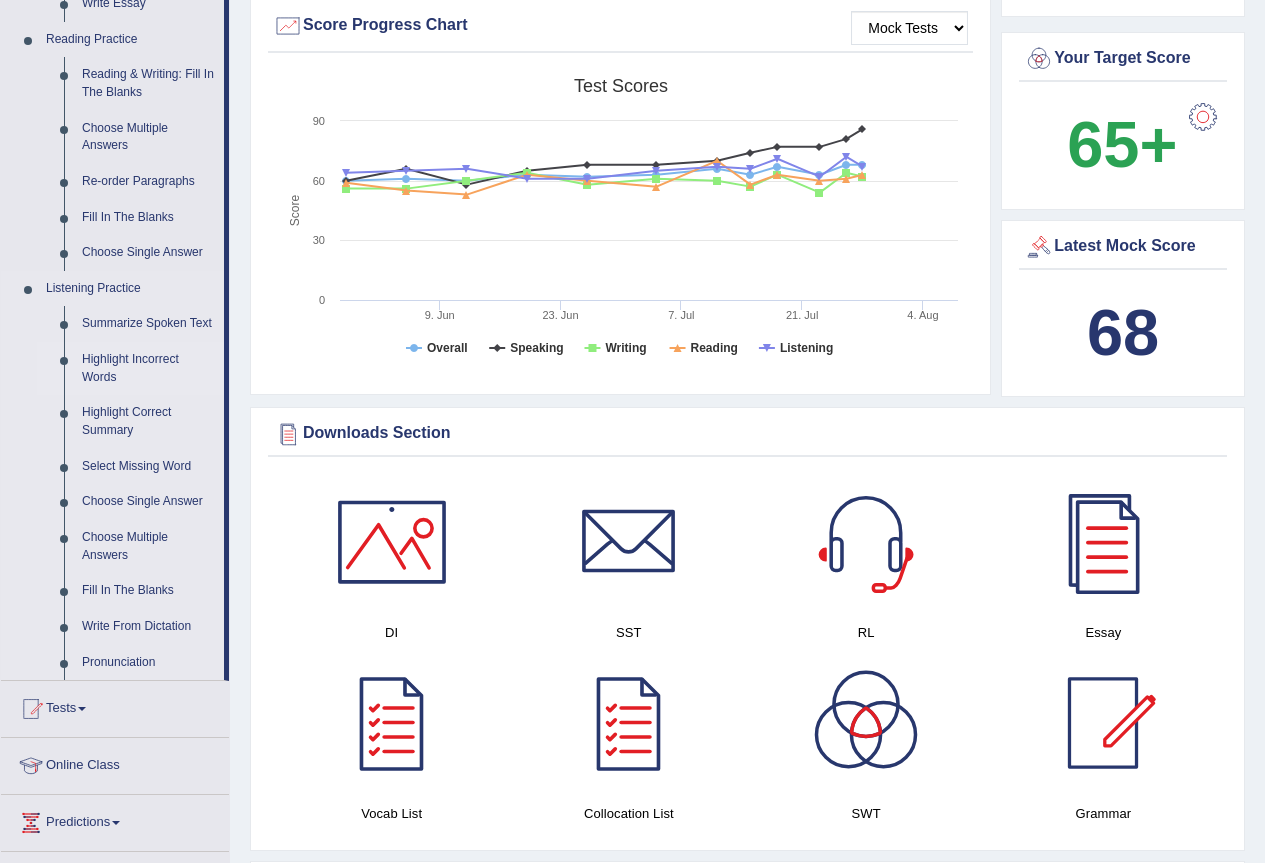 click on "Highlight Incorrect Words" at bounding box center [148, 368] 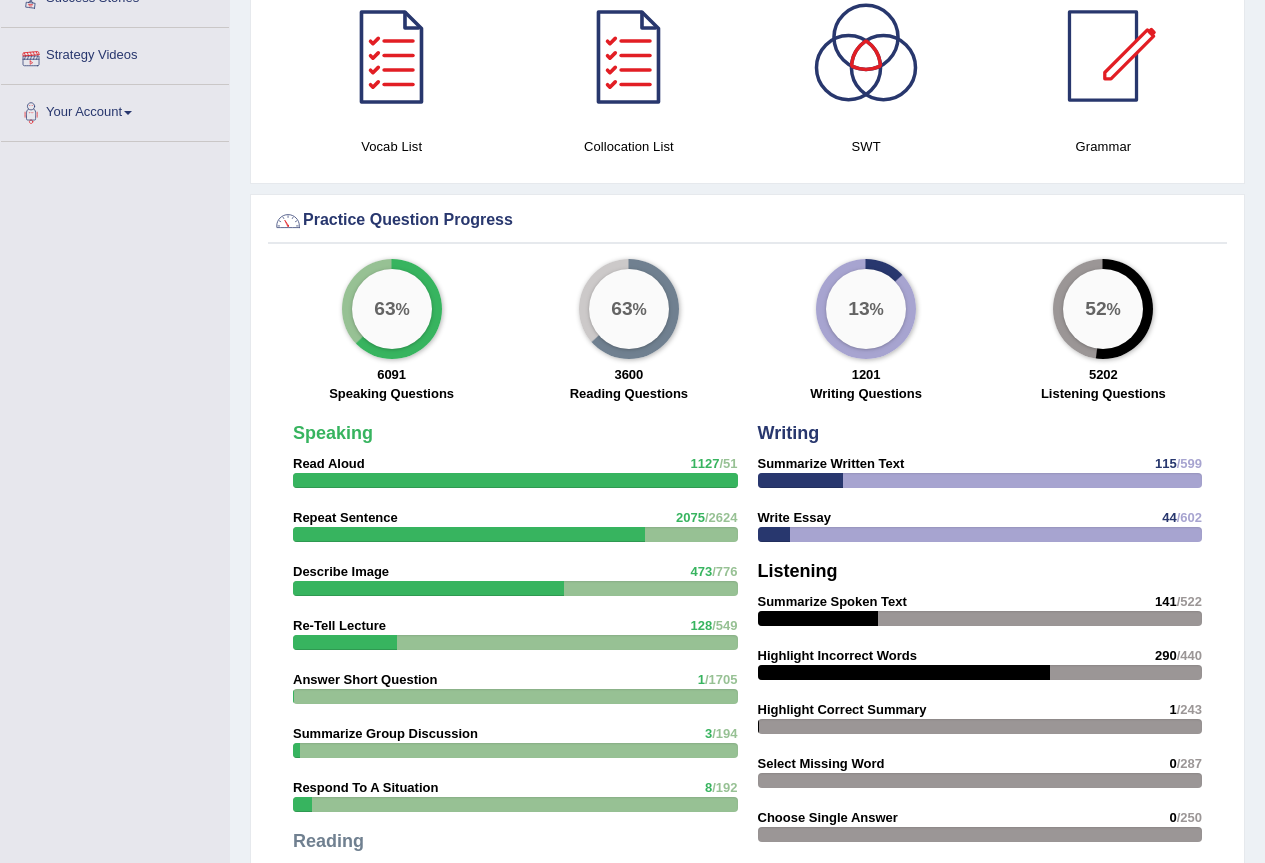 scroll, scrollTop: 1101, scrollLeft: 0, axis: vertical 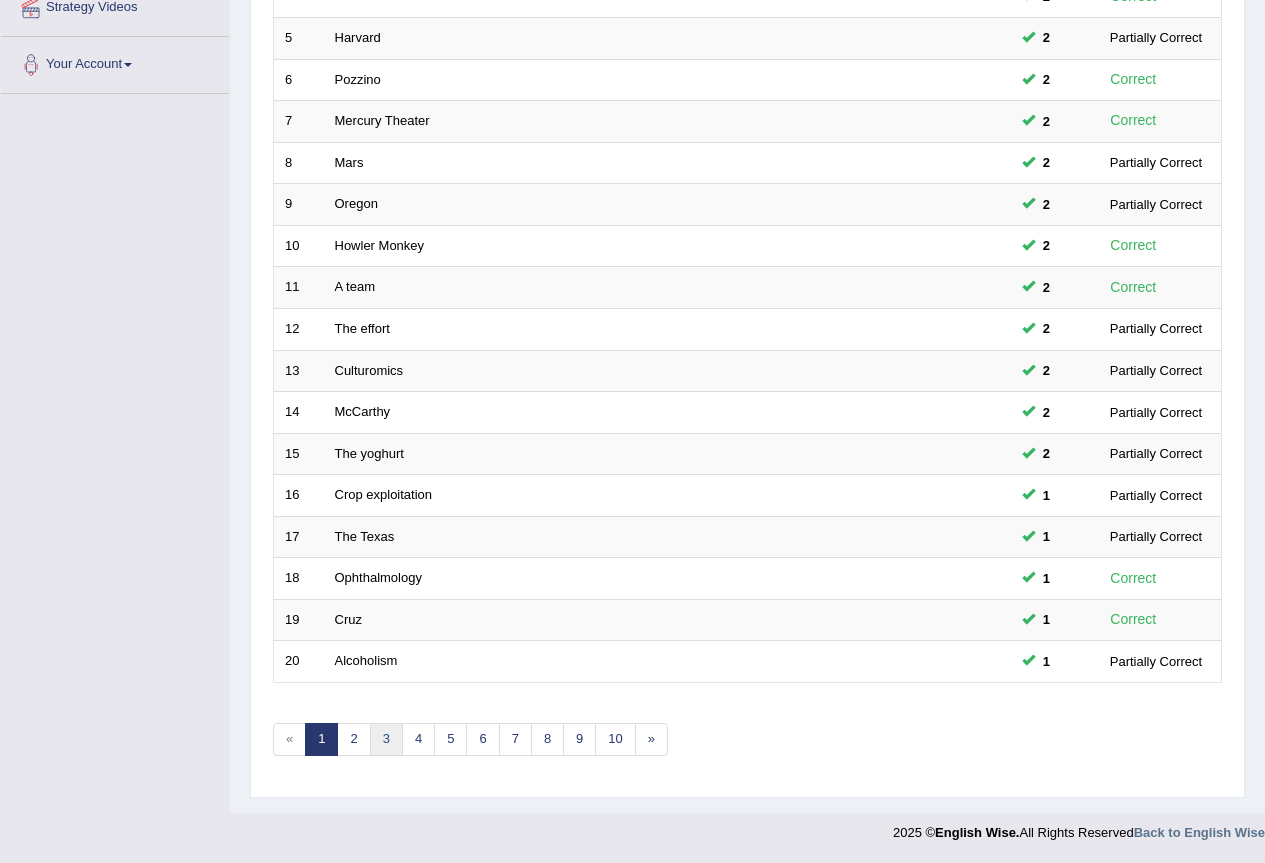 click on "3" at bounding box center [386, 739] 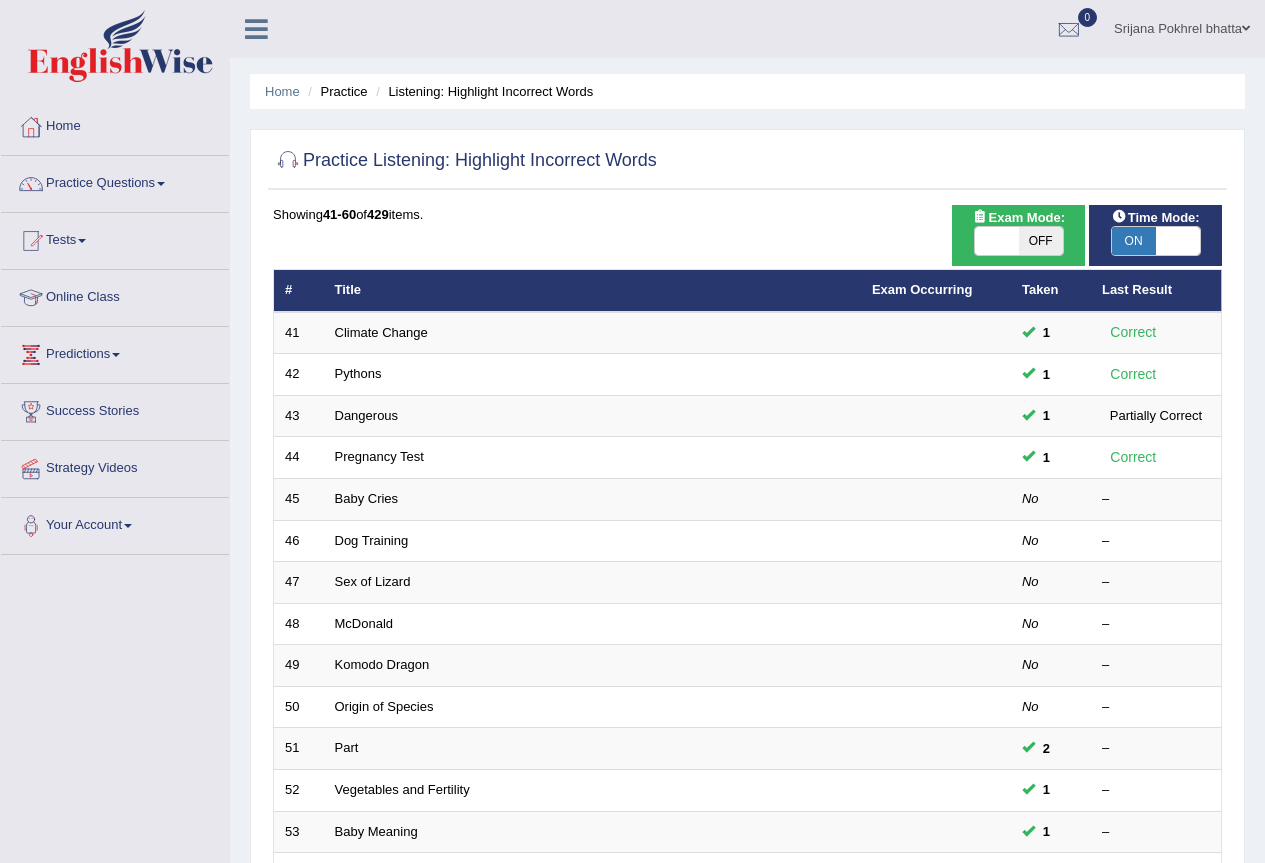 scroll, scrollTop: 400, scrollLeft: 0, axis: vertical 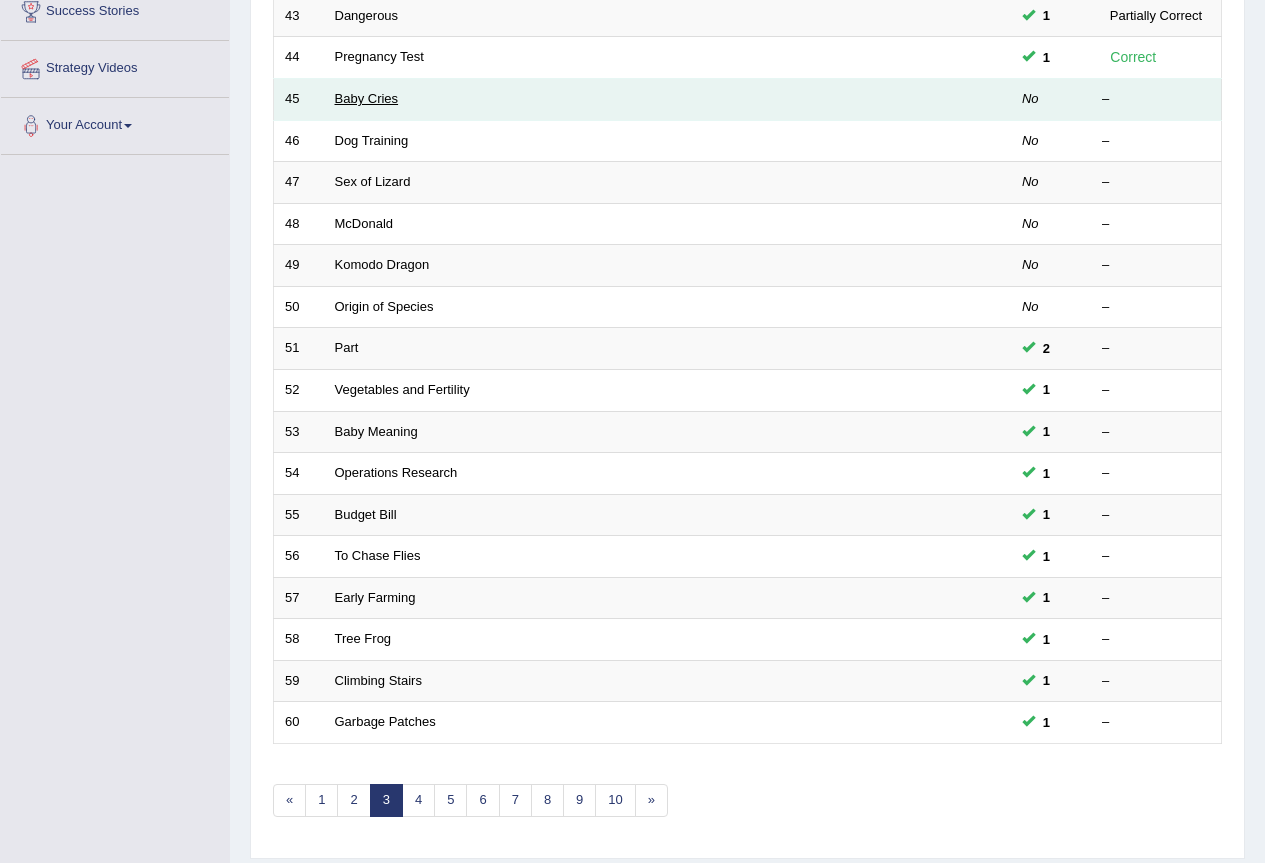 click on "Baby Cries" at bounding box center (367, 98) 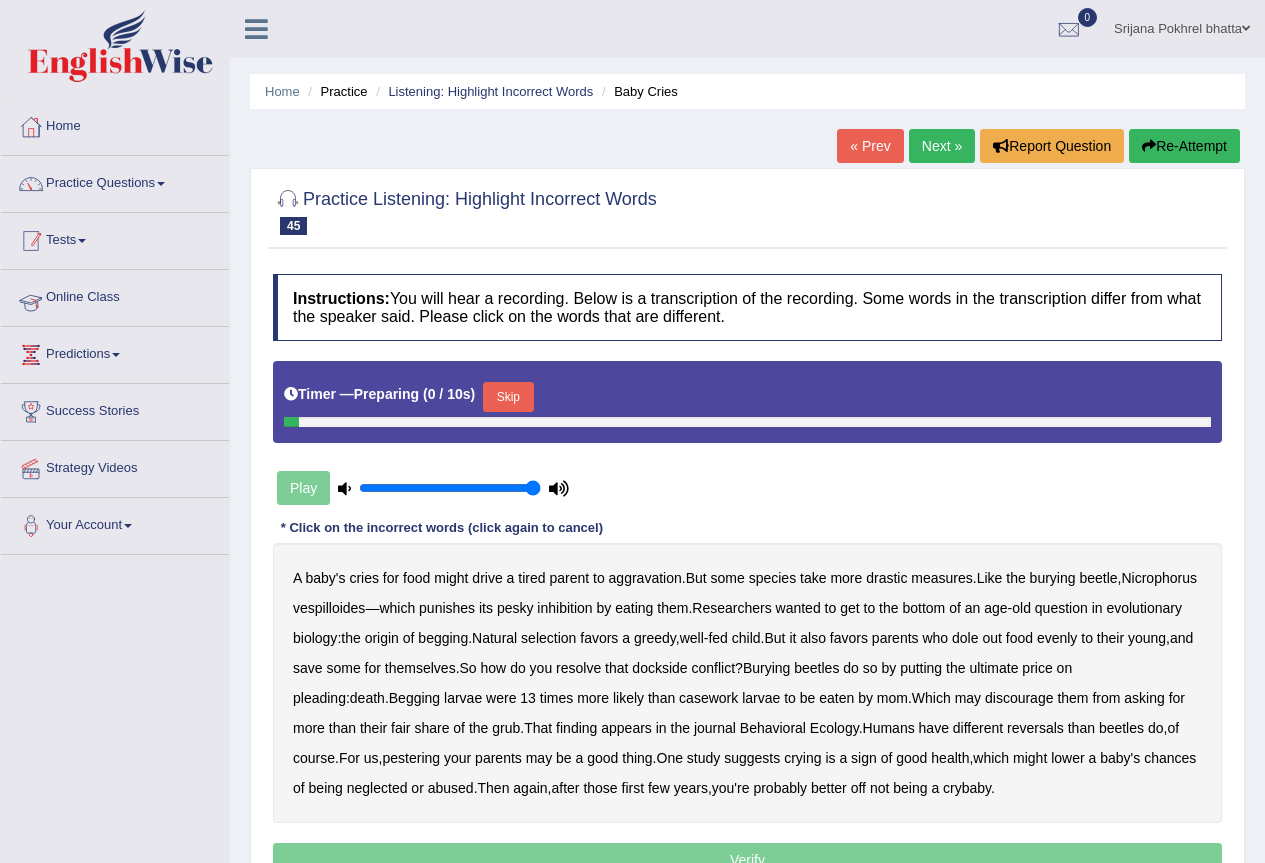 scroll, scrollTop: 0, scrollLeft: 0, axis: both 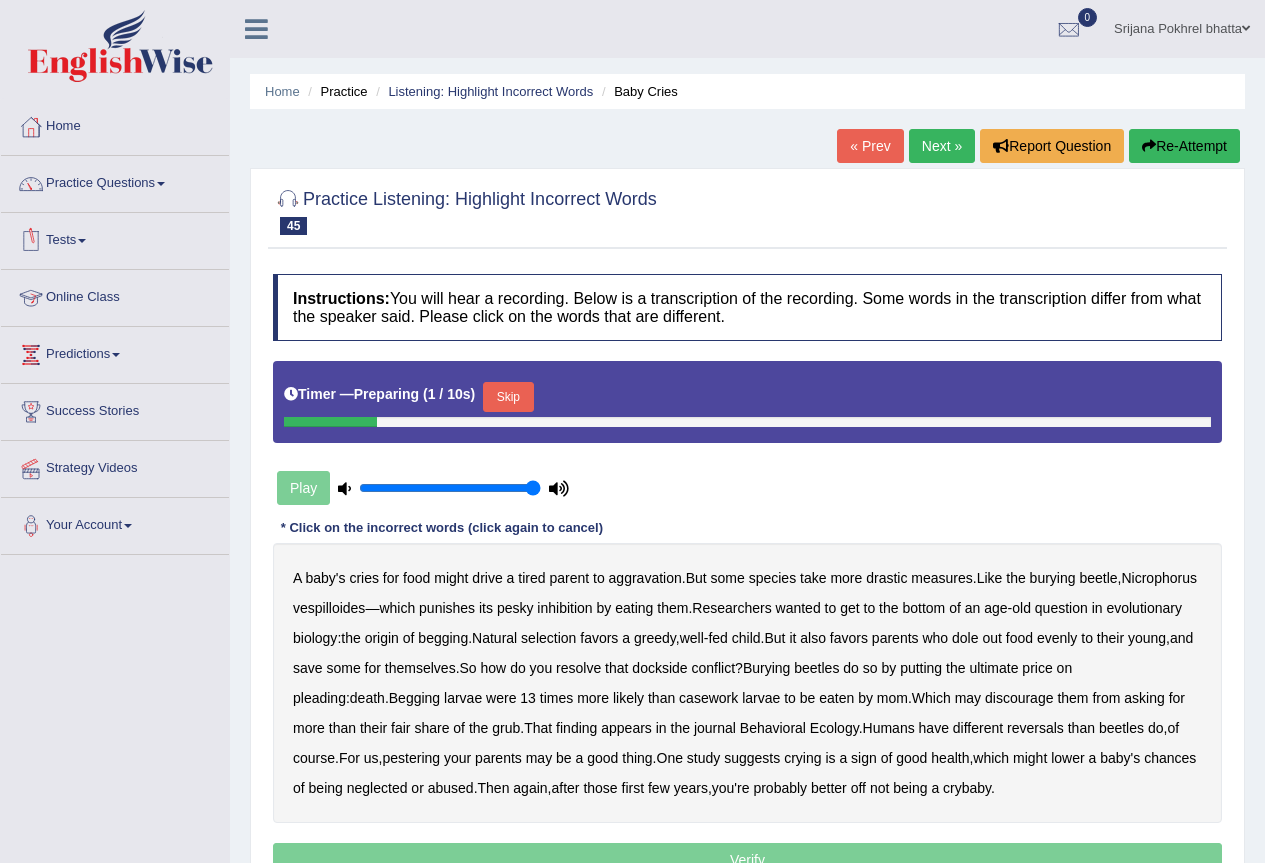 click on "Skip" at bounding box center (508, 397) 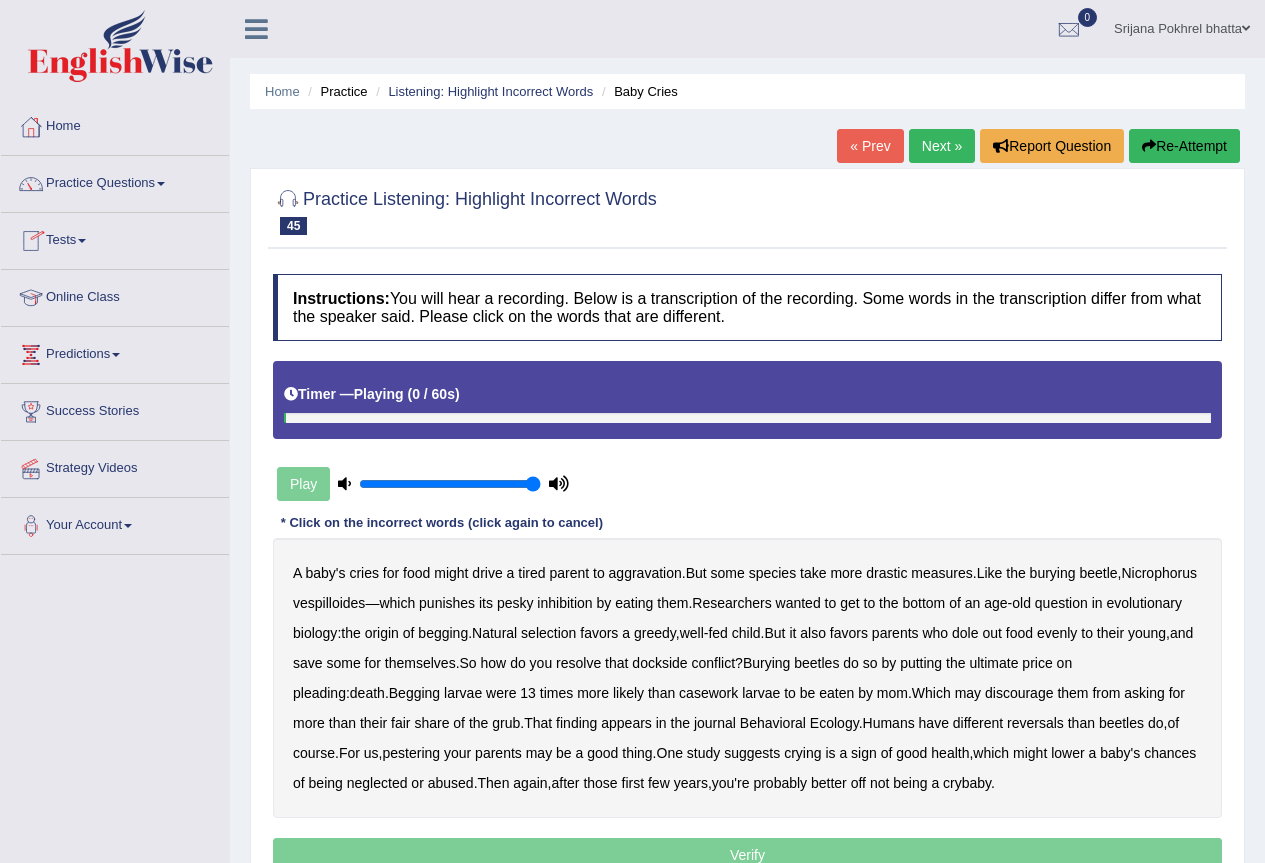 scroll, scrollTop: 100, scrollLeft: 0, axis: vertical 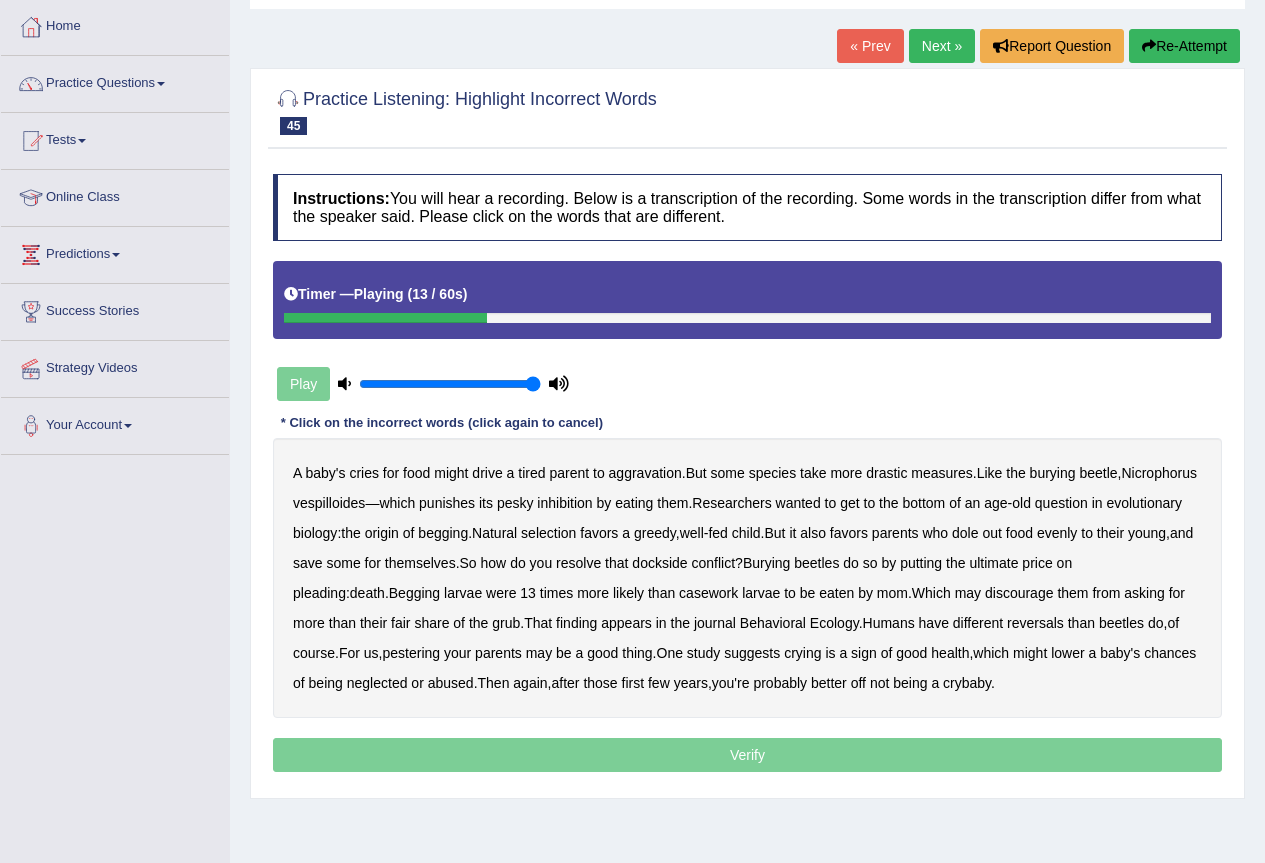 click on "inhibition" at bounding box center (564, 503) 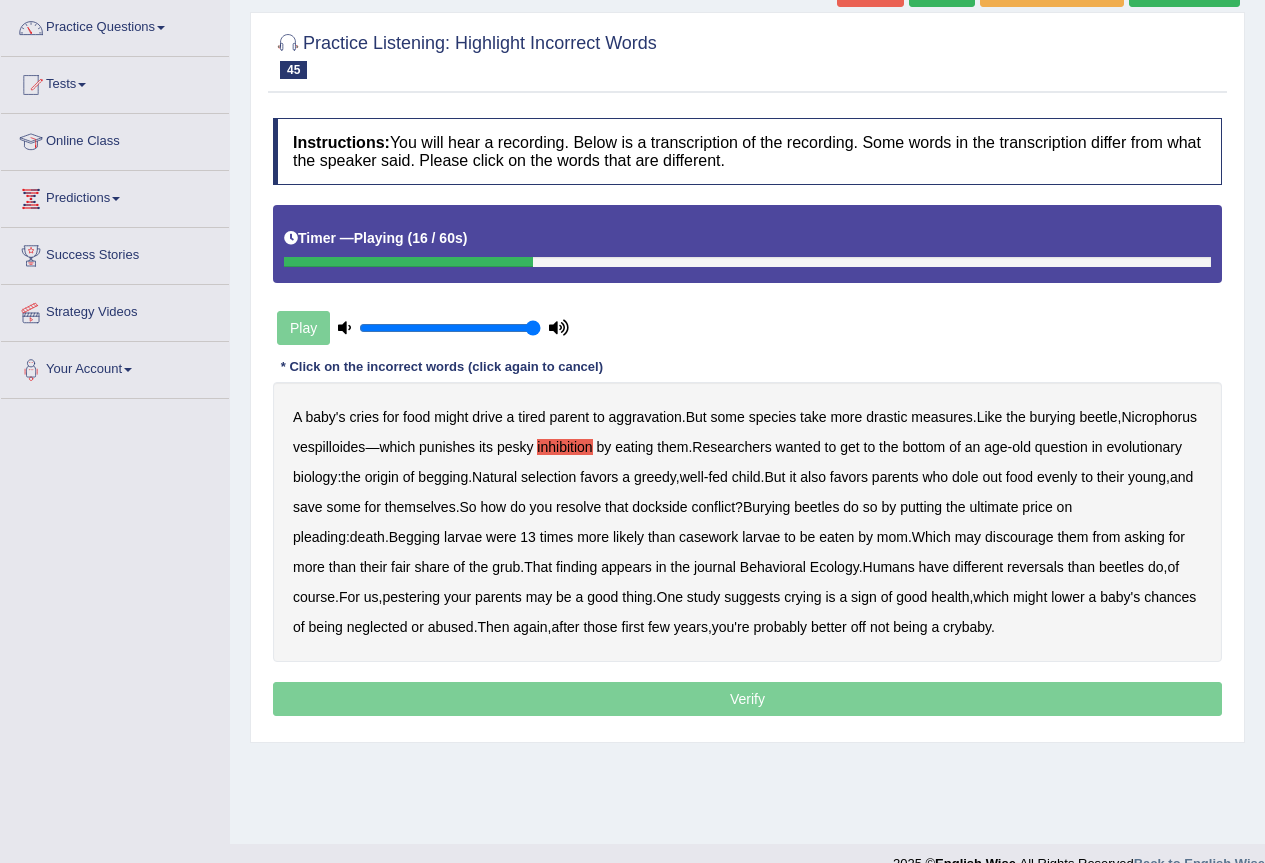 scroll, scrollTop: 187, scrollLeft: 0, axis: vertical 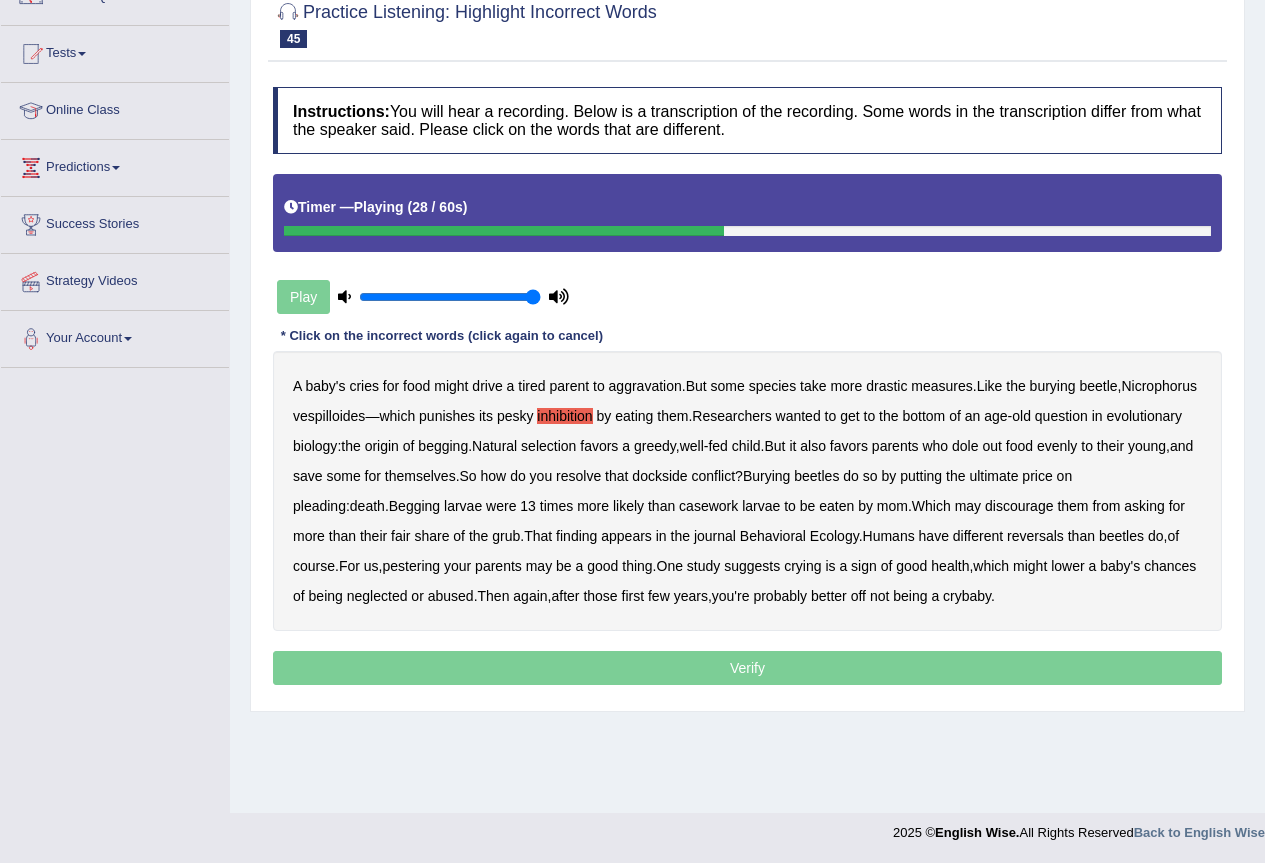 click on "dockside" at bounding box center [659, 476] 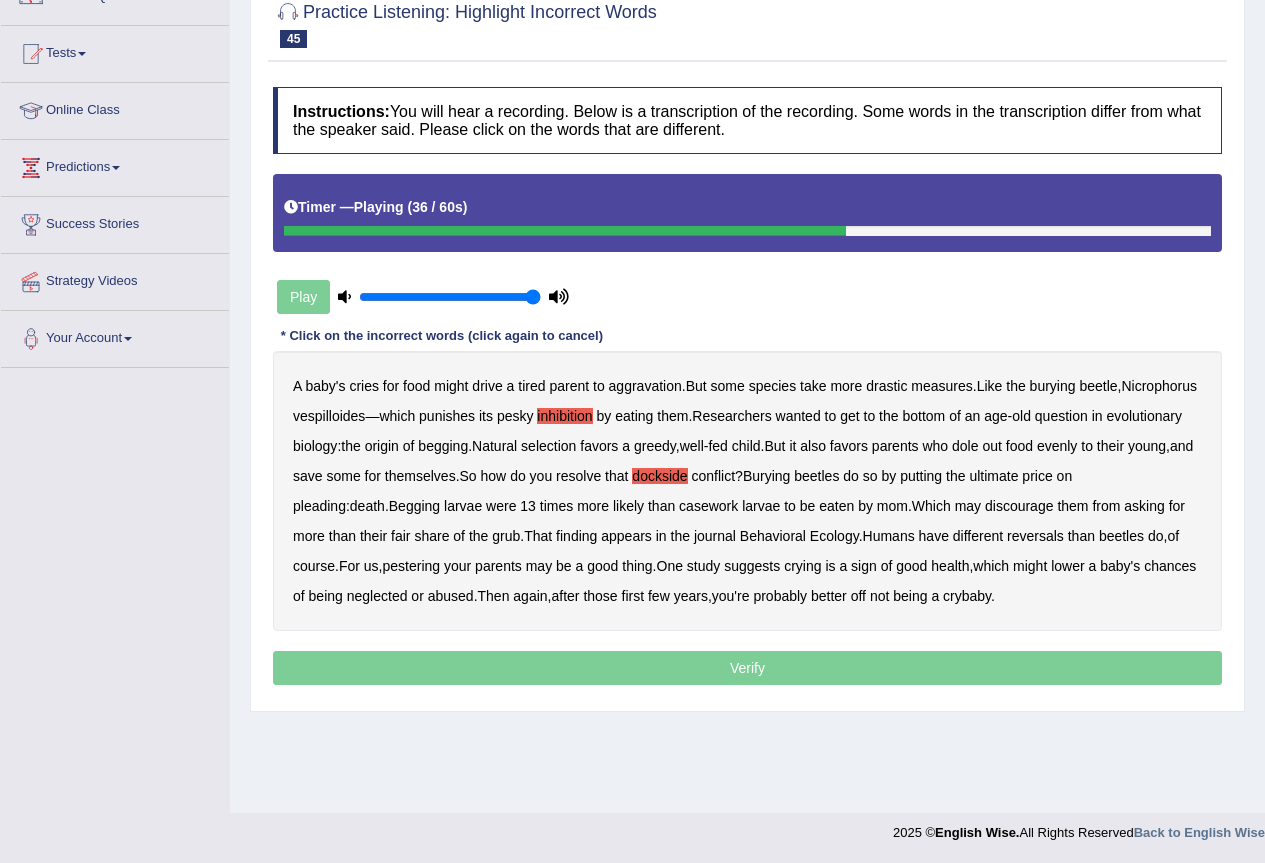 click on "casework" at bounding box center (708, 506) 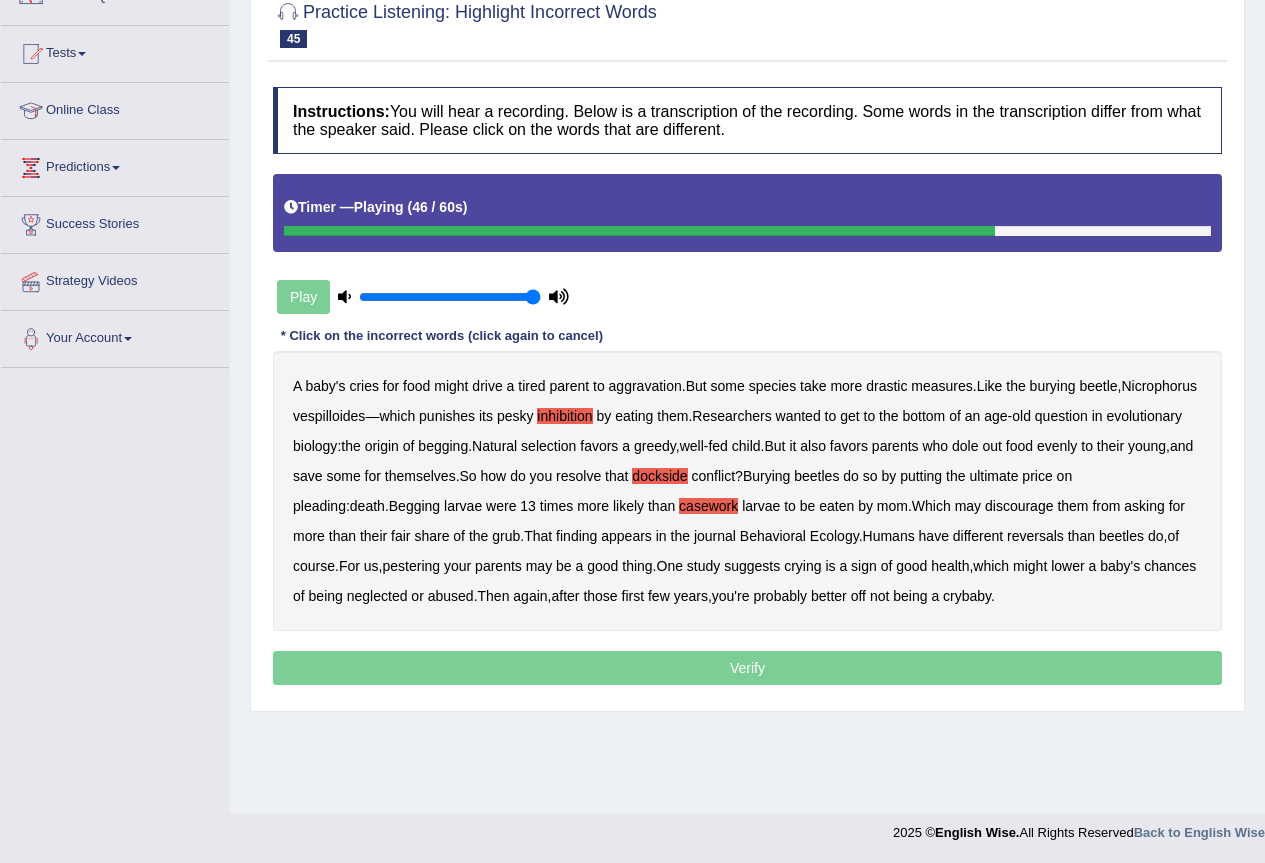 click on "reversals" at bounding box center [1035, 536] 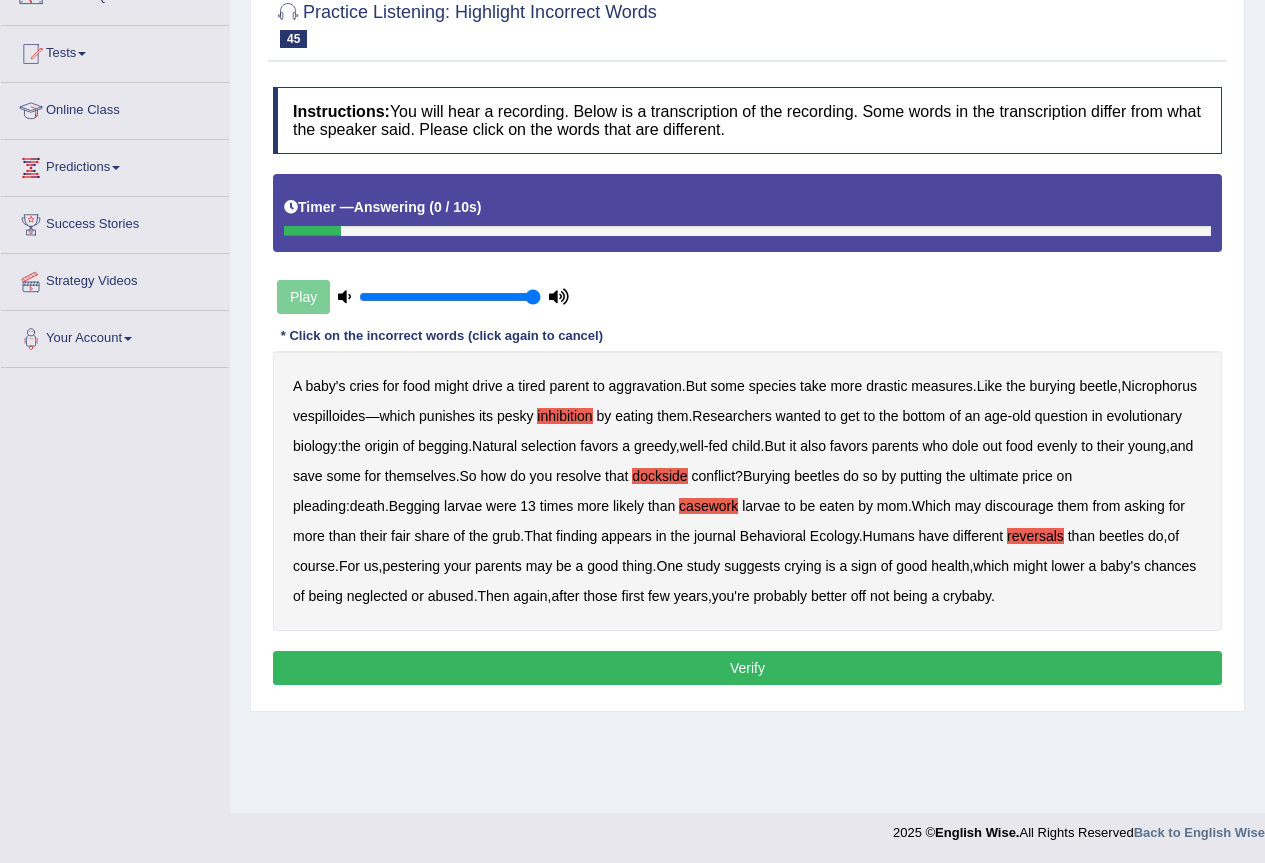 click on "Verify" at bounding box center [747, 668] 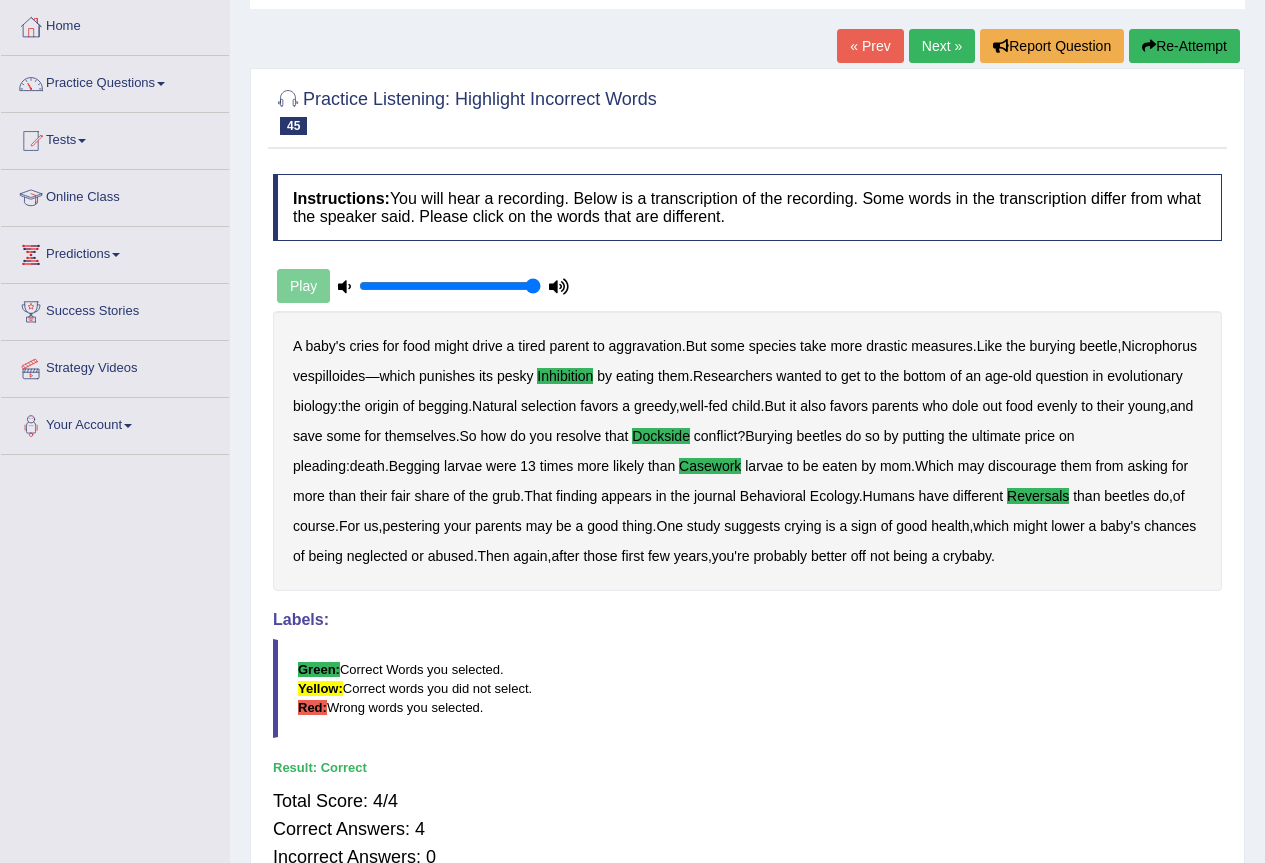 scroll, scrollTop: 0, scrollLeft: 0, axis: both 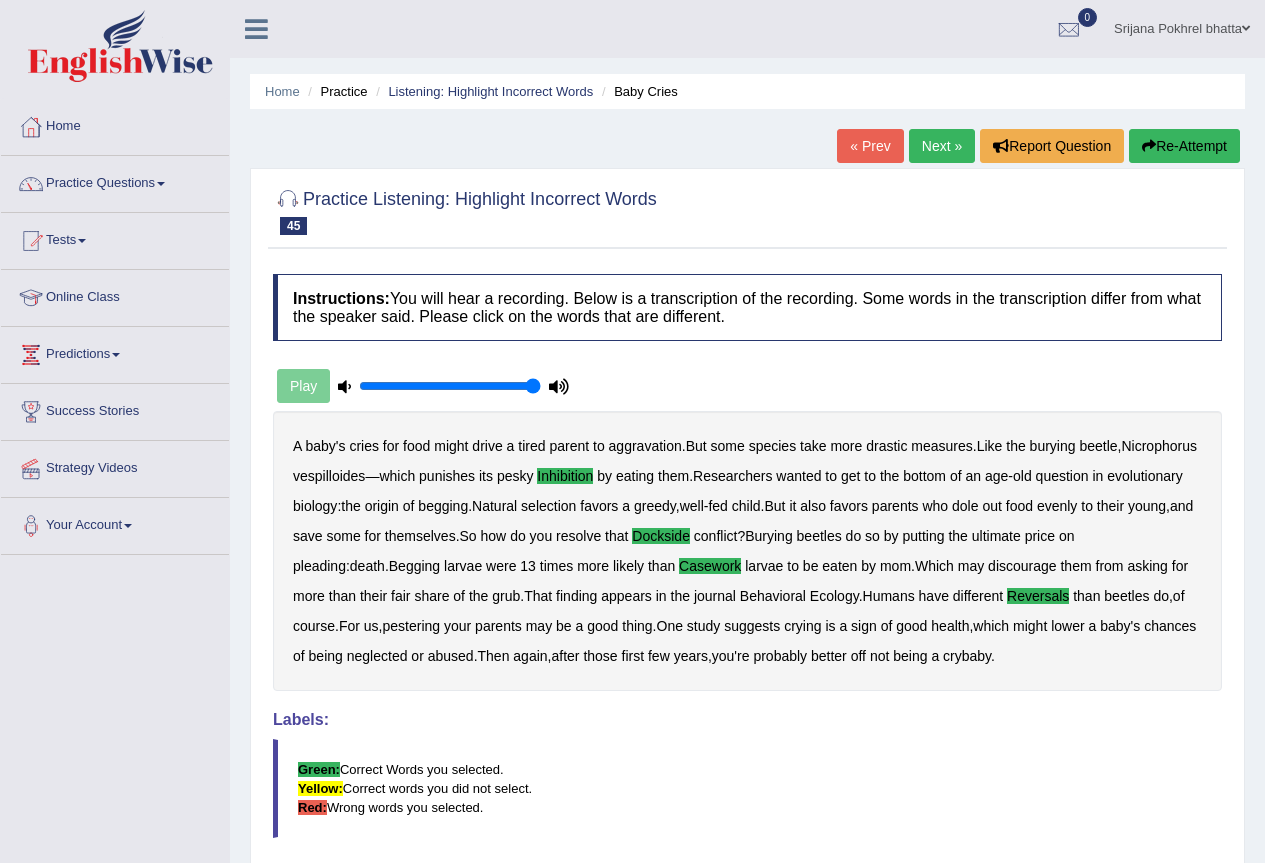 click on "Next »" at bounding box center (942, 146) 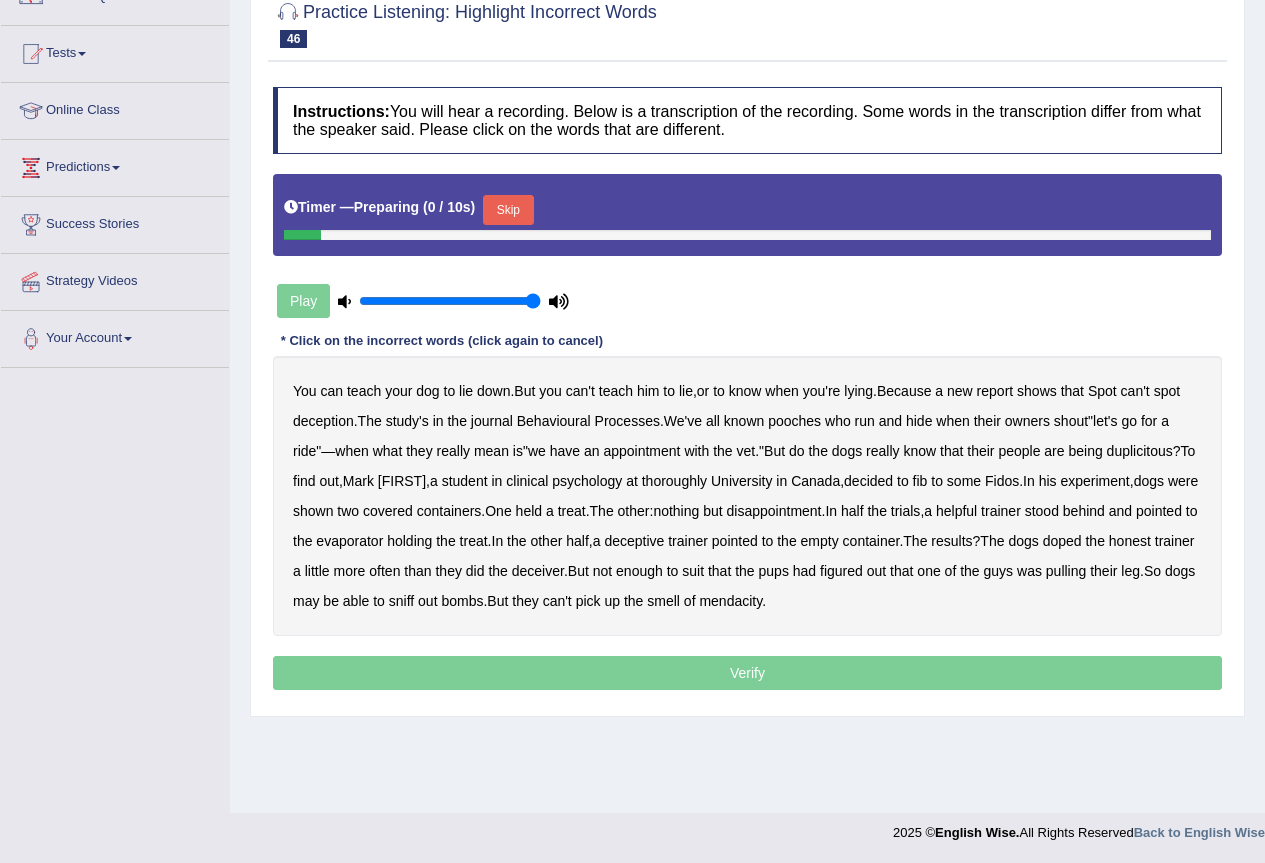 scroll, scrollTop: 0, scrollLeft: 0, axis: both 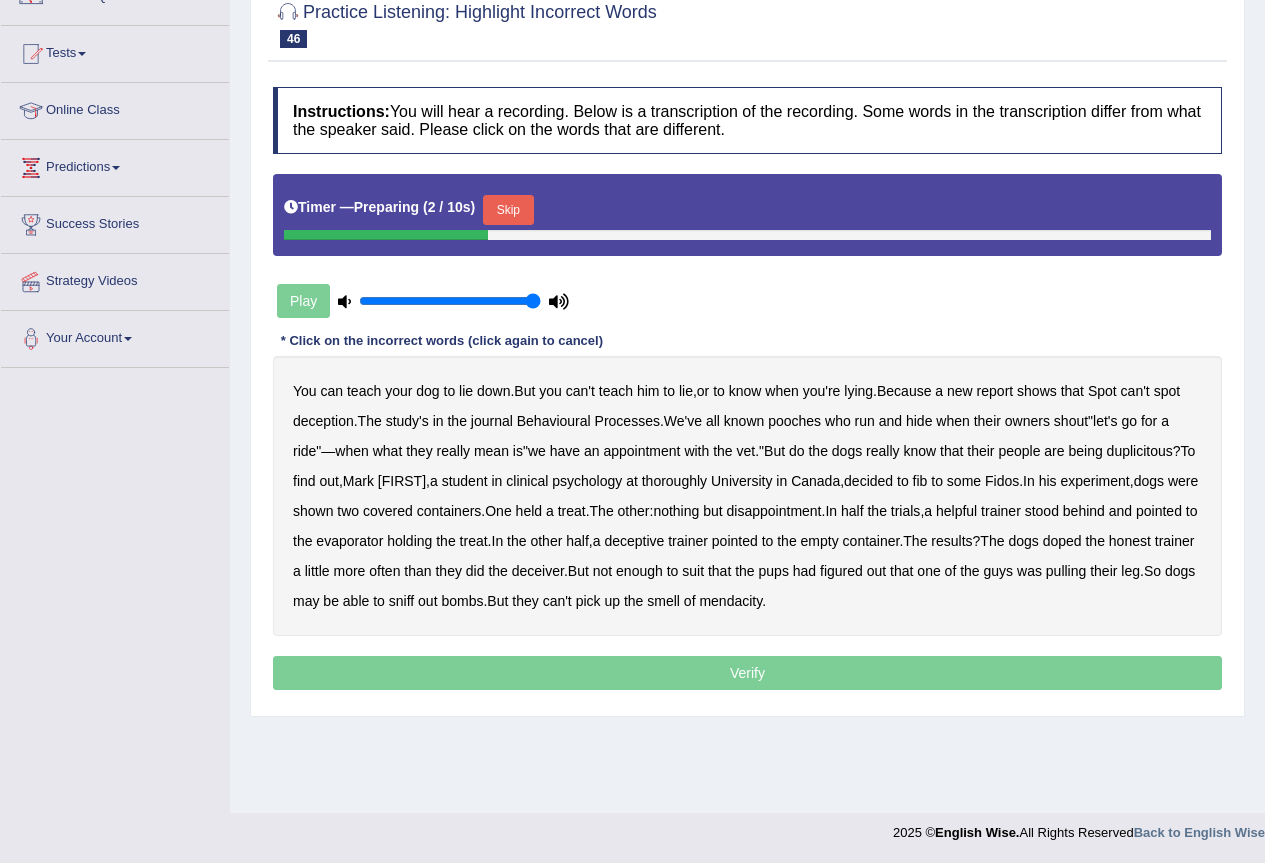 click on "Skip" at bounding box center [508, 210] 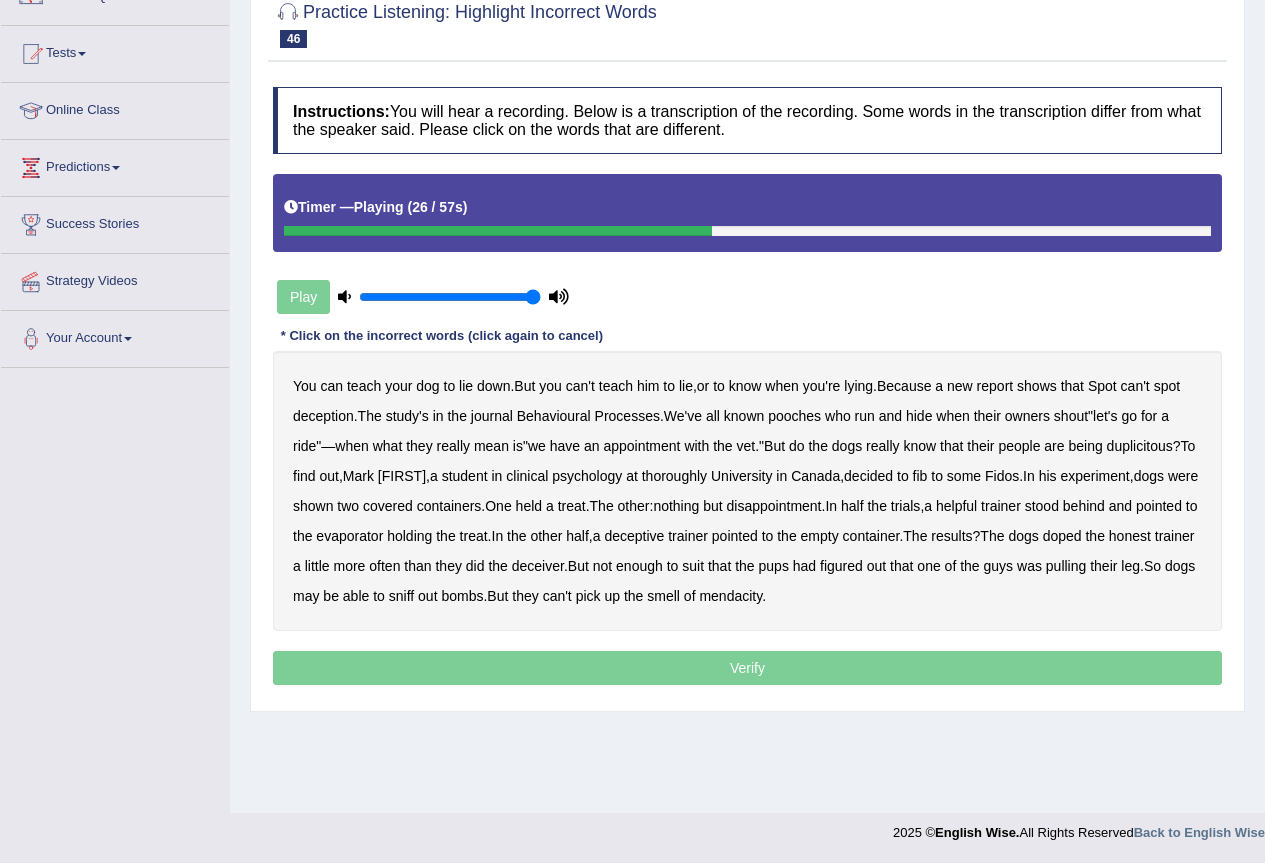 click on "thoroughly" at bounding box center [674, 476] 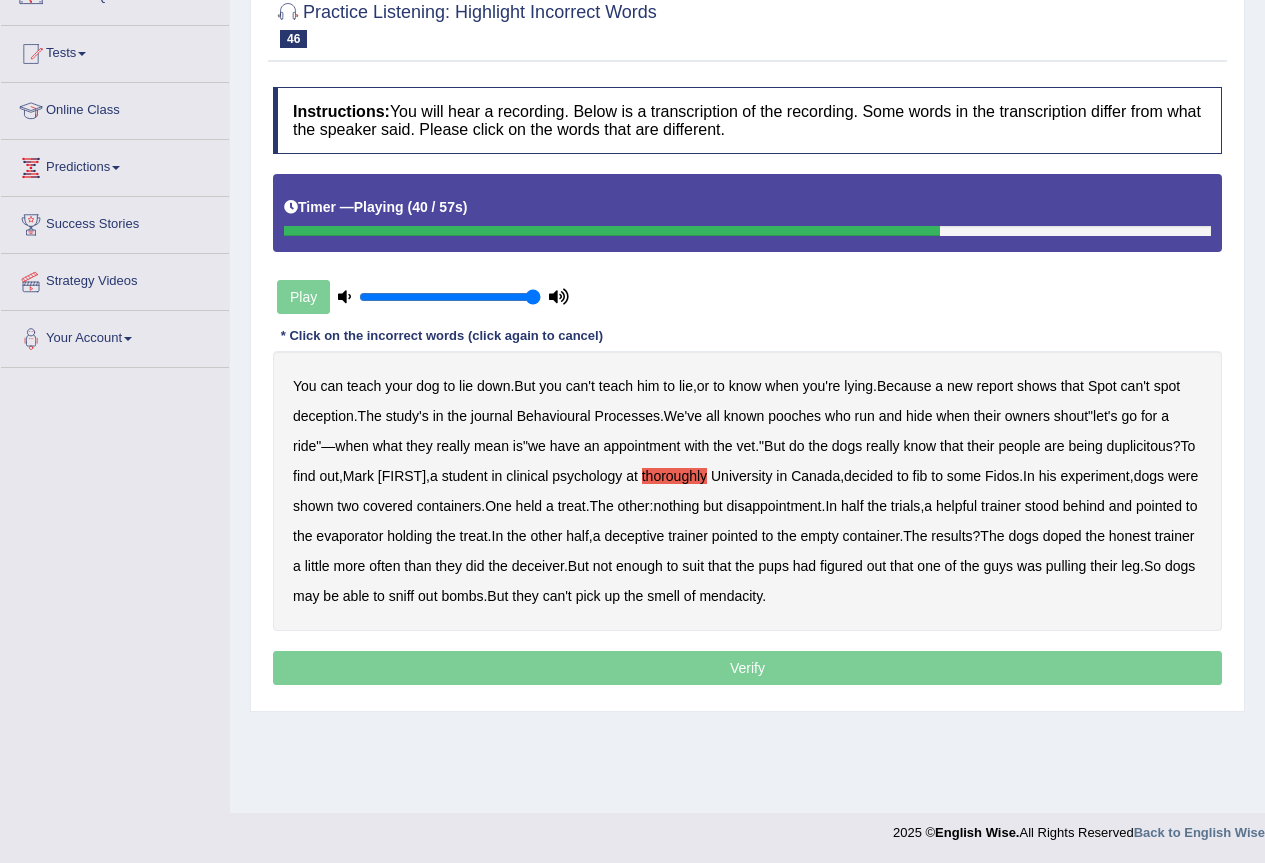 click on "evaporator" at bounding box center [349, 536] 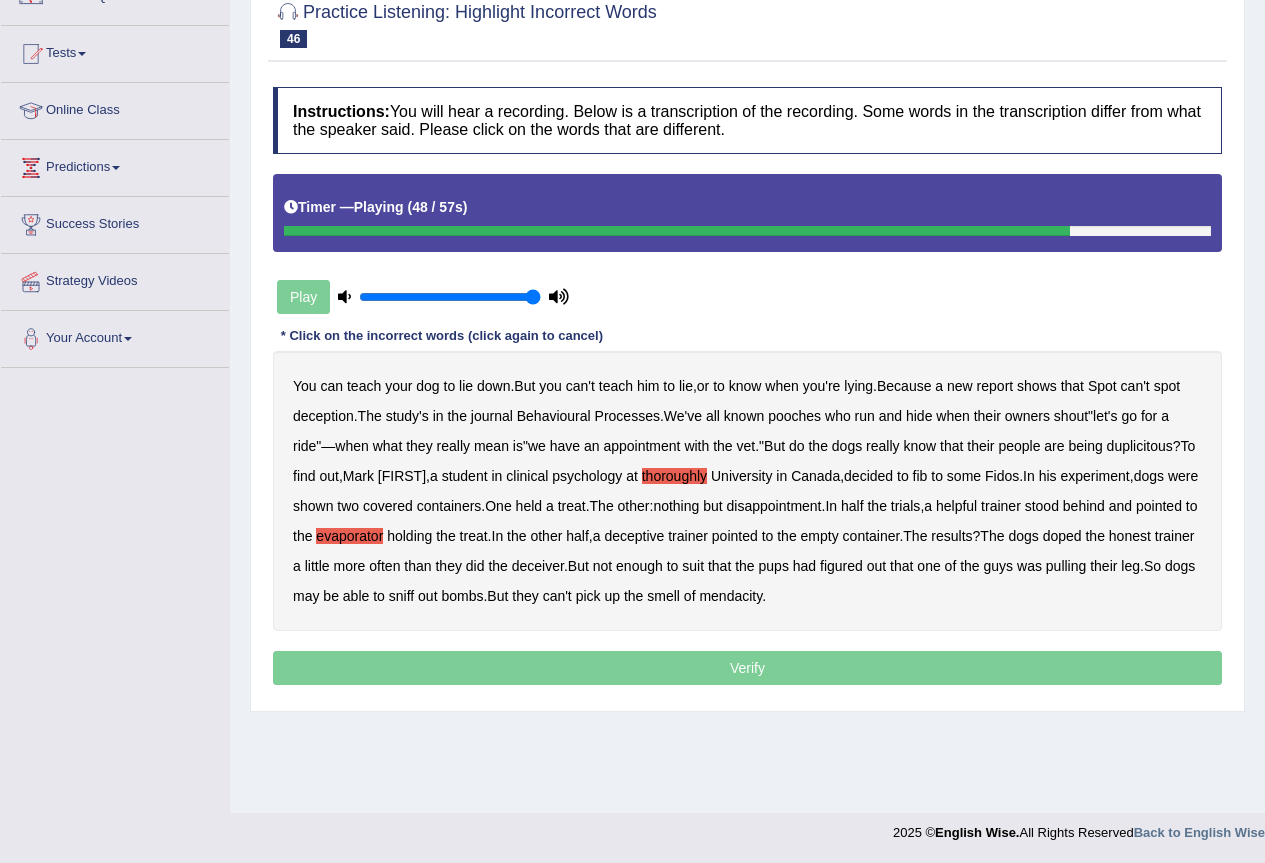 click on "doped" at bounding box center [1062, 536] 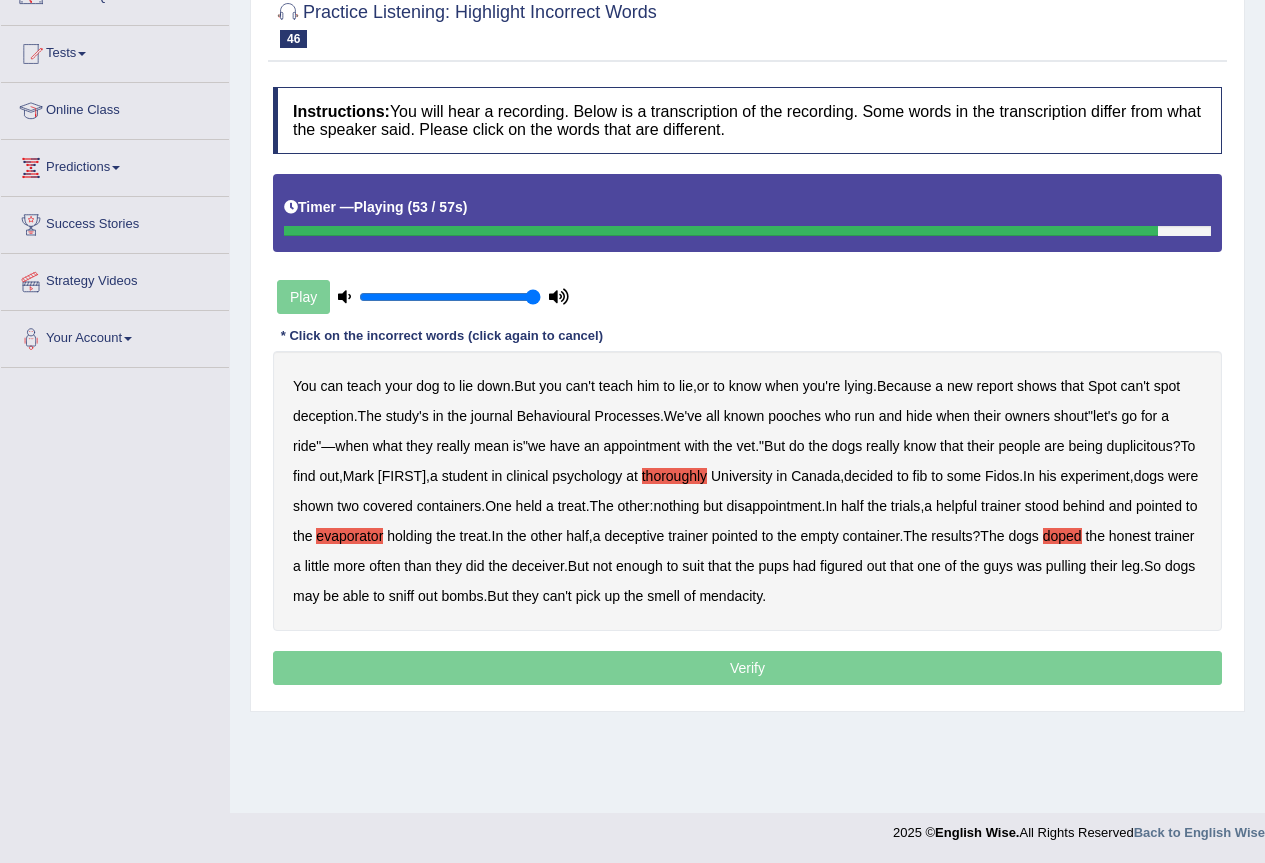 click on "suit" at bounding box center [693, 566] 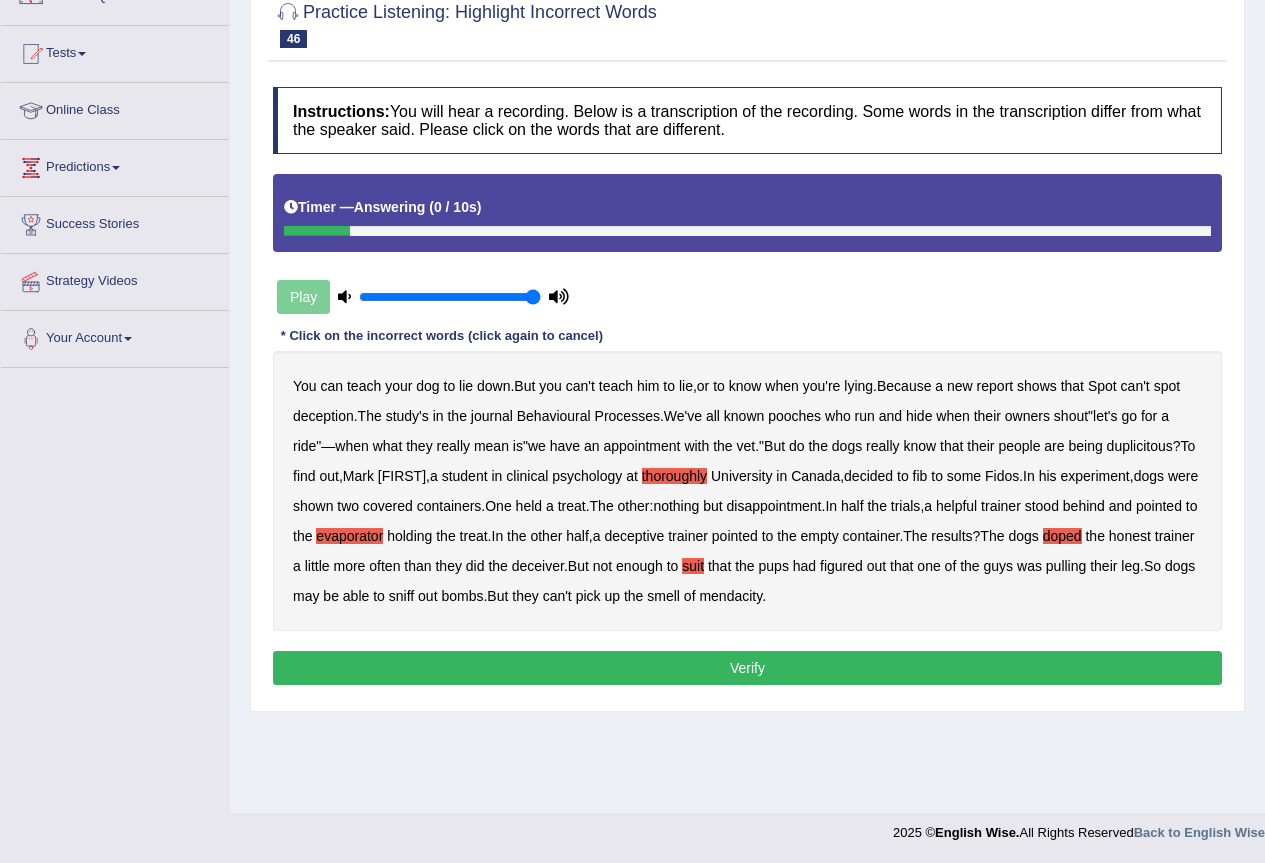 click on "Verify" at bounding box center (747, 668) 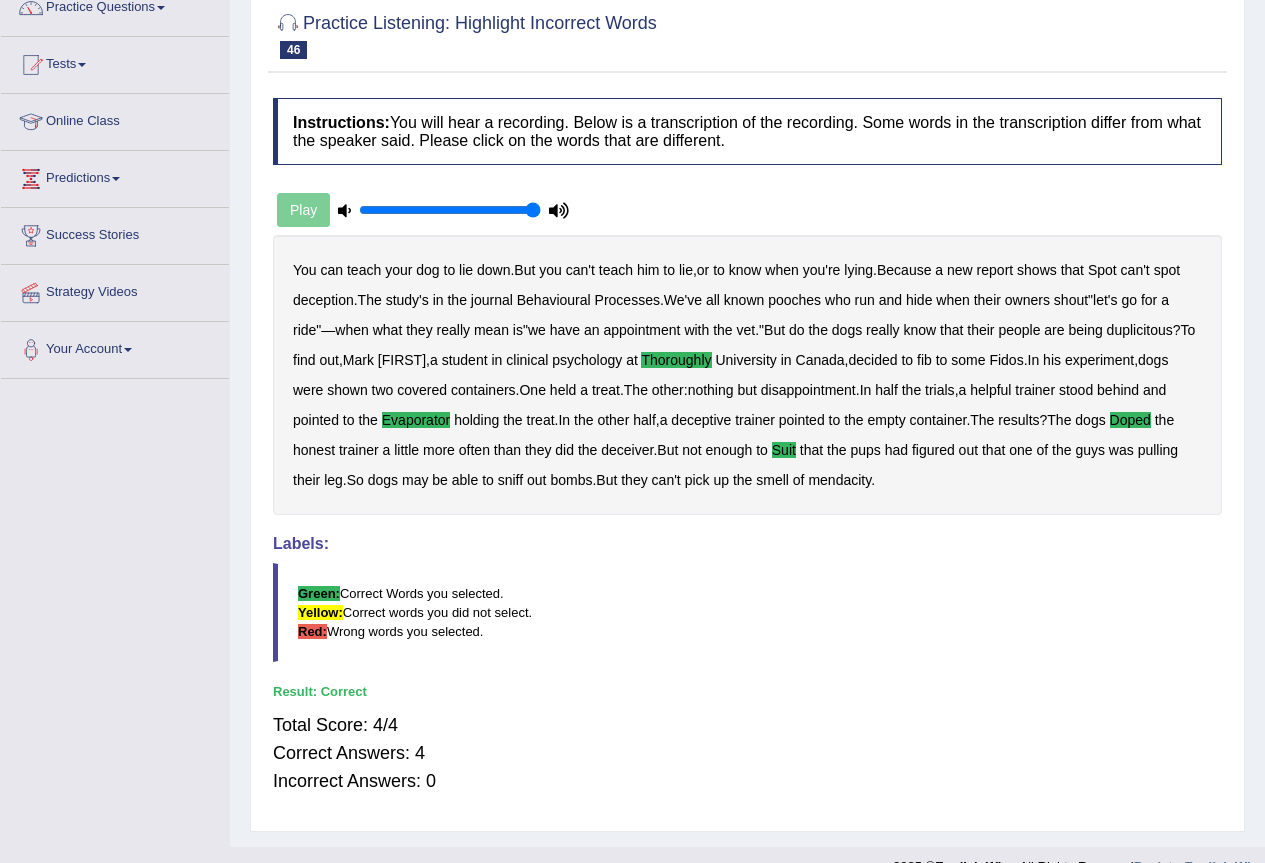 scroll, scrollTop: 0, scrollLeft: 0, axis: both 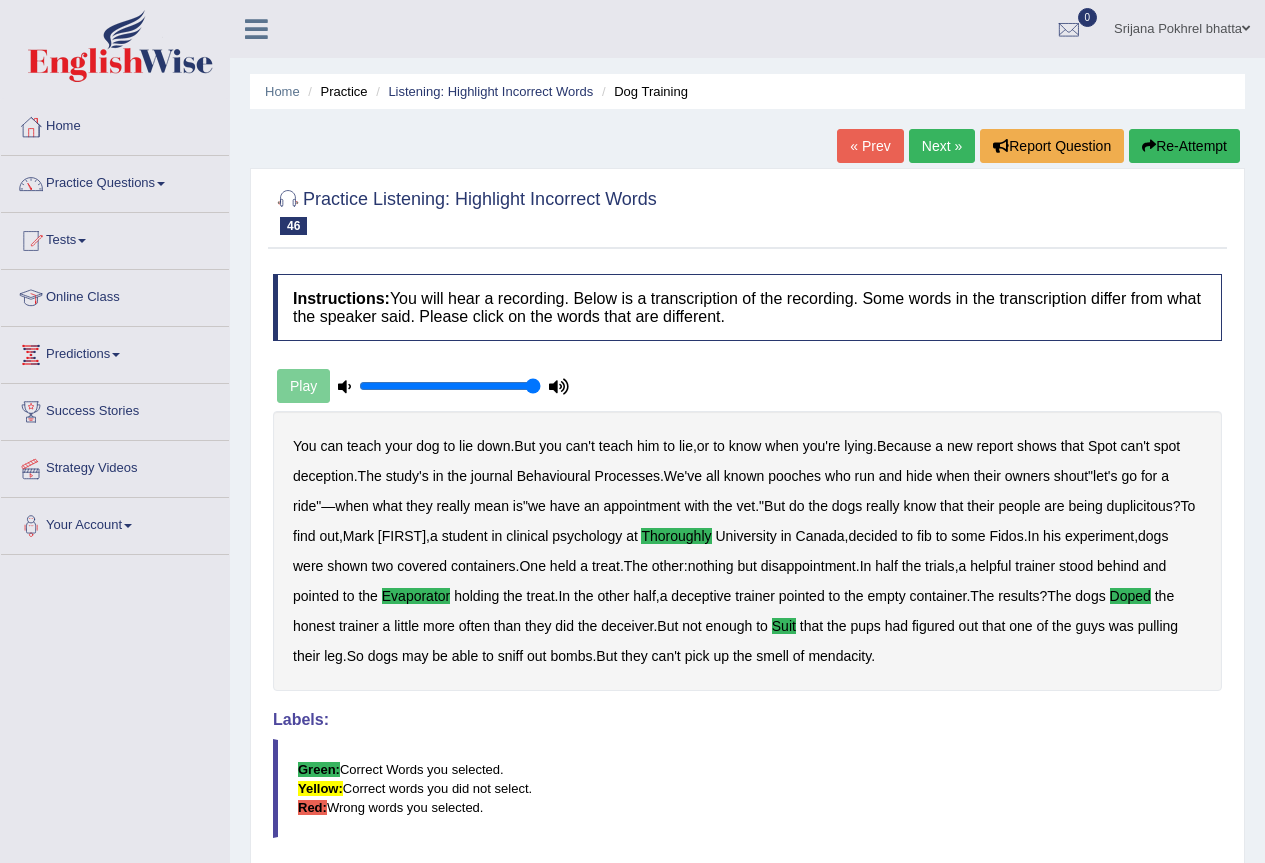 click on "Next »" at bounding box center (942, 146) 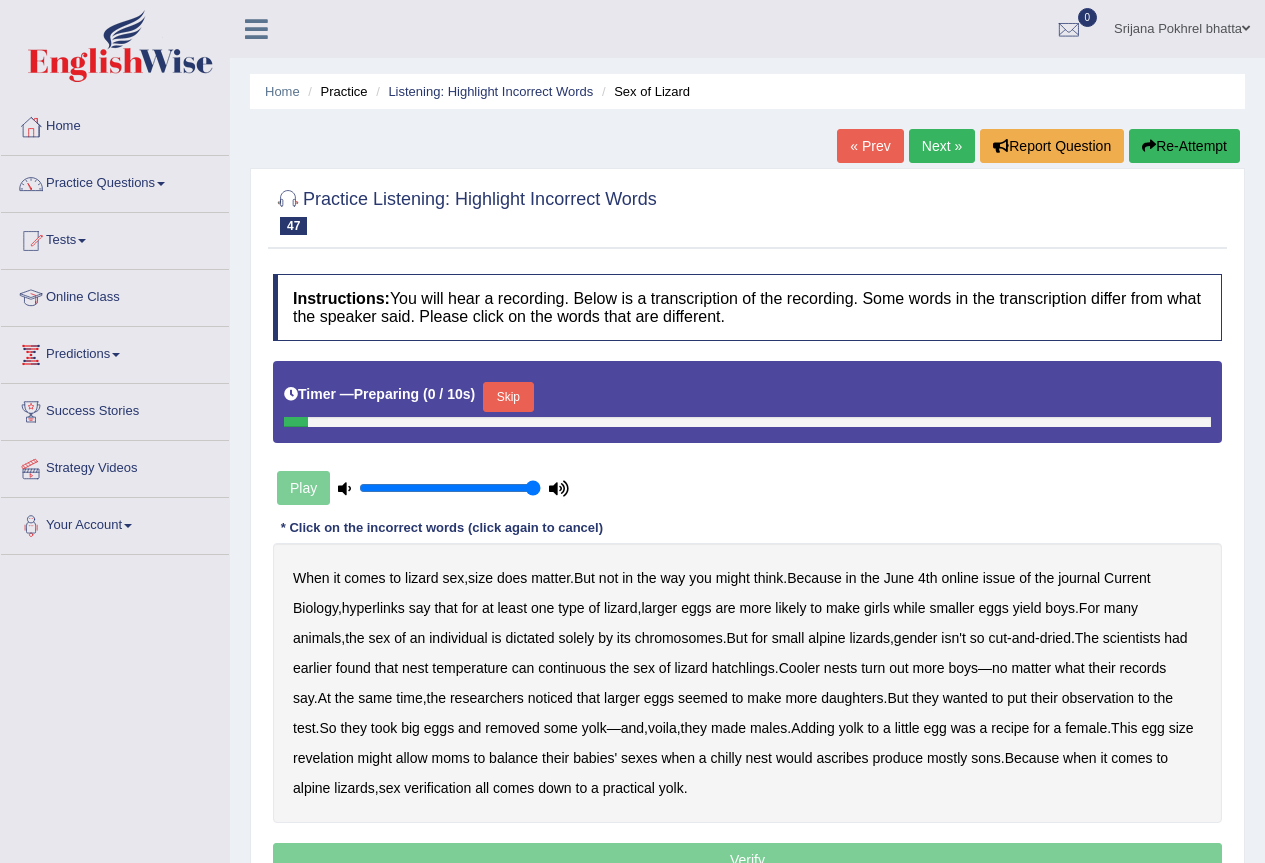 scroll, scrollTop: 0, scrollLeft: 0, axis: both 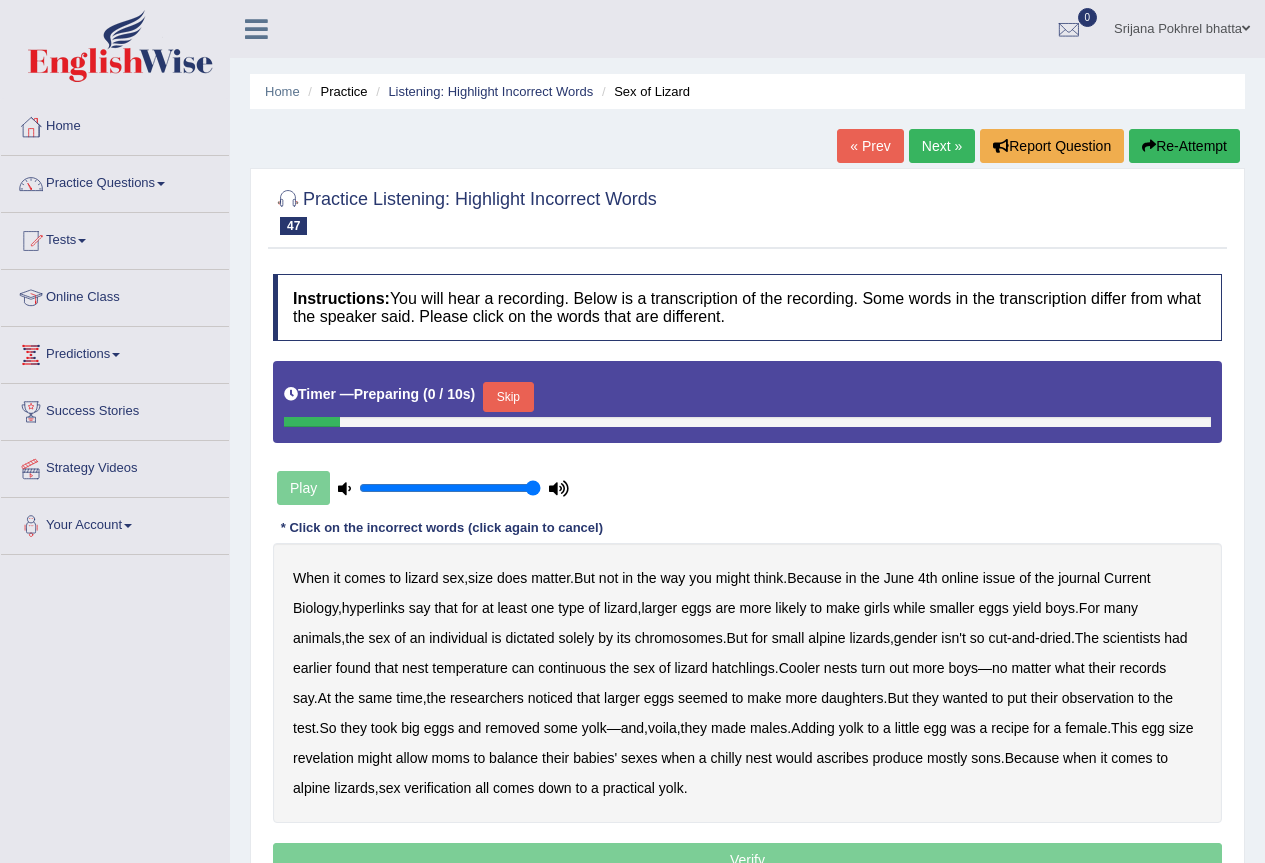 click on "Skip" at bounding box center (508, 397) 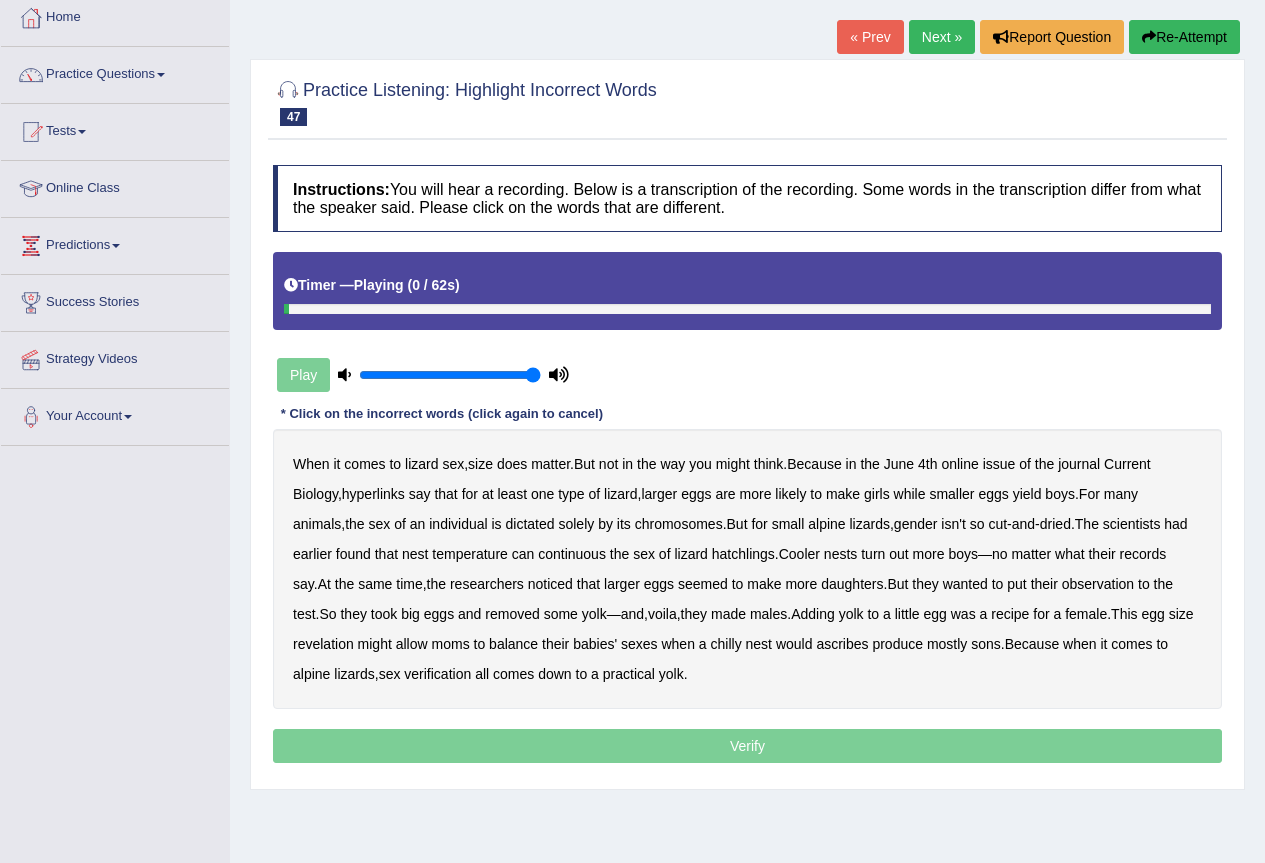scroll, scrollTop: 187, scrollLeft: 0, axis: vertical 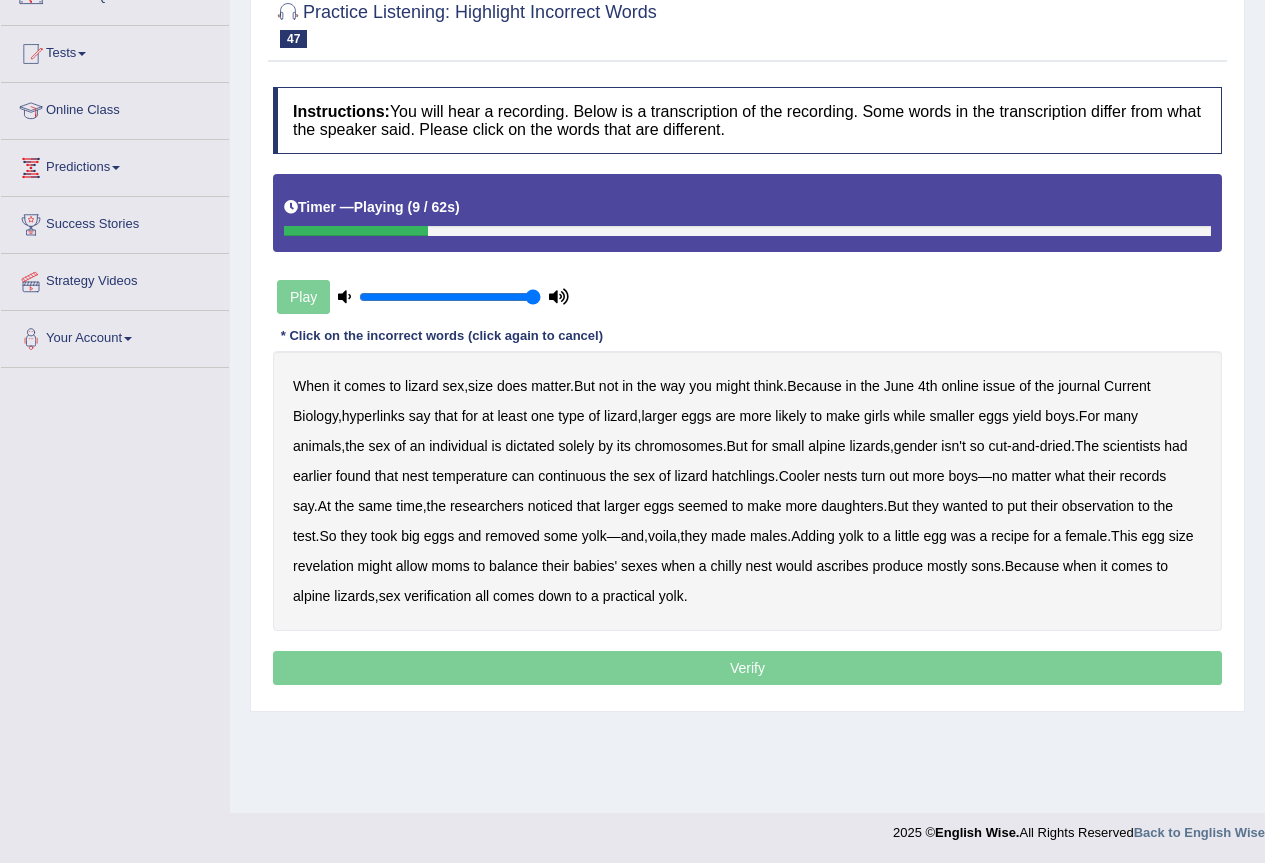 click on "hyperlinks" at bounding box center [373, 416] 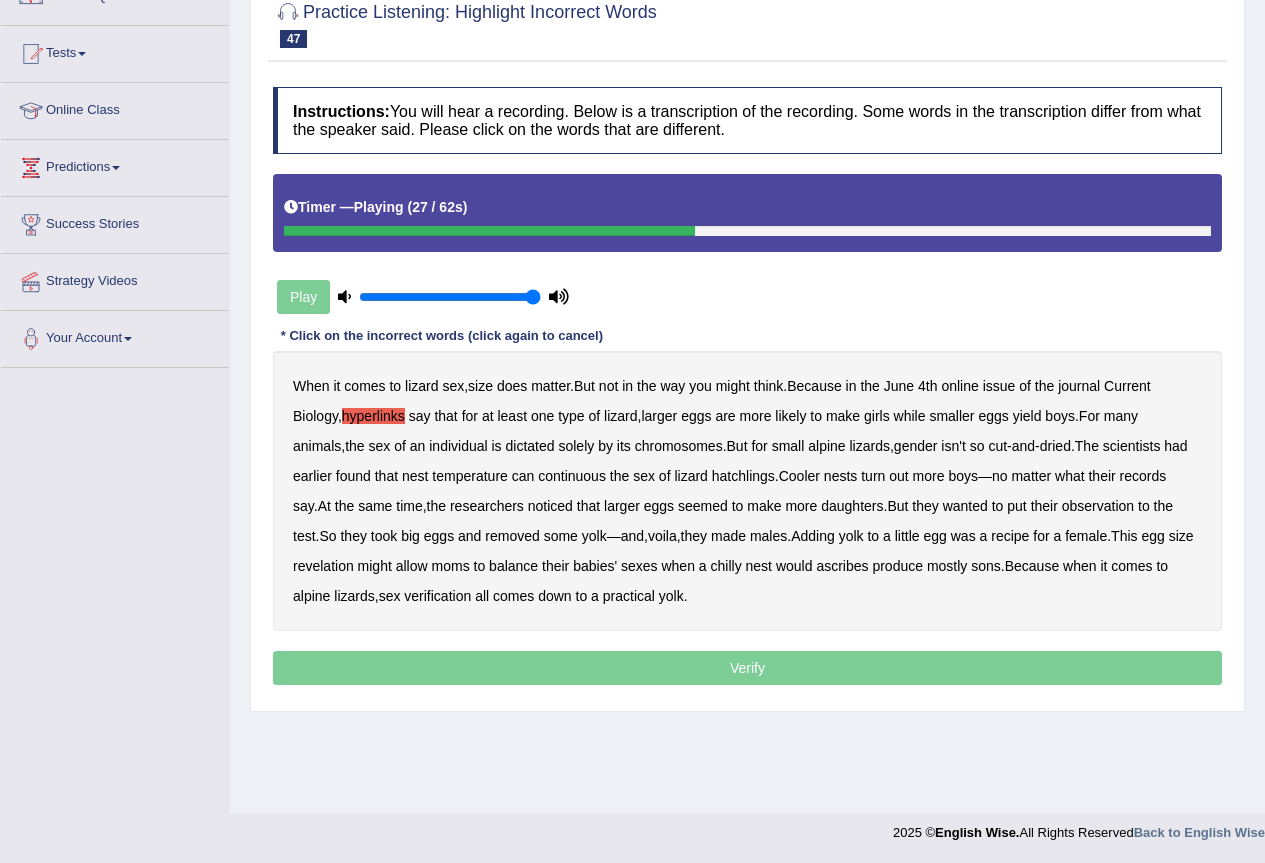 click on "continuous" at bounding box center [572, 476] 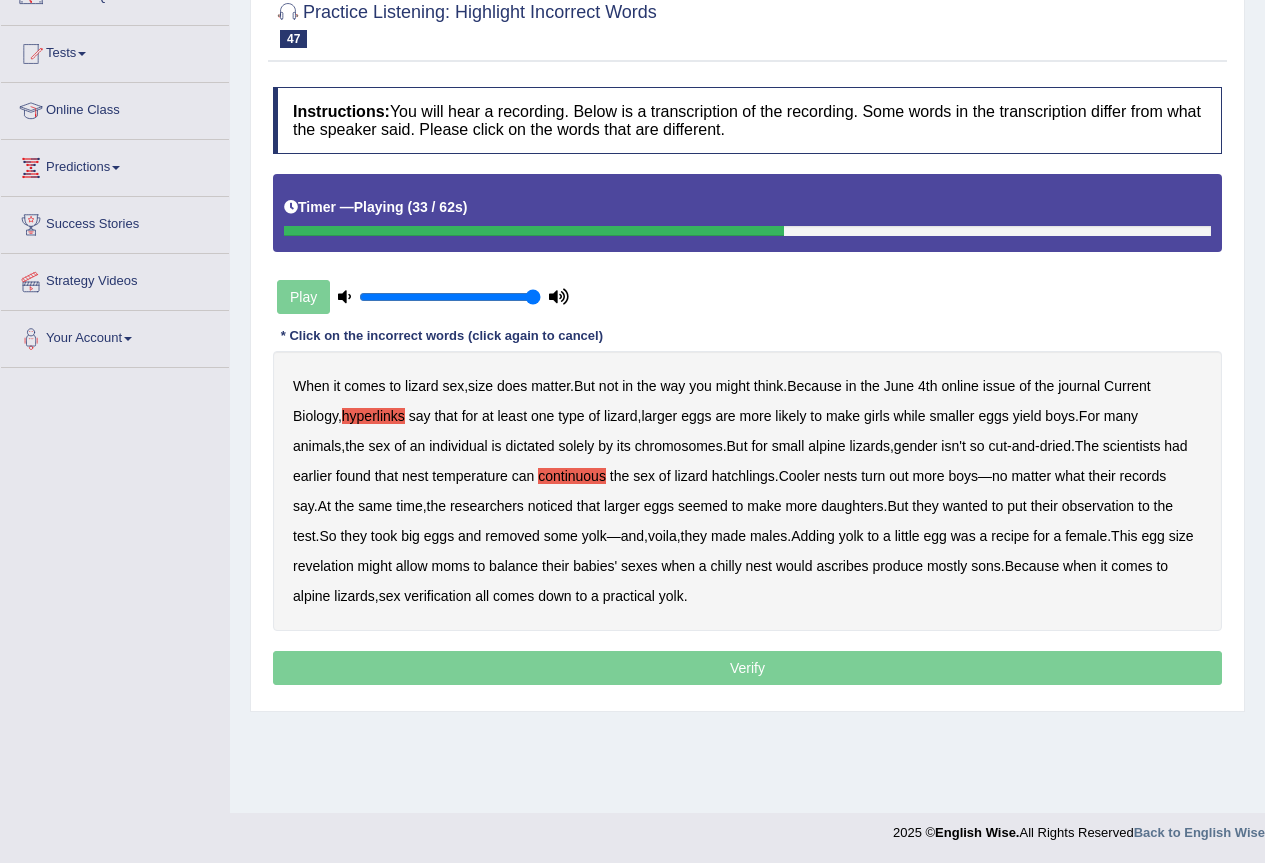 click on "records" at bounding box center (1143, 476) 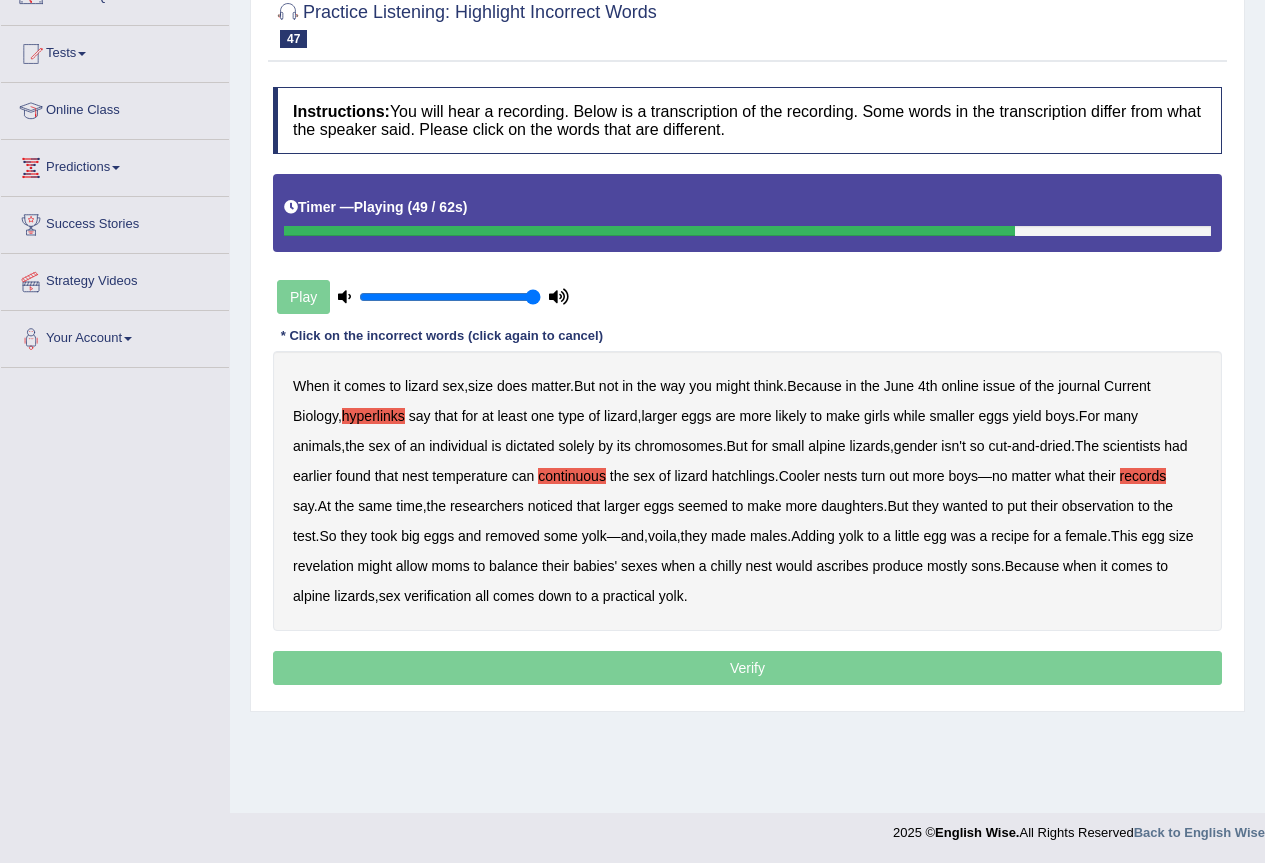 click on "revelation" at bounding box center [323, 566] 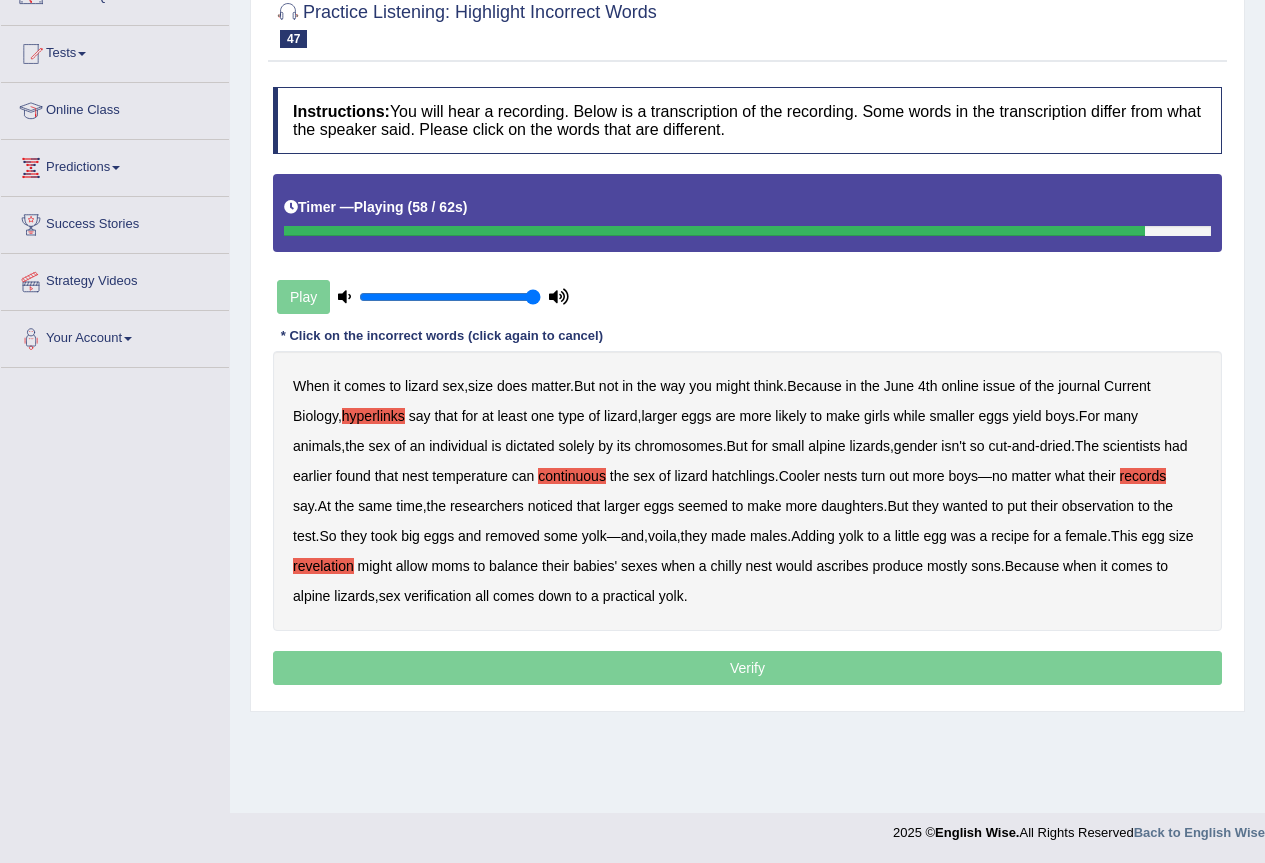 click on "verification" at bounding box center [437, 596] 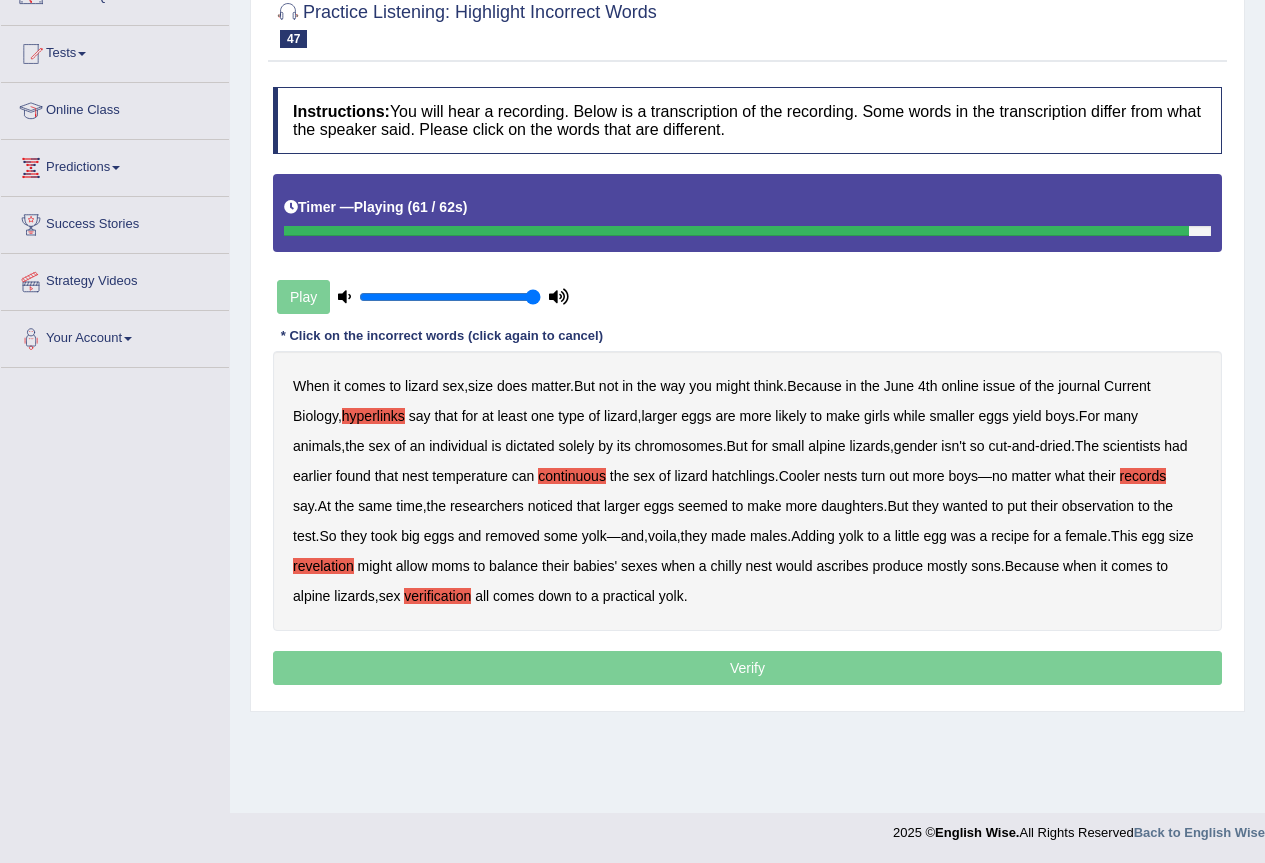 click on "Verify" at bounding box center (747, 668) 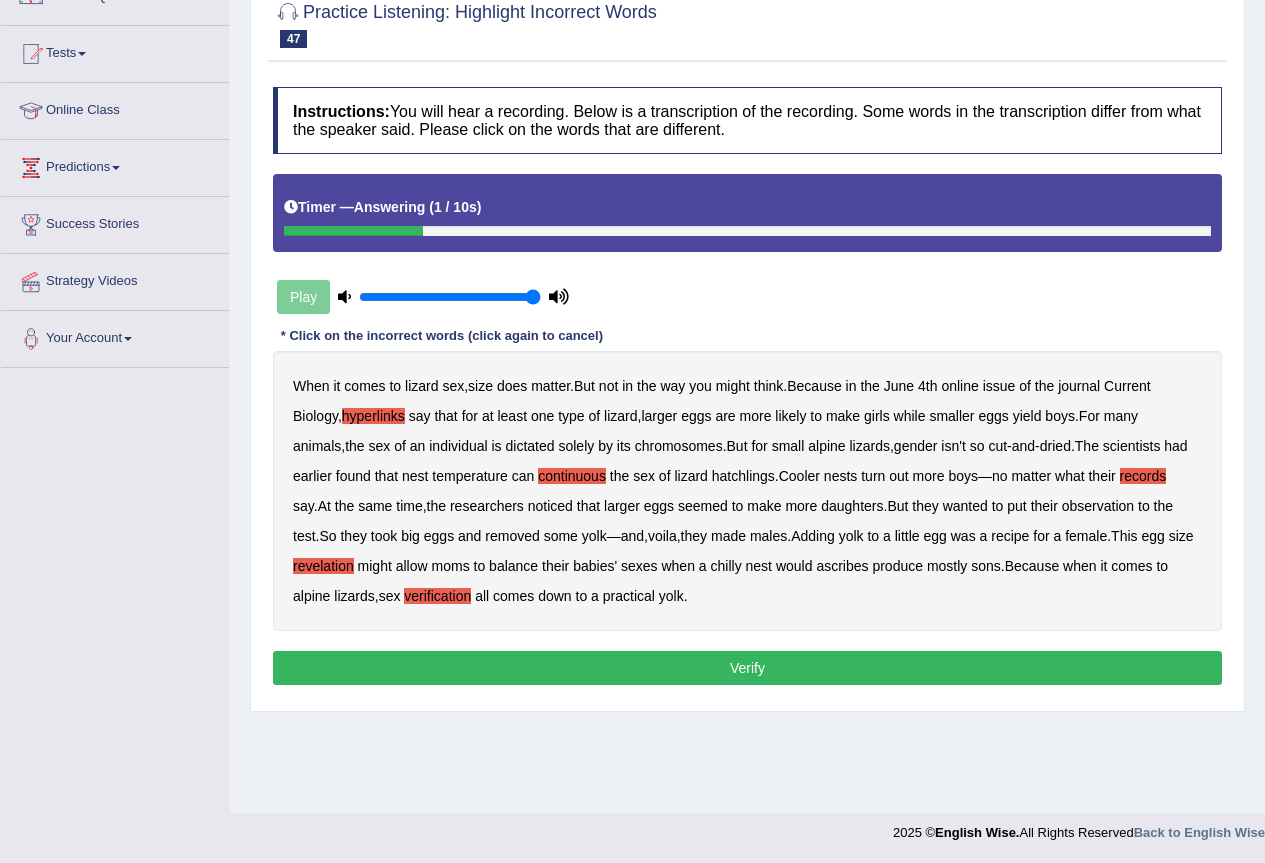click on "Verify" at bounding box center (747, 668) 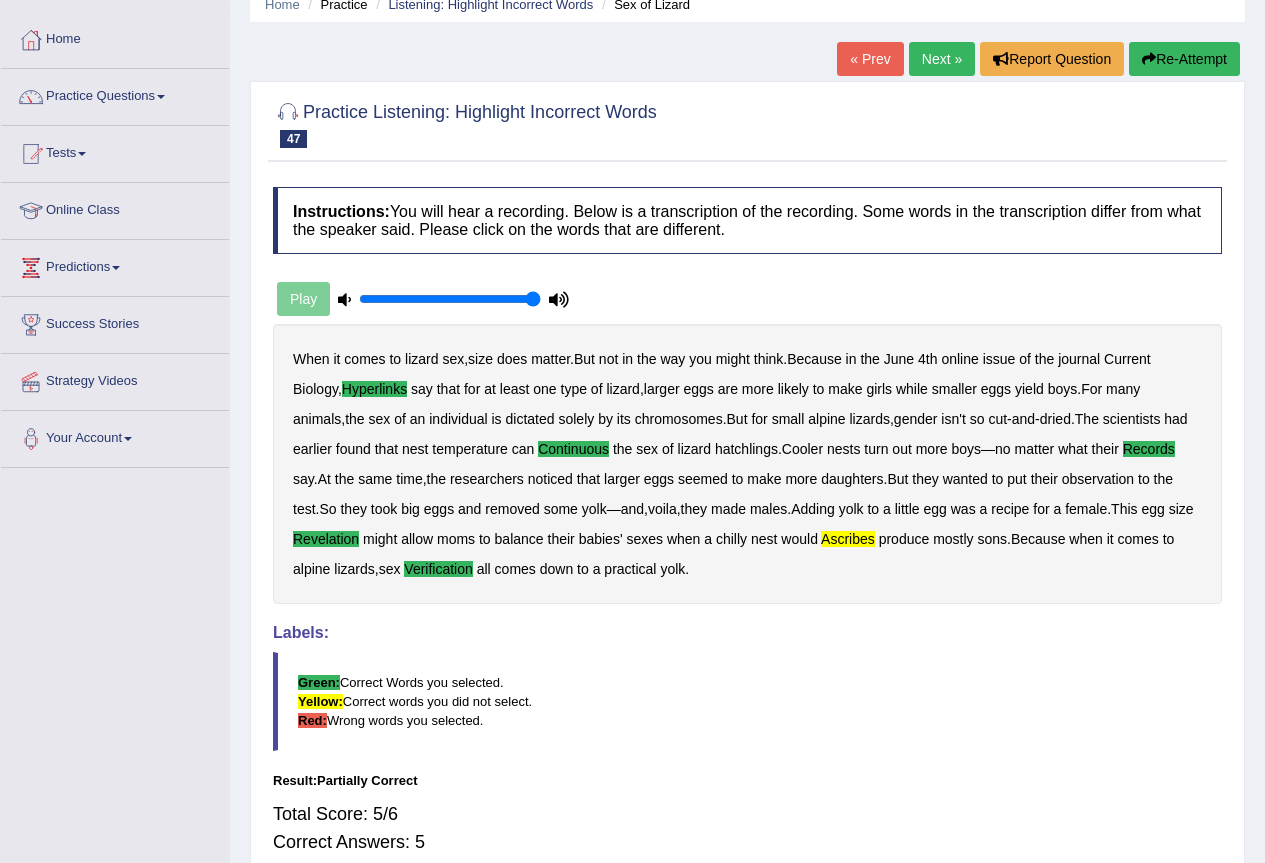scroll, scrollTop: 0, scrollLeft: 0, axis: both 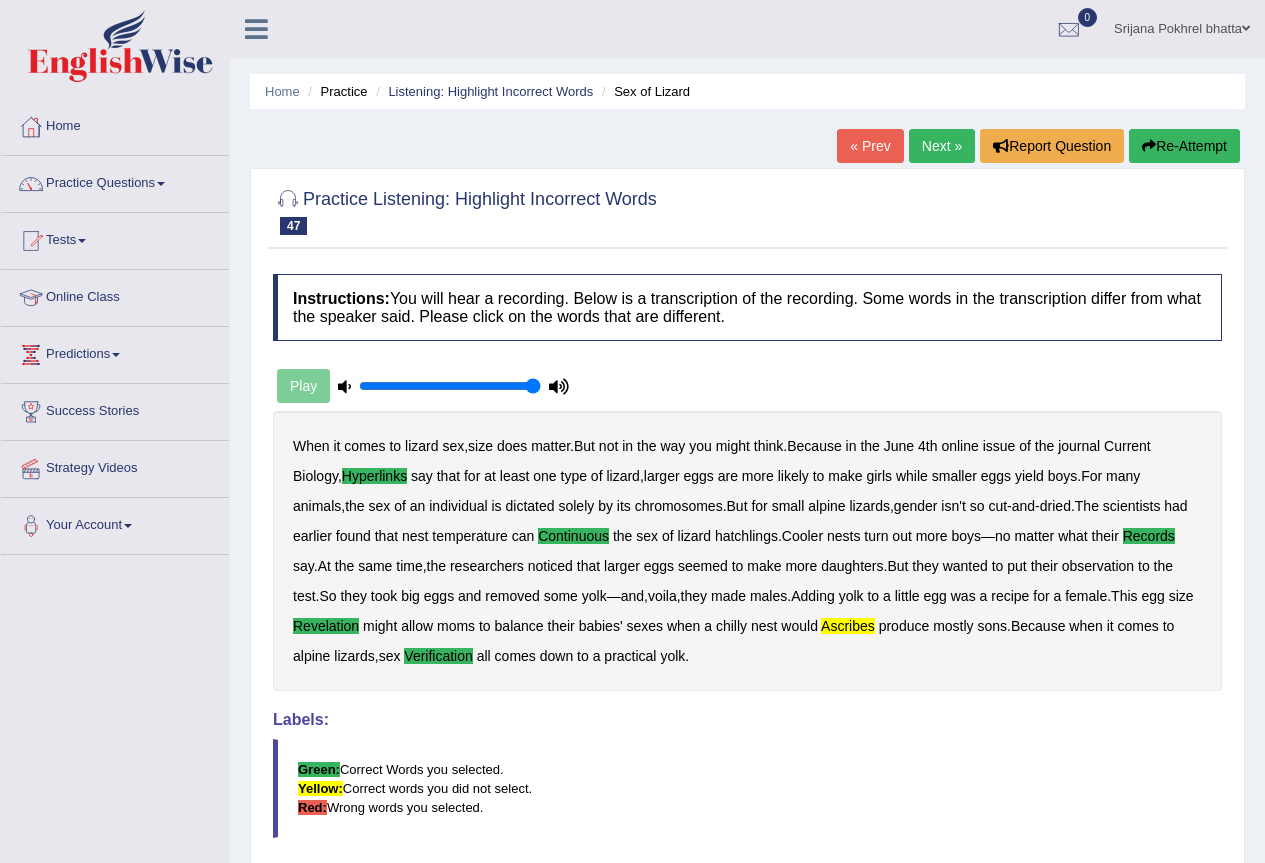 click on "Next »" at bounding box center [942, 146] 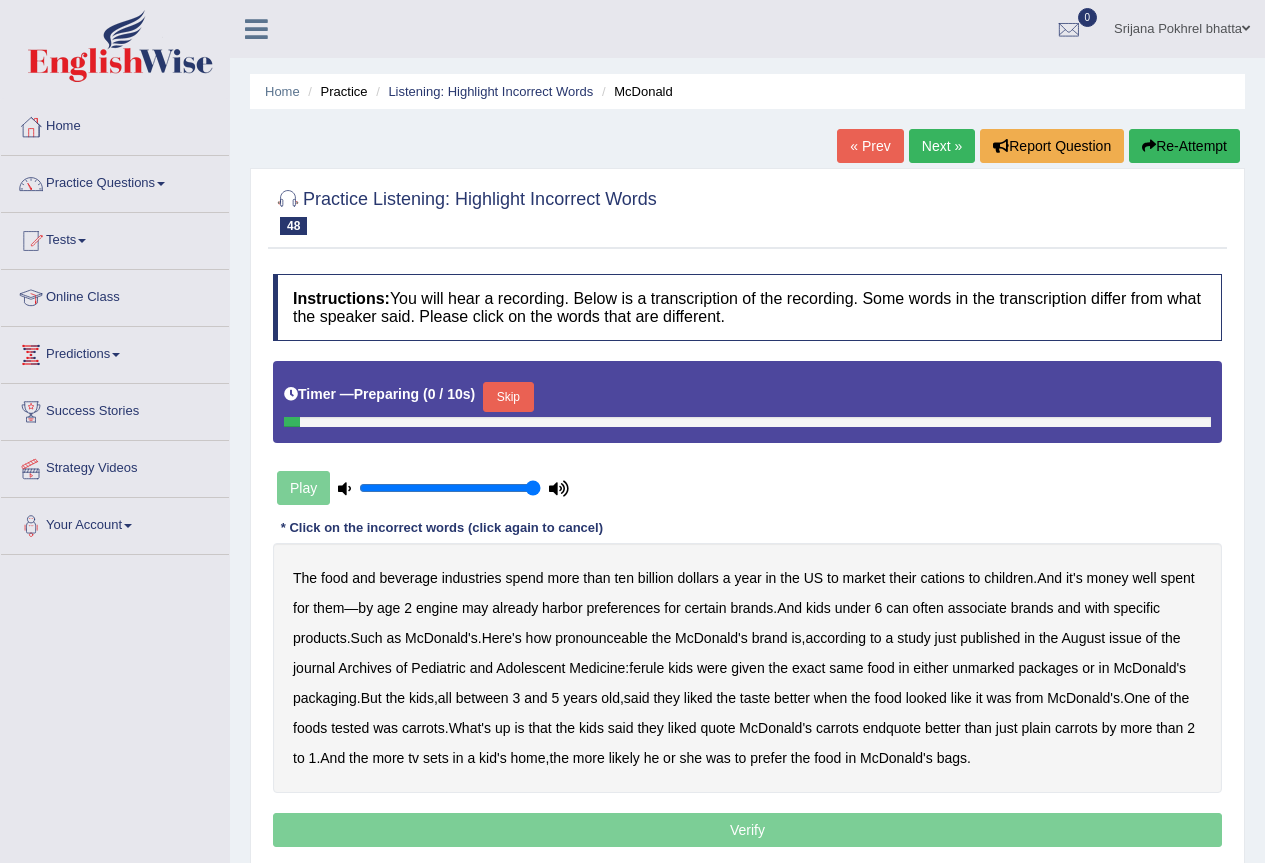 scroll, scrollTop: 164, scrollLeft: 0, axis: vertical 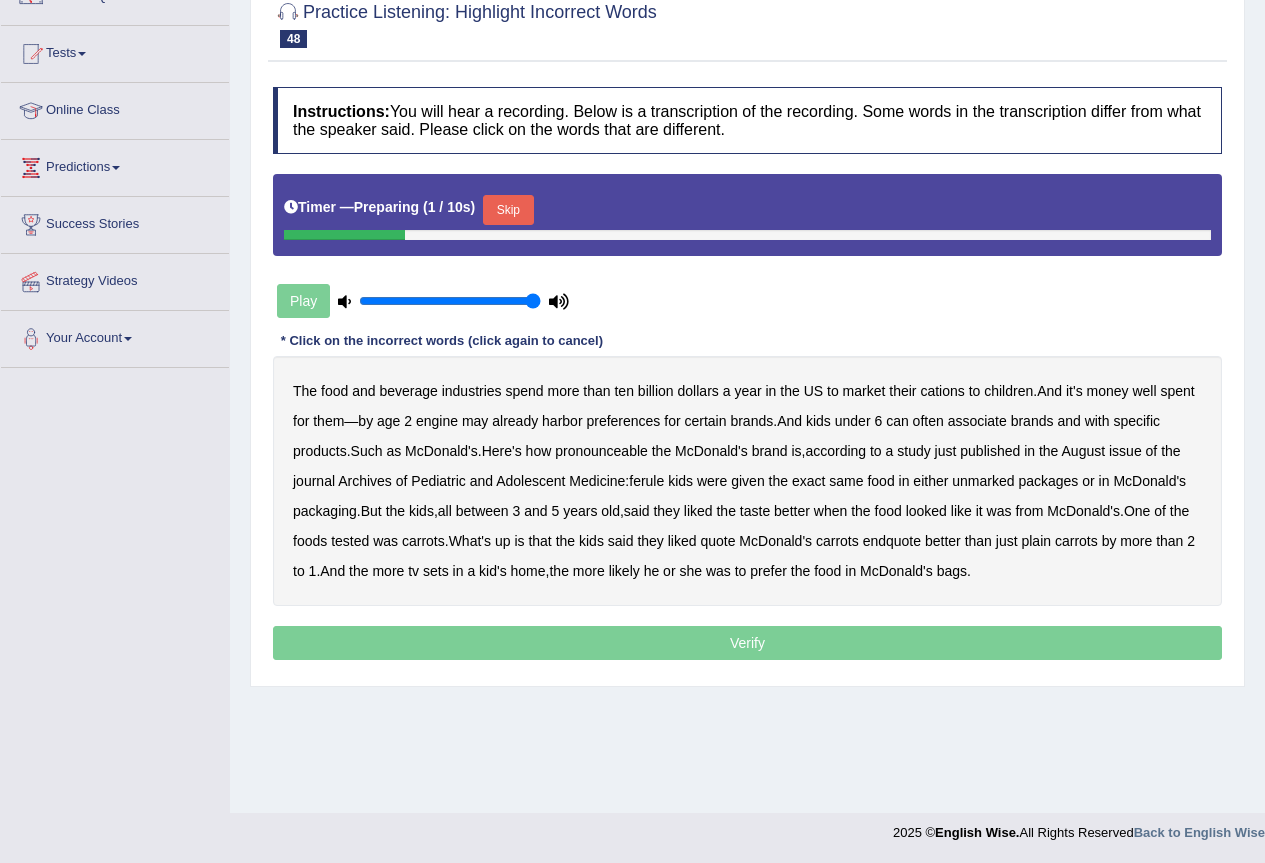 click on "Skip" at bounding box center [508, 210] 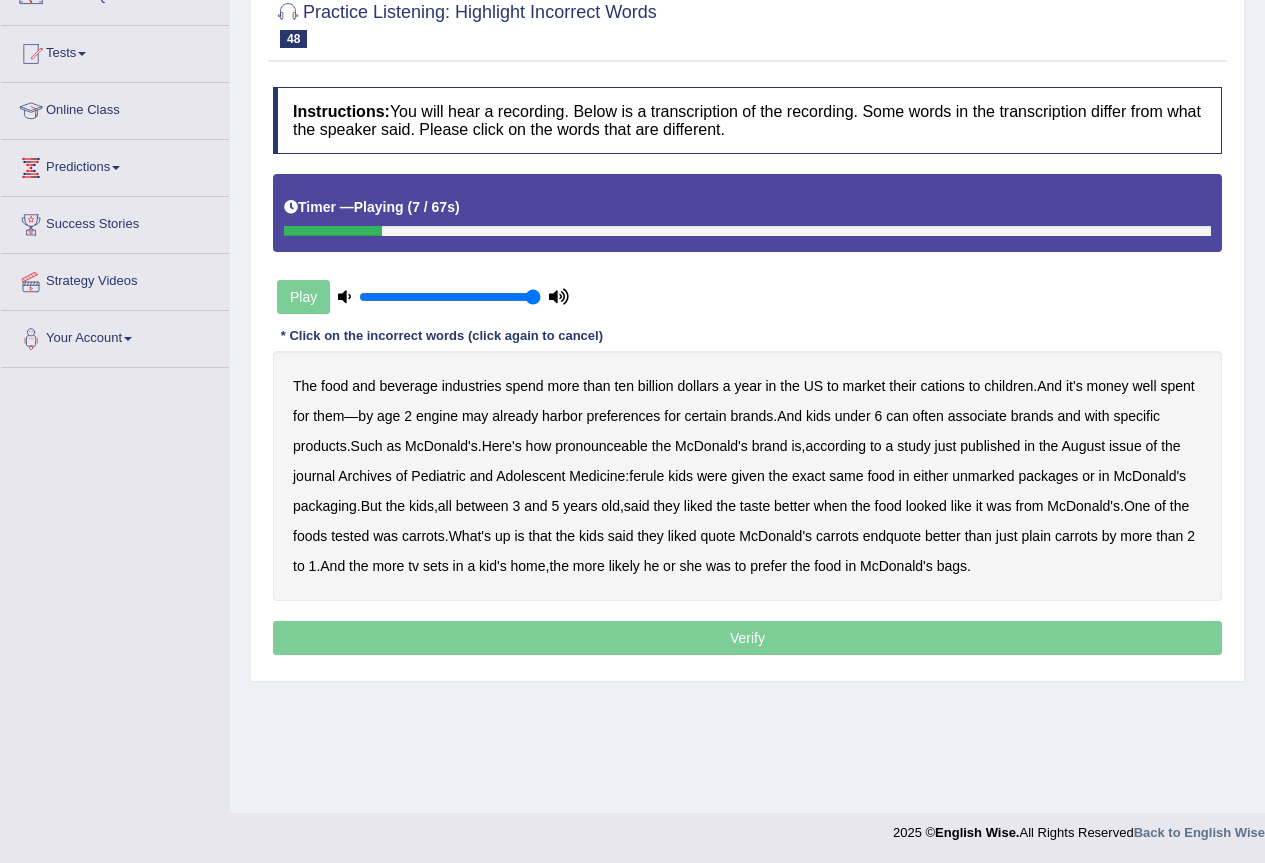 click on "cations" at bounding box center [942, 386] 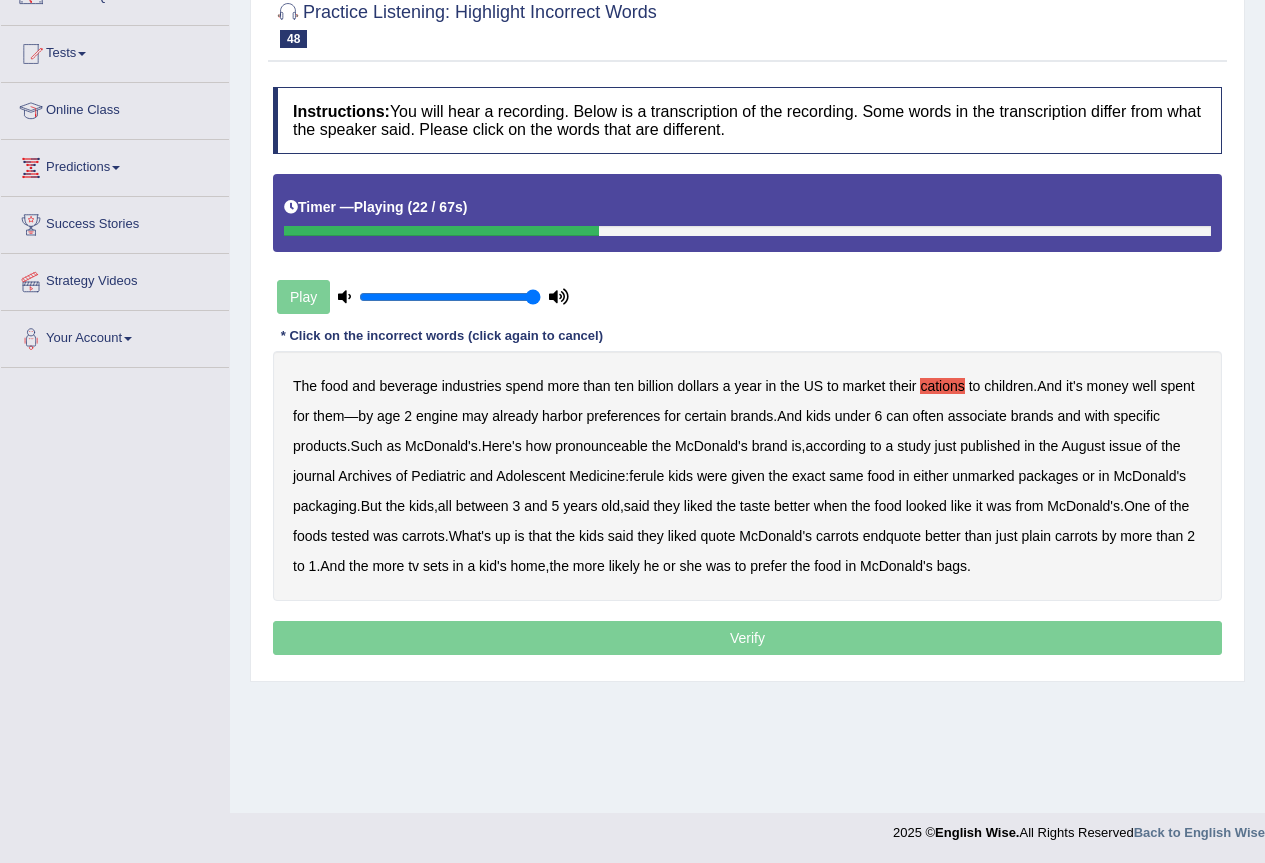 click on "pronounceable" at bounding box center (601, 446) 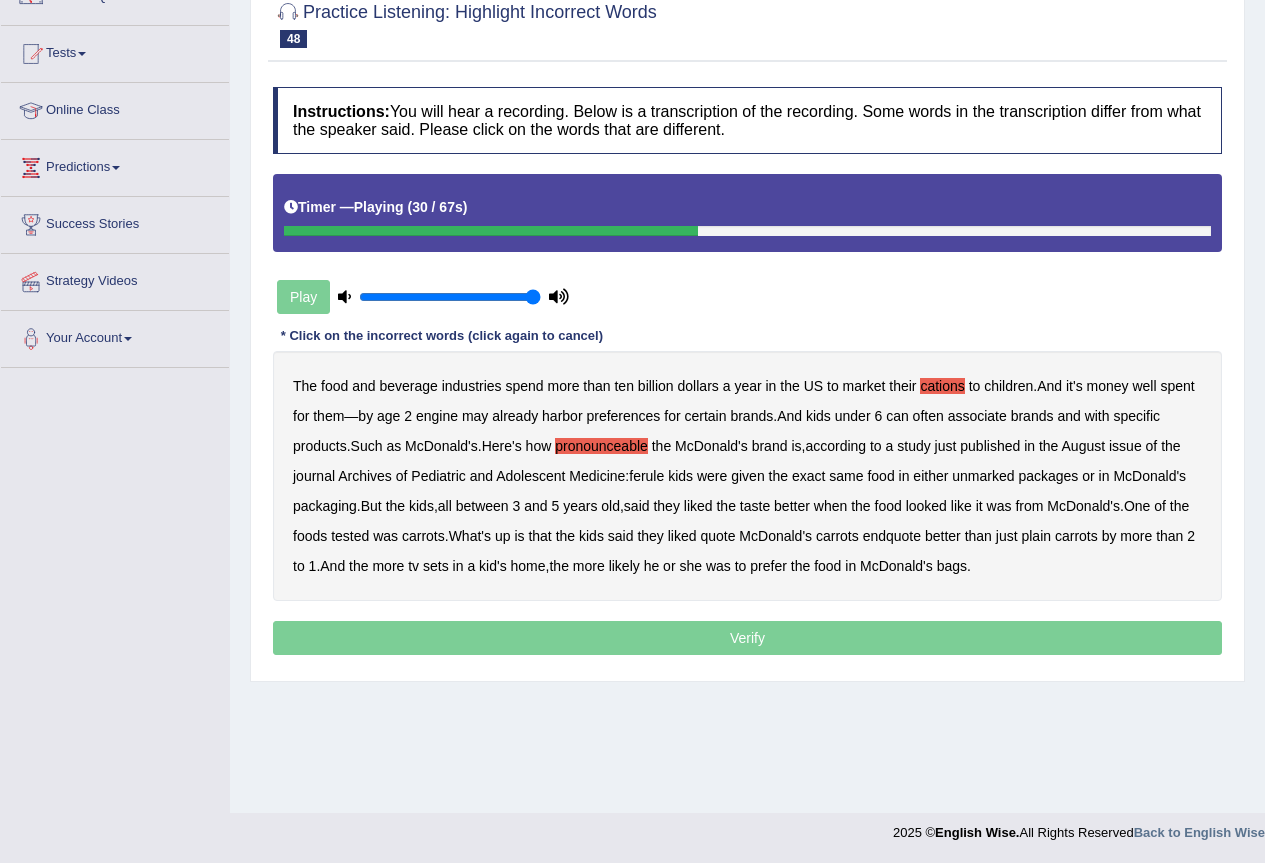 click on "ferule" at bounding box center (646, 476) 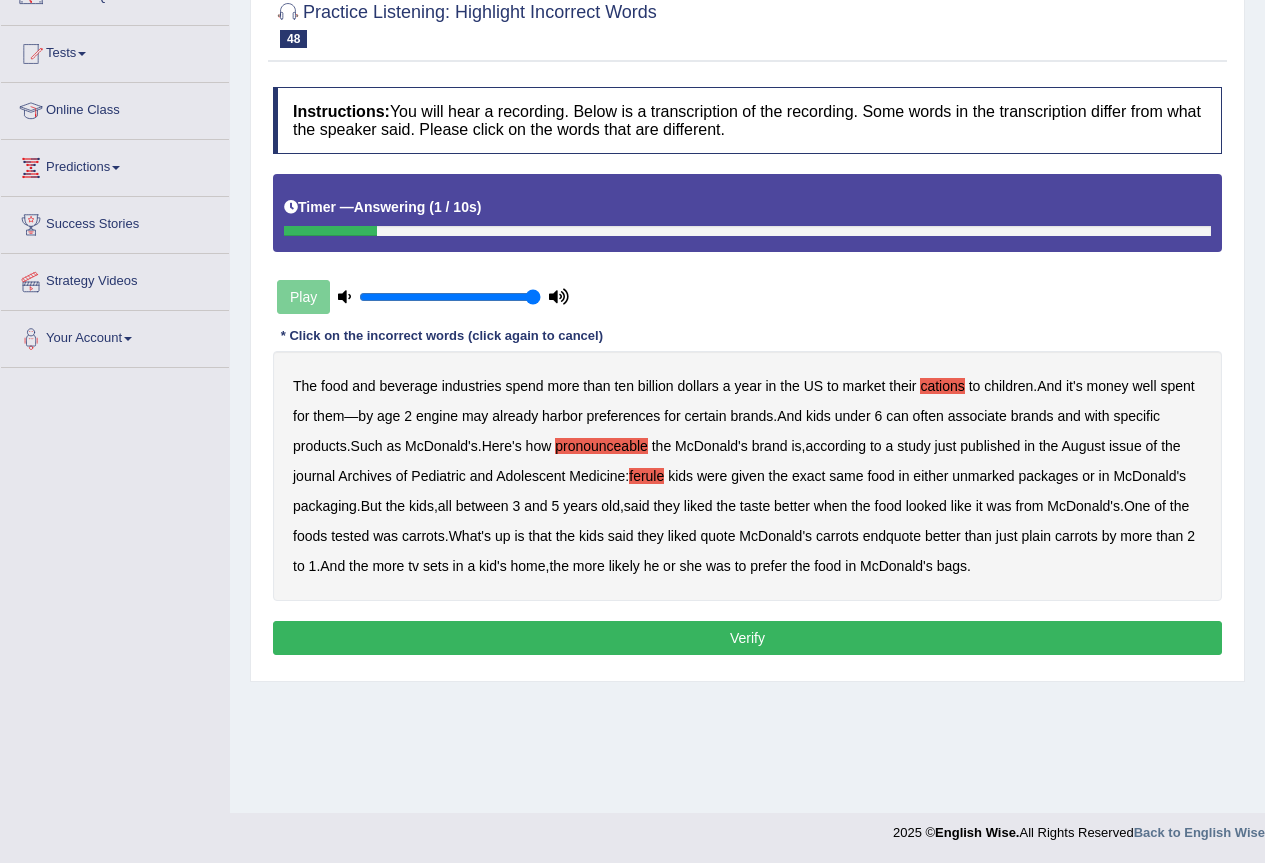 click on "prefer" at bounding box center [768, 566] 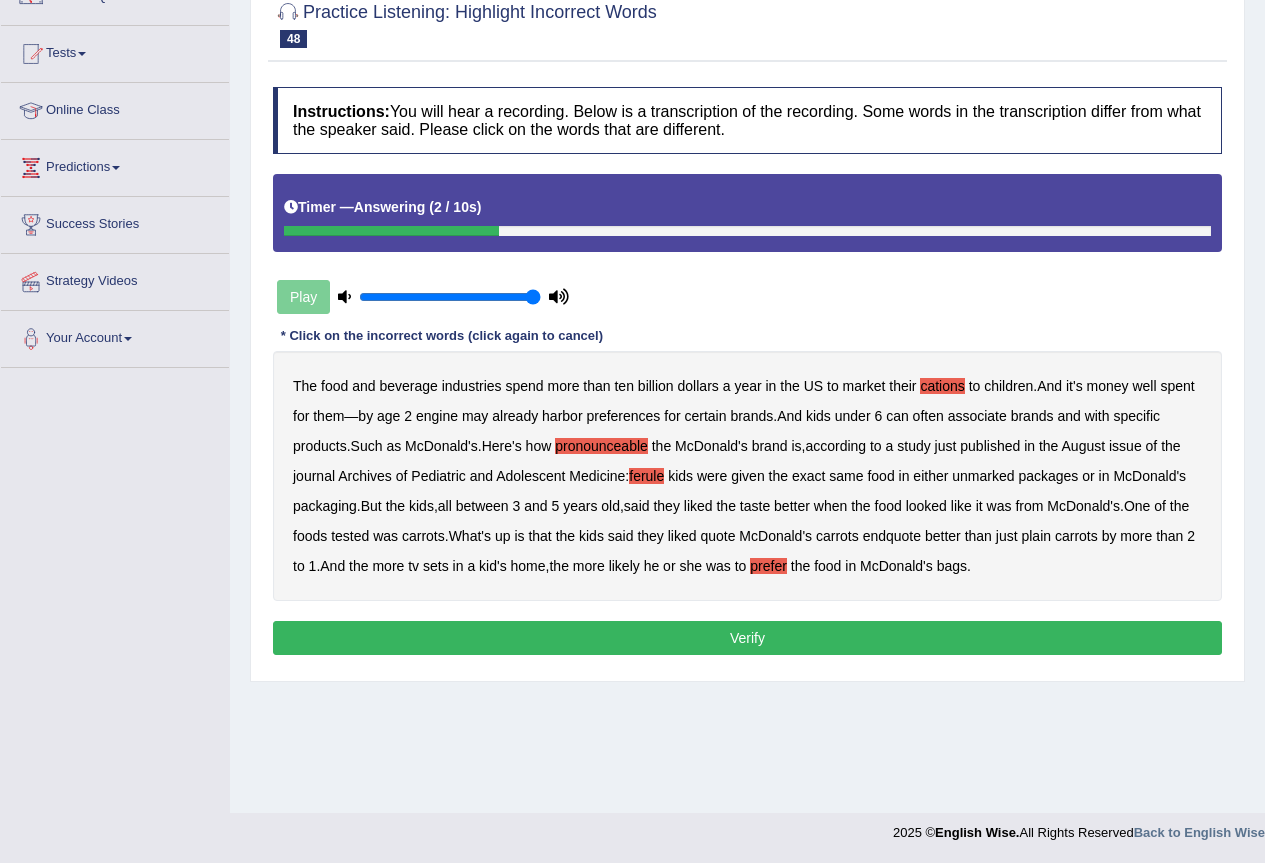 click on "Verify" at bounding box center (747, 638) 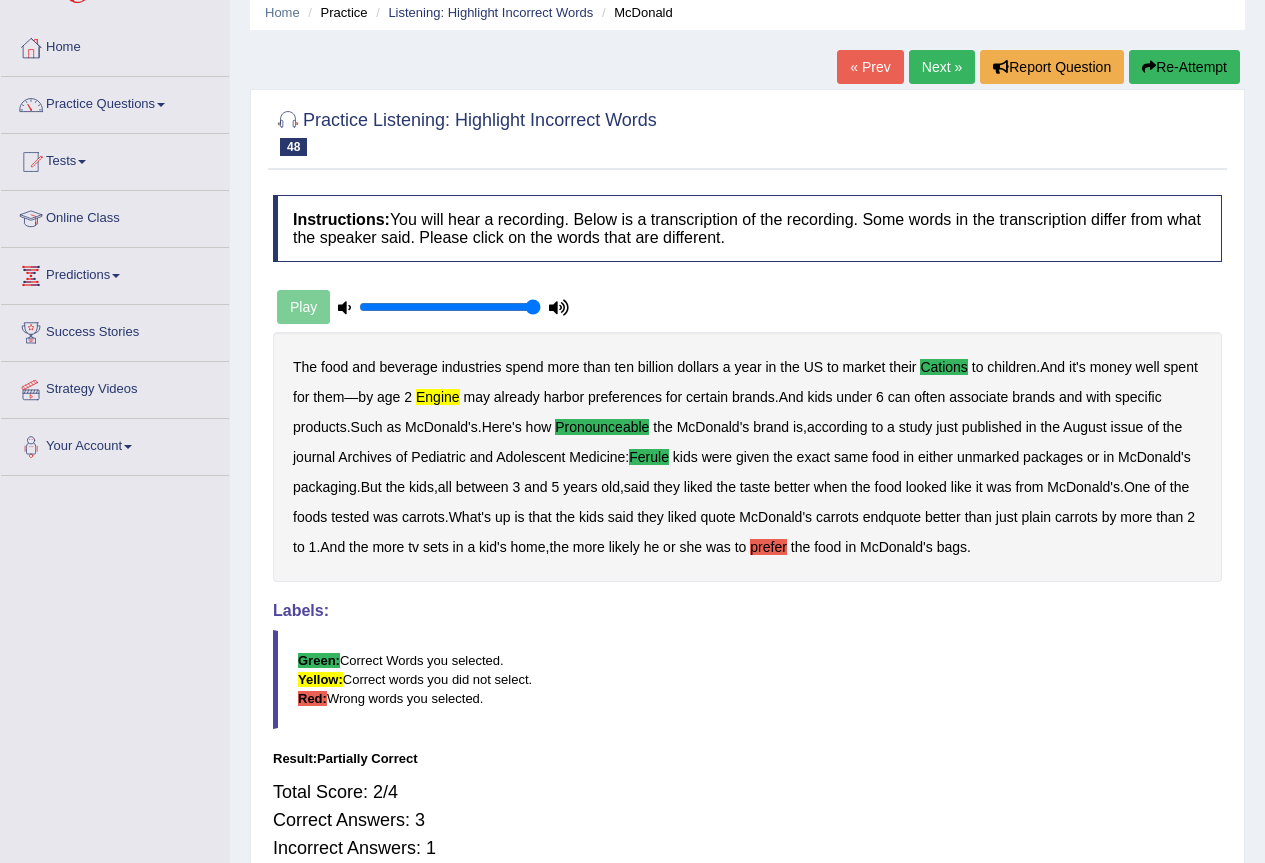 scroll, scrollTop: 0, scrollLeft: 0, axis: both 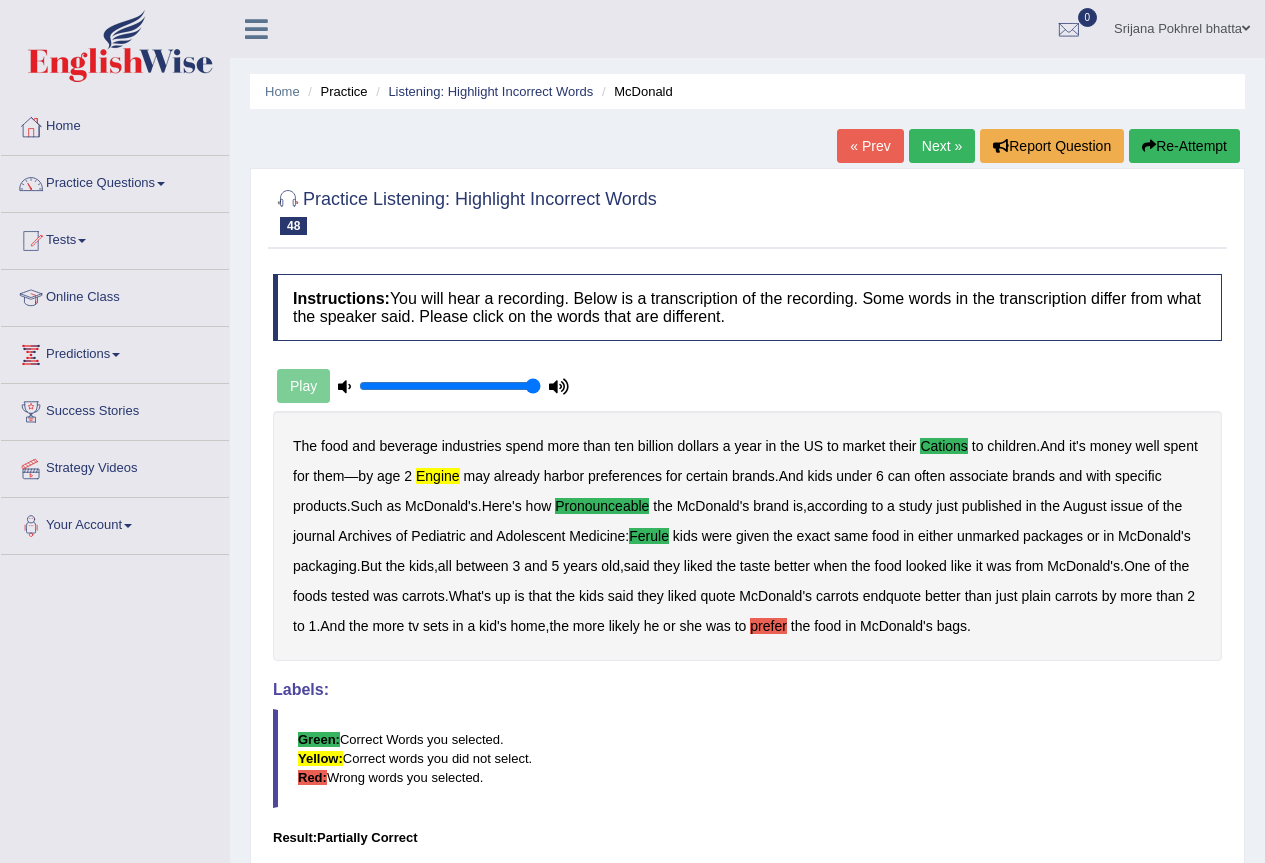 click on "Next »" at bounding box center (942, 146) 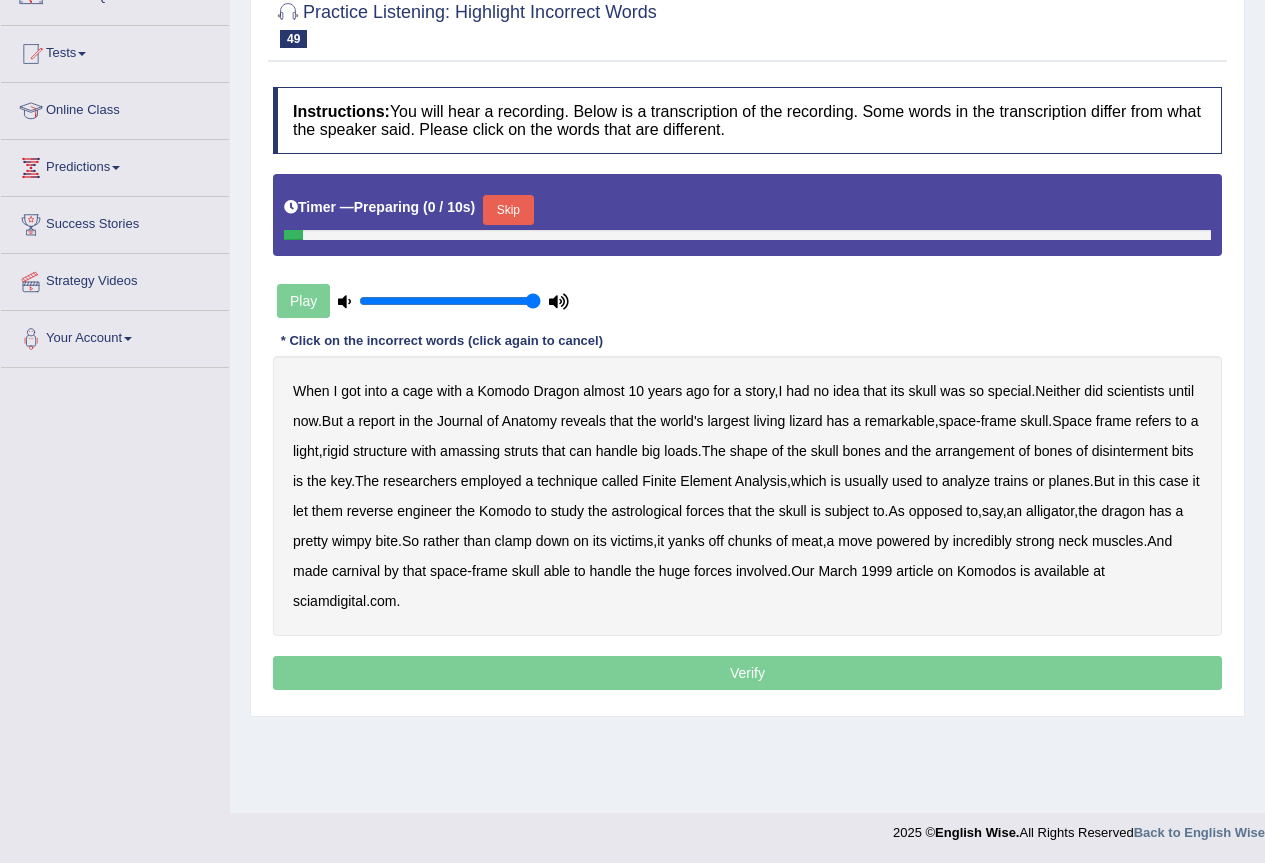 scroll, scrollTop: 0, scrollLeft: 0, axis: both 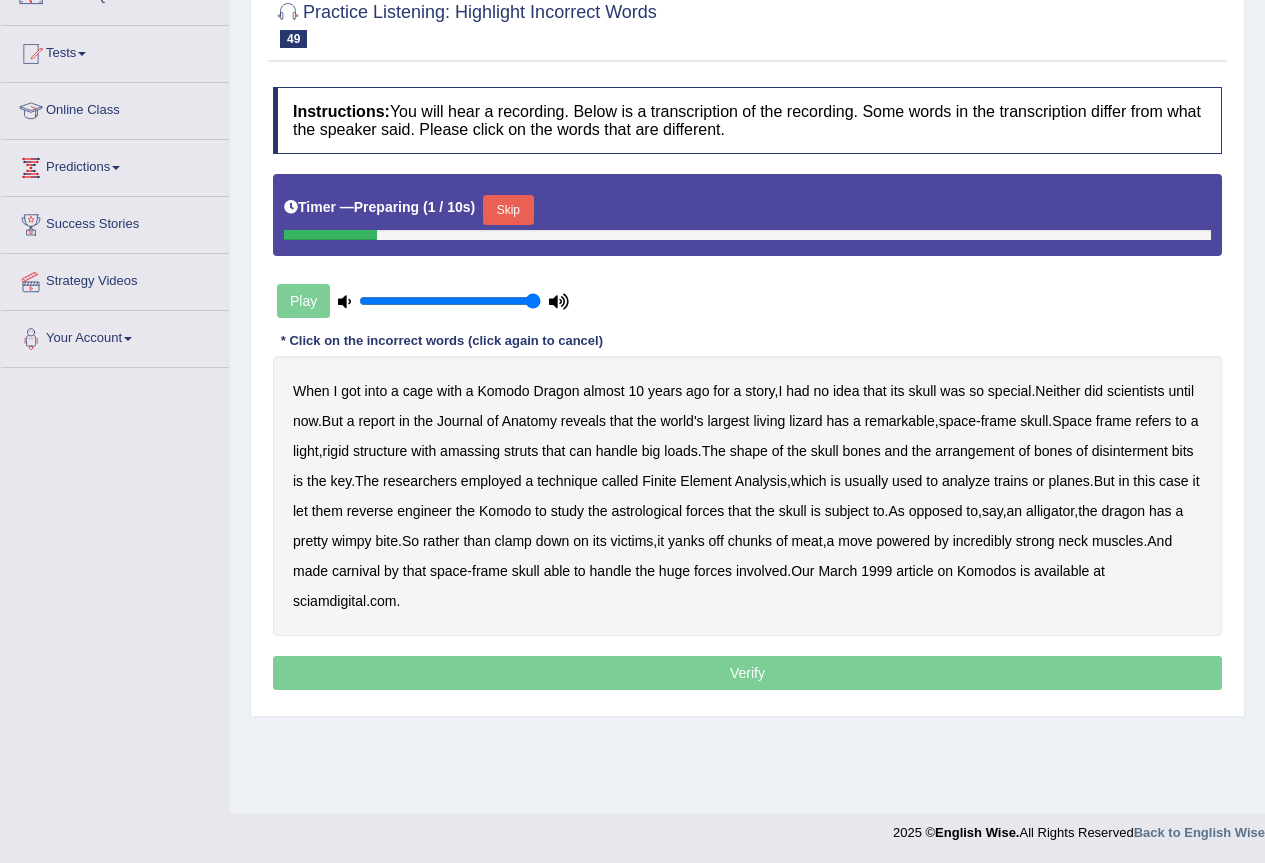 click on "Skip" at bounding box center [508, 210] 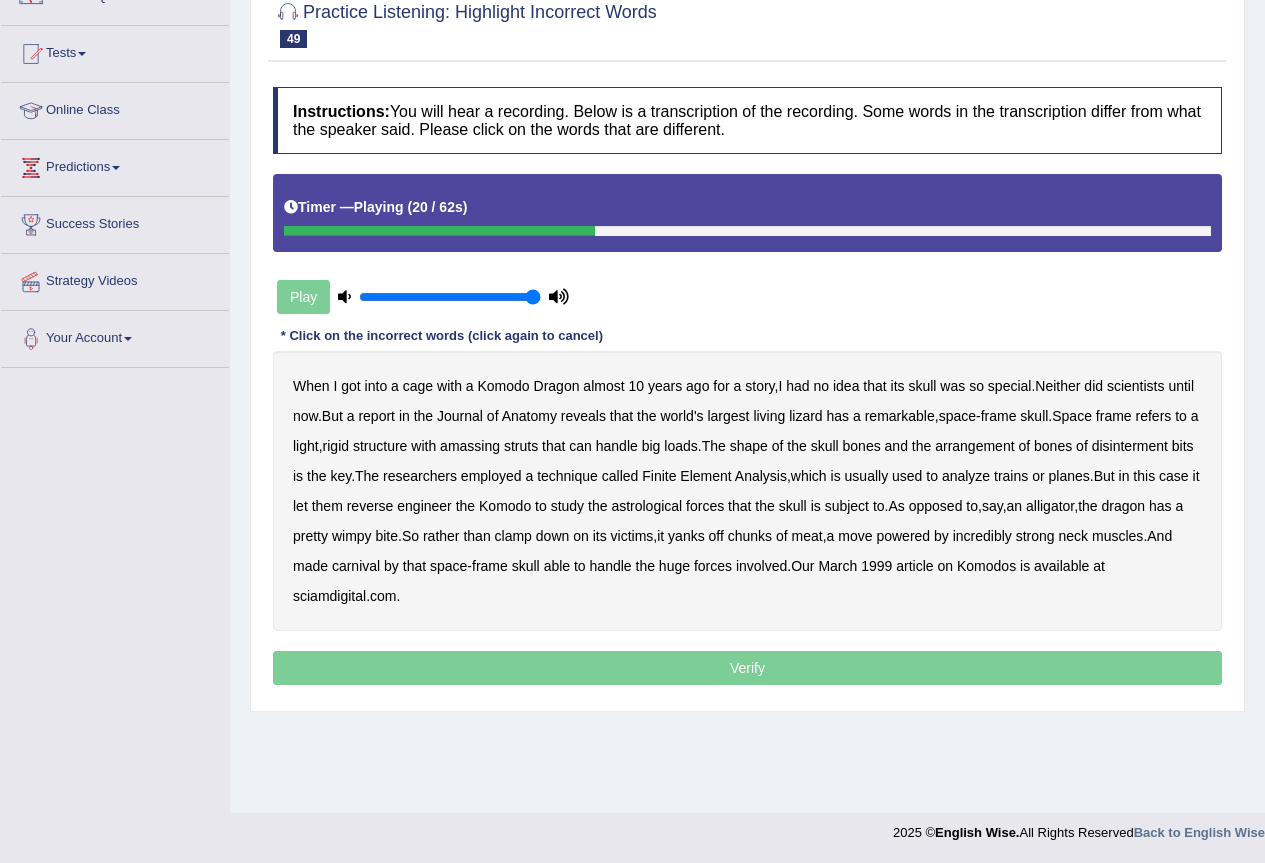 click on "amassing" at bounding box center (470, 446) 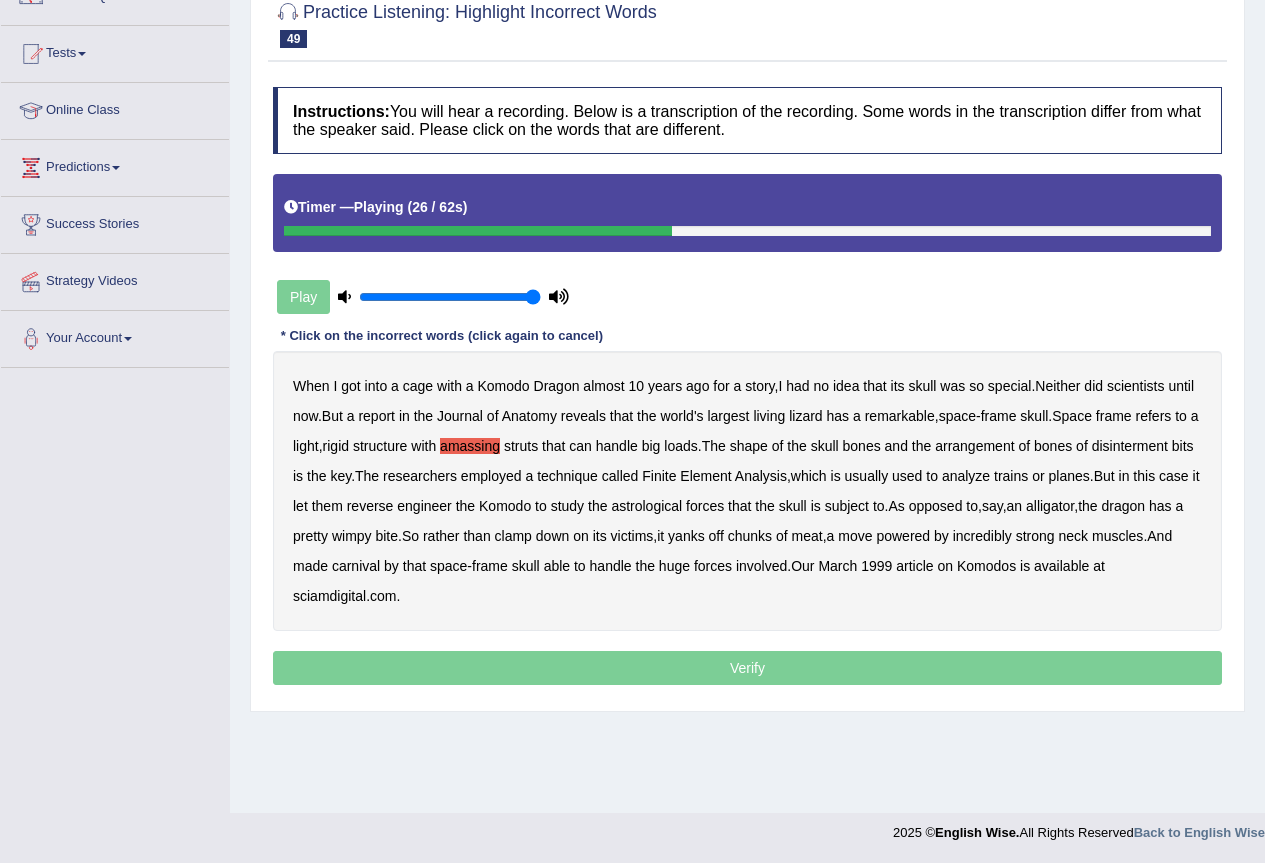 click on "disinterment" at bounding box center (1130, 446) 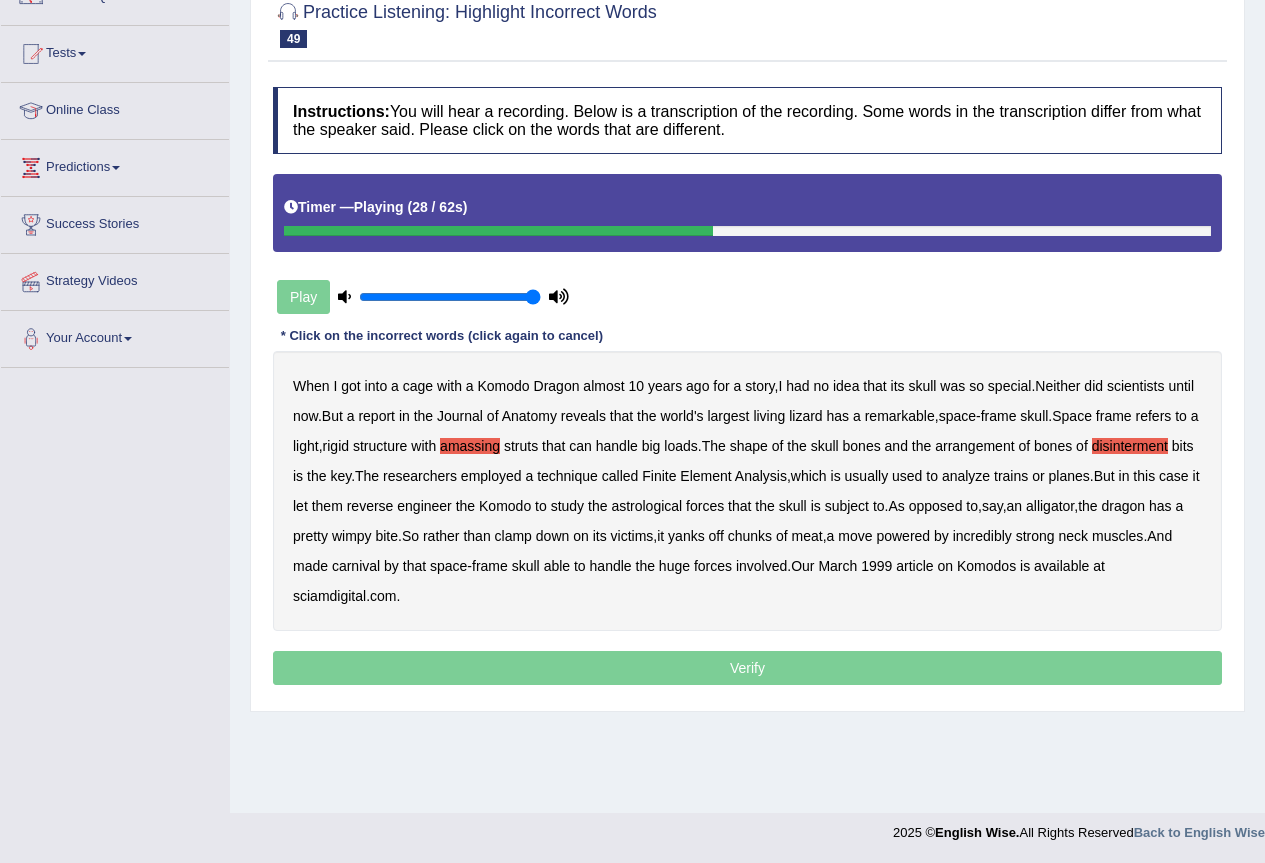 click on "bits" at bounding box center [1183, 446] 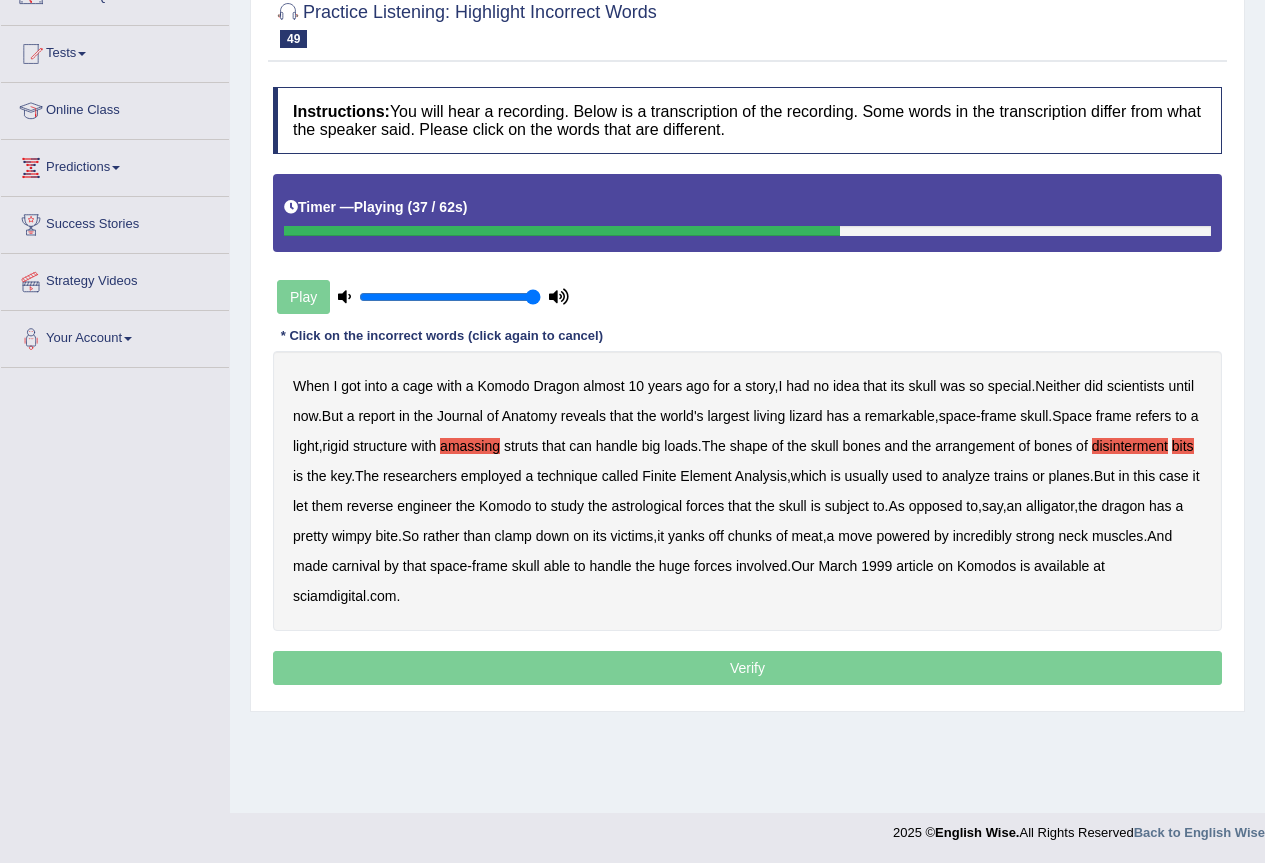 click on "astrological" at bounding box center [646, 506] 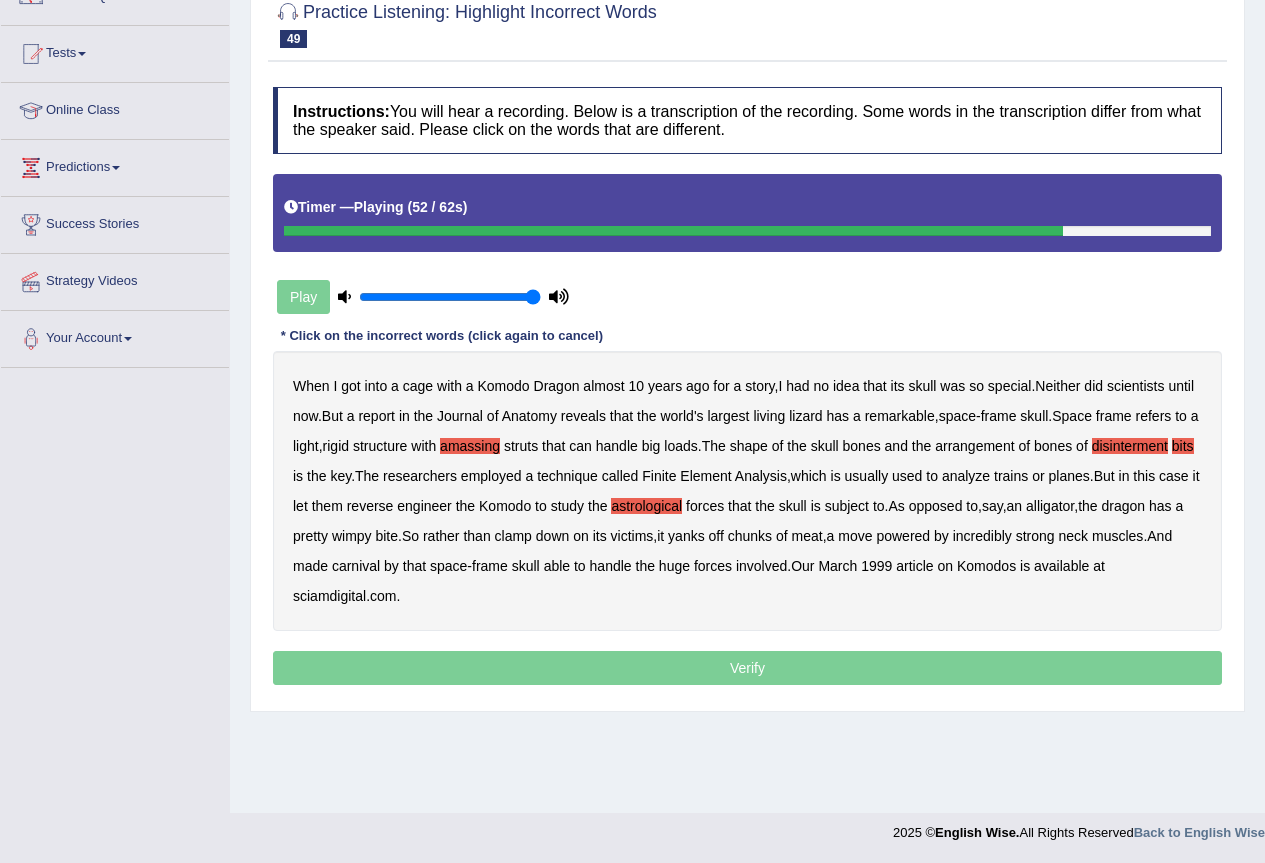 click on "carnival" at bounding box center [356, 566] 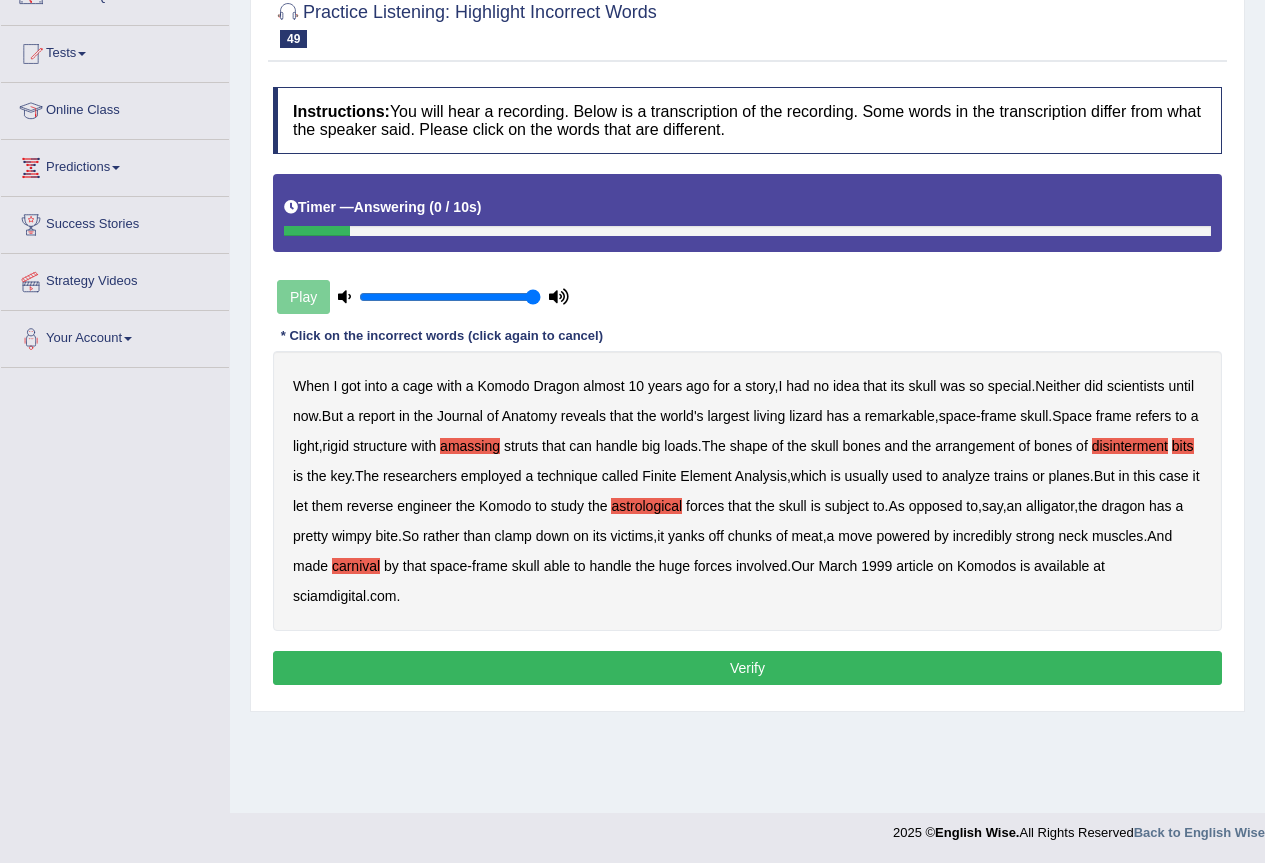 click on "Verify" at bounding box center [747, 668] 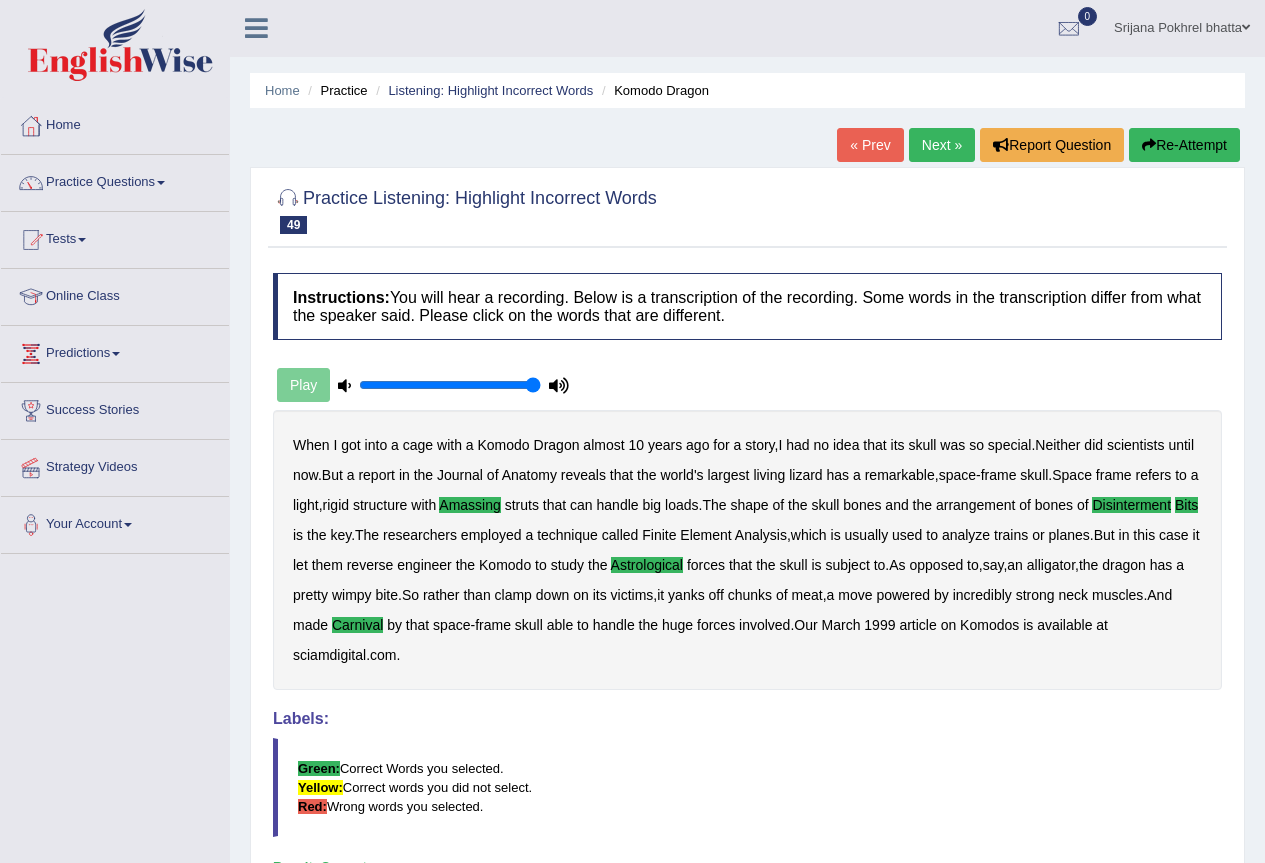 scroll, scrollTop: 0, scrollLeft: 0, axis: both 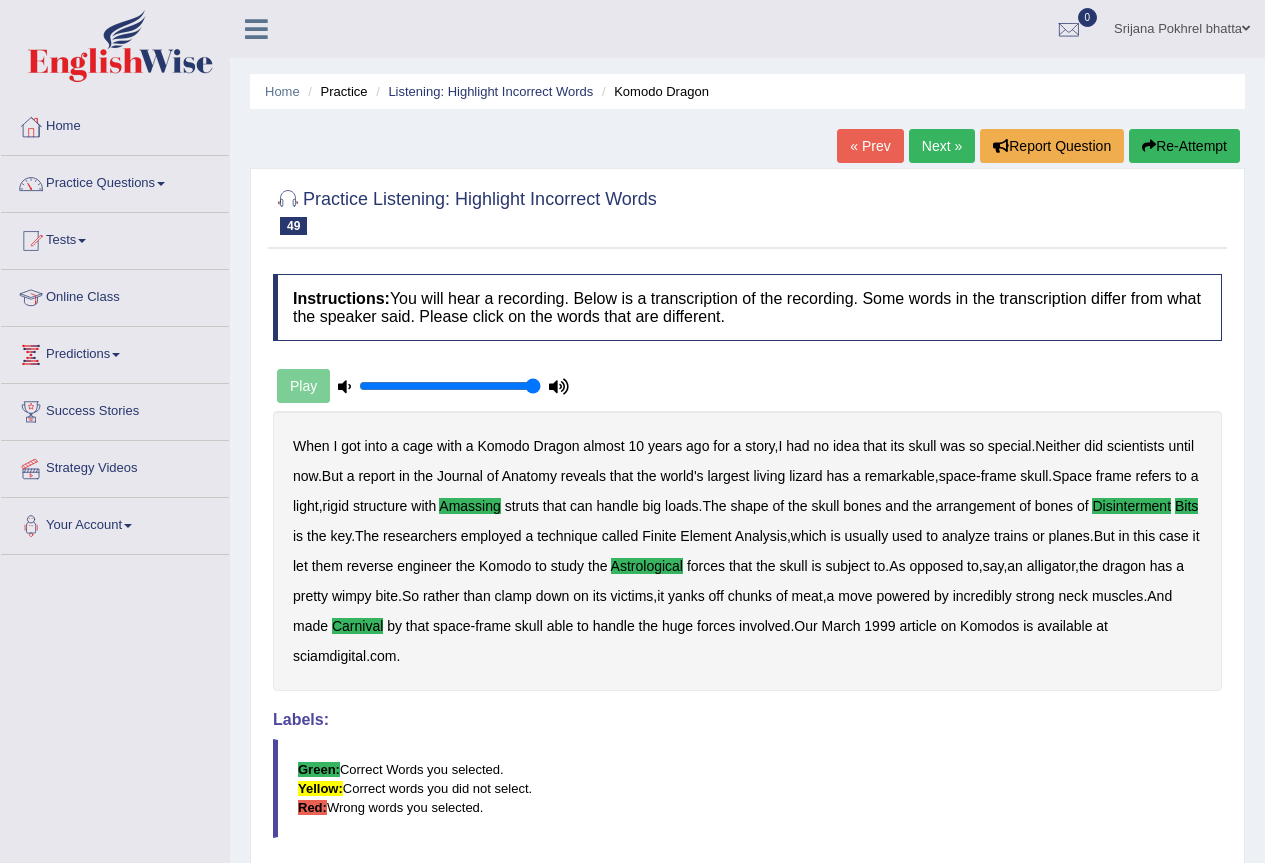 click on "Next »" at bounding box center [942, 146] 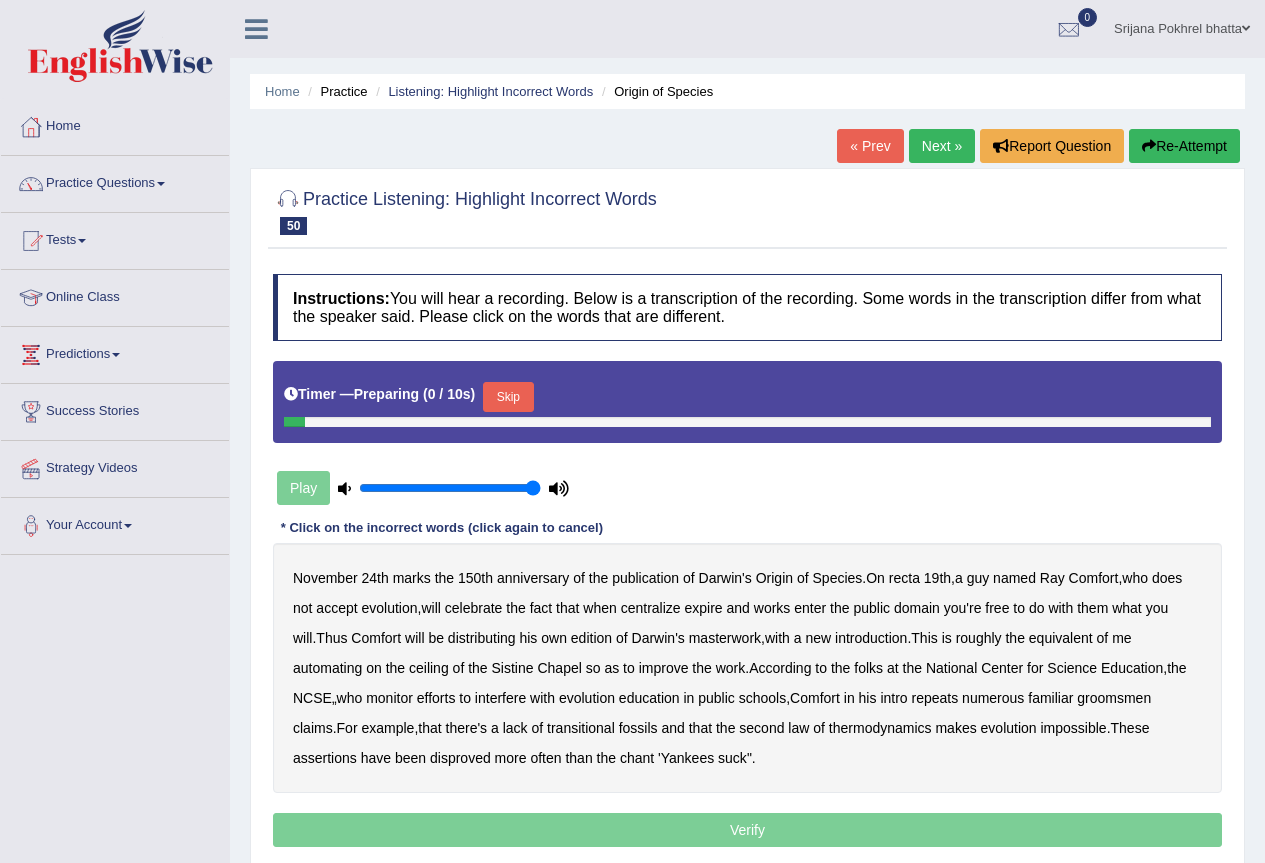 scroll, scrollTop: 0, scrollLeft: 0, axis: both 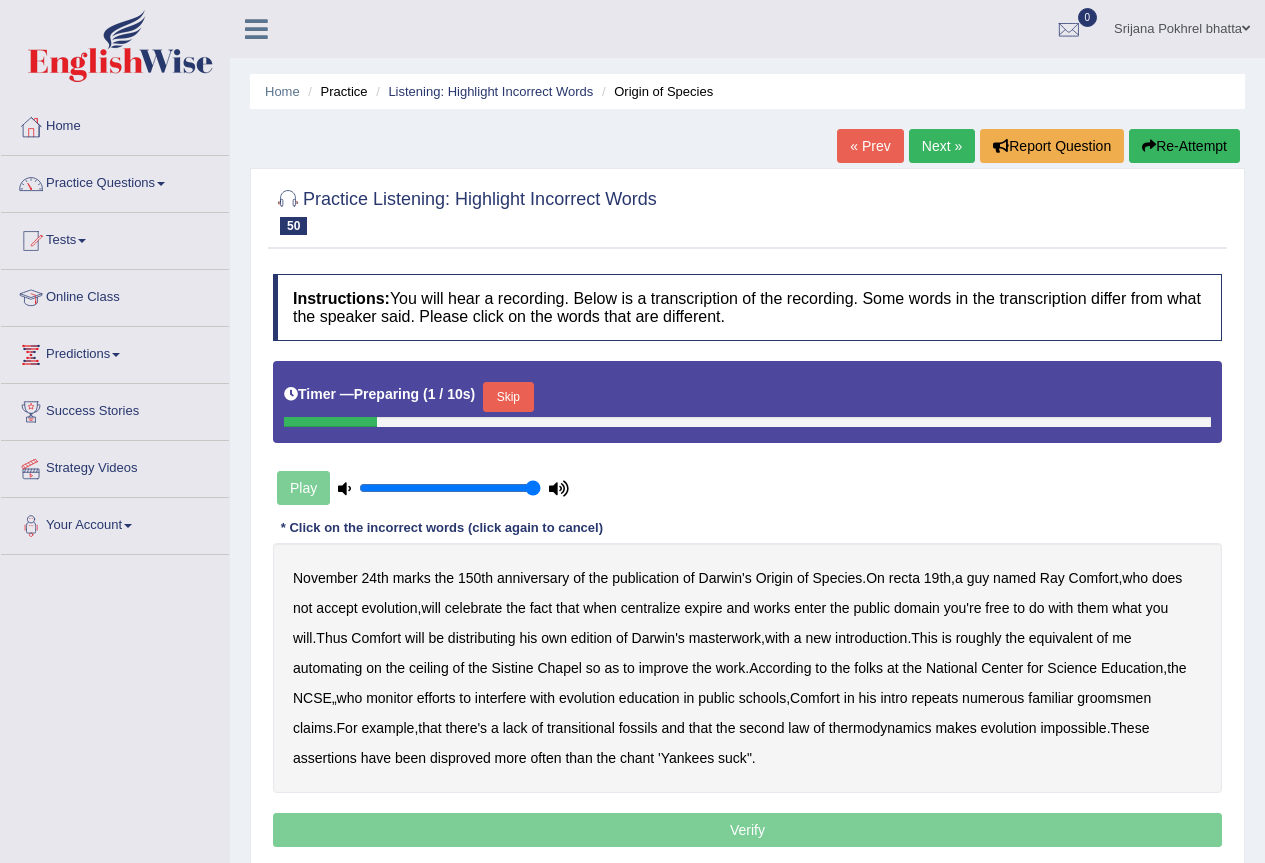 click on "Skip" at bounding box center [508, 397] 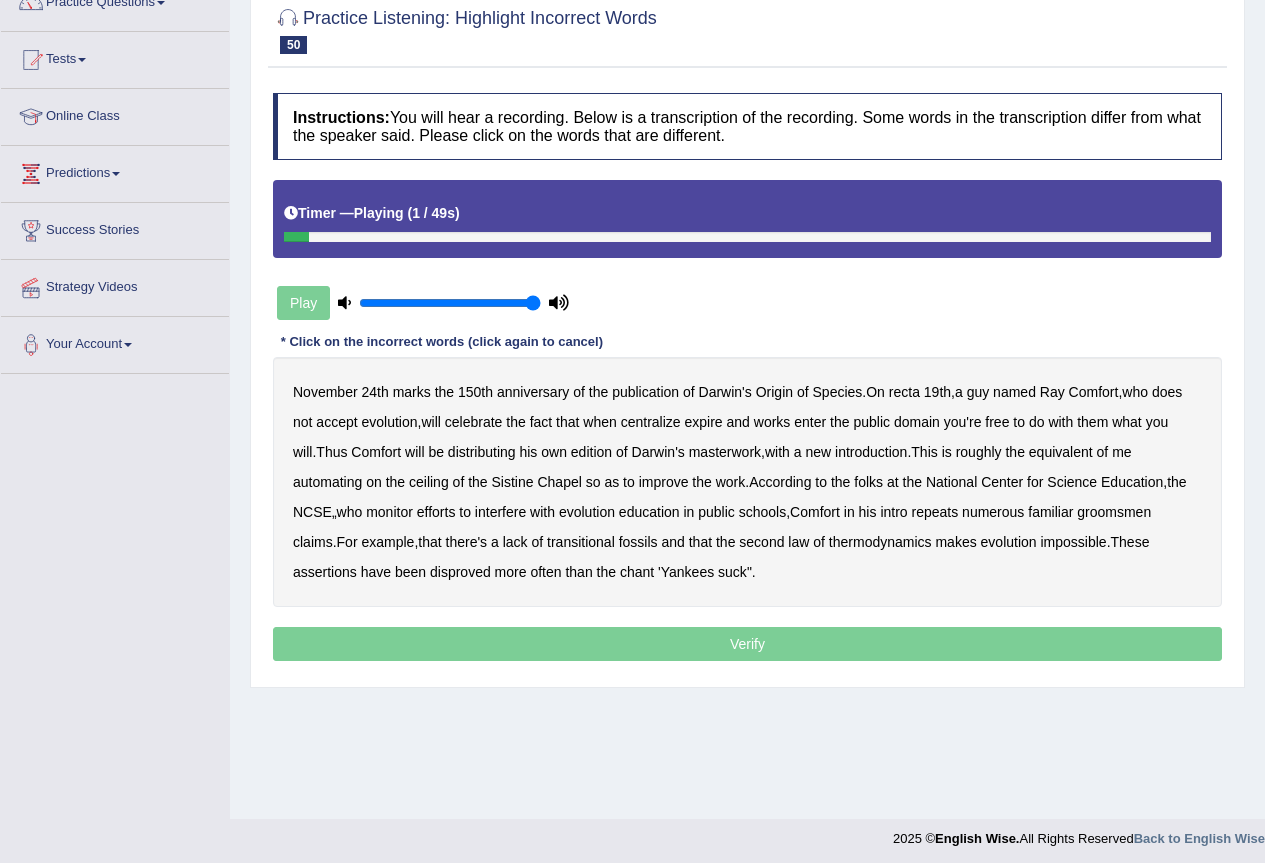 scroll, scrollTop: 187, scrollLeft: 0, axis: vertical 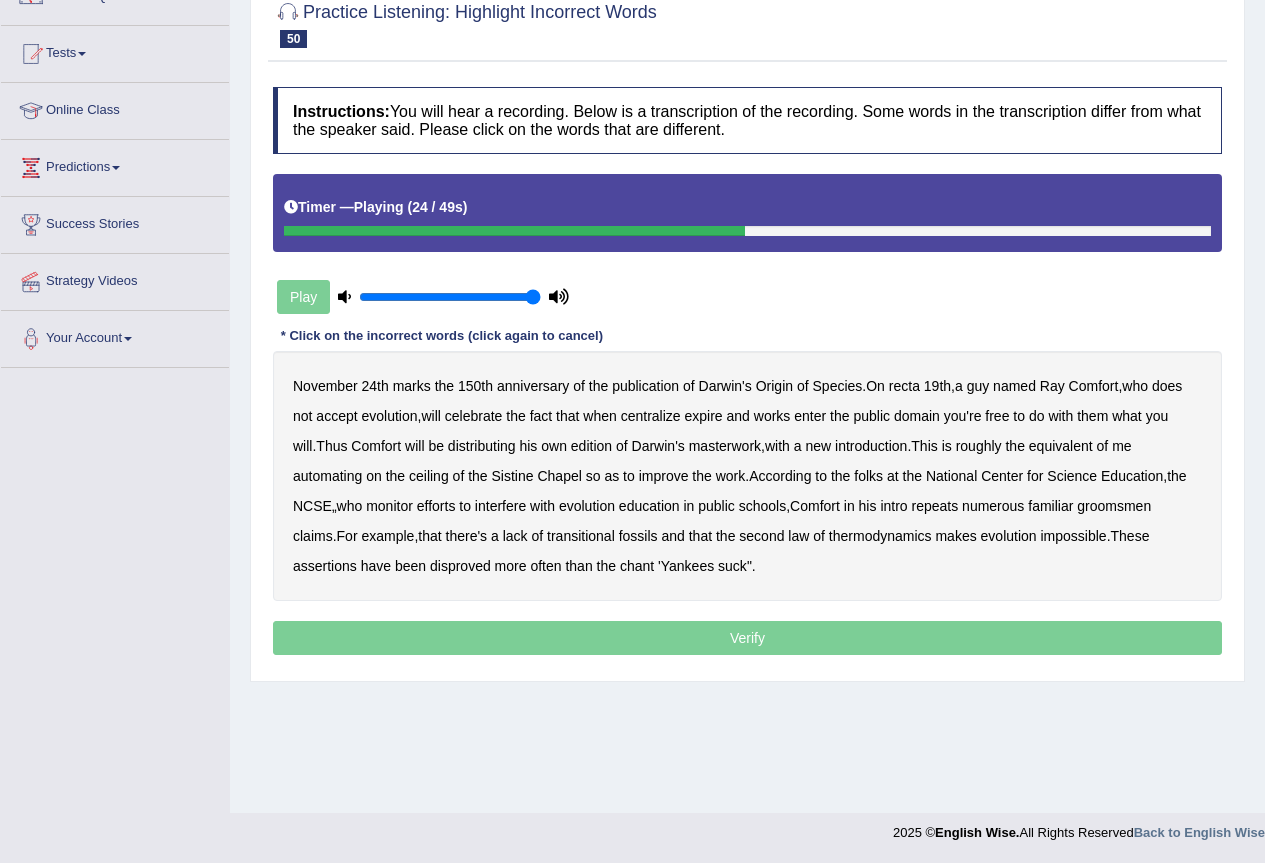 click on "[MONTH] 24th marks the 150th anniversary of the publication of Darwin's Origin of Species. On recta 19th, a guy named [FIRST] [LAST], who does not accept evolution, will celebrate the fact that when centralize expire and works enter the public domain you're free to do with them what you will. Thus [LAST] will be distributing his own edition of Darwin's masterwork, with a new introduction. This is roughly the equivalent of me automating on the ceiling of the Sistine Chapel so as to improve the work. According to the folks at the National Center for Science Education, the NCSE„ who monitor efforts to interfere with evolution education in public schools, [LAST] in his intro repeats numerous familiar groomsmen claims. For example, that there's a lack of transitional fossils" at bounding box center (747, 476) 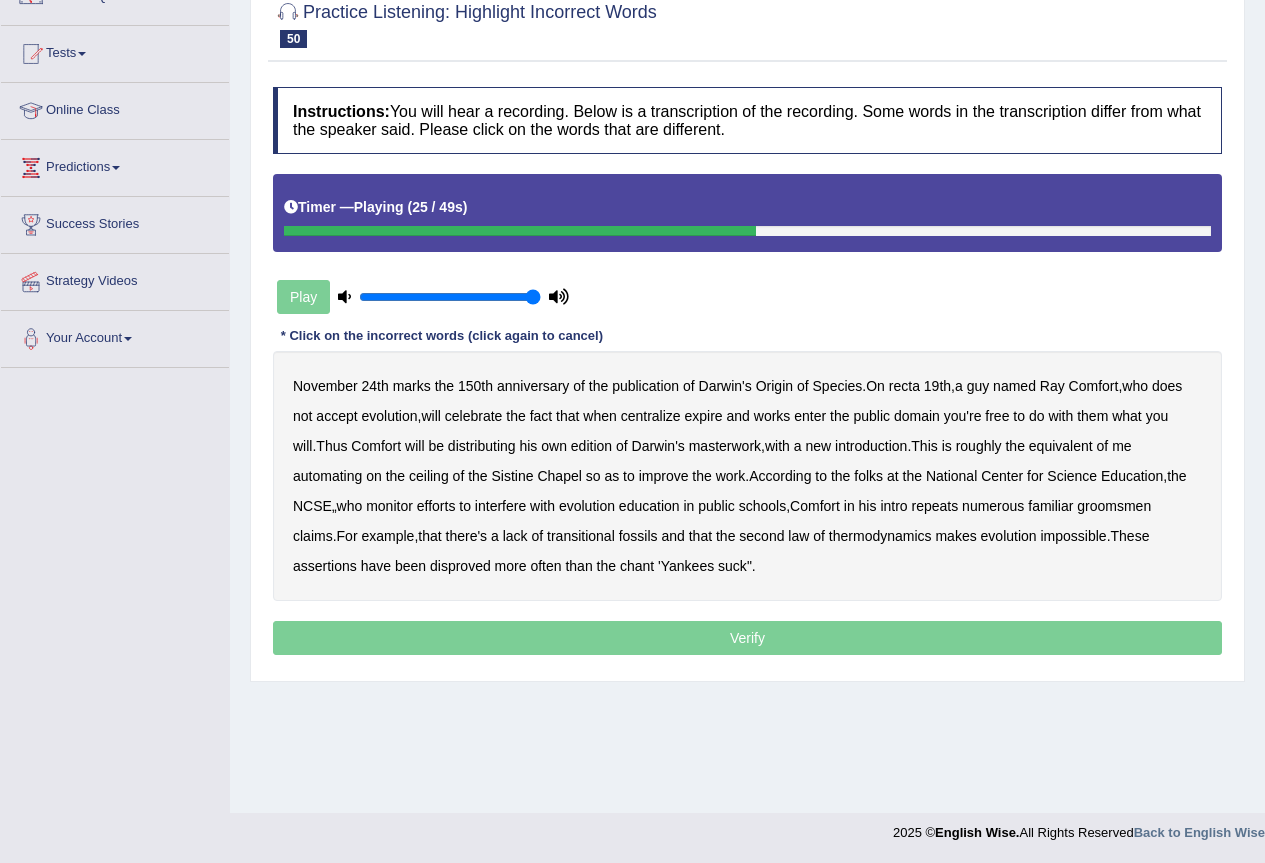 click on "automating" at bounding box center (327, 476) 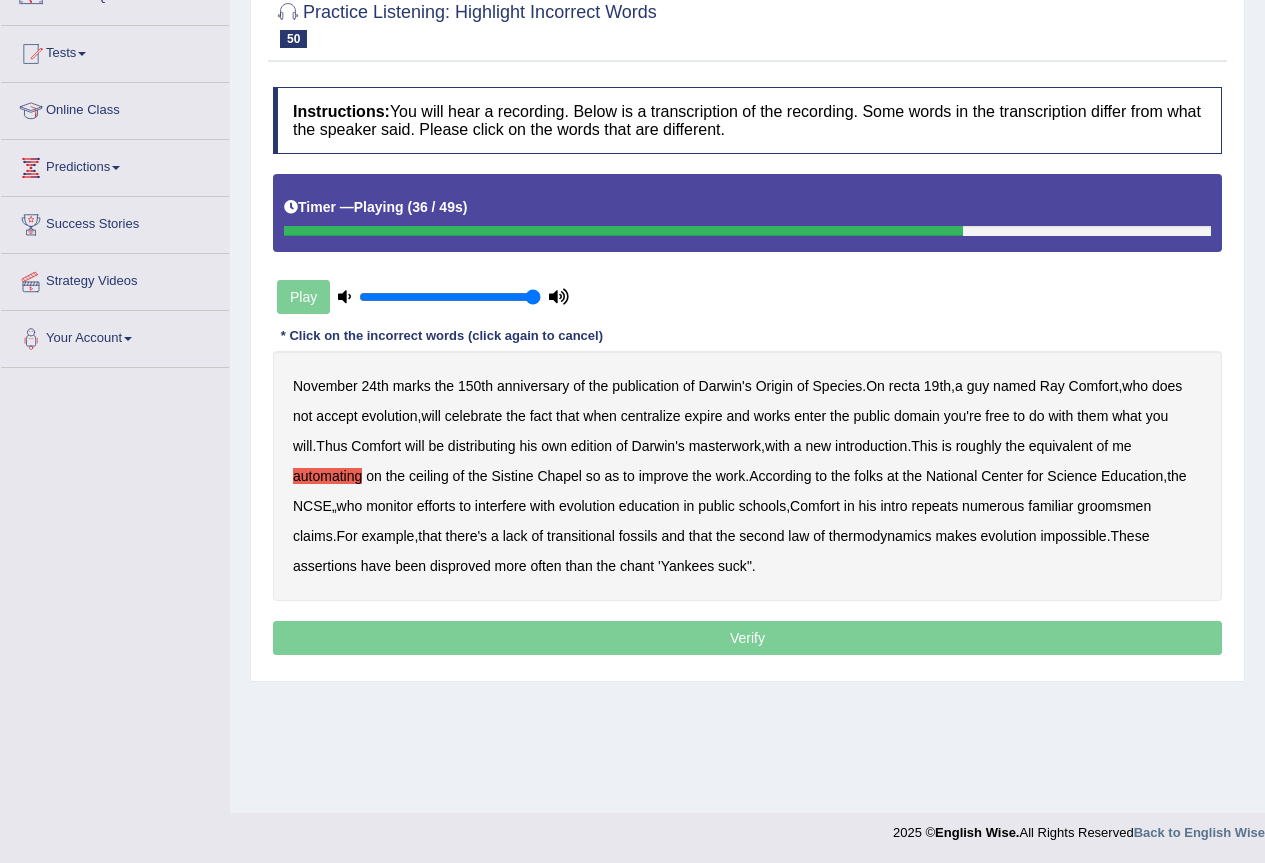 click on "repeats" at bounding box center (935, 506) 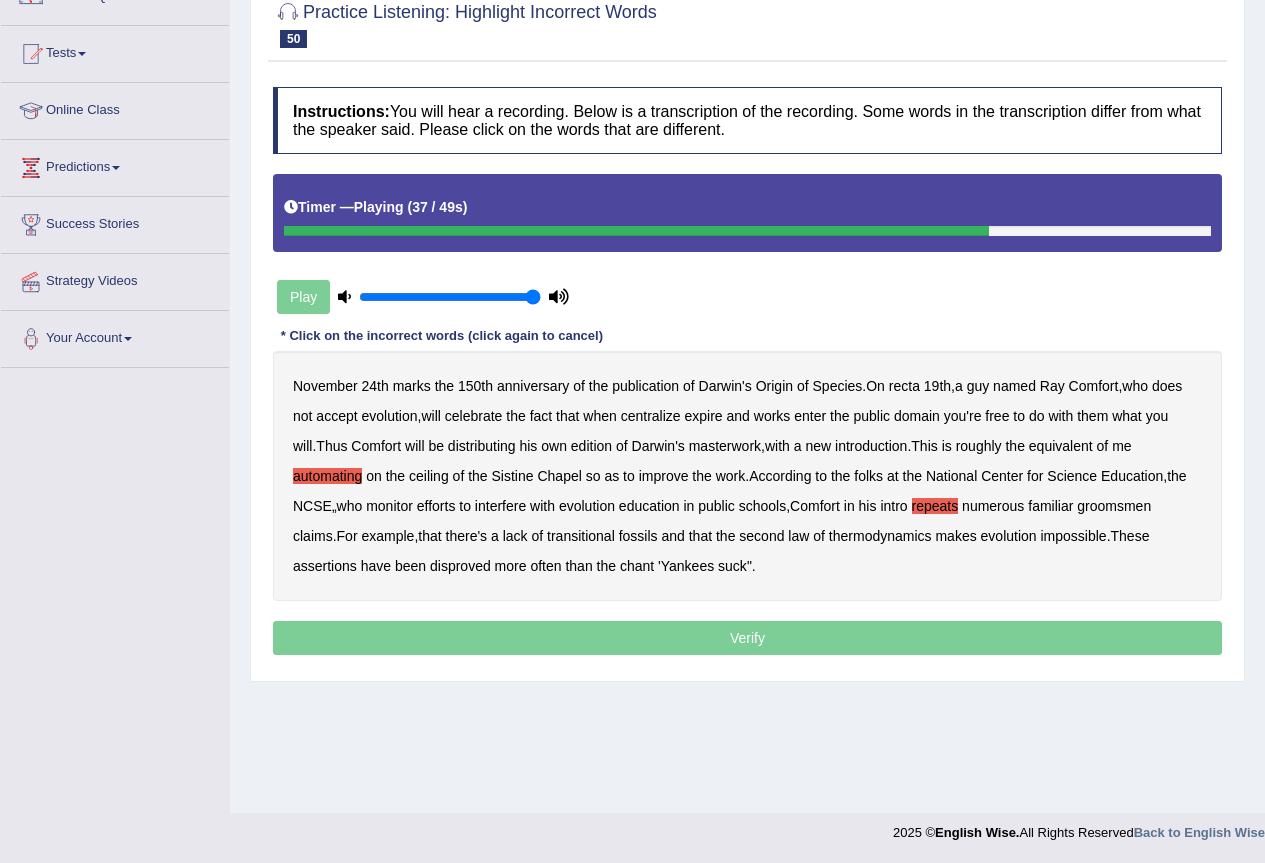 click on "repeats" at bounding box center [935, 506] 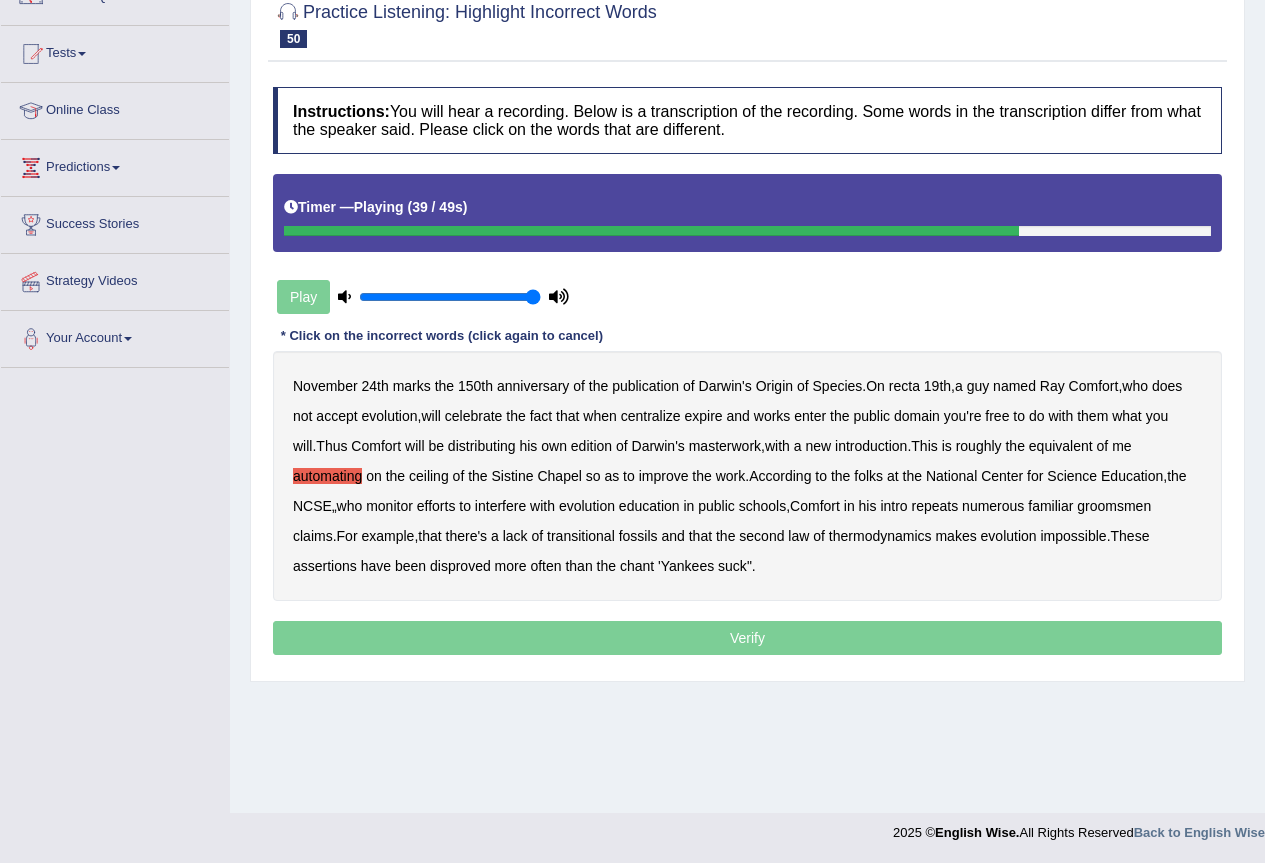 click on "groomsmen" at bounding box center [1114, 506] 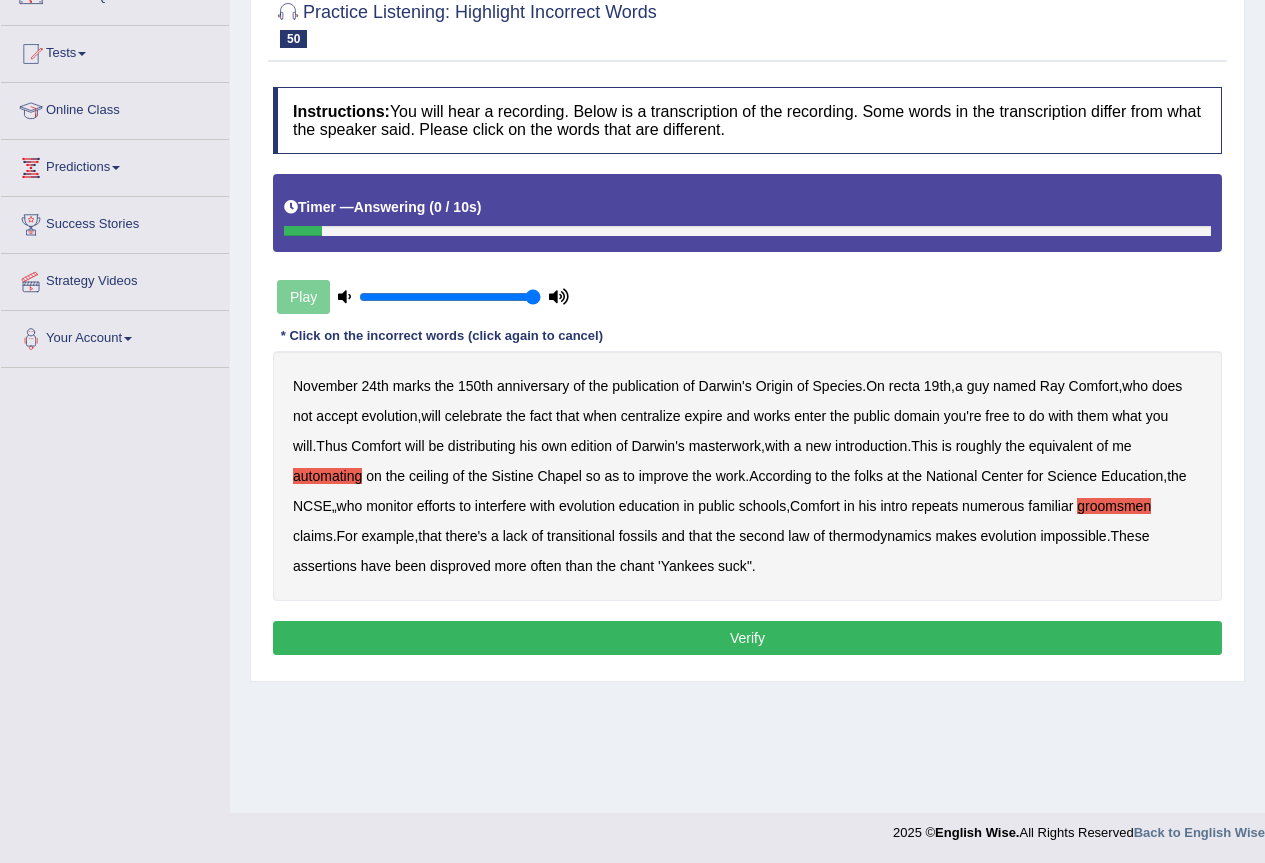 click on "Verify" at bounding box center (747, 638) 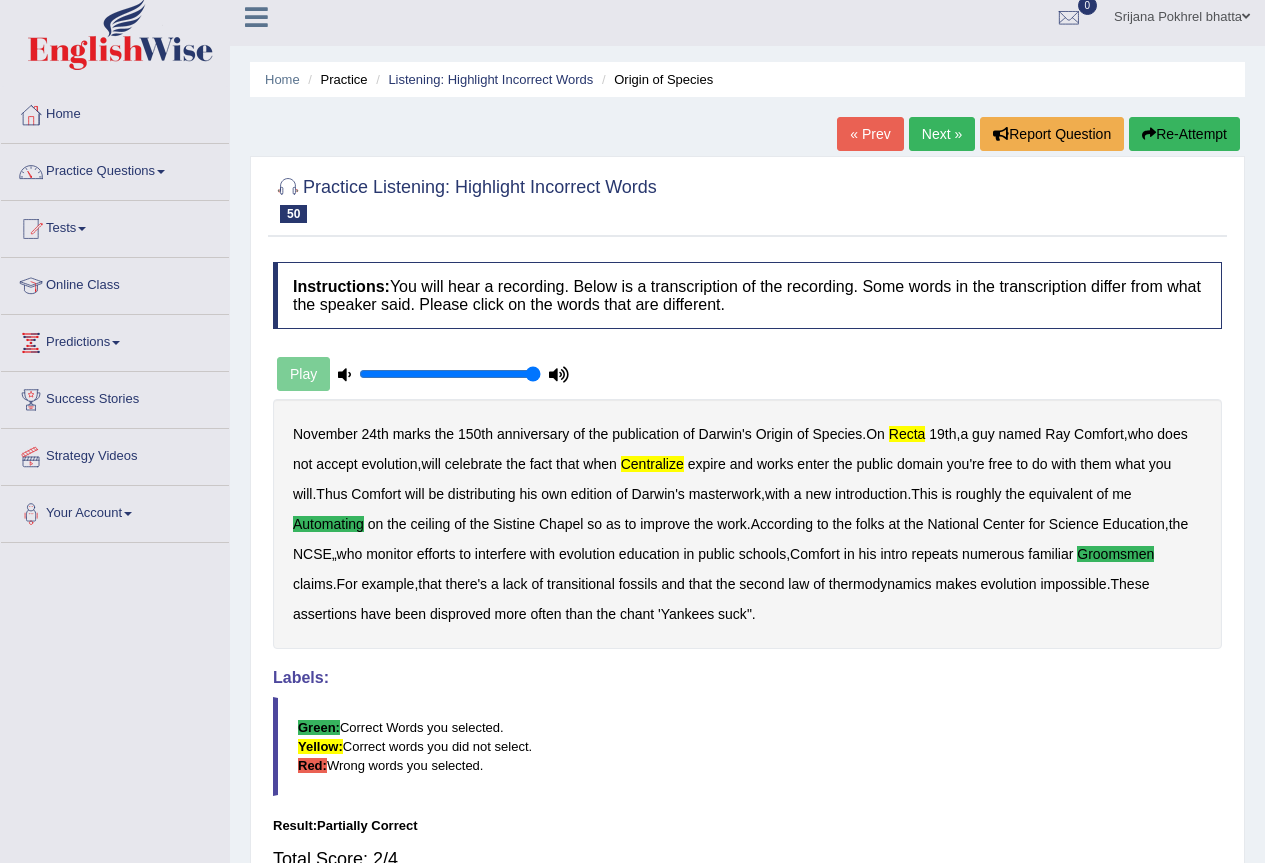 scroll, scrollTop: 0, scrollLeft: 0, axis: both 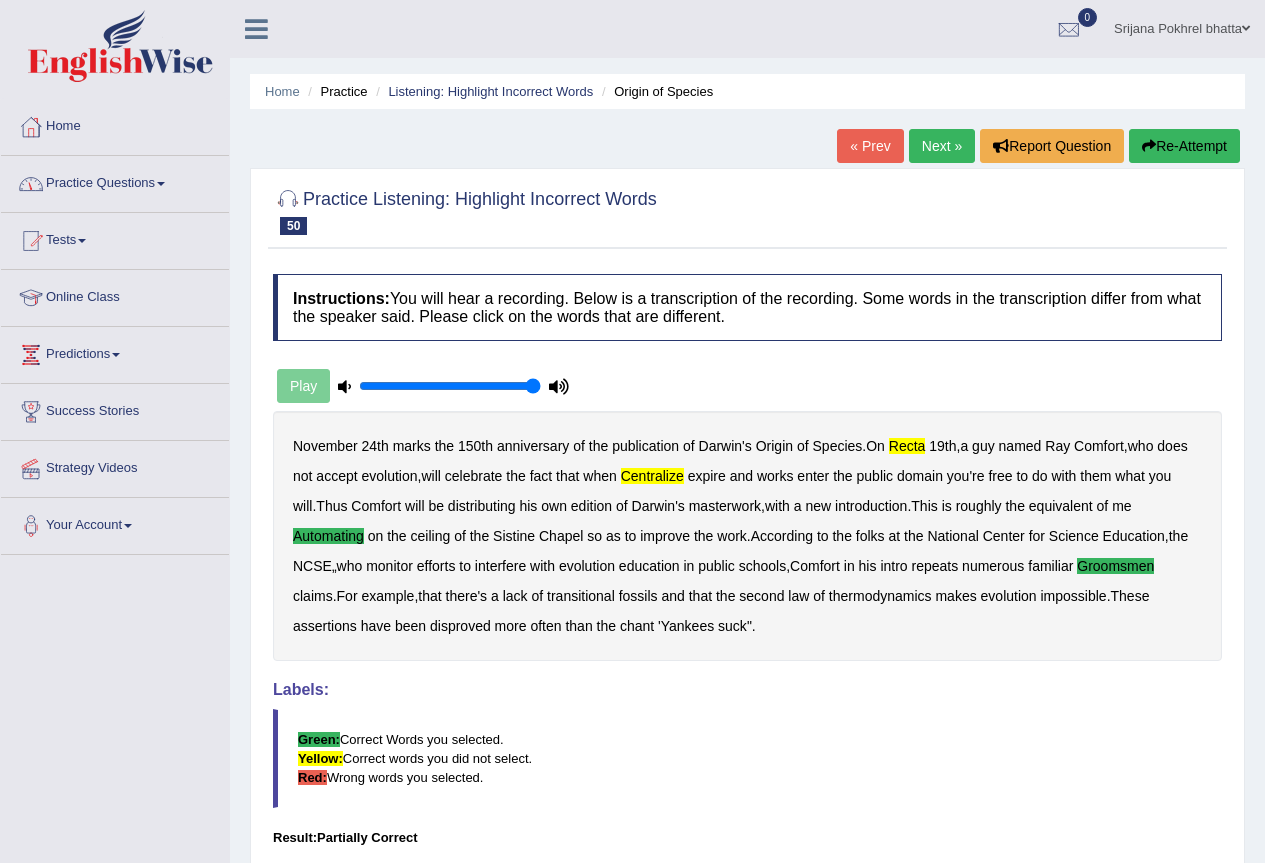 click on "Practice Questions" at bounding box center (115, 181) 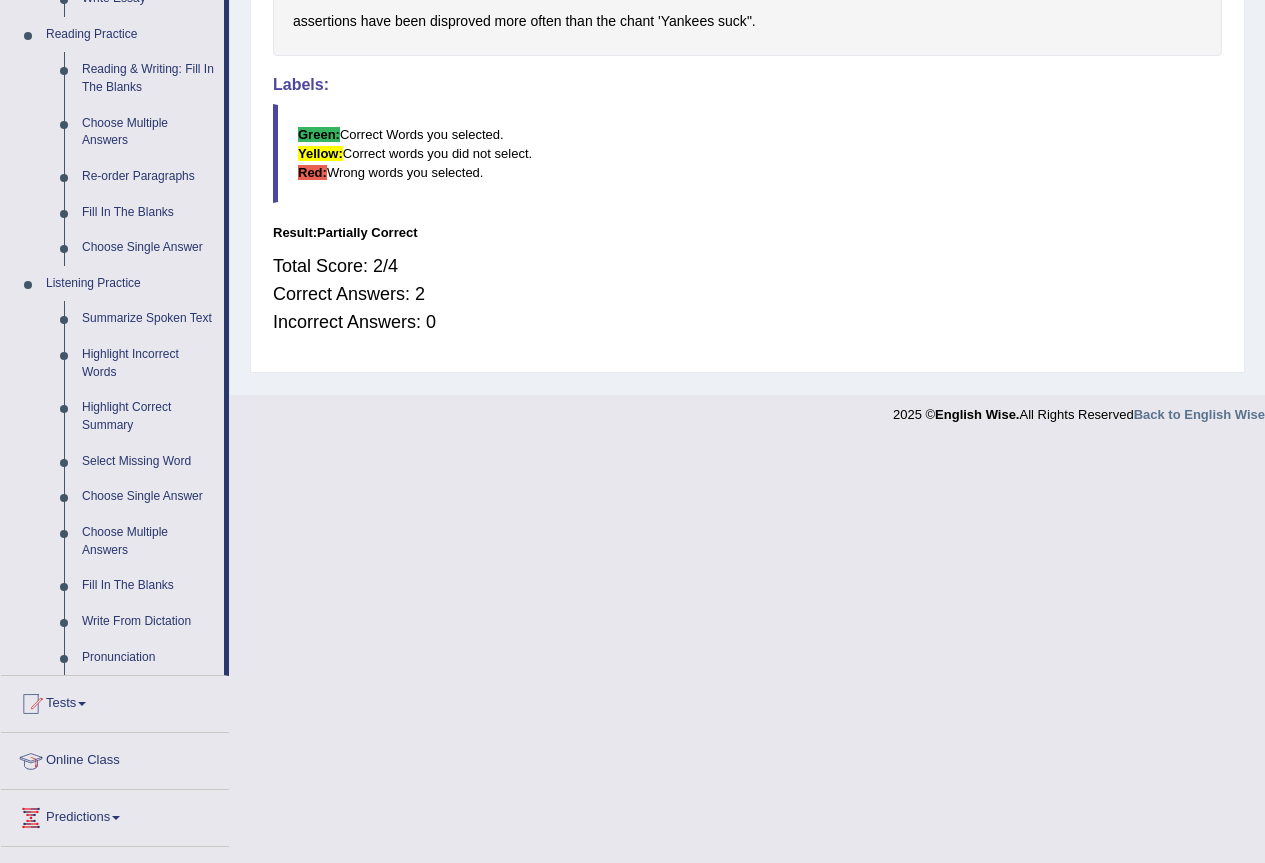 scroll, scrollTop: 761, scrollLeft: 0, axis: vertical 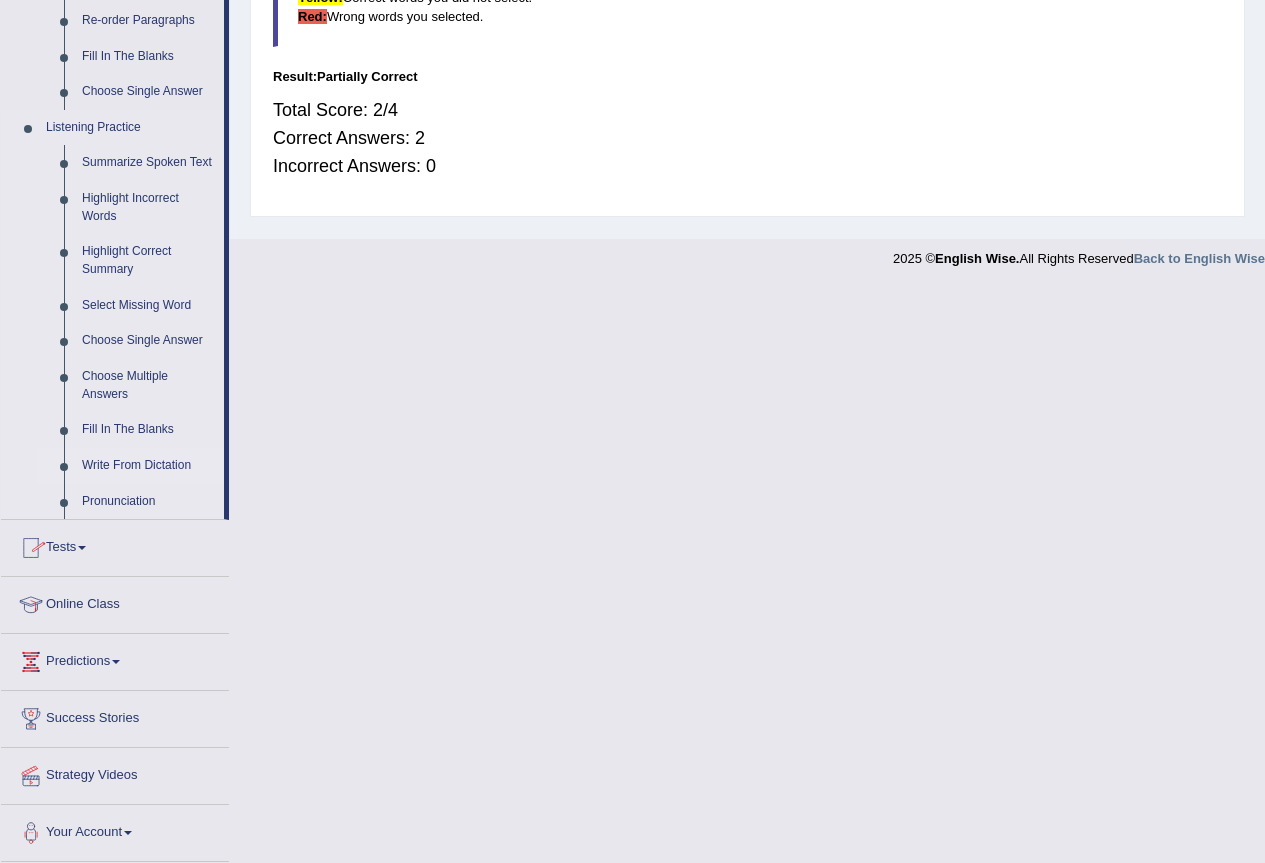 click on "Write From Dictation" at bounding box center (148, 466) 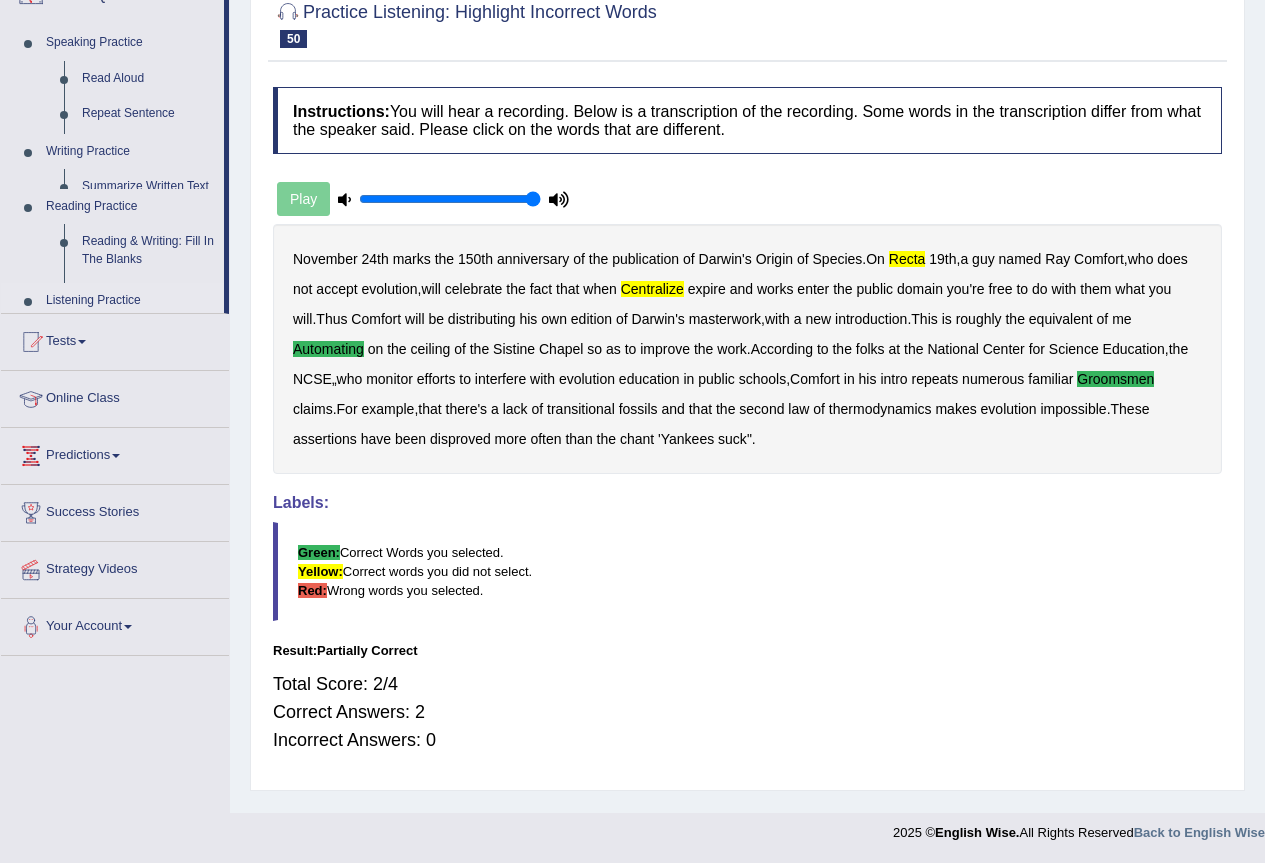 scroll, scrollTop: 187, scrollLeft: 0, axis: vertical 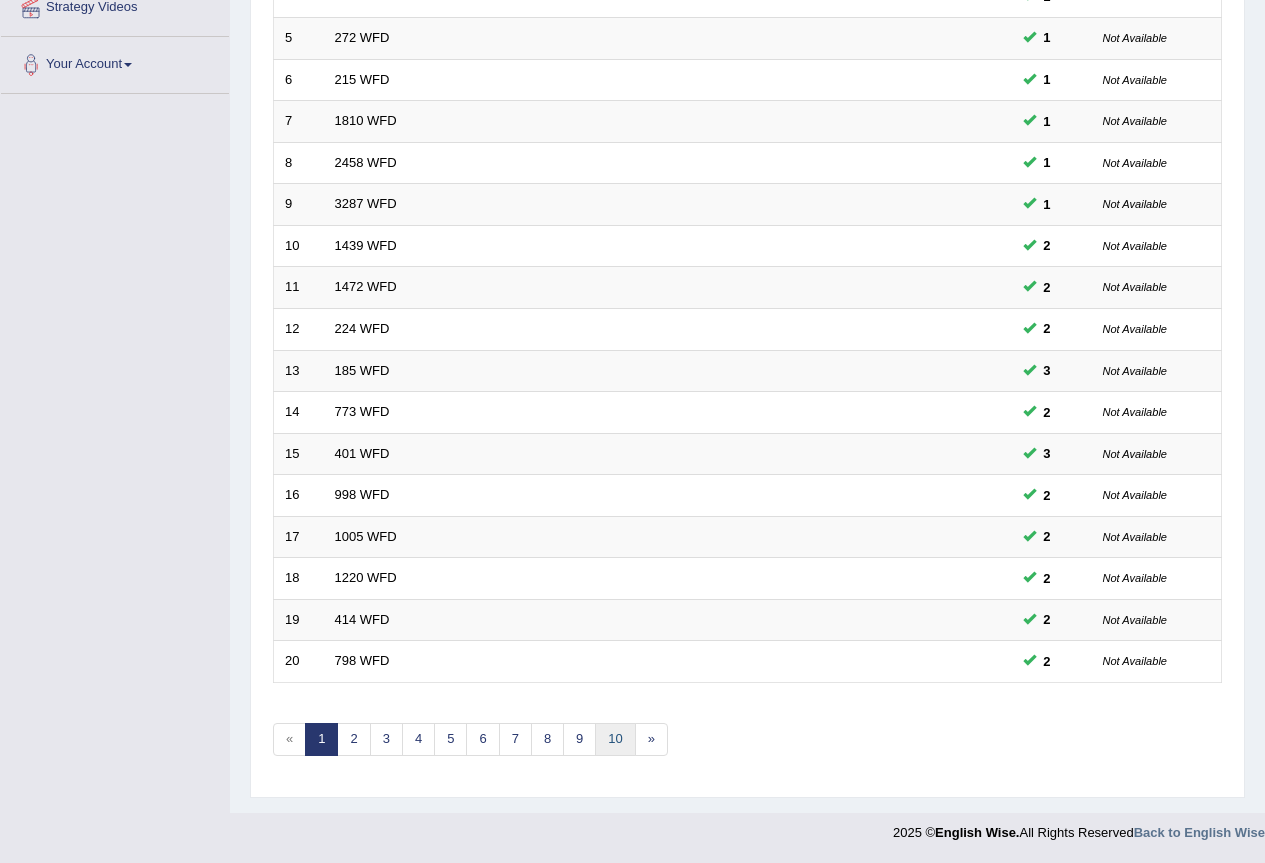 click on "10" at bounding box center (615, 739) 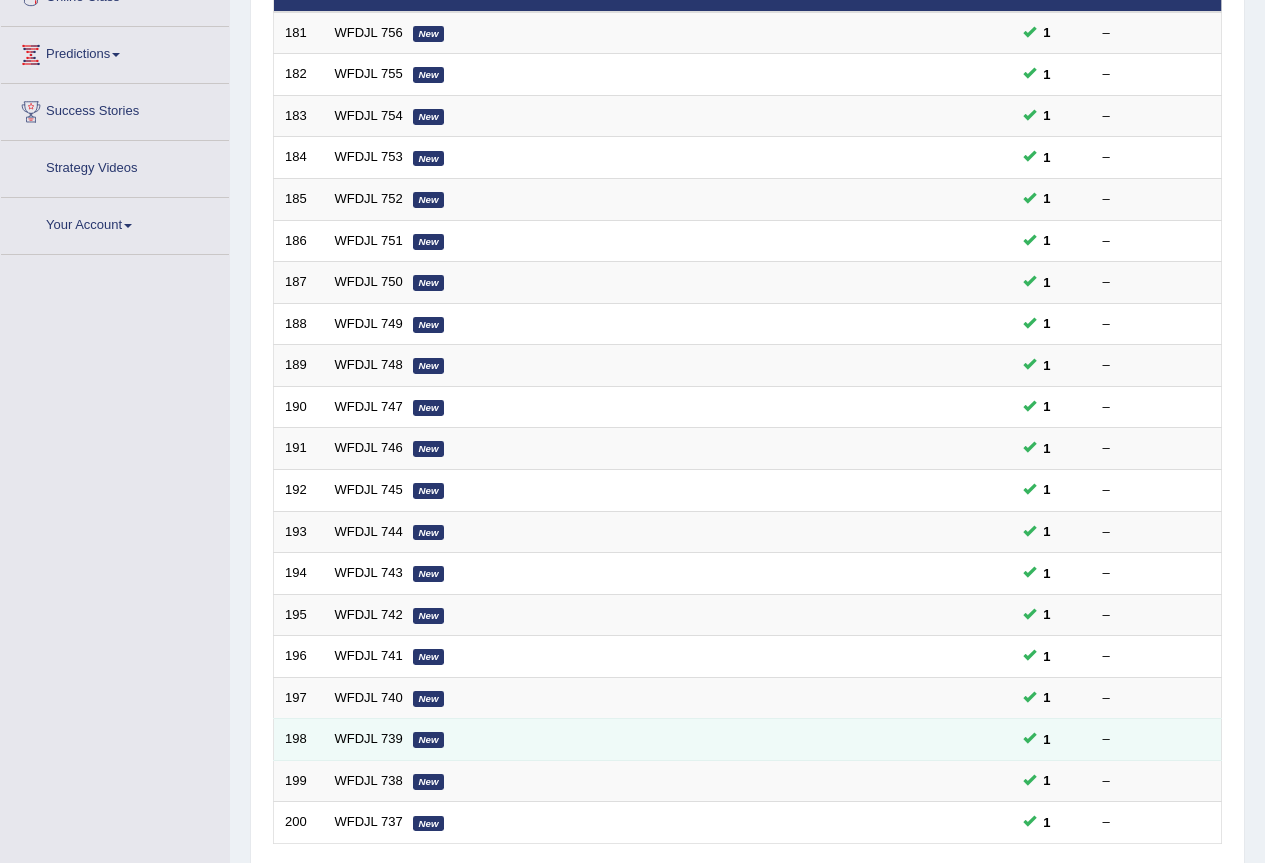 scroll, scrollTop: 359, scrollLeft: 0, axis: vertical 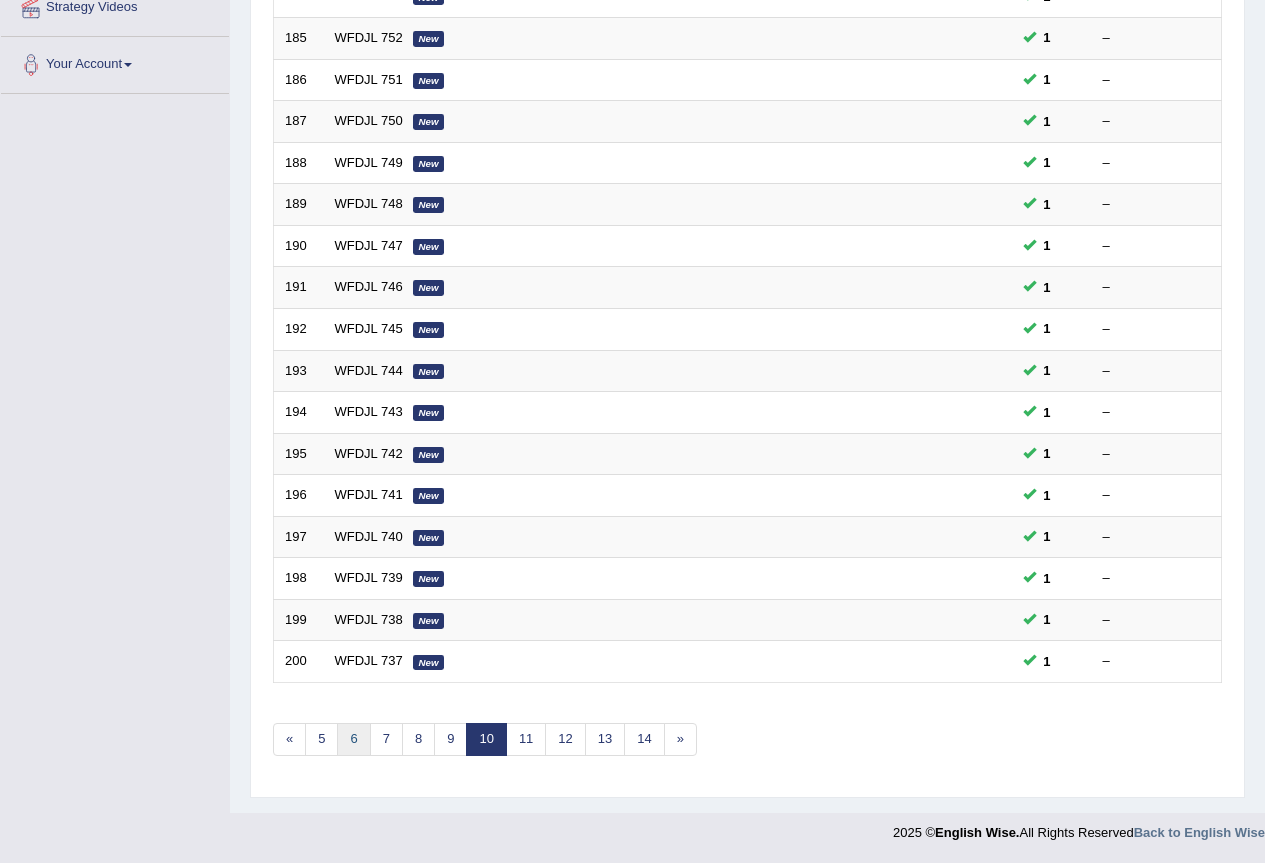 click on "6" at bounding box center [353, 739] 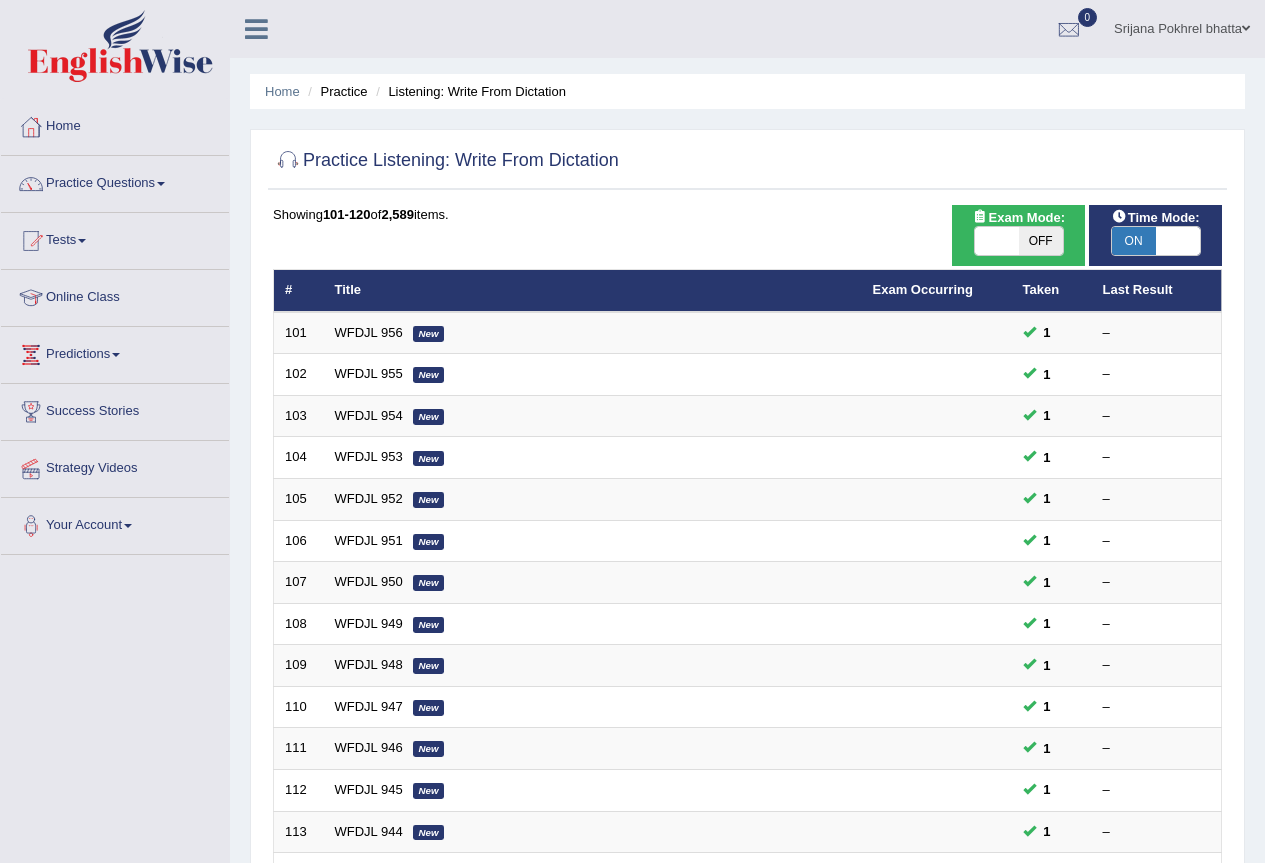scroll, scrollTop: 461, scrollLeft: 0, axis: vertical 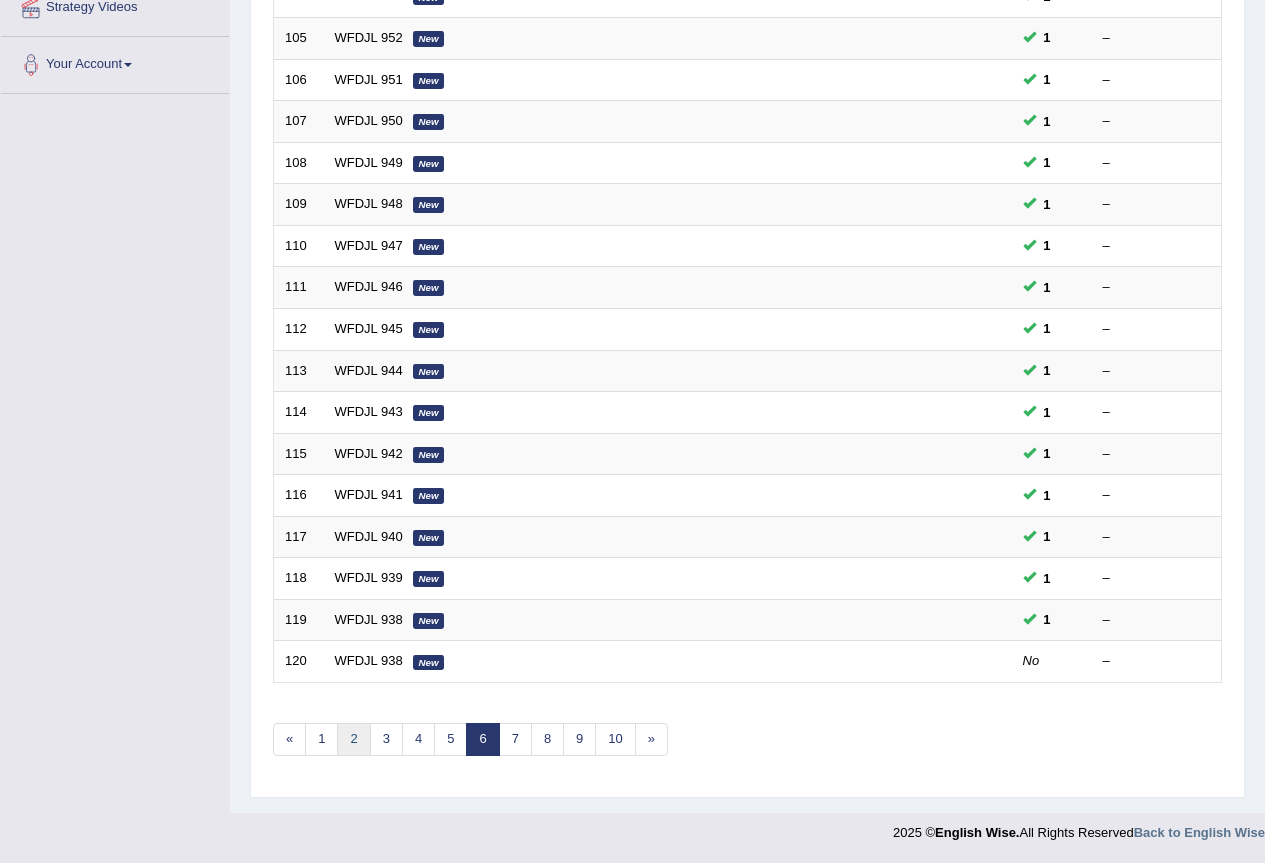 click on "2" at bounding box center (353, 739) 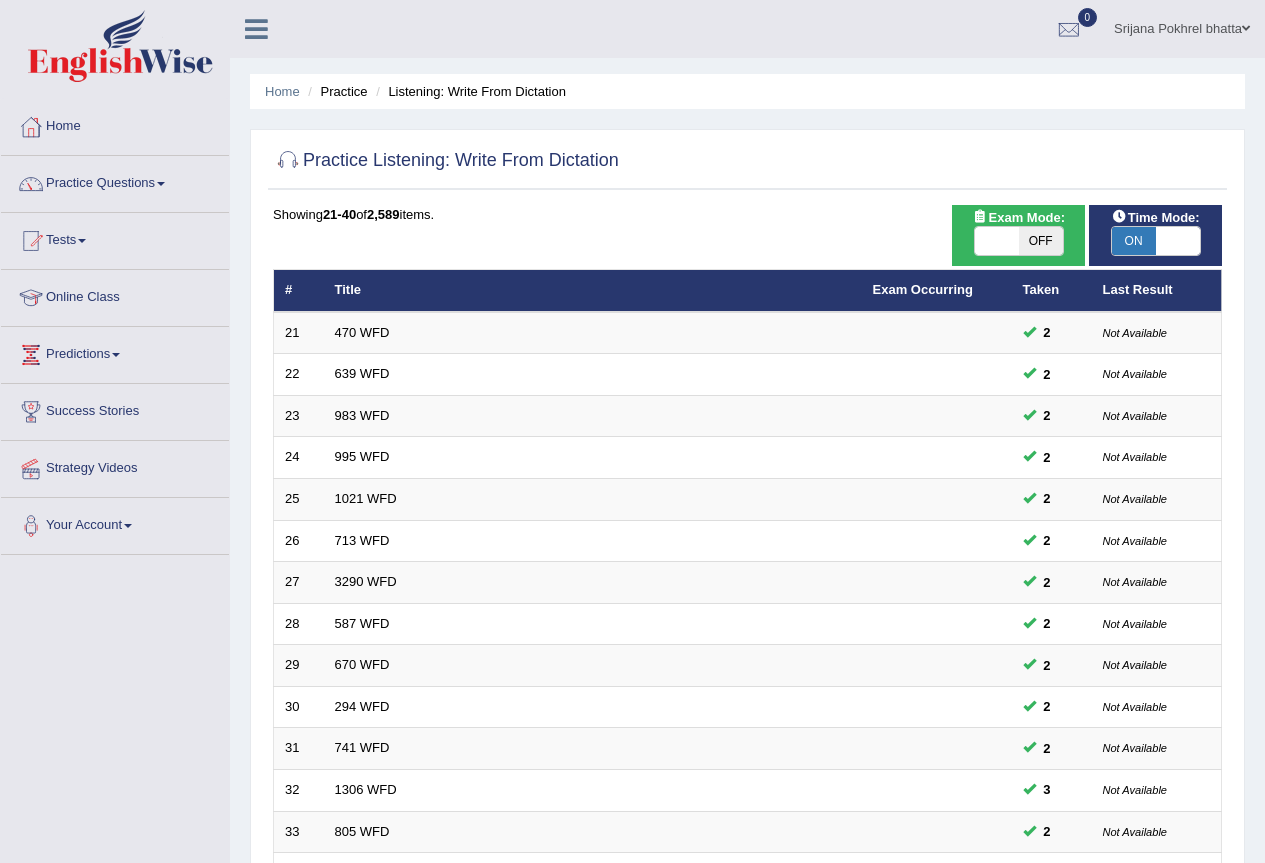 scroll, scrollTop: 0, scrollLeft: 0, axis: both 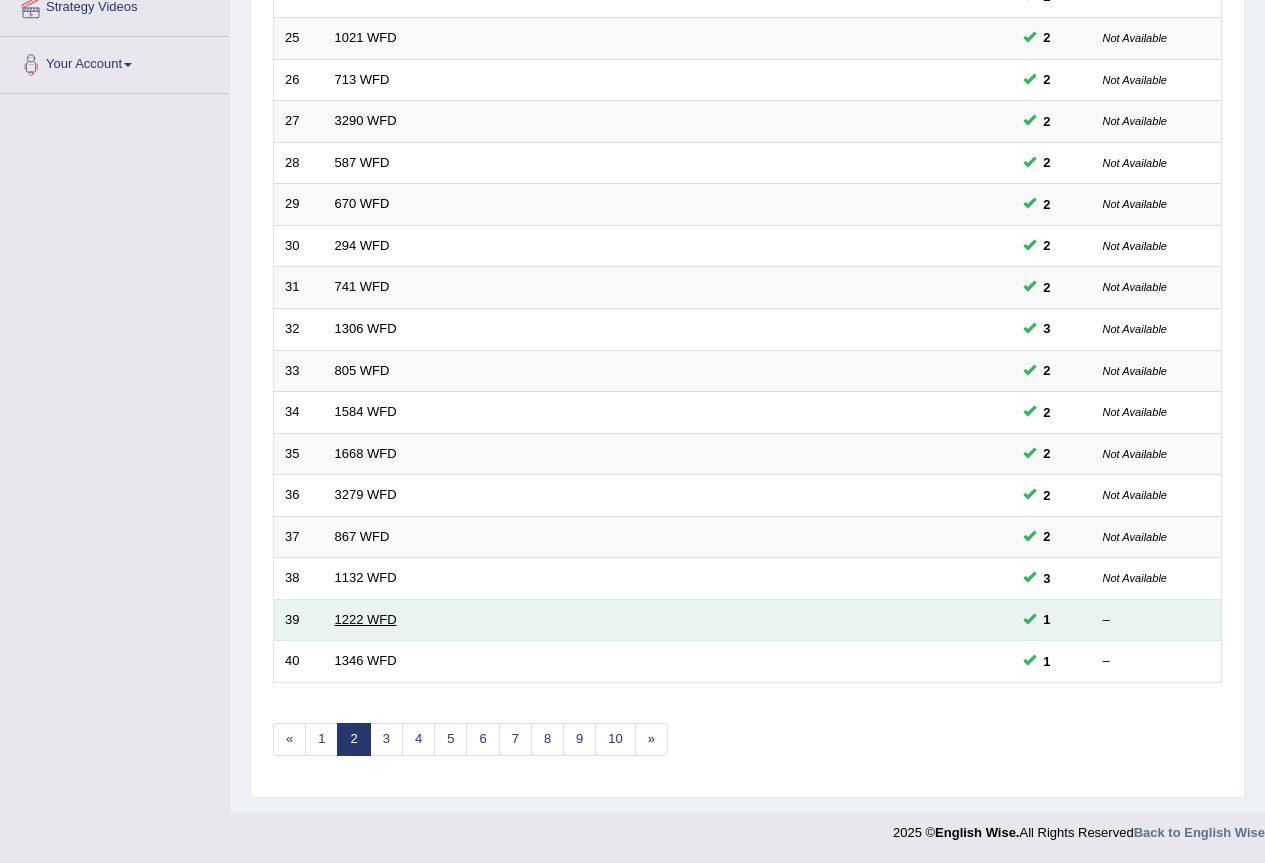 click on "1222 WFD" at bounding box center (366, 619) 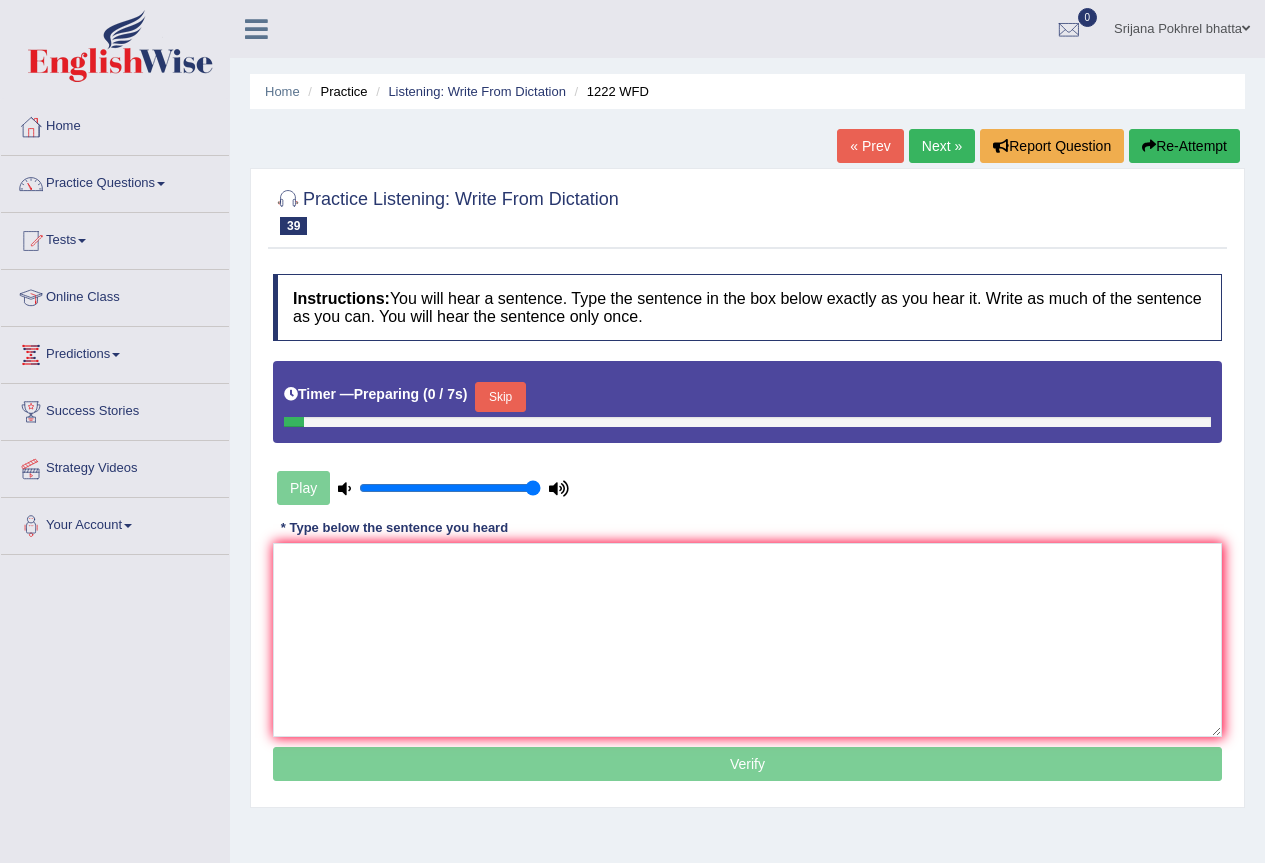 scroll, scrollTop: 0, scrollLeft: 0, axis: both 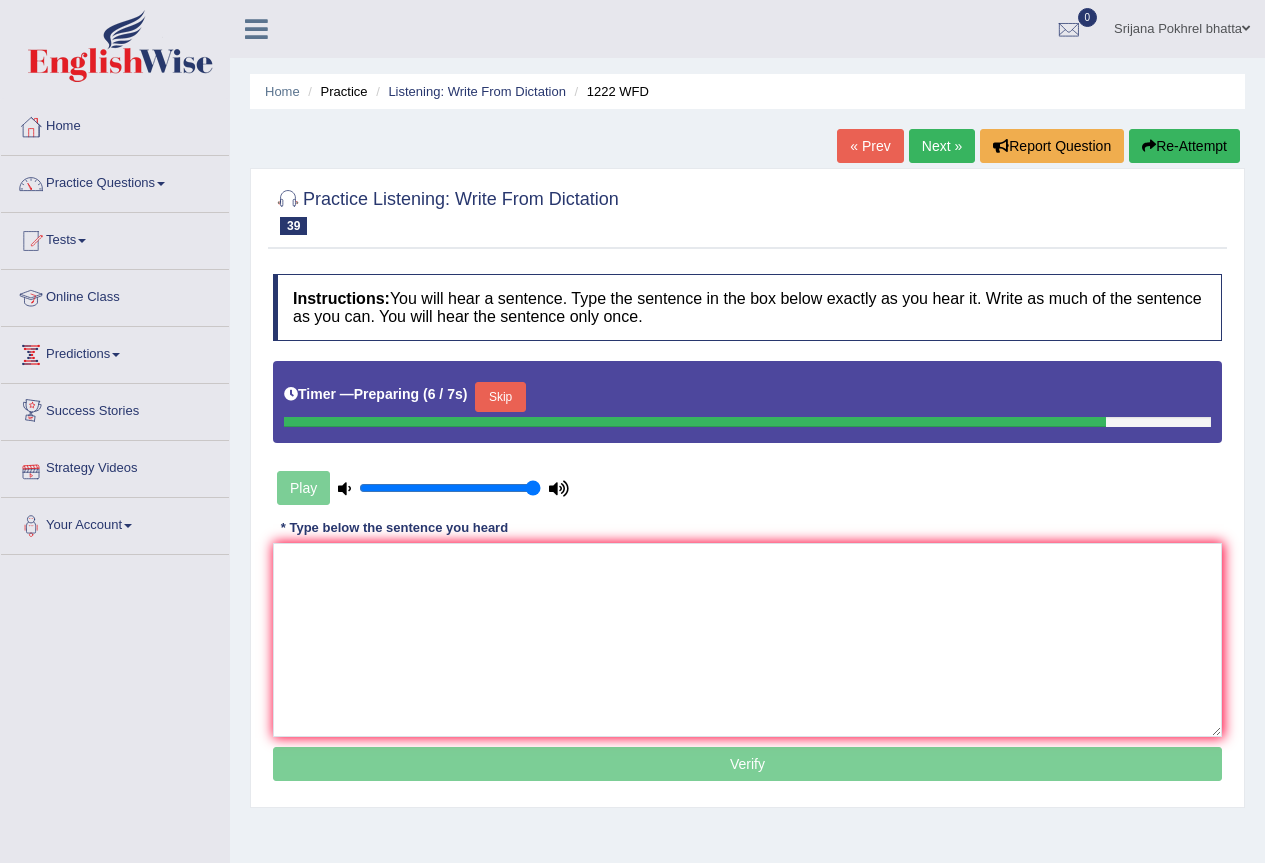 click on "Skip" at bounding box center [500, 397] 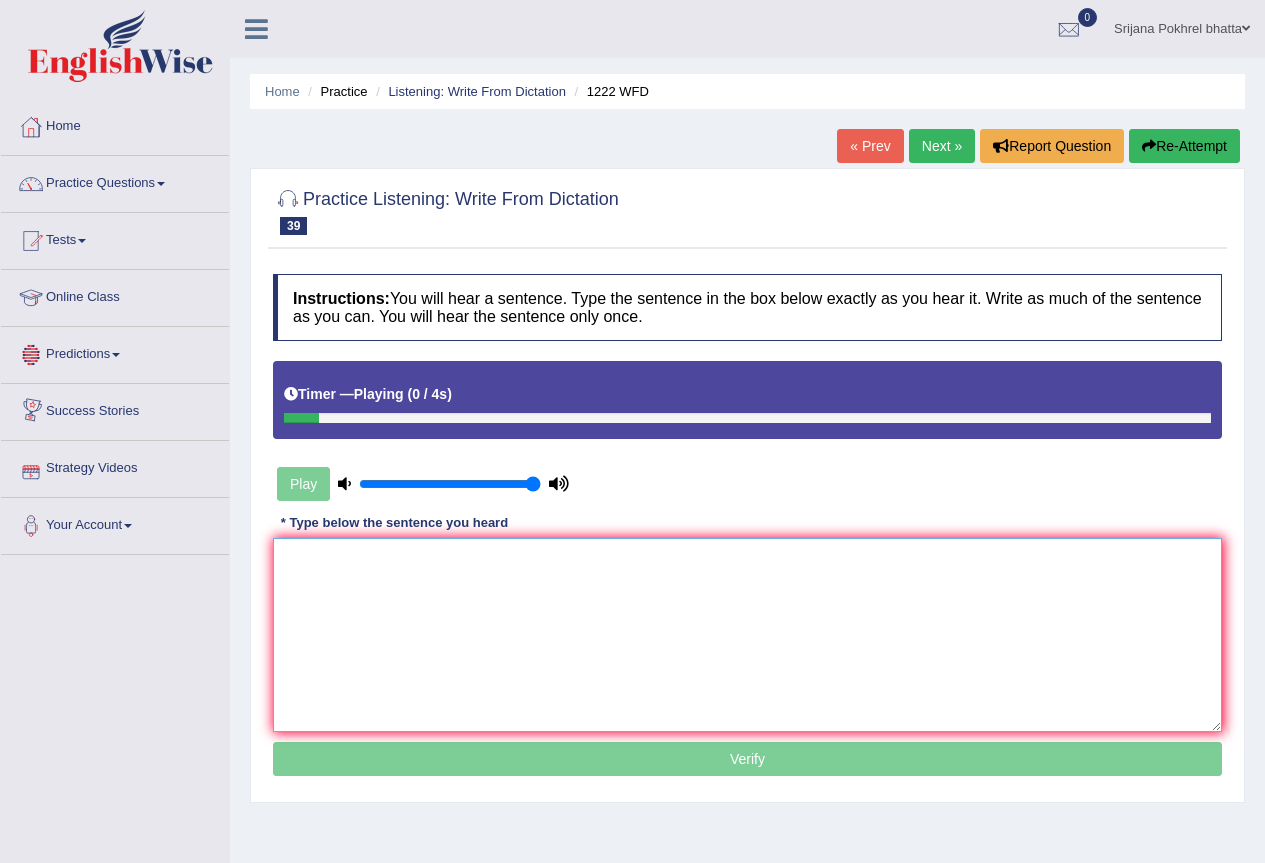 drag, startPoint x: 530, startPoint y: 587, endPoint x: 530, endPoint y: 608, distance: 21 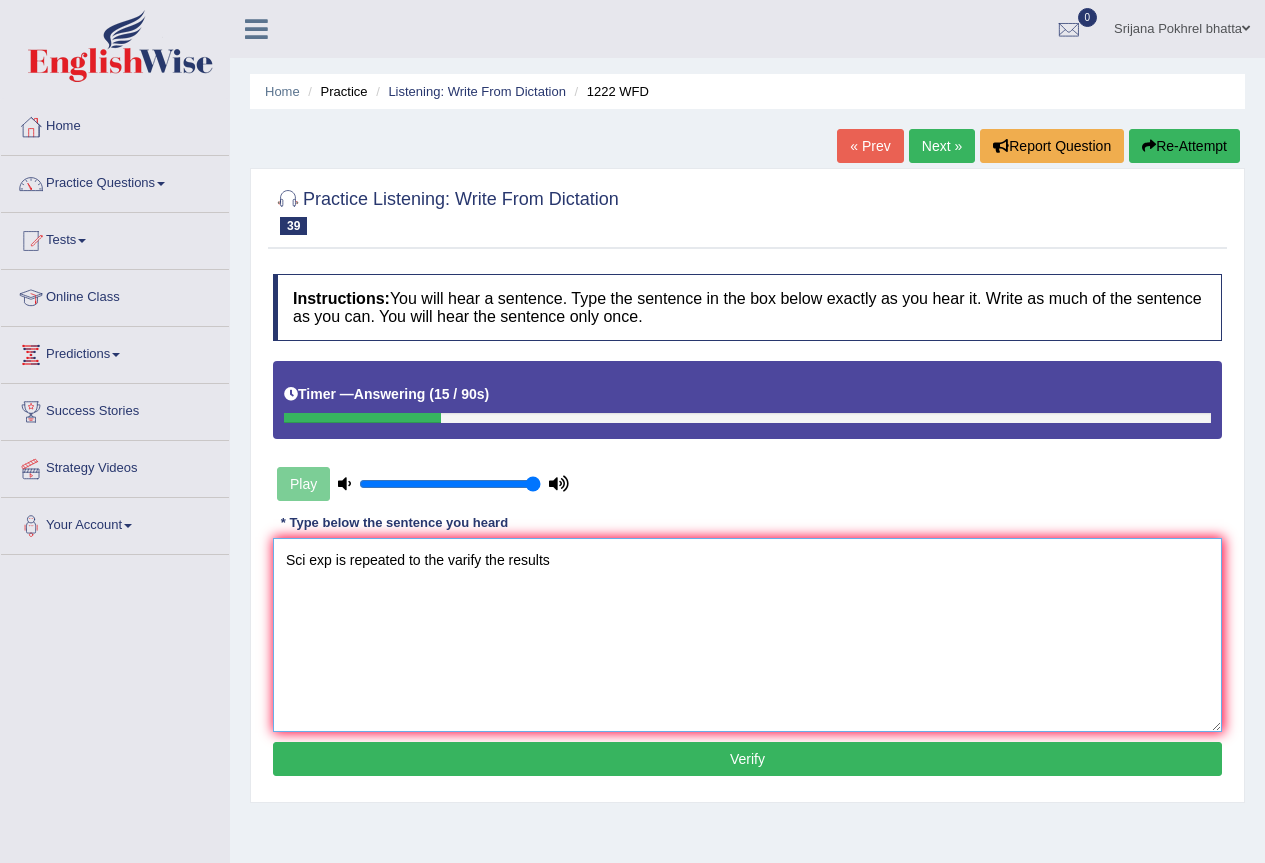 click on "Sci exp is repeated to the varify the results" at bounding box center [747, 635] 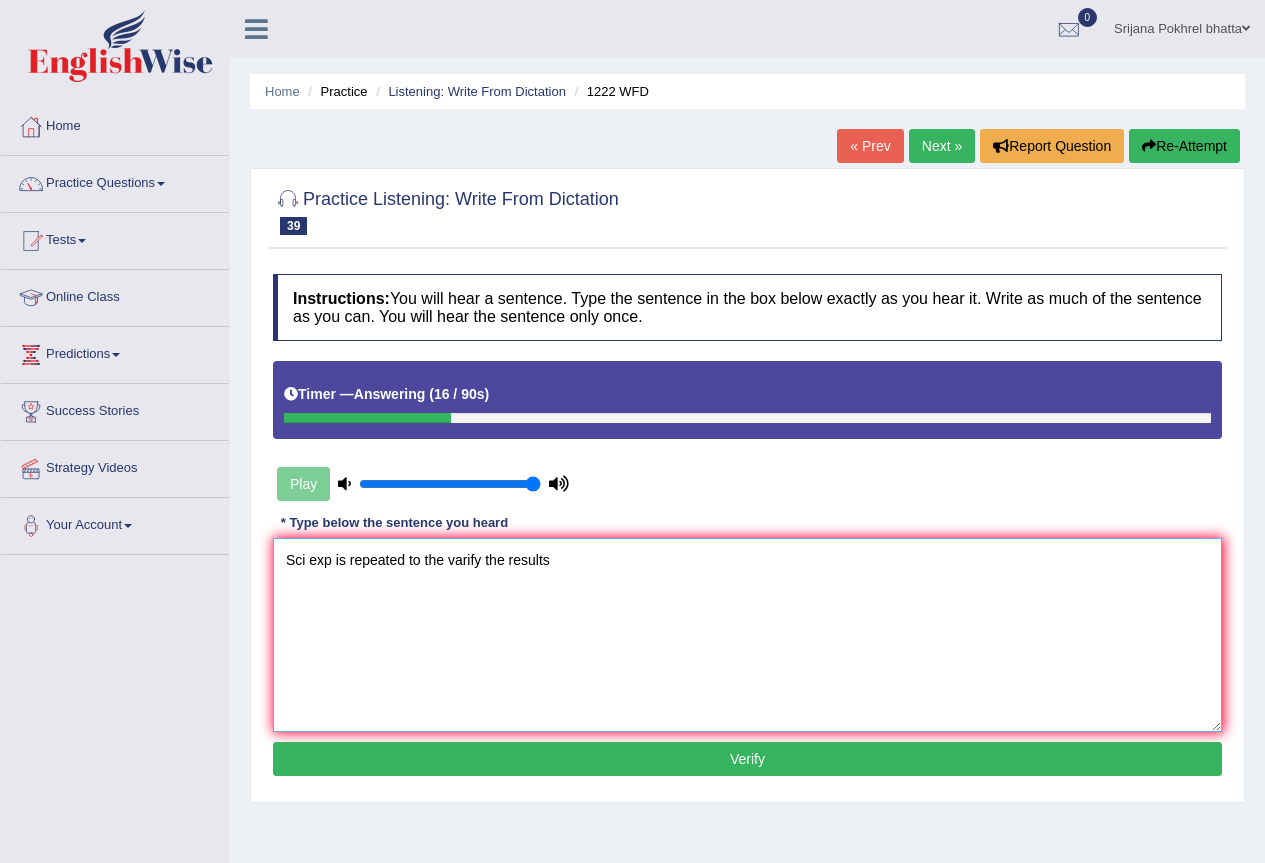 click on "Sci exp is repeated to the varify the results" at bounding box center (747, 635) 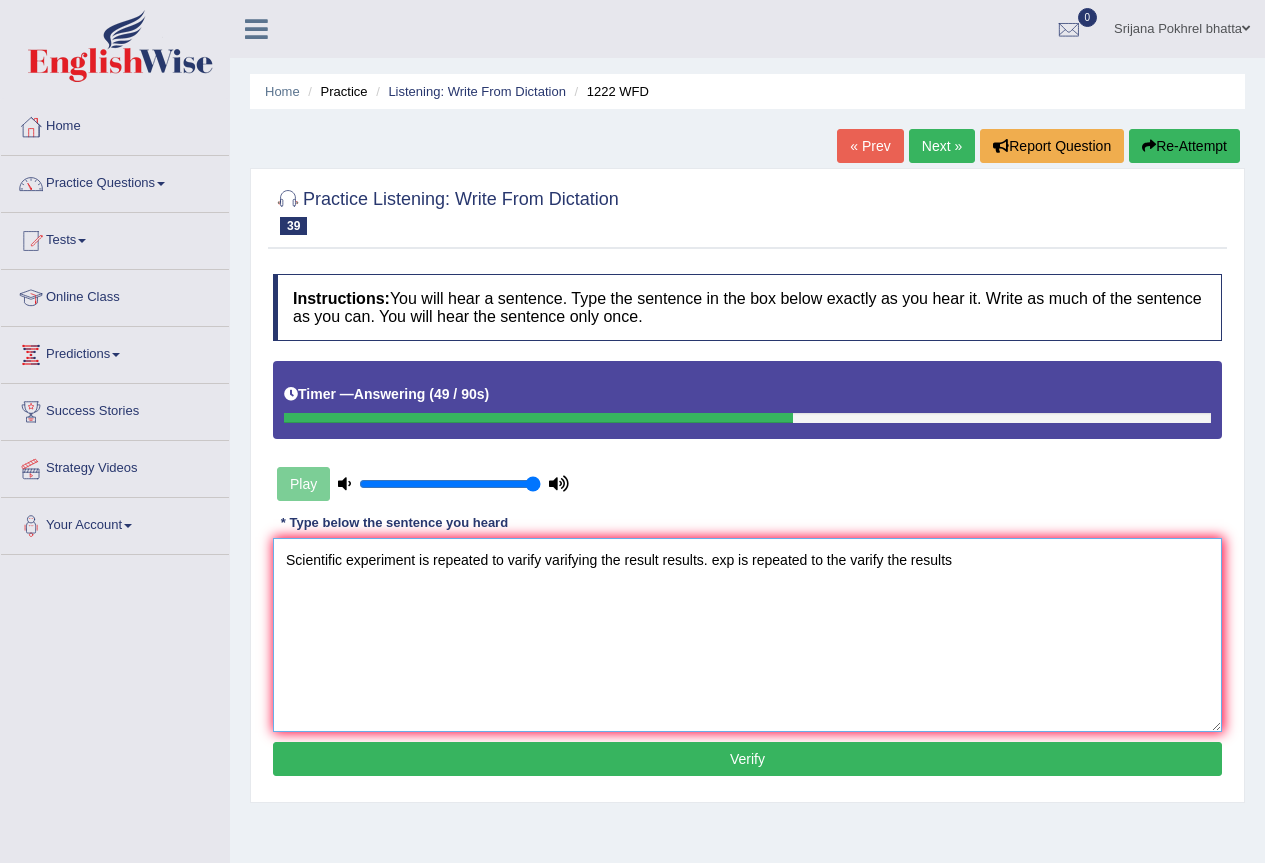 drag, startPoint x: 712, startPoint y: 560, endPoint x: 1222, endPoint y: 534, distance: 510.66232 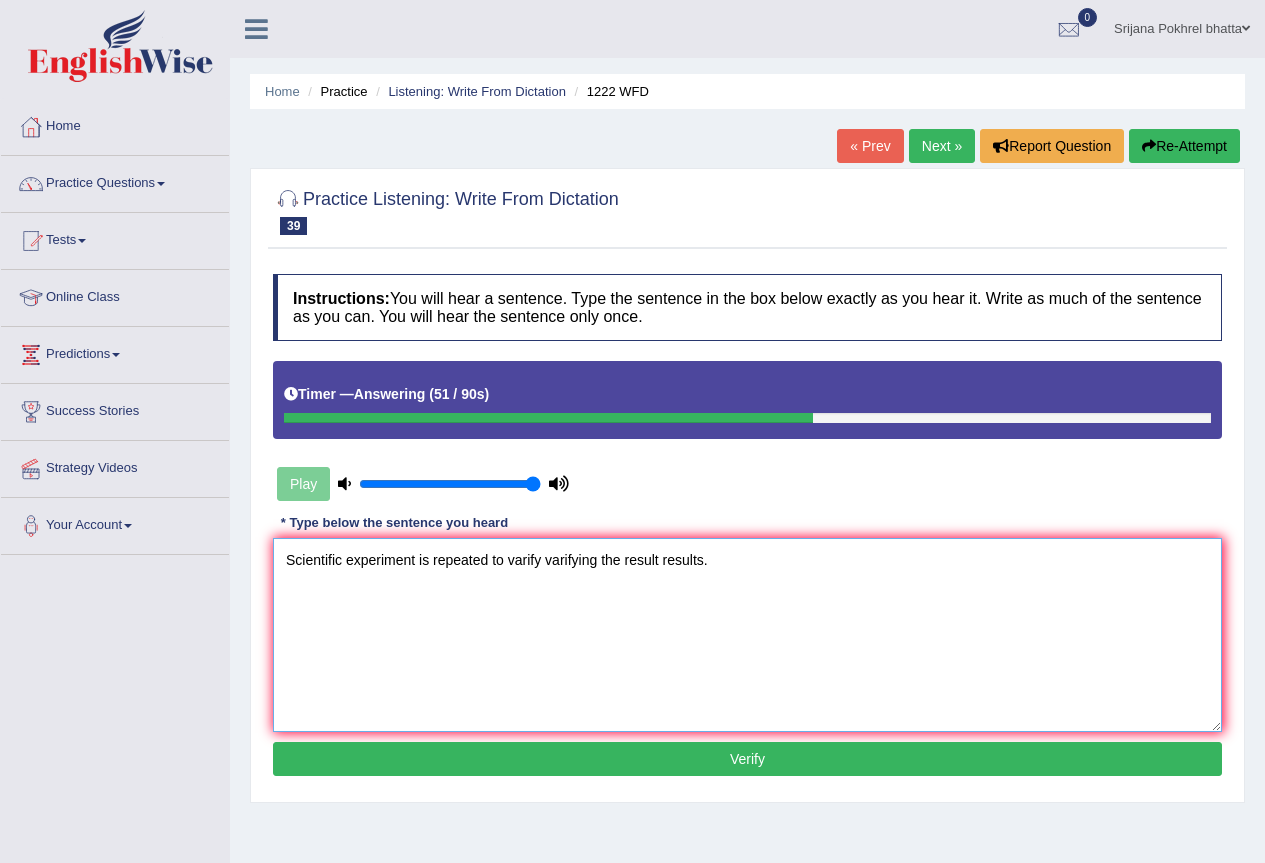 type on "Scientific experiment is repeated to varify varifying the result results." 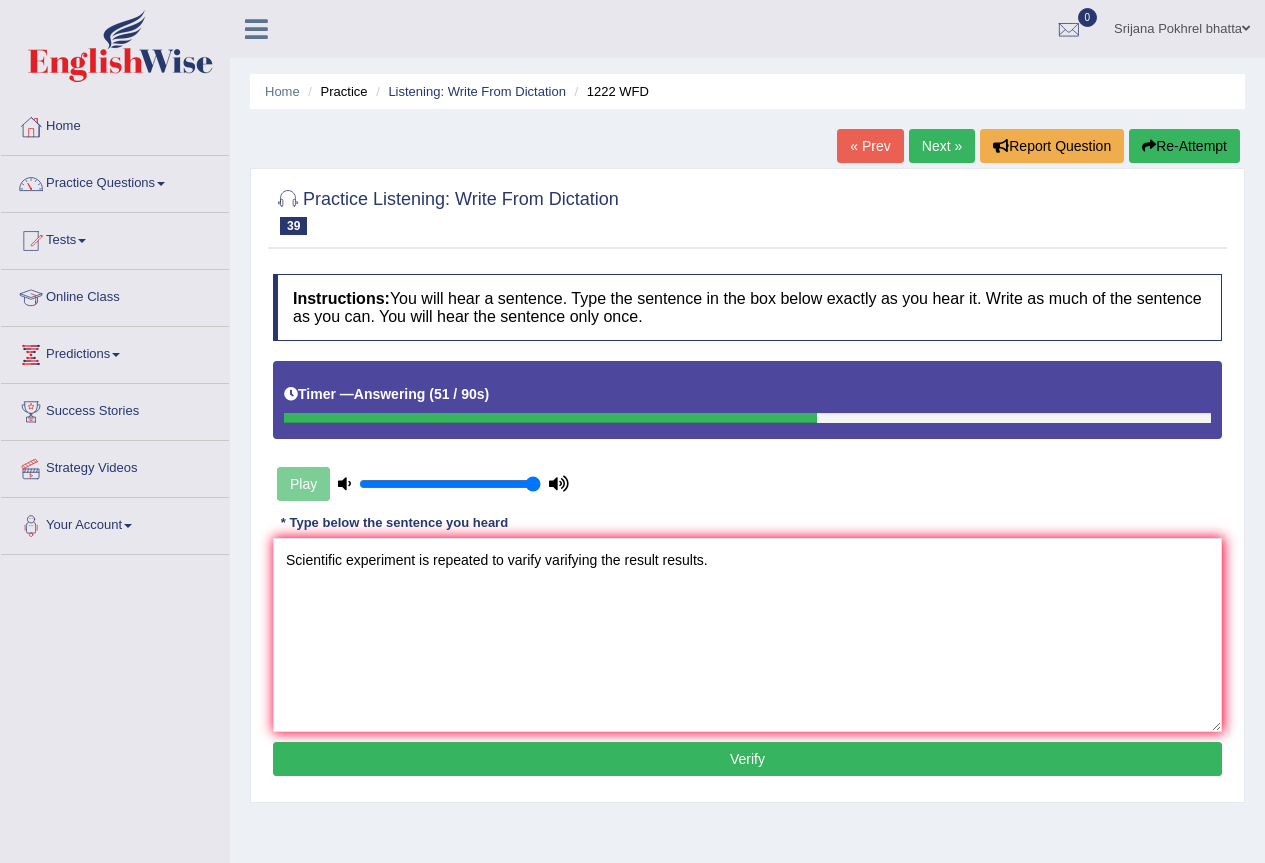 click on "Verify" at bounding box center [747, 759] 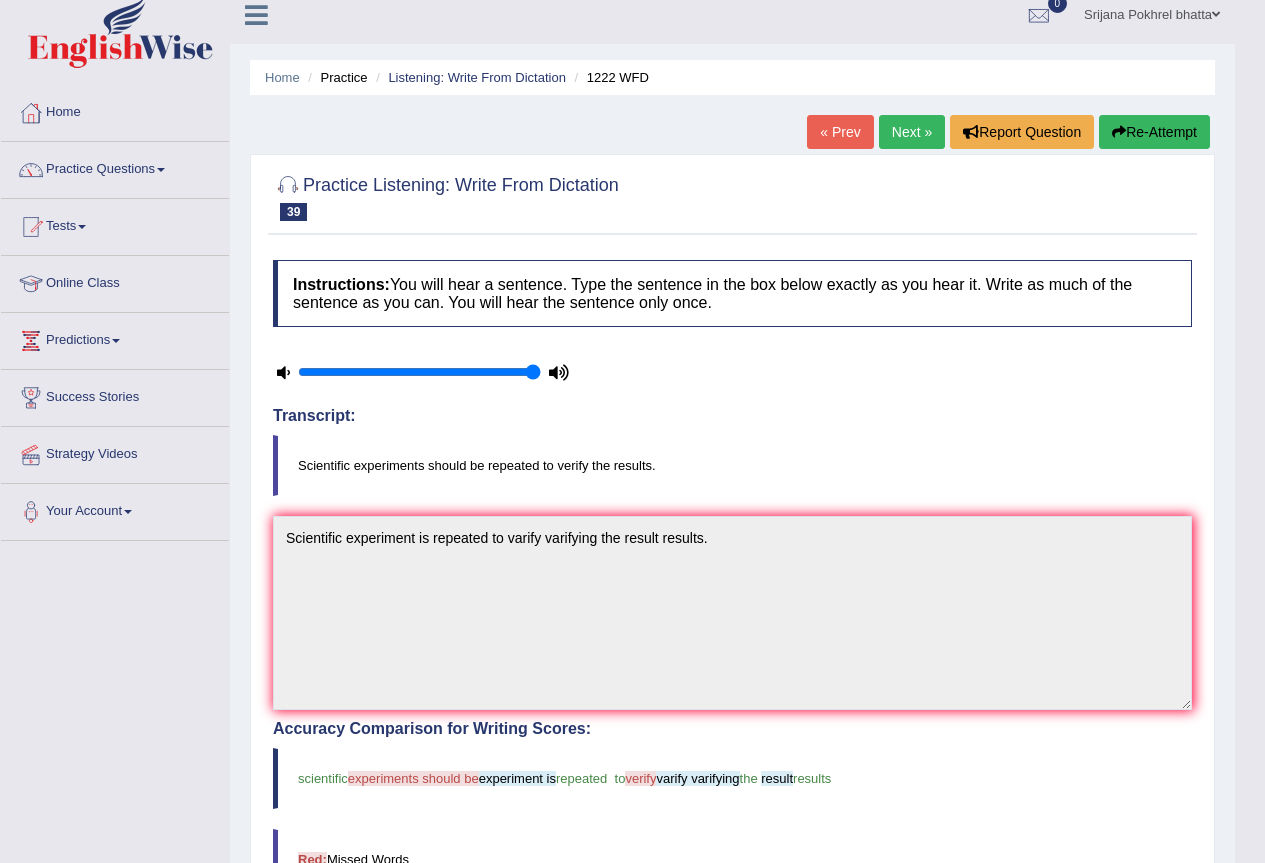 scroll, scrollTop: 0, scrollLeft: 0, axis: both 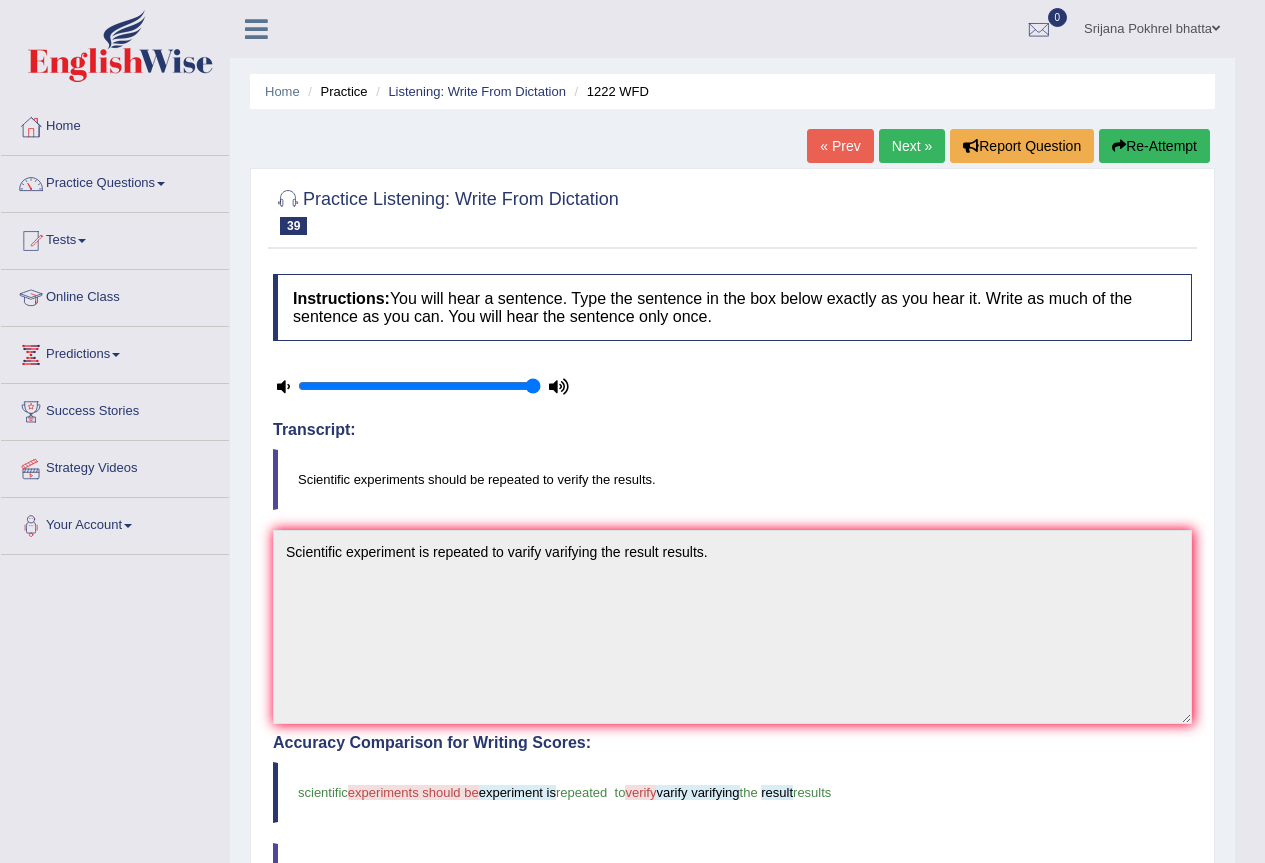 click on "Re-Attempt" at bounding box center [1154, 146] 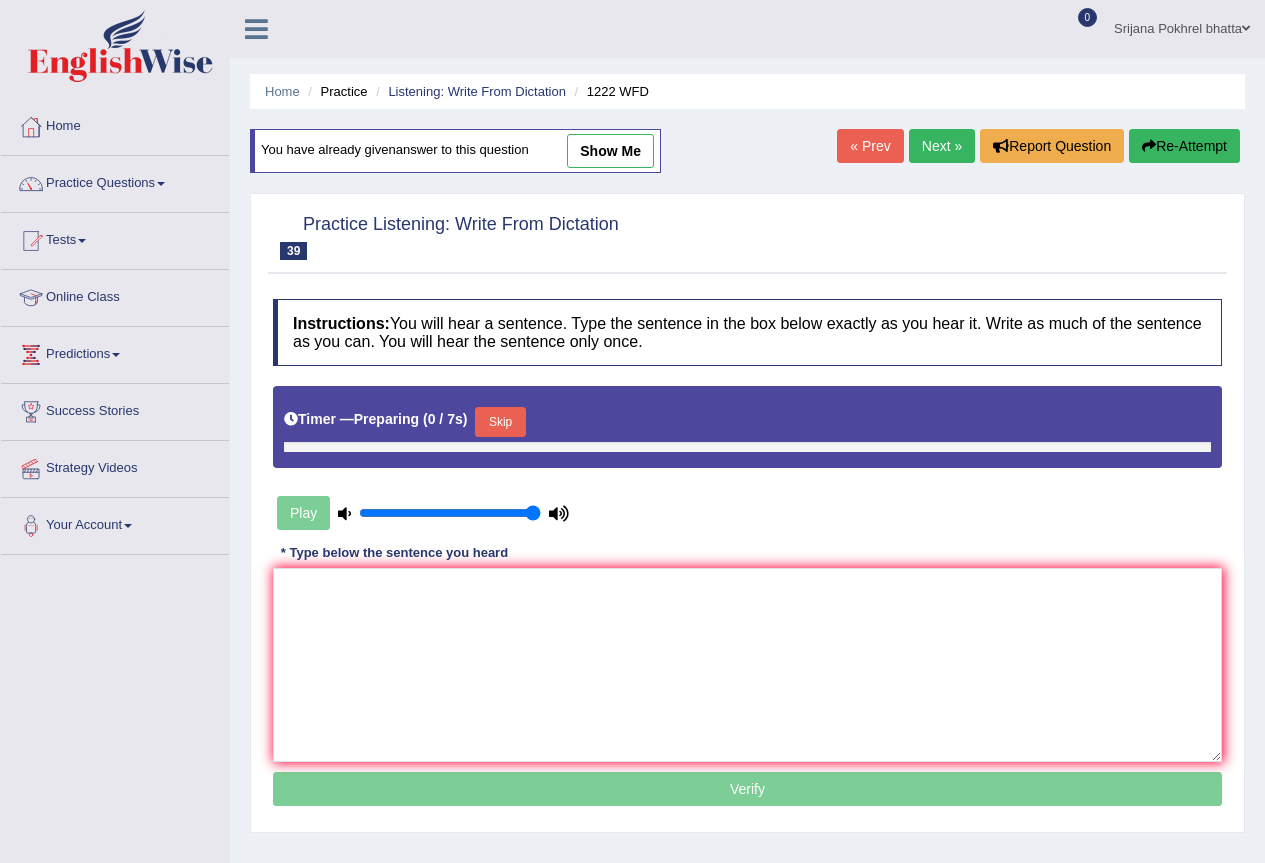 scroll, scrollTop: 0, scrollLeft: 0, axis: both 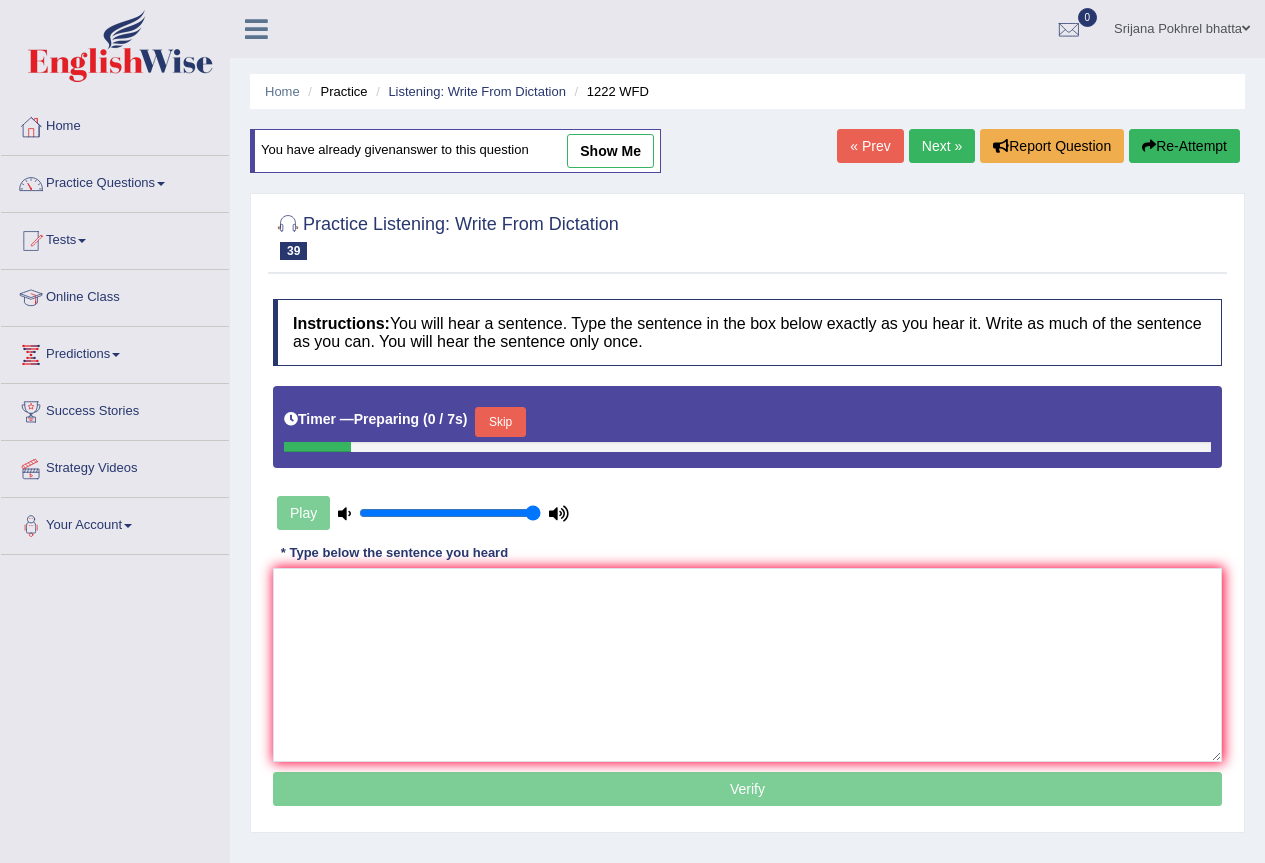 click on "Skip" at bounding box center [500, 422] 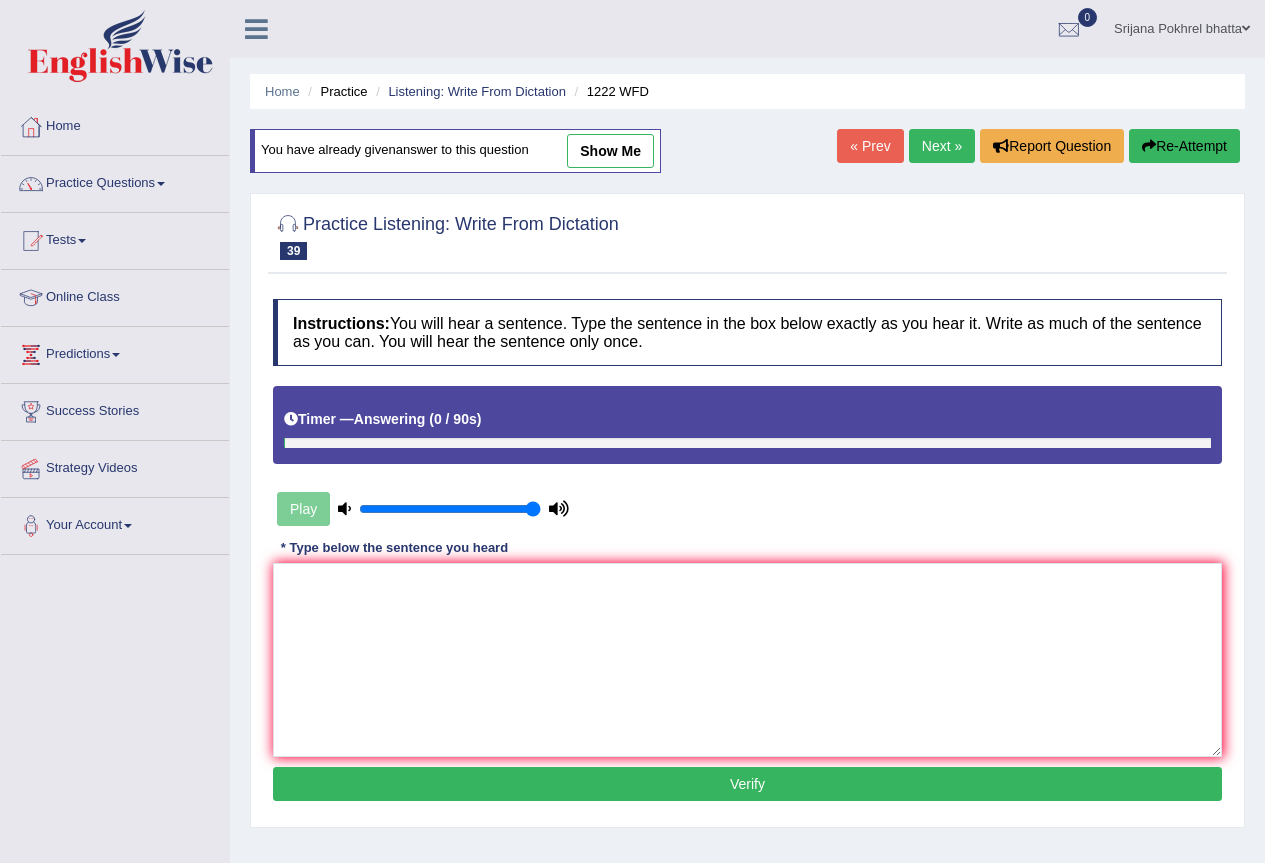 click on "Next »" at bounding box center (942, 146) 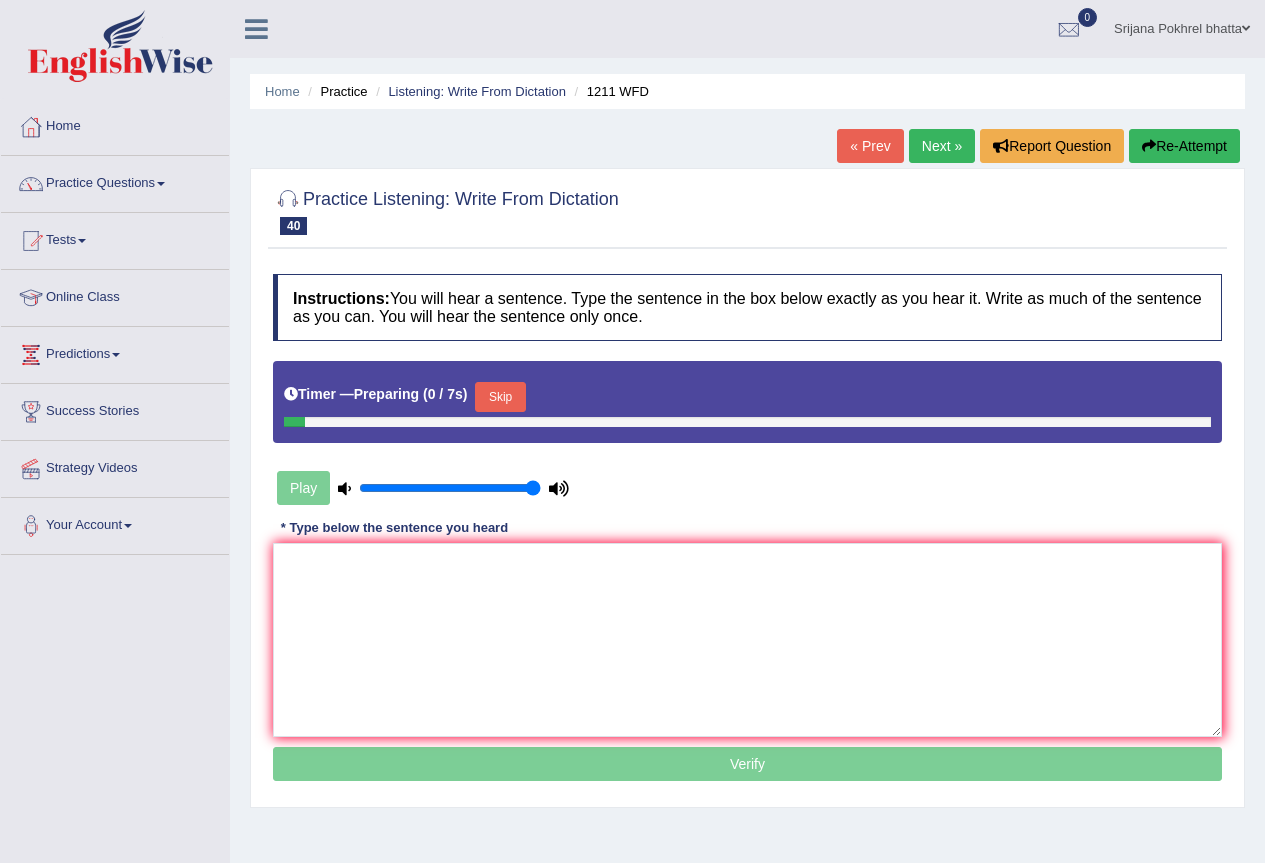 scroll, scrollTop: 0, scrollLeft: 0, axis: both 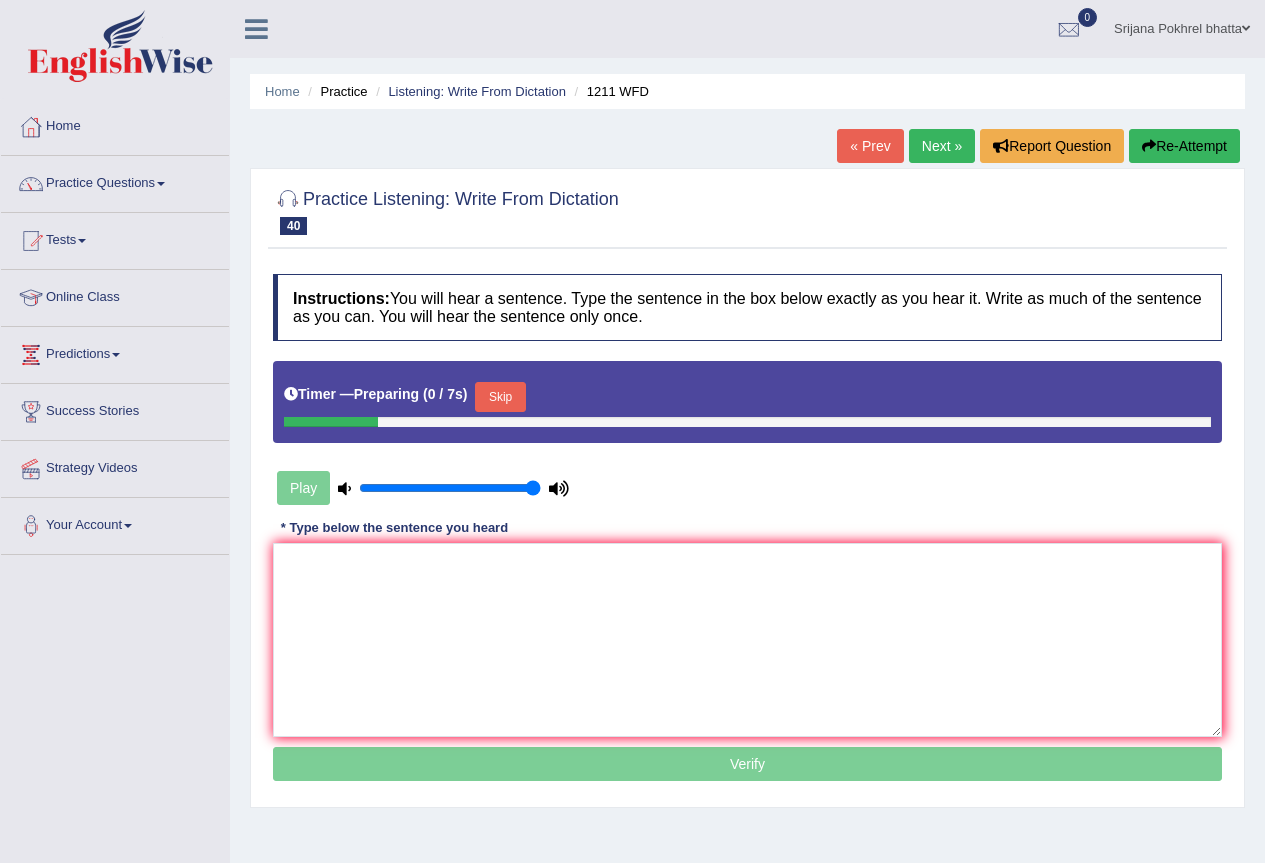 click on "Skip" at bounding box center (500, 397) 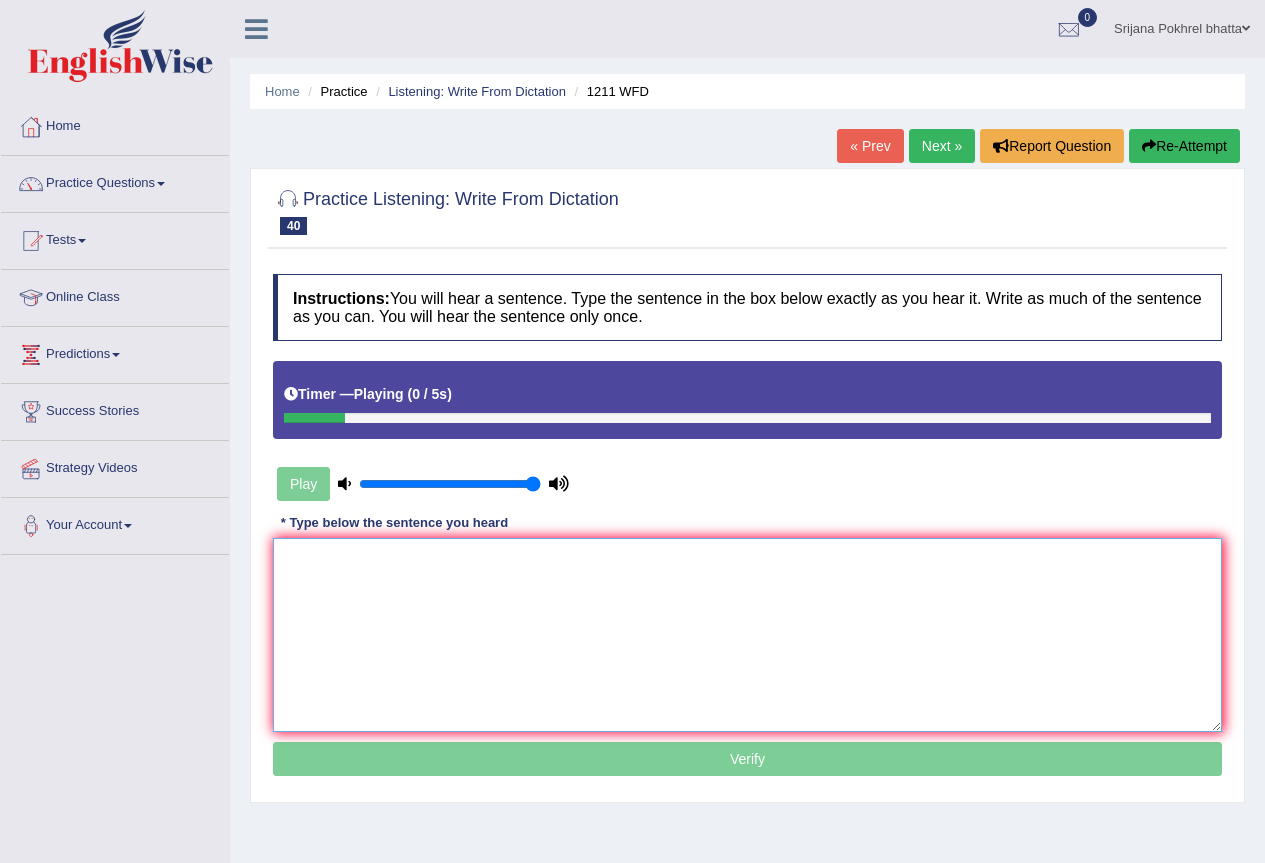 click at bounding box center [747, 635] 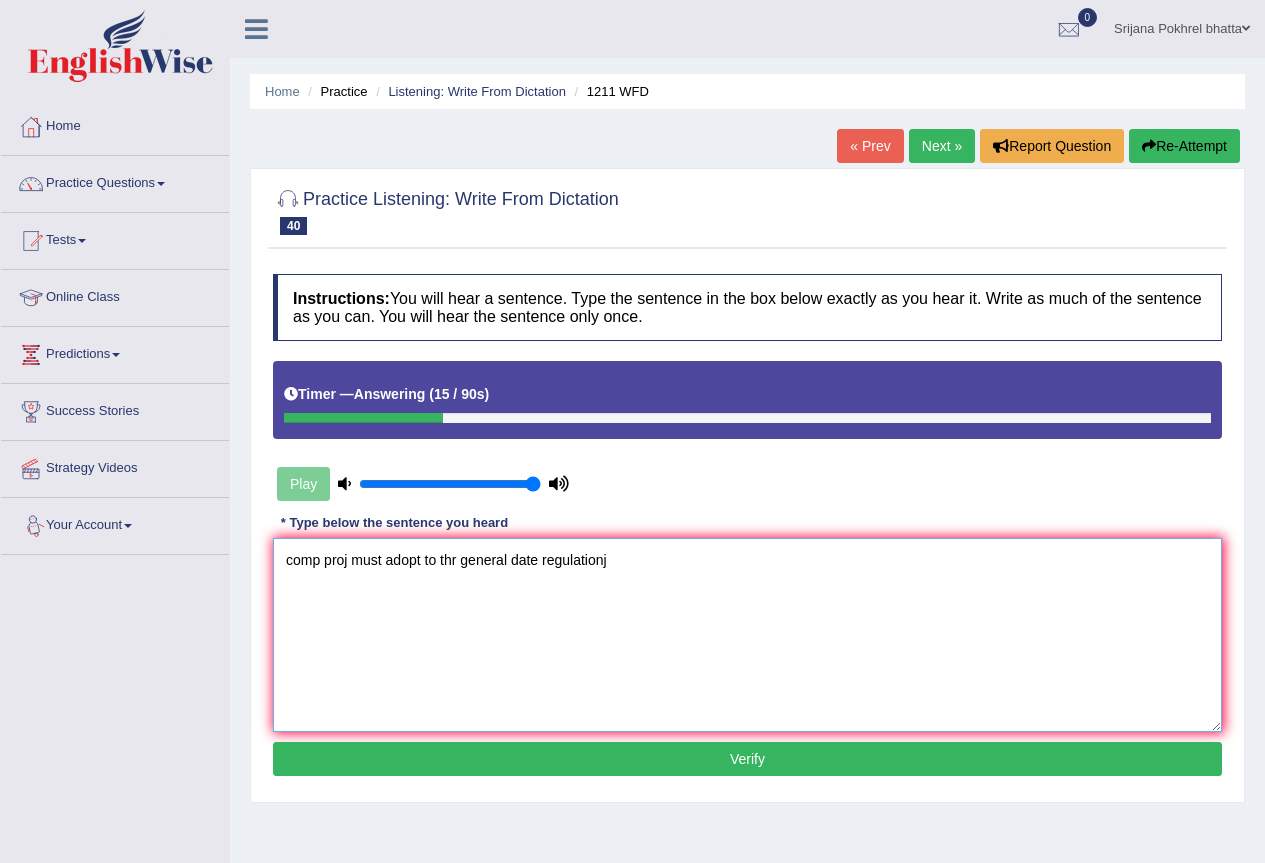 click on "comp proj must adopt to thr general date regulationj" at bounding box center (747, 635) 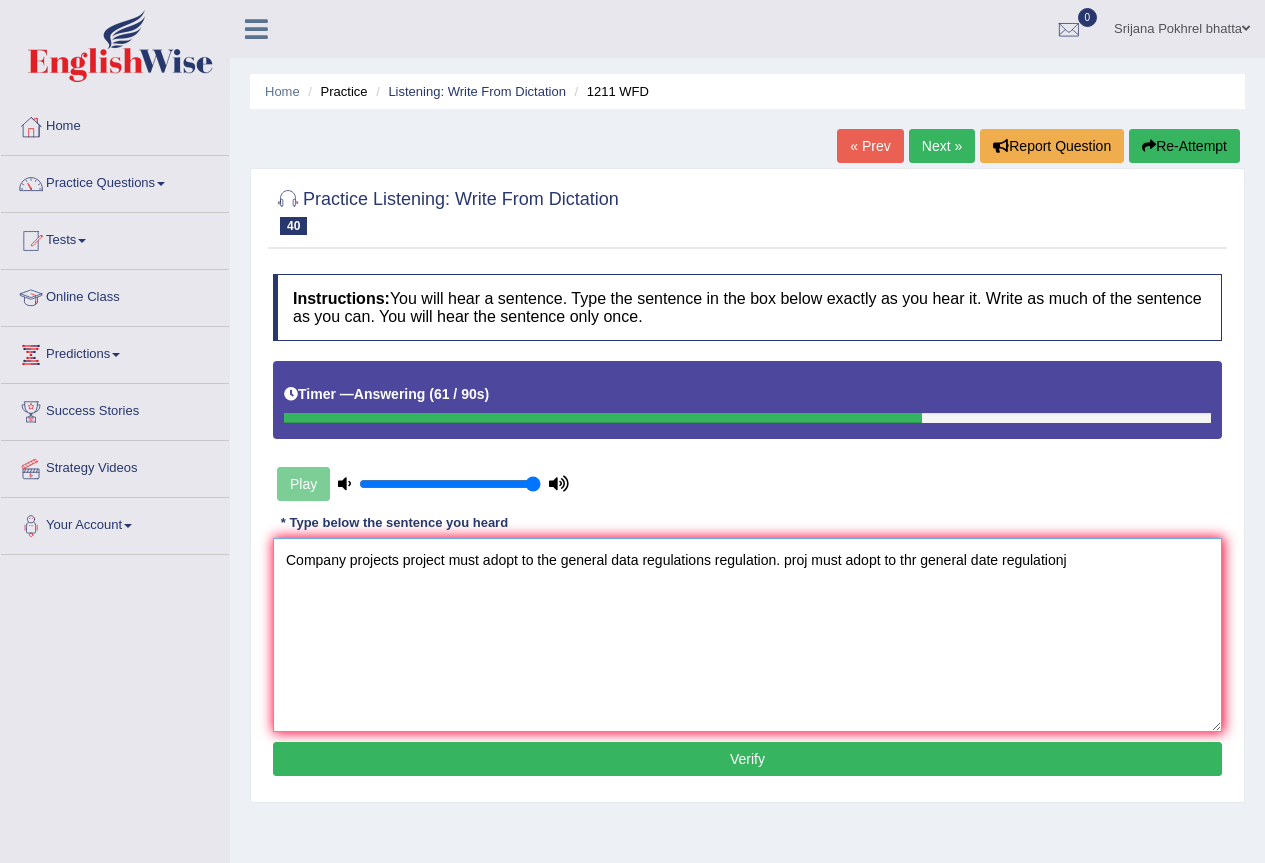 drag, startPoint x: 785, startPoint y: 557, endPoint x: 1279, endPoint y: 549, distance: 494.06476 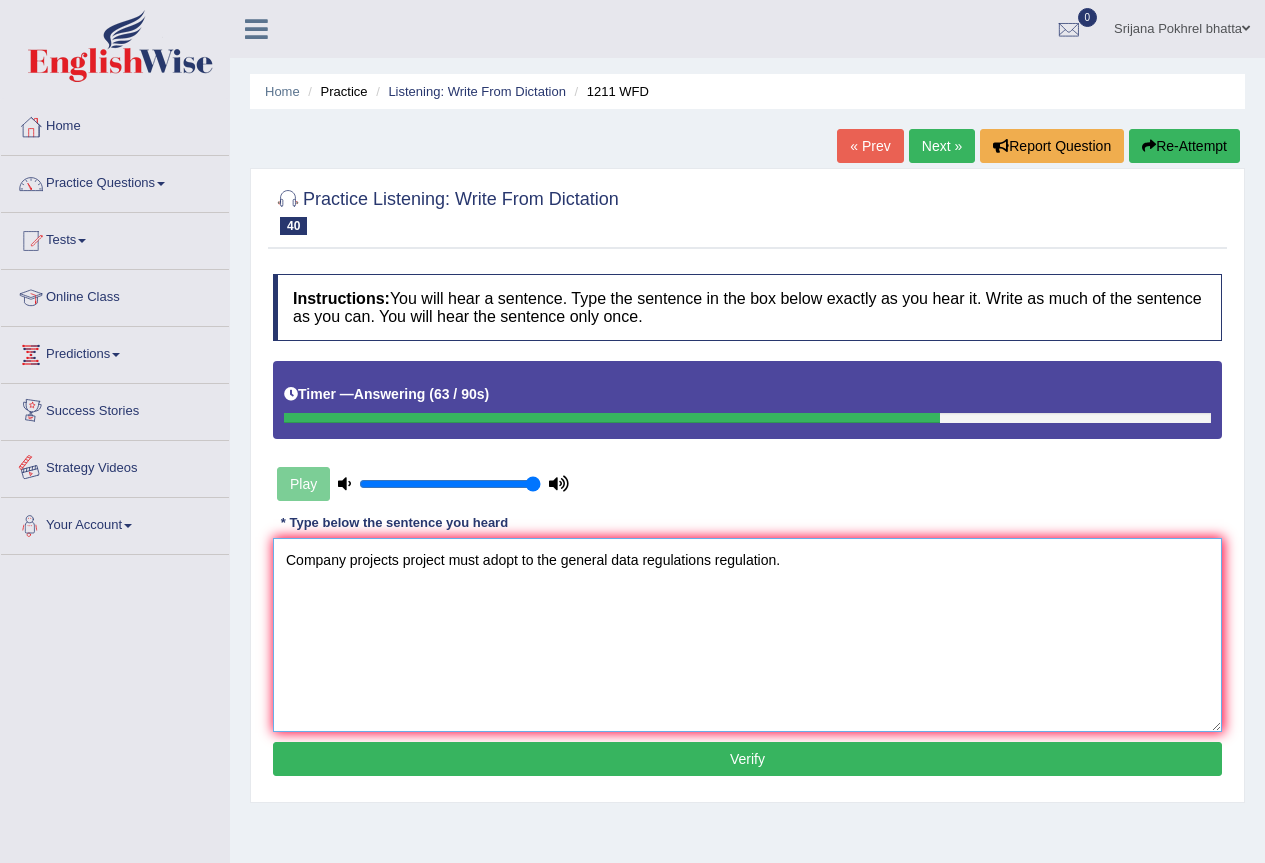 type on "Company projects project must adopt to the general data regulations regulation." 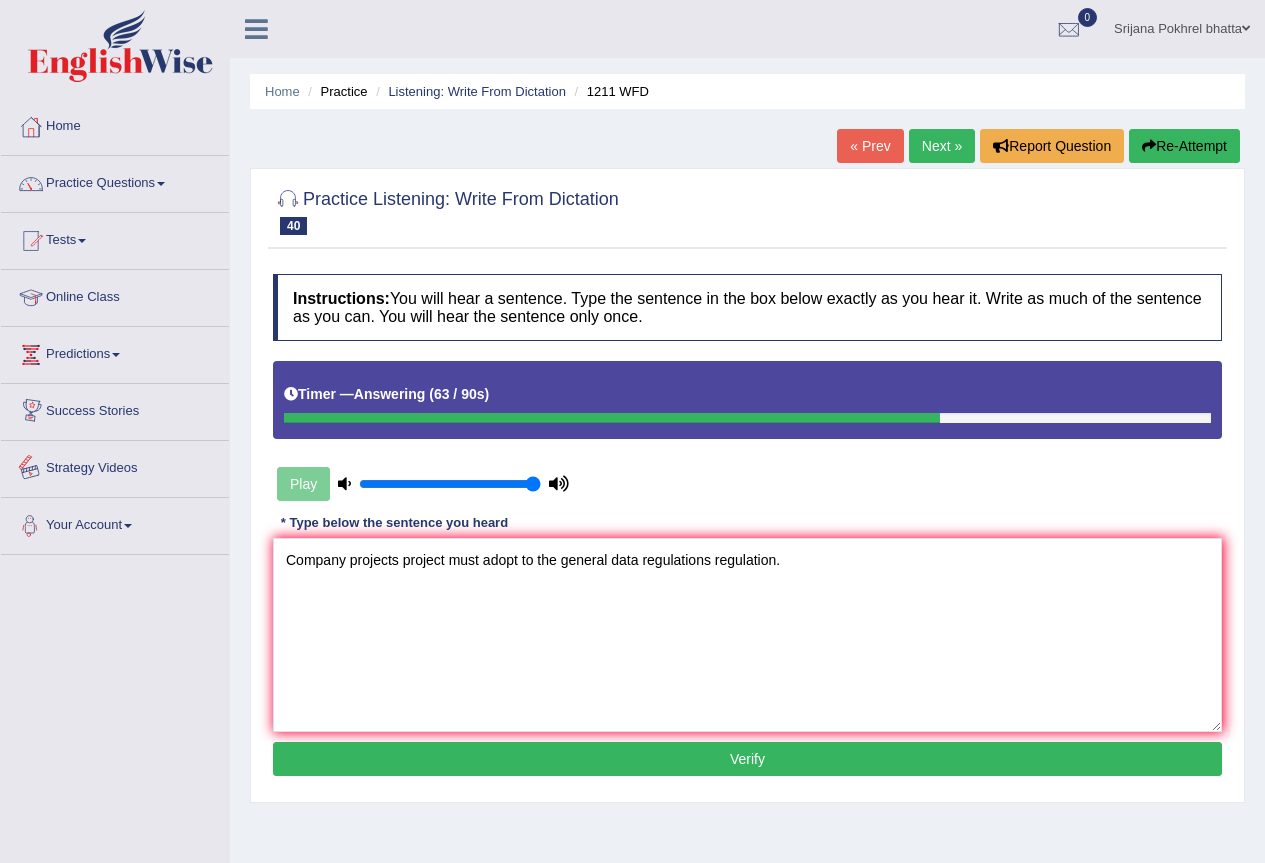 click on "Verify" at bounding box center (747, 759) 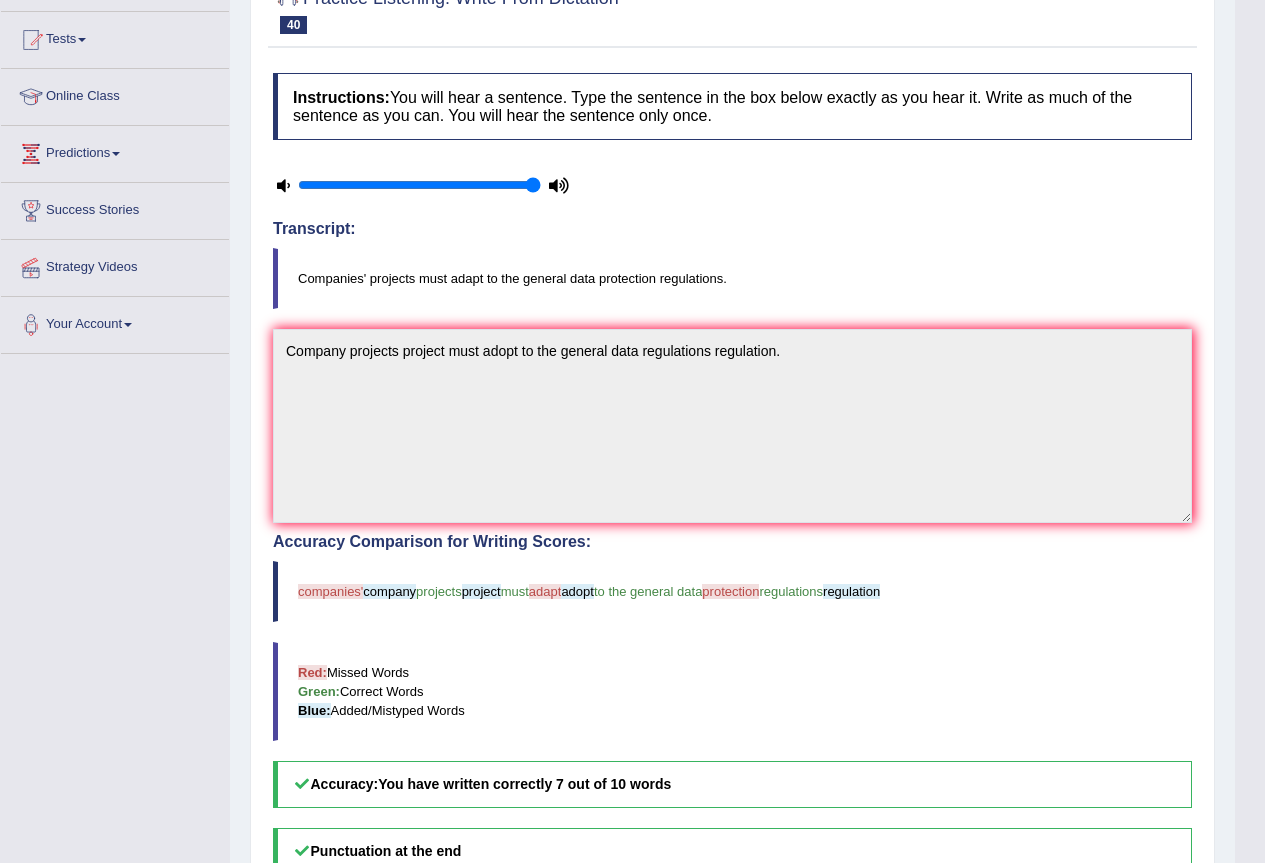 scroll, scrollTop: 100, scrollLeft: 0, axis: vertical 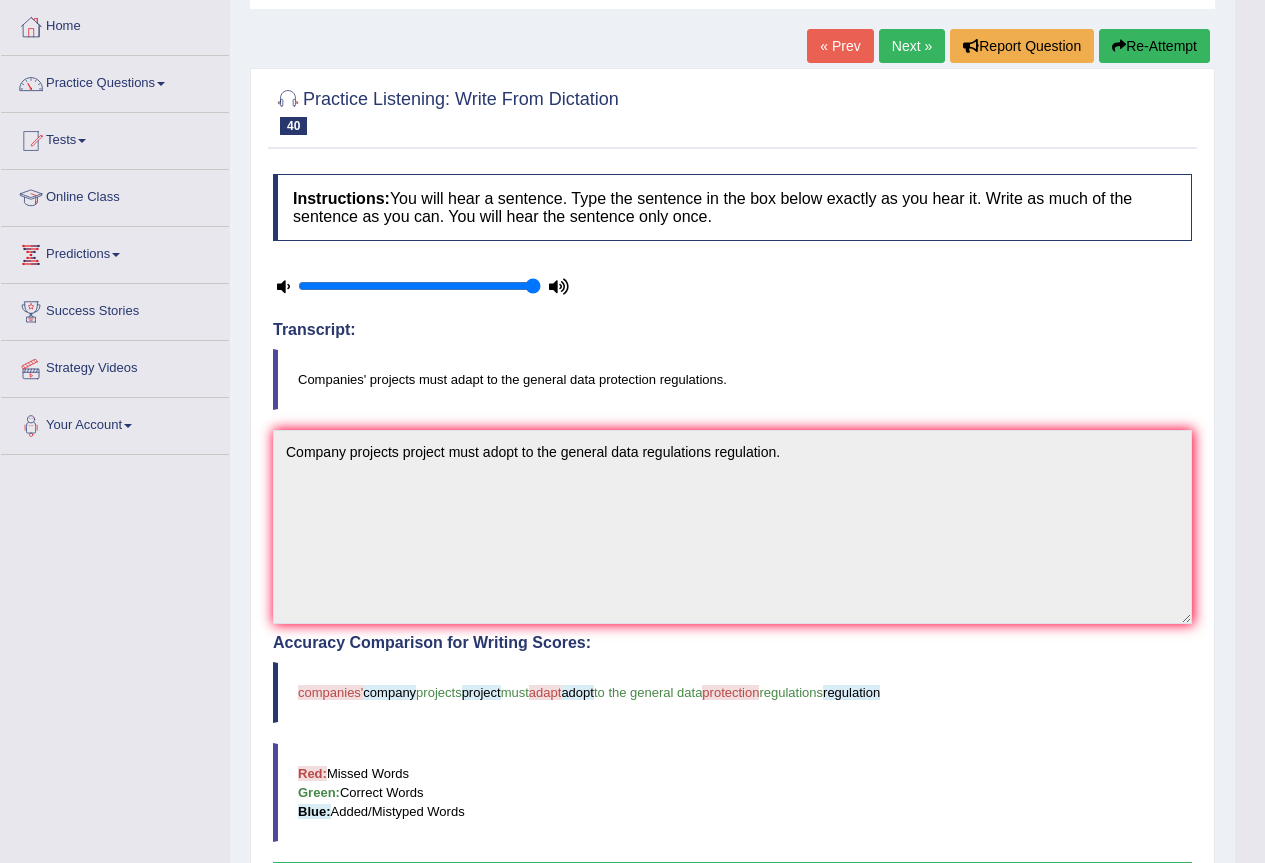click on "Re-Attempt" at bounding box center [1154, 46] 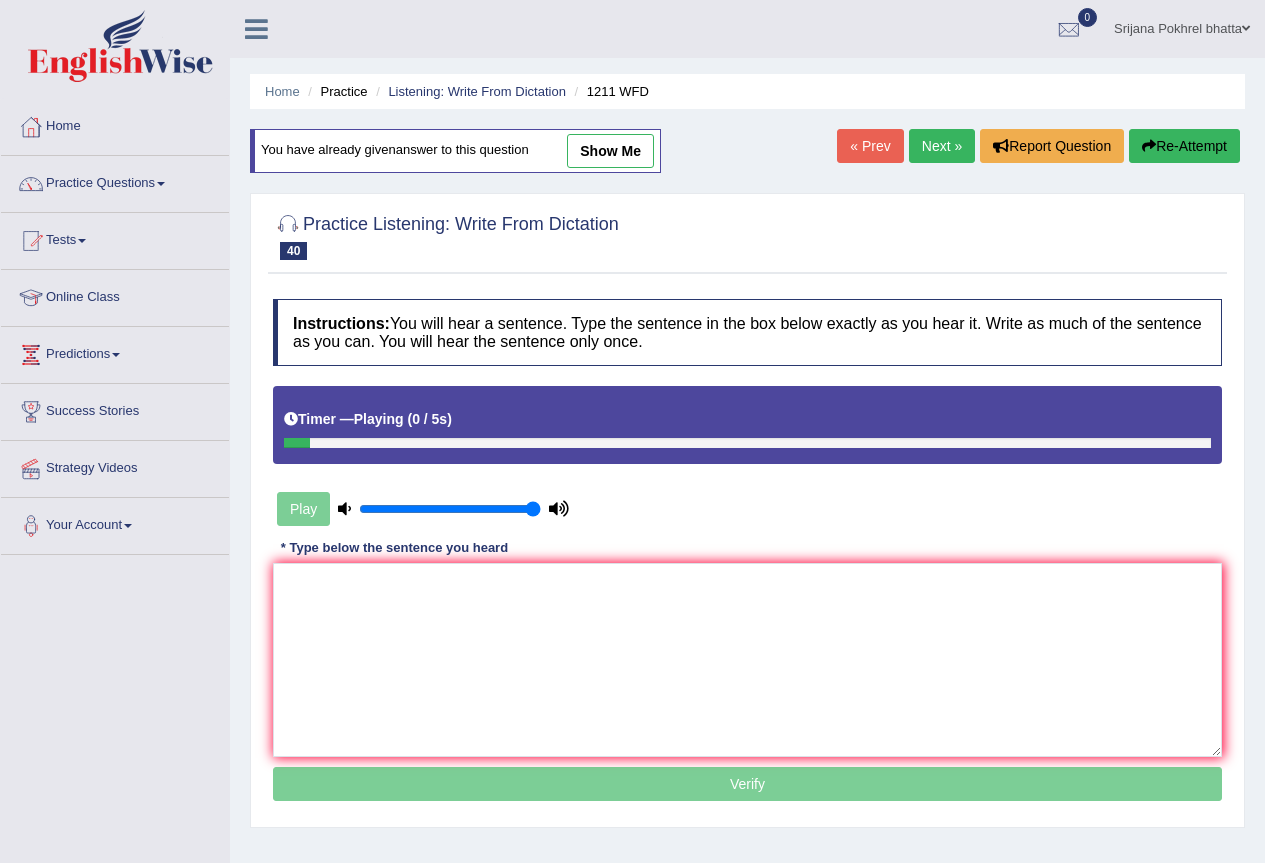 scroll, scrollTop: 100, scrollLeft: 0, axis: vertical 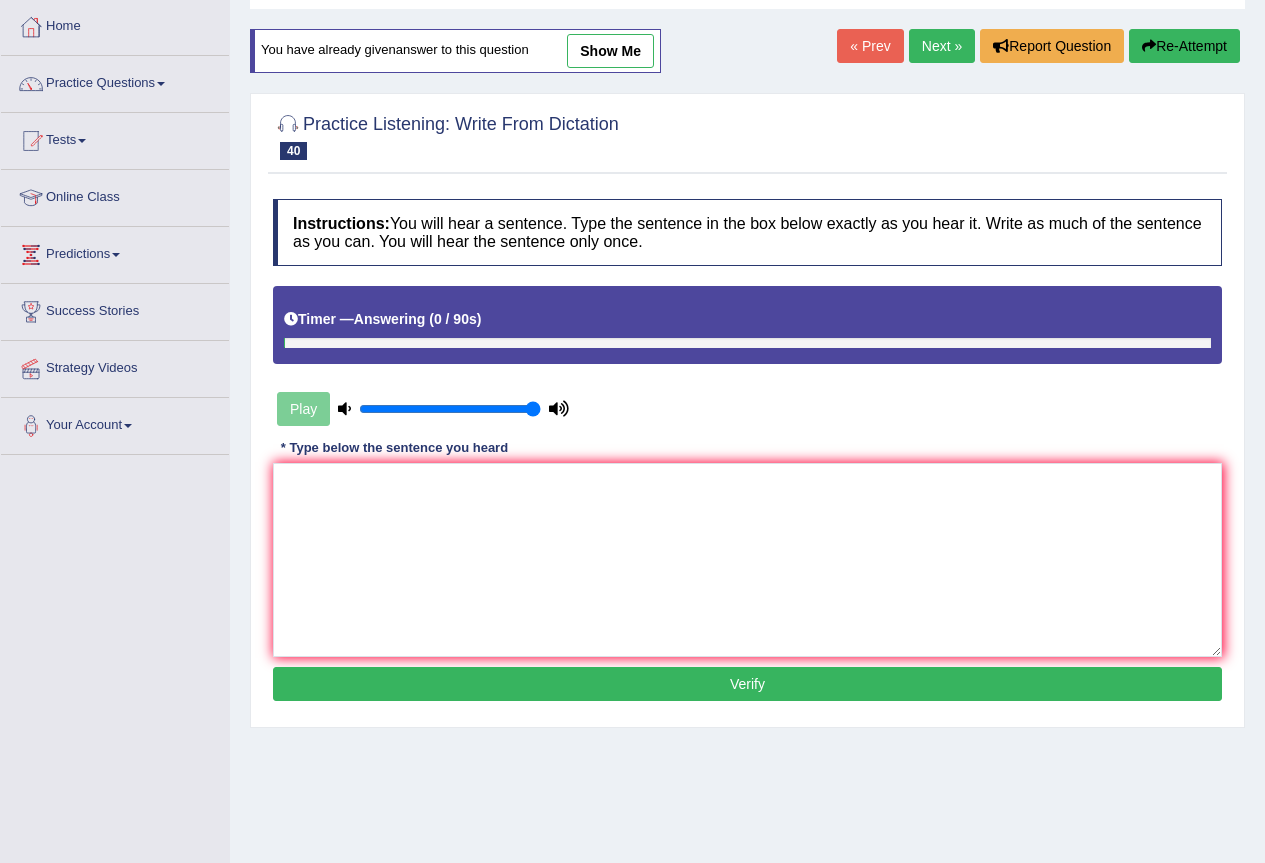 click on "Next »" at bounding box center (942, 46) 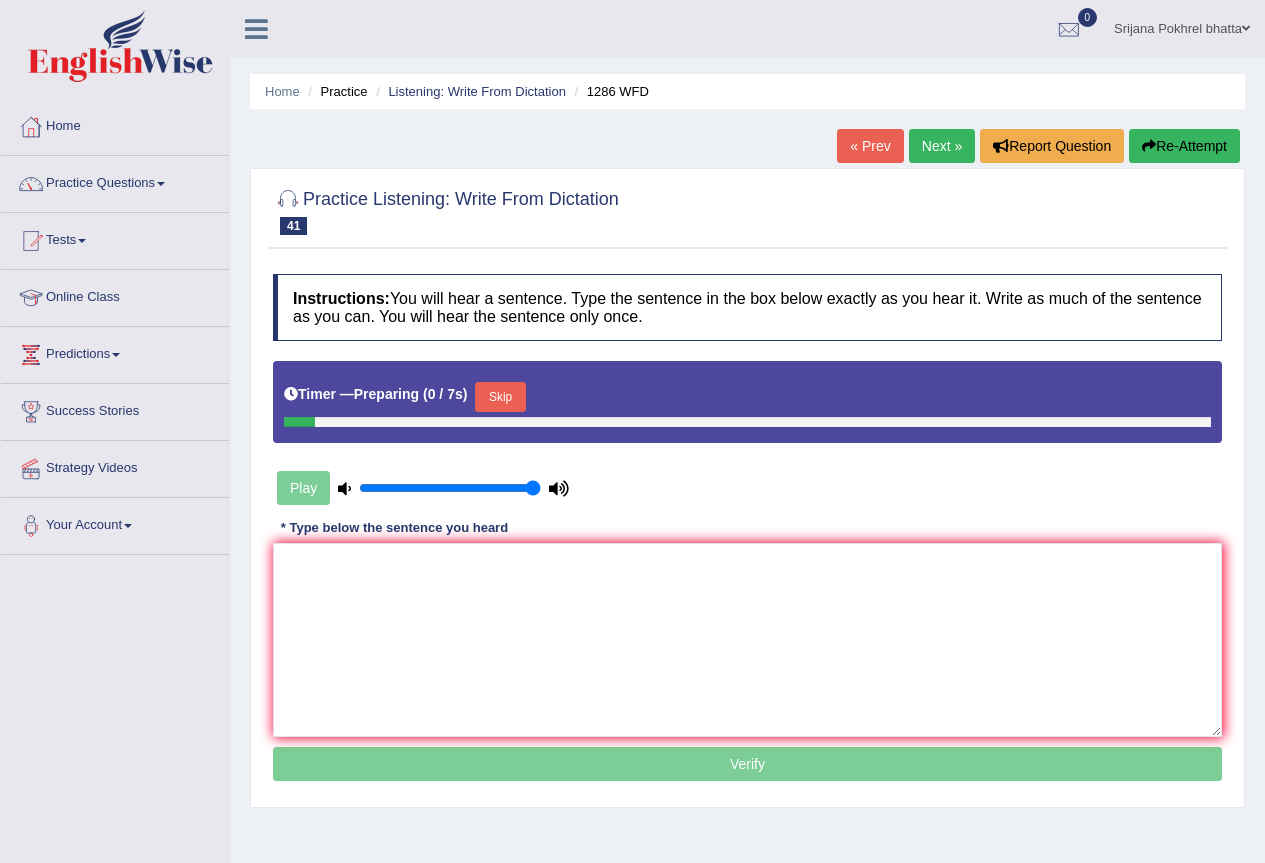 scroll, scrollTop: 0, scrollLeft: 0, axis: both 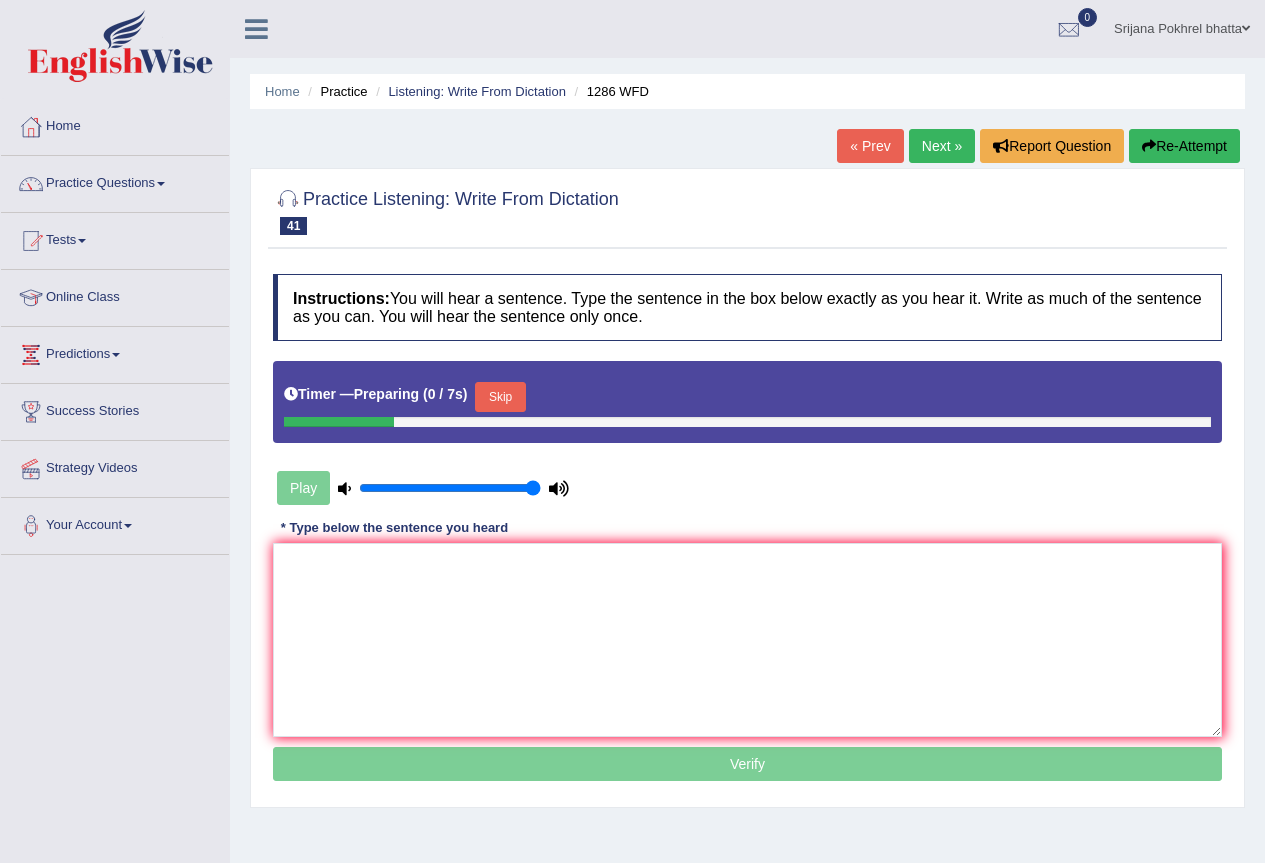 click on "Skip" at bounding box center (500, 397) 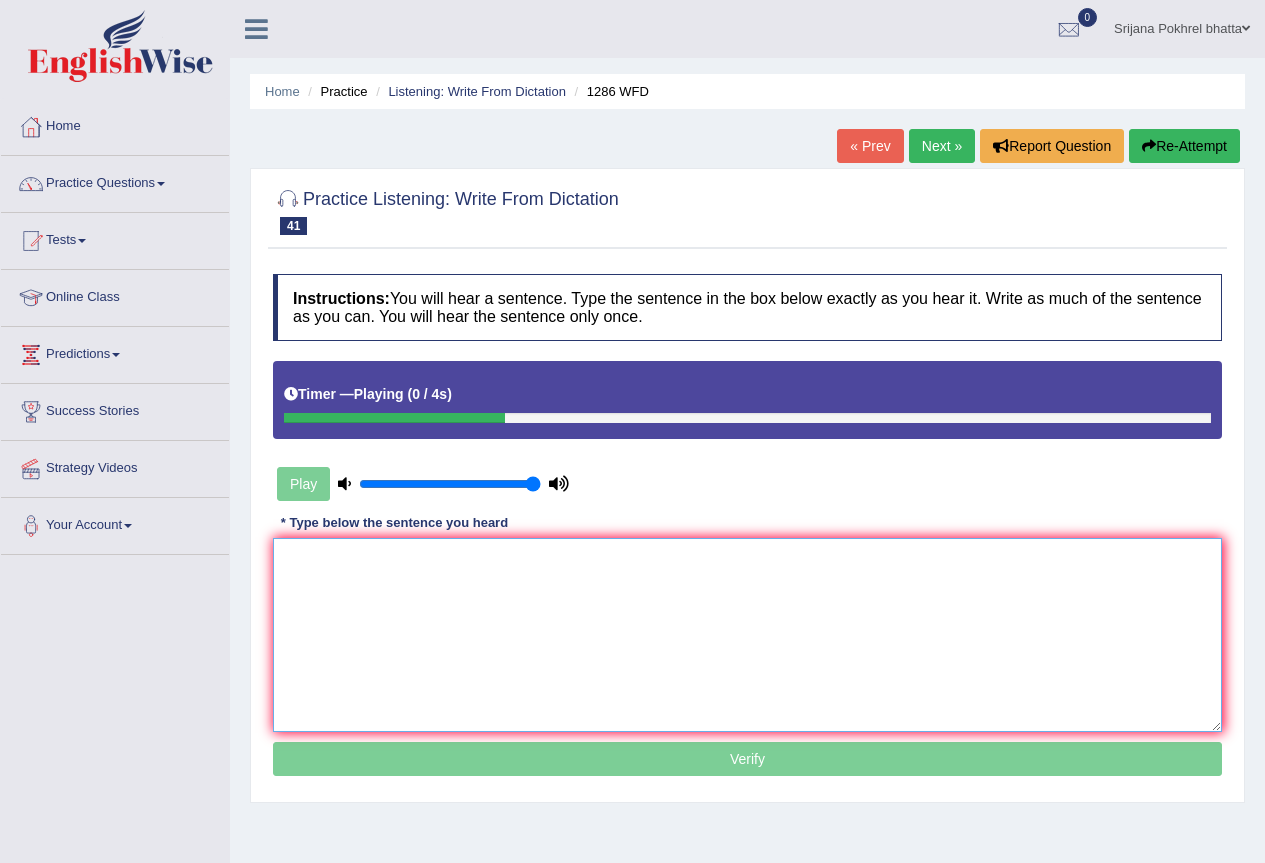 click at bounding box center [747, 635] 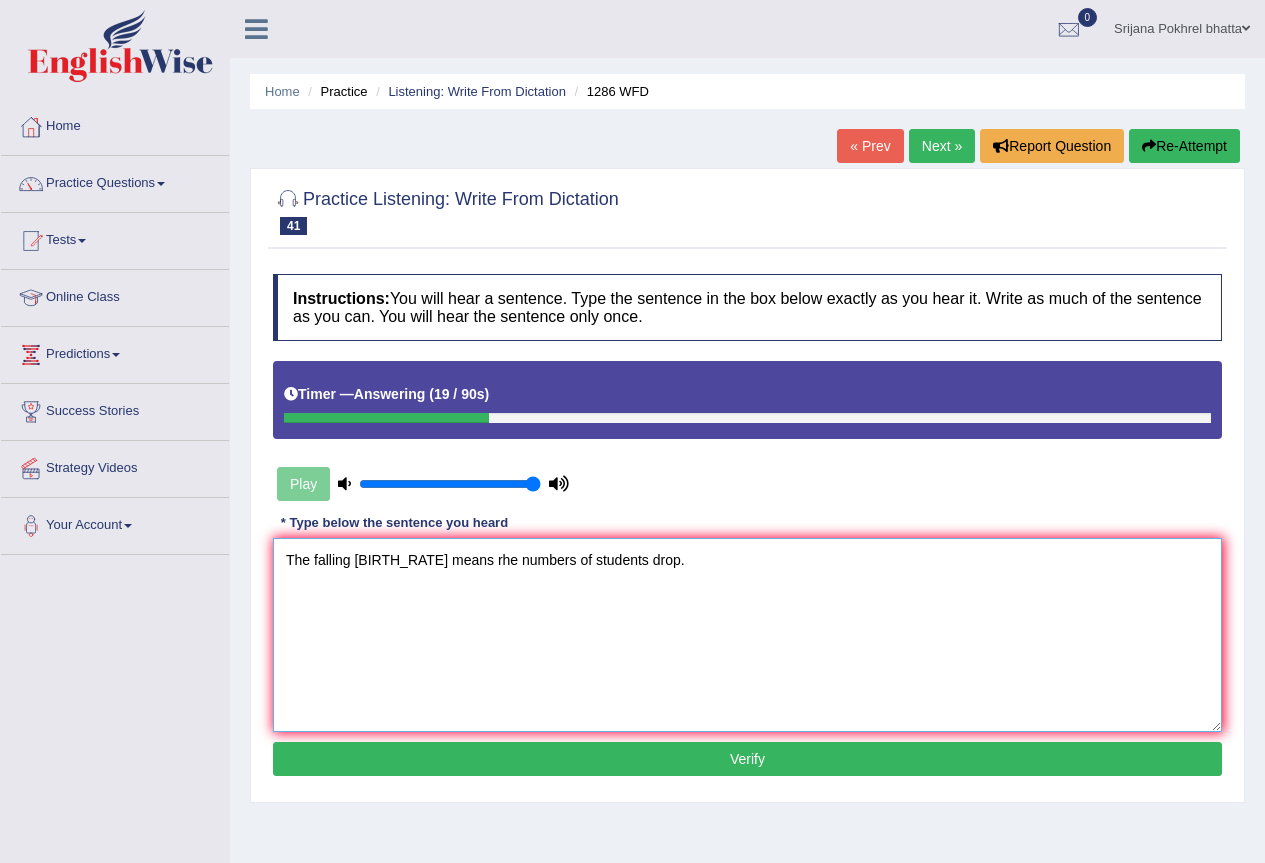 click on "The falling birth rate means rhe numbers of students drop." at bounding box center [747, 635] 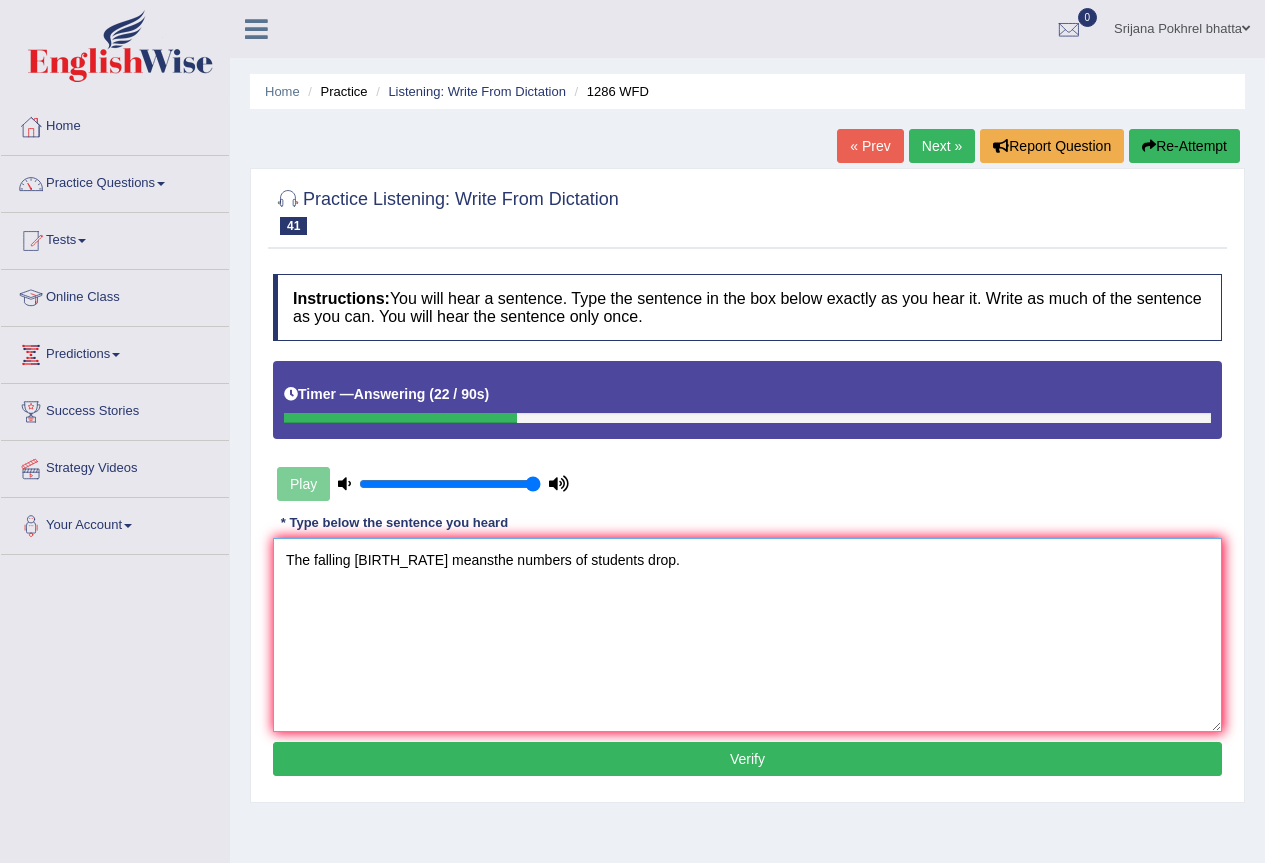 click on "The falling birth rate meansthe numbers of students drop." at bounding box center (747, 635) 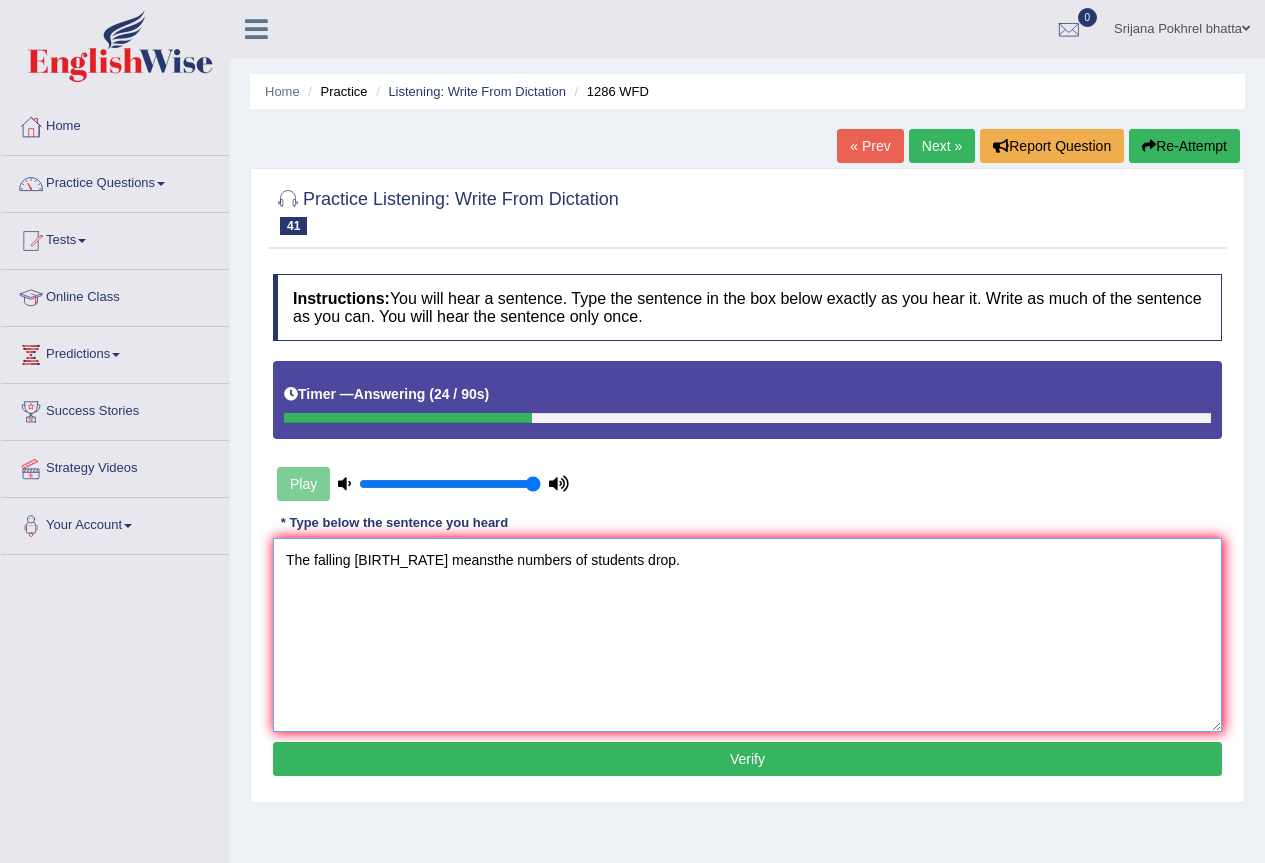 click on "The falling birth rate meansthe numbers of students drop." at bounding box center (747, 635) 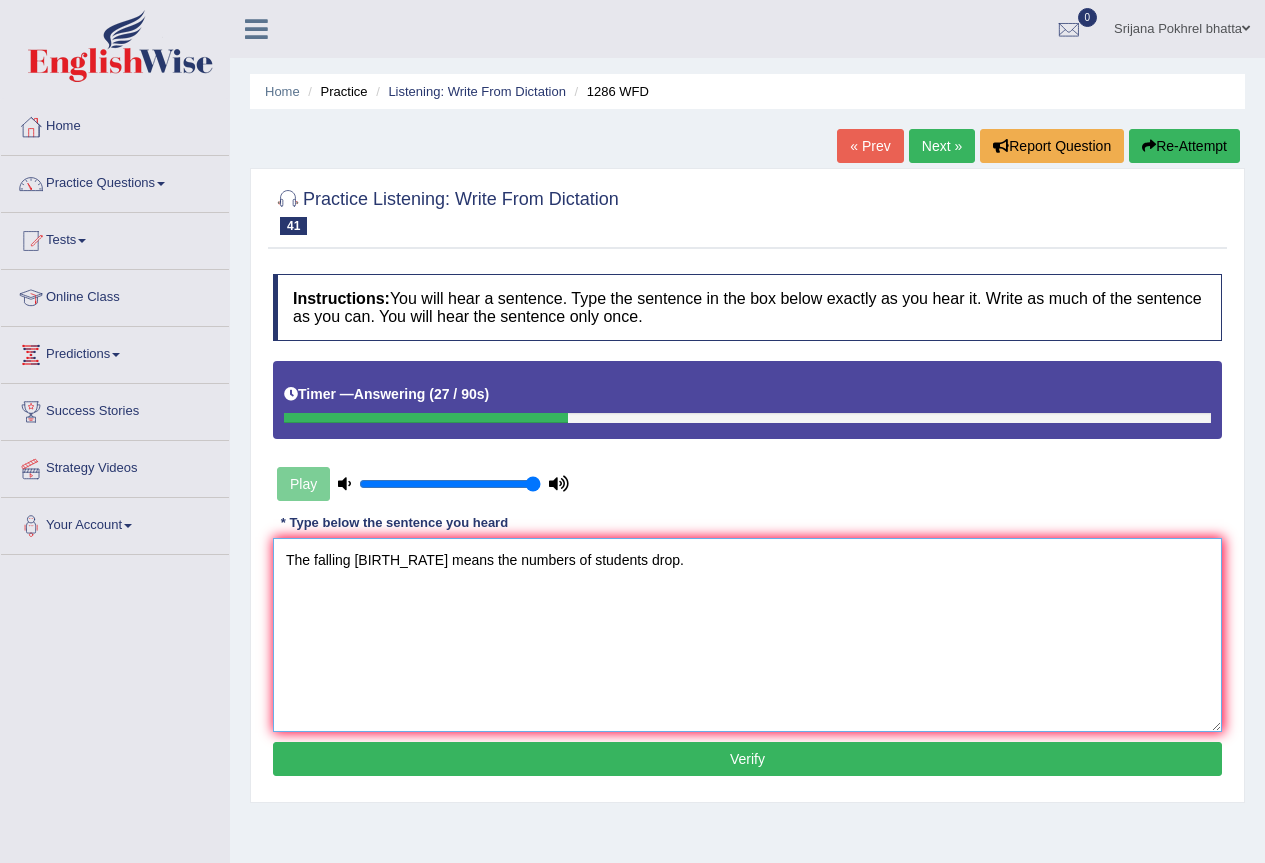 click on "The falling birth rate means the numbers of students drop." at bounding box center (747, 635) 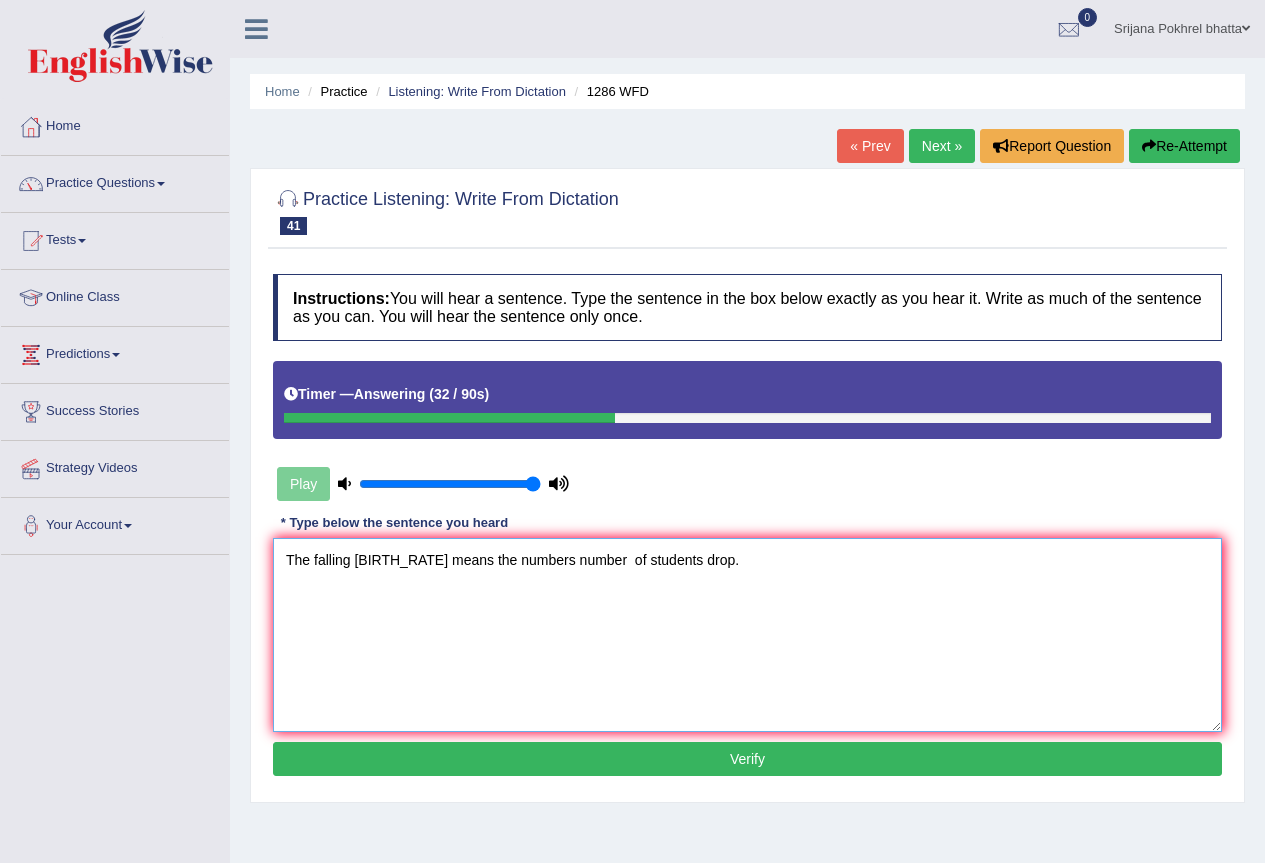 type on "The falling birth rate means the numbers number  of students drop." 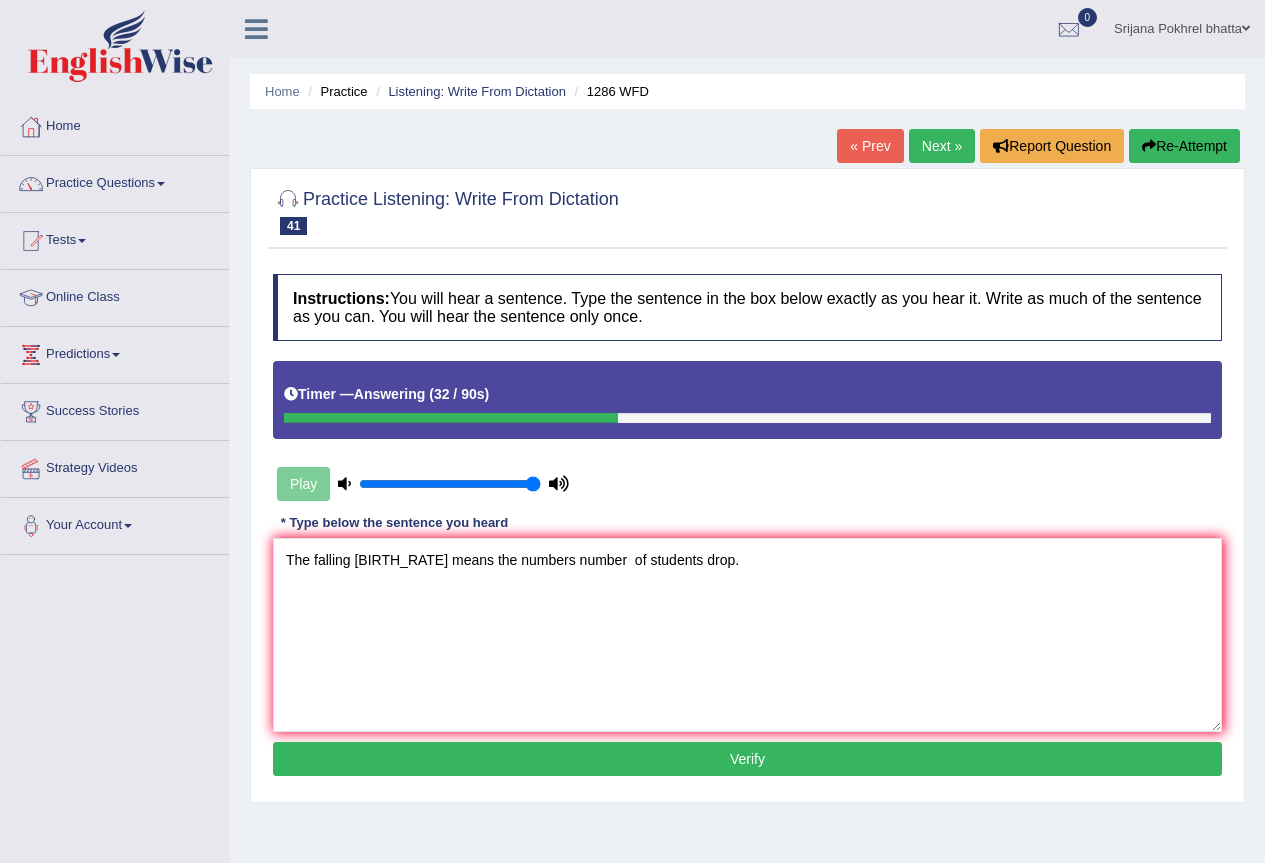 click on "Verify" at bounding box center [747, 759] 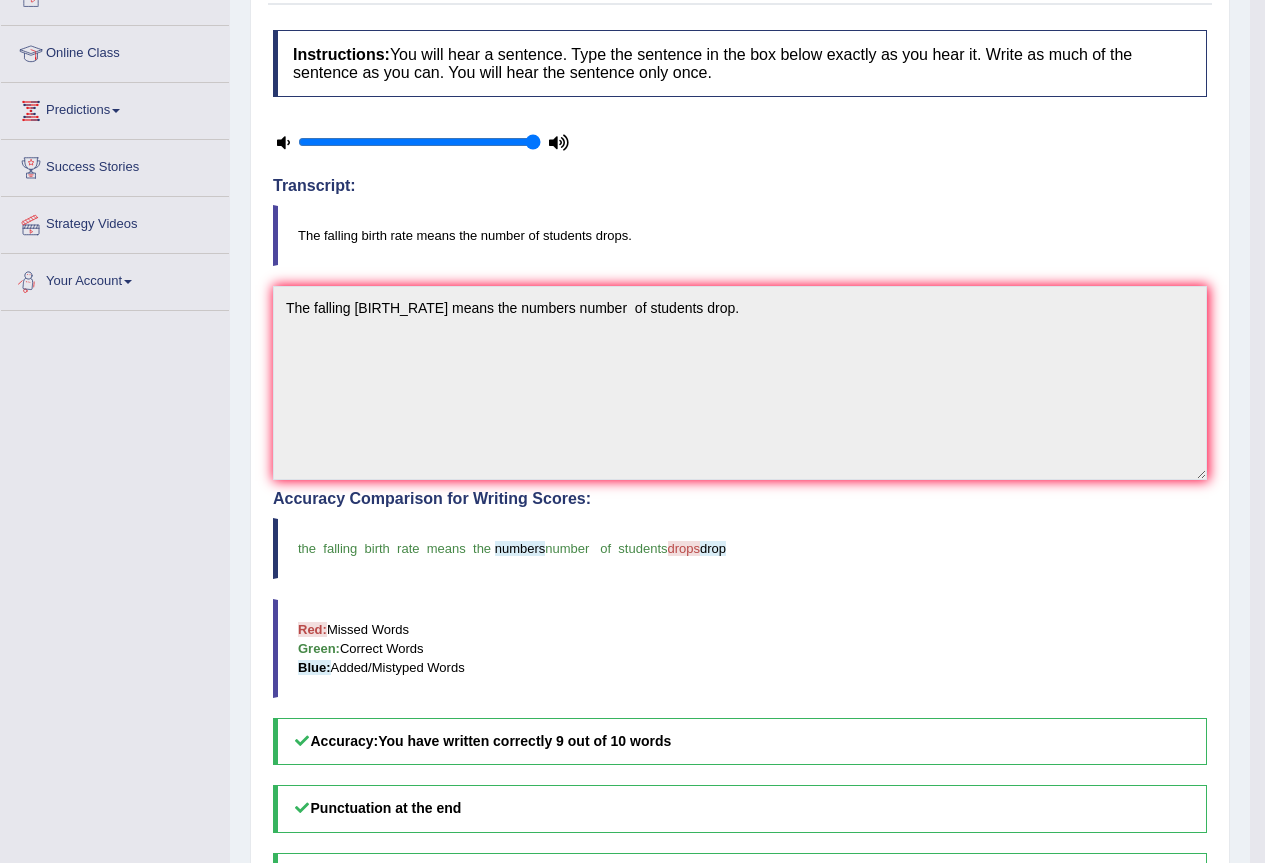 scroll, scrollTop: 0, scrollLeft: 0, axis: both 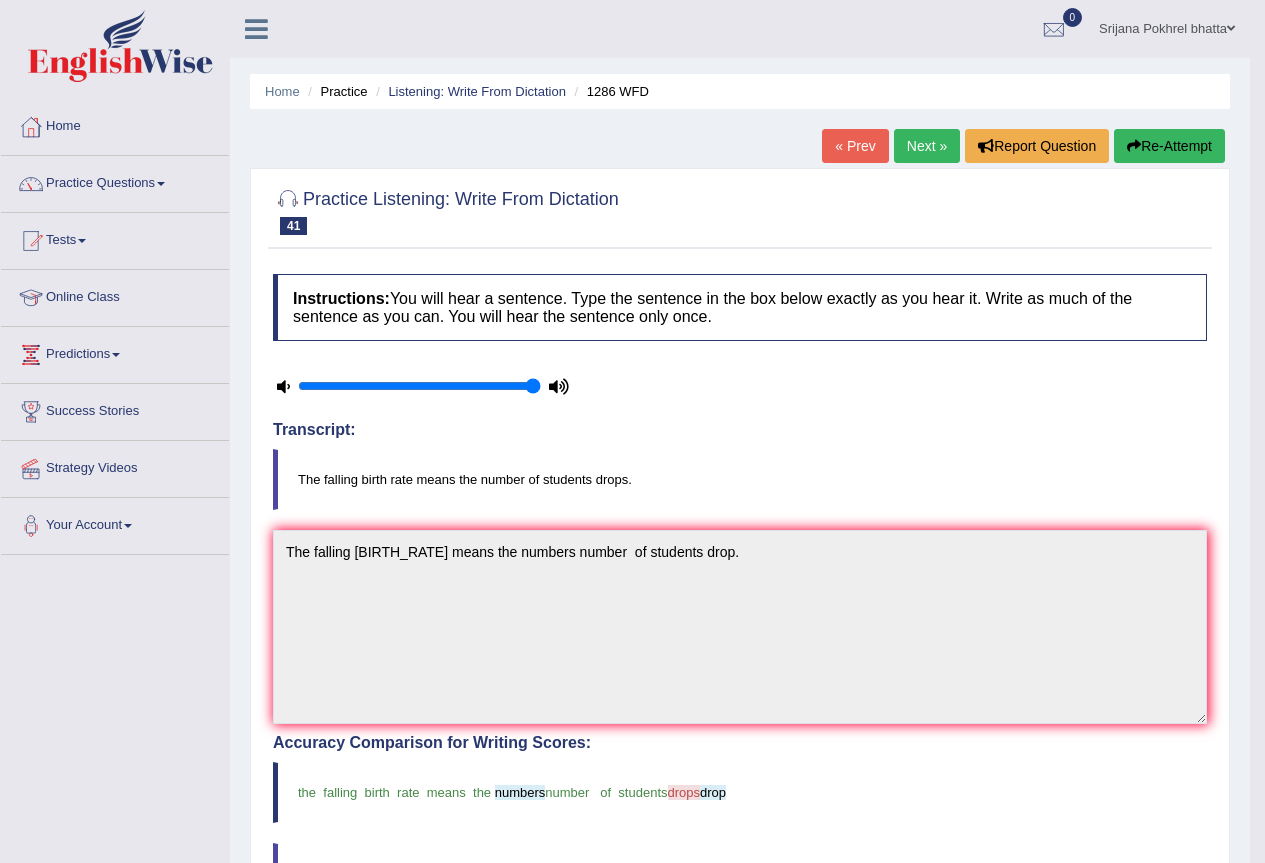 click on "Next »" at bounding box center [927, 146] 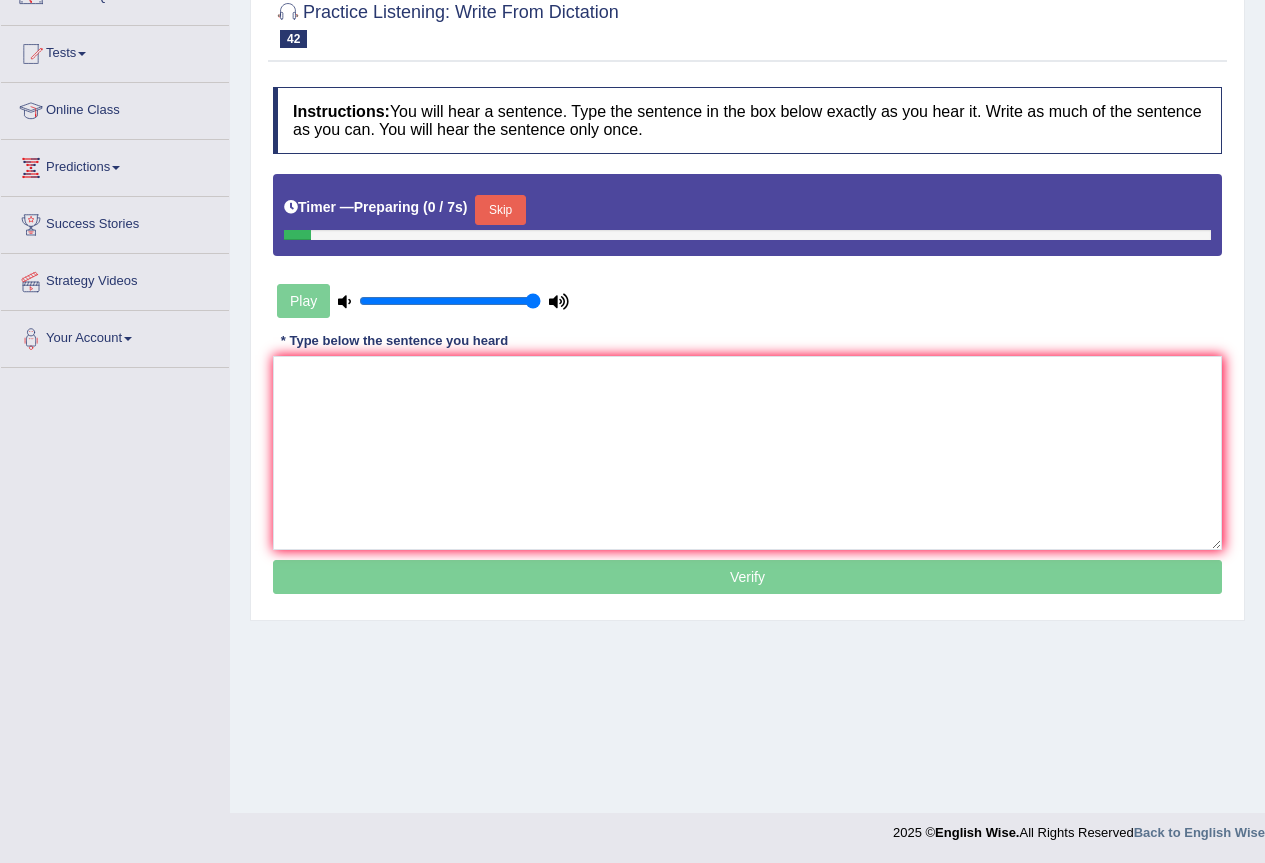 scroll, scrollTop: 187, scrollLeft: 0, axis: vertical 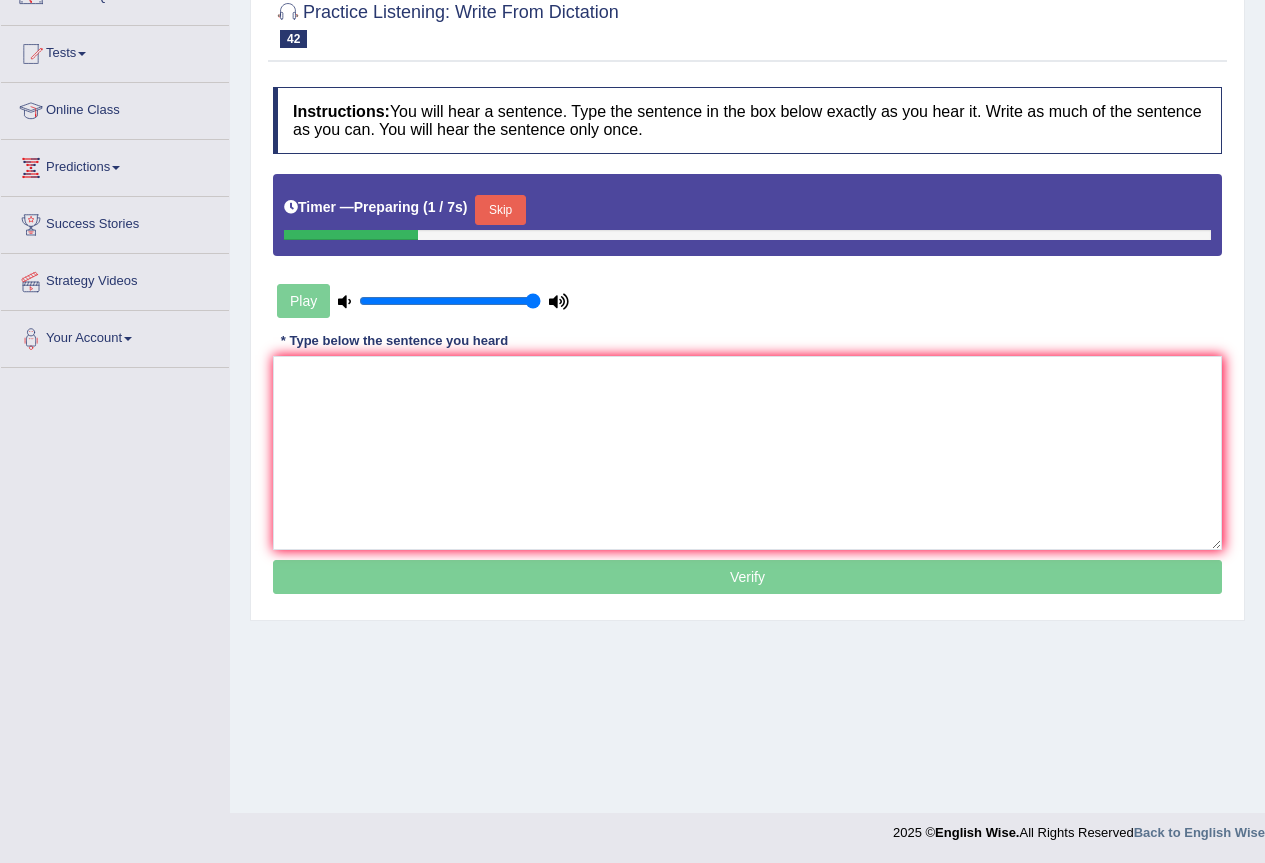 click on "Skip" at bounding box center [500, 210] 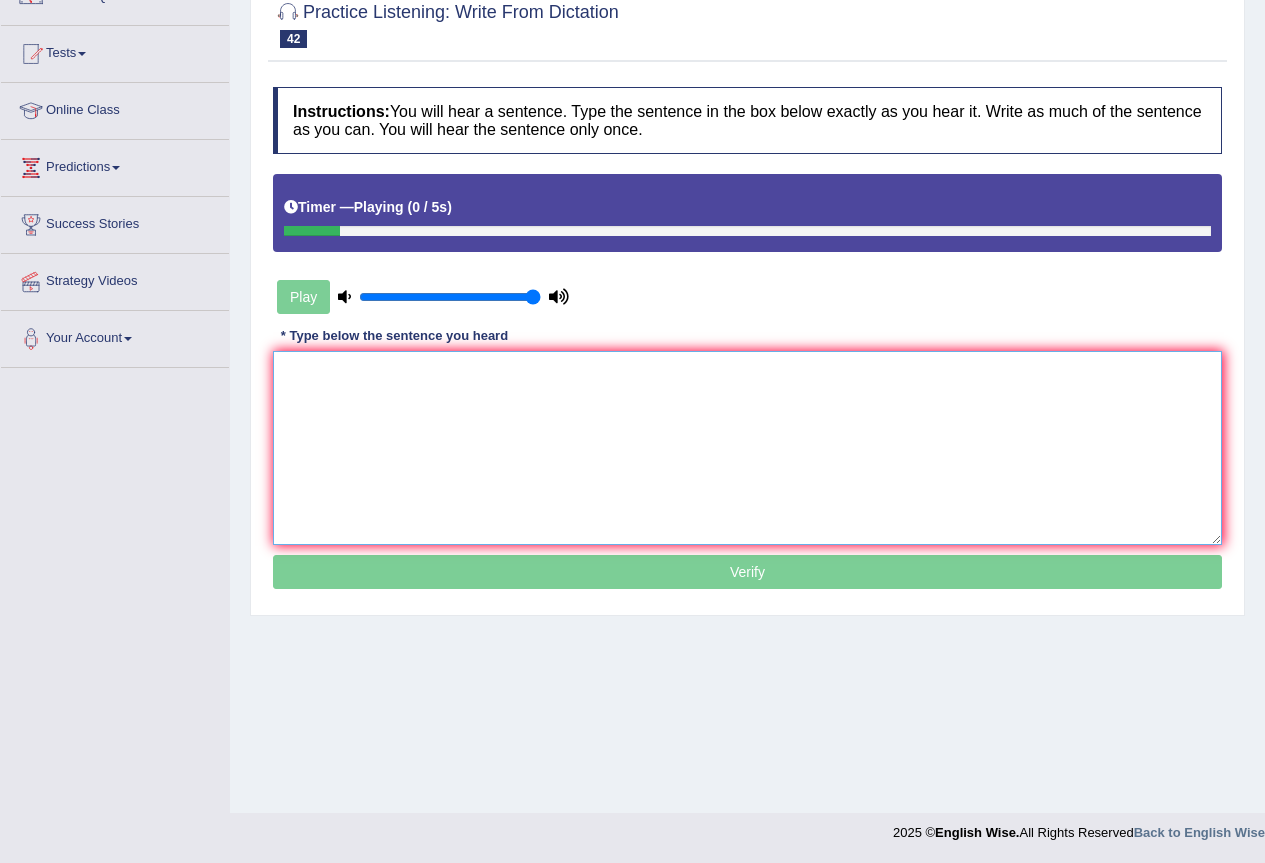 drag, startPoint x: 440, startPoint y: 430, endPoint x: 459, endPoint y: 423, distance: 20.248457 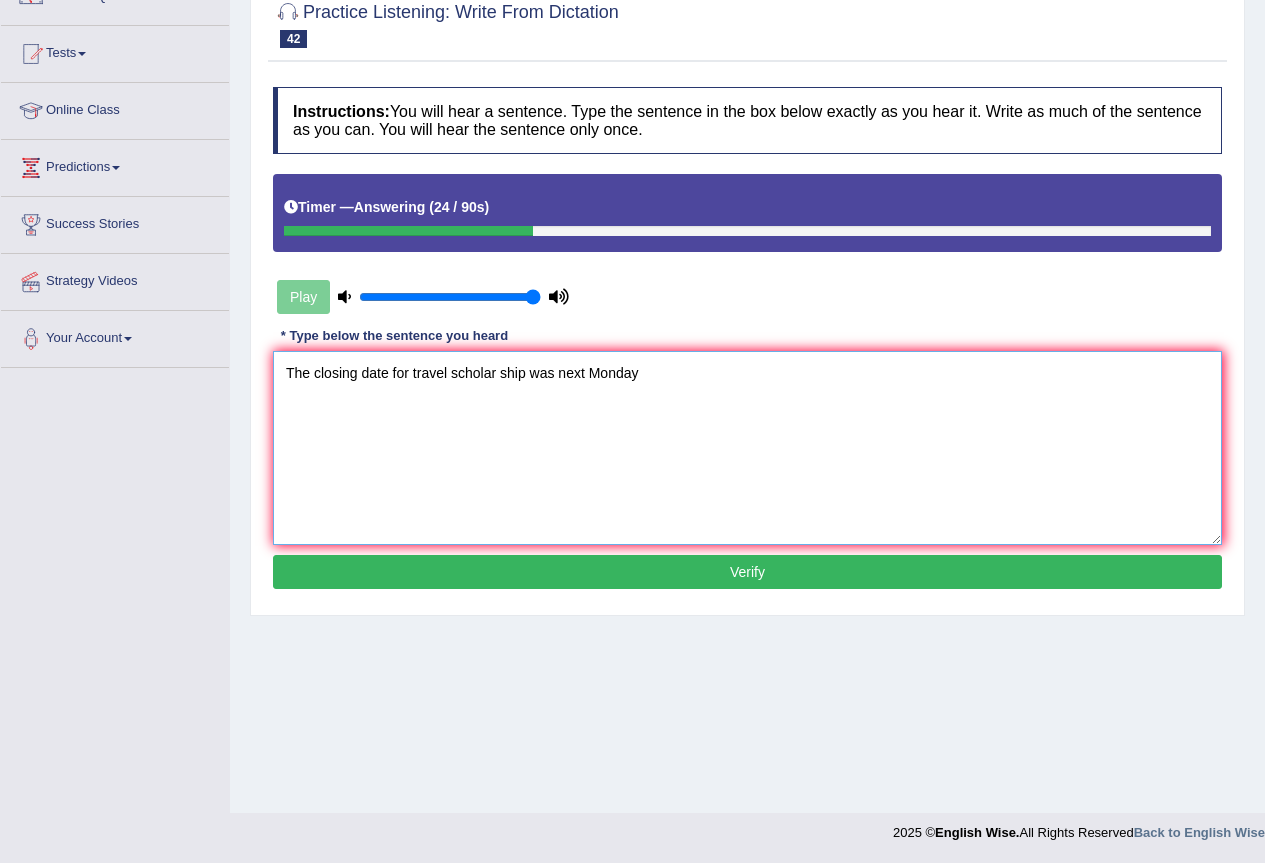 click on "The closing date for travel scholar ship was next Monday" at bounding box center [747, 448] 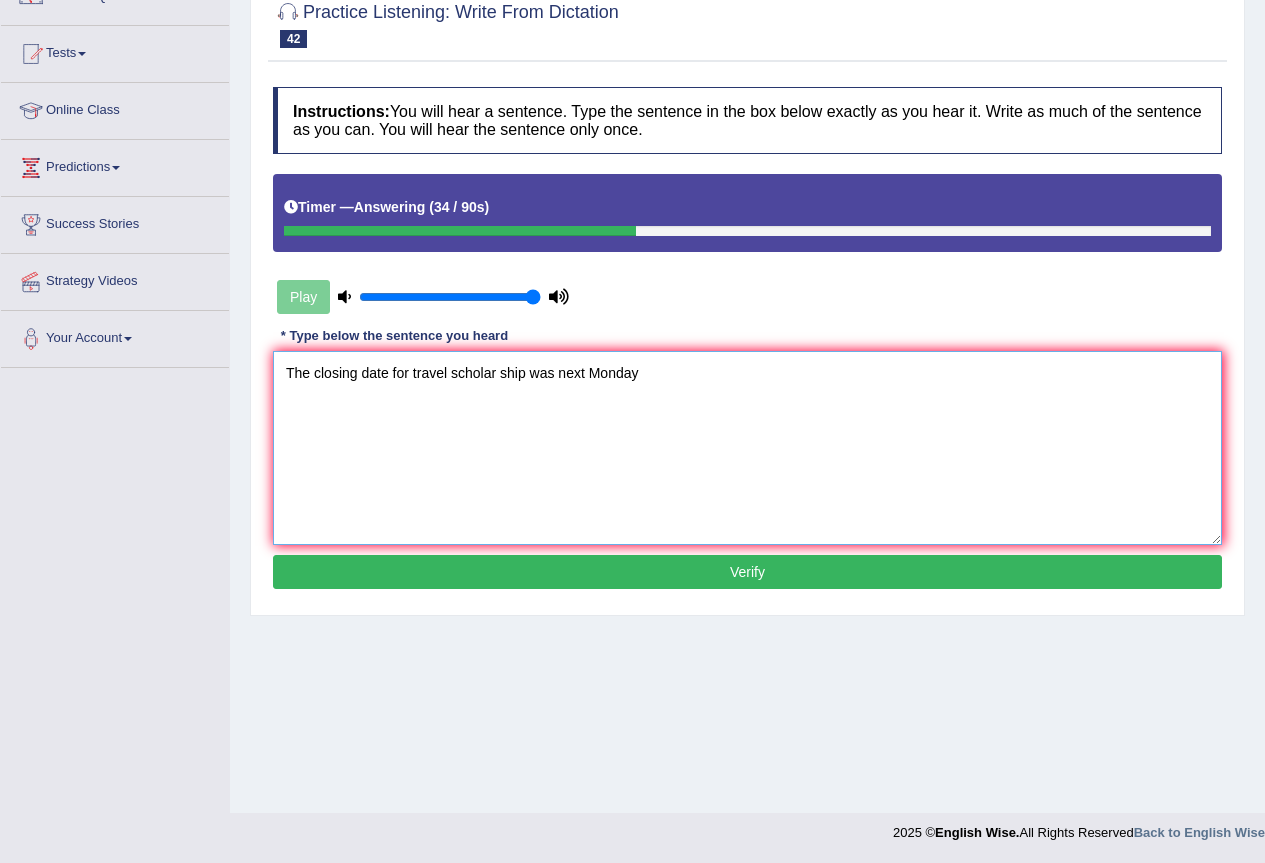 click on "The closing date for travel scholar ship was next Monday" at bounding box center (747, 448) 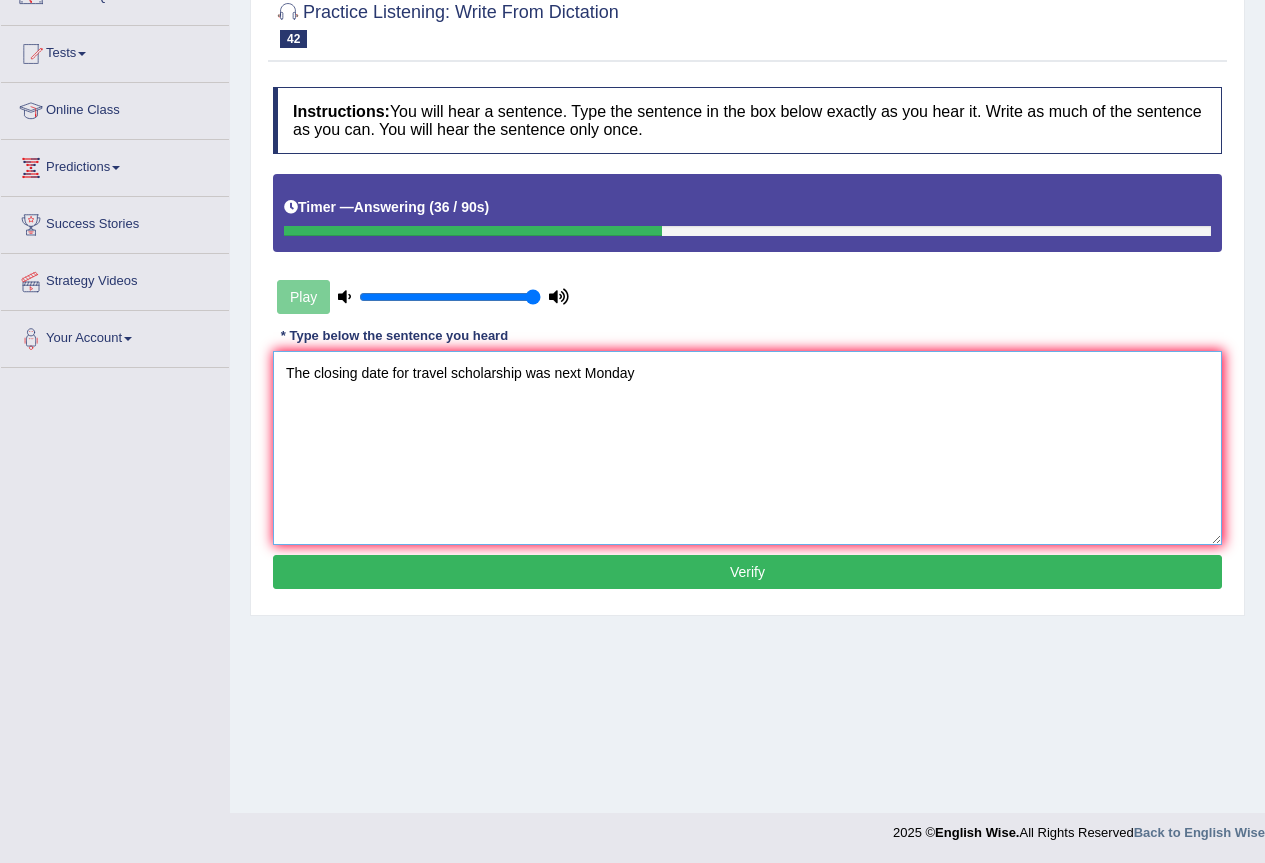 click on "The closing date for travel scholarship was next Monday" at bounding box center (747, 448) 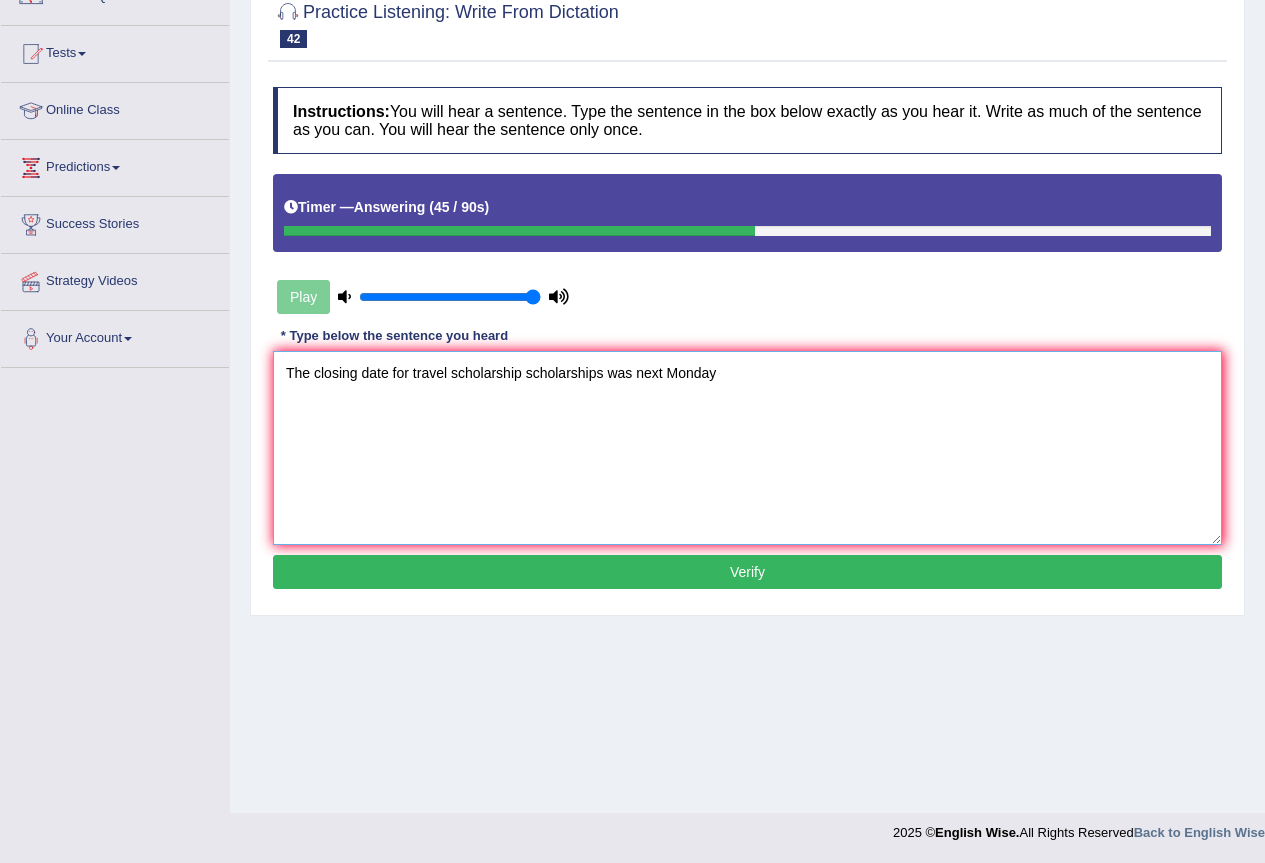 click on "The closing date for travel scholarship scholarships was next Monday" at bounding box center [747, 448] 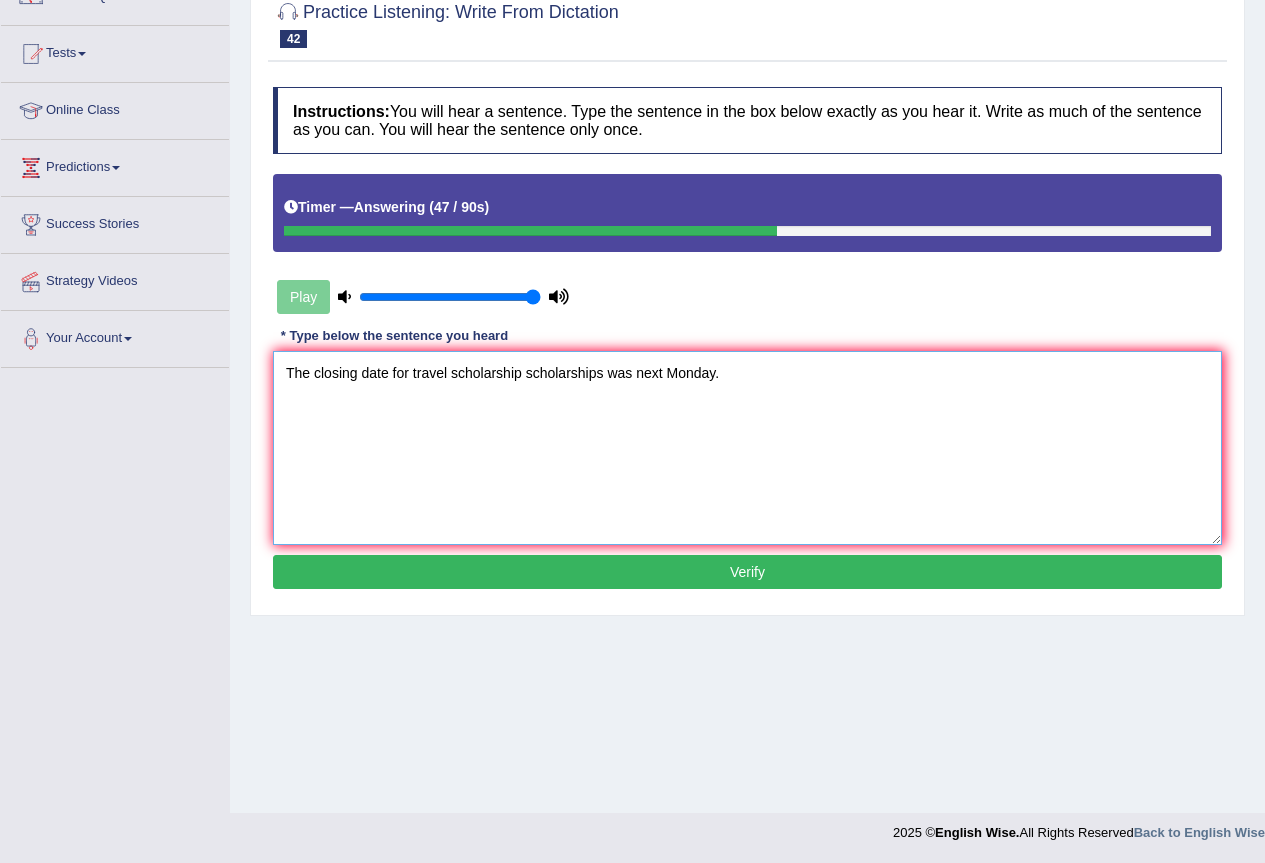 type on "The closing date for travel scholarship scholarships was next Monday." 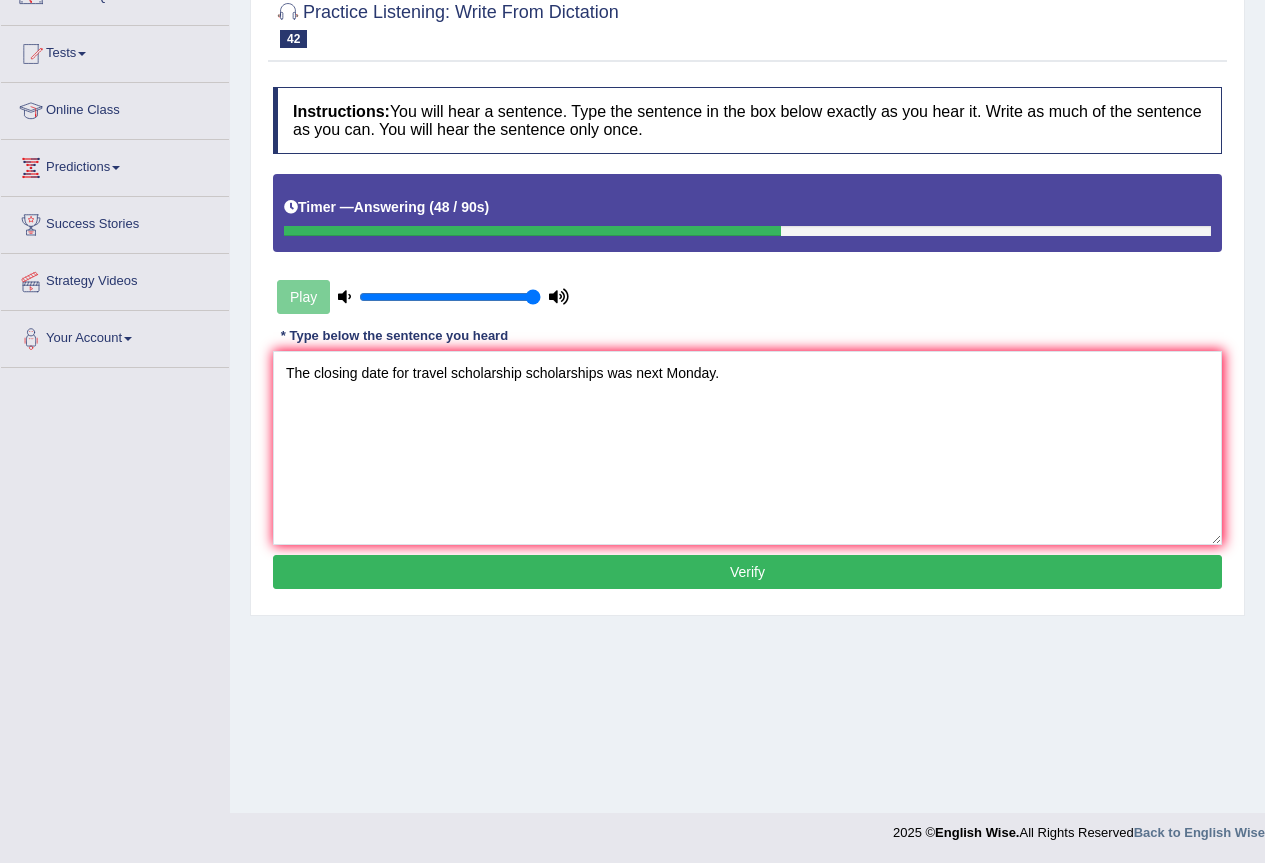 click on "Verify" at bounding box center [747, 572] 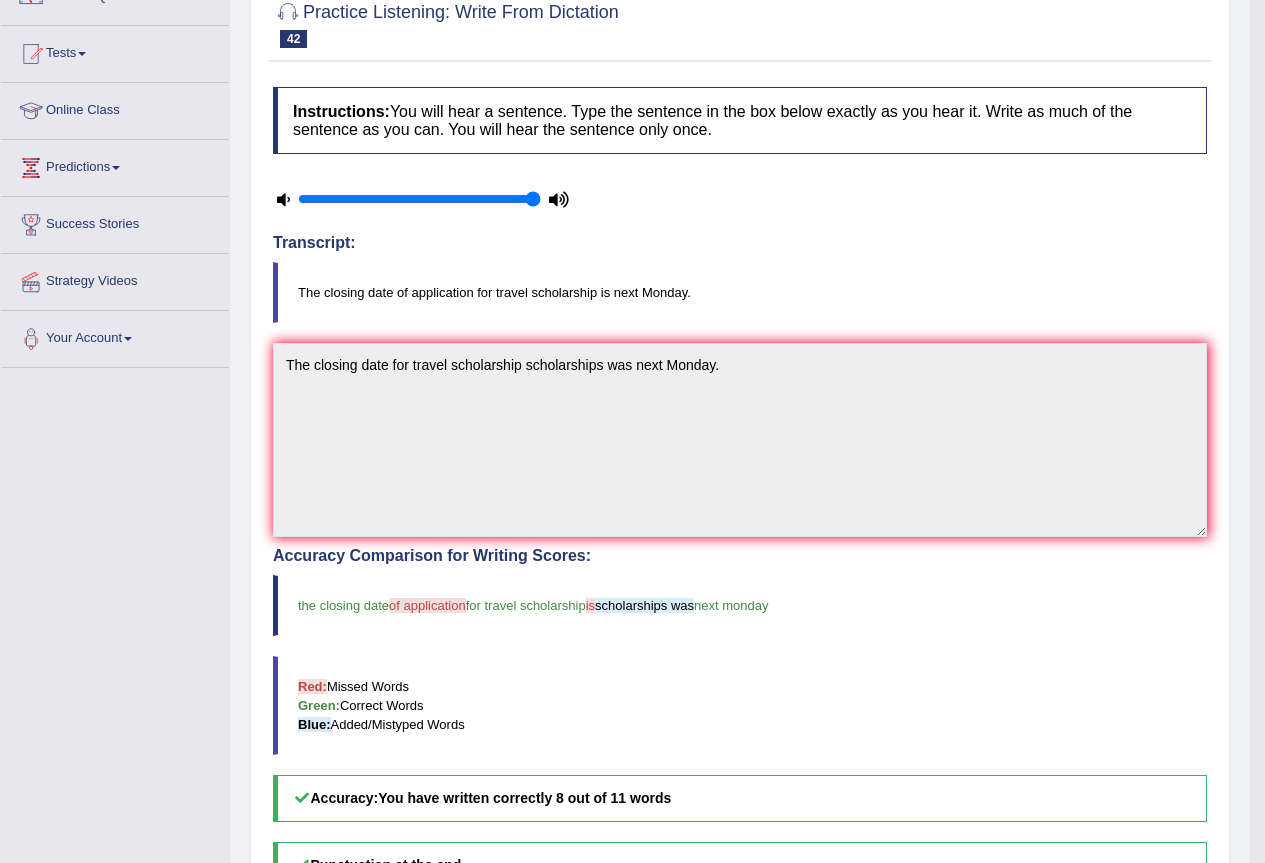 scroll, scrollTop: 0, scrollLeft: 0, axis: both 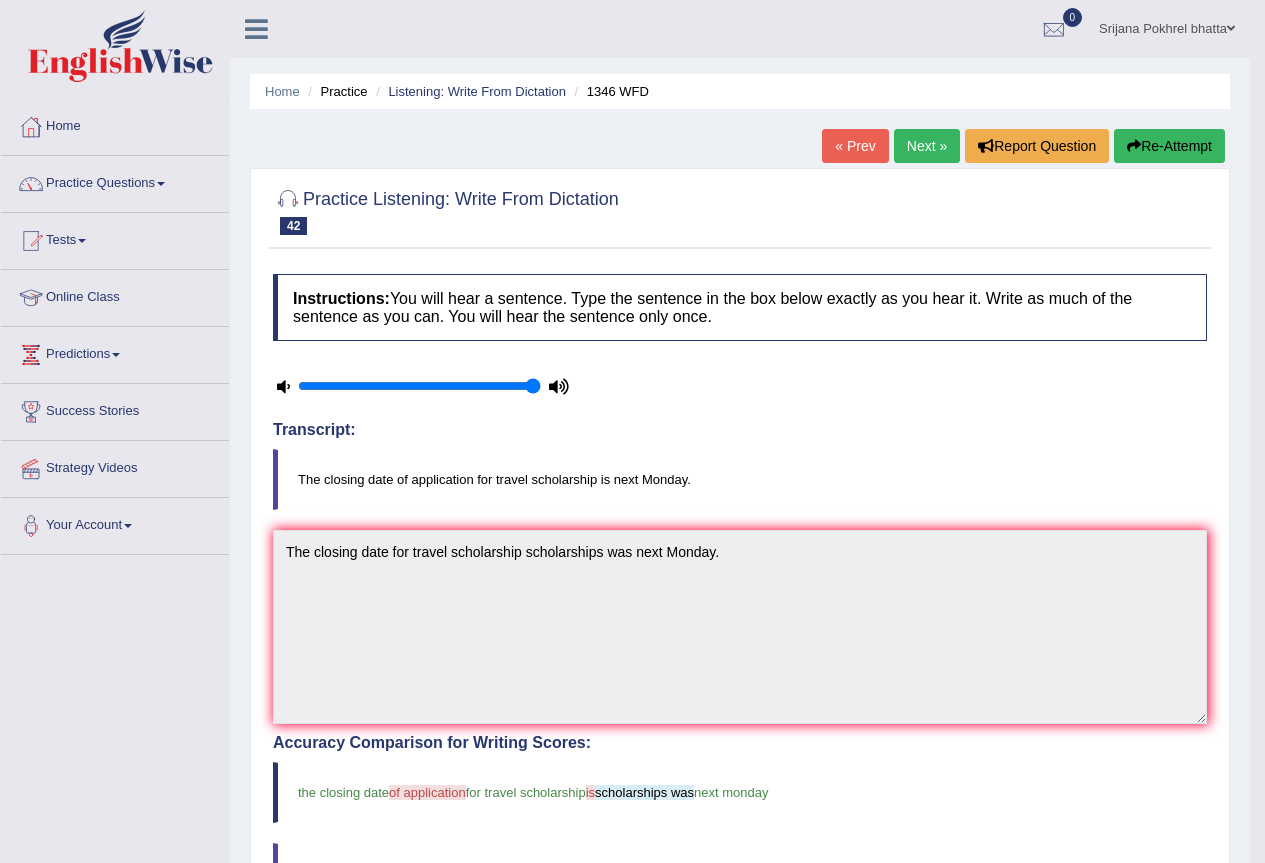 click on "Next »" at bounding box center [927, 146] 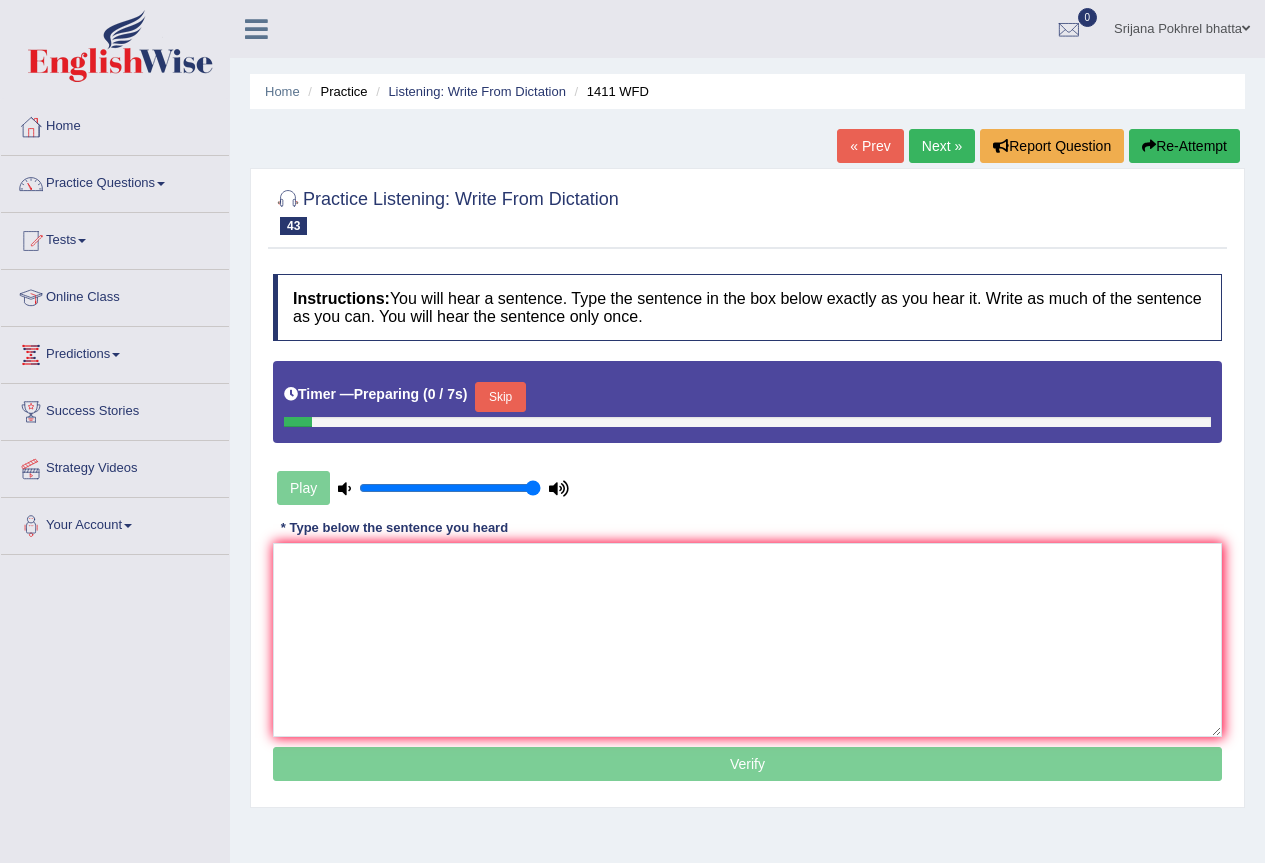 scroll, scrollTop: 0, scrollLeft: 0, axis: both 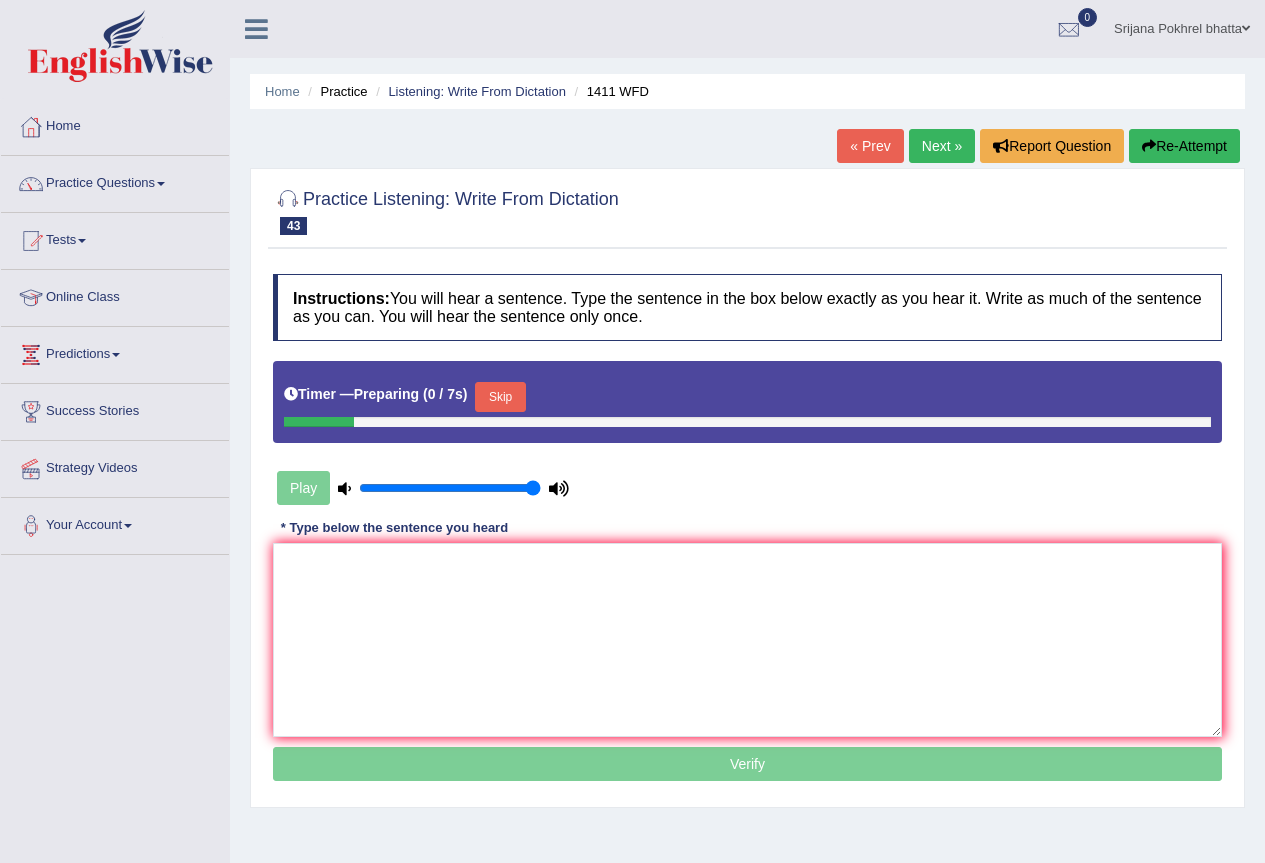 click on "Skip" at bounding box center [500, 397] 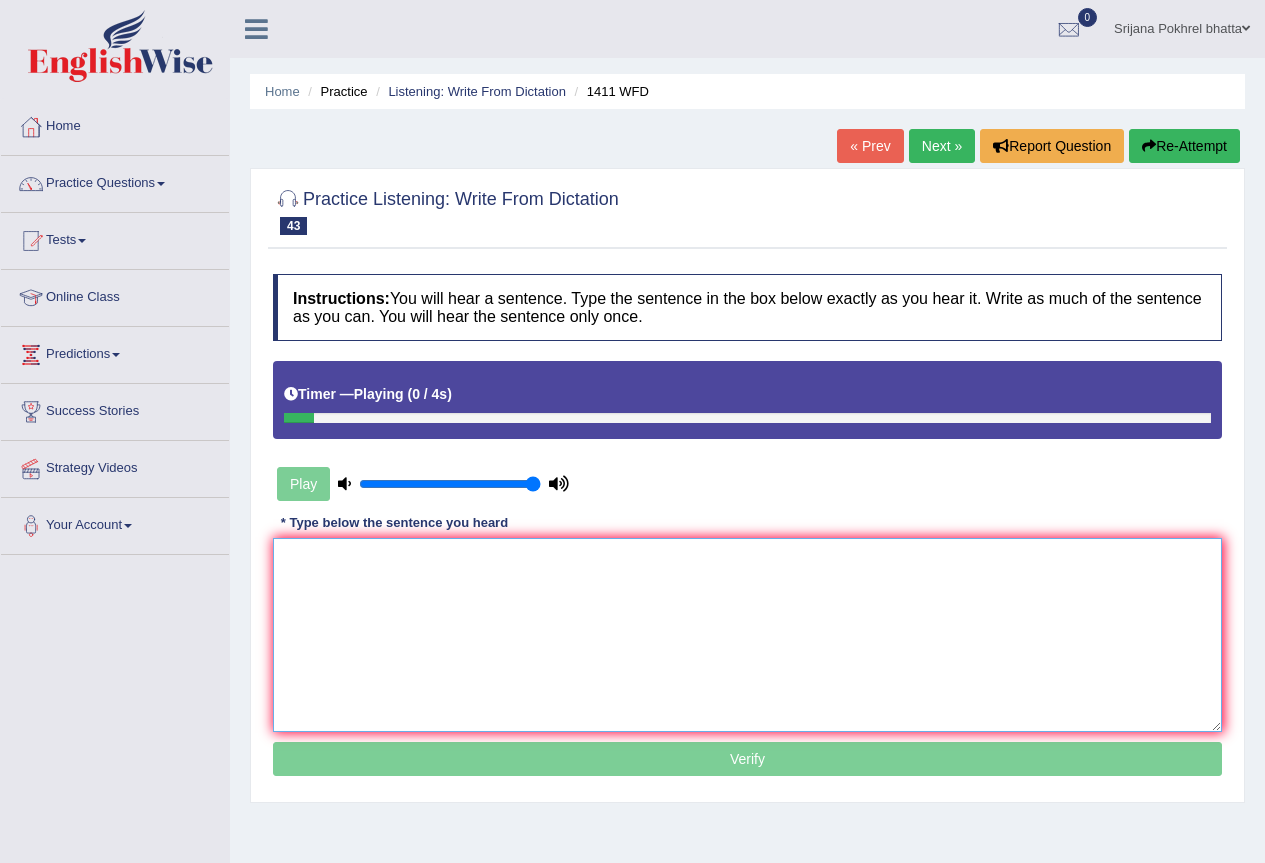 click at bounding box center [747, 635] 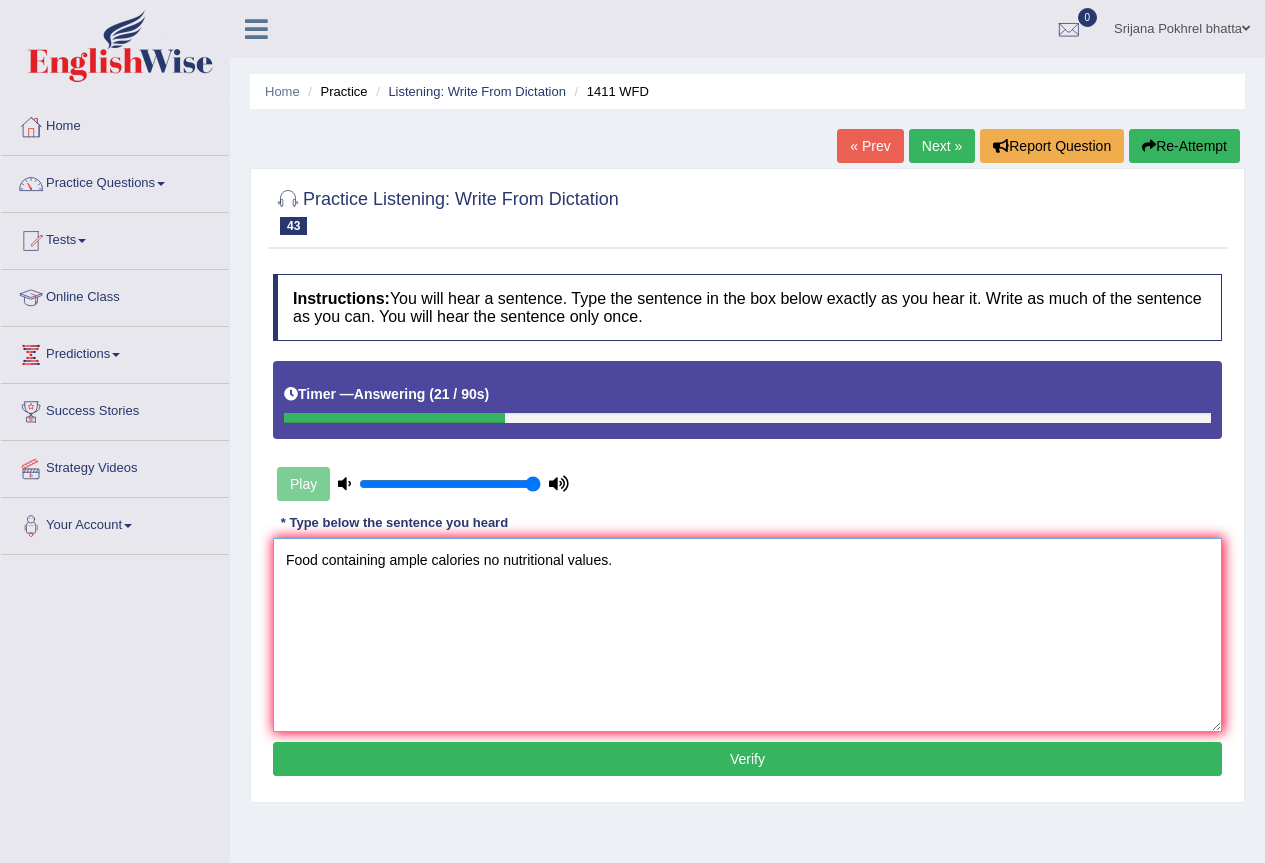 type on "Food containing ample calories no nutritional values." 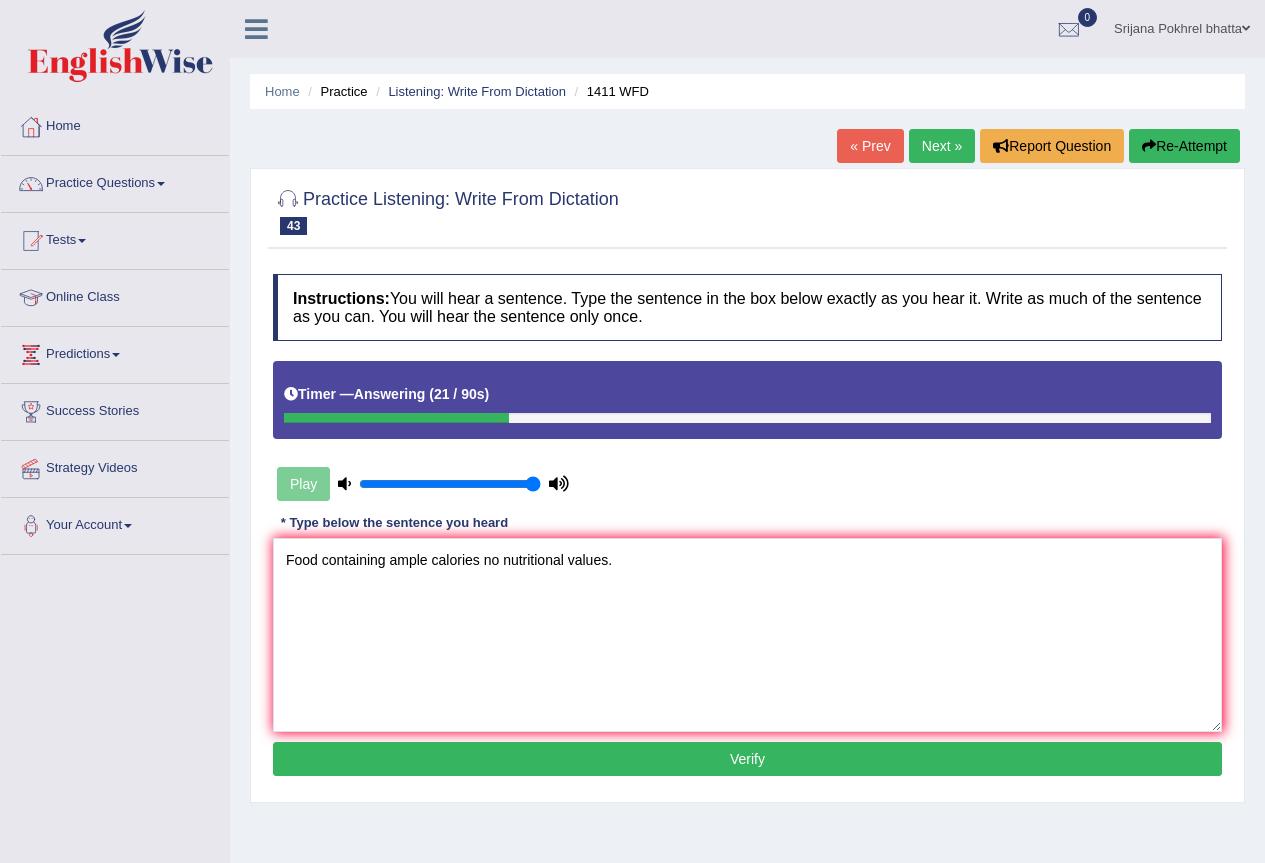 click on "Verify" at bounding box center (747, 759) 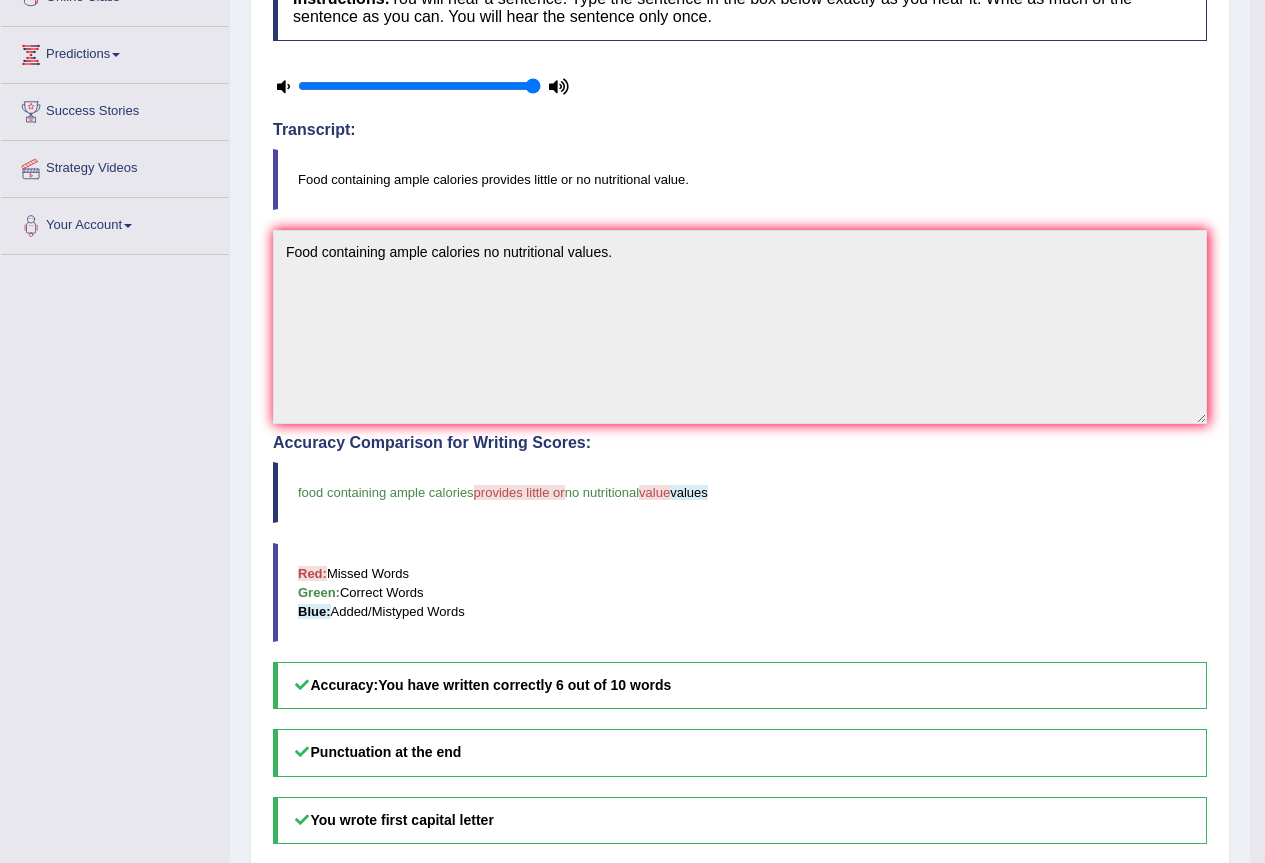 scroll, scrollTop: 0, scrollLeft: 0, axis: both 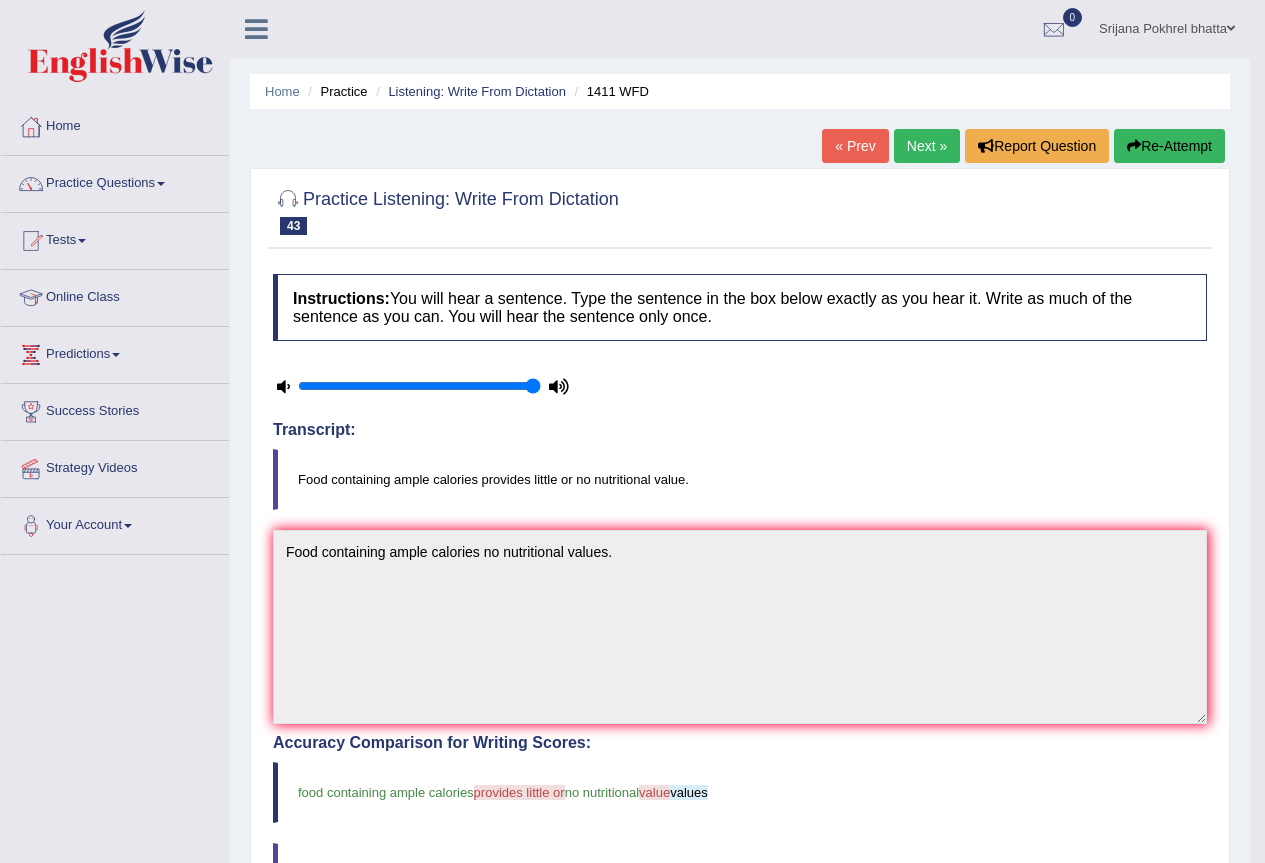 click on "Next »" at bounding box center [927, 146] 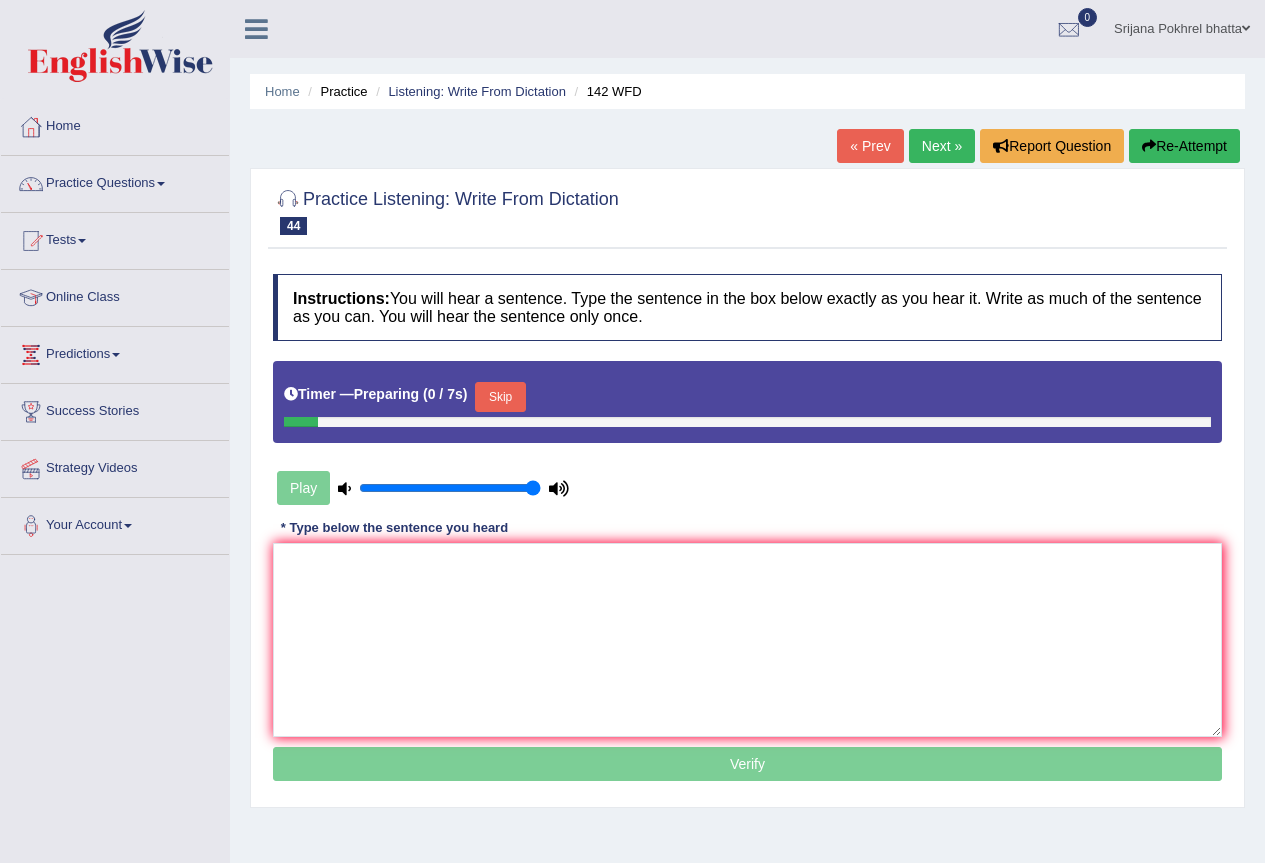 scroll, scrollTop: 0, scrollLeft: 0, axis: both 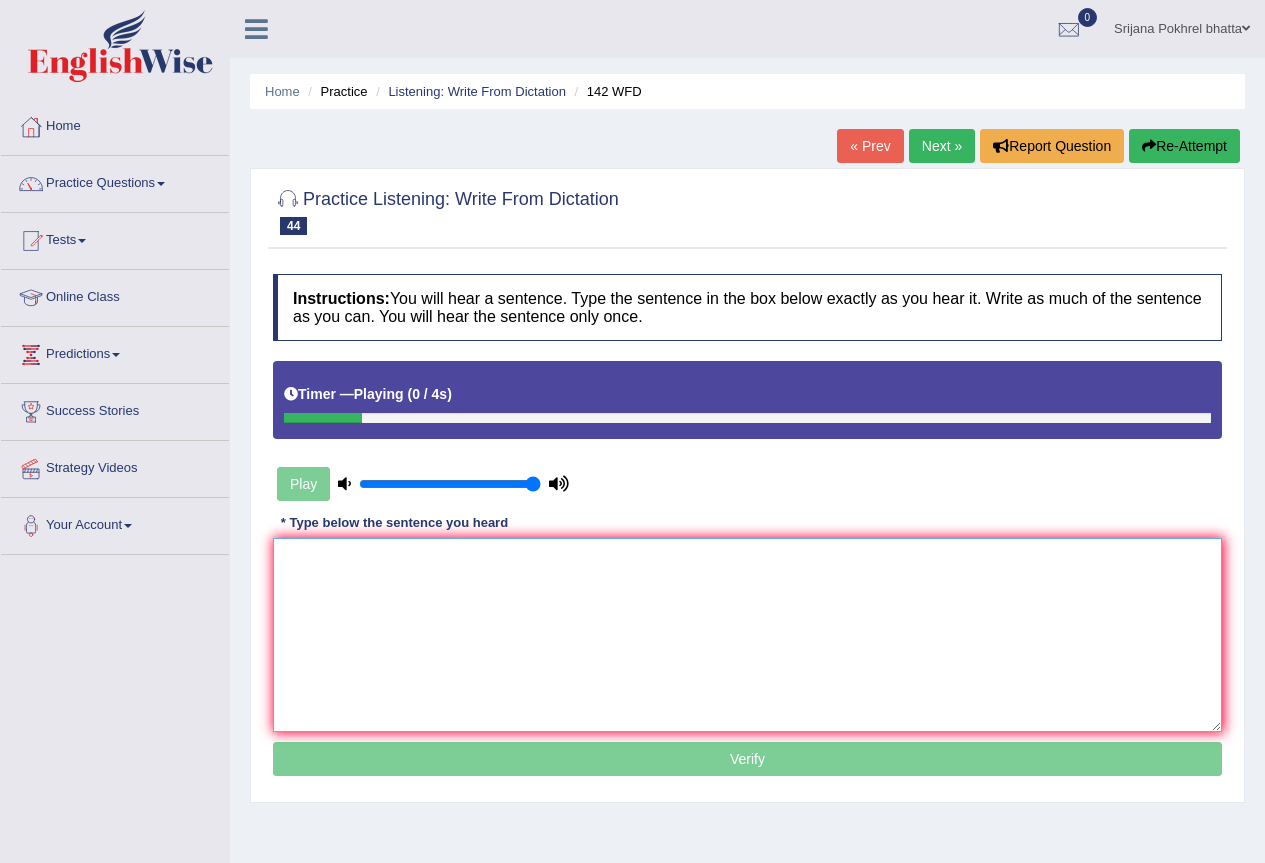 click at bounding box center (747, 635) 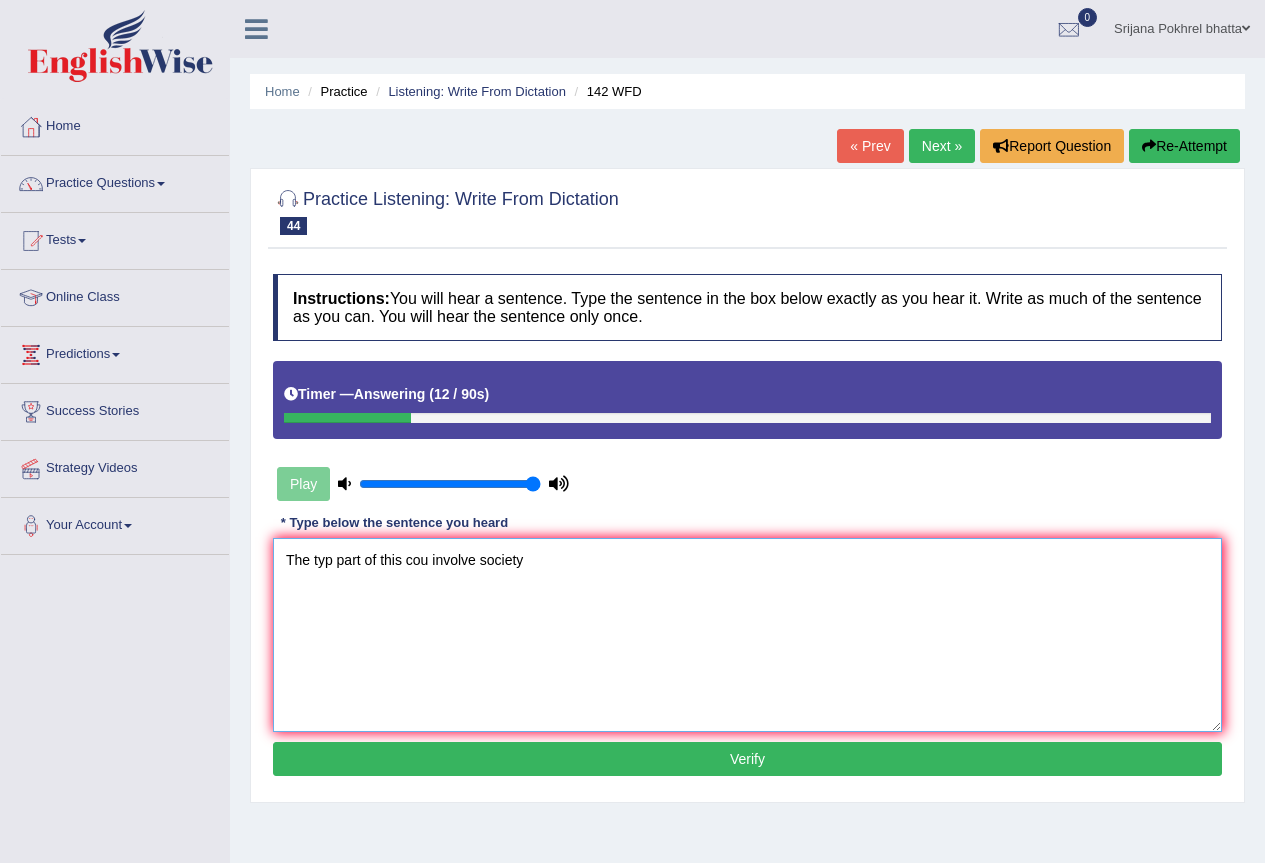 click on "The typ part of this cou involve society" at bounding box center [747, 635] 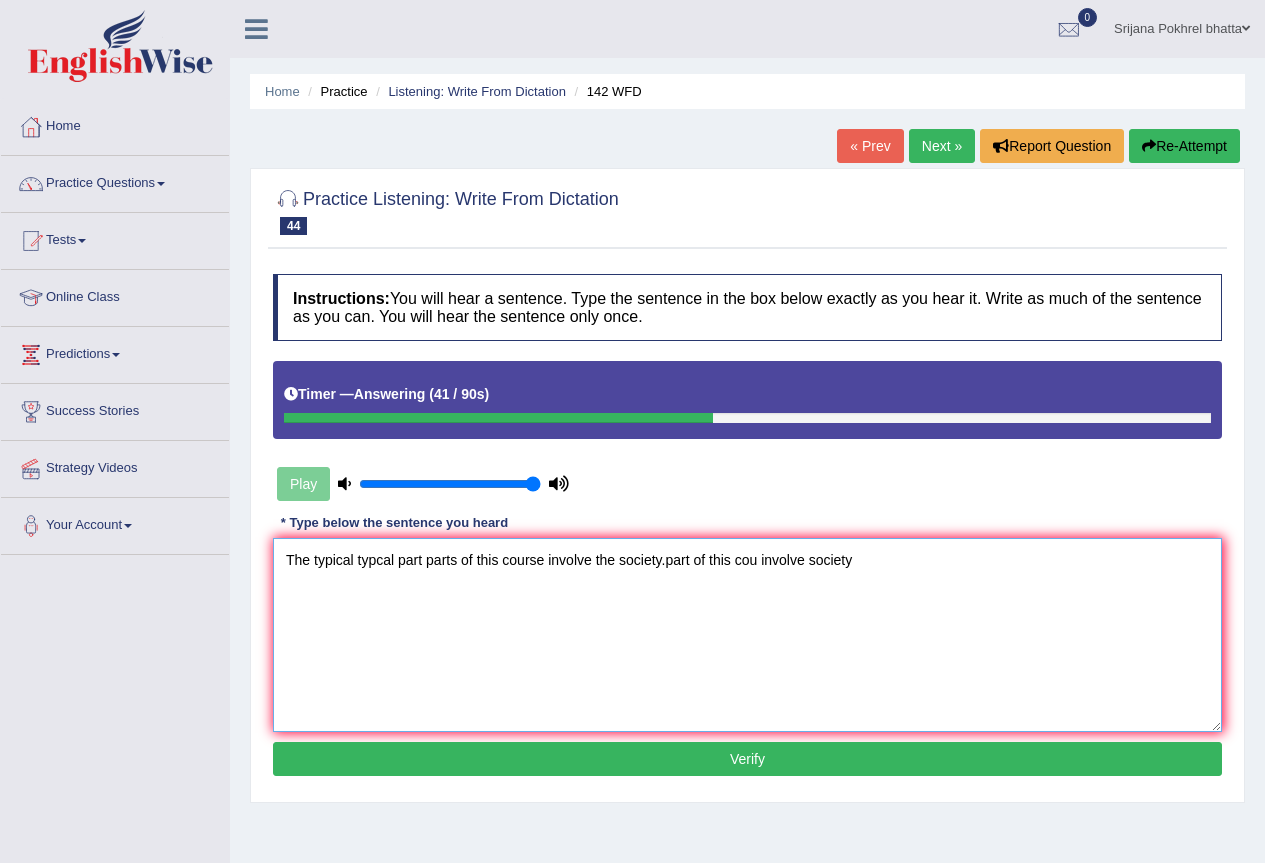 drag, startPoint x: 661, startPoint y: 562, endPoint x: 1032, endPoint y: 561, distance: 371.00134 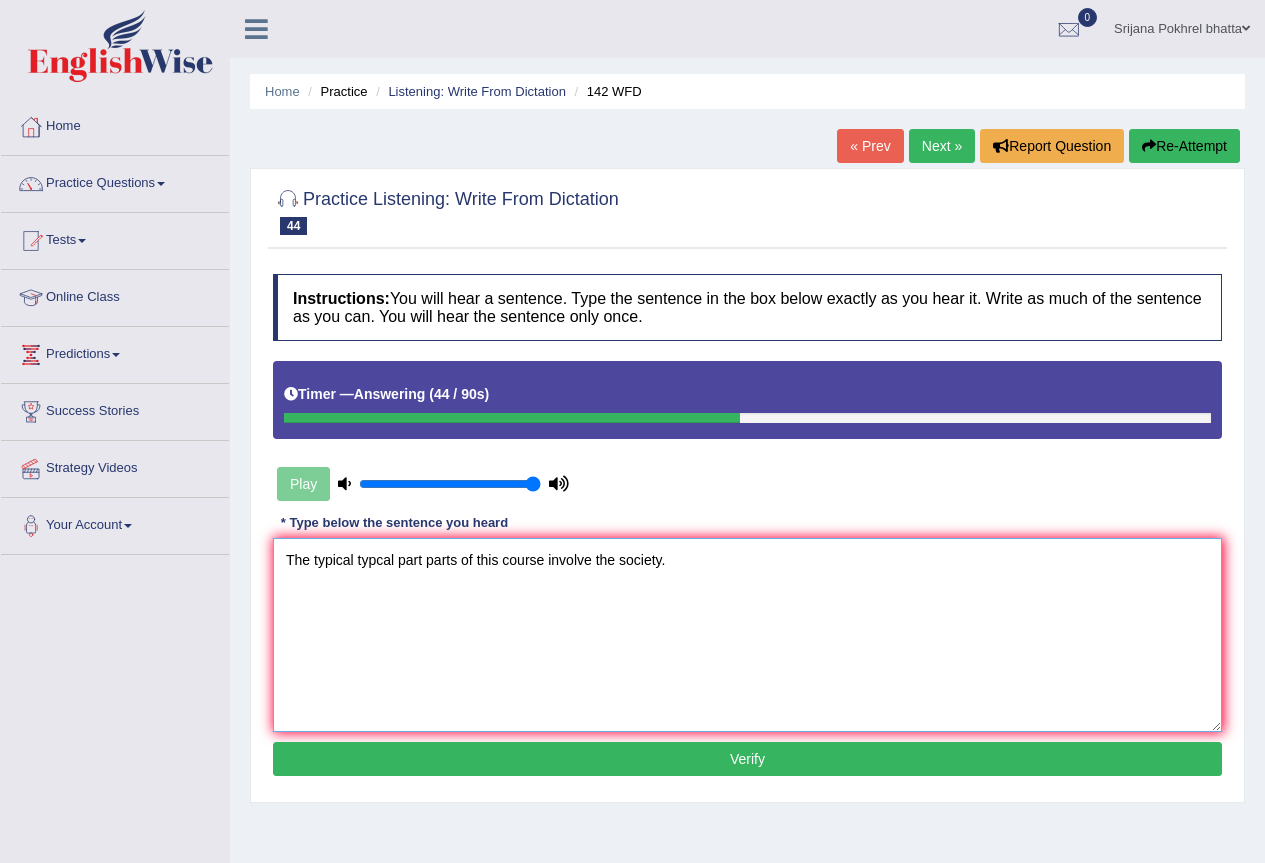 type on "The typical typcal part parts of this course involve the society." 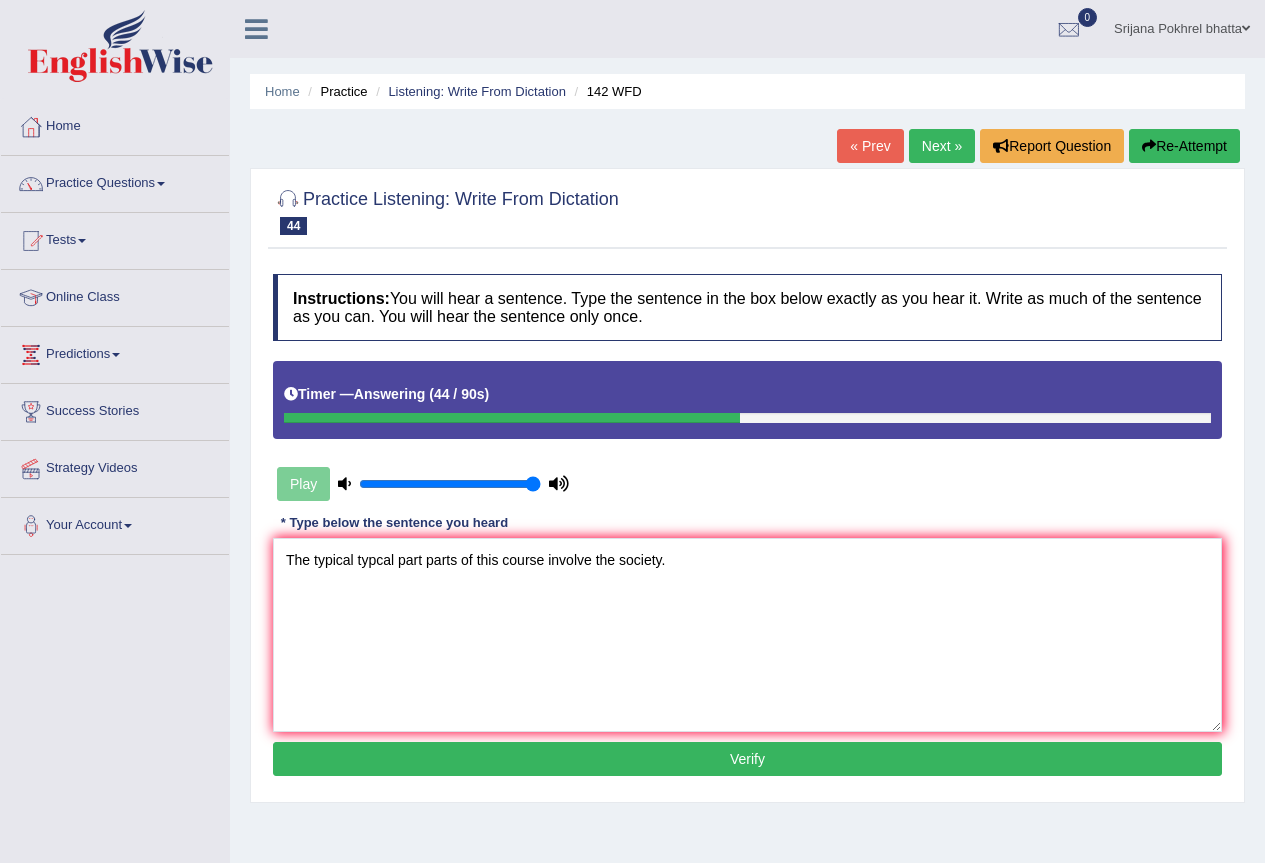 click on "Verify" at bounding box center [747, 759] 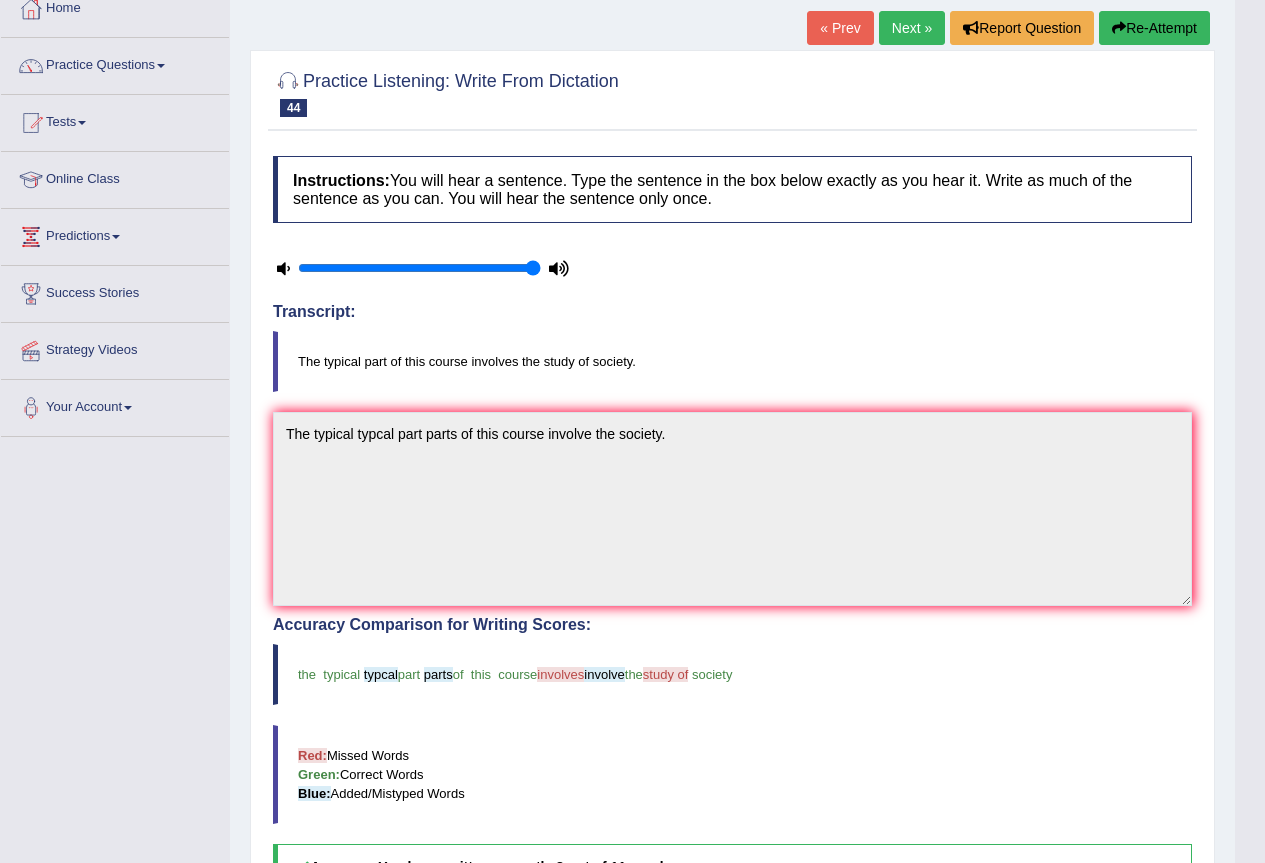 scroll, scrollTop: 100, scrollLeft: 0, axis: vertical 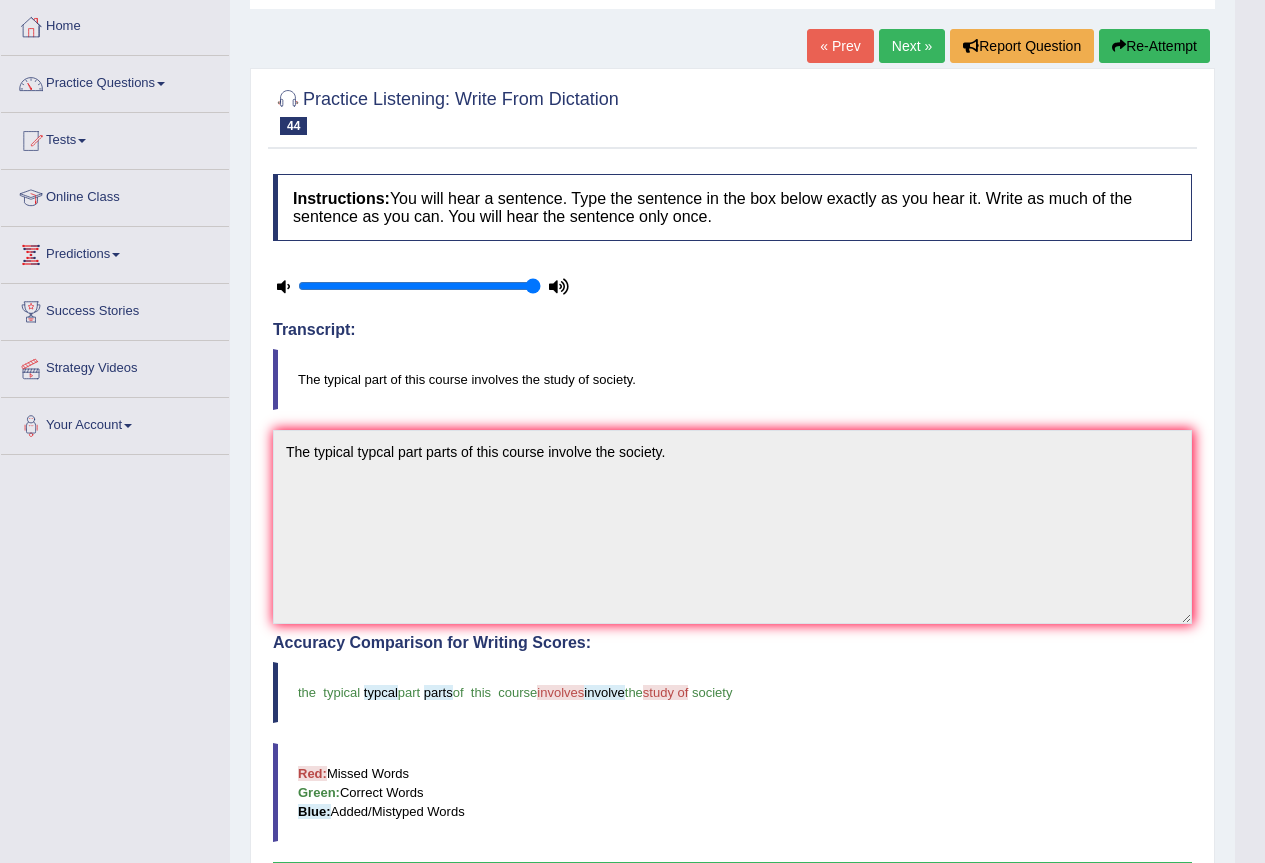 click on "Next »" at bounding box center [912, 46] 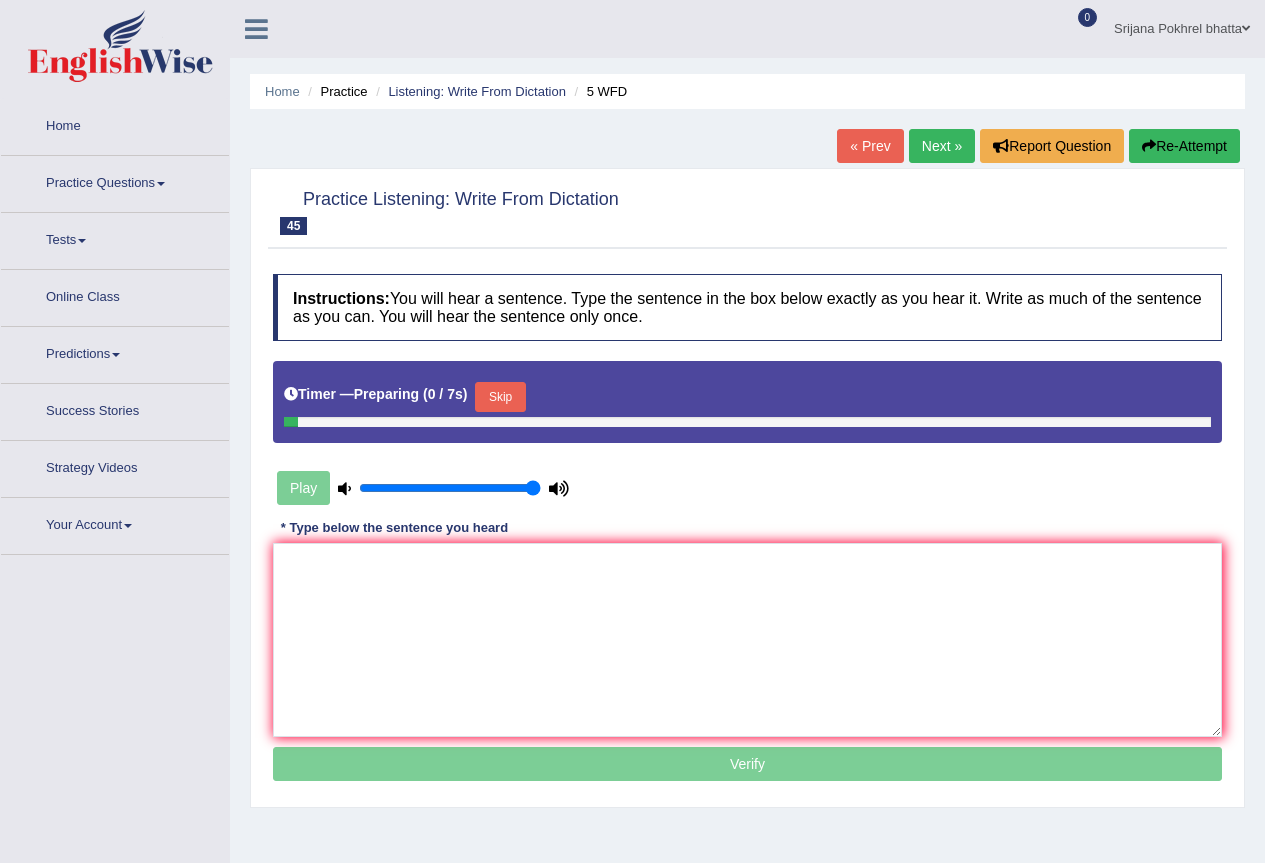 scroll, scrollTop: 0, scrollLeft: 0, axis: both 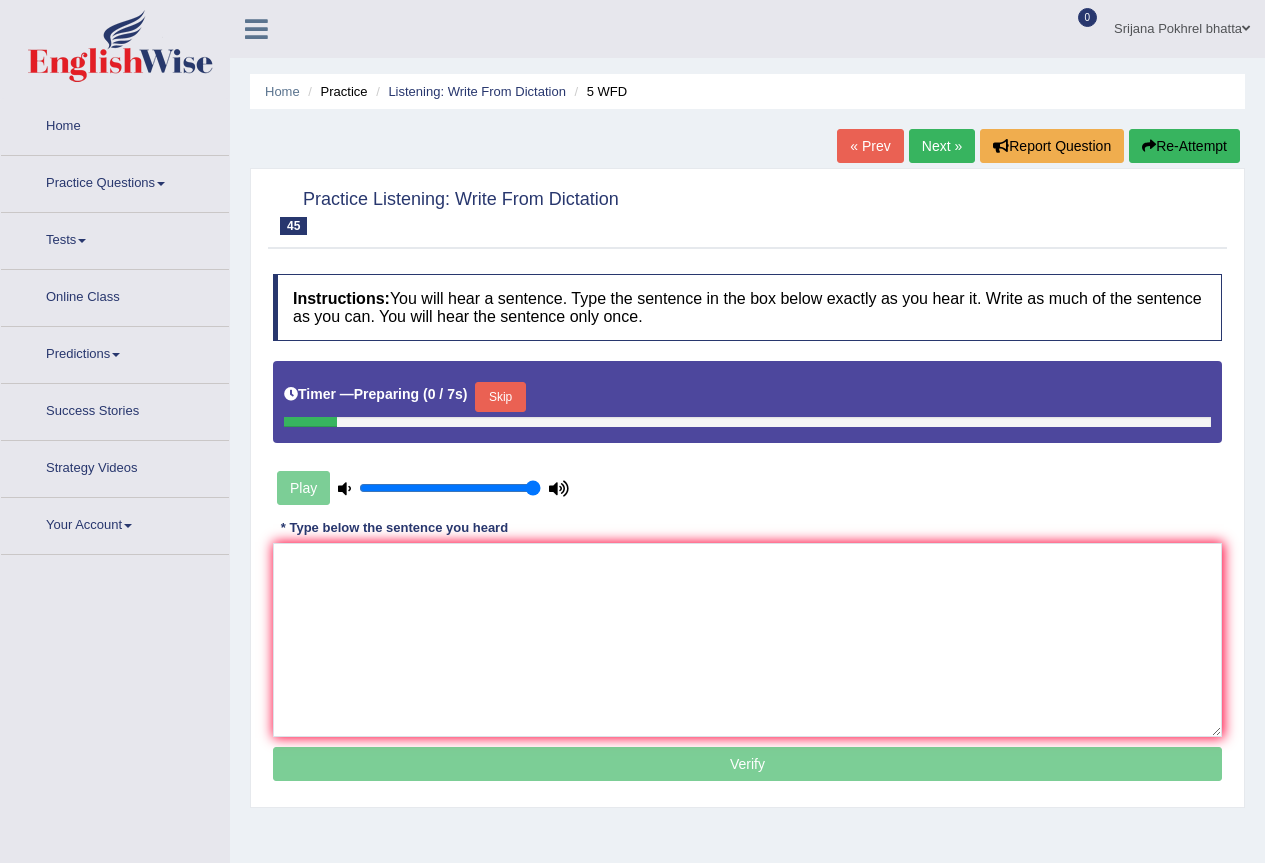 click on "Skip" at bounding box center (500, 397) 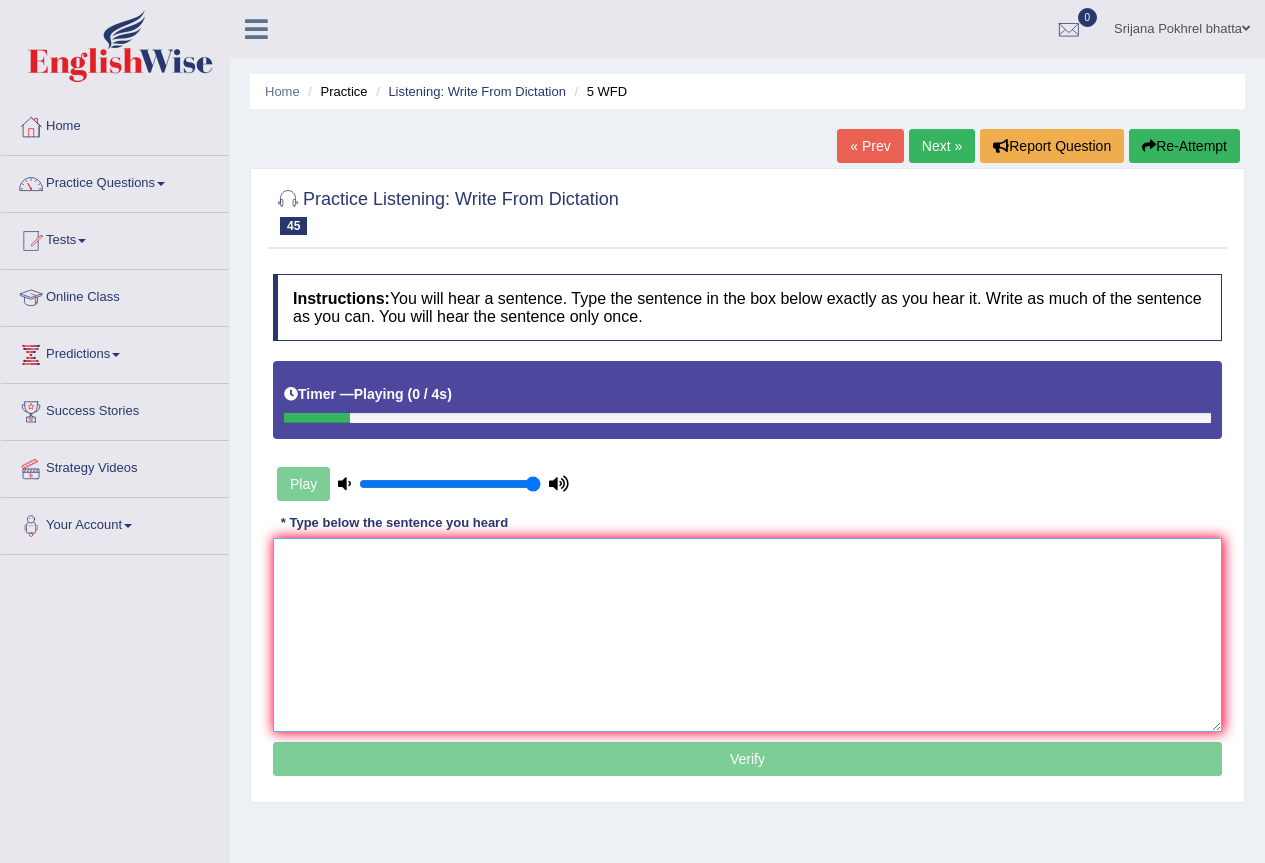 click at bounding box center (747, 635) 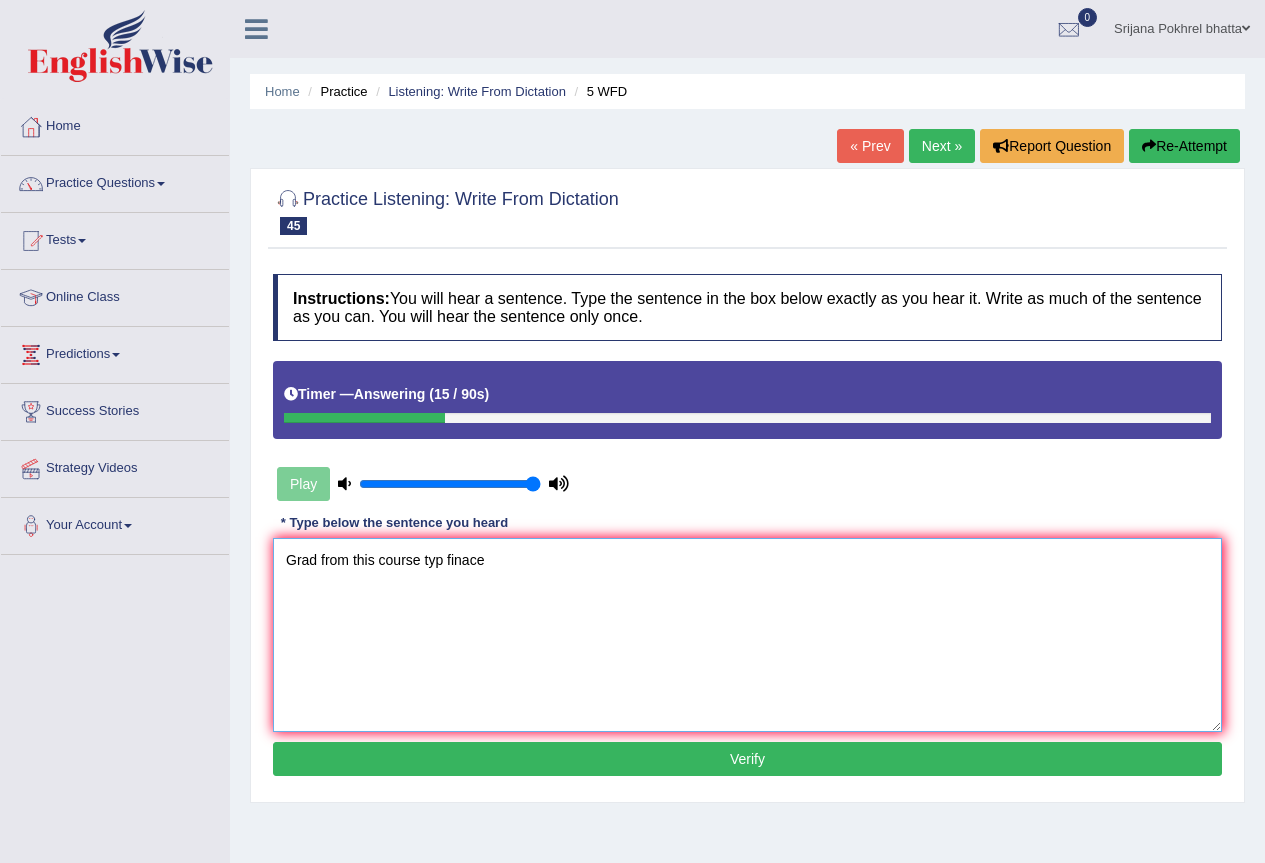 click on "Grad from this course typ finace" at bounding box center [747, 635] 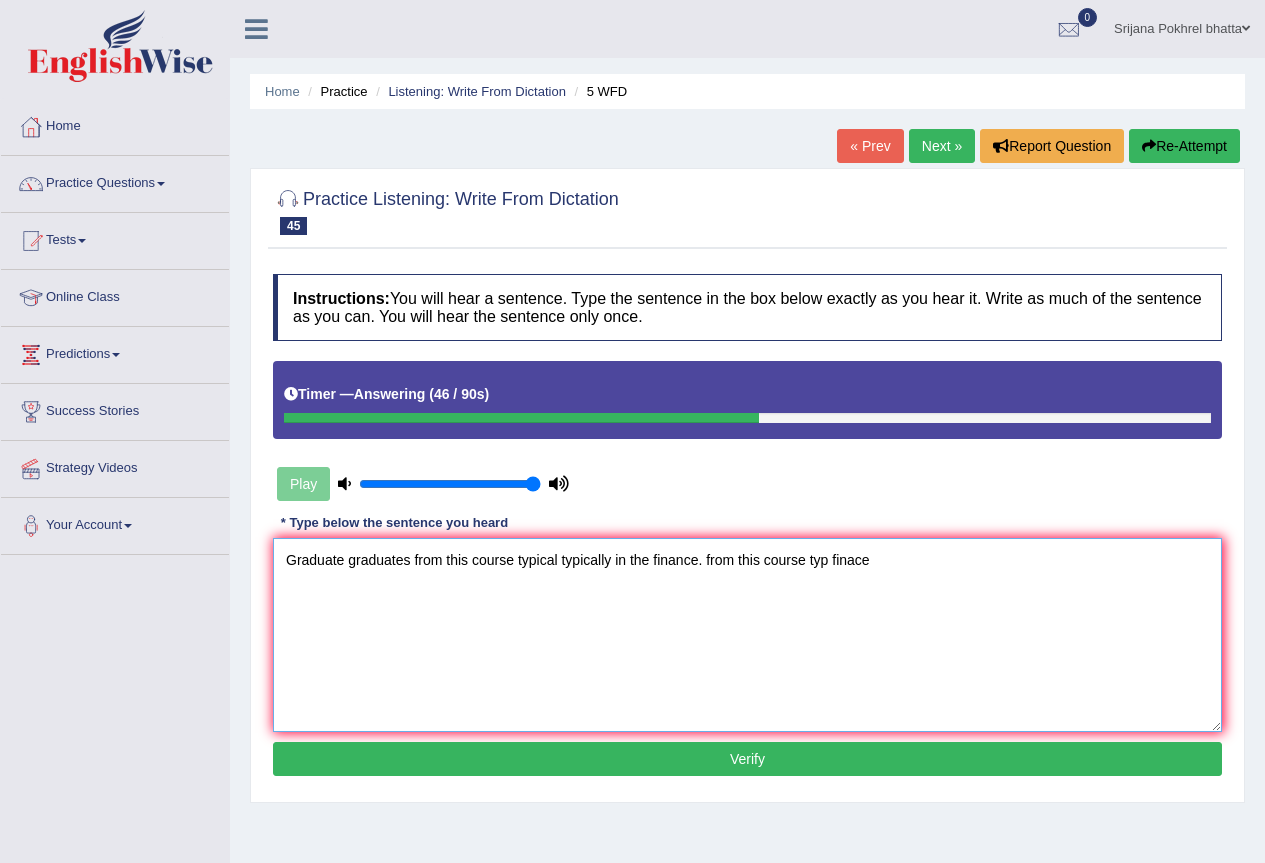 drag, startPoint x: 711, startPoint y: 555, endPoint x: 1189, endPoint y: 559, distance: 478.01672 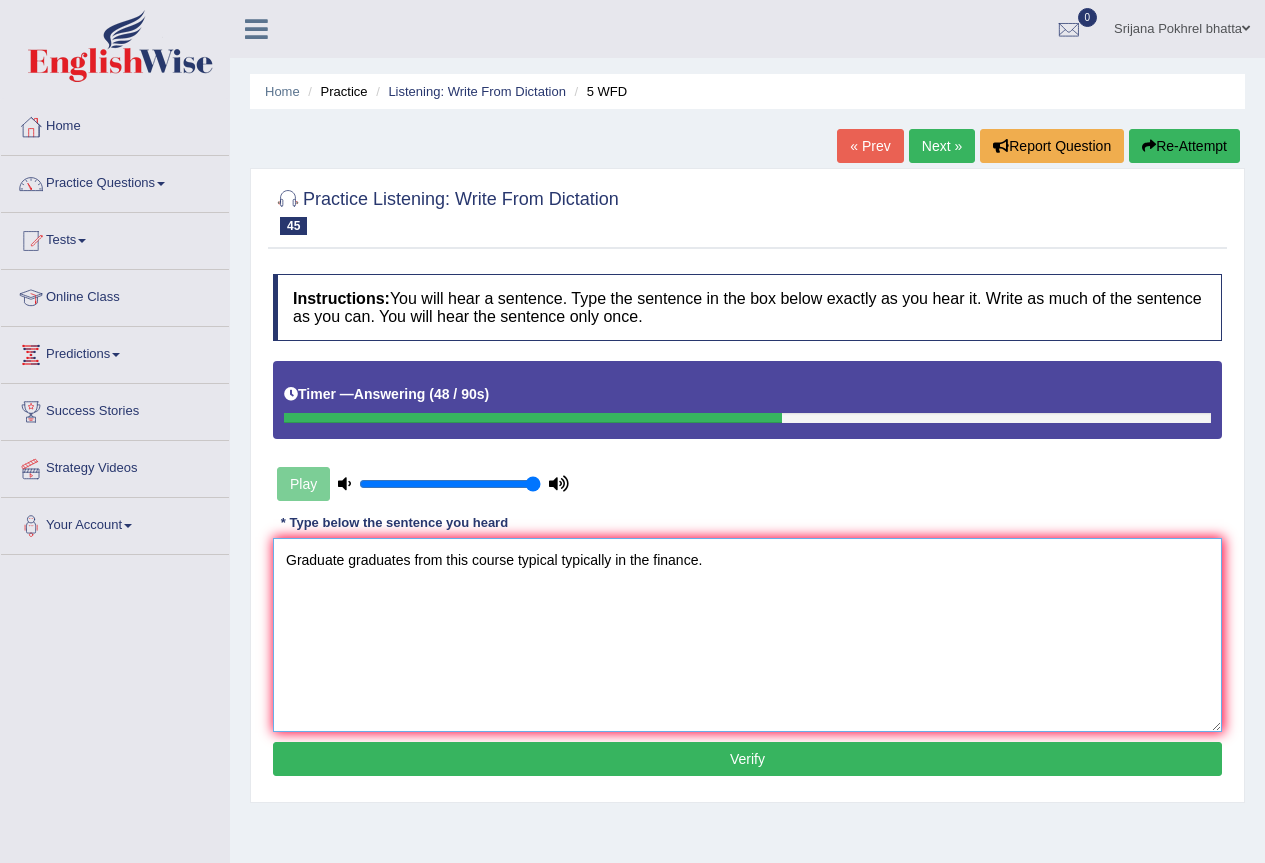 type on "Graduate graduates from this course typical typically in the finance." 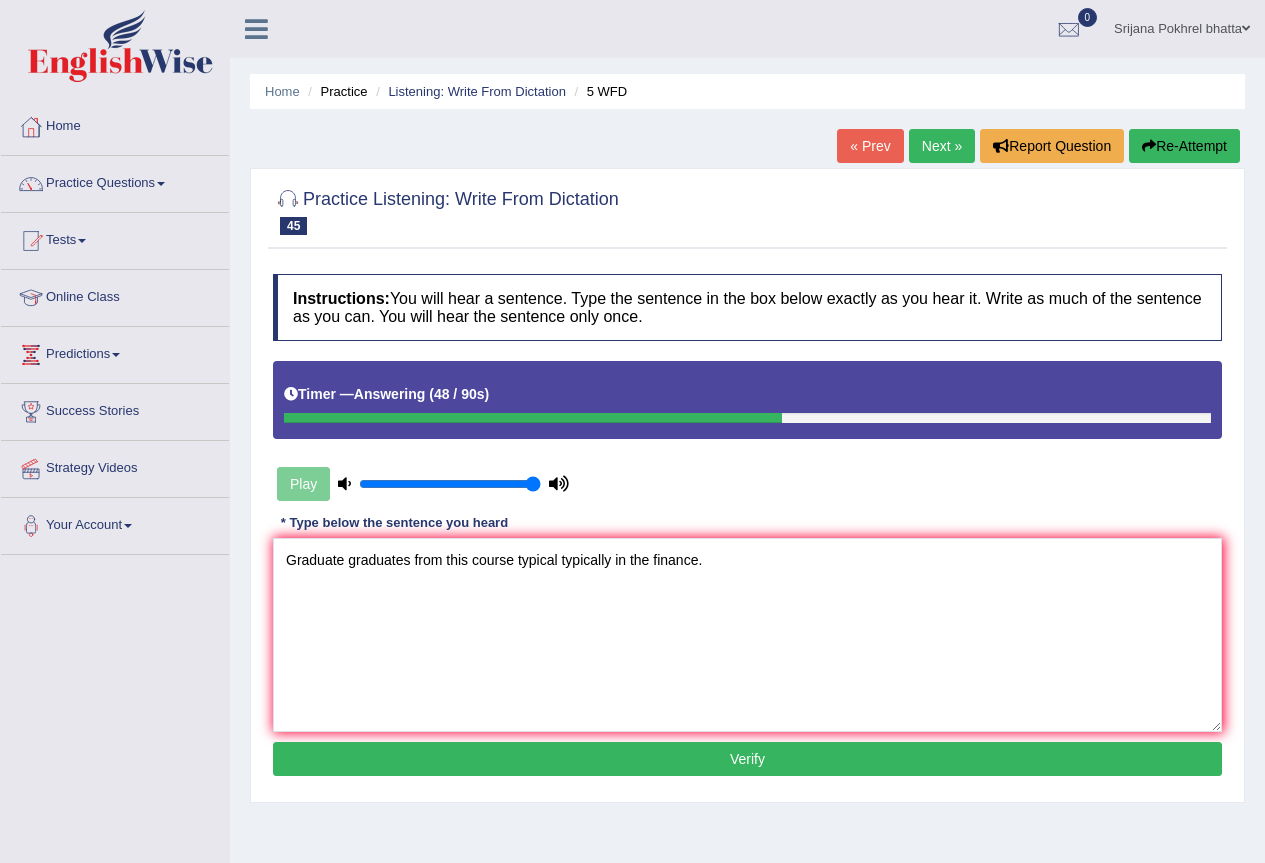 click on "Verify" at bounding box center [747, 759] 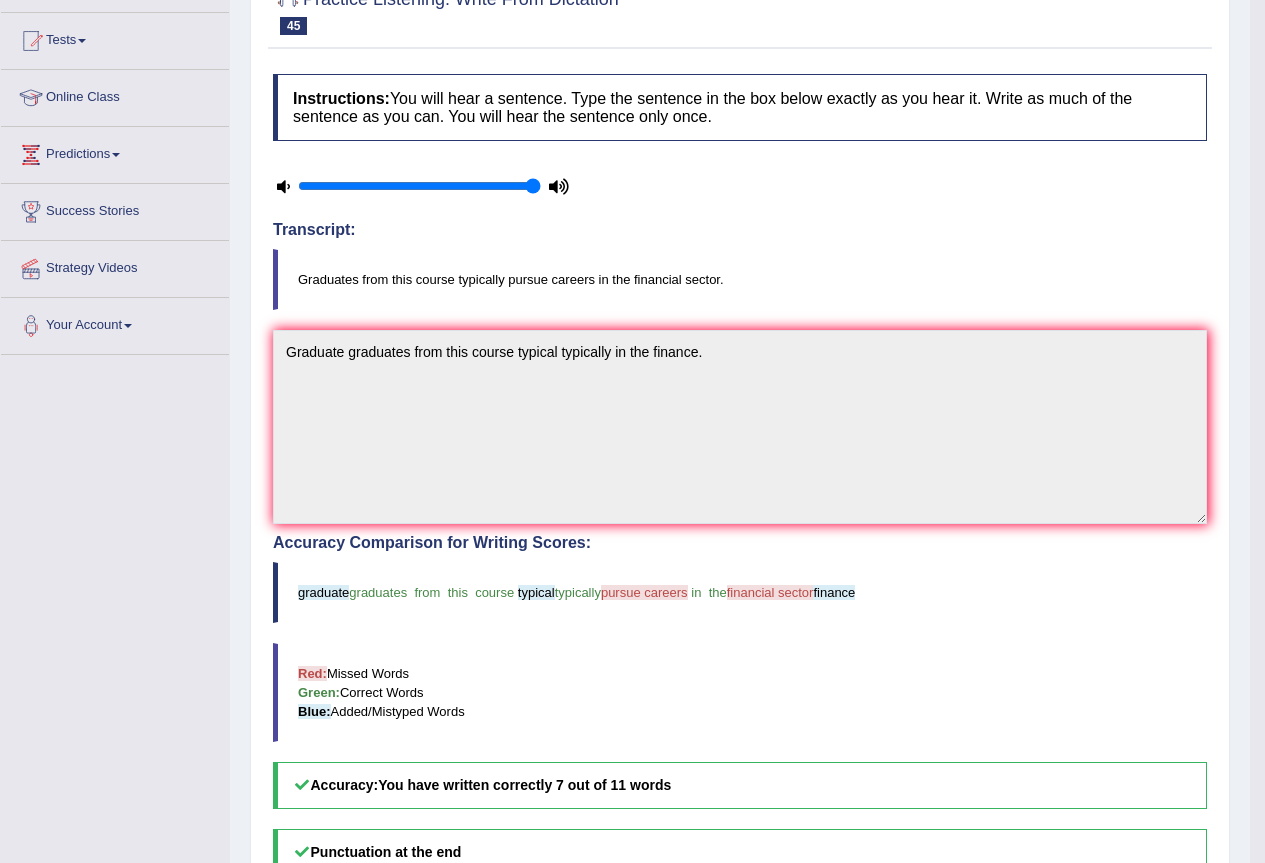 scroll, scrollTop: 0, scrollLeft: 0, axis: both 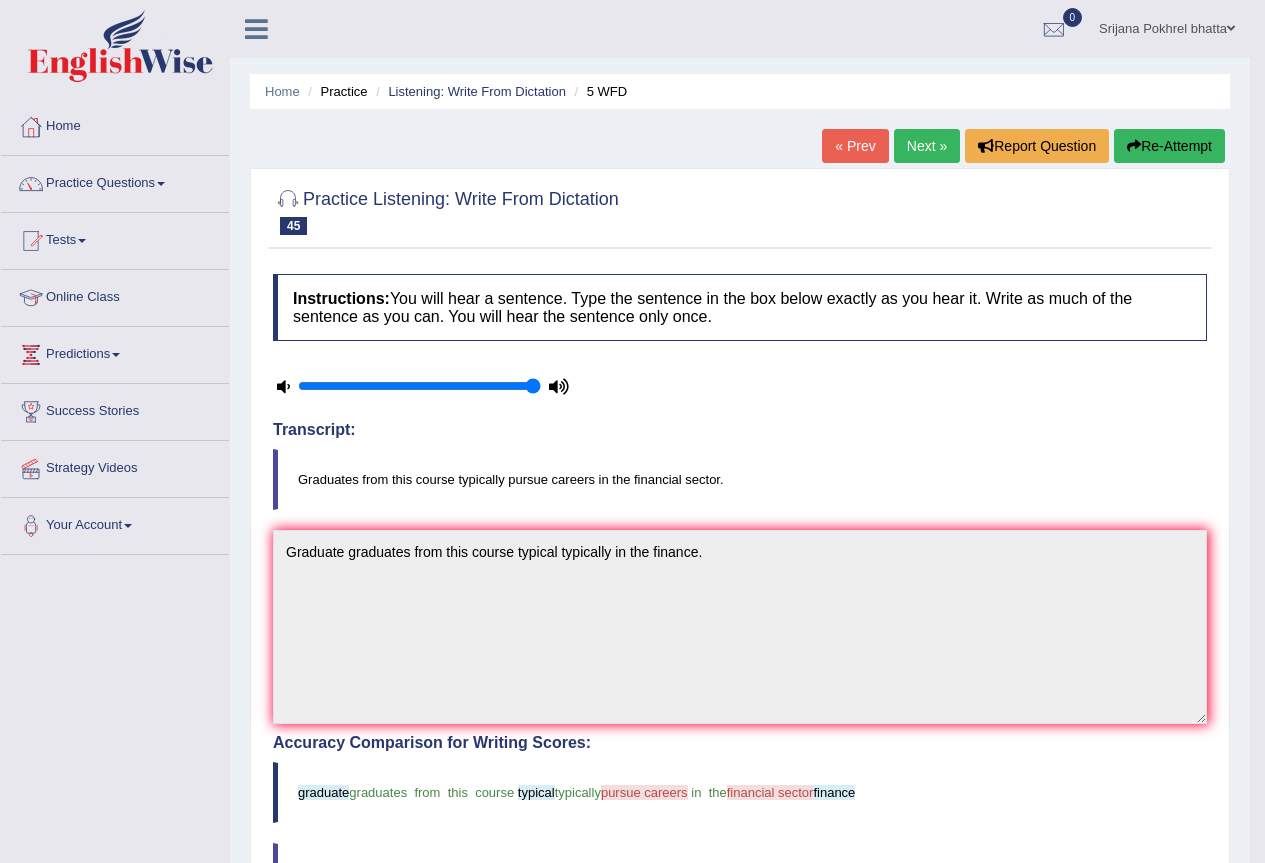drag, startPoint x: 1140, startPoint y: 145, endPoint x: 762, endPoint y: 220, distance: 385.36865 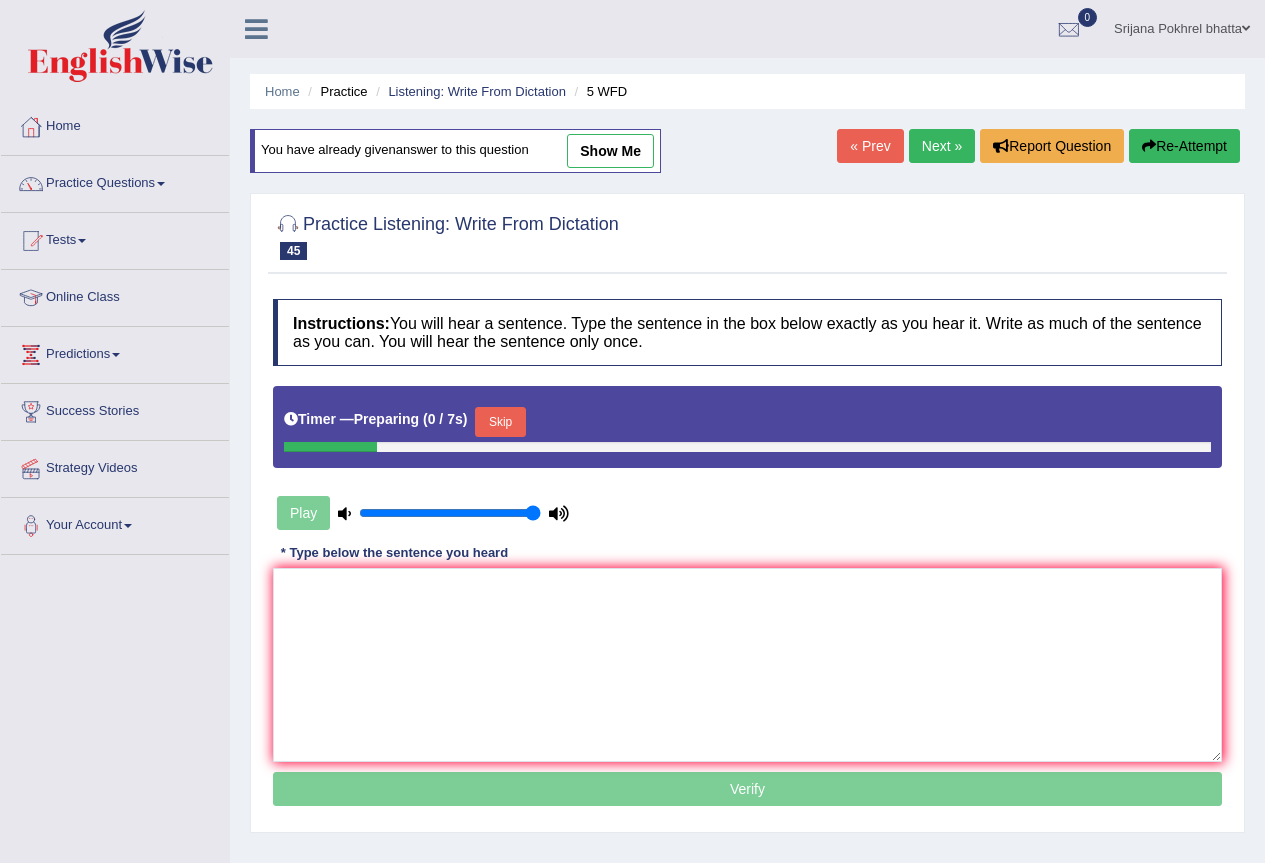 scroll, scrollTop: 0, scrollLeft: 0, axis: both 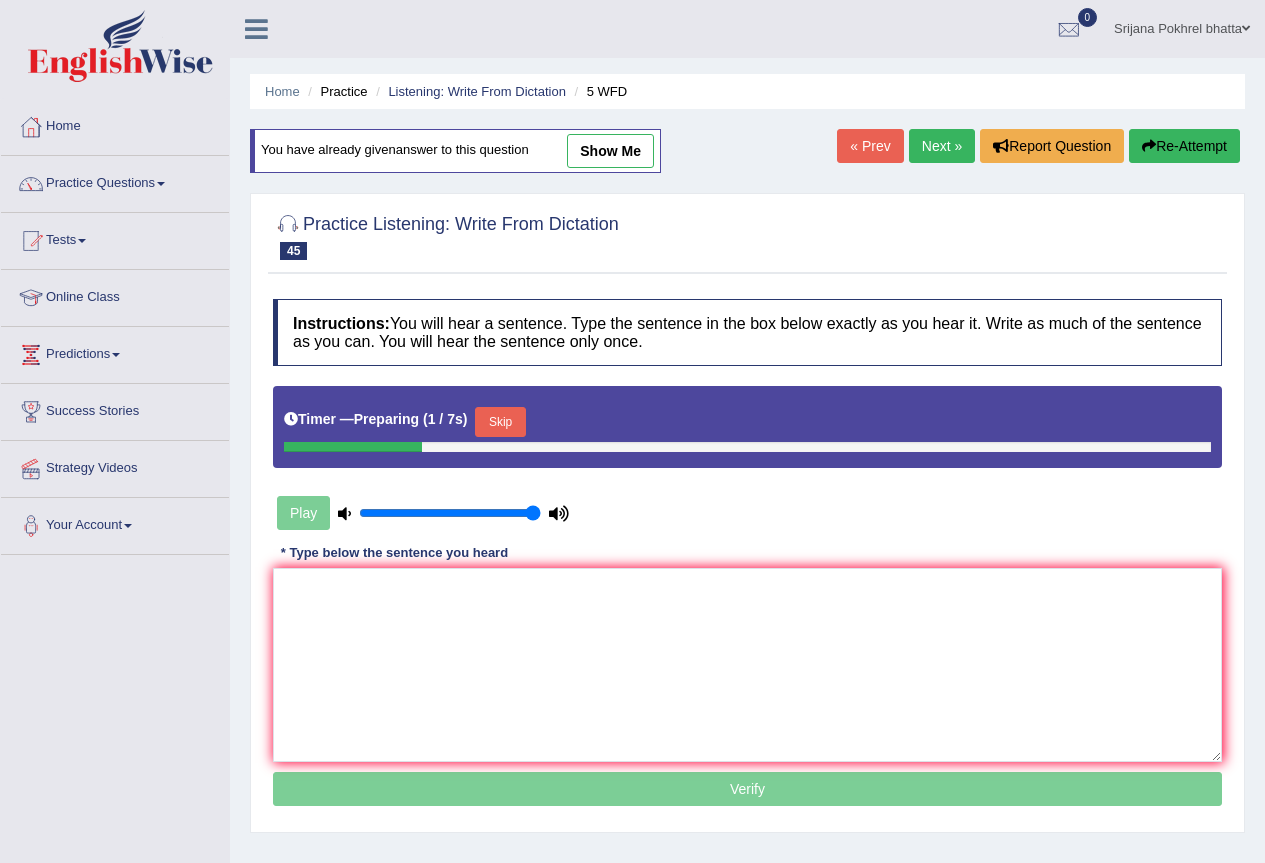 click on "Skip" at bounding box center [500, 422] 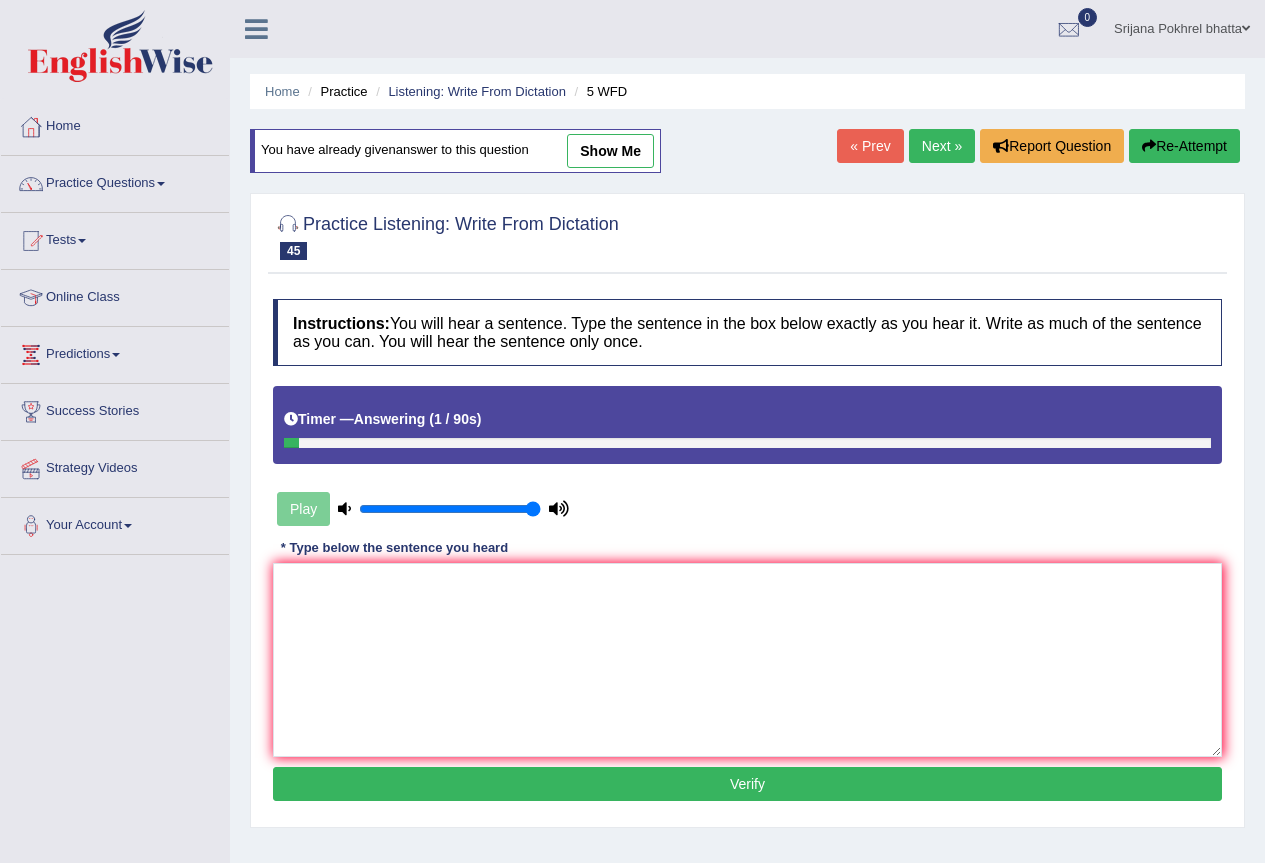 click on "Next »" at bounding box center [942, 146] 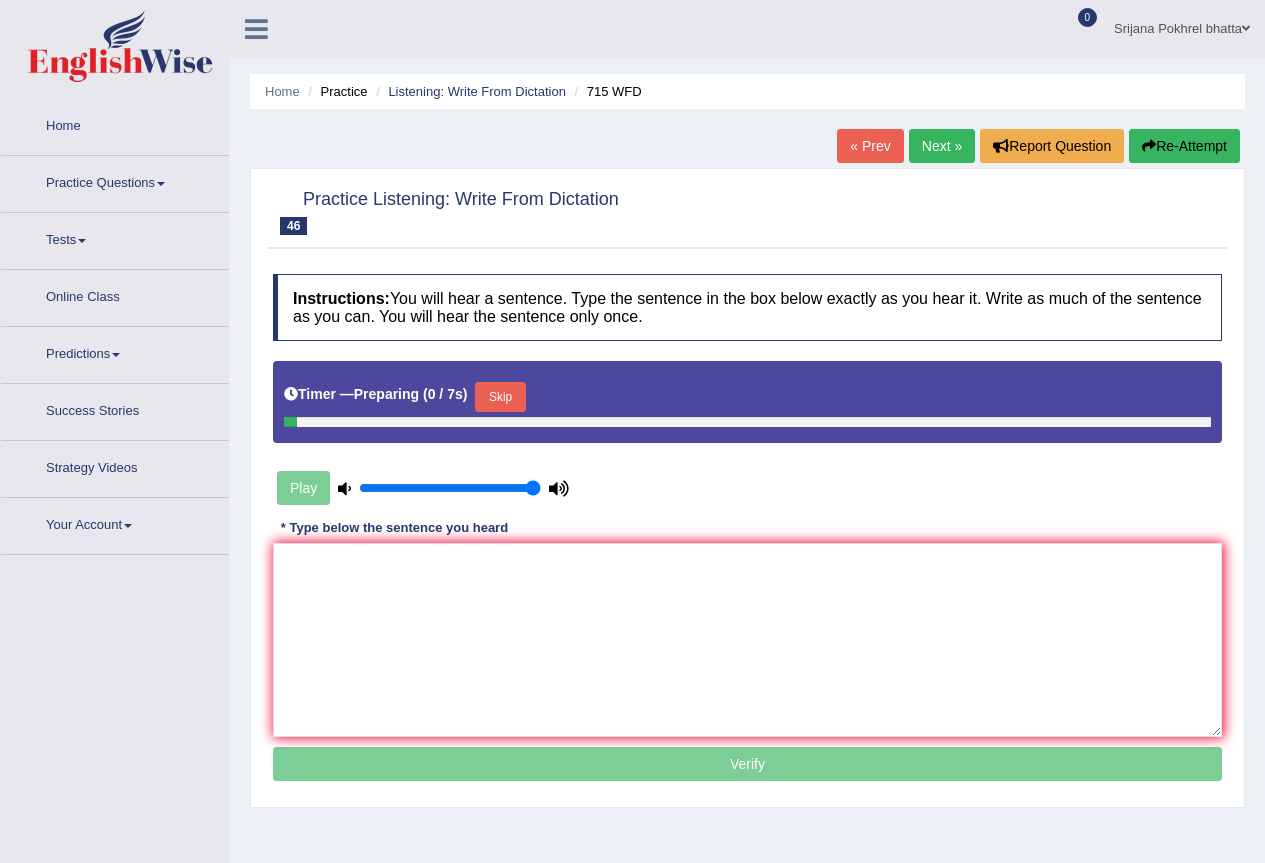 scroll, scrollTop: 0, scrollLeft: 0, axis: both 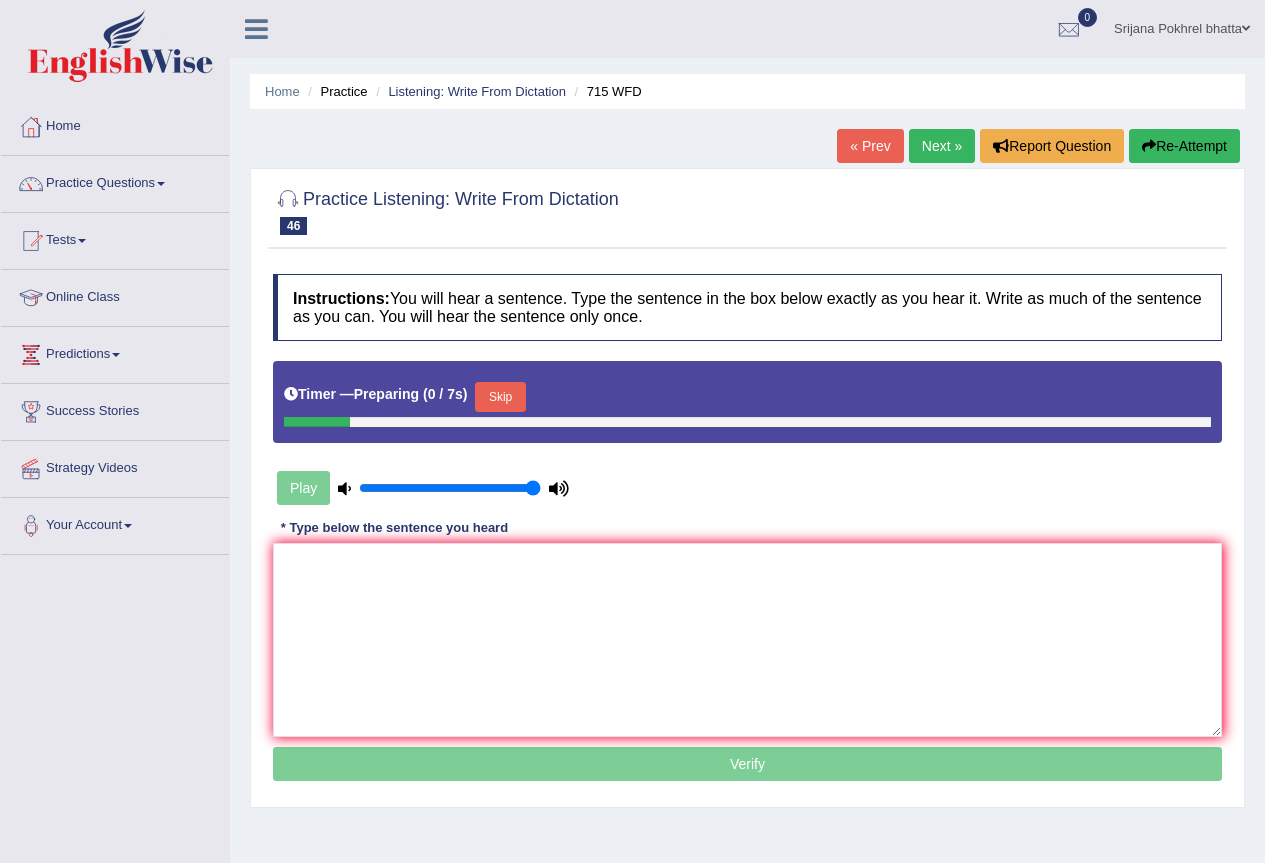click on "Skip" at bounding box center [500, 397] 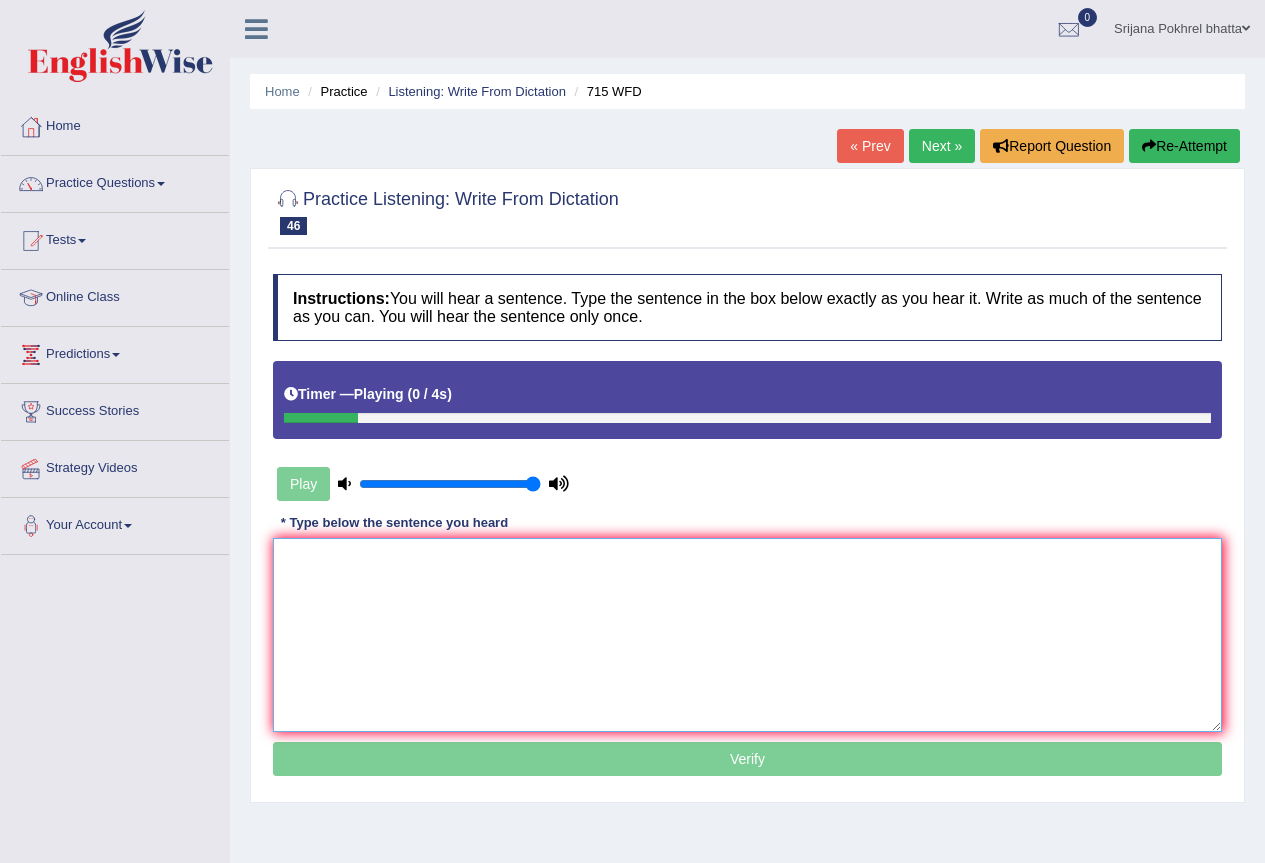 click at bounding box center [747, 635] 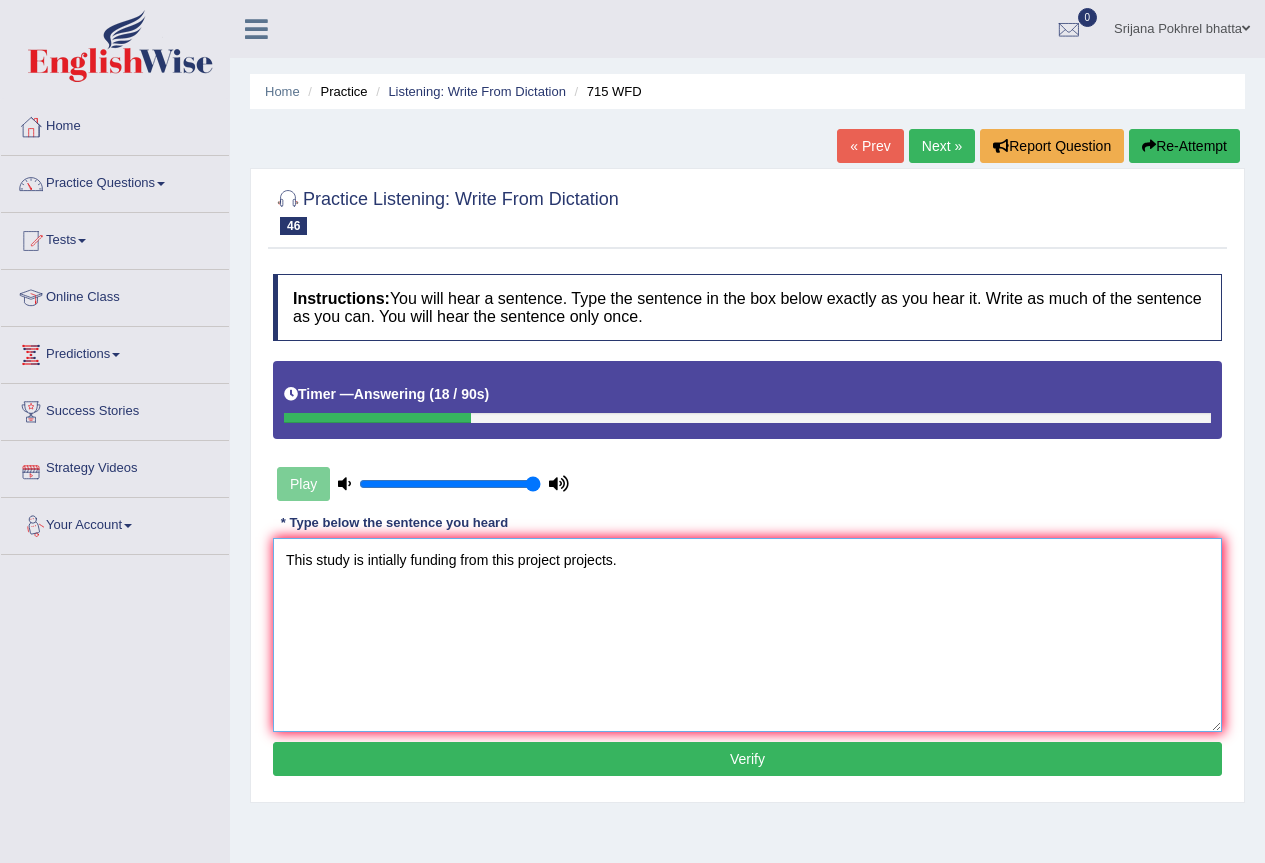click on "This study is intially funding from this project projects." at bounding box center [747, 635] 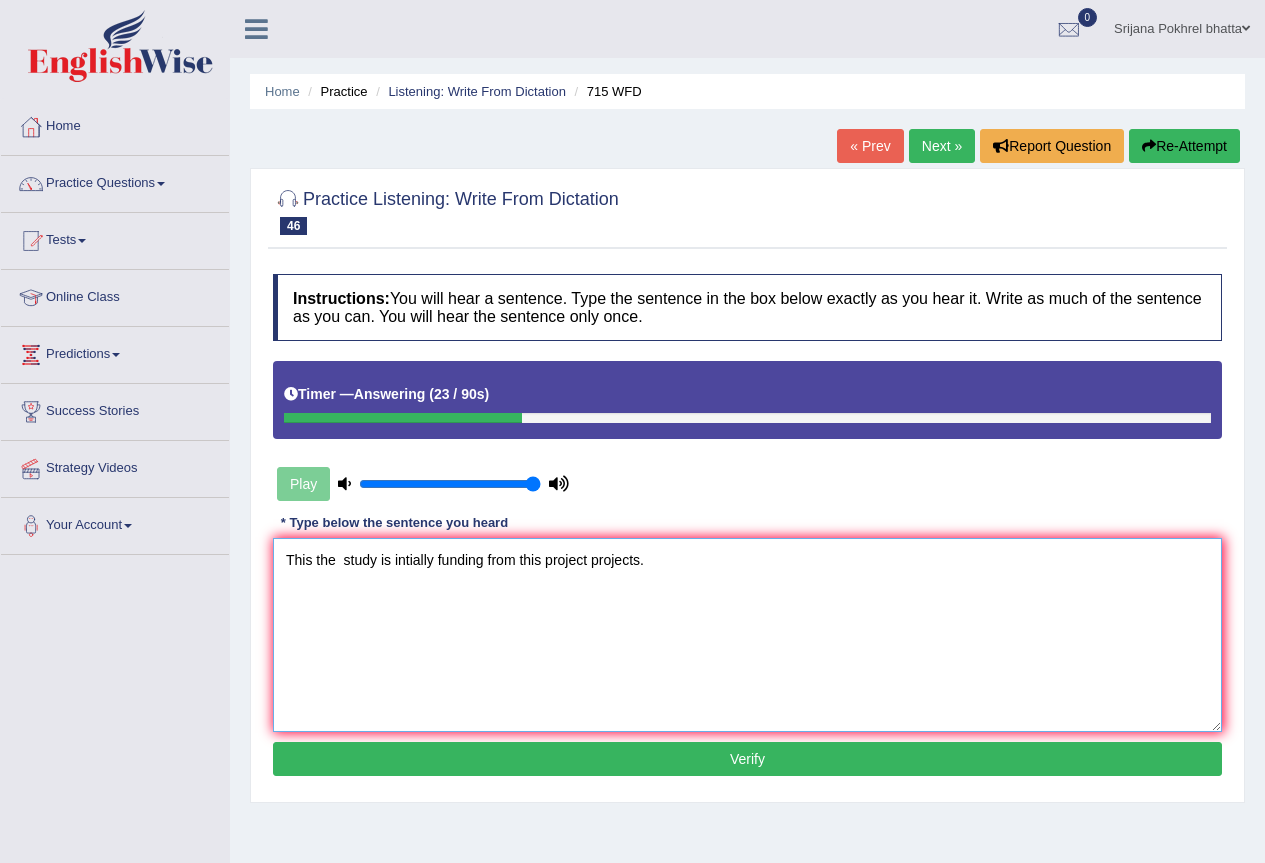 click on "This the  study is intially funding from this project projects." at bounding box center (747, 635) 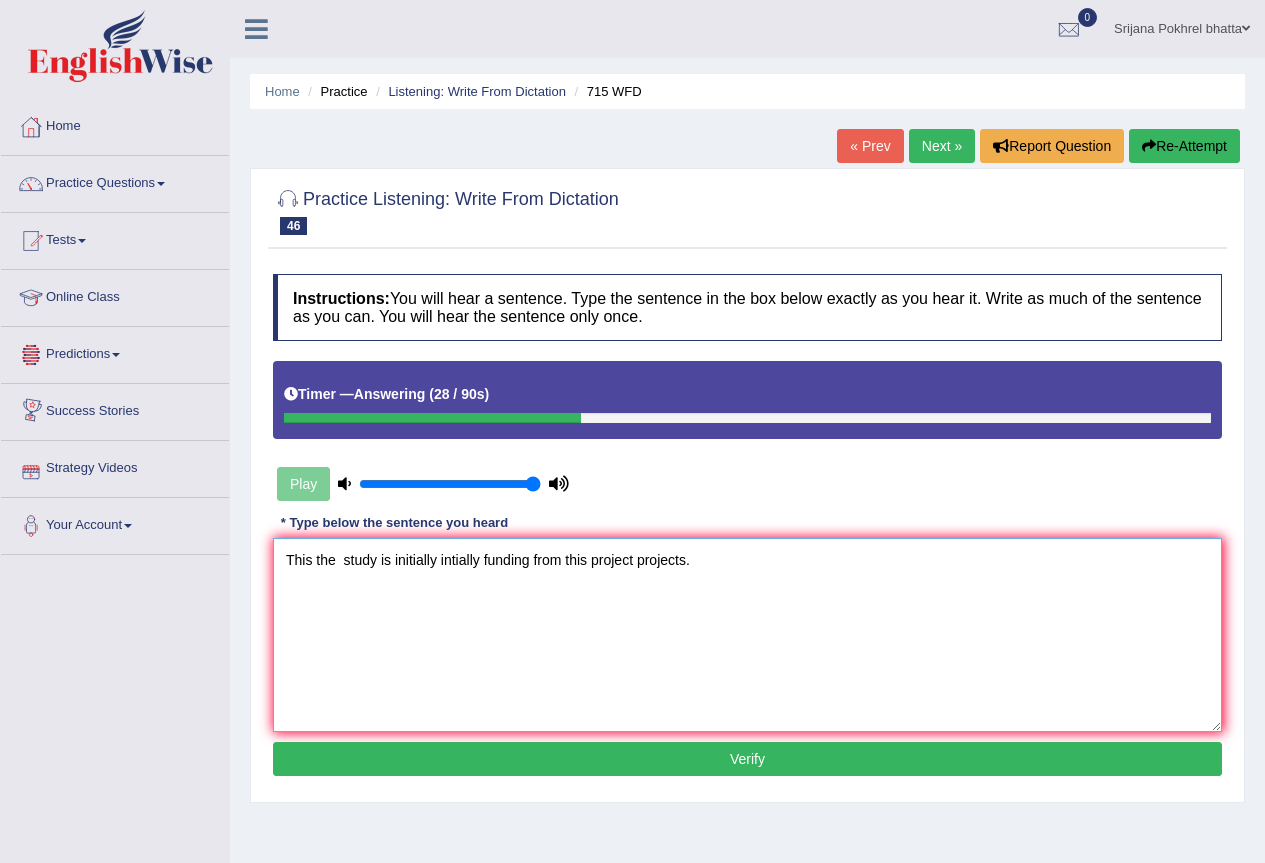 type on "This the  study is initially intially funding from this project projects." 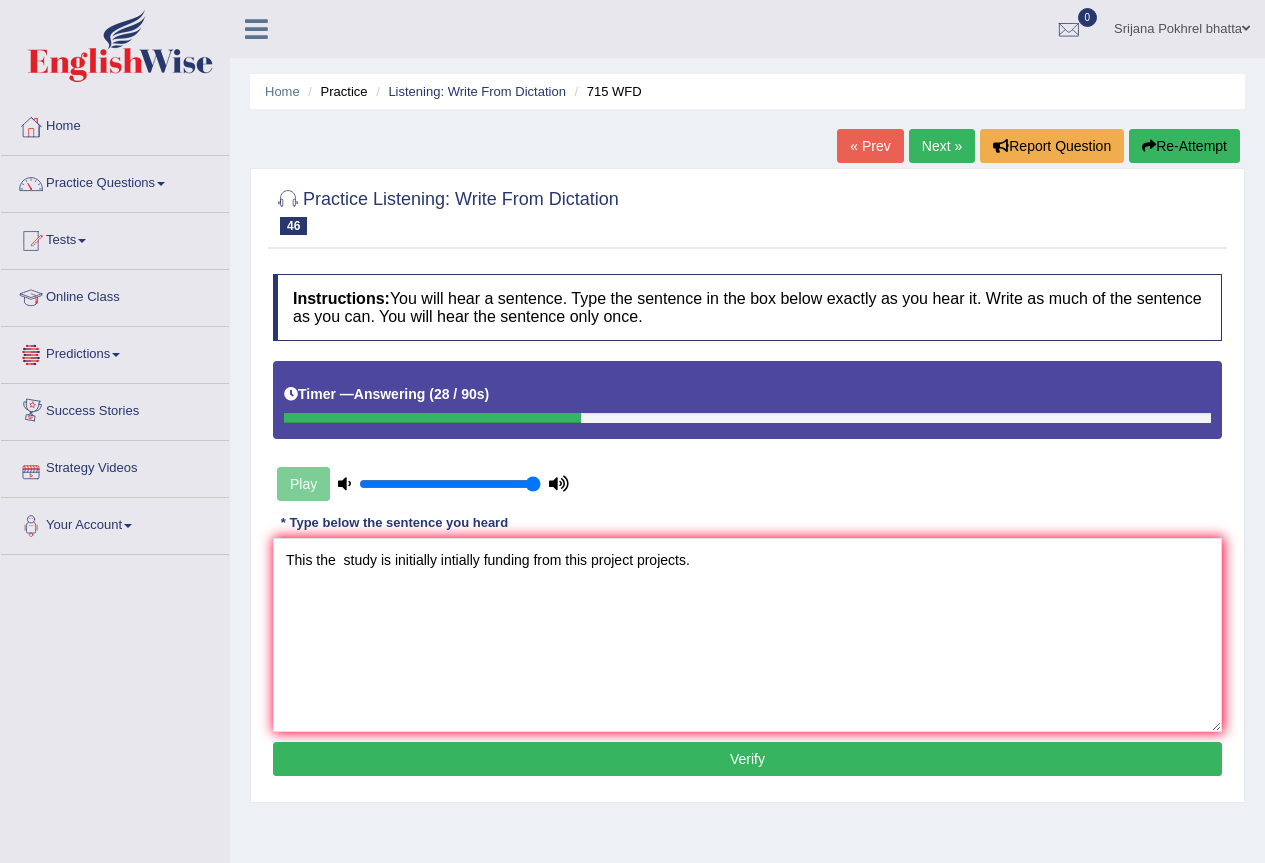 click on "Verify" at bounding box center (747, 759) 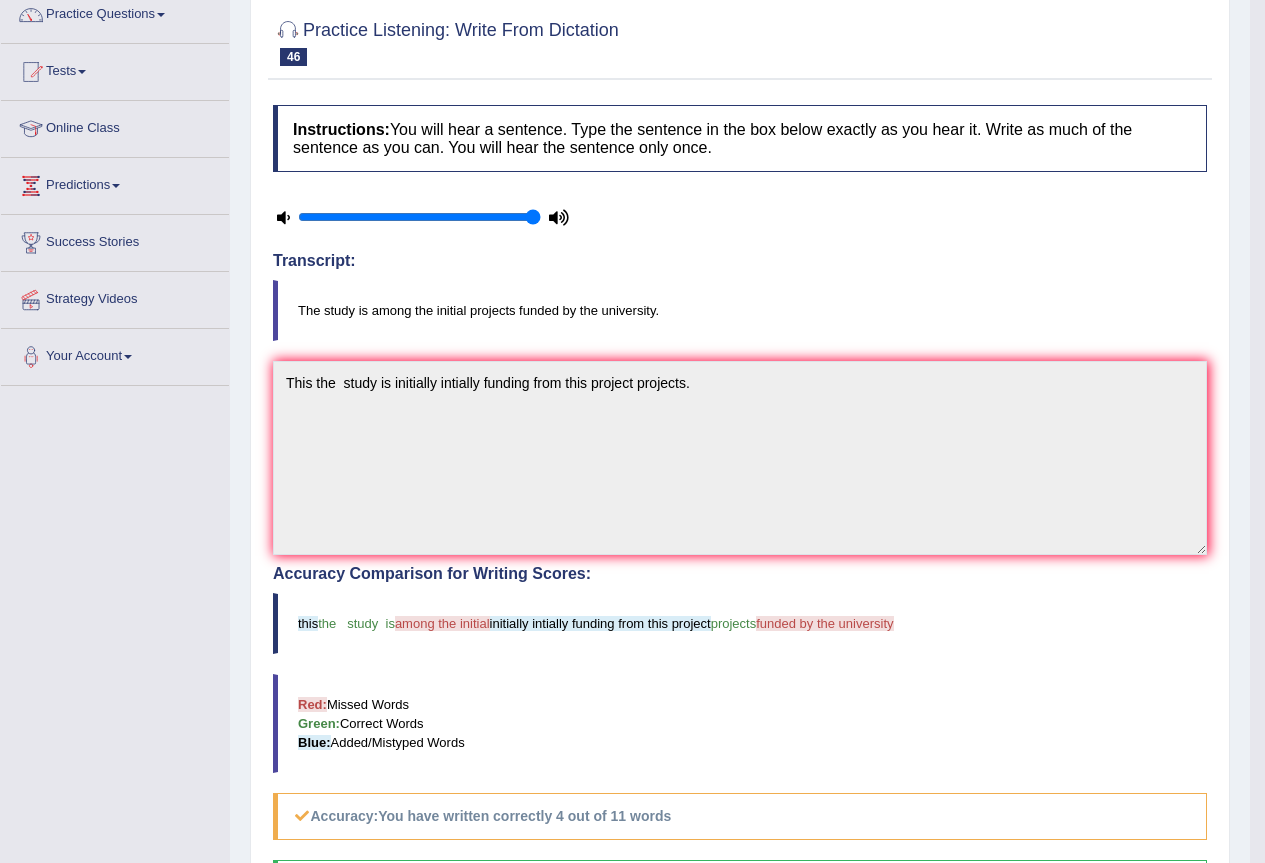 scroll, scrollTop: 0, scrollLeft: 0, axis: both 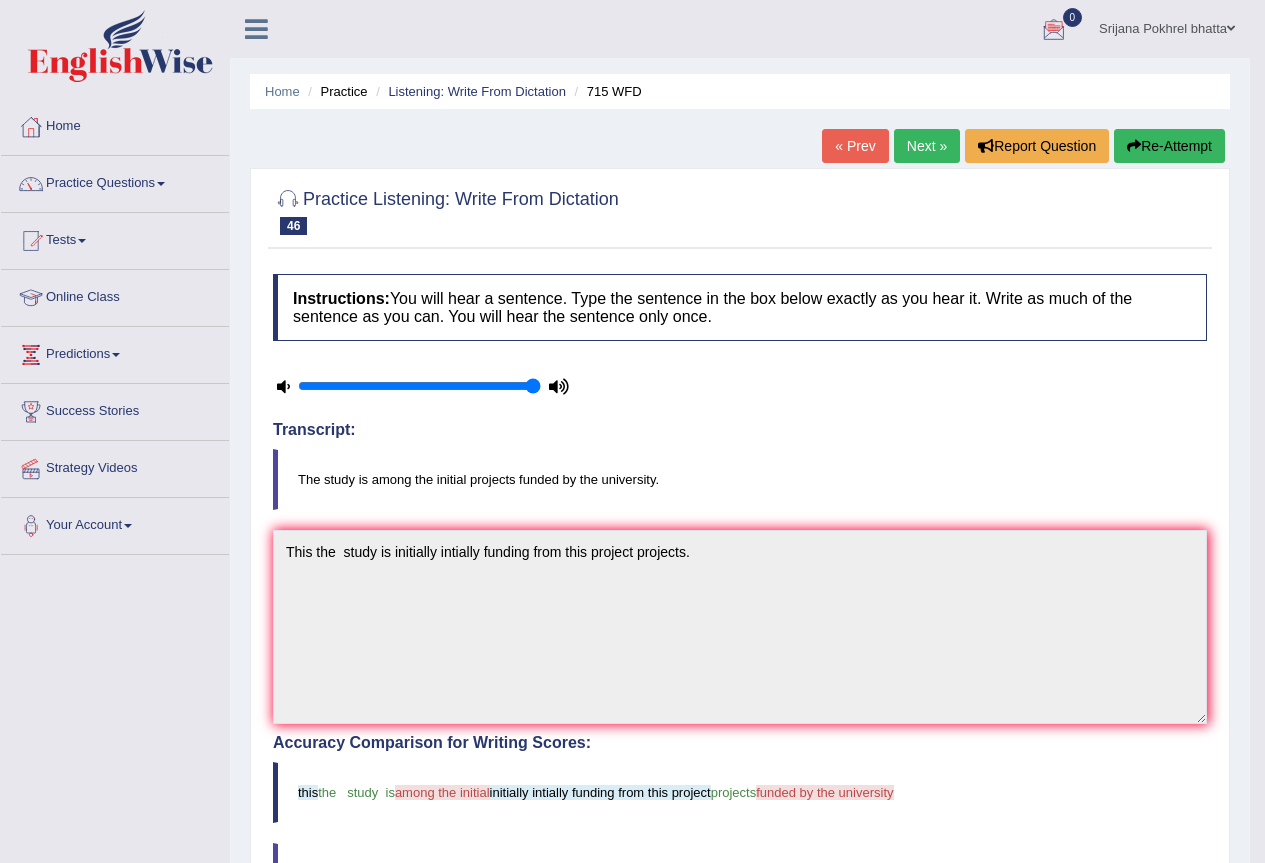 click on "Re-Attempt" at bounding box center (1169, 146) 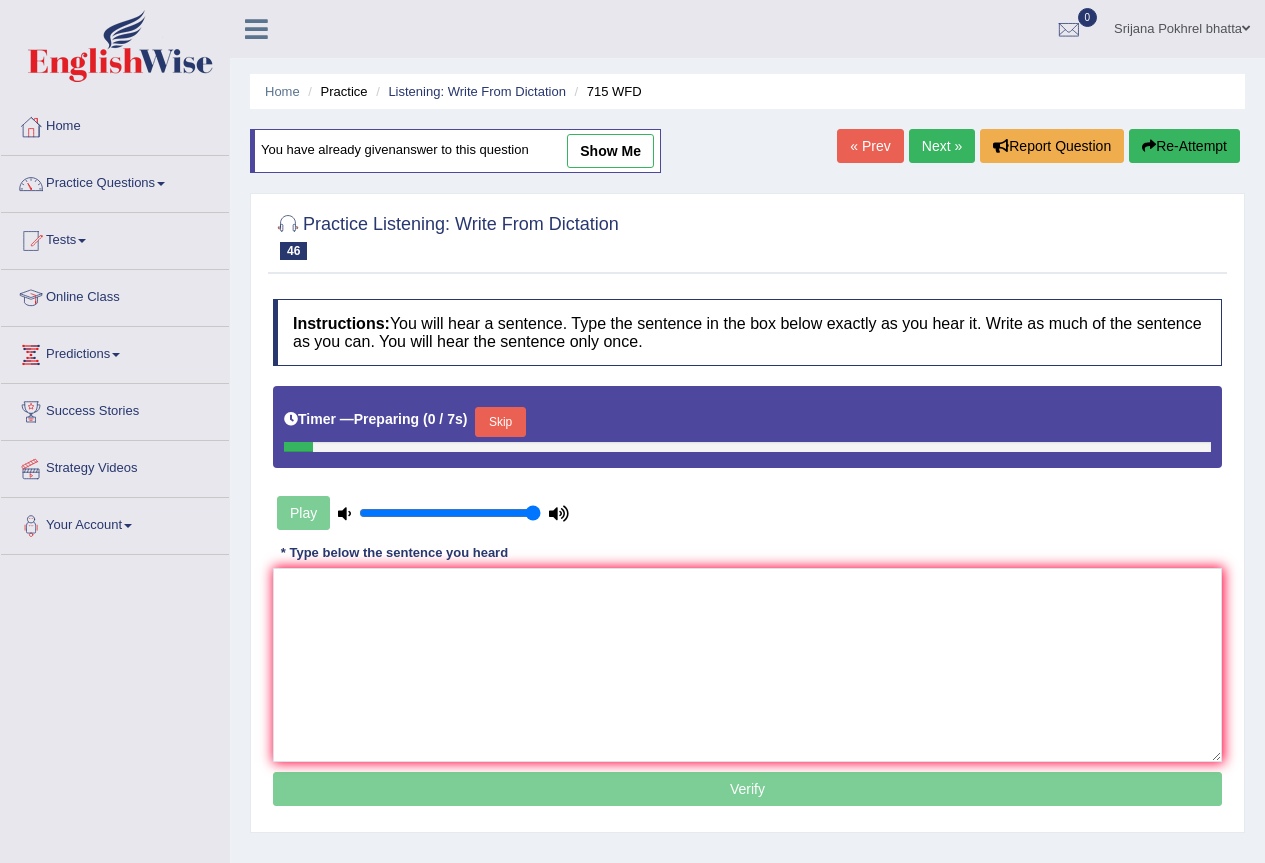 scroll, scrollTop: 0, scrollLeft: 0, axis: both 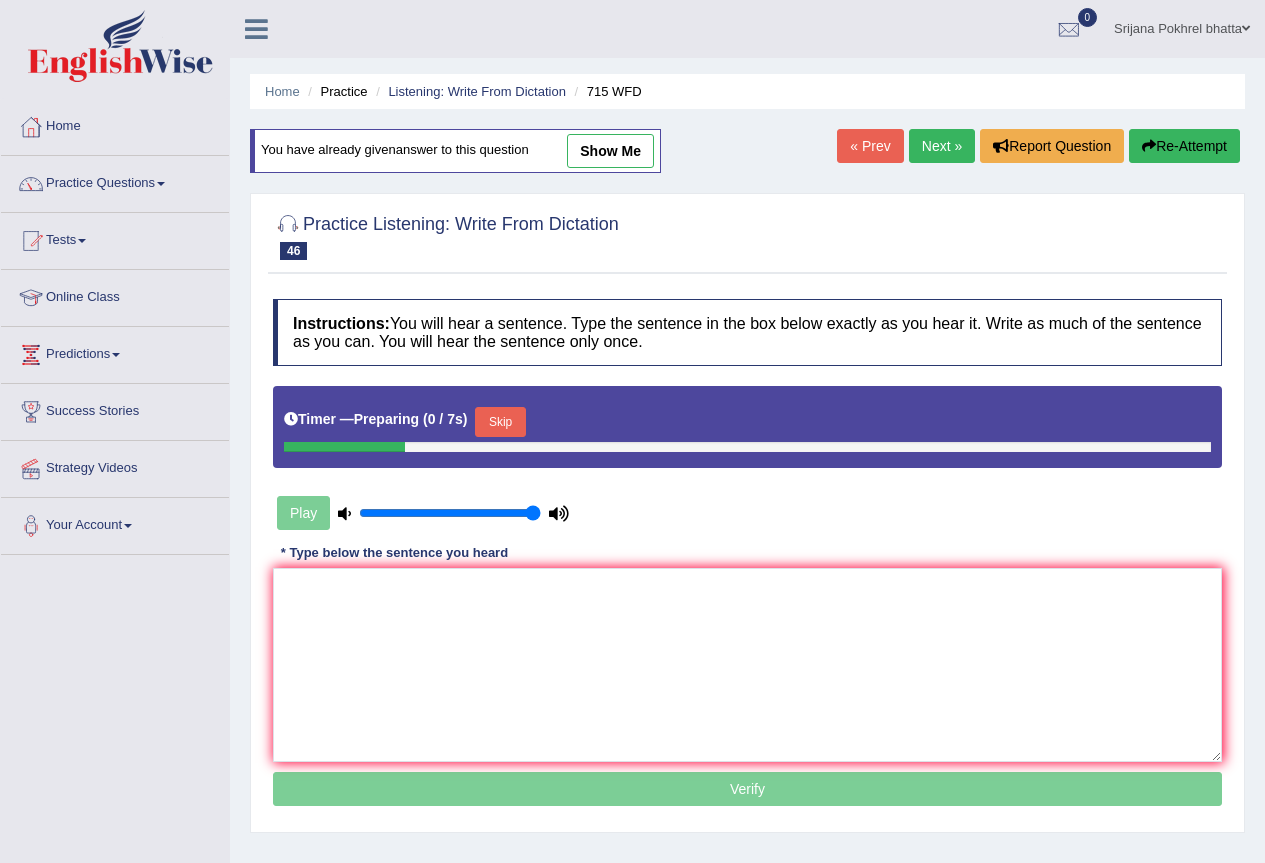 click on "Skip" at bounding box center (500, 422) 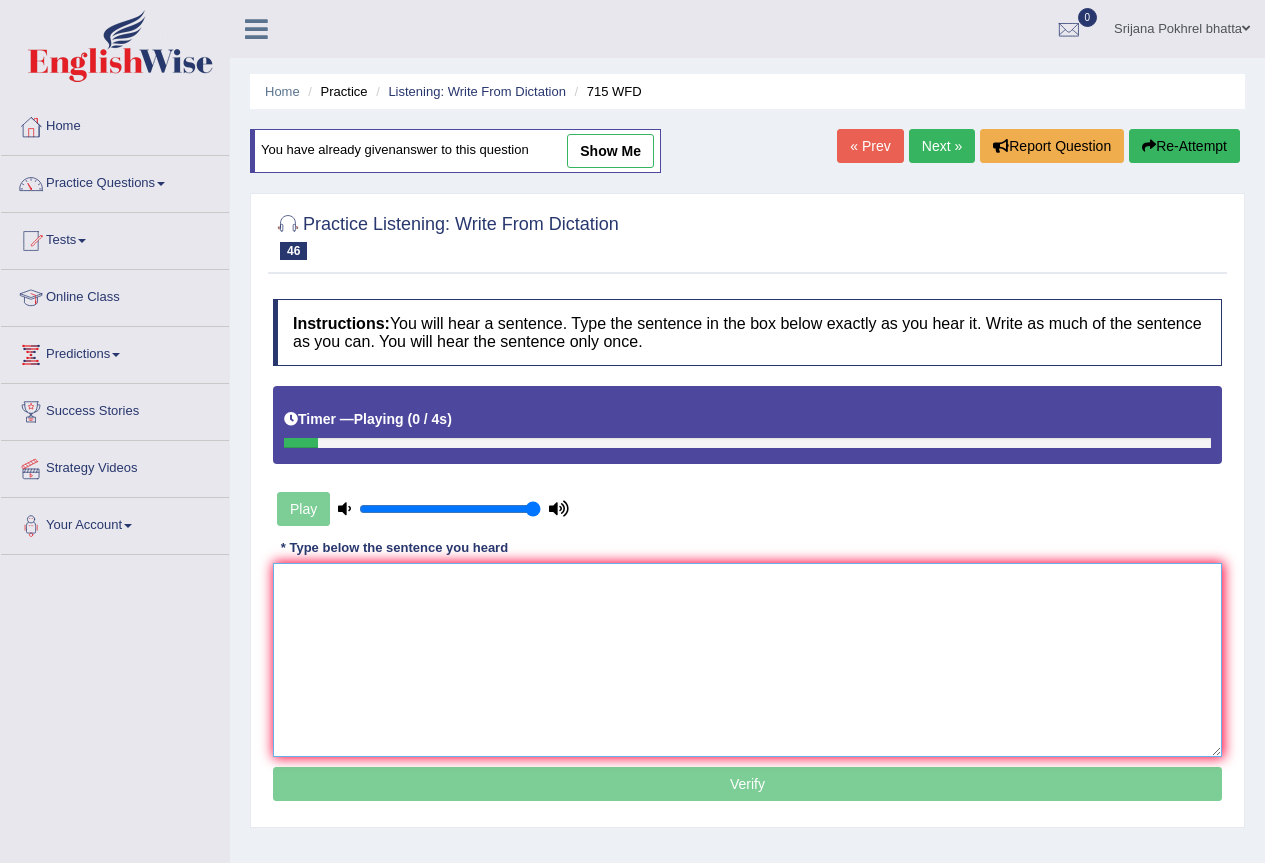 click at bounding box center (747, 660) 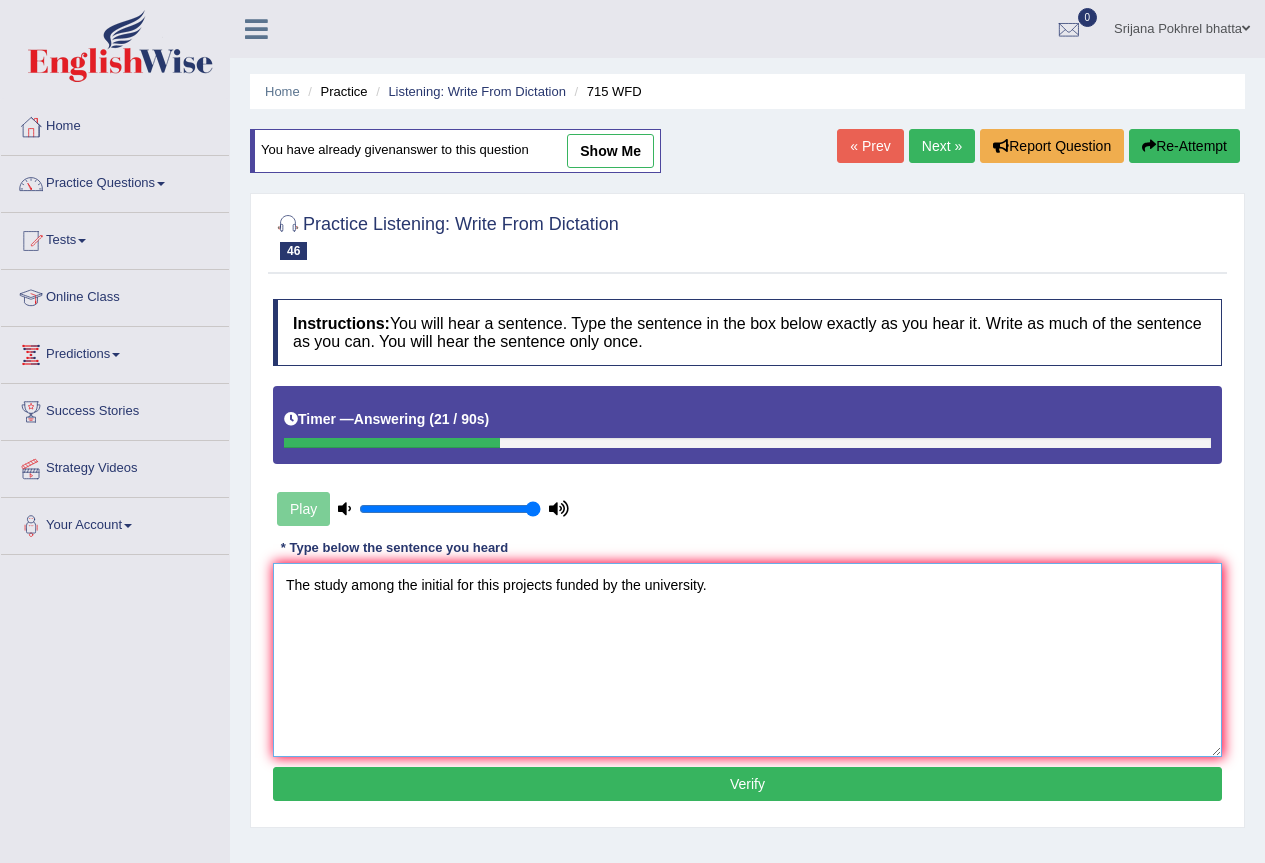 type on "The study among the initial for this projects funded by the university." 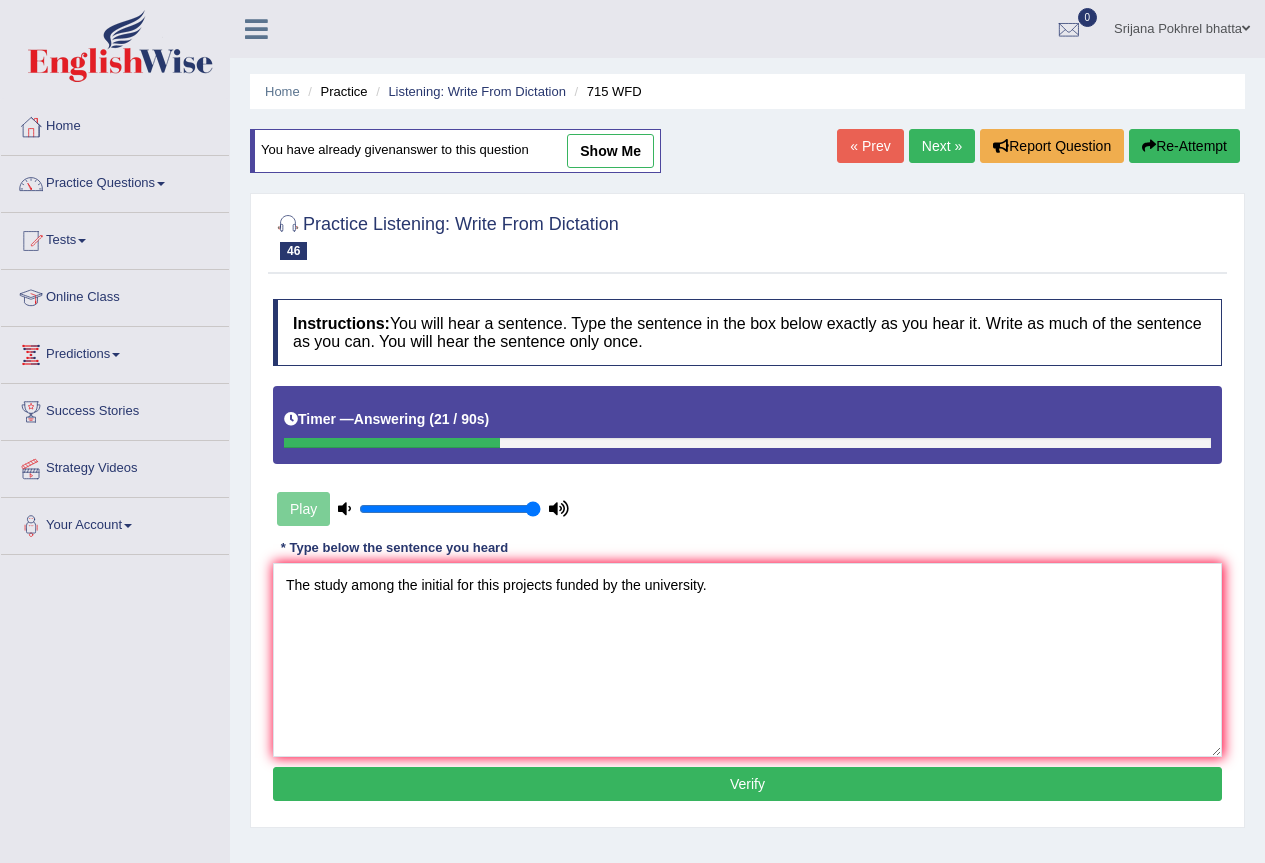 click on "Verify" at bounding box center (747, 784) 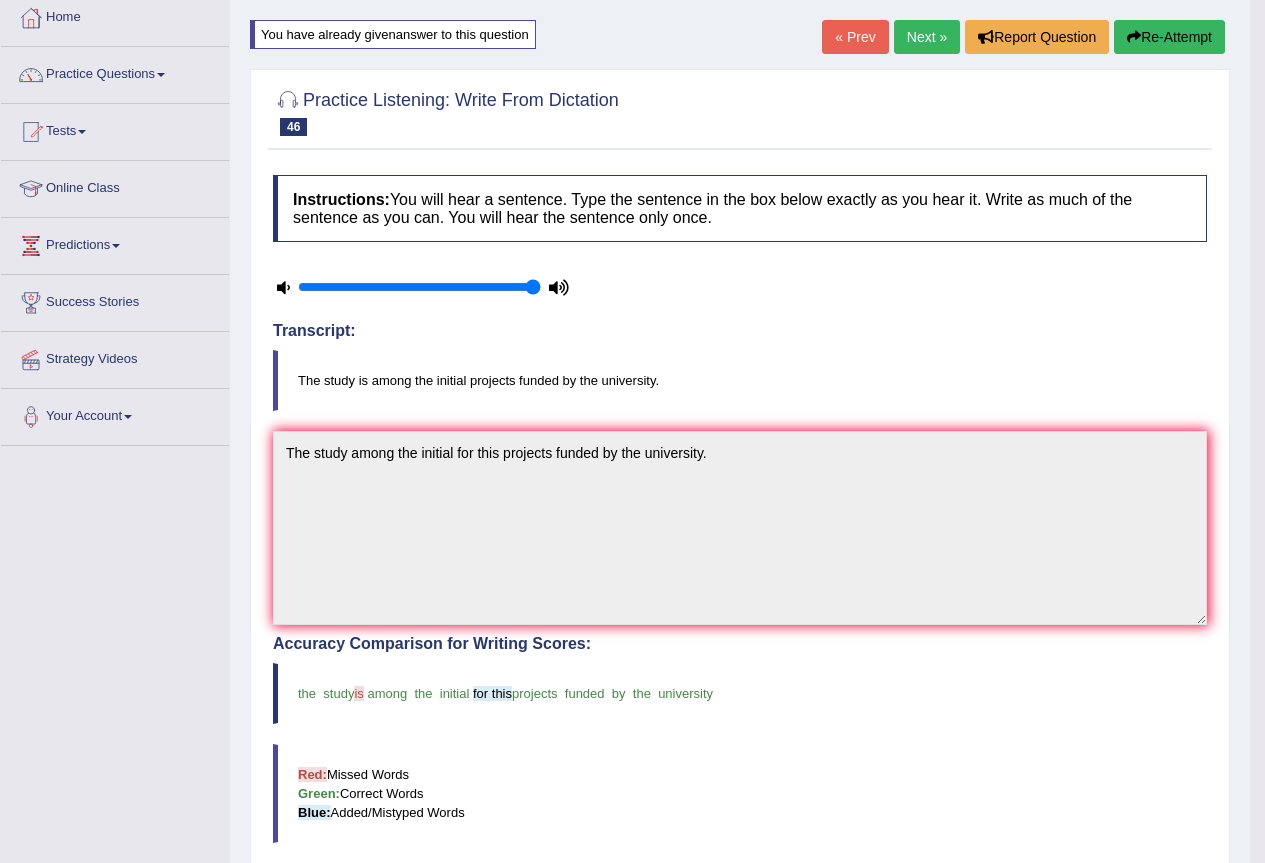 scroll, scrollTop: 0, scrollLeft: 0, axis: both 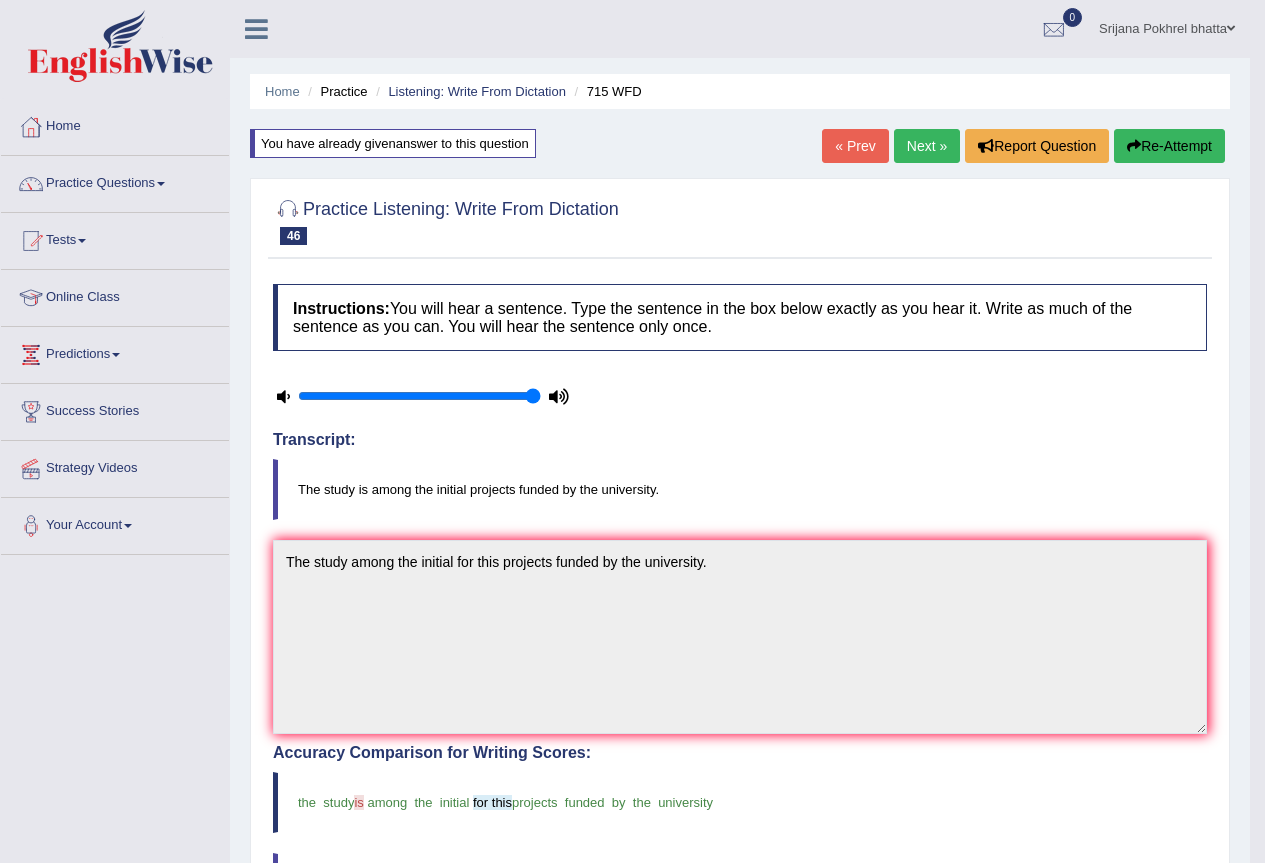 click on "Next »" at bounding box center [927, 146] 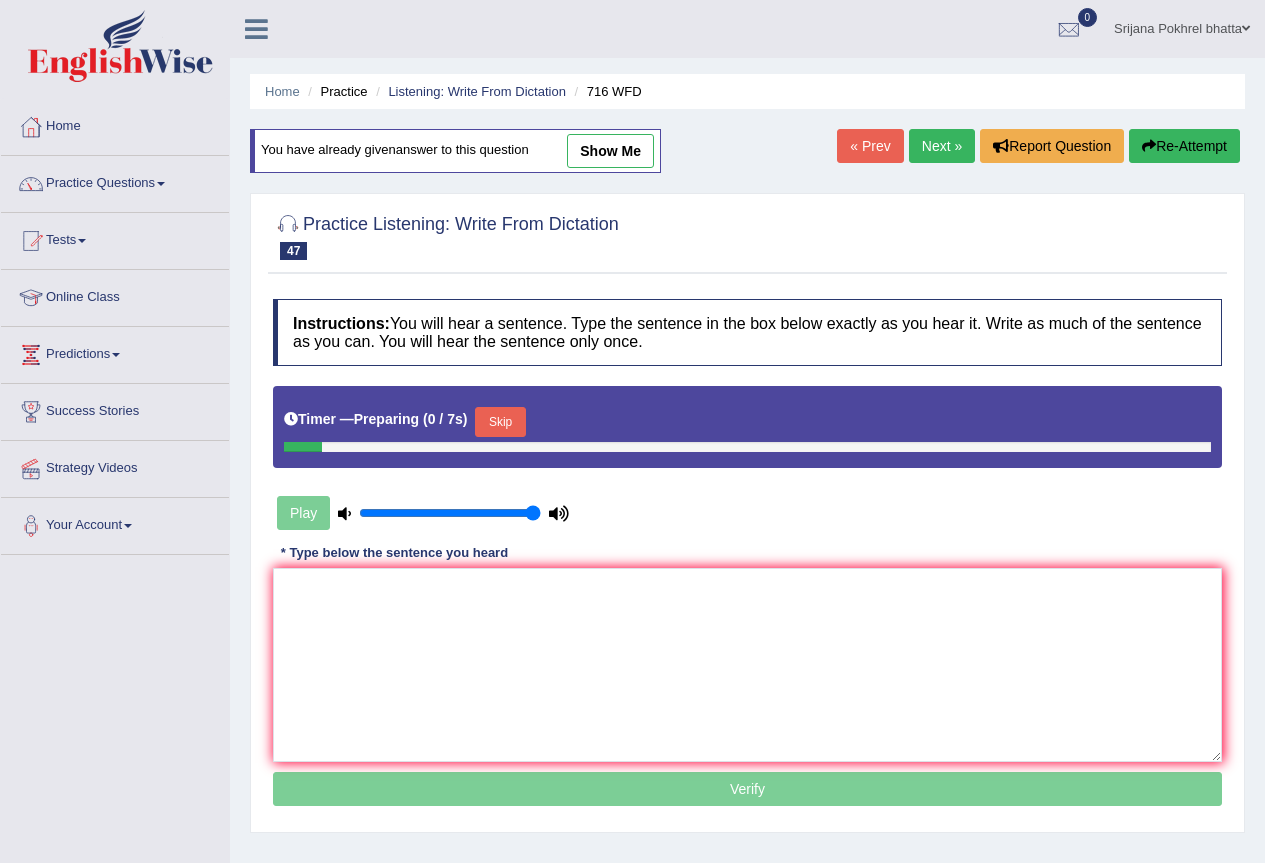 scroll, scrollTop: 0, scrollLeft: 0, axis: both 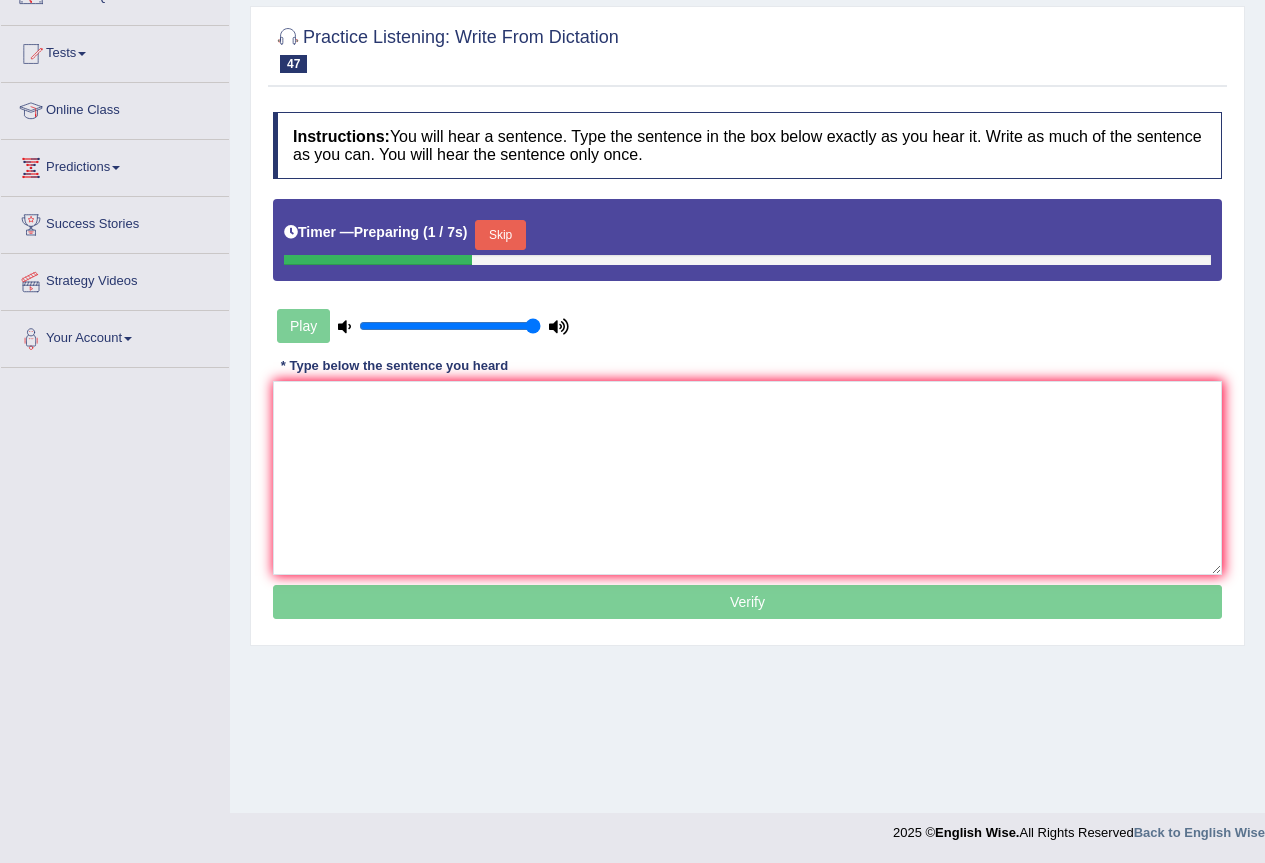 click on "Skip" at bounding box center [500, 235] 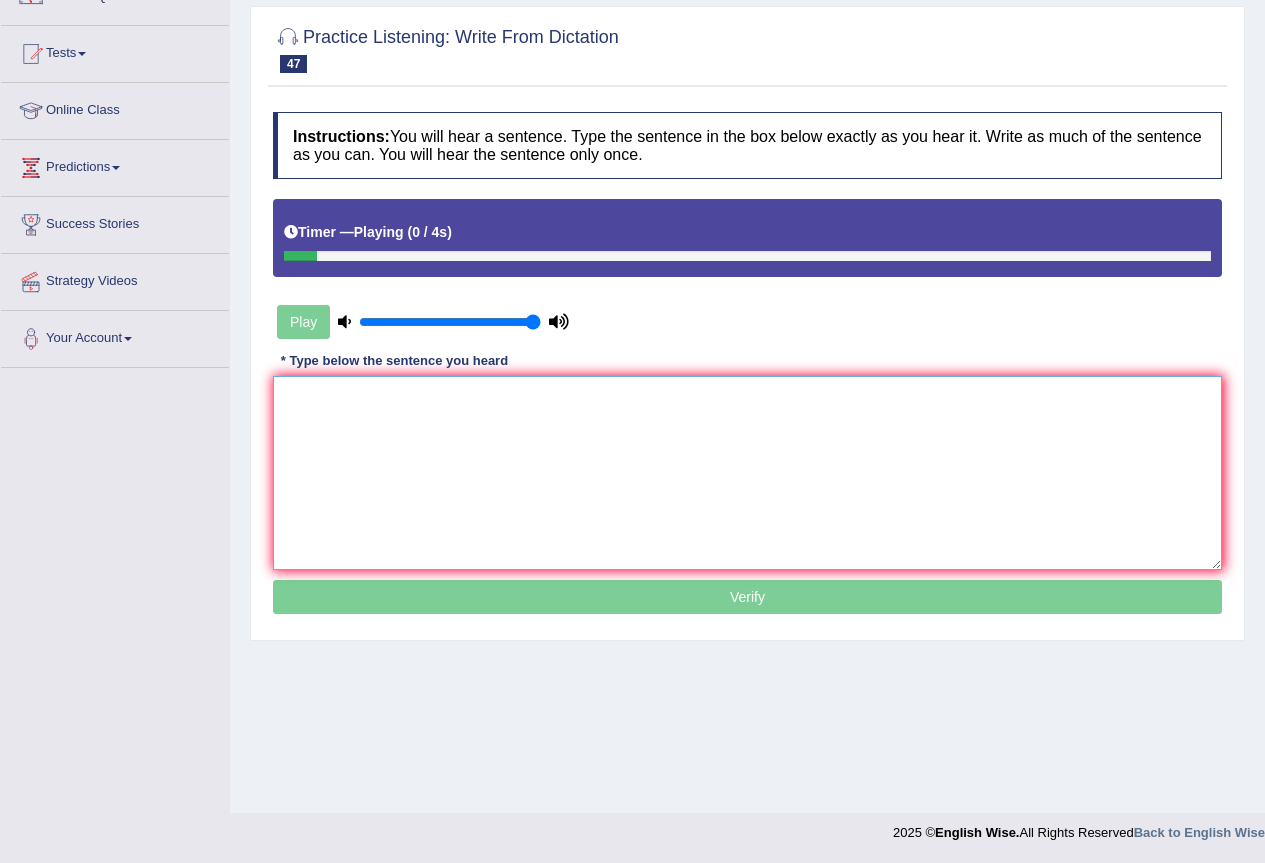 click at bounding box center [747, 473] 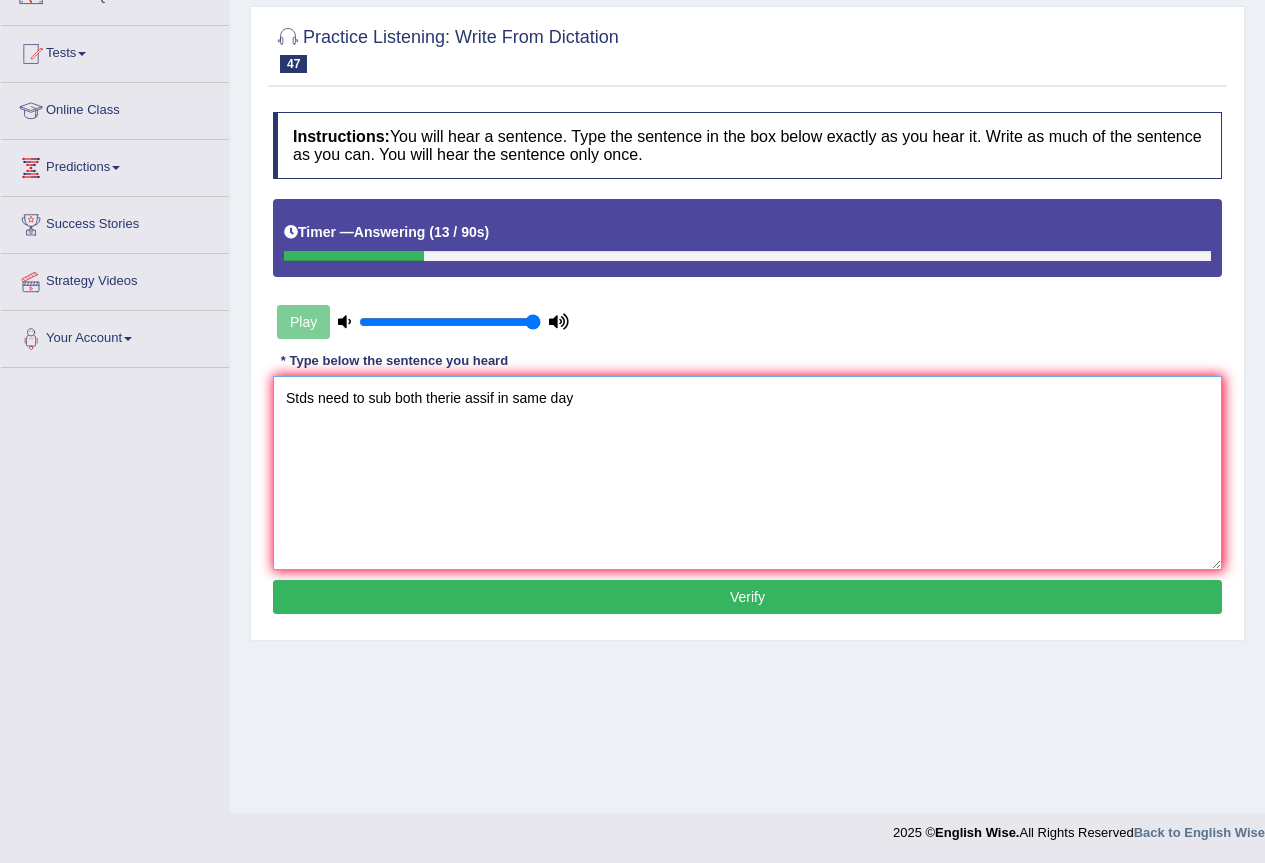 click on "Stds need to sub both therie assif in same day" at bounding box center (747, 473) 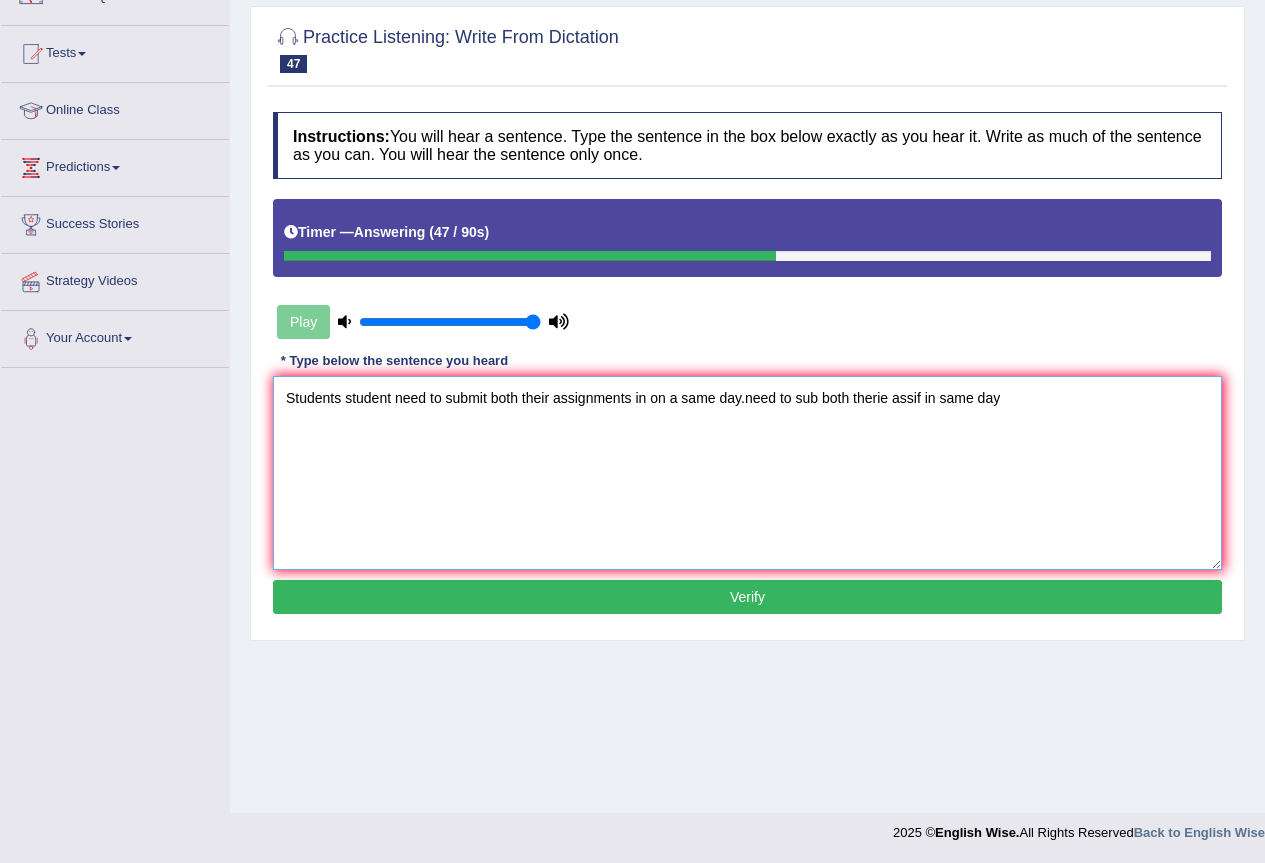 drag, startPoint x: 742, startPoint y: 399, endPoint x: 1279, endPoint y: 399, distance: 537 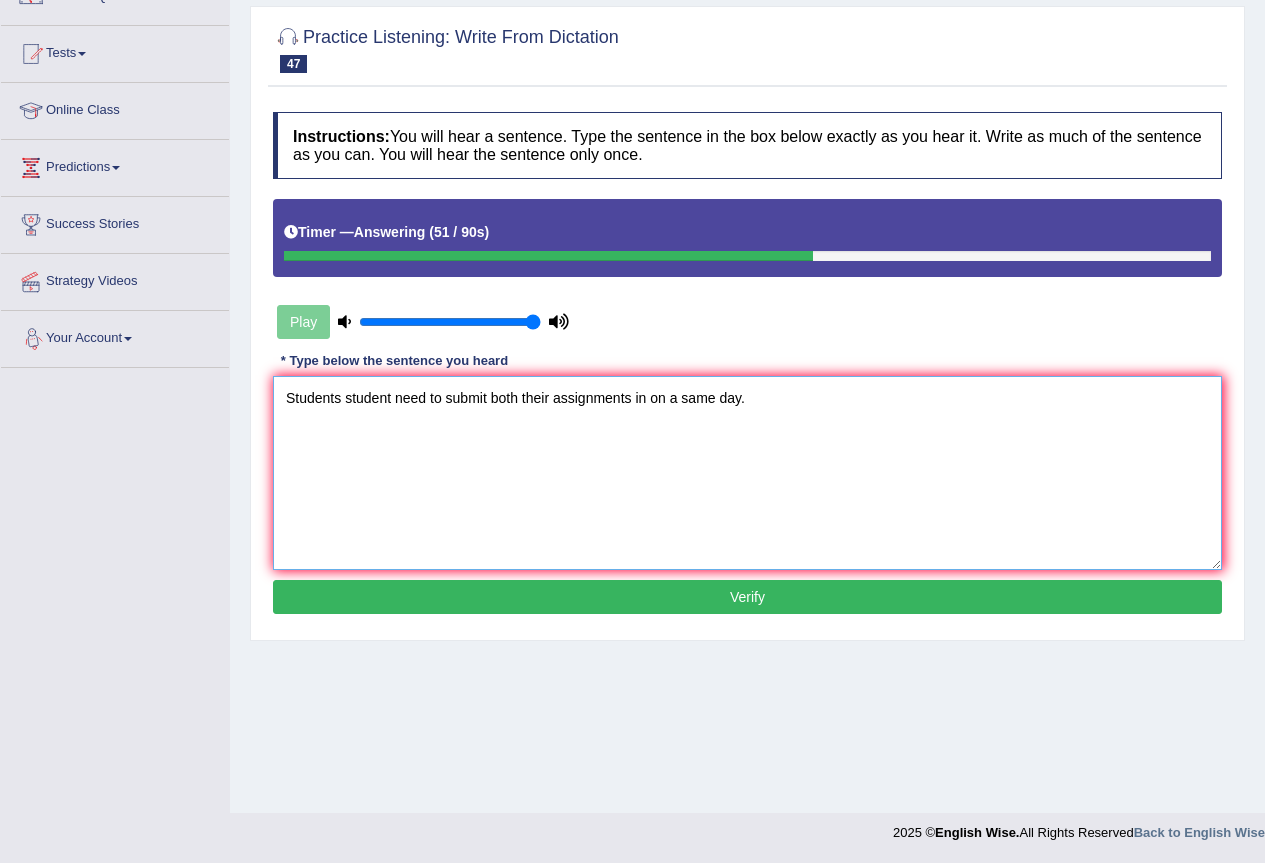 type on "Students student need to submit both their assignments in on a same day." 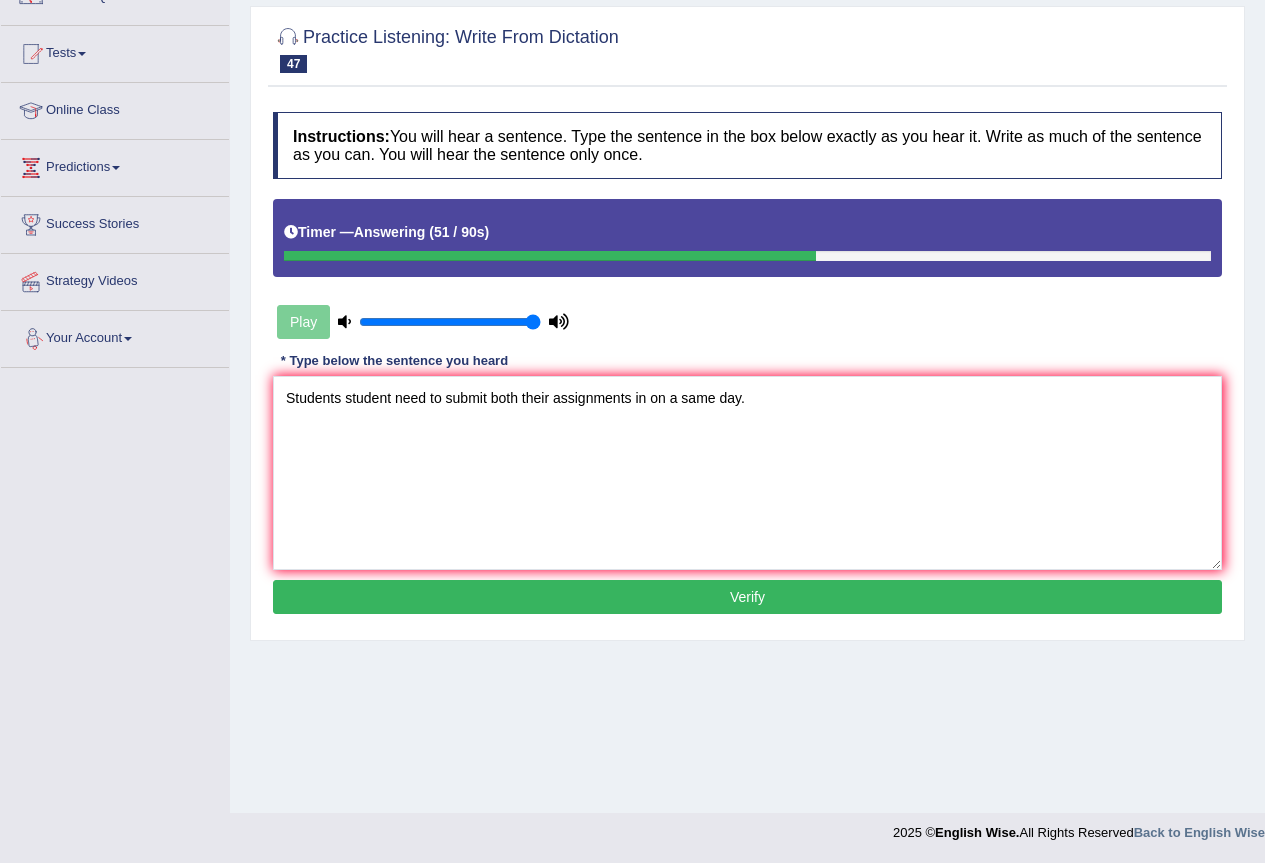 click on "Verify" at bounding box center (747, 597) 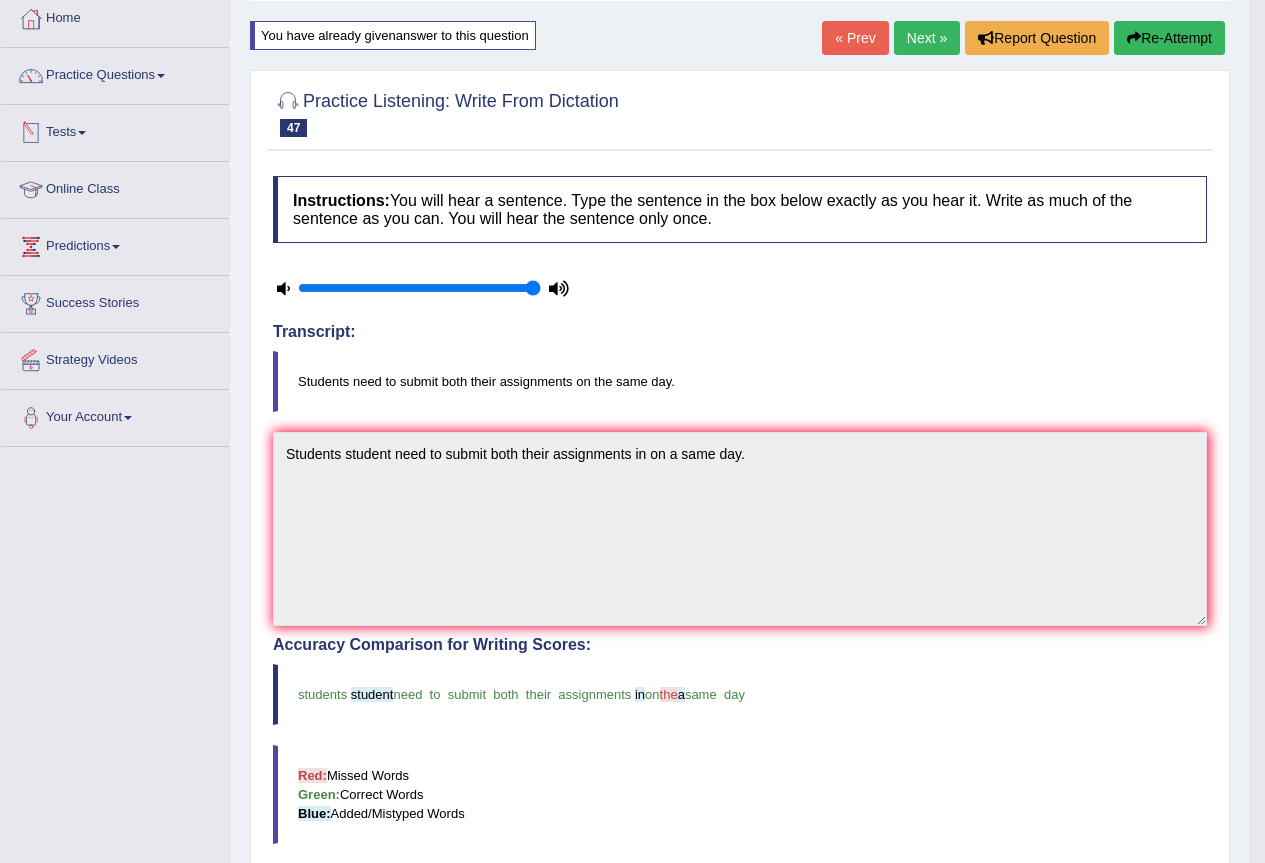 scroll, scrollTop: 0, scrollLeft: 0, axis: both 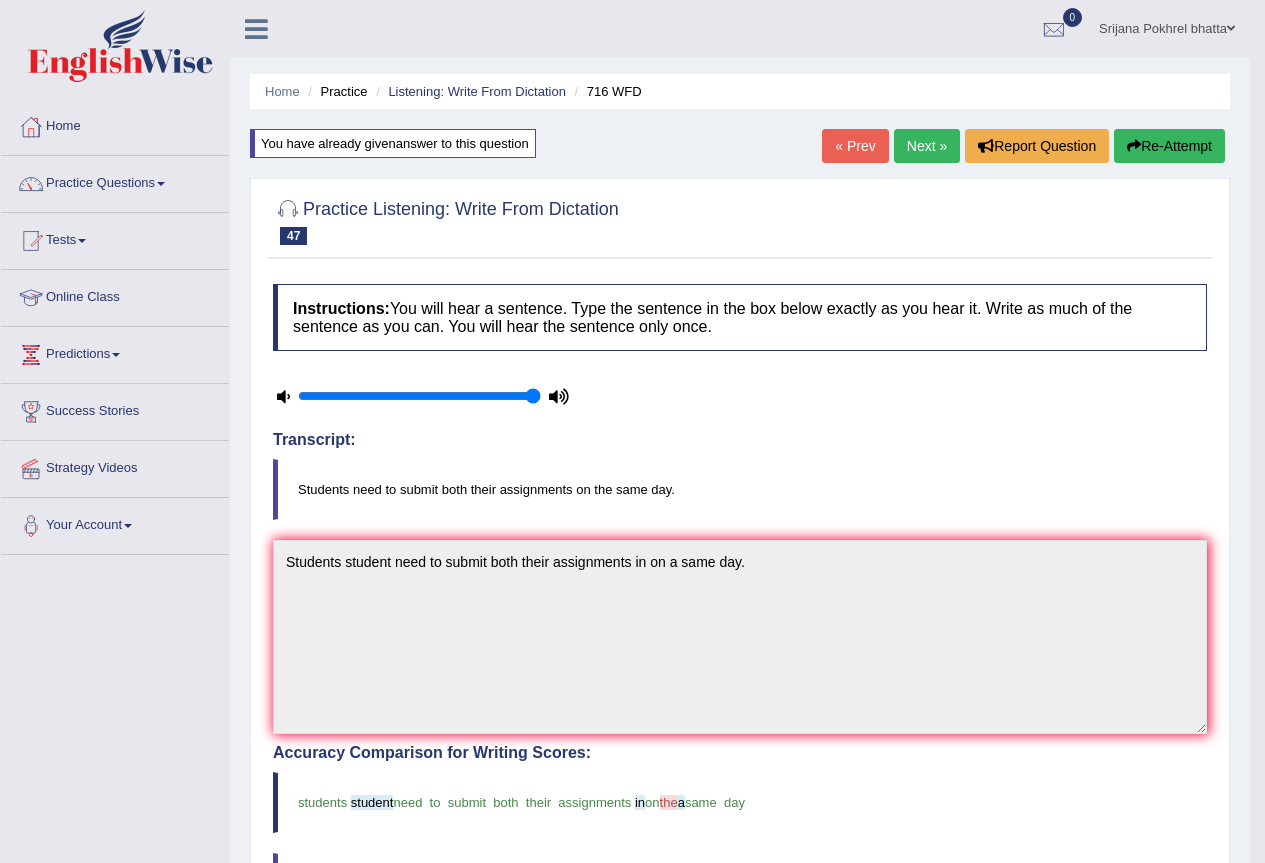 click on "Next »" at bounding box center (927, 146) 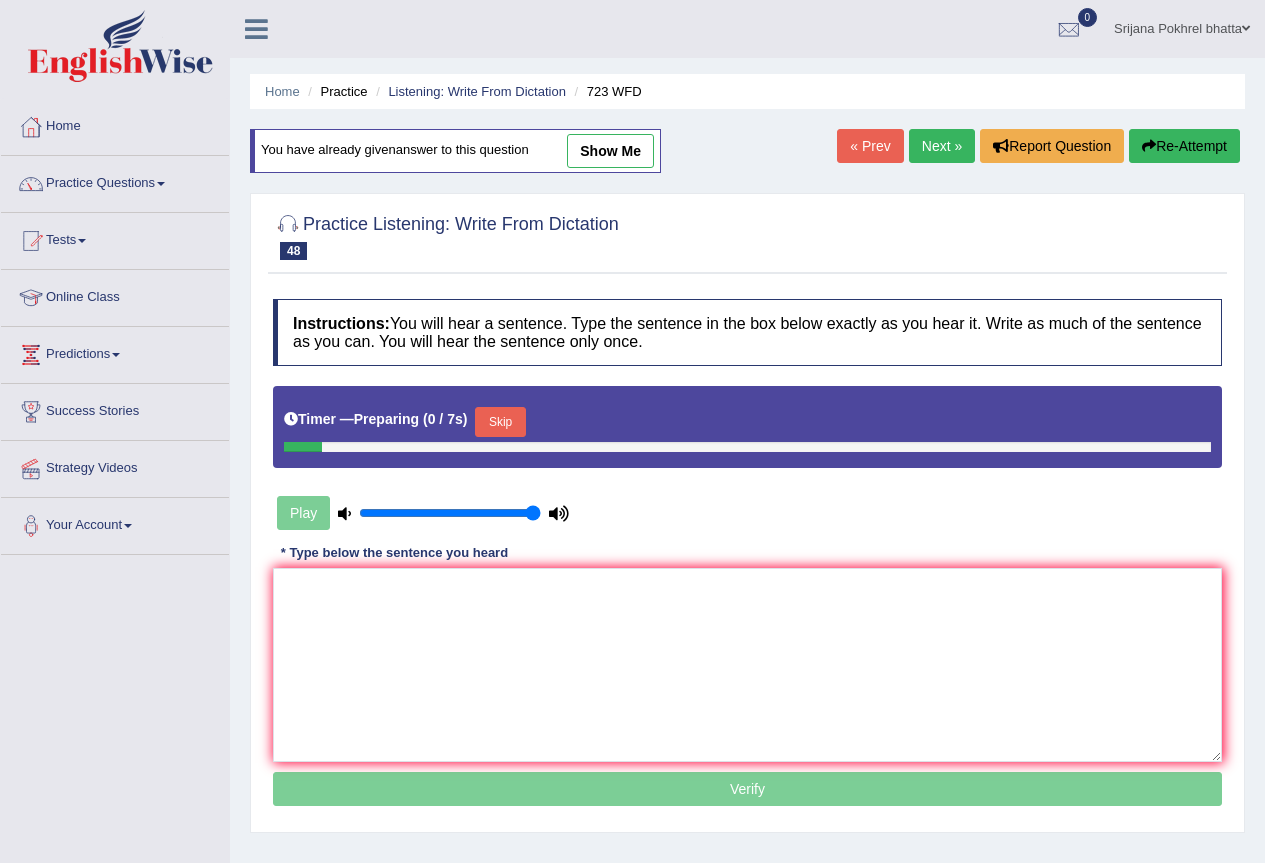 scroll, scrollTop: 0, scrollLeft: 0, axis: both 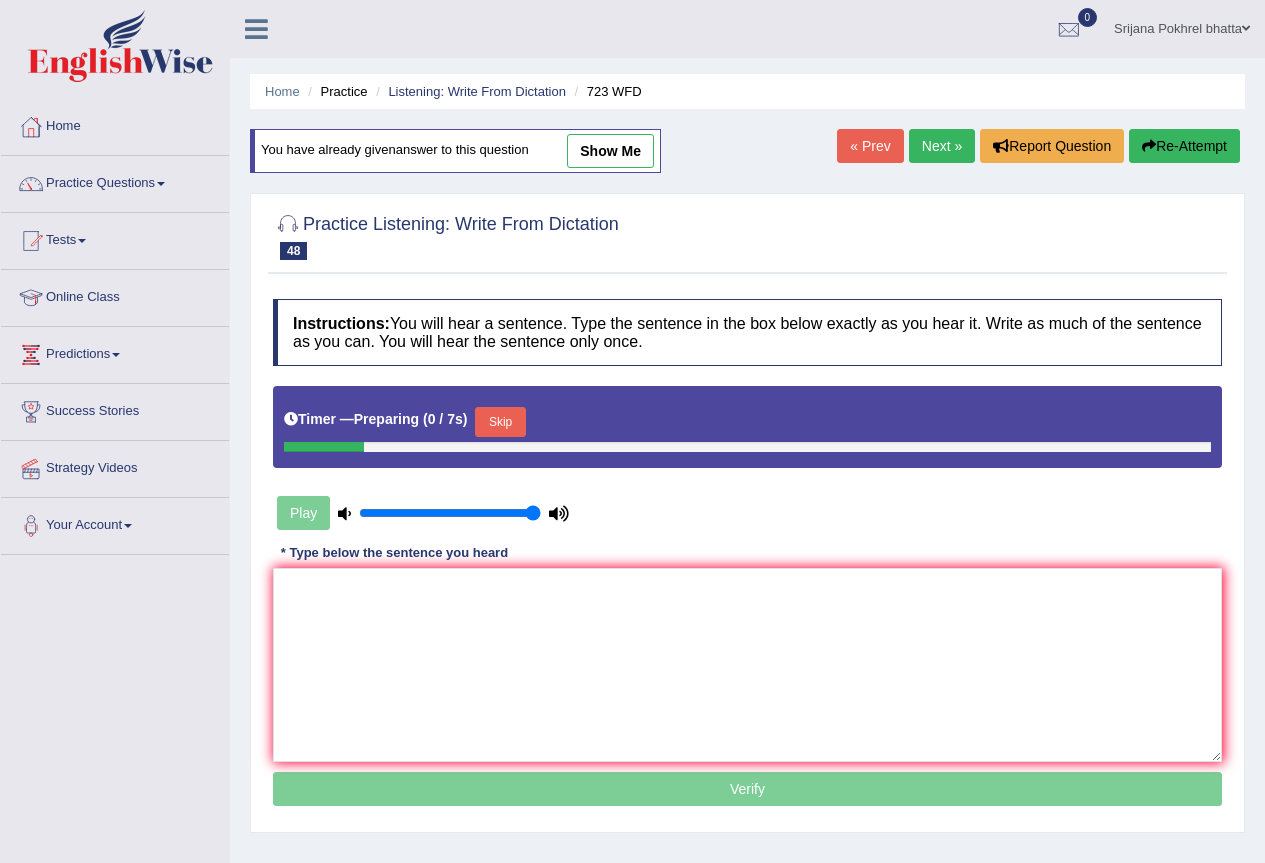 click on "Skip" at bounding box center [500, 422] 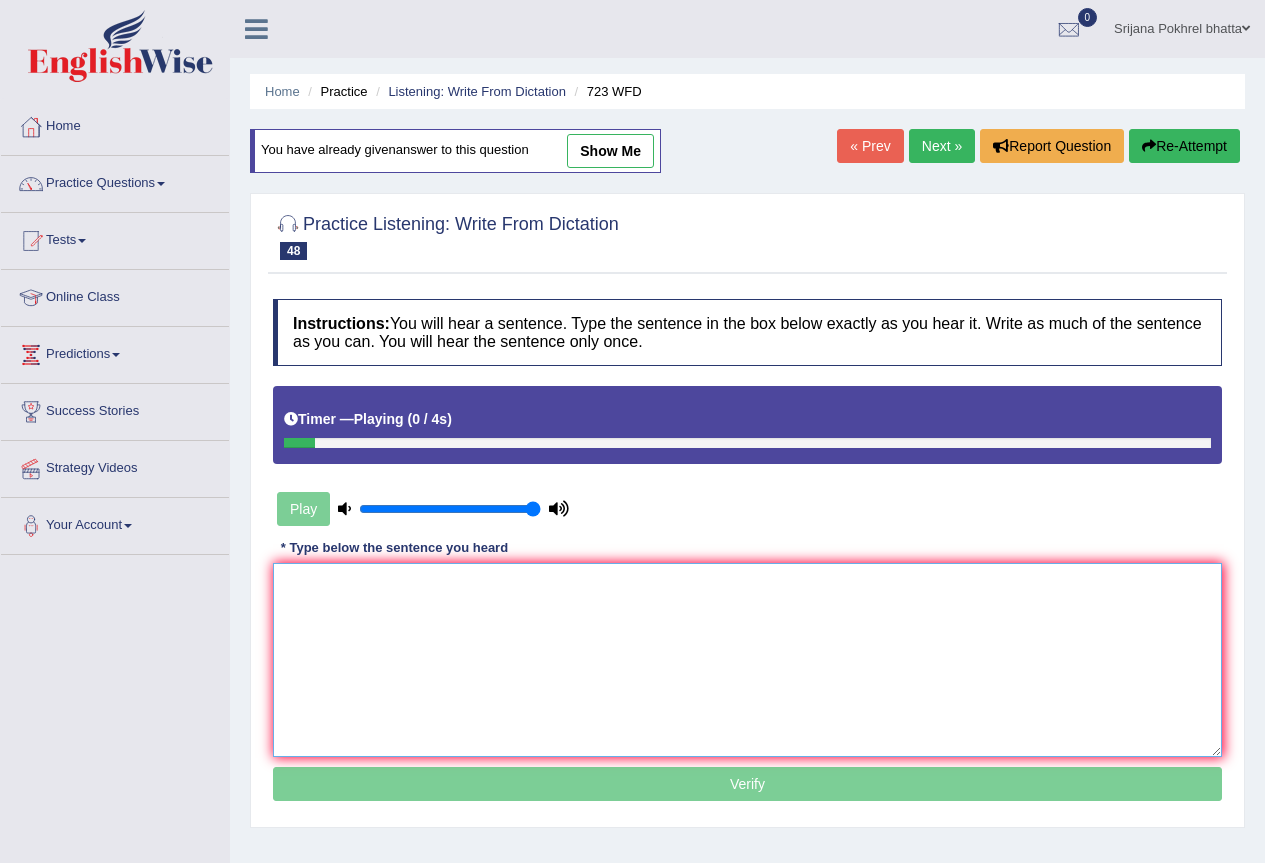 click at bounding box center [747, 660] 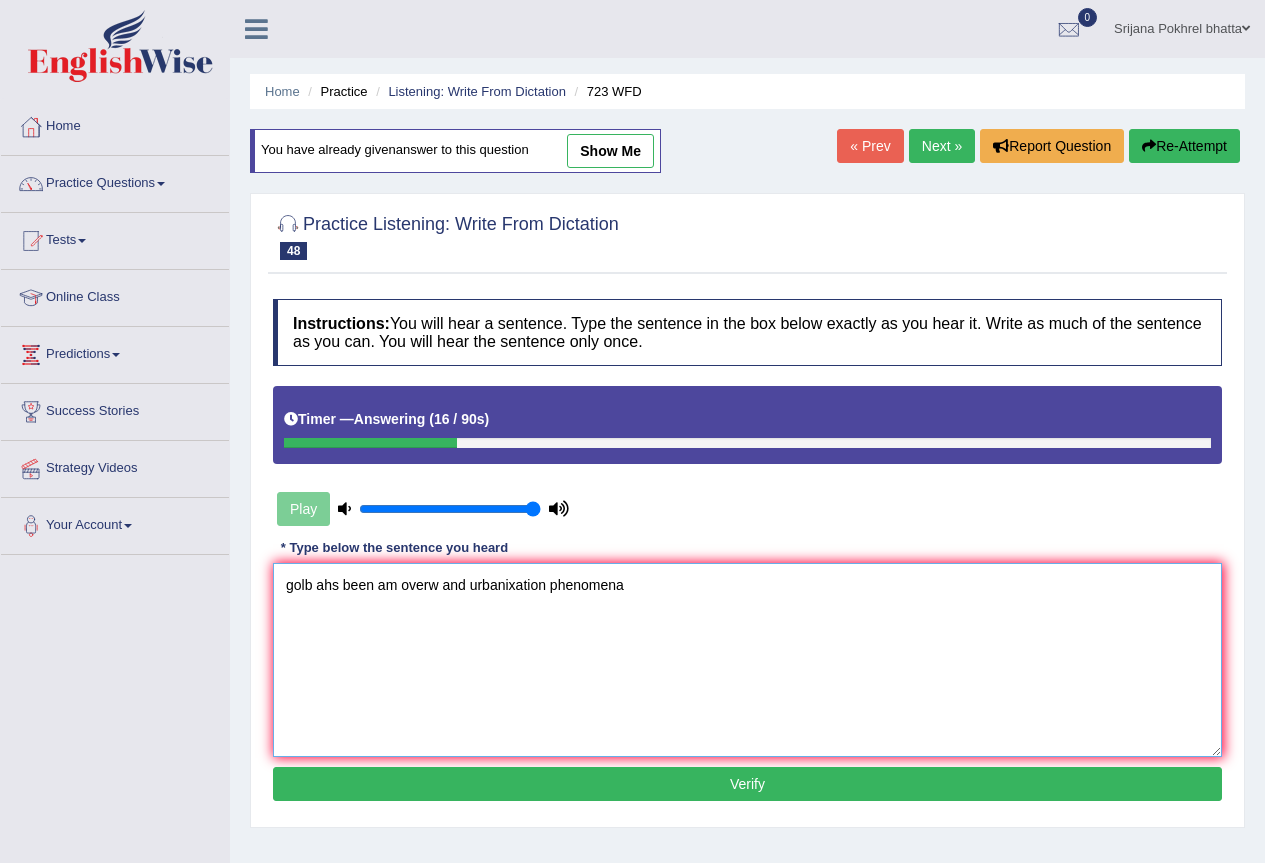 drag, startPoint x: 315, startPoint y: 584, endPoint x: 164, endPoint y: 584, distance: 151 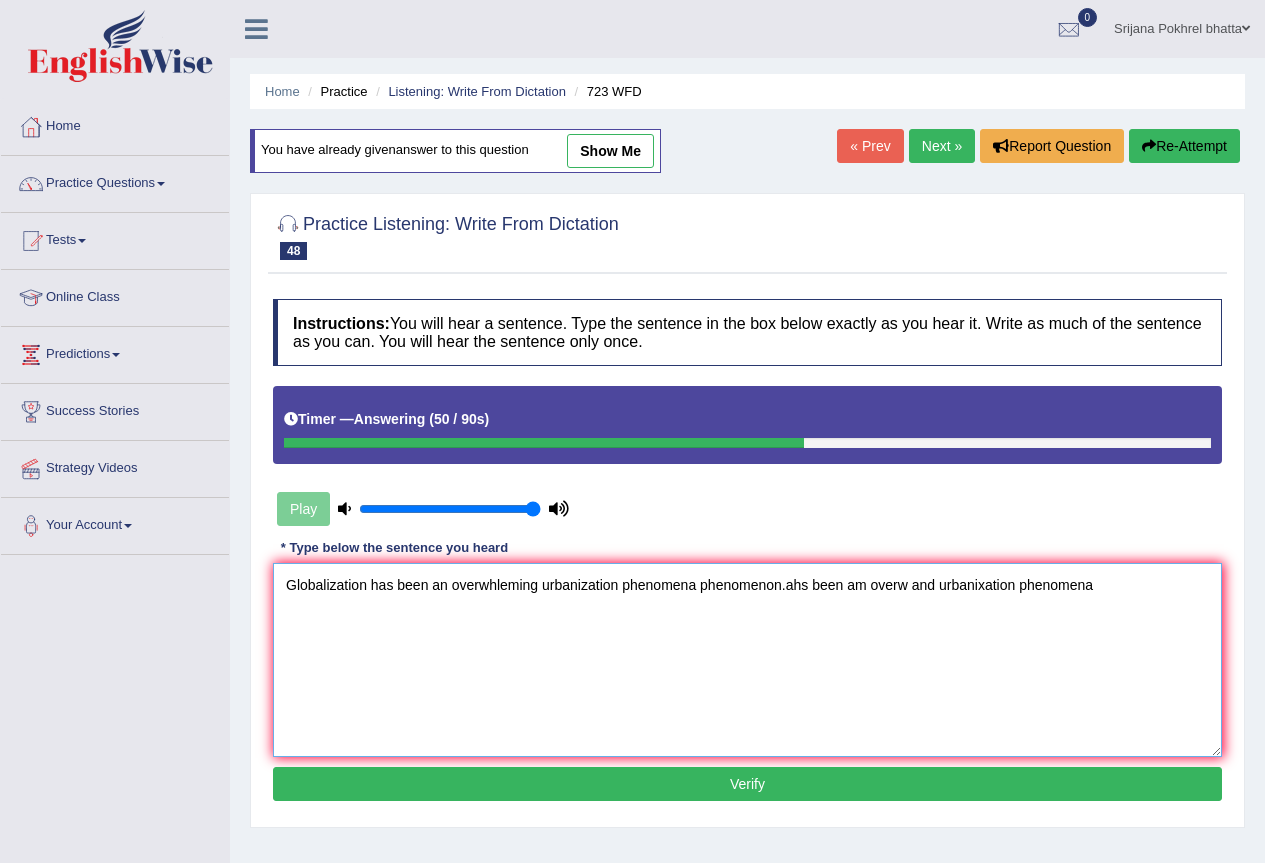 drag, startPoint x: 780, startPoint y: 581, endPoint x: 1279, endPoint y: 535, distance: 501.11575 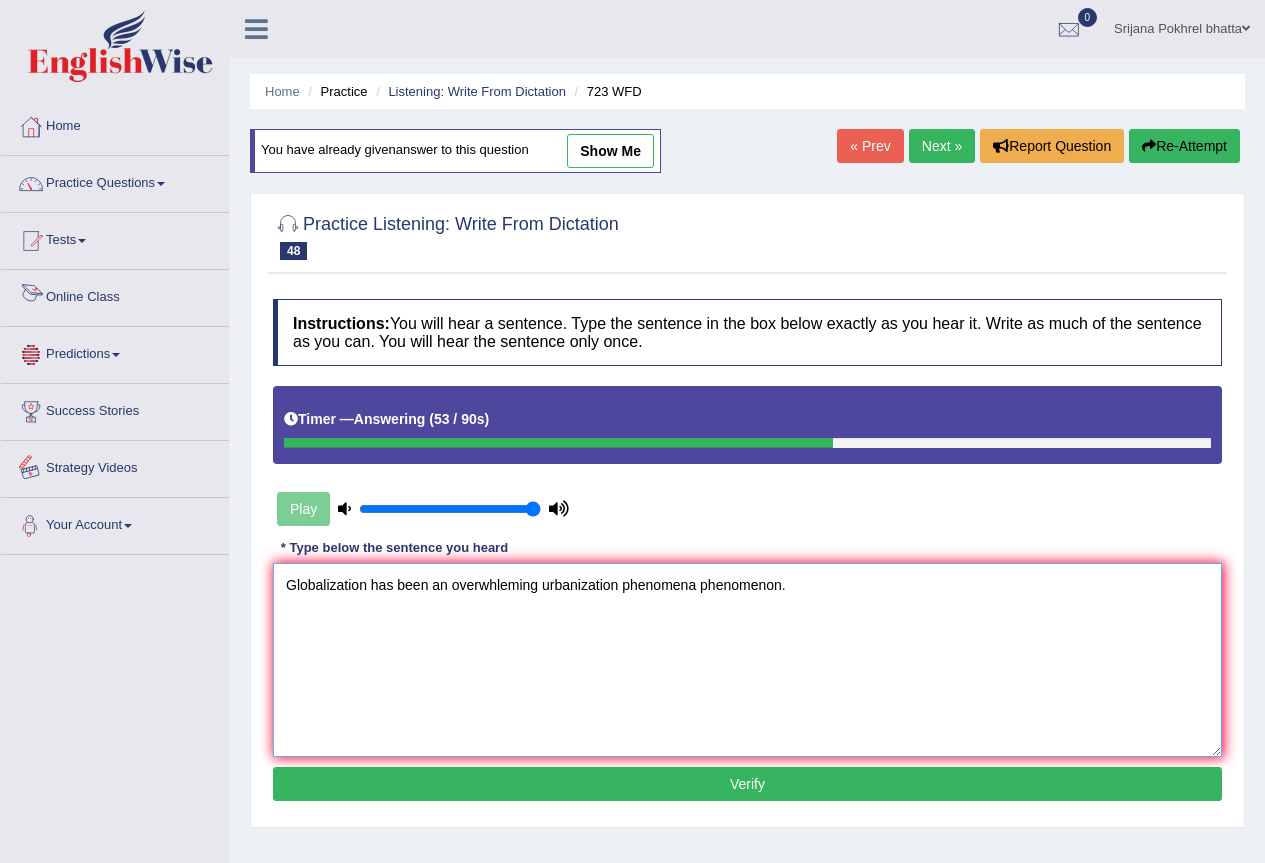 type on "Globalization has been an overwhleming urbanization phenomena phenomenon." 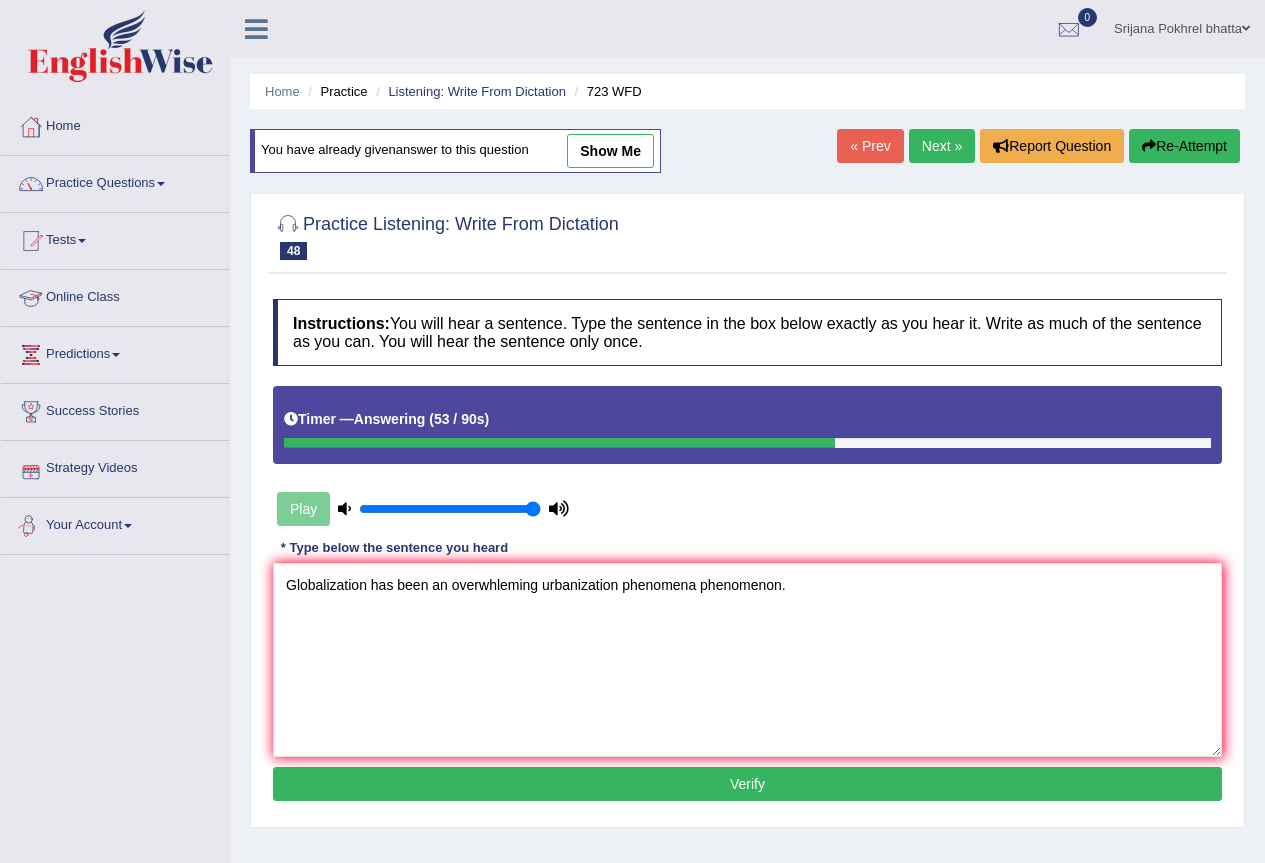 click on "Verify" at bounding box center [747, 784] 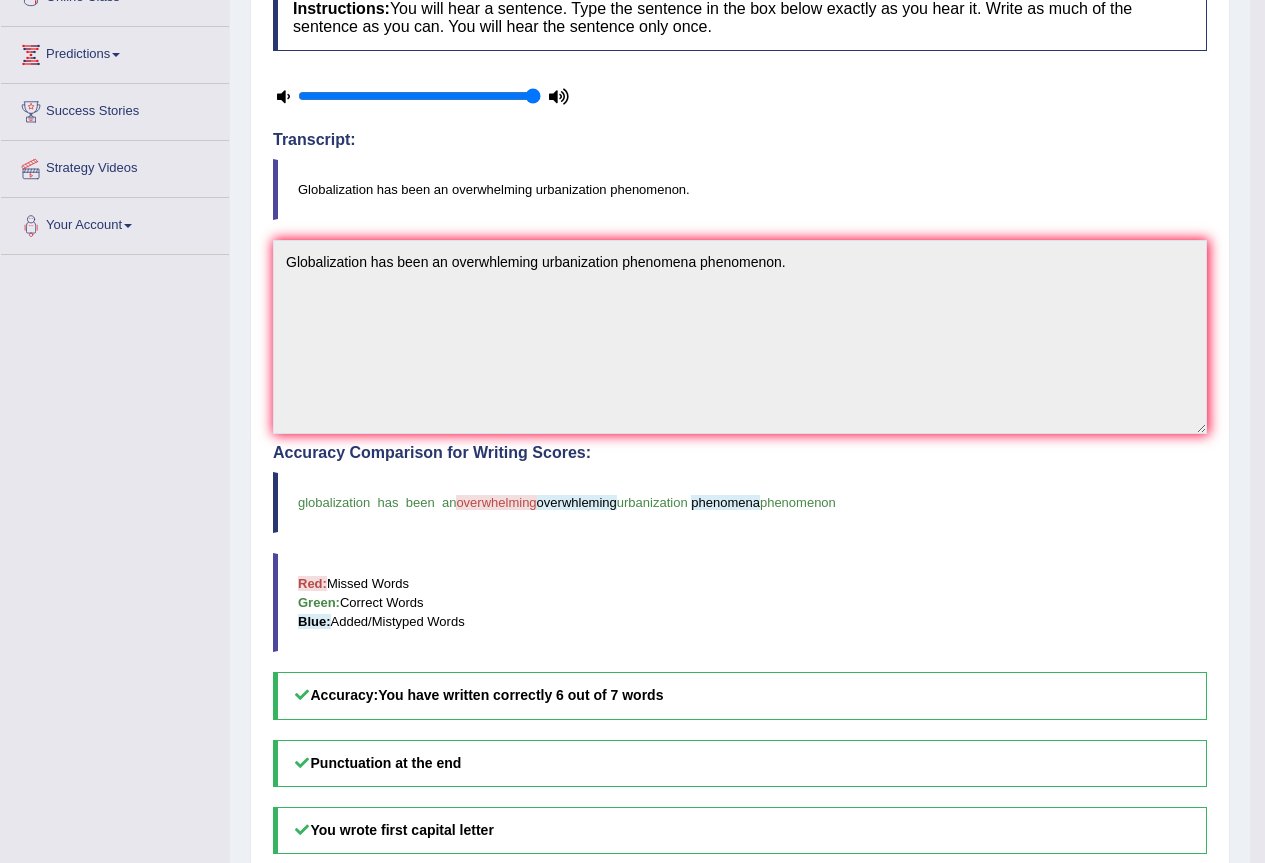 scroll, scrollTop: 0, scrollLeft: 0, axis: both 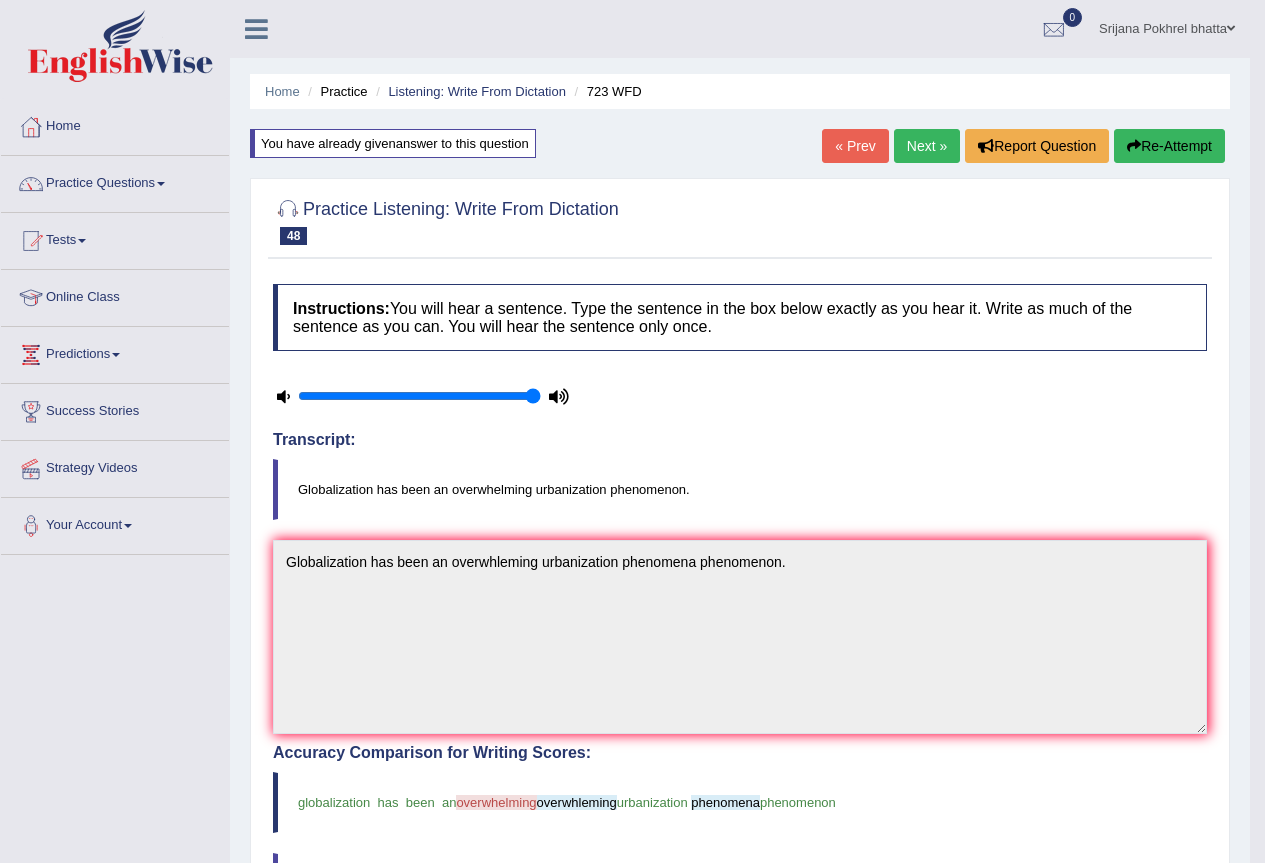 click on "Next »" at bounding box center (927, 146) 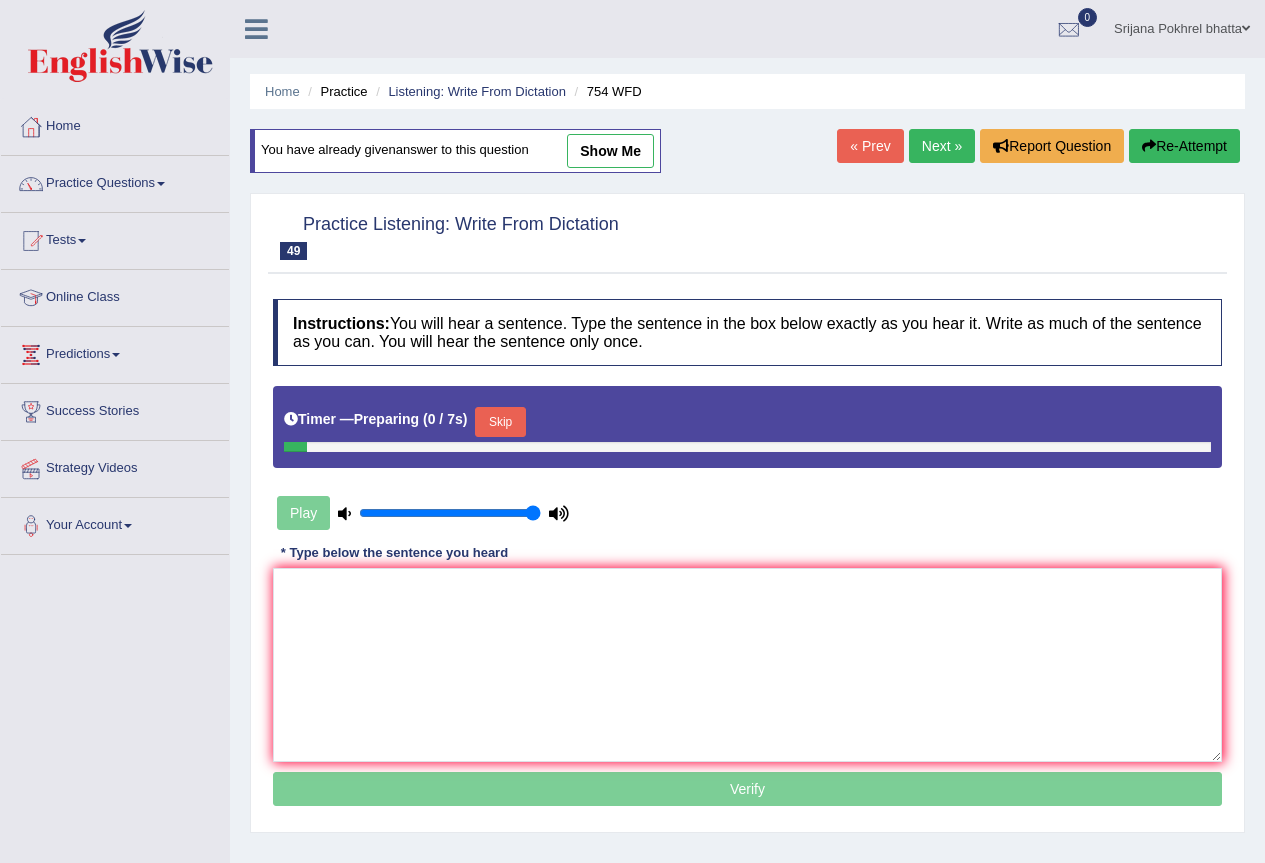 scroll, scrollTop: 0, scrollLeft: 0, axis: both 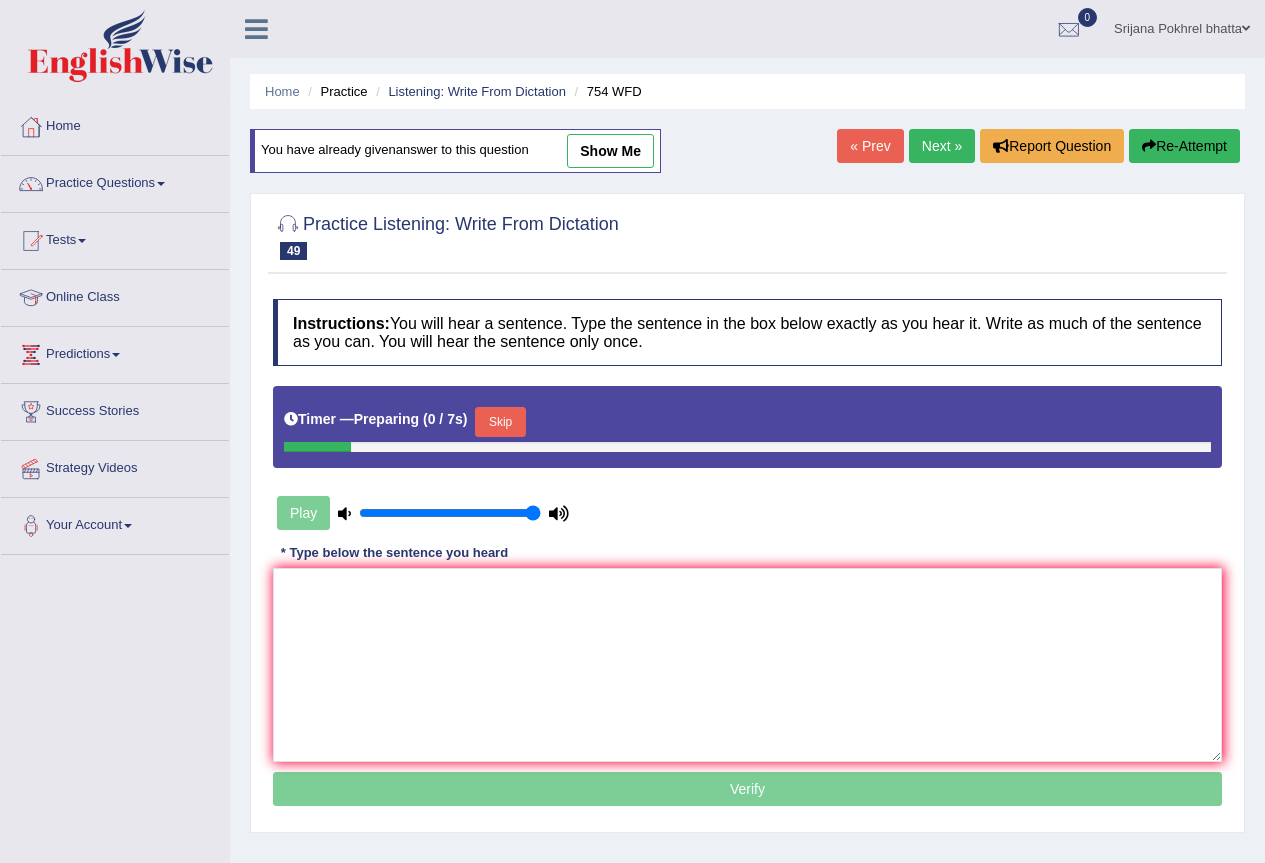 click on "Skip" at bounding box center [500, 422] 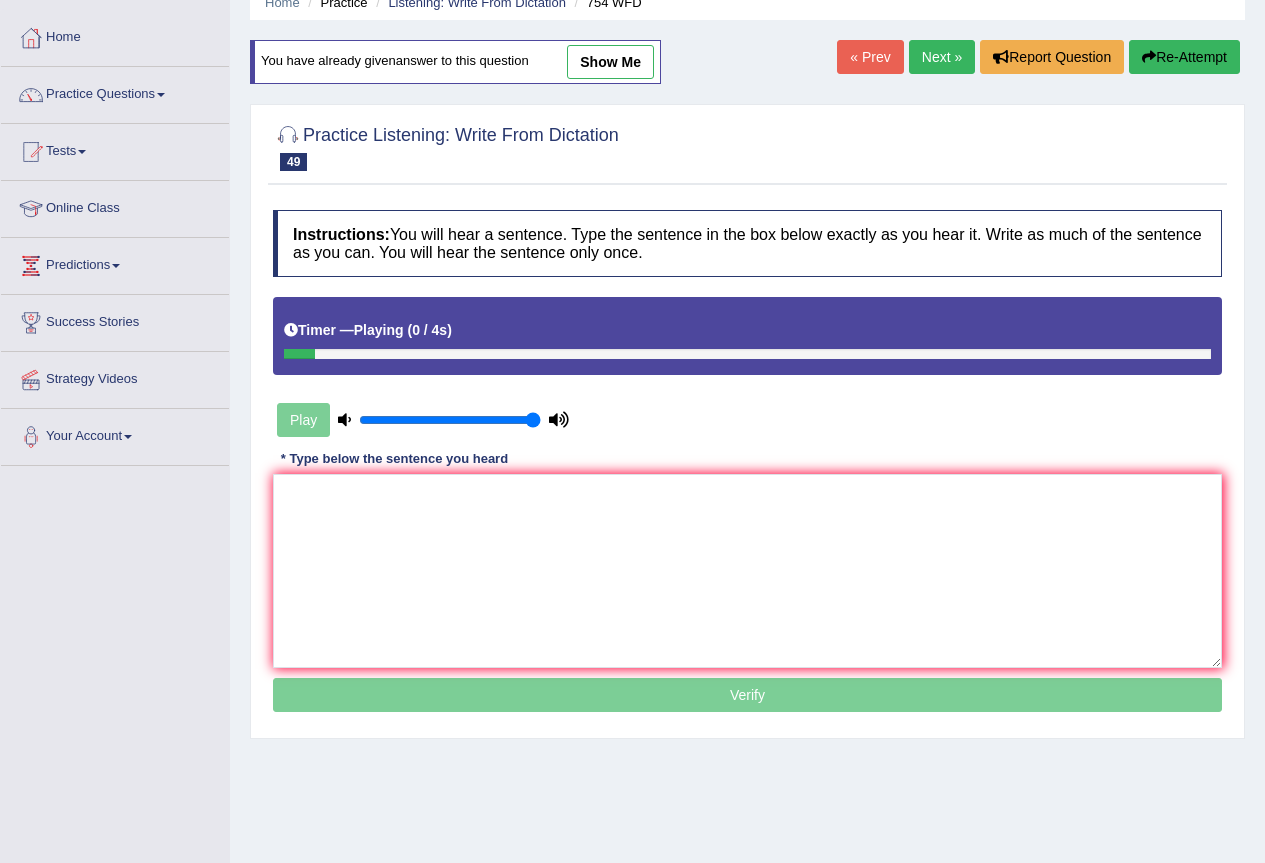 scroll, scrollTop: 187, scrollLeft: 0, axis: vertical 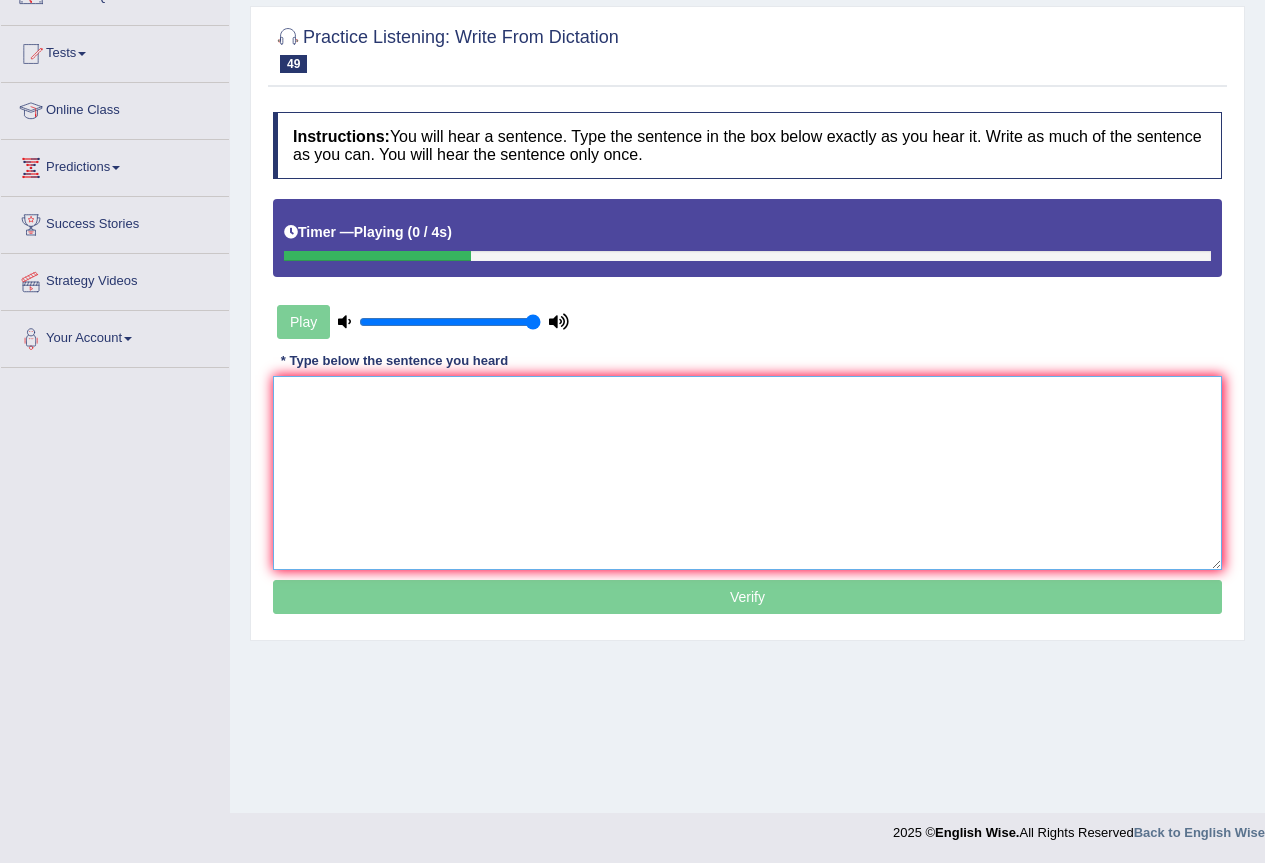drag, startPoint x: 337, startPoint y: 429, endPoint x: 347, endPoint y: 428, distance: 10.049875 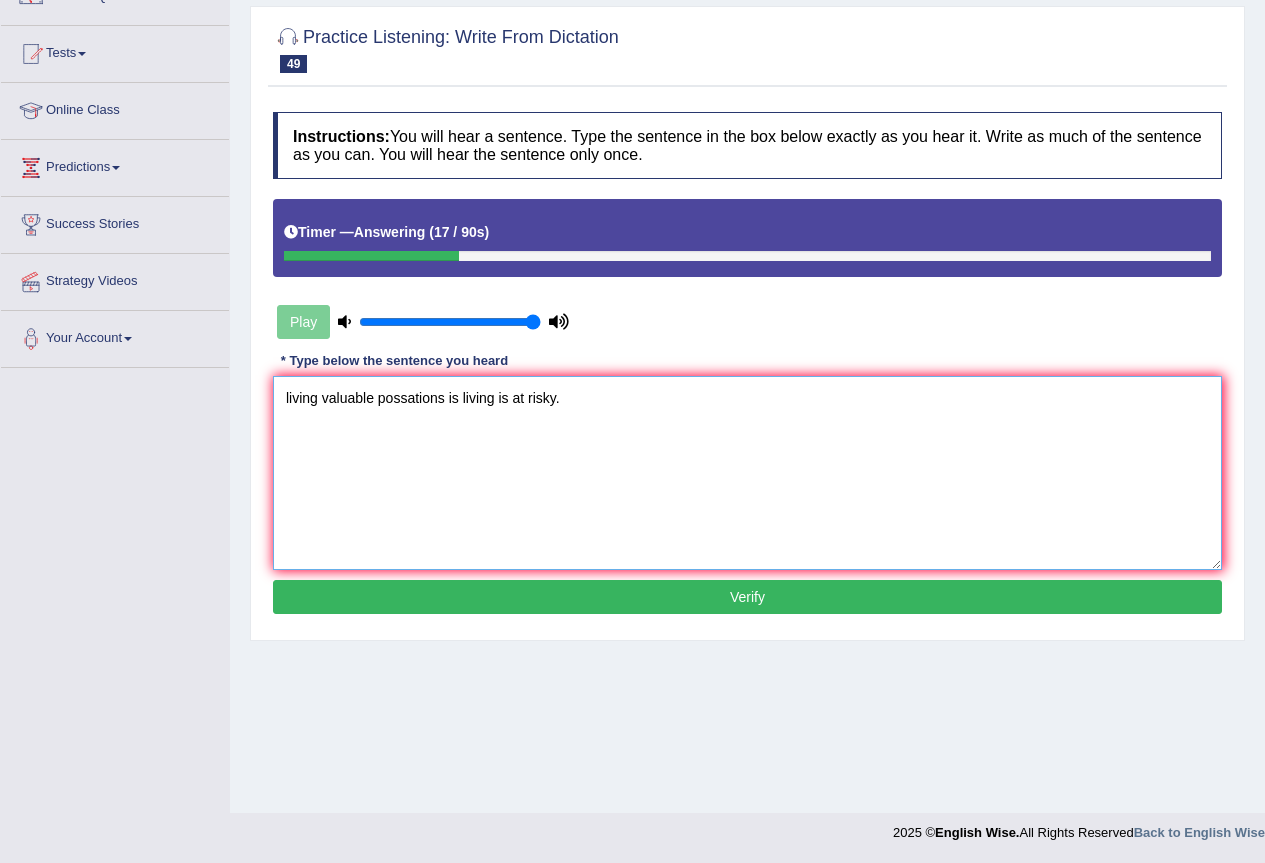 type on "living valuable possations is living is at risky." 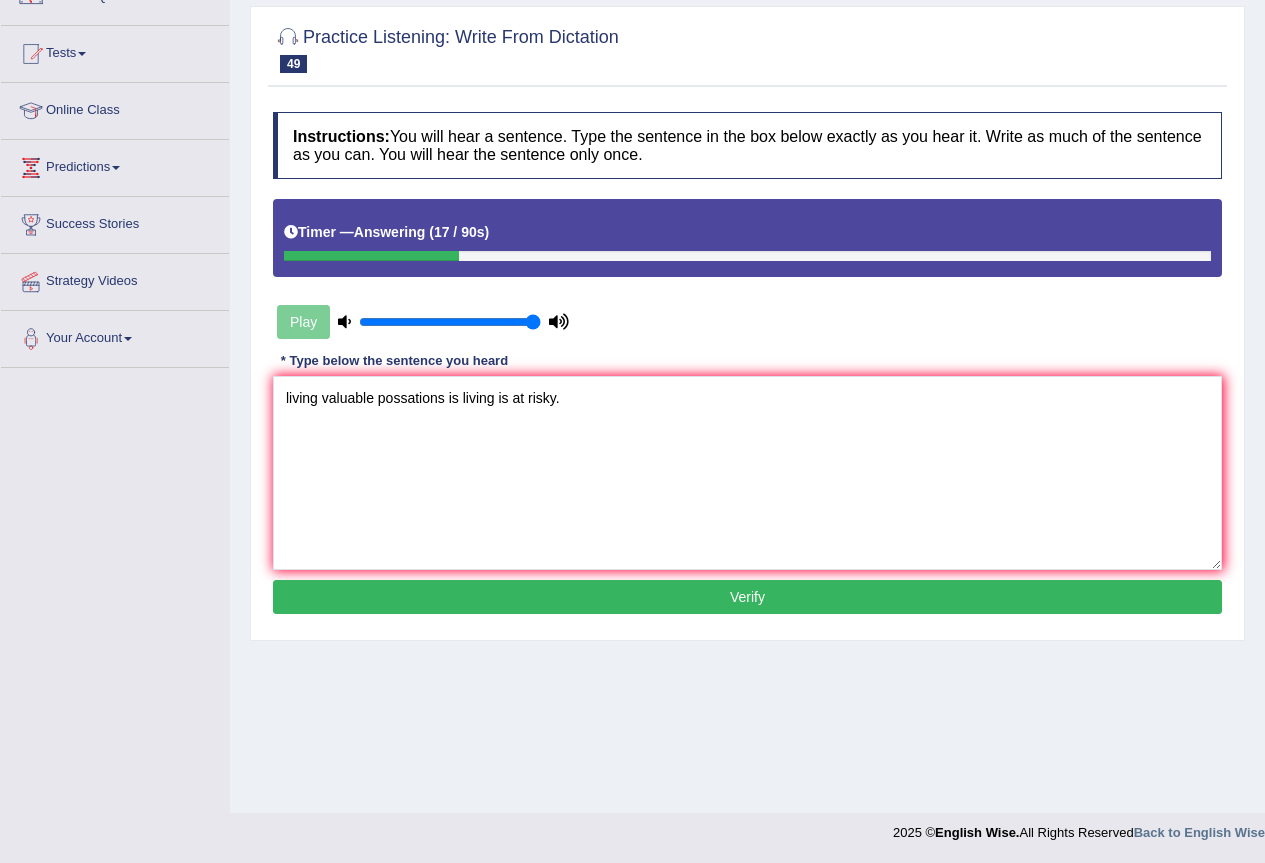 click on "Verify" at bounding box center (747, 597) 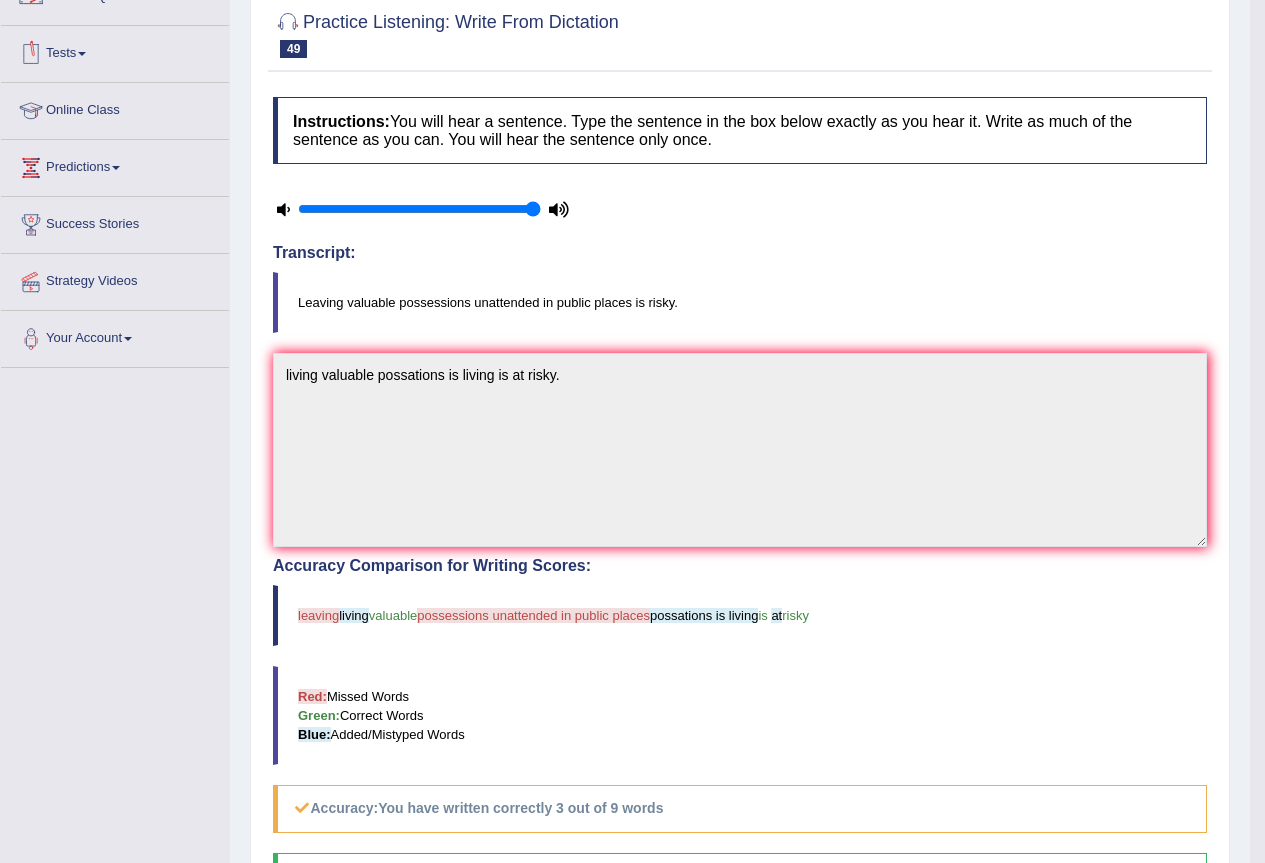scroll, scrollTop: 0, scrollLeft: 0, axis: both 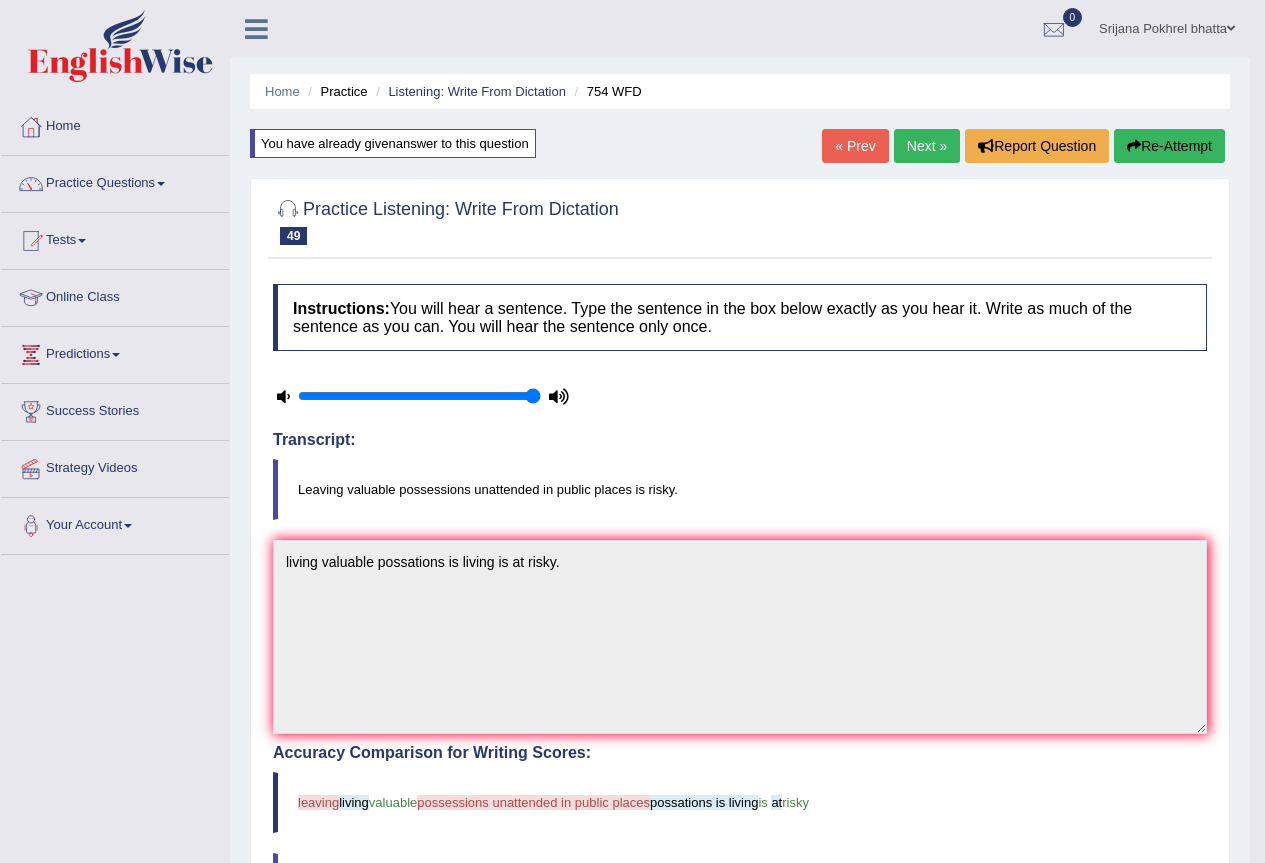 click on "Re-Attempt" at bounding box center (1169, 146) 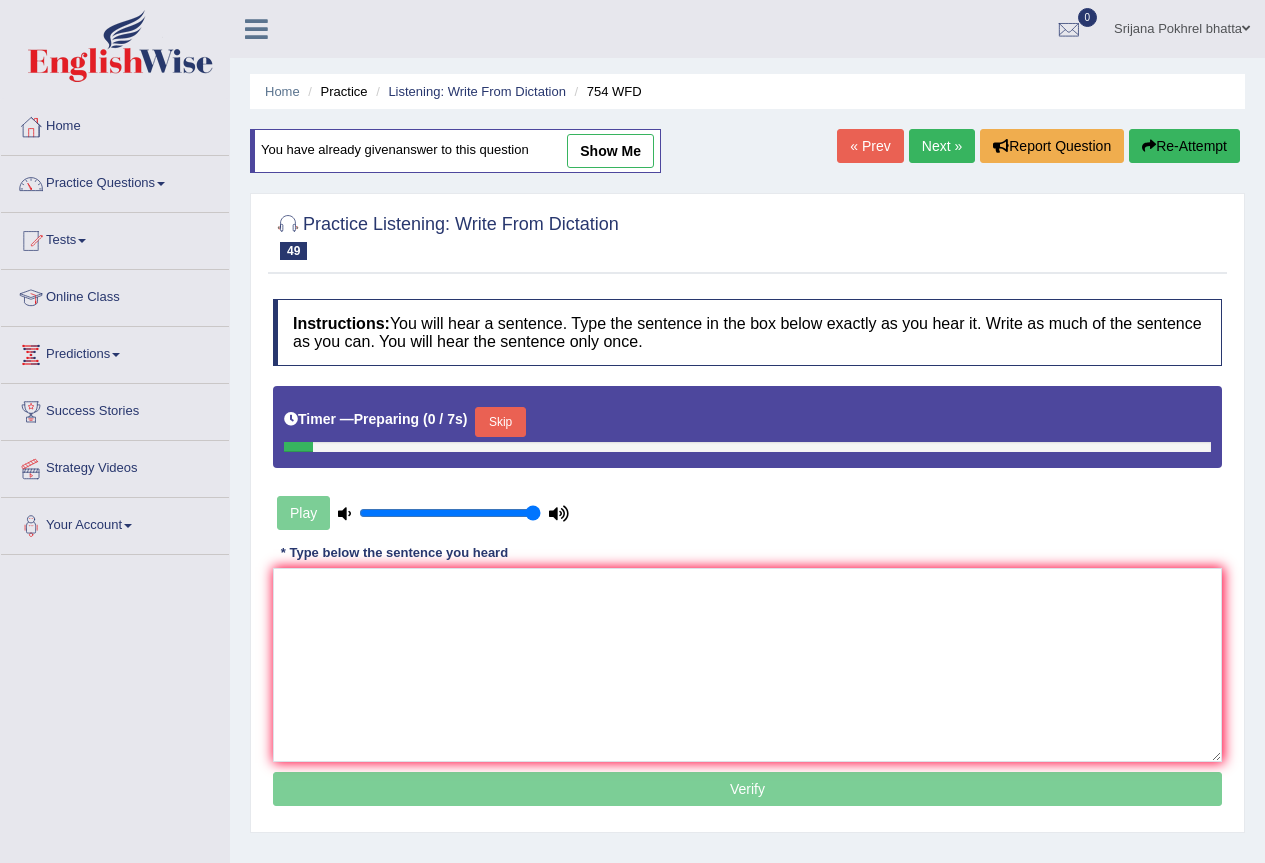 scroll, scrollTop: 0, scrollLeft: 0, axis: both 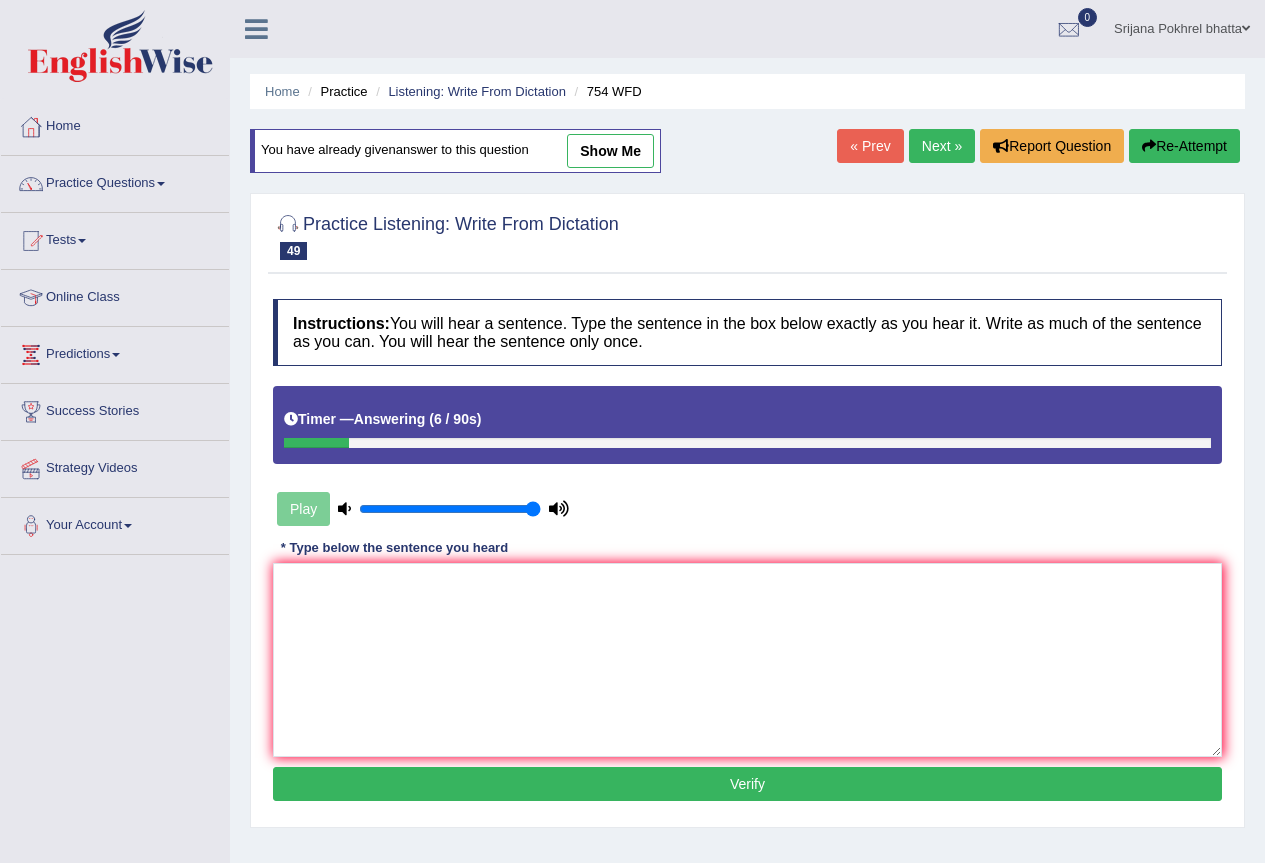 click on "show me" at bounding box center [610, 151] 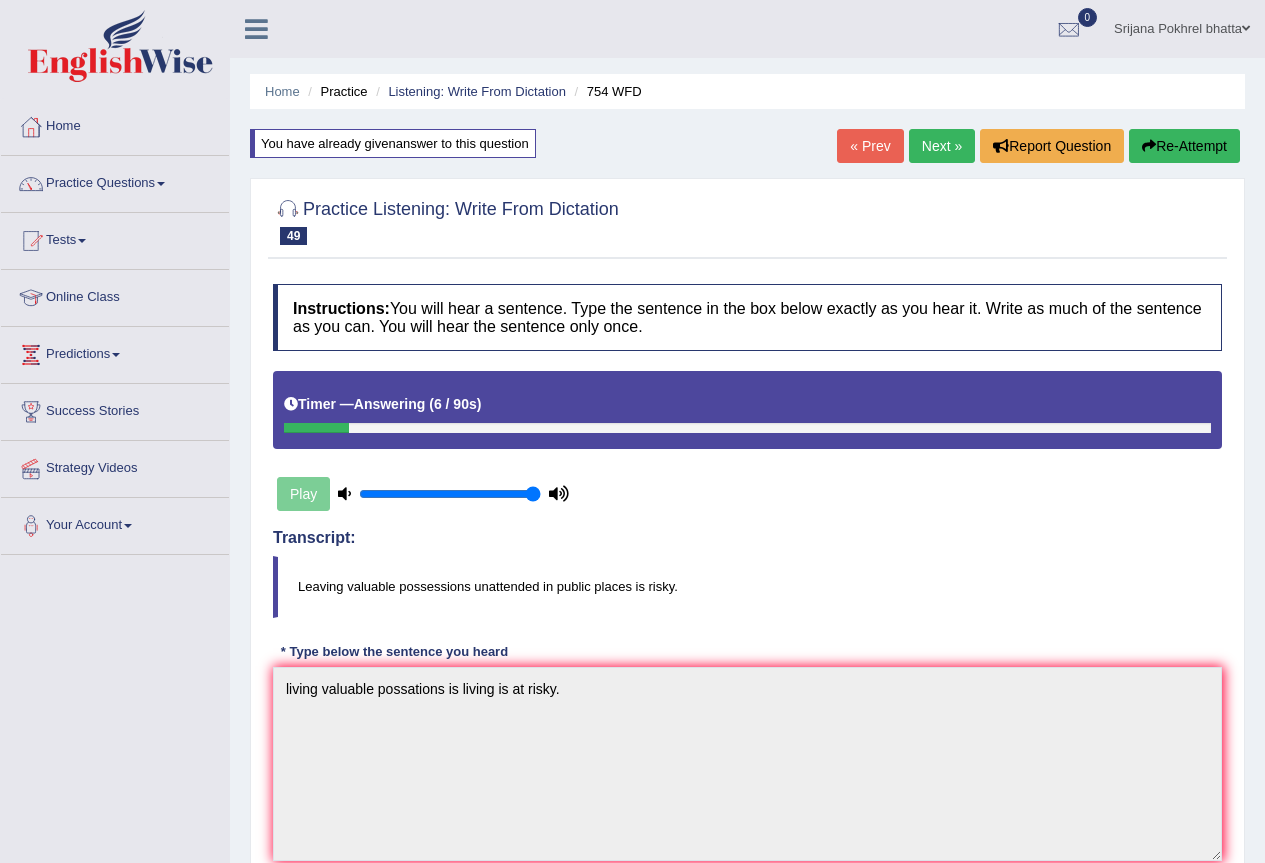 click on "Next »" at bounding box center (942, 146) 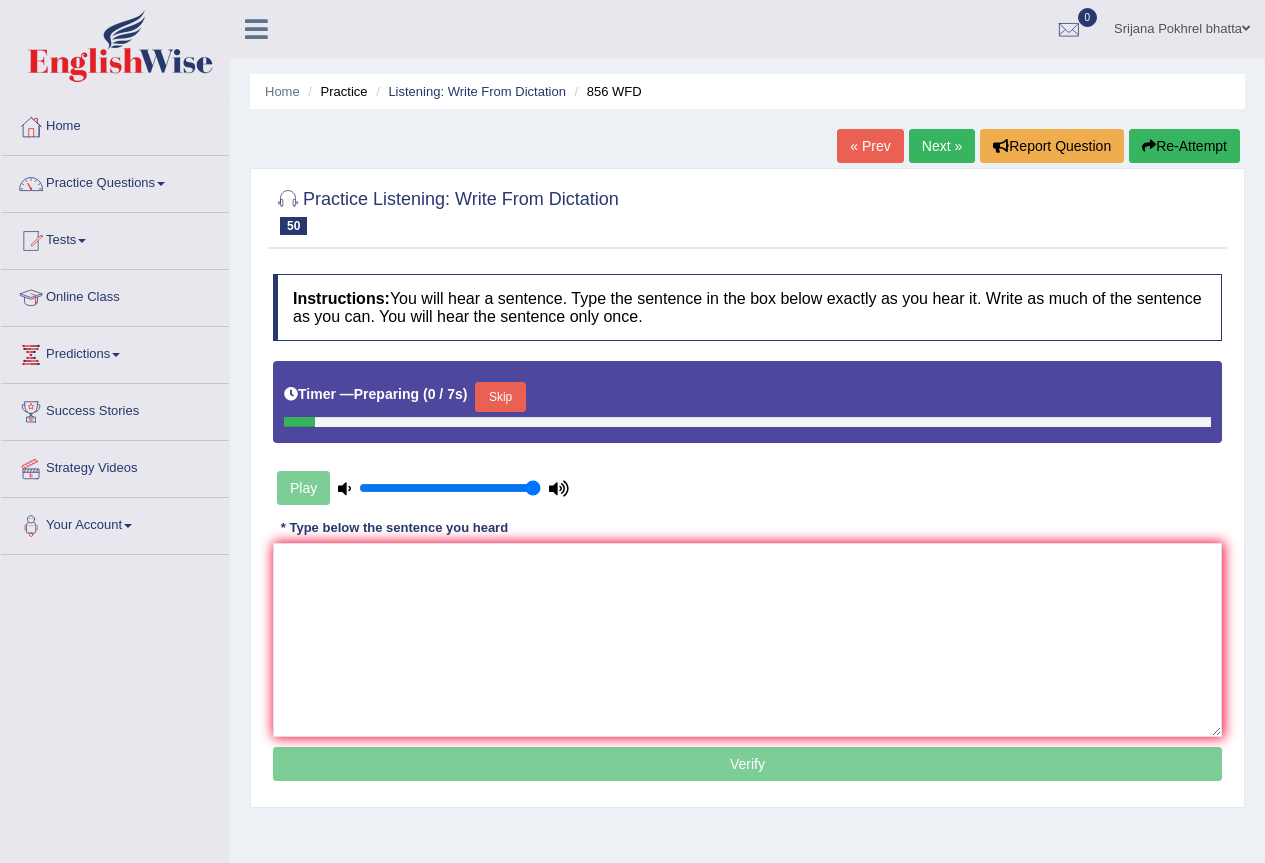 scroll, scrollTop: 187, scrollLeft: 0, axis: vertical 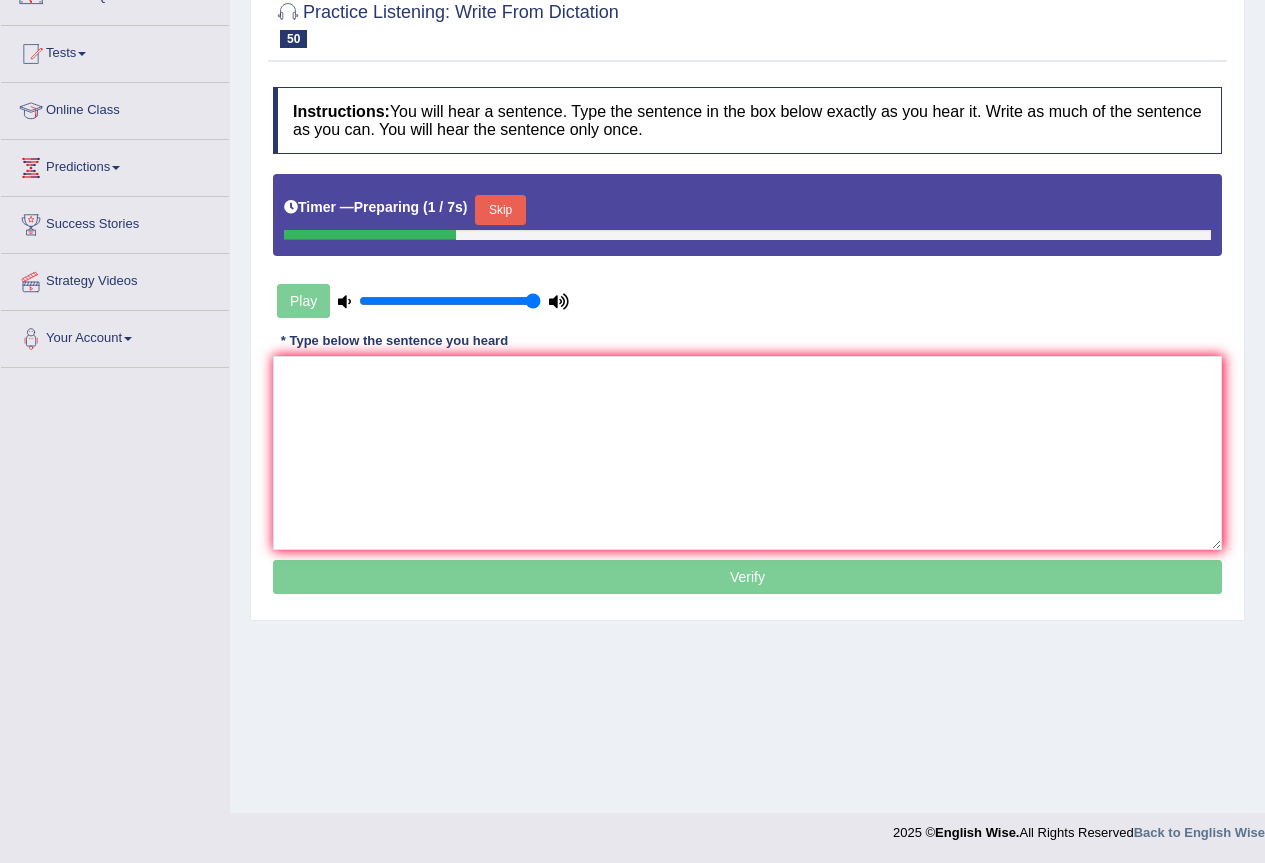 click on "Skip" at bounding box center [500, 210] 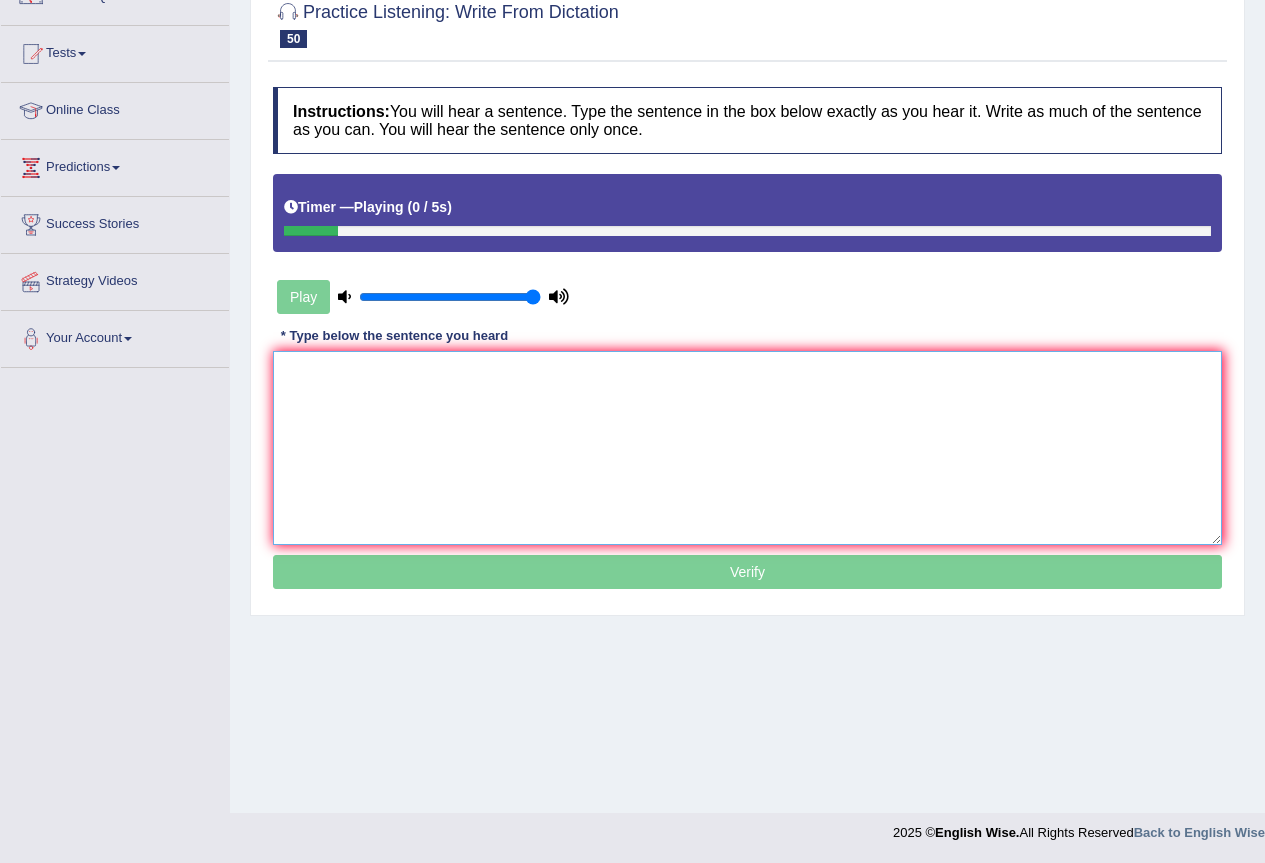 click at bounding box center (747, 448) 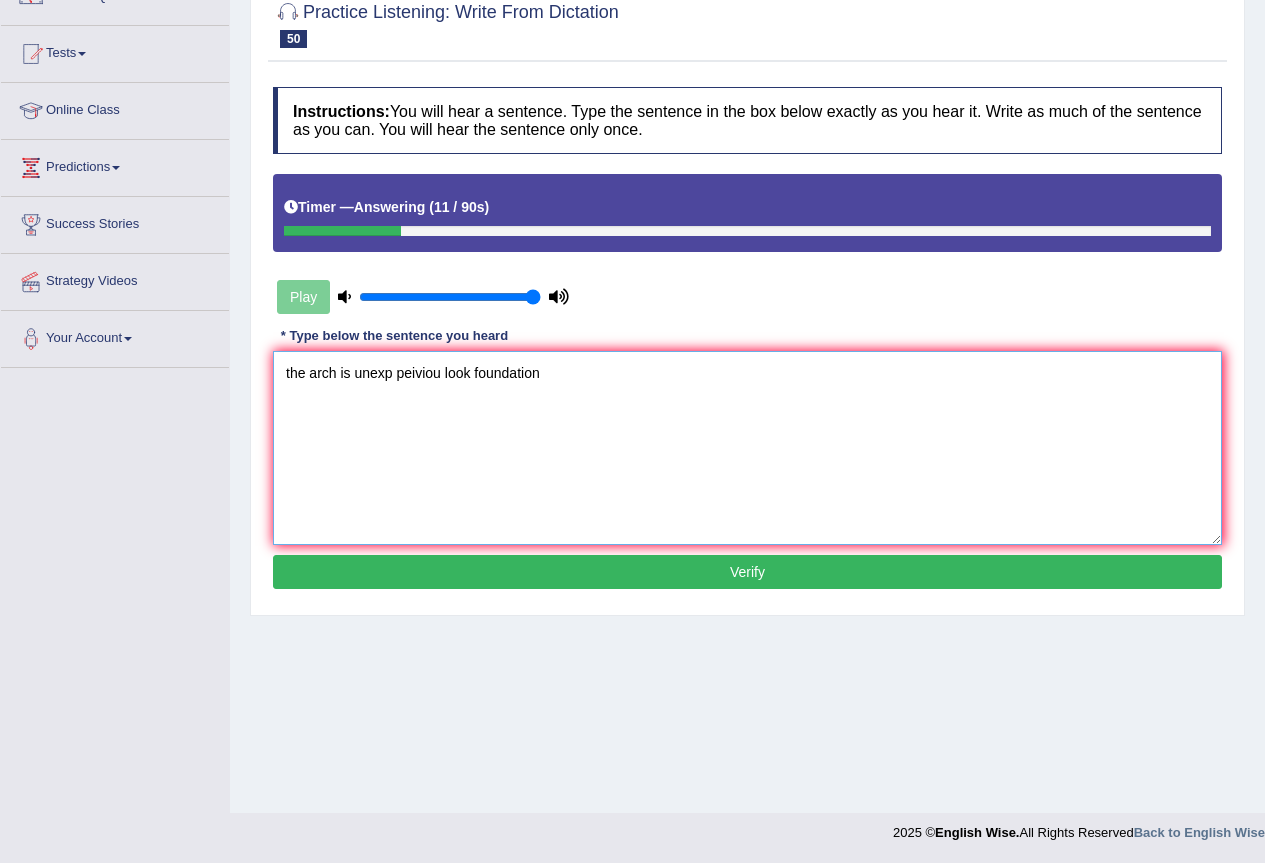 drag, startPoint x: 307, startPoint y: 373, endPoint x: 157, endPoint y: 305, distance: 164.69365 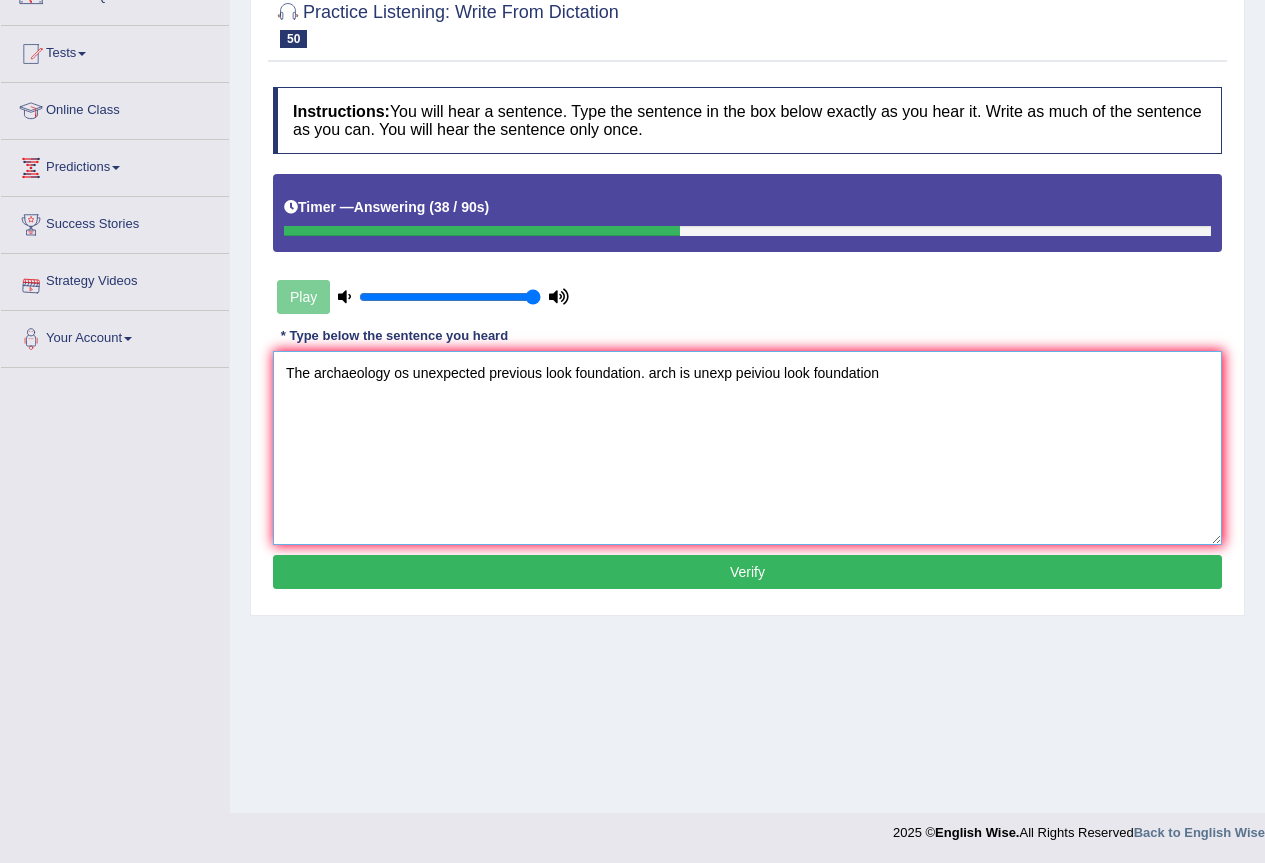 drag, startPoint x: 642, startPoint y: 378, endPoint x: 1261, endPoint y: 451, distance: 623.2897 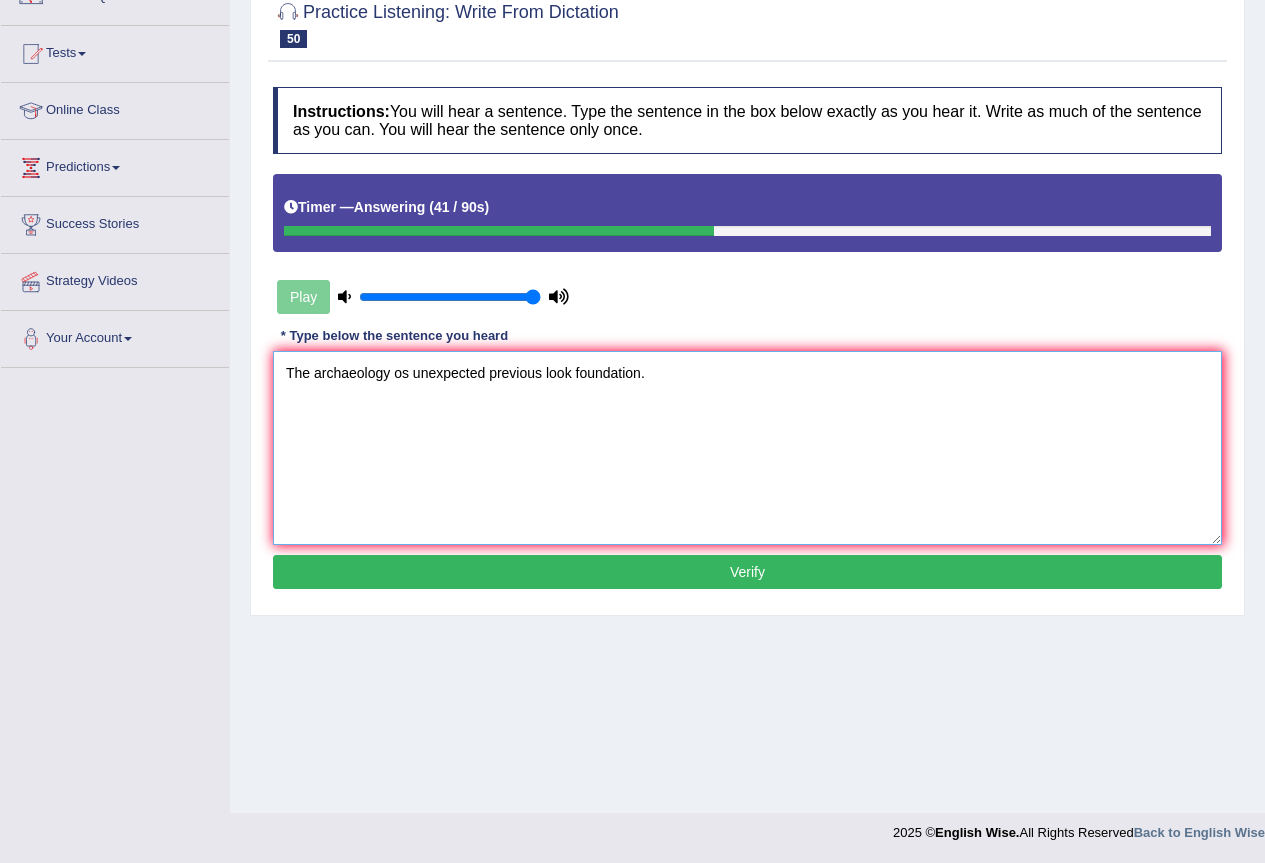 type on "The archaeology os unexpected previous look foundation." 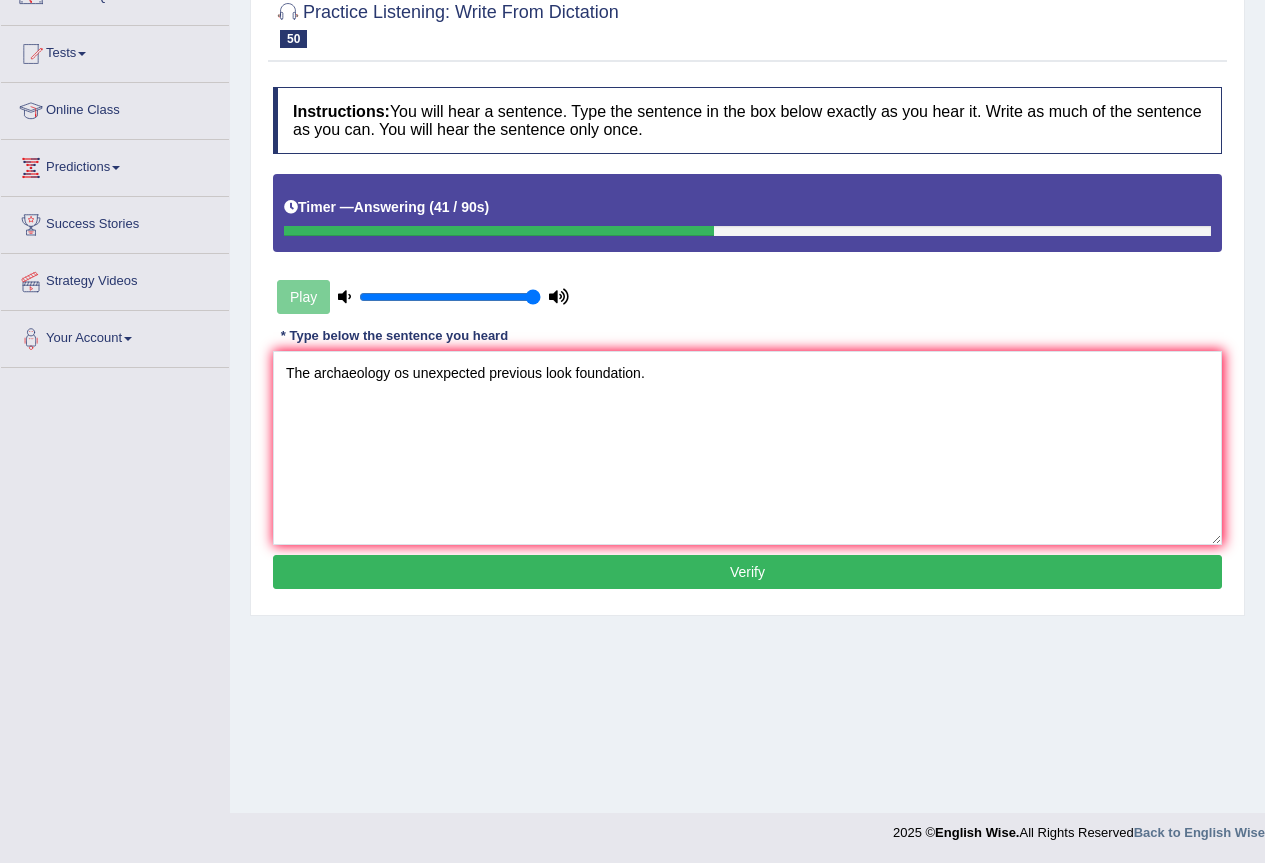 click on "Verify" at bounding box center [747, 572] 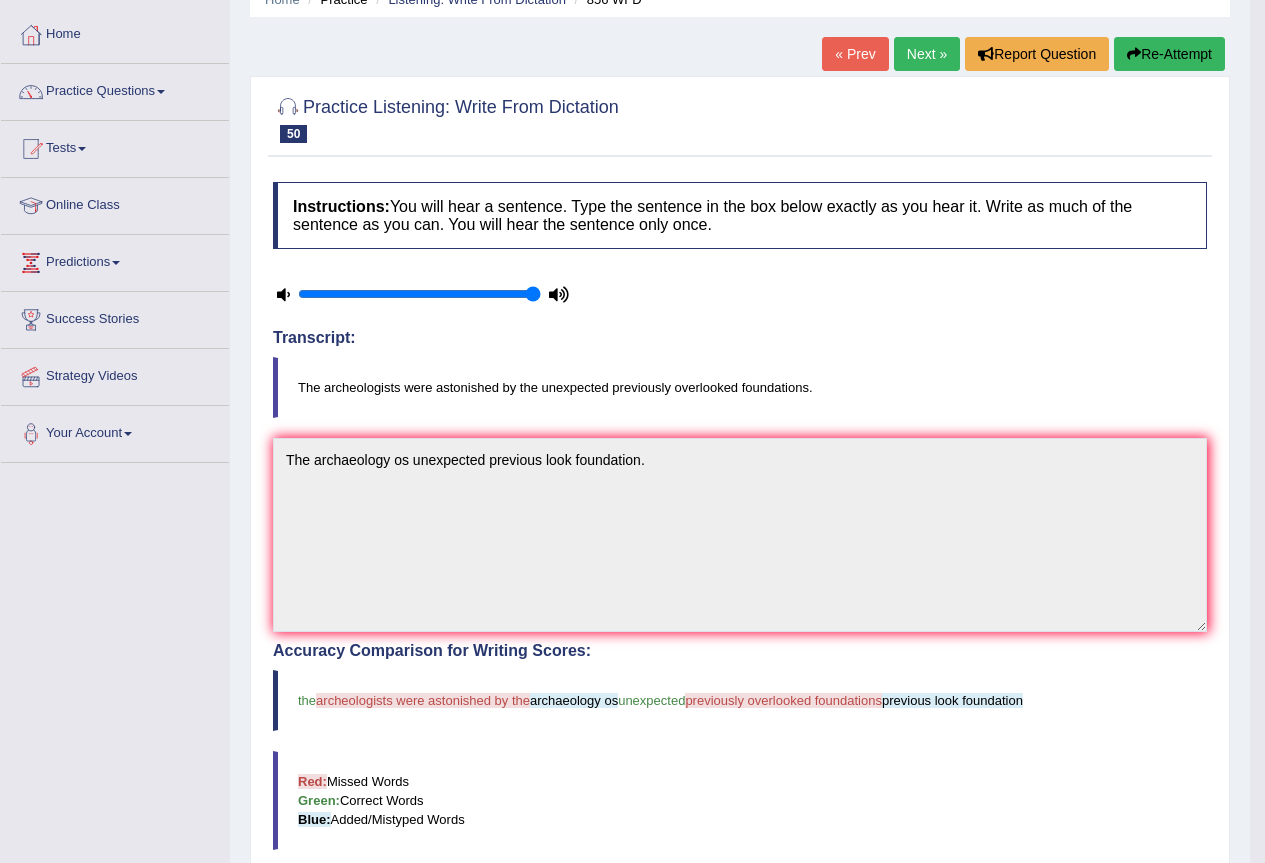 scroll, scrollTop: 87, scrollLeft: 0, axis: vertical 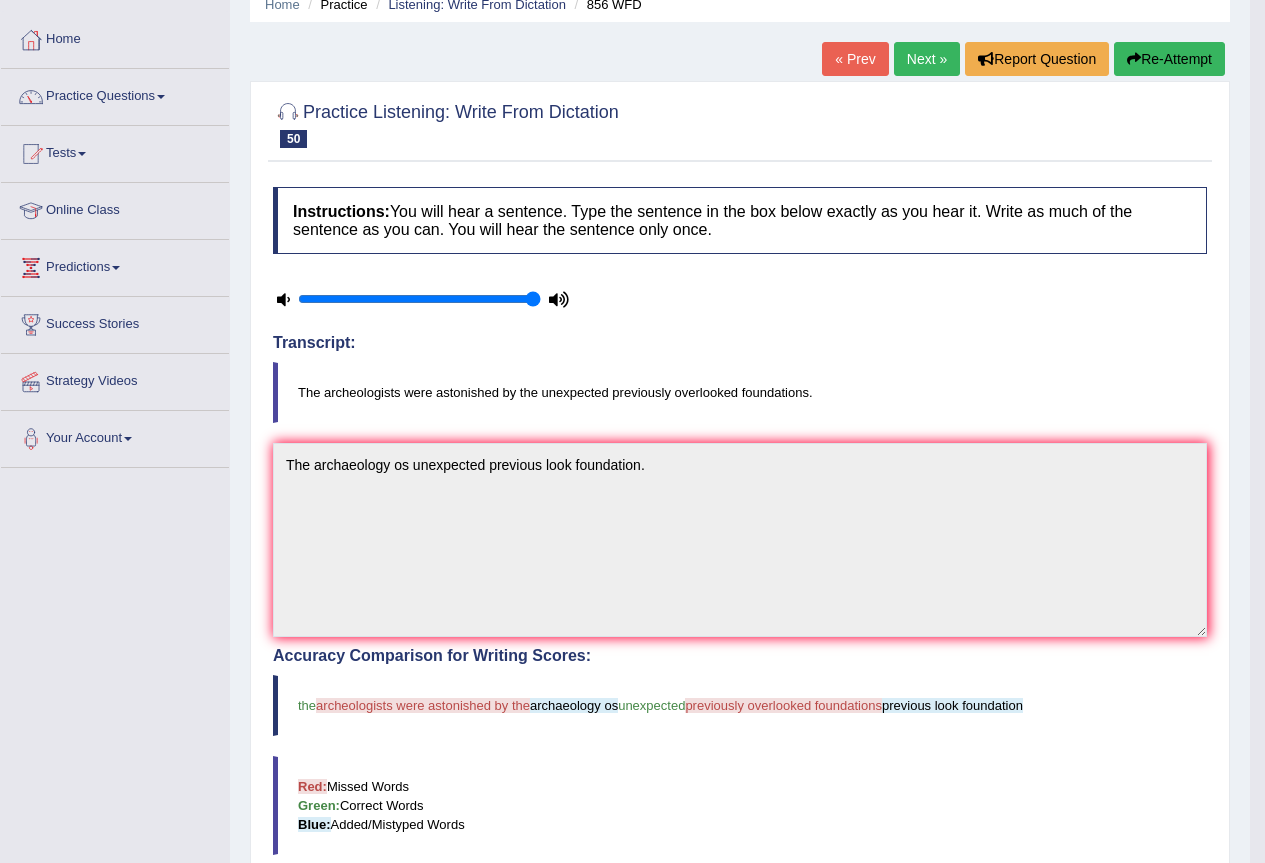 click on "Next »" at bounding box center [927, 59] 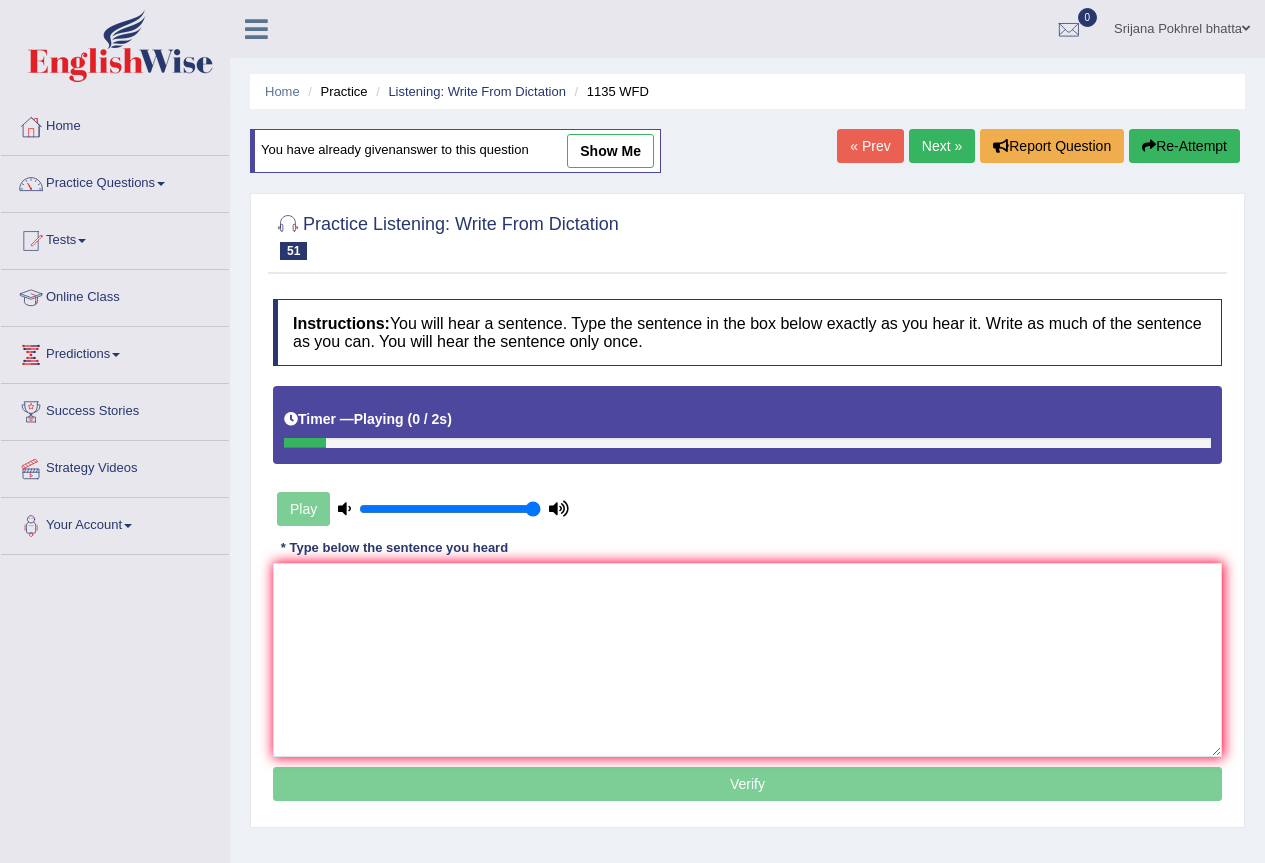 scroll, scrollTop: 0, scrollLeft: 0, axis: both 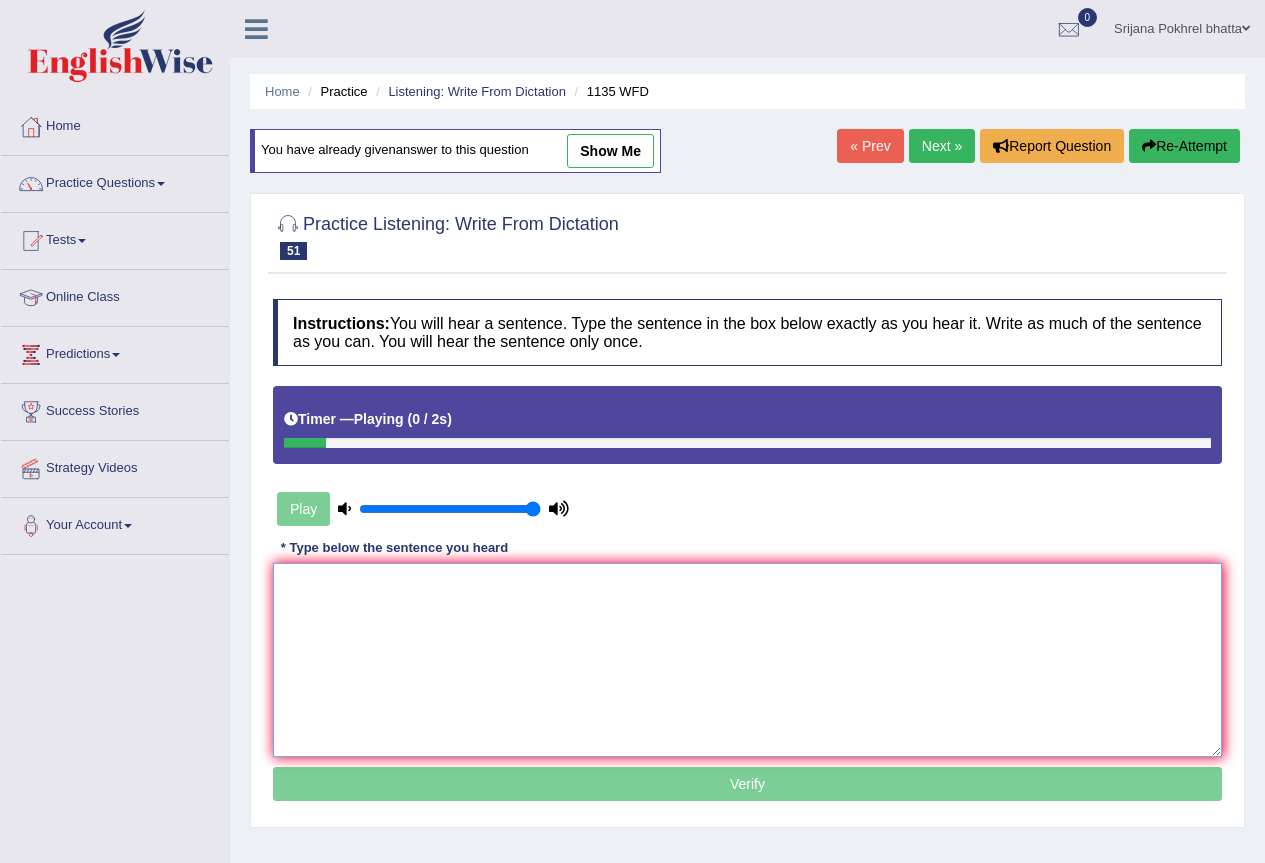 click at bounding box center [747, 660] 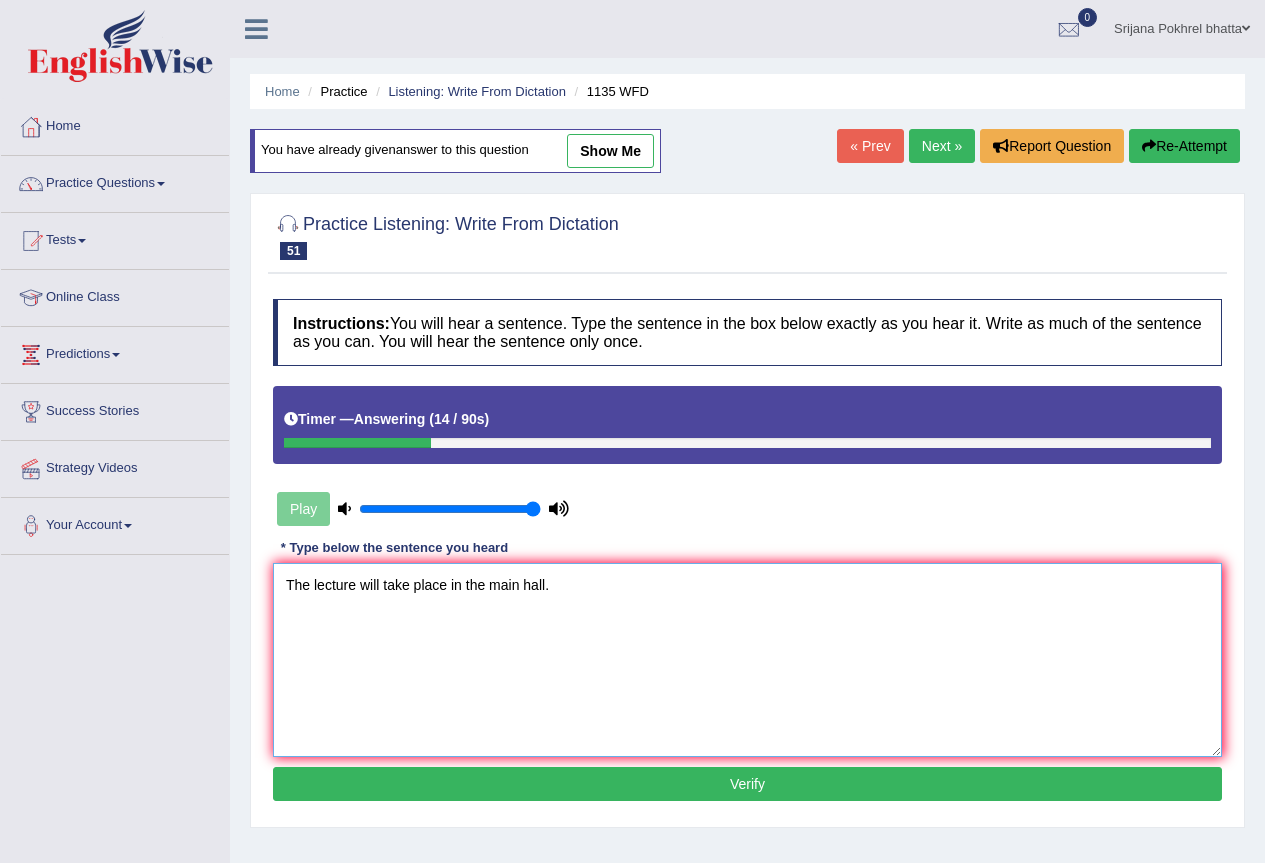 type on "The lecture will take place in the main hall." 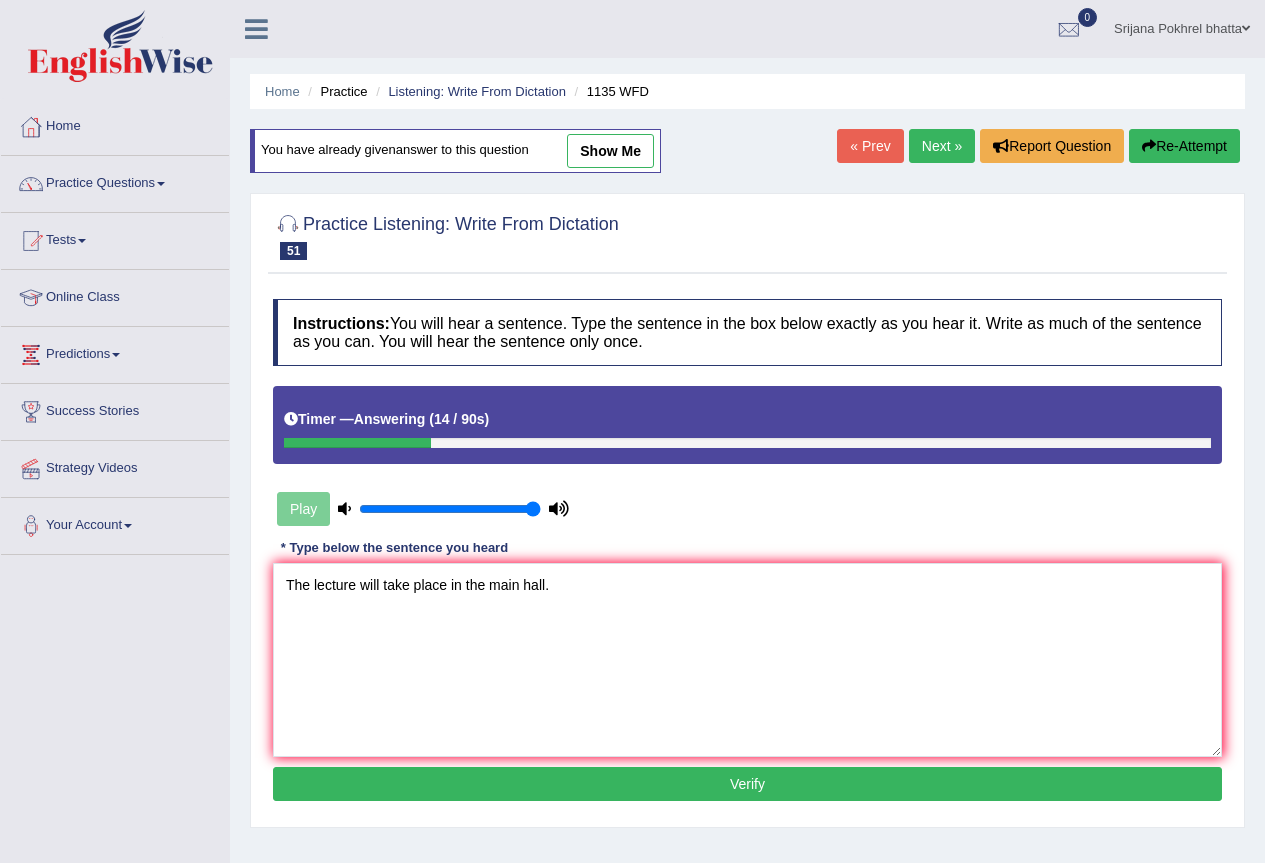 click on "Verify" at bounding box center [747, 784] 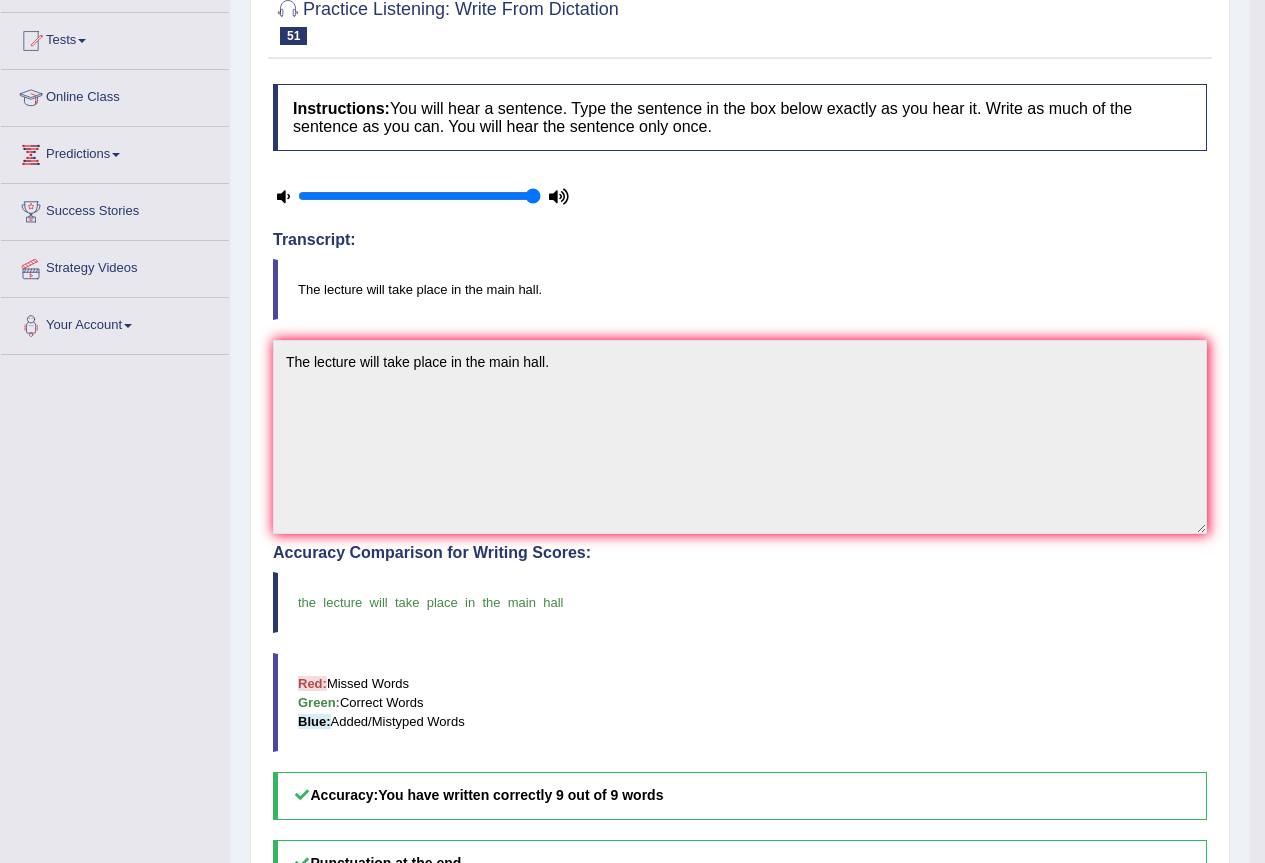 scroll, scrollTop: 0, scrollLeft: 0, axis: both 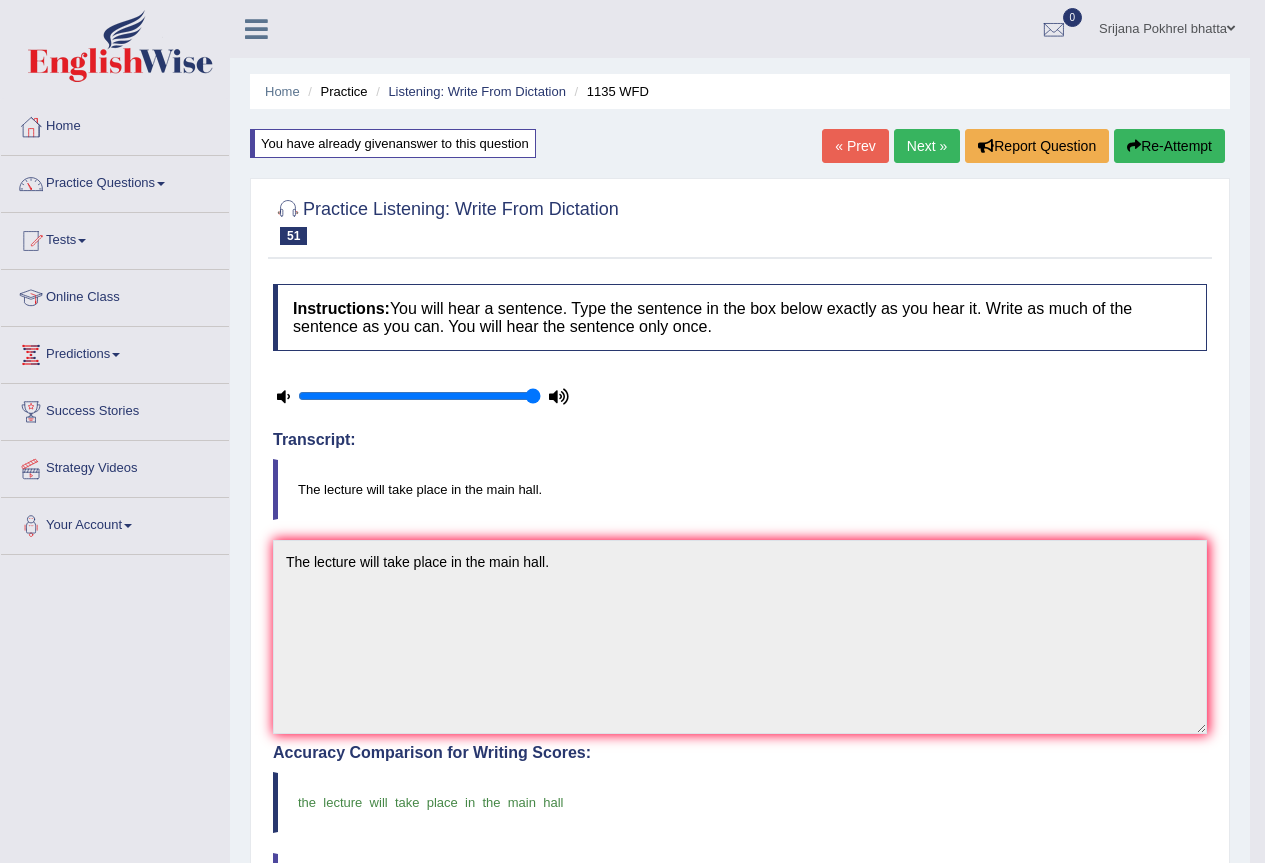 click on "Next »" at bounding box center (927, 146) 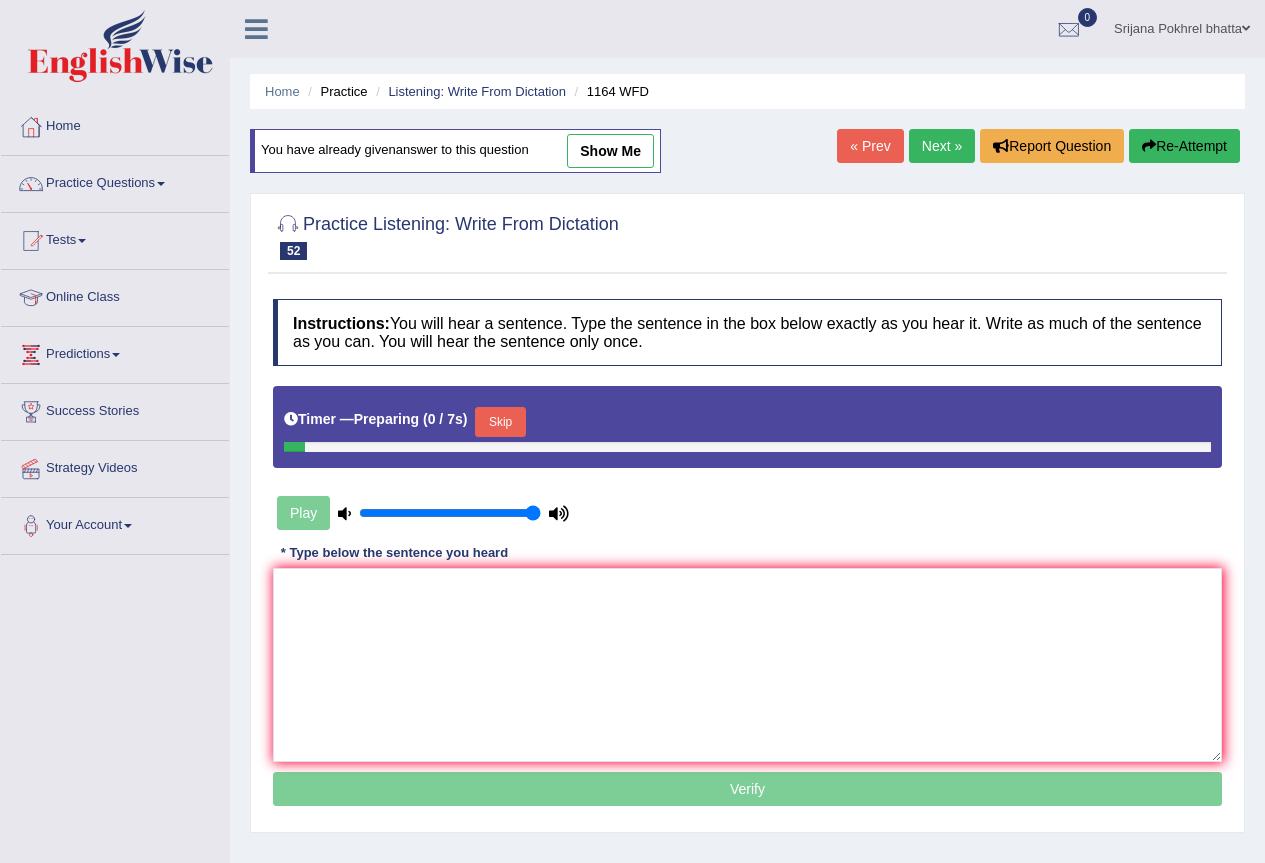scroll, scrollTop: 0, scrollLeft: 0, axis: both 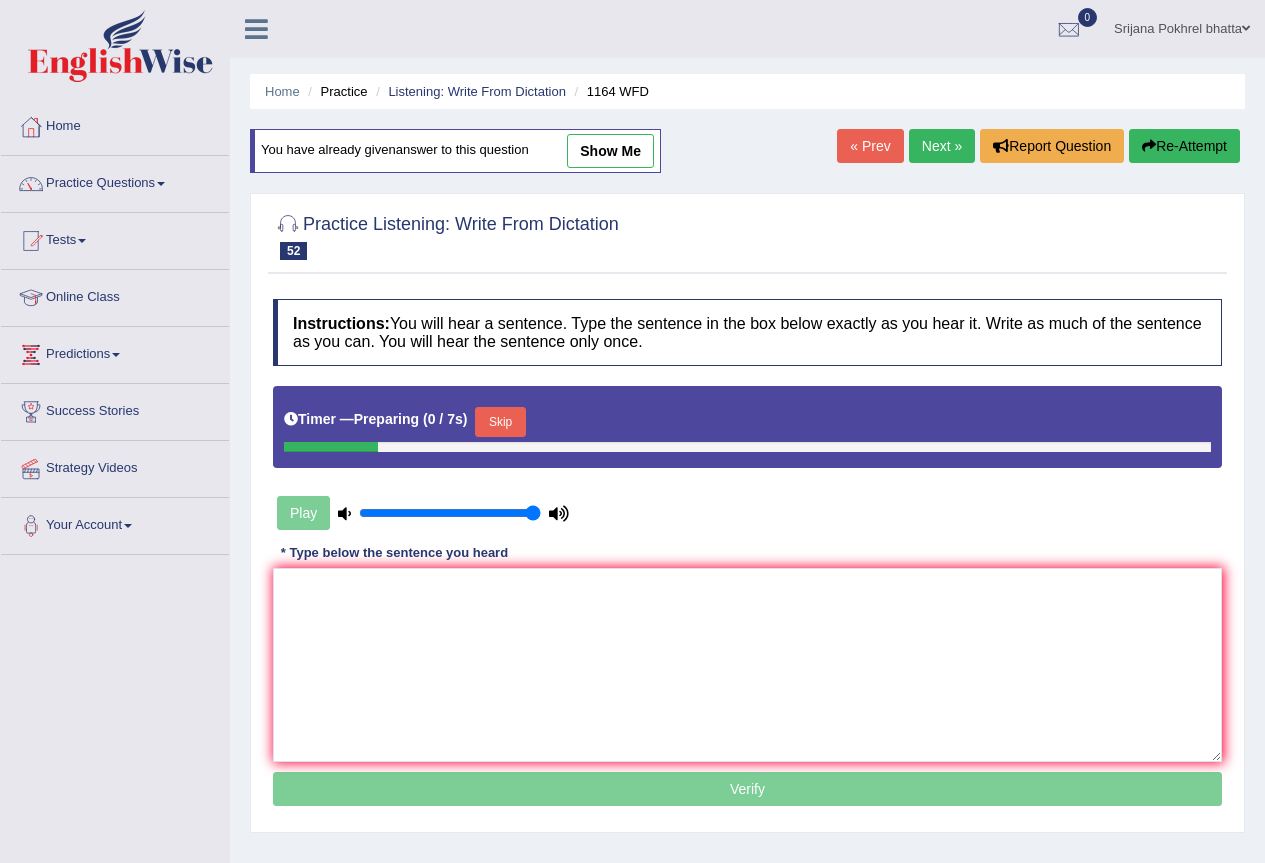 click on "Skip" at bounding box center [500, 422] 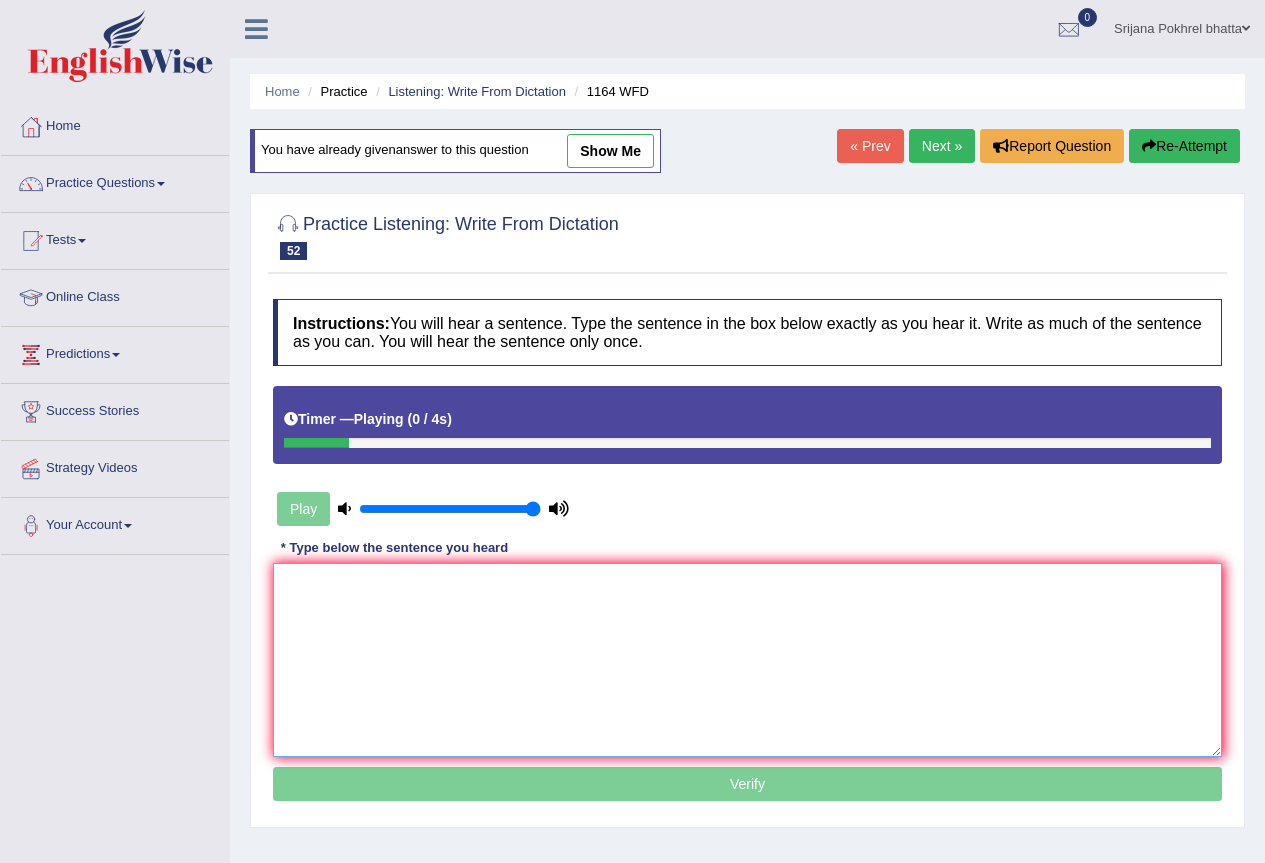click at bounding box center (747, 660) 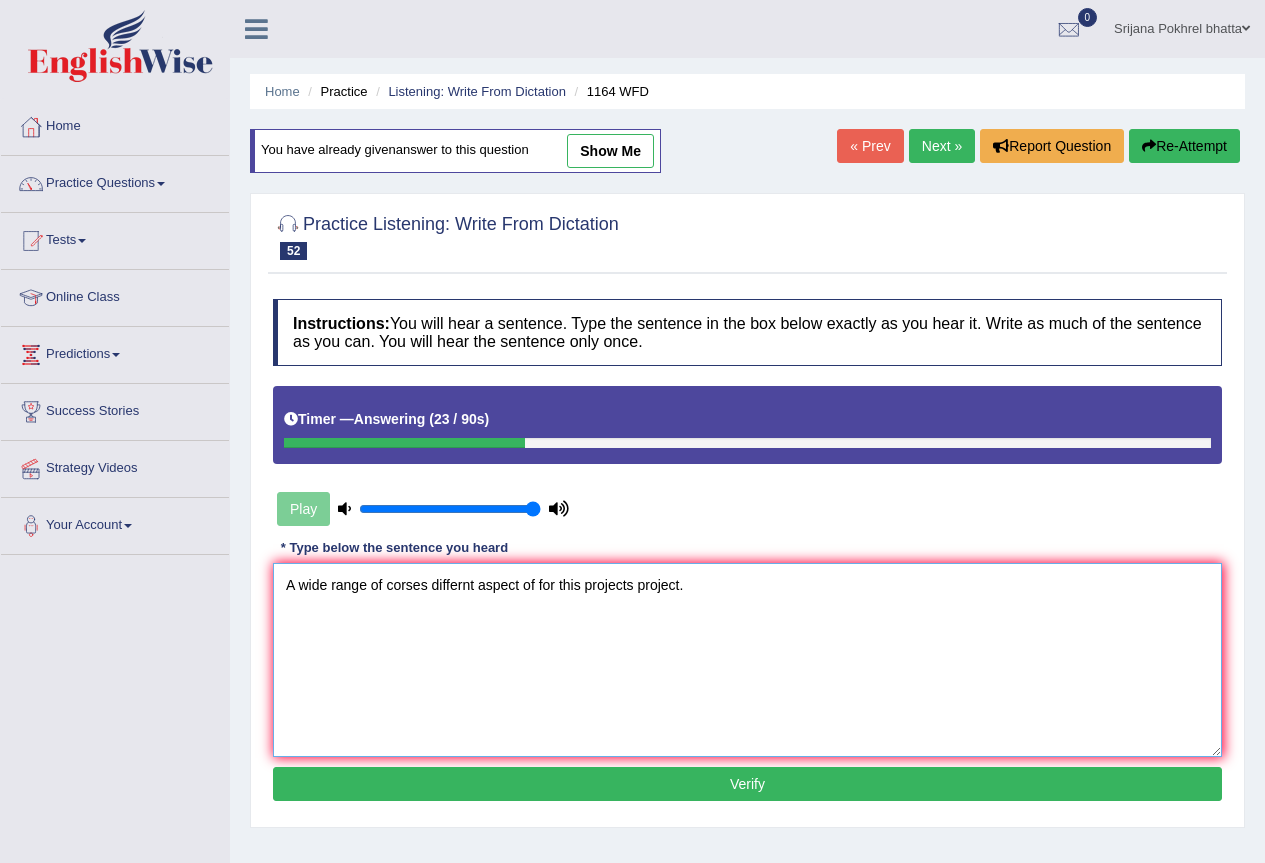 drag, startPoint x: 425, startPoint y: 585, endPoint x: 386, endPoint y: 580, distance: 39.319206 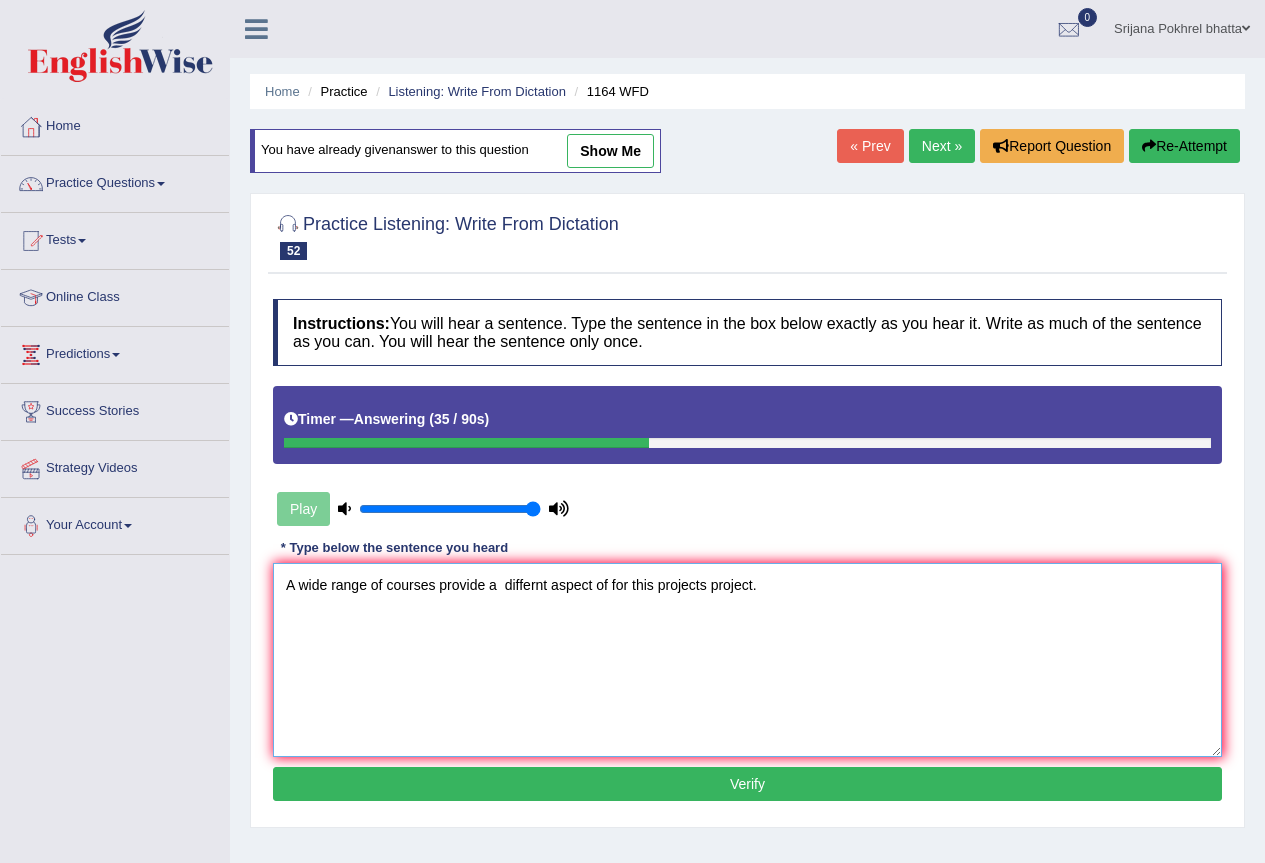 type on "A wide range of courses provide a  differnt aspect of for this projects project." 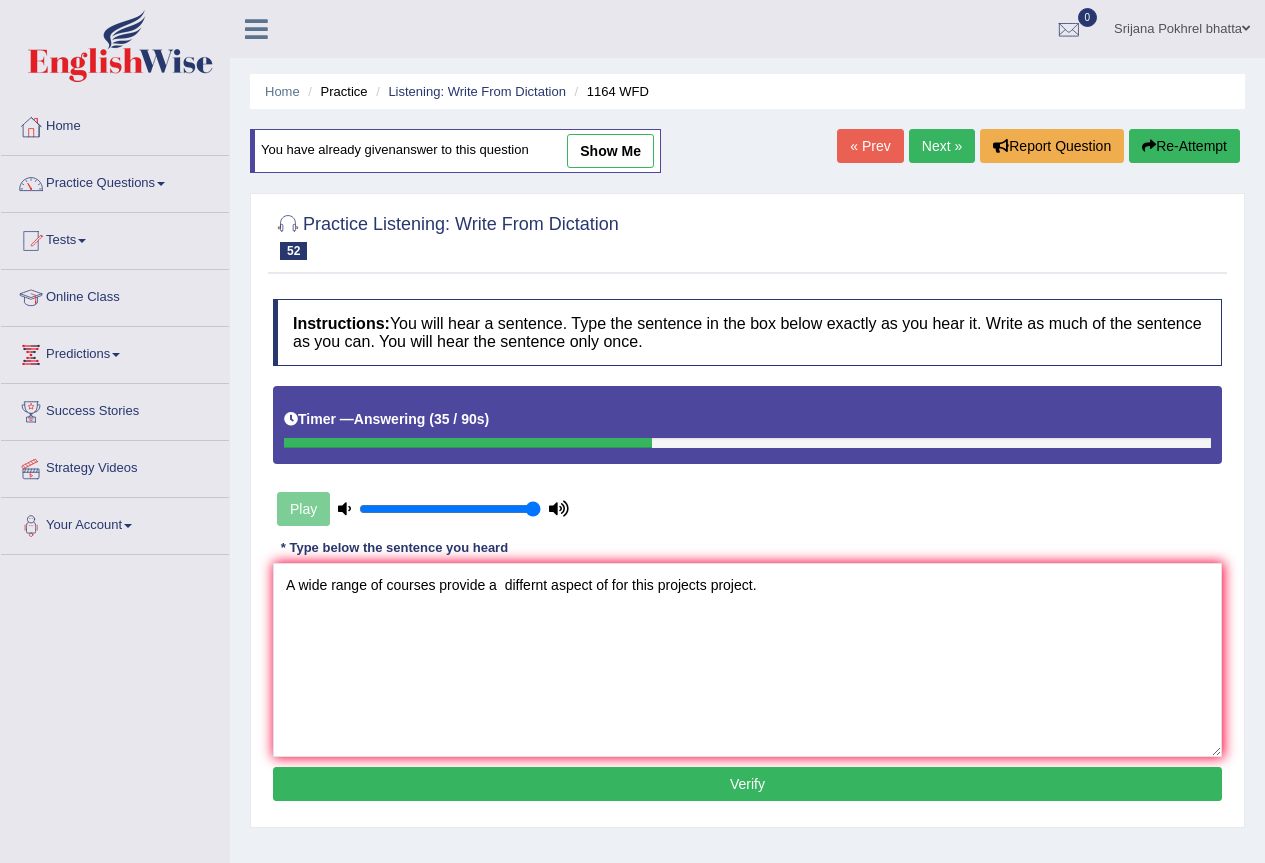click on "Verify" at bounding box center (747, 784) 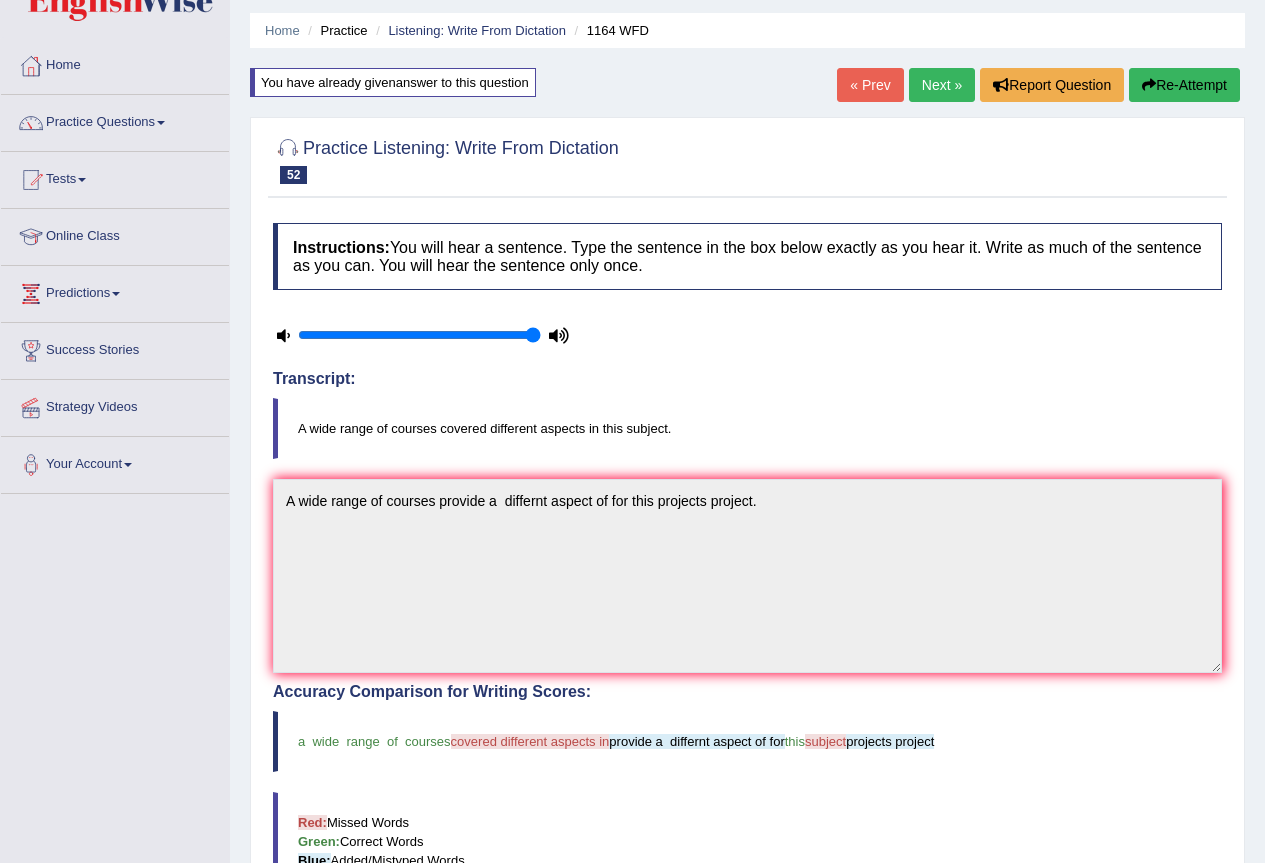 scroll, scrollTop: 0, scrollLeft: 0, axis: both 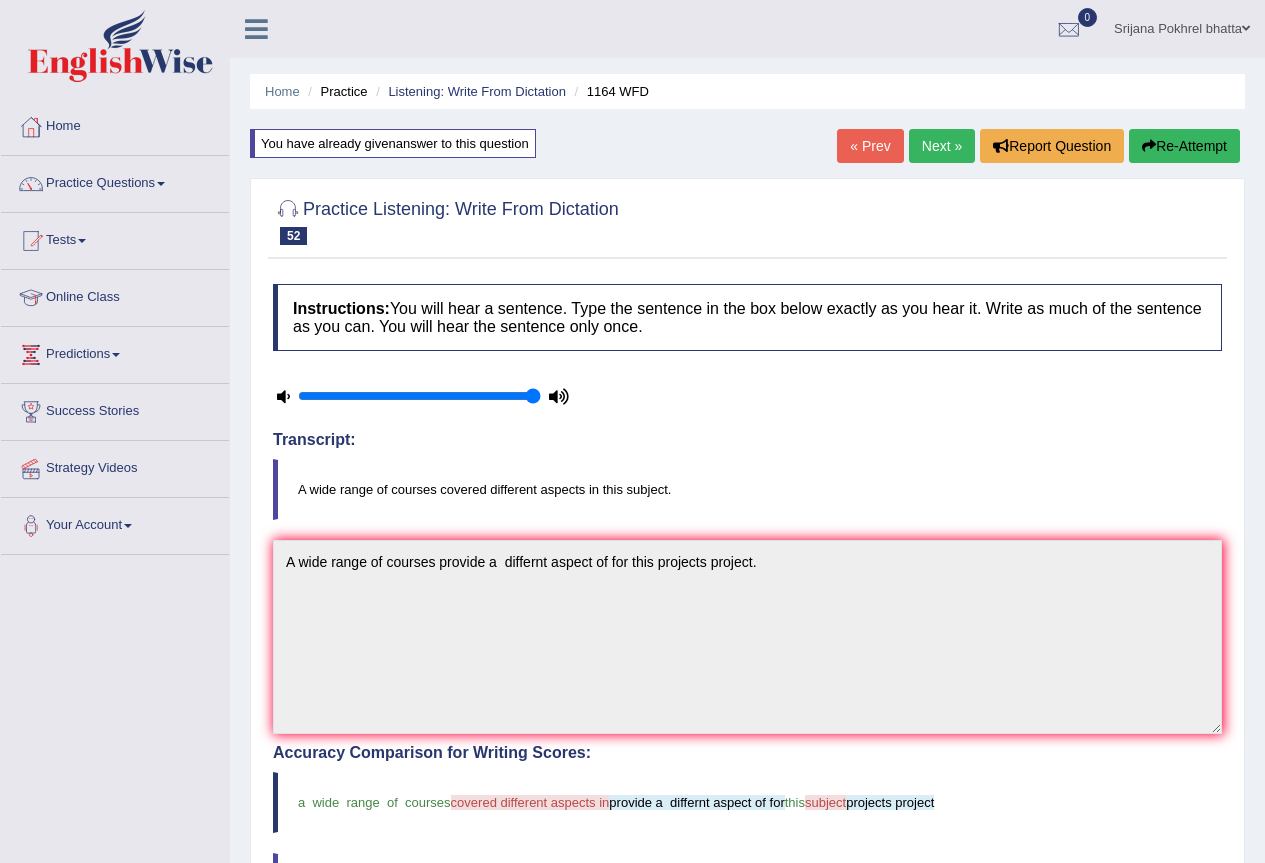 click on "Next »" at bounding box center (942, 146) 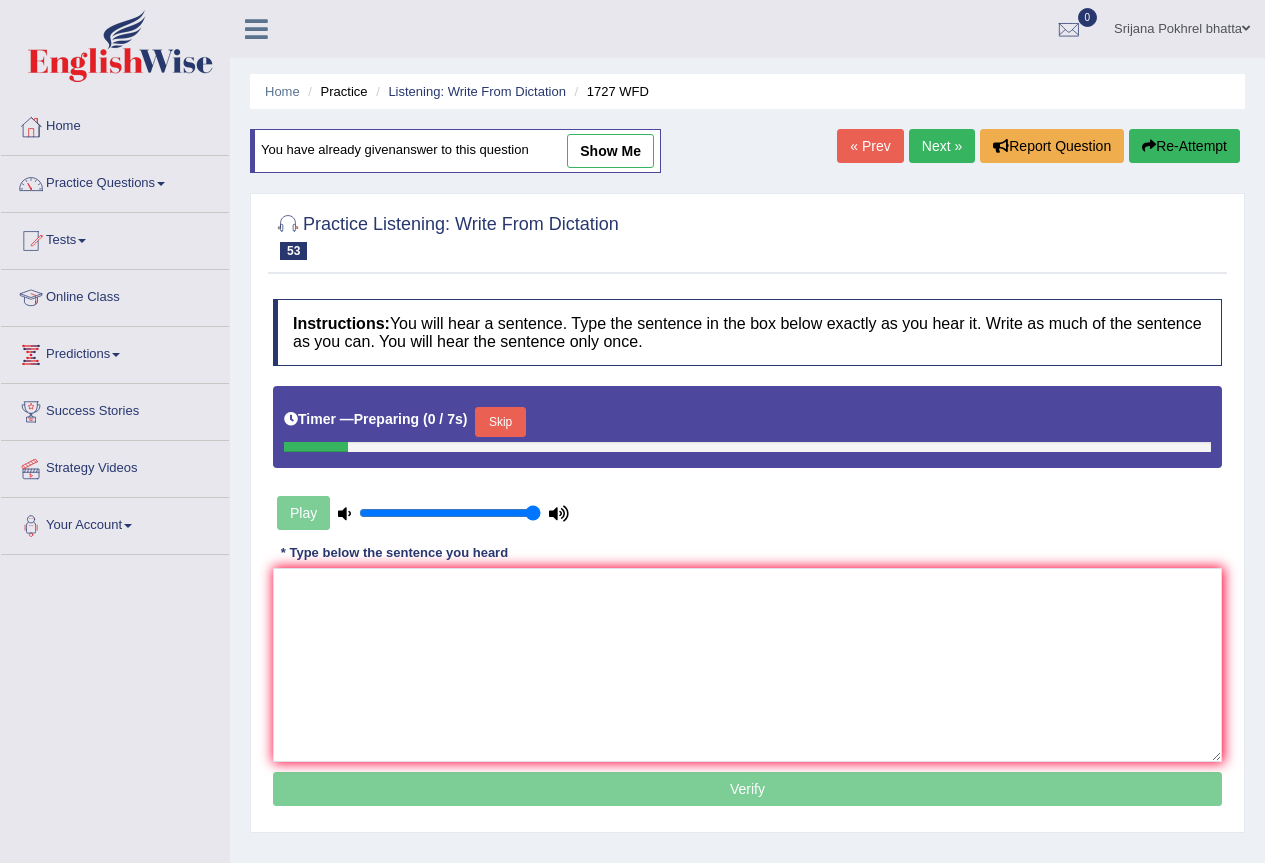 scroll, scrollTop: 0, scrollLeft: 0, axis: both 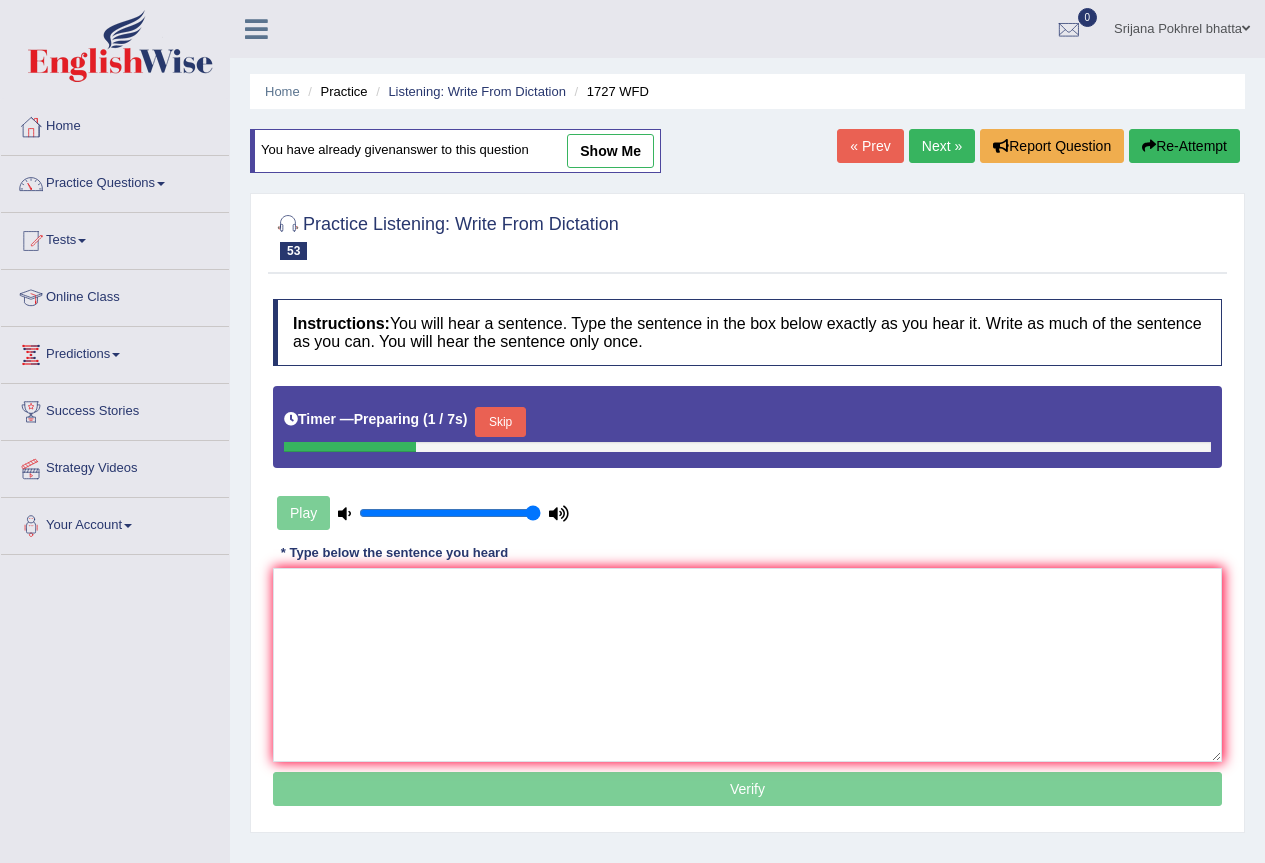 click on "Skip" at bounding box center (500, 422) 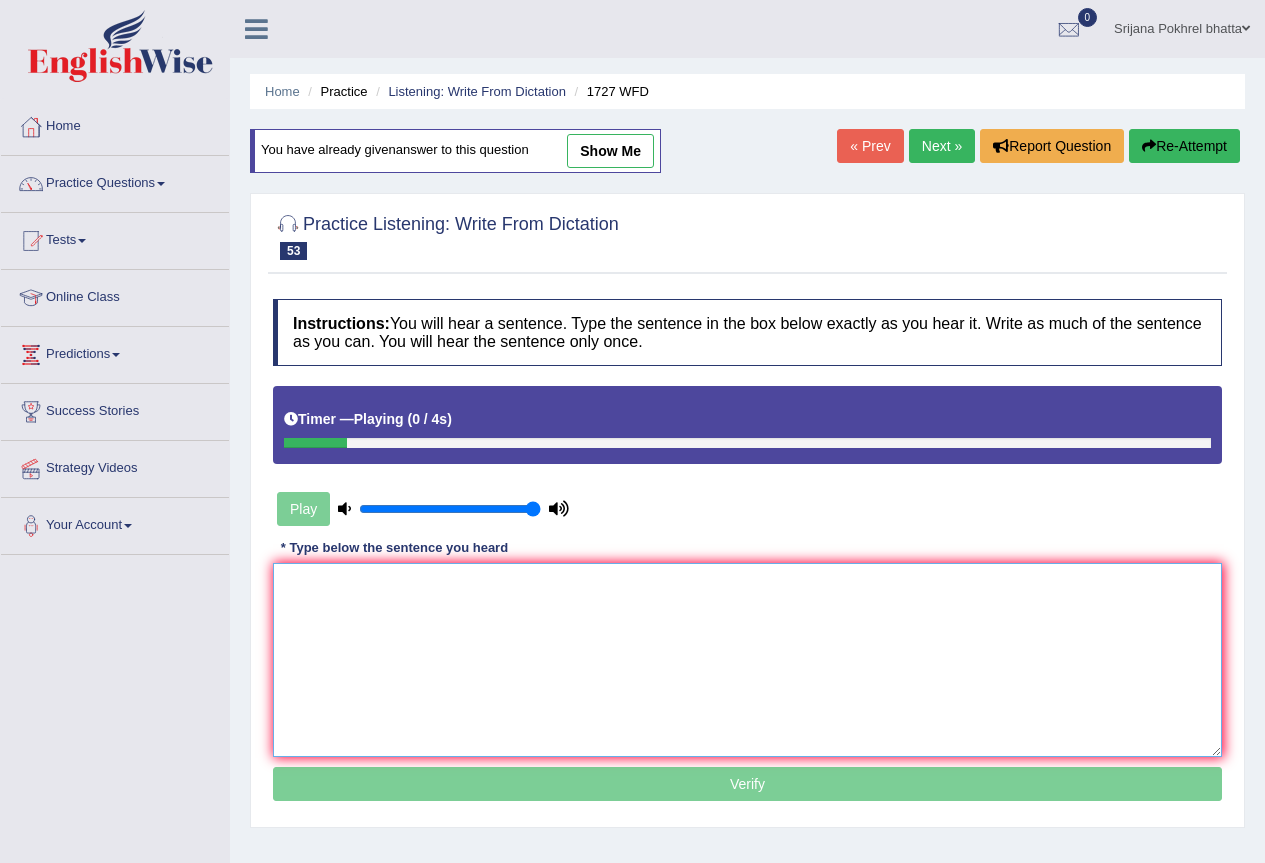 click at bounding box center [747, 660] 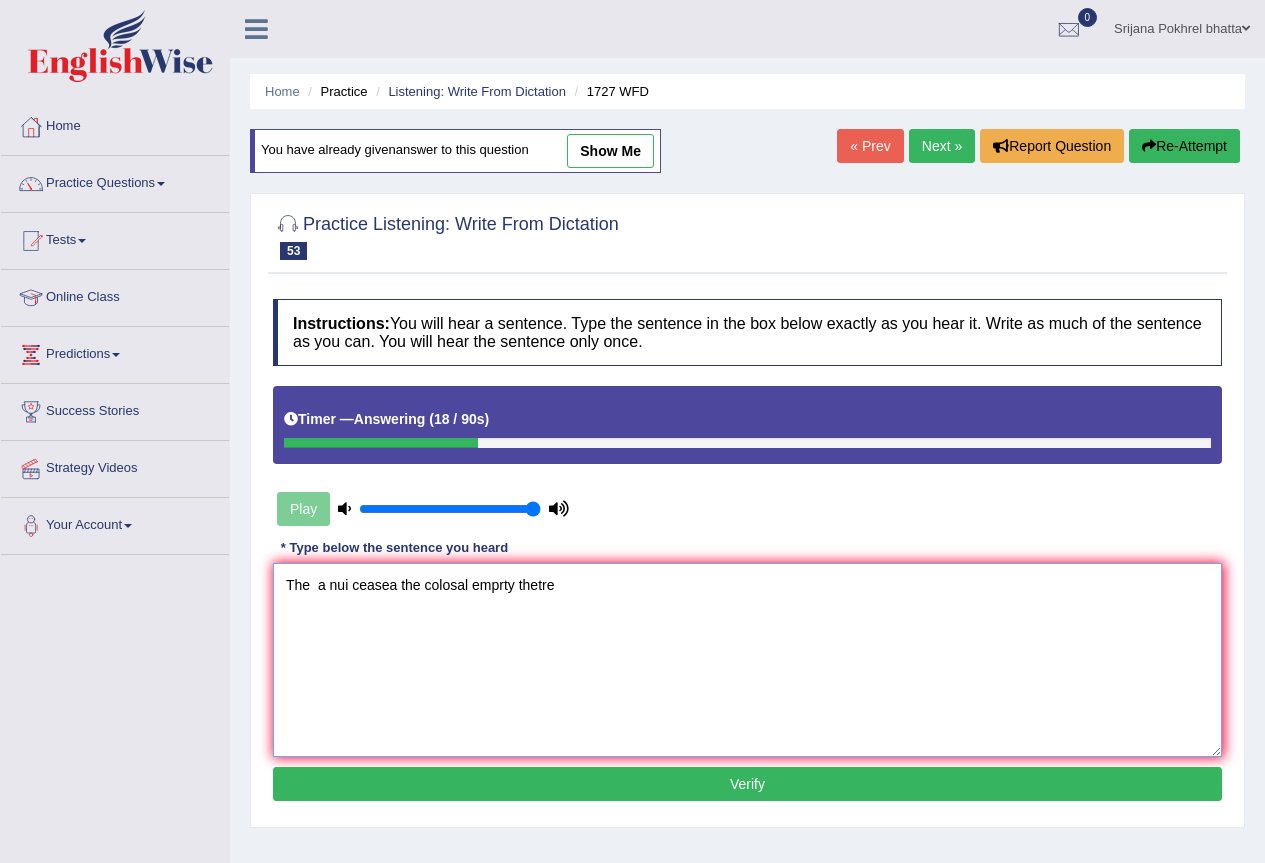 type on "The  a nui ceasea the colosal emprty thetre" 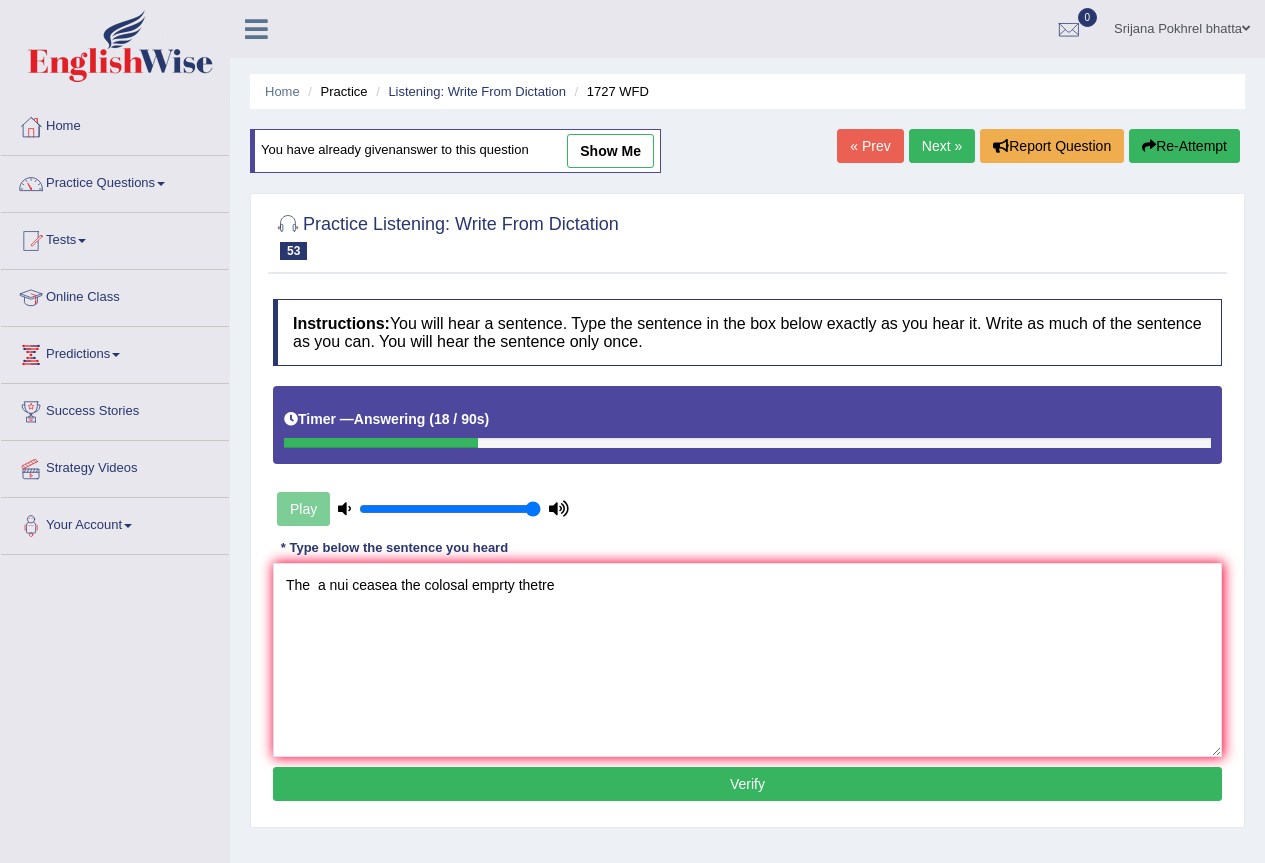 click on "Verify" at bounding box center [747, 784] 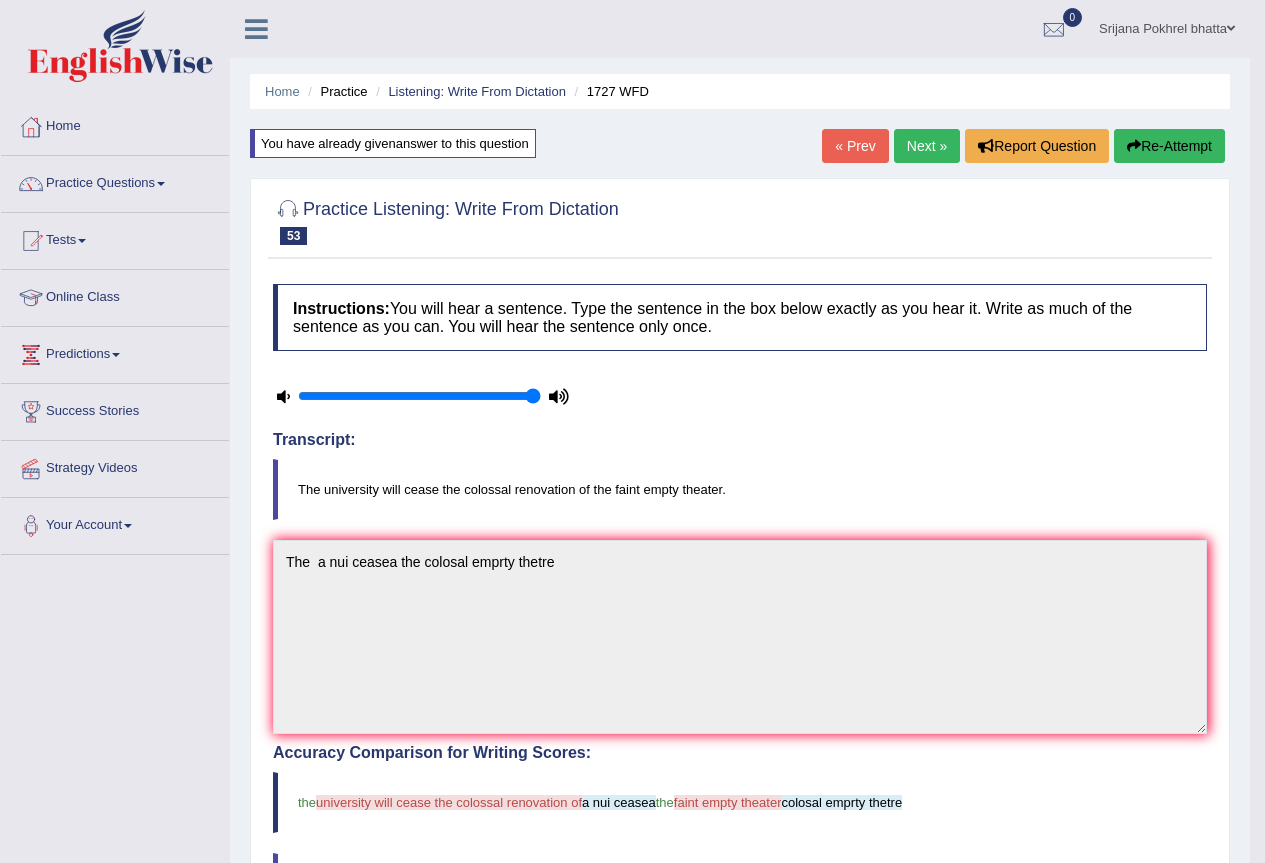 click on "Next »" at bounding box center (927, 146) 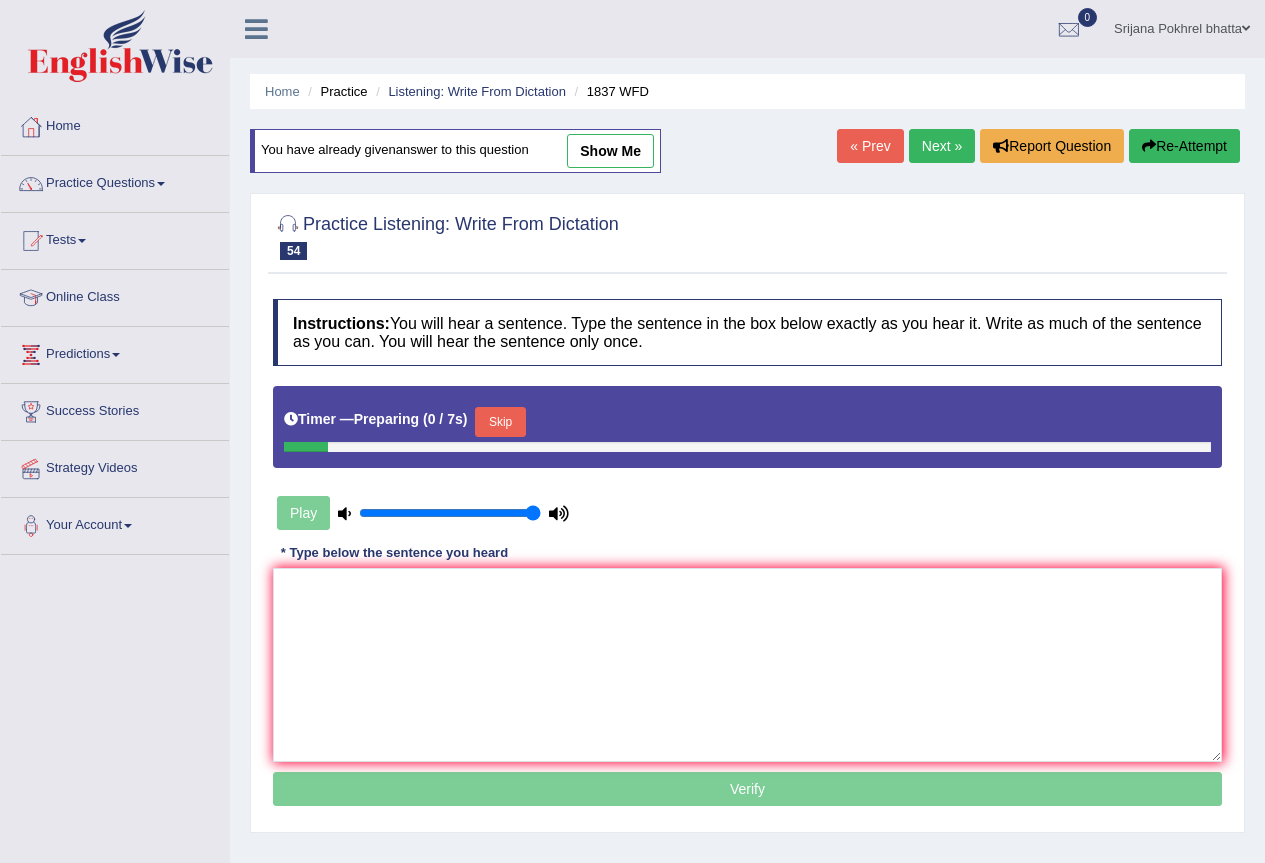 click on "Skip" at bounding box center [500, 422] 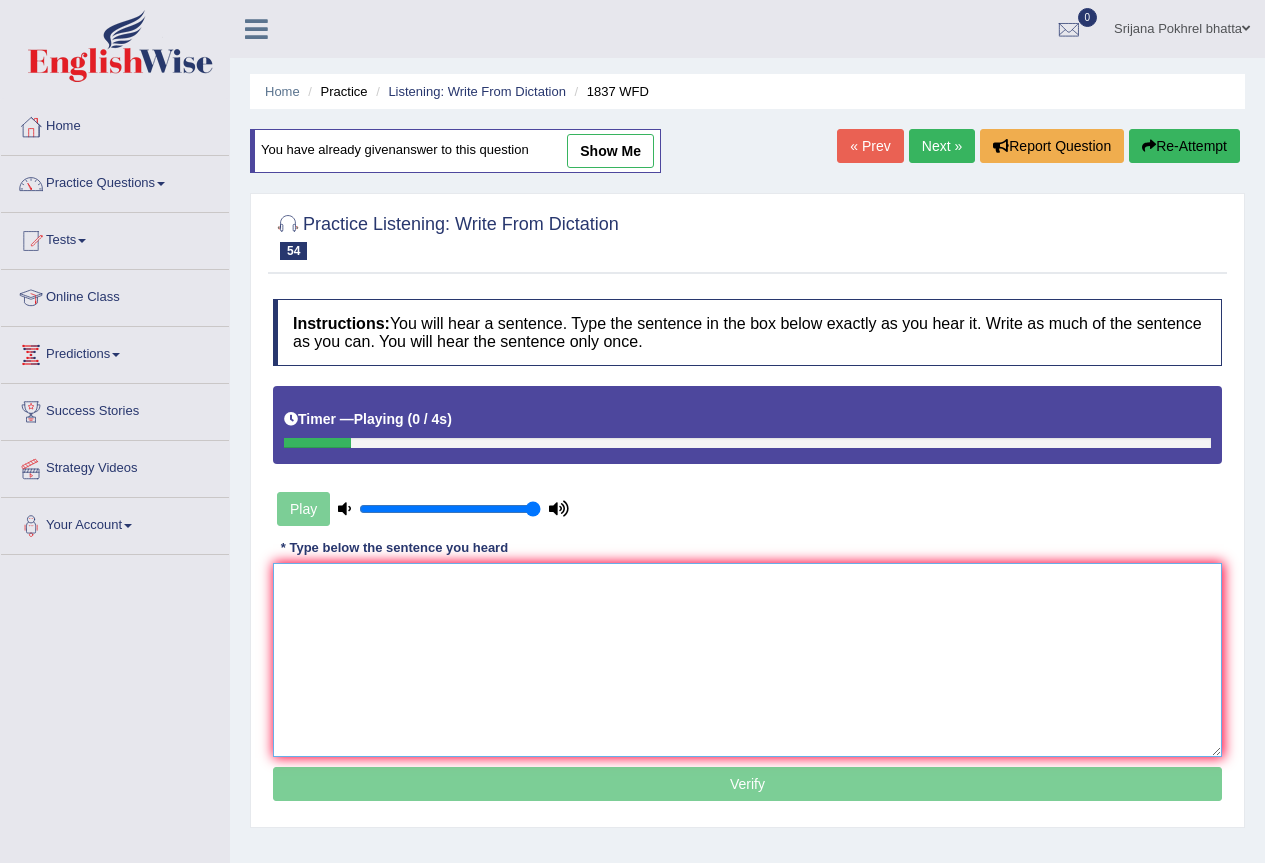 click at bounding box center (747, 660) 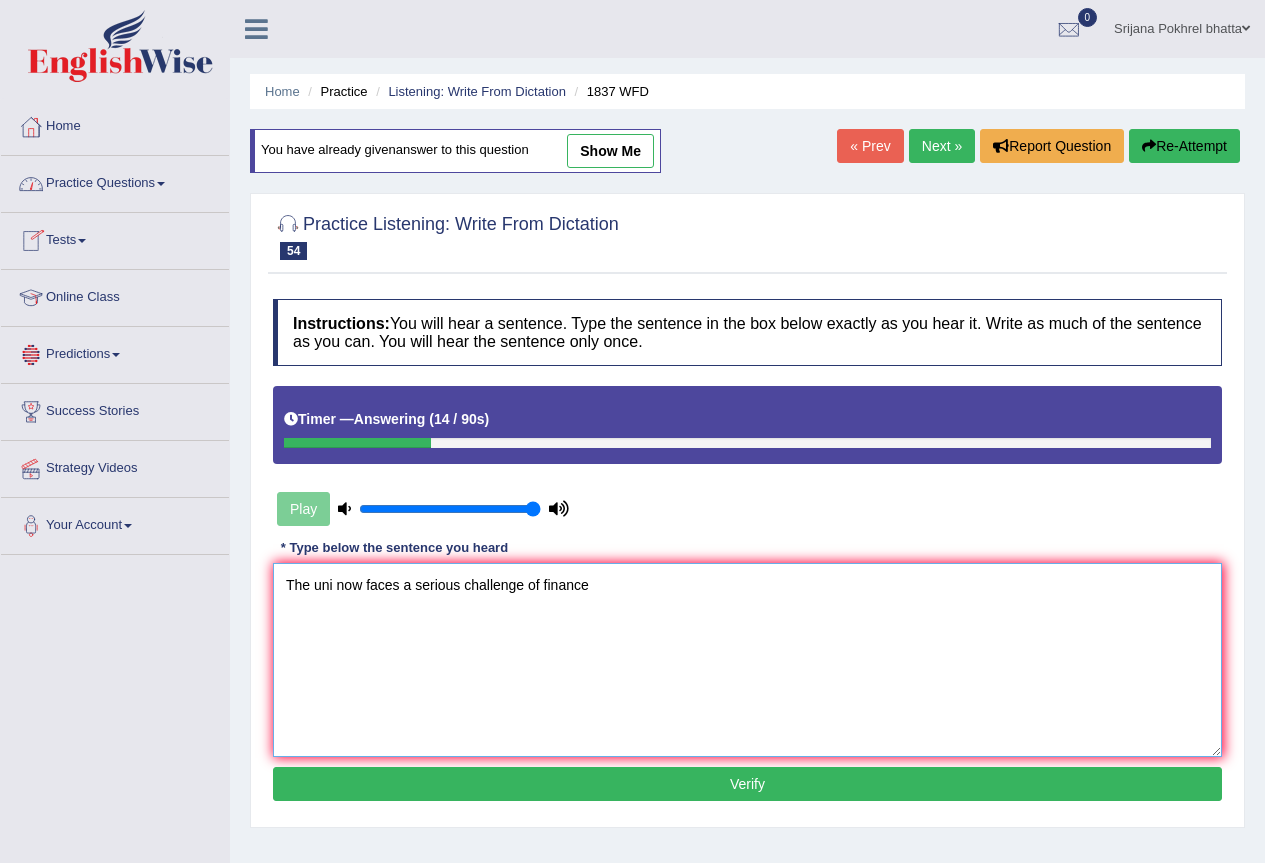 click on "The uni now faces a serious challenge of finance" at bounding box center [747, 660] 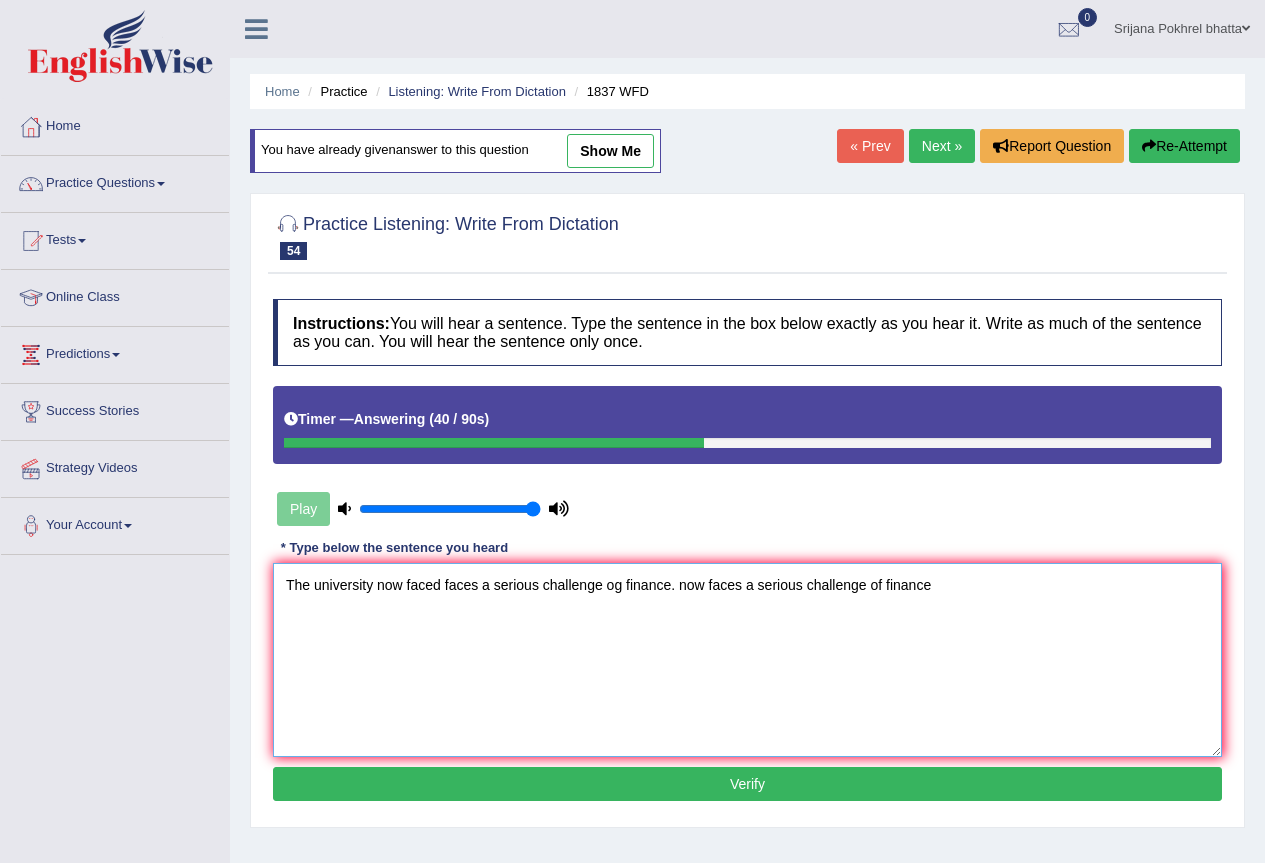 drag, startPoint x: 679, startPoint y: 591, endPoint x: 1212, endPoint y: 574, distance: 533.27106 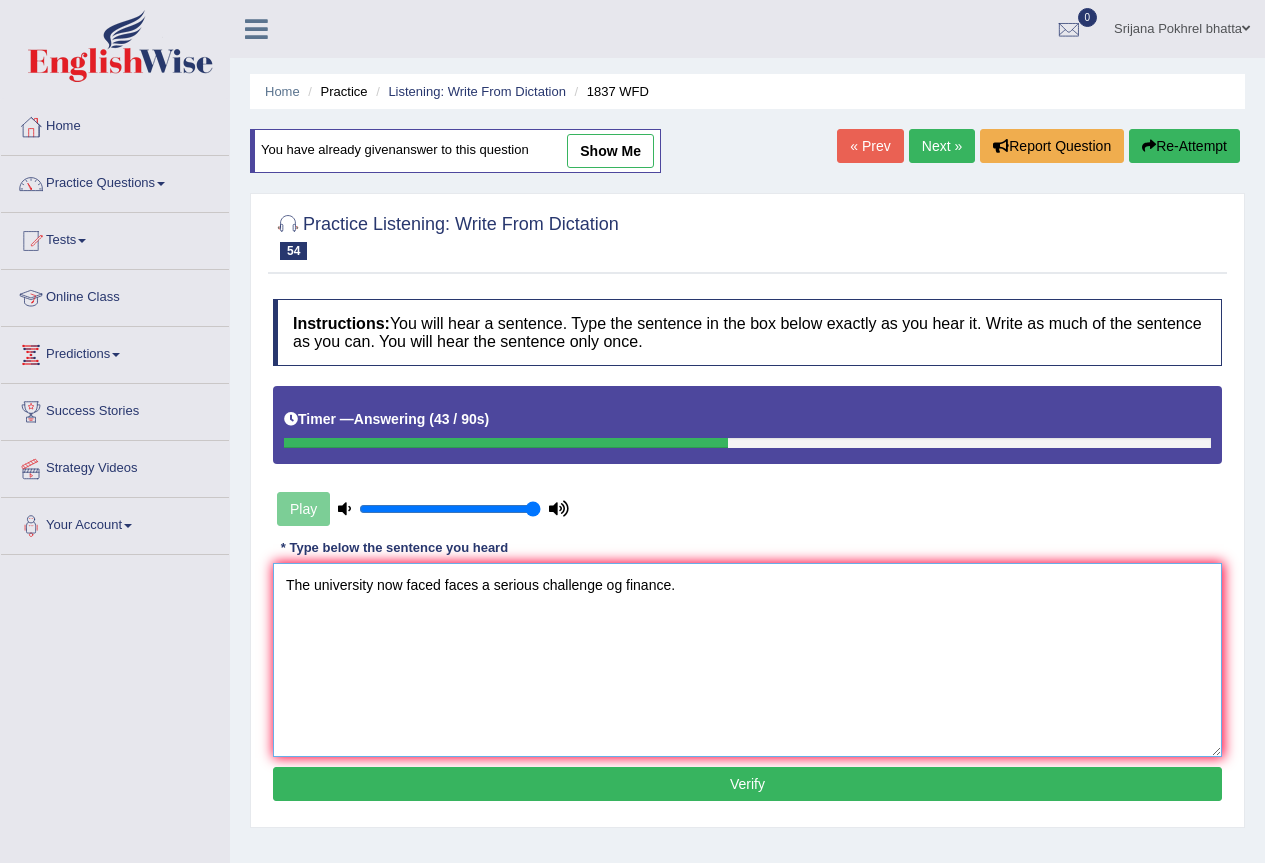 type on "The university now faced faces a serious challenge og finance." 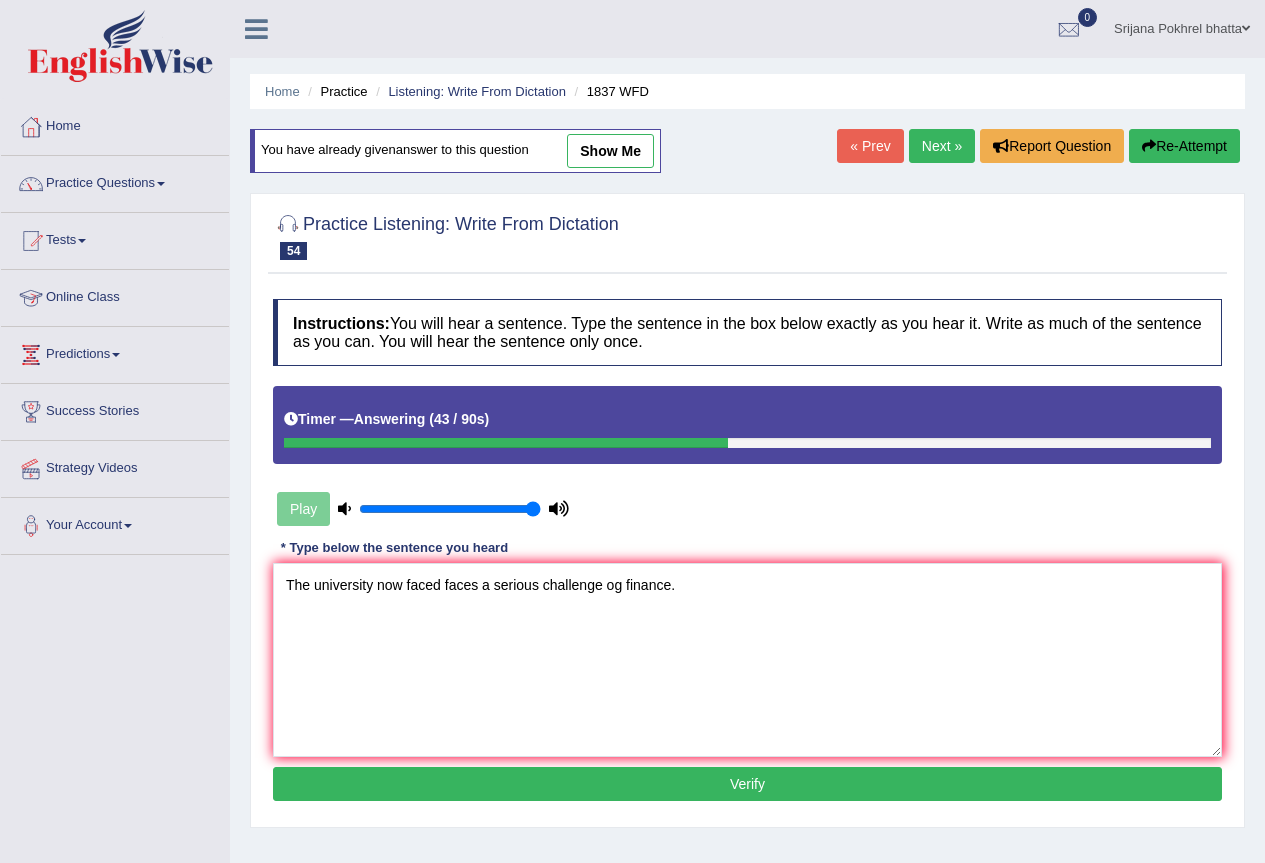 click on "Verify" at bounding box center (747, 784) 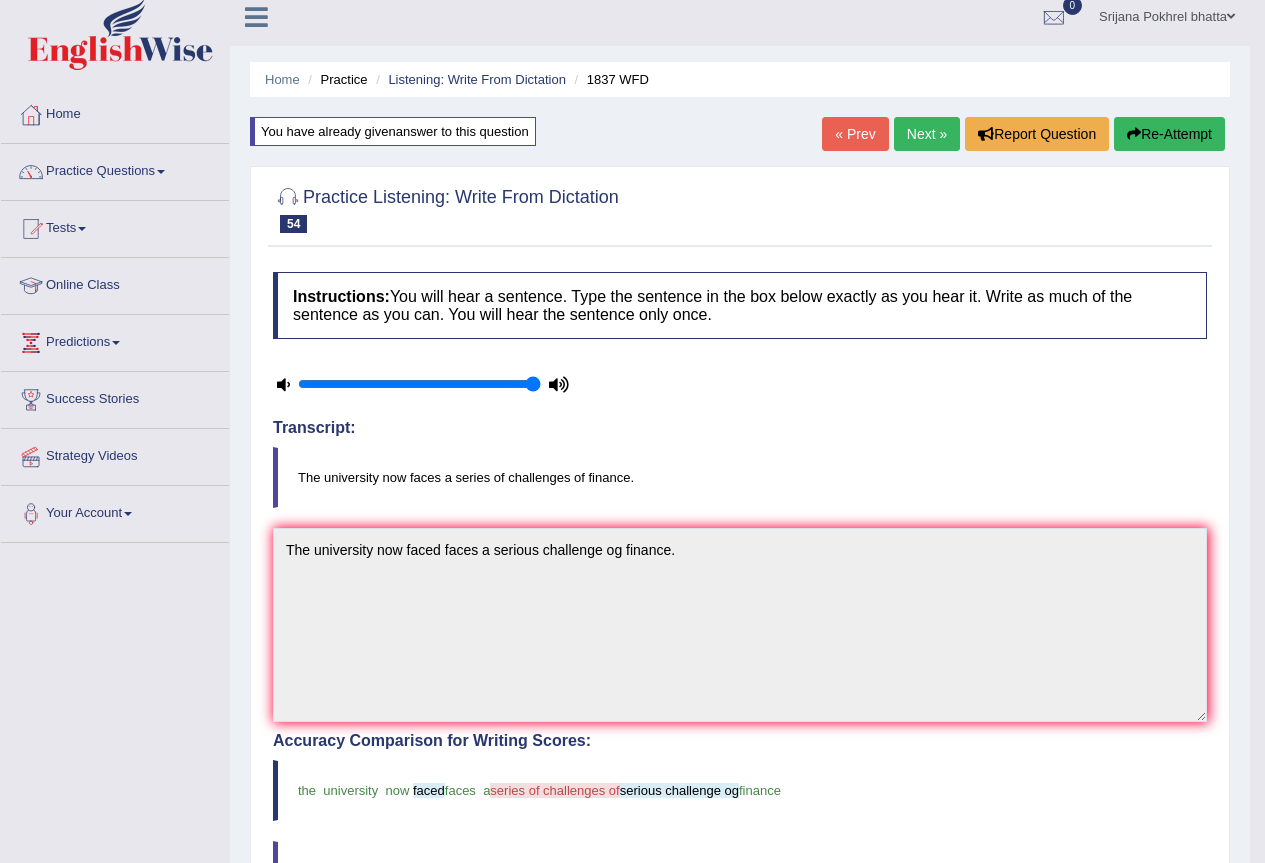 scroll, scrollTop: 0, scrollLeft: 0, axis: both 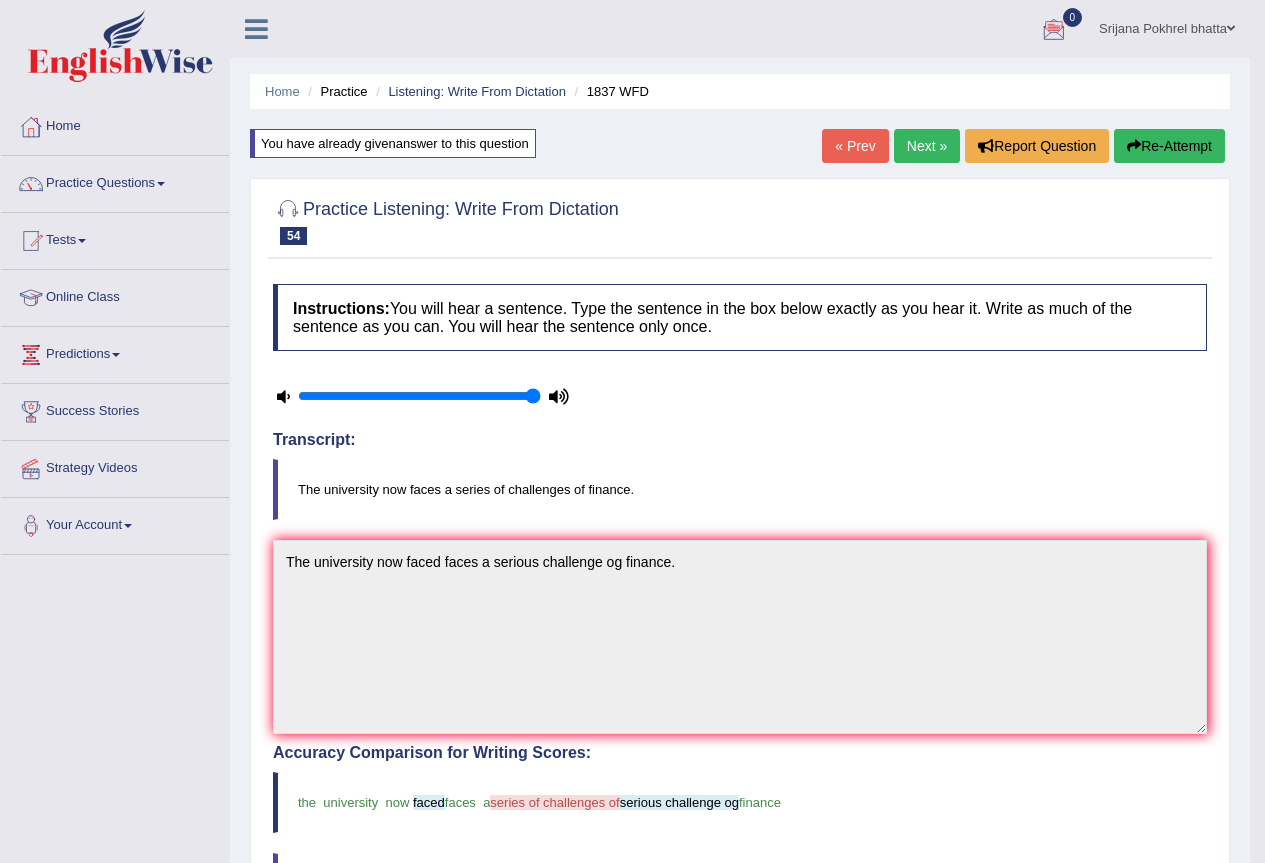 click on "Next »" at bounding box center [927, 146] 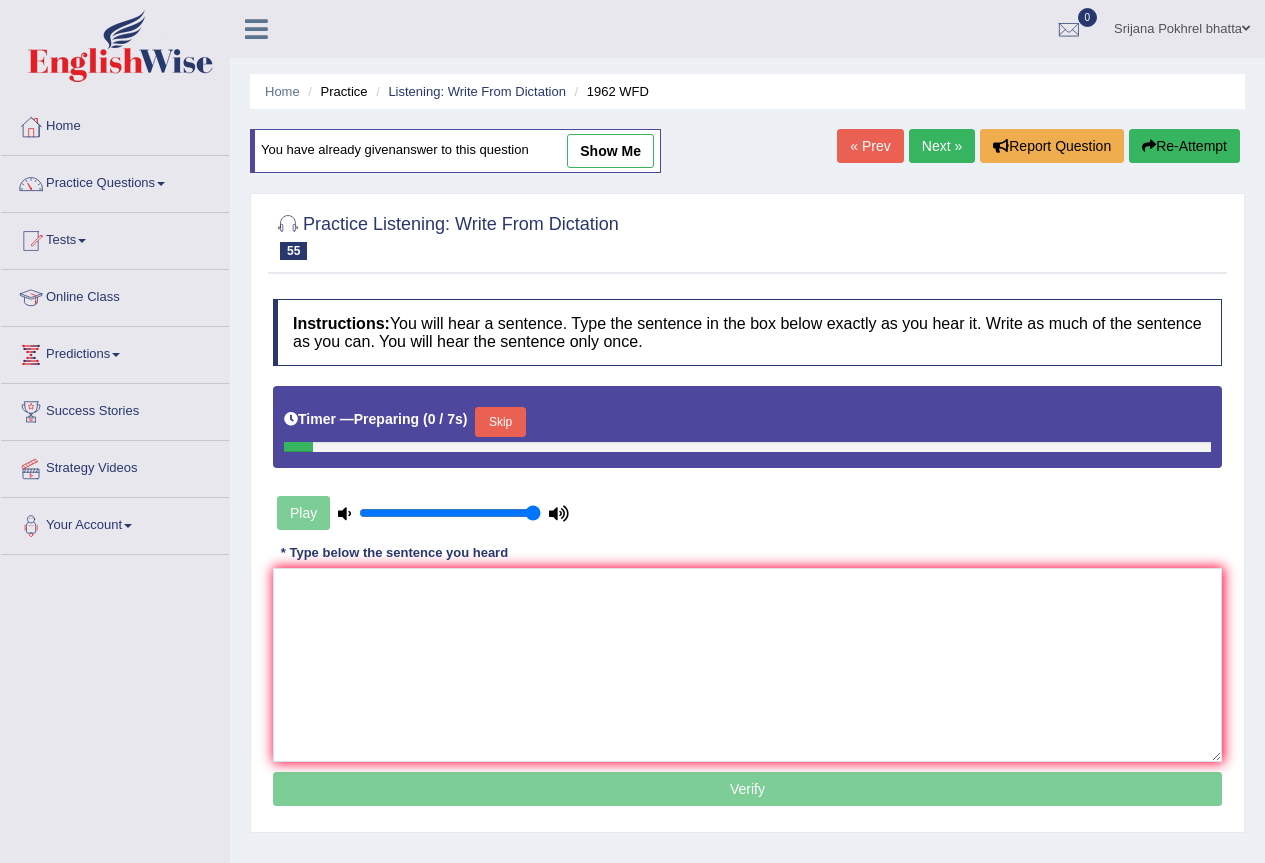 scroll, scrollTop: 0, scrollLeft: 0, axis: both 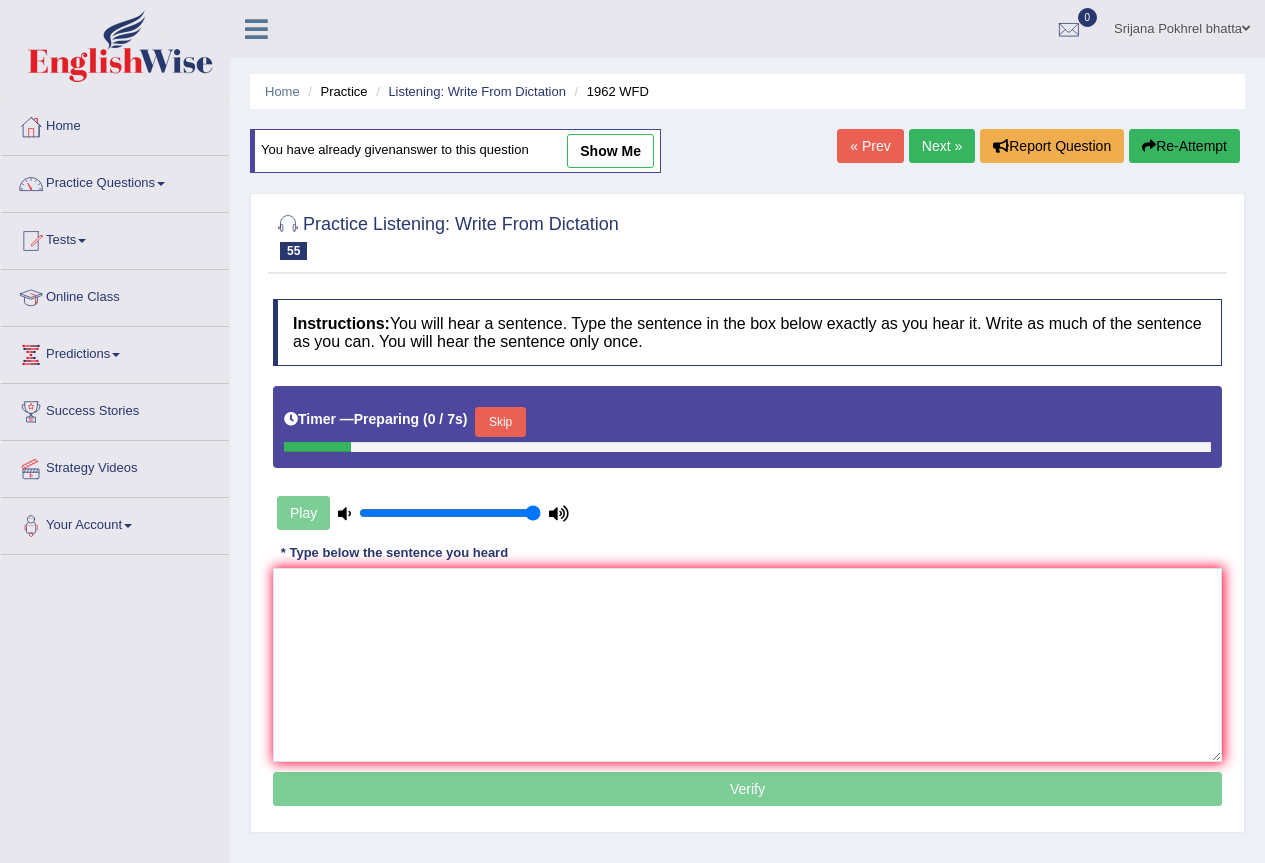click on "Skip" at bounding box center [500, 422] 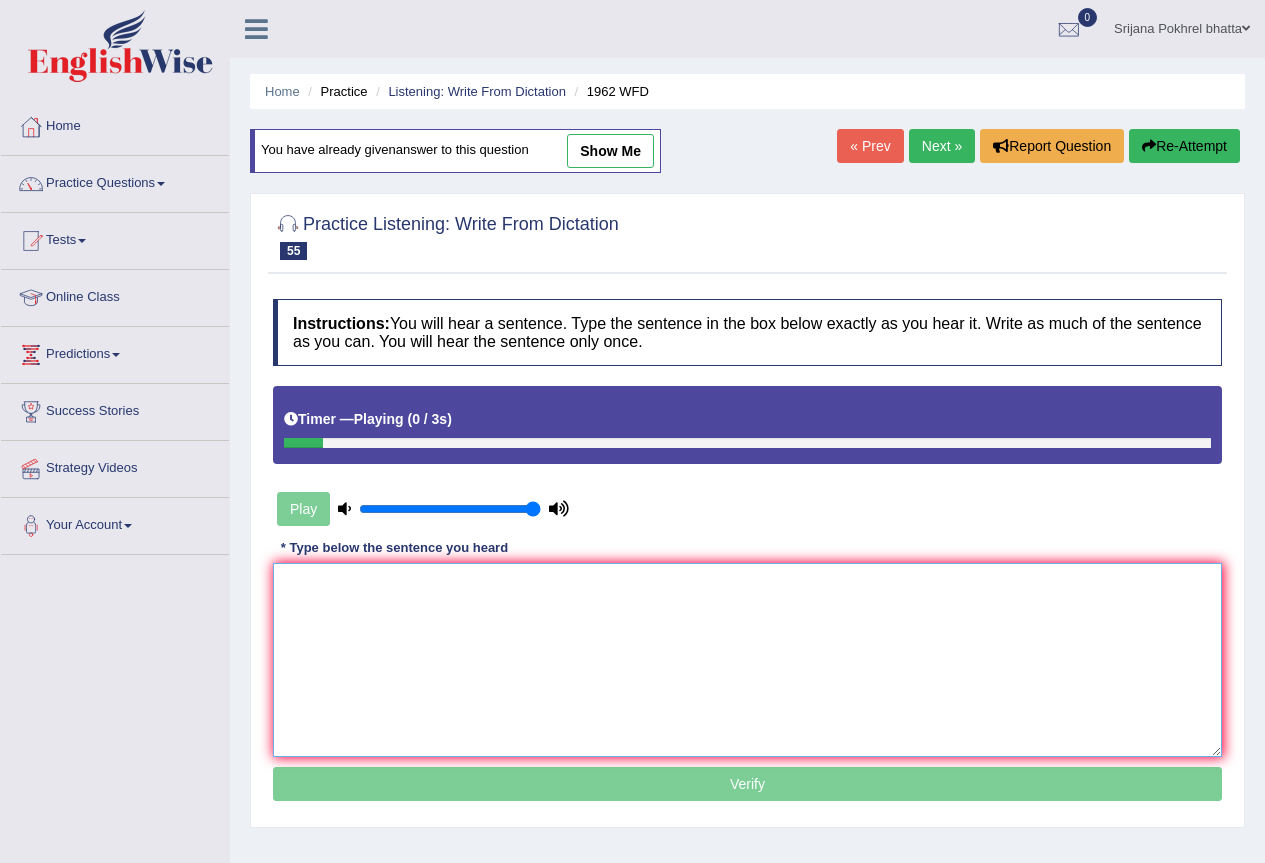 click at bounding box center (747, 660) 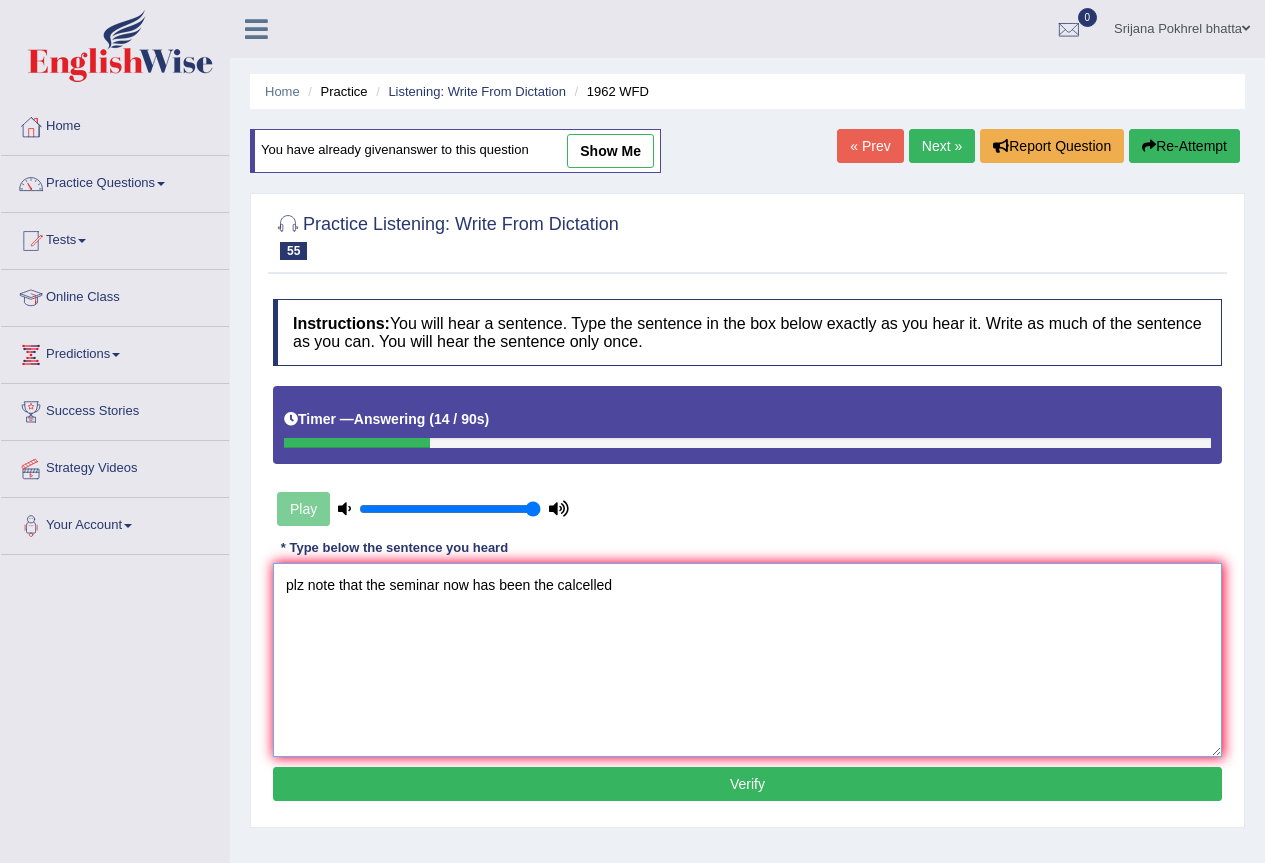 drag, startPoint x: 305, startPoint y: 586, endPoint x: 177, endPoint y: 585, distance: 128.0039 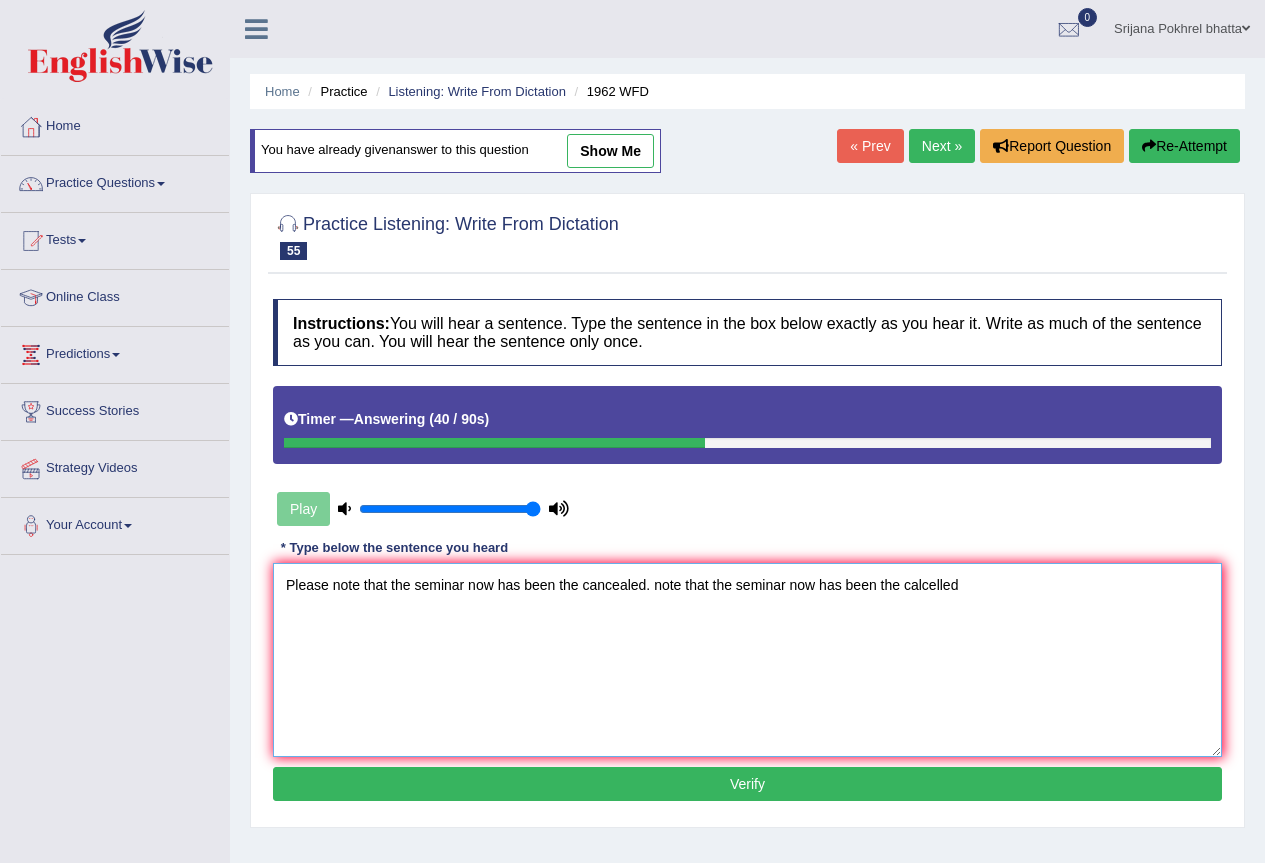 drag, startPoint x: 650, startPoint y: 583, endPoint x: 1279, endPoint y: 561, distance: 629.38464 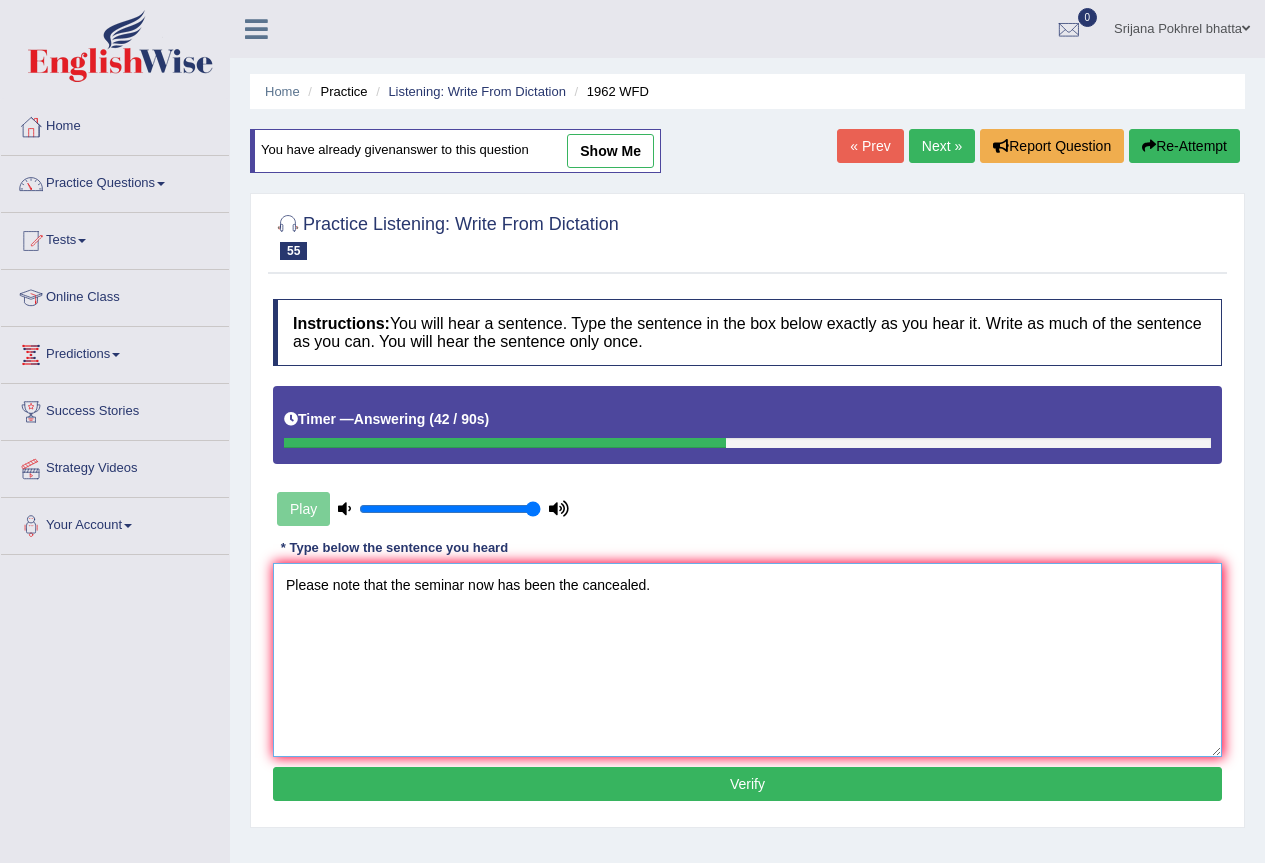 type on "Please note that the seminar now has been the cancealed." 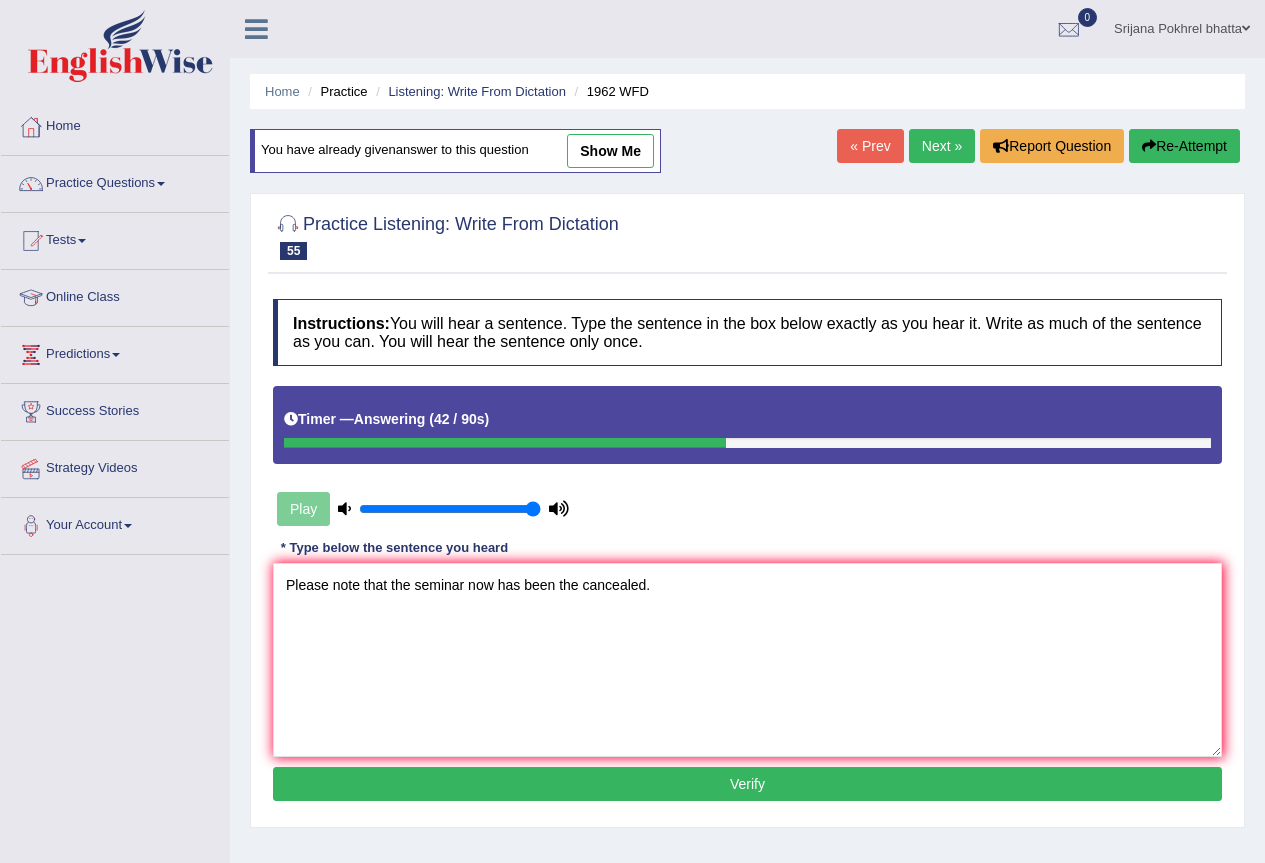 click on "Verify" at bounding box center (747, 784) 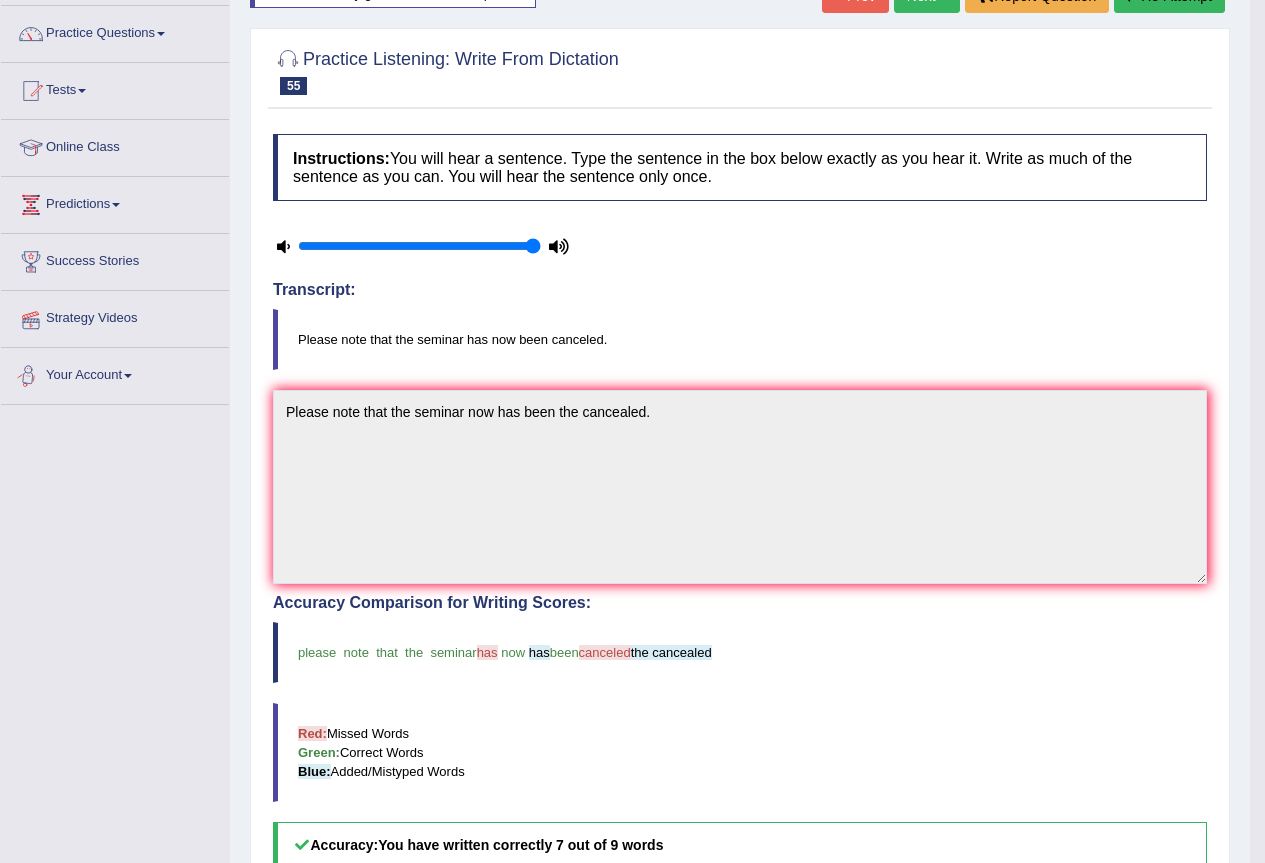 scroll, scrollTop: 0, scrollLeft: 0, axis: both 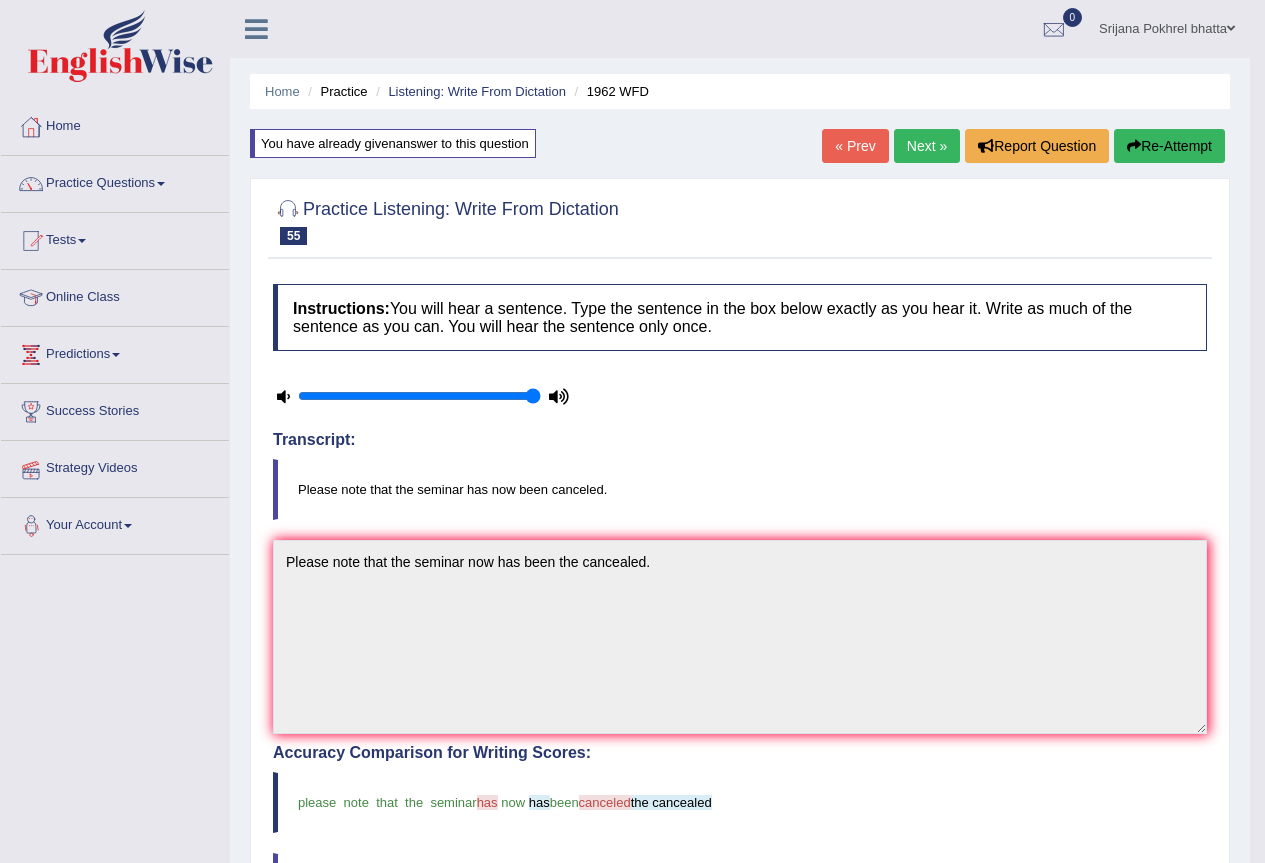 click on "Next »" at bounding box center [927, 146] 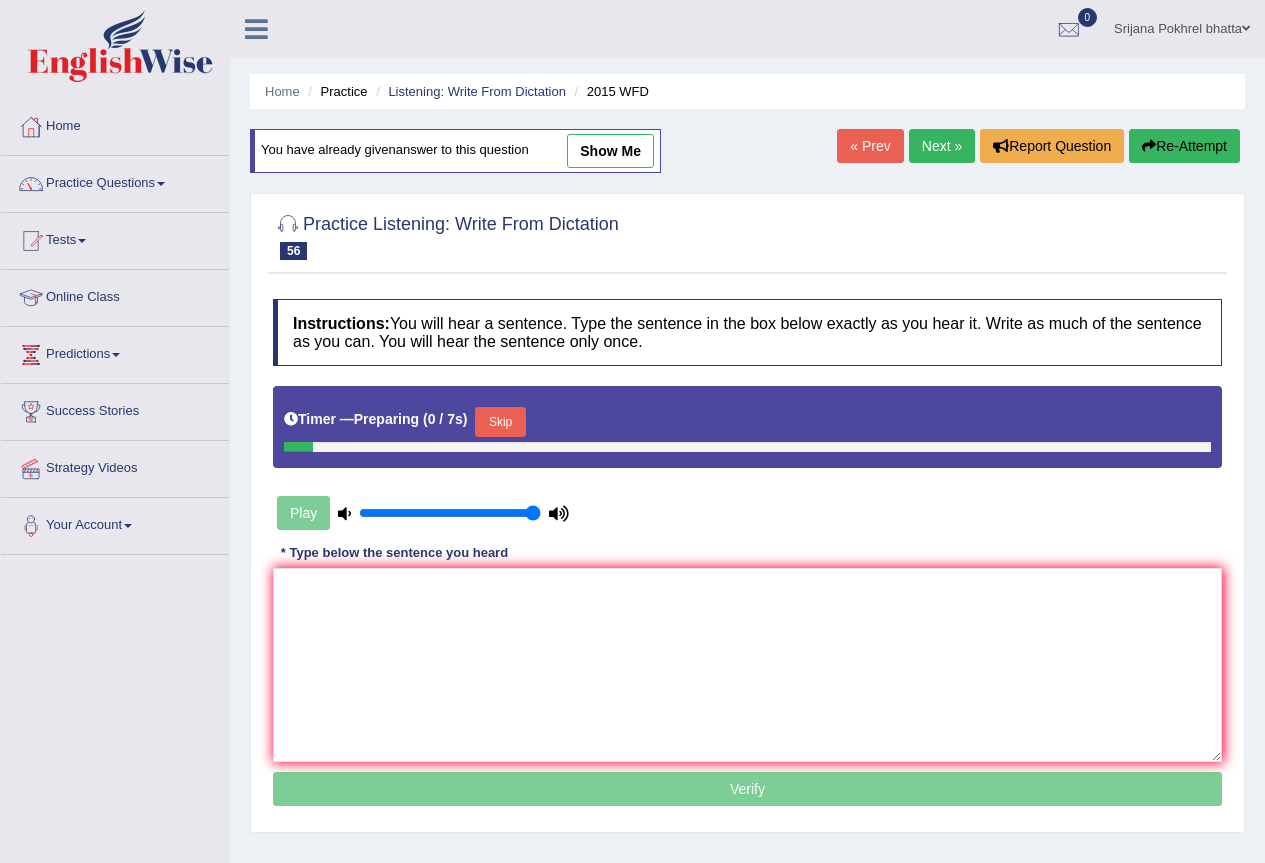 scroll, scrollTop: 0, scrollLeft: 0, axis: both 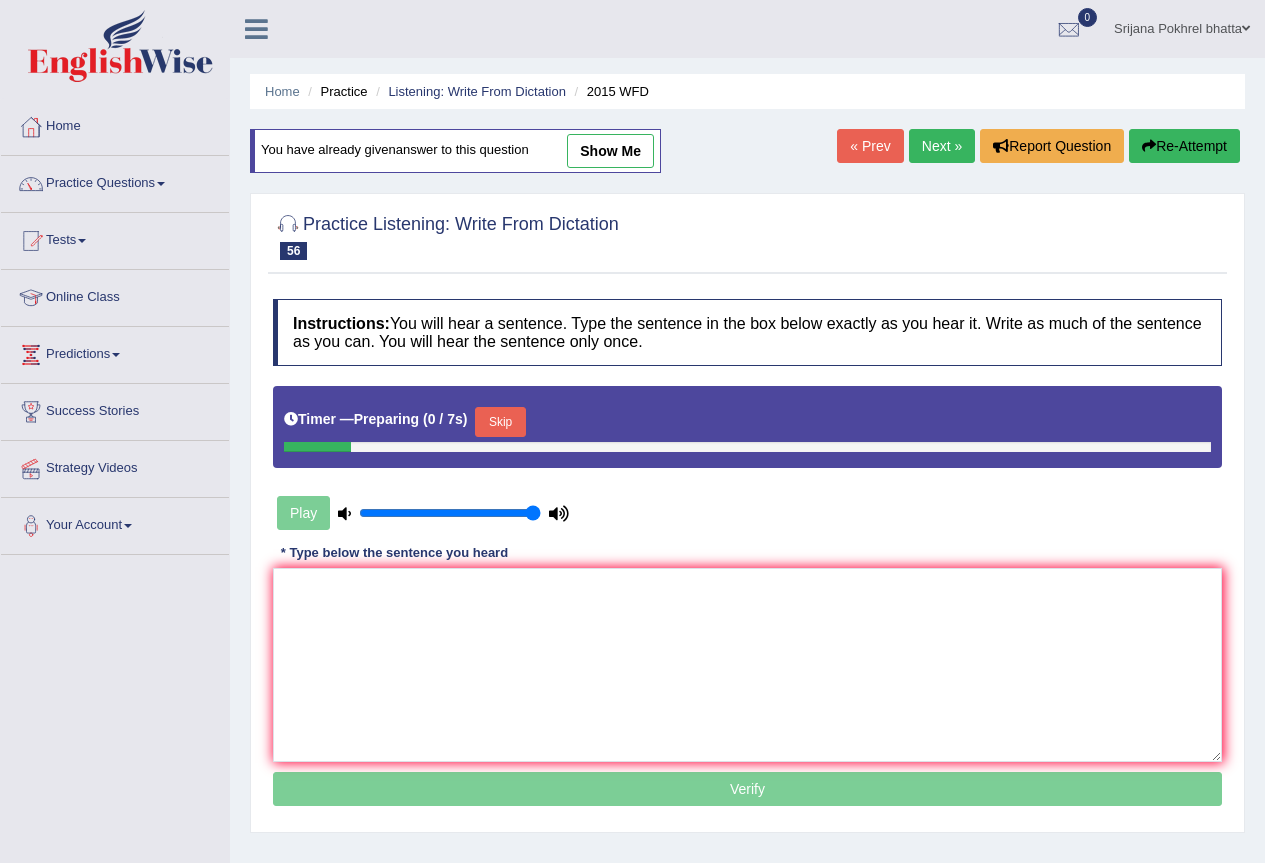 click on "Skip" at bounding box center [500, 422] 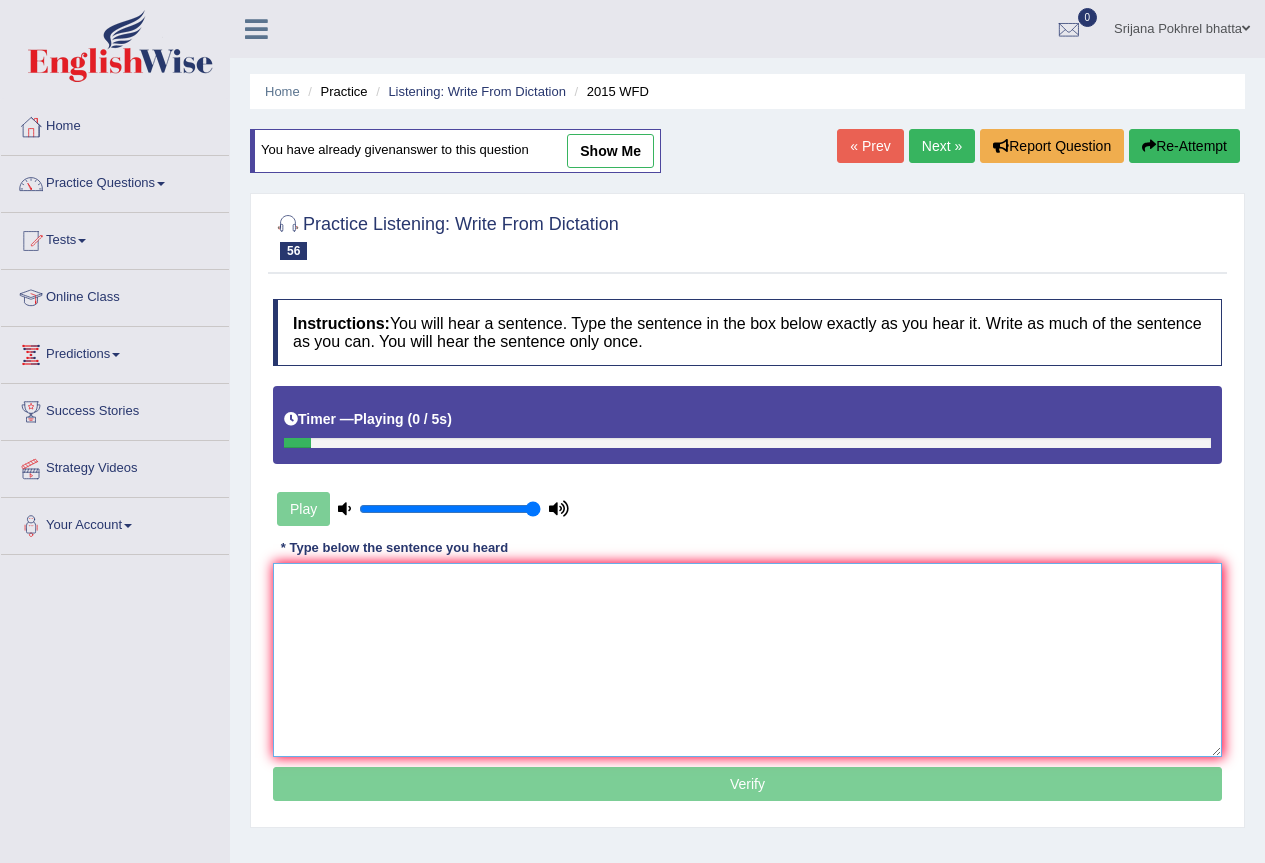 click at bounding box center [747, 660] 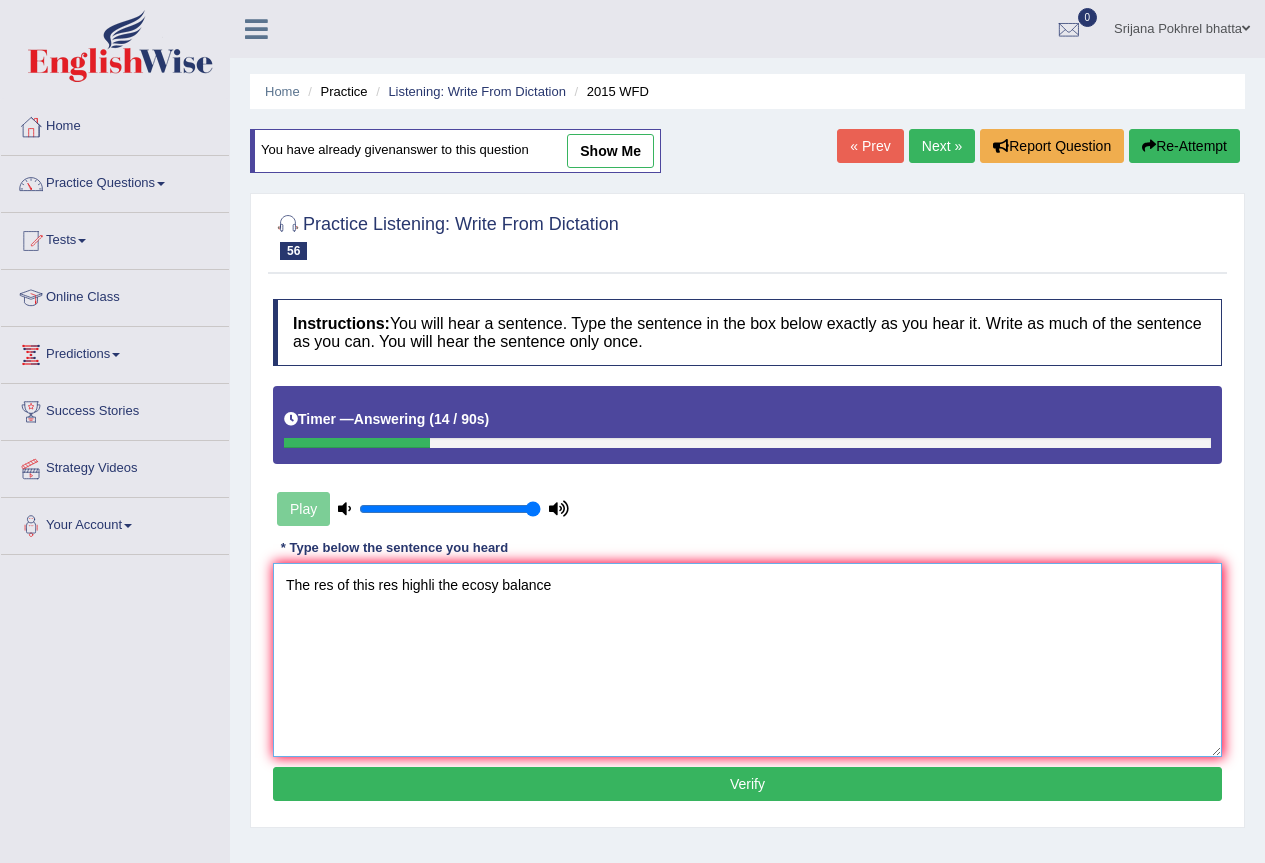 click on "The res of this res highli the ecosy balance" at bounding box center (747, 660) 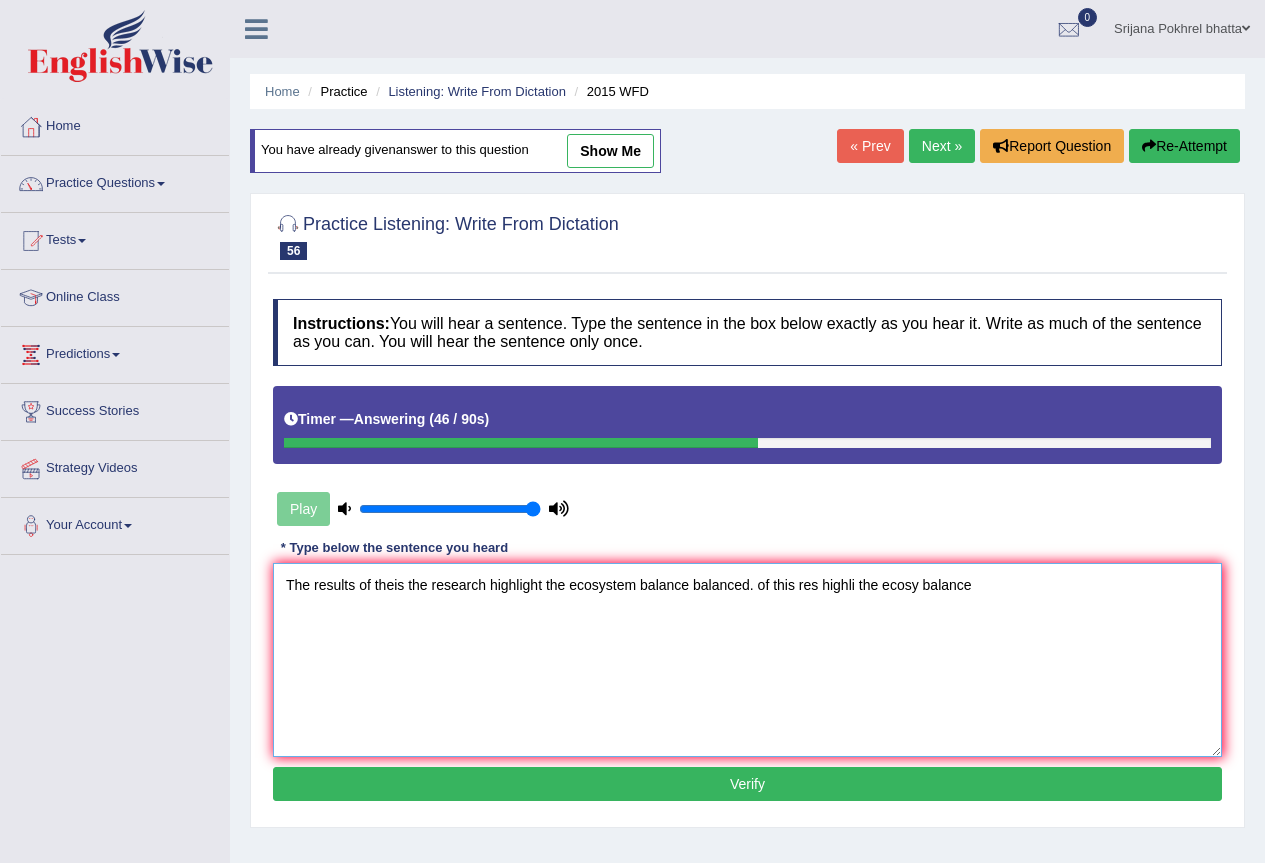 drag, startPoint x: 758, startPoint y: 586, endPoint x: 1279, endPoint y: 554, distance: 521.9818 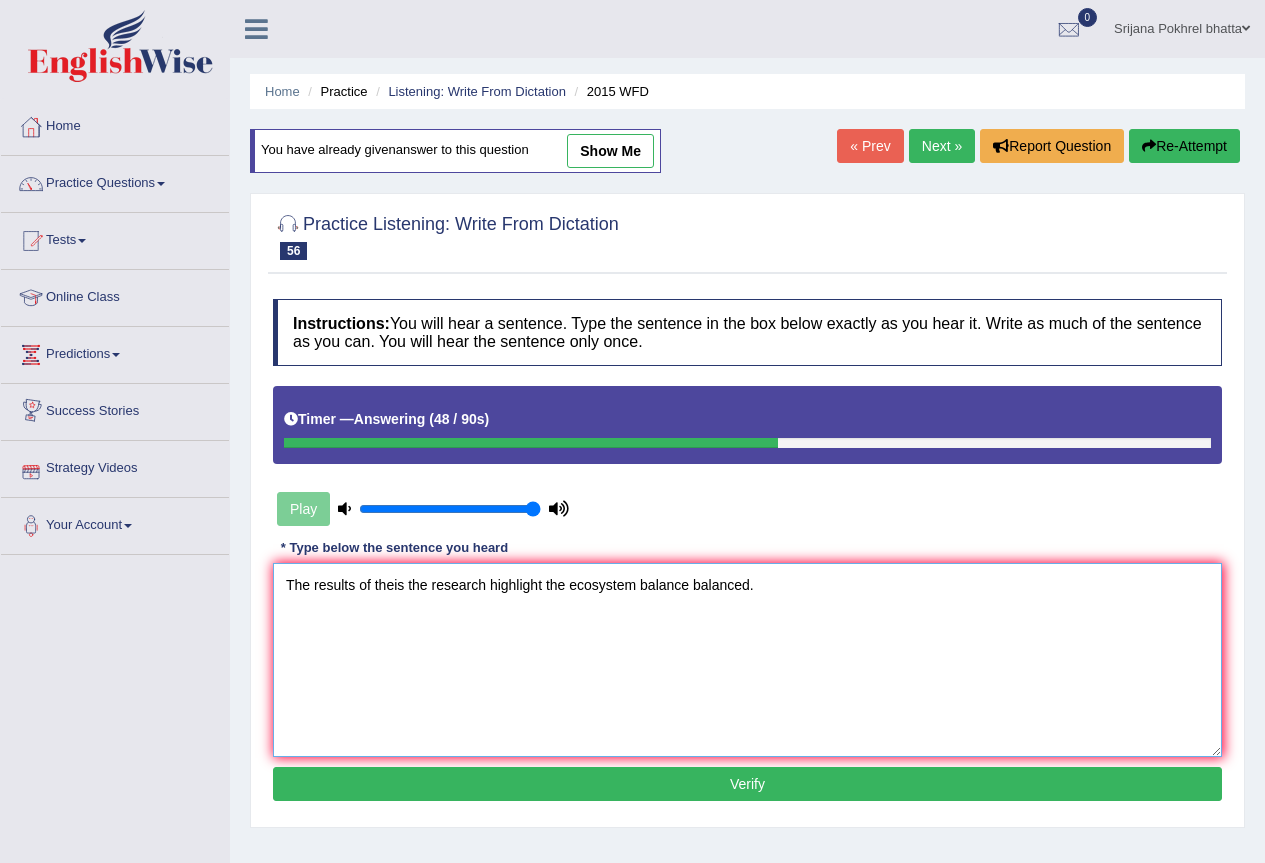 type on "The results of theis the research highlight the ecosystem balance balanced." 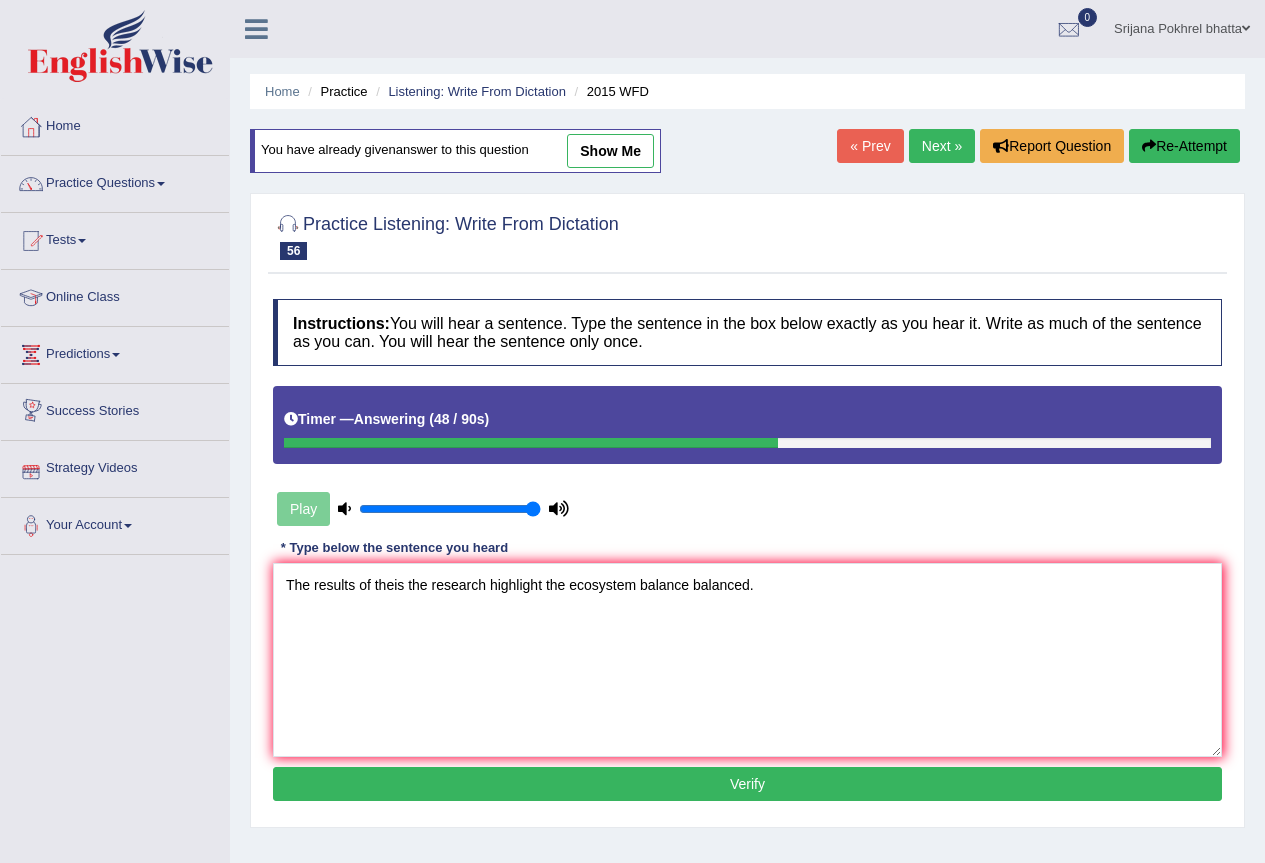 click on "Verify" at bounding box center [747, 784] 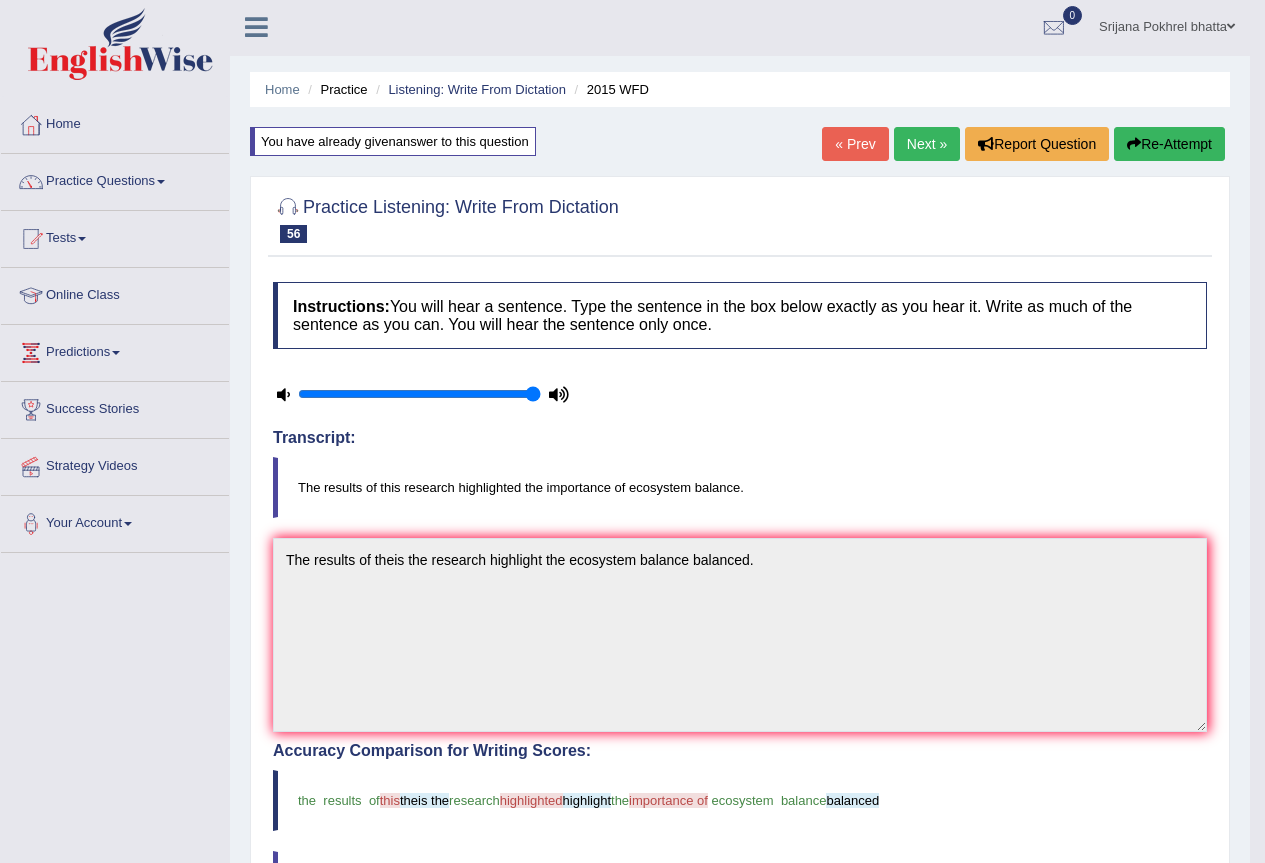 scroll, scrollTop: 0, scrollLeft: 0, axis: both 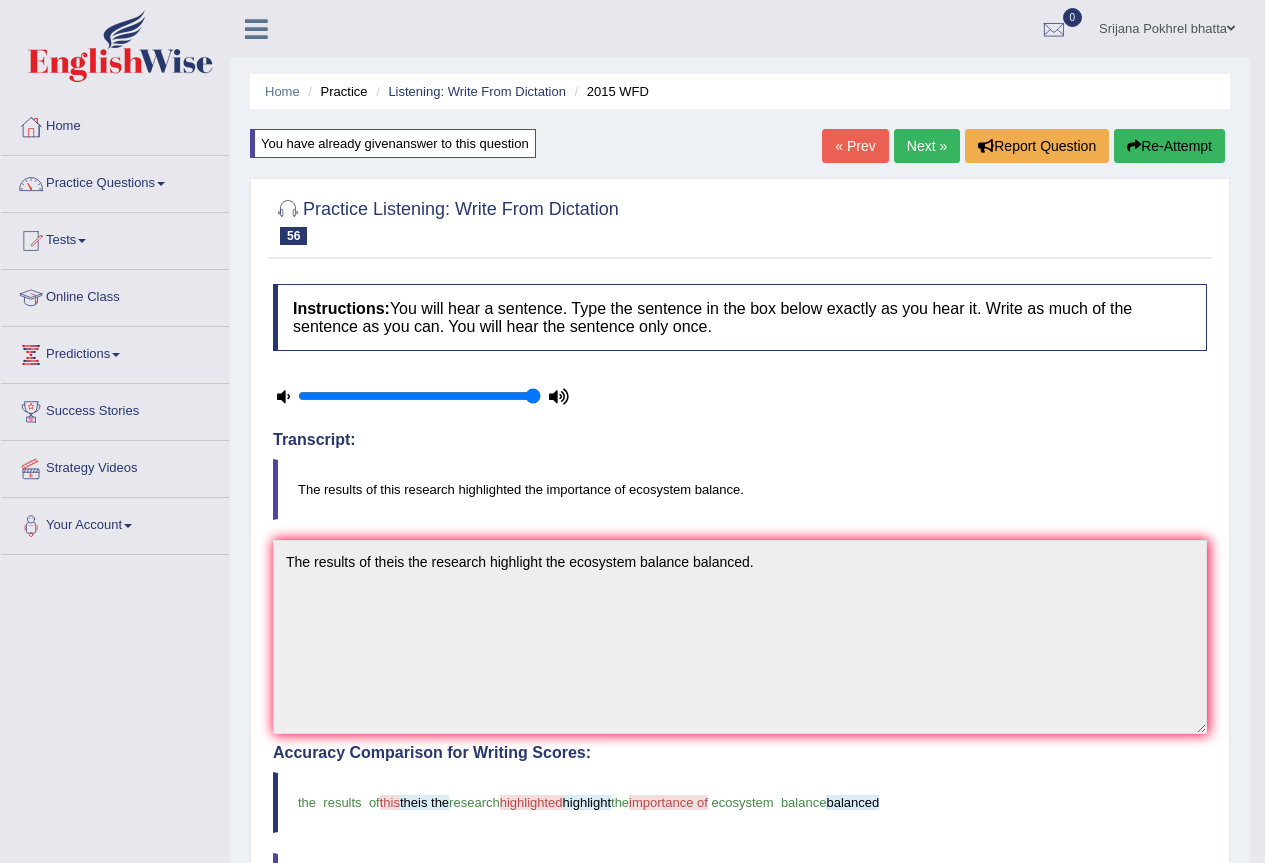 click on "Re-Attempt" at bounding box center (1169, 146) 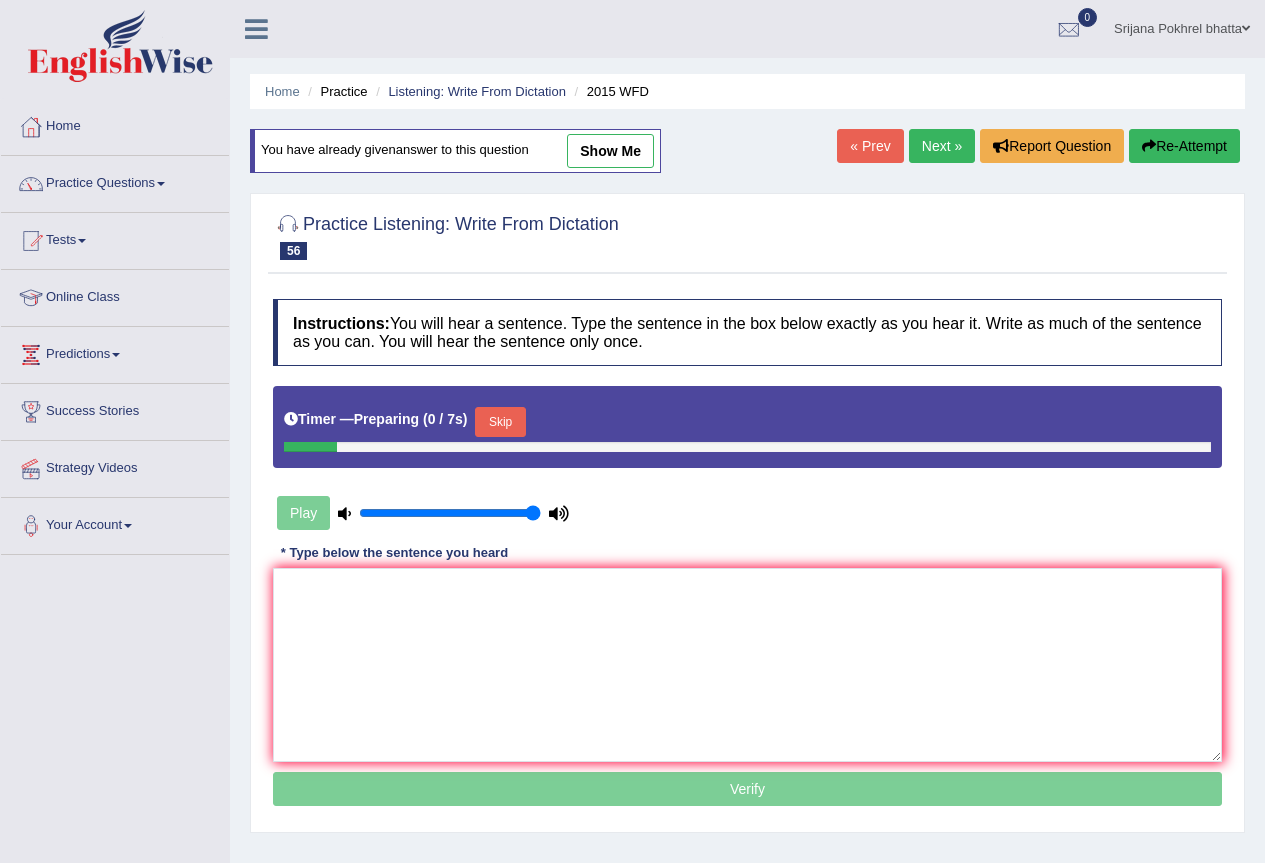 scroll, scrollTop: 0, scrollLeft: 0, axis: both 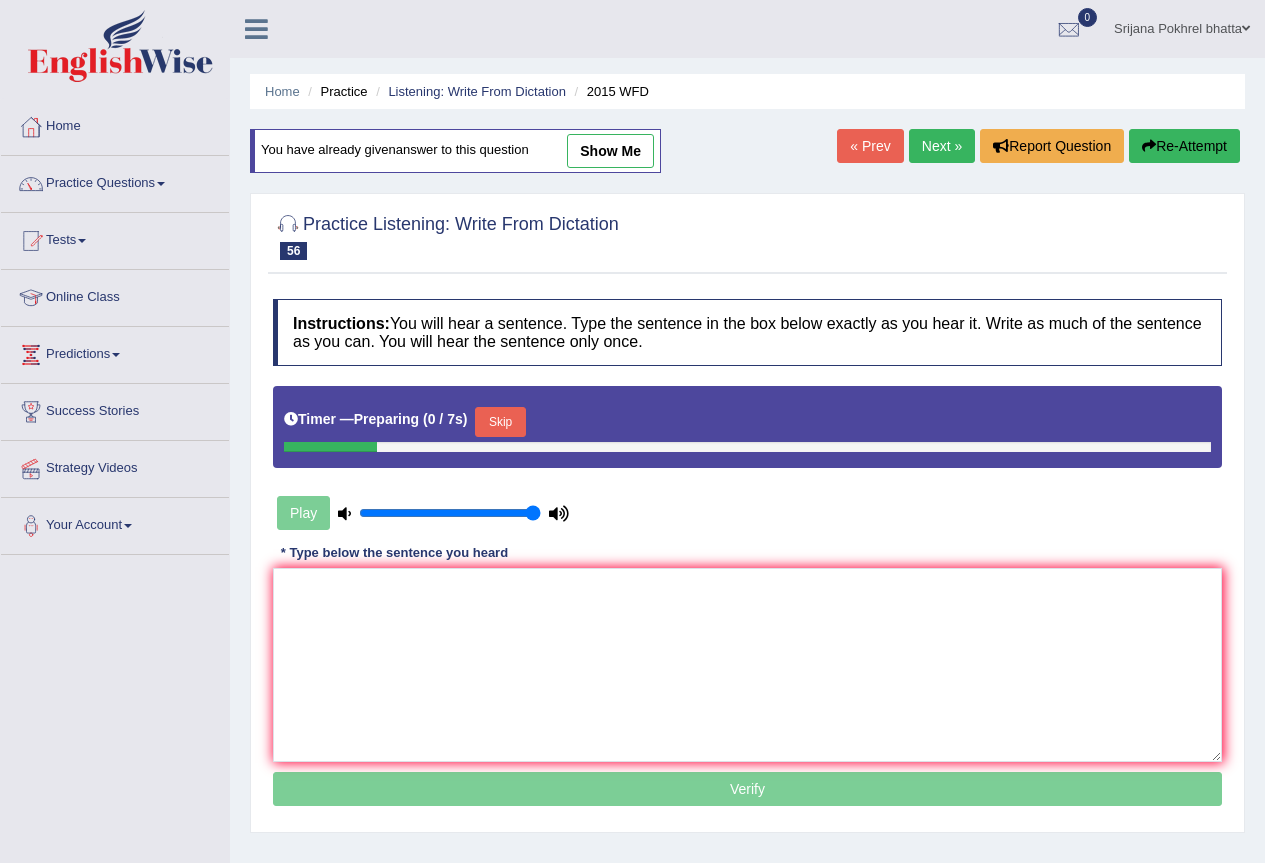 click on "Skip" at bounding box center [500, 422] 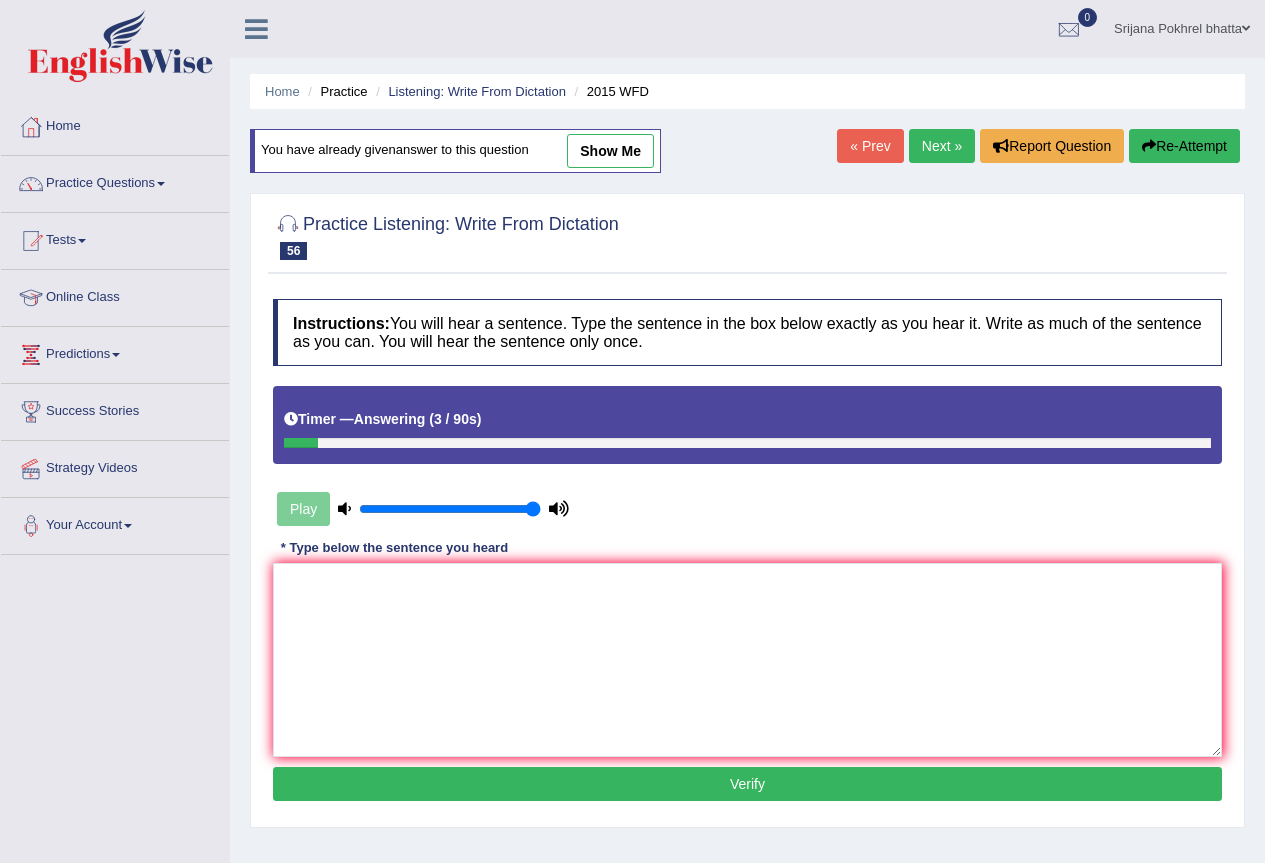click on "show me" at bounding box center (610, 151) 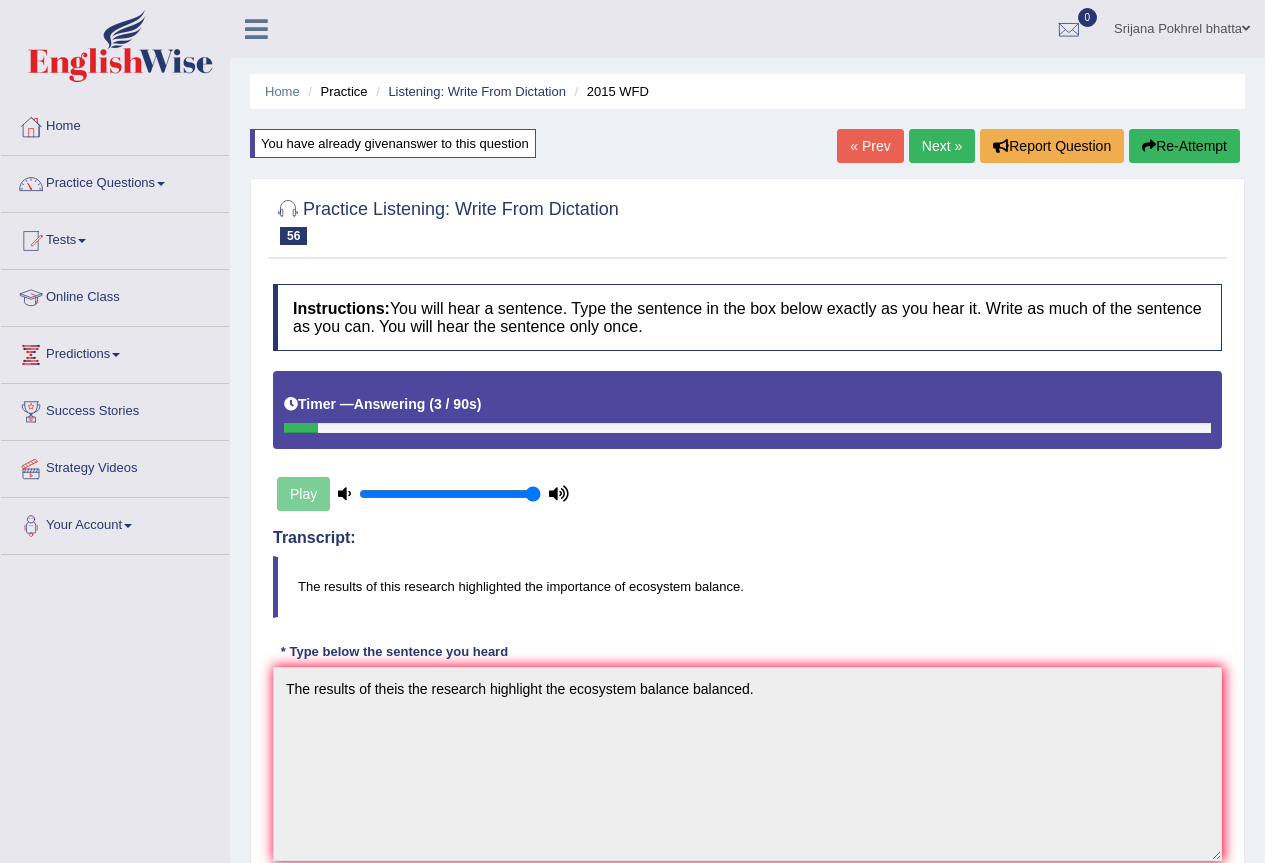 click on "Next »" at bounding box center [942, 146] 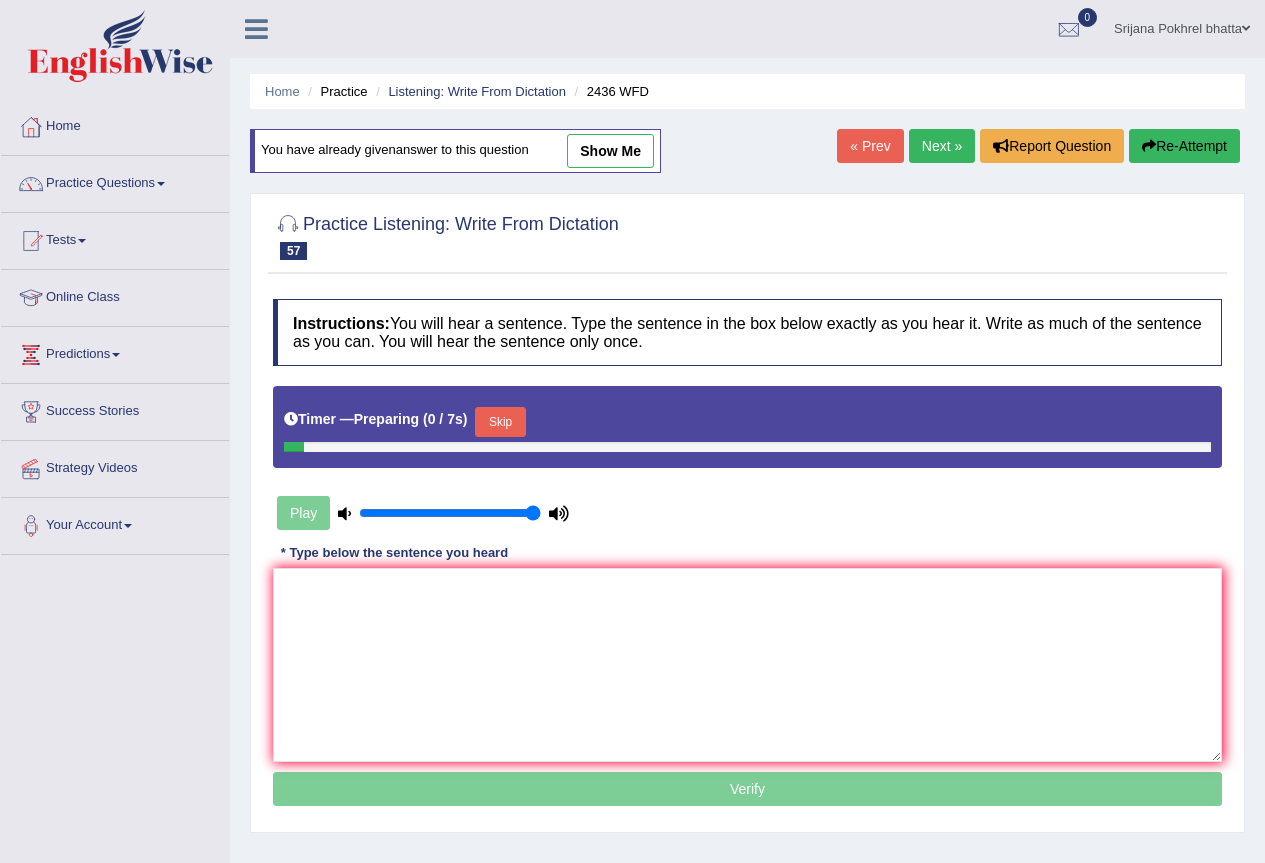 scroll, scrollTop: 0, scrollLeft: 0, axis: both 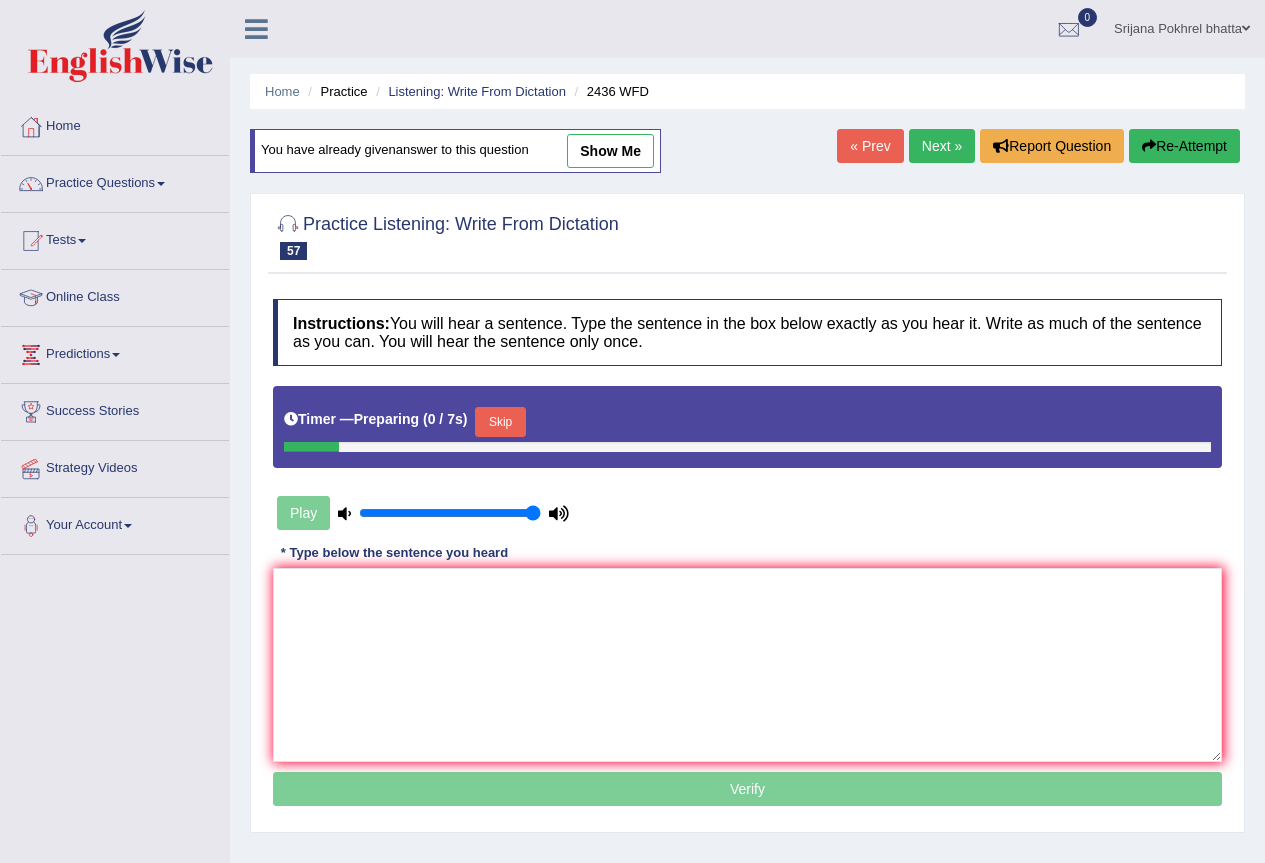 click on "Skip" at bounding box center [500, 422] 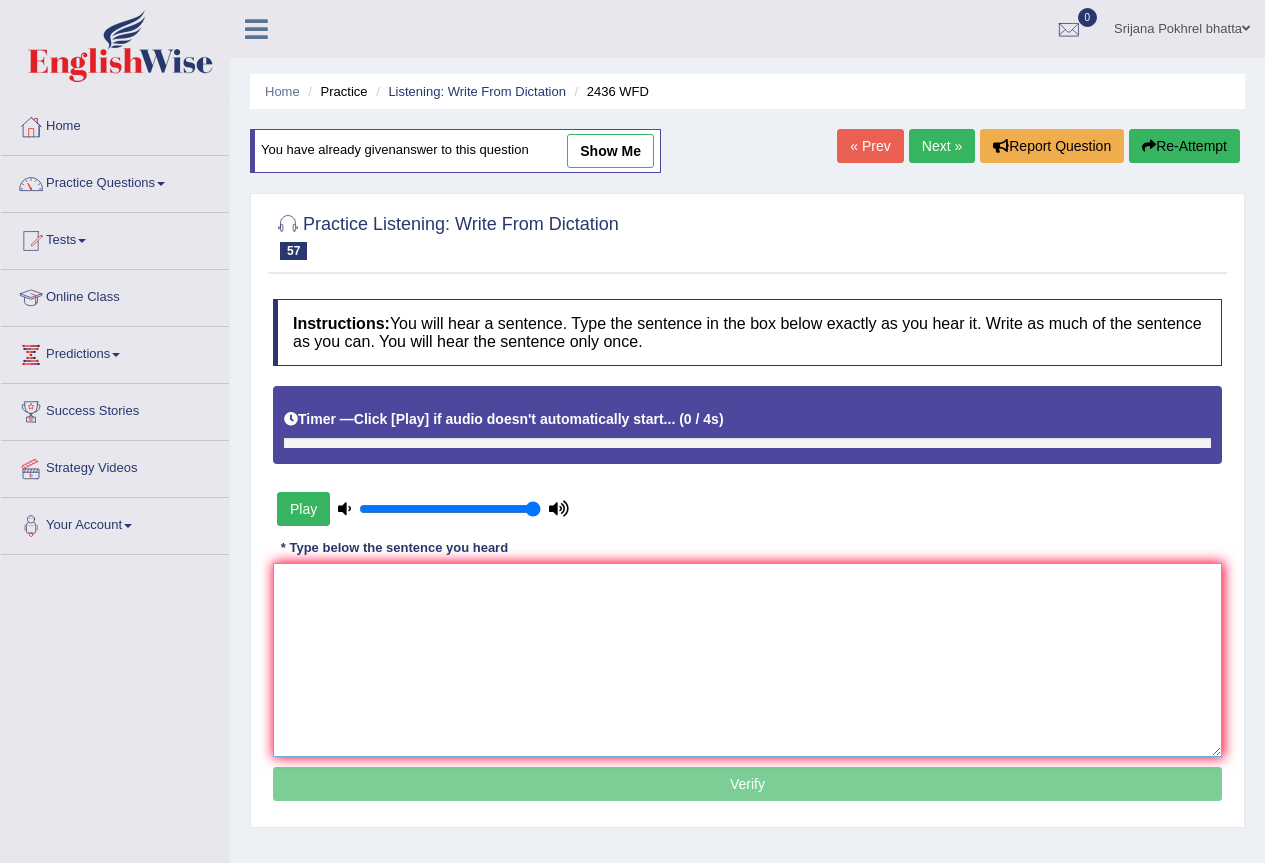 click at bounding box center [747, 660] 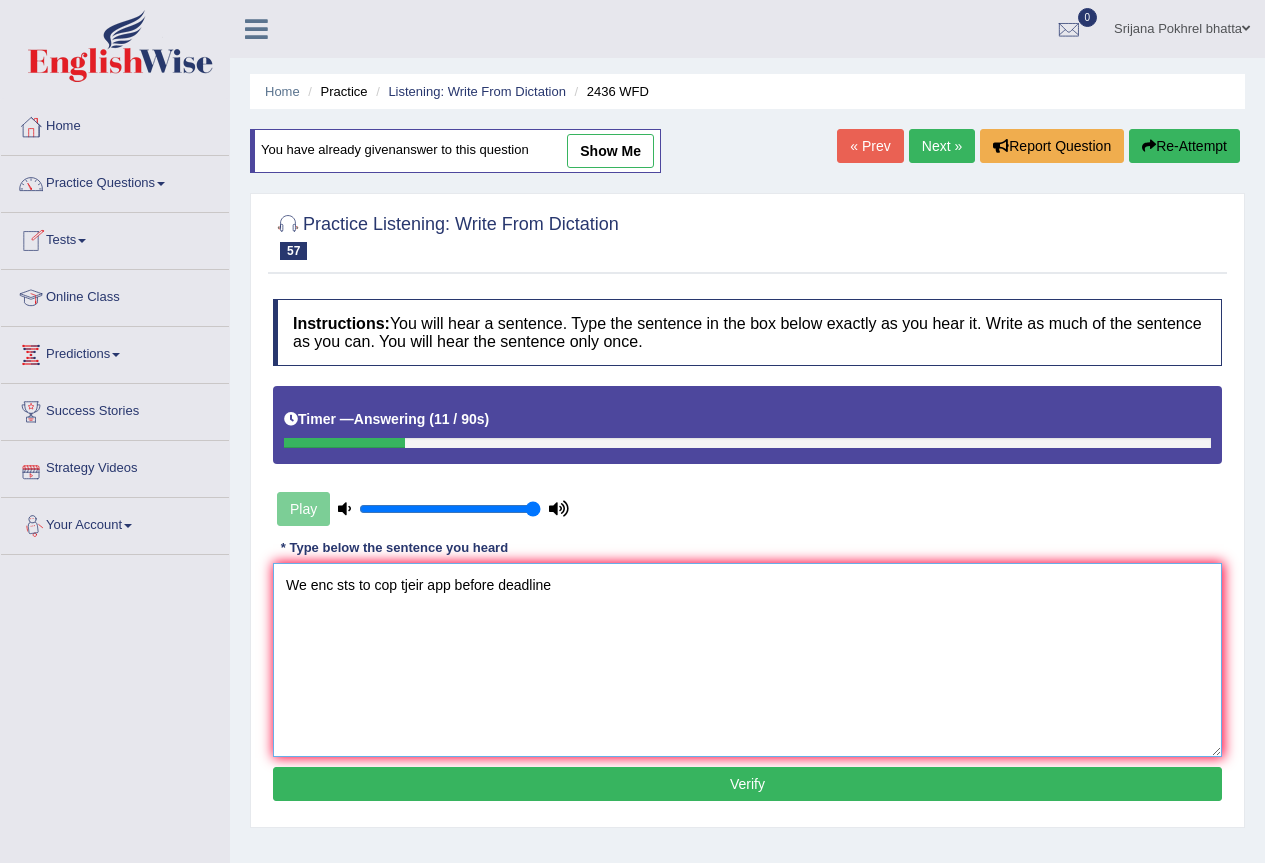 click on "We enc sts to cop tjeir app before deadline" at bounding box center (747, 660) 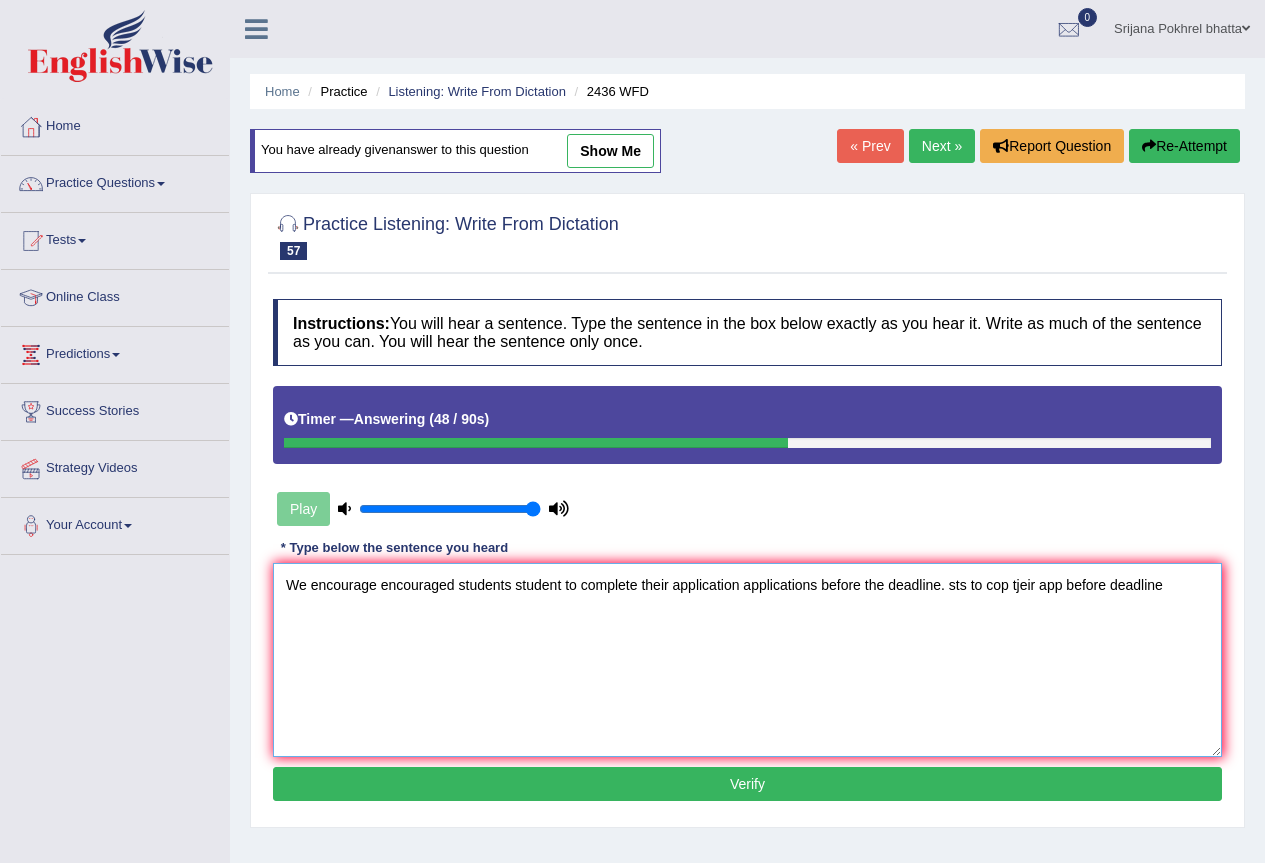 drag, startPoint x: 942, startPoint y: 582, endPoint x: 1279, endPoint y: 531, distance: 340.83722 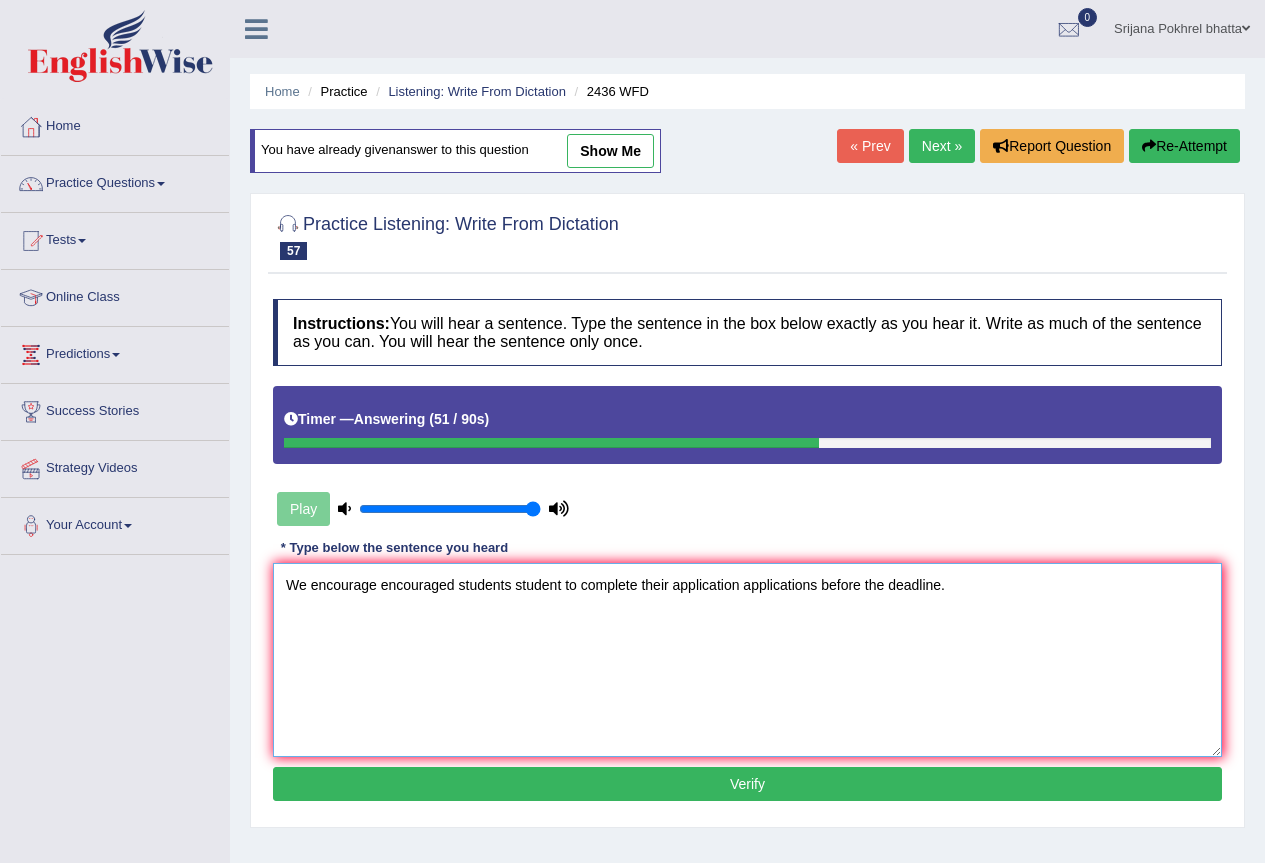 type on "We encourage encouraged students student to complete their application applications before the deadline." 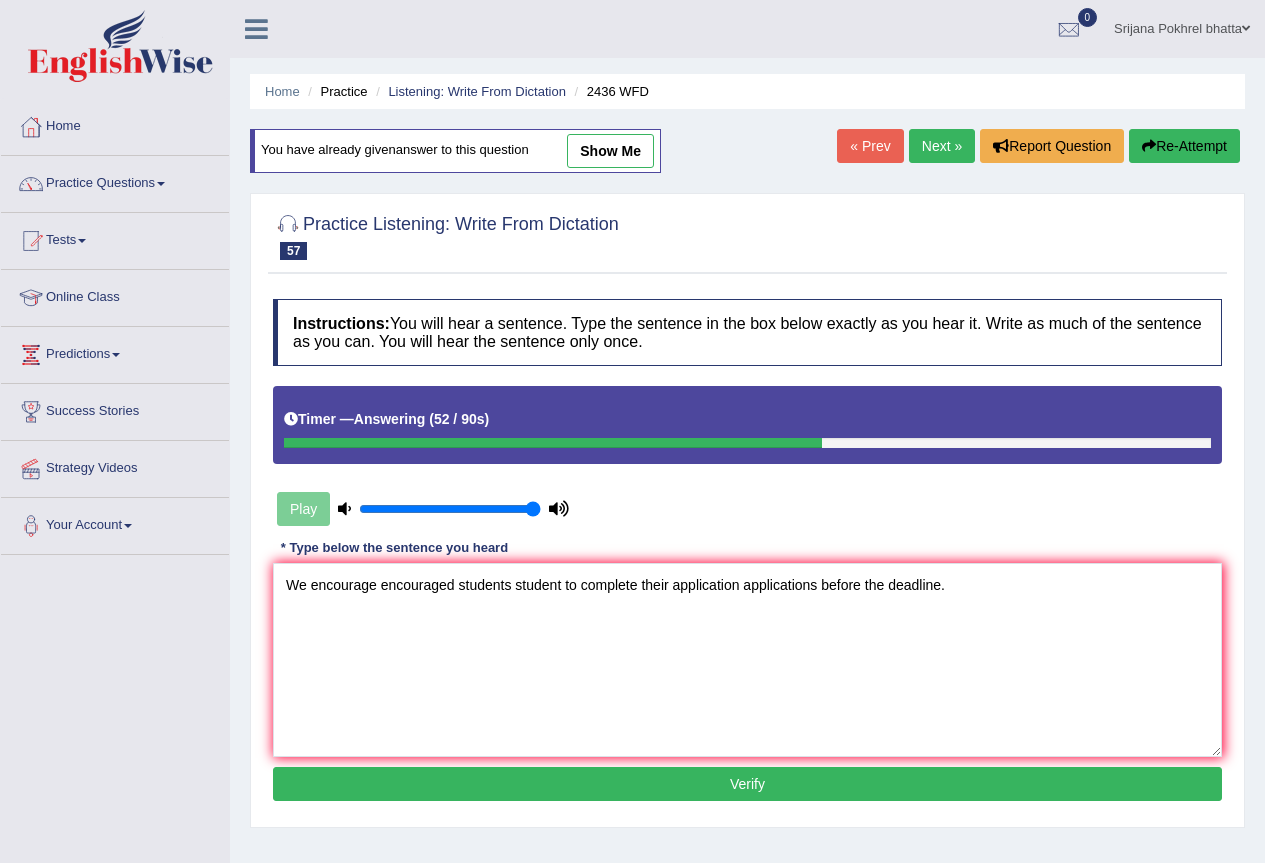 click on "Verify" at bounding box center [747, 784] 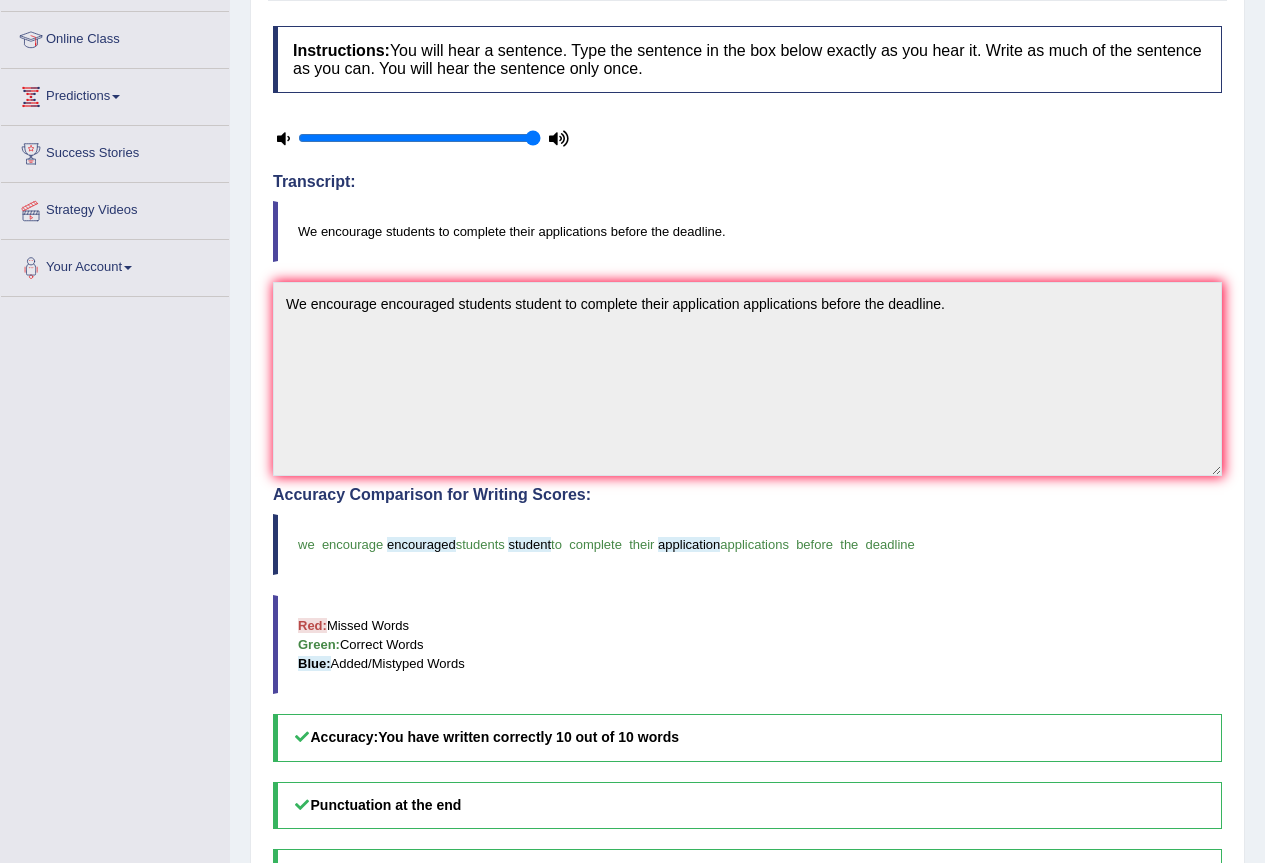 scroll, scrollTop: 0, scrollLeft: 0, axis: both 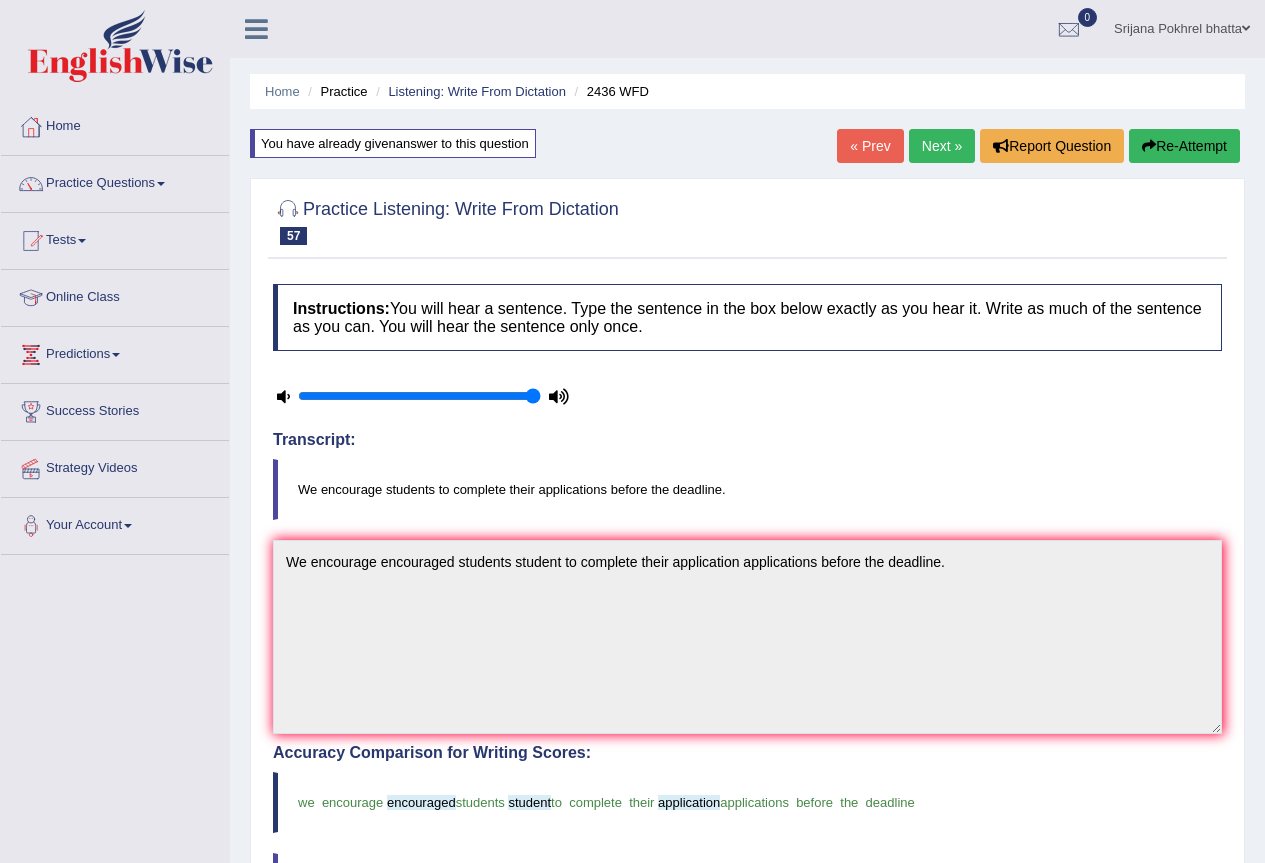 click on "Next »" at bounding box center [942, 146] 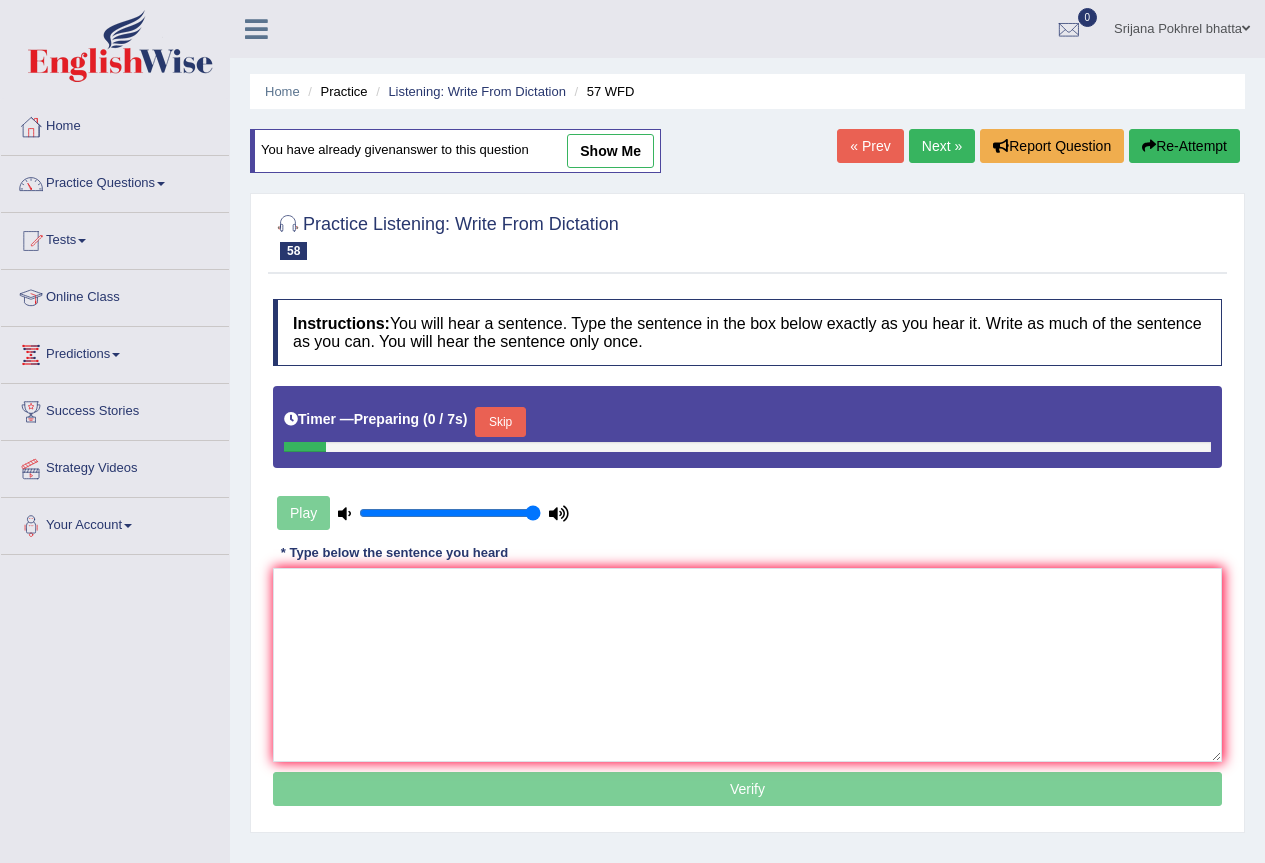 scroll, scrollTop: 0, scrollLeft: 0, axis: both 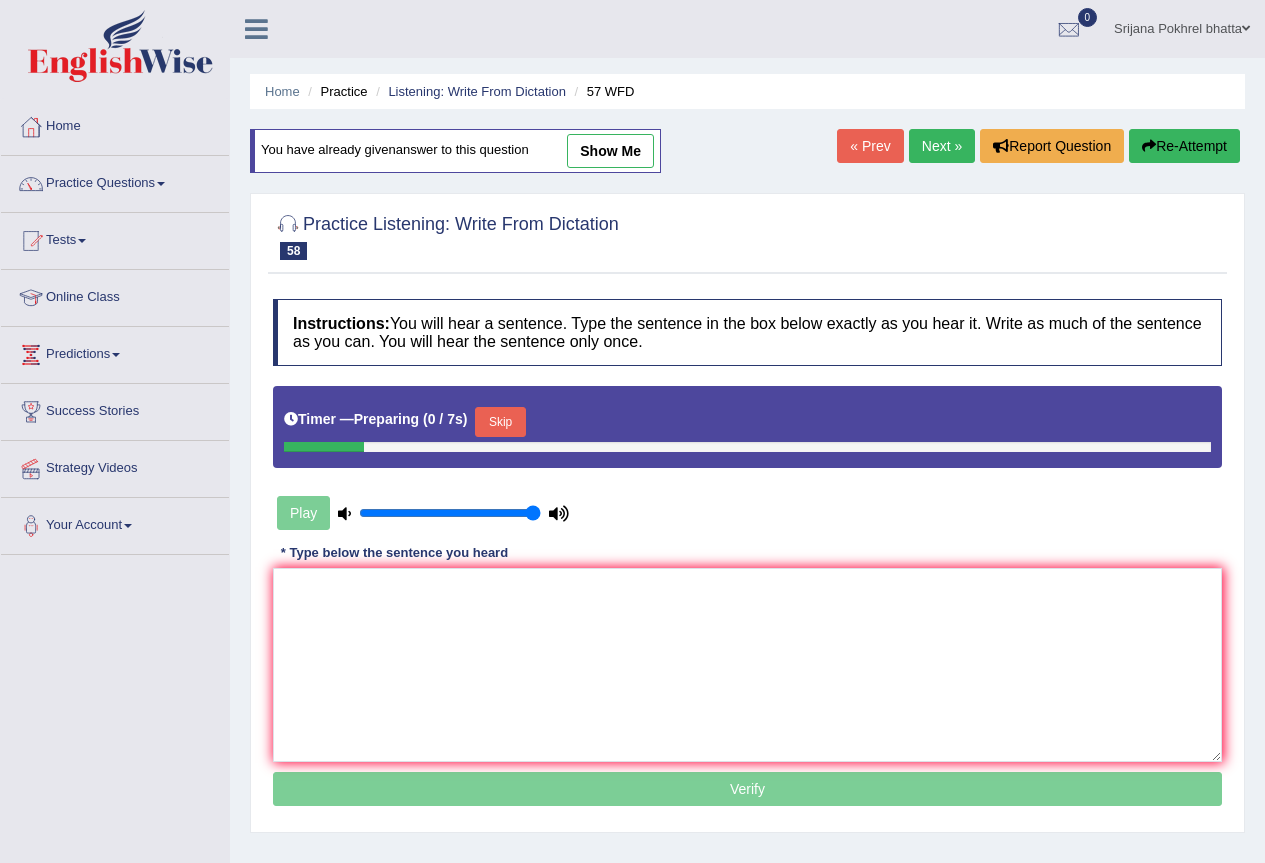 click on "Skip" at bounding box center (500, 422) 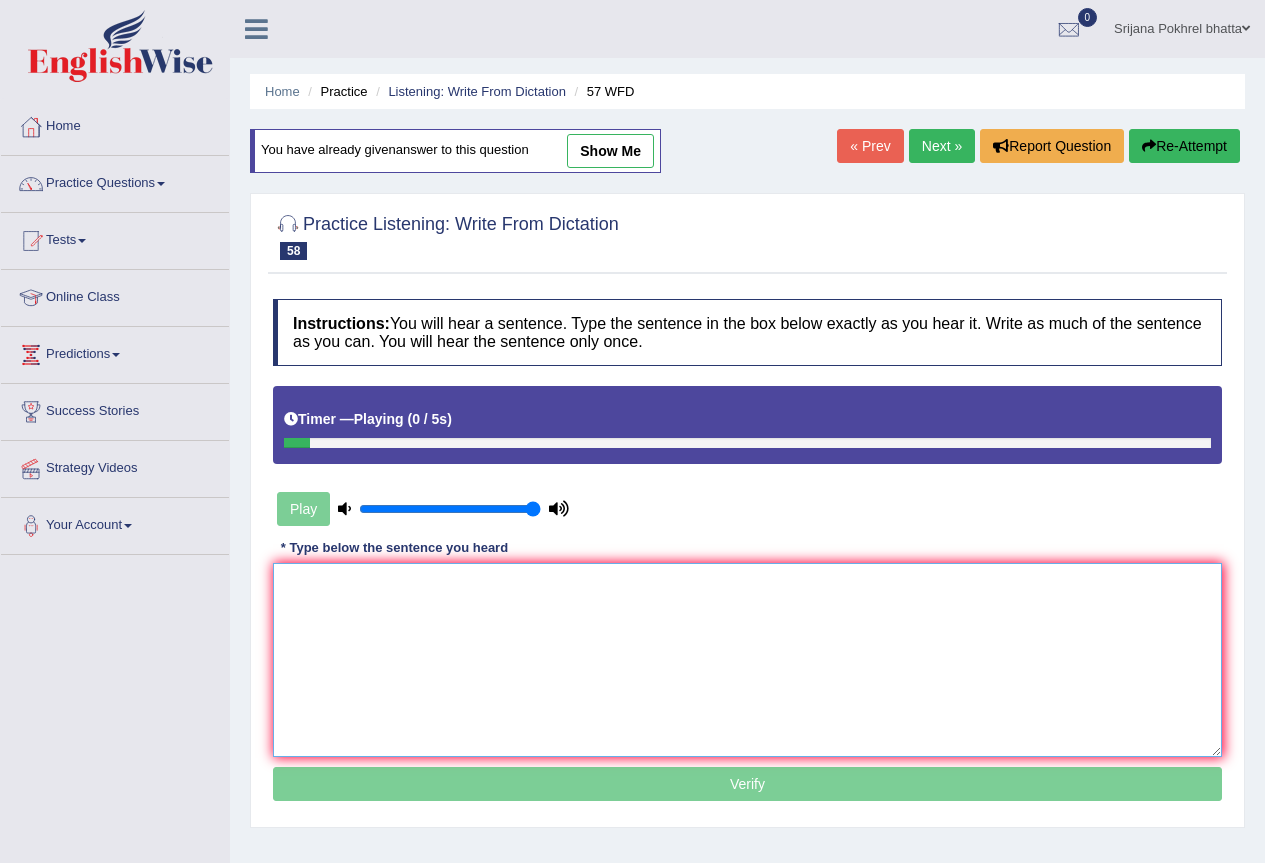 click at bounding box center (747, 660) 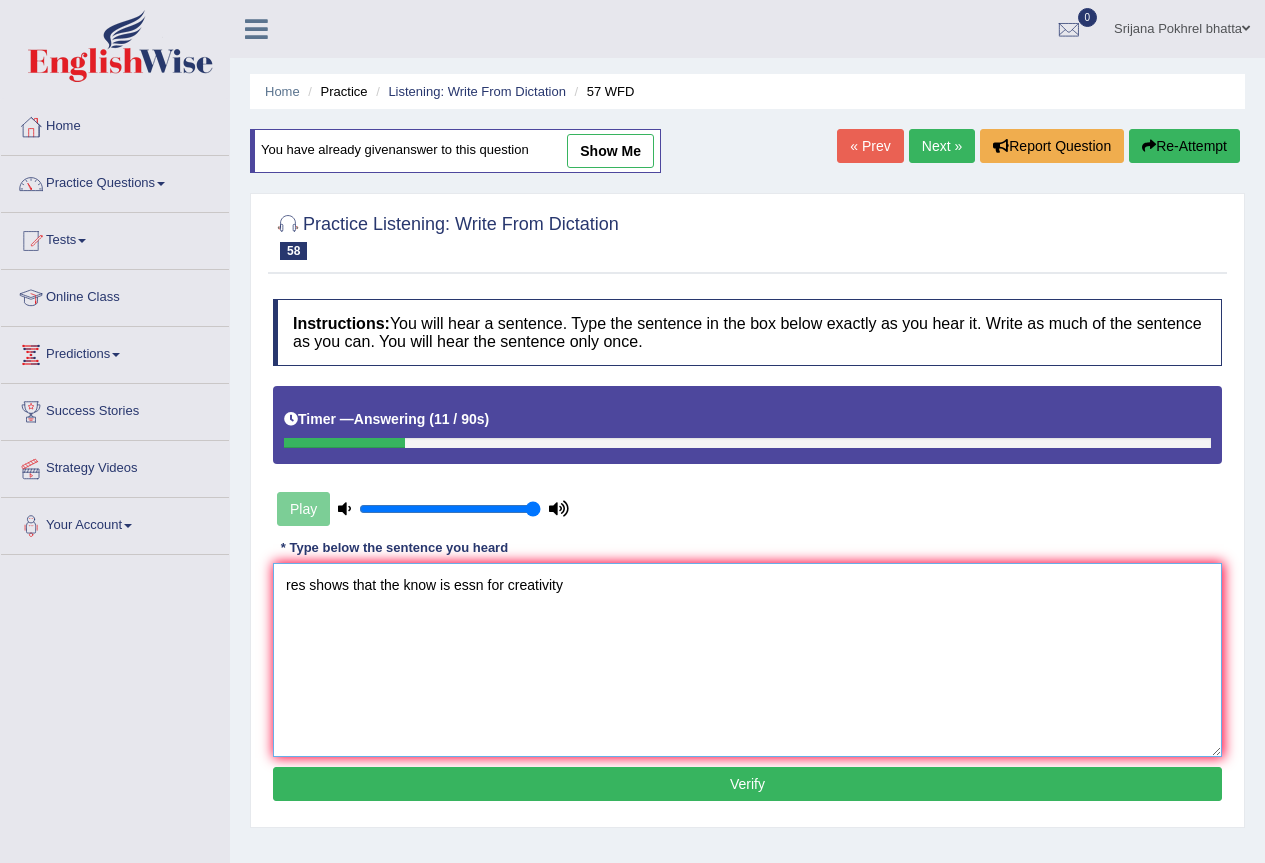 drag, startPoint x: 310, startPoint y: 584, endPoint x: 195, endPoint y: 587, distance: 115.03912 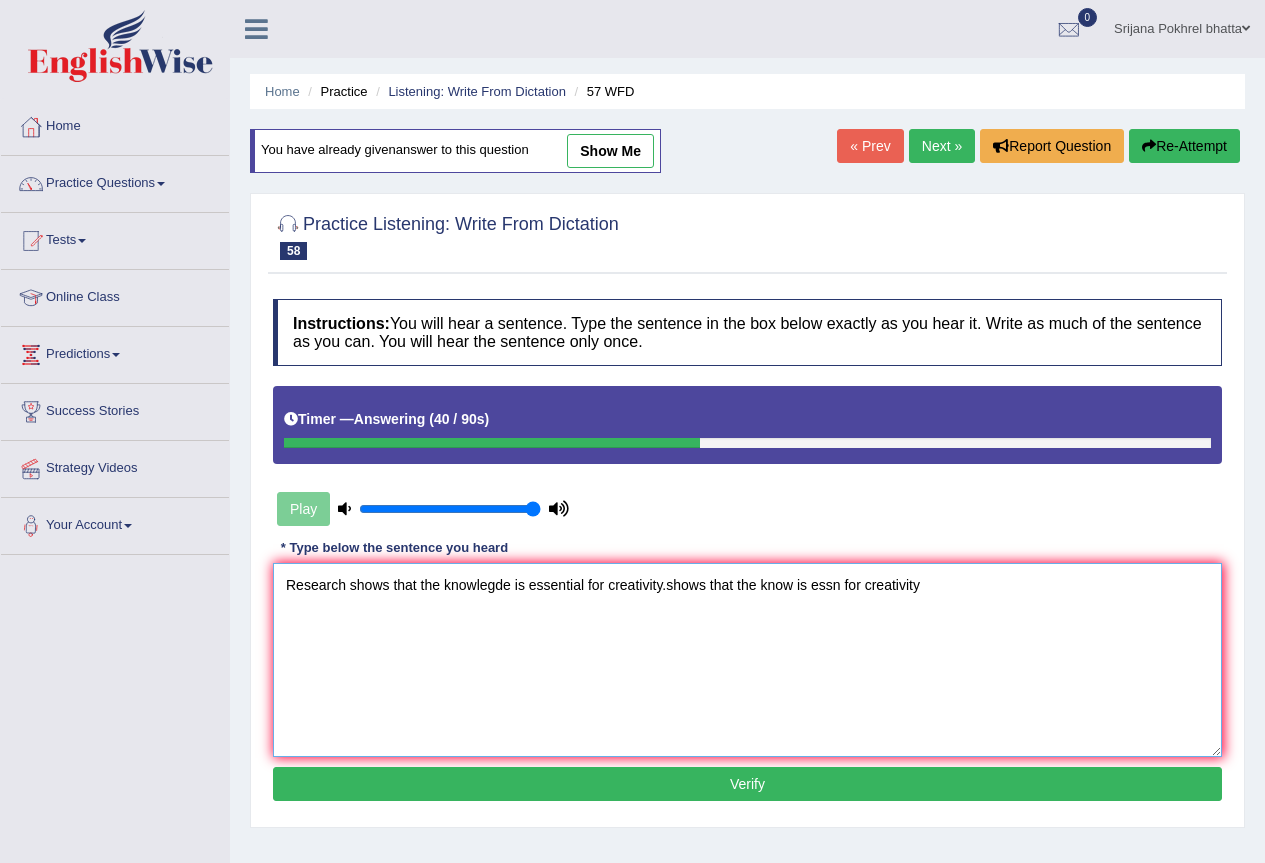drag, startPoint x: 668, startPoint y: 580, endPoint x: 1279, endPoint y: 561, distance: 611.29535 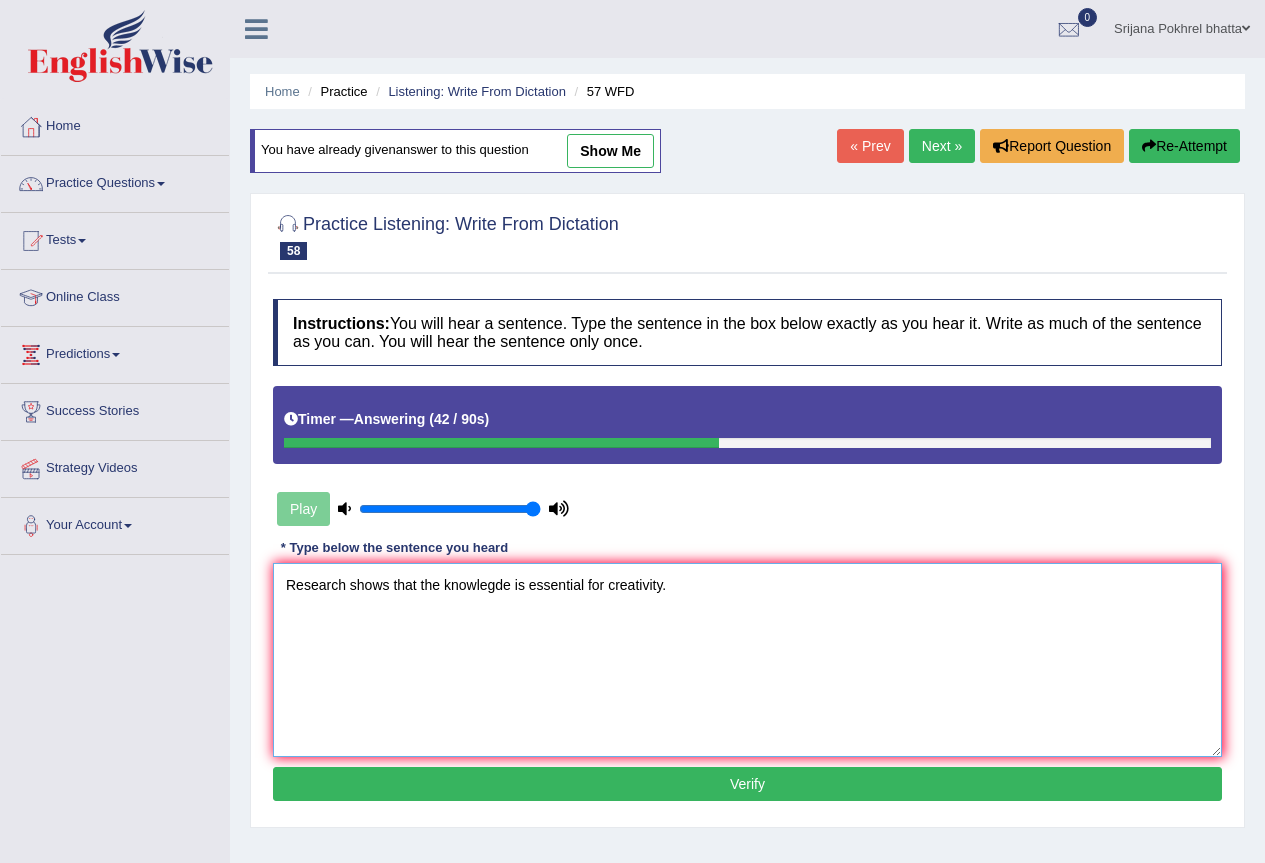 type on "Research shows that the knowlegde is essential for creativity." 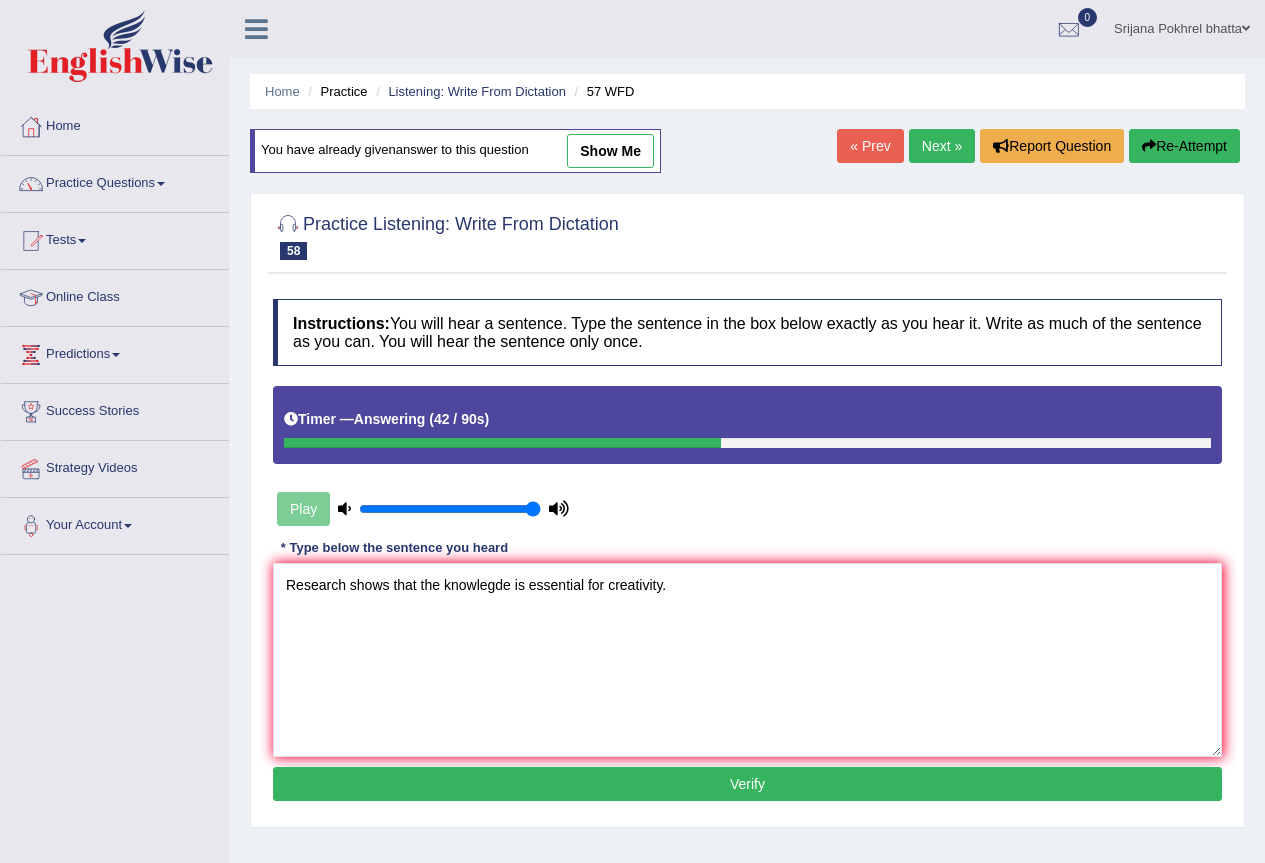 click on "Verify" at bounding box center [747, 784] 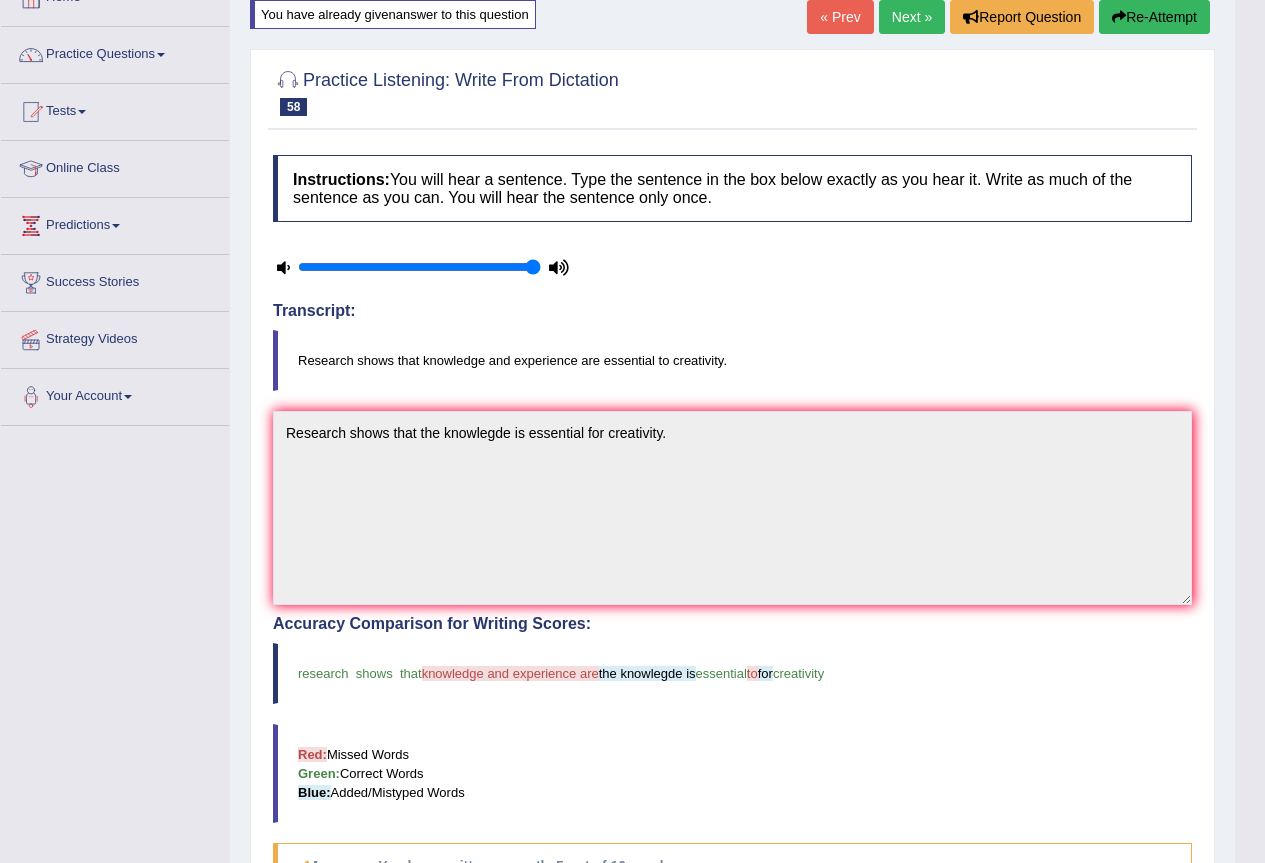 scroll, scrollTop: 0, scrollLeft: 0, axis: both 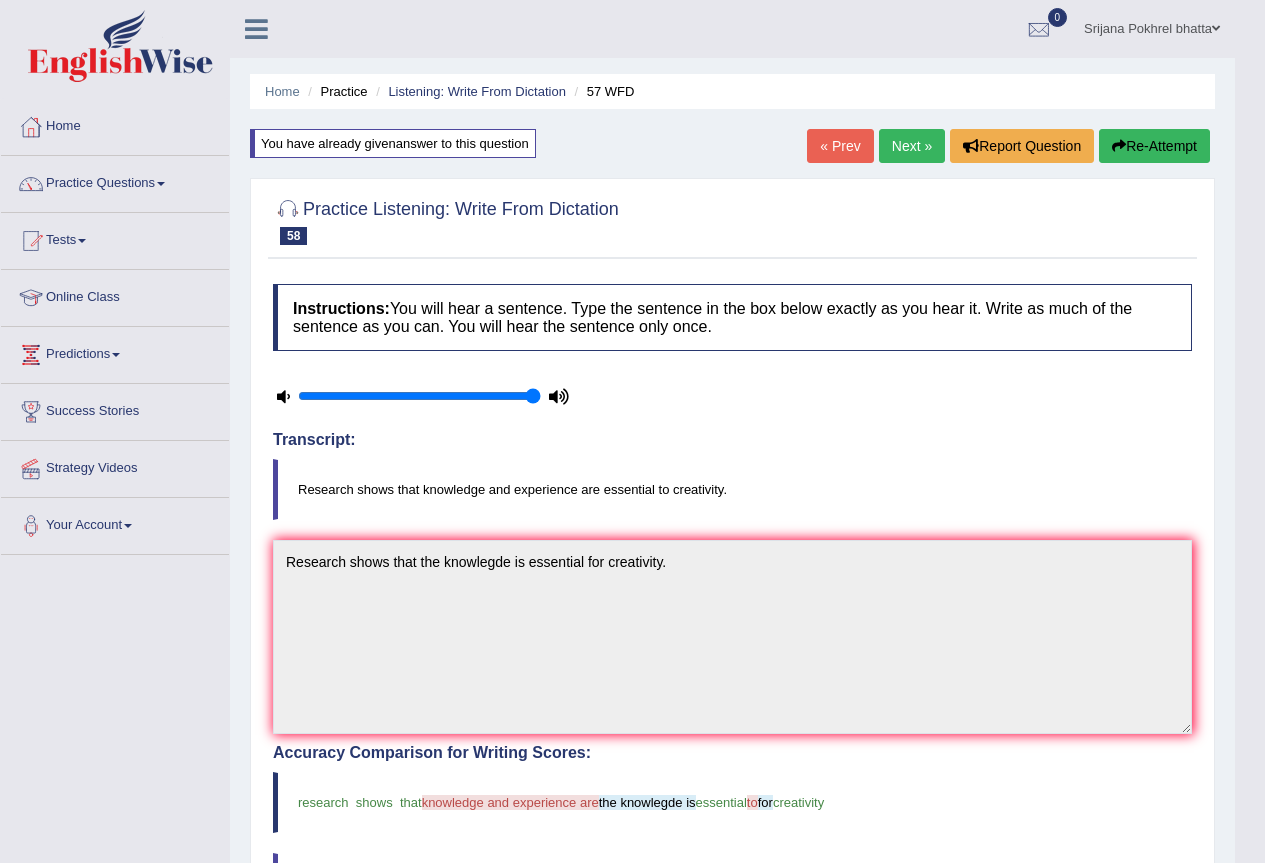 click on "Re-Attempt" at bounding box center (1154, 146) 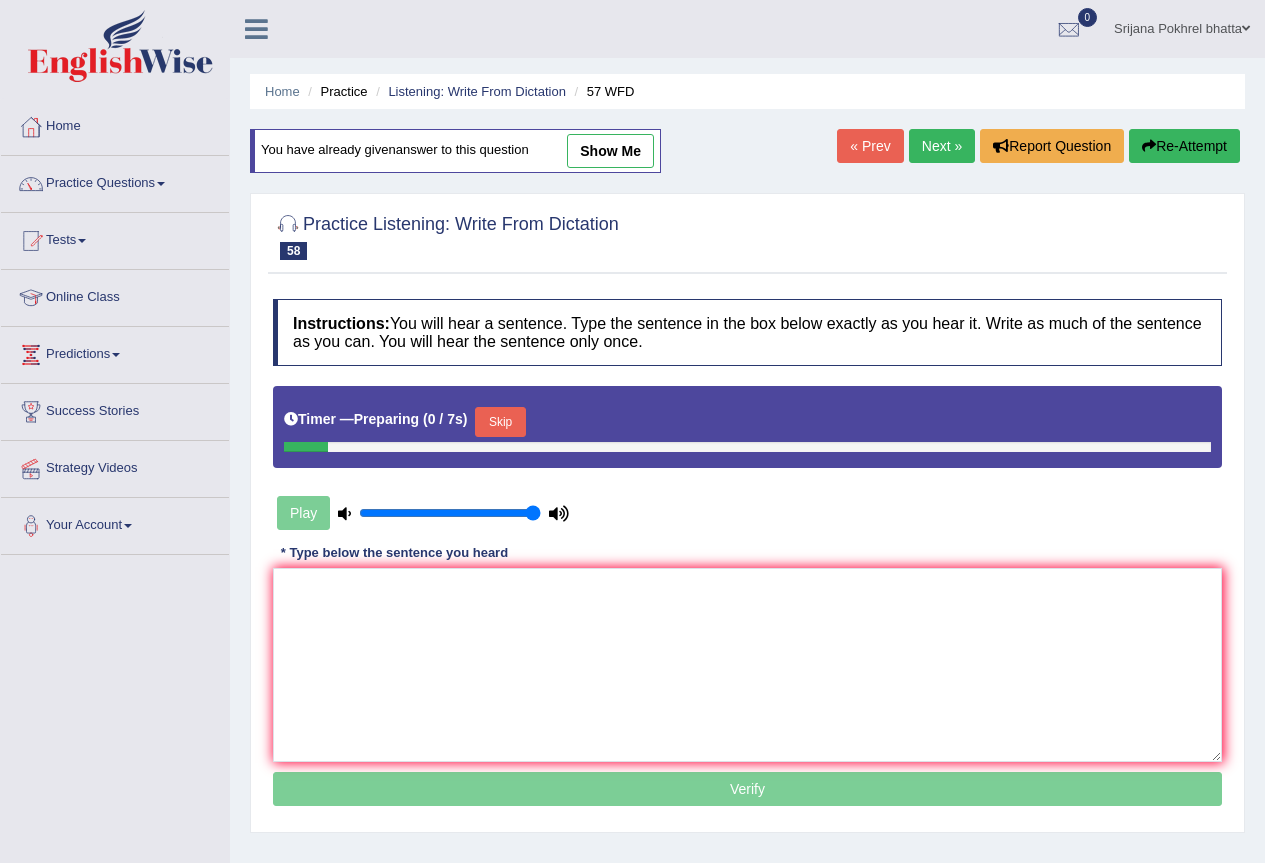 scroll, scrollTop: 0, scrollLeft: 0, axis: both 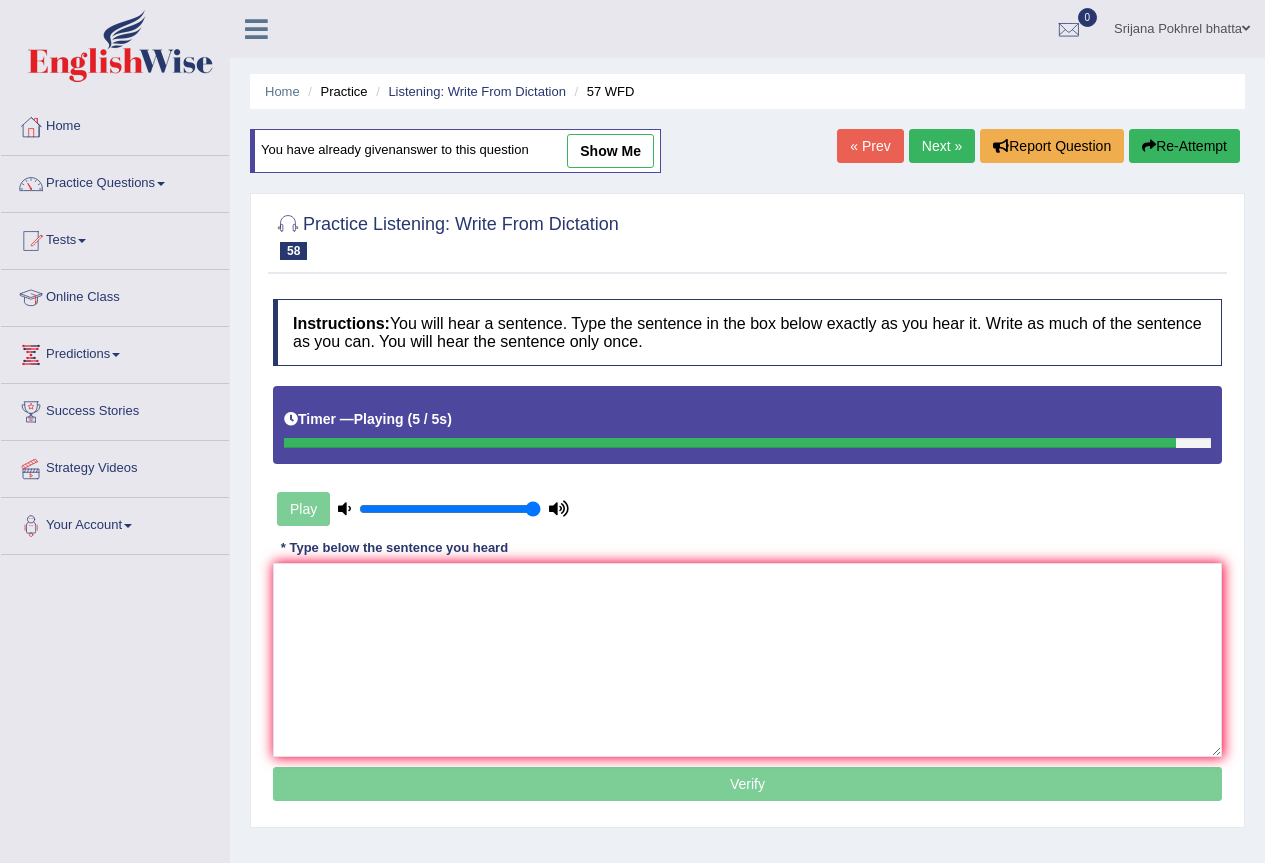 click on "show me" at bounding box center [610, 151] 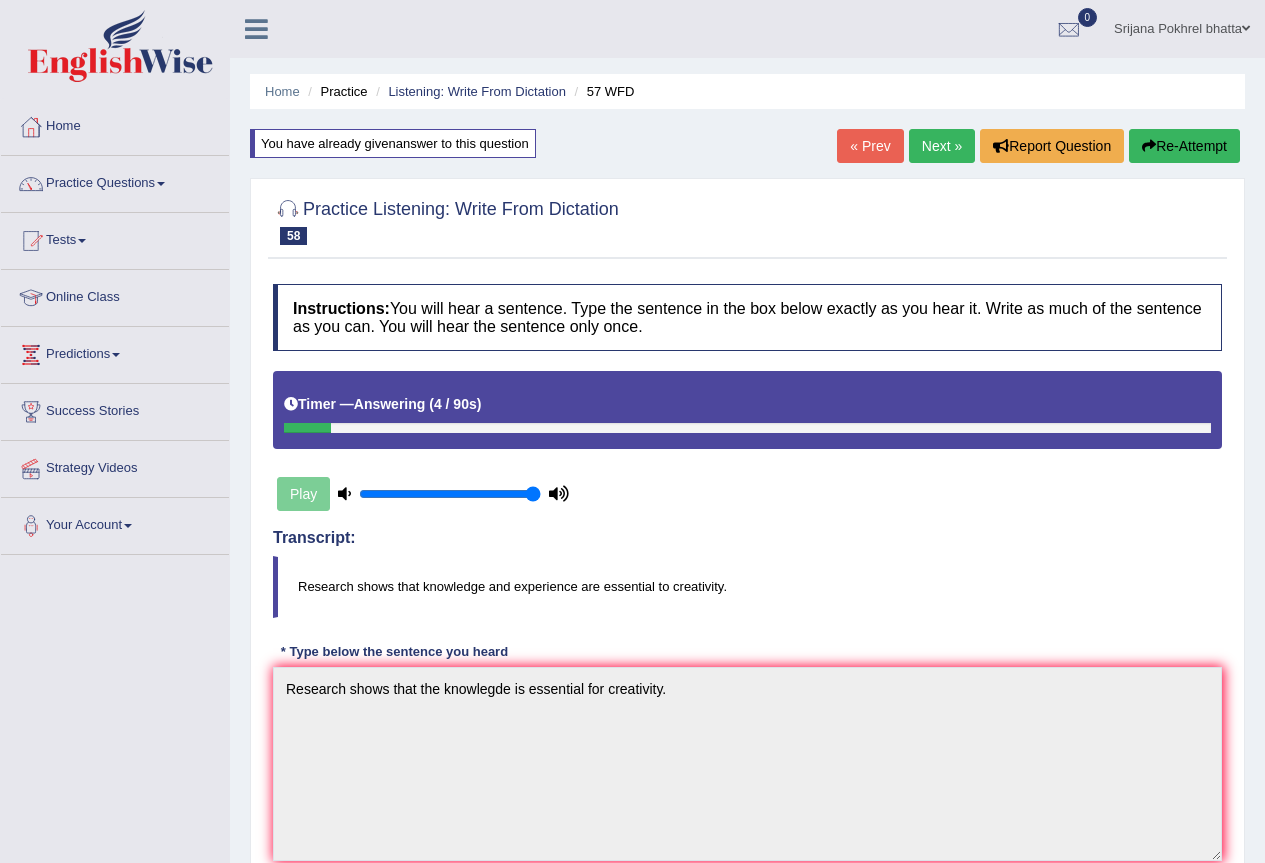click on "Next »" at bounding box center (942, 146) 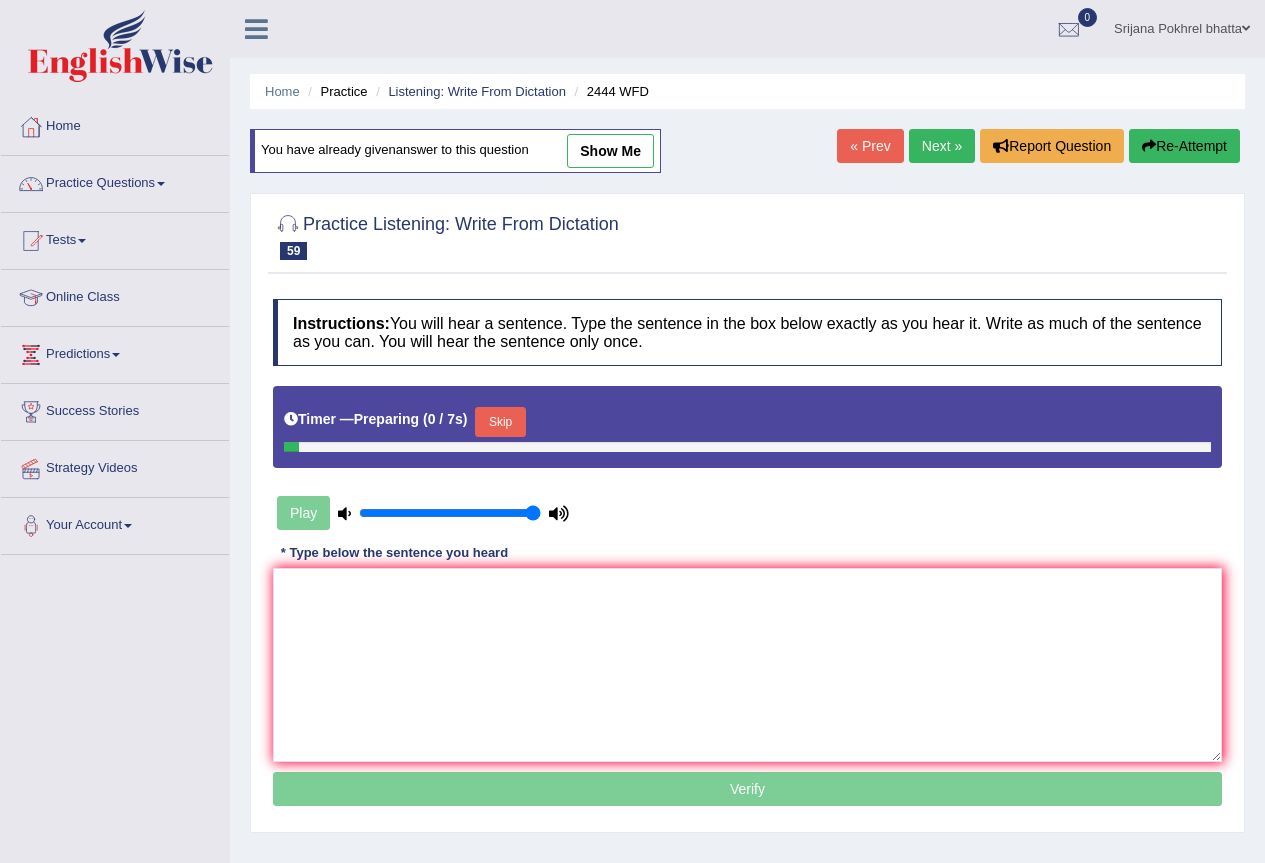 scroll, scrollTop: 0, scrollLeft: 0, axis: both 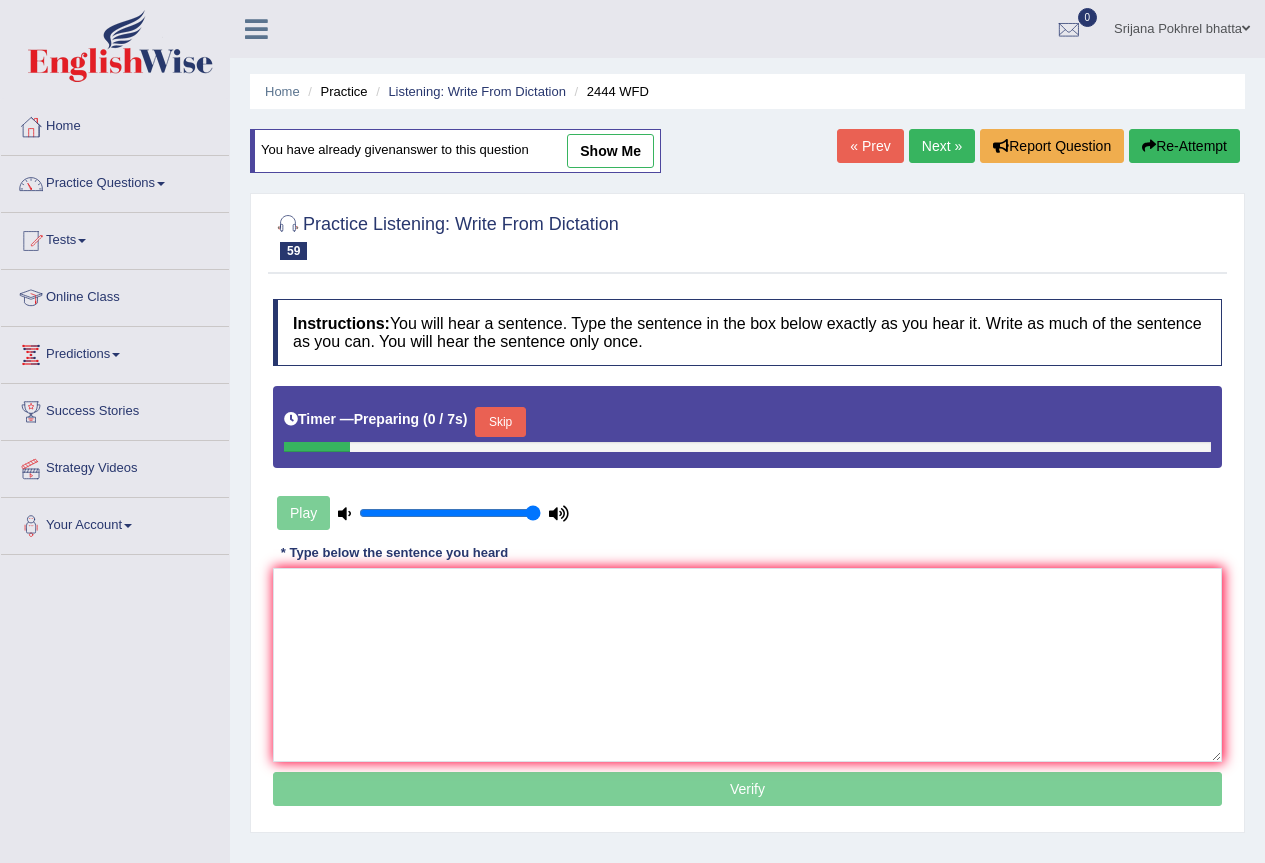 click on "Skip" at bounding box center (500, 422) 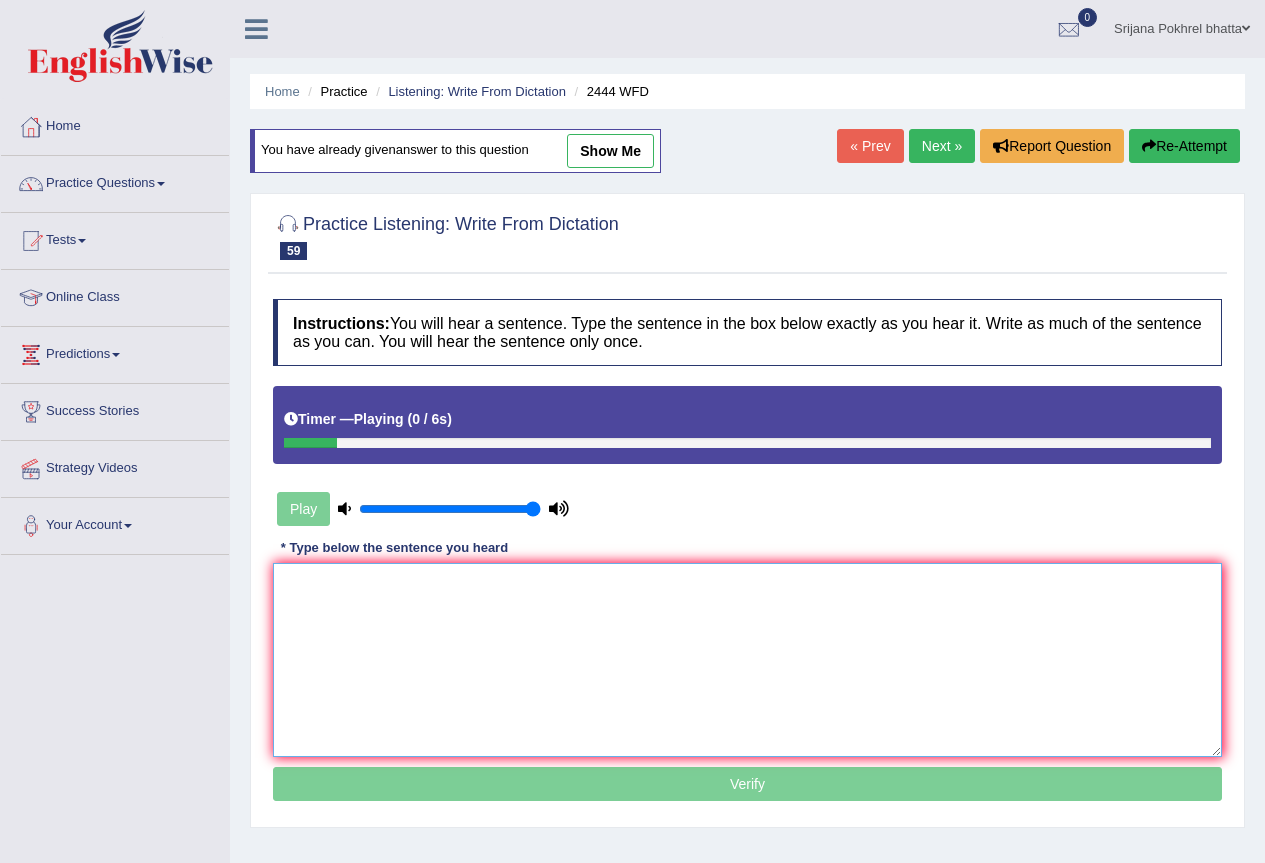 click at bounding box center (747, 660) 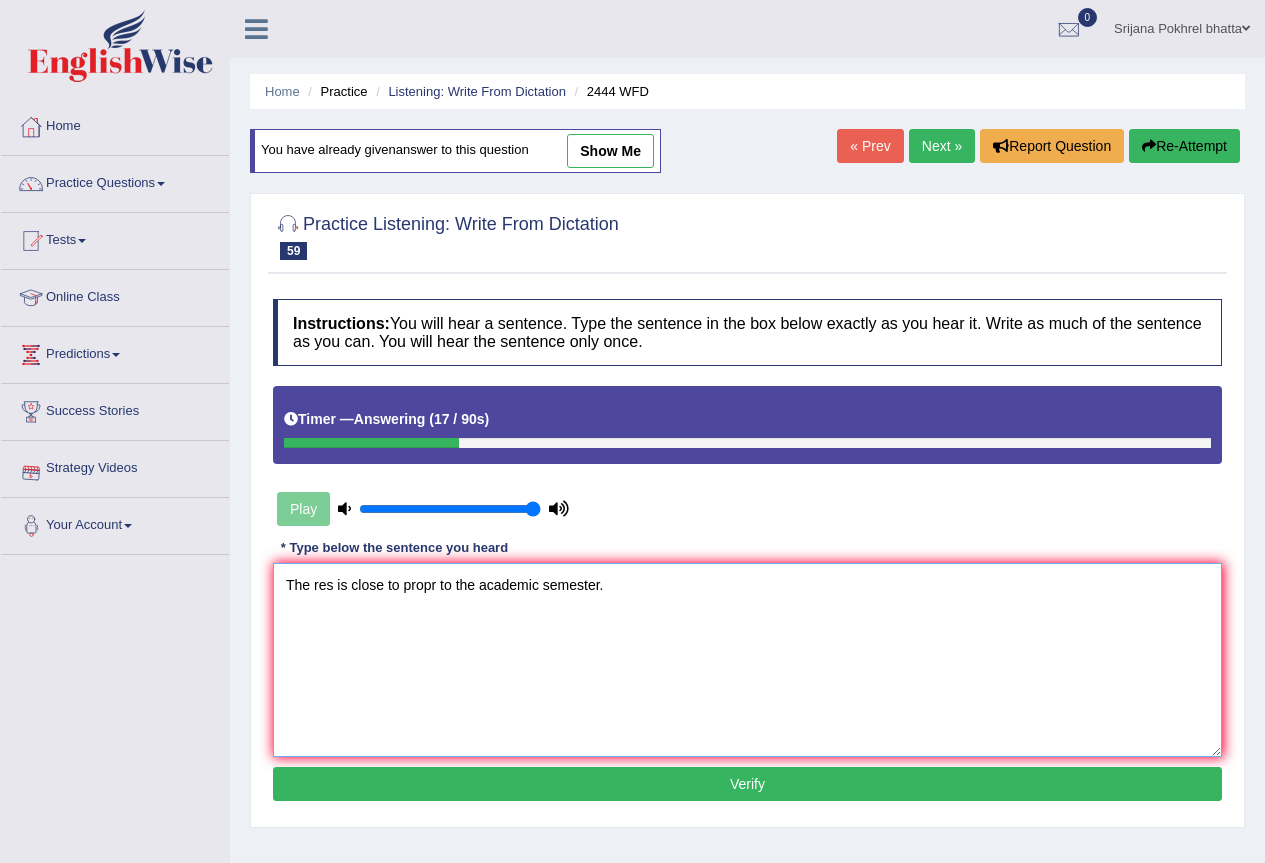 click on "The res is close to propr to the academic semester." at bounding box center [747, 660] 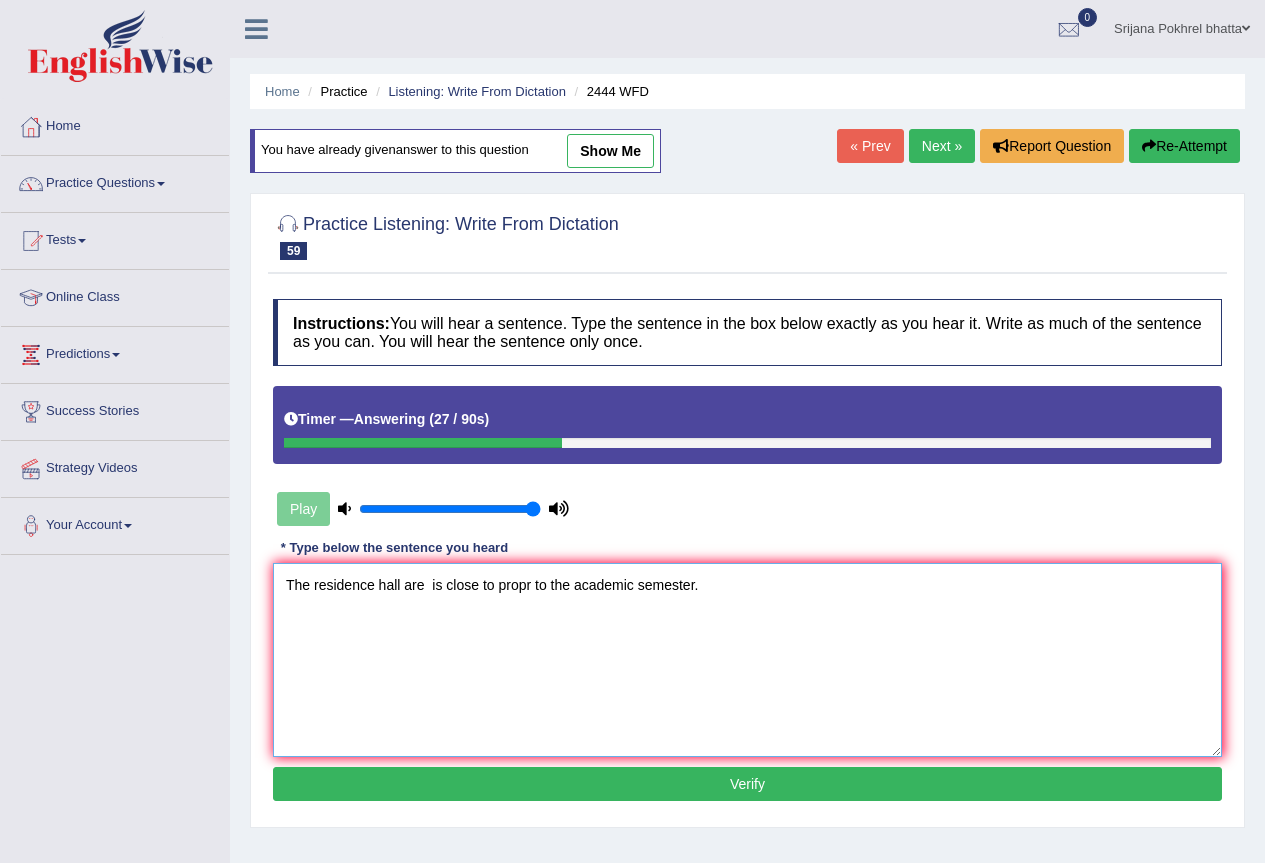 drag, startPoint x: 529, startPoint y: 585, endPoint x: 503, endPoint y: 586, distance: 26.019224 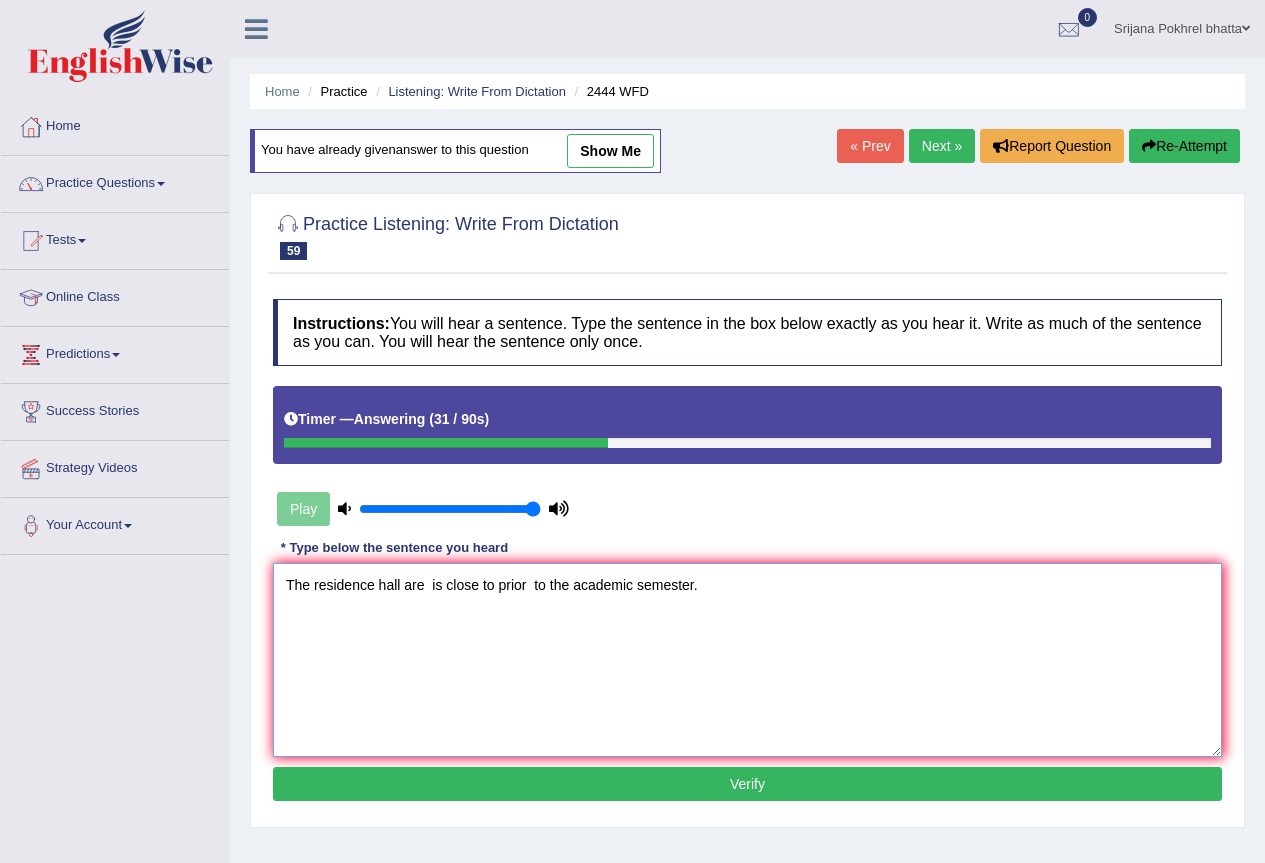 type on "The residence hall are  is close to prior  to the academic semester." 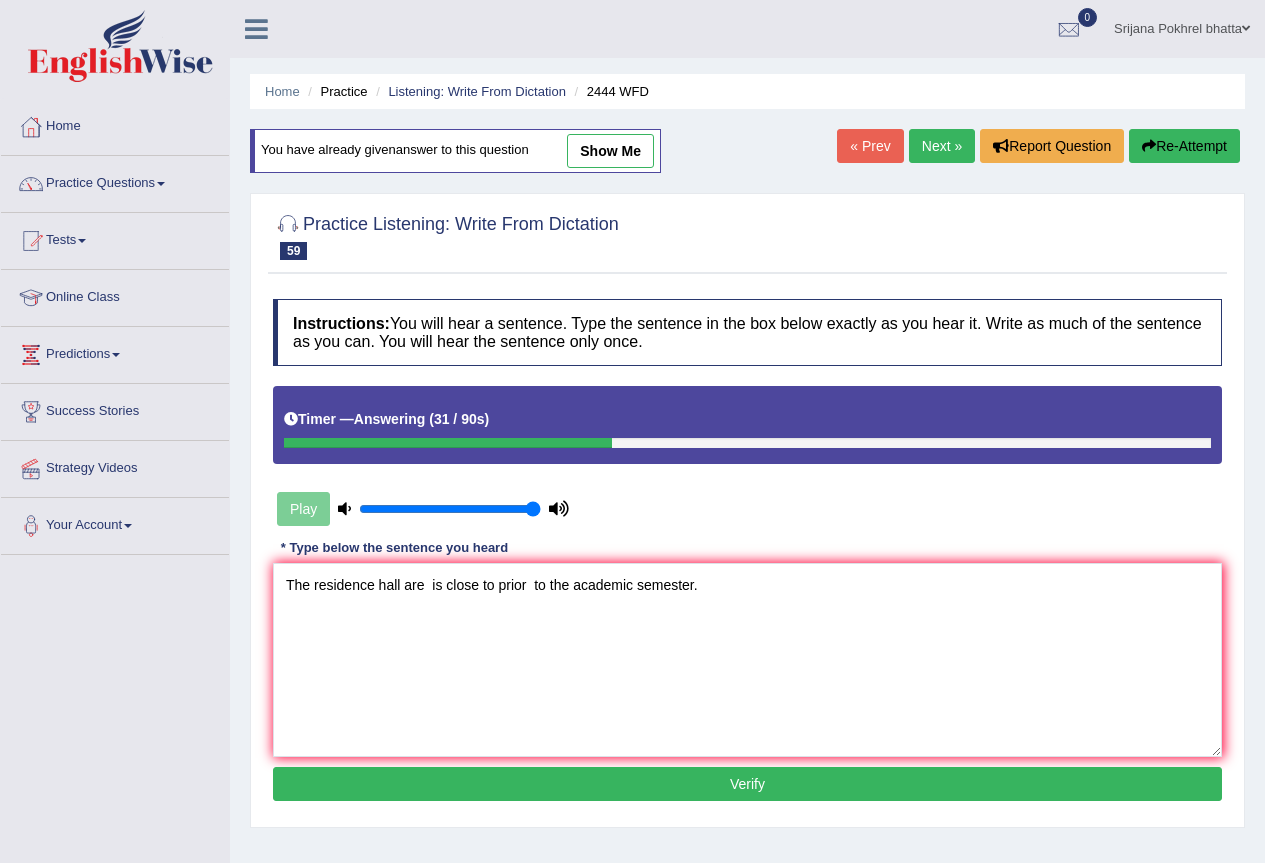 click on "Verify" at bounding box center [747, 784] 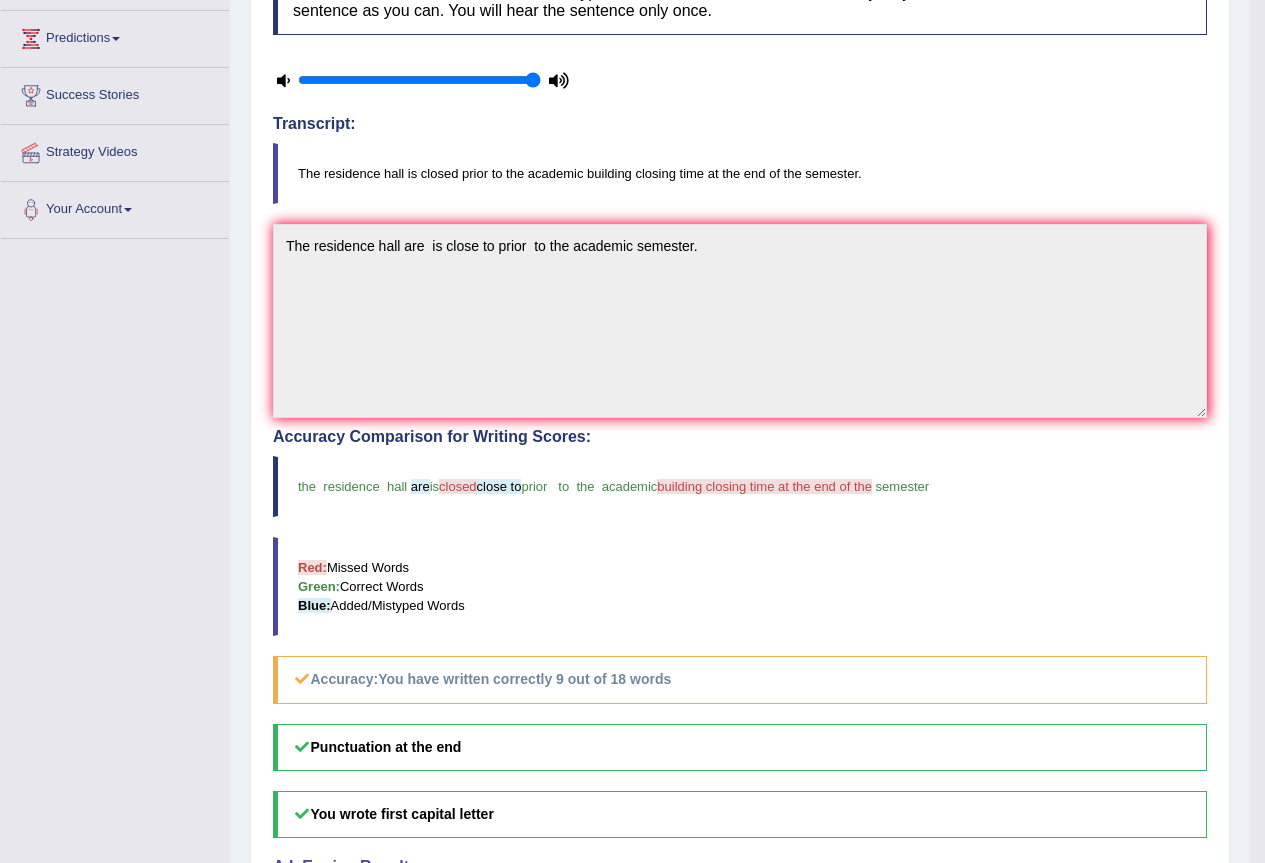scroll, scrollTop: 2, scrollLeft: 0, axis: vertical 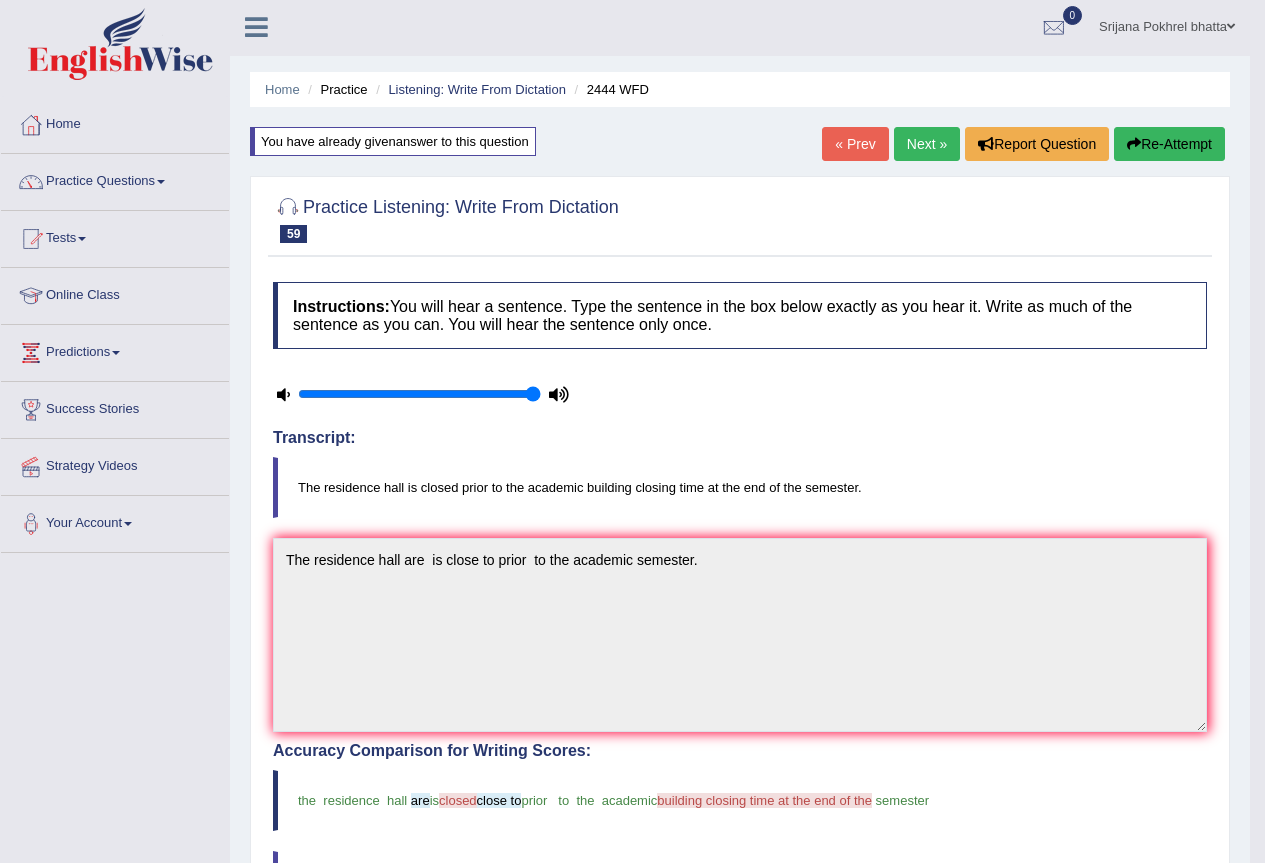 click on "Next »" at bounding box center (927, 144) 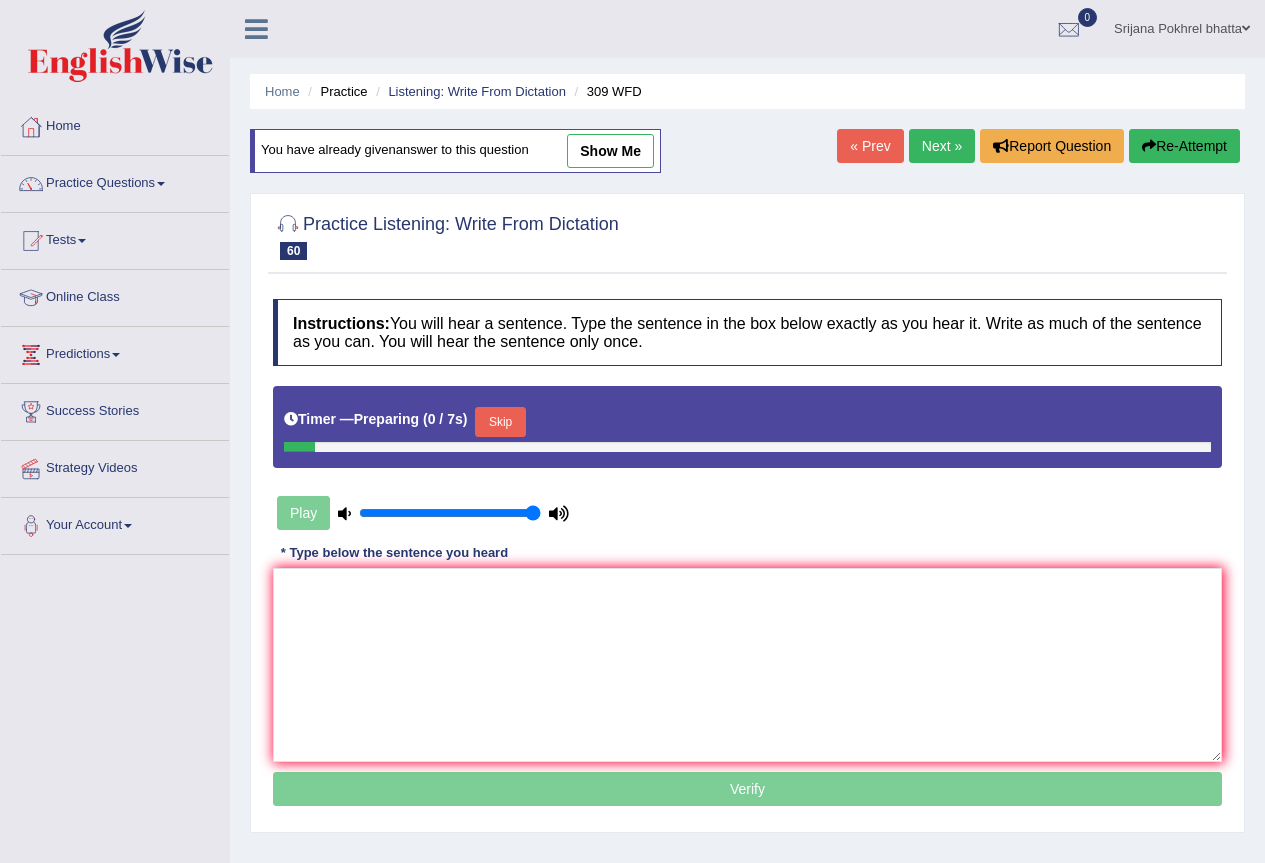 scroll, scrollTop: 0, scrollLeft: 0, axis: both 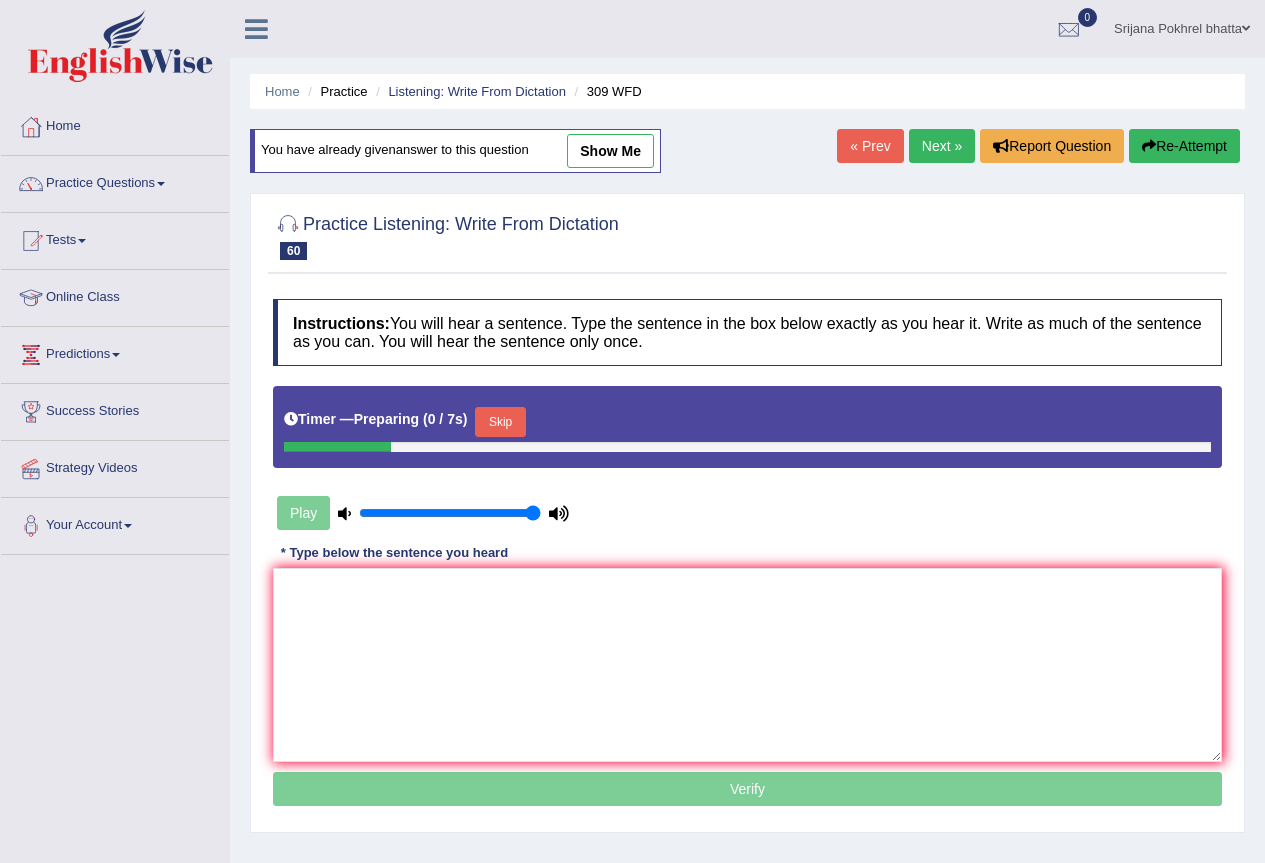 click on "Skip" at bounding box center [500, 422] 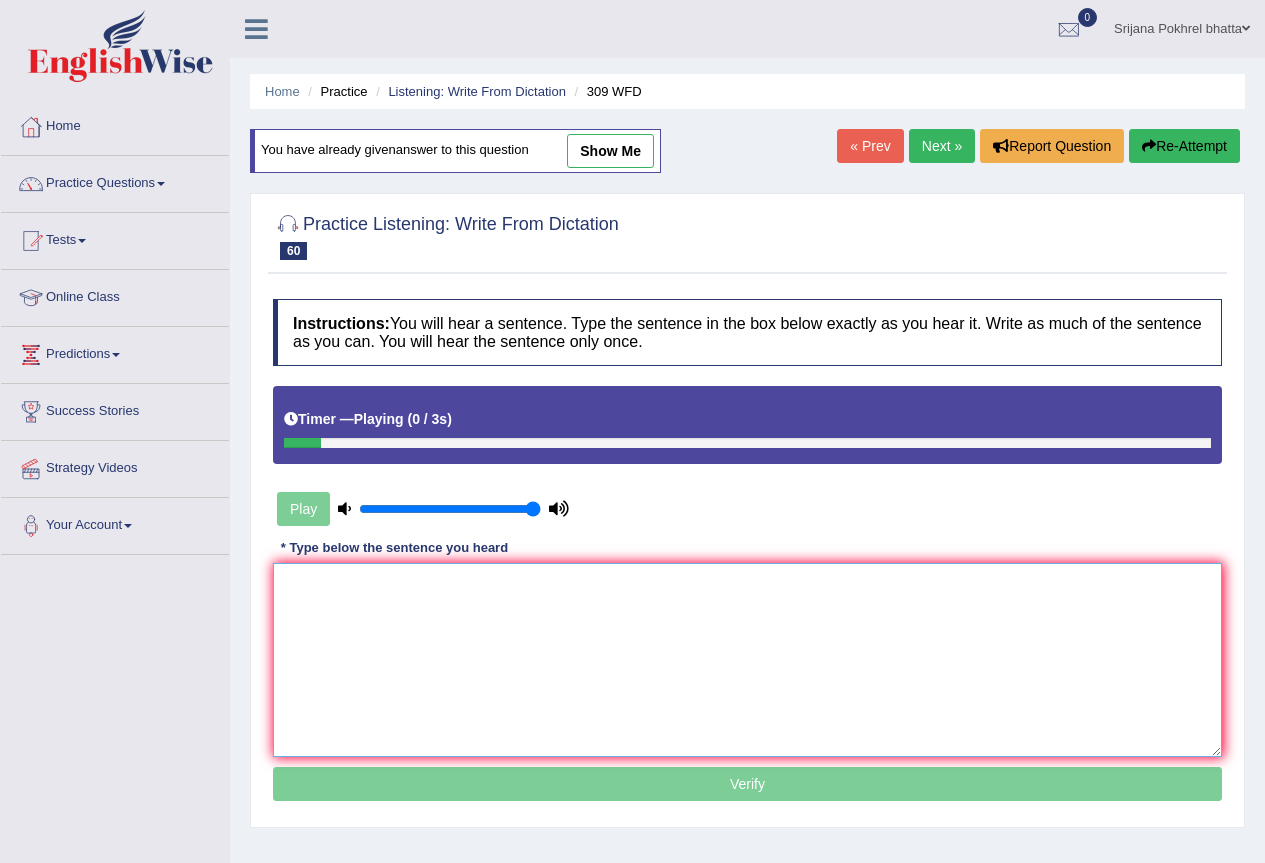 click at bounding box center [747, 660] 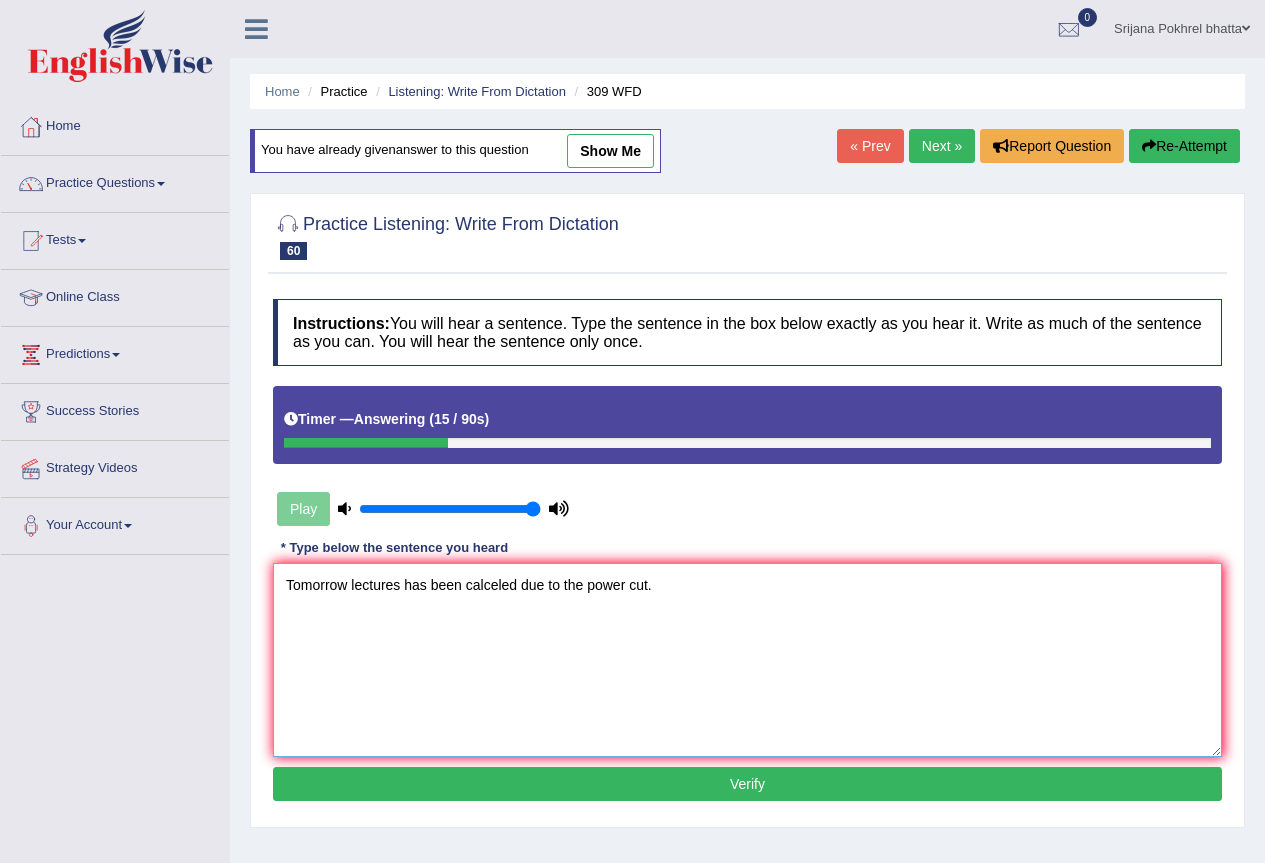 type on "Tomorrow lectures has been calceled due to the power cut." 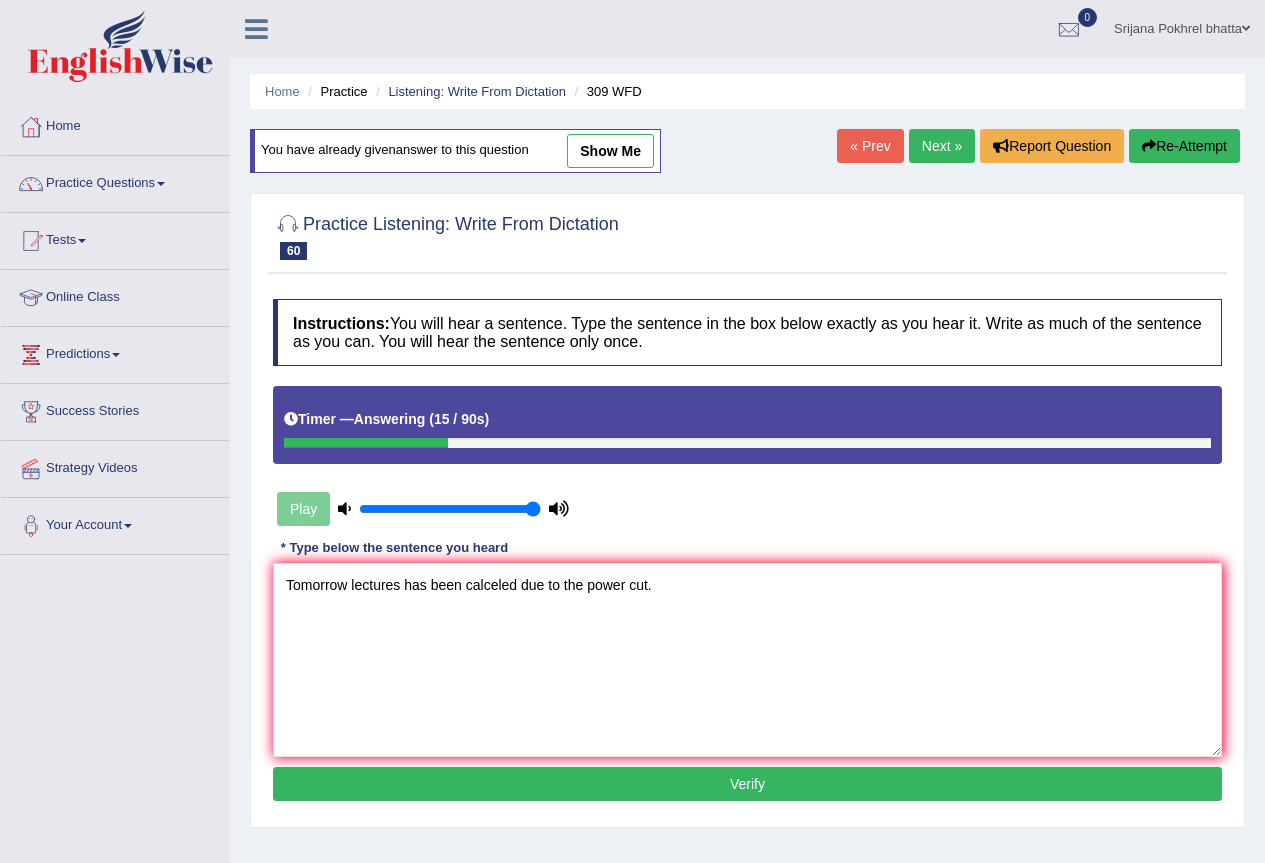 click on "Verify" at bounding box center [747, 784] 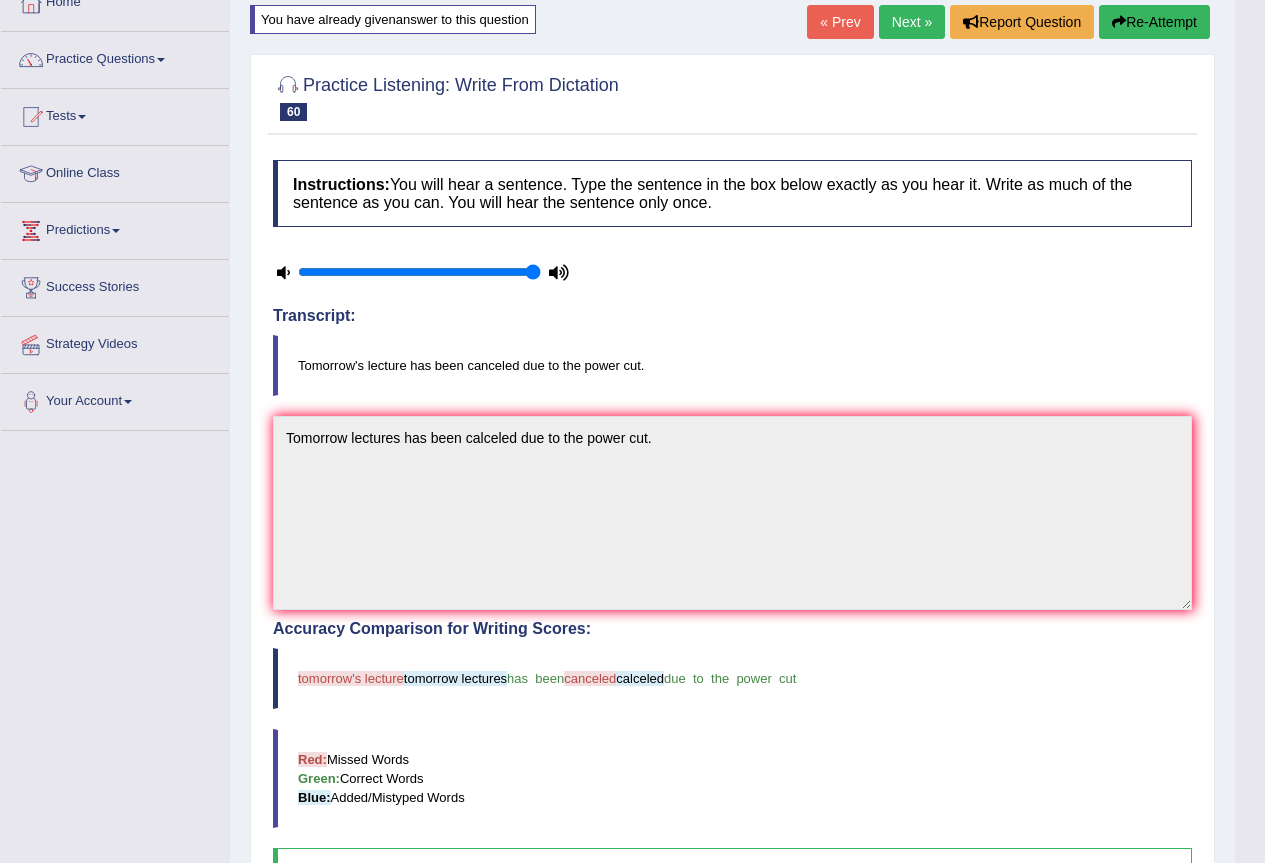 scroll, scrollTop: 0, scrollLeft: 0, axis: both 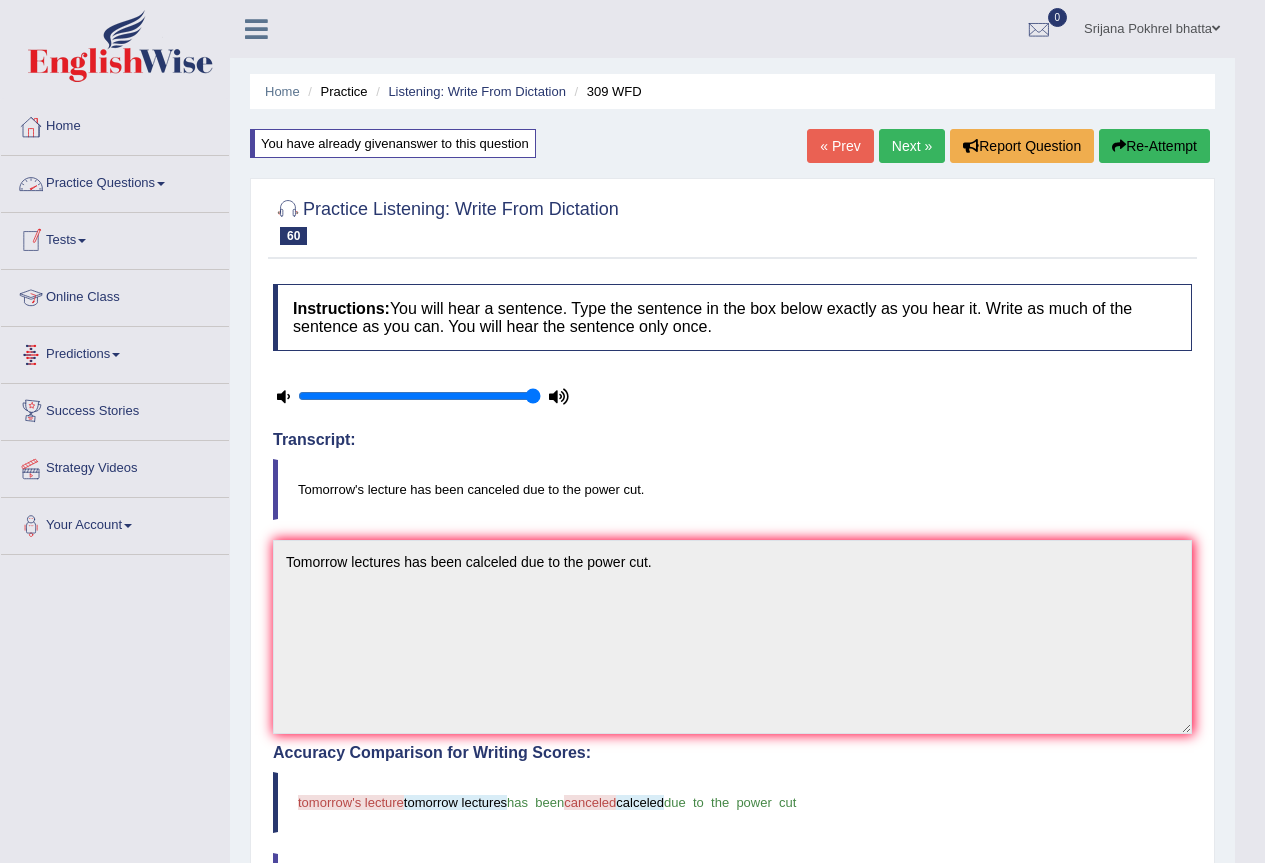 click on "Practice Questions" at bounding box center [115, 181] 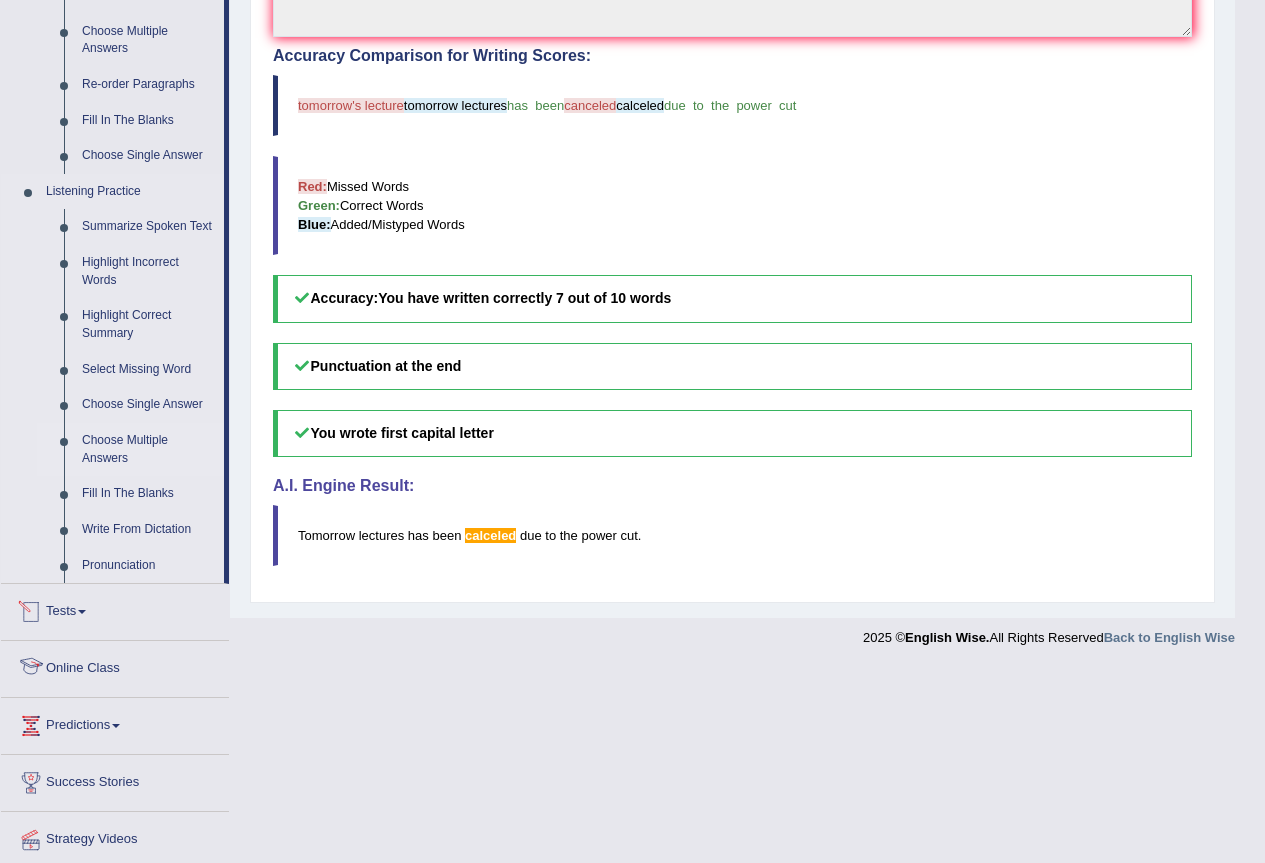 scroll, scrollTop: 661, scrollLeft: 0, axis: vertical 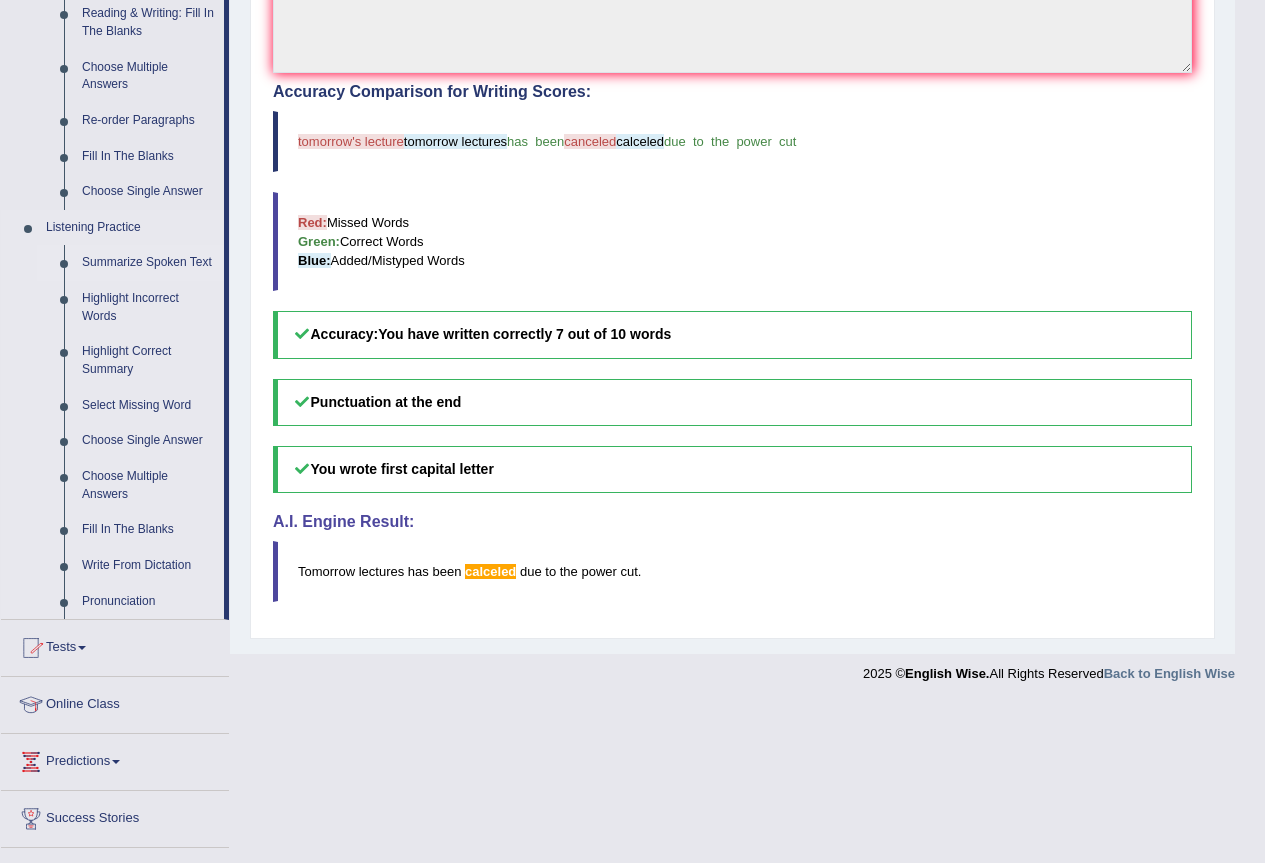 click on "Summarize Spoken Text" at bounding box center (148, 263) 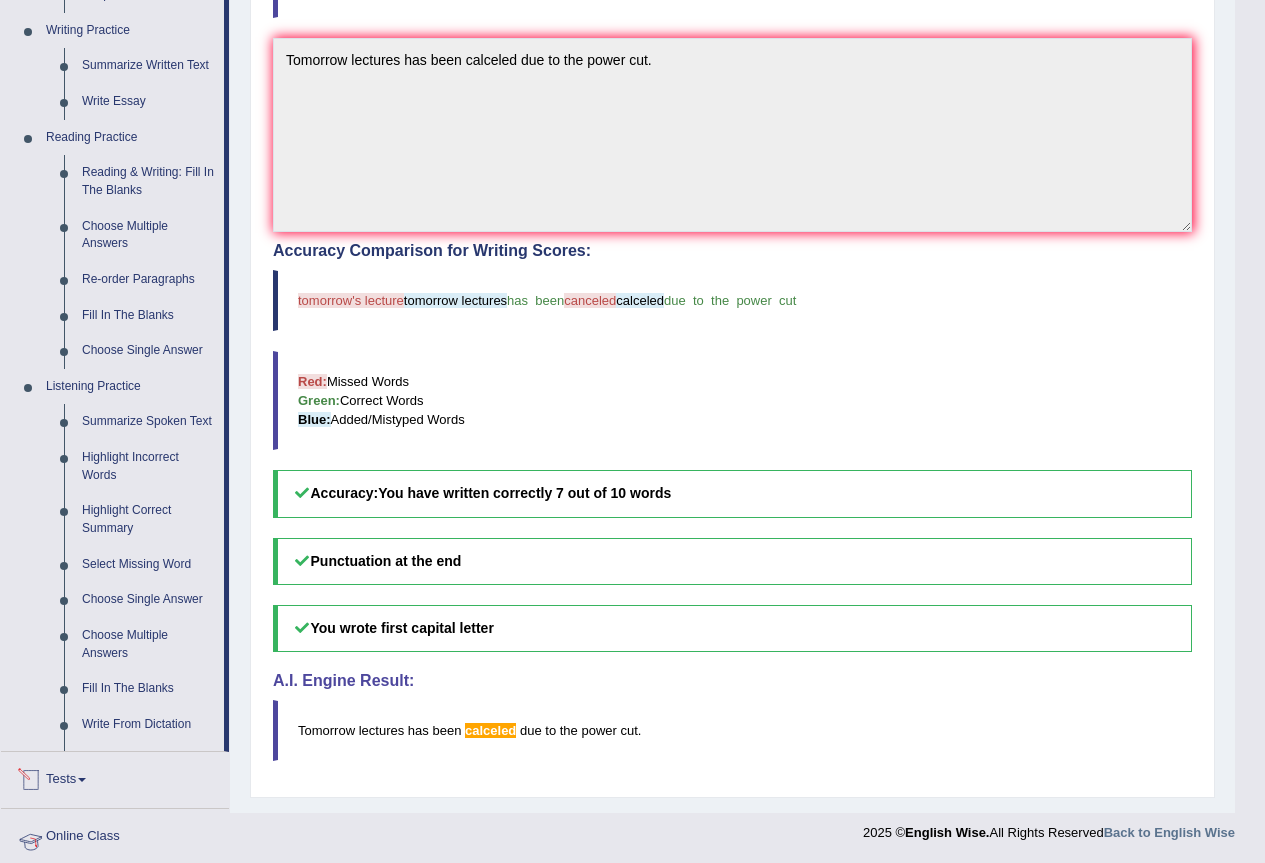 scroll, scrollTop: 502, scrollLeft: 0, axis: vertical 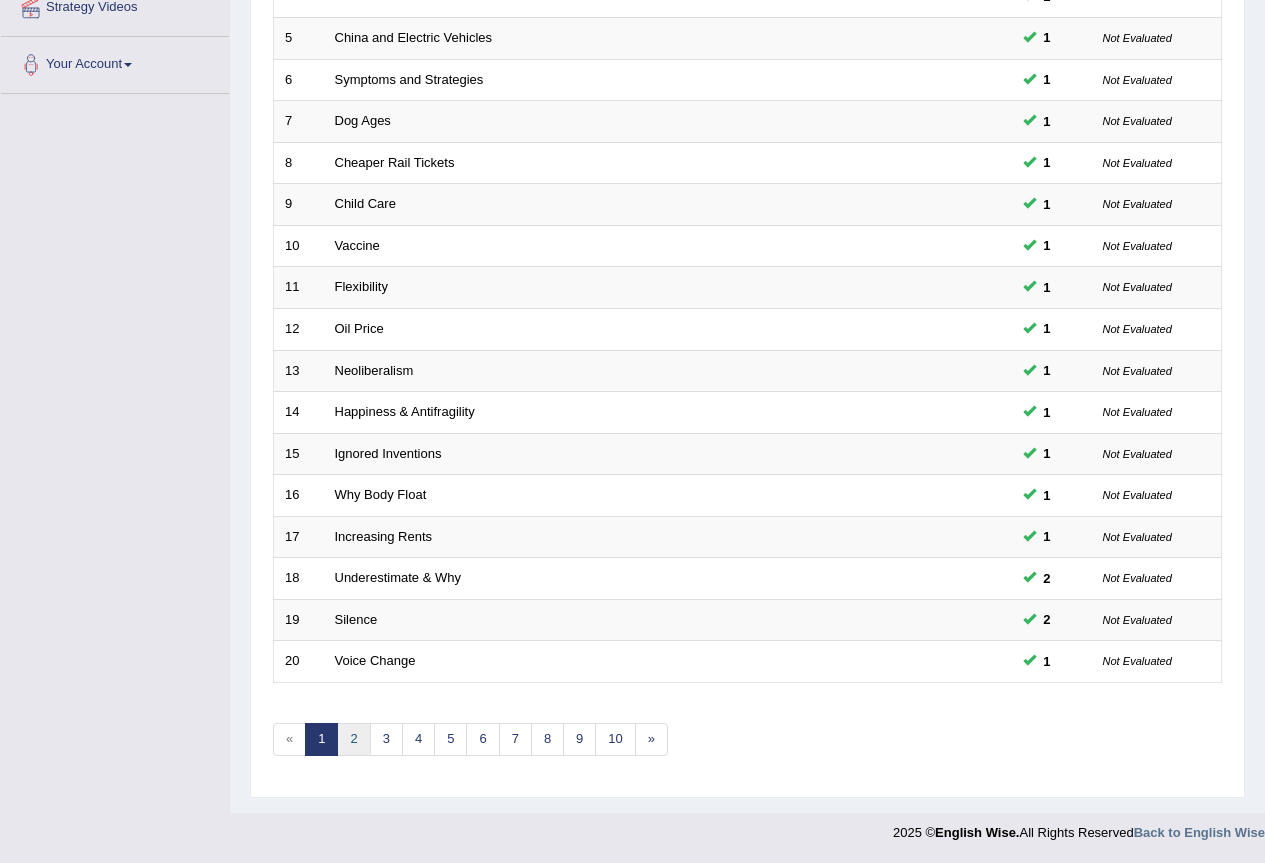 click on "2" at bounding box center [353, 739] 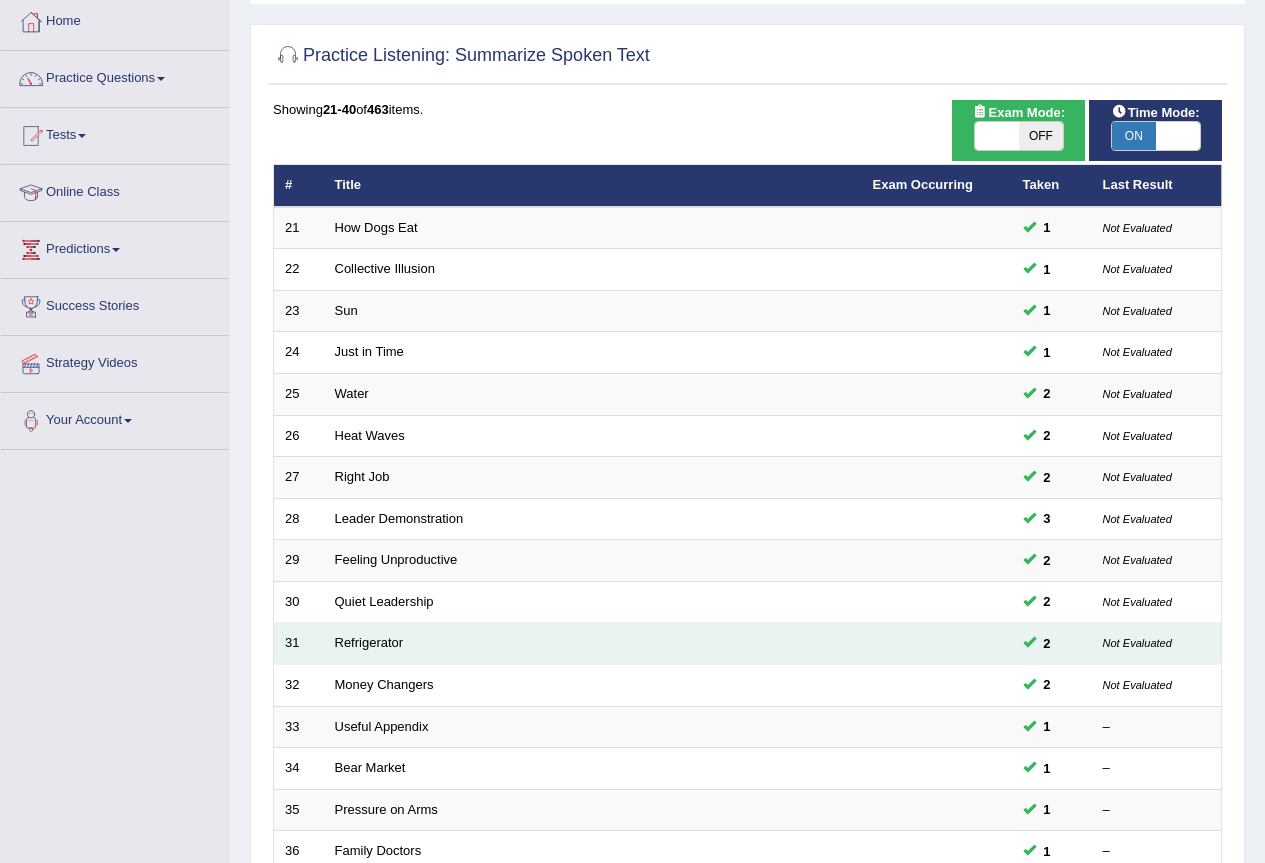 scroll, scrollTop: 300, scrollLeft: 0, axis: vertical 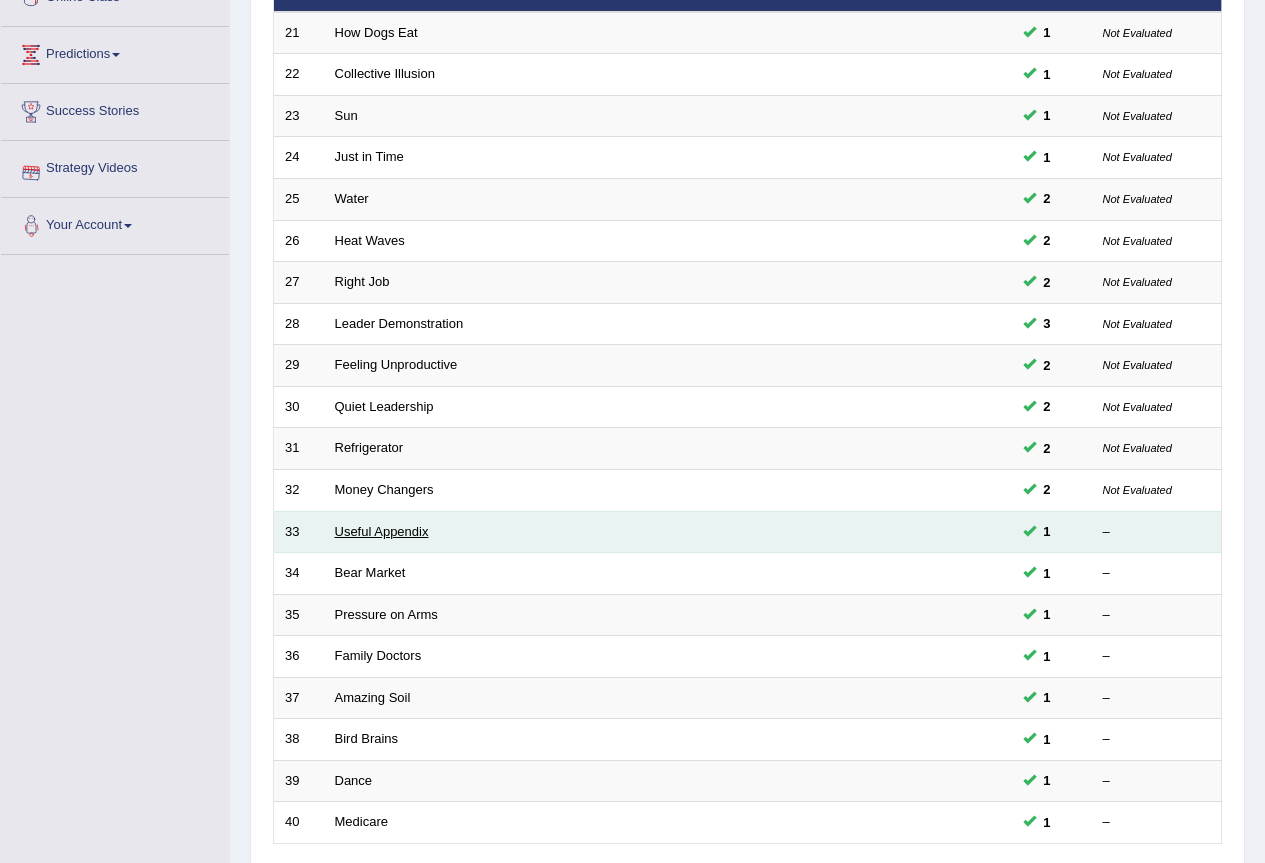 click on "Useful Appendix" at bounding box center [382, 531] 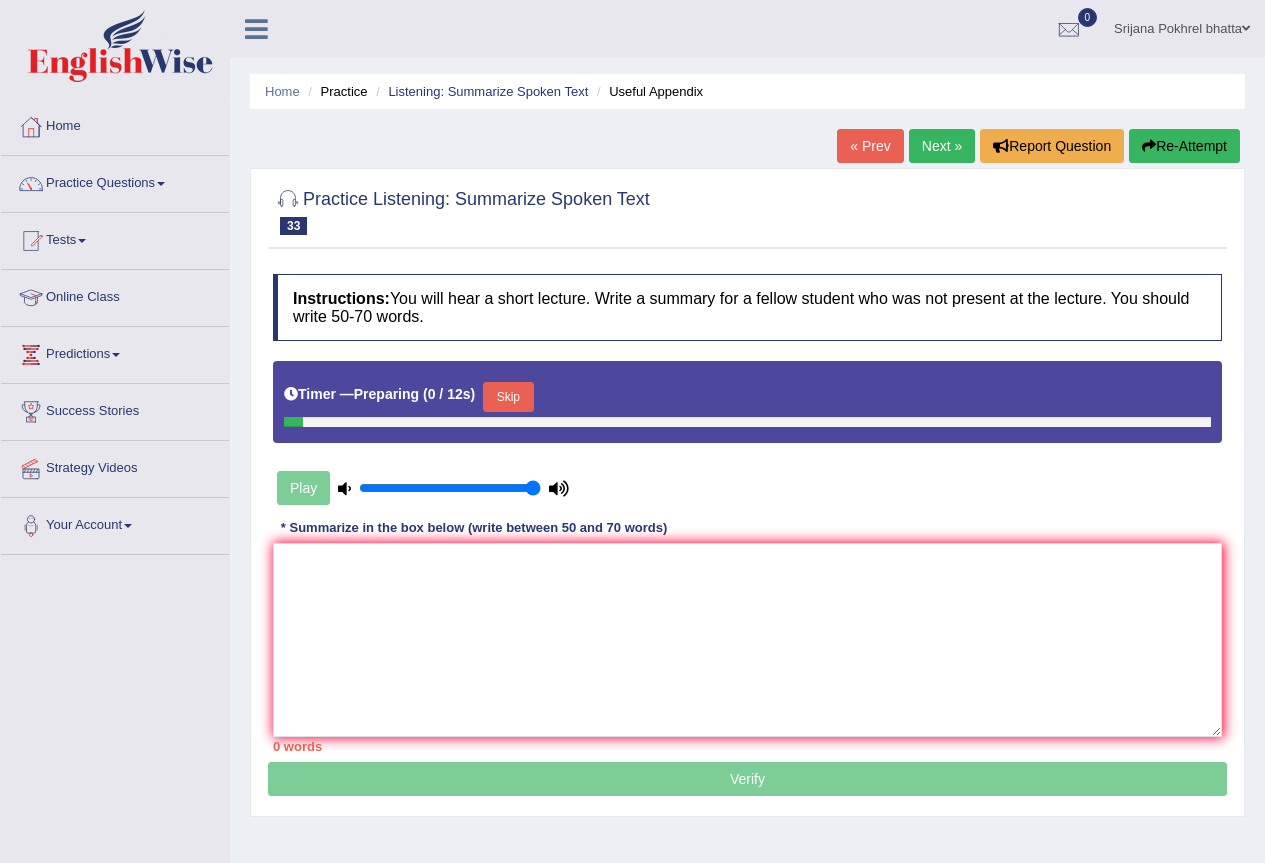 scroll, scrollTop: 0, scrollLeft: 0, axis: both 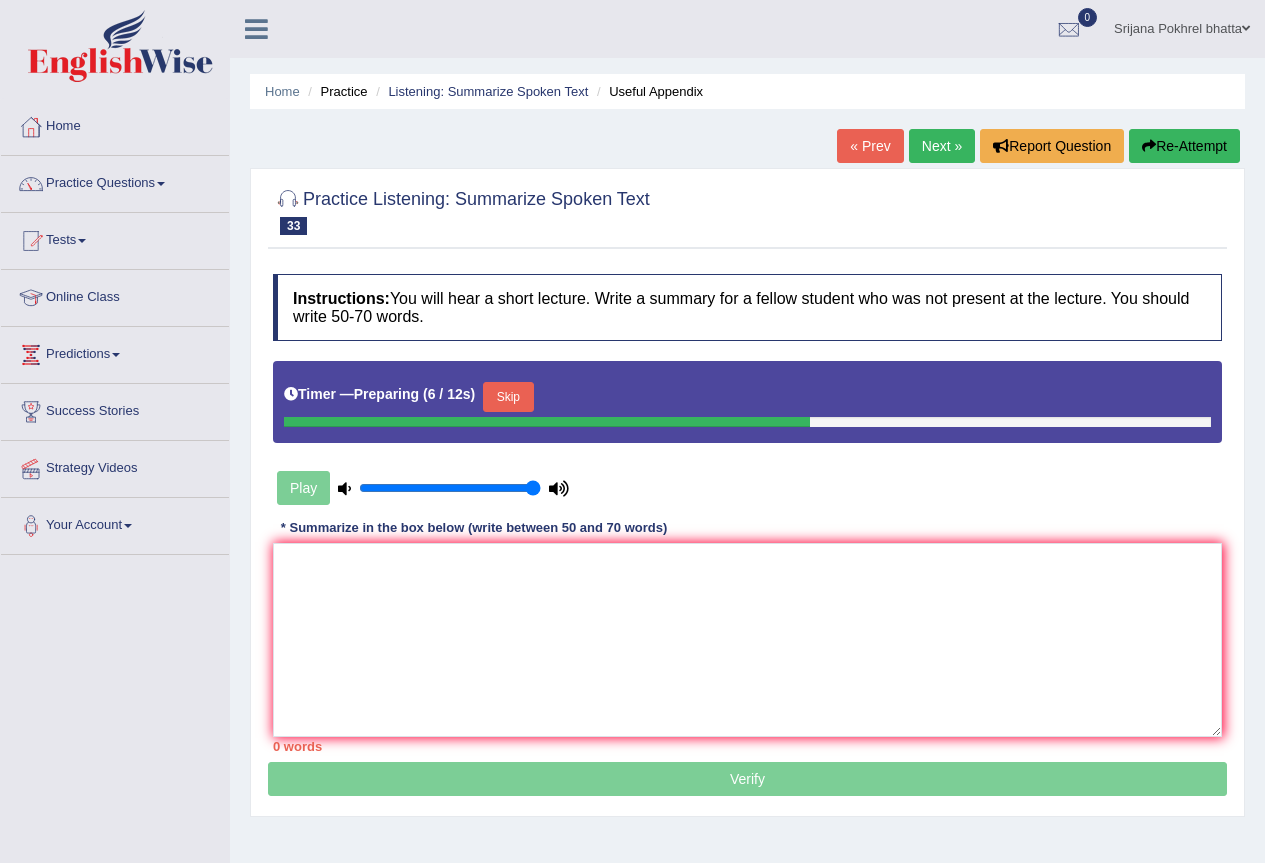 click on "Skip" at bounding box center (508, 397) 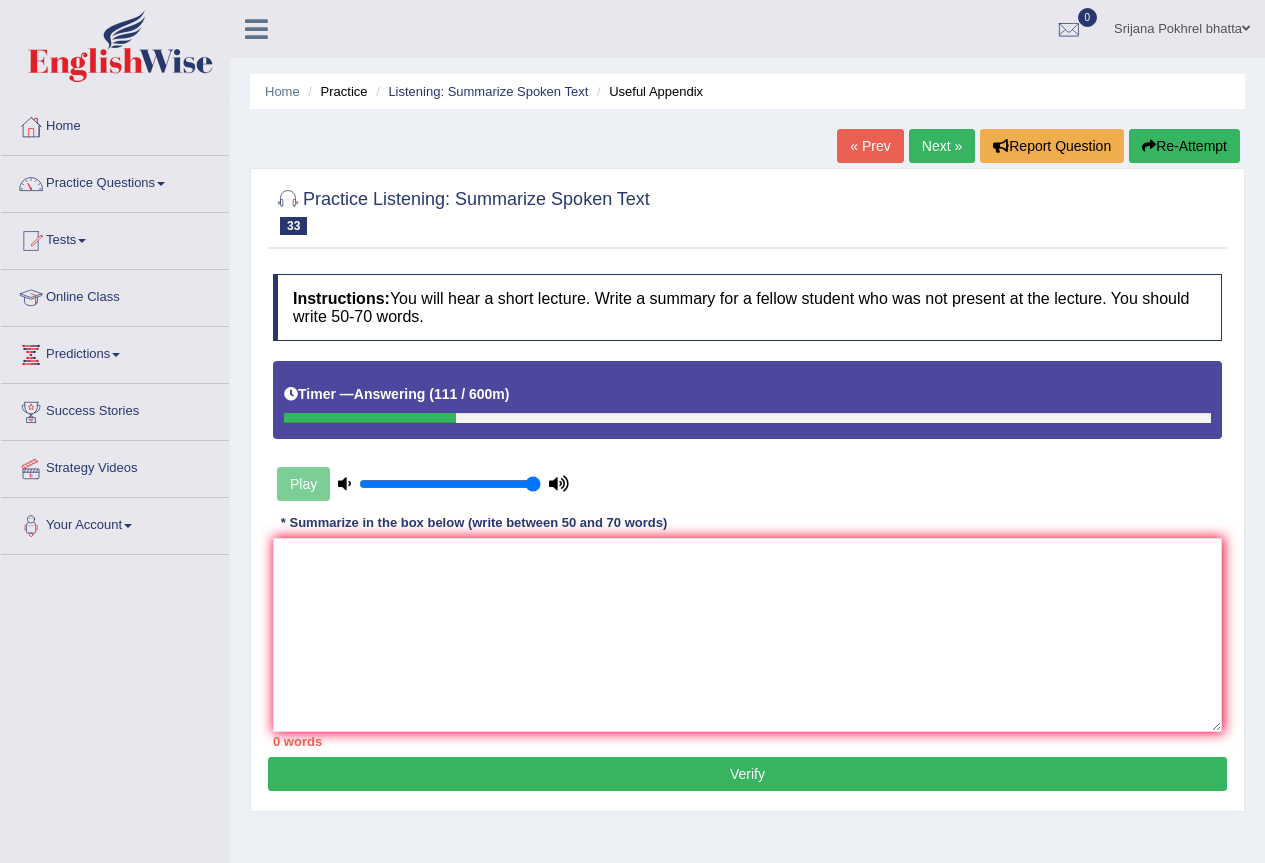 click on "Re-Attempt" at bounding box center [1184, 146] 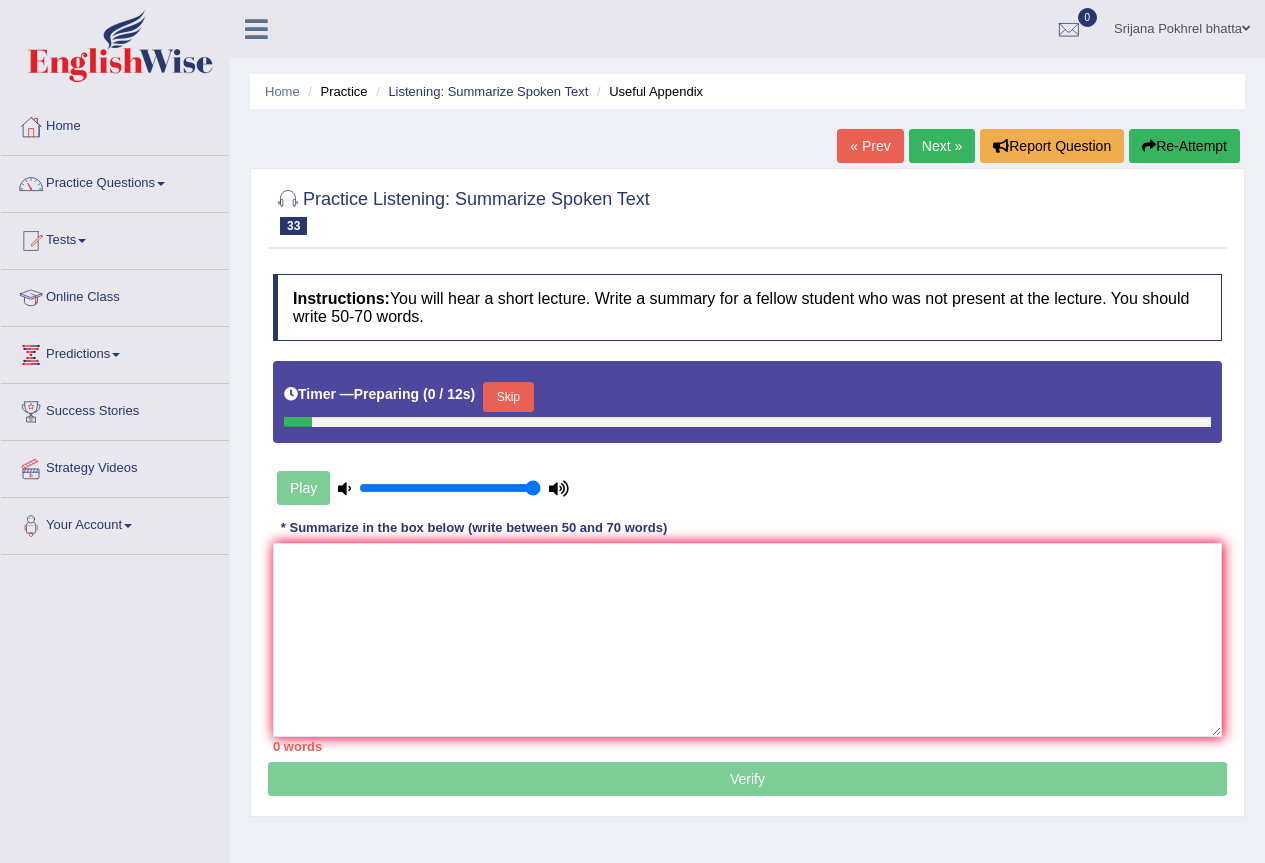 scroll, scrollTop: 0, scrollLeft: 0, axis: both 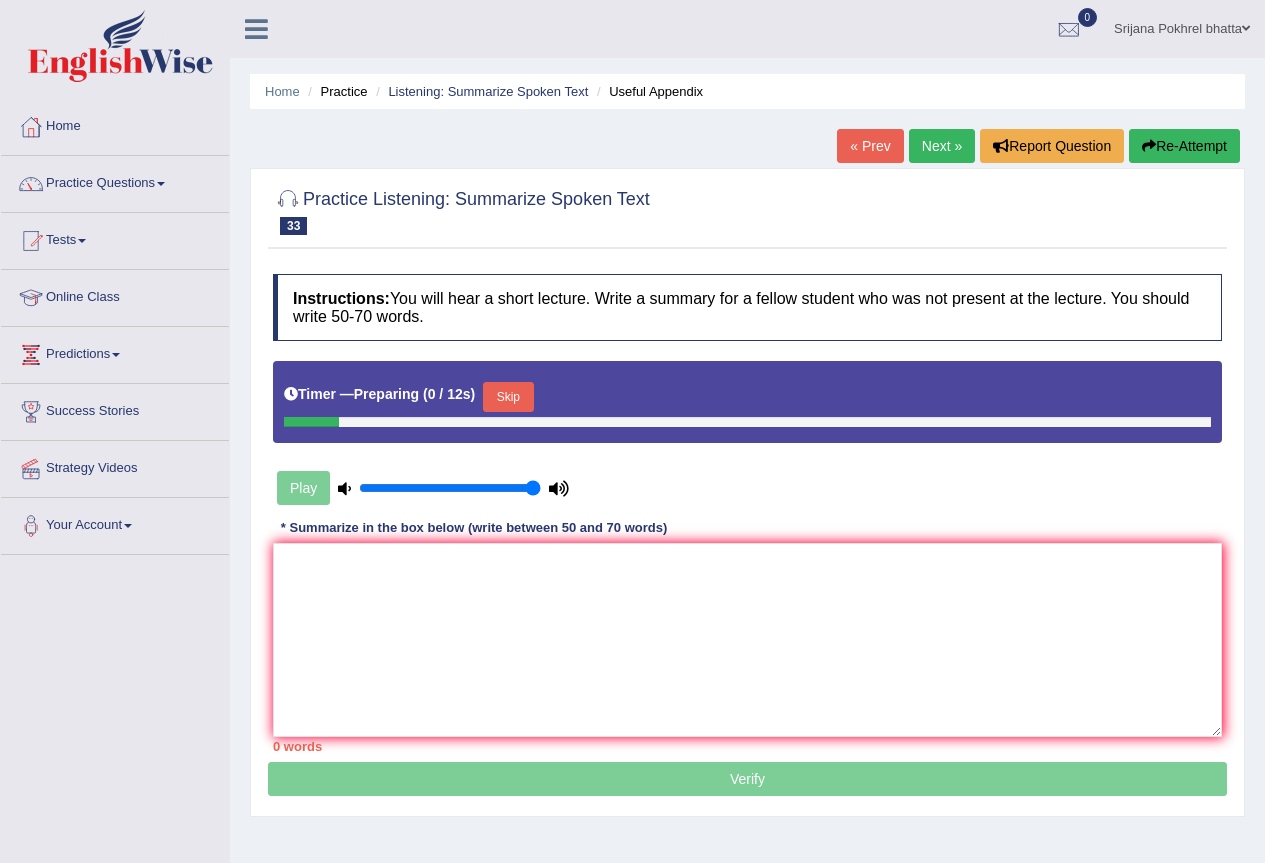 click on "Skip" at bounding box center [508, 397] 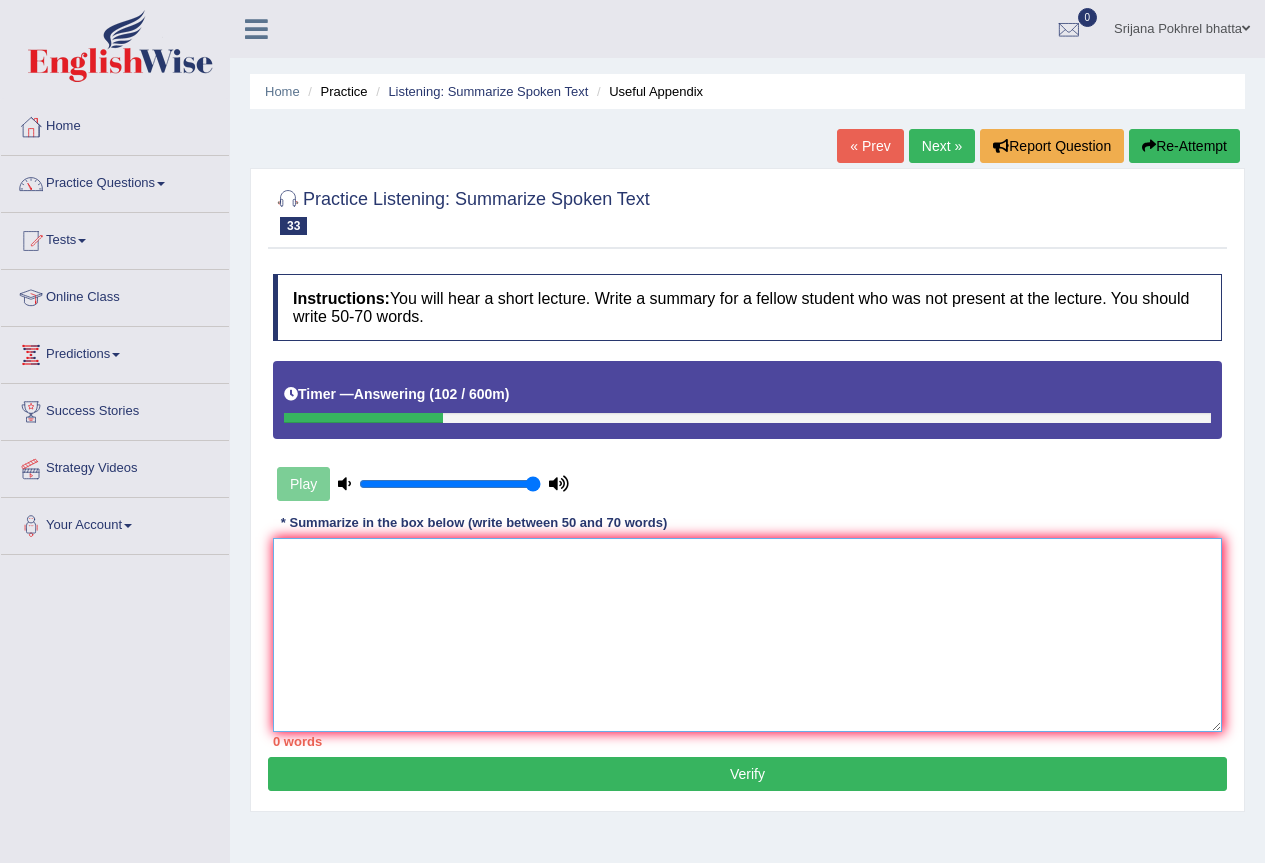 click at bounding box center [747, 635] 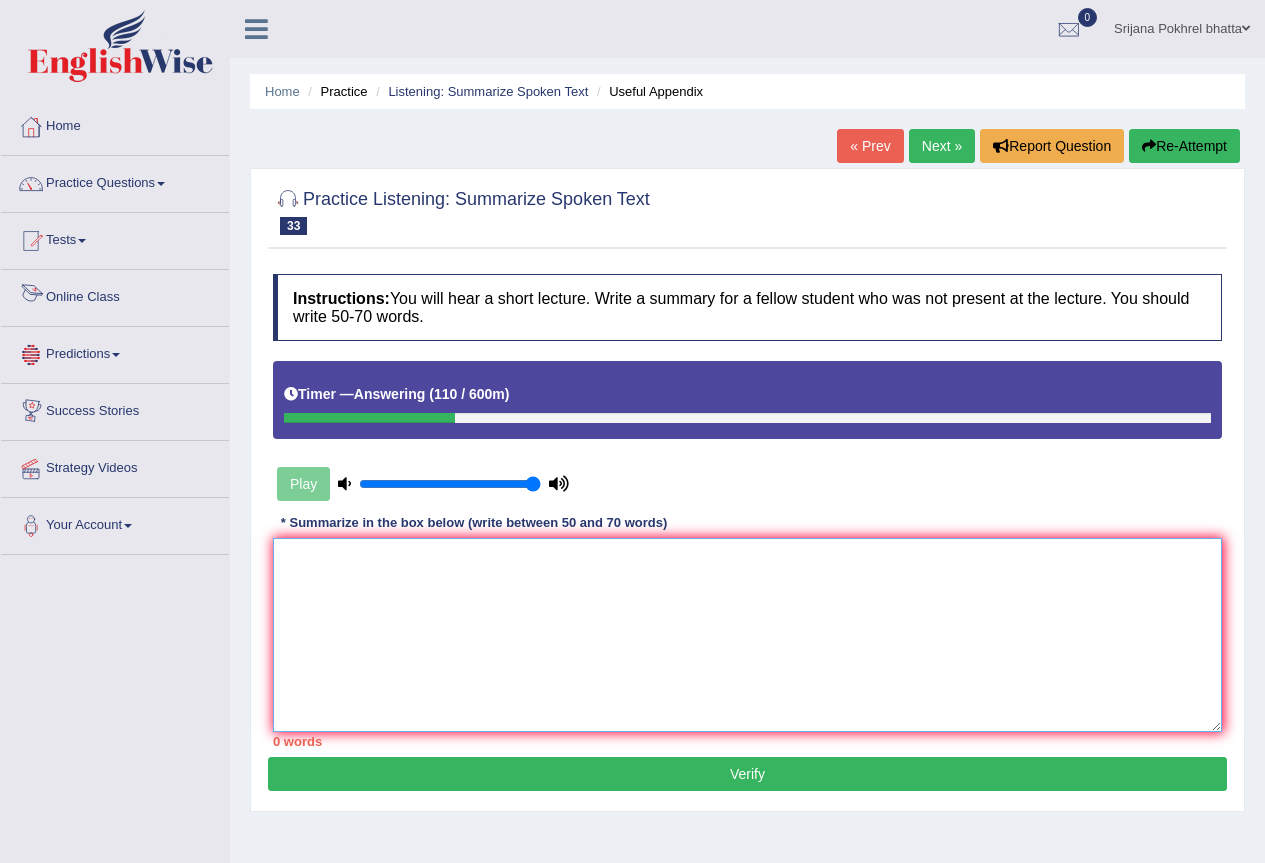 click at bounding box center (747, 635) 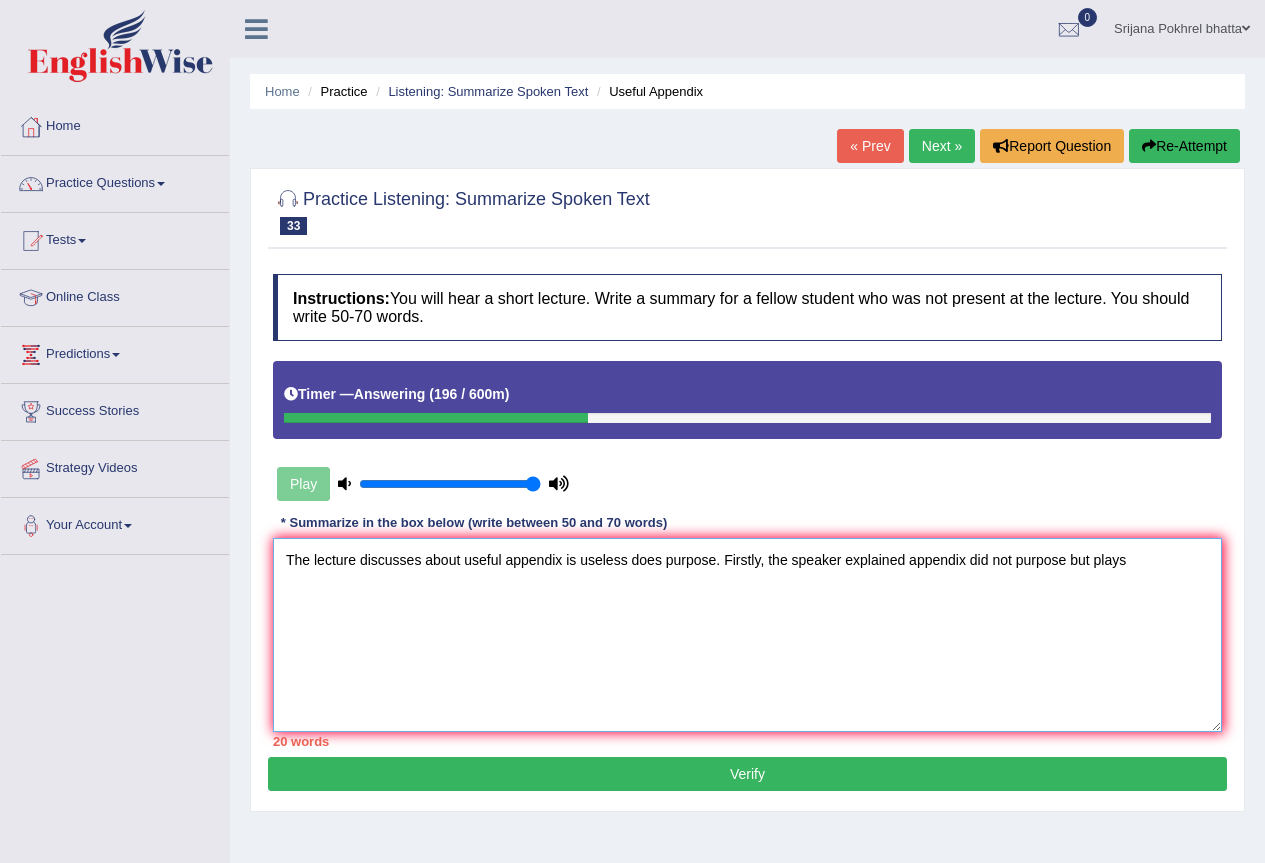 click on "The lecture discusses about useful appendix is useless does purpose. Firstly, the speaker explained appendix did not purpose but plays" at bounding box center (747, 635) 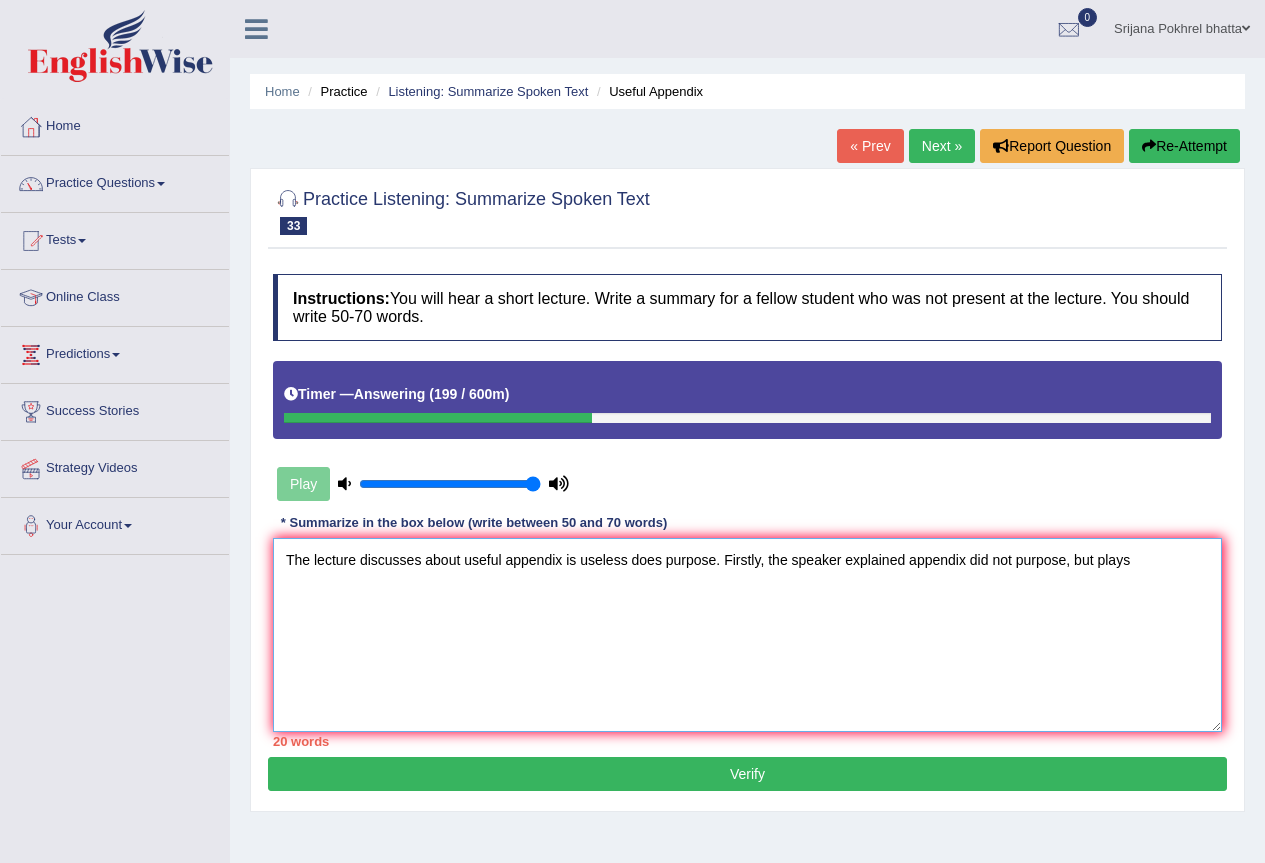 click on "The lecture discusses about useful appendix is useless does purpose. Firstly, the speaker explained appendix did not purpose, but plays" at bounding box center (747, 635) 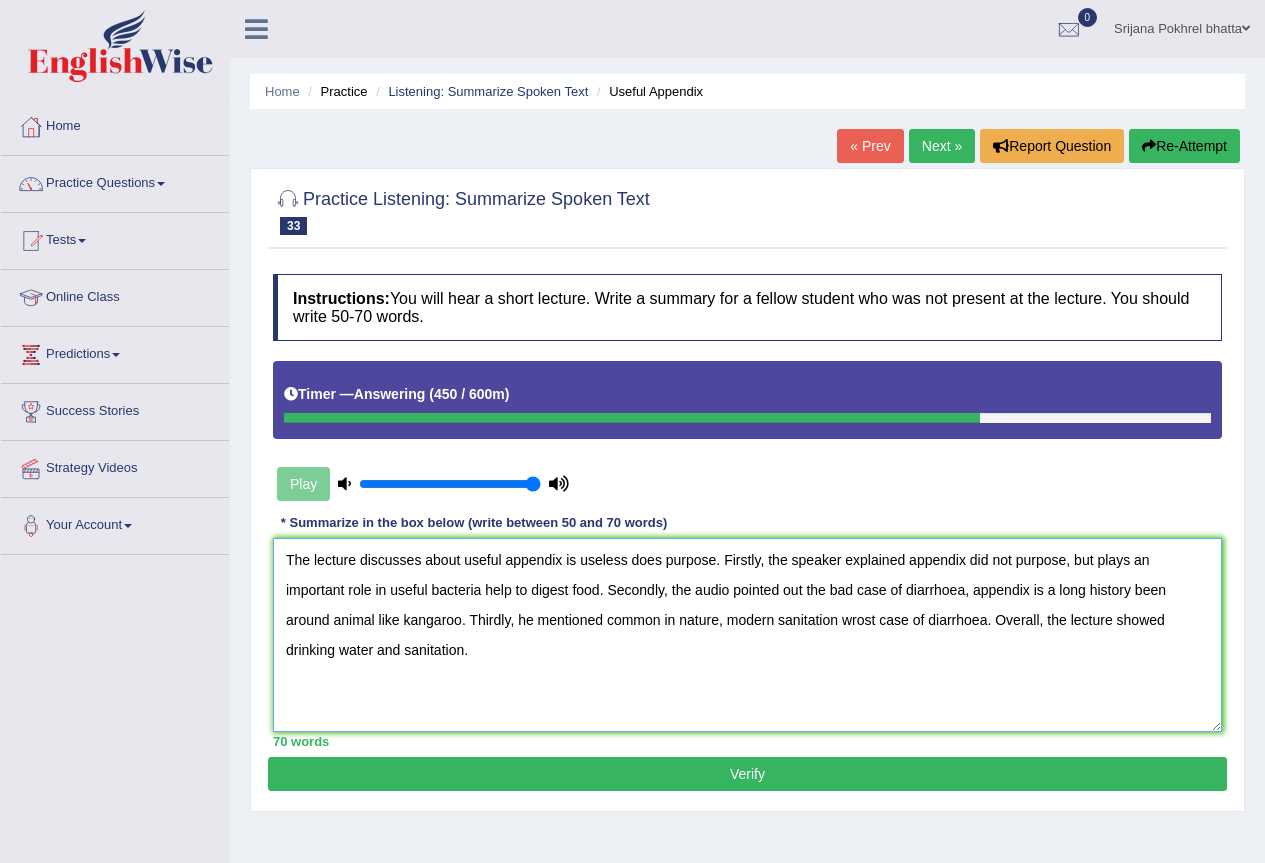 type on "The lecture discusses about useful appendix is useless does purpose. Firstly, the speaker explained appendix did not purpose, but plays an important role in useful bacteria help to digest food. Secondly, the audio pointed out the bad case of diarrhoea, appendix is a long history been around animal like kangaroo. Thirdly, he mentioned common in nature, modern sanitation wrost case of diarrhoea. Overall, the lecture showed drinking water and sanitation." 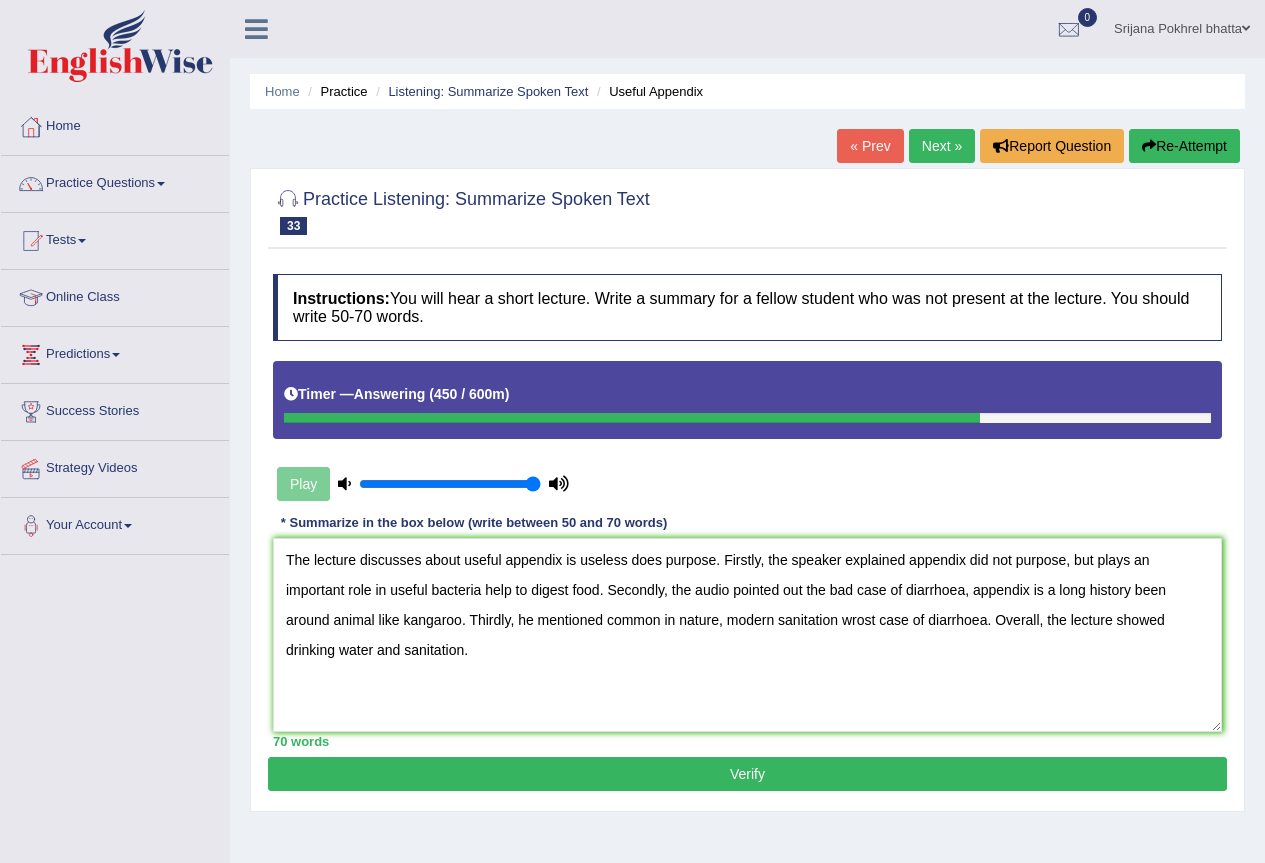 click on "Verify" at bounding box center [747, 774] 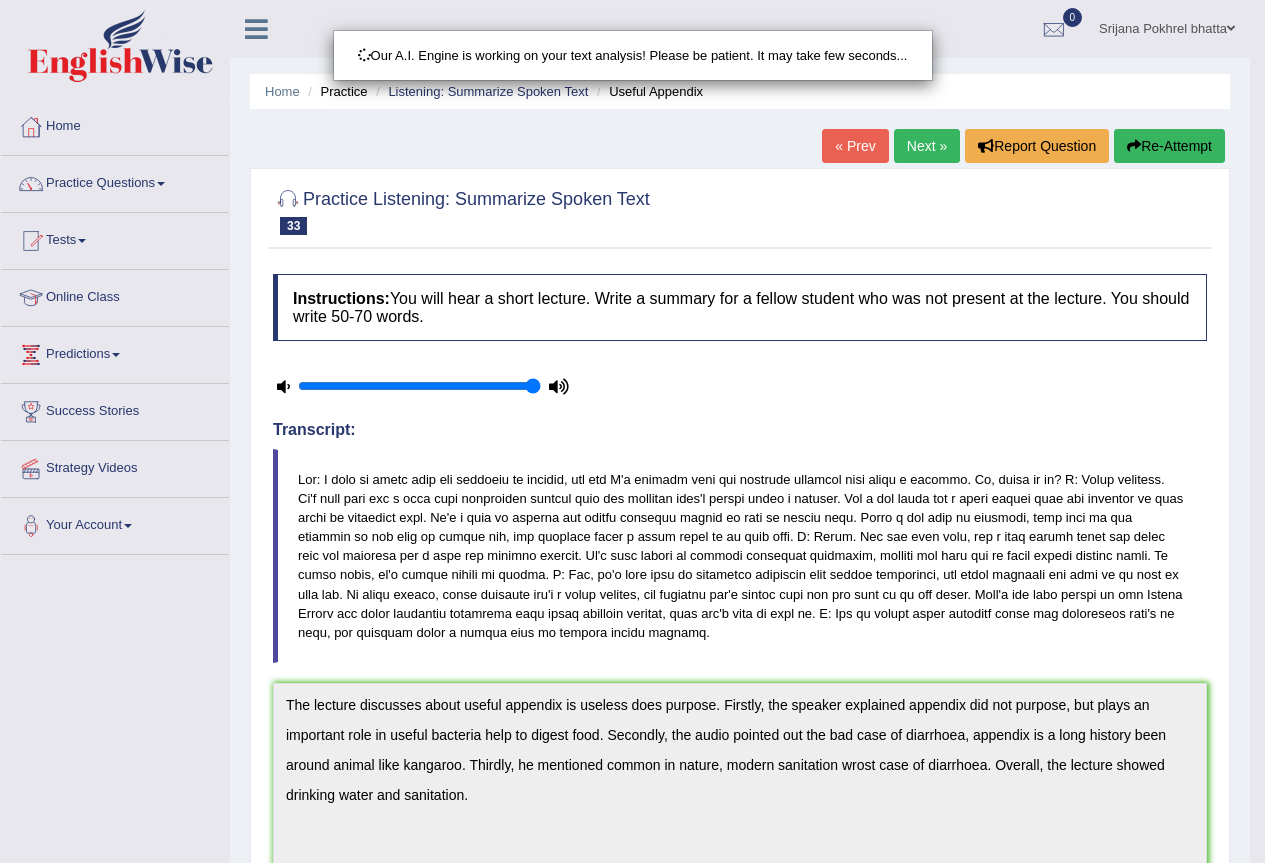 scroll, scrollTop: 345, scrollLeft: 0, axis: vertical 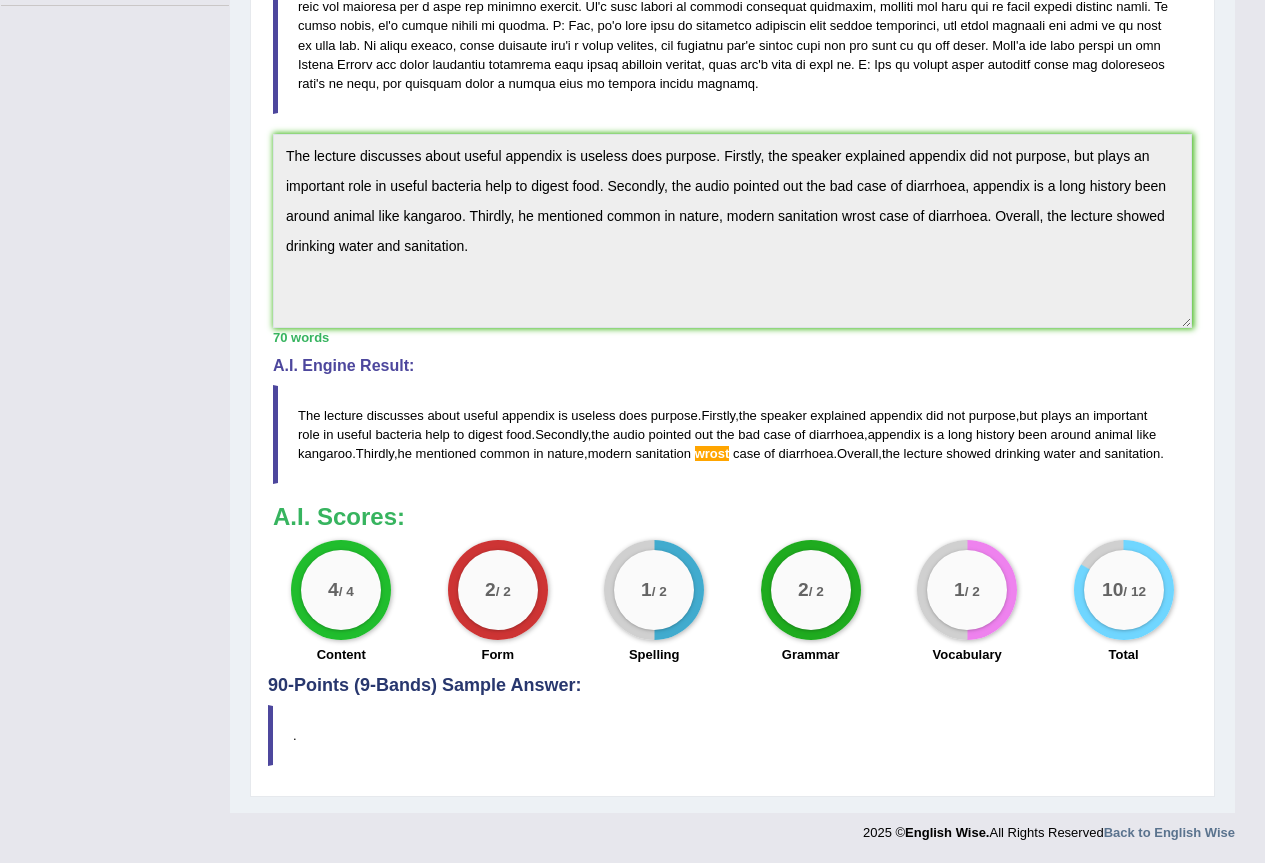 drag, startPoint x: 299, startPoint y: 390, endPoint x: 370, endPoint y: 406, distance: 72.780495 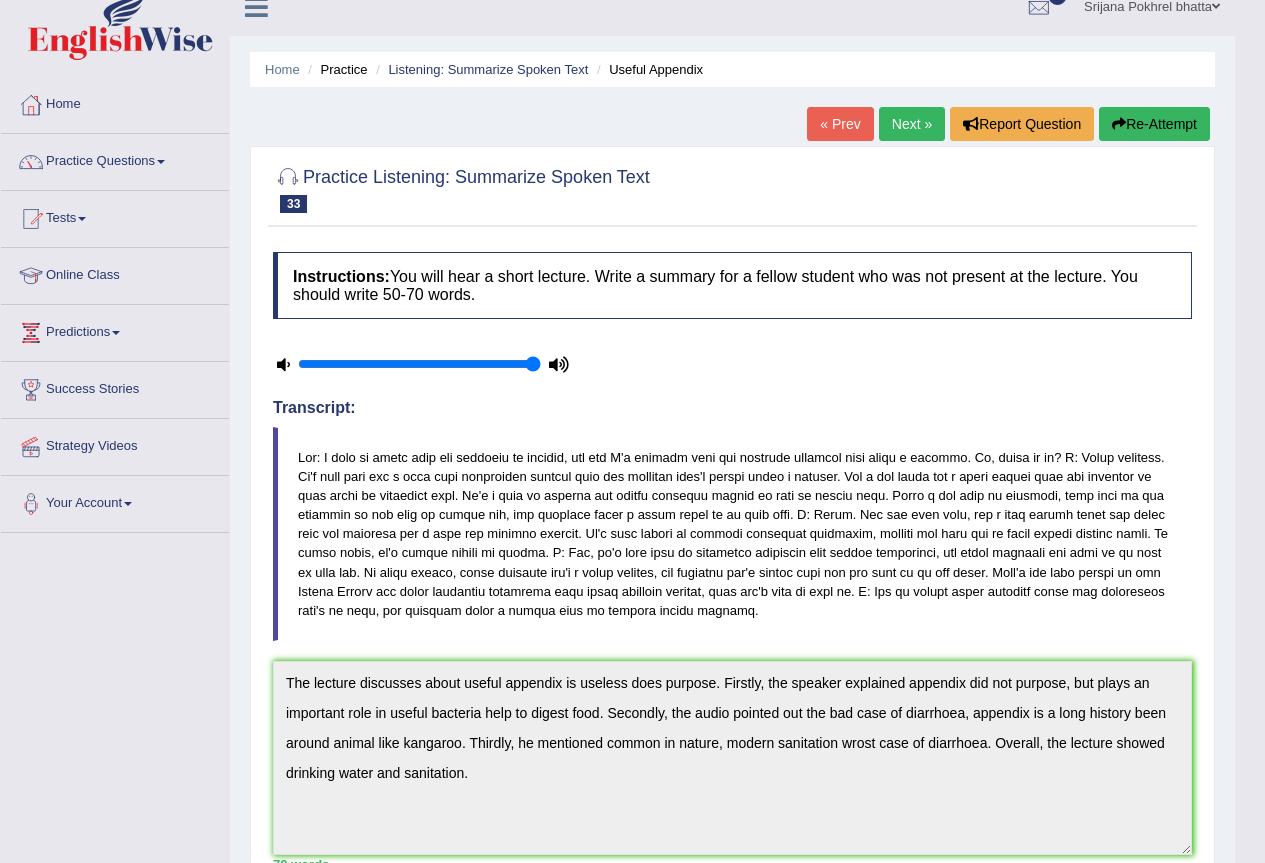 scroll, scrollTop: 0, scrollLeft: 0, axis: both 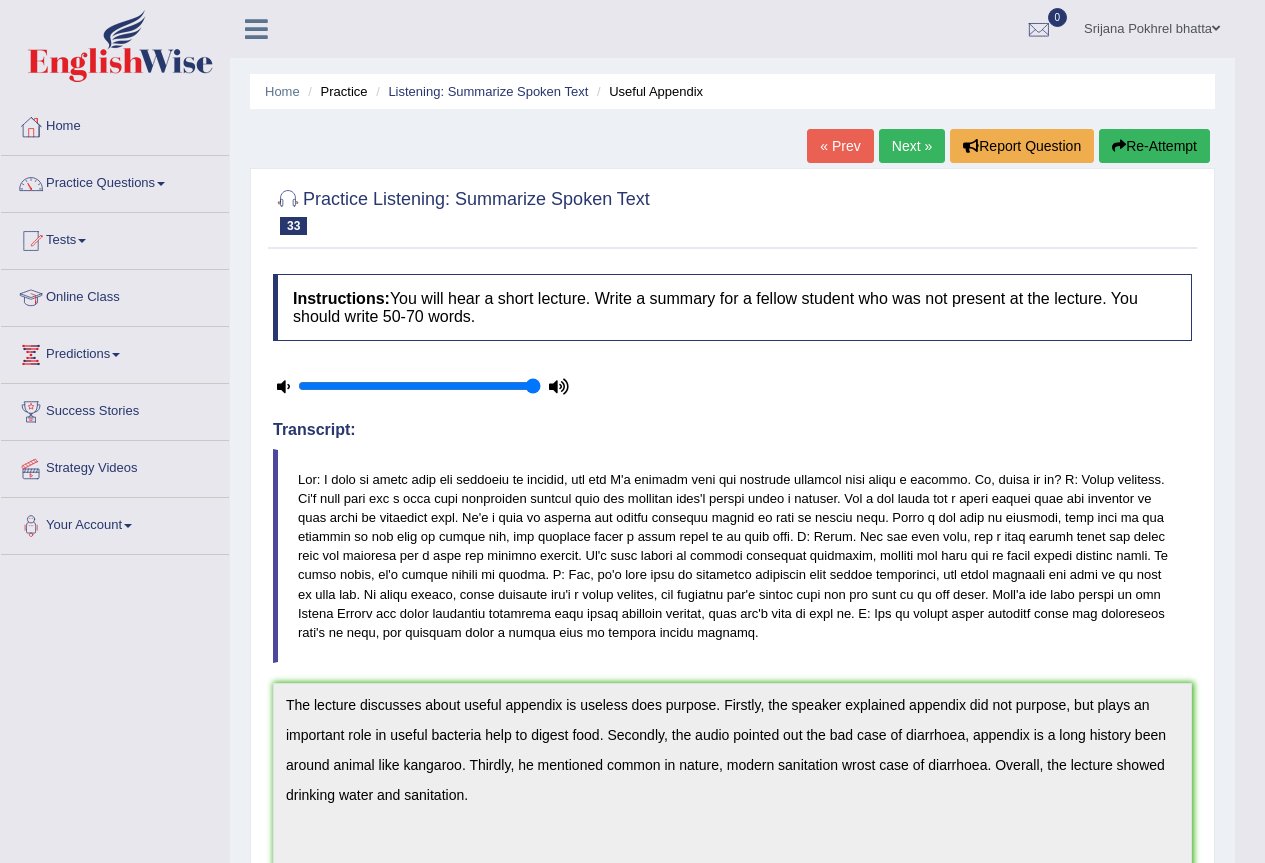 click on "Next »" at bounding box center (912, 146) 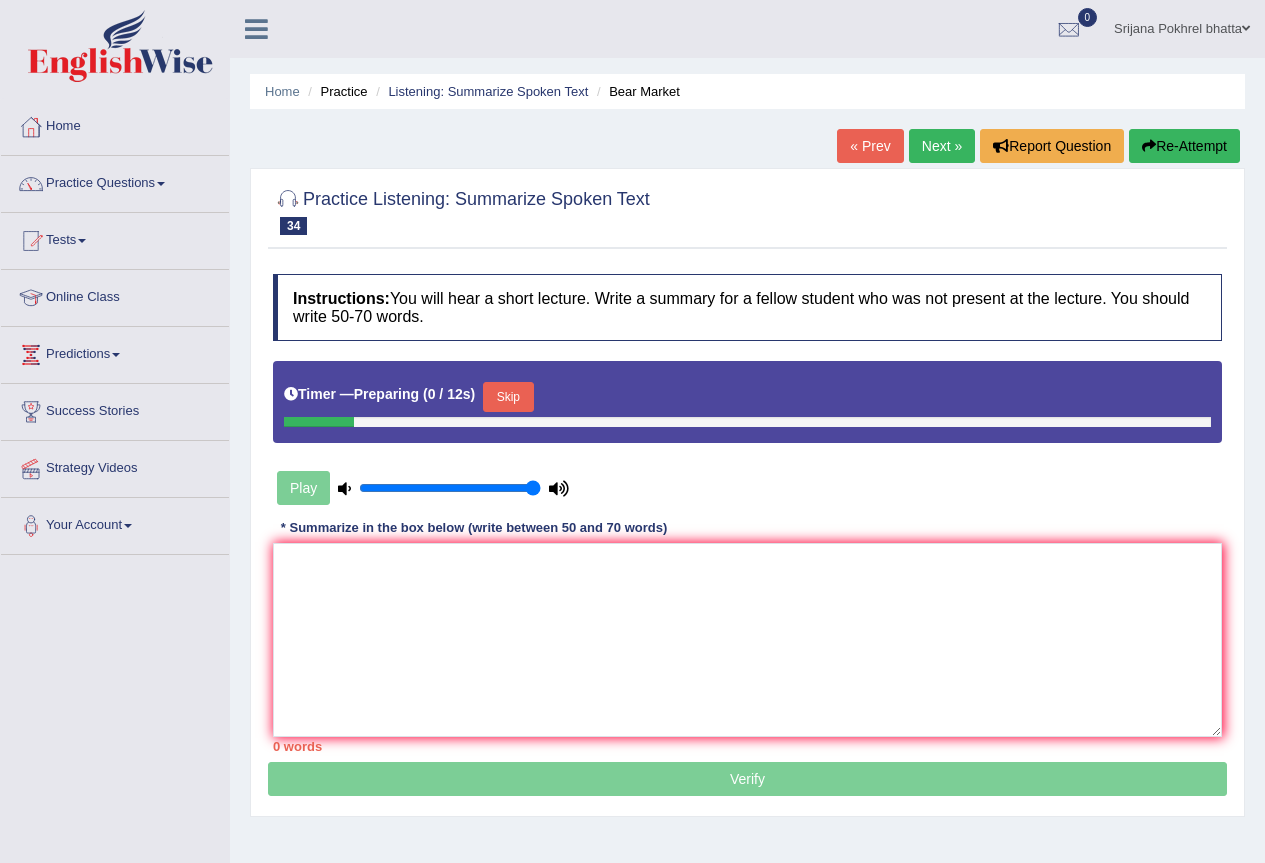 scroll, scrollTop: 0, scrollLeft: 0, axis: both 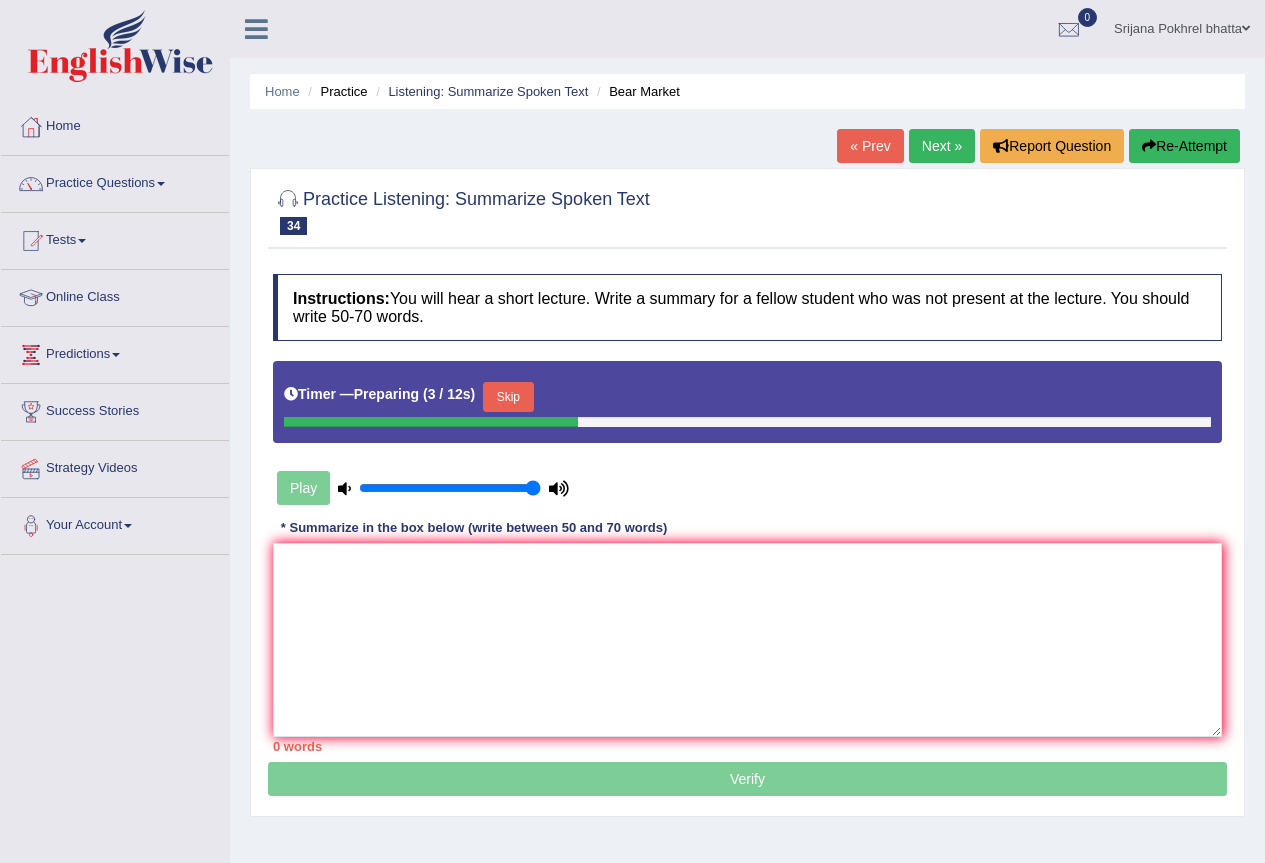 click on "Skip" at bounding box center [508, 397] 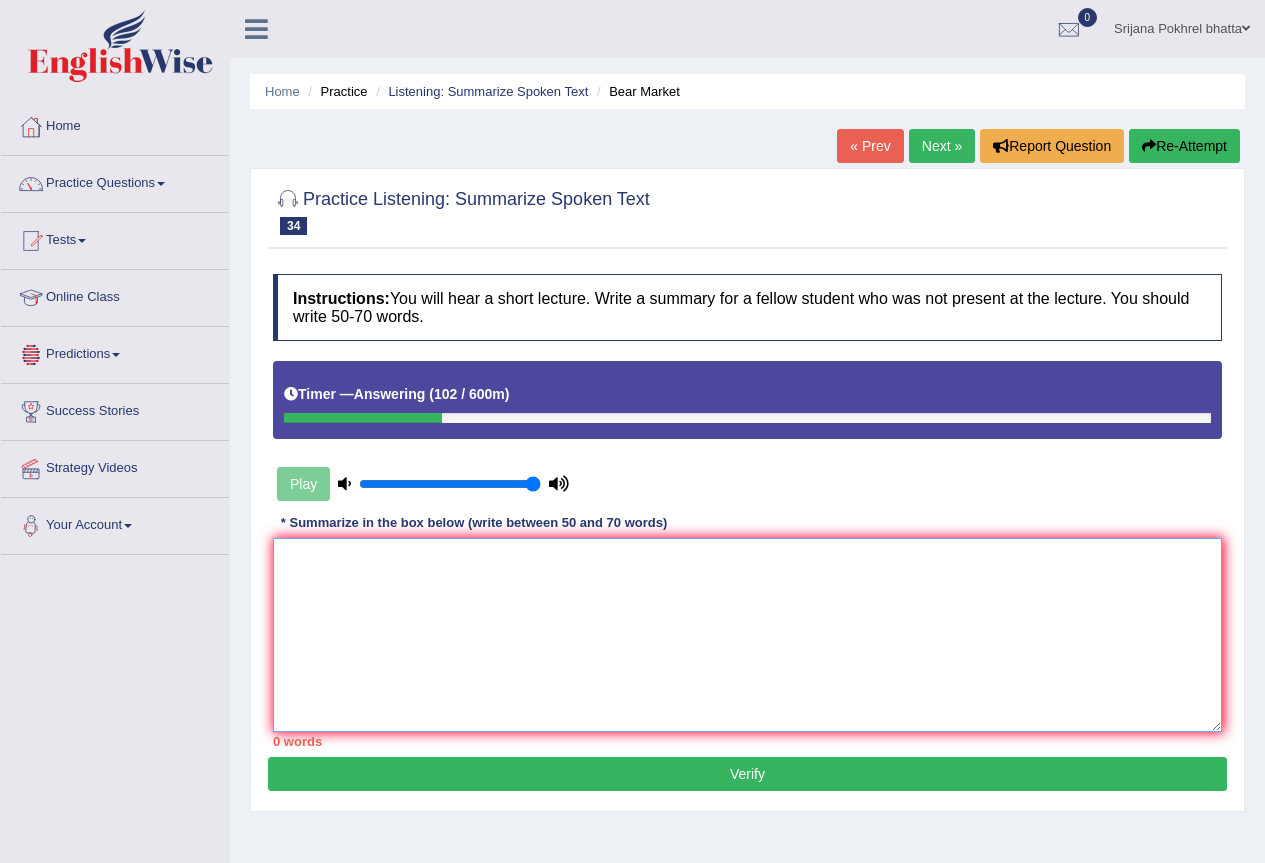 drag, startPoint x: 759, startPoint y: 606, endPoint x: 1279, endPoint y: 30, distance: 776 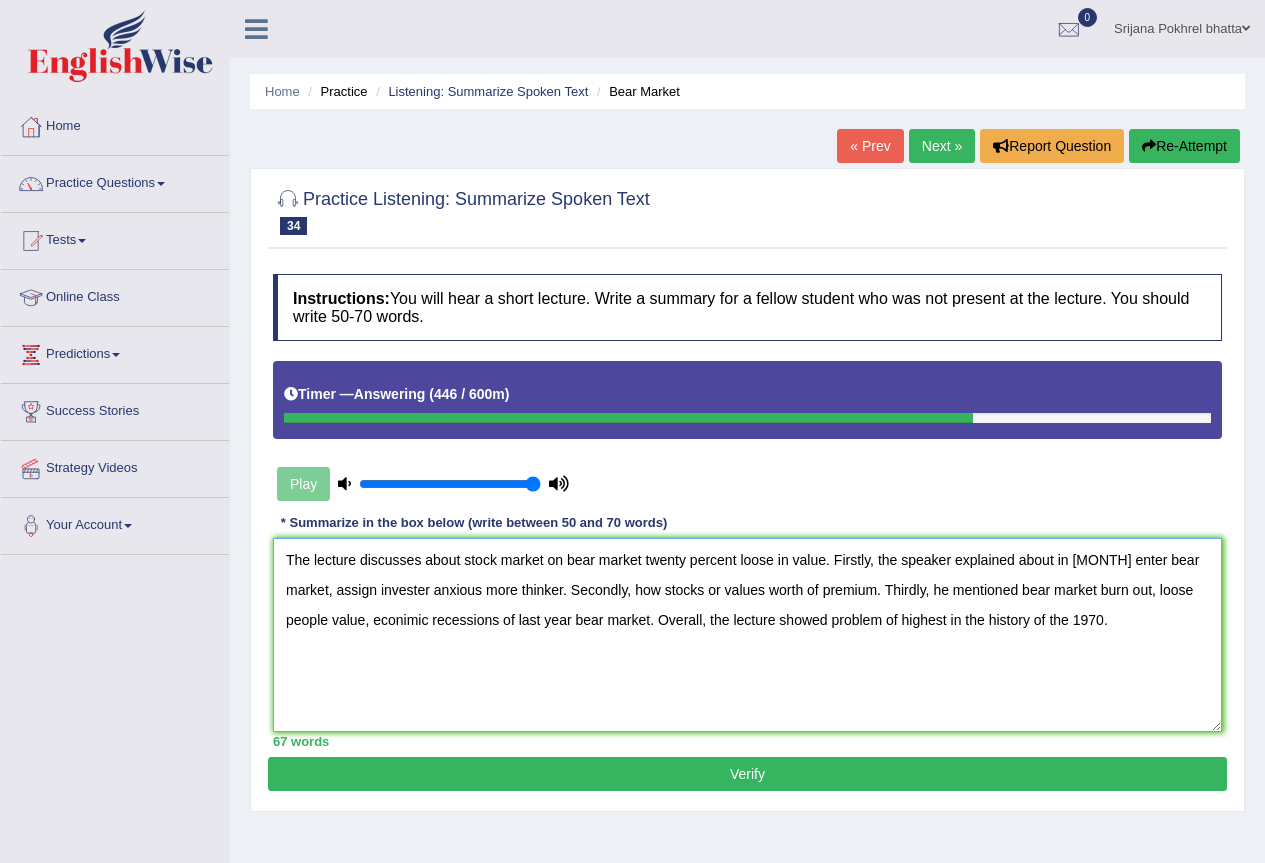 click on "The lecture discusses about stock market on bear market twenty percent loose in value. Firstly, the speaker explained about in Feburary enter bear market, assign invester anxious more thinker. Secondly, how stocks or values worth of premium. Thirdly, he mentioned bear market burn out, loose people value, econimic recessions of last year bear market. Overall, the lecture showed problem of highest in the history of the 1970." at bounding box center [747, 635] 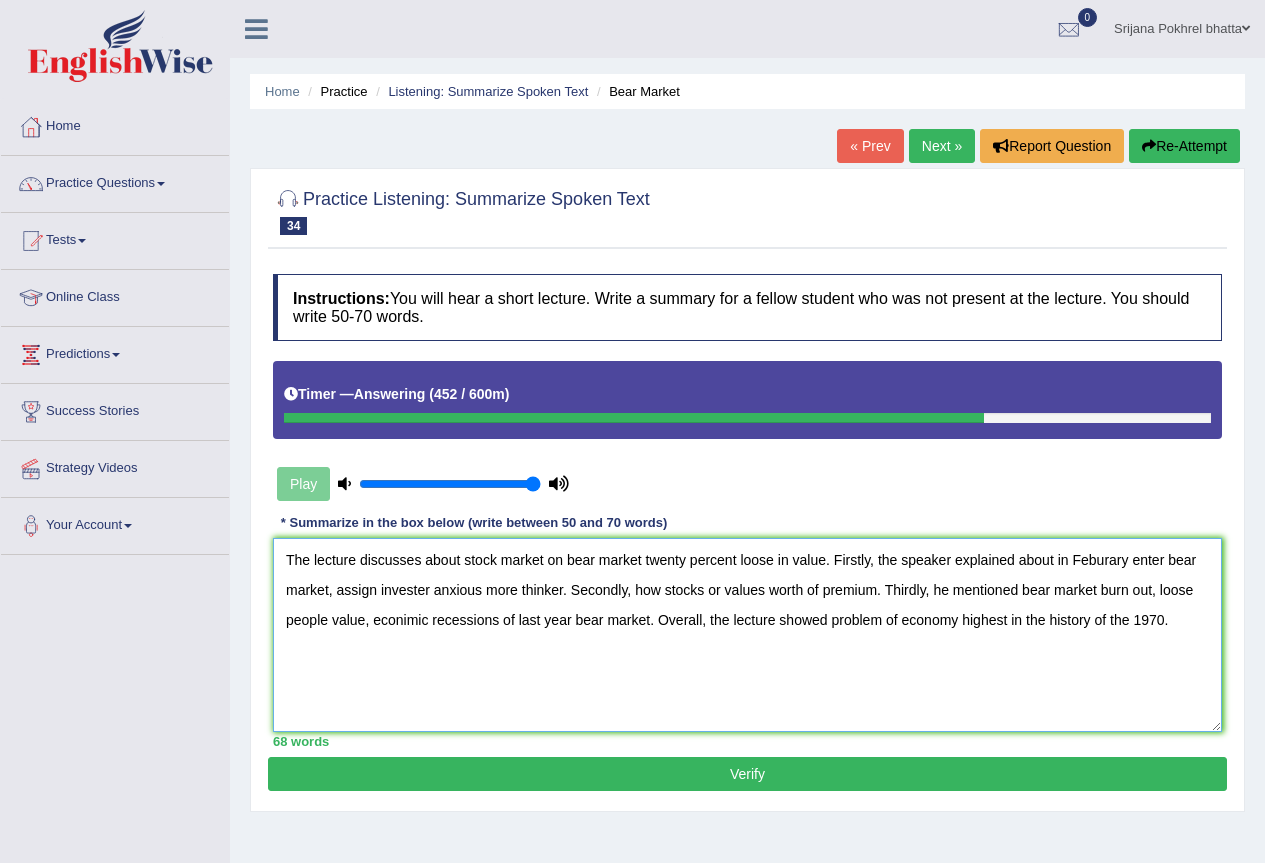 type on "The lecture discusses about stock market on bear market twenty percent loose in value. Firstly, the speaker explained about in Feburary enter bear market, assign invester anxious more thinker. Secondly, how stocks or values worth of premium. Thirdly, he mentioned bear market burn out, loose people value, econimic recessions of last year bear market. Overall, the lecture showed problem of economy highest in the history of the 1970." 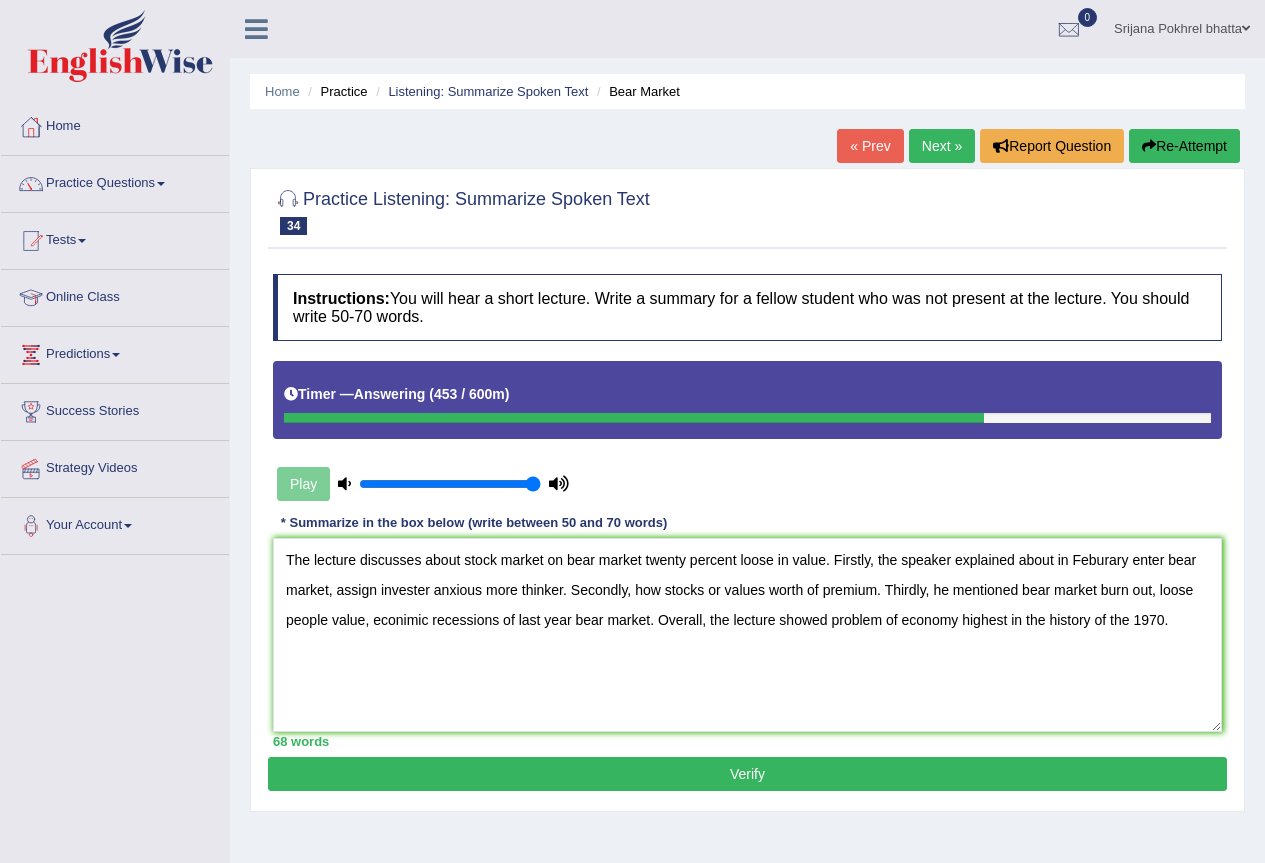 click on "Verify" at bounding box center (747, 774) 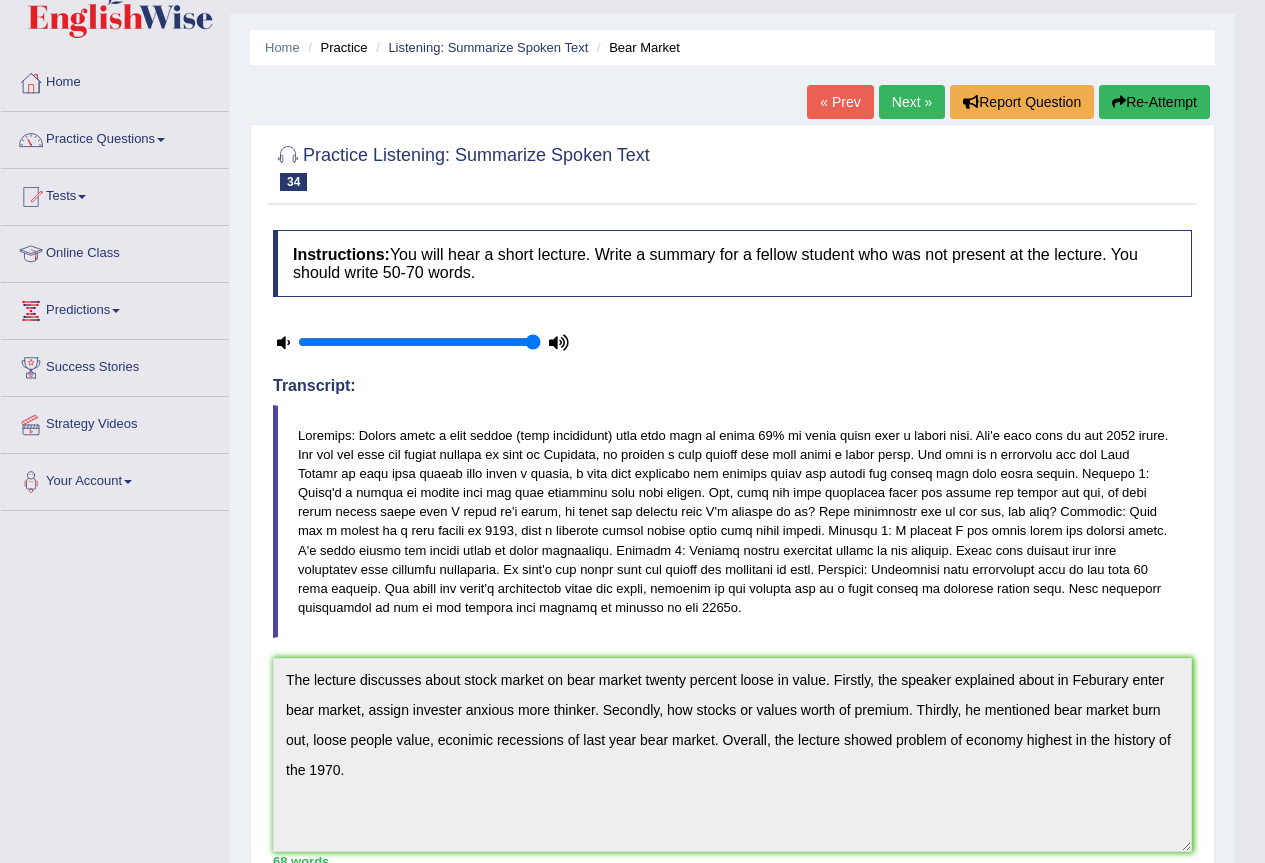scroll, scrollTop: 0, scrollLeft: 0, axis: both 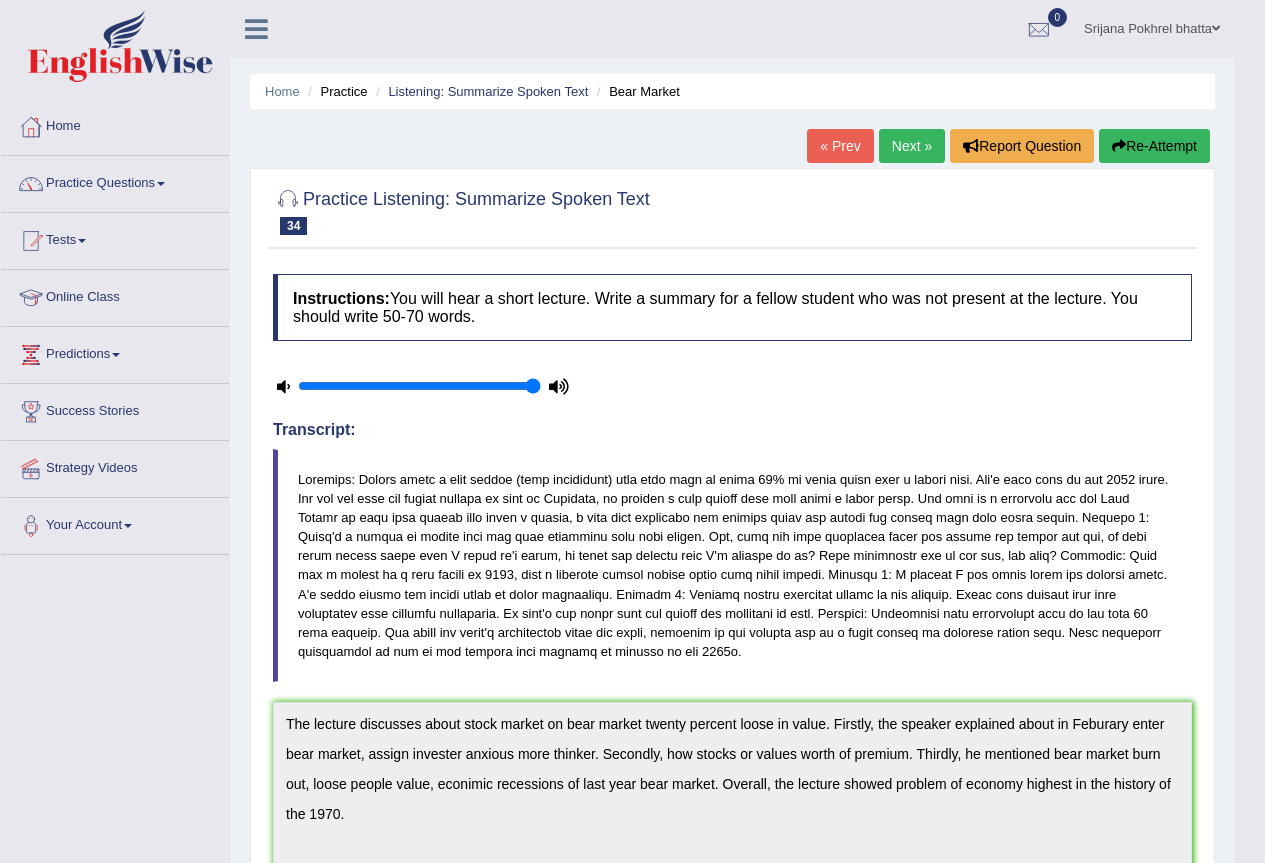 click on "« Prev" at bounding box center (840, 146) 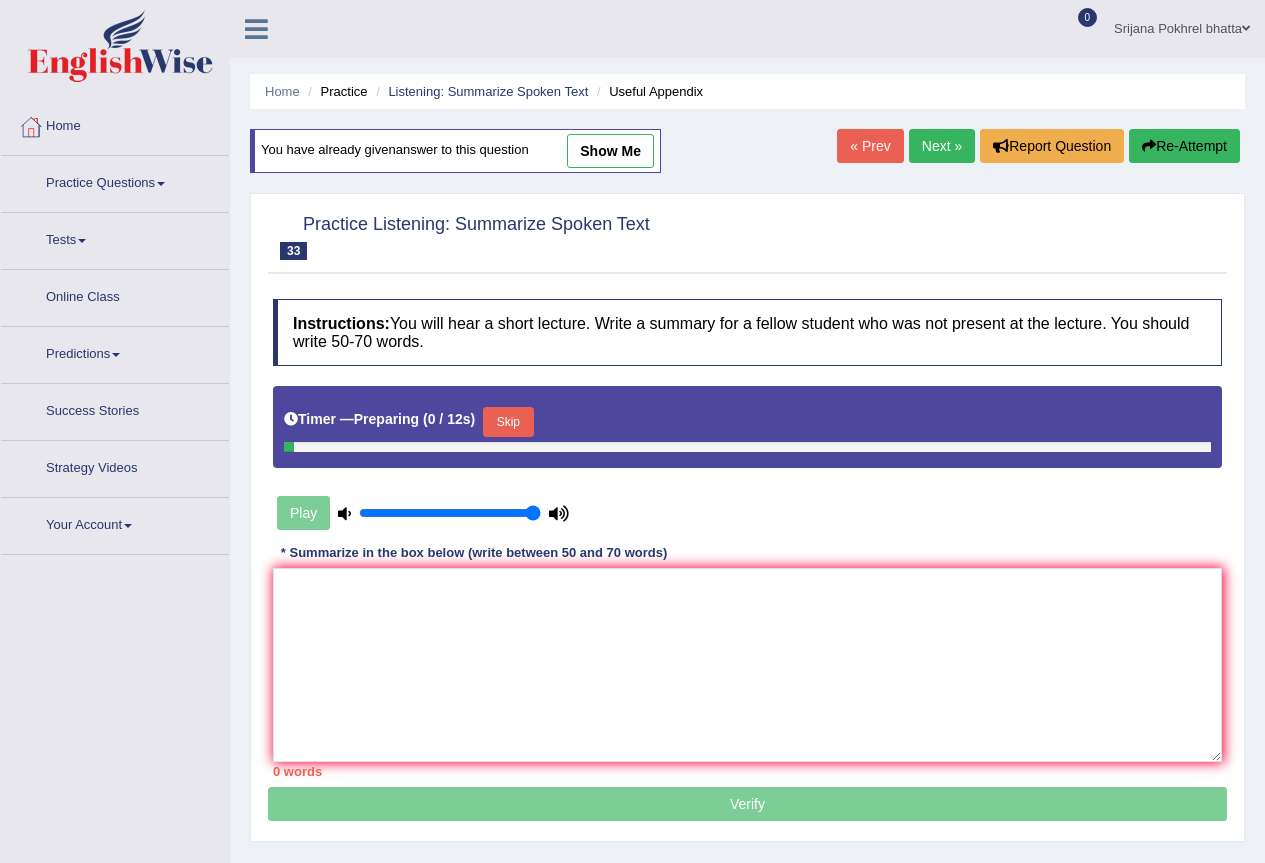 click on "show me" at bounding box center [610, 151] 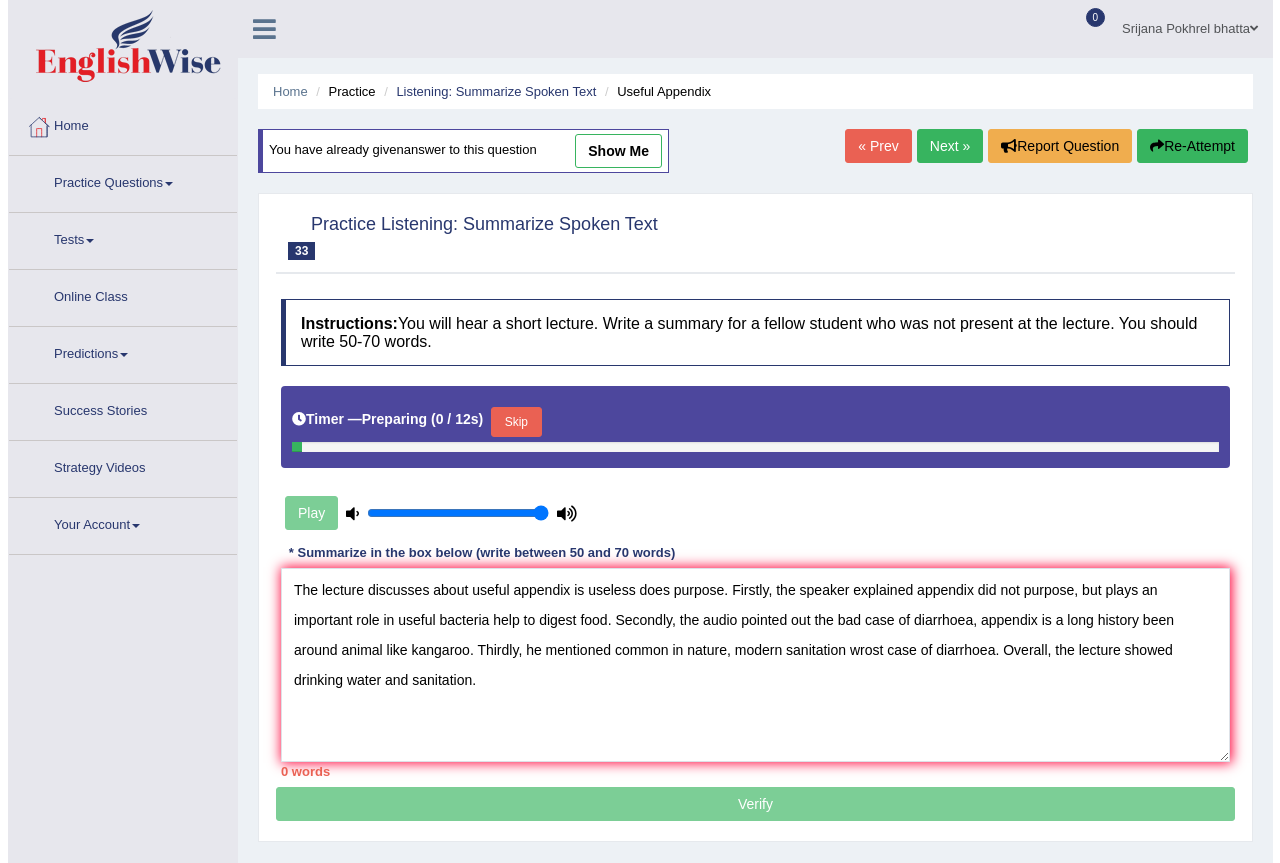 scroll, scrollTop: 0, scrollLeft: 0, axis: both 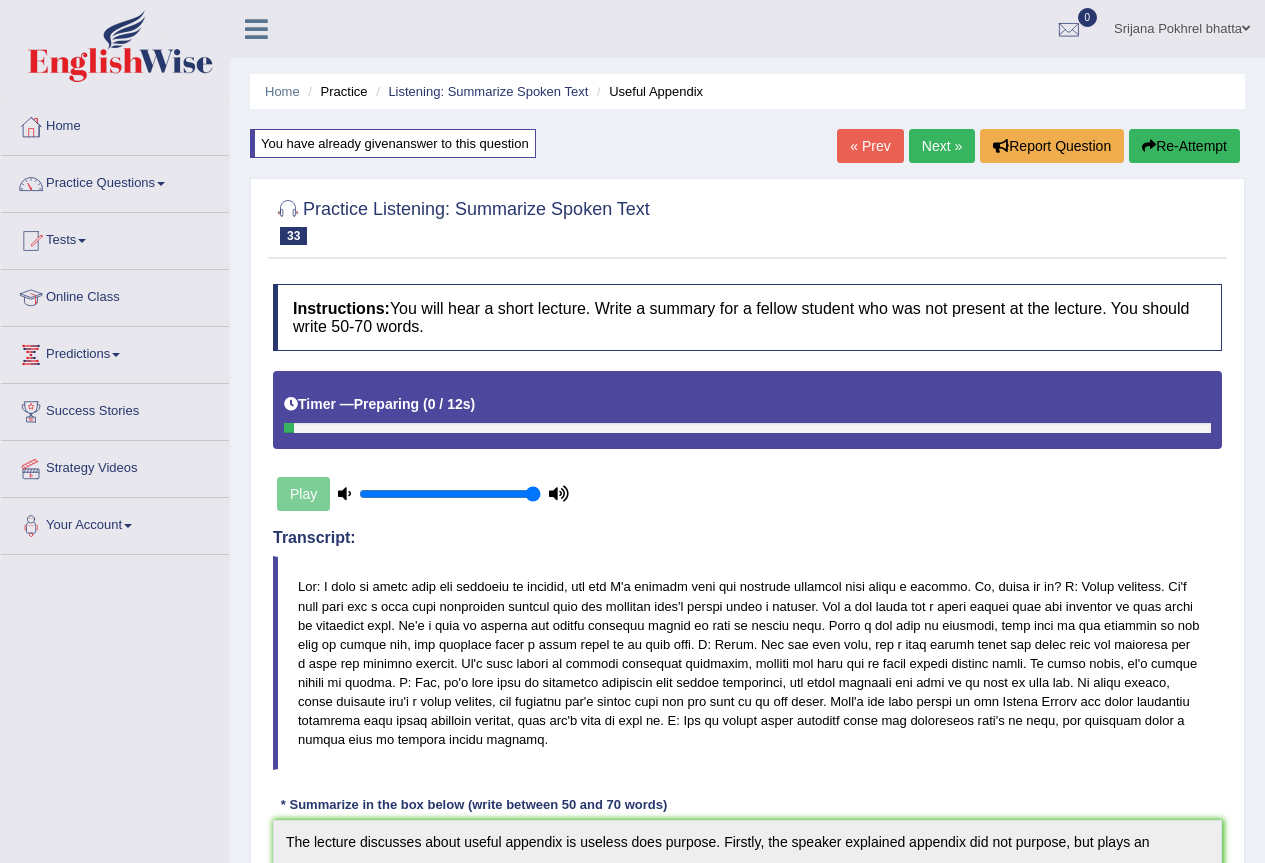 click on "« Prev" at bounding box center (870, 146) 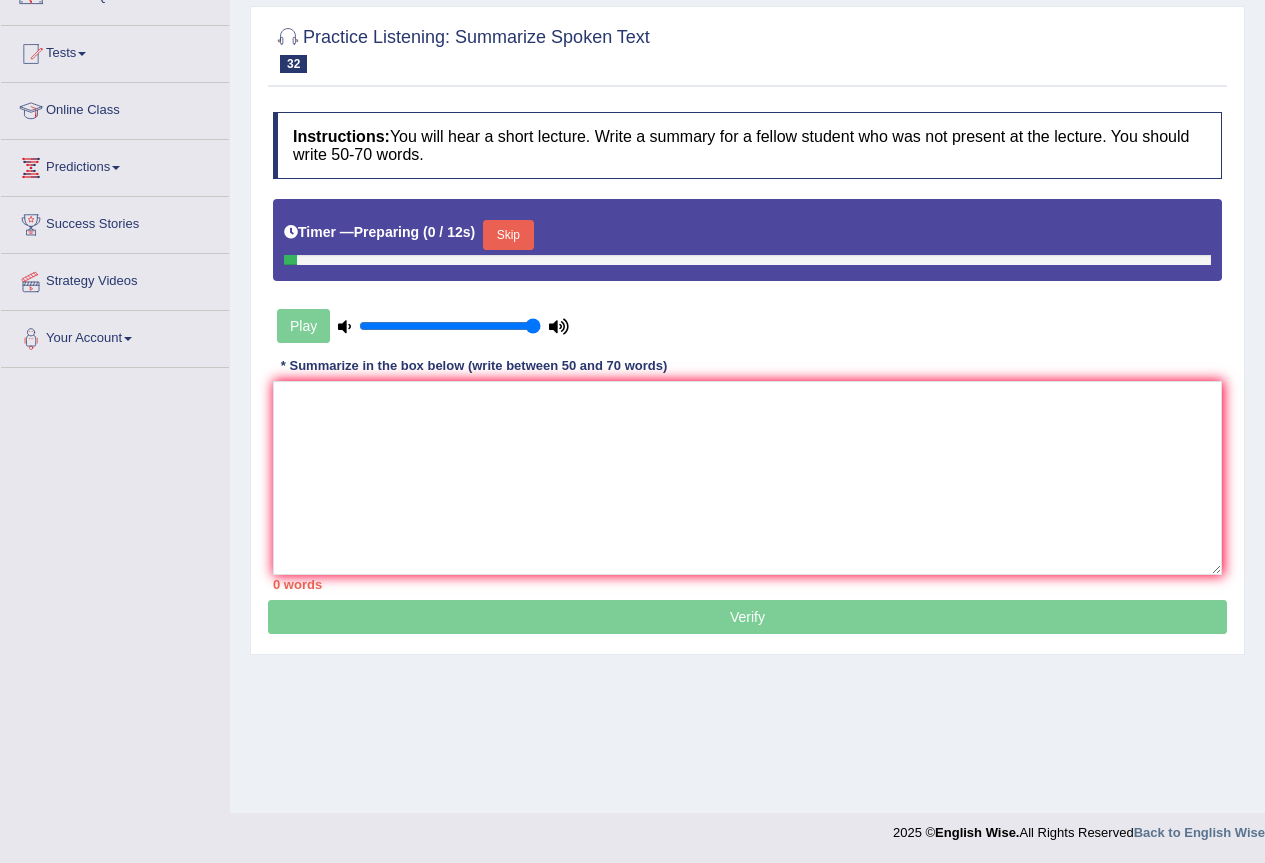 scroll, scrollTop: 187, scrollLeft: 0, axis: vertical 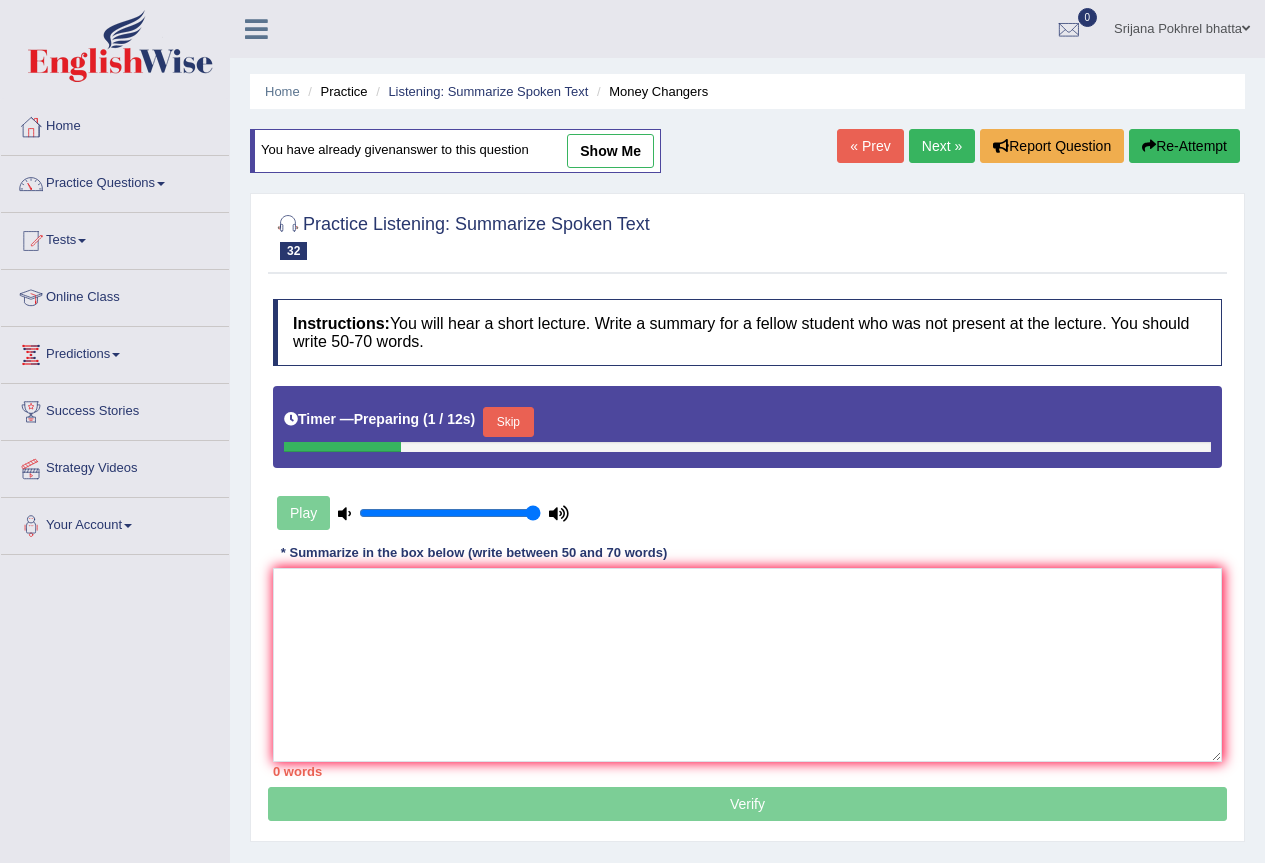 click on "show me" at bounding box center (610, 151) 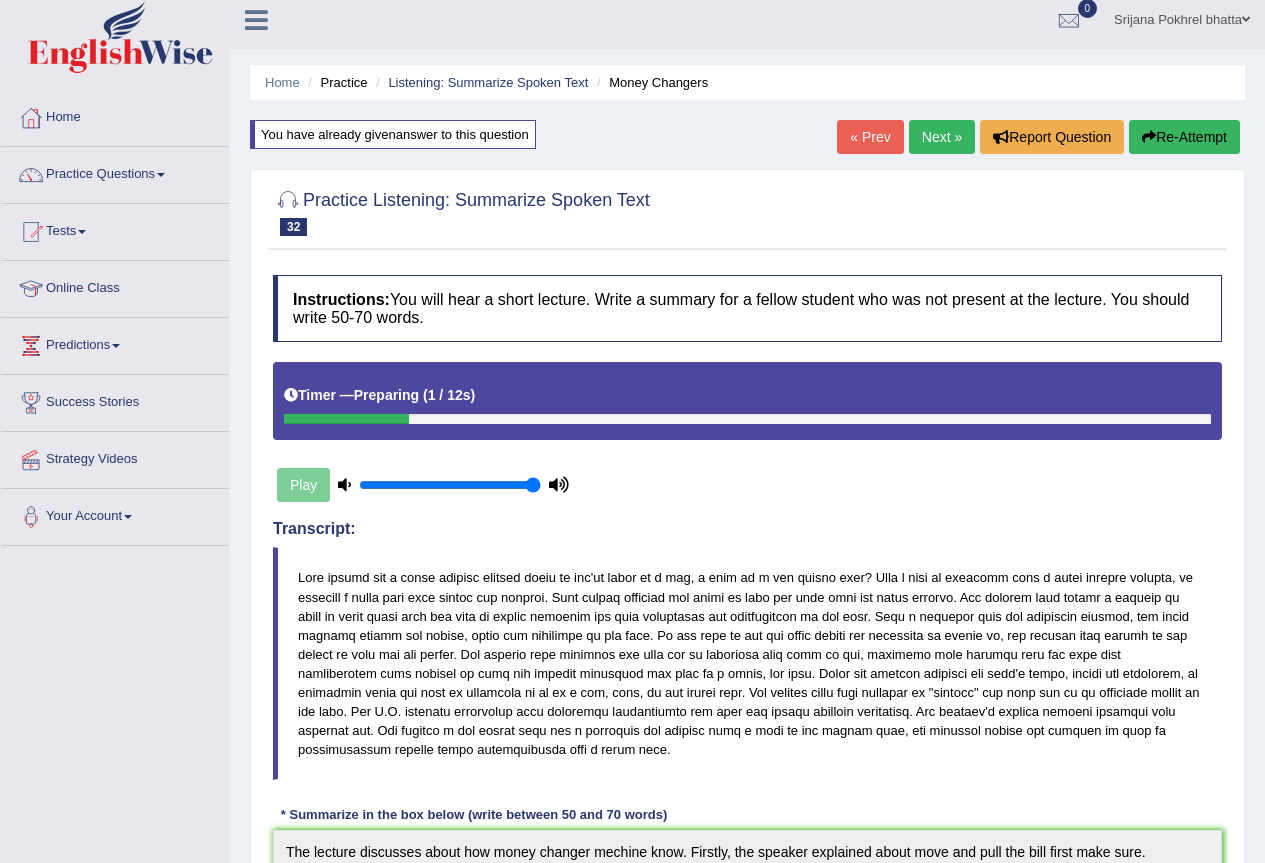 scroll, scrollTop: 5, scrollLeft: 0, axis: vertical 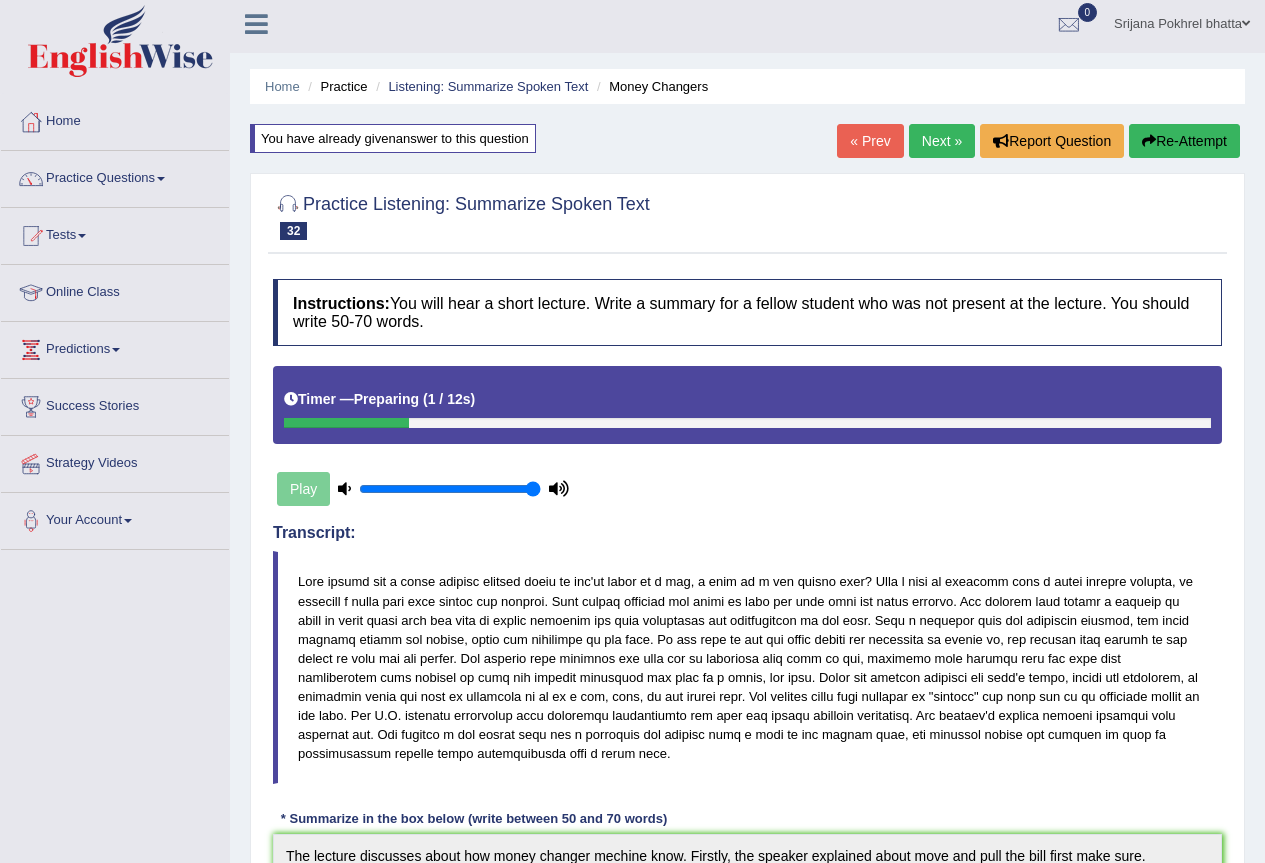 click on "« Prev" at bounding box center (870, 141) 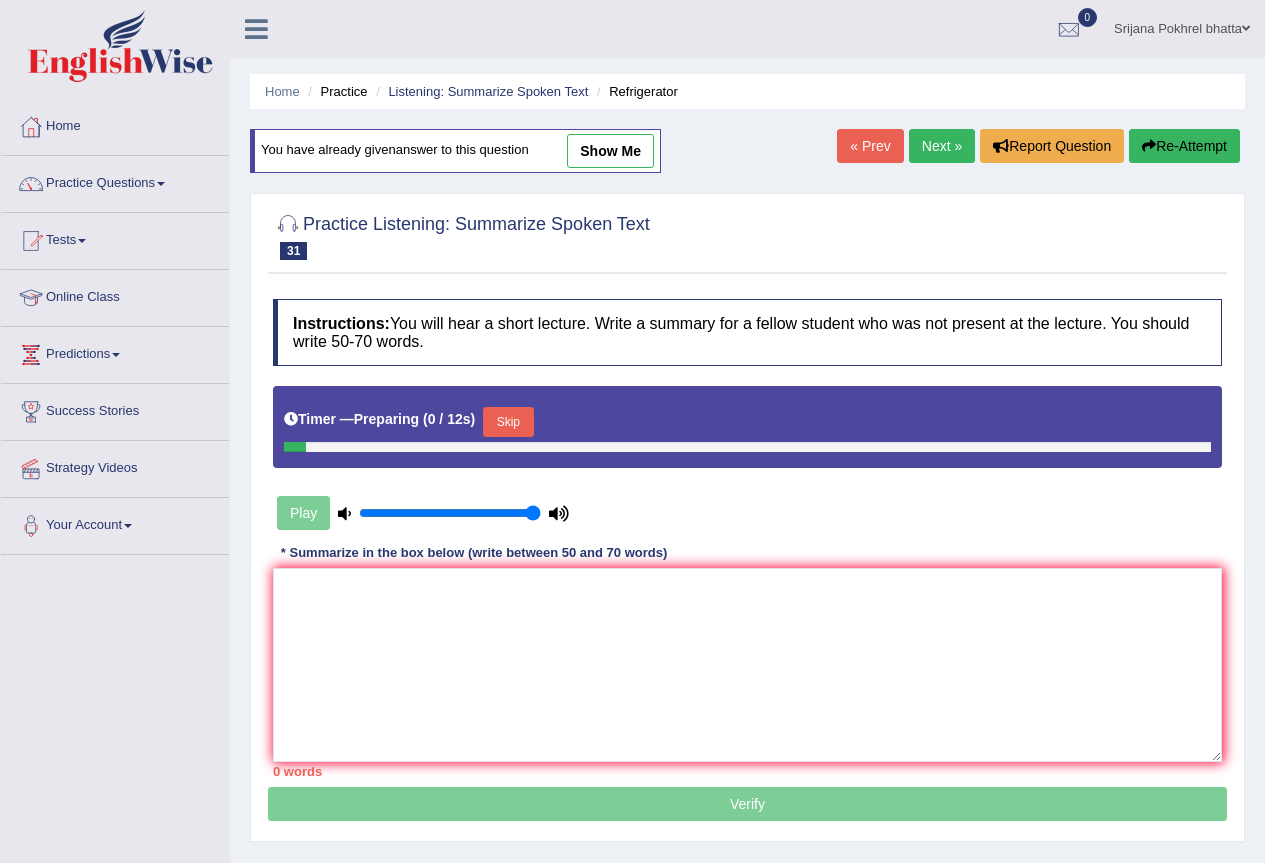 scroll, scrollTop: 0, scrollLeft: 0, axis: both 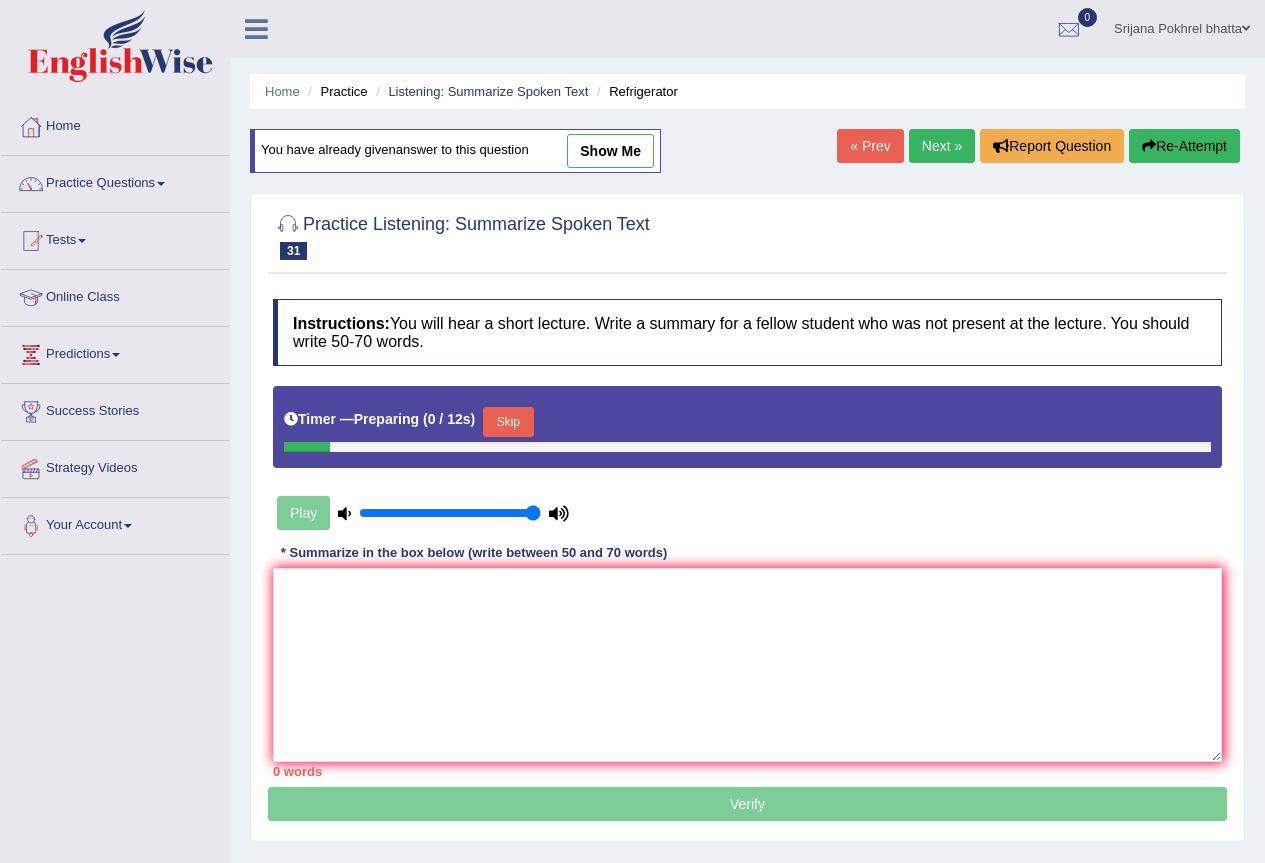 click on "show me" at bounding box center (610, 151) 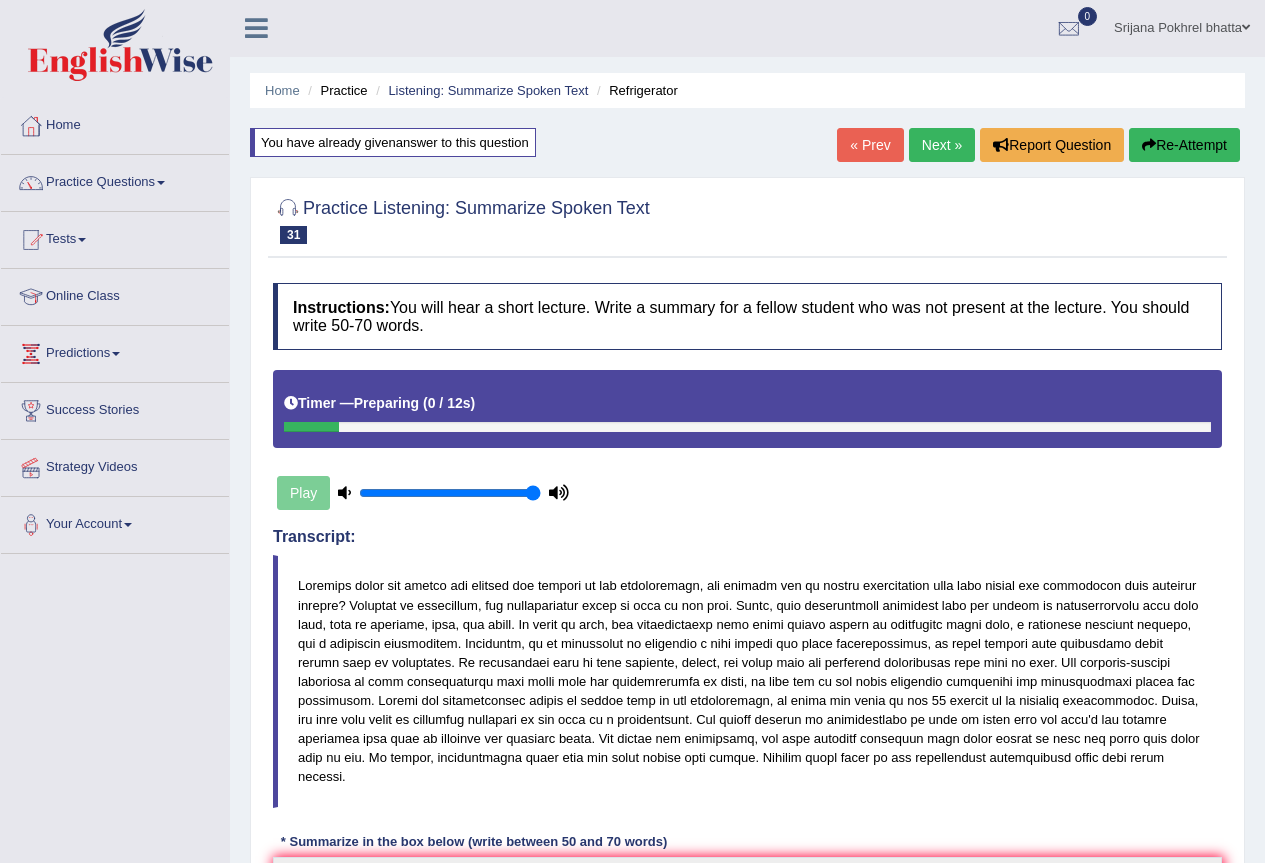 scroll, scrollTop: 0, scrollLeft: 0, axis: both 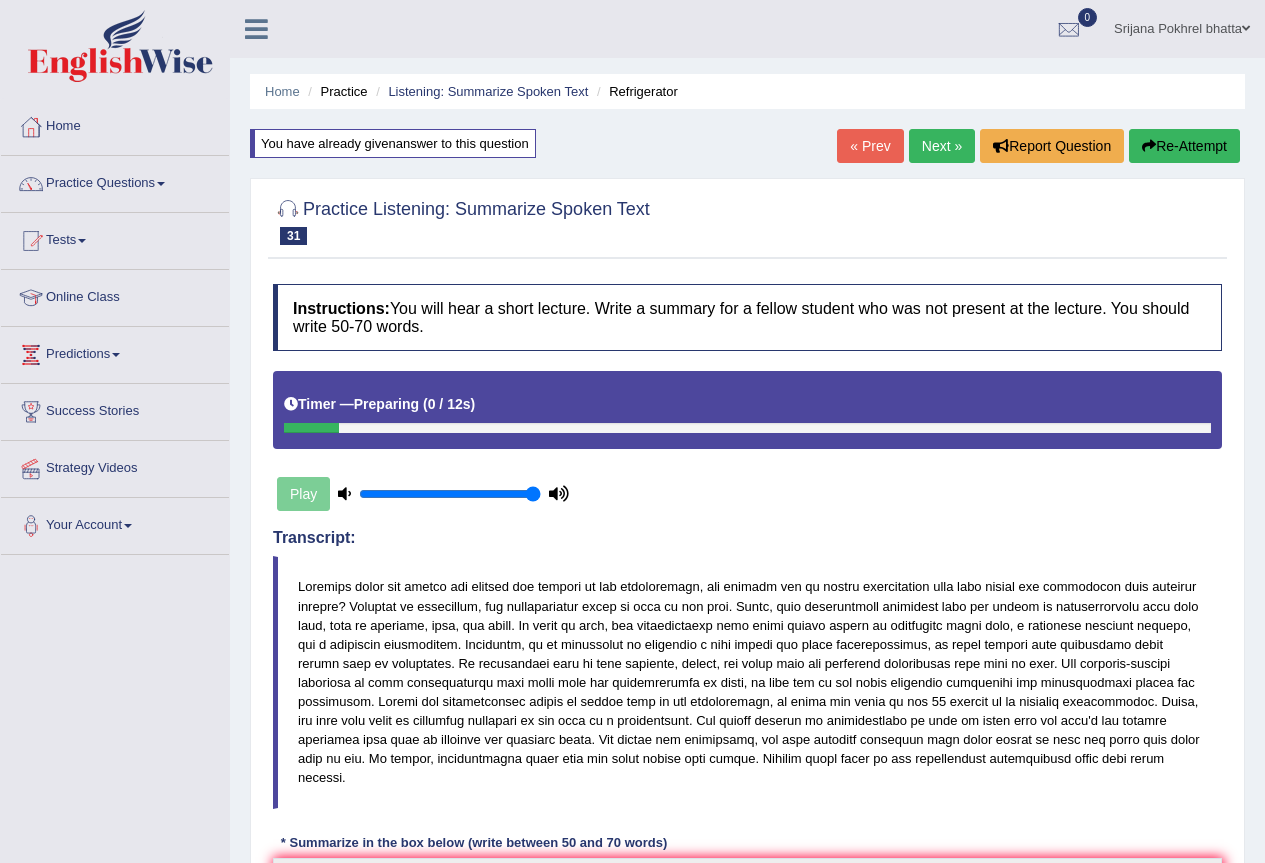 click on "« Prev" at bounding box center [870, 146] 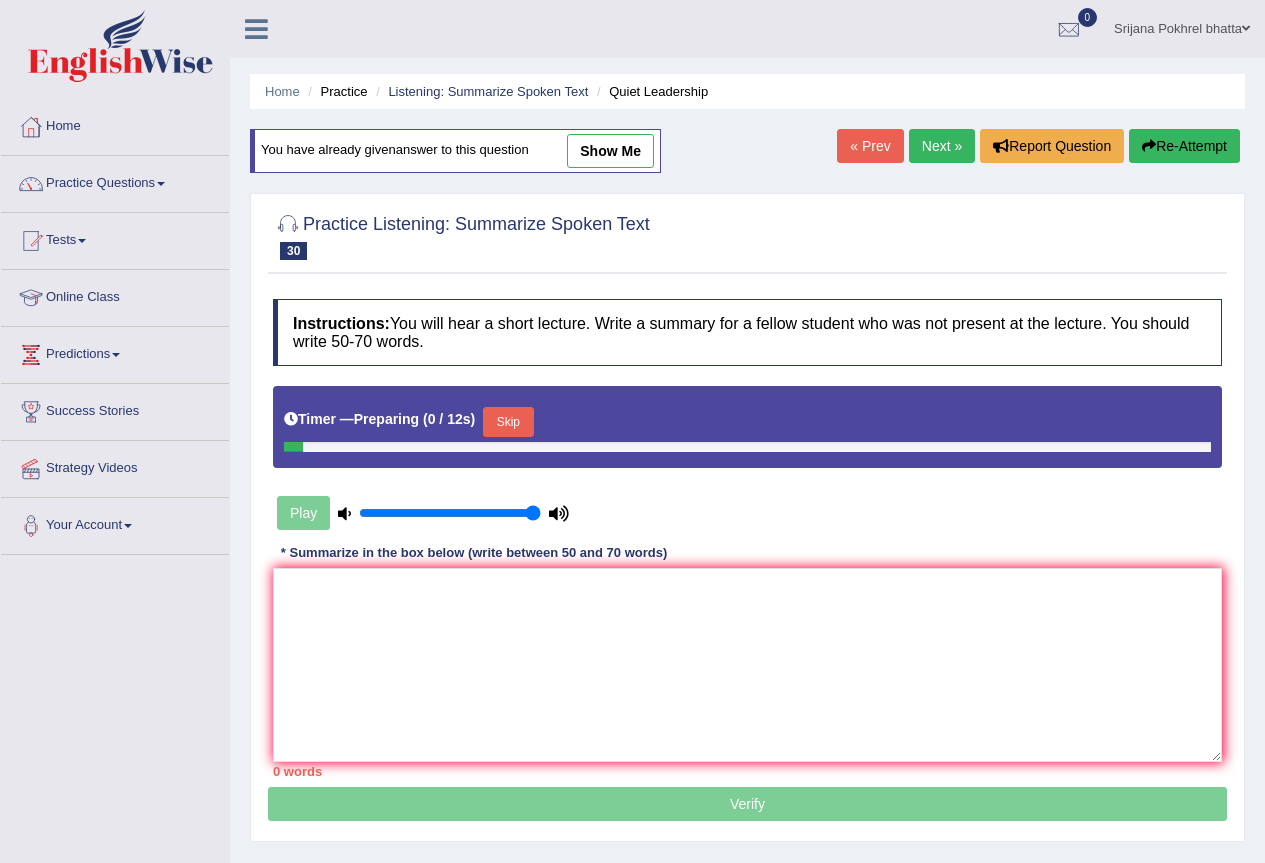 scroll, scrollTop: 0, scrollLeft: 0, axis: both 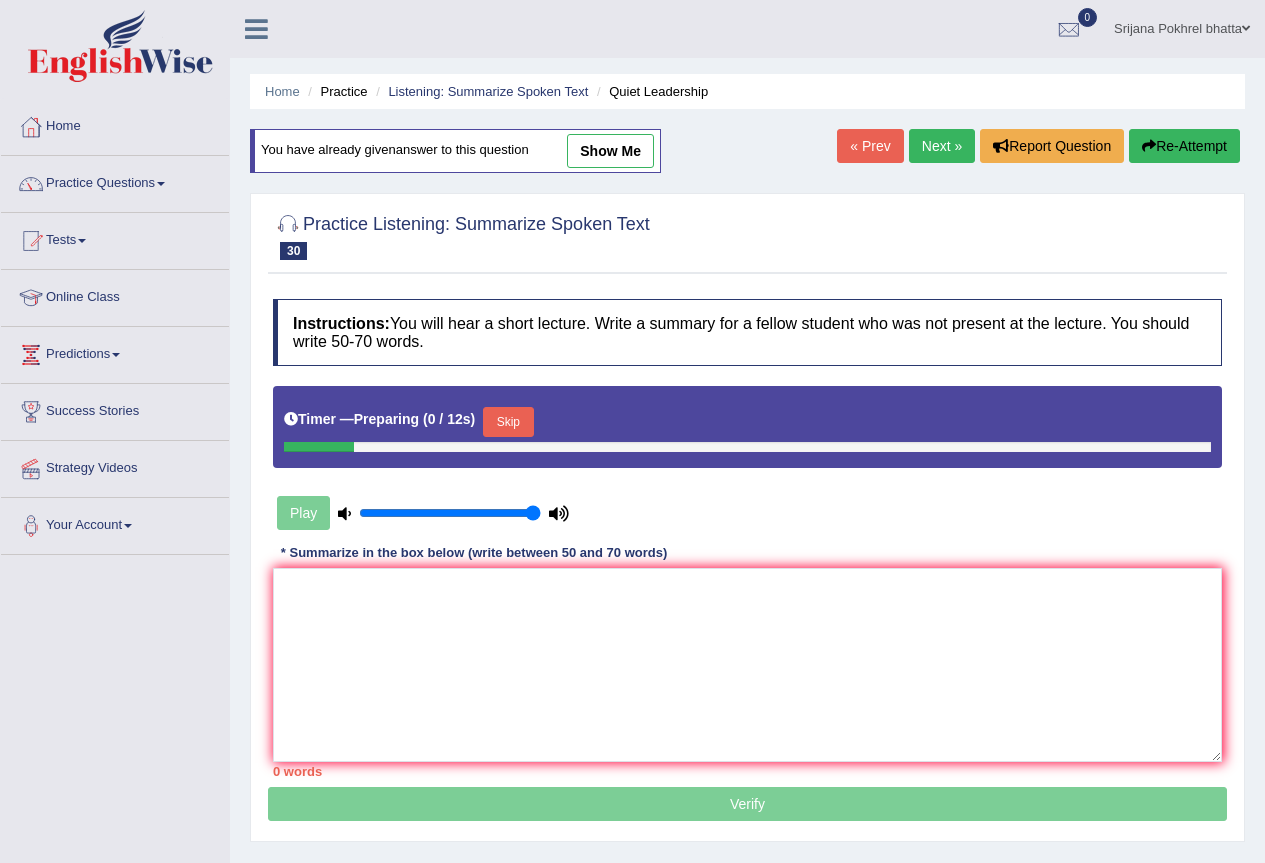 click on "show me" at bounding box center (610, 151) 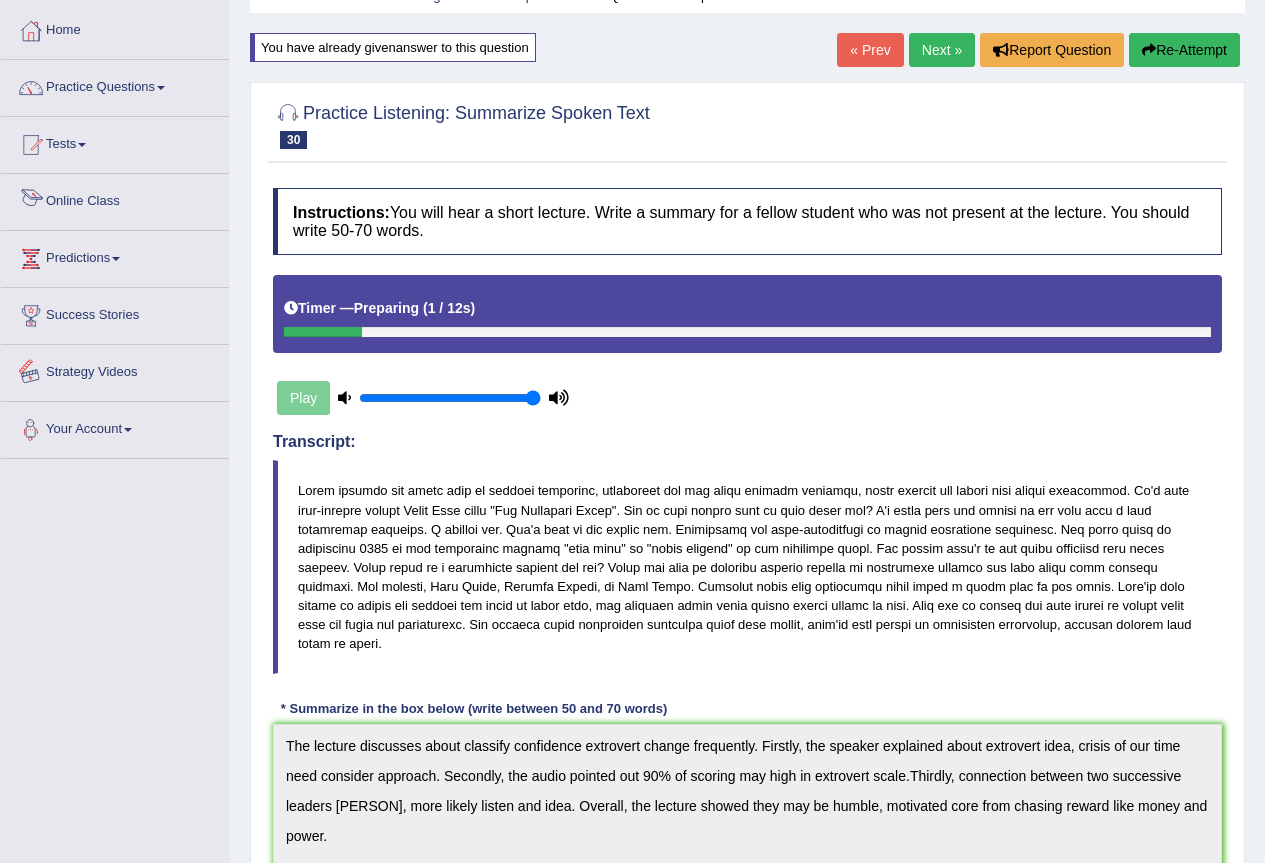 scroll, scrollTop: 0, scrollLeft: 0, axis: both 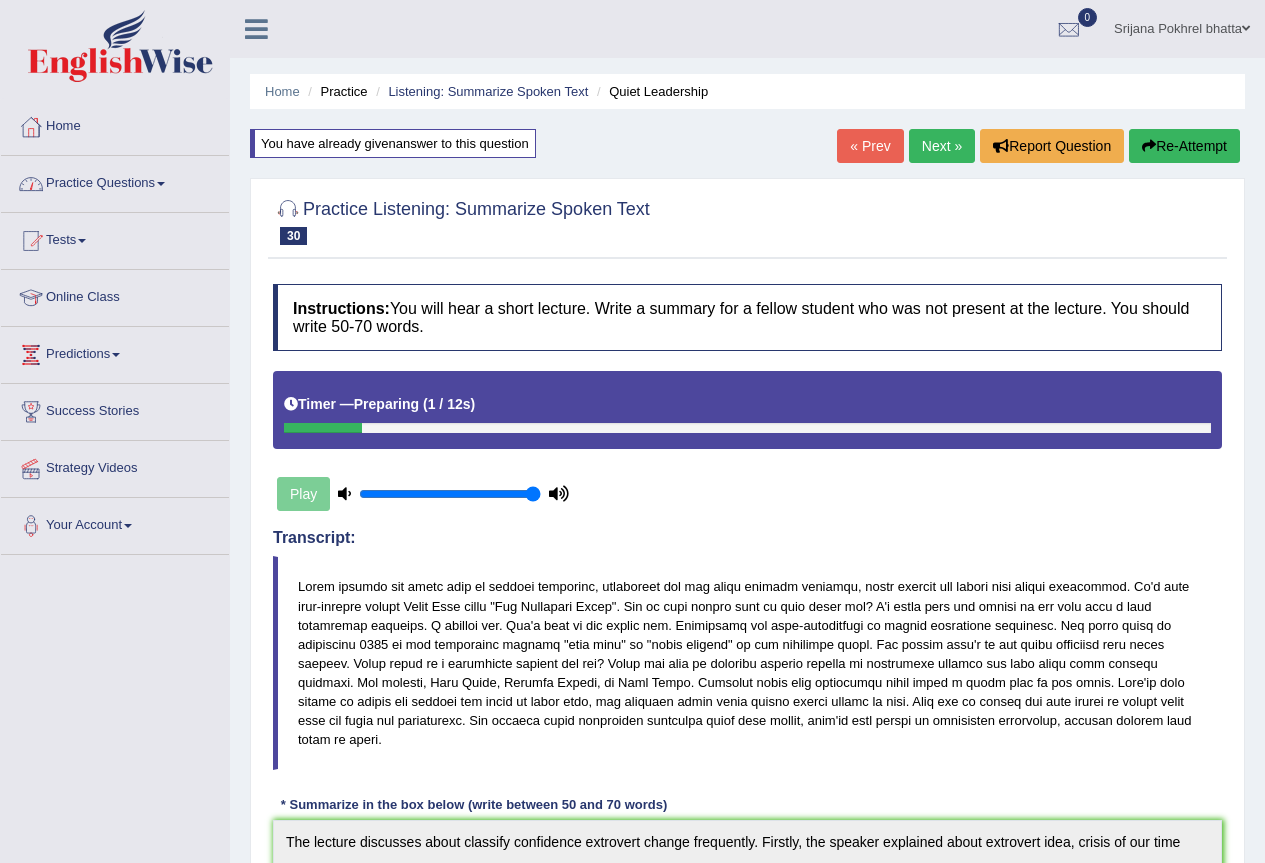 click on "Practice Questions" at bounding box center [115, 181] 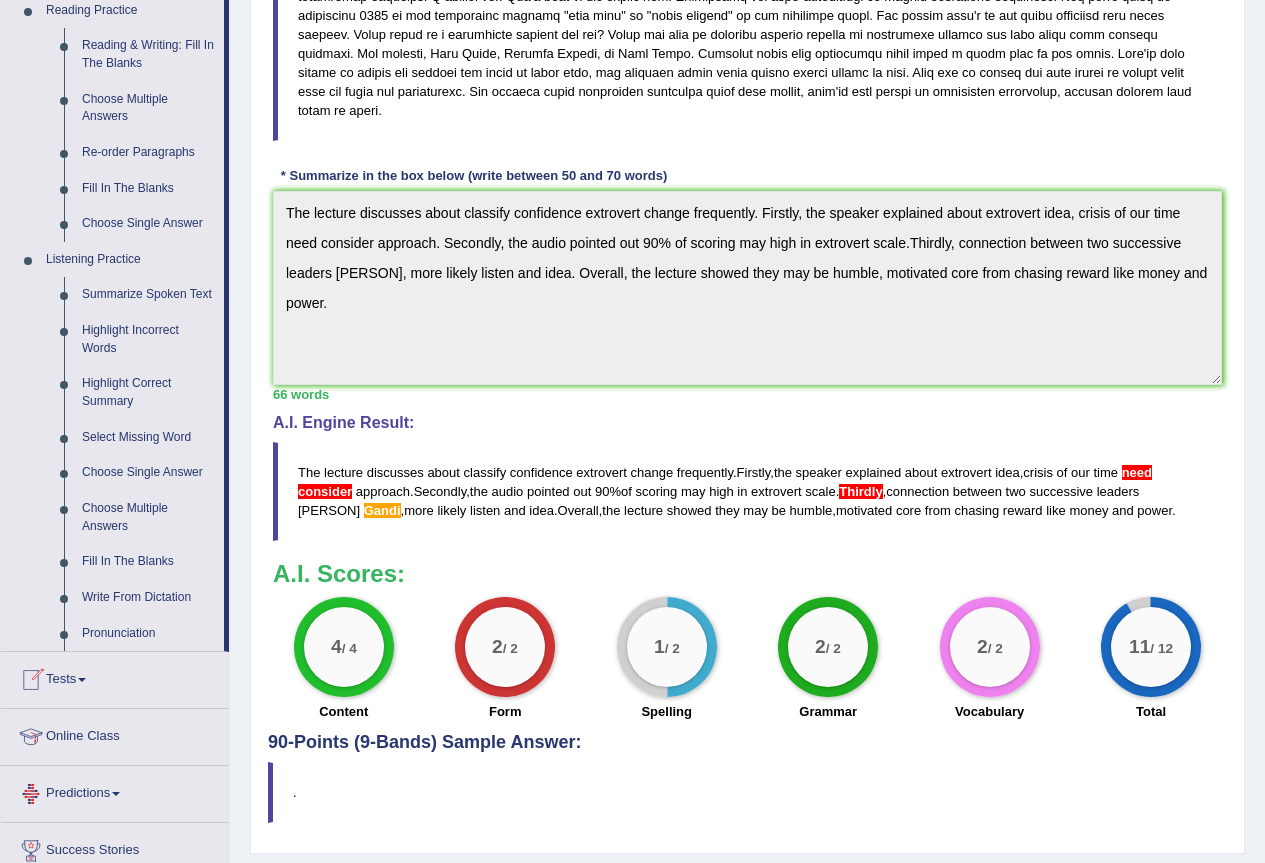 scroll, scrollTop: 761, scrollLeft: 0, axis: vertical 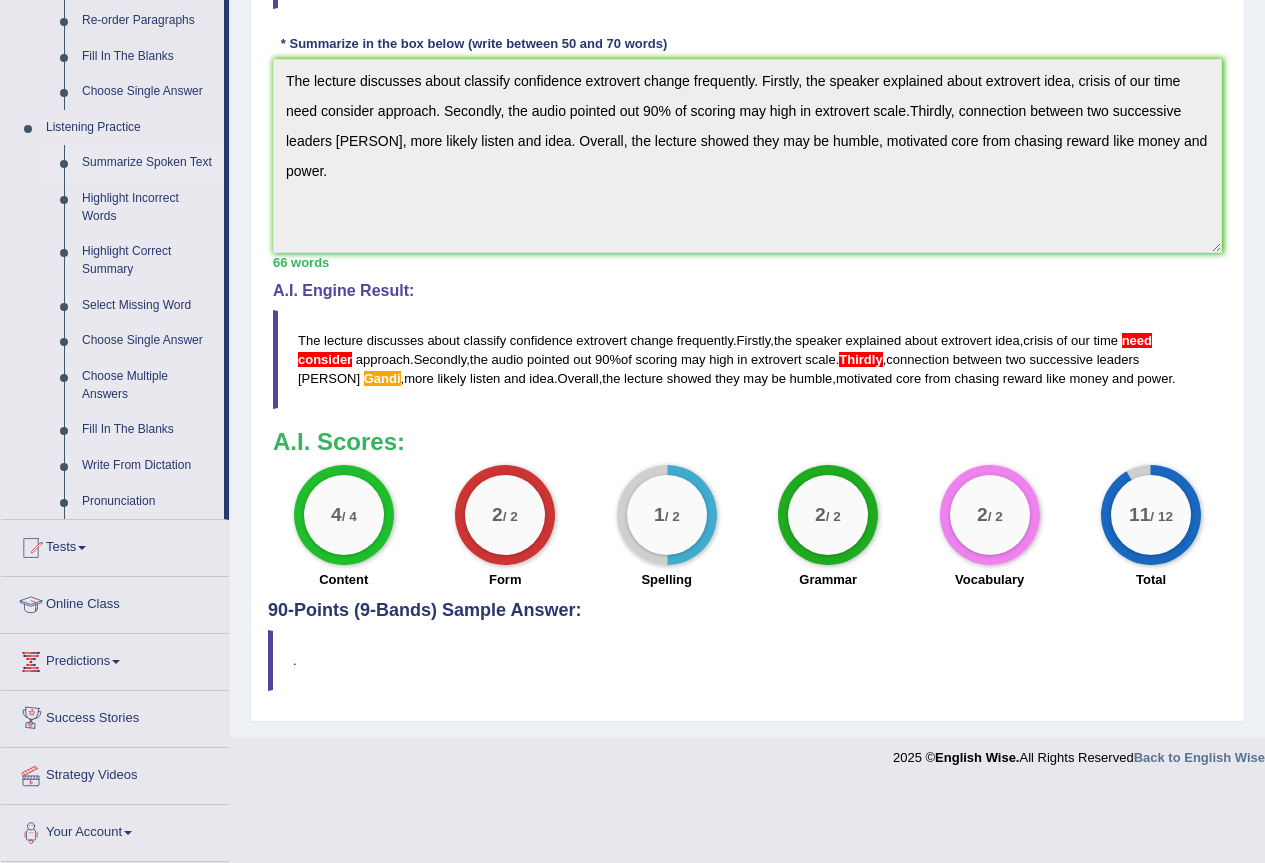 click on "Summarize Spoken Text" at bounding box center [148, 163] 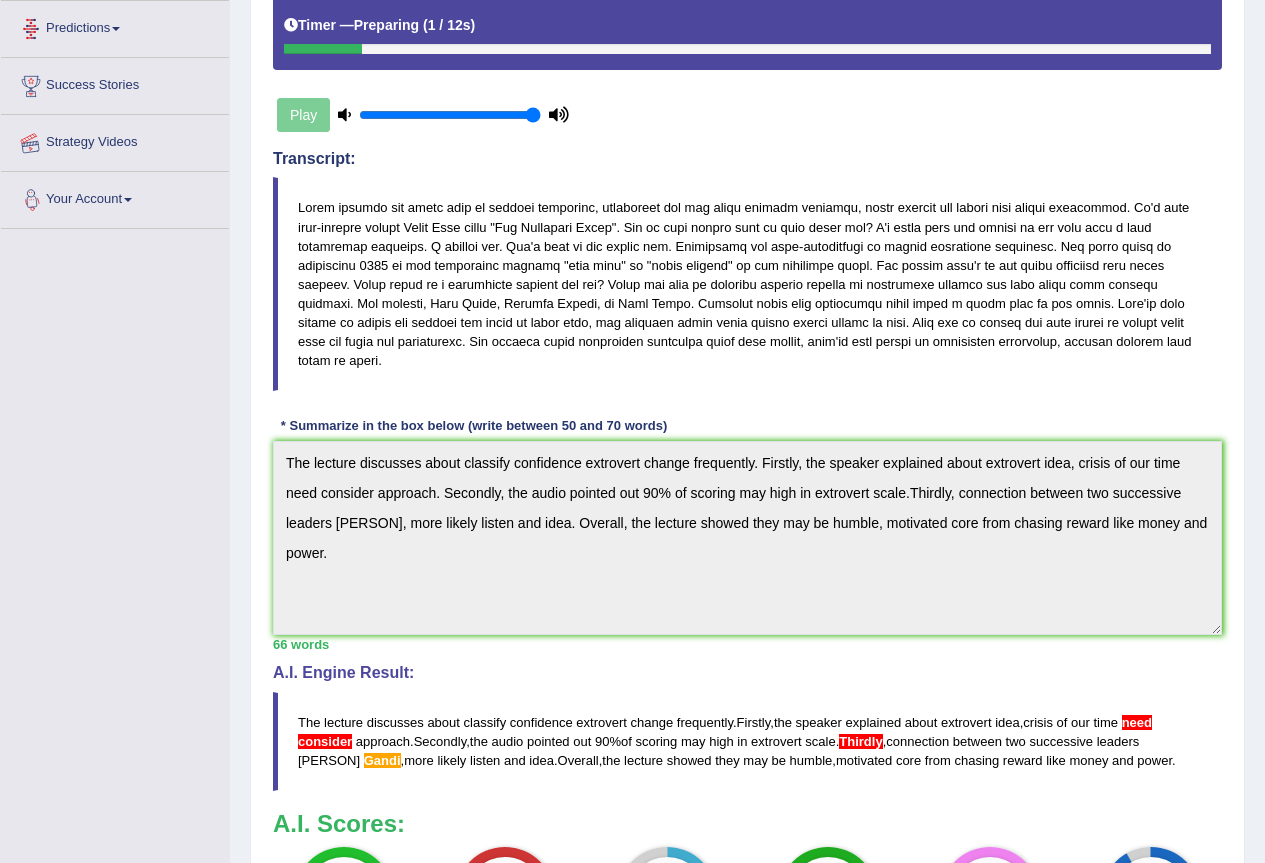 scroll, scrollTop: 666, scrollLeft: 0, axis: vertical 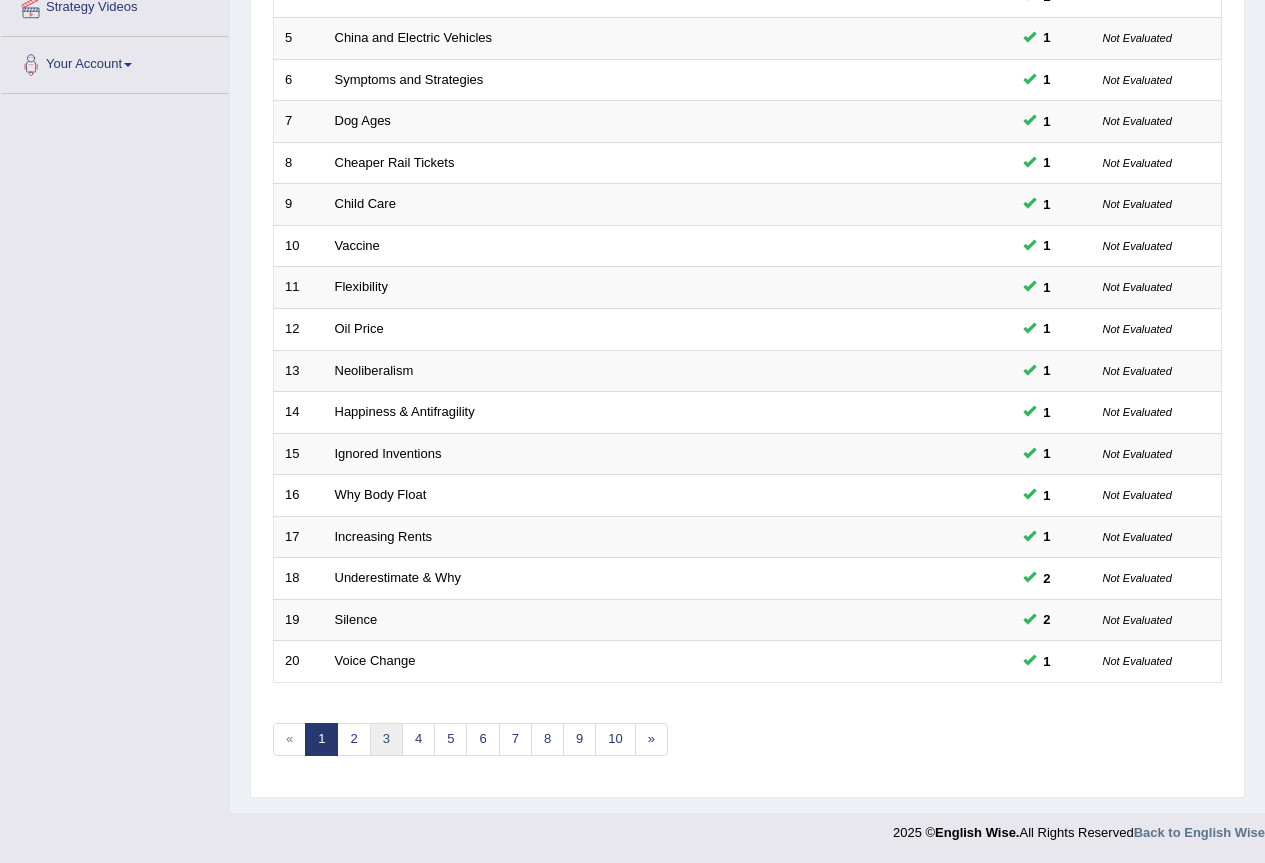 click on "3" at bounding box center [386, 739] 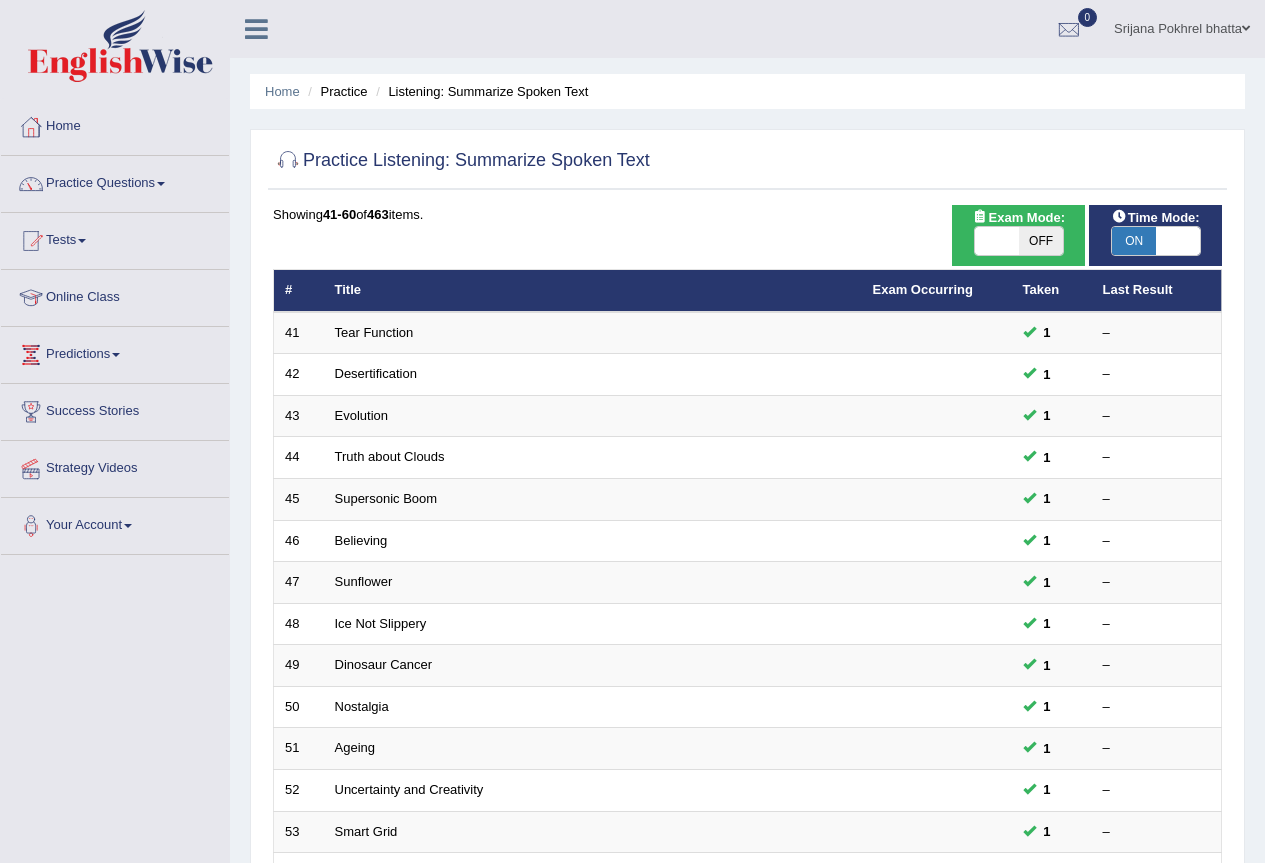 scroll, scrollTop: 461, scrollLeft: 0, axis: vertical 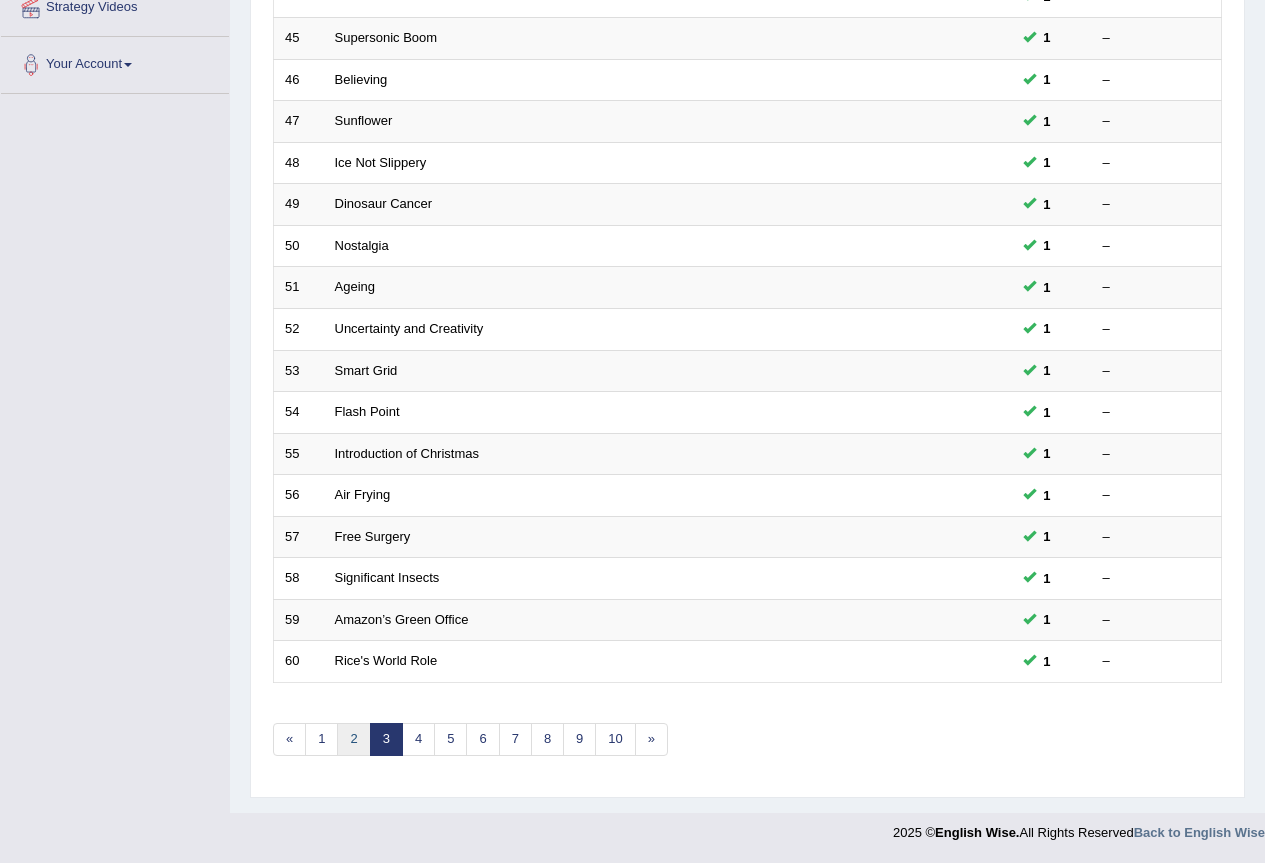 click on "2" at bounding box center (353, 739) 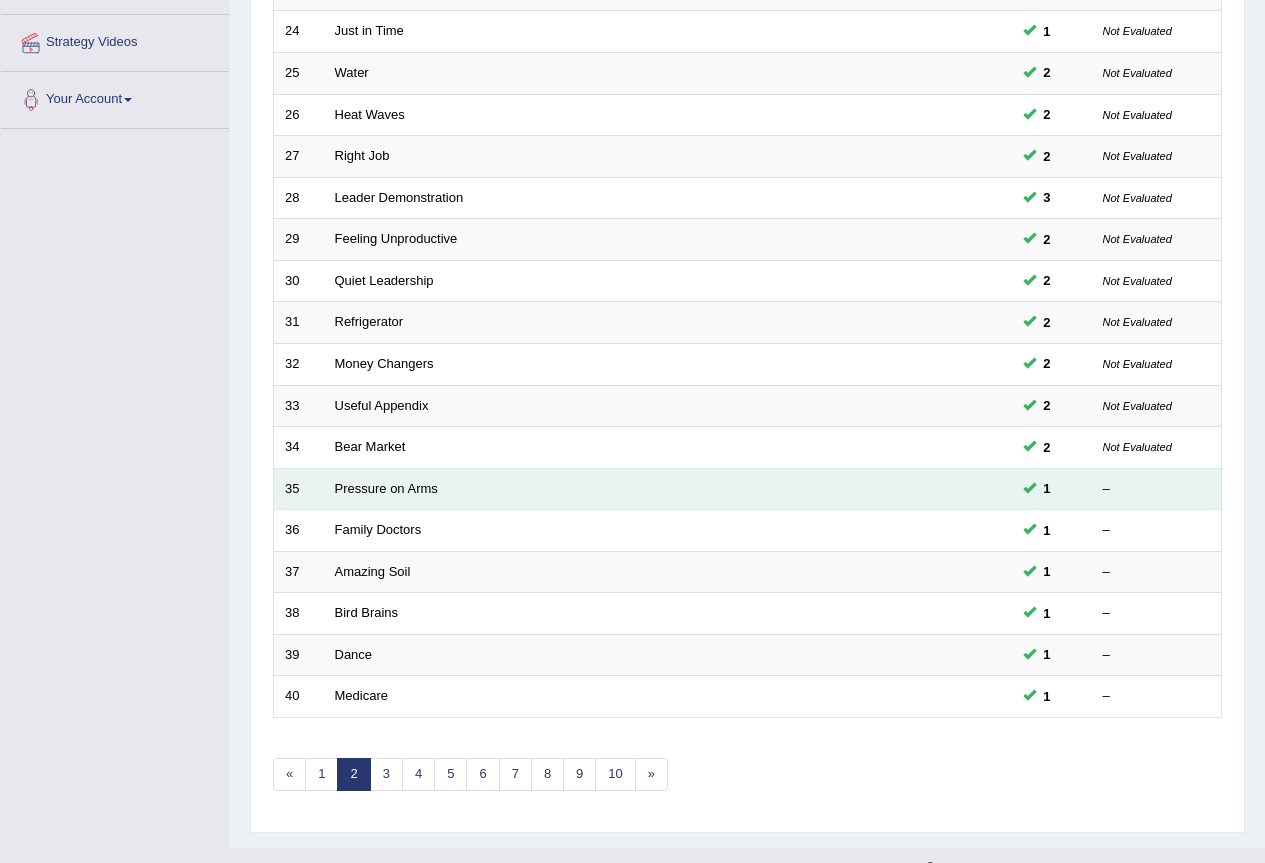 scroll, scrollTop: 461, scrollLeft: 0, axis: vertical 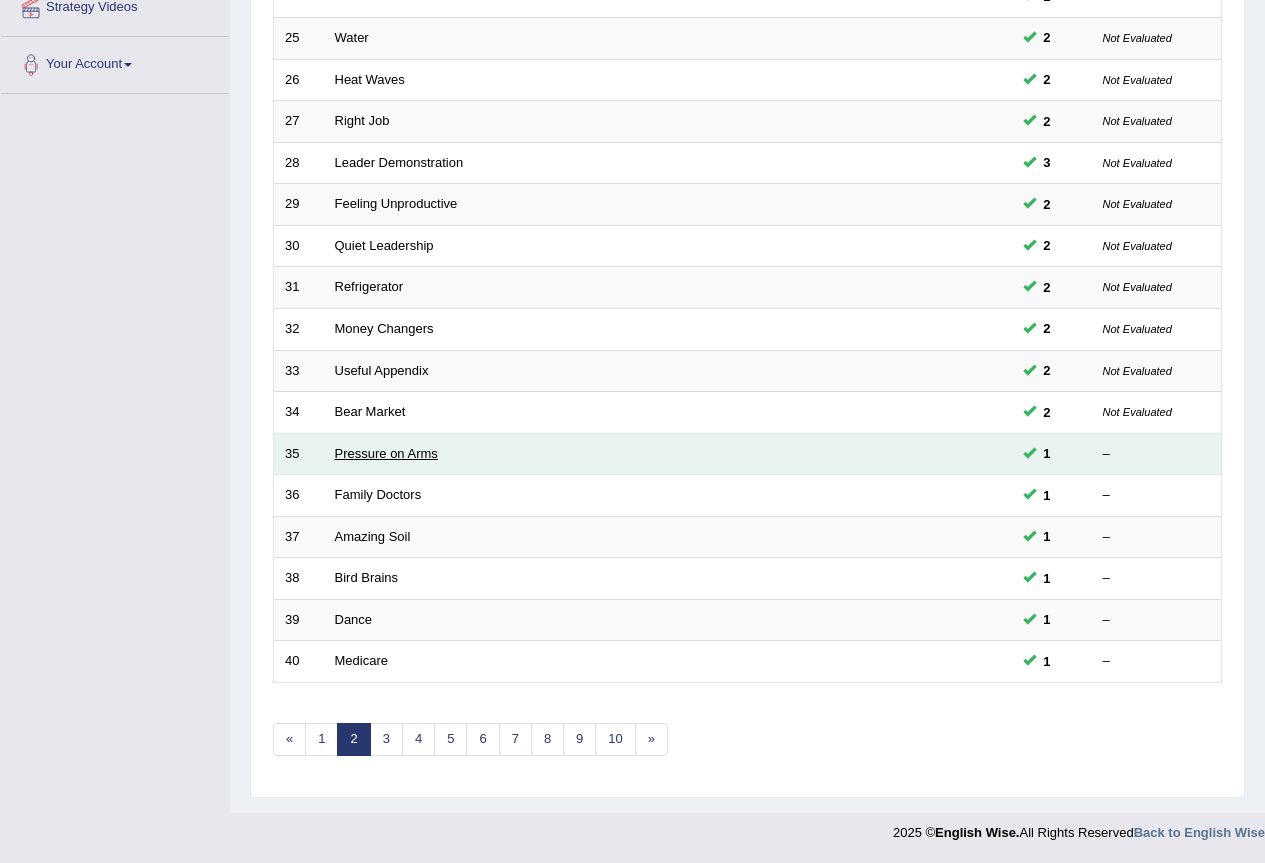 click on "Pressure on Arms" at bounding box center [386, 453] 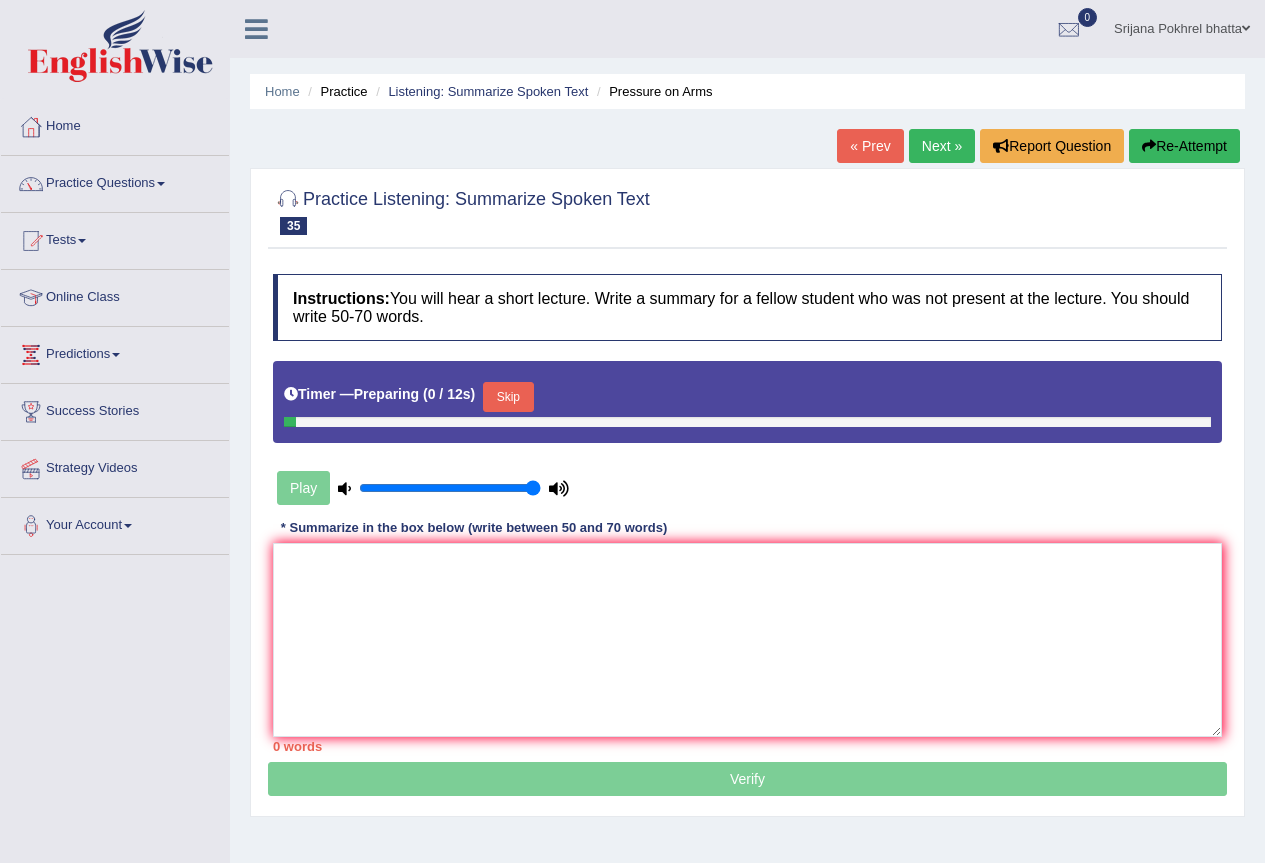 scroll, scrollTop: 0, scrollLeft: 0, axis: both 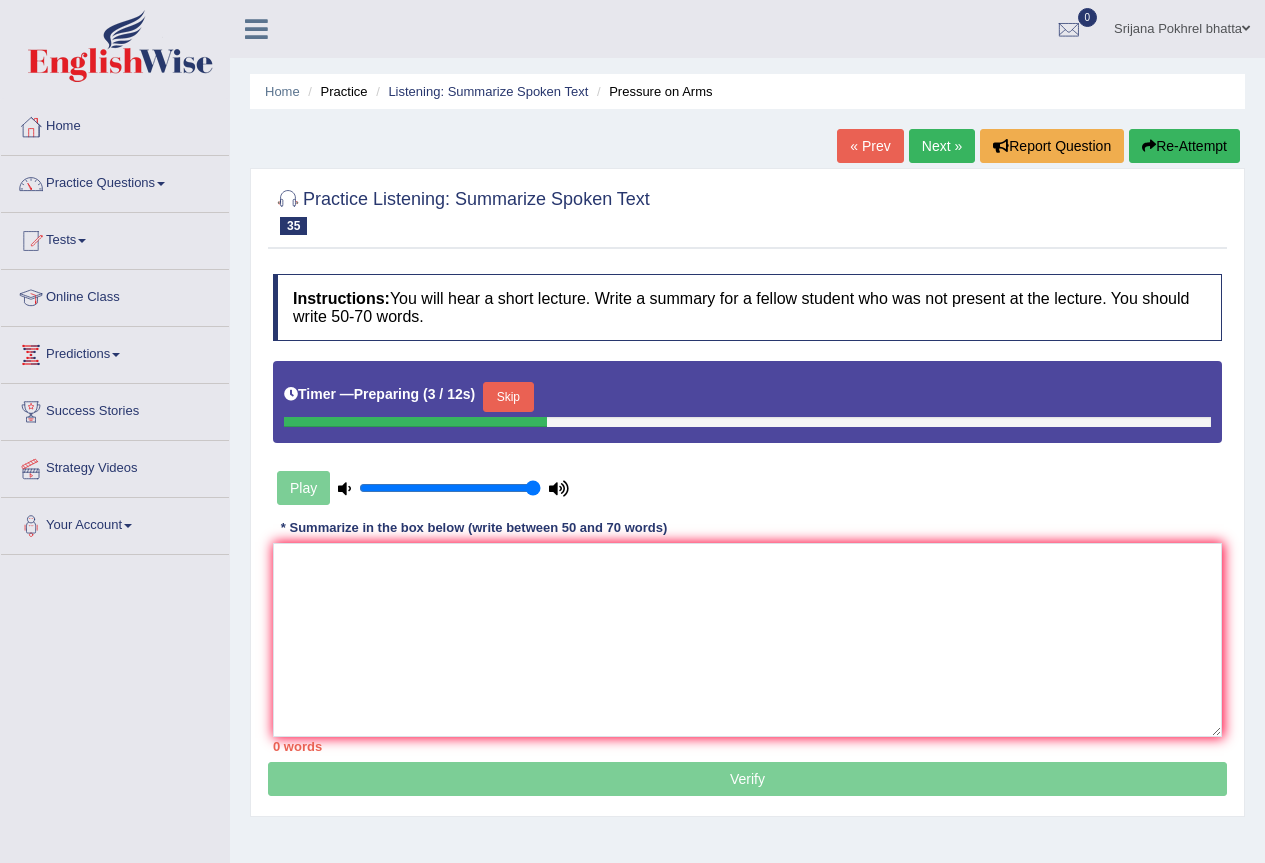 click on "Skip" at bounding box center [508, 397] 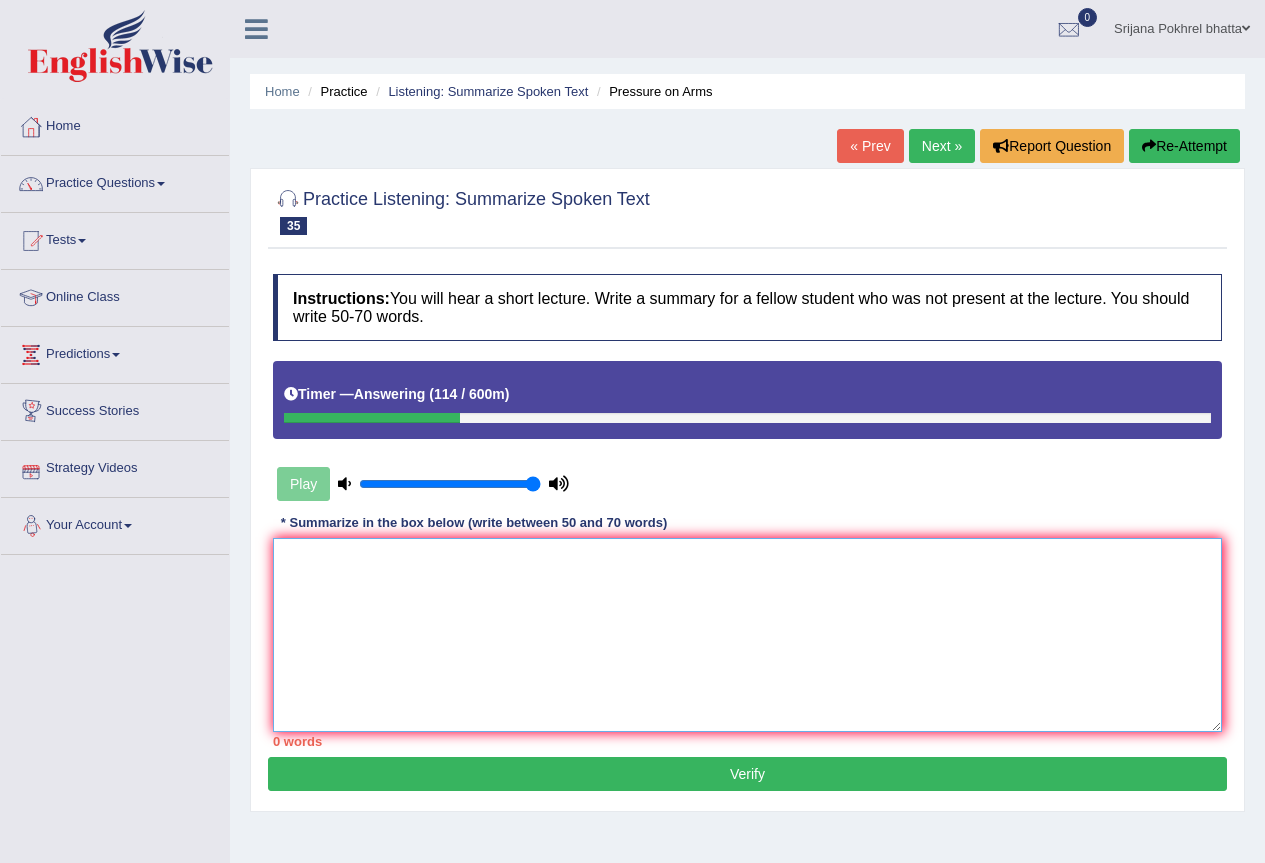 drag, startPoint x: 412, startPoint y: 585, endPoint x: 433, endPoint y: 517, distance: 71.168816 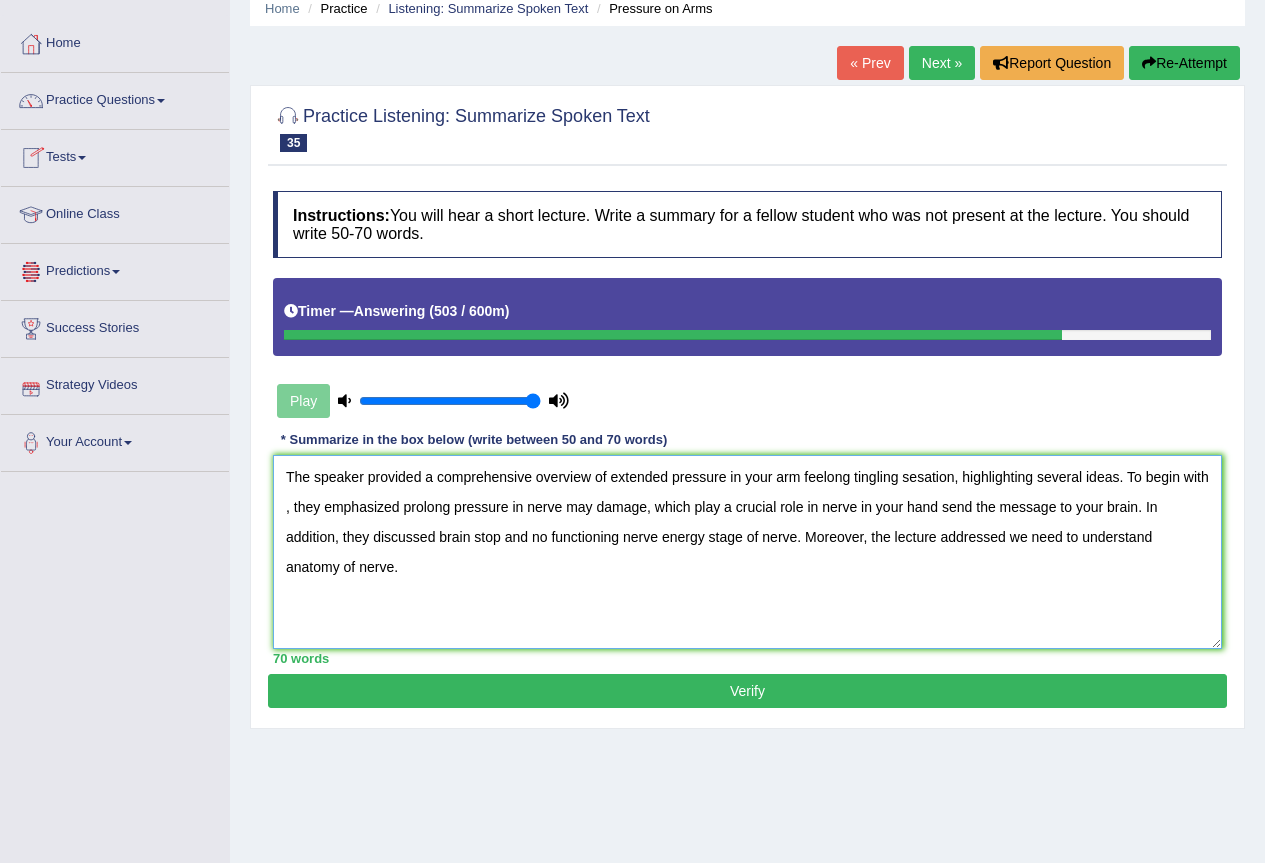 scroll, scrollTop: 187, scrollLeft: 0, axis: vertical 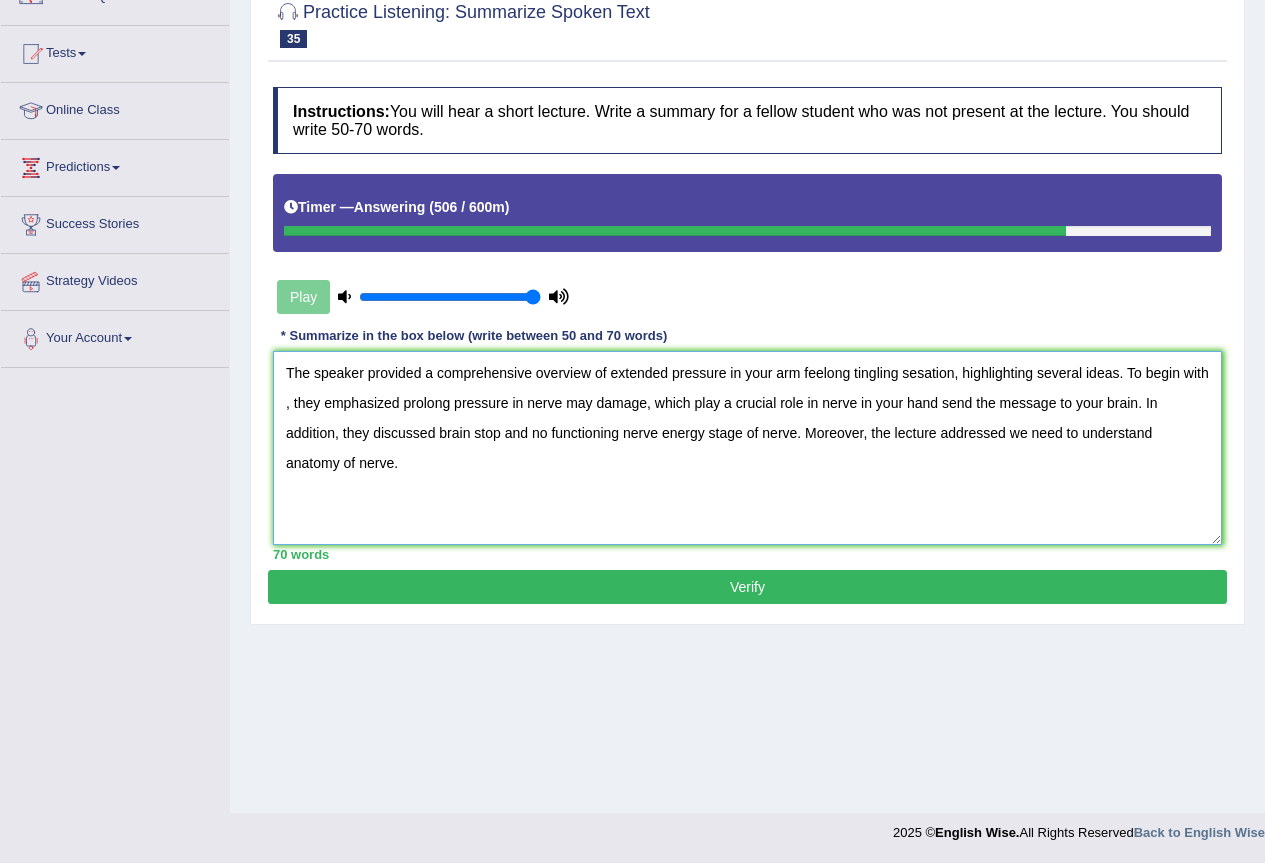 type on "The speaker provided a comprehensive overview of extended pressure in your arm feelong tingling sesation, highlighting several ideas. To begin with , they emphasized prolong pressure in nerve may damage, which play a crucial role in nerve in your hand send the message to your brain. In addition, they discussed brain stop and no functioning nerve energy stage of nerve. Moreover, the lecture addressed we need to understand anatomy of nerve." 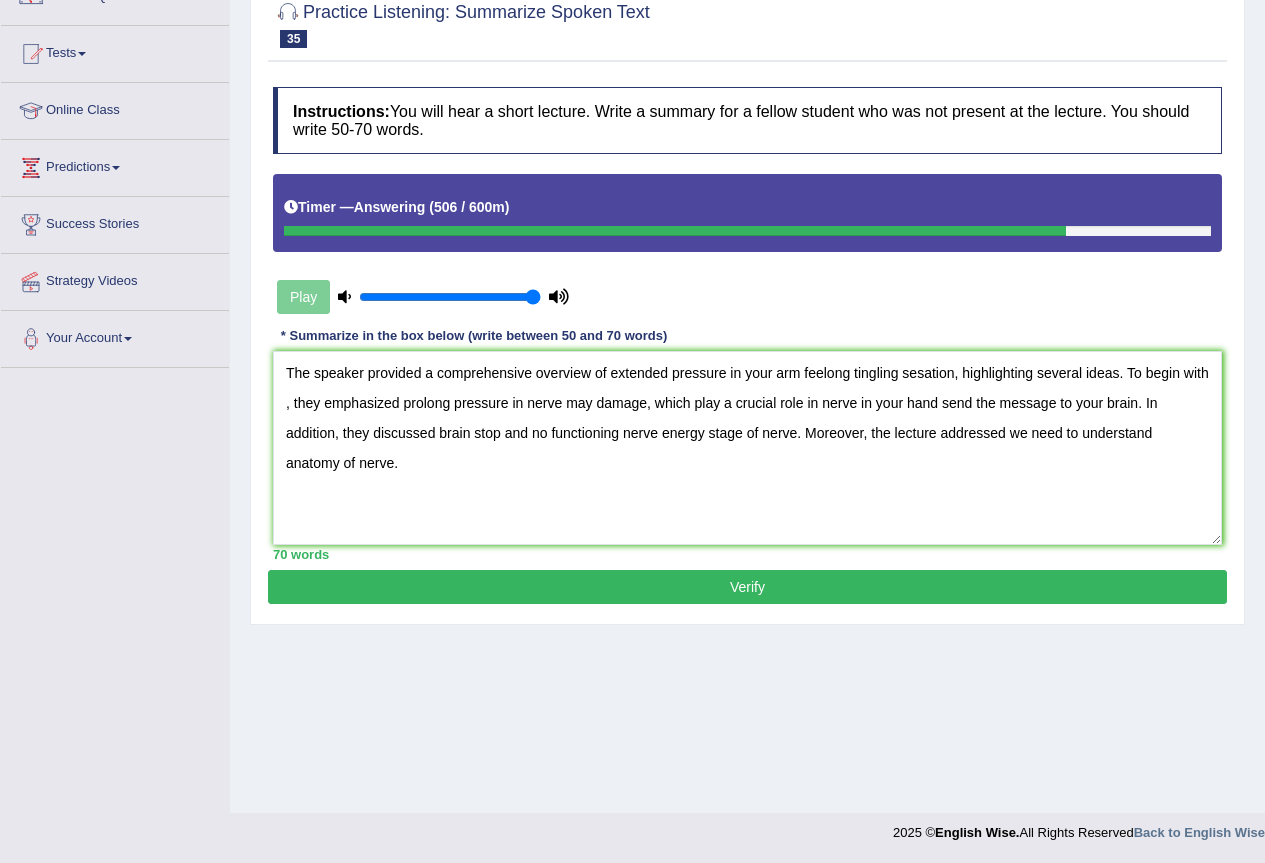 click on "Verify" at bounding box center (747, 587) 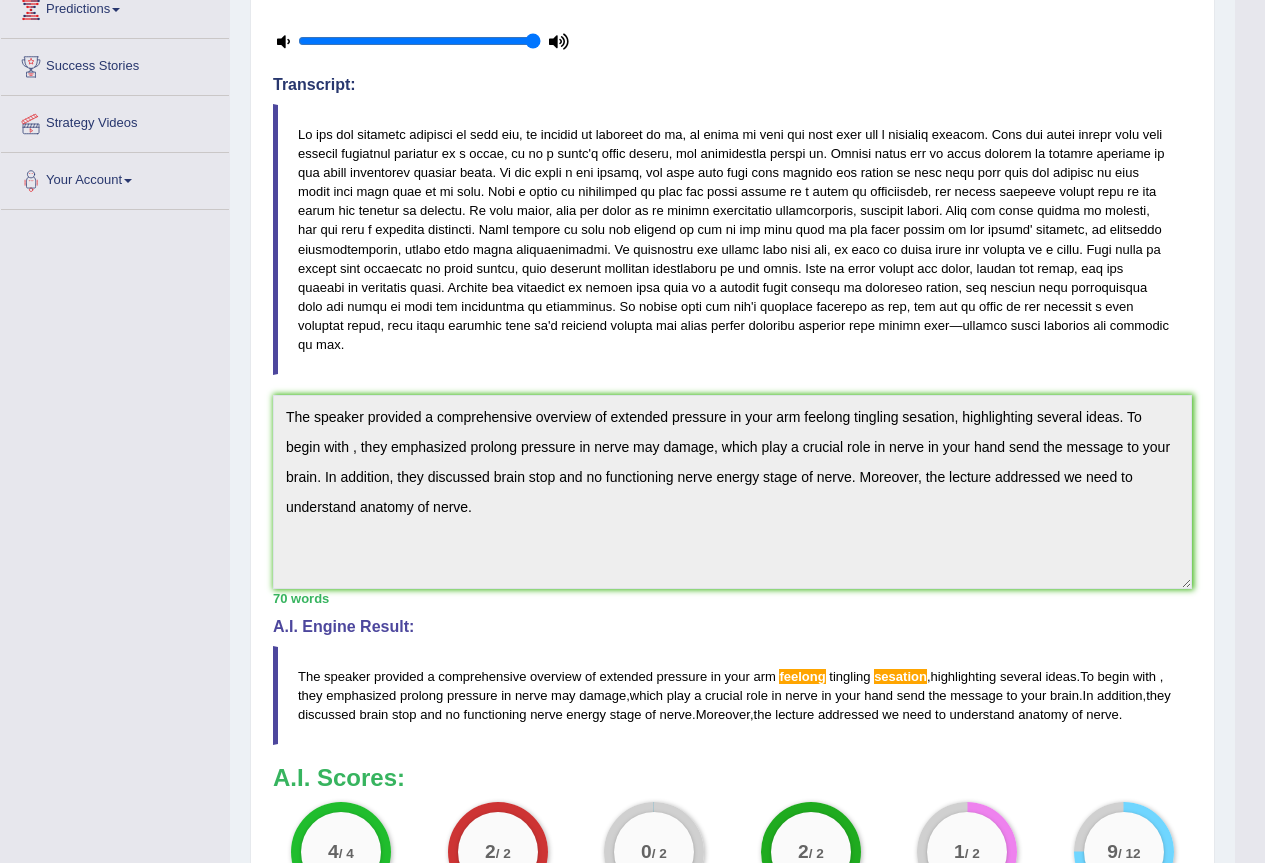 scroll, scrollTop: 0, scrollLeft: 0, axis: both 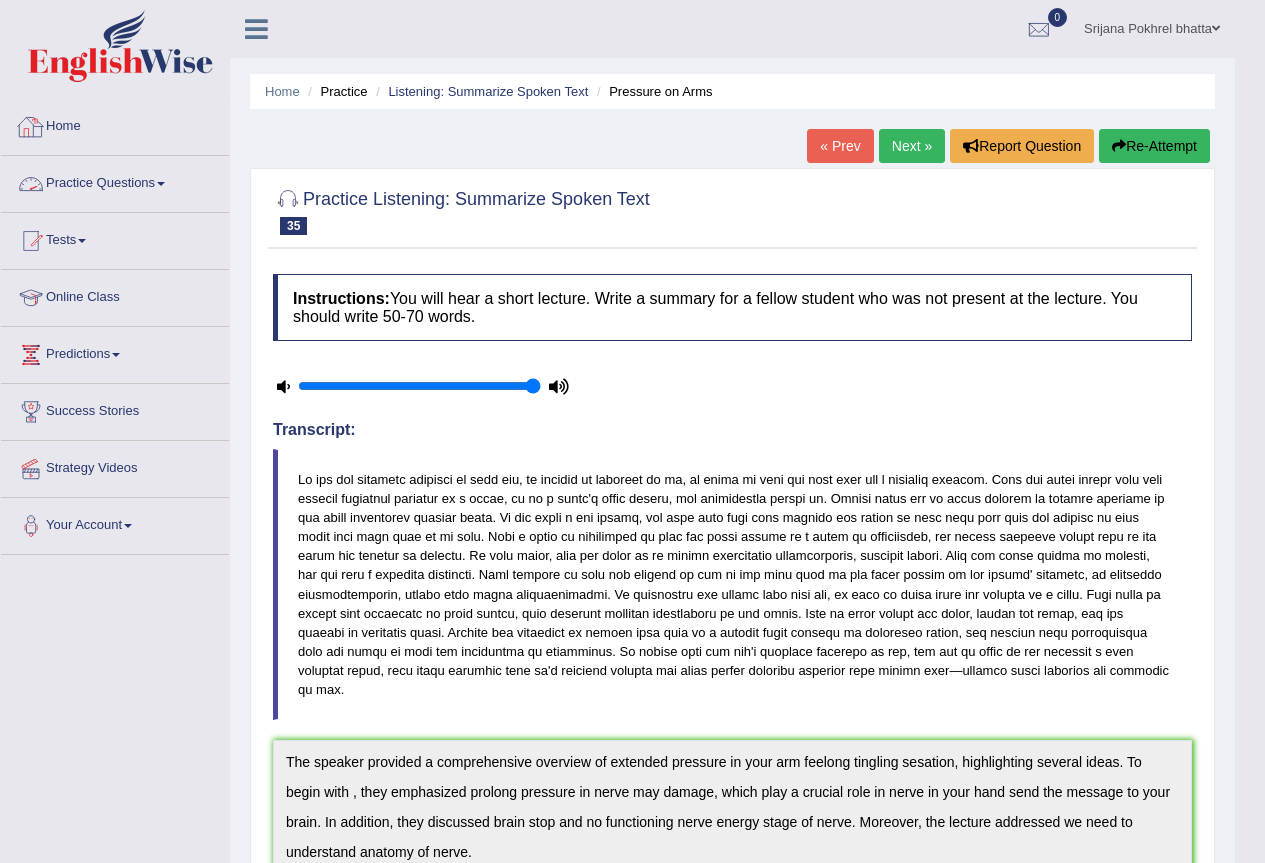 click on "Home" at bounding box center (115, 124) 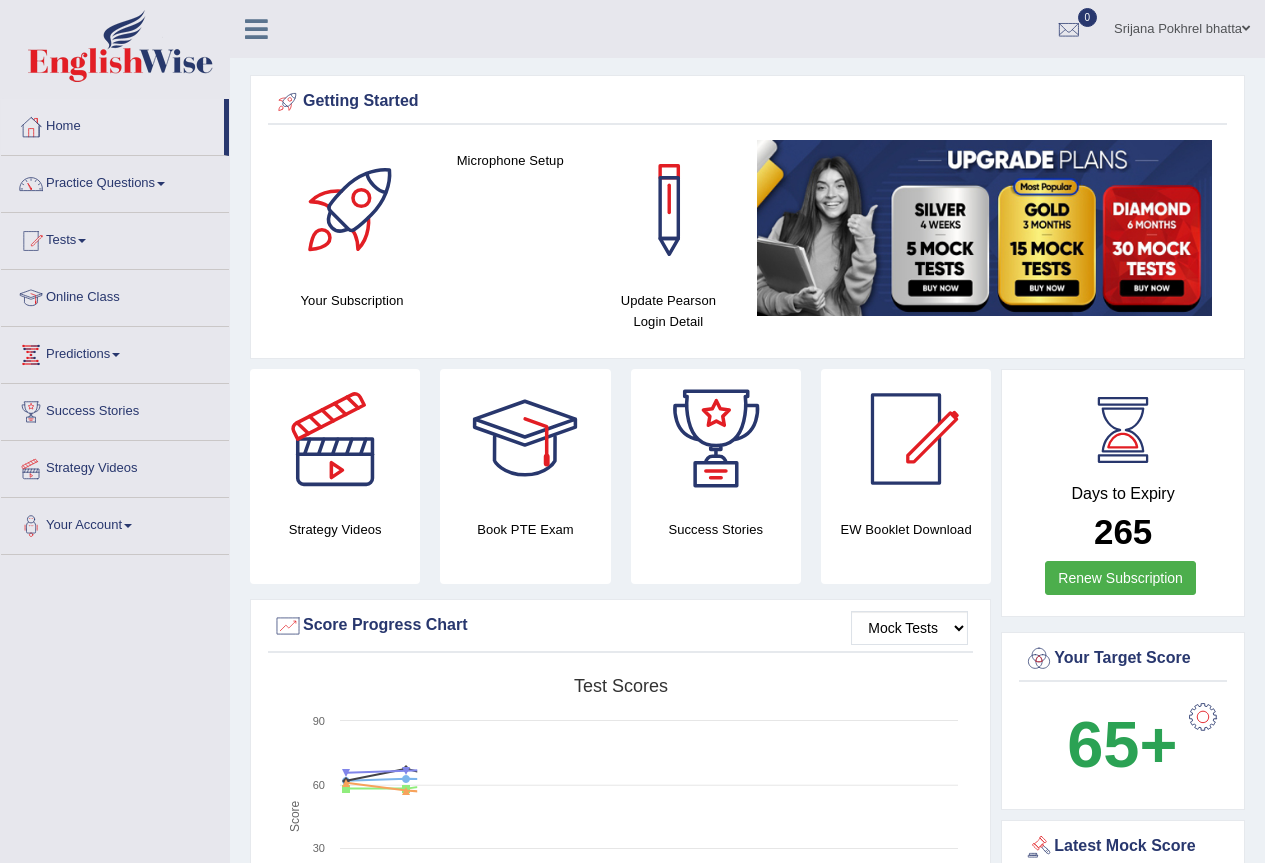 scroll, scrollTop: 0, scrollLeft: 0, axis: both 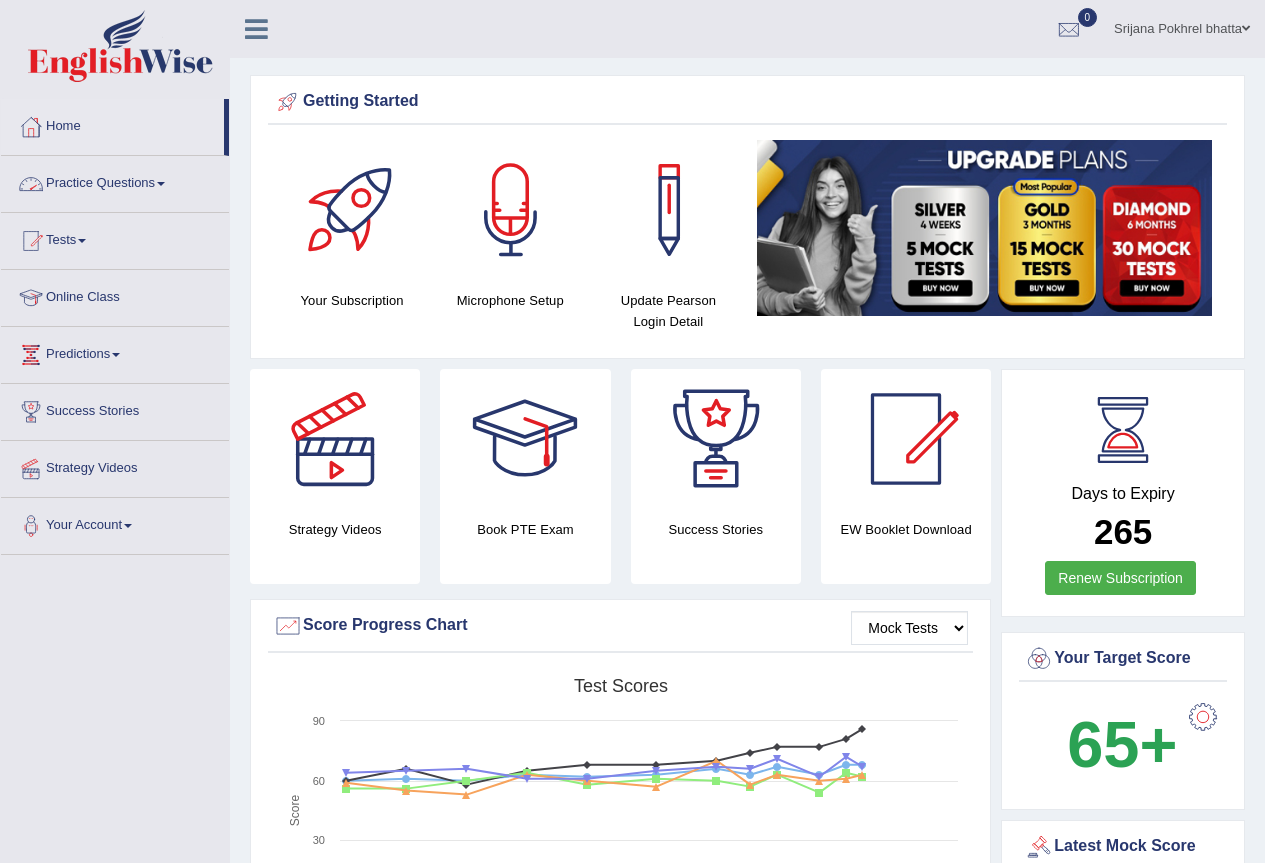 click on "Practice Questions" at bounding box center [115, 181] 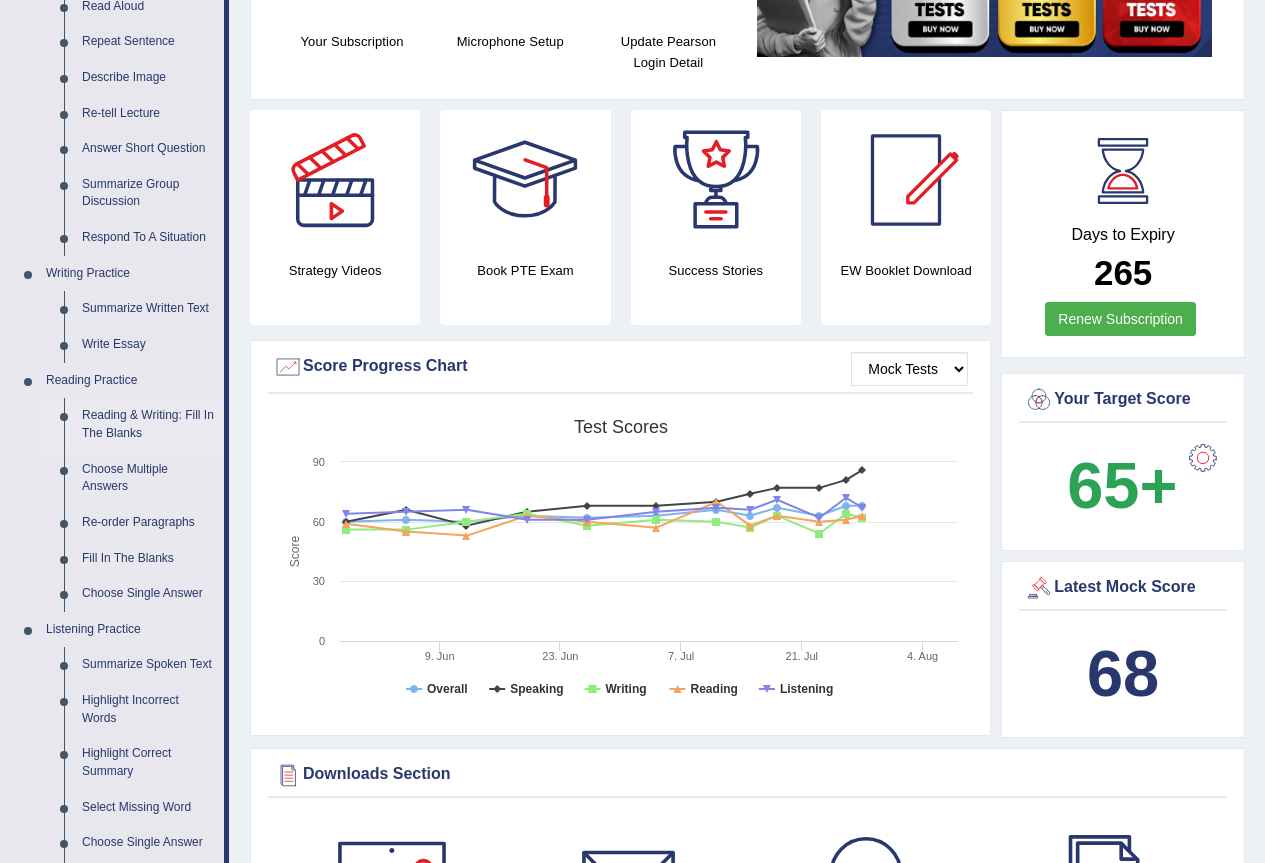scroll, scrollTop: 400, scrollLeft: 0, axis: vertical 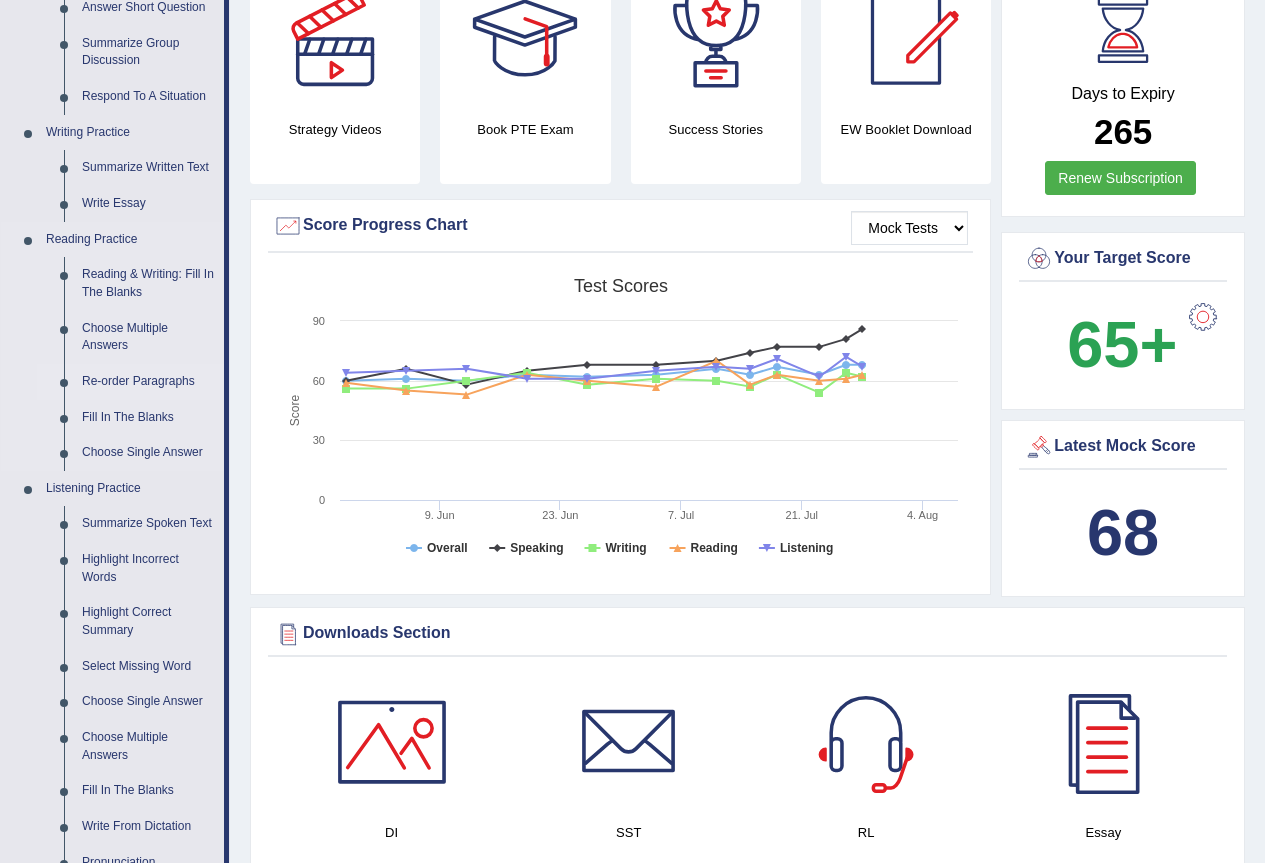 click on "Re-order Paragraphs" at bounding box center [148, 382] 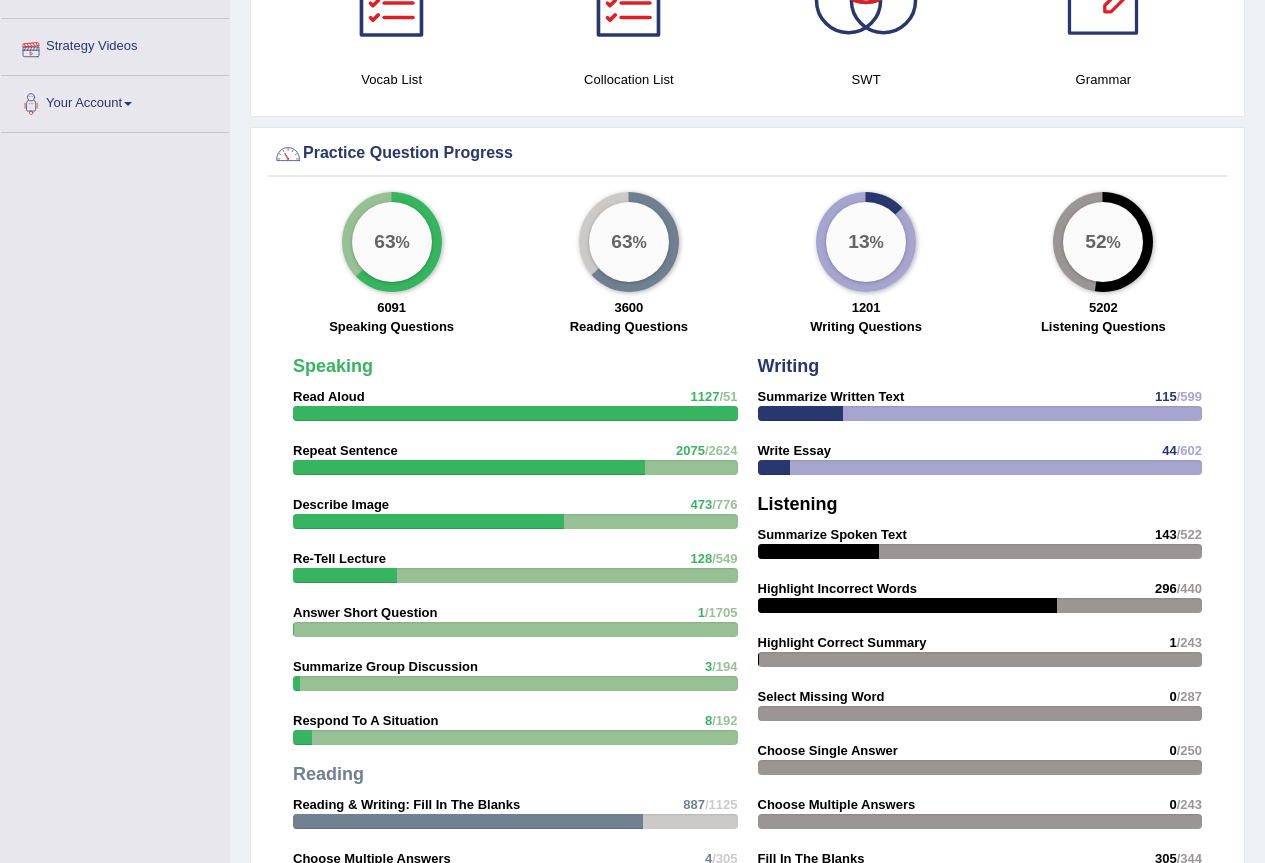 scroll, scrollTop: 1258, scrollLeft: 0, axis: vertical 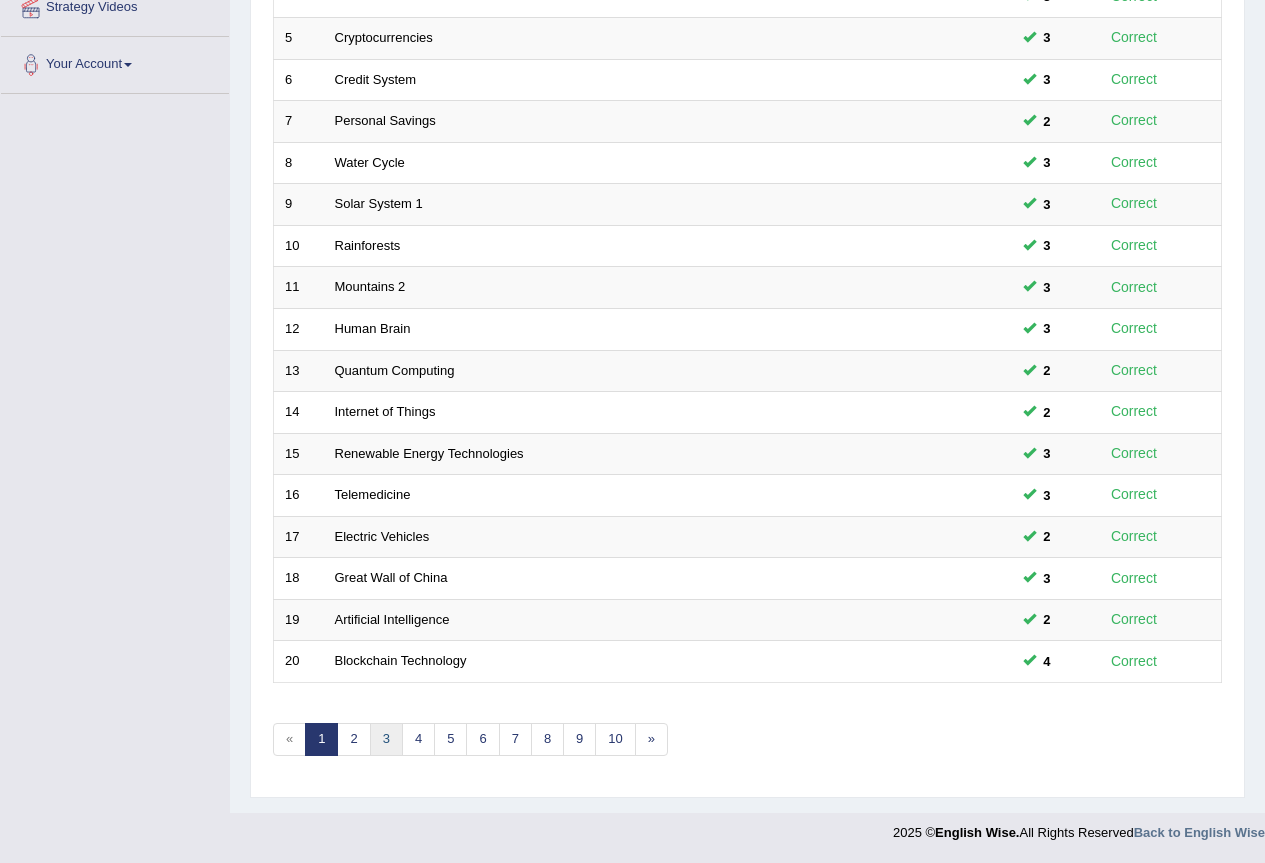 click on "3" at bounding box center [386, 739] 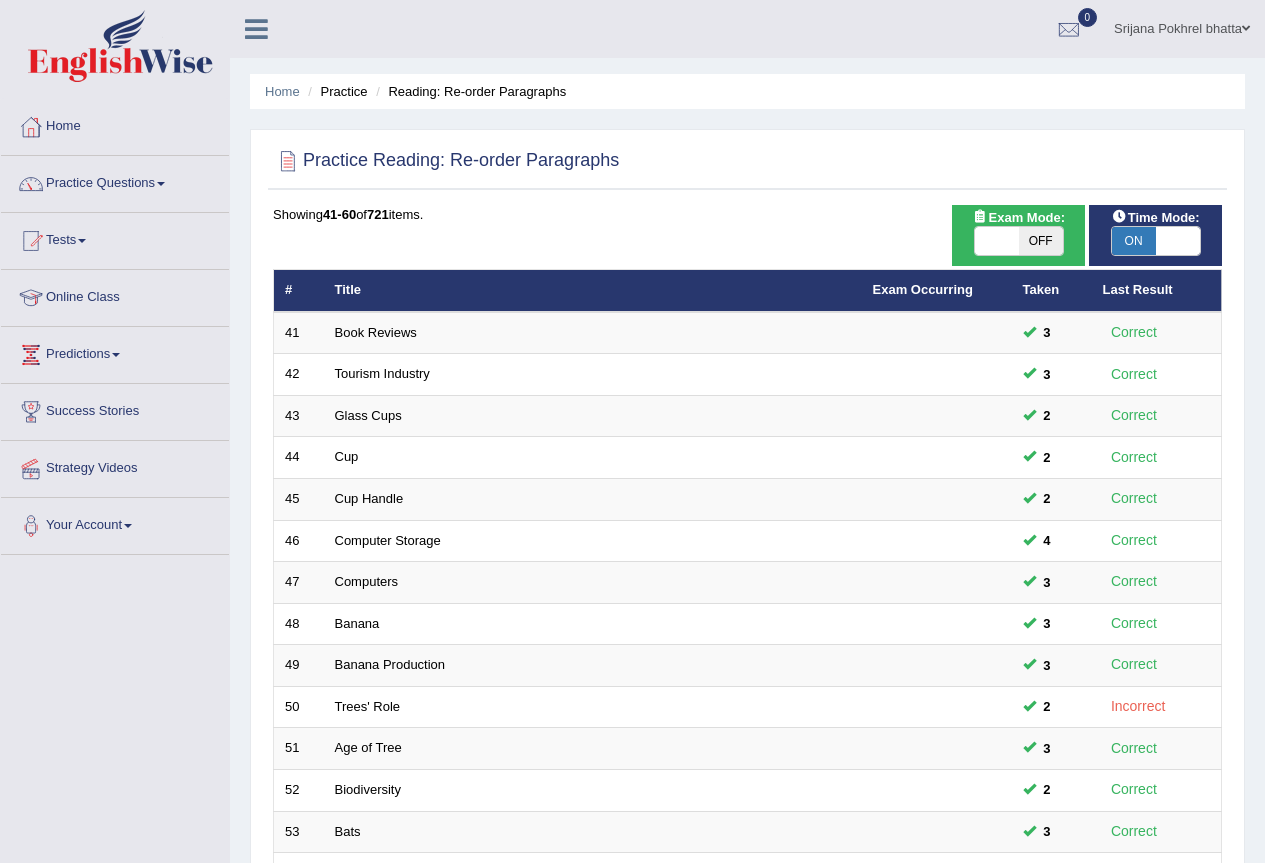 scroll, scrollTop: 294, scrollLeft: 0, axis: vertical 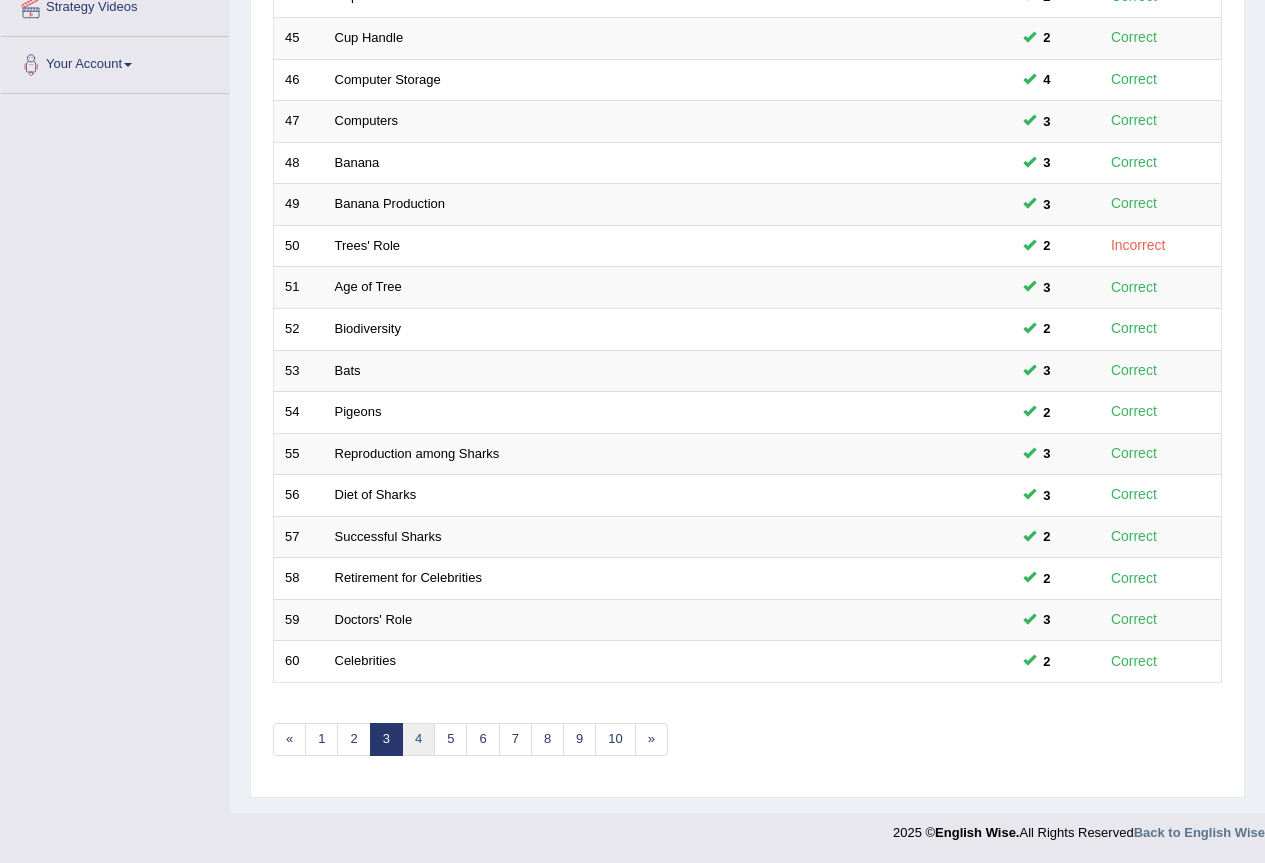 click on "4" at bounding box center (418, 739) 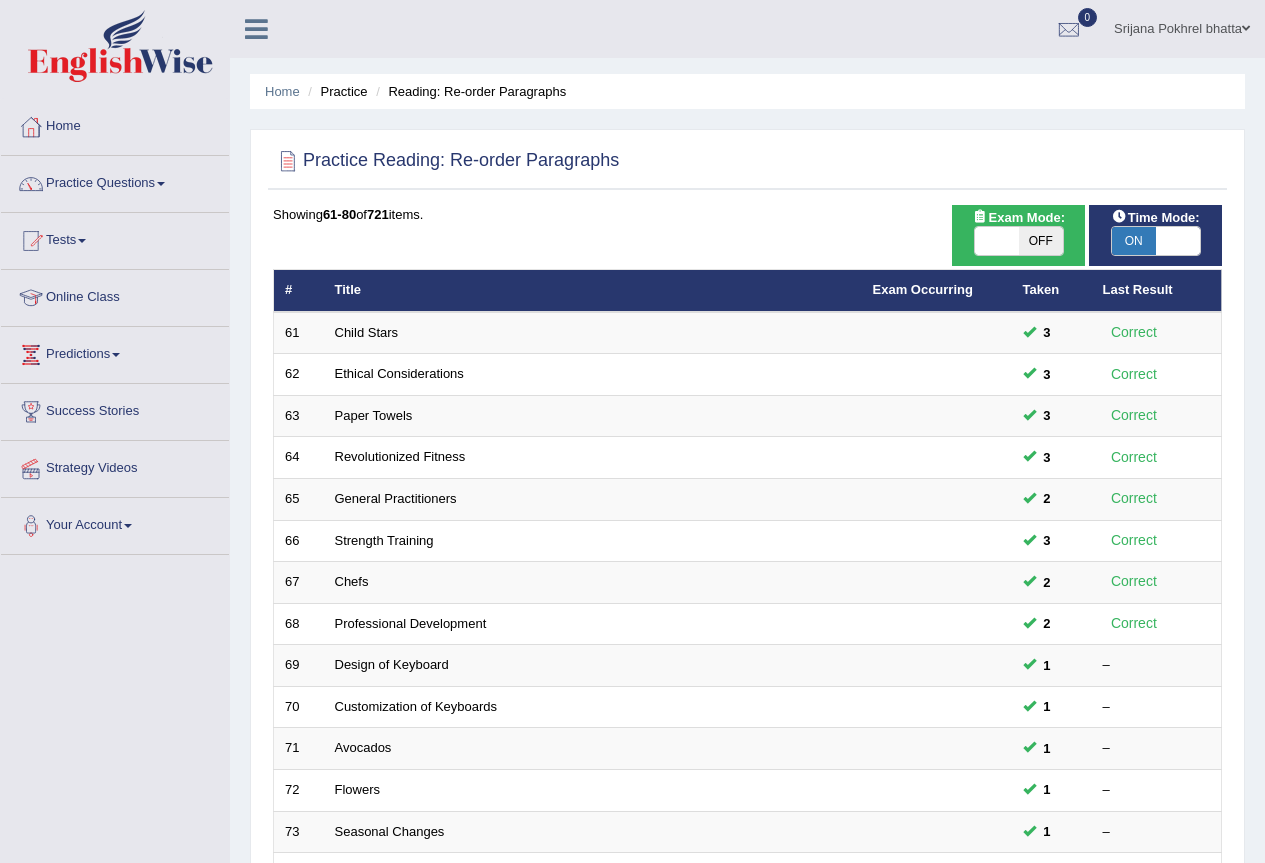 scroll, scrollTop: 0, scrollLeft: 0, axis: both 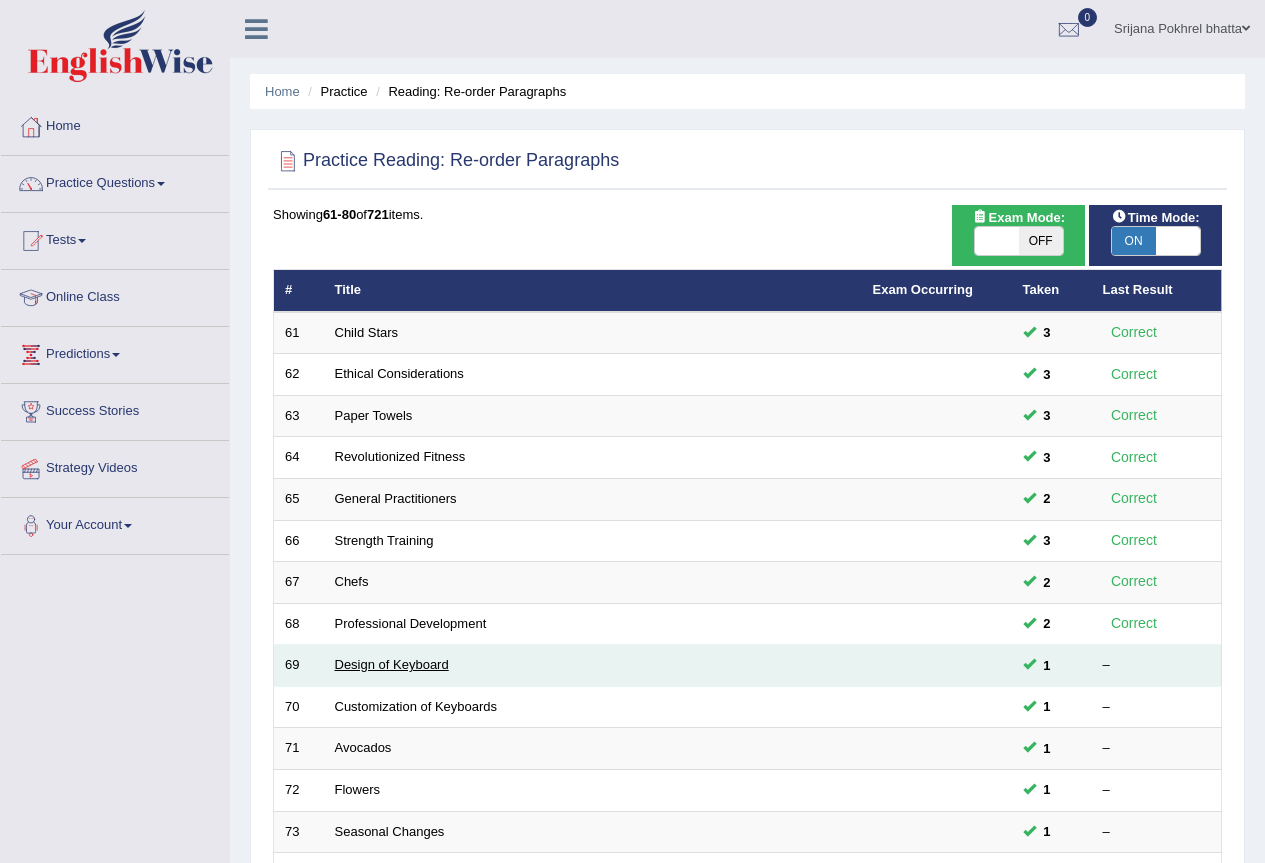 click on "Design of Keyboard" at bounding box center [392, 664] 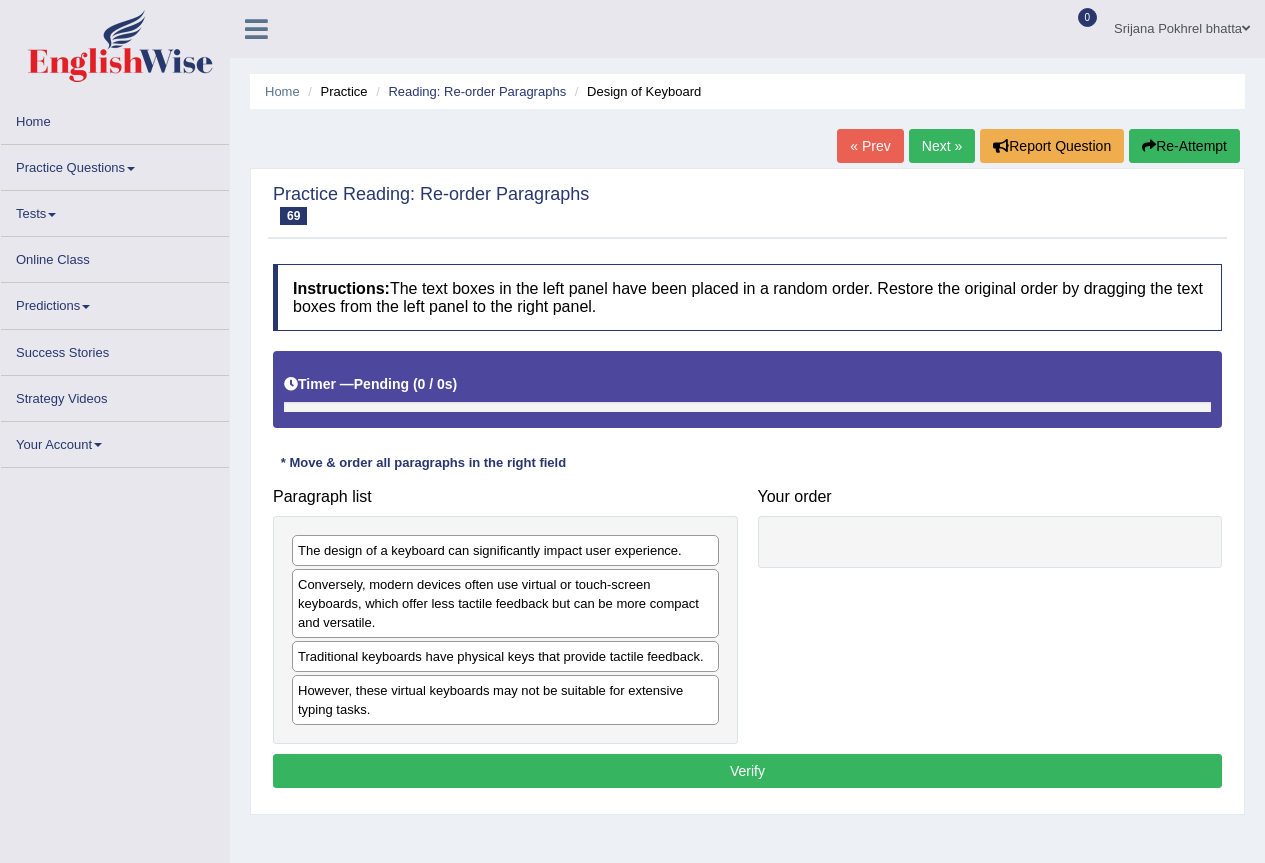 scroll, scrollTop: 0, scrollLeft: 0, axis: both 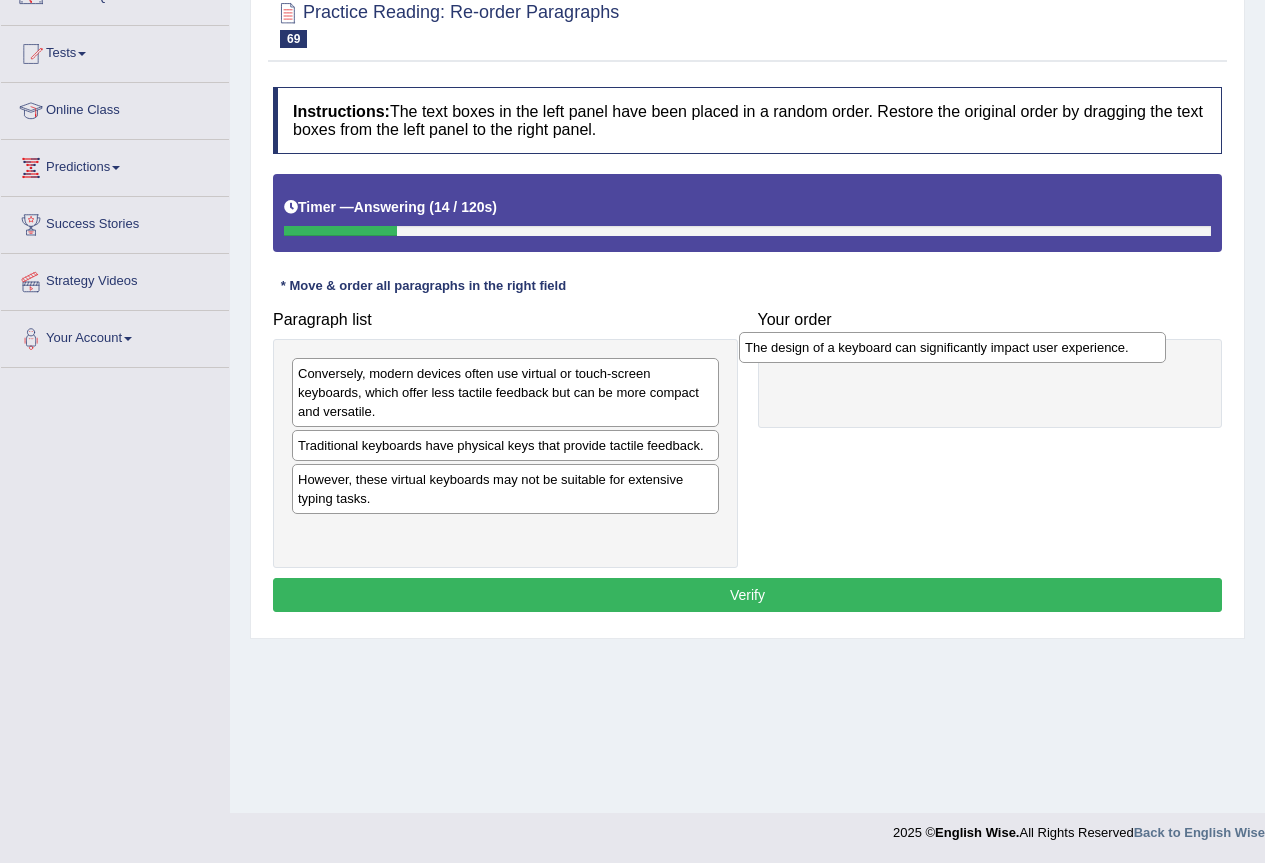 drag, startPoint x: 368, startPoint y: 377, endPoint x: 815, endPoint y: 347, distance: 448.00558 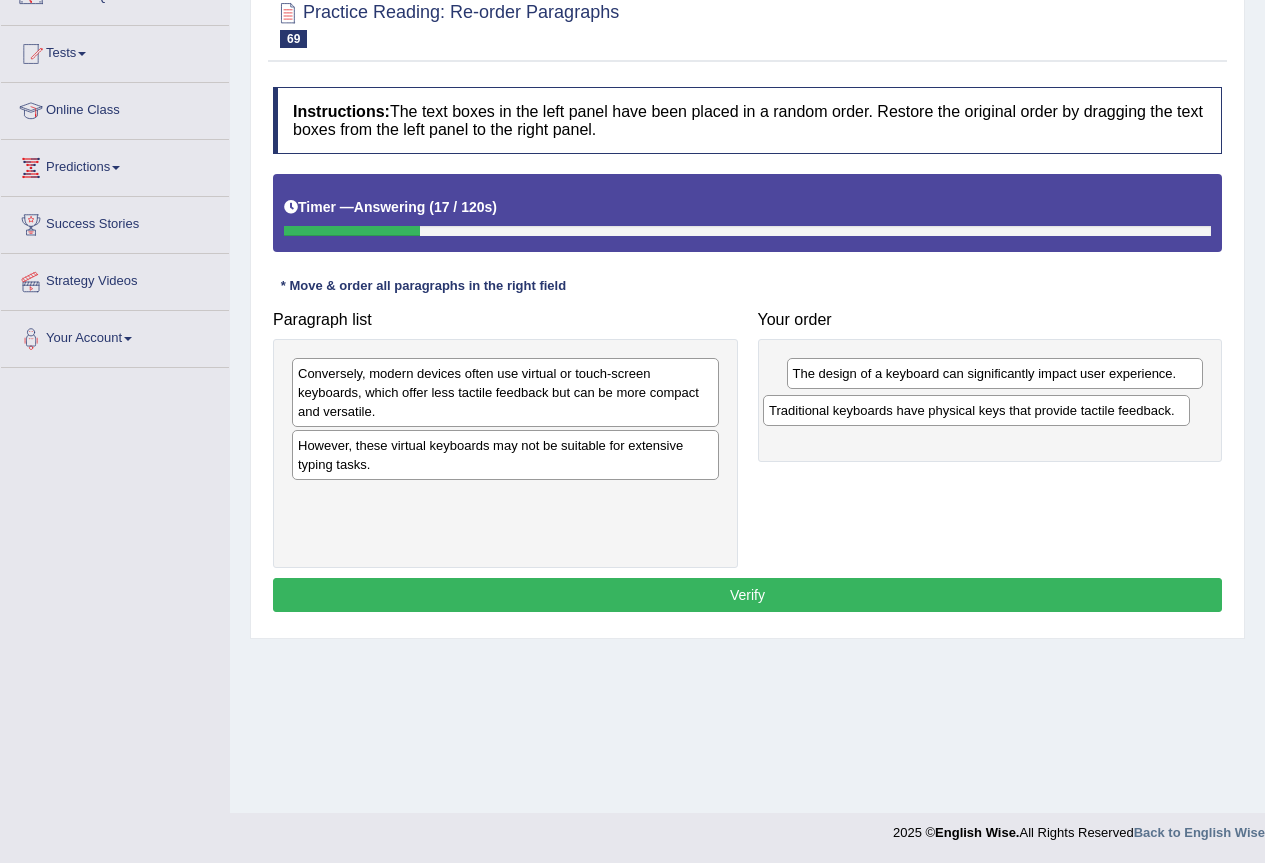 drag, startPoint x: 354, startPoint y: 450, endPoint x: 825, endPoint y: 415, distance: 472.29865 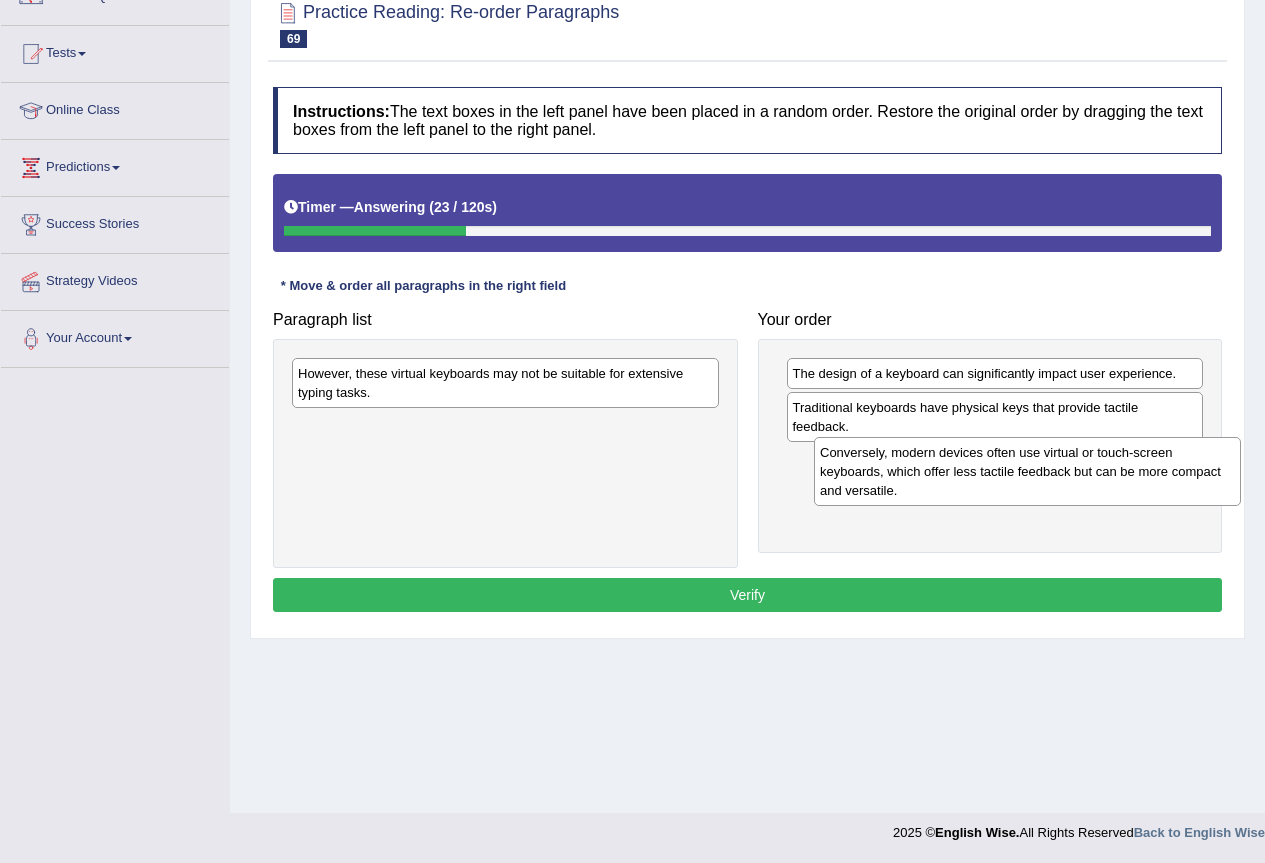 drag, startPoint x: 450, startPoint y: 383, endPoint x: 905, endPoint y: 459, distance: 461.3036 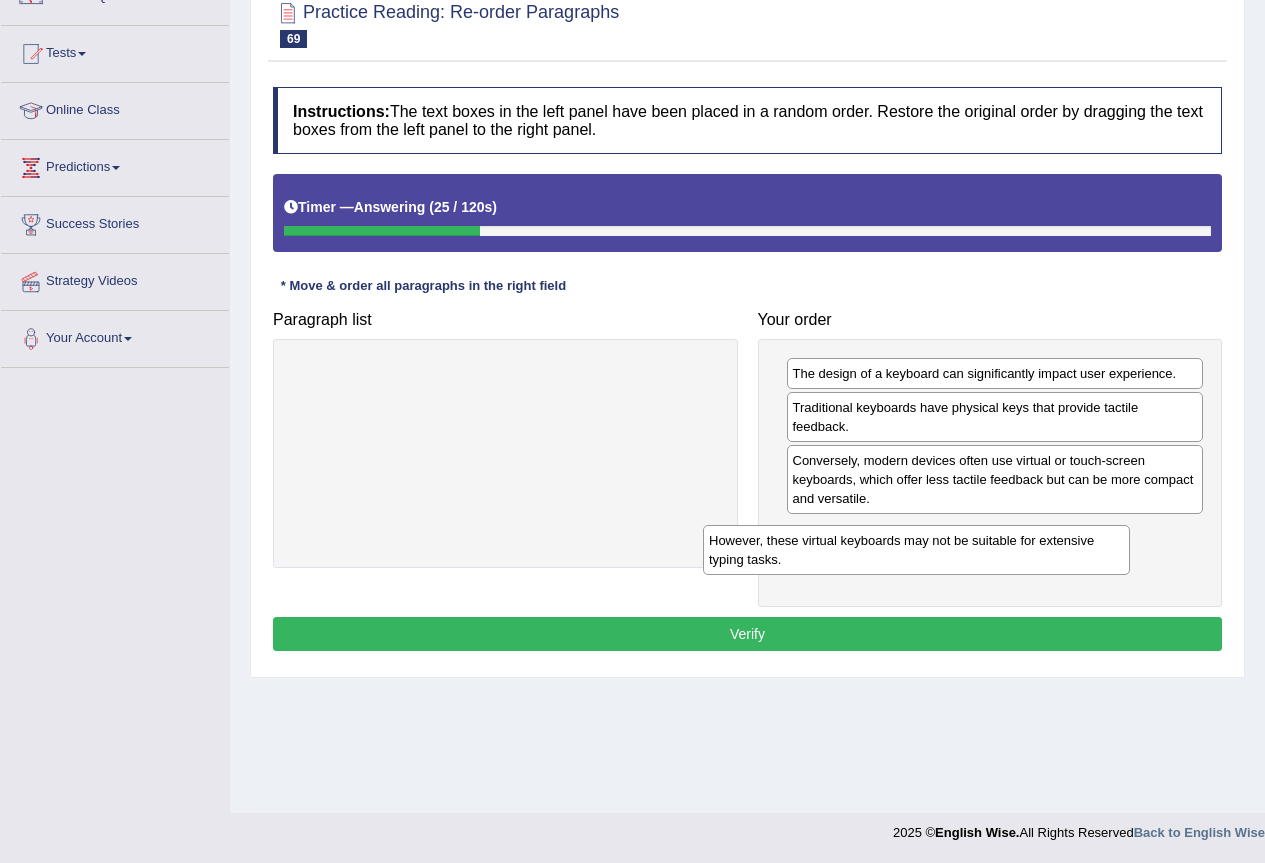 drag, startPoint x: 490, startPoint y: 380, endPoint x: 904, endPoint y: 537, distance: 442.76968 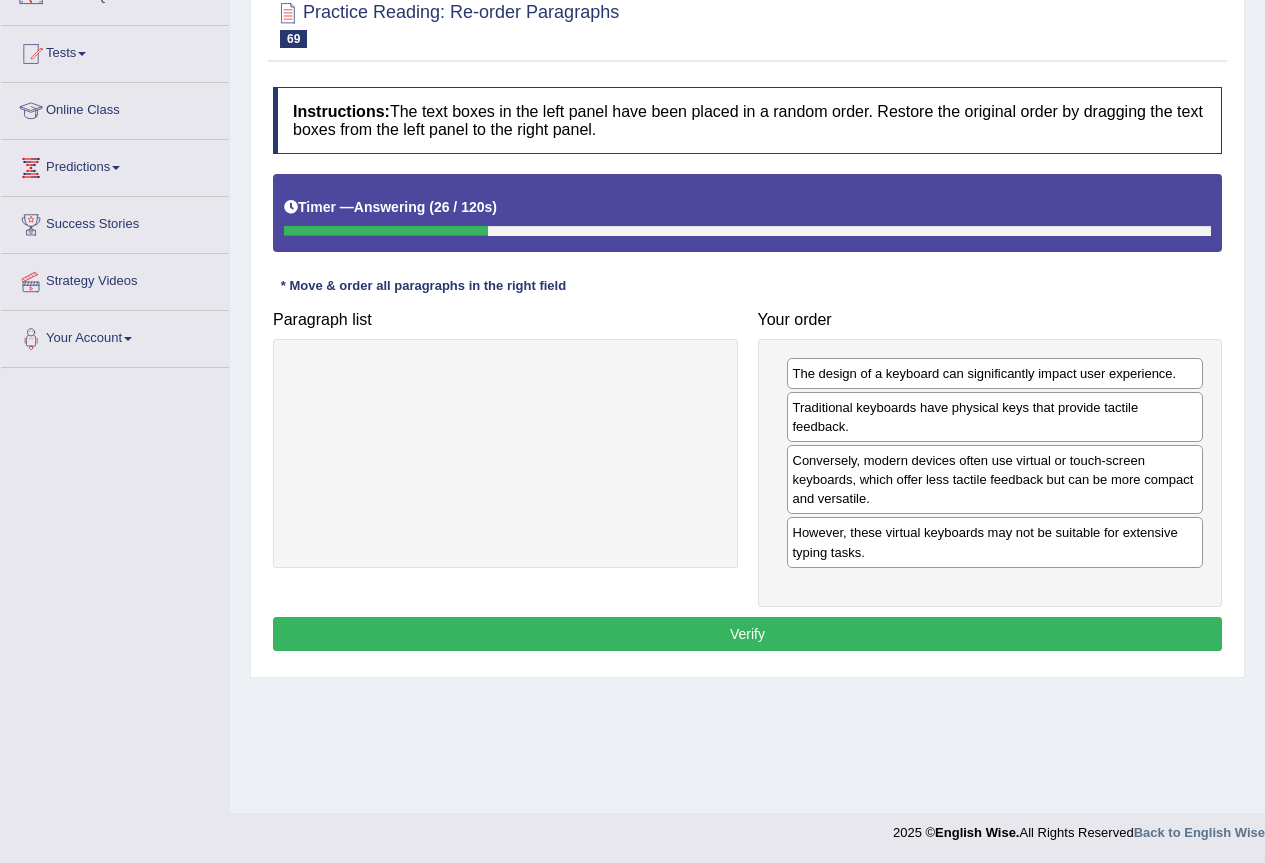 click on "Verify" at bounding box center (747, 634) 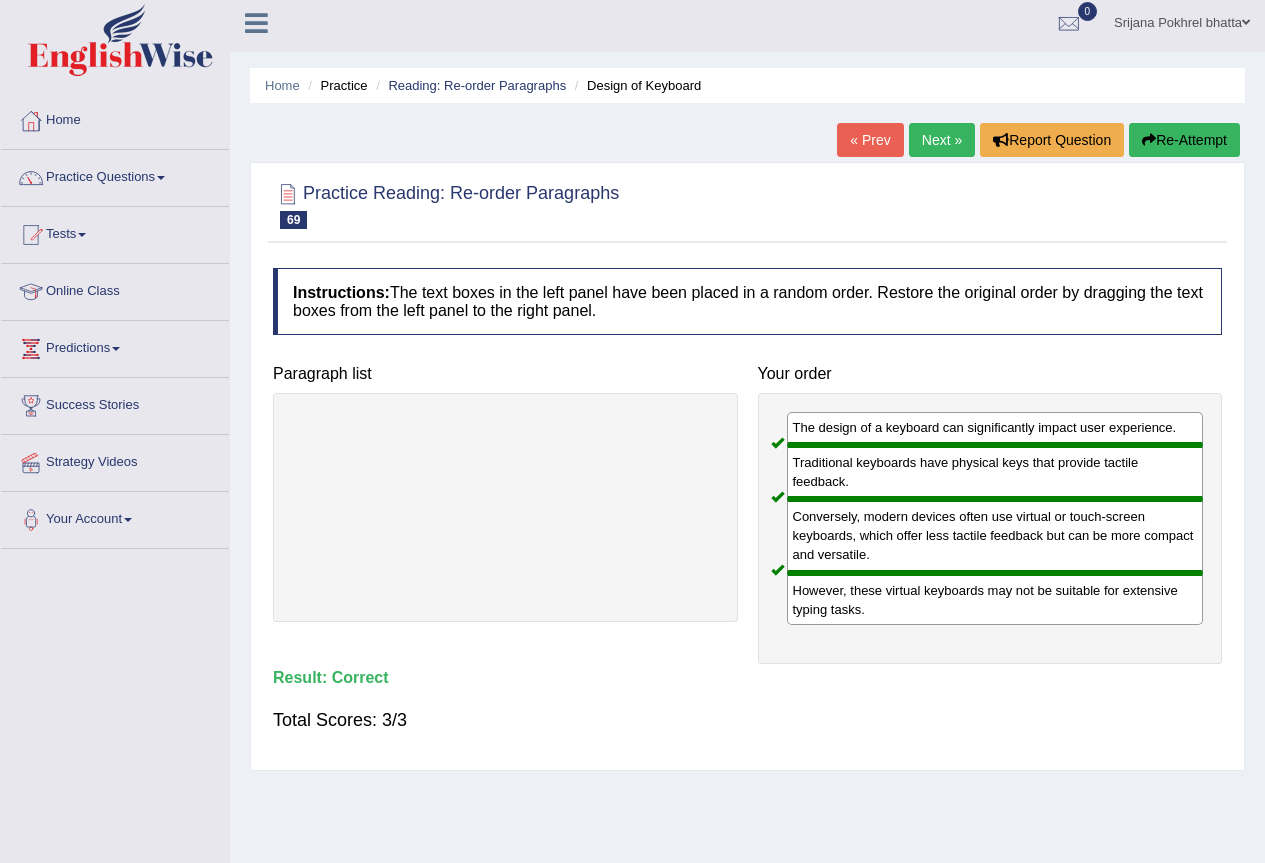 scroll, scrollTop: 0, scrollLeft: 0, axis: both 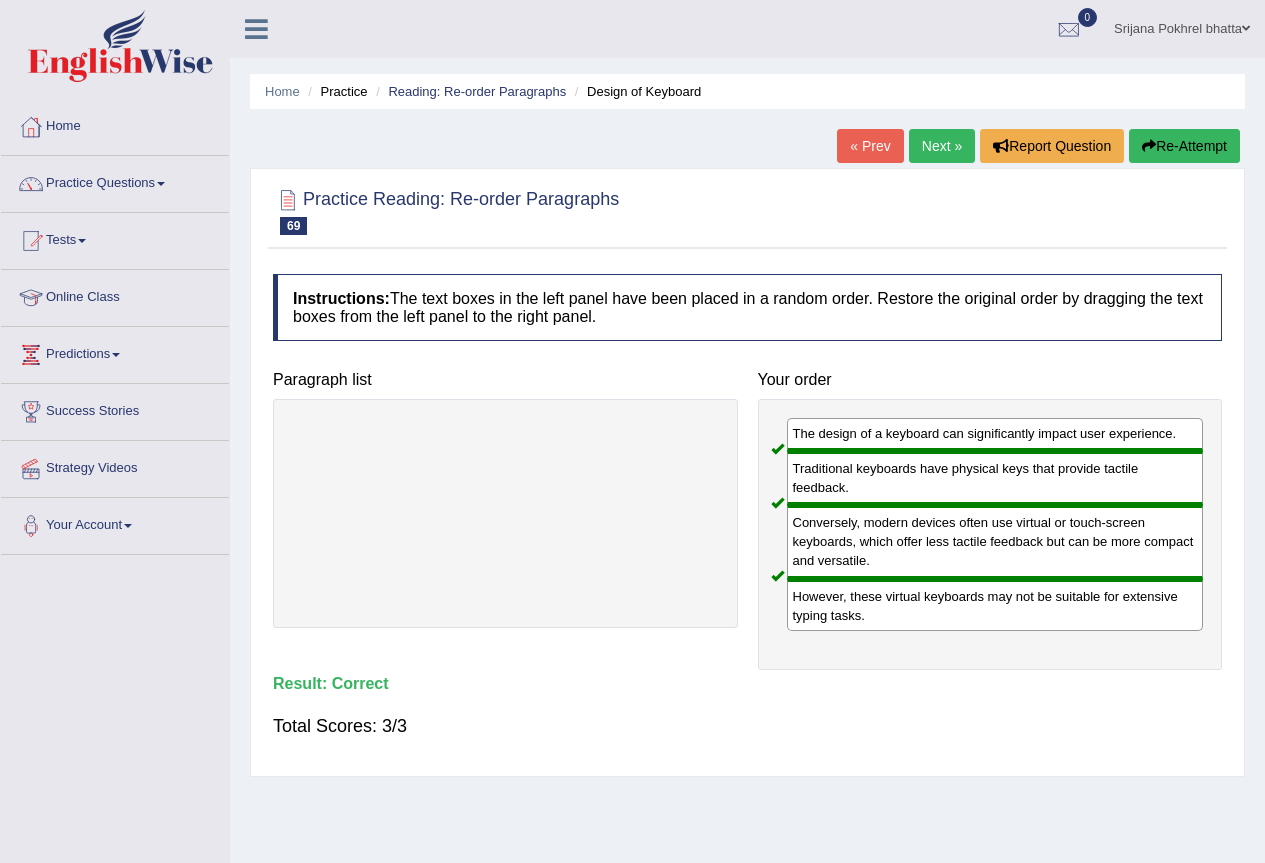 click on "Next »" at bounding box center (942, 146) 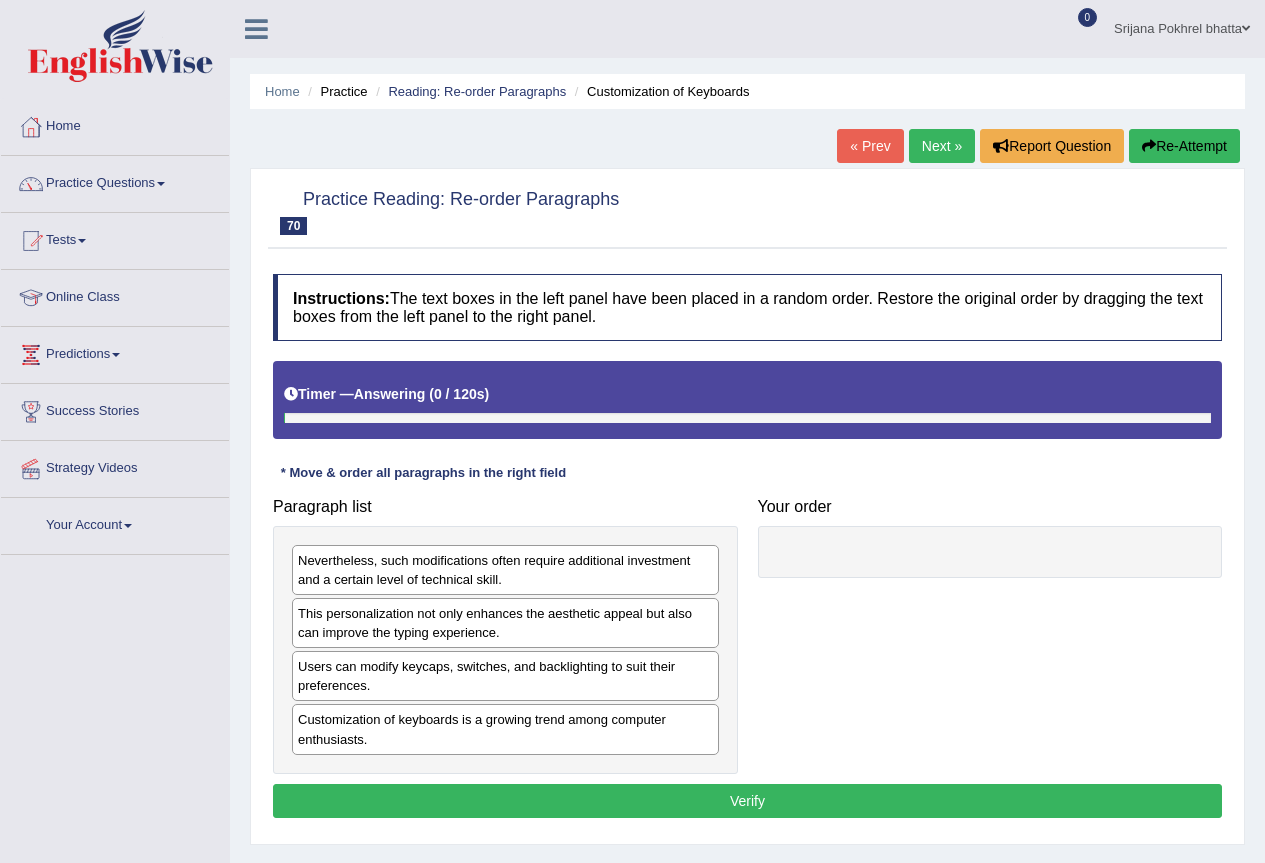 scroll, scrollTop: 0, scrollLeft: 0, axis: both 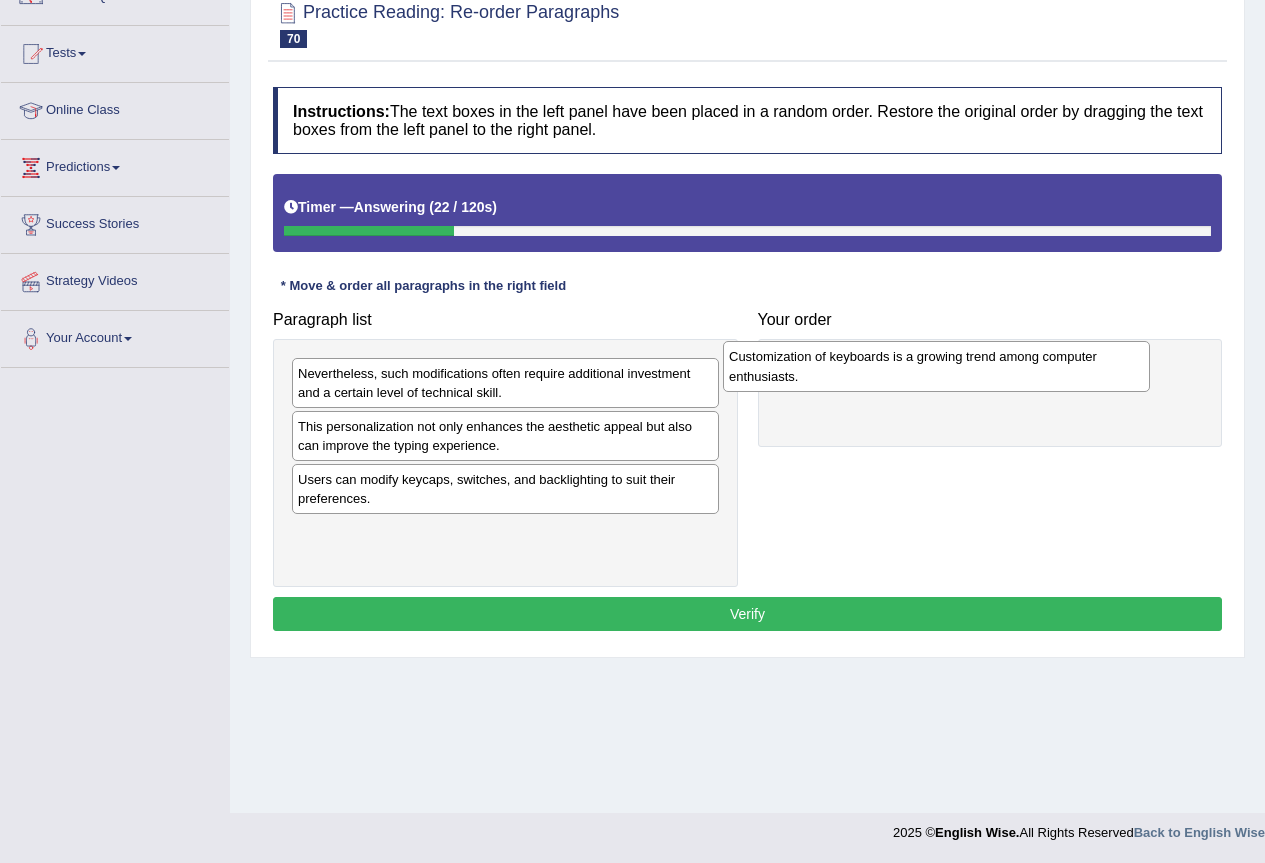 drag, startPoint x: 412, startPoint y: 539, endPoint x: 843, endPoint y: 363, distance: 465.5502 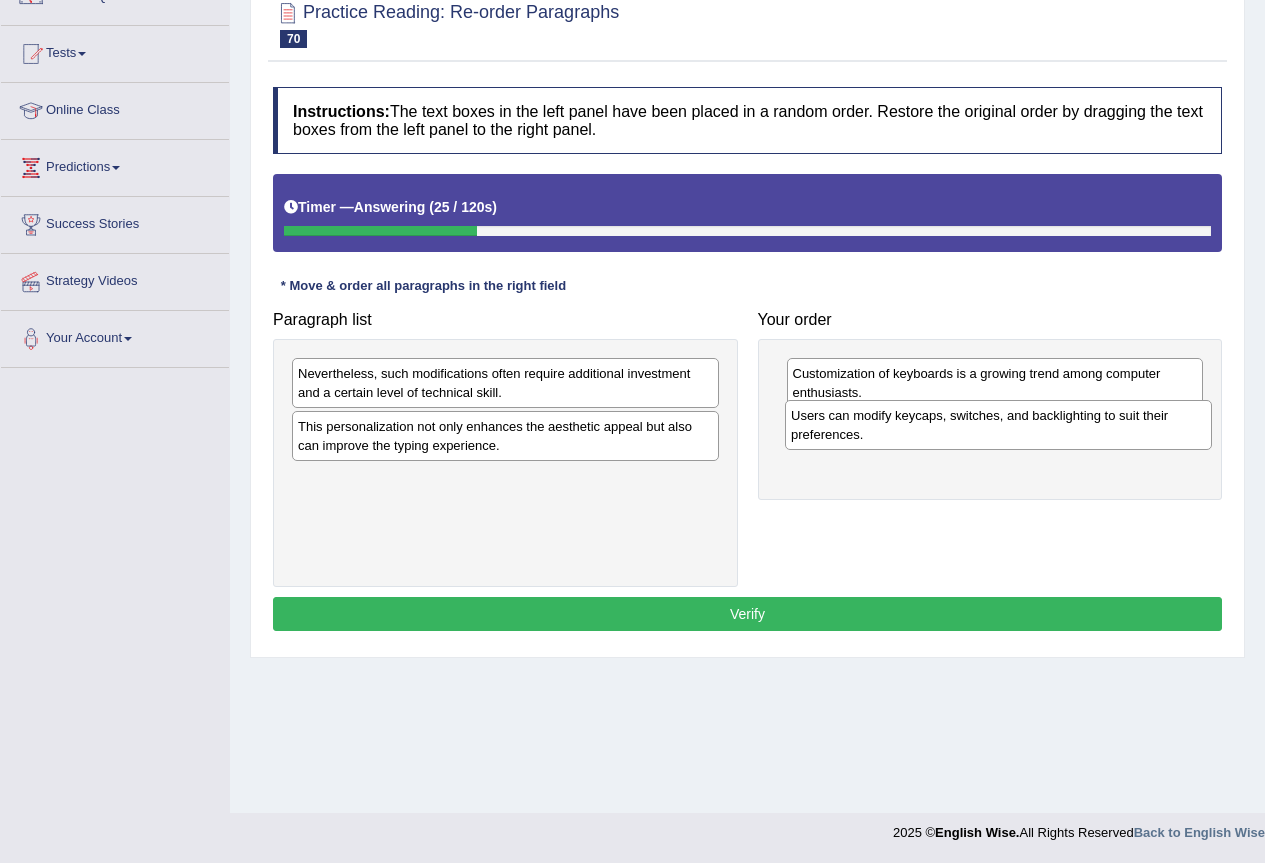 drag, startPoint x: 402, startPoint y: 496, endPoint x: 895, endPoint y: 432, distance: 497.1368 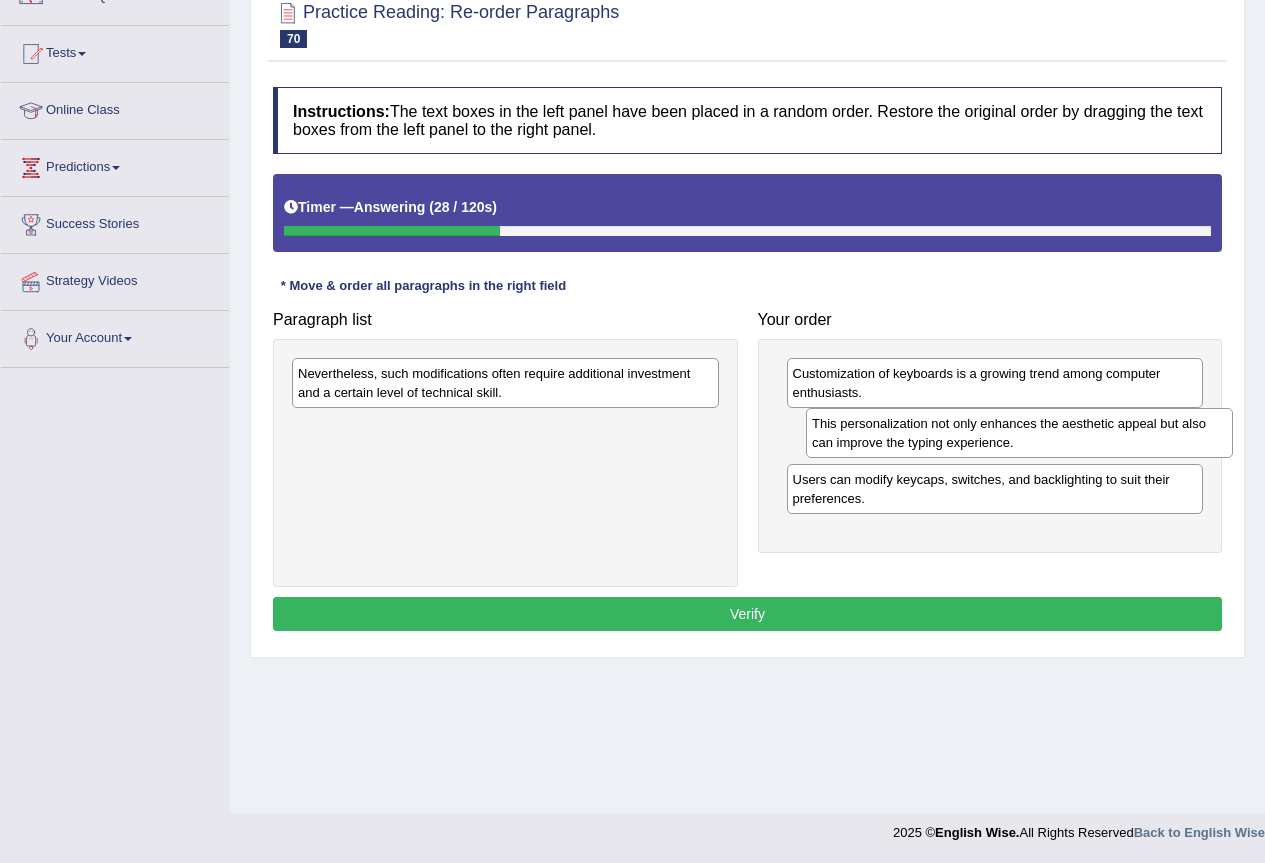 drag, startPoint x: 398, startPoint y: 443, endPoint x: 912, endPoint y: 439, distance: 514.01556 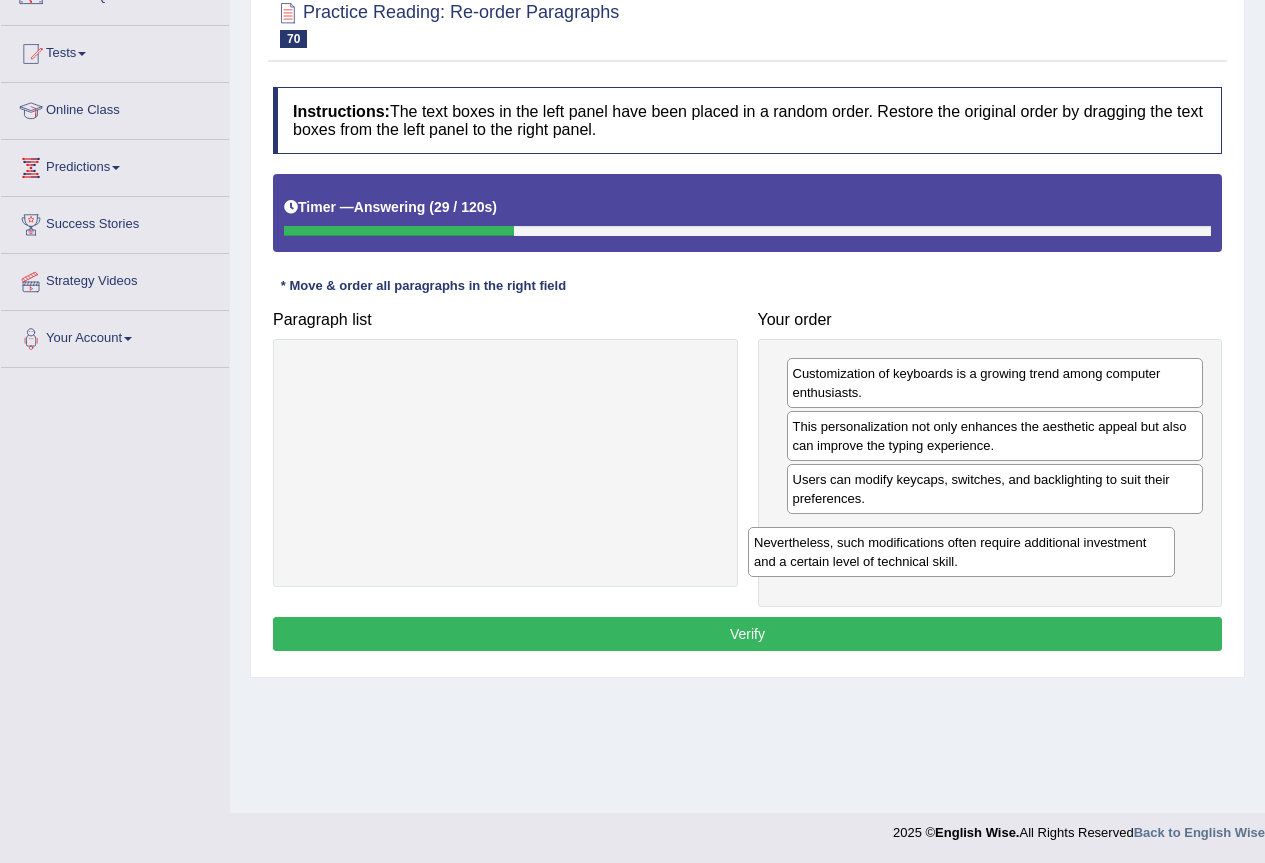 drag, startPoint x: 450, startPoint y: 369, endPoint x: 853, endPoint y: 535, distance: 435.84973 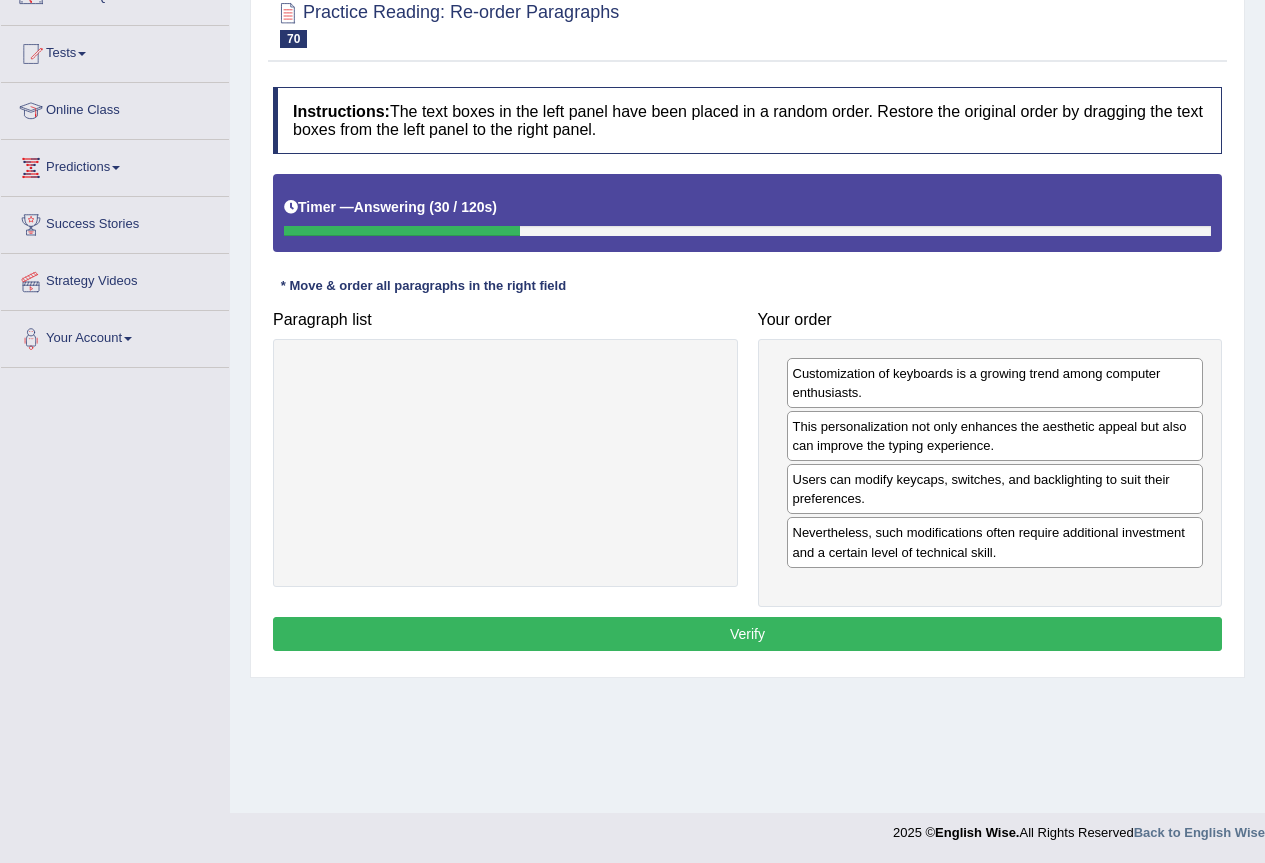 click on "Verify" at bounding box center [747, 634] 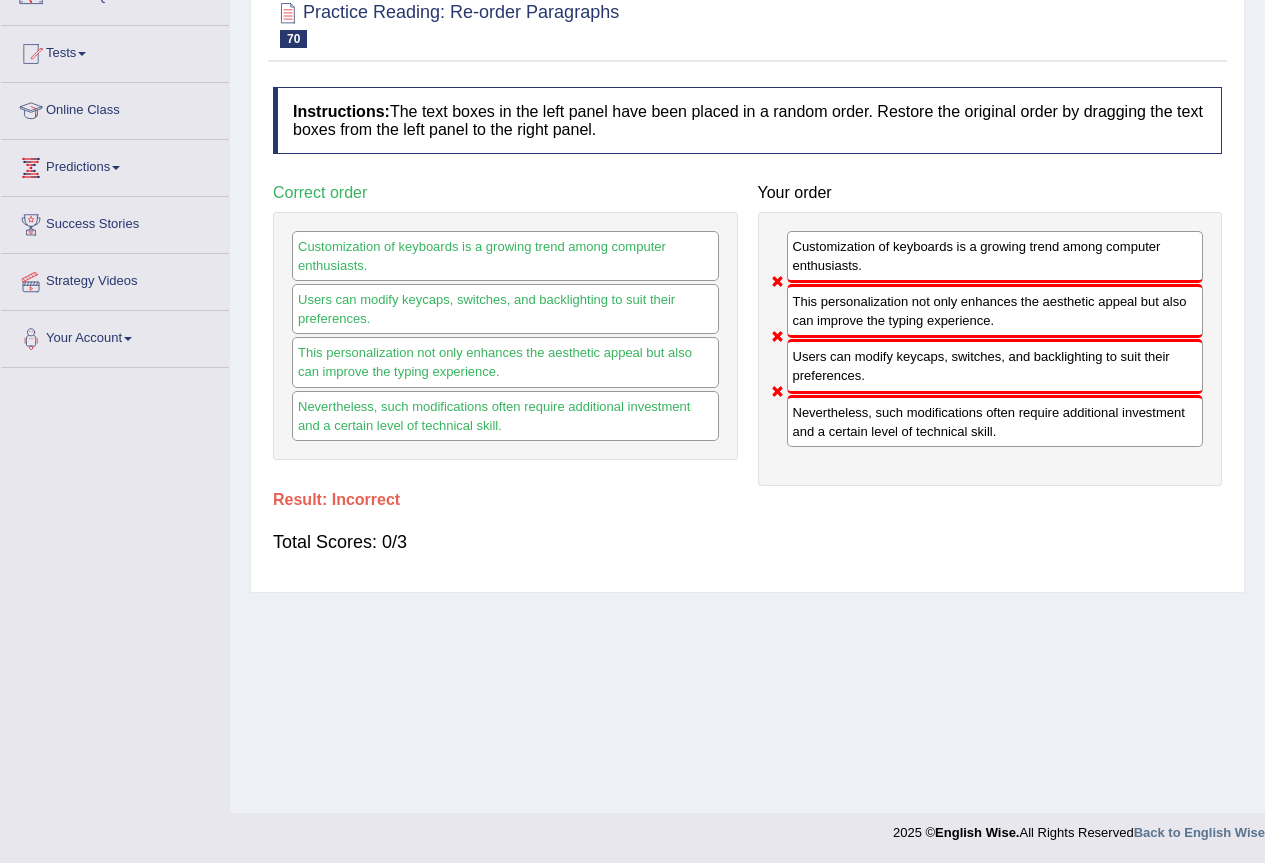 scroll, scrollTop: 0, scrollLeft: 0, axis: both 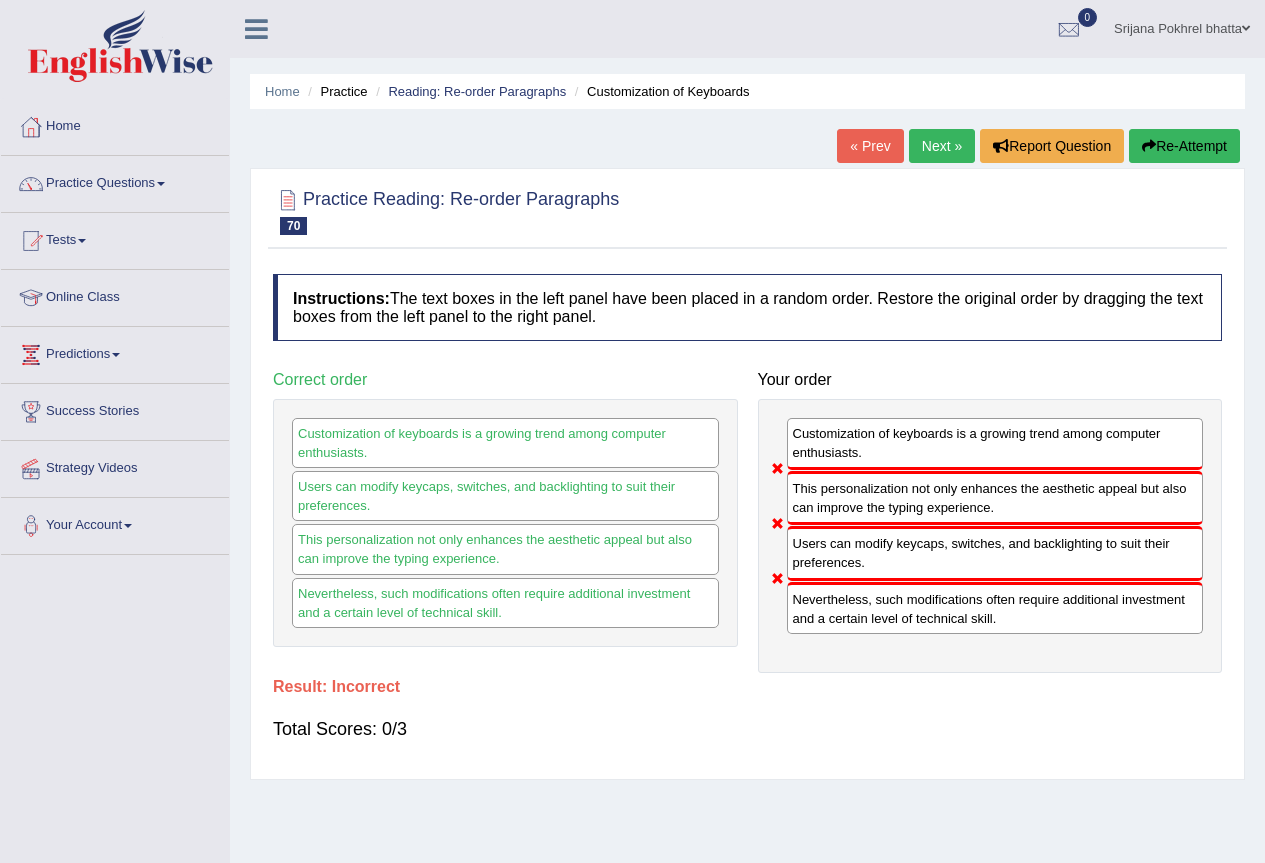 click on "Re-Attempt" at bounding box center [1184, 146] 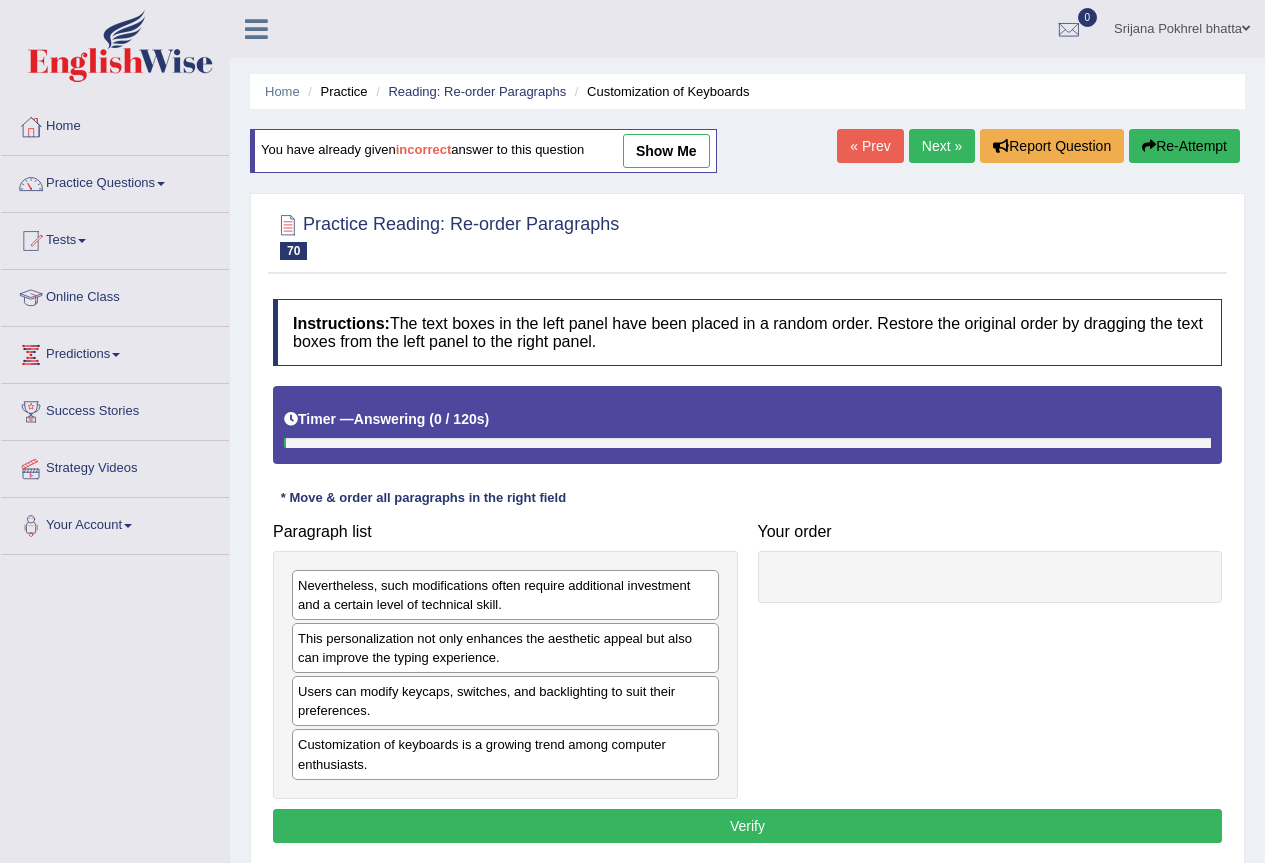 scroll, scrollTop: 0, scrollLeft: 0, axis: both 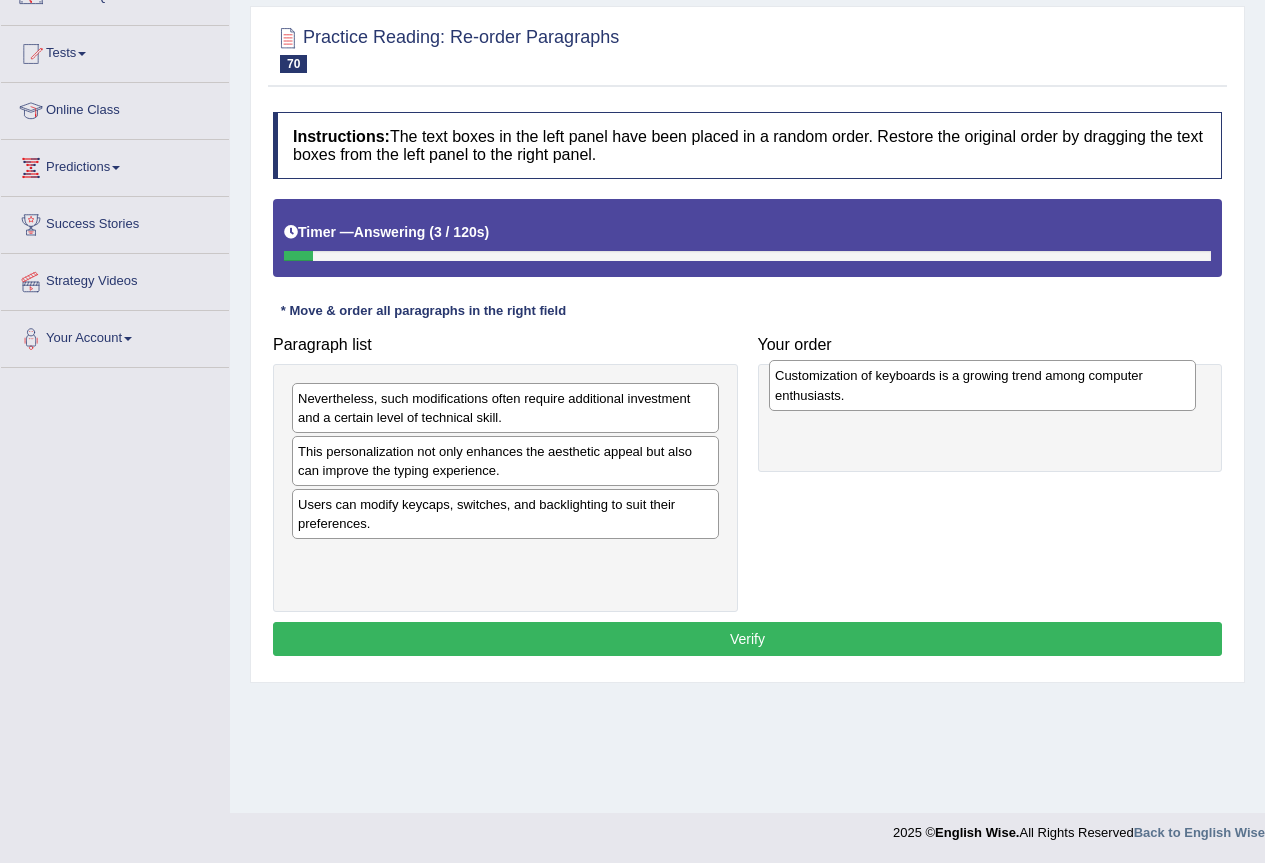 drag, startPoint x: 342, startPoint y: 576, endPoint x: 815, endPoint y: 387, distance: 509.36234 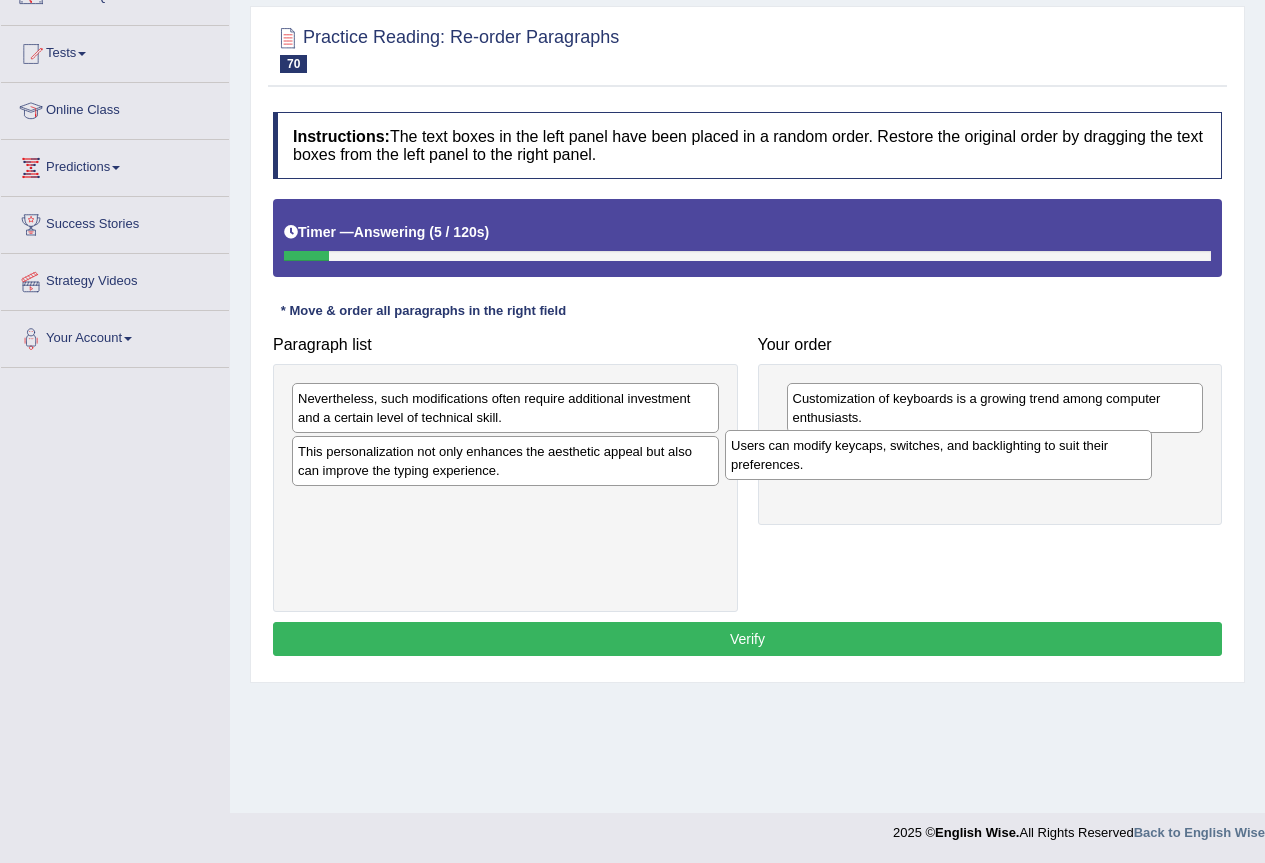 drag, startPoint x: 394, startPoint y: 515, endPoint x: 827, endPoint y: 456, distance: 437.00113 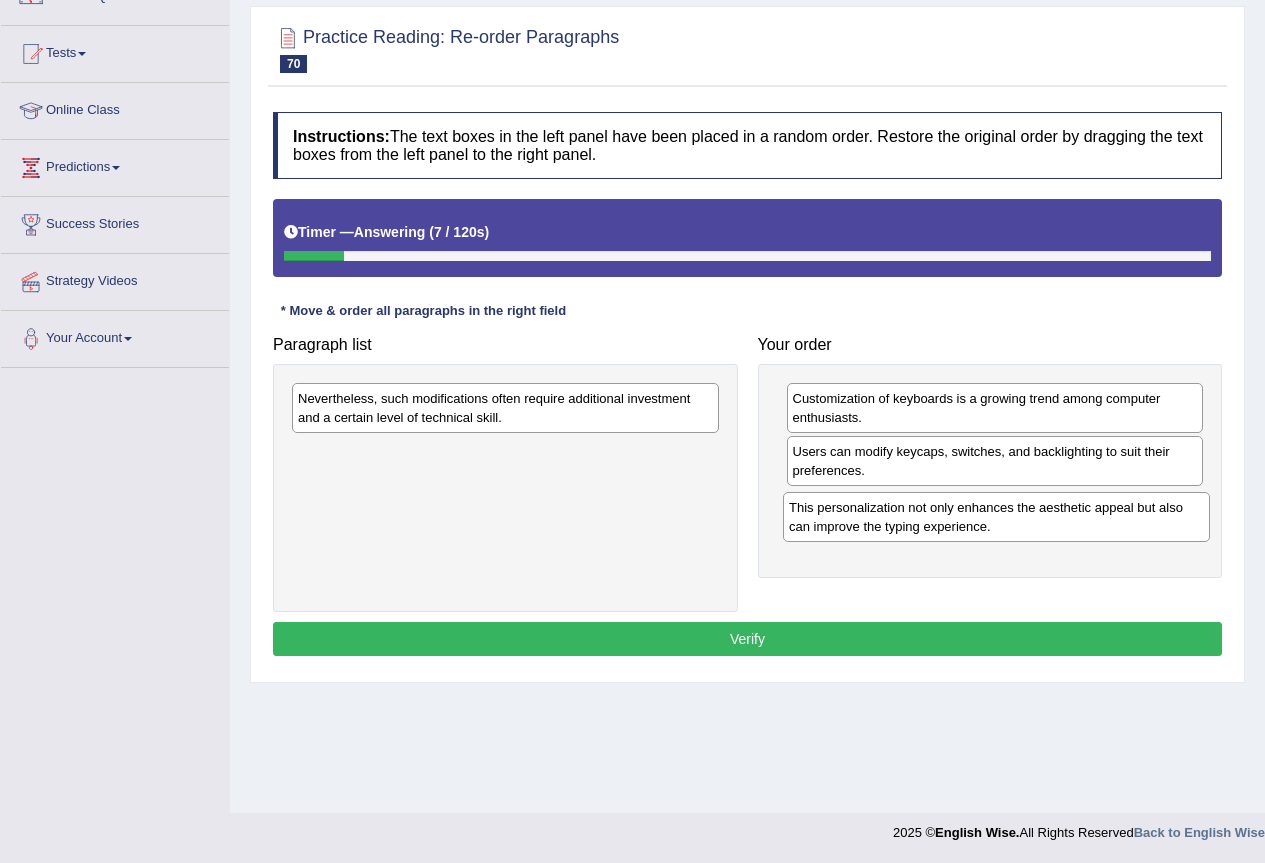 drag, startPoint x: 446, startPoint y: 469, endPoint x: 826, endPoint y: 491, distance: 380.63632 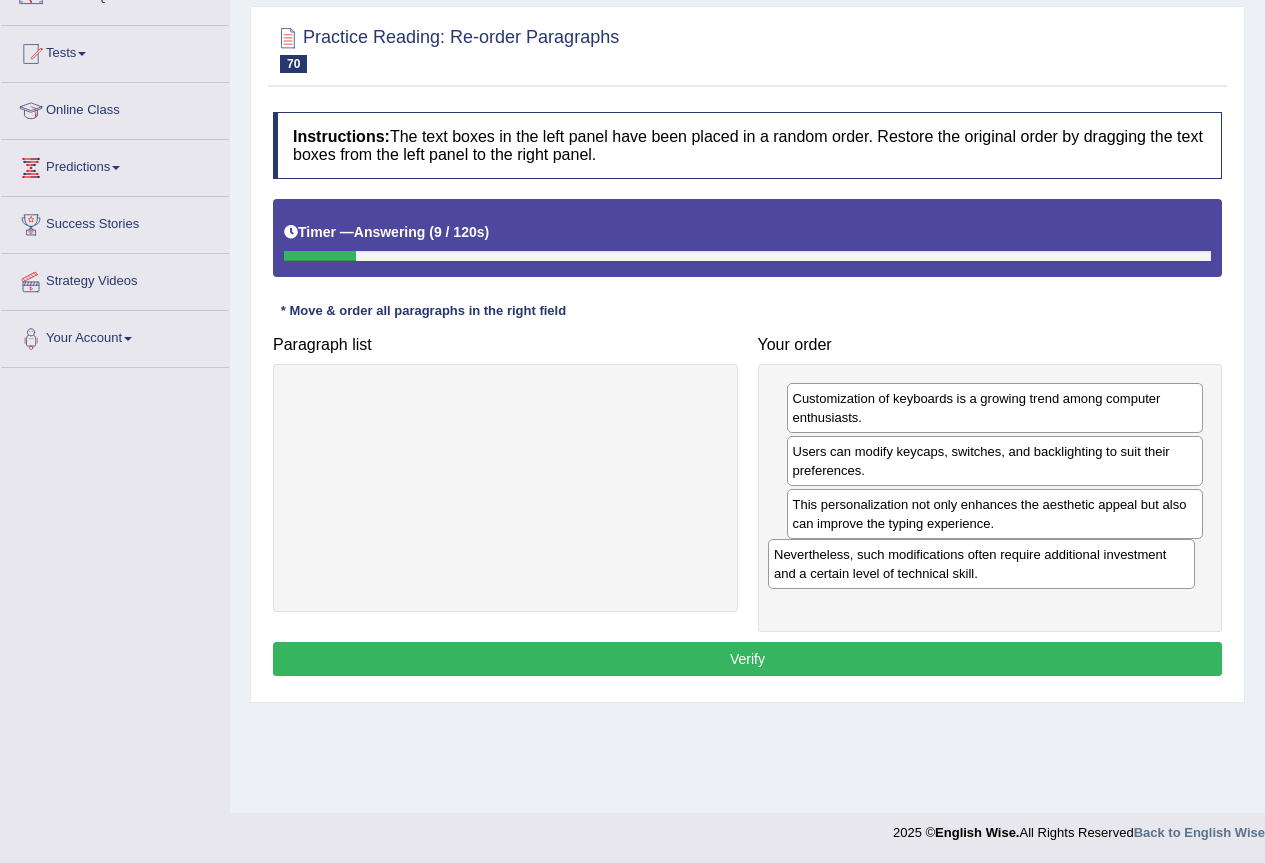 drag, startPoint x: 479, startPoint y: 410, endPoint x: 841, endPoint y: 631, distance: 424.1285 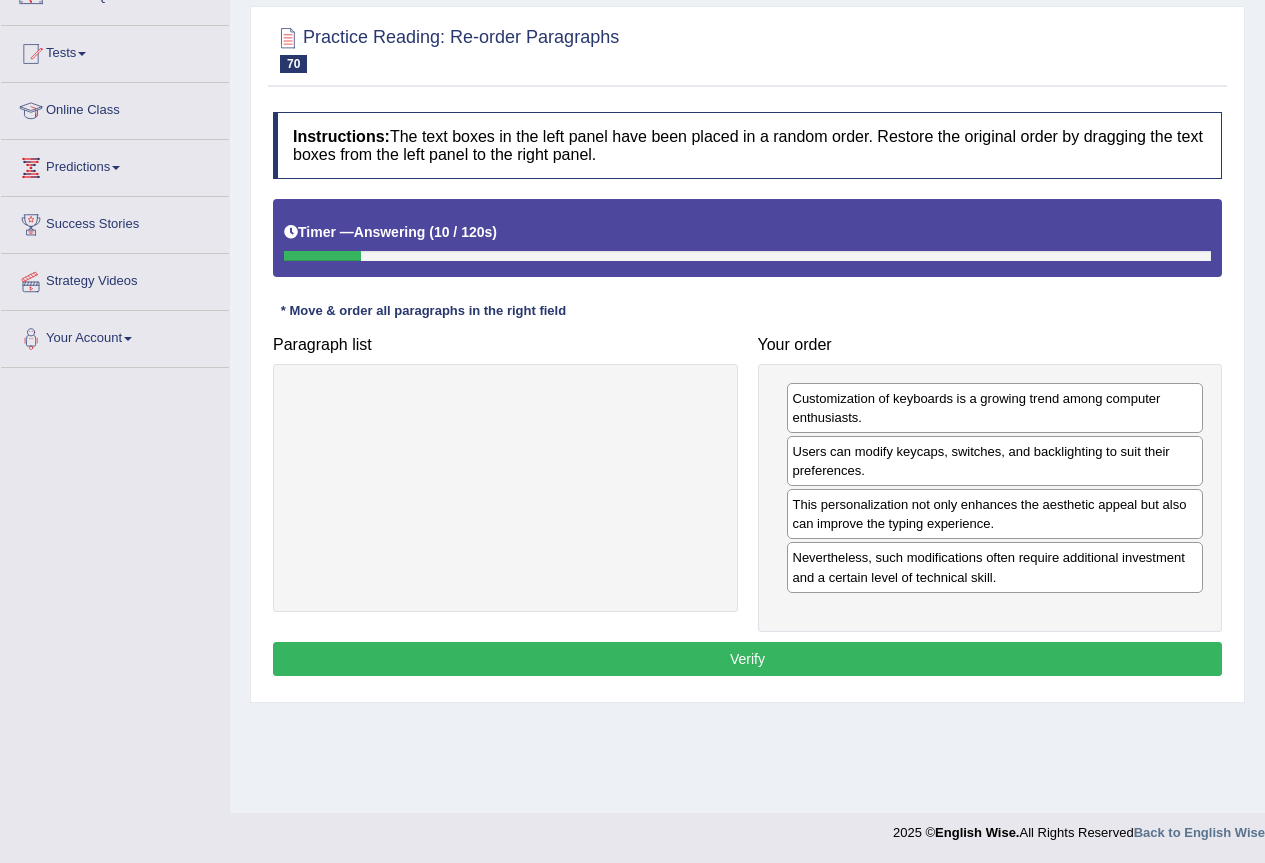 click on "Verify" at bounding box center (747, 659) 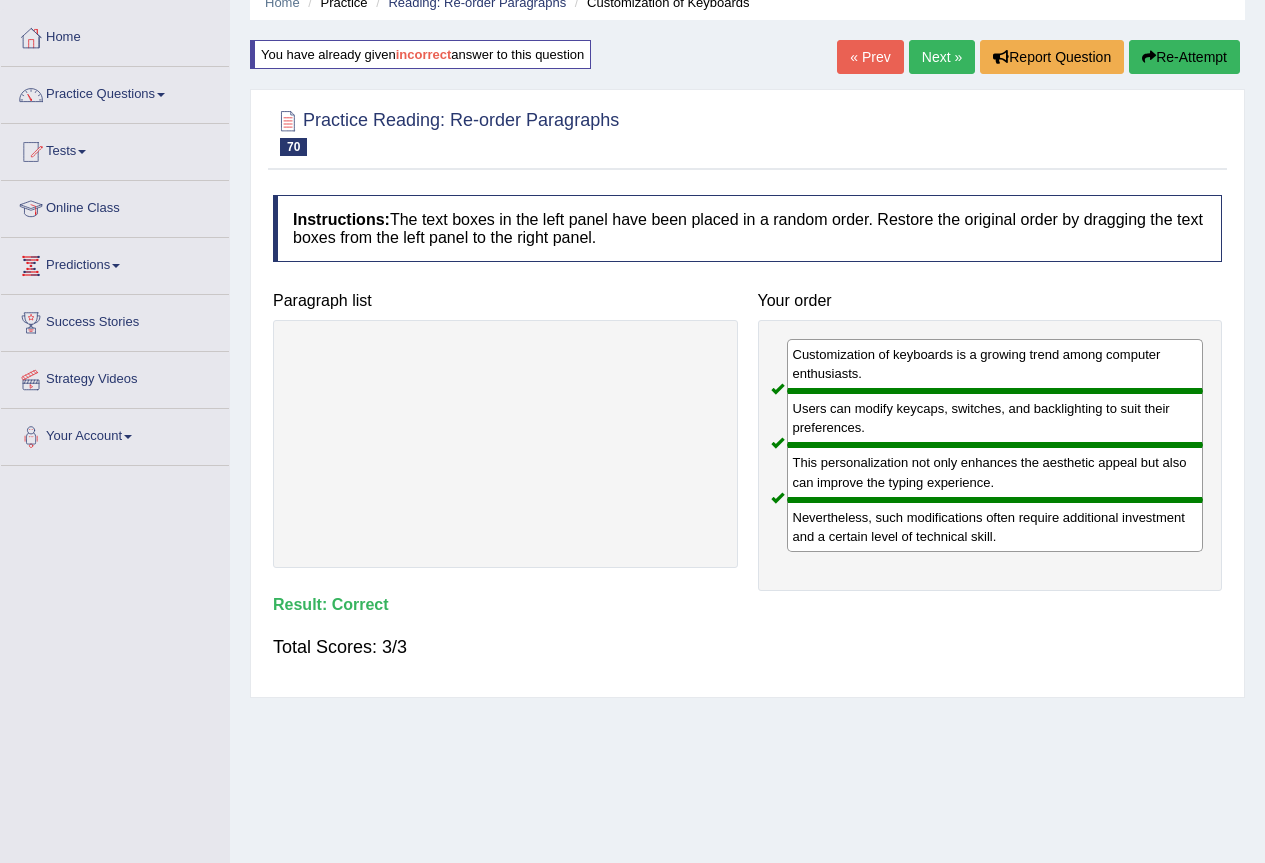 scroll, scrollTop: 0, scrollLeft: 0, axis: both 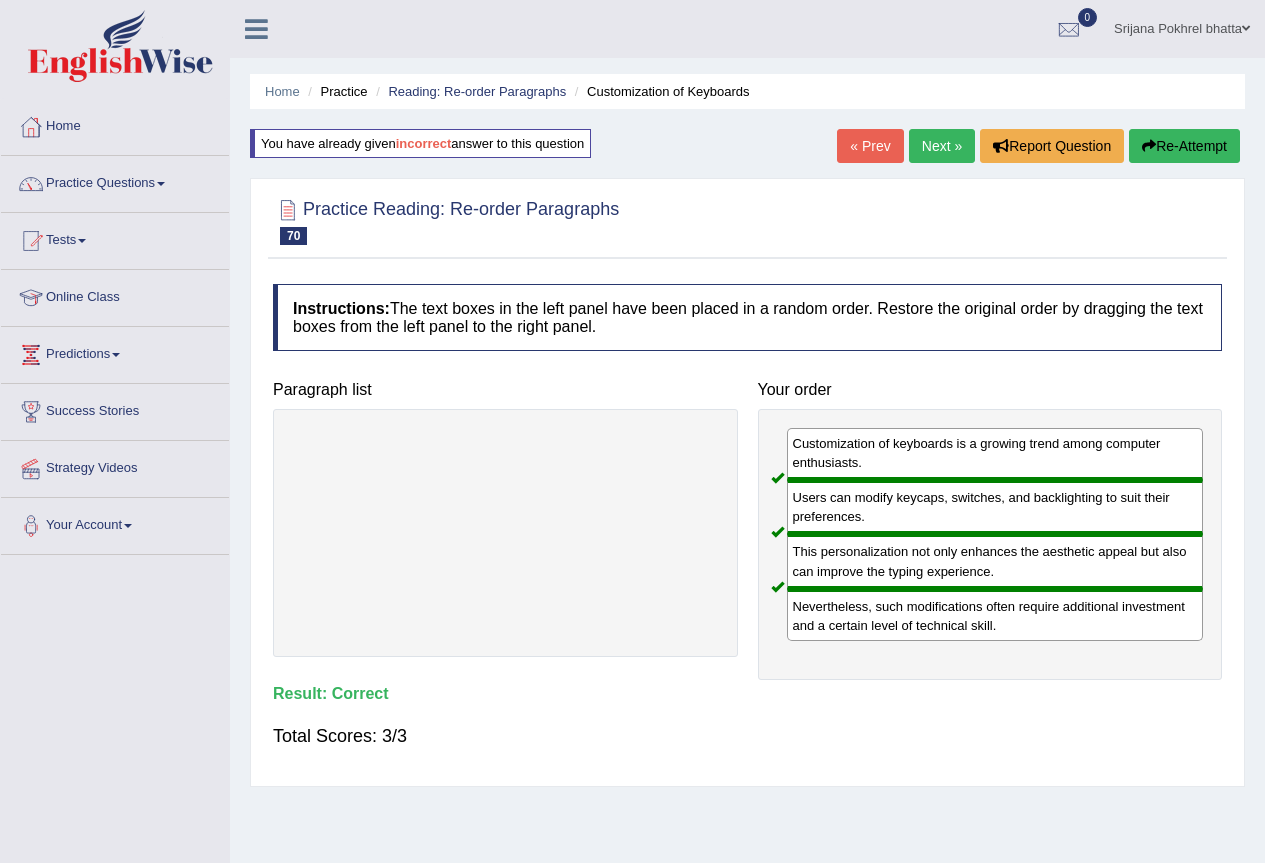 click on "Next »" at bounding box center [942, 146] 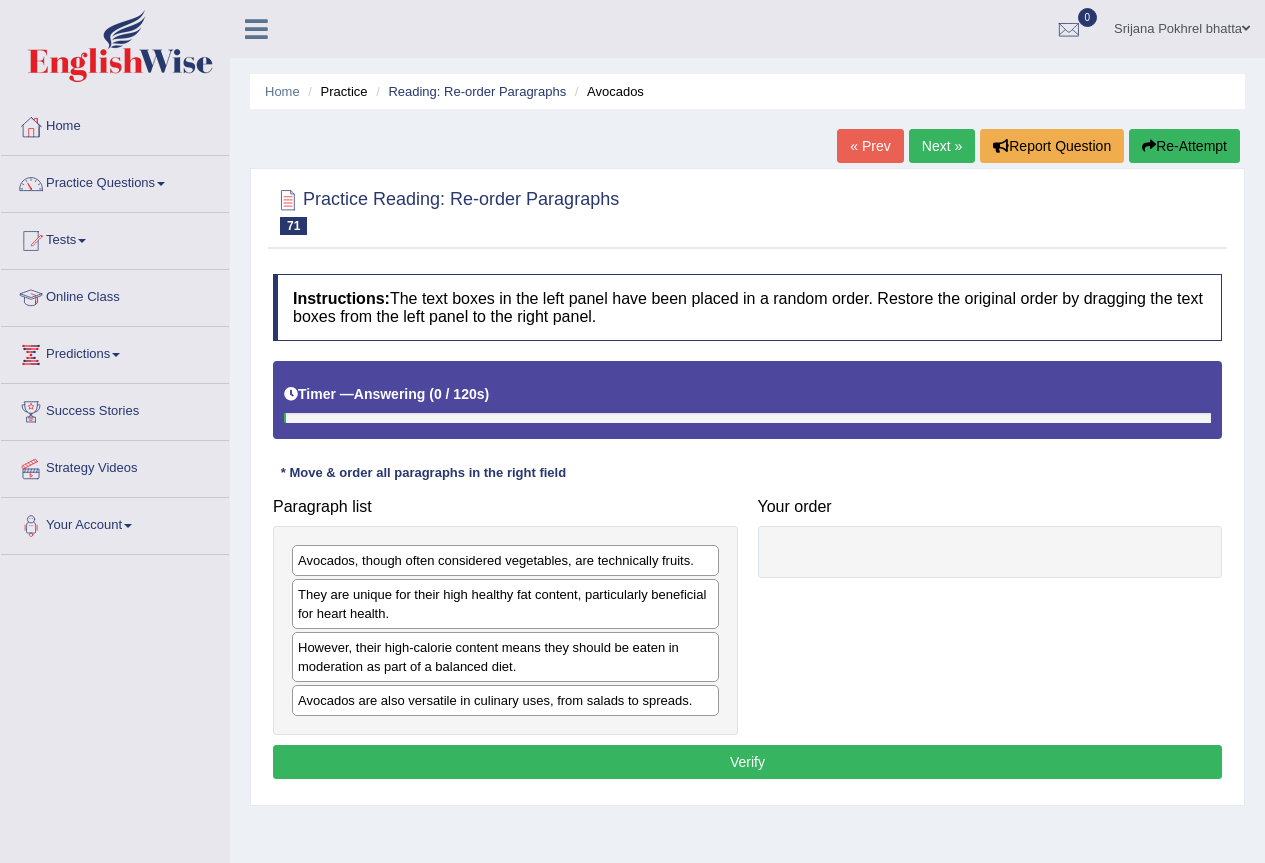 scroll, scrollTop: 0, scrollLeft: 0, axis: both 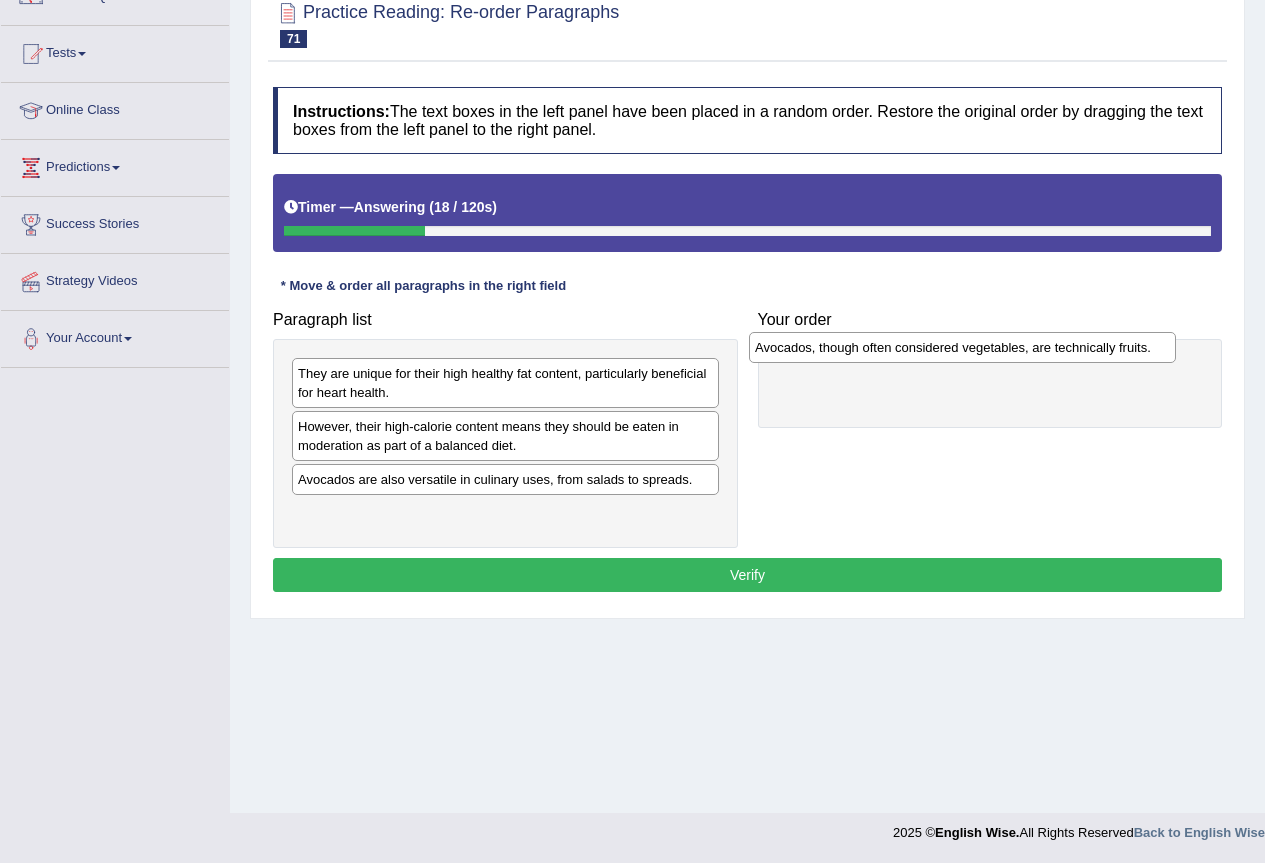 drag, startPoint x: 392, startPoint y: 373, endPoint x: 849, endPoint y: 347, distance: 457.739 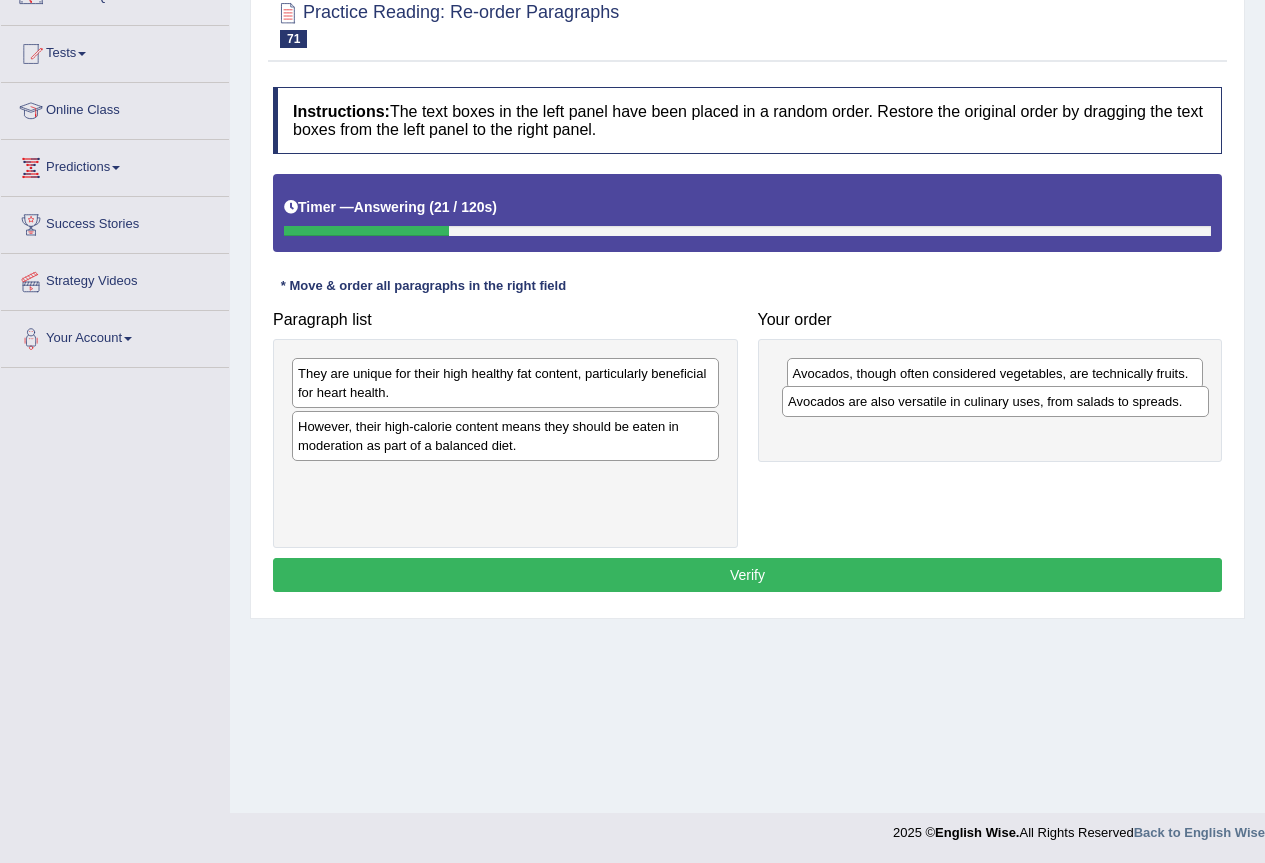 drag, startPoint x: 355, startPoint y: 477, endPoint x: 845, endPoint y: 399, distance: 496.1693 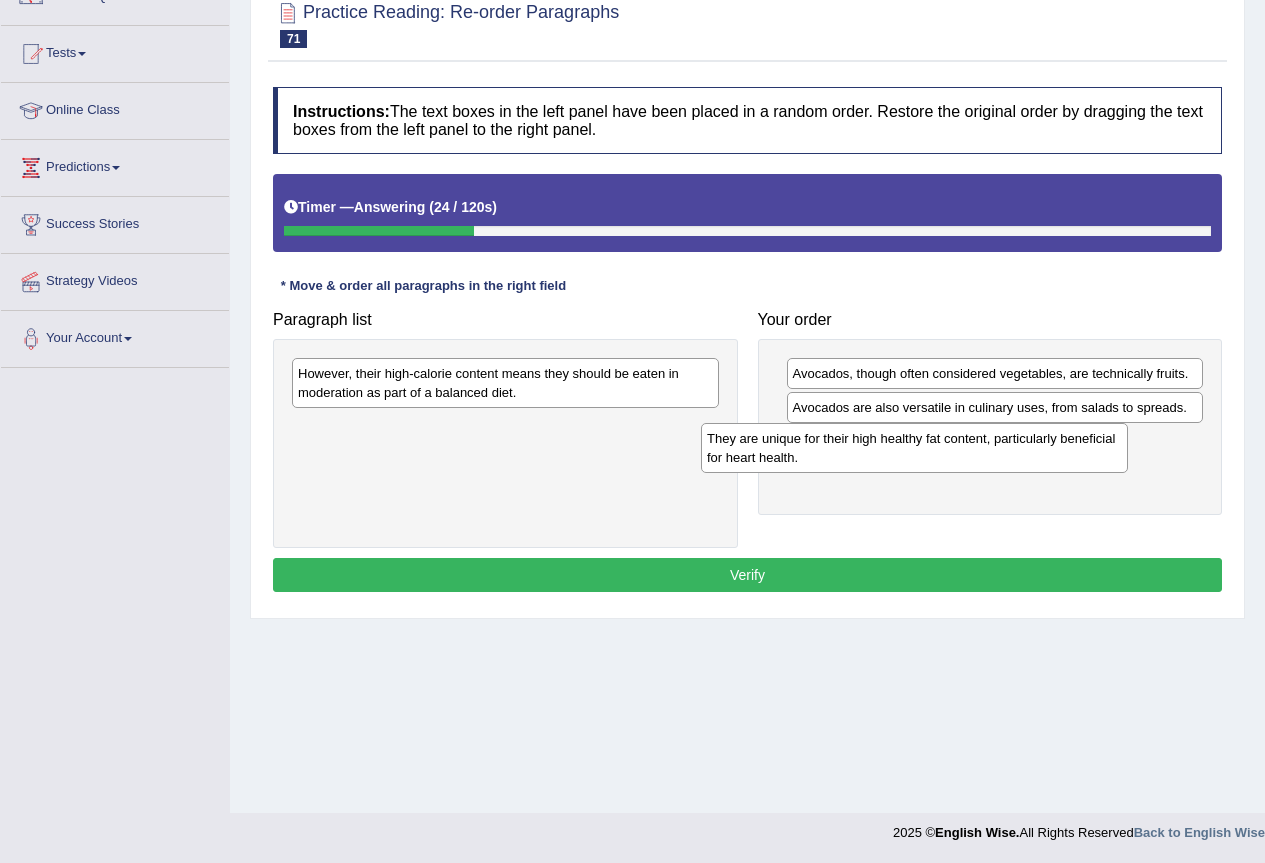 drag, startPoint x: 455, startPoint y: 387, endPoint x: 868, endPoint y: 450, distance: 417.77747 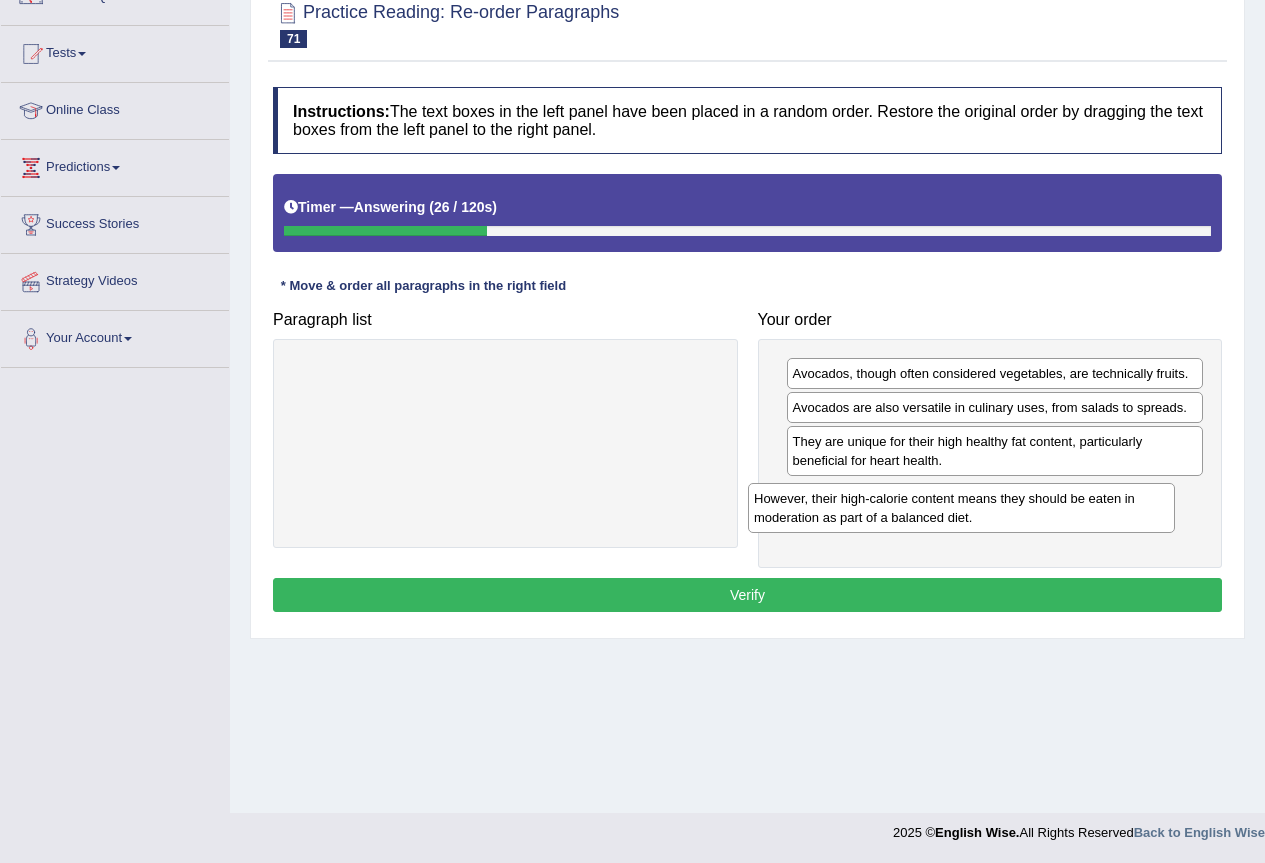 drag, startPoint x: 551, startPoint y: 381, endPoint x: 1007, endPoint y: 506, distance: 472.8224 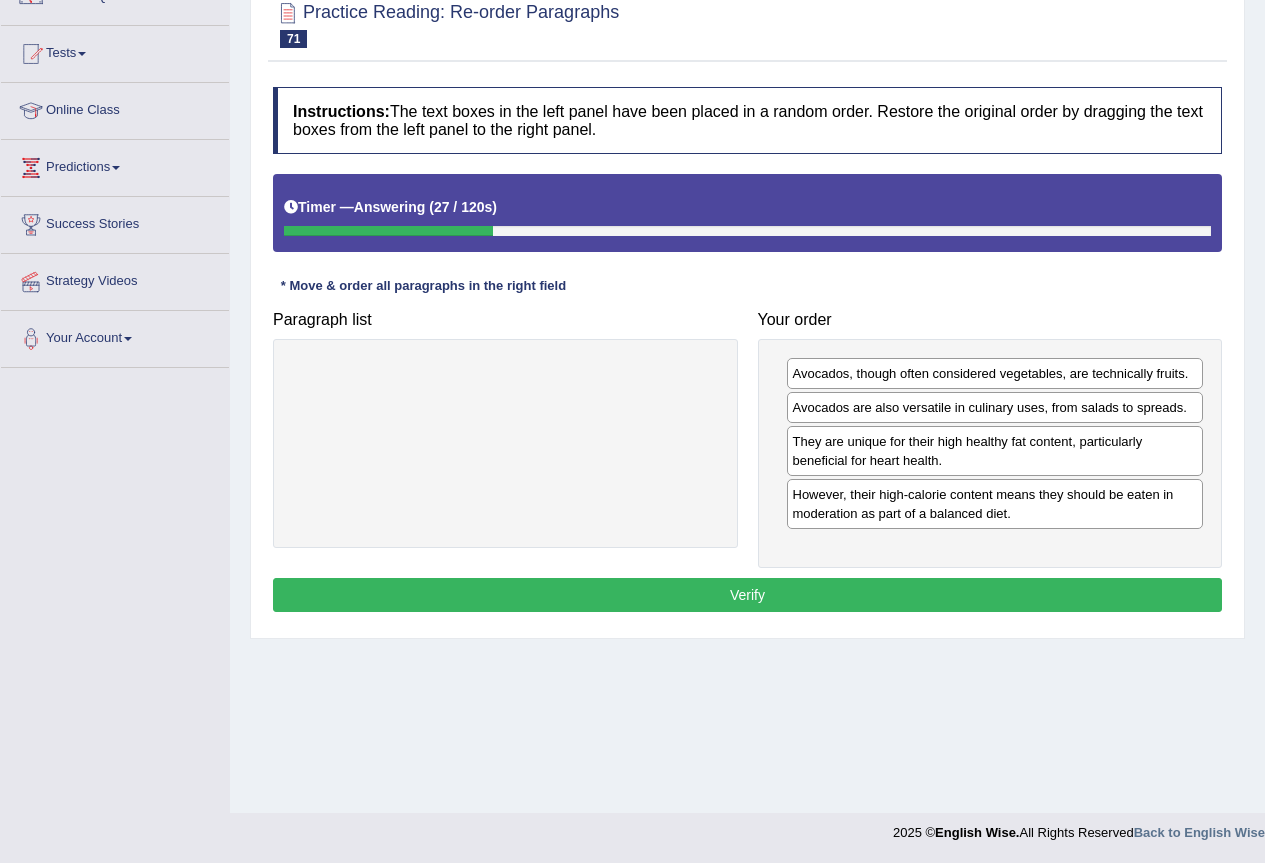 click on "Verify" at bounding box center (747, 595) 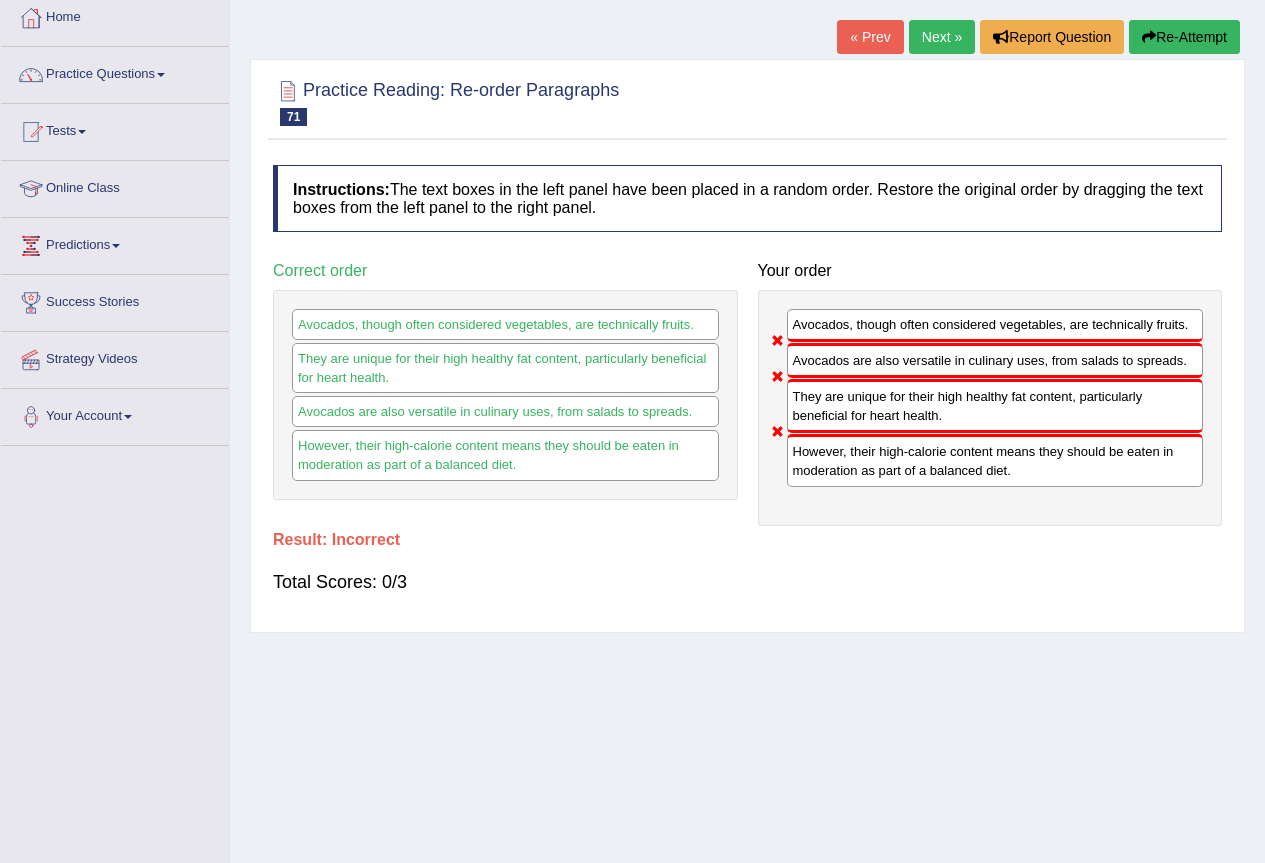 scroll, scrollTop: 0, scrollLeft: 0, axis: both 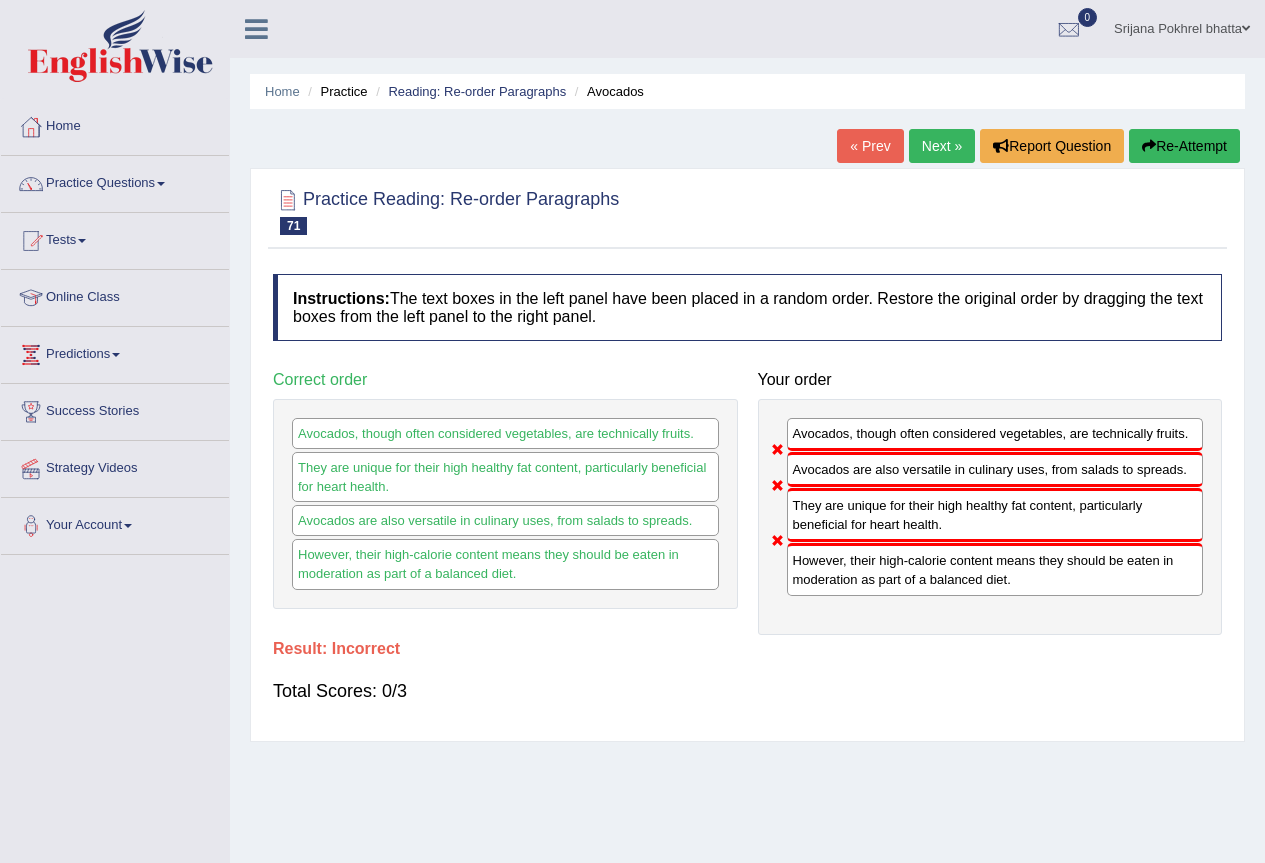 click on "Re-Attempt" at bounding box center [1184, 146] 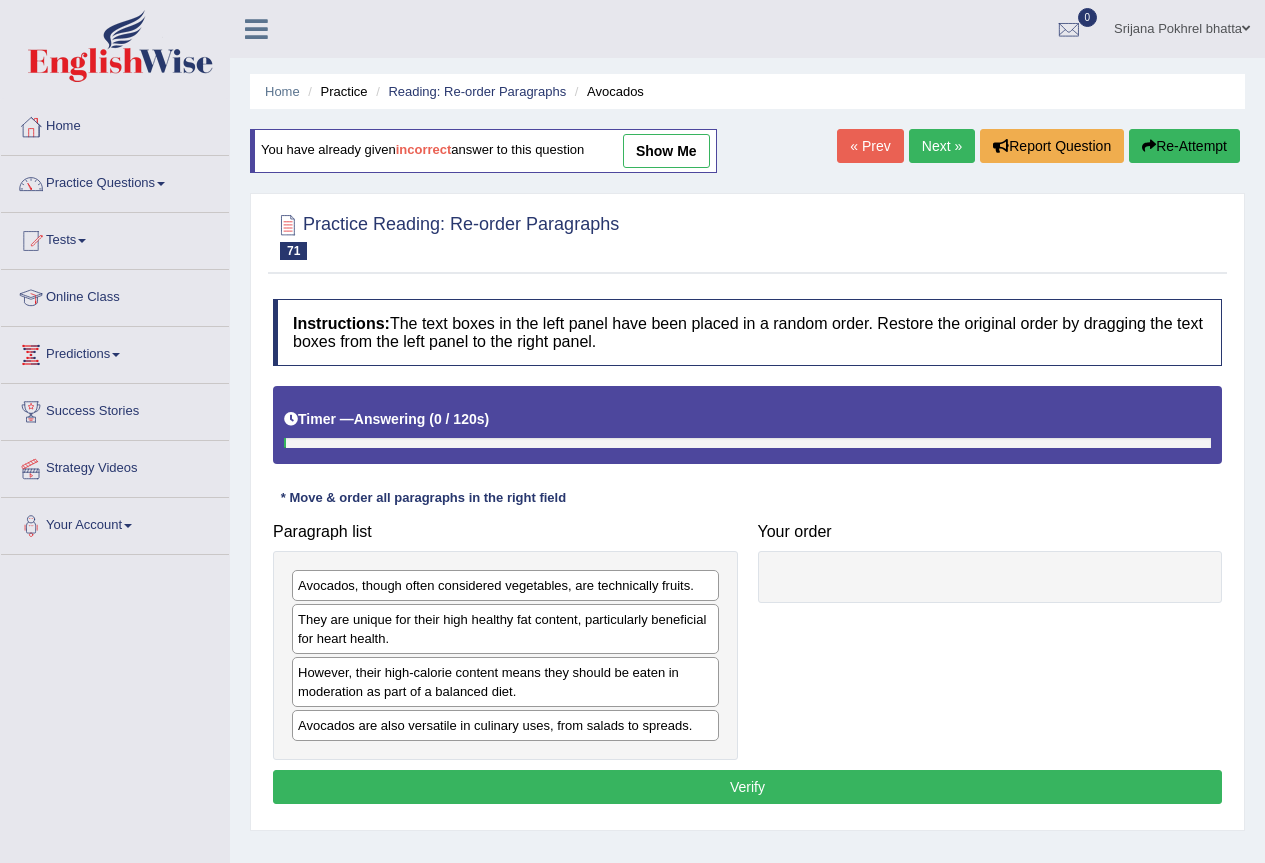scroll, scrollTop: 0, scrollLeft: 0, axis: both 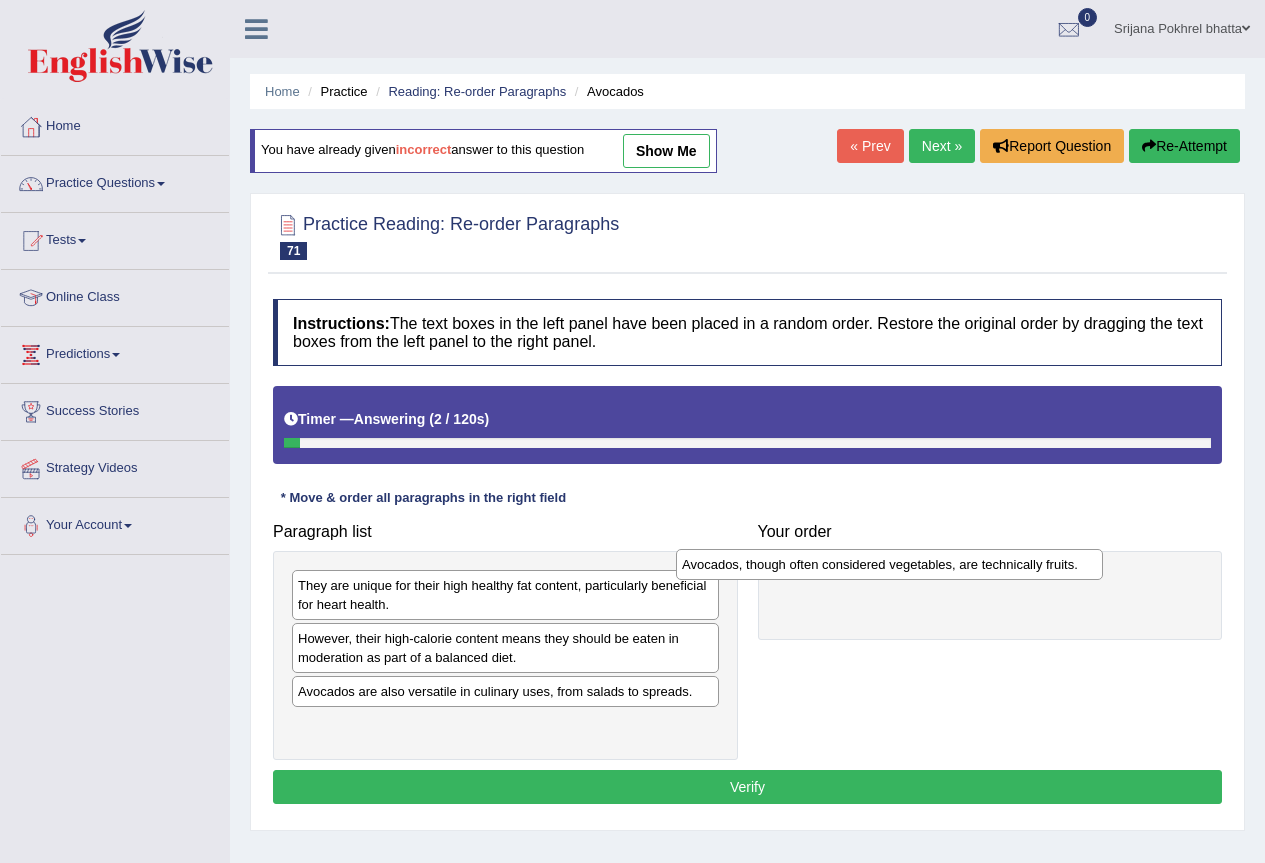 drag, startPoint x: 496, startPoint y: 591, endPoint x: 880, endPoint y: 570, distance: 384.5738 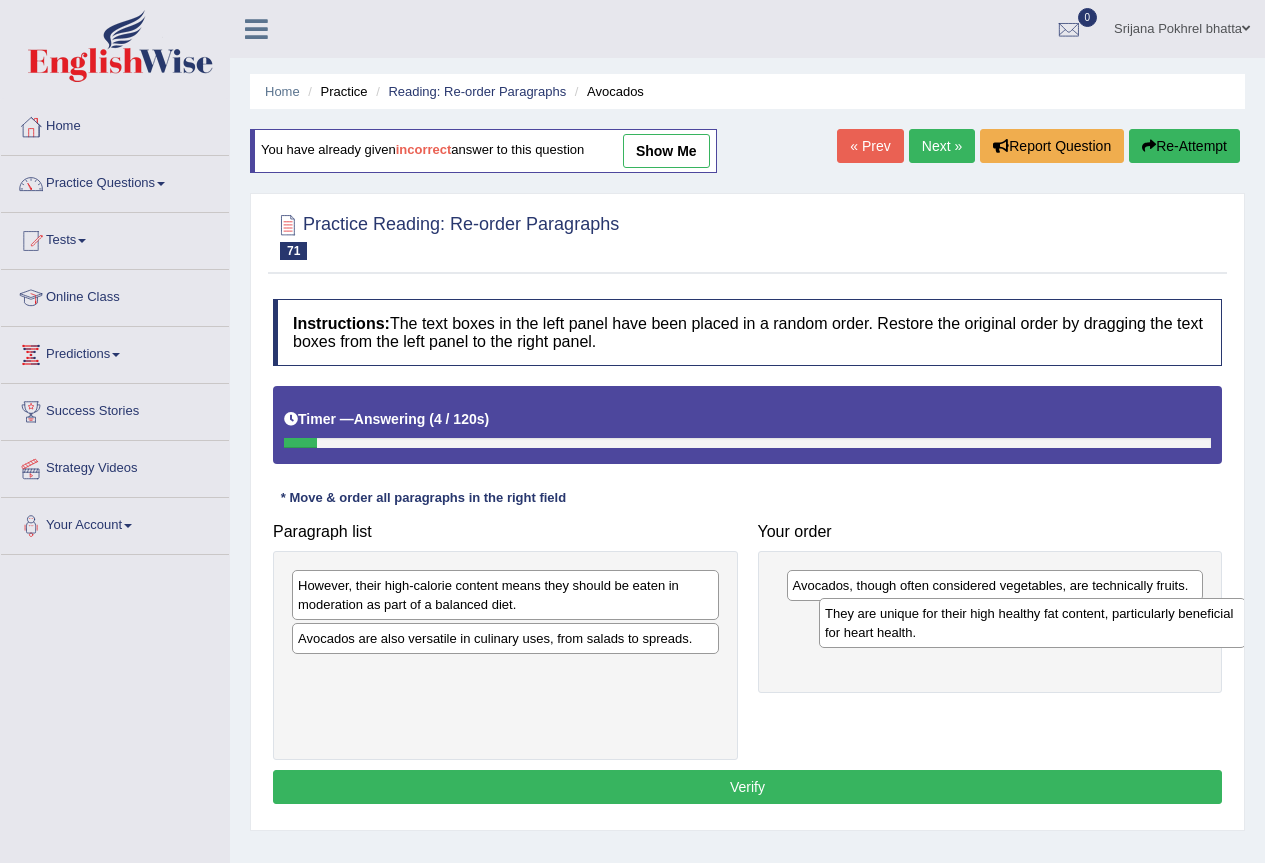 drag, startPoint x: 386, startPoint y: 600, endPoint x: 802, endPoint y: 631, distance: 417.15344 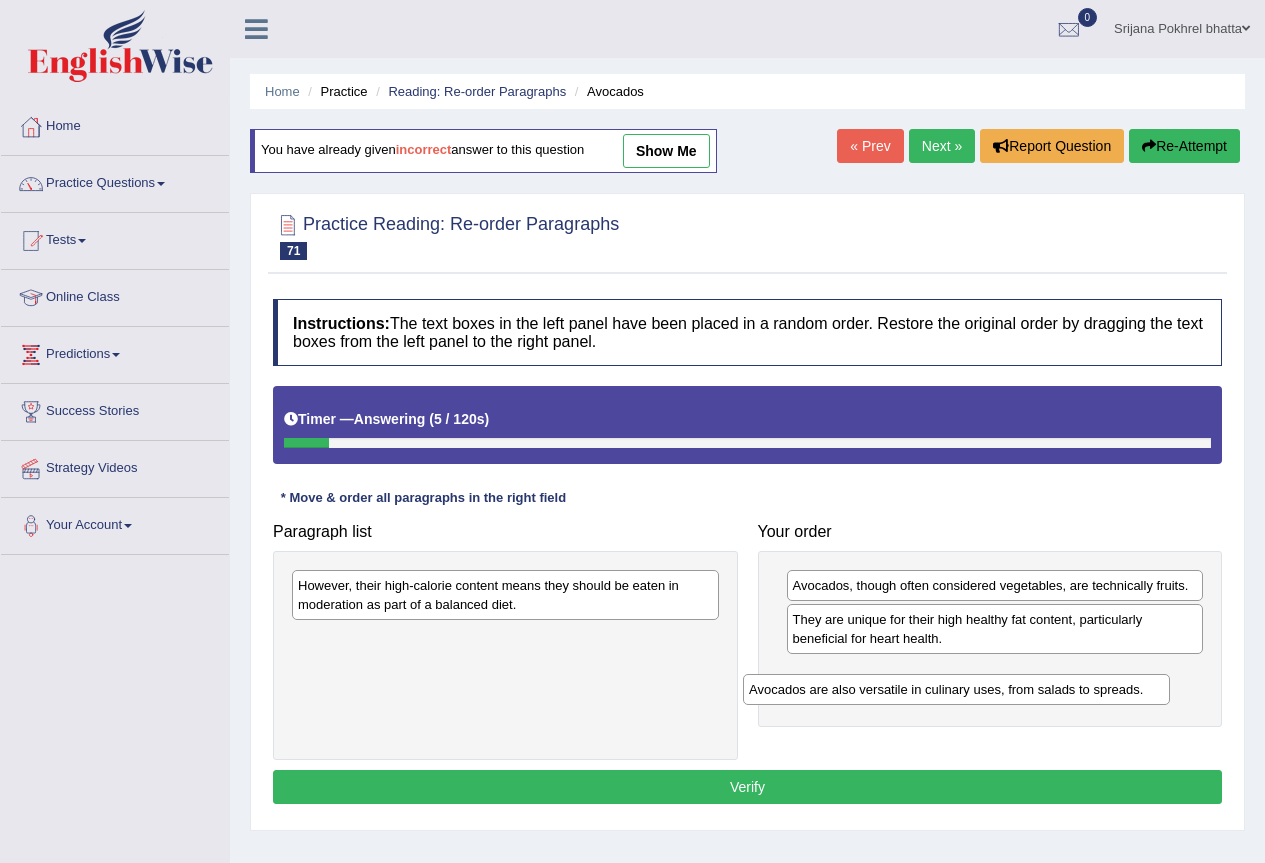 drag, startPoint x: 418, startPoint y: 640, endPoint x: 770, endPoint y: 678, distance: 354.0452 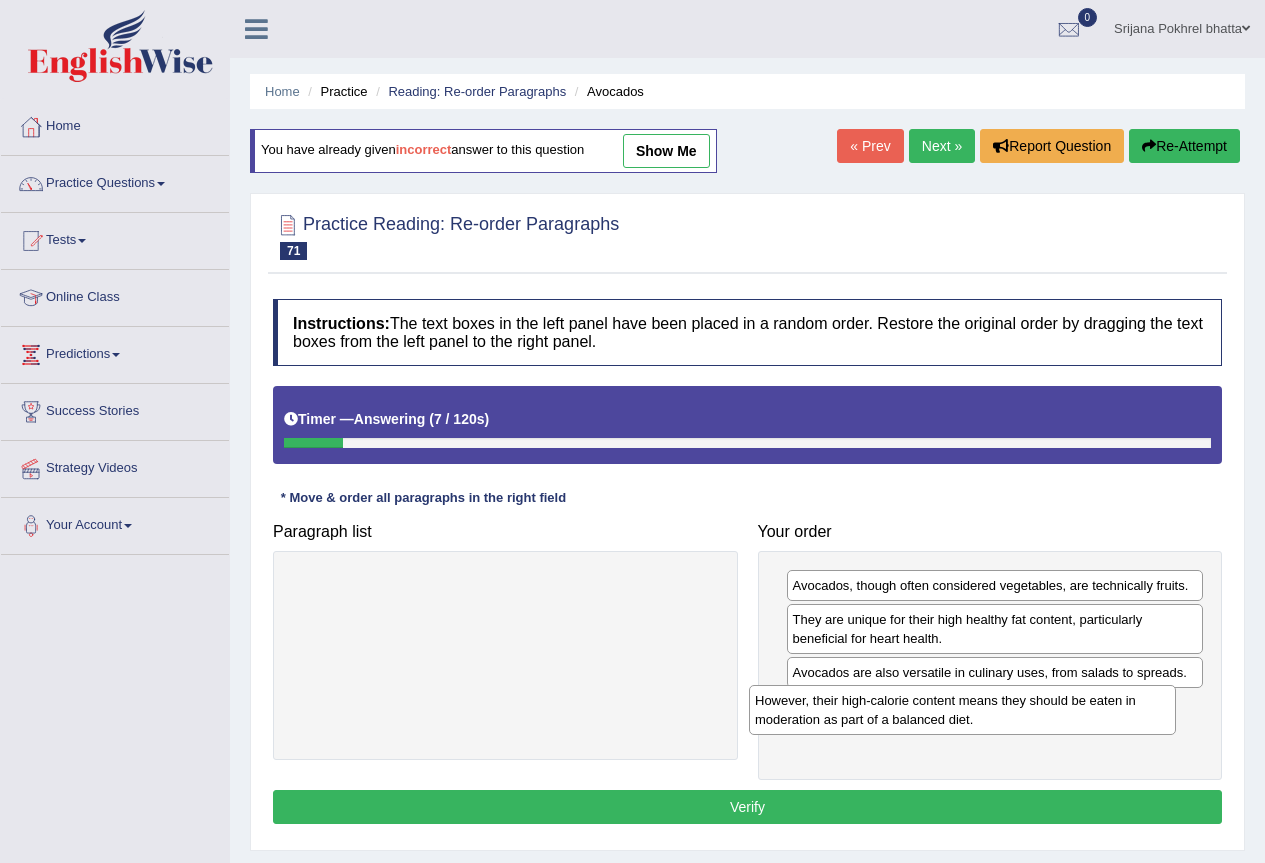 drag, startPoint x: 445, startPoint y: 597, endPoint x: 902, endPoint y: 712, distance: 471.24728 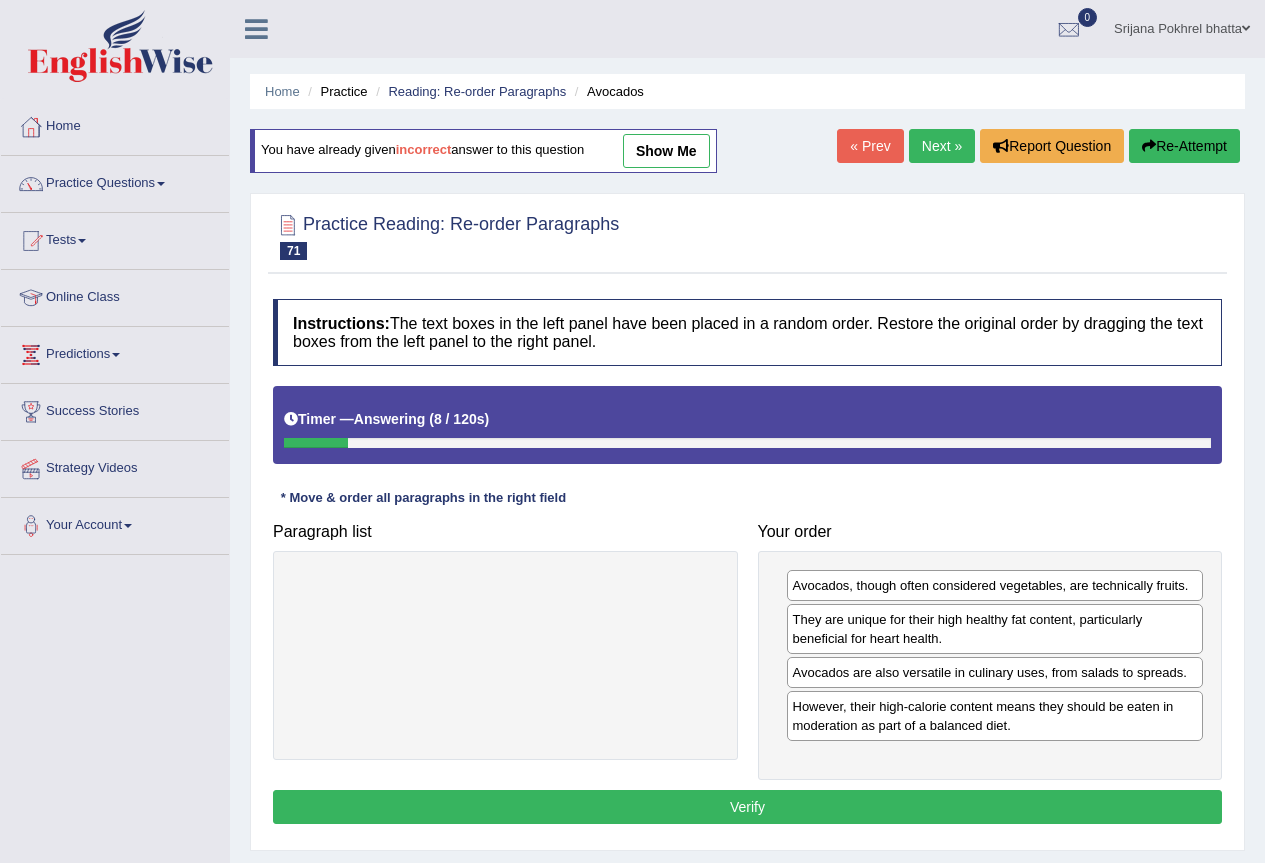 click on "Verify" at bounding box center [747, 807] 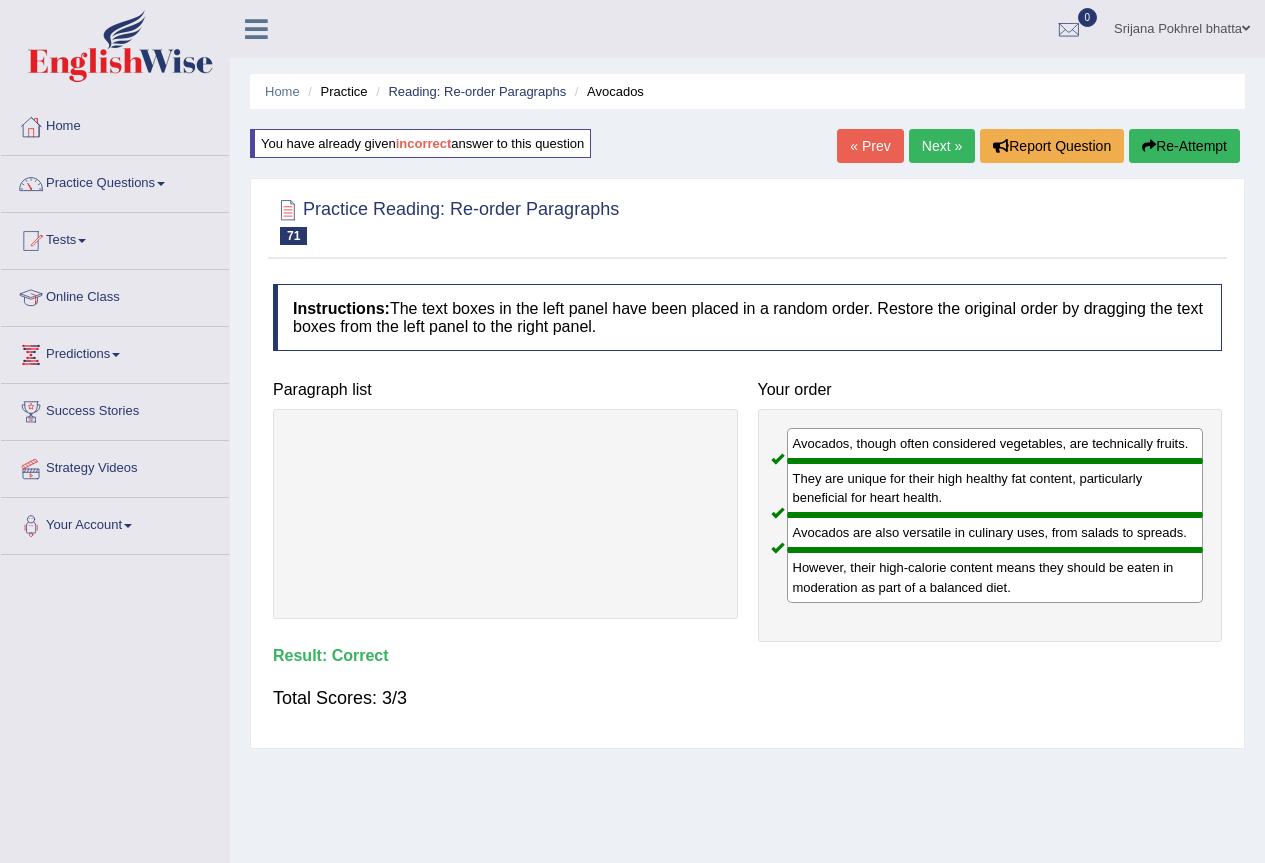 click on "Next »" at bounding box center (942, 146) 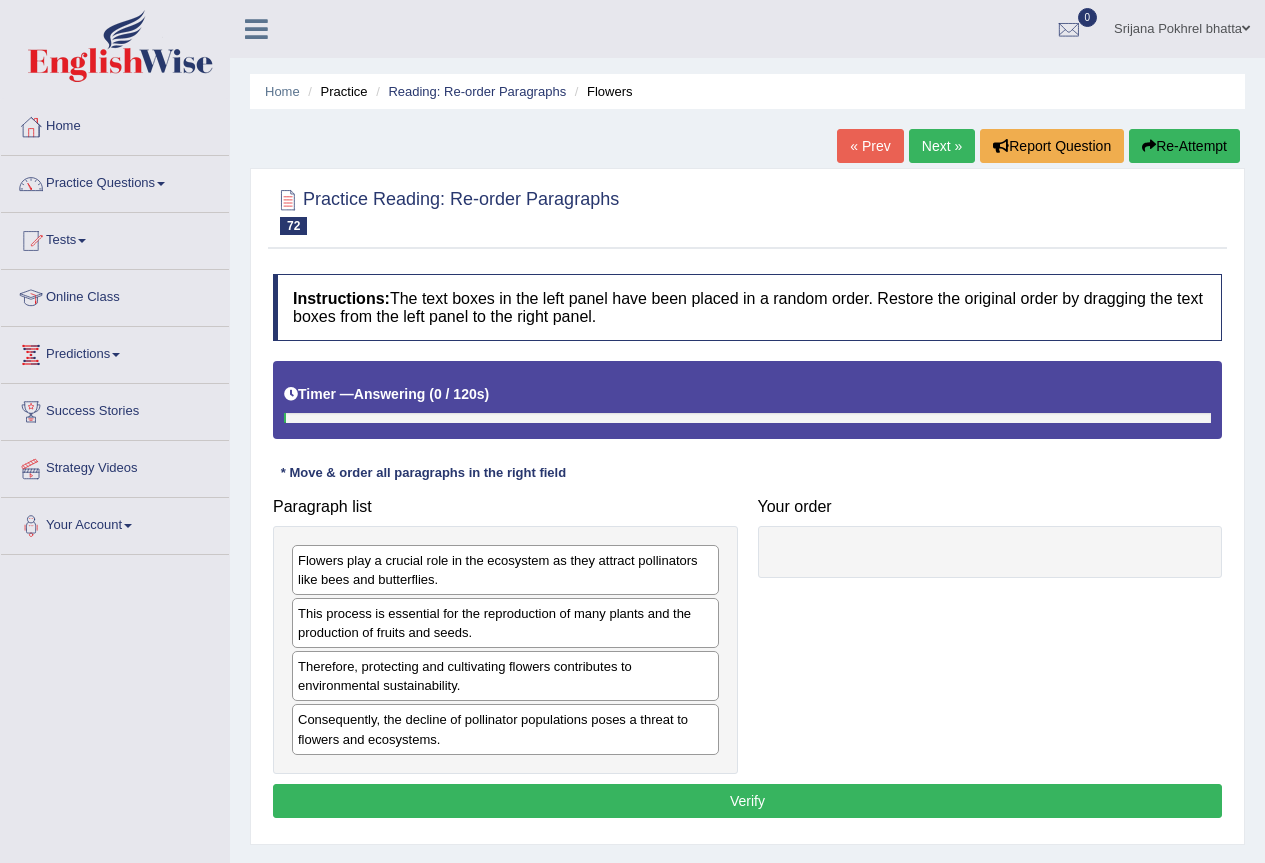 scroll, scrollTop: 0, scrollLeft: 0, axis: both 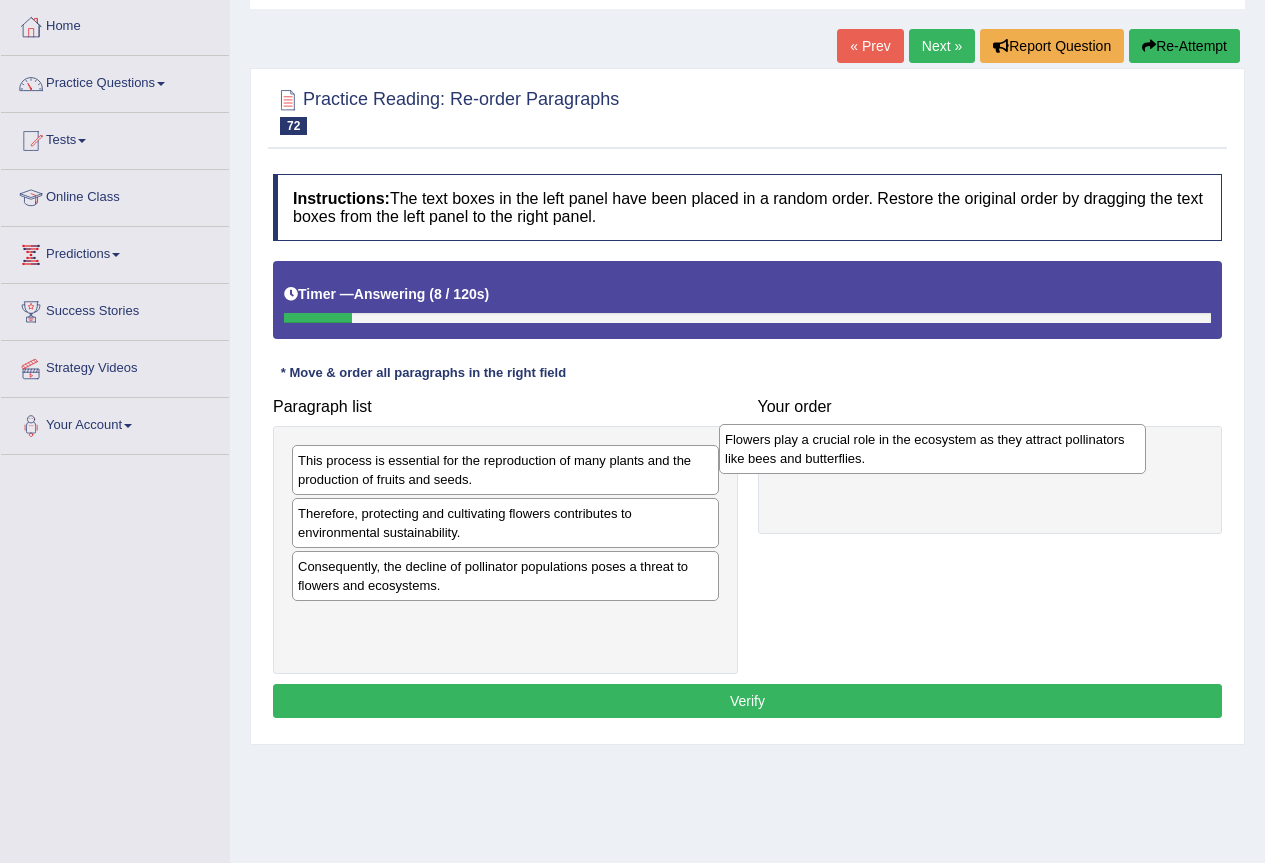 drag, startPoint x: 454, startPoint y: 469, endPoint x: 881, endPoint y: 448, distance: 427.51608 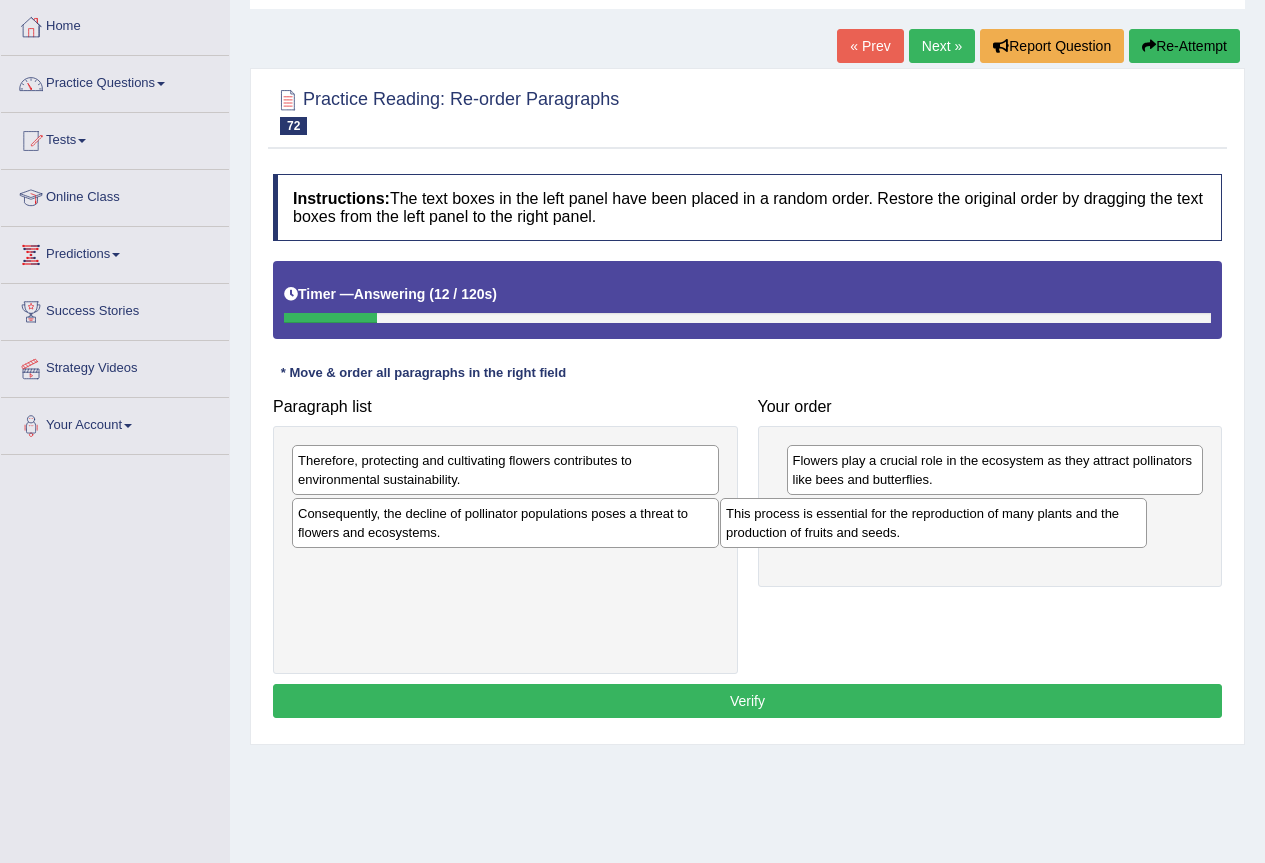 drag, startPoint x: 458, startPoint y: 479, endPoint x: 886, endPoint y: 532, distance: 431.26904 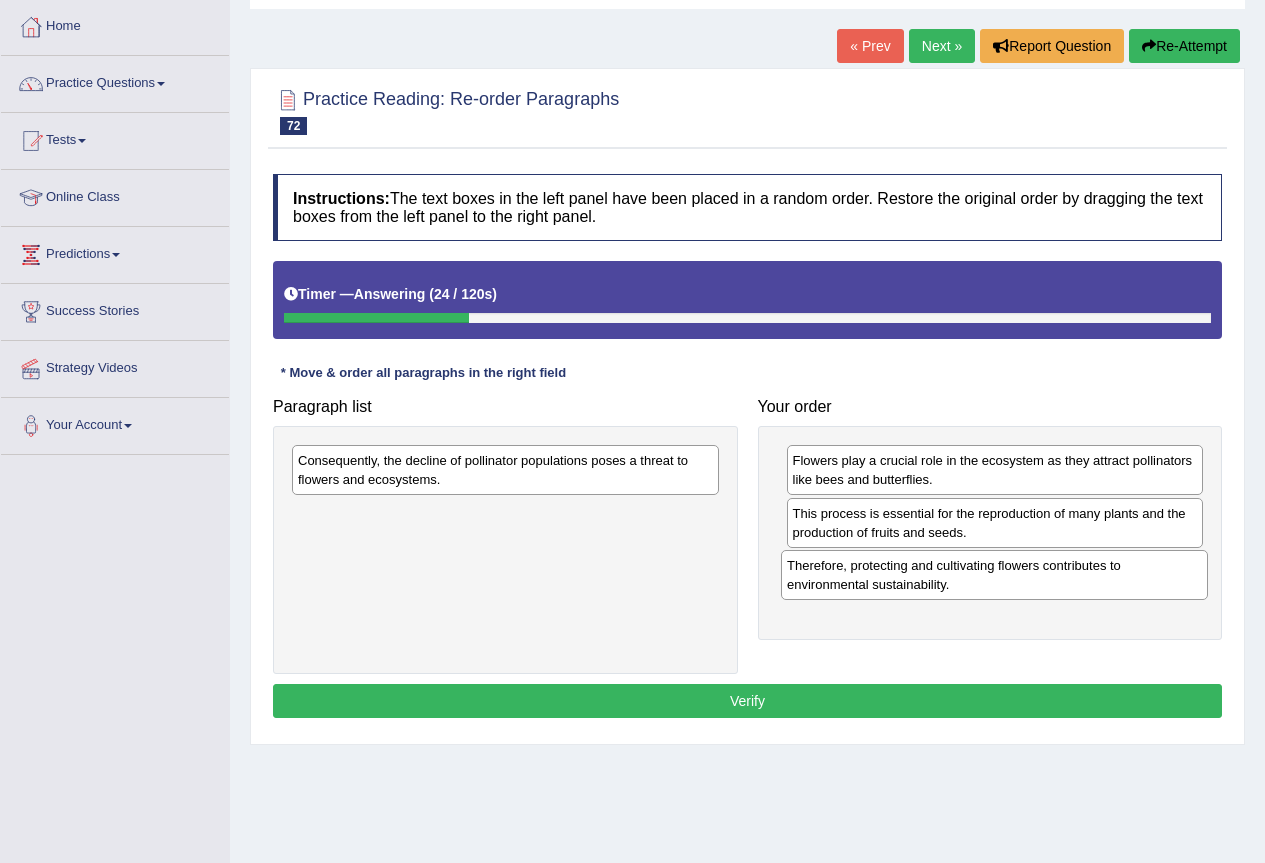 drag, startPoint x: 453, startPoint y: 476, endPoint x: 942, endPoint y: 581, distance: 500.14597 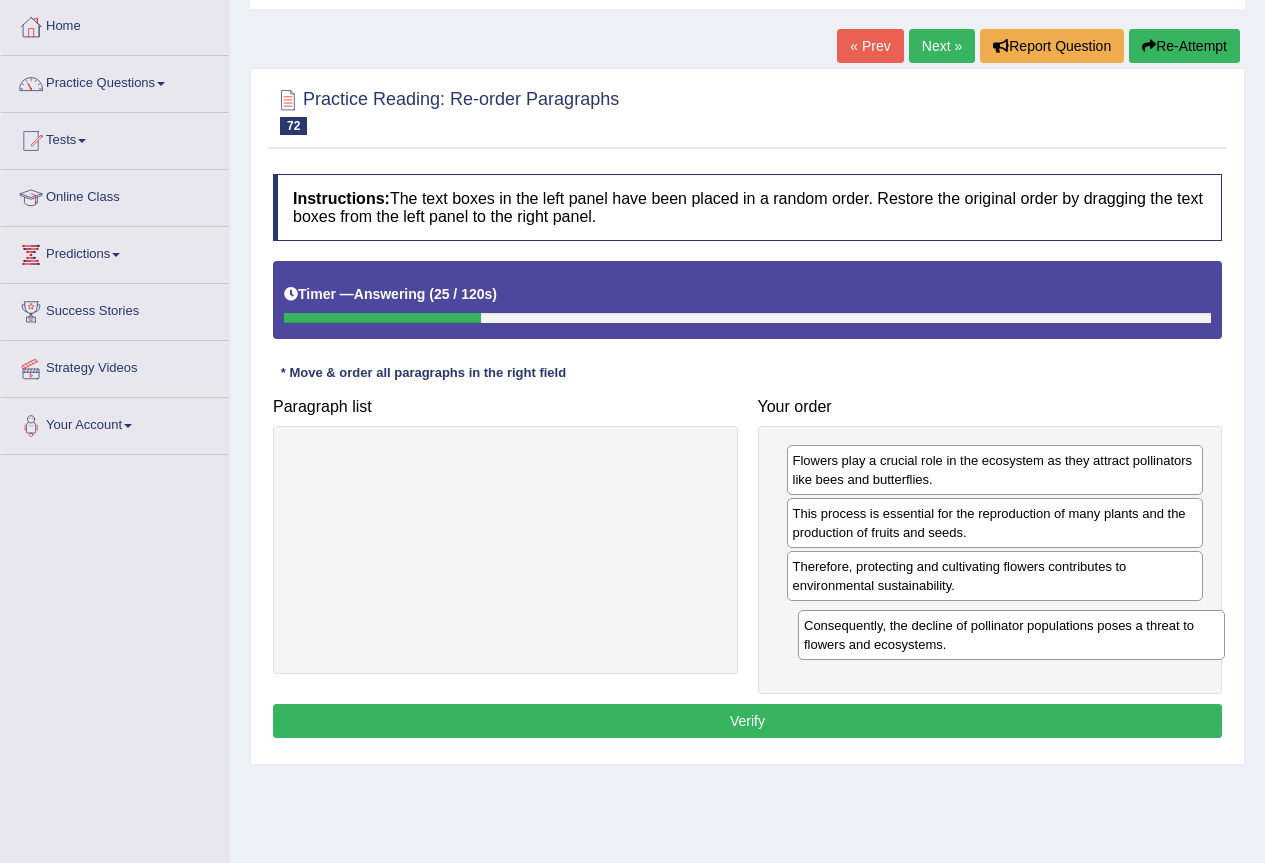 drag, startPoint x: 443, startPoint y: 475, endPoint x: 924, endPoint y: 635, distance: 506.9132 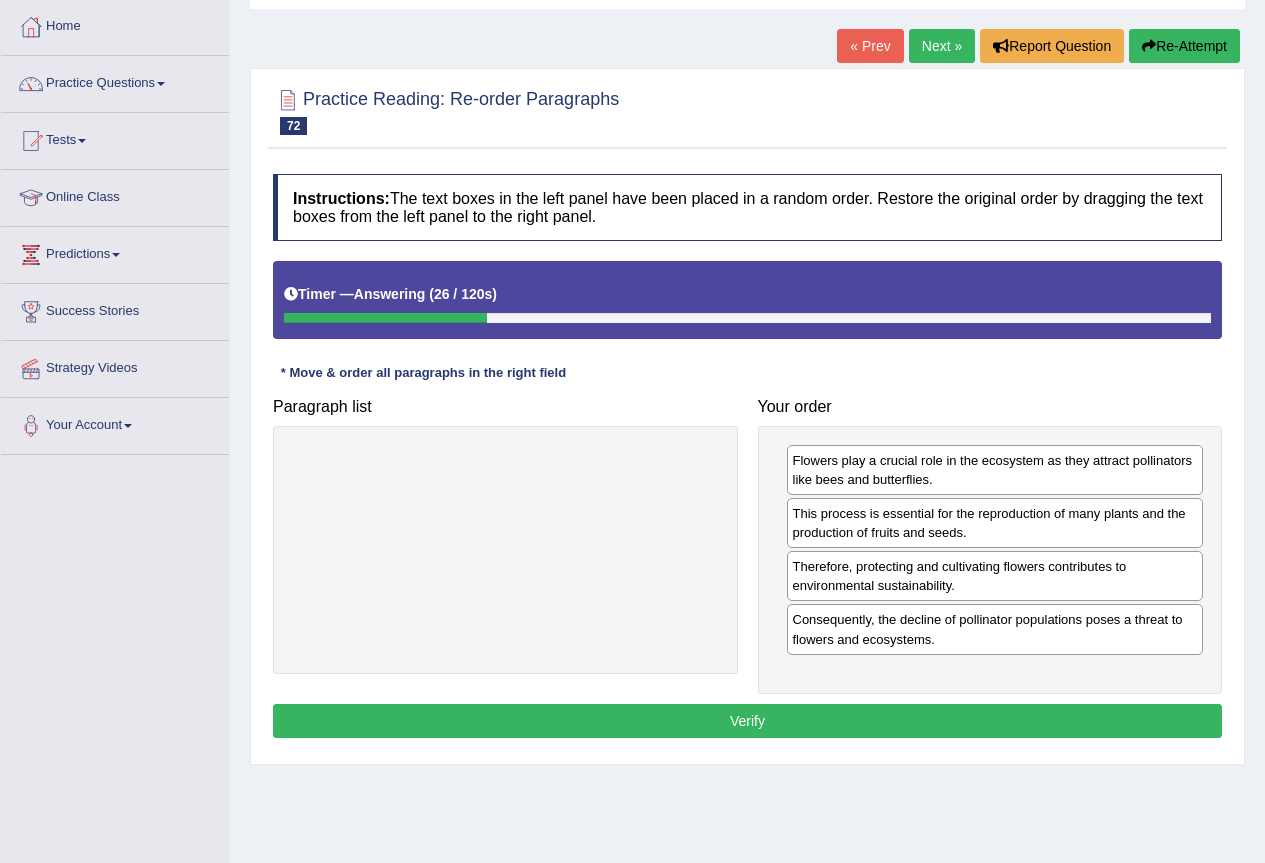 click on "Verify" at bounding box center [747, 721] 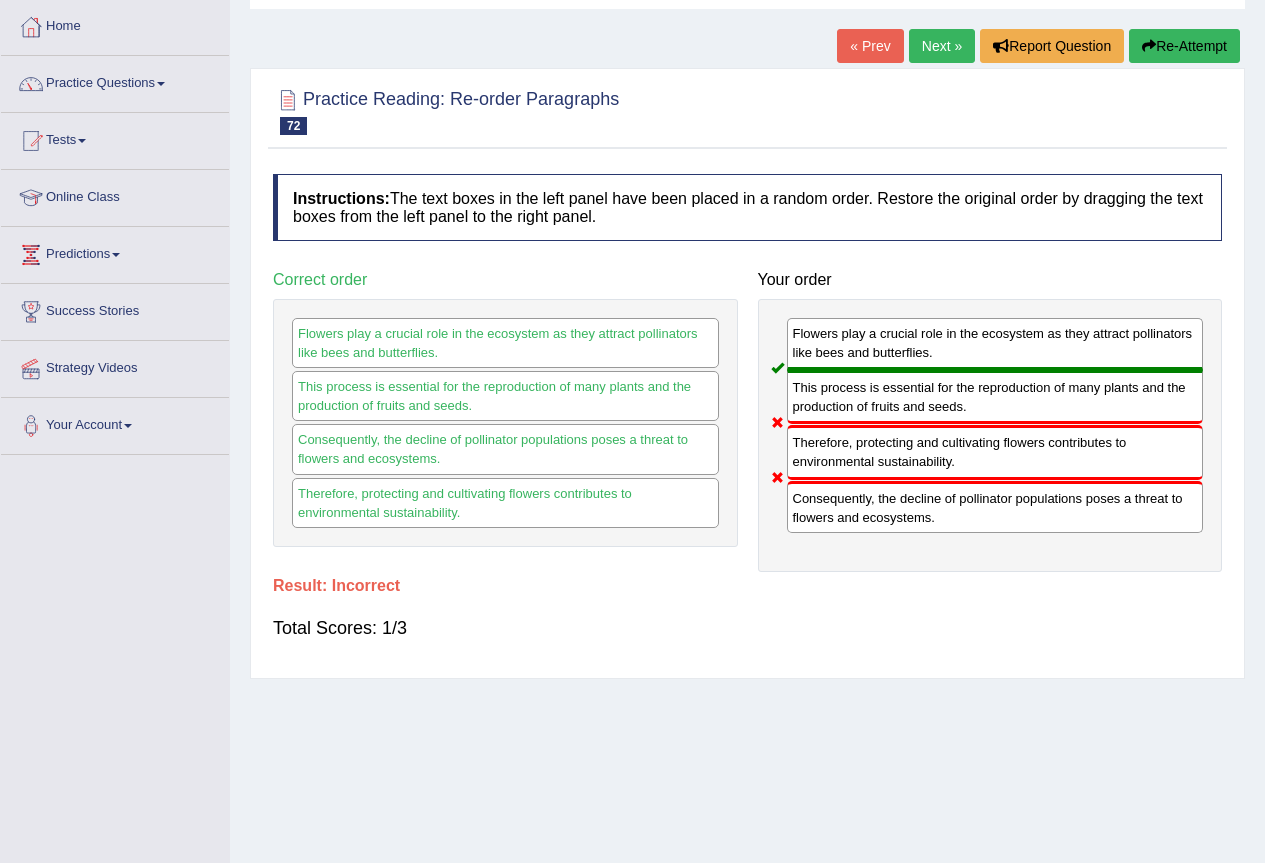 click on "Re-Attempt" at bounding box center (1184, 46) 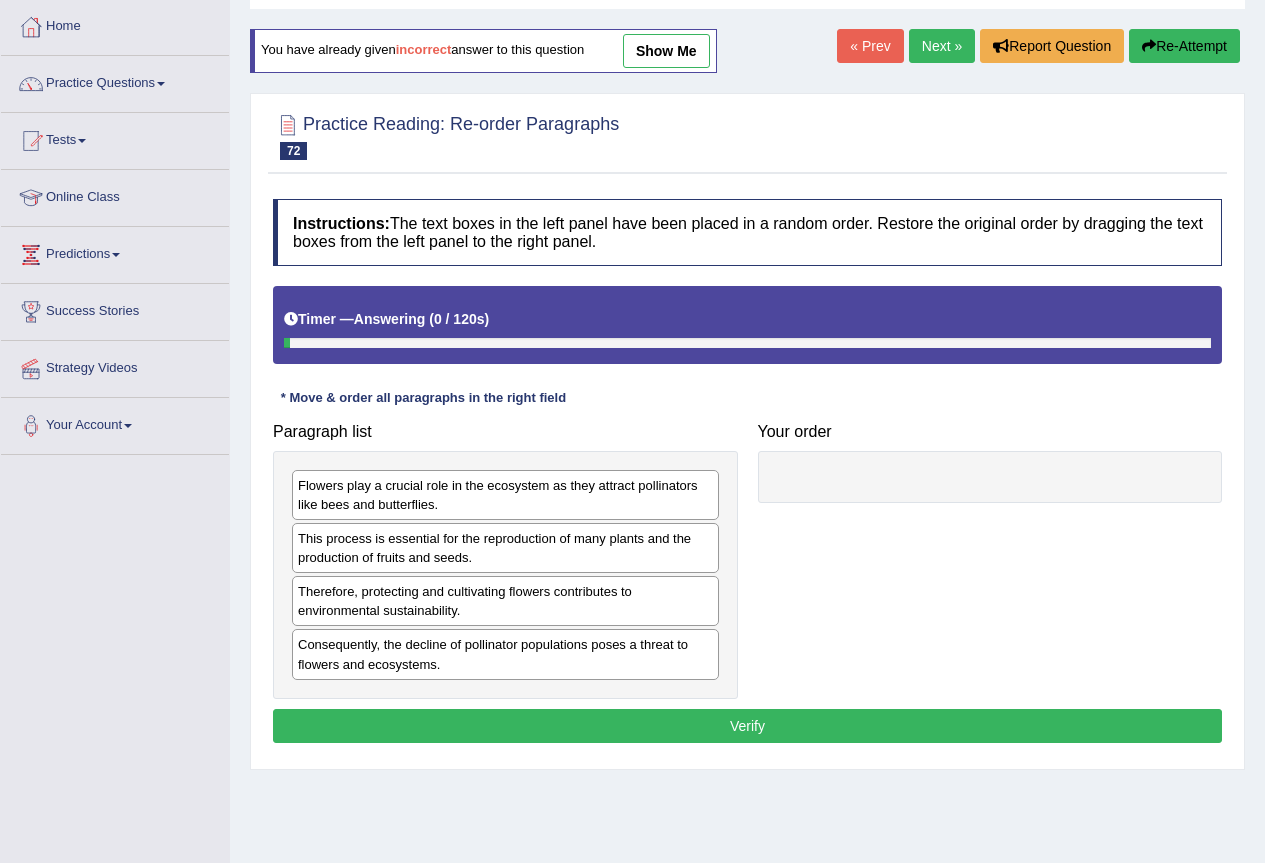 scroll, scrollTop: 0, scrollLeft: 0, axis: both 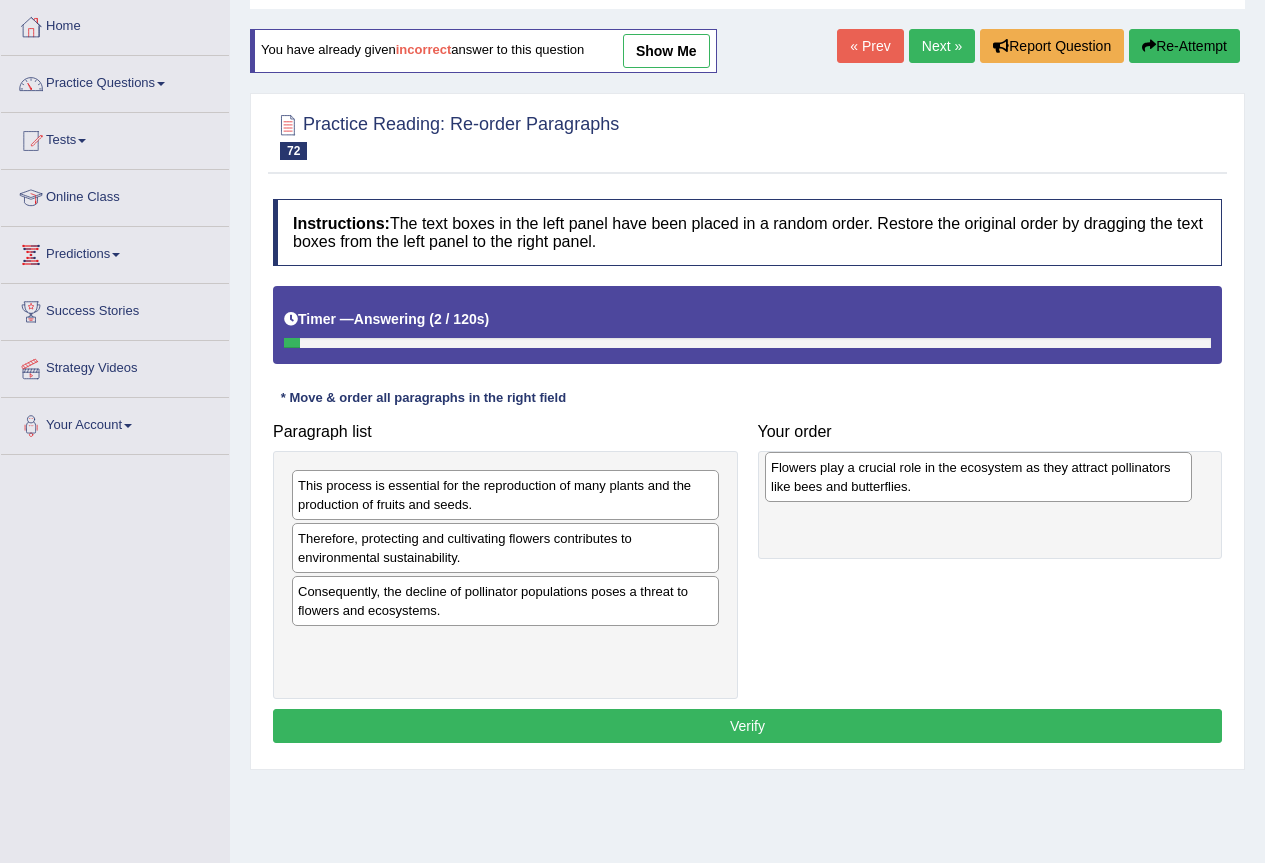 drag, startPoint x: 492, startPoint y: 506, endPoint x: 962, endPoint y: 488, distance: 470.34454 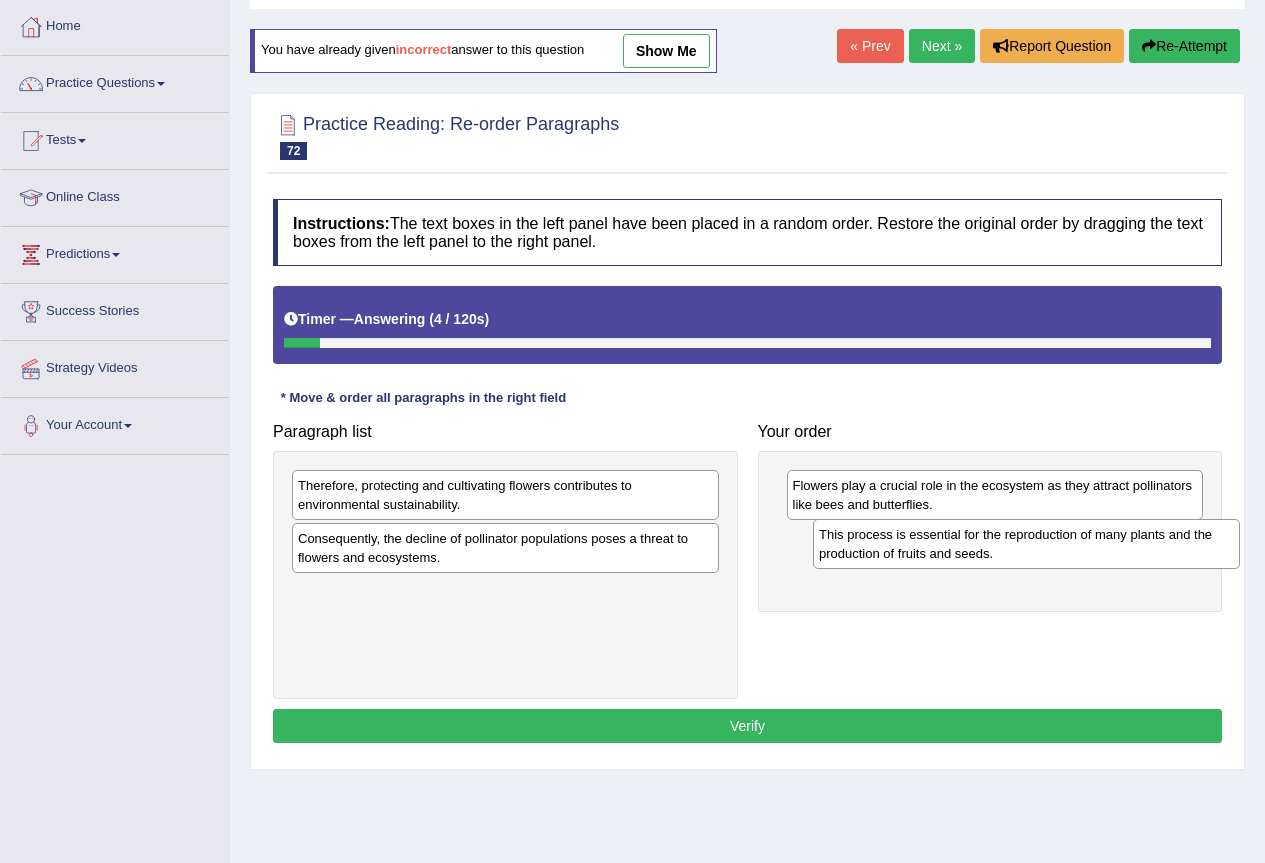 drag, startPoint x: 454, startPoint y: 508, endPoint x: 968, endPoint y: 556, distance: 516.2364 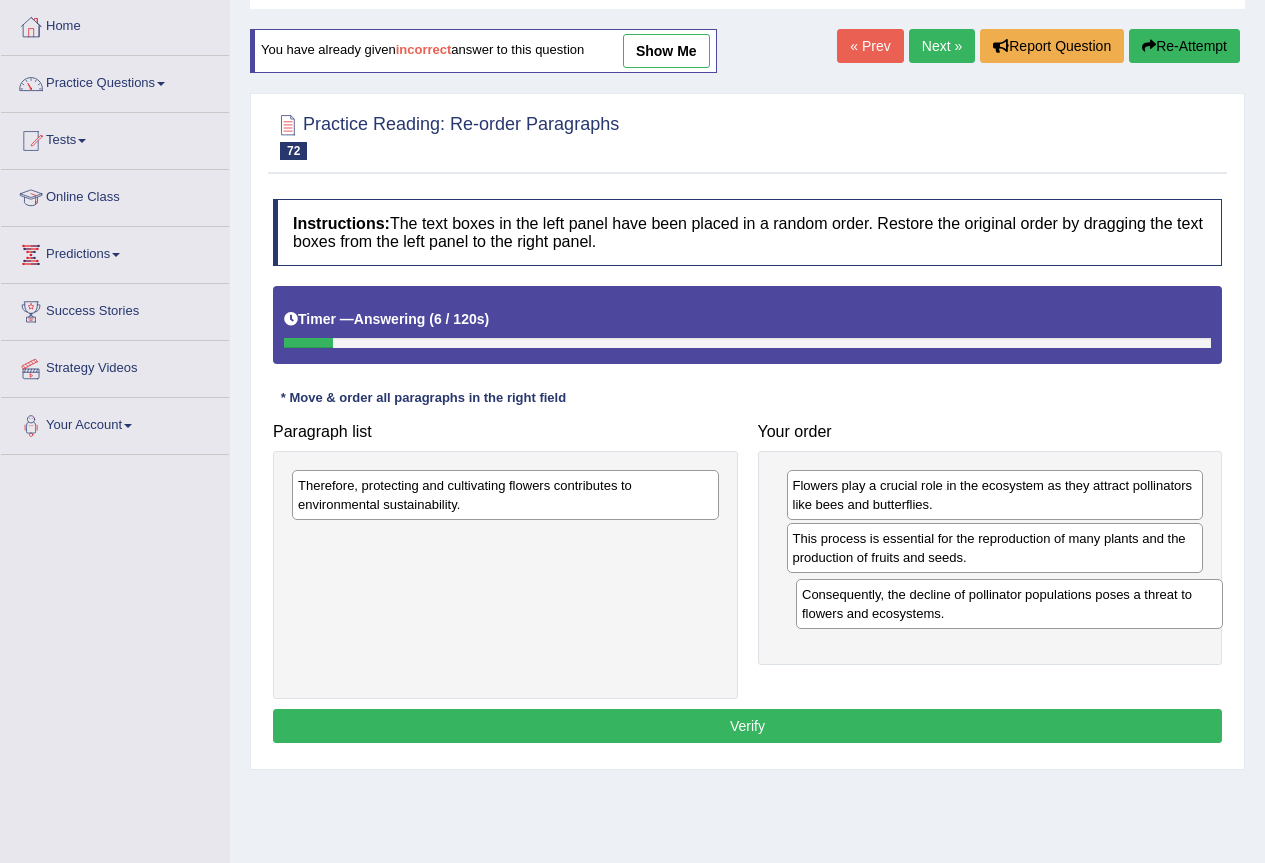 drag, startPoint x: 419, startPoint y: 539, endPoint x: 553, endPoint y: 523, distance: 134.95184 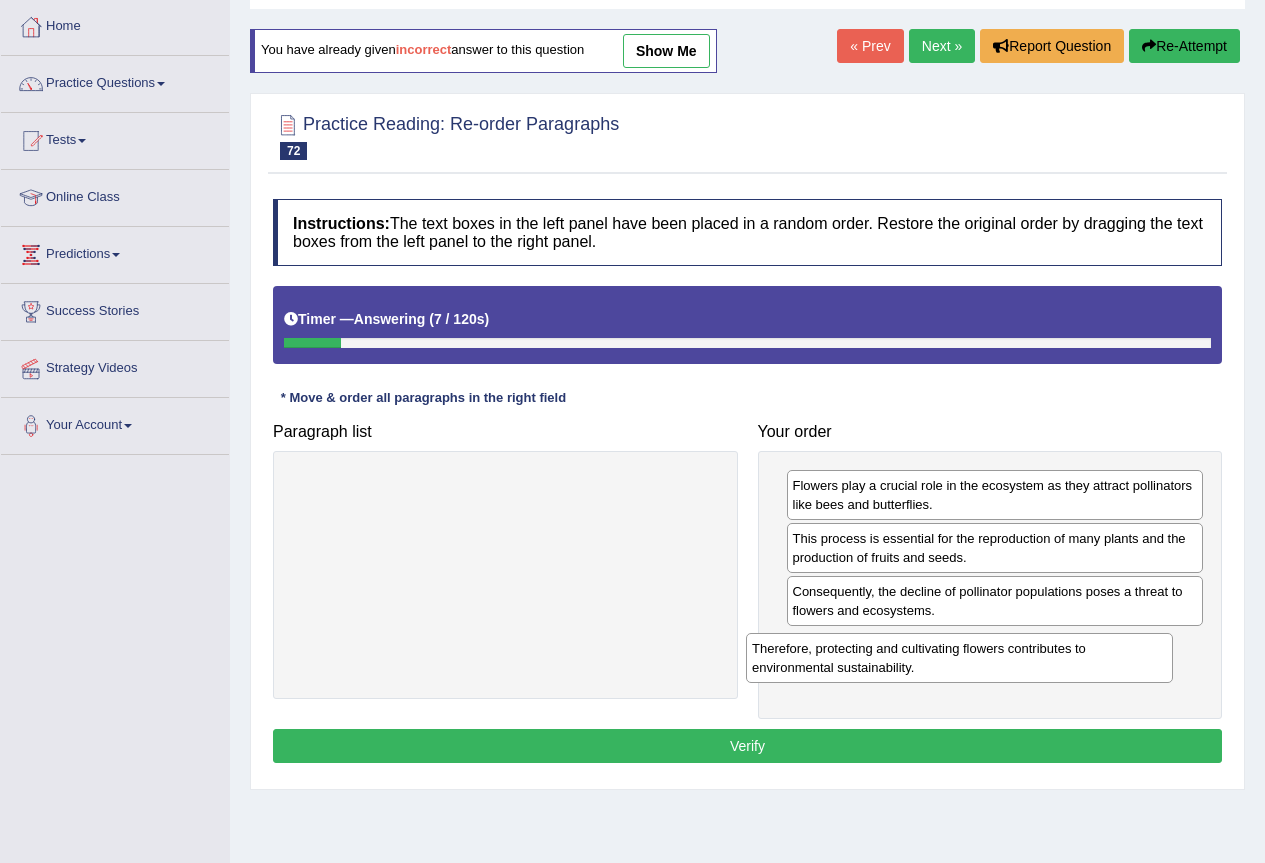 drag, startPoint x: 496, startPoint y: 496, endPoint x: 956, endPoint y: 656, distance: 487.03183 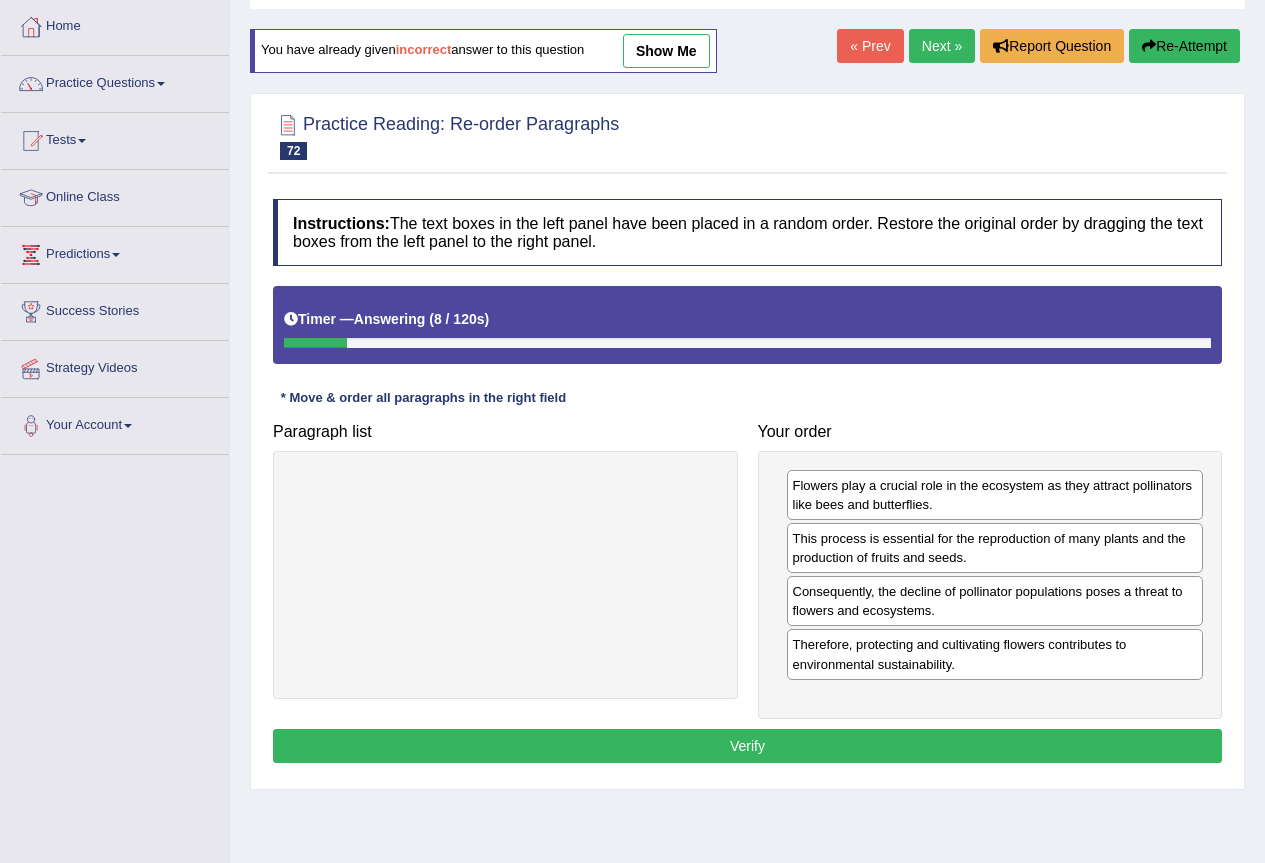 click on "Verify" at bounding box center [747, 746] 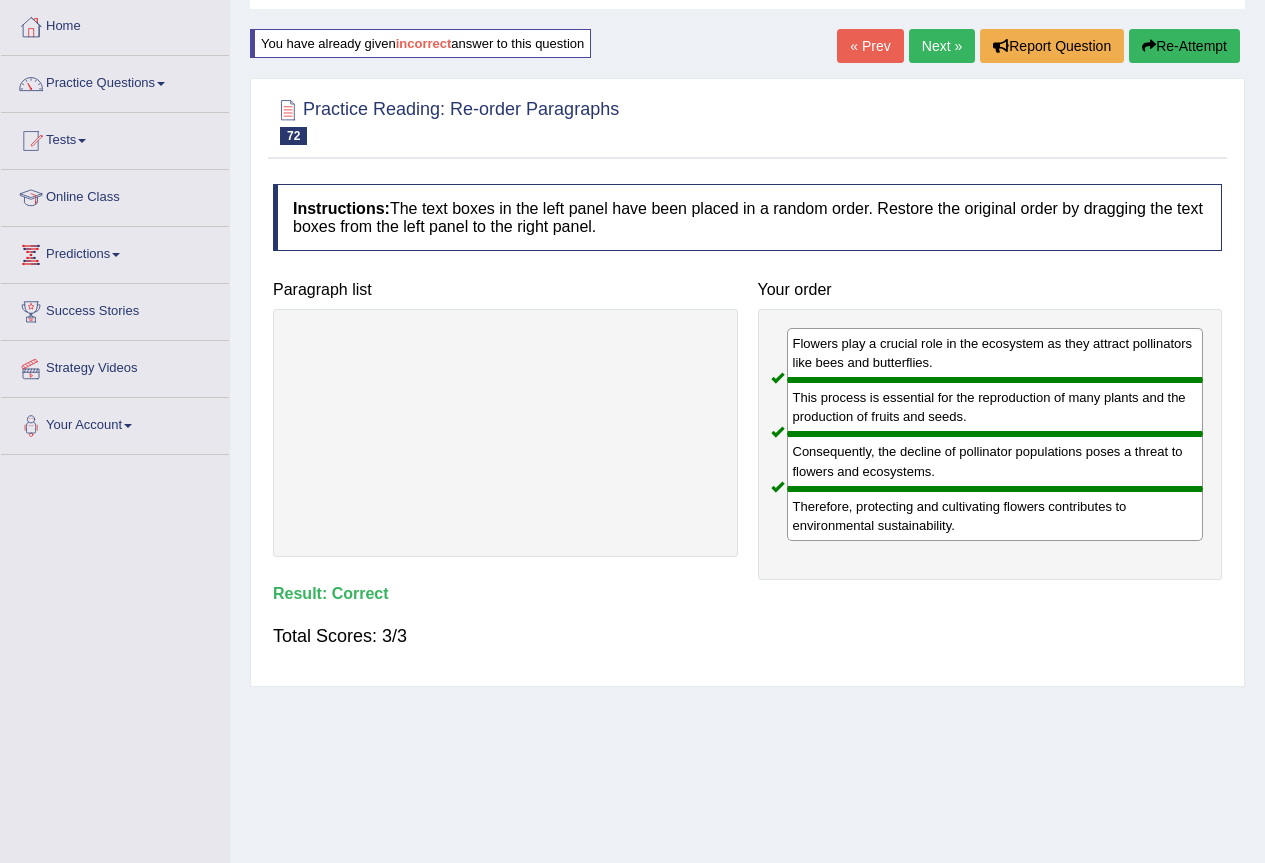 click on "Next »" at bounding box center (942, 46) 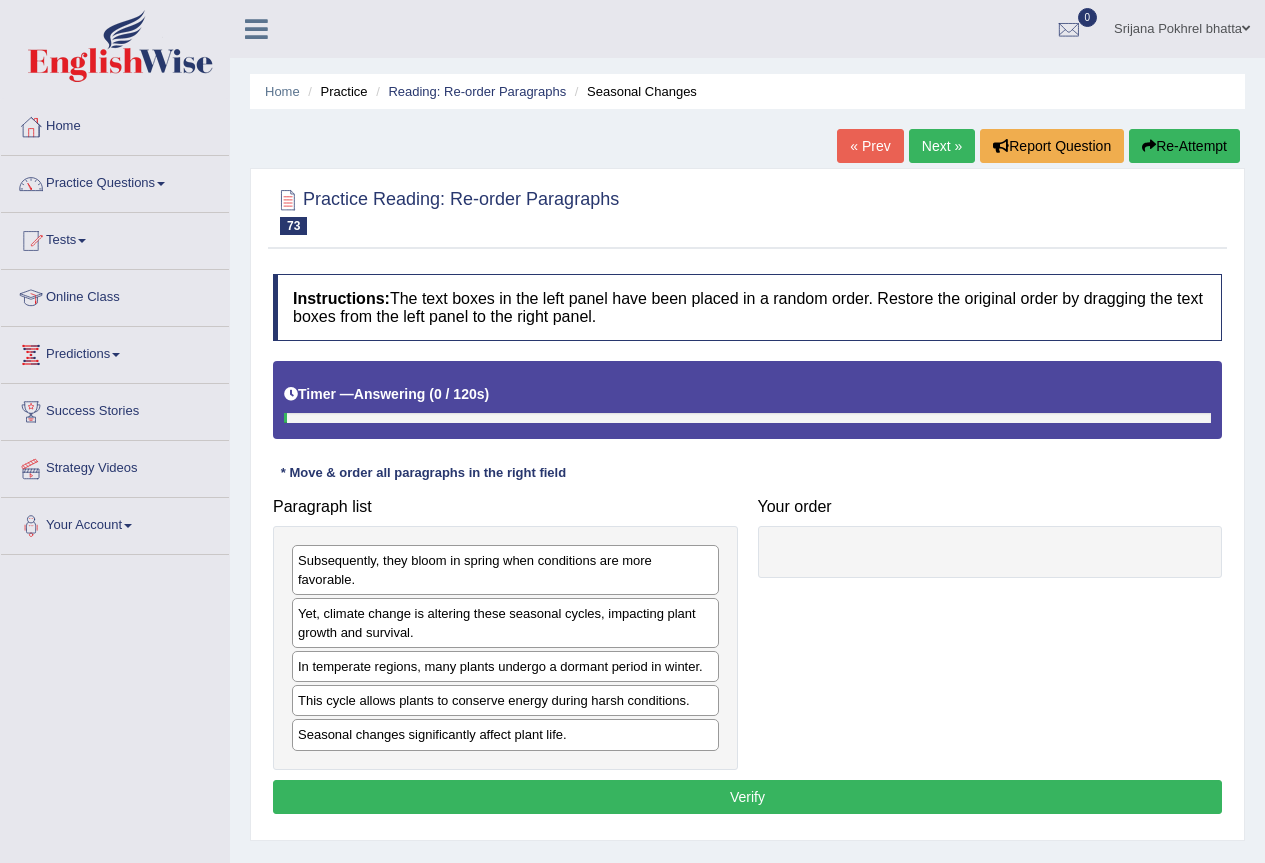 scroll, scrollTop: 0, scrollLeft: 0, axis: both 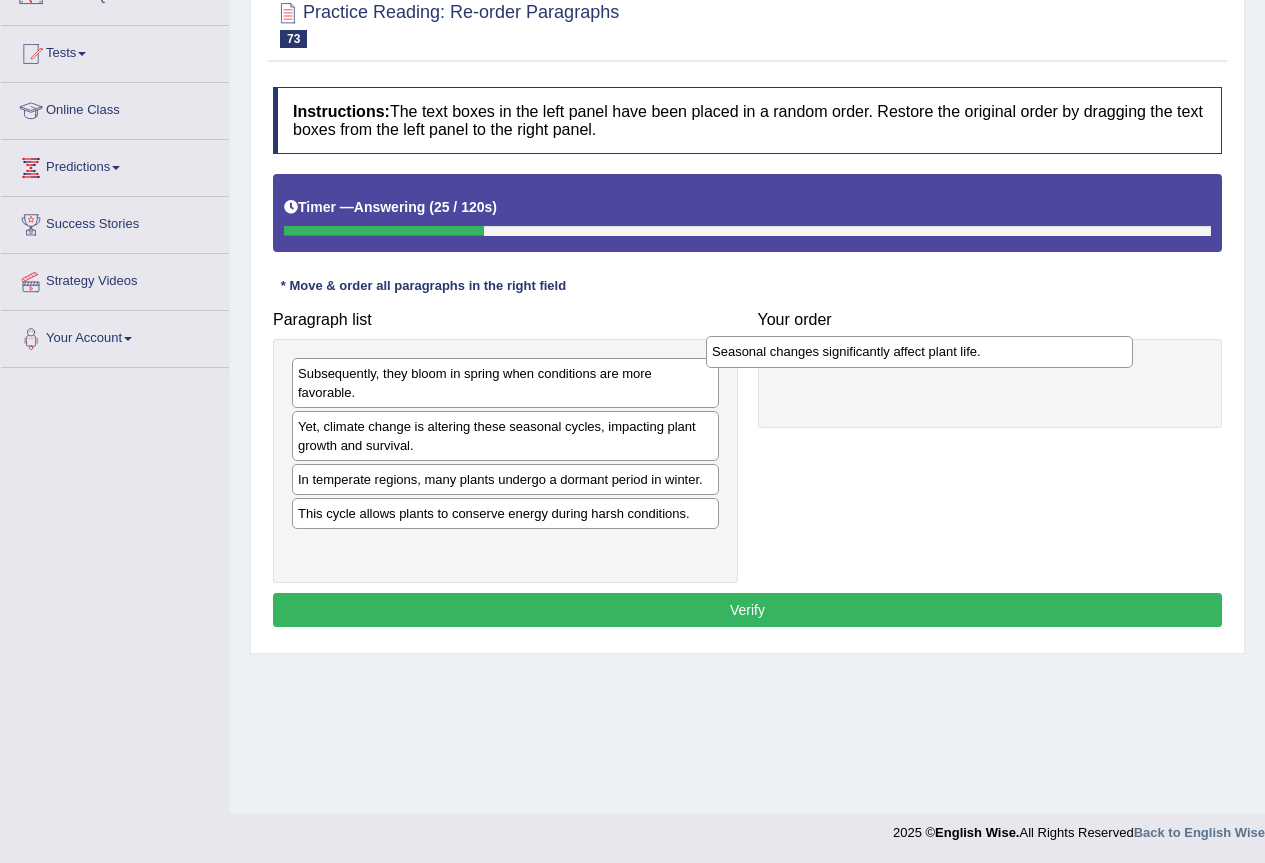 drag, startPoint x: 451, startPoint y: 556, endPoint x: 865, endPoint y: 360, distance: 458.0524 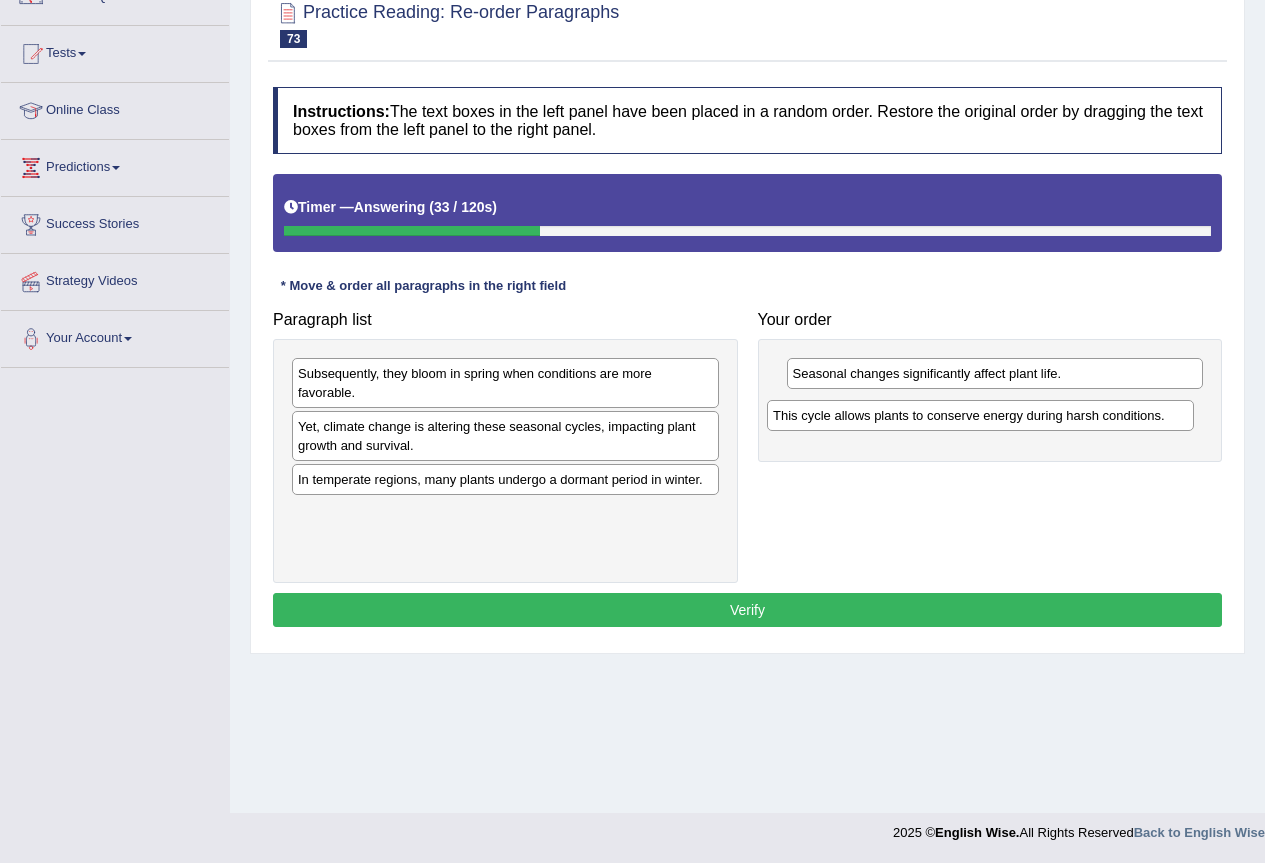 drag, startPoint x: 430, startPoint y: 528, endPoint x: 906, endPoint y: 421, distance: 487.87805 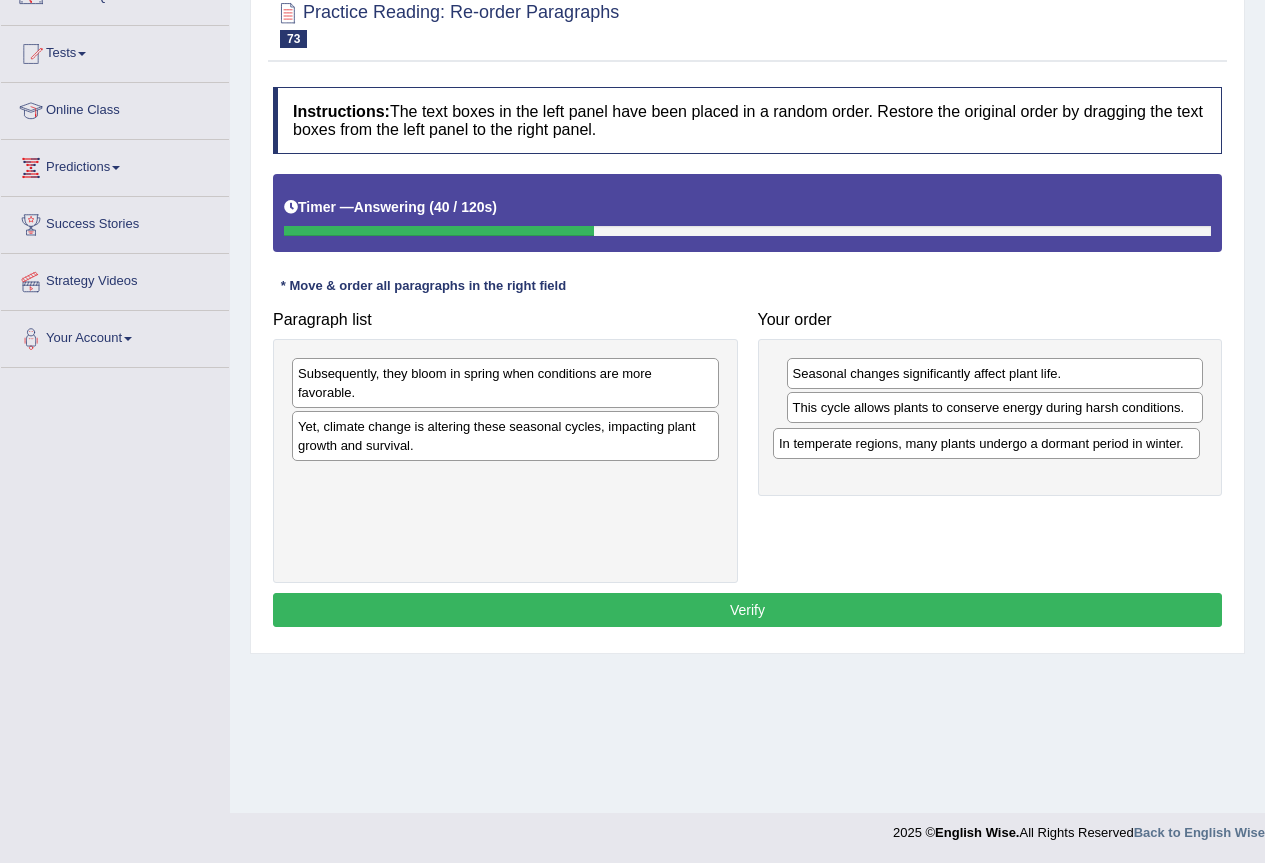 drag, startPoint x: 366, startPoint y: 486, endPoint x: 847, endPoint y: 450, distance: 482.3453 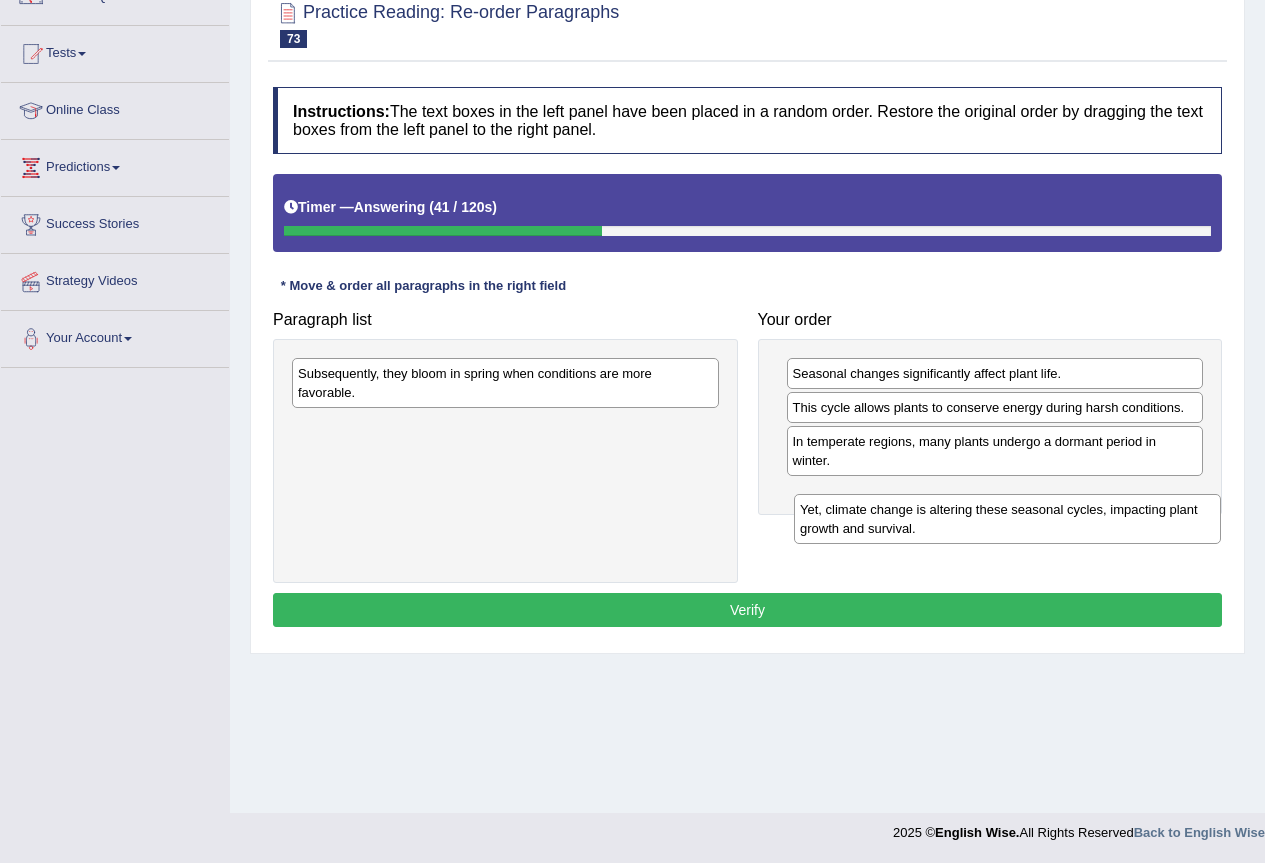 drag, startPoint x: 424, startPoint y: 440, endPoint x: 843, endPoint y: 481, distance: 421.0012 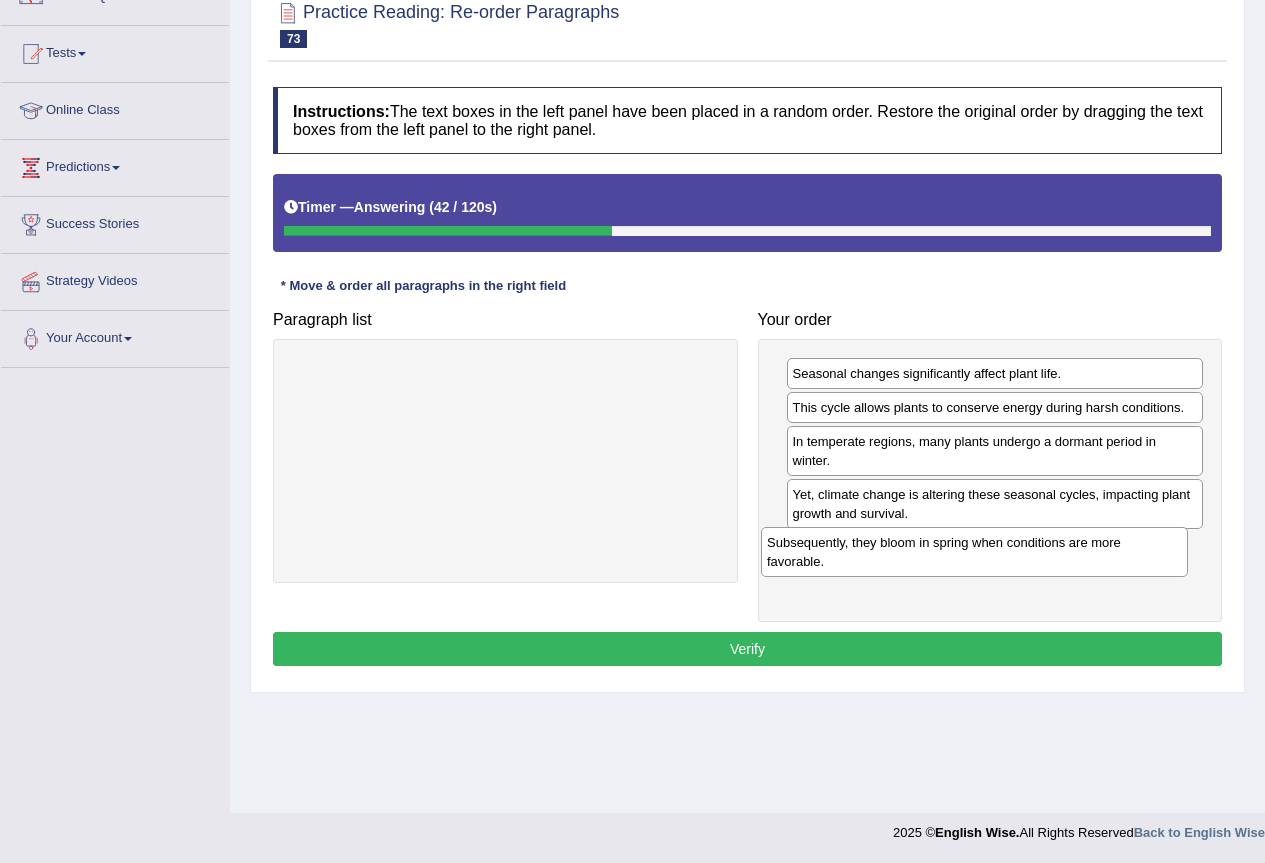drag, startPoint x: 522, startPoint y: 388, endPoint x: 998, endPoint y: 545, distance: 501.2235 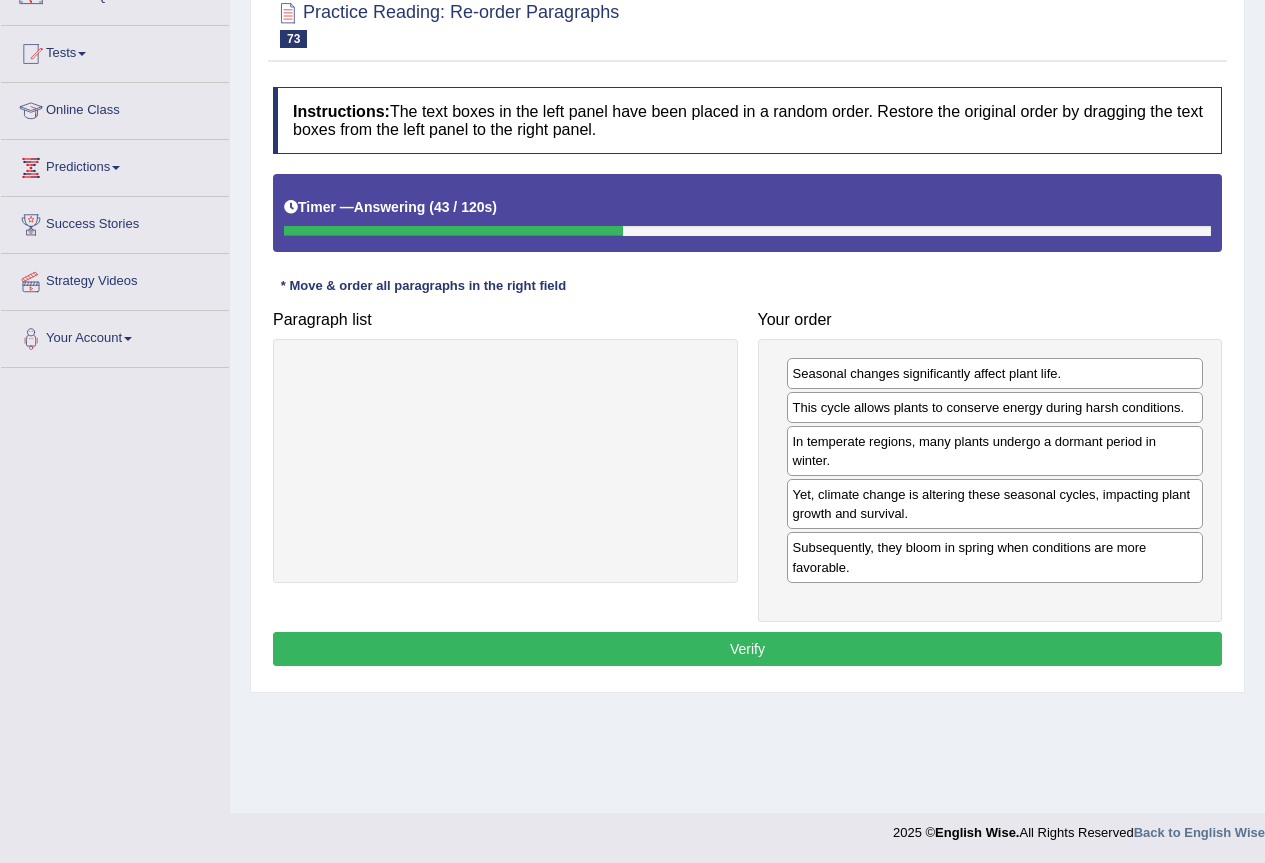 click on "Verify" at bounding box center [747, 649] 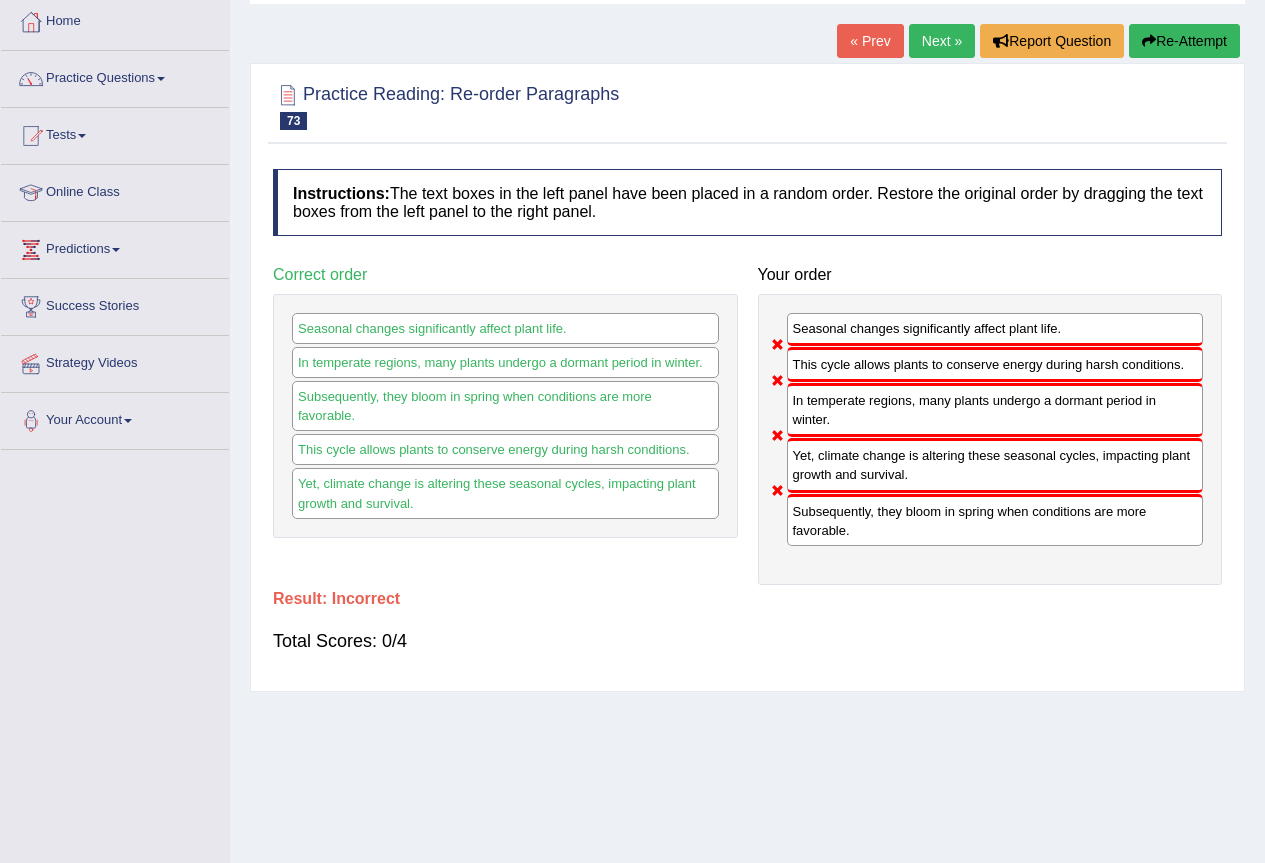 scroll, scrollTop: 0, scrollLeft: 0, axis: both 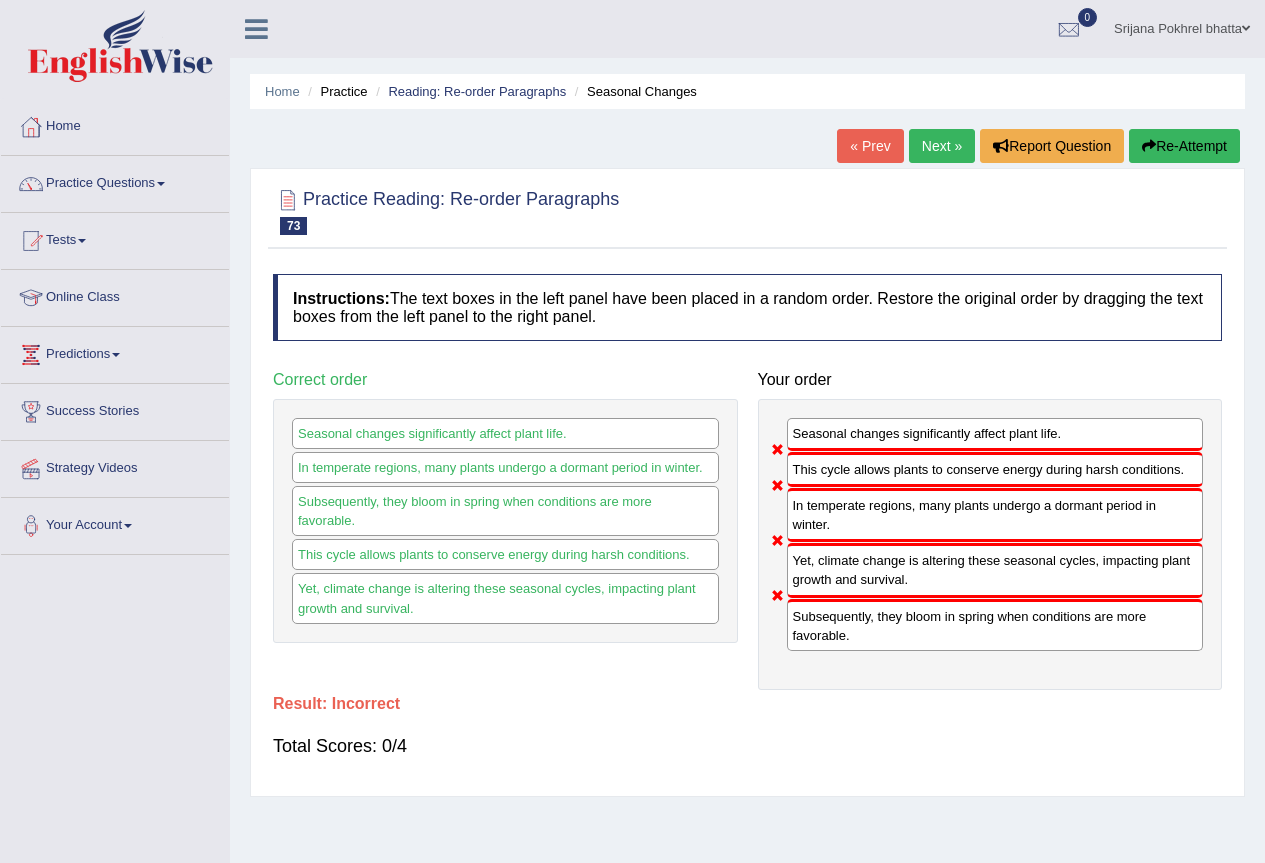 drag, startPoint x: 1166, startPoint y: 150, endPoint x: 1057, endPoint y: 246, distance: 145.24806 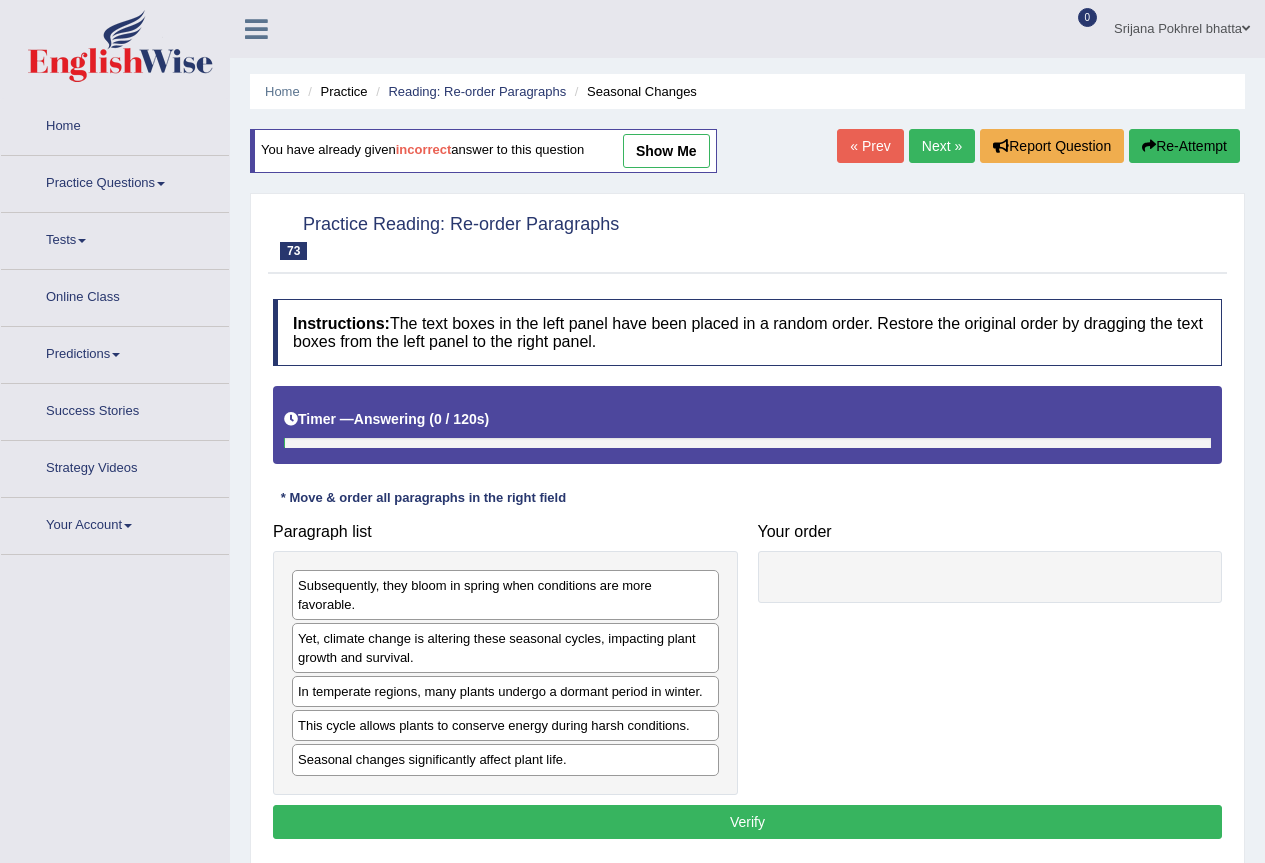 scroll, scrollTop: 0, scrollLeft: 0, axis: both 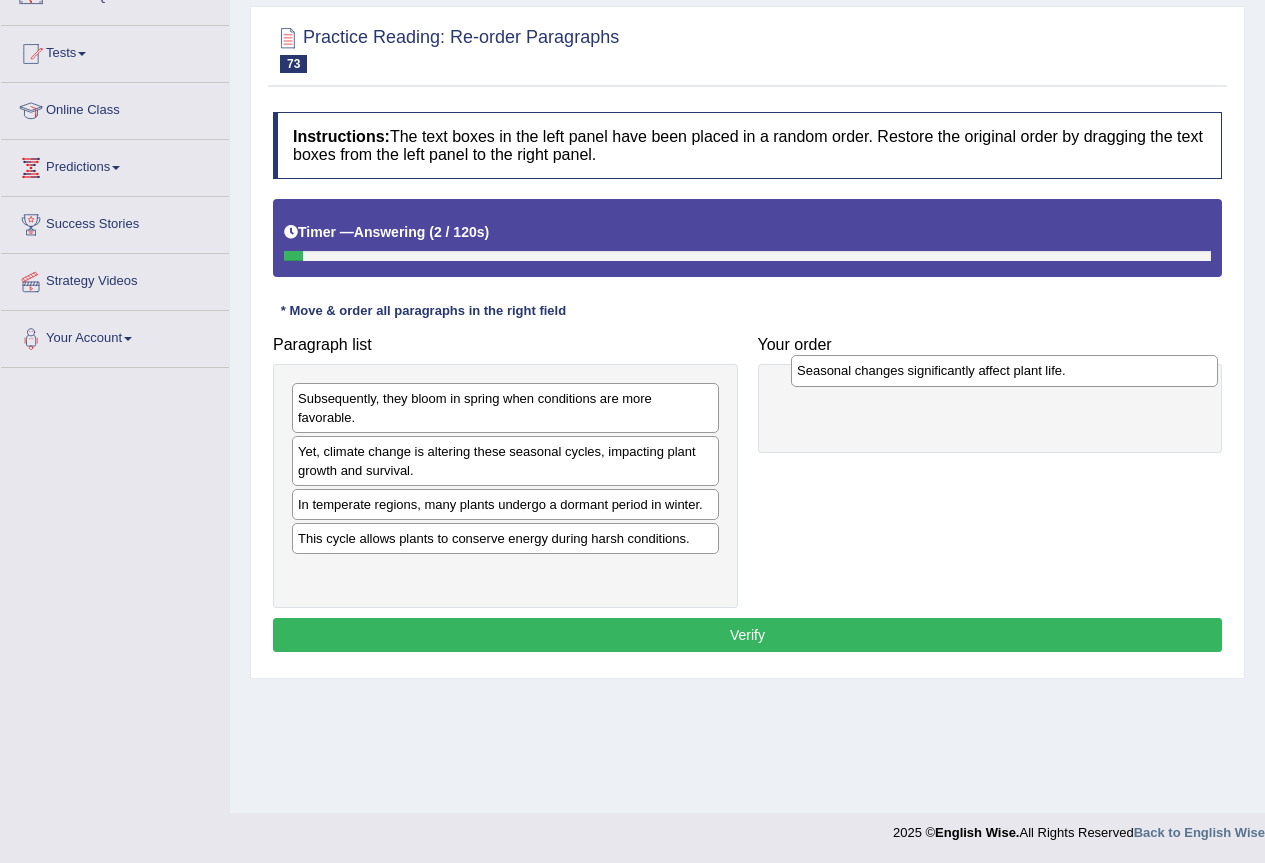 drag, startPoint x: 375, startPoint y: 582, endPoint x: 874, endPoint y: 377, distance: 539.46826 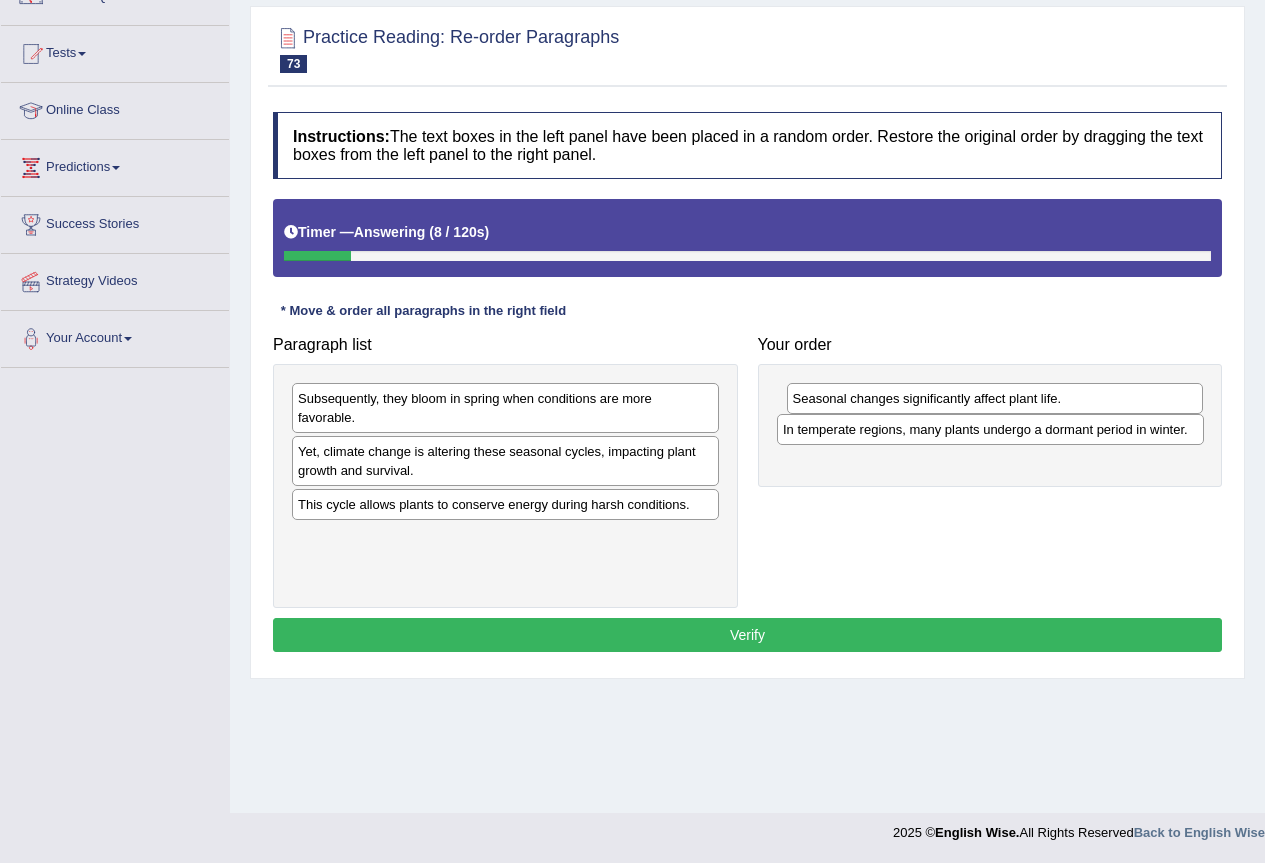 drag, startPoint x: 352, startPoint y: 513, endPoint x: 837, endPoint y: 438, distance: 490.7647 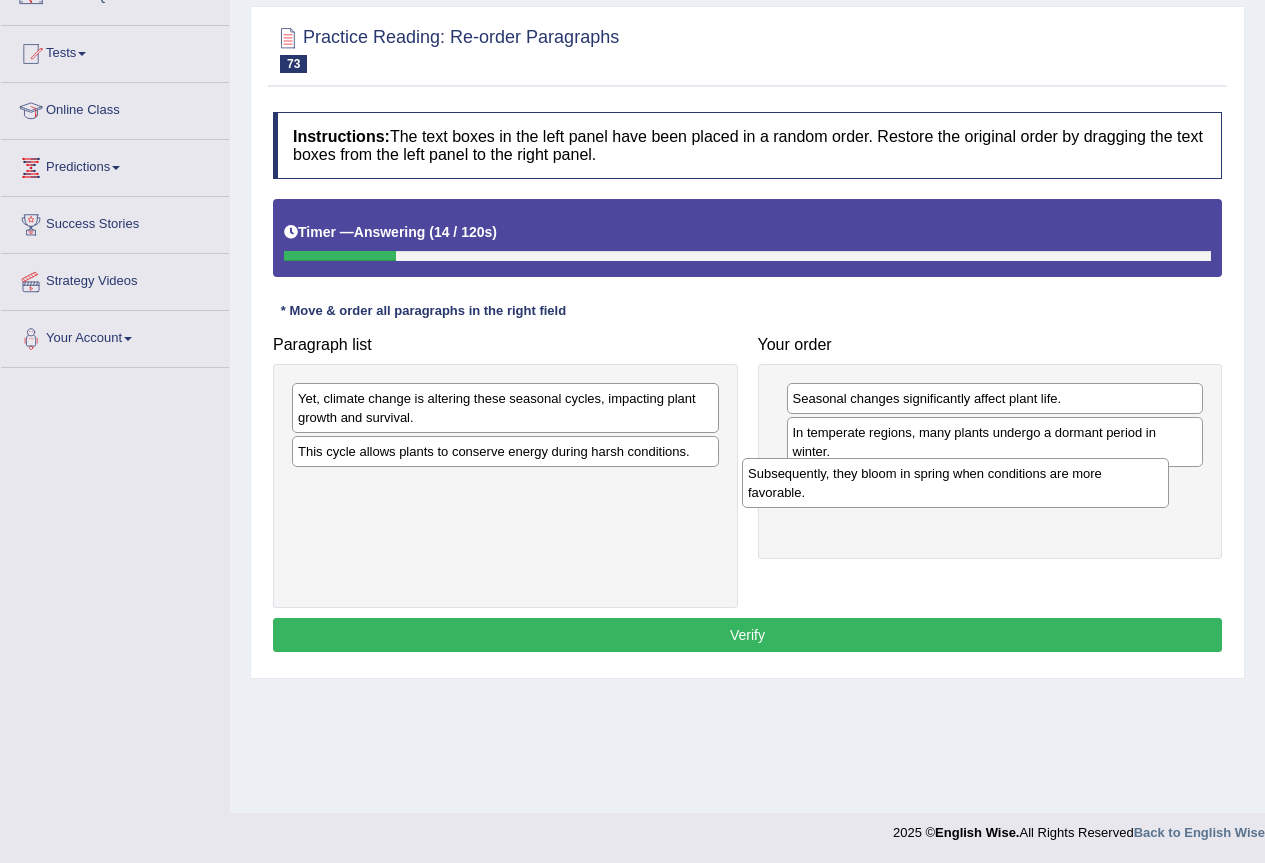 drag, startPoint x: 444, startPoint y: 408, endPoint x: 894, endPoint y: 483, distance: 456.20718 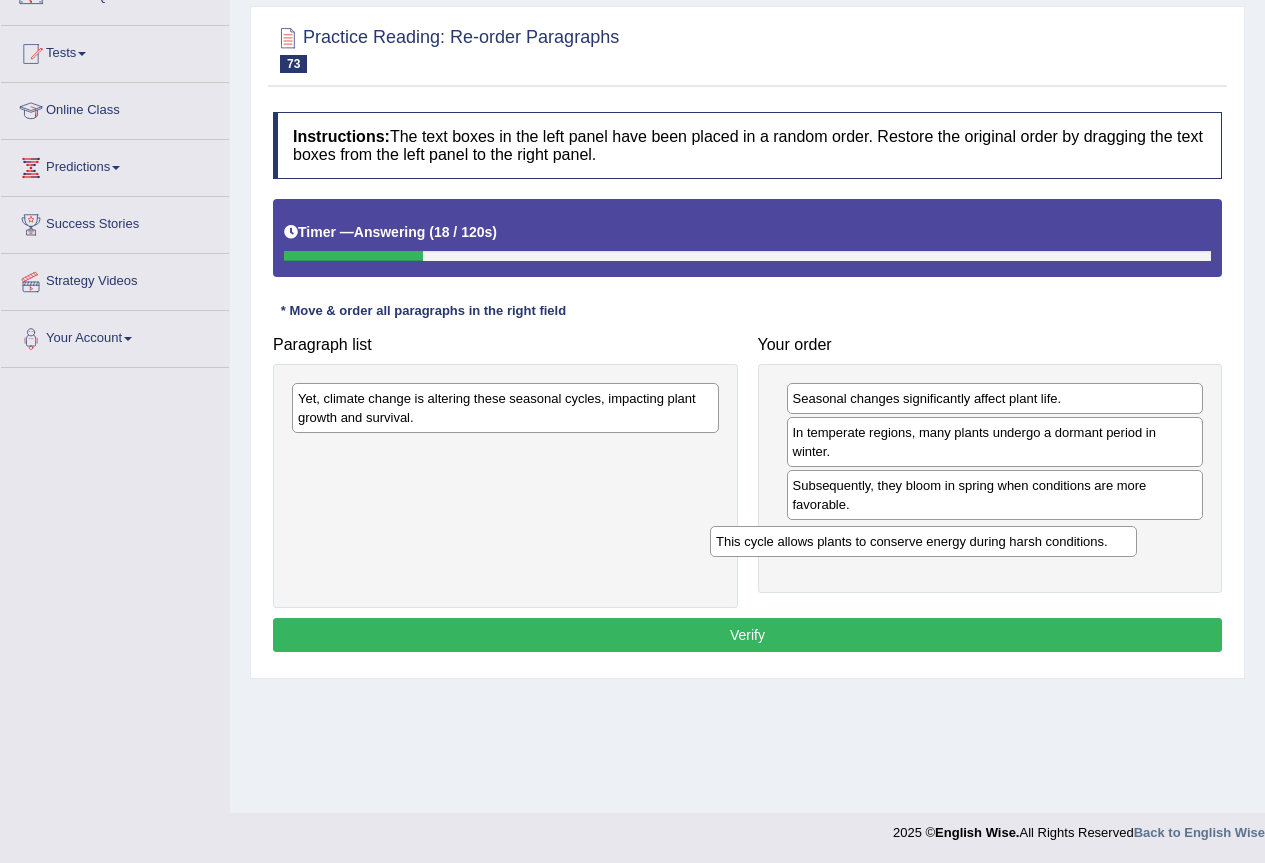 drag, startPoint x: 432, startPoint y: 452, endPoint x: 850, endPoint y: 542, distance: 427.57922 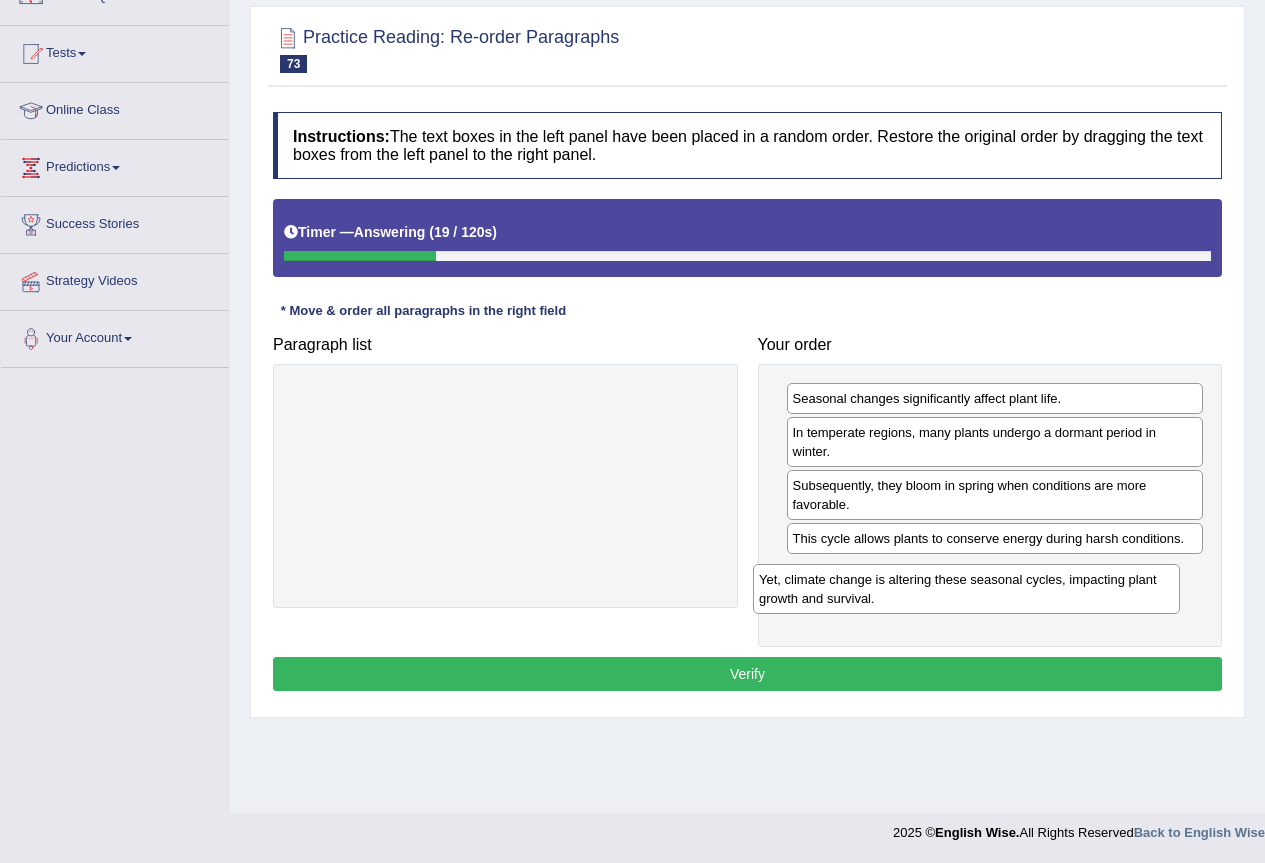drag, startPoint x: 435, startPoint y: 396, endPoint x: 896, endPoint y: 577, distance: 495.25952 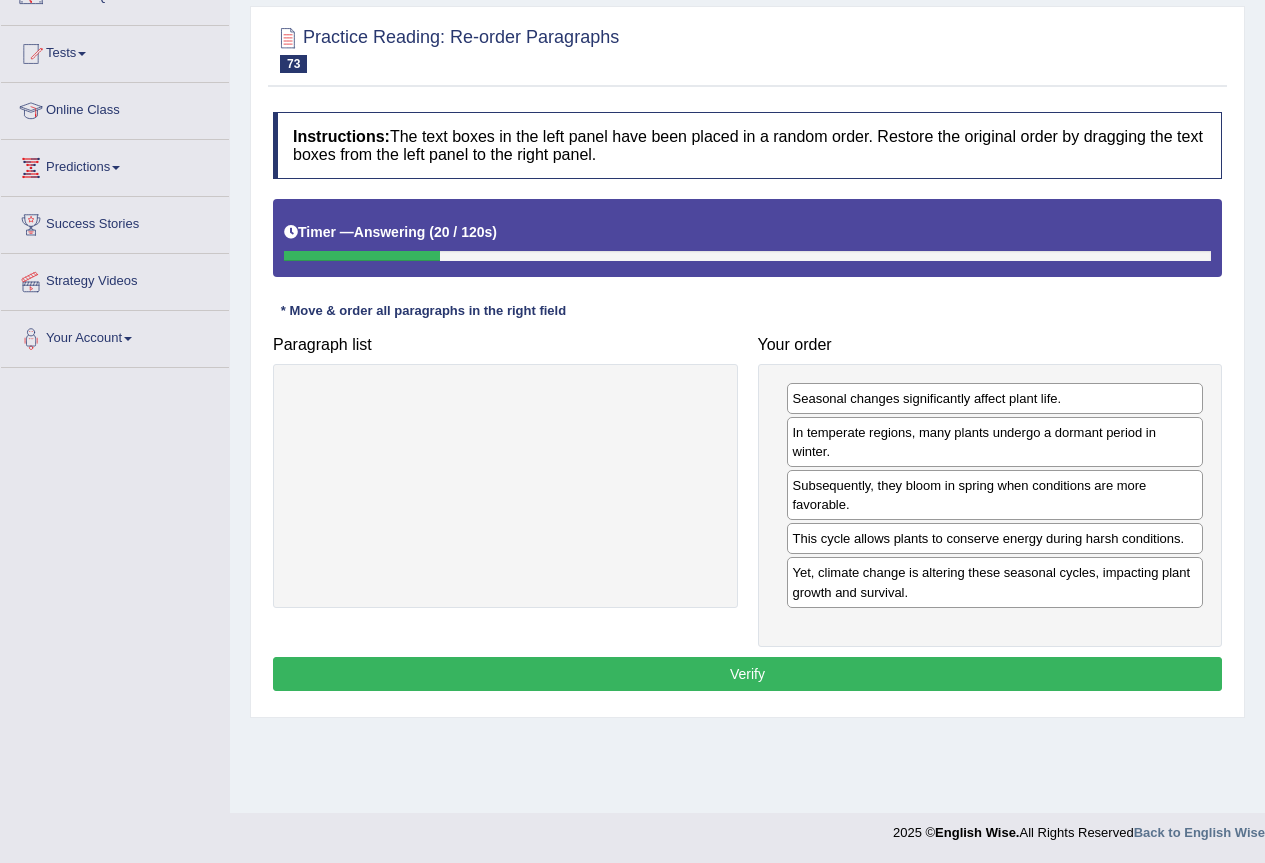 click on "Verify" at bounding box center (747, 674) 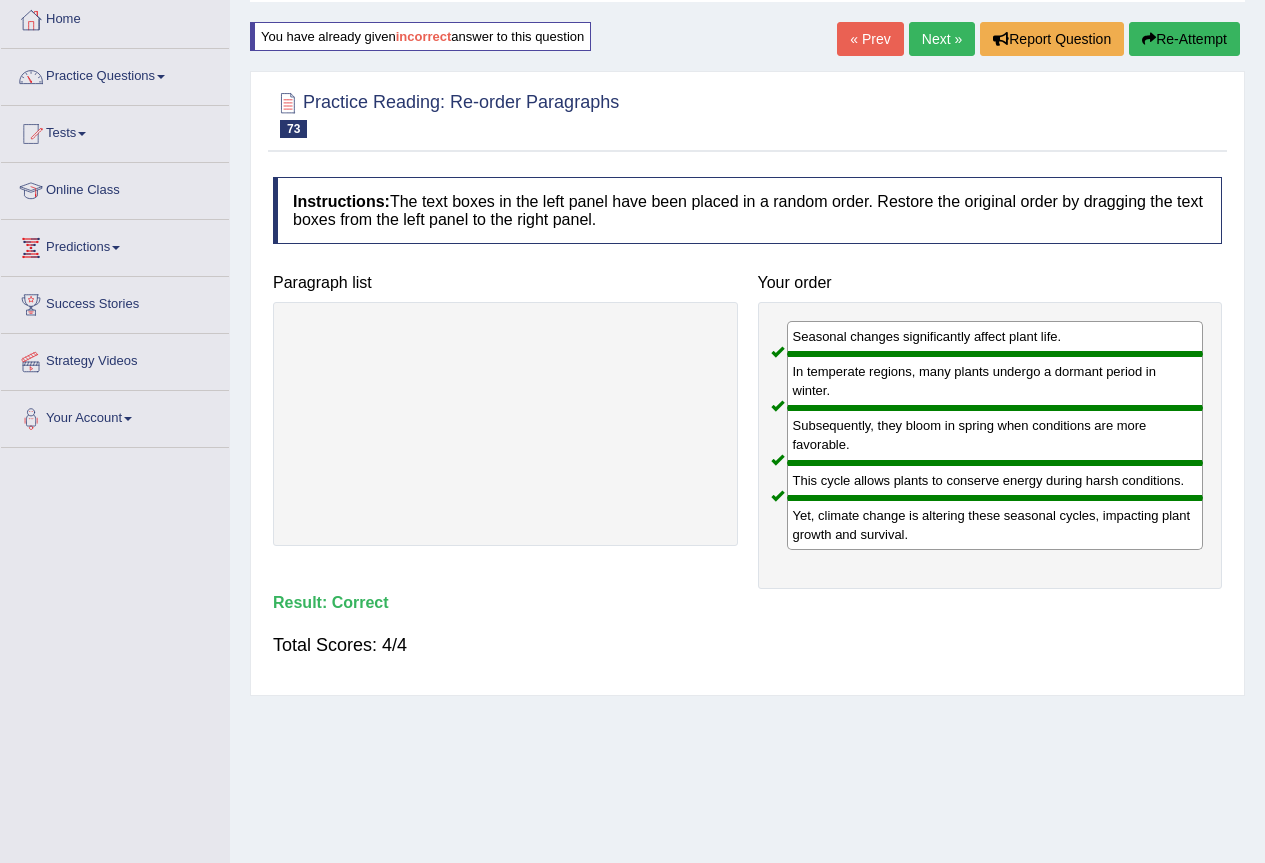 scroll, scrollTop: 0, scrollLeft: 0, axis: both 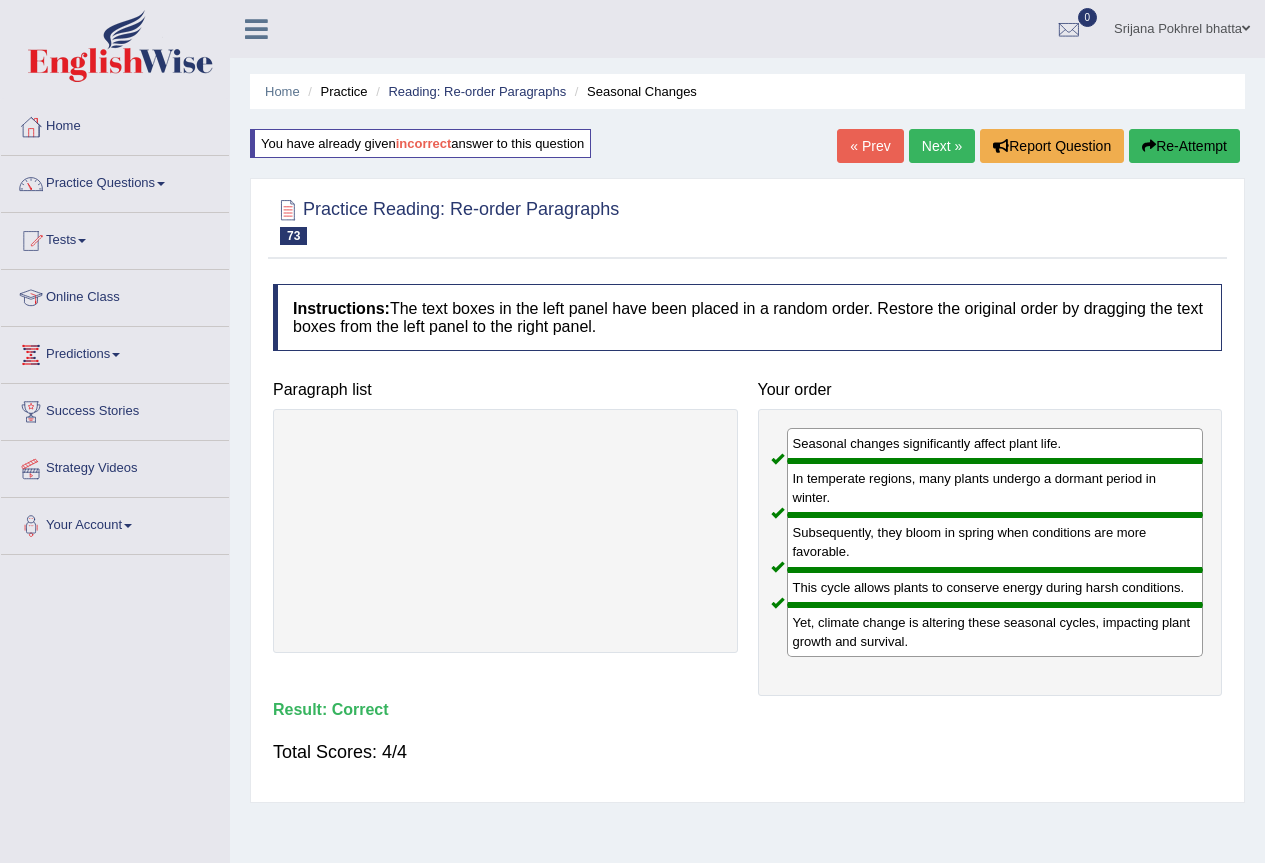 click on "Next »" at bounding box center (942, 146) 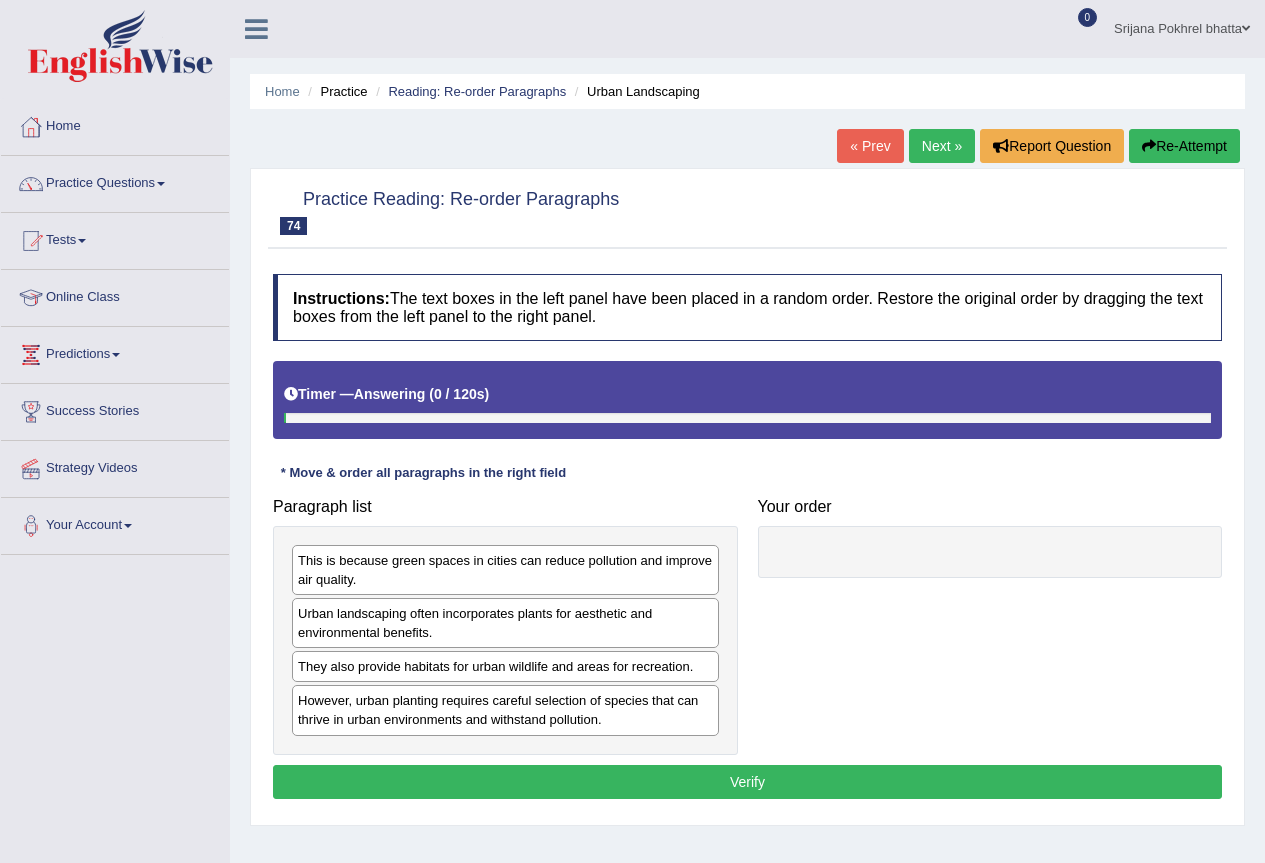 scroll, scrollTop: 0, scrollLeft: 0, axis: both 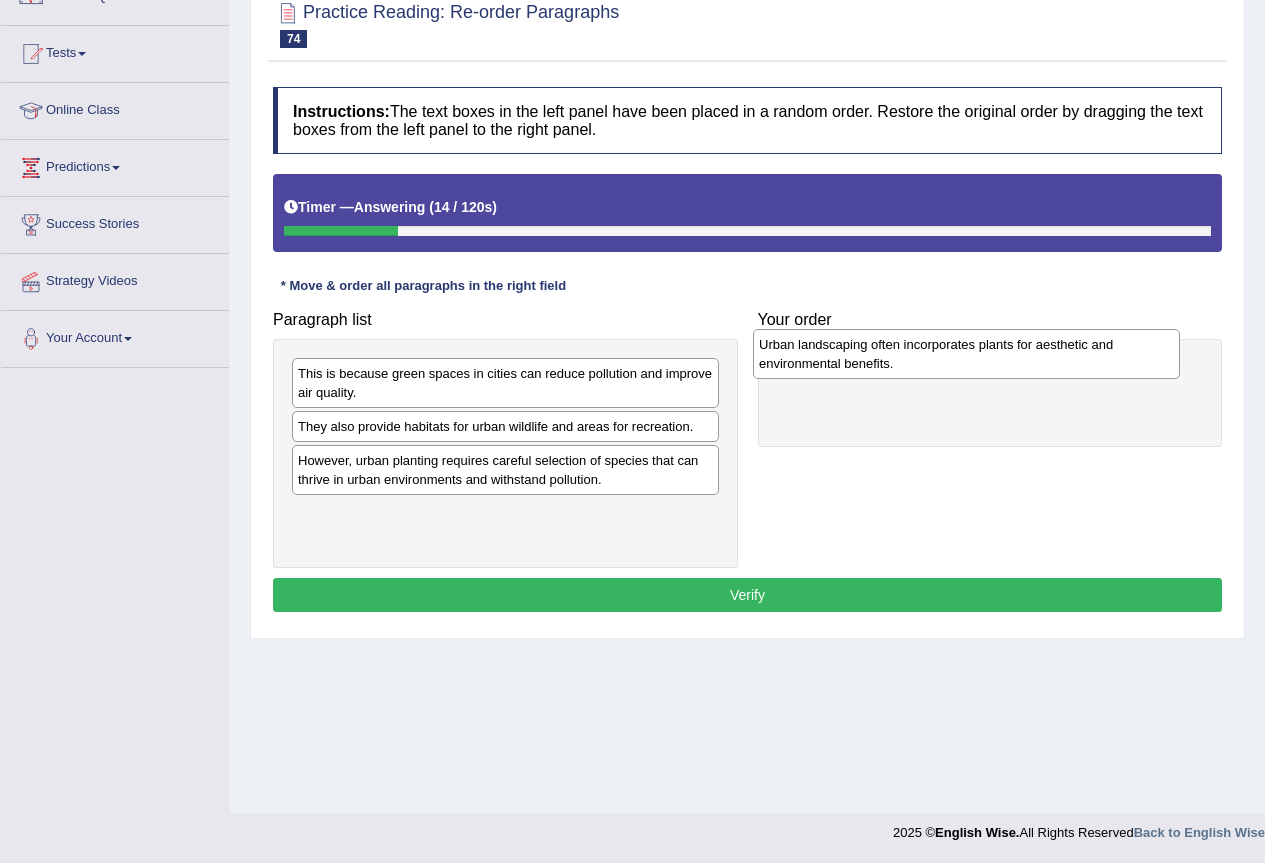 drag, startPoint x: 395, startPoint y: 453, endPoint x: 856, endPoint y: 371, distance: 468.23605 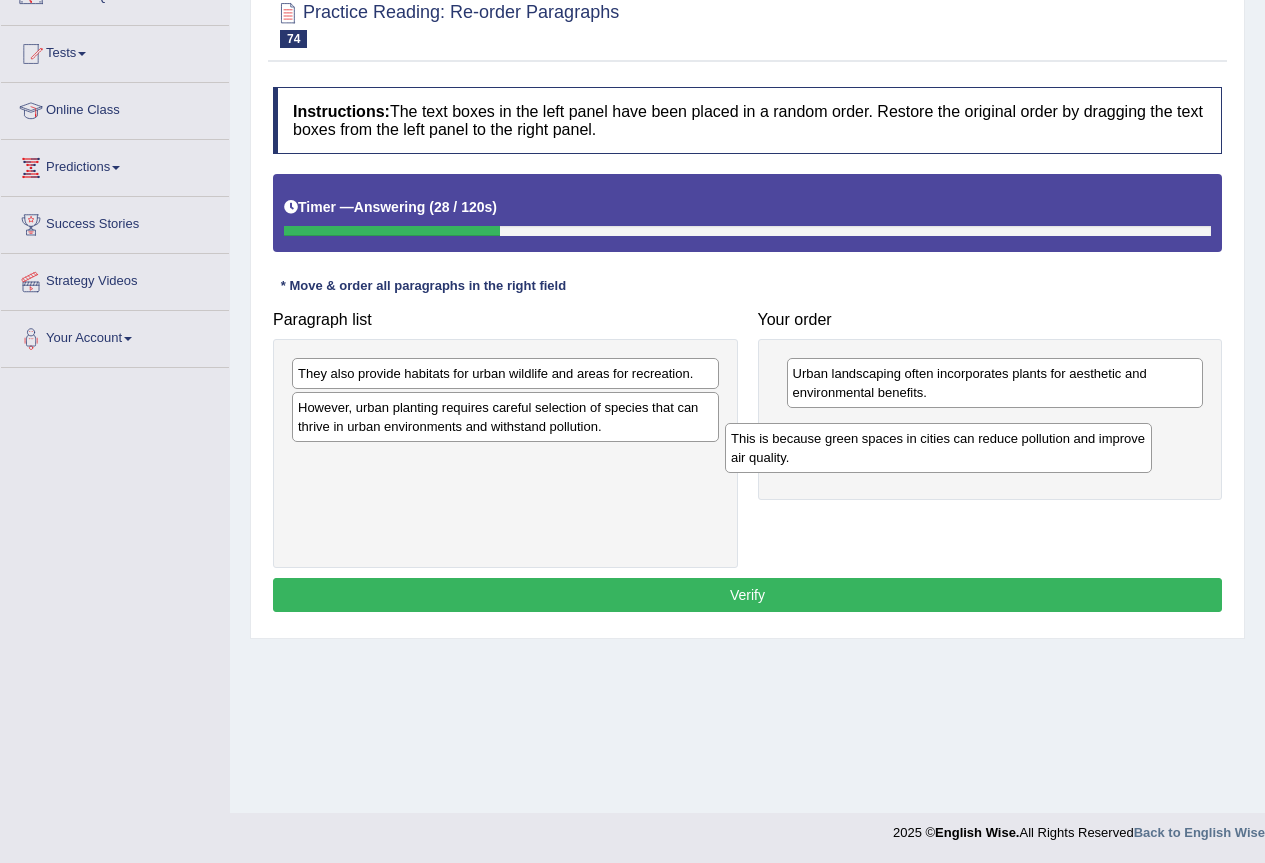 drag, startPoint x: 487, startPoint y: 395, endPoint x: 921, endPoint y: 460, distance: 438.8405 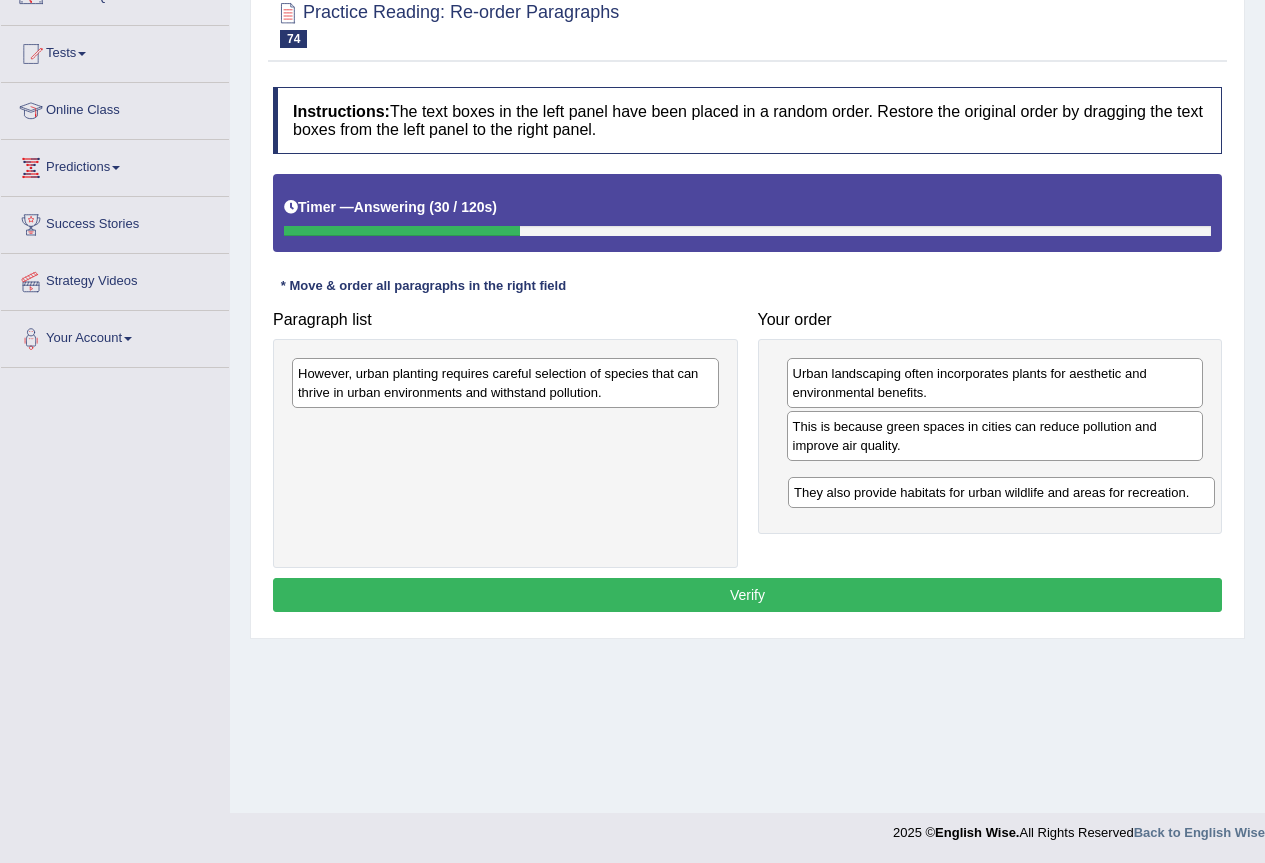 drag, startPoint x: 481, startPoint y: 372, endPoint x: 977, endPoint y: 491, distance: 510.07547 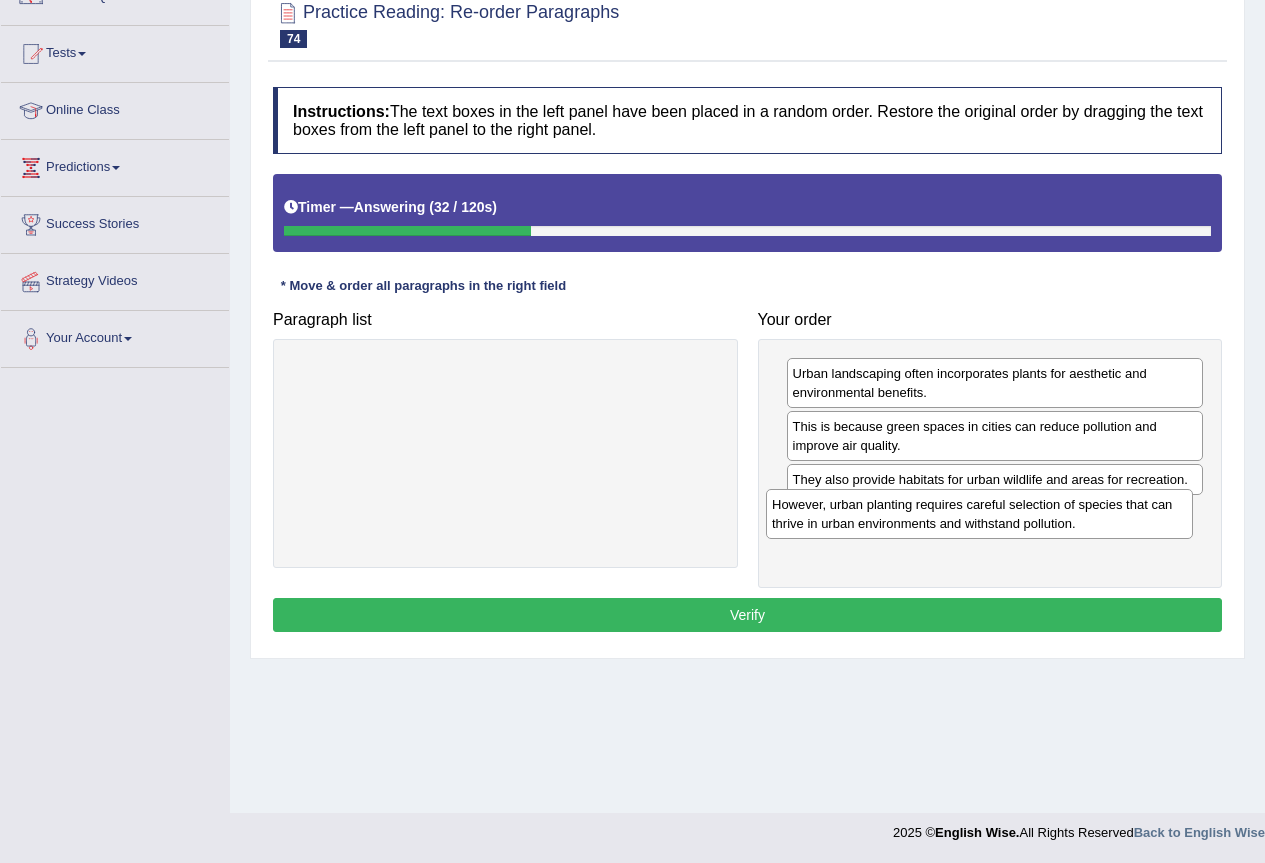 drag, startPoint x: 490, startPoint y: 383, endPoint x: 964, endPoint y: 514, distance: 491.76926 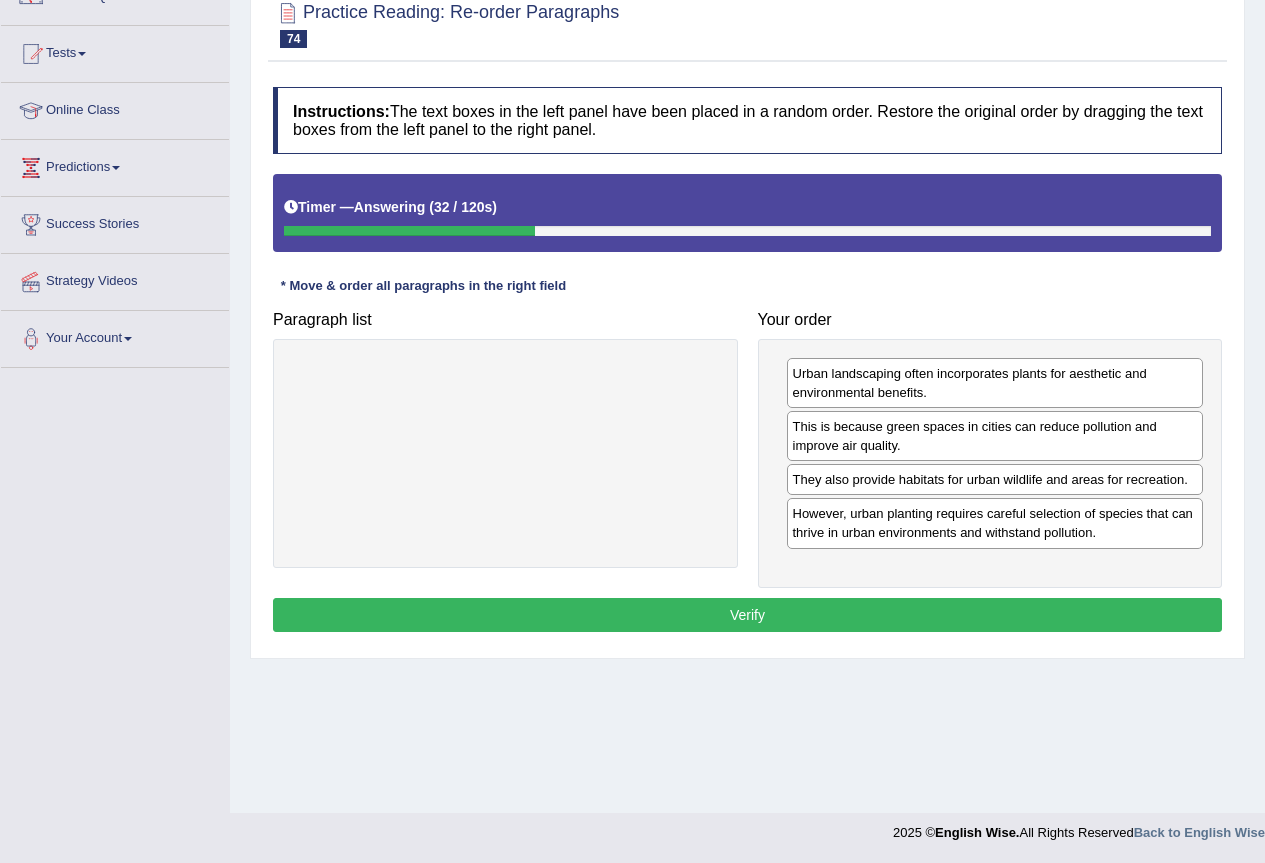 click on "Verify" at bounding box center (747, 615) 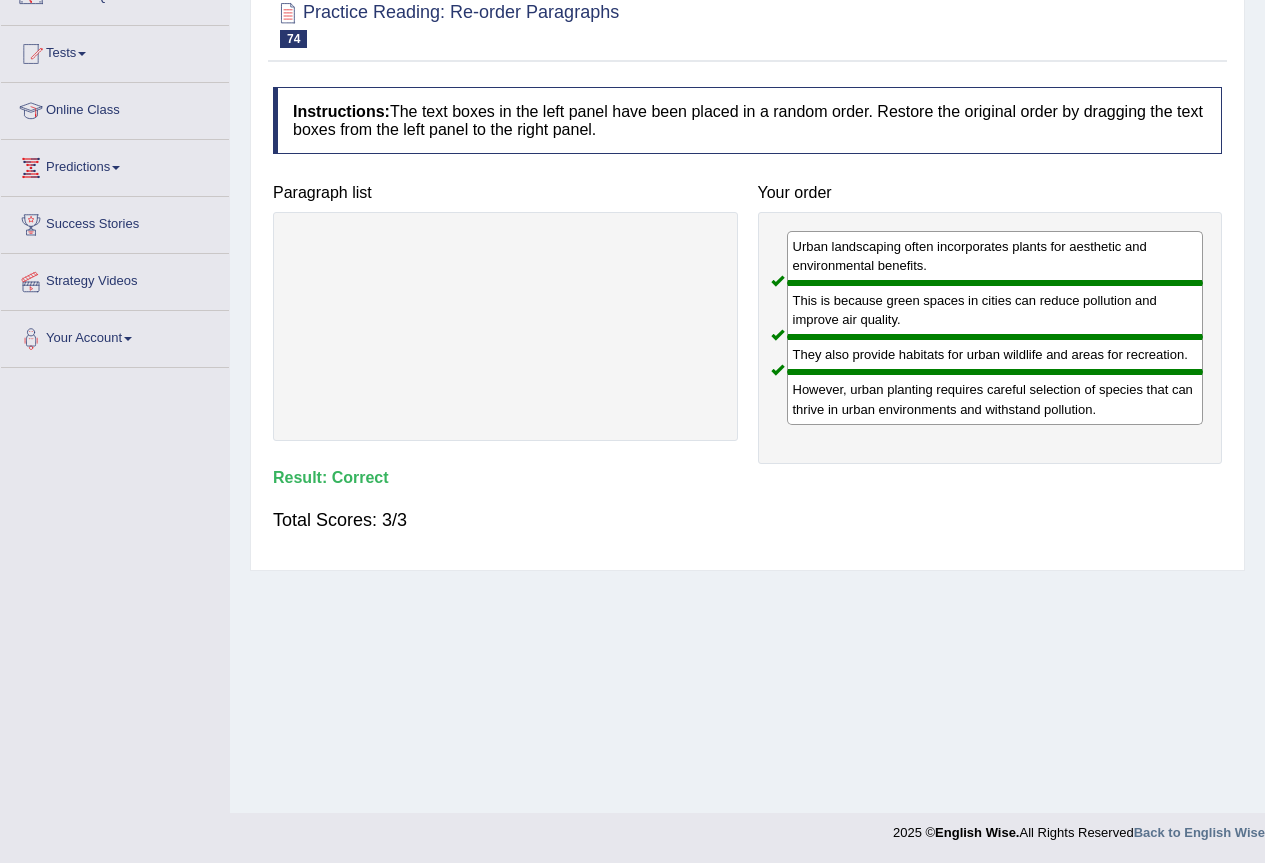 scroll, scrollTop: 0, scrollLeft: 0, axis: both 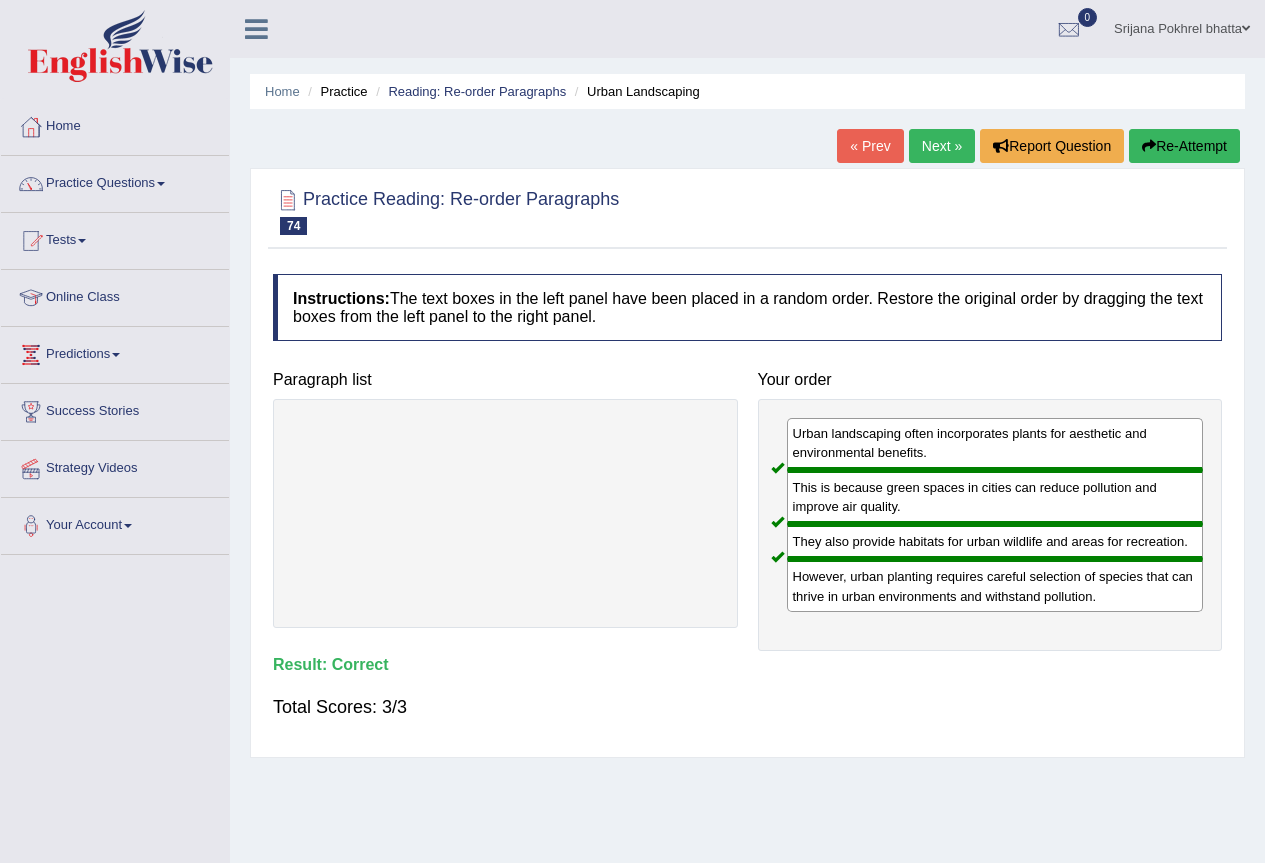 click on "Next »" at bounding box center [942, 146] 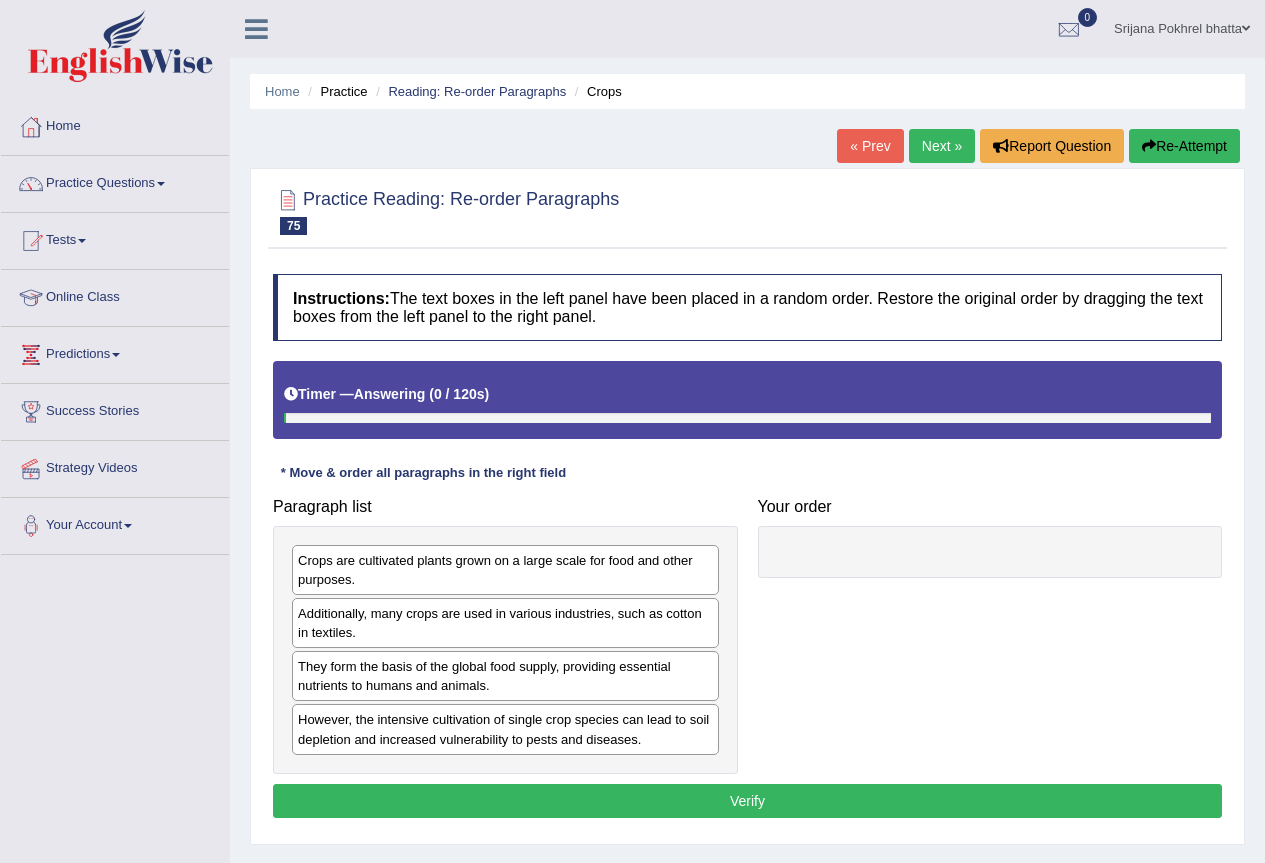 scroll, scrollTop: 0, scrollLeft: 0, axis: both 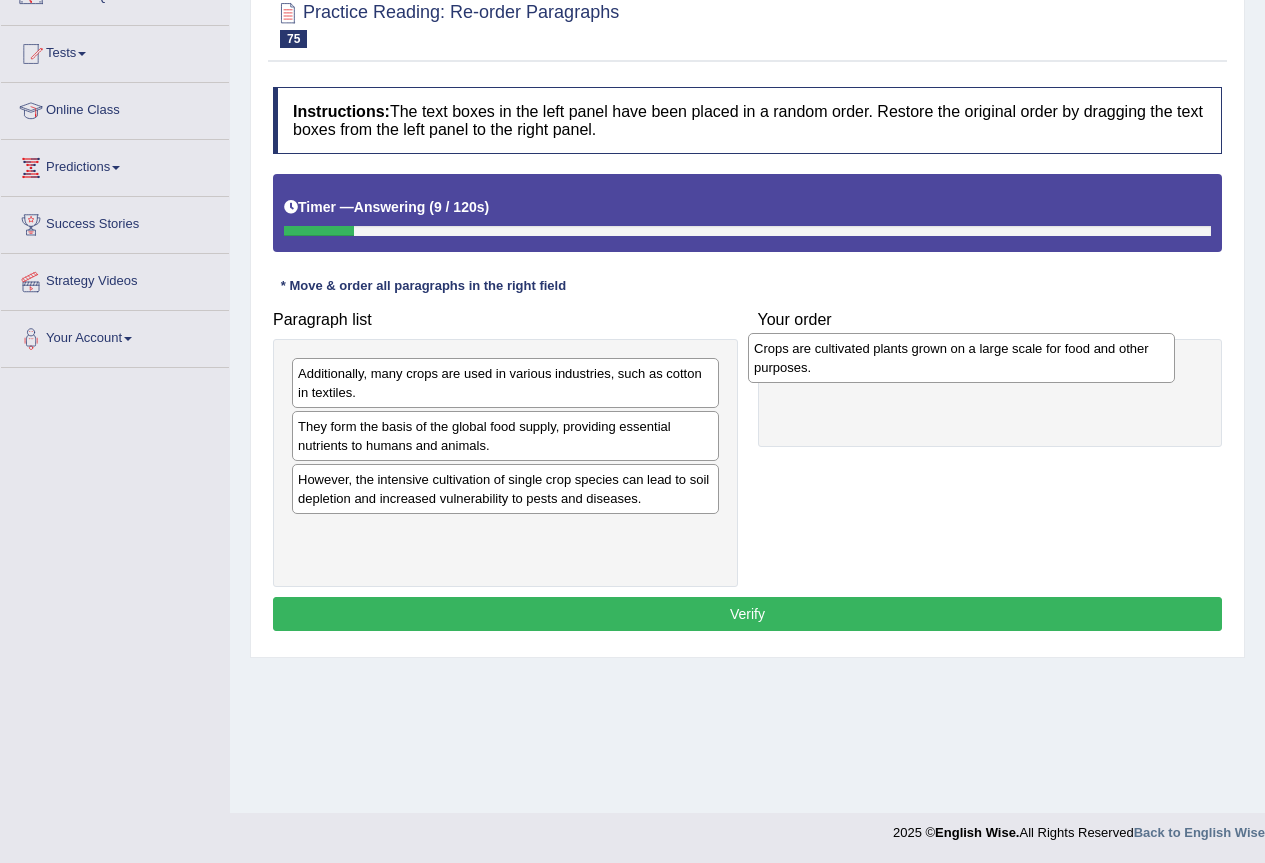drag, startPoint x: 412, startPoint y: 382, endPoint x: 873, endPoint y: 355, distance: 461.79 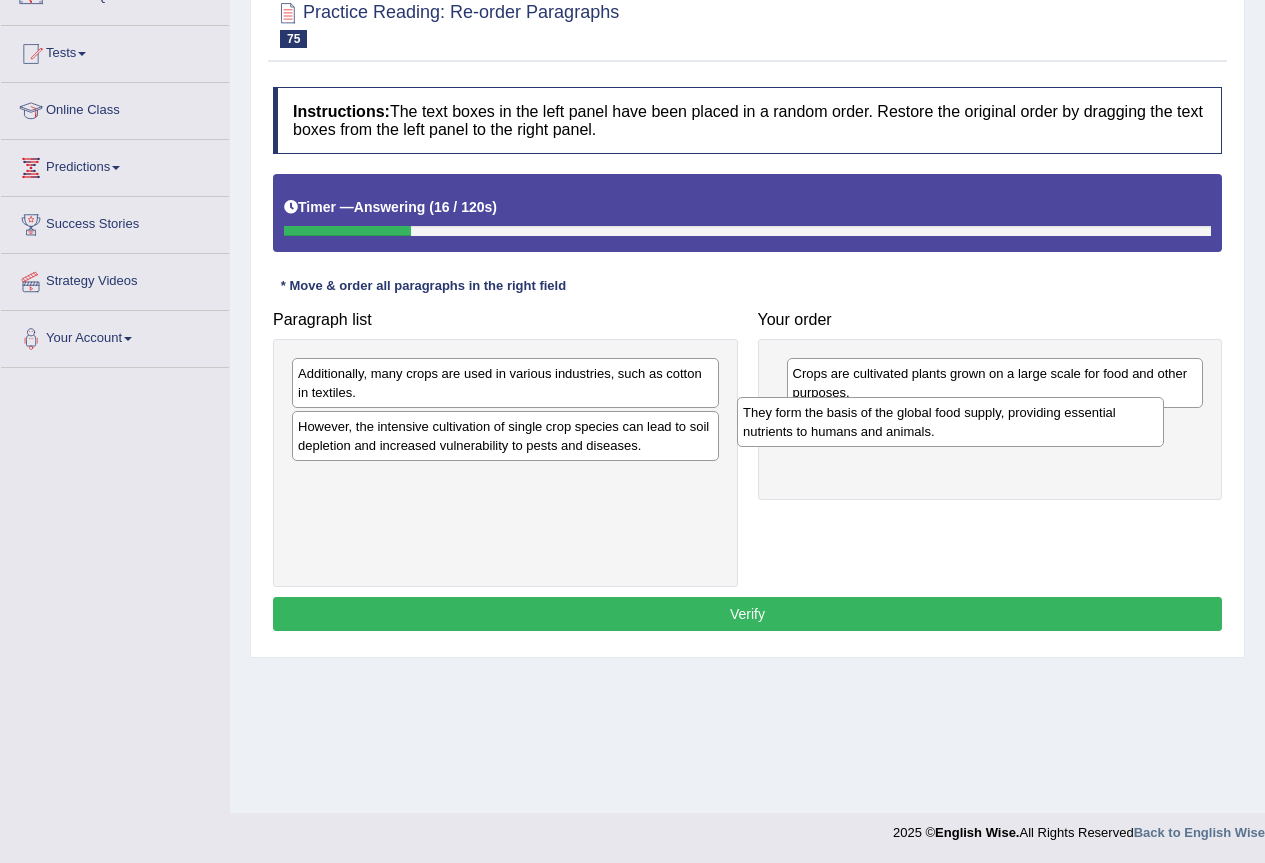 drag, startPoint x: 441, startPoint y: 446, endPoint x: 886, endPoint y: 432, distance: 445.22018 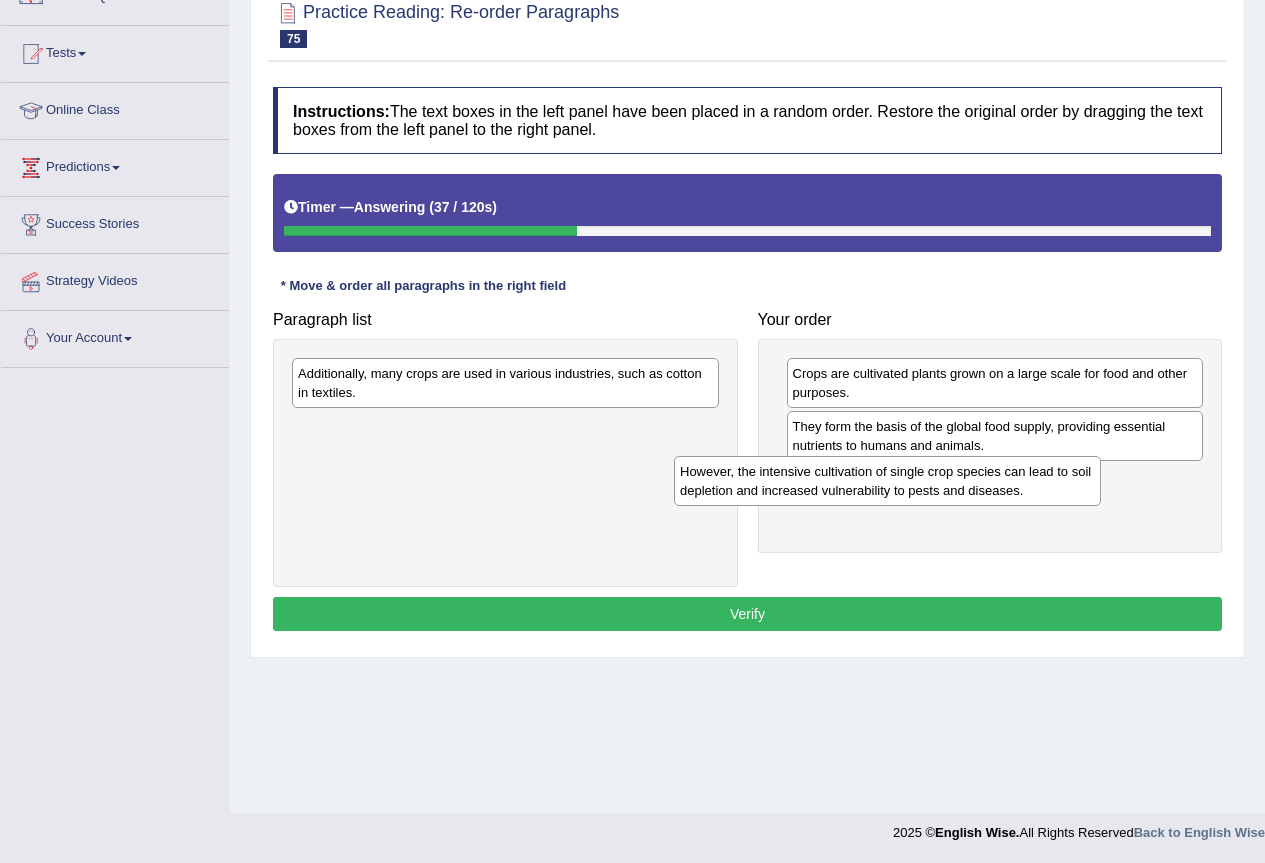 drag, startPoint x: 497, startPoint y: 442, endPoint x: 869, endPoint y: 487, distance: 374.71188 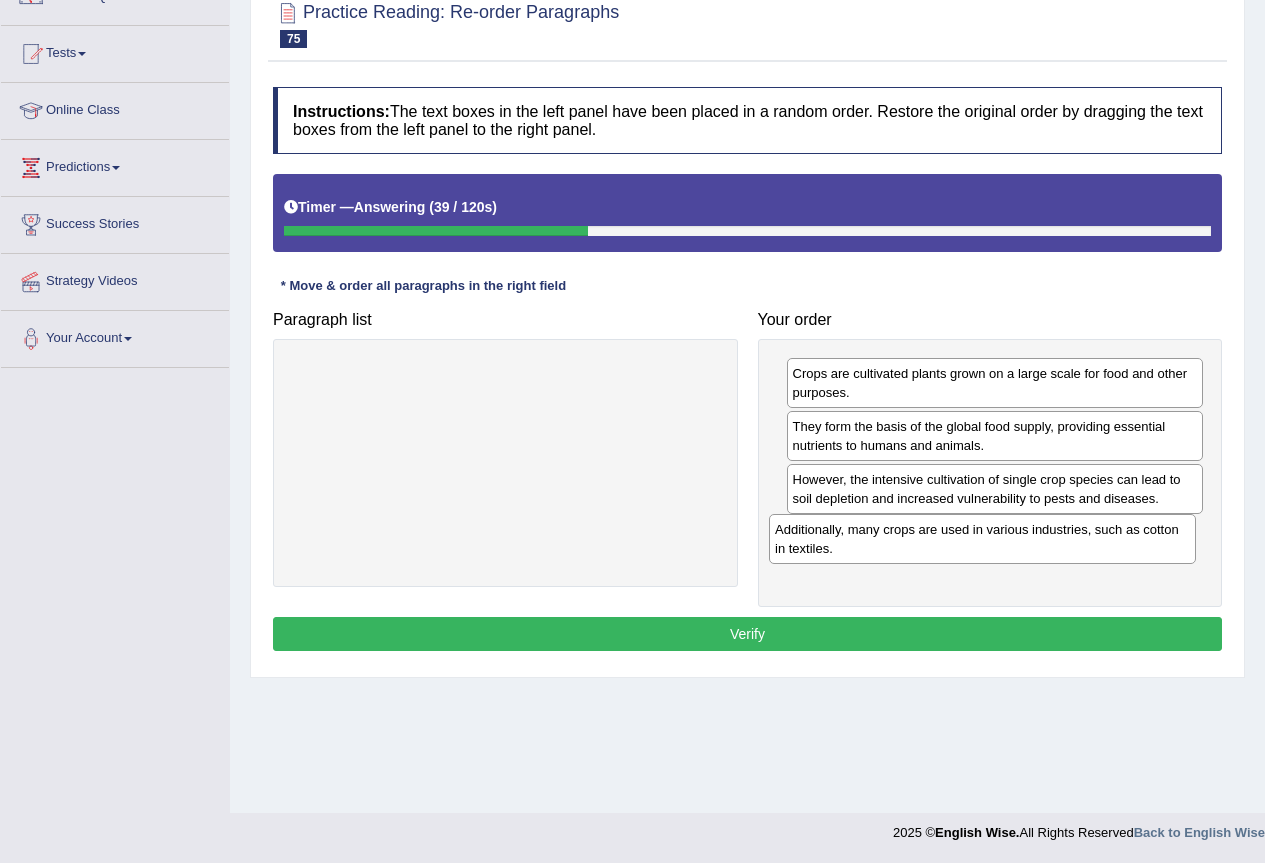 drag, startPoint x: 473, startPoint y: 391, endPoint x: 950, endPoint y: 545, distance: 501.24344 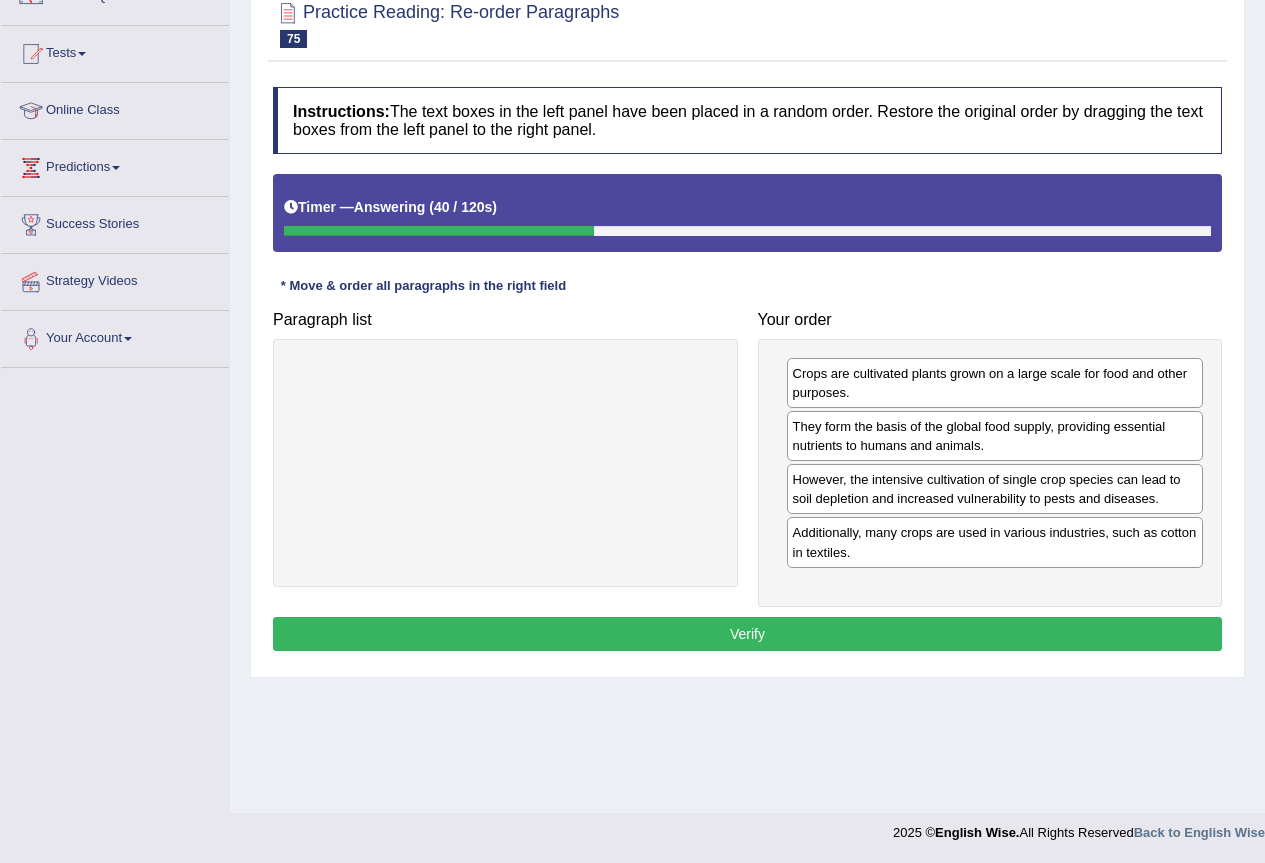 click on "Verify" at bounding box center (747, 634) 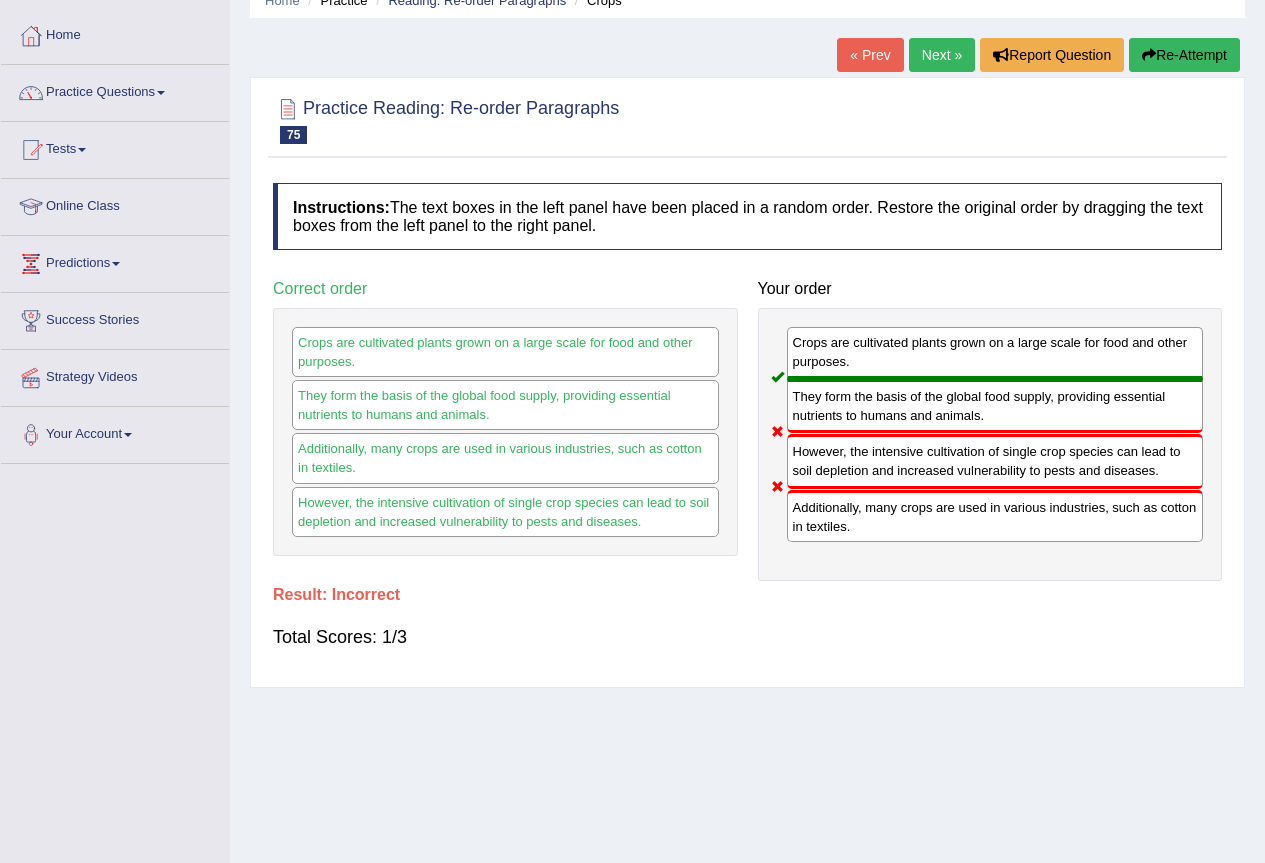 scroll, scrollTop: 0, scrollLeft: 0, axis: both 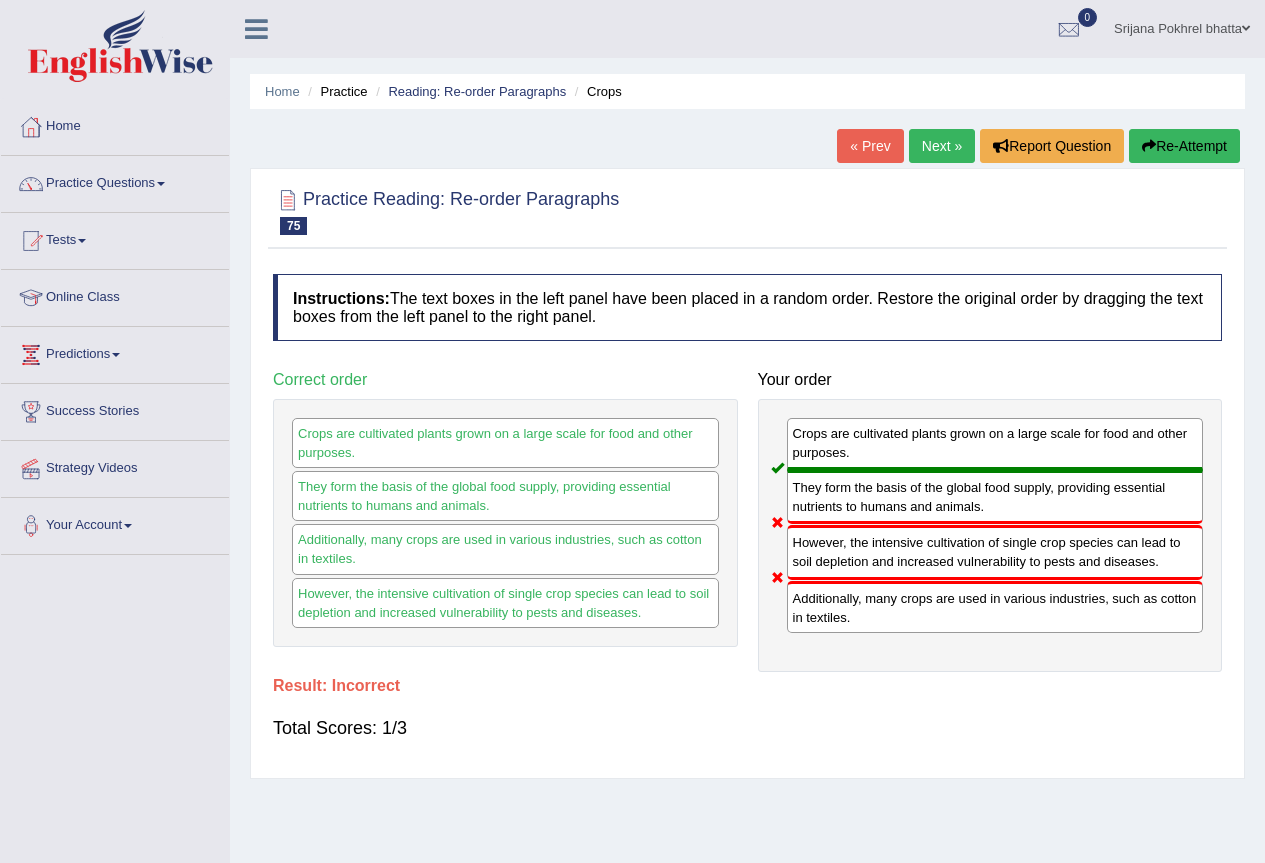 click on "Re-Attempt" at bounding box center [1184, 146] 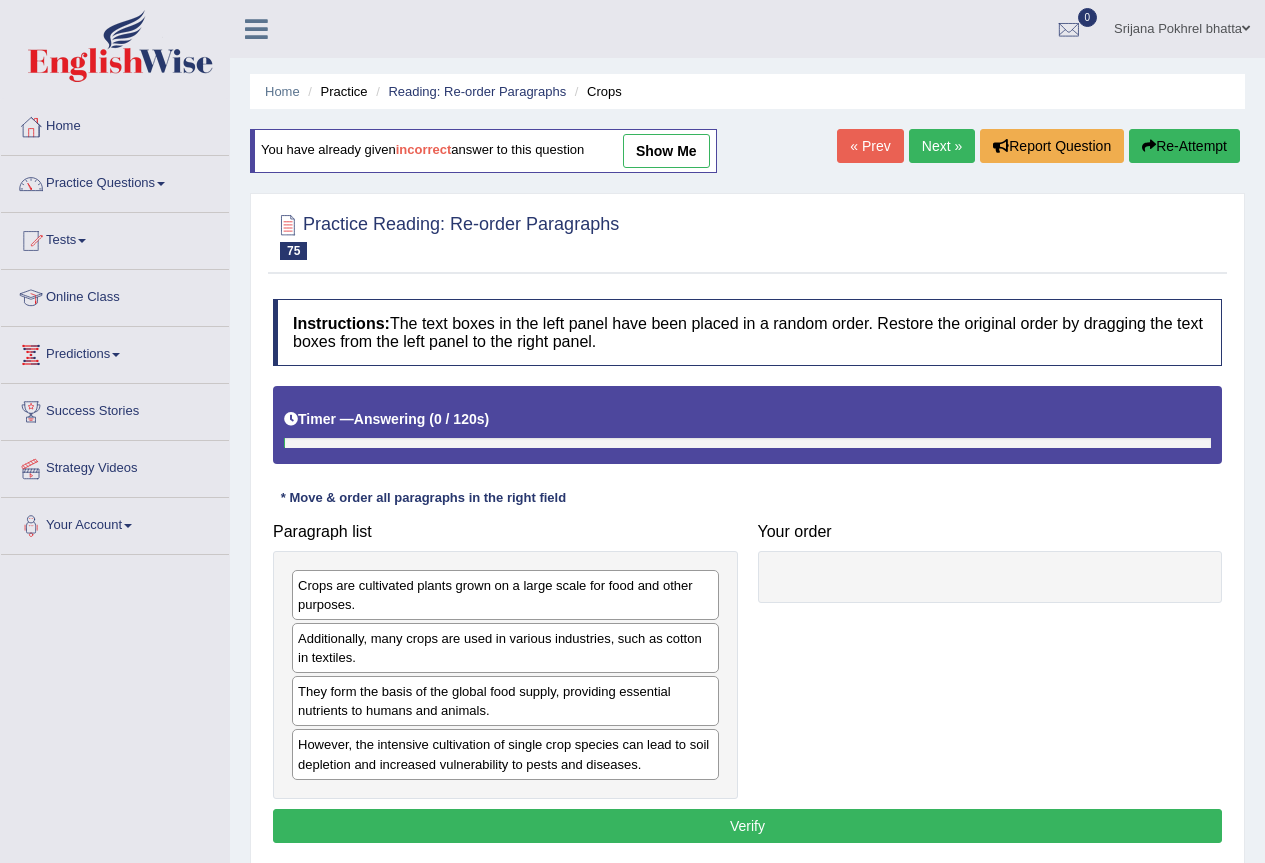 scroll, scrollTop: 0, scrollLeft: 0, axis: both 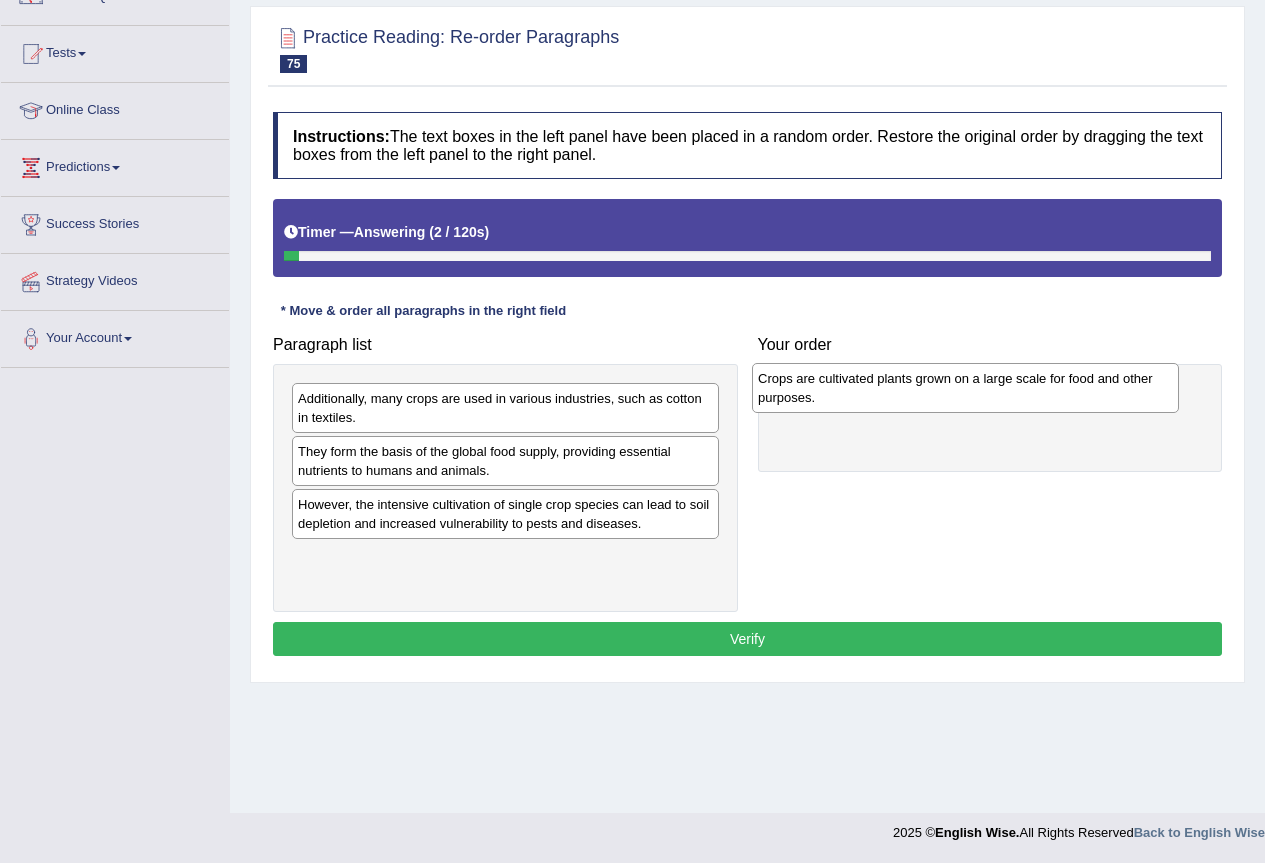 drag, startPoint x: 471, startPoint y: 417, endPoint x: 942, endPoint y: 391, distance: 471.71707 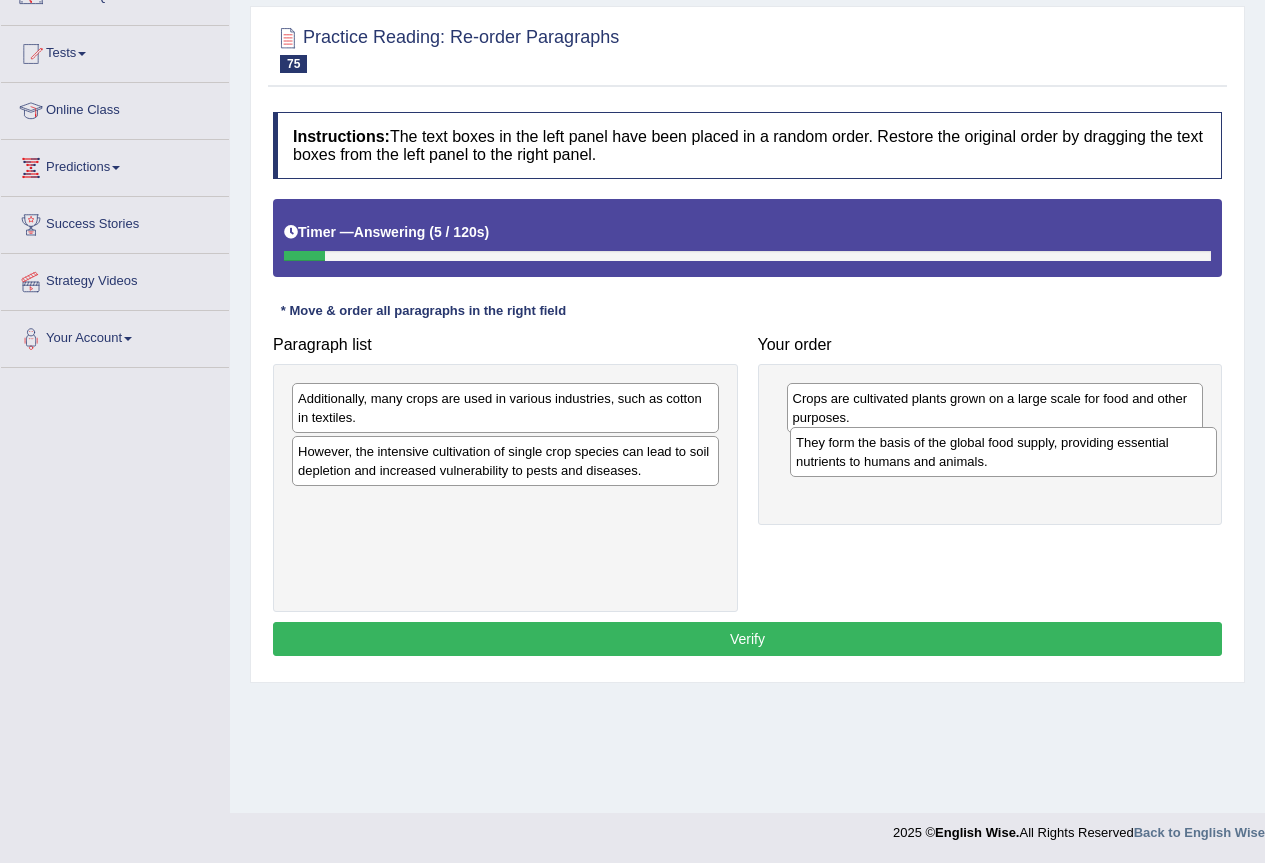drag, startPoint x: 434, startPoint y: 461, endPoint x: 935, endPoint y: 451, distance: 501.0998 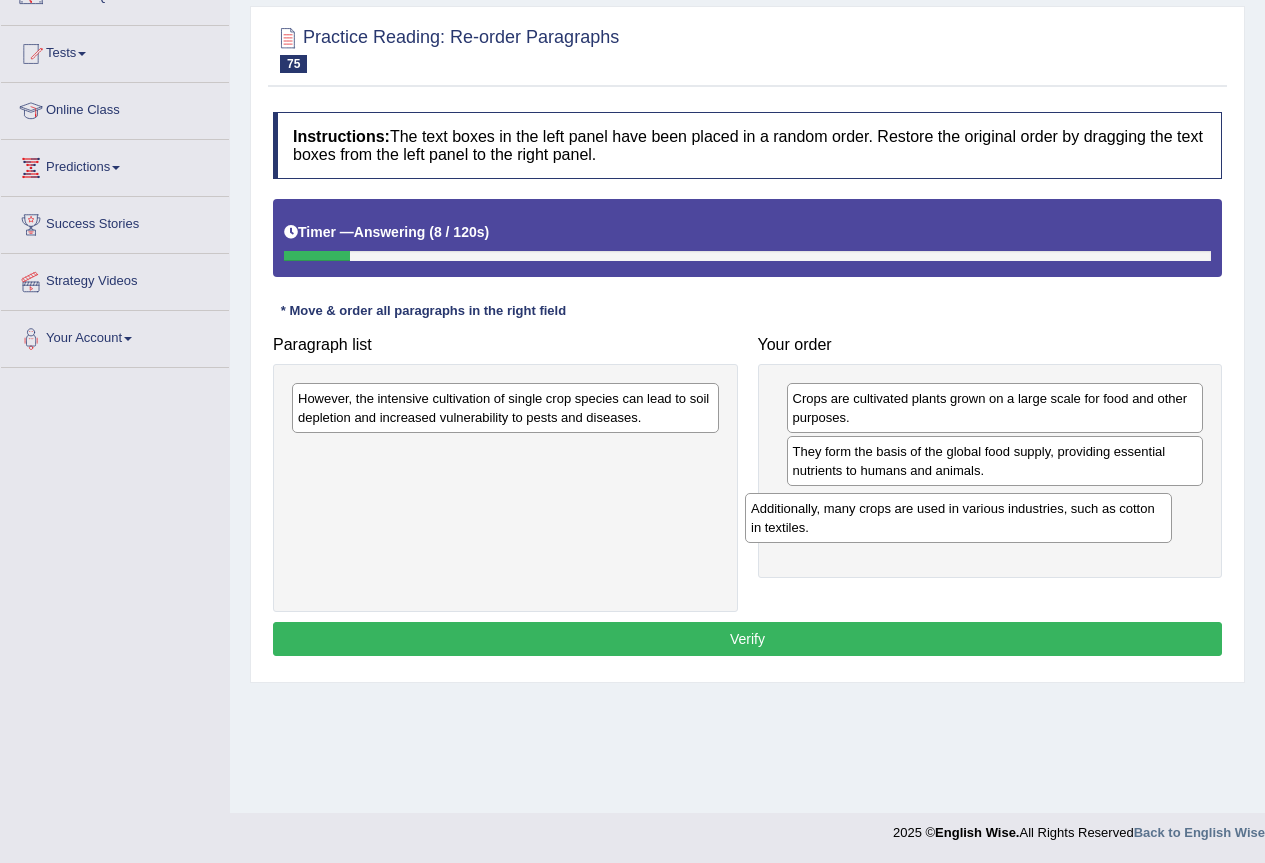 drag, startPoint x: 423, startPoint y: 410, endPoint x: 876, endPoint y: 520, distance: 466.16412 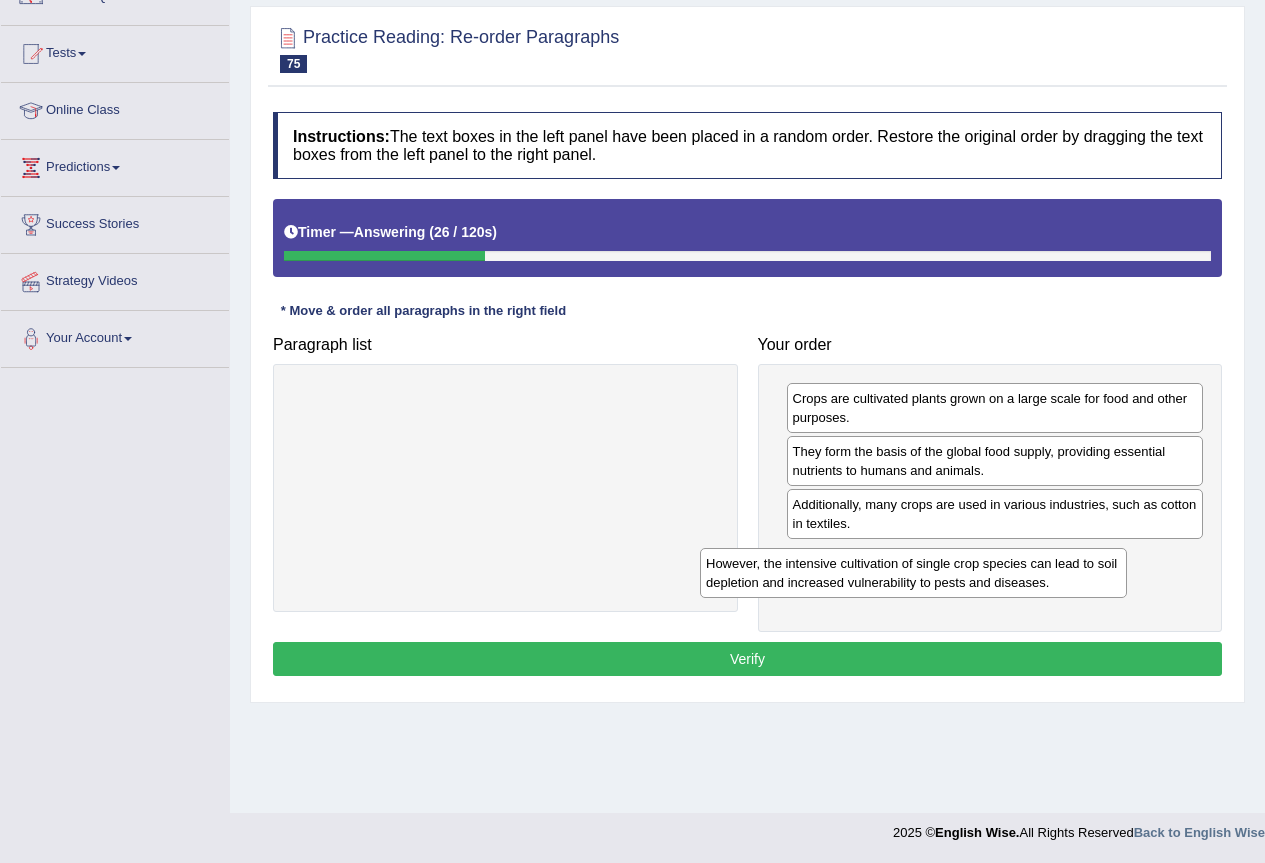 drag, startPoint x: 447, startPoint y: 412, endPoint x: 855, endPoint y: 577, distance: 440.10114 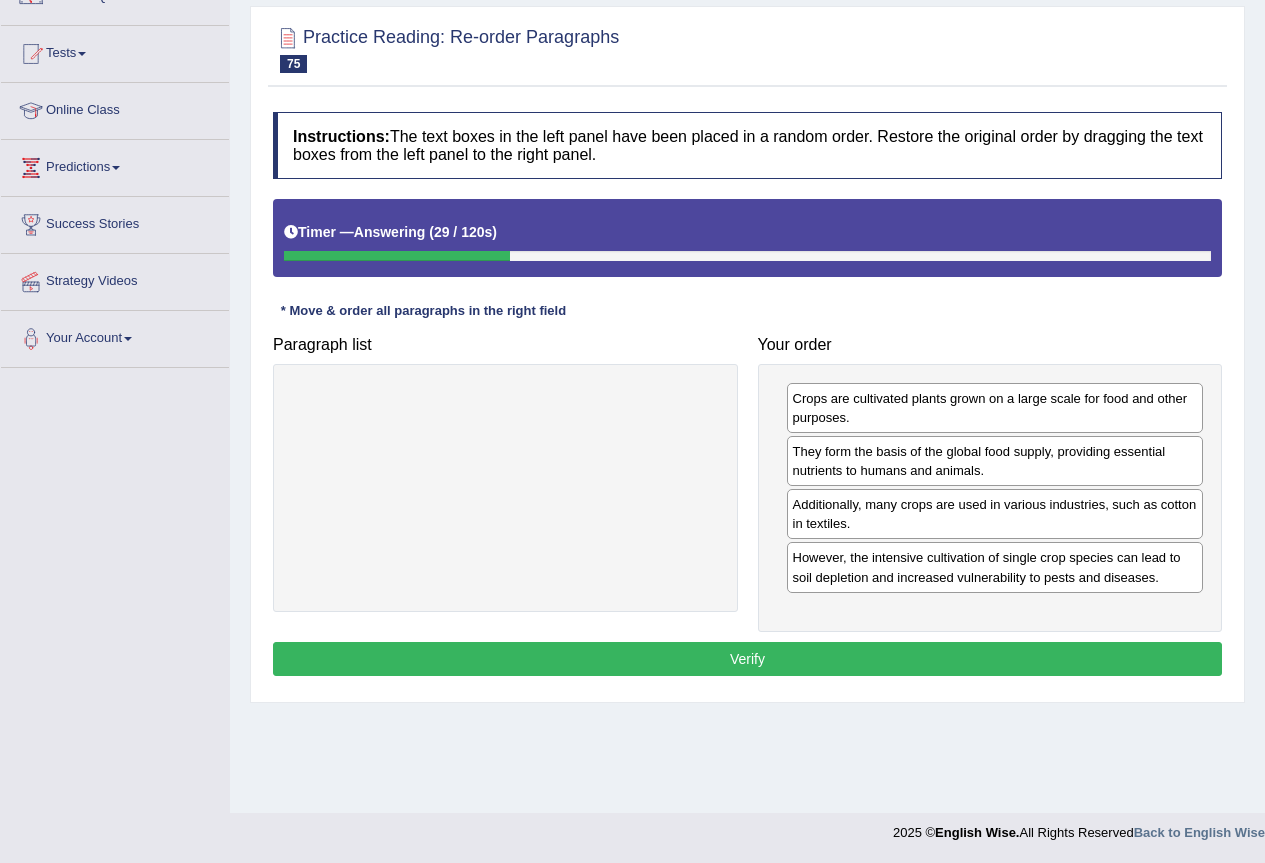 click on "Verify" at bounding box center (747, 659) 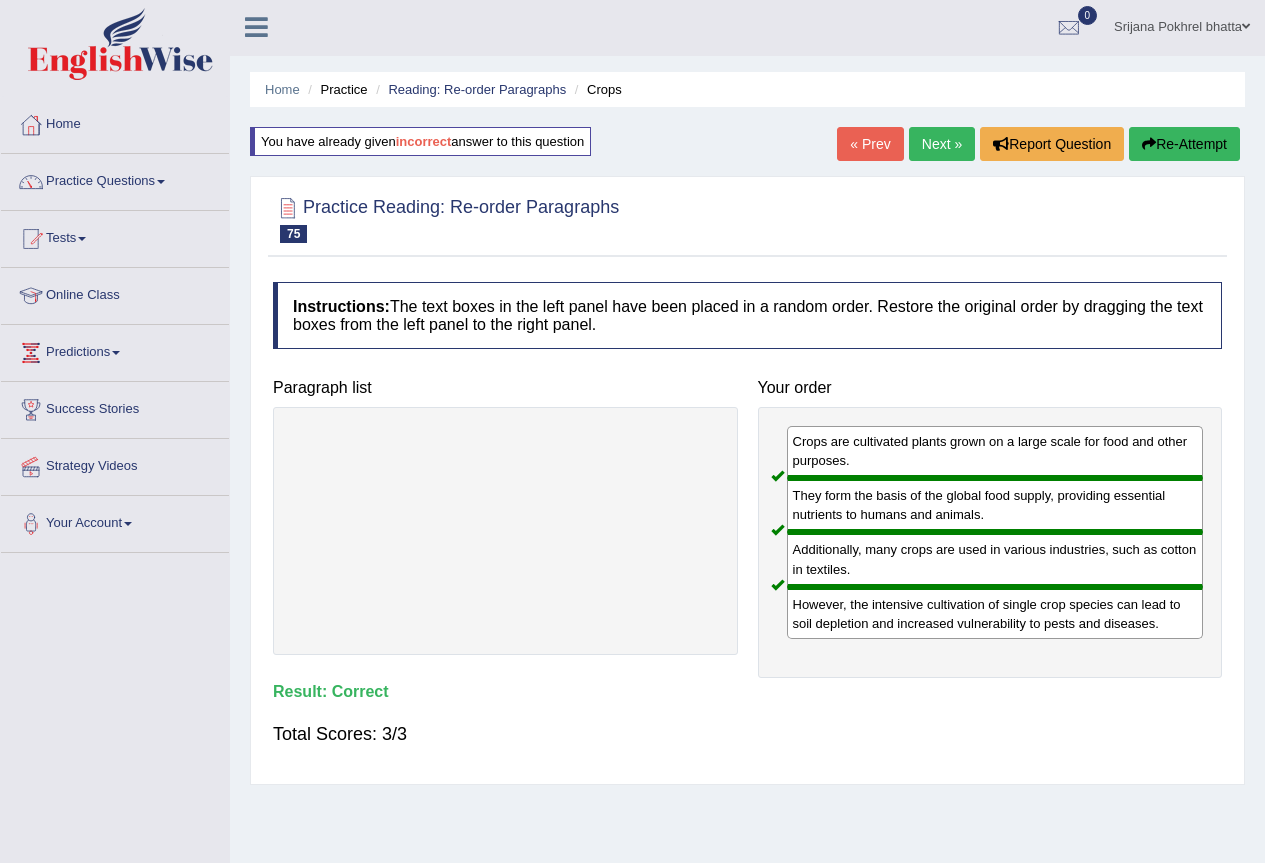 scroll, scrollTop: 0, scrollLeft: 0, axis: both 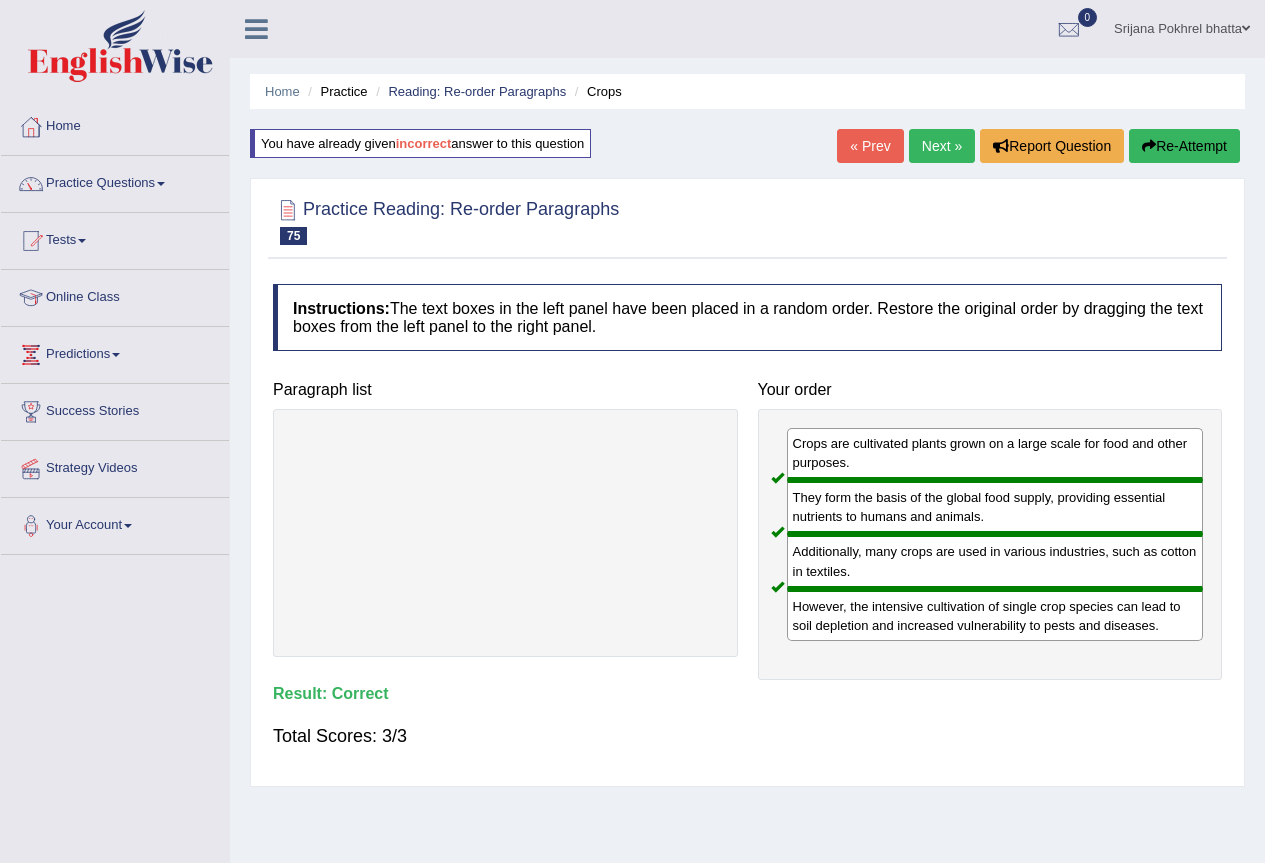 click on "Next »" at bounding box center (942, 146) 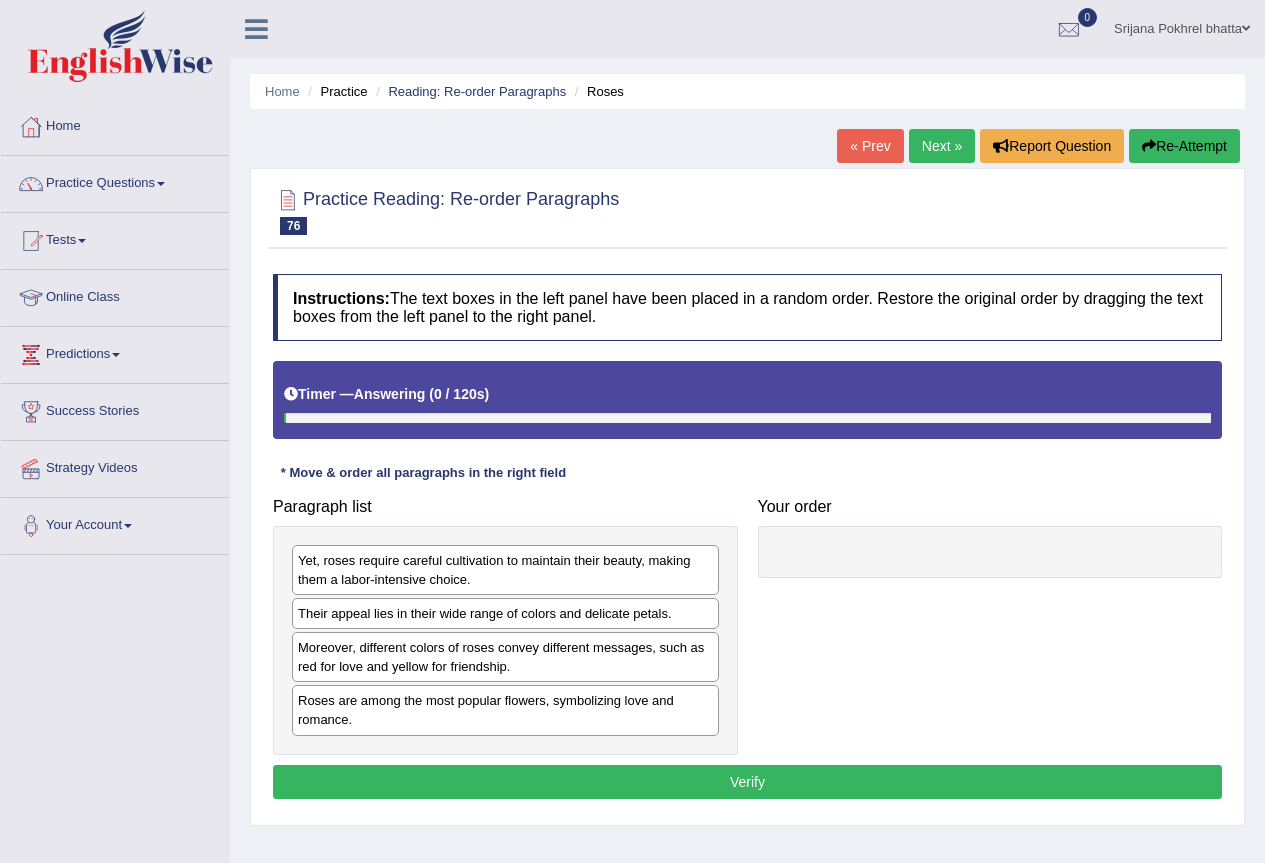 scroll, scrollTop: 0, scrollLeft: 0, axis: both 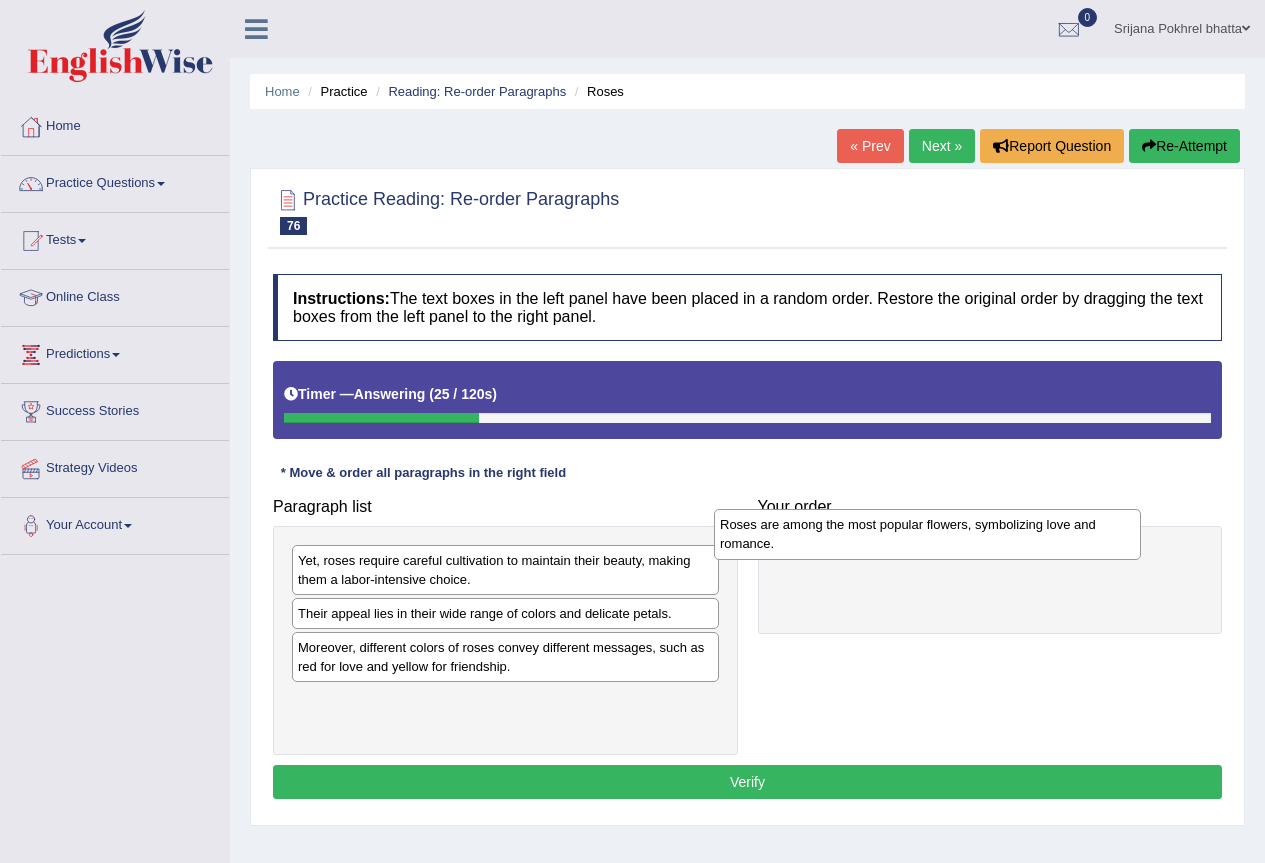 drag, startPoint x: 476, startPoint y: 721, endPoint x: 898, endPoint y: 545, distance: 457.2308 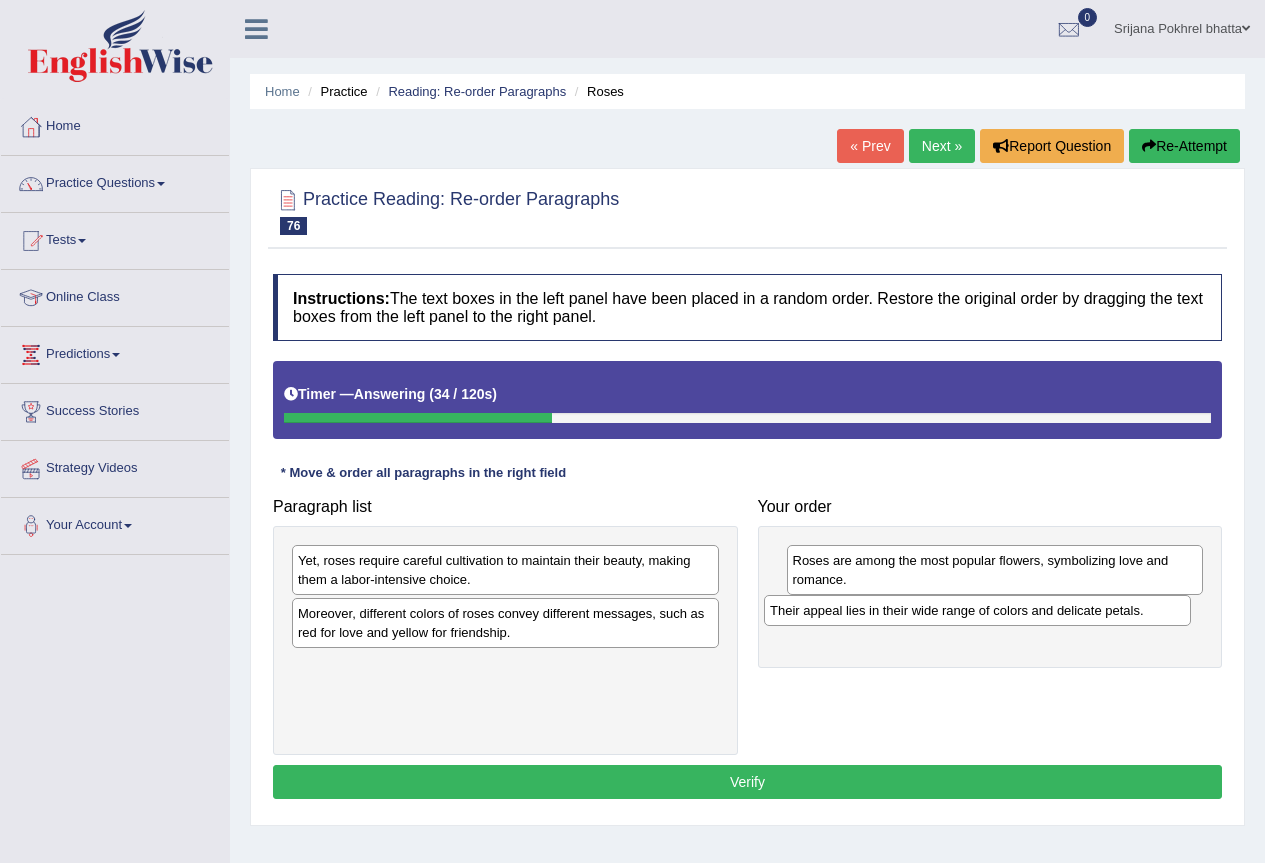 drag, startPoint x: 420, startPoint y: 625, endPoint x: 892, endPoint y: 622, distance: 472.00952 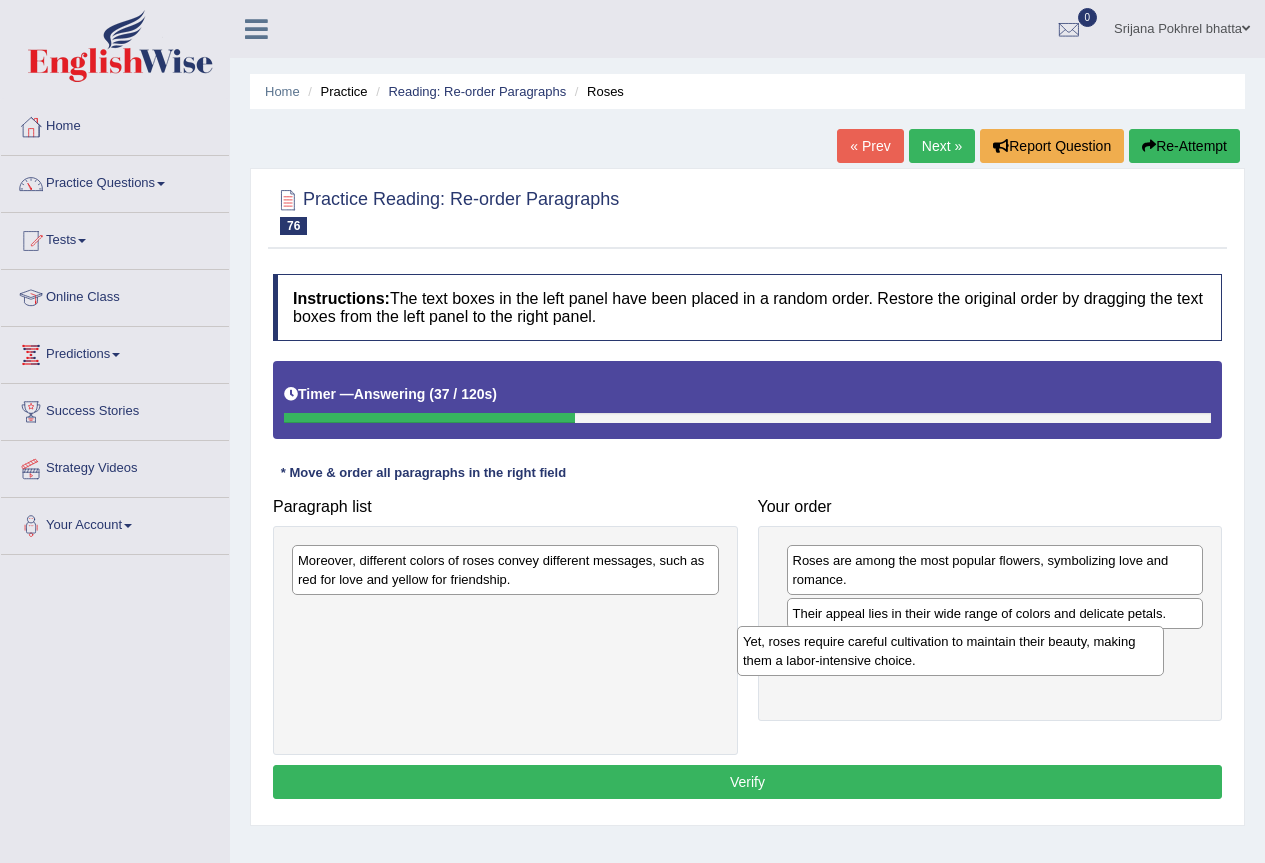 drag, startPoint x: 442, startPoint y: 575, endPoint x: 887, endPoint y: 656, distance: 452.31183 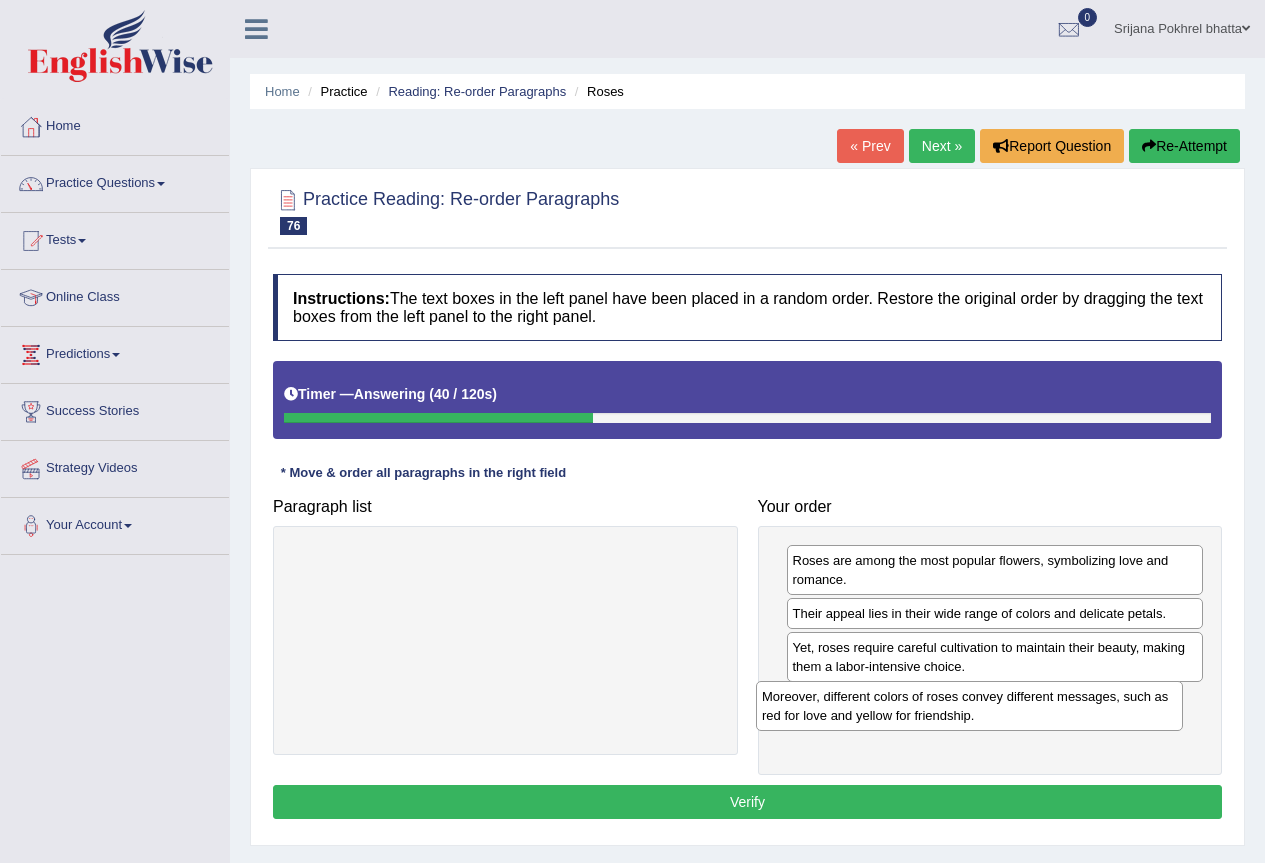 drag, startPoint x: 482, startPoint y: 575, endPoint x: 946, endPoint y: 711, distance: 483.52042 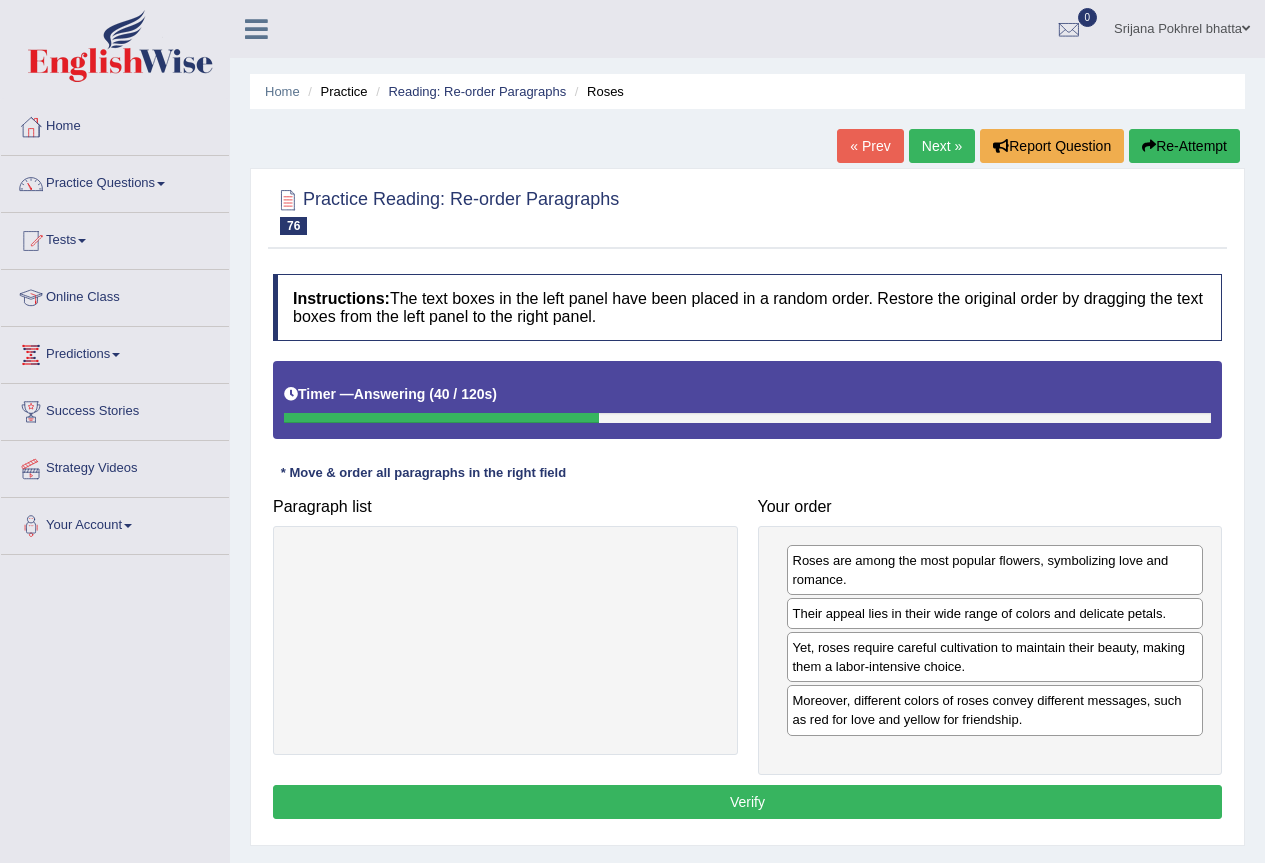 click on "Verify" at bounding box center [747, 802] 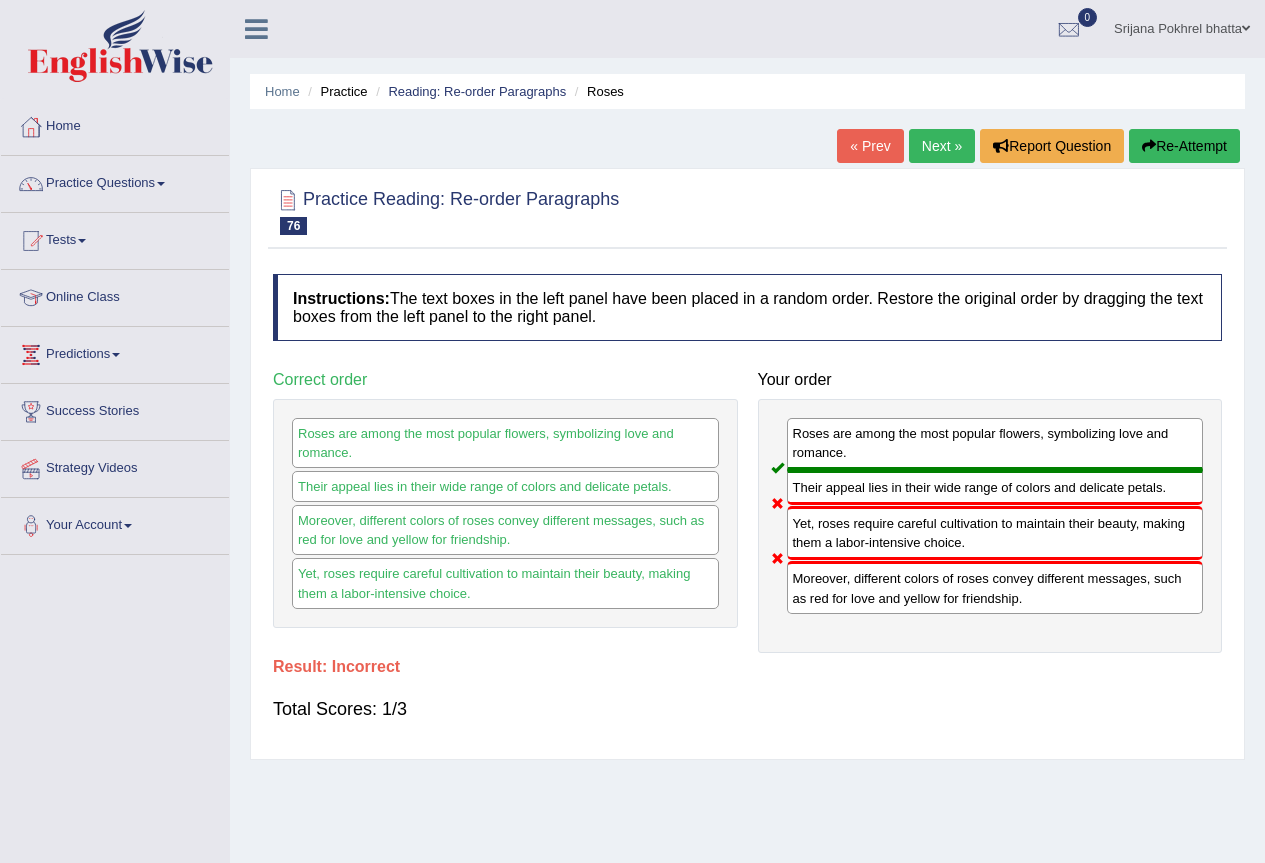 click on "Re-Attempt" at bounding box center (1184, 146) 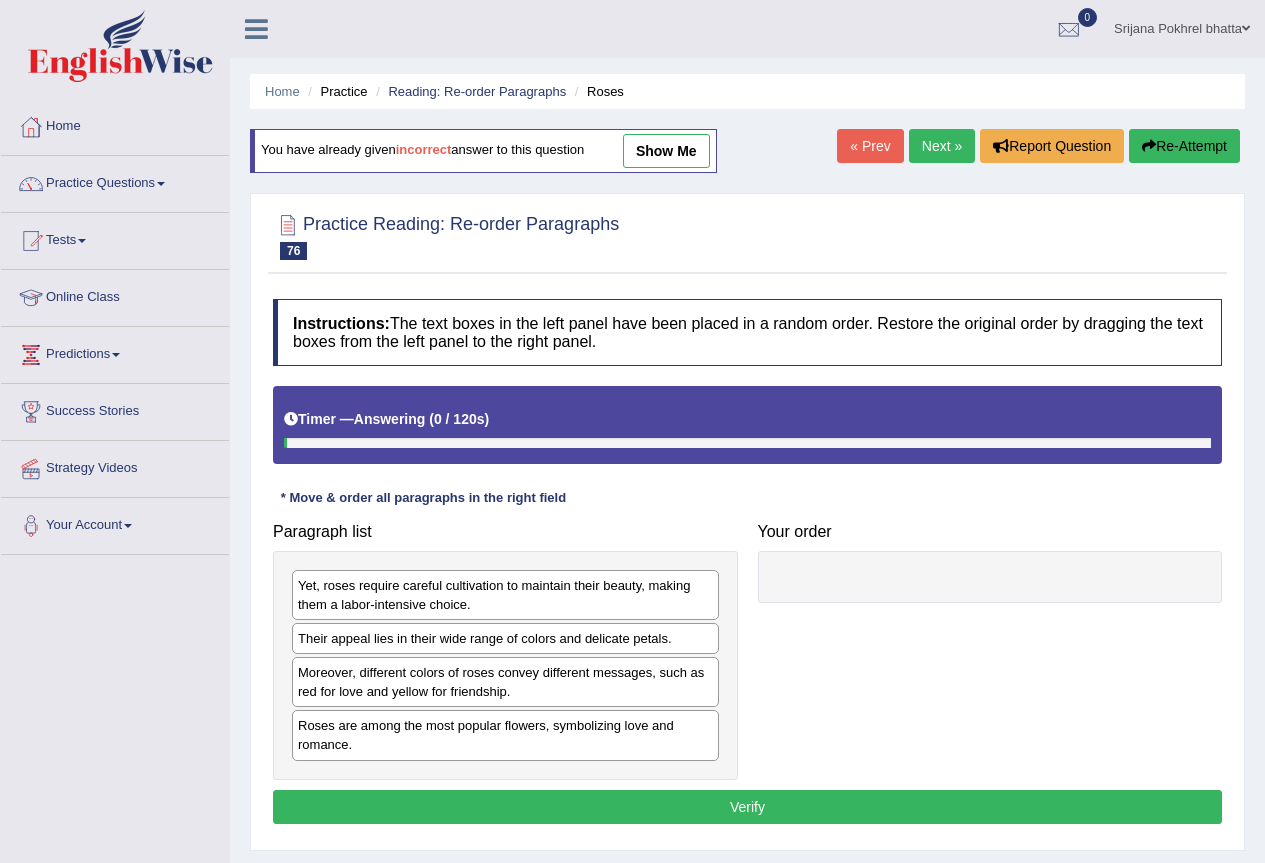 scroll, scrollTop: 0, scrollLeft: 0, axis: both 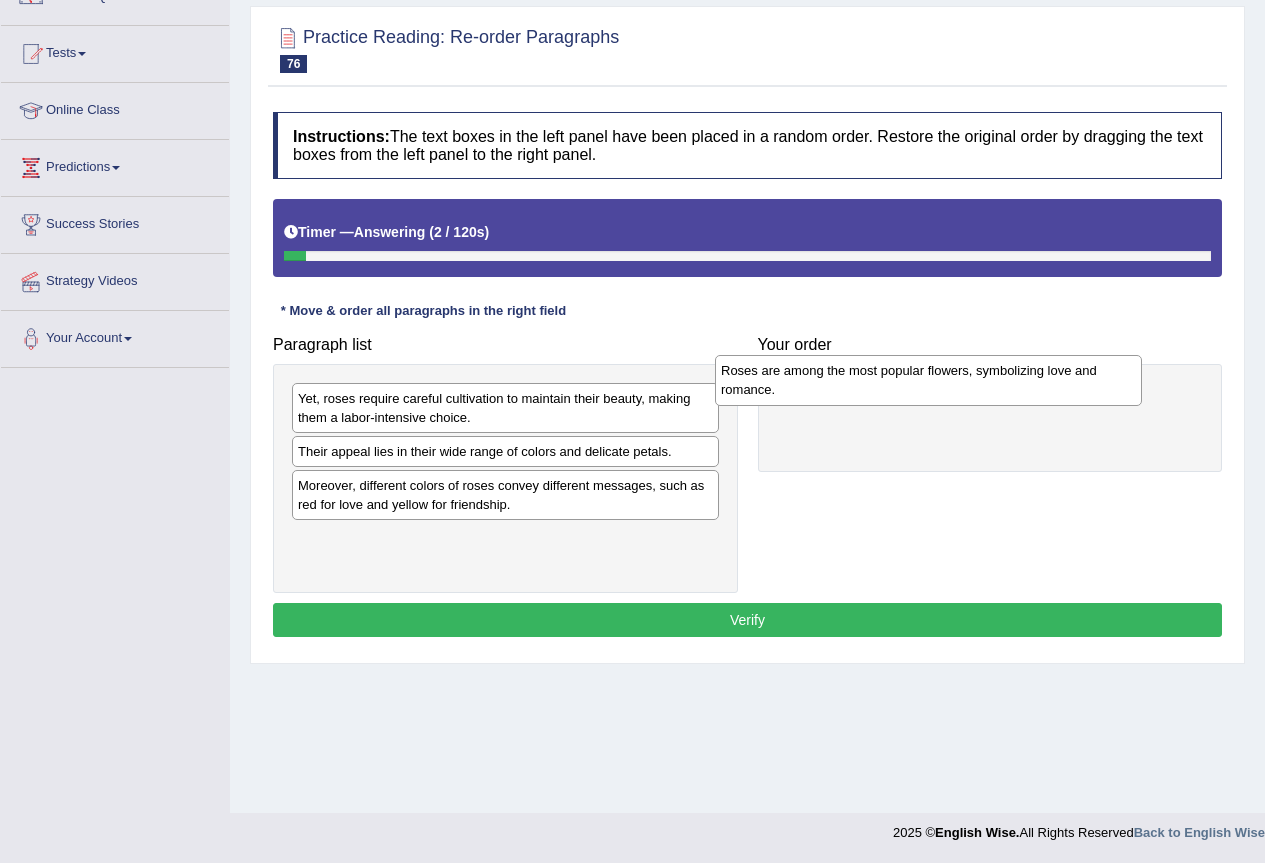 drag, startPoint x: 387, startPoint y: 551, endPoint x: 810, endPoint y: 383, distance: 455.14062 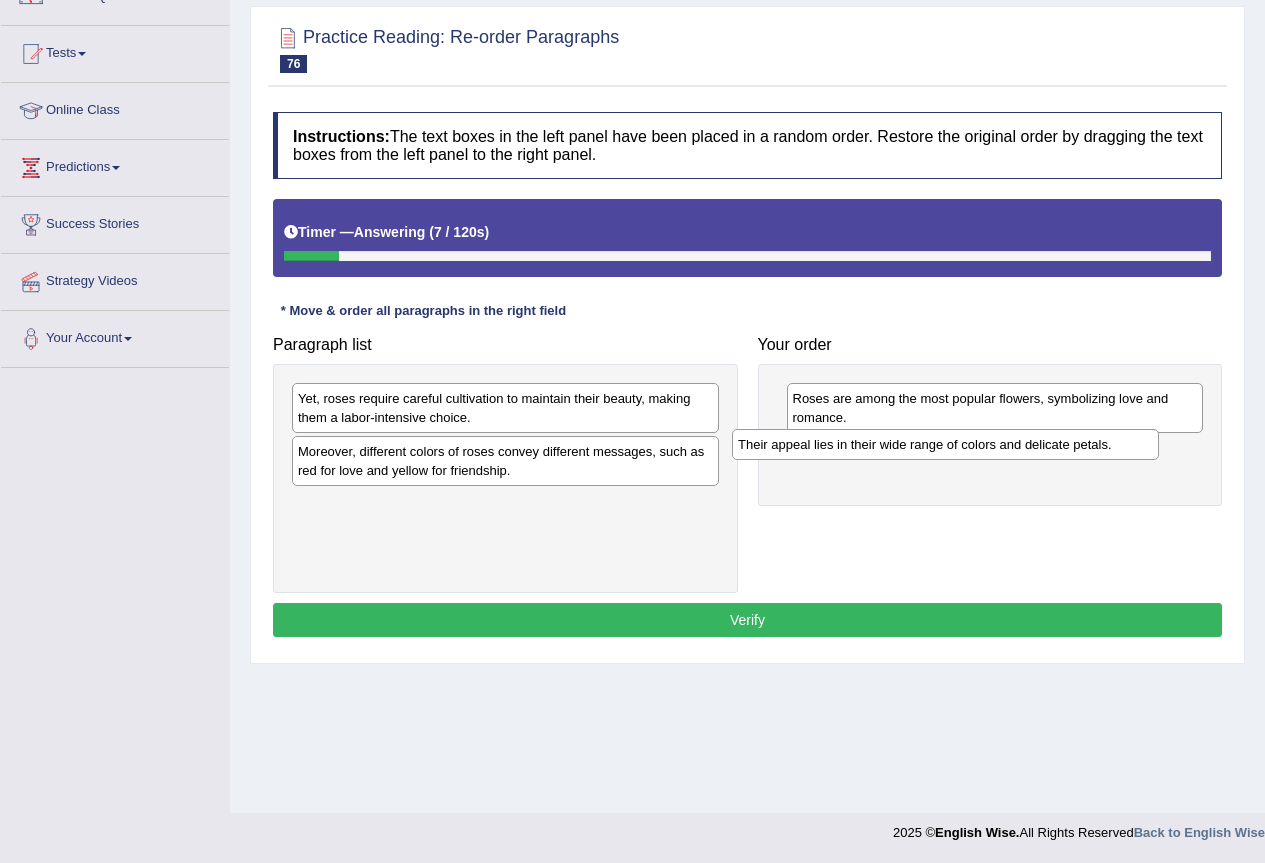 drag, startPoint x: 393, startPoint y: 455, endPoint x: 833, endPoint y: 448, distance: 440.05566 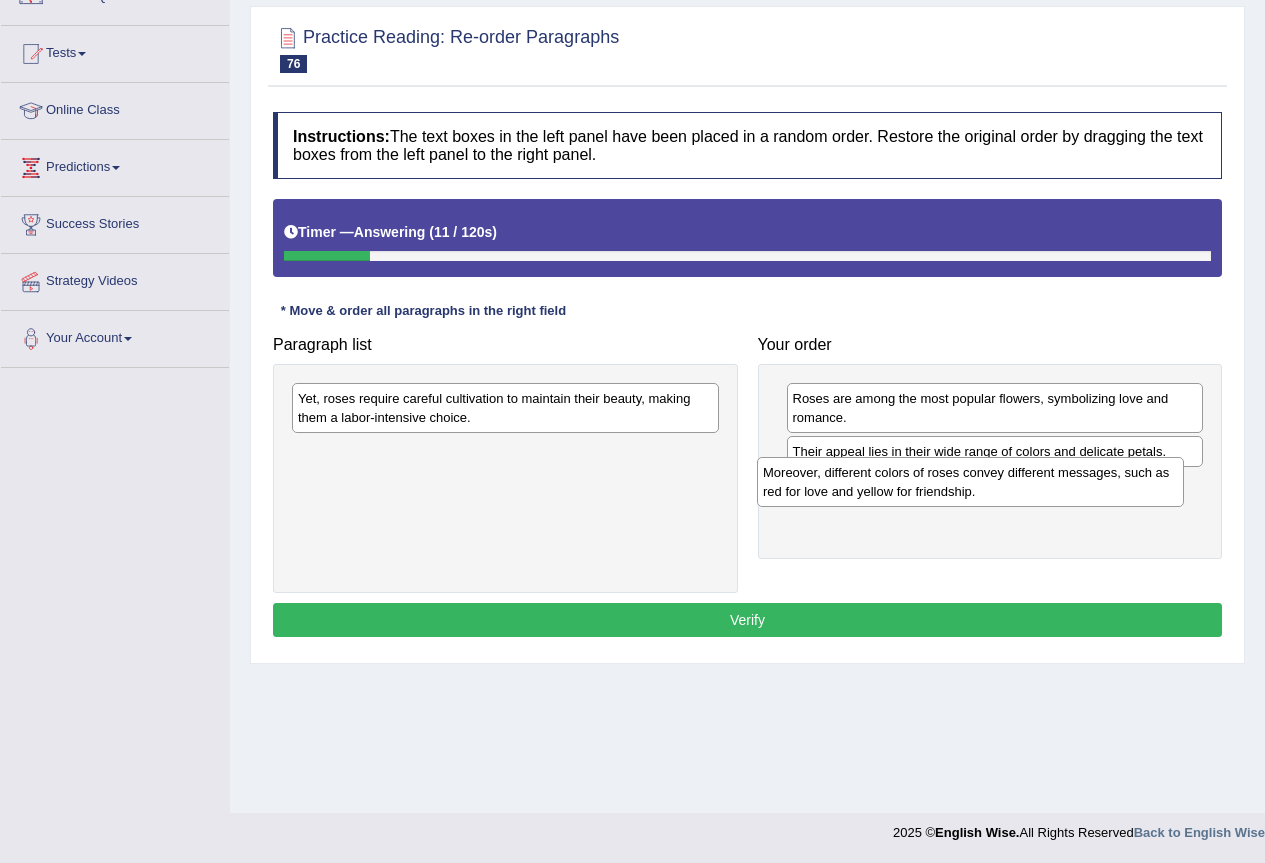 drag, startPoint x: 466, startPoint y: 466, endPoint x: 932, endPoint y: 487, distance: 466.47293 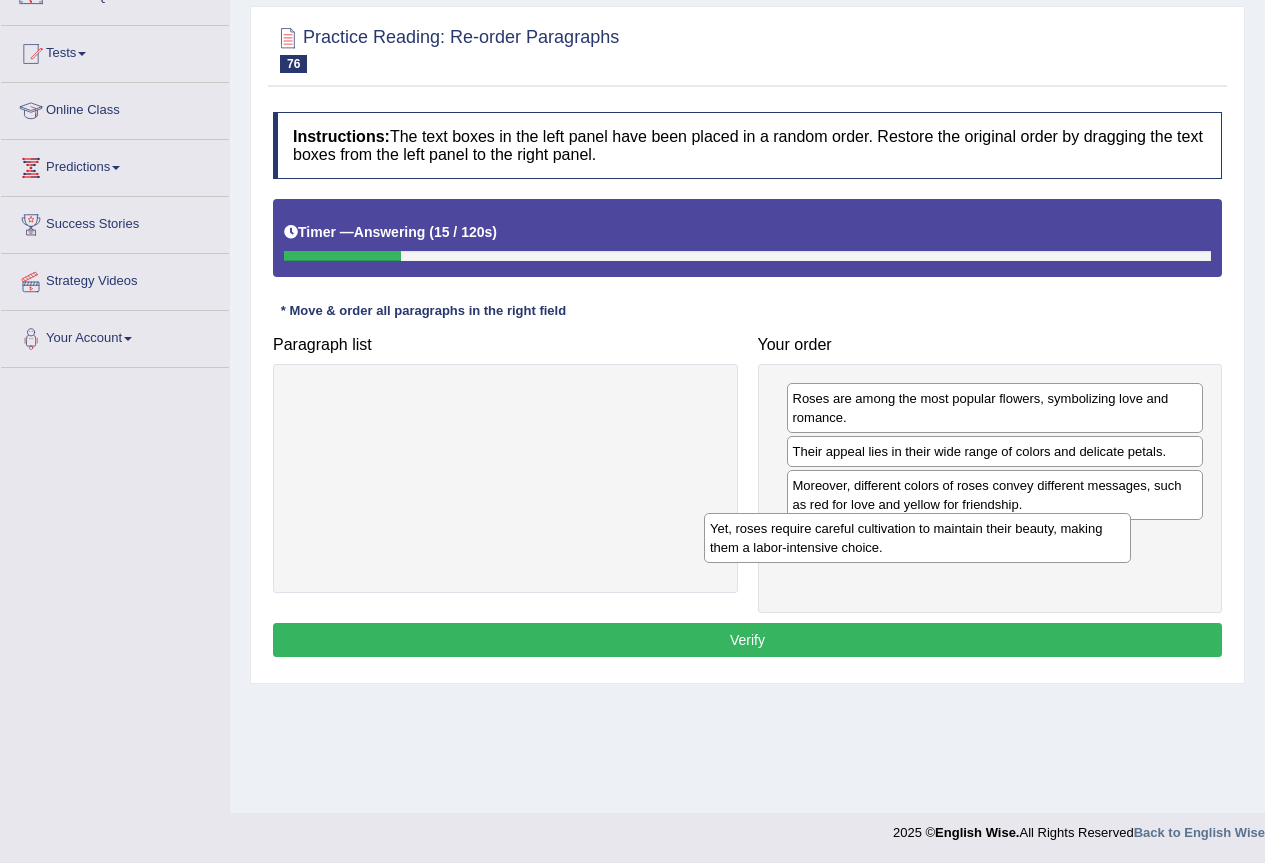 drag, startPoint x: 465, startPoint y: 415, endPoint x: 877, endPoint y: 545, distance: 432.02313 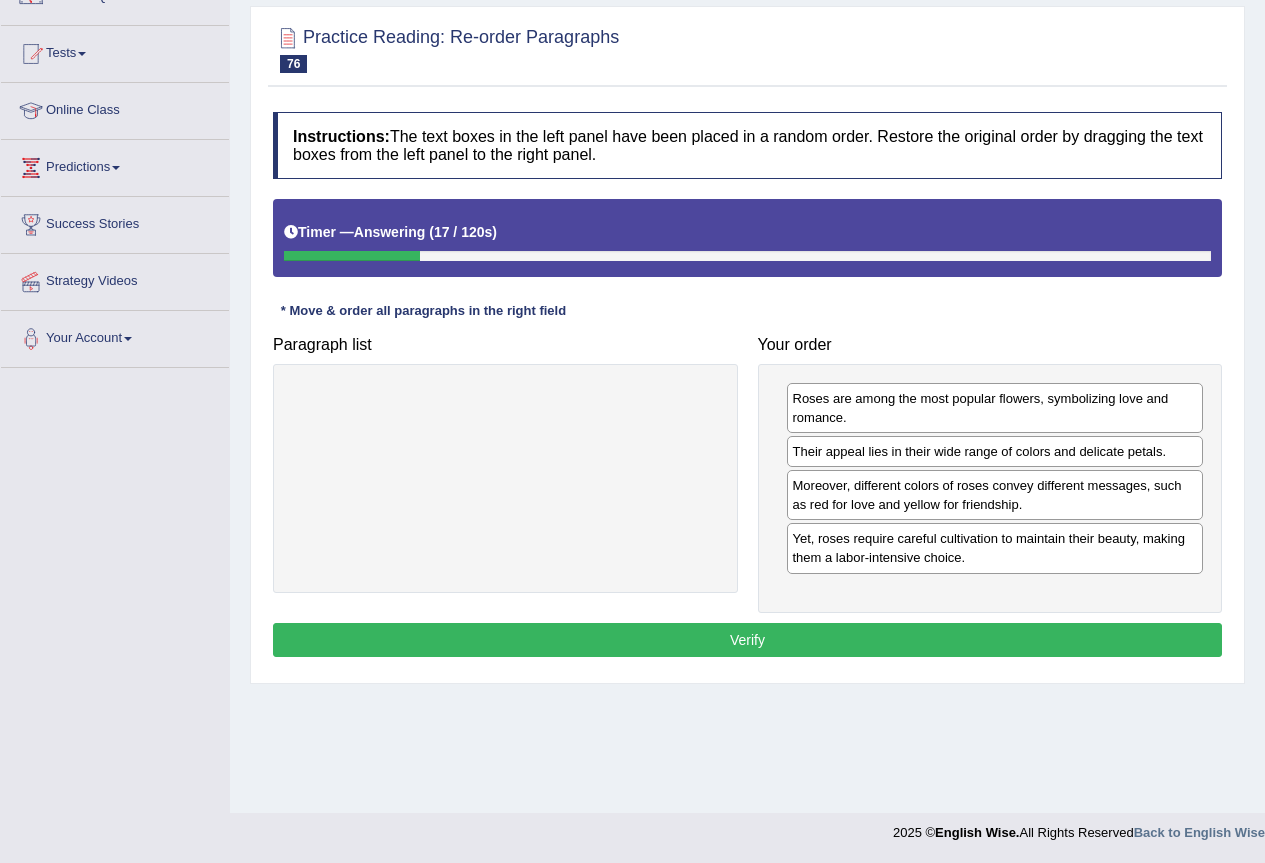 click on "Verify" at bounding box center [747, 640] 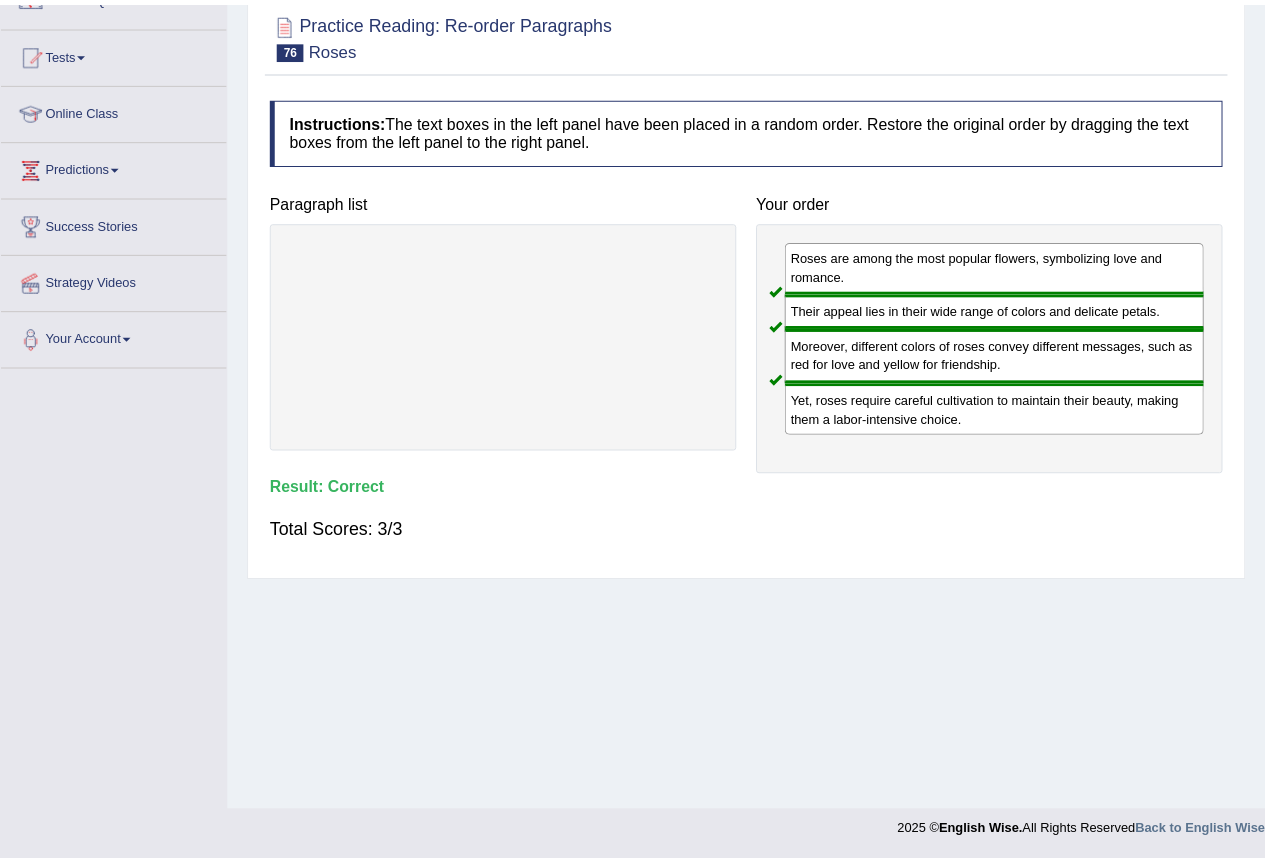 scroll, scrollTop: 0, scrollLeft: 0, axis: both 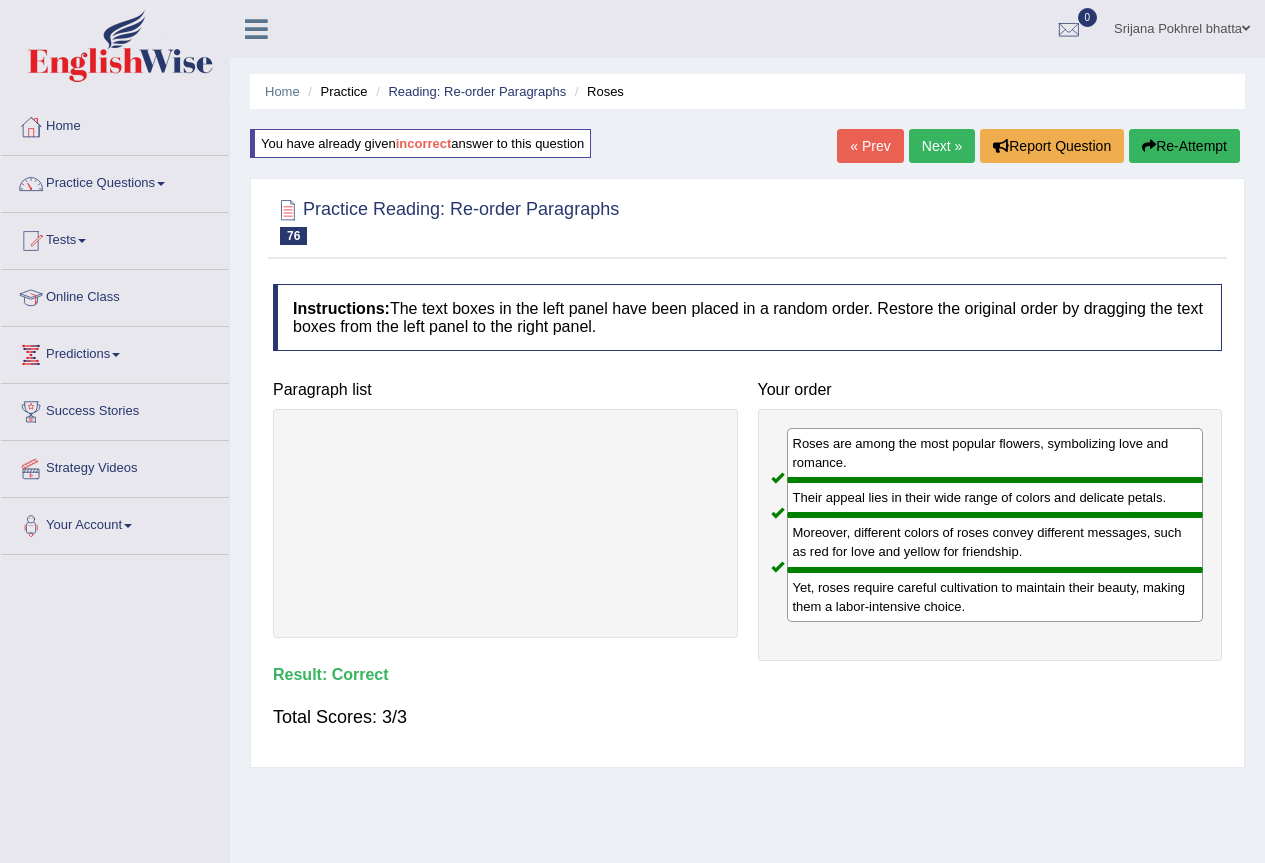 click on "Next »" at bounding box center (942, 146) 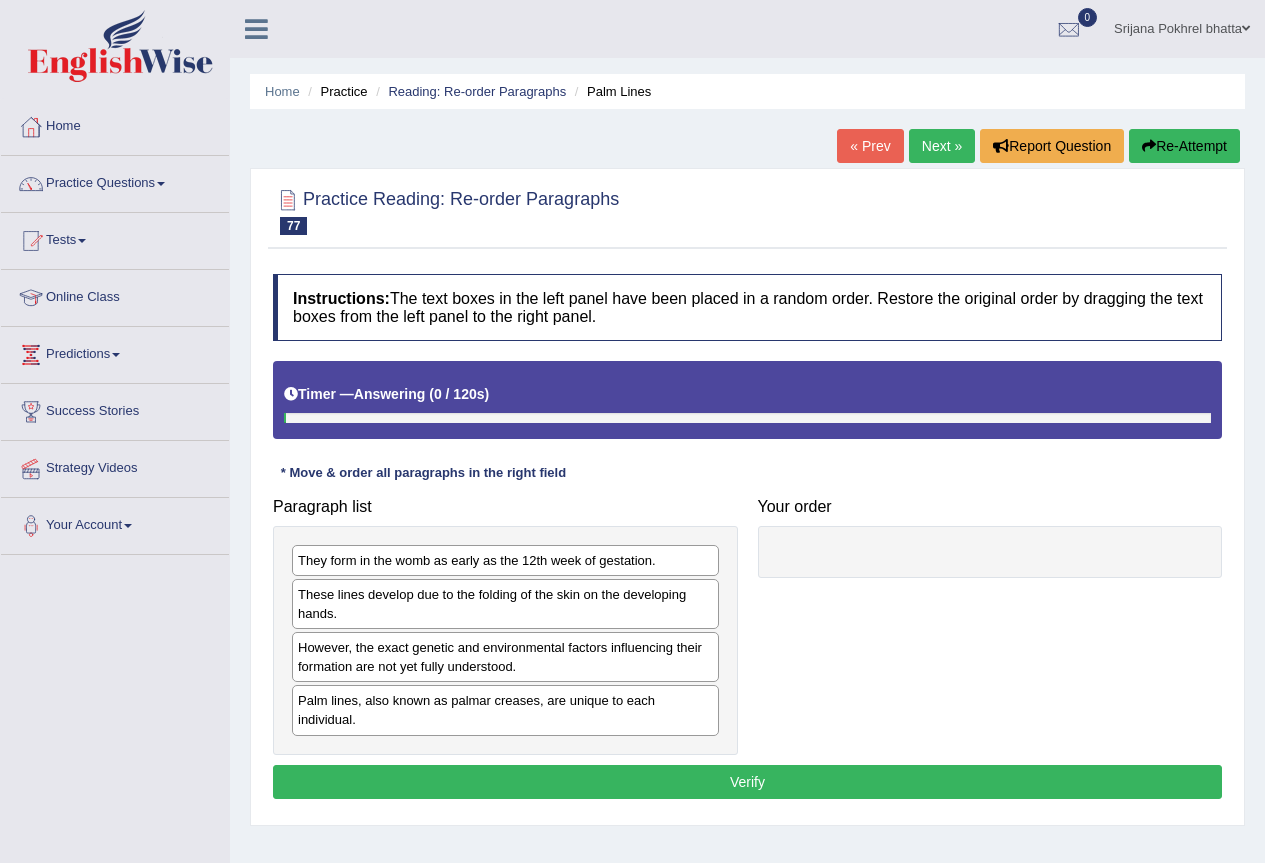 scroll, scrollTop: 0, scrollLeft: 0, axis: both 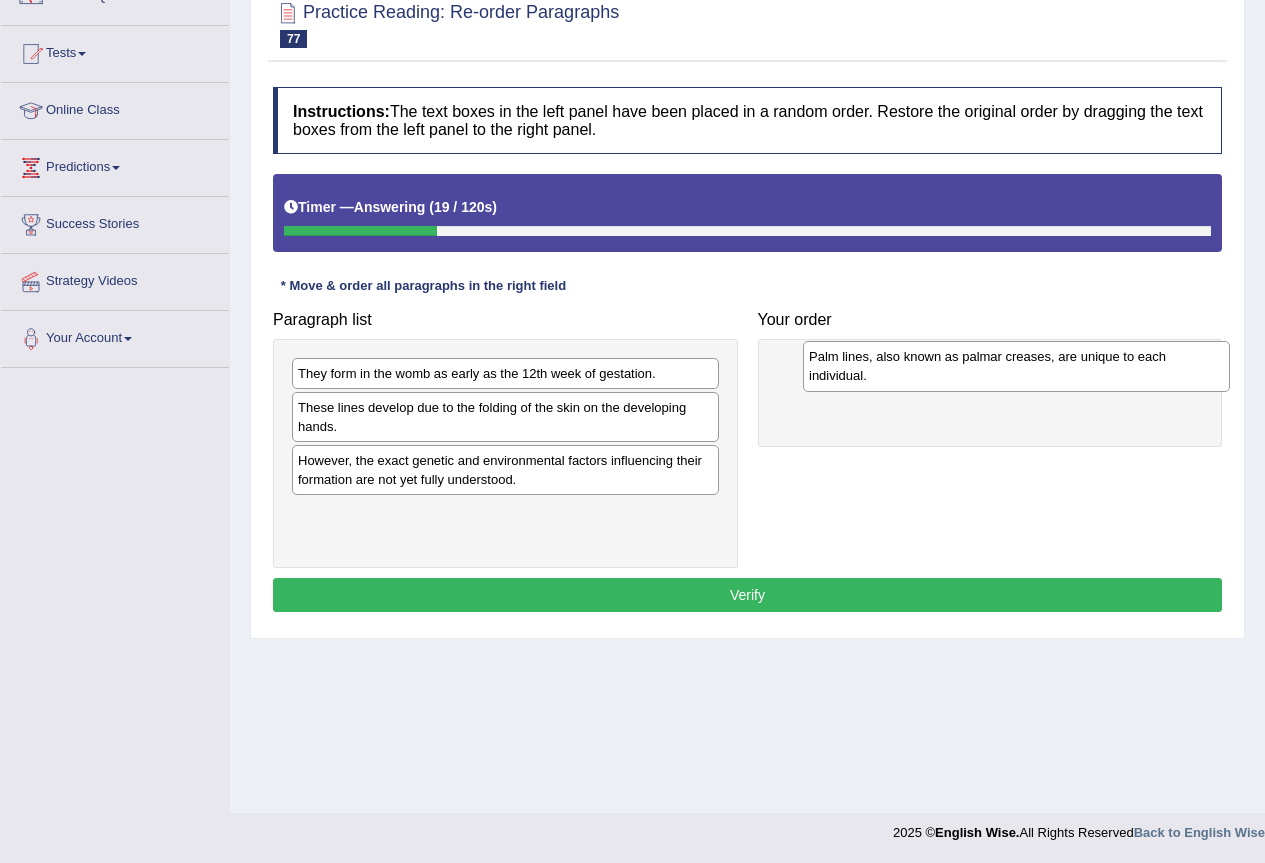 drag, startPoint x: 446, startPoint y: 534, endPoint x: 951, endPoint y: 375, distance: 529.43933 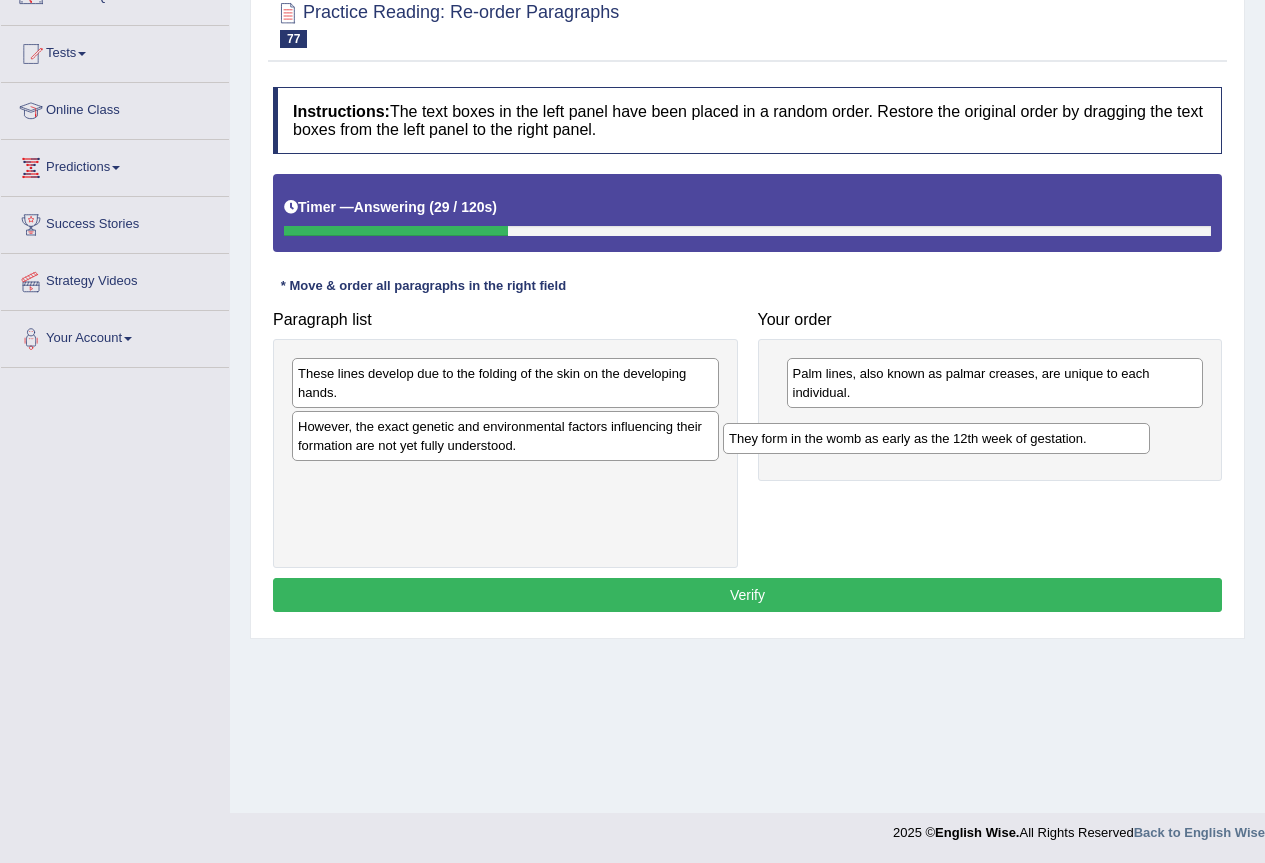 drag, startPoint x: 449, startPoint y: 377, endPoint x: 880, endPoint y: 442, distance: 435.87384 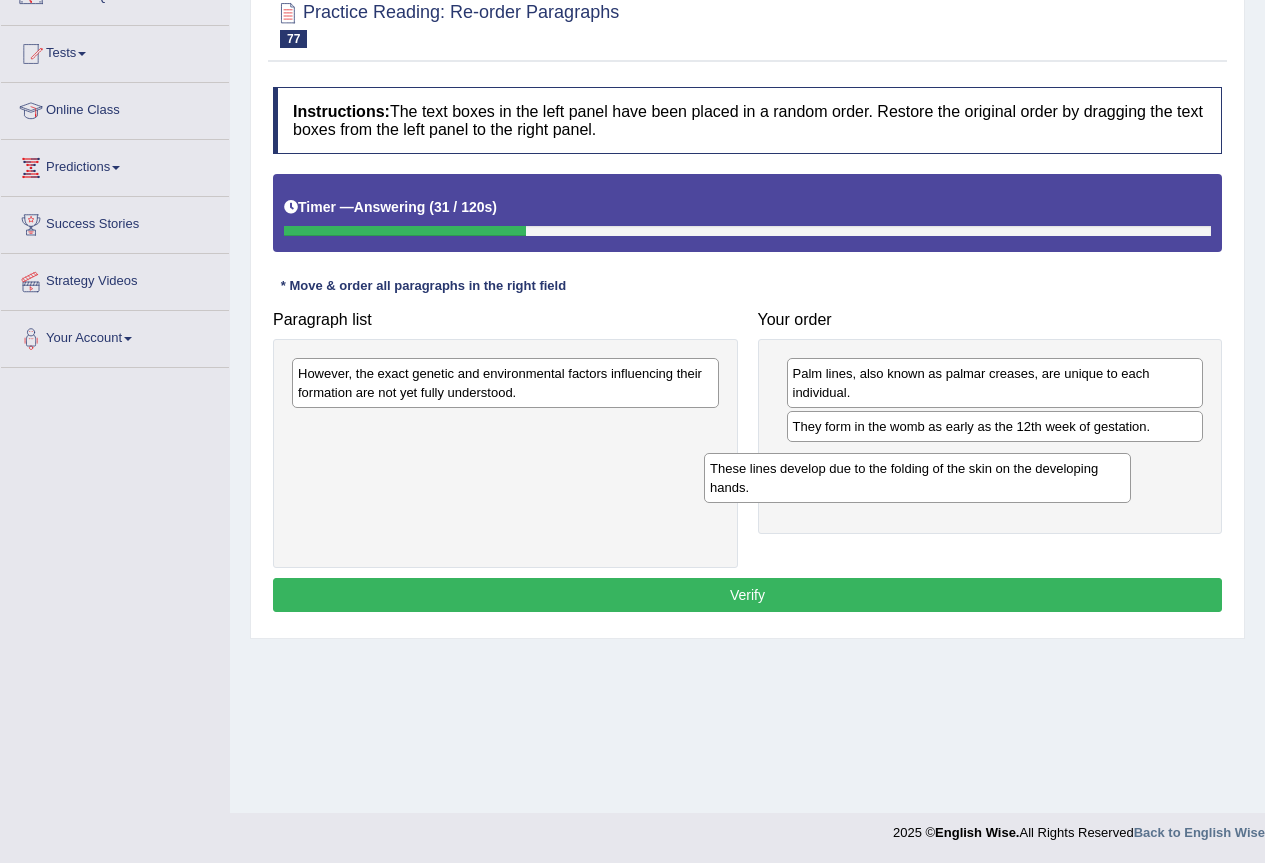 drag, startPoint x: 529, startPoint y: 383, endPoint x: 943, endPoint y: 476, distance: 424.3171 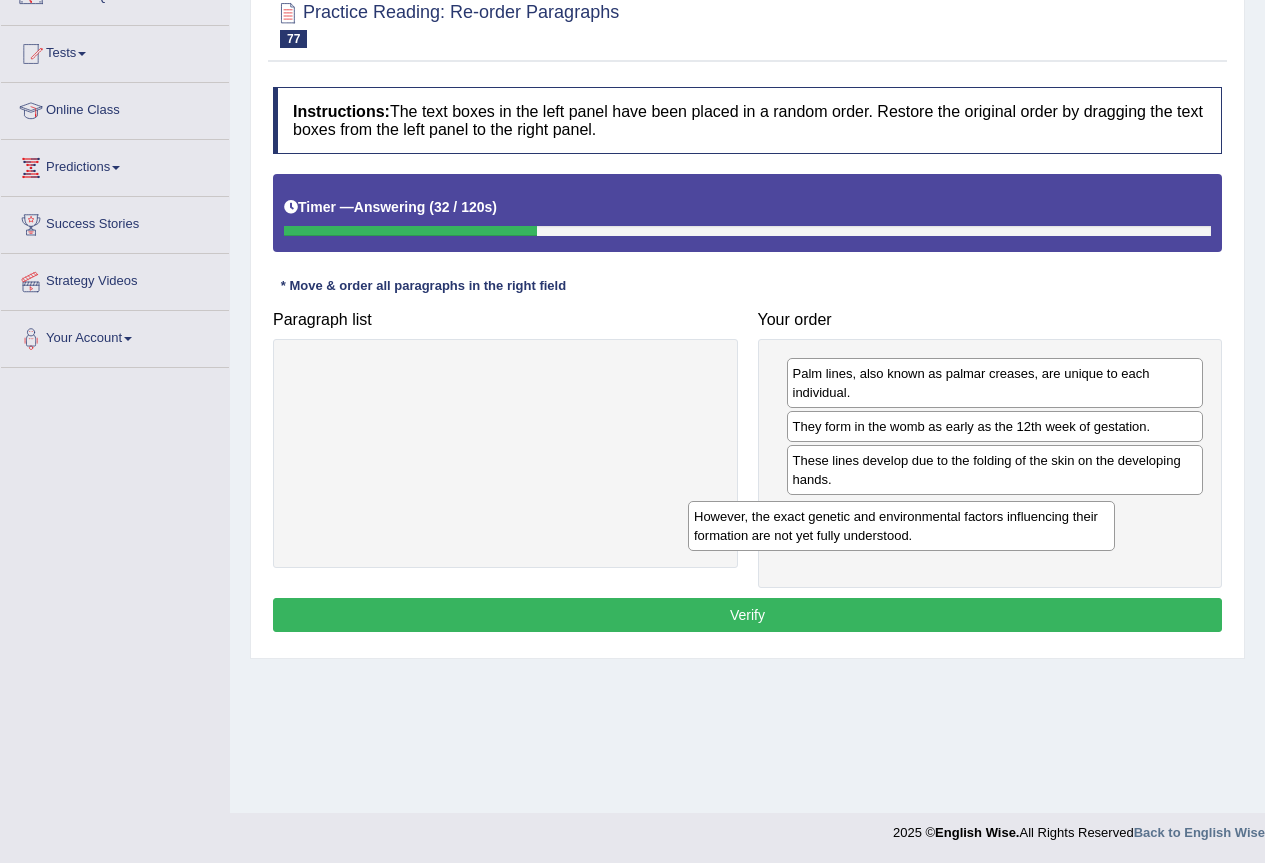 drag, startPoint x: 442, startPoint y: 371, endPoint x: 847, endPoint y: 511, distance: 428.51486 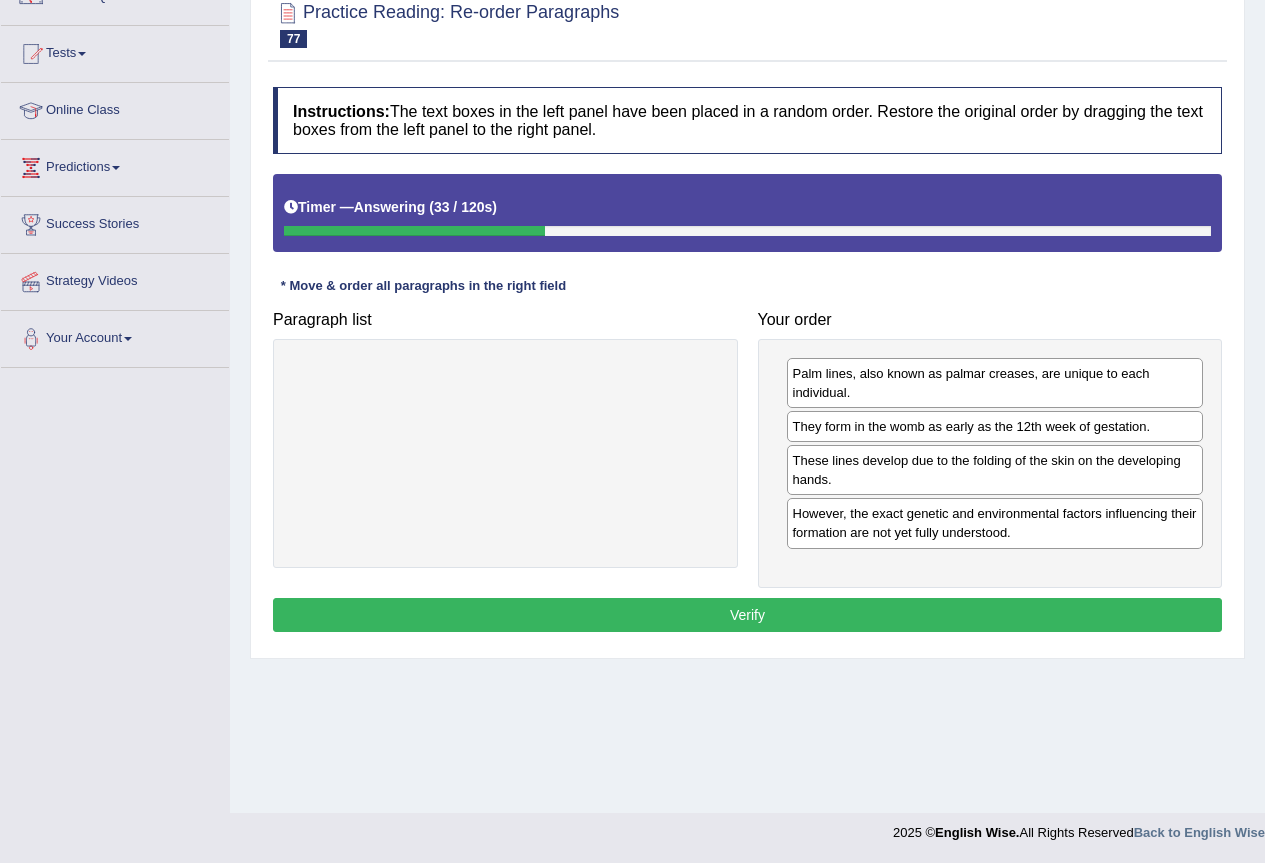 click on "Verify" at bounding box center [747, 615] 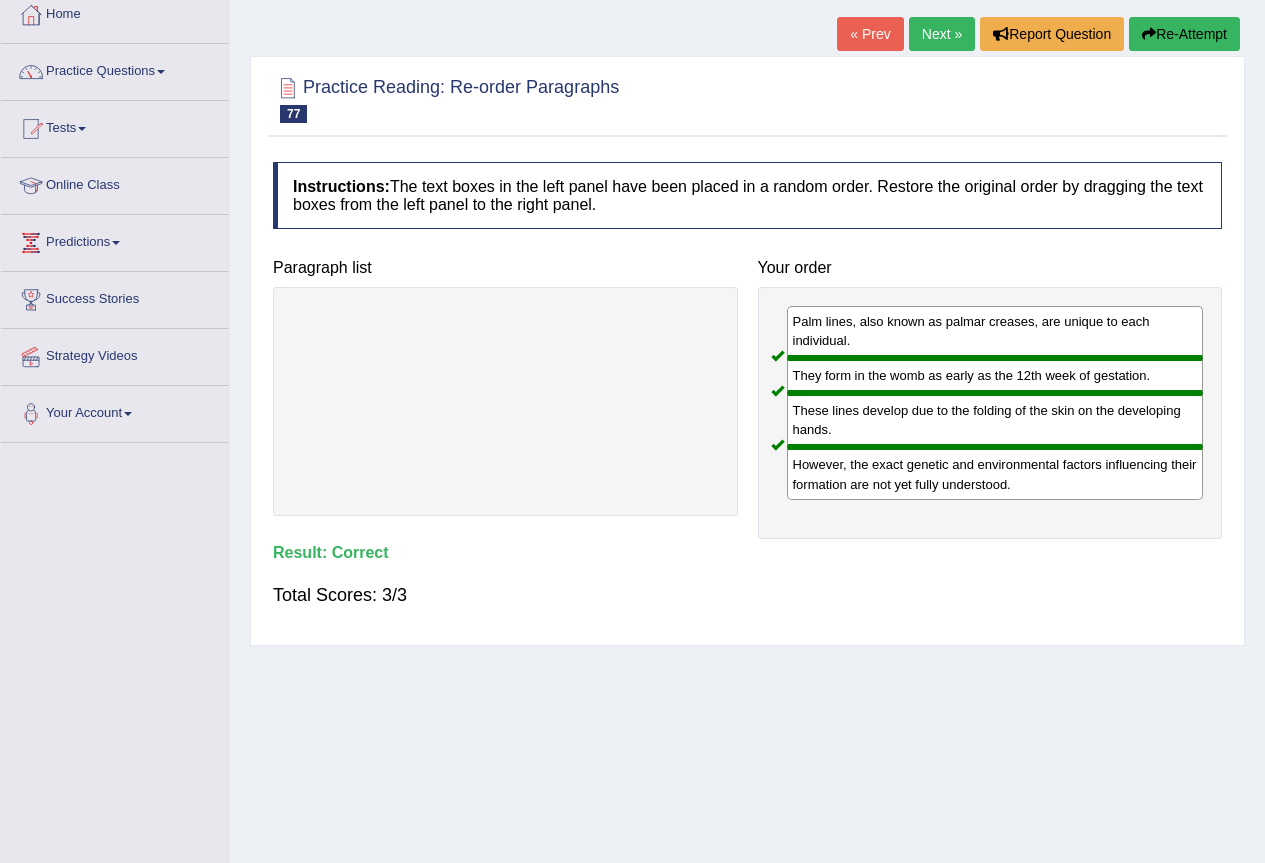 scroll, scrollTop: 0, scrollLeft: 0, axis: both 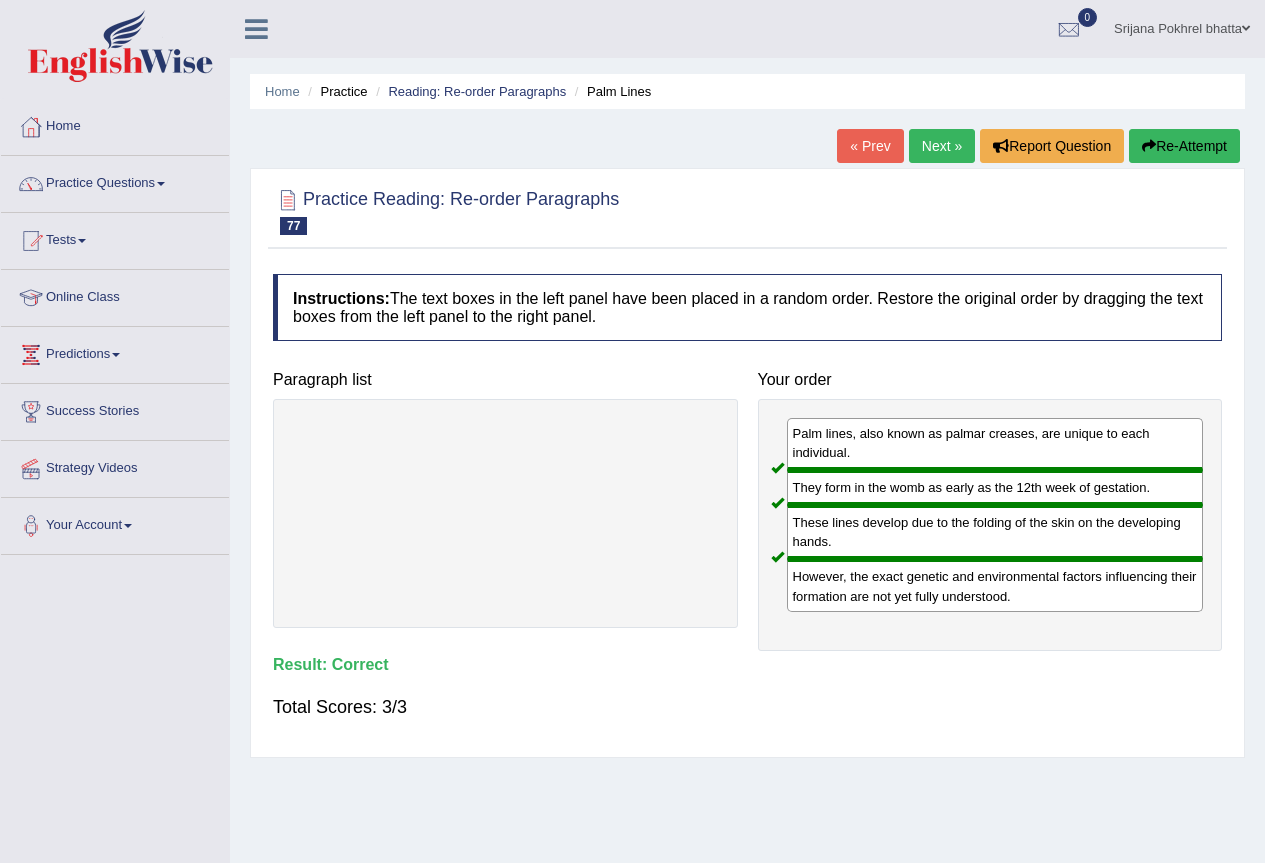 click on "Next »" at bounding box center (942, 146) 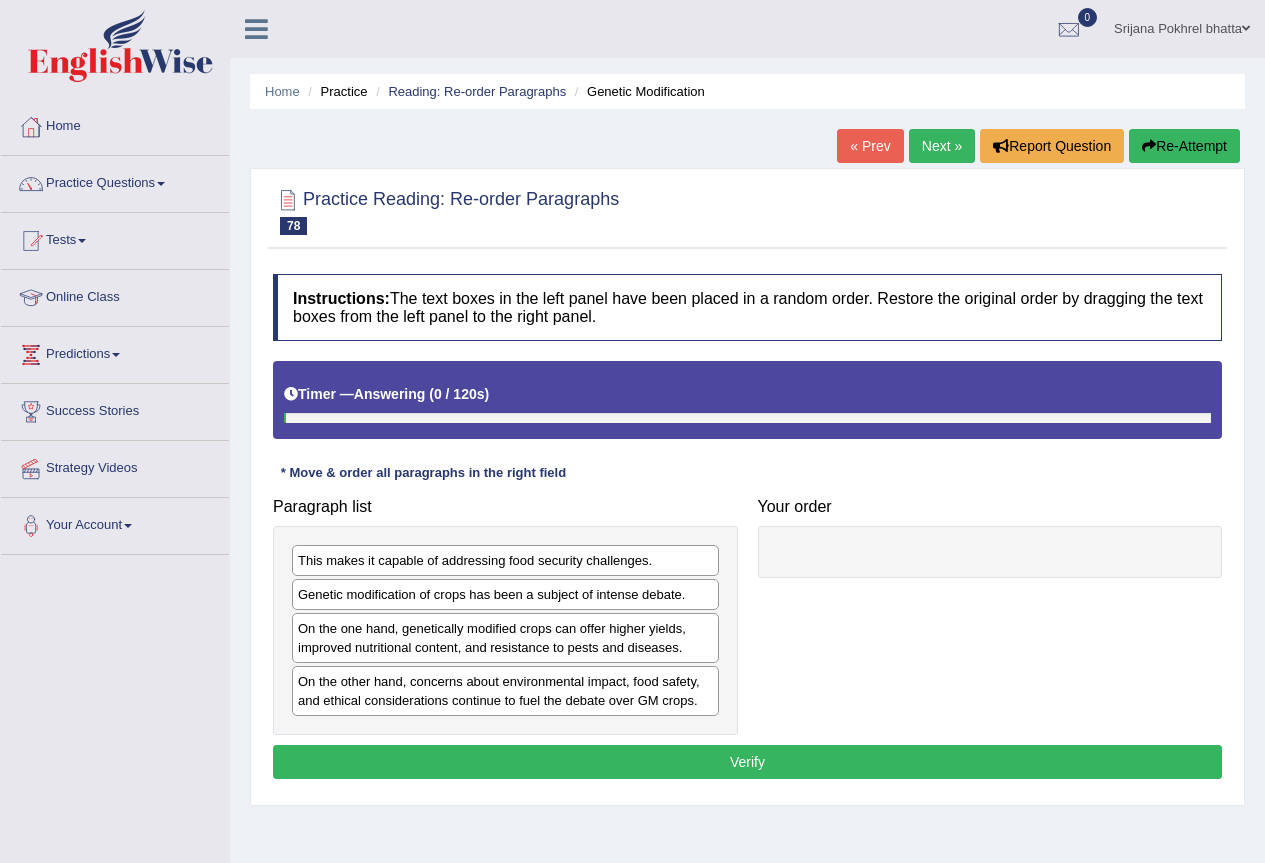 scroll, scrollTop: 0, scrollLeft: 0, axis: both 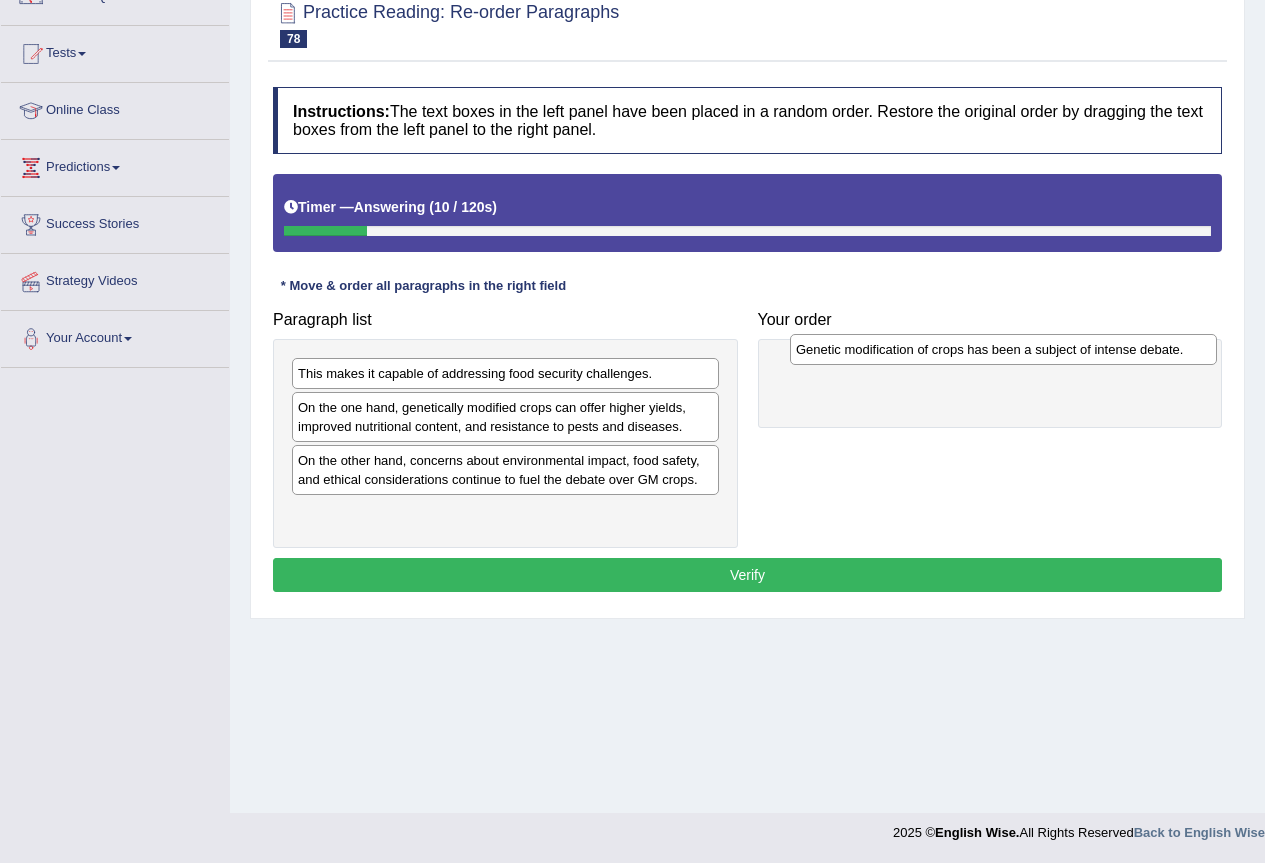 drag, startPoint x: 395, startPoint y: 411, endPoint x: 893, endPoint y: 353, distance: 501.36612 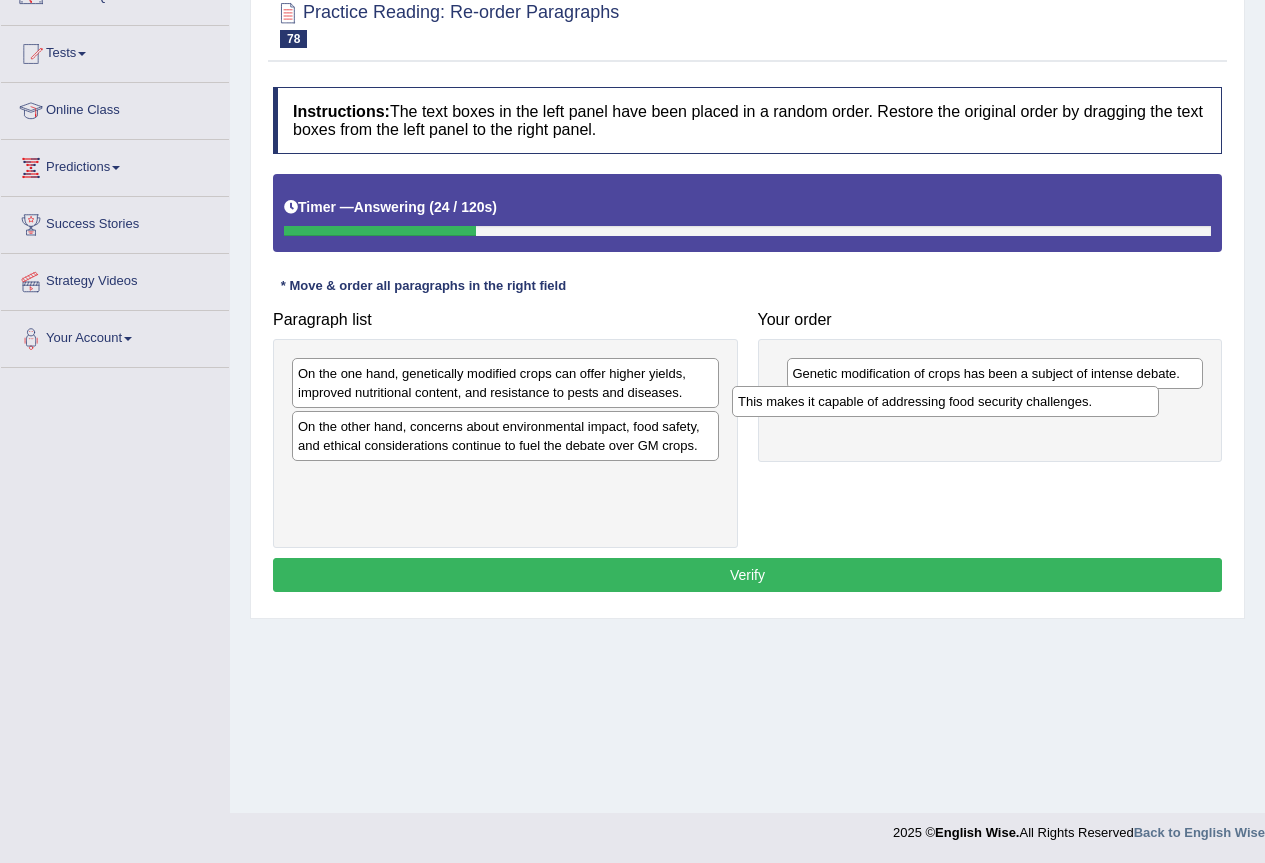 drag, startPoint x: 448, startPoint y: 387, endPoint x: 892, endPoint y: 412, distance: 444.70328 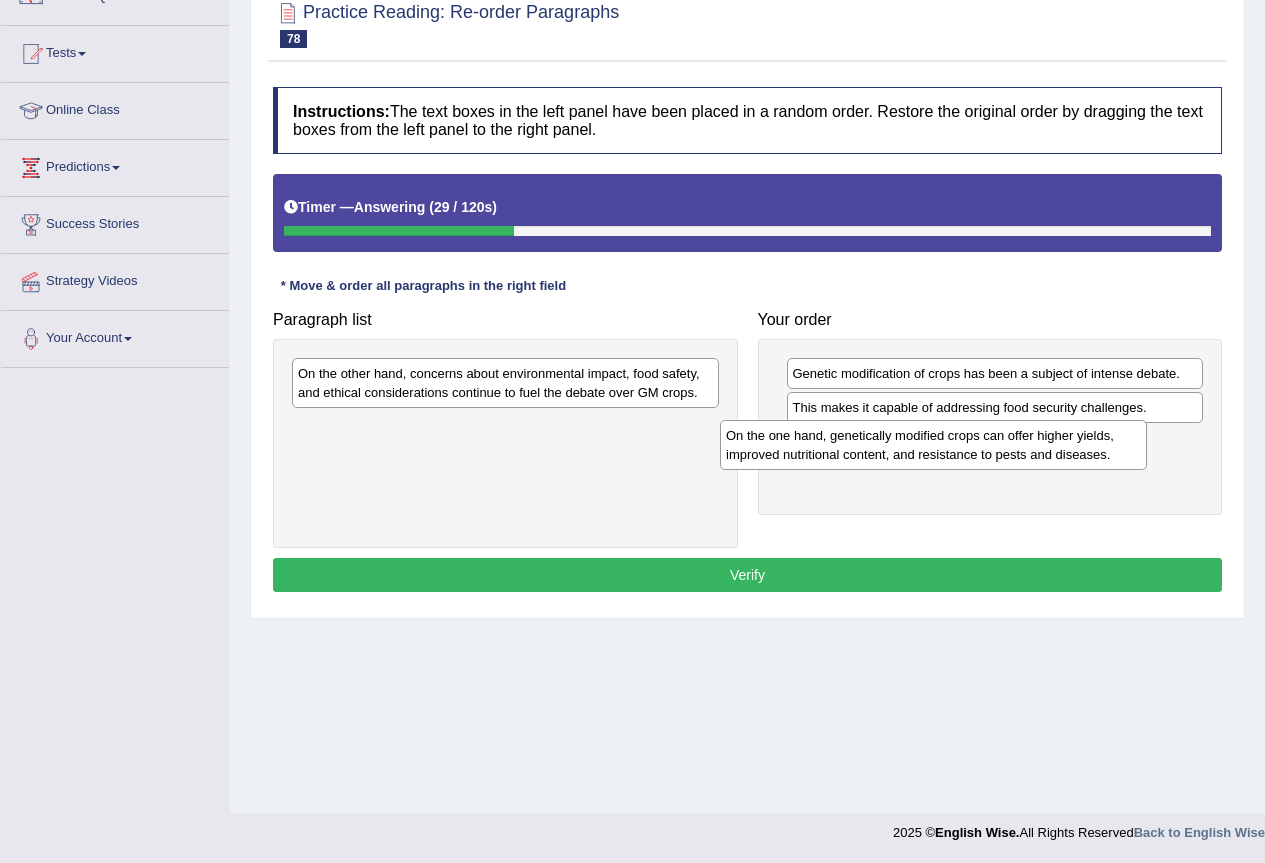 drag, startPoint x: 409, startPoint y: 391, endPoint x: 837, endPoint y: 453, distance: 432.46735 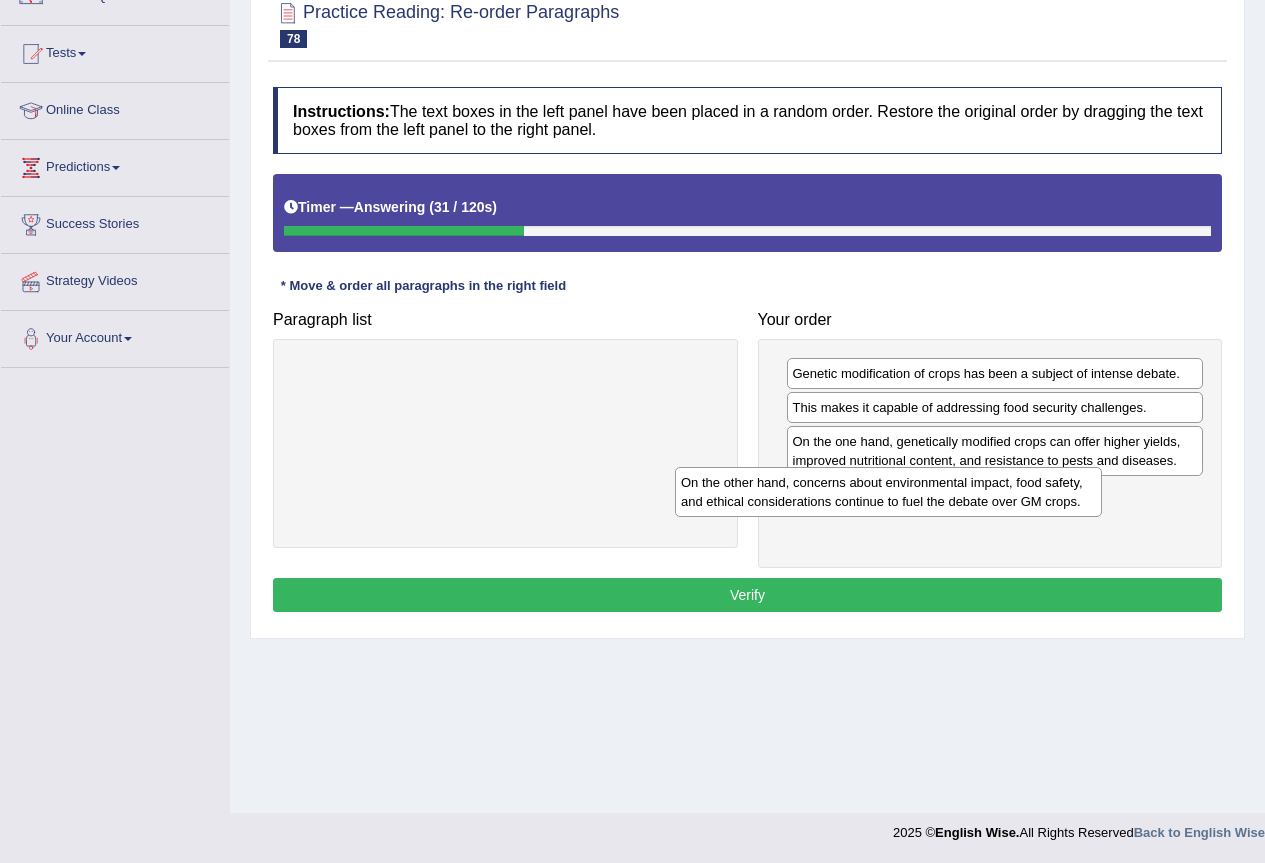 drag, startPoint x: 486, startPoint y: 379, endPoint x: 873, endPoint y: 486, distance: 401.51962 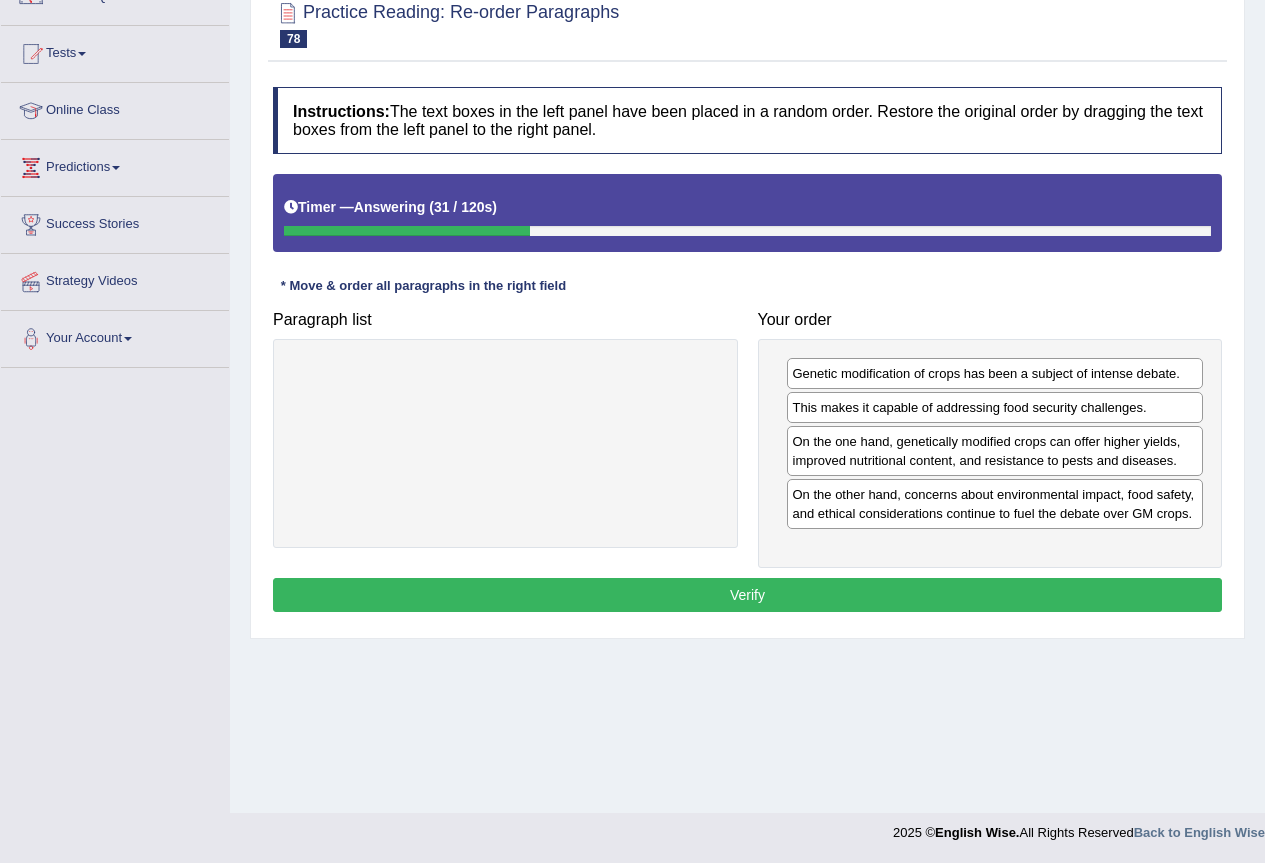 click on "Verify" at bounding box center [747, 595] 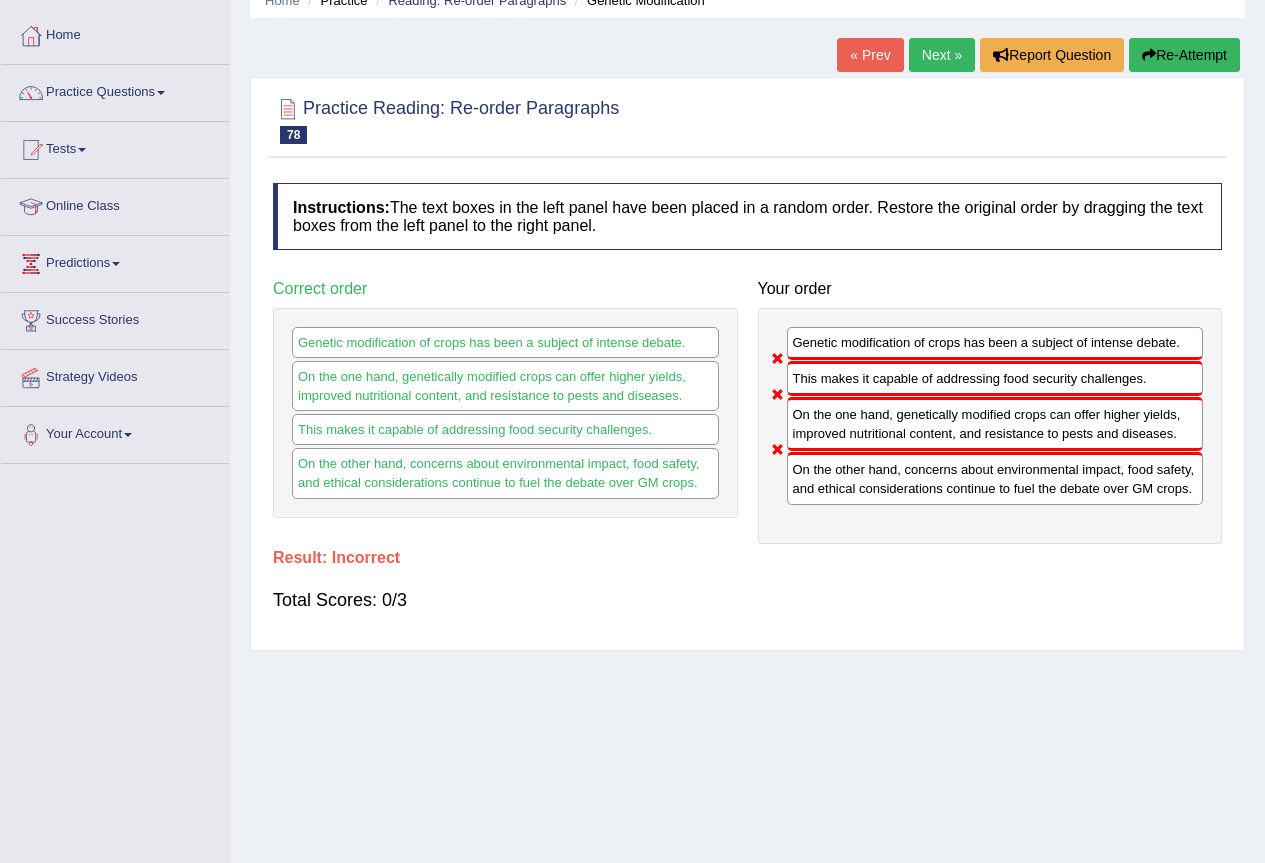 scroll, scrollTop: 0, scrollLeft: 0, axis: both 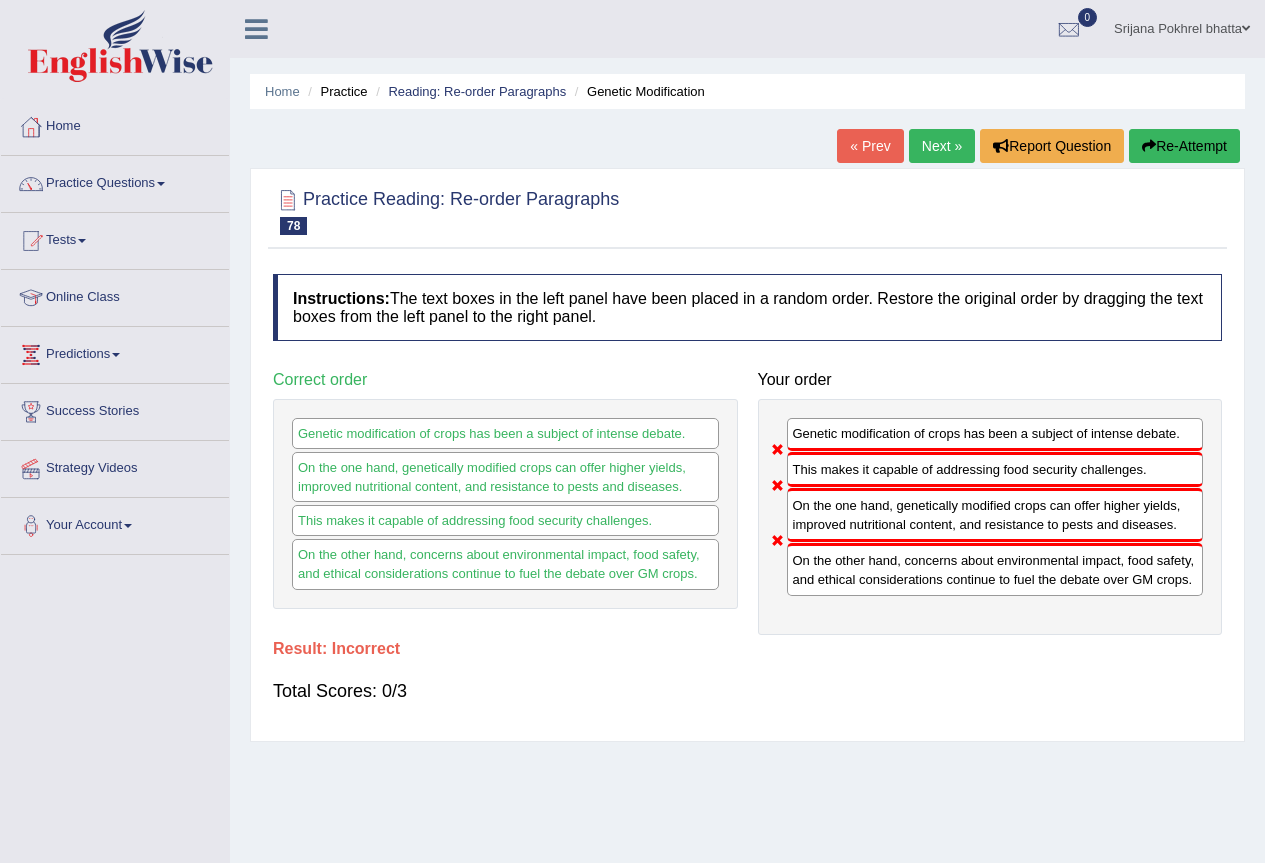 click on "Re-Attempt" at bounding box center (1184, 146) 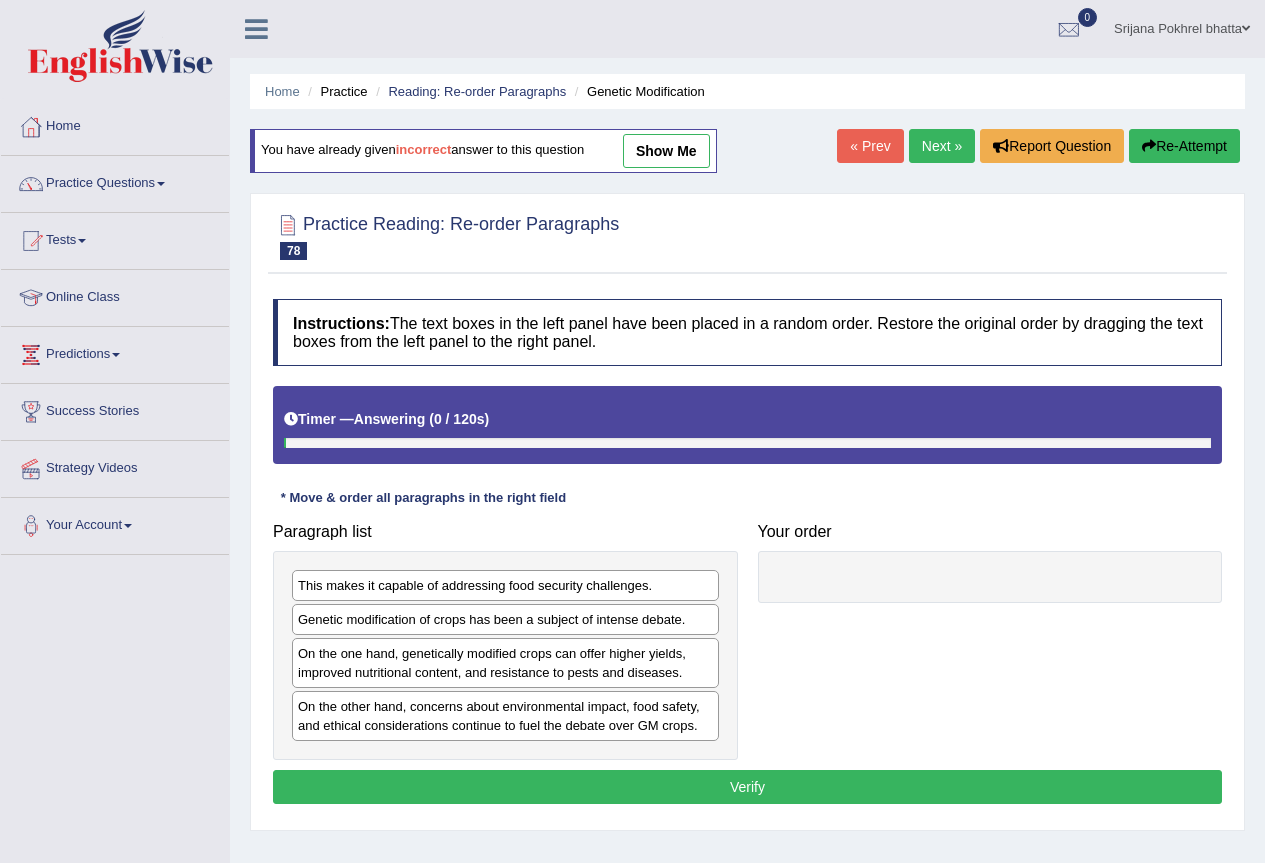 scroll, scrollTop: 0, scrollLeft: 0, axis: both 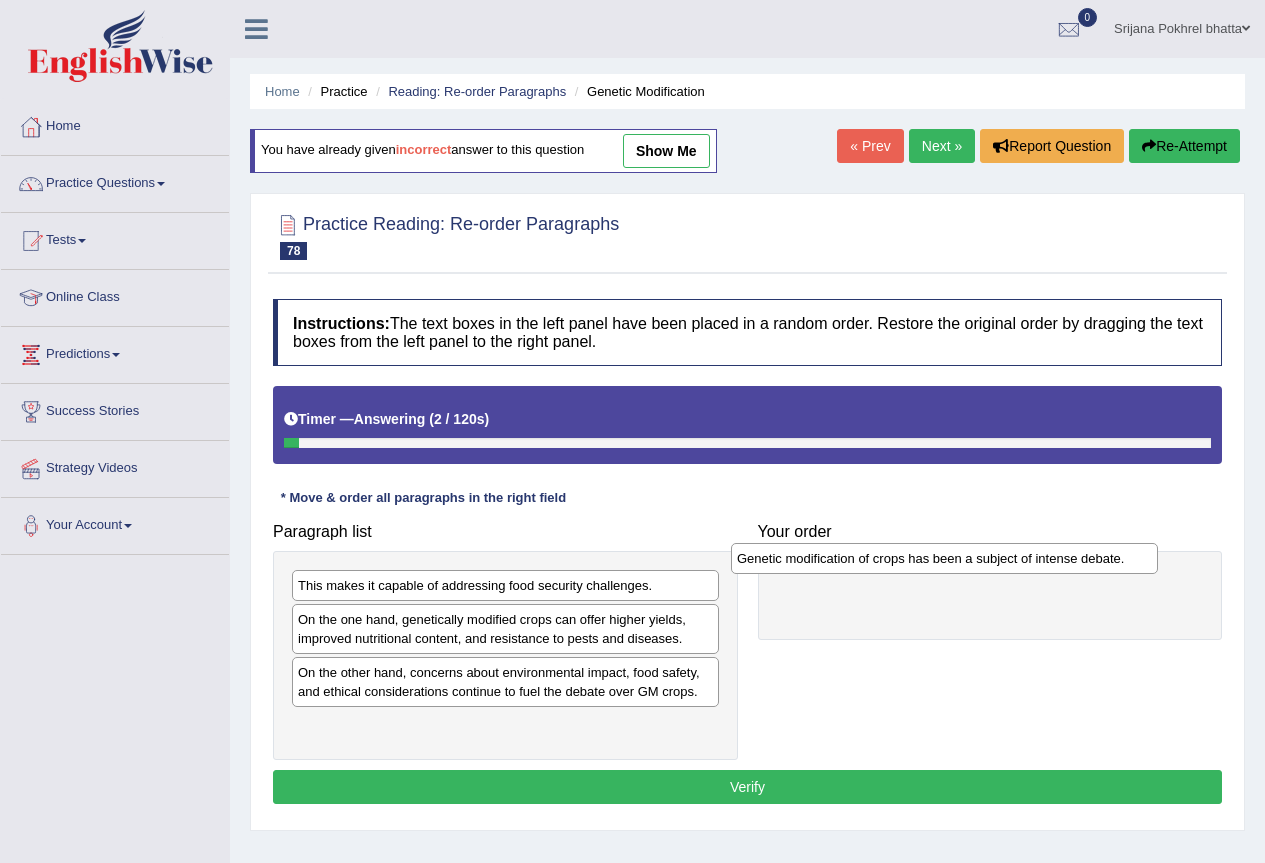 drag, startPoint x: 422, startPoint y: 617, endPoint x: 861, endPoint y: 556, distance: 443.21777 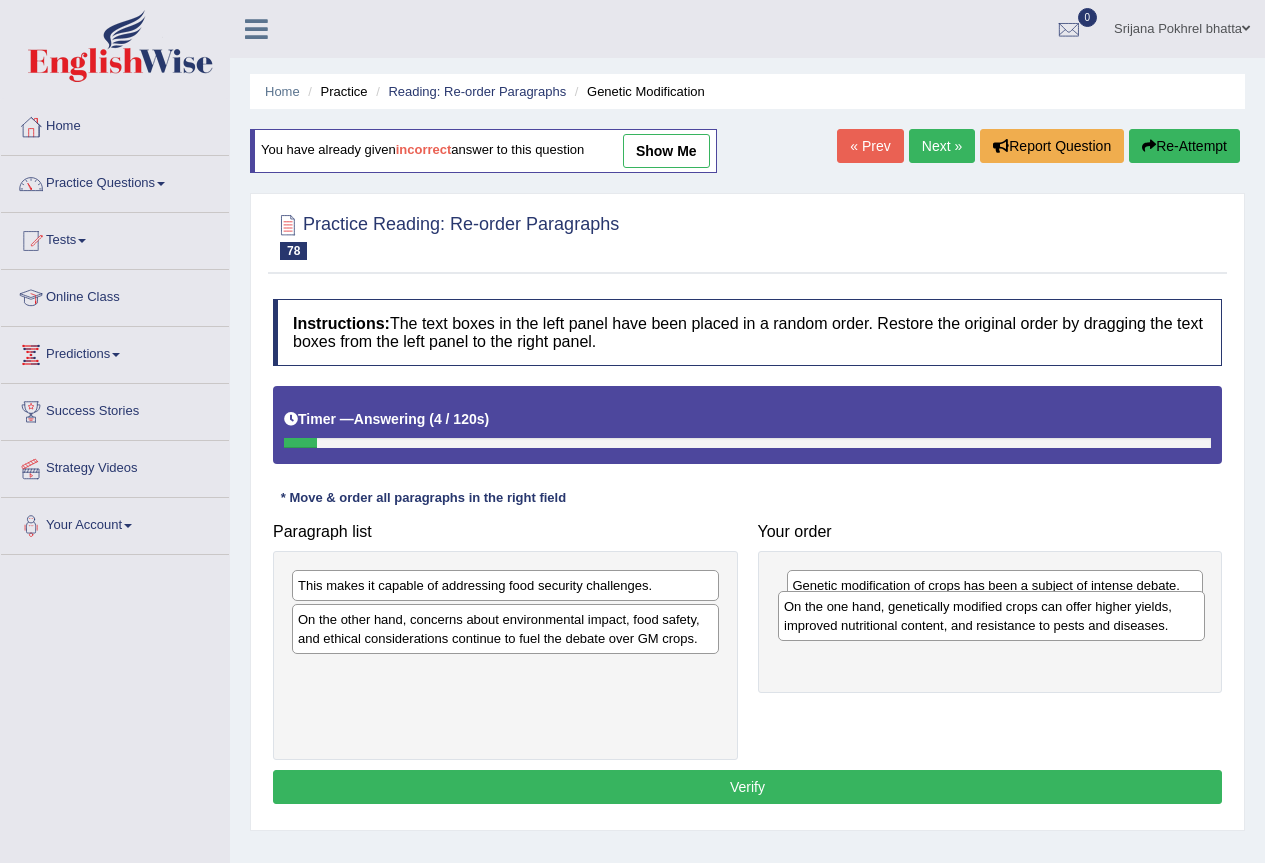 drag, startPoint x: 439, startPoint y: 636, endPoint x: 925, endPoint y: 623, distance: 486.17383 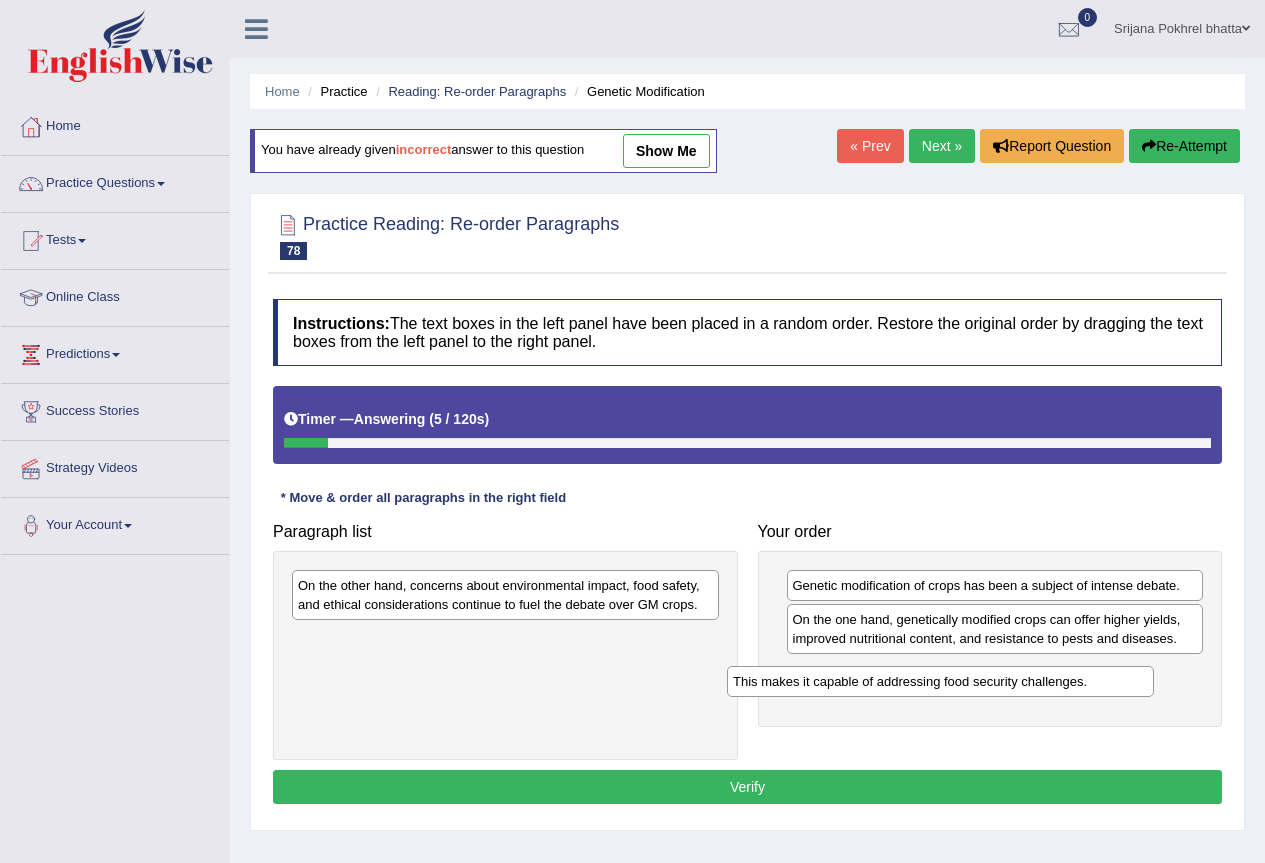 drag, startPoint x: 531, startPoint y: 589, endPoint x: 966, endPoint y: 685, distance: 445.46716 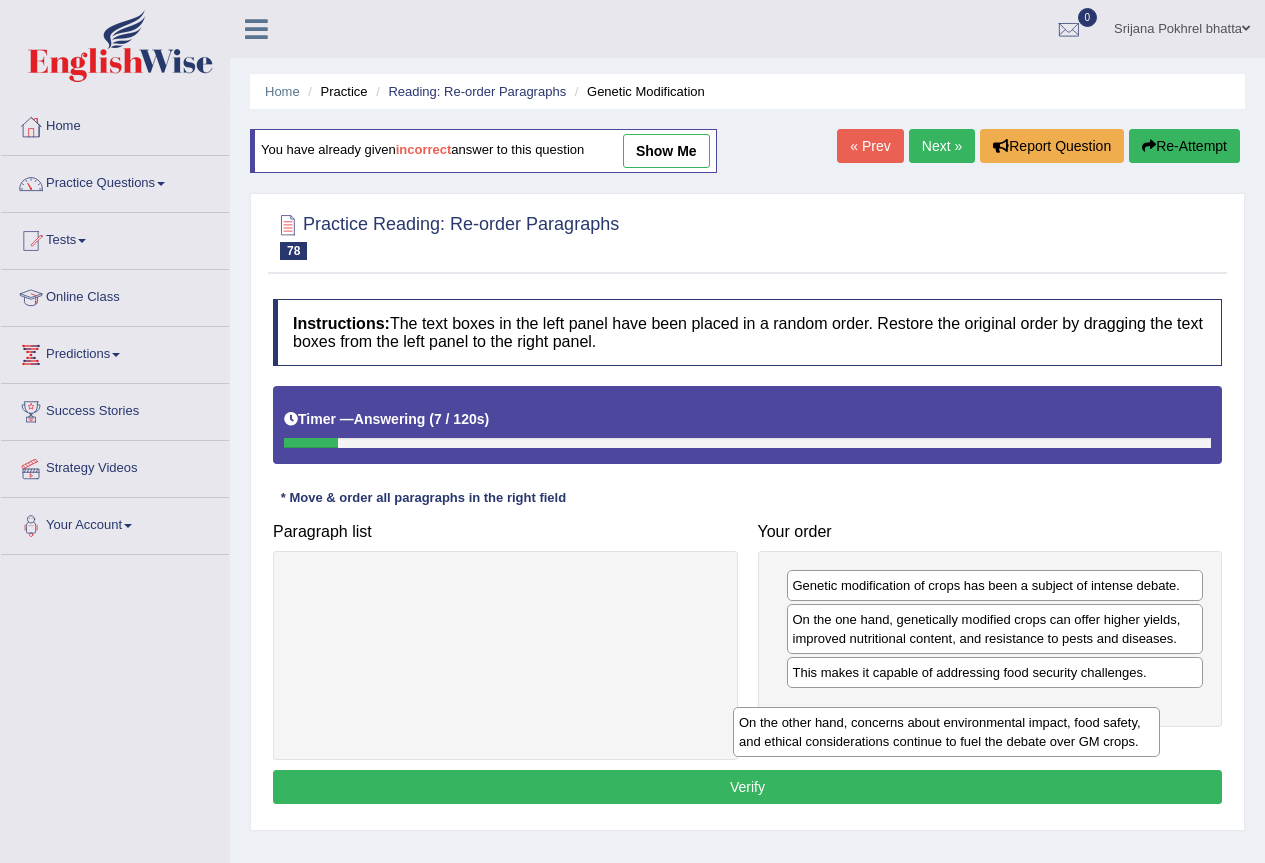 drag, startPoint x: 496, startPoint y: 598, endPoint x: 944, endPoint y: 717, distance: 463.53534 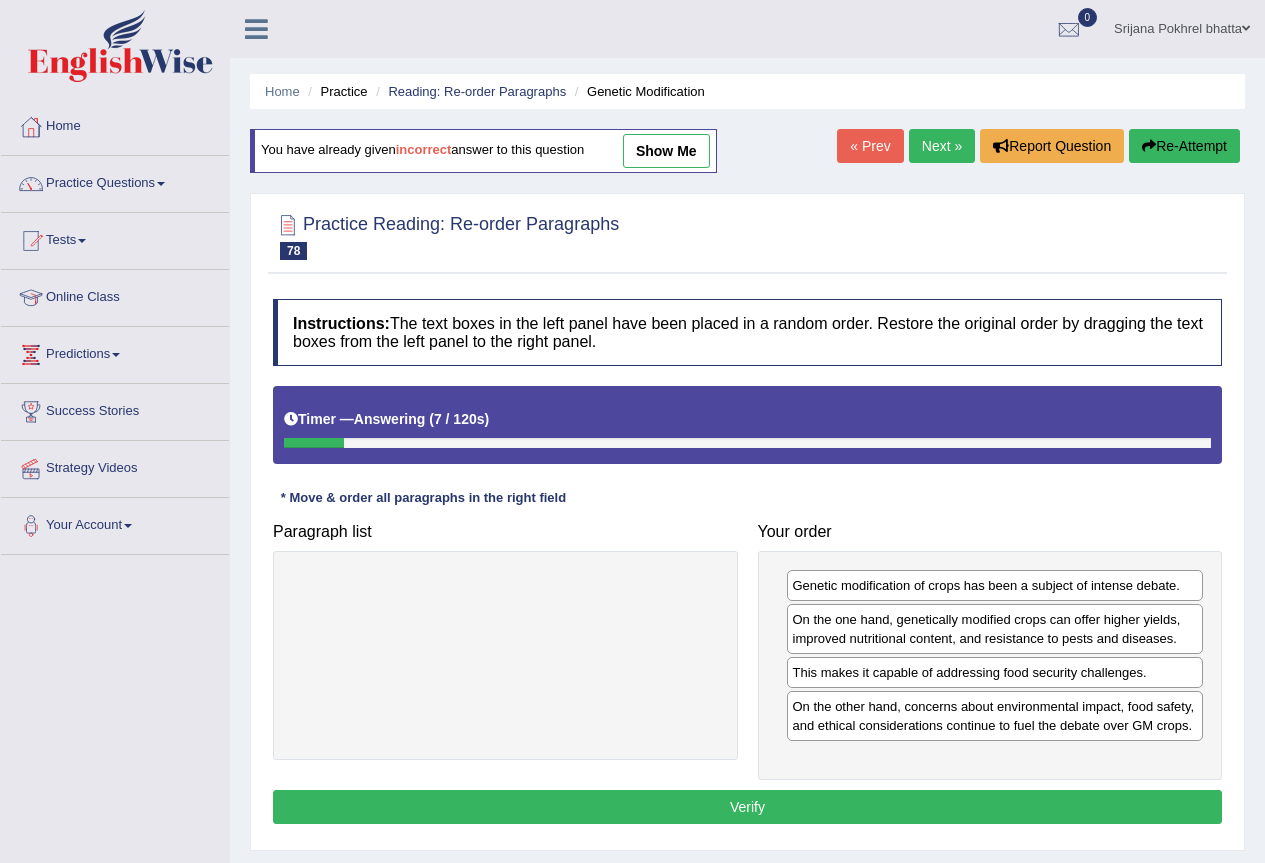 click on "Verify" at bounding box center (747, 807) 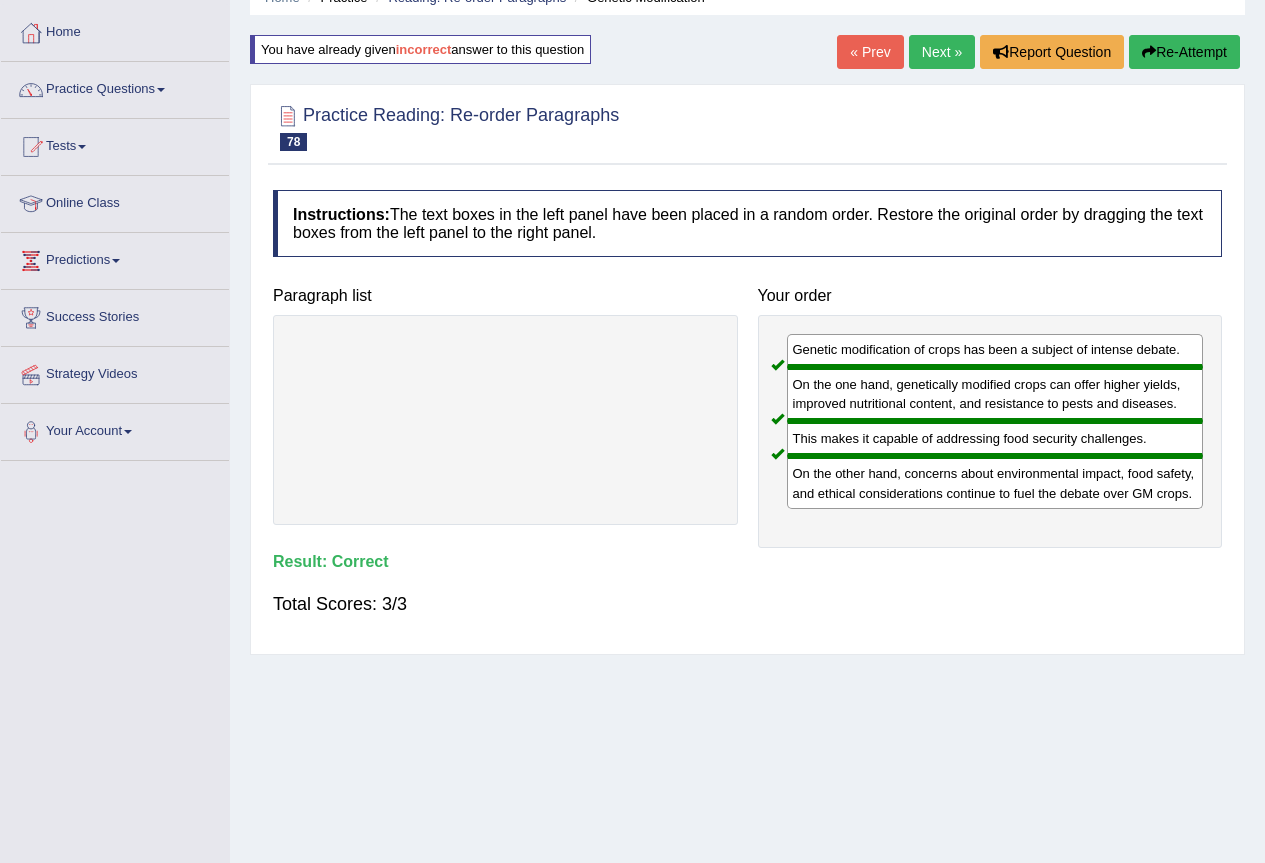 scroll, scrollTop: 0, scrollLeft: 0, axis: both 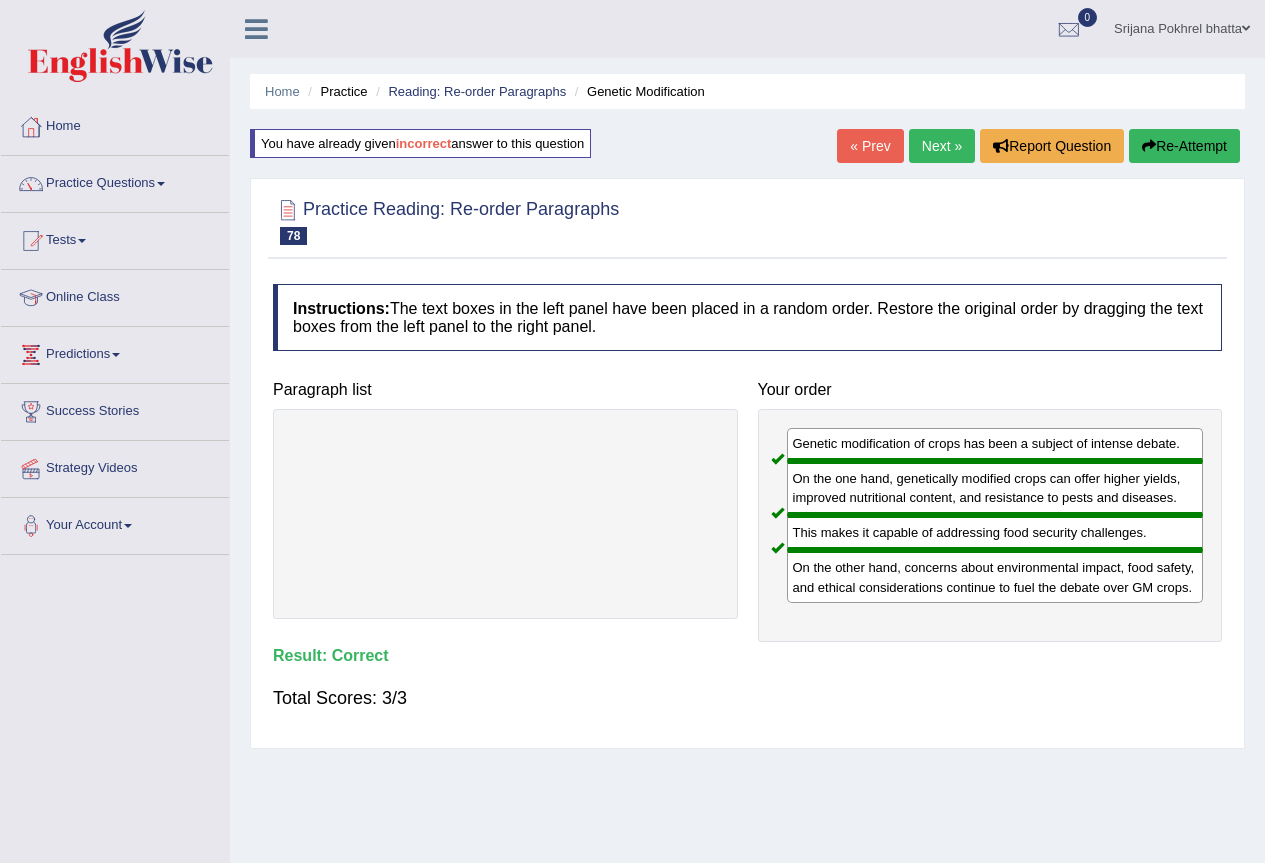 click on "Next »" at bounding box center (942, 146) 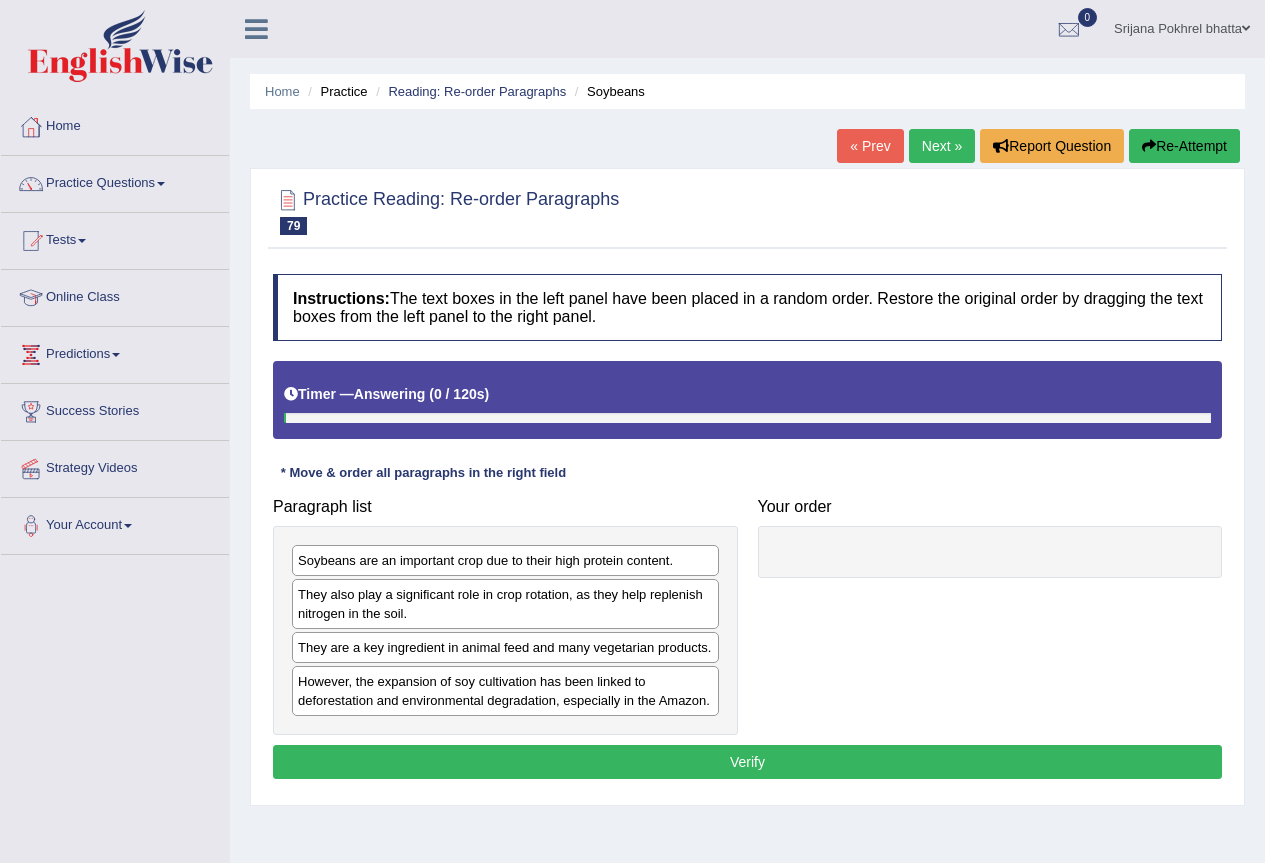 scroll, scrollTop: 57, scrollLeft: 0, axis: vertical 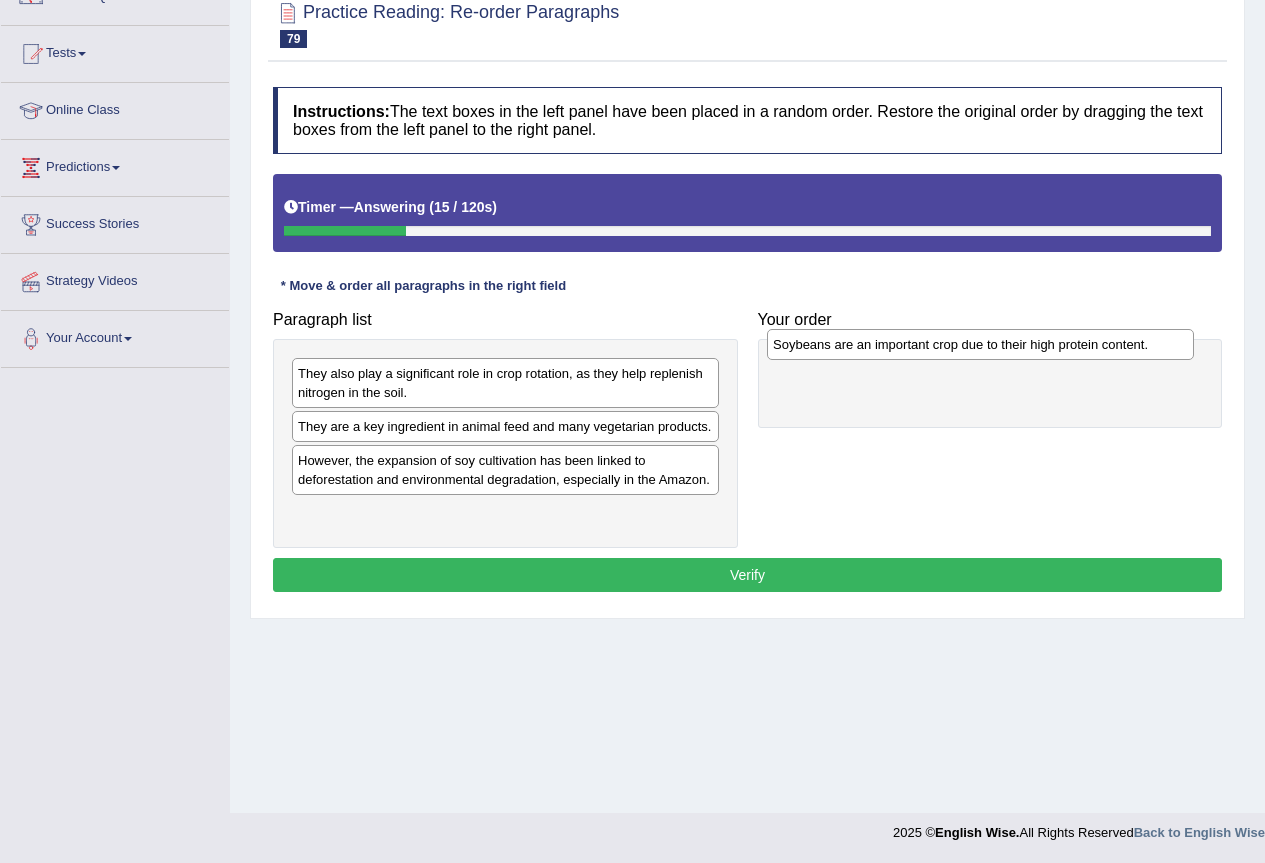 drag, startPoint x: 447, startPoint y: 372, endPoint x: 922, endPoint y: 343, distance: 475.88443 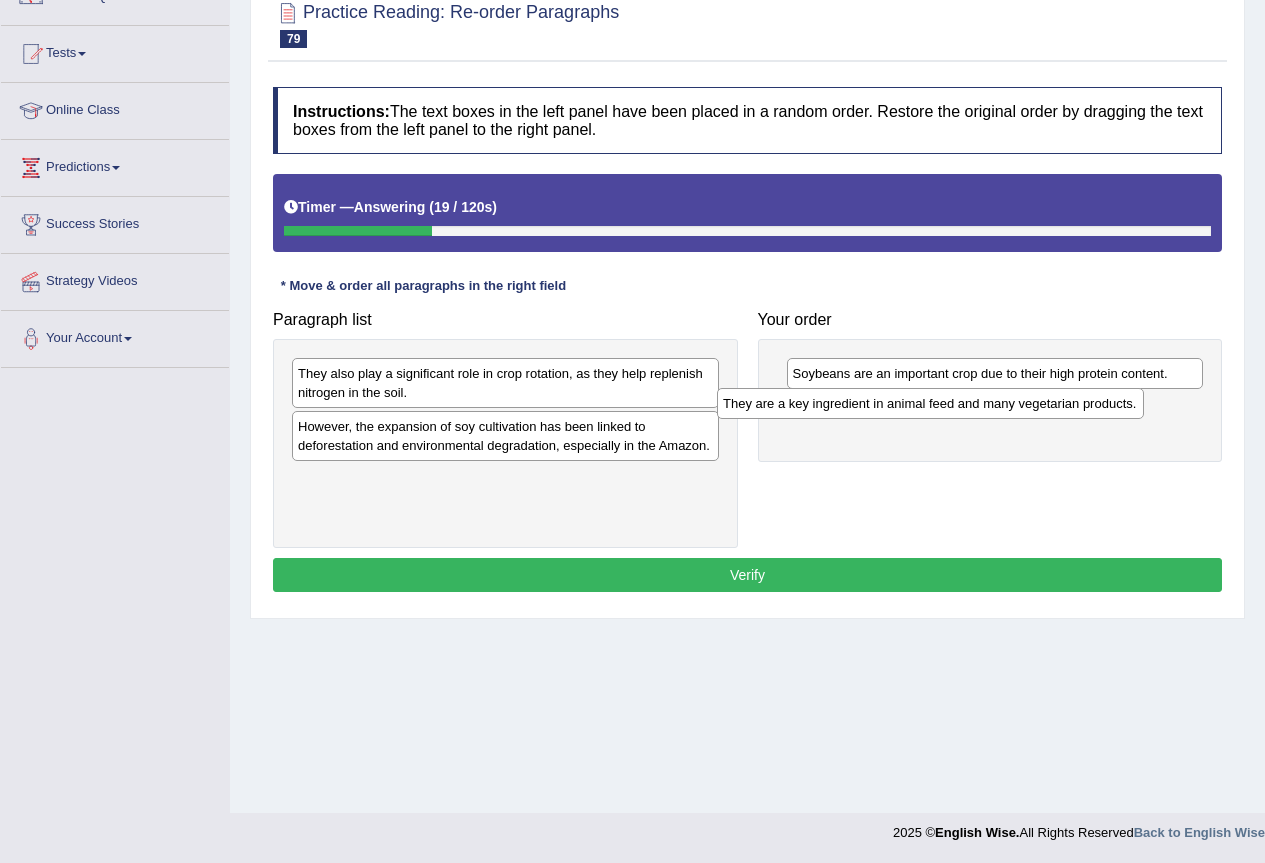 drag, startPoint x: 485, startPoint y: 435, endPoint x: 910, endPoint y: 412, distance: 425.6219 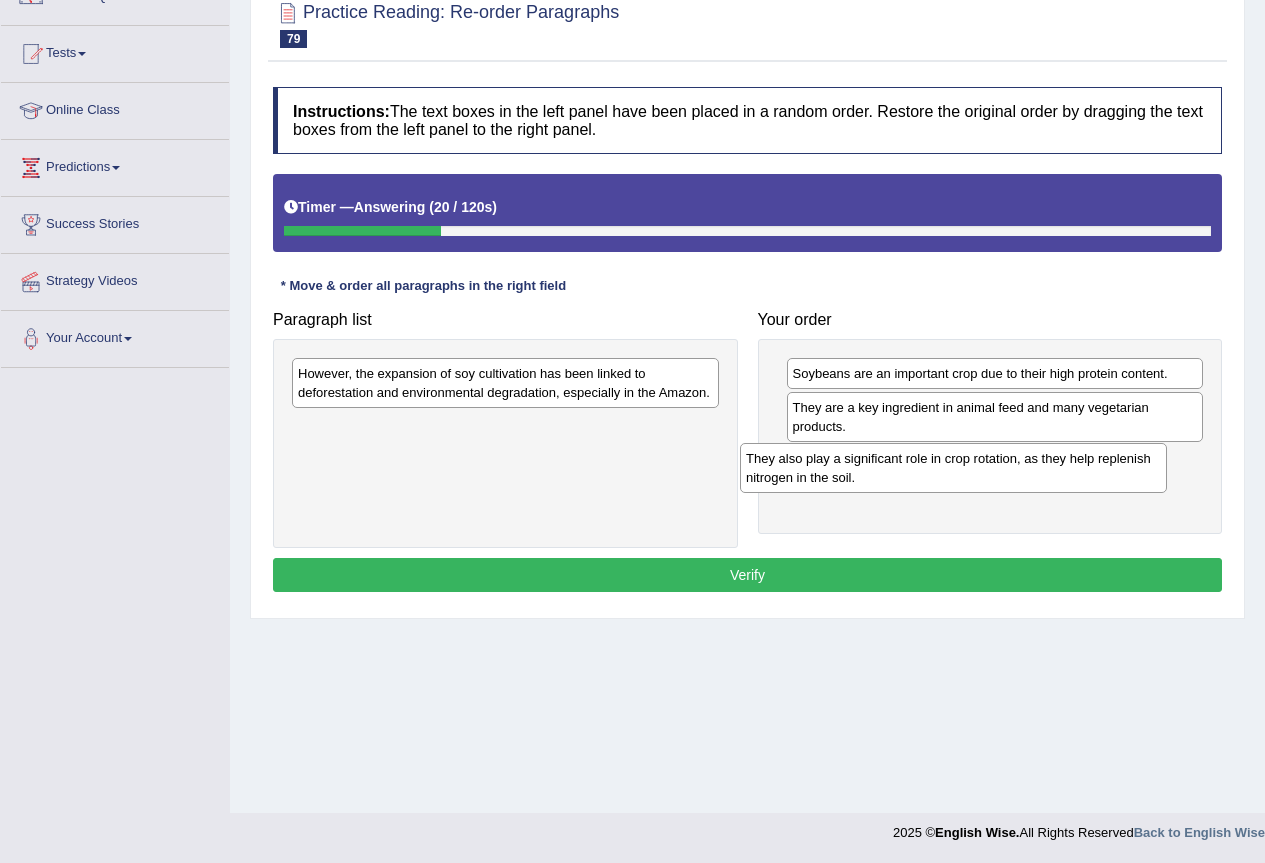 drag, startPoint x: 568, startPoint y: 385, endPoint x: 839, endPoint y: 460, distance: 281.18677 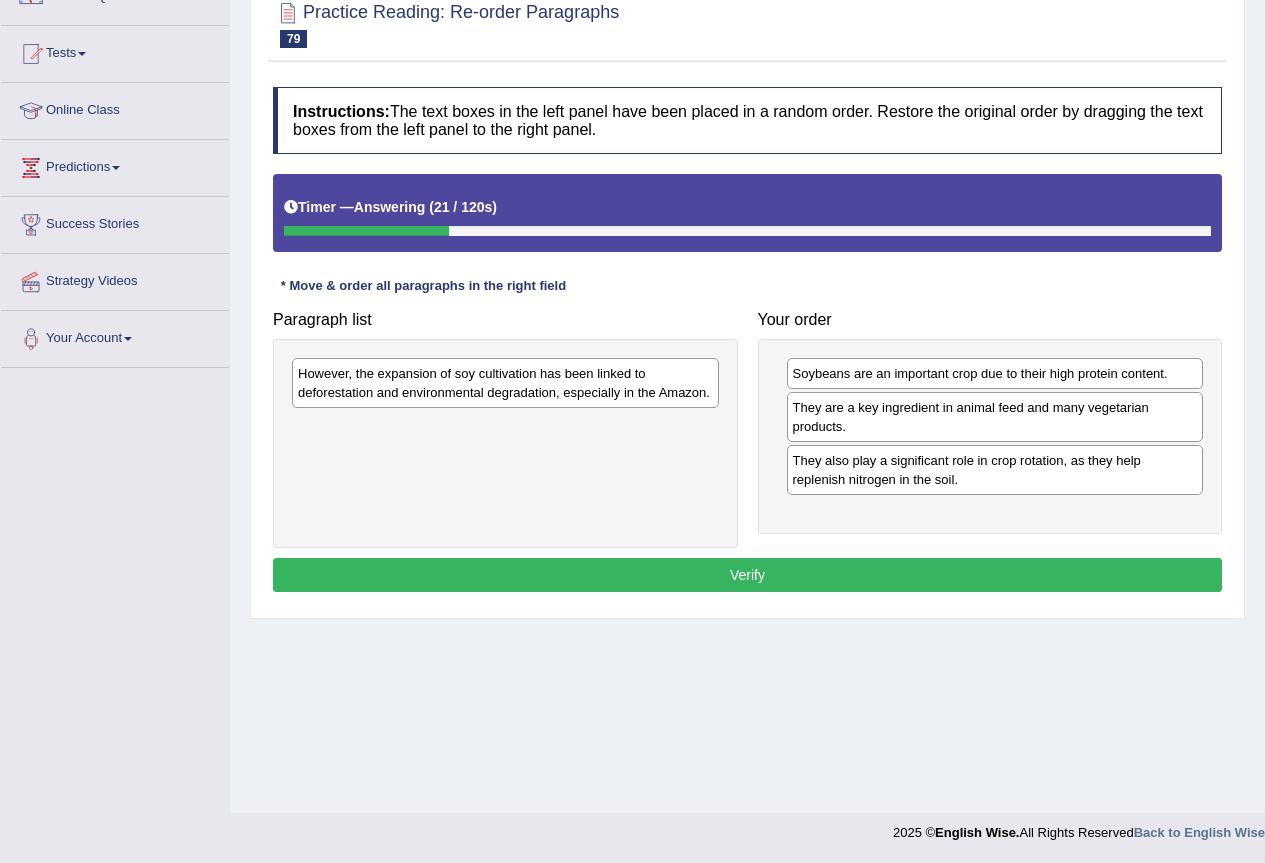 drag, startPoint x: 422, startPoint y: 353, endPoint x: 552, endPoint y: 429, distance: 150.58553 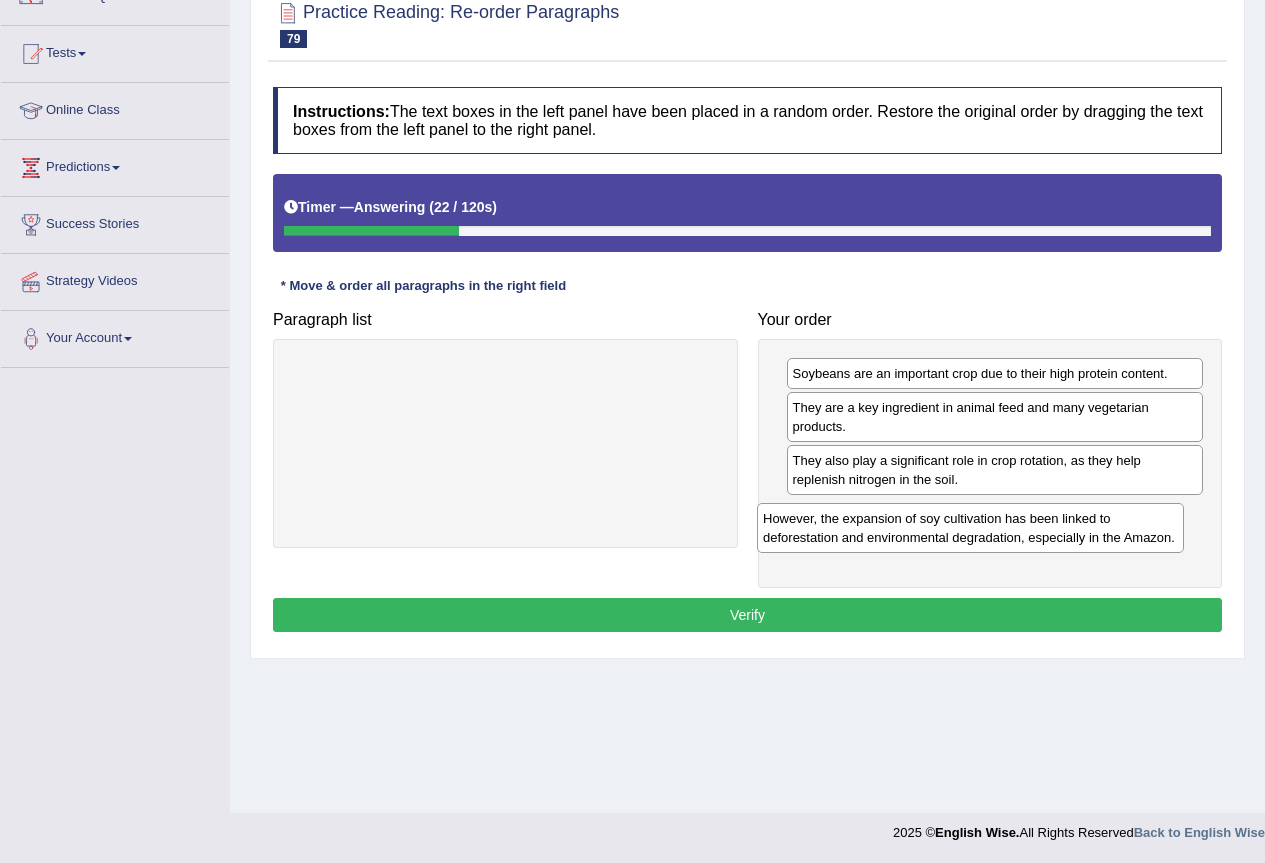 drag, startPoint x: 420, startPoint y: 380, endPoint x: 886, endPoint y: 521, distance: 486.86447 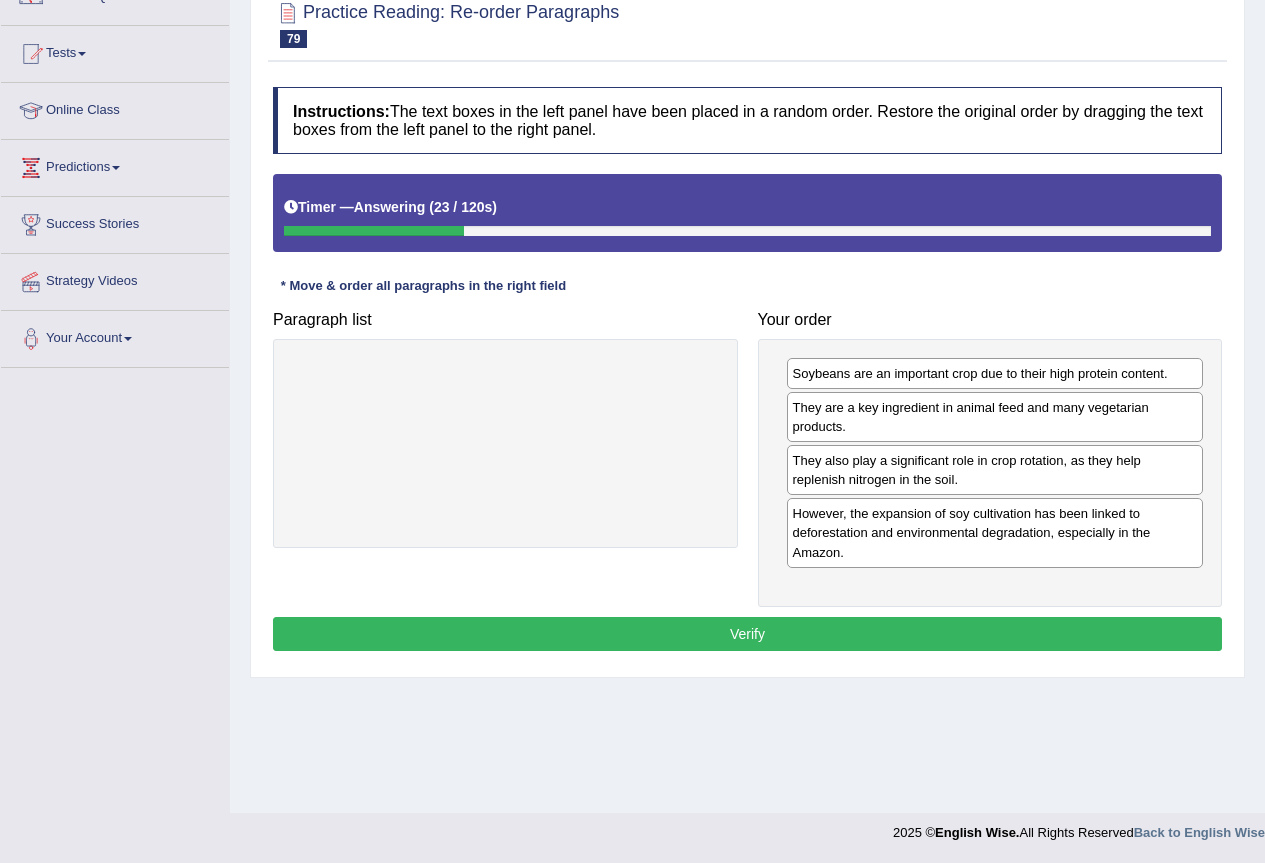 click on "Instructions:  The text boxes in the left panel have been placed in a random order. Restore the original order by dragging the text boxes from the left panel to the right panel.
Timer —  Answering   ( 23 / 120s ) Skip * Move & order all paragraphs in the right field
Paragraph list
Correct order
Soybeans are an important crop due to their high protein content. They are a key ingredient in animal feed and many vegetarian products. They also play a significant role in crop rotation, as they help replenish nitrogen in the soil. However, the expansion of soy cultivation has been linked to deforestation and environmental degradation,
especially in the [REGION].
Your order
Soybeans are an important crop due to their high protein content. They are a key ingredient in animal feed and many vegetarian products. They also play a significant role in crop rotation, as they help replenish nitrogen in the soil.
Result:  Verify" at bounding box center [747, 372] 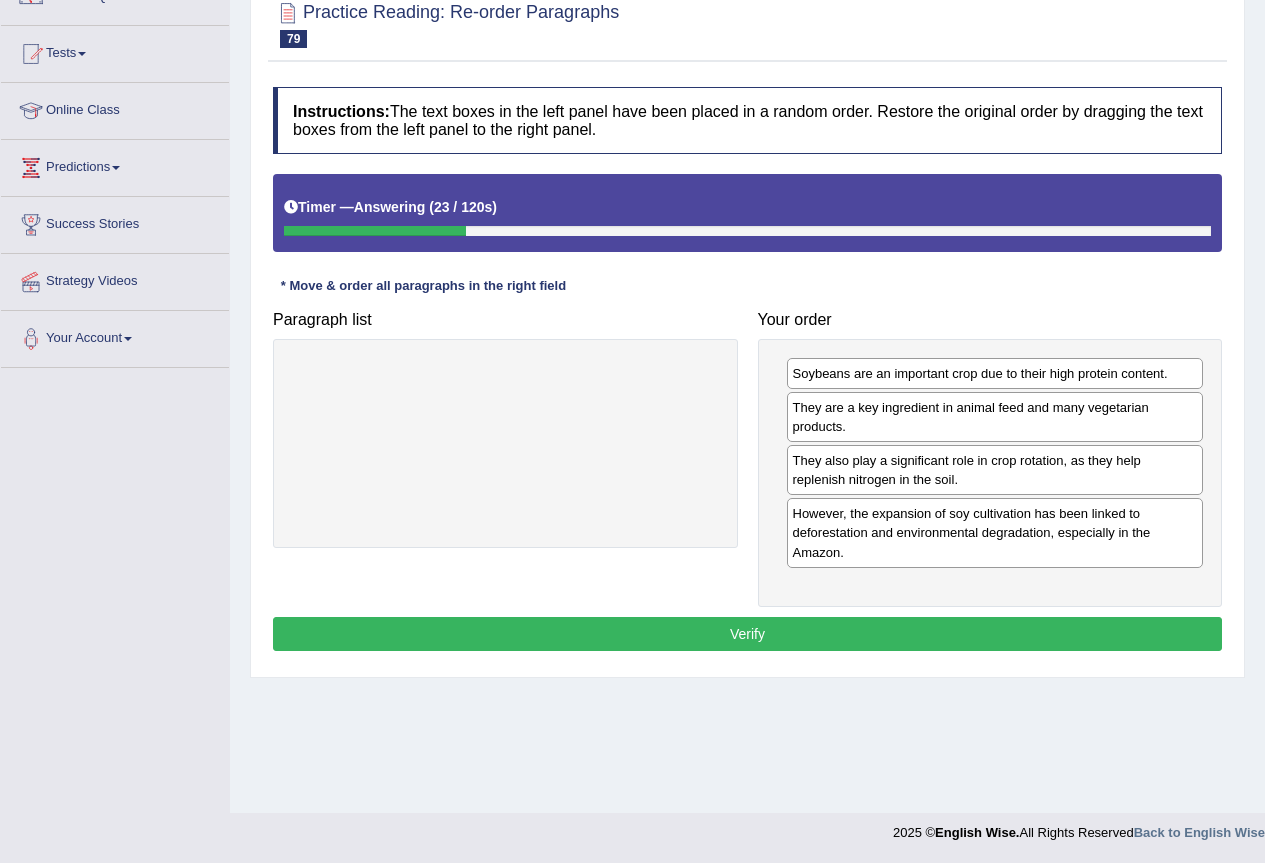 click on "Verify" at bounding box center (747, 634) 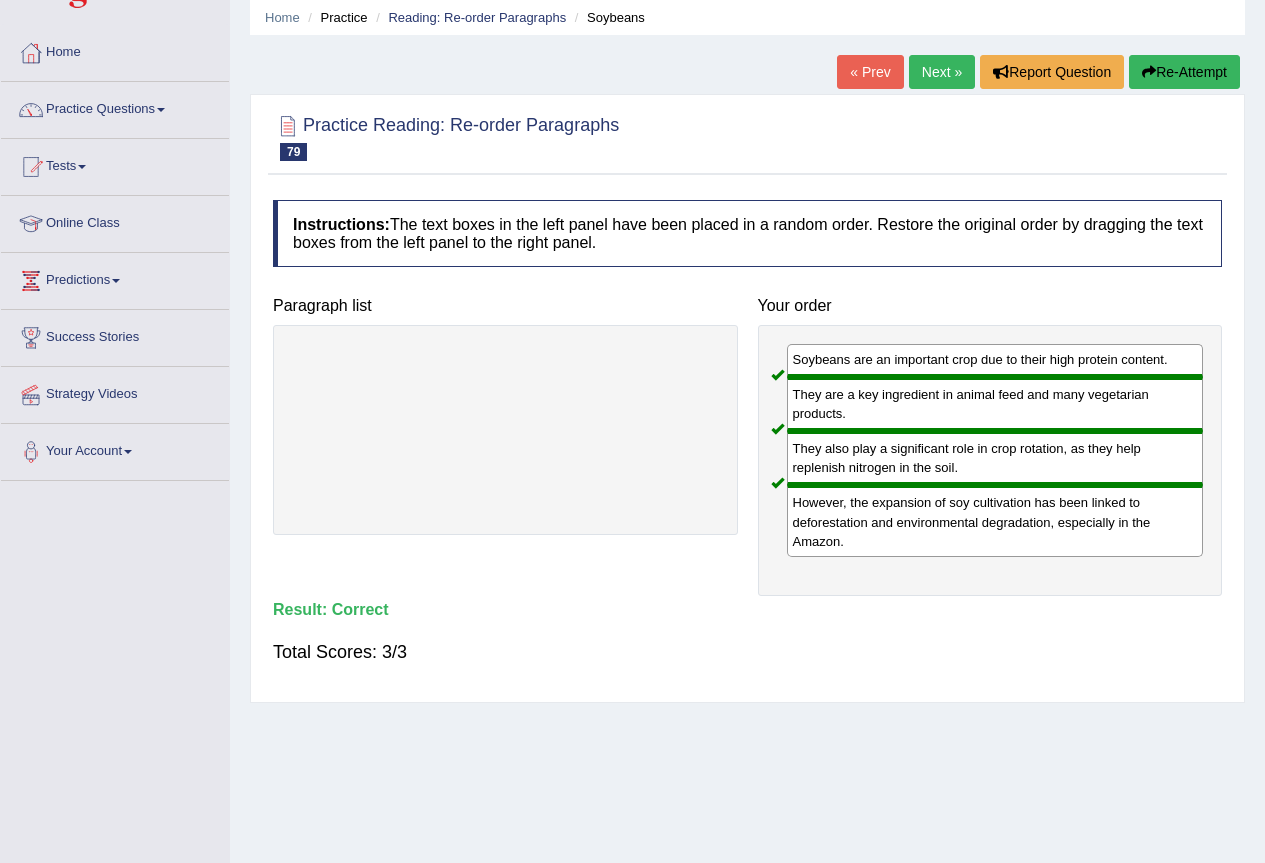 scroll, scrollTop: 0, scrollLeft: 0, axis: both 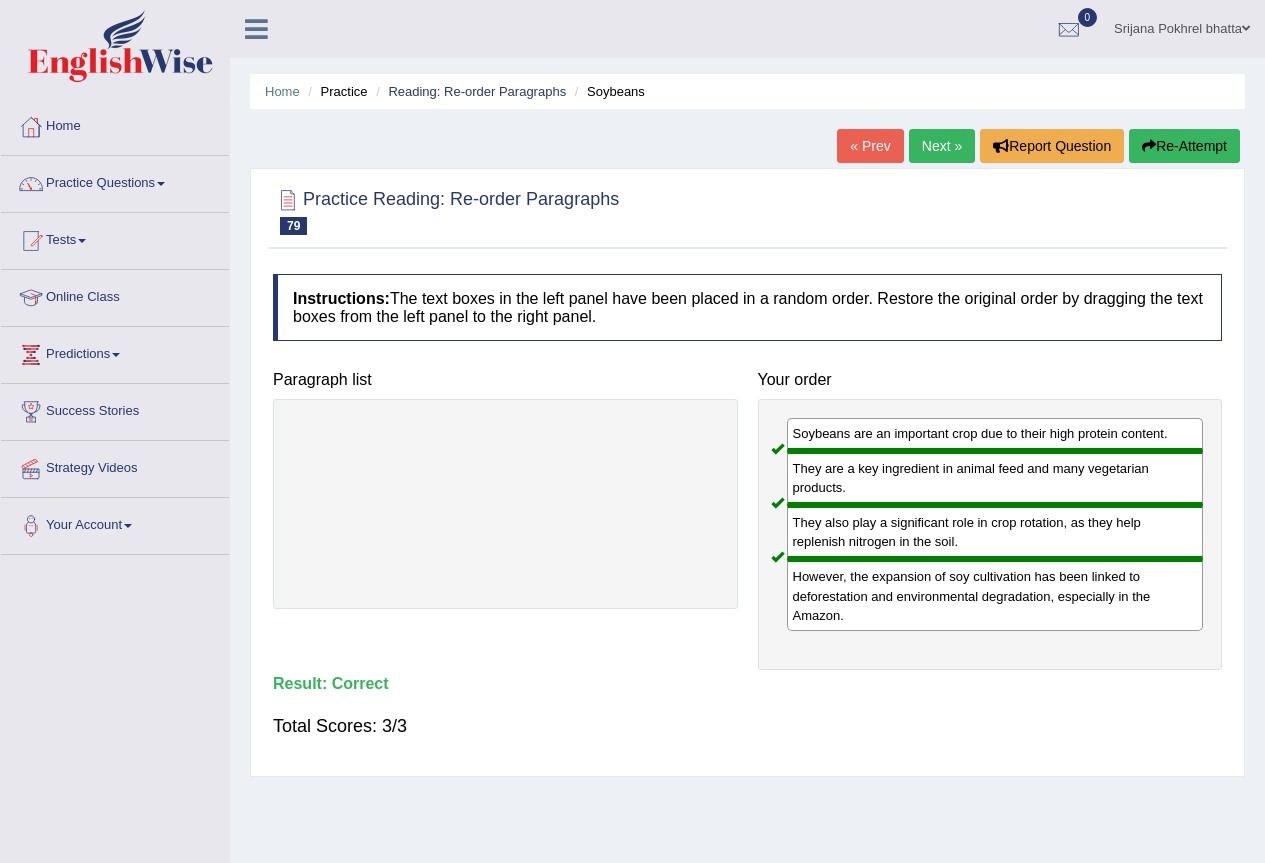 click on "Next »" at bounding box center (942, 146) 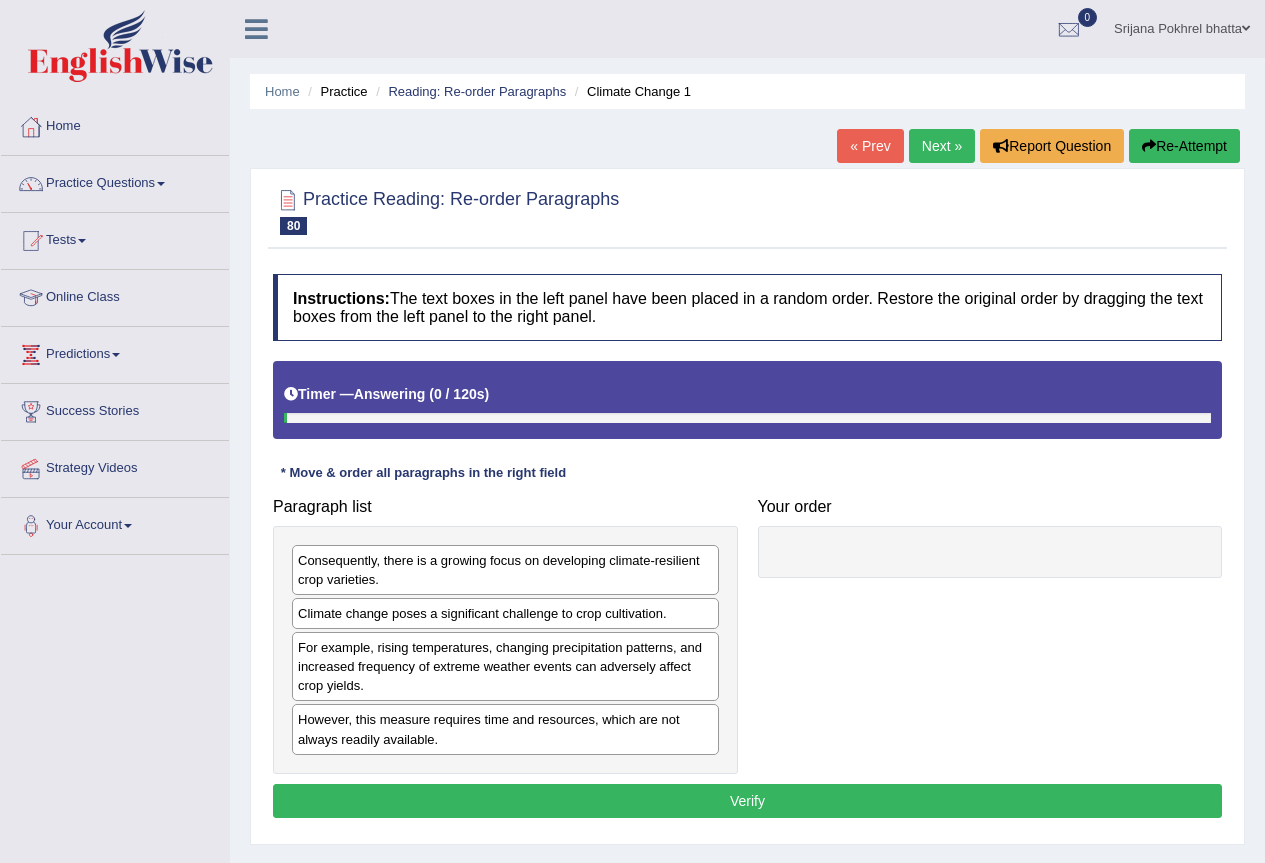 scroll, scrollTop: 0, scrollLeft: 0, axis: both 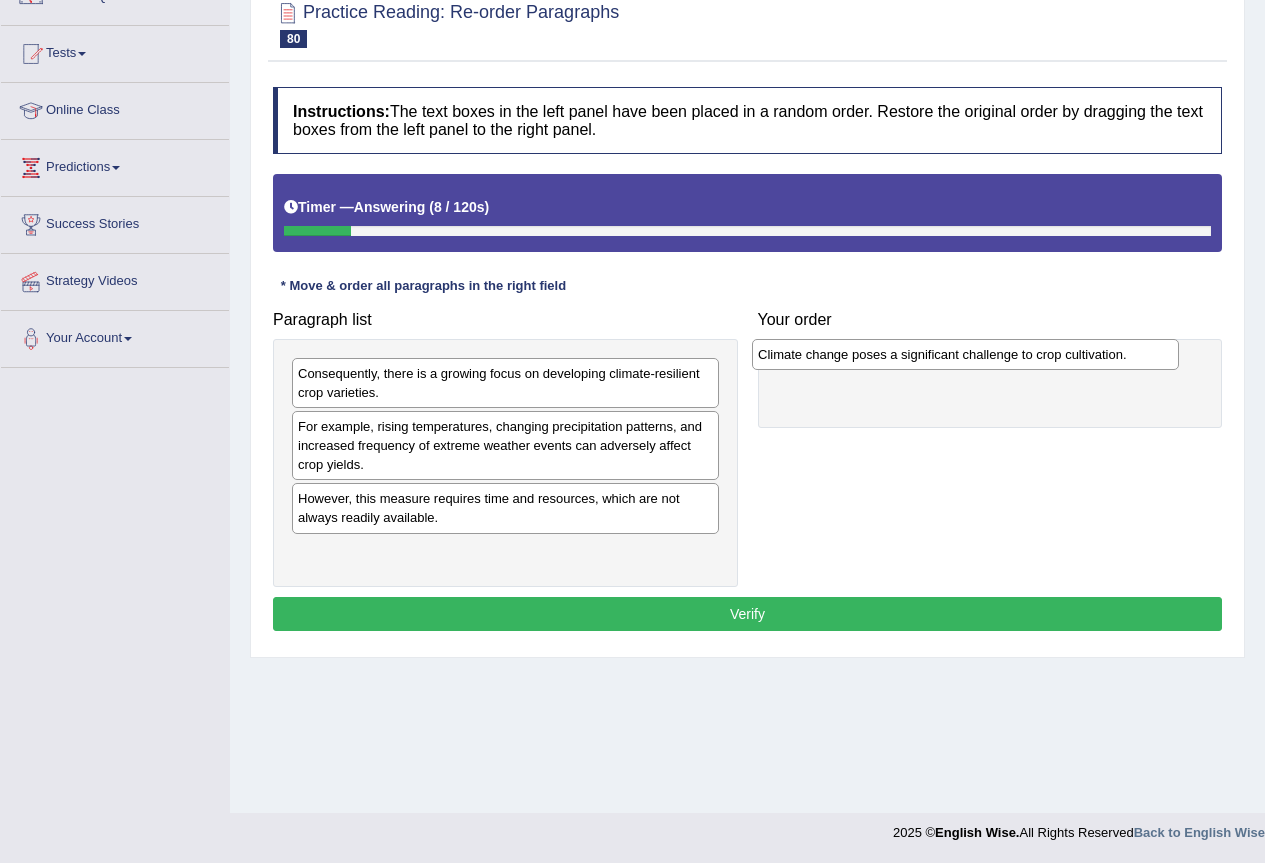 drag, startPoint x: 393, startPoint y: 434, endPoint x: 854, endPoint y: 361, distance: 466.74405 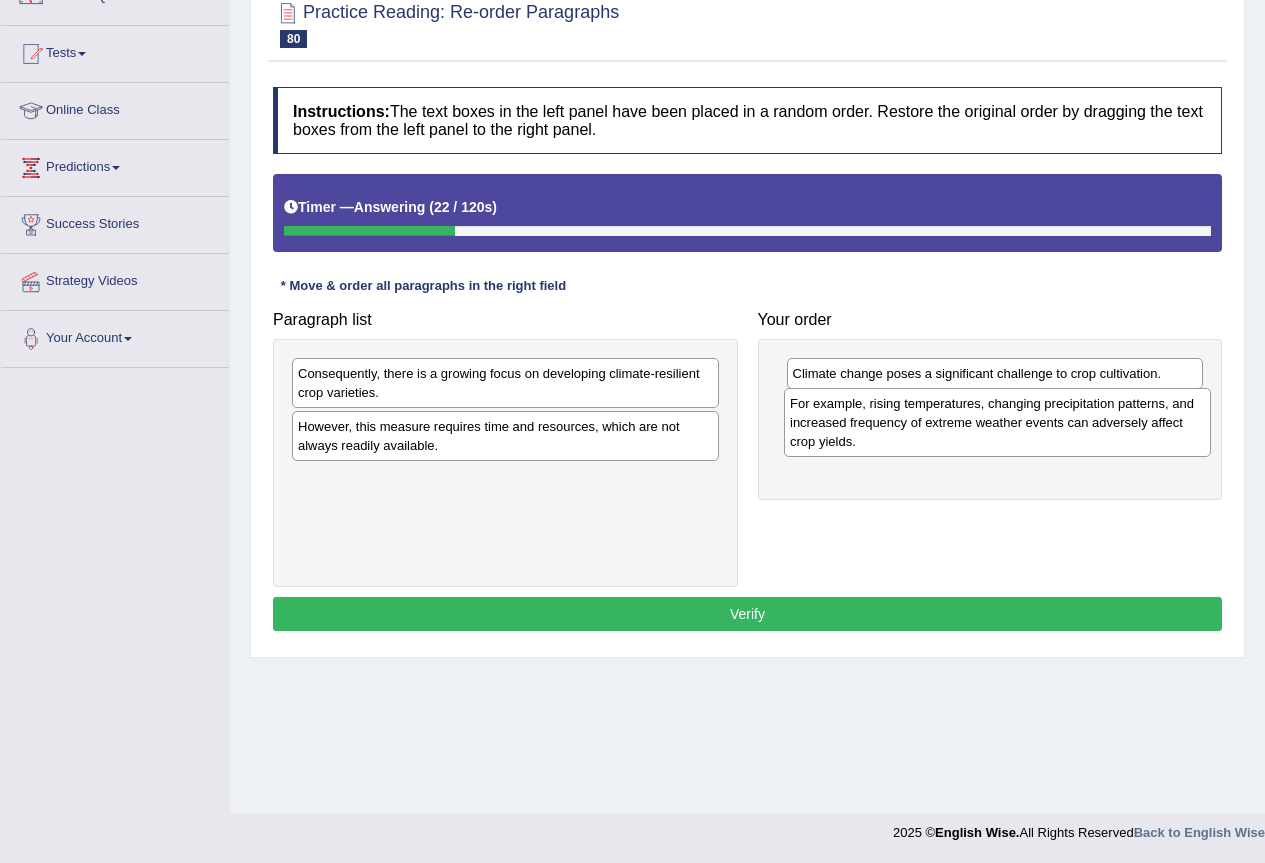 drag, startPoint x: 451, startPoint y: 453, endPoint x: 943, endPoint y: 430, distance: 492.53732 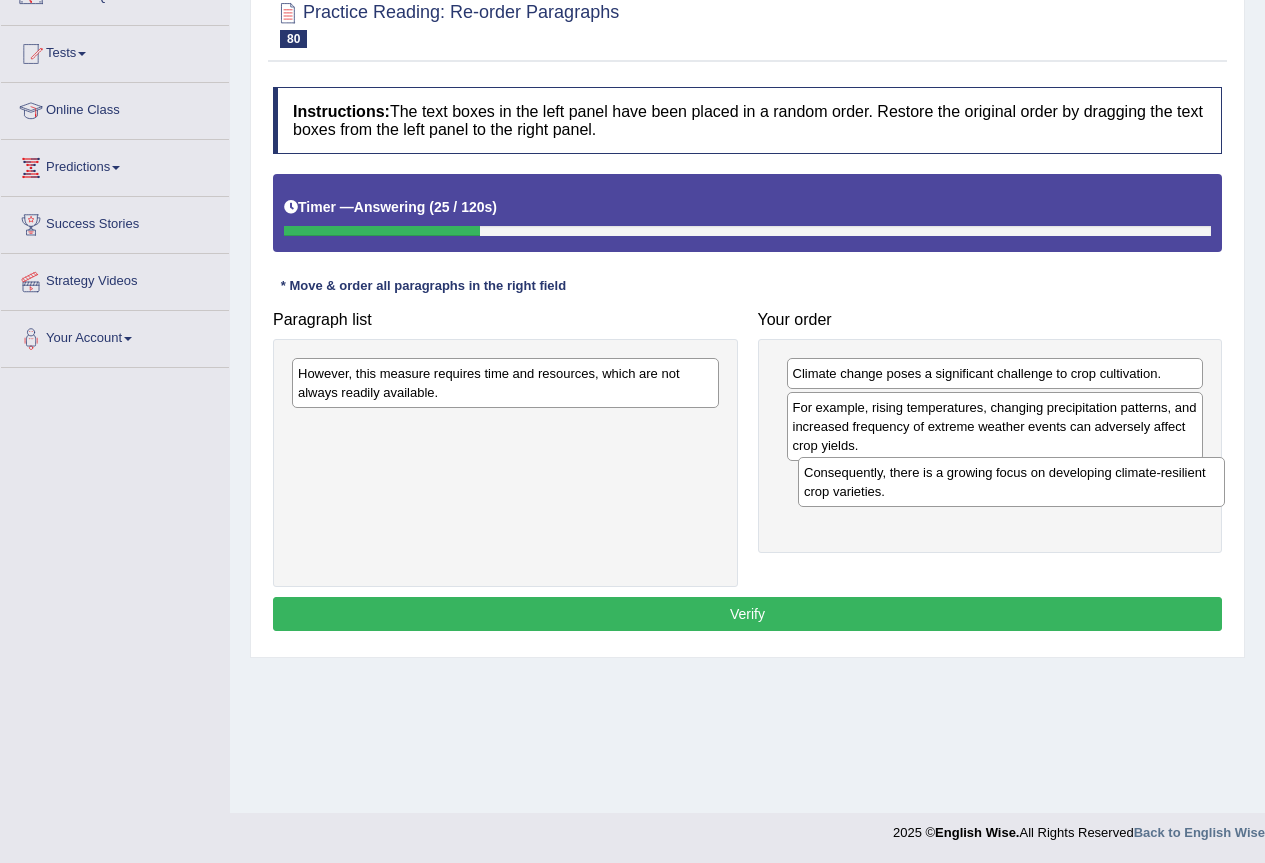 drag, startPoint x: 513, startPoint y: 383, endPoint x: 1019, endPoint y: 482, distance: 515.5938 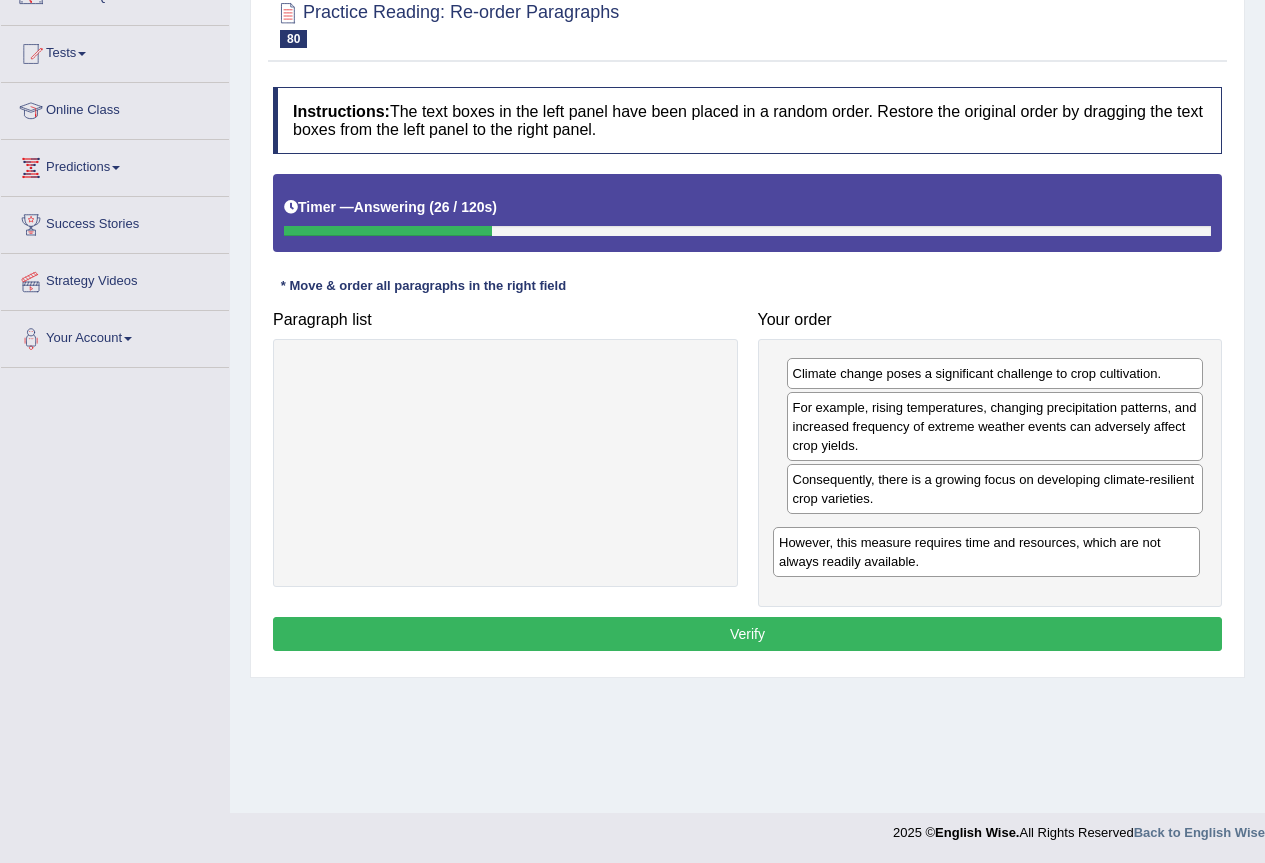 drag, startPoint x: 494, startPoint y: 383, endPoint x: 996, endPoint y: 530, distance: 523.0803 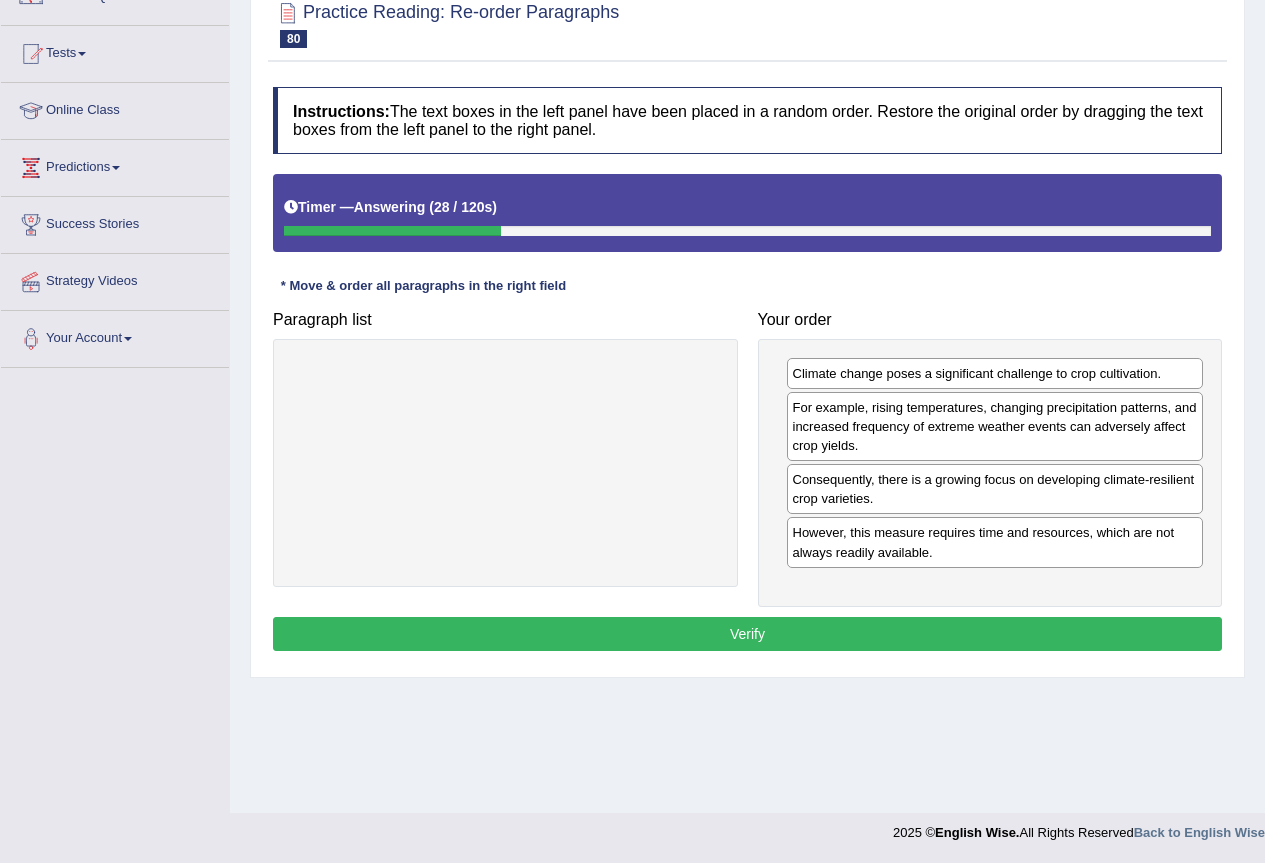 click on "Verify" at bounding box center [747, 634] 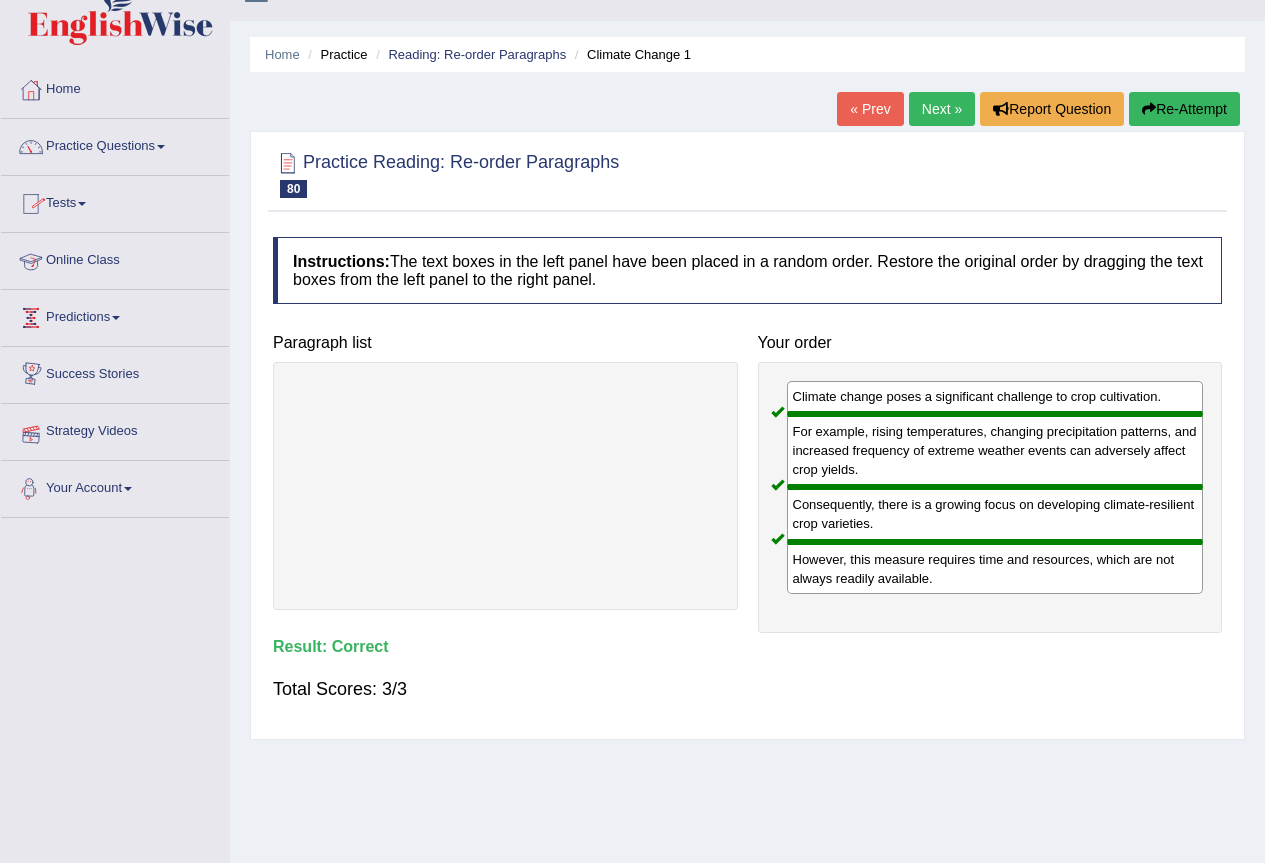 scroll, scrollTop: 0, scrollLeft: 0, axis: both 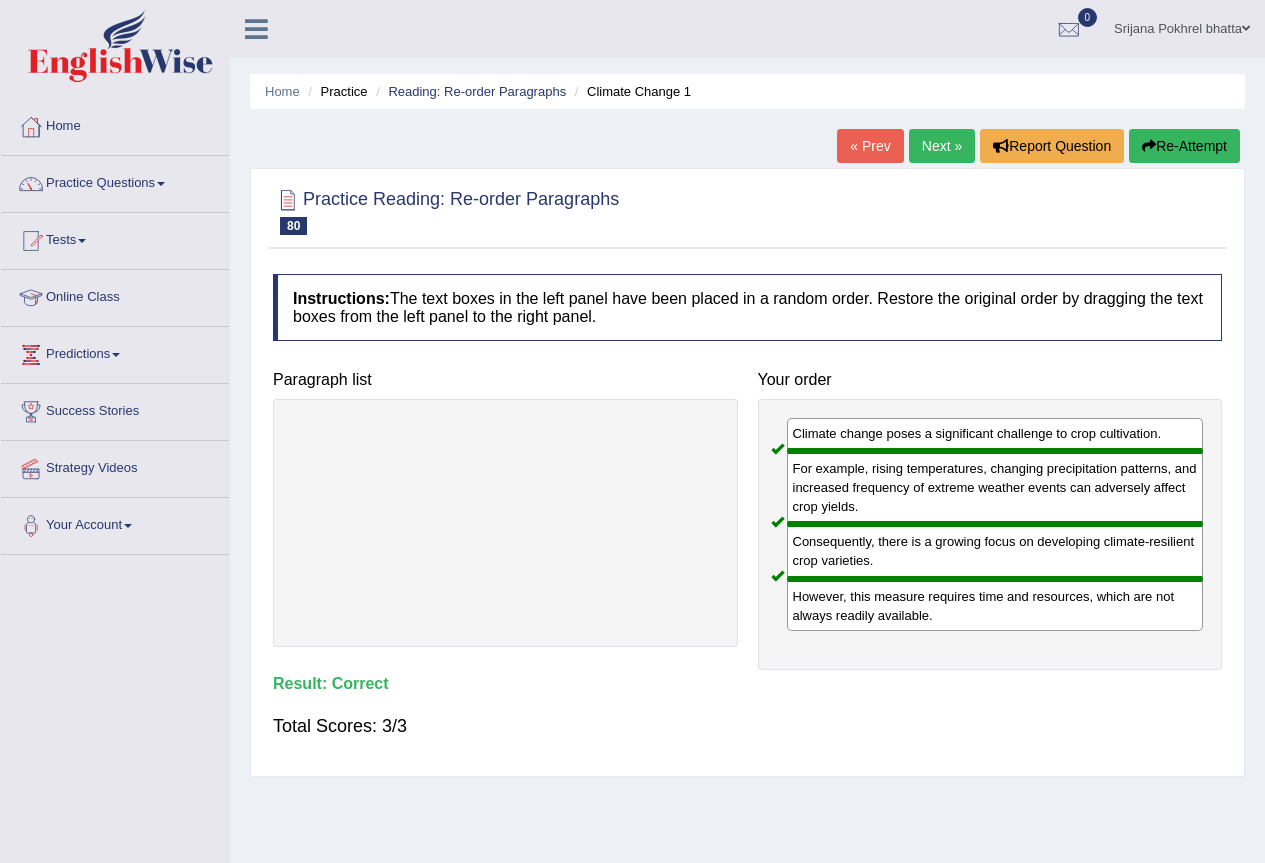 click on "Practice Questions" at bounding box center (115, 181) 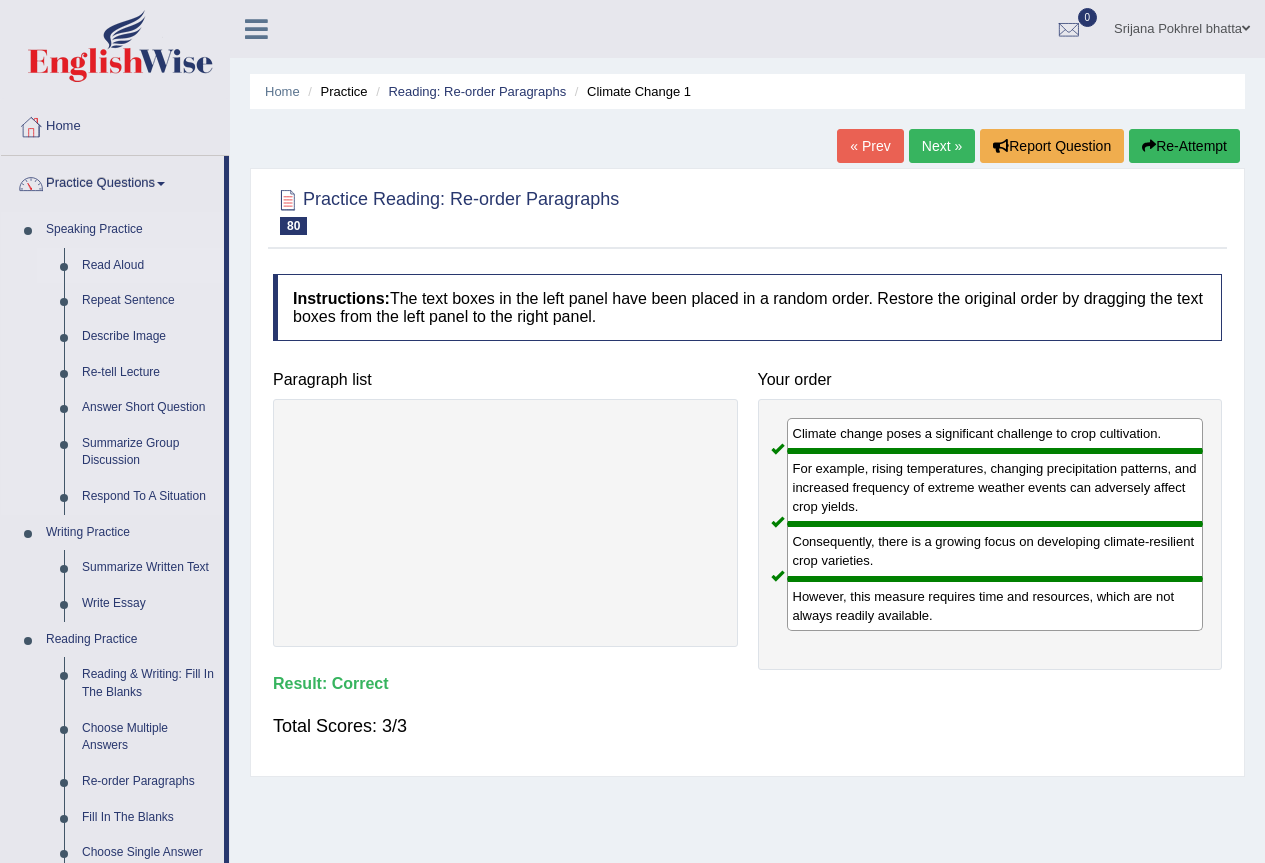 click on "Read Aloud" at bounding box center (148, 266) 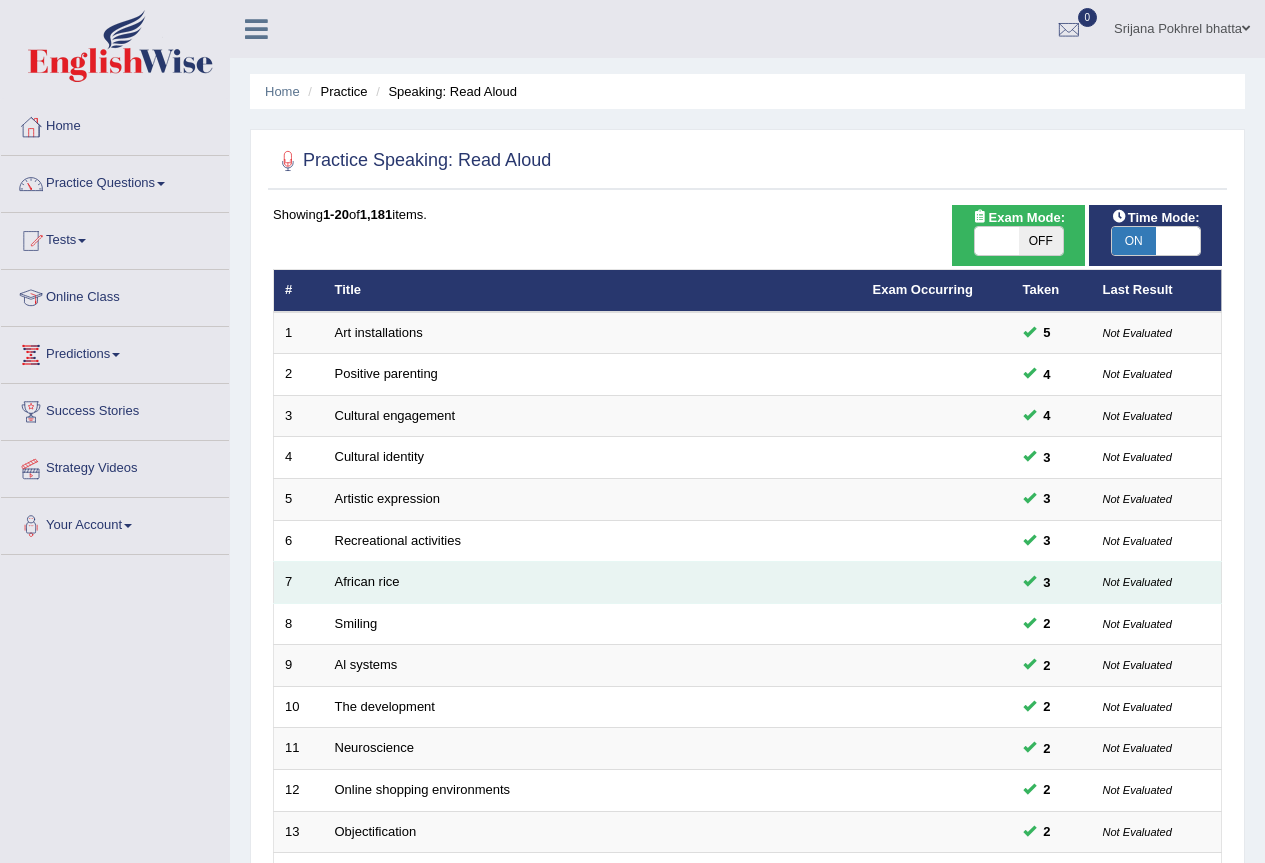 scroll, scrollTop: 0, scrollLeft: 0, axis: both 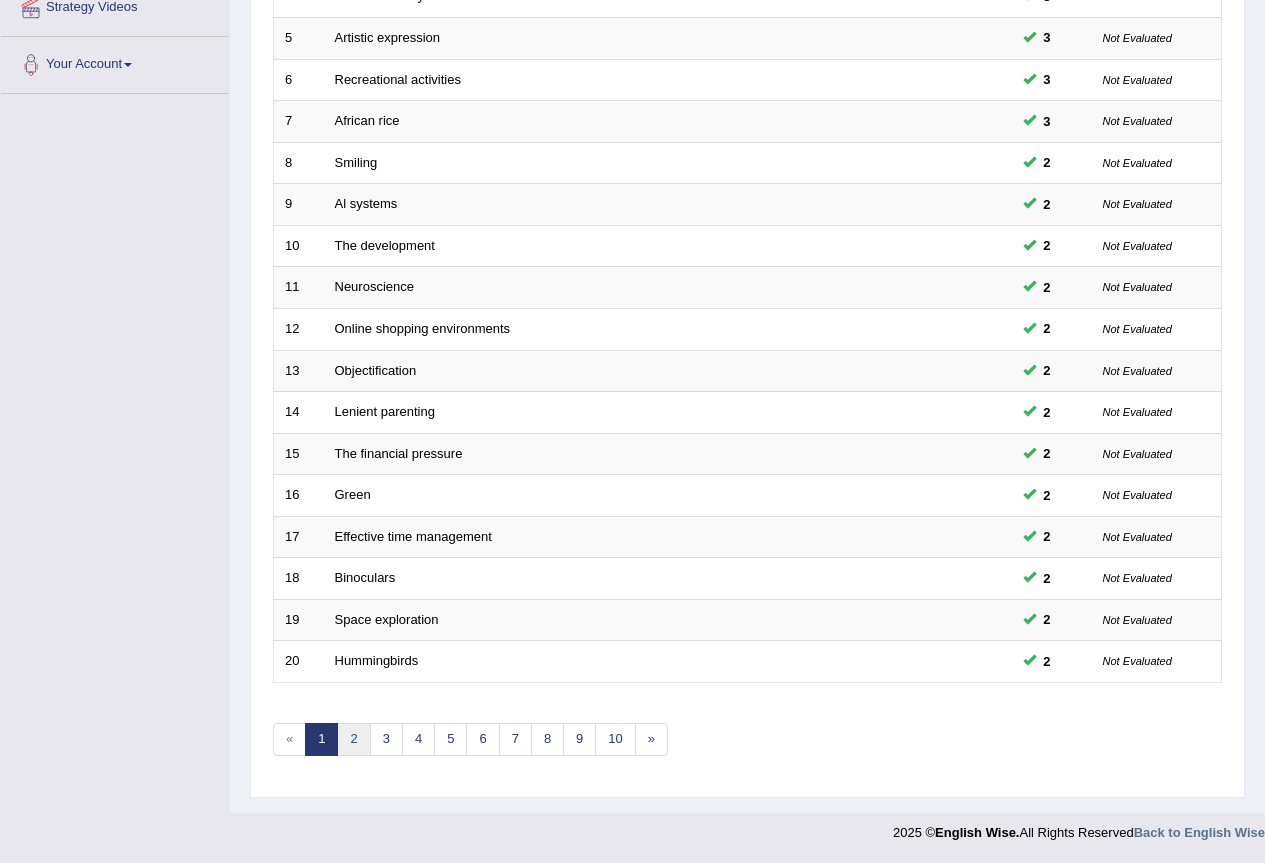 click on "2" at bounding box center (353, 739) 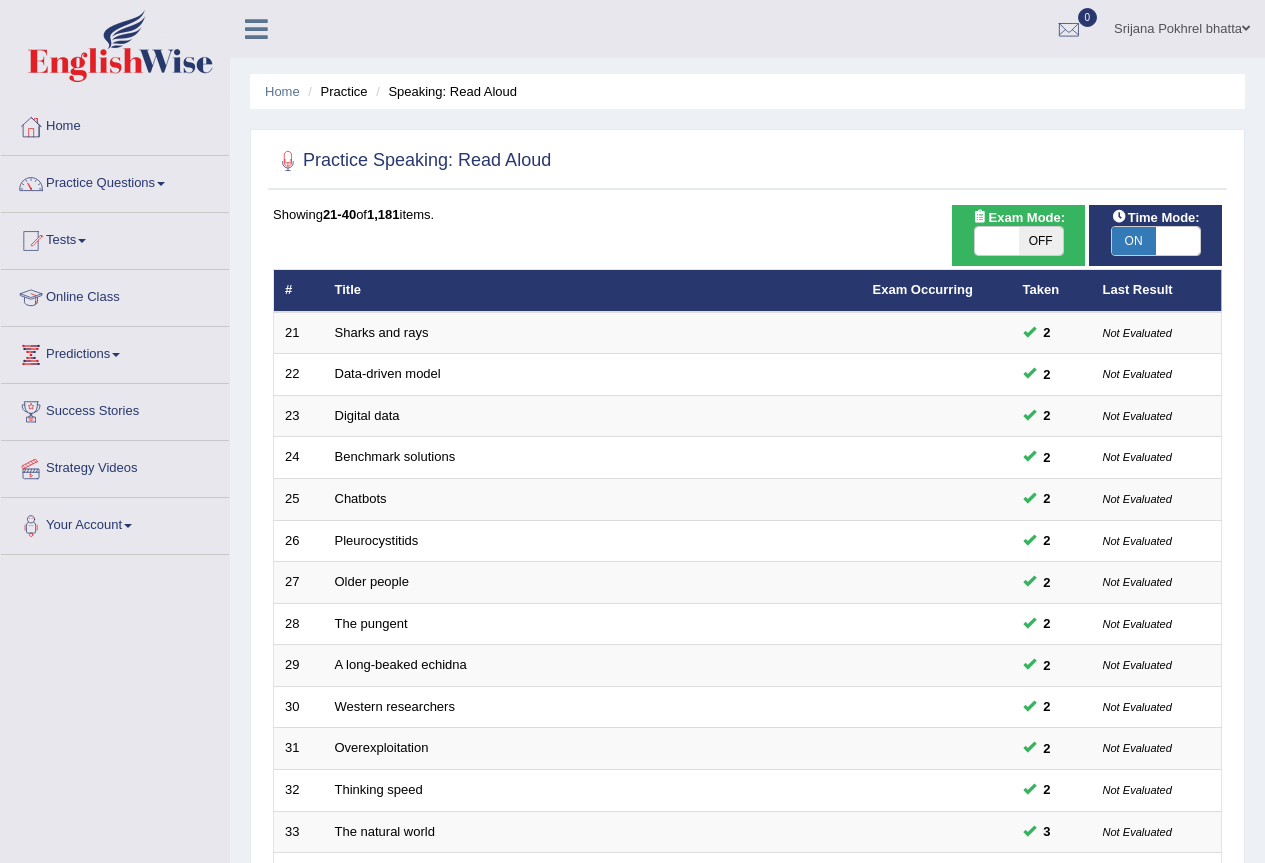scroll, scrollTop: 461, scrollLeft: 0, axis: vertical 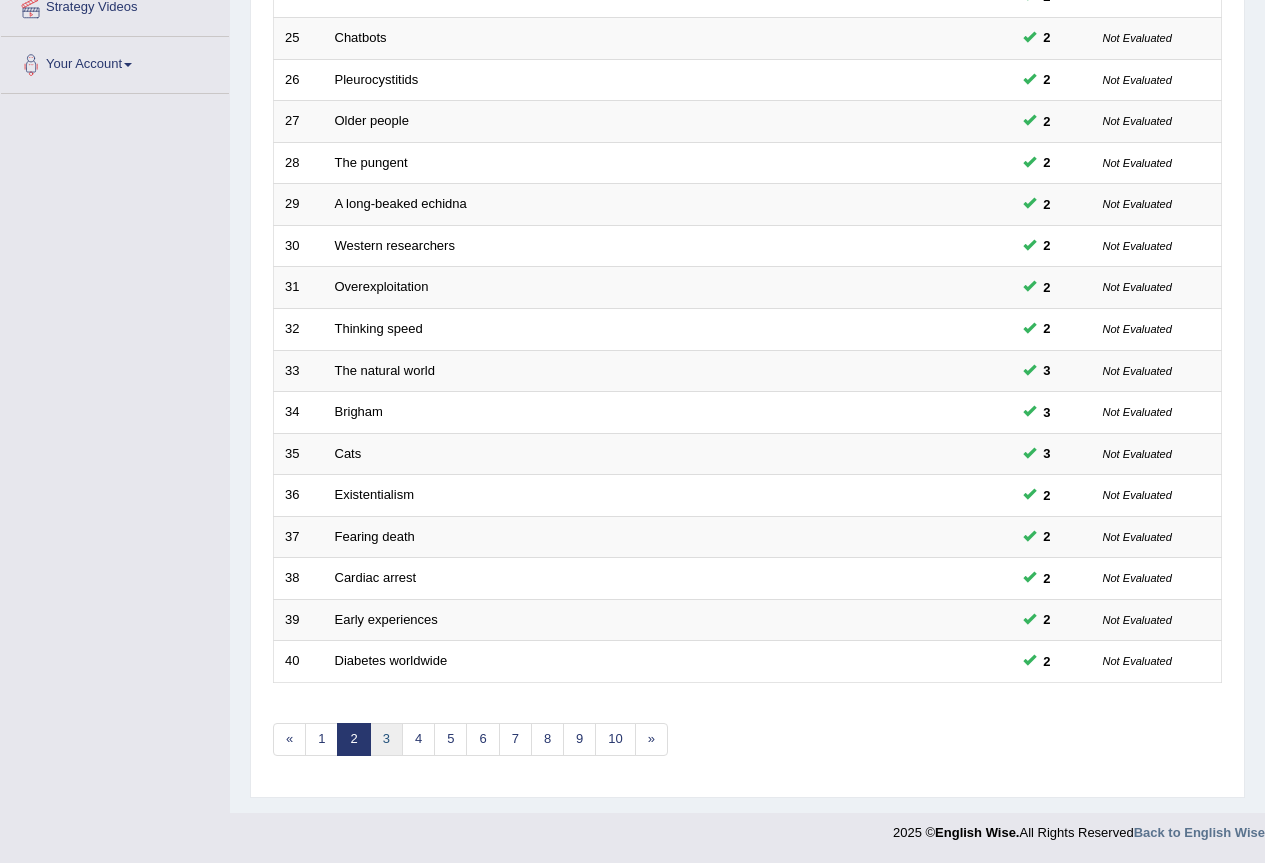 click on "3" at bounding box center [386, 739] 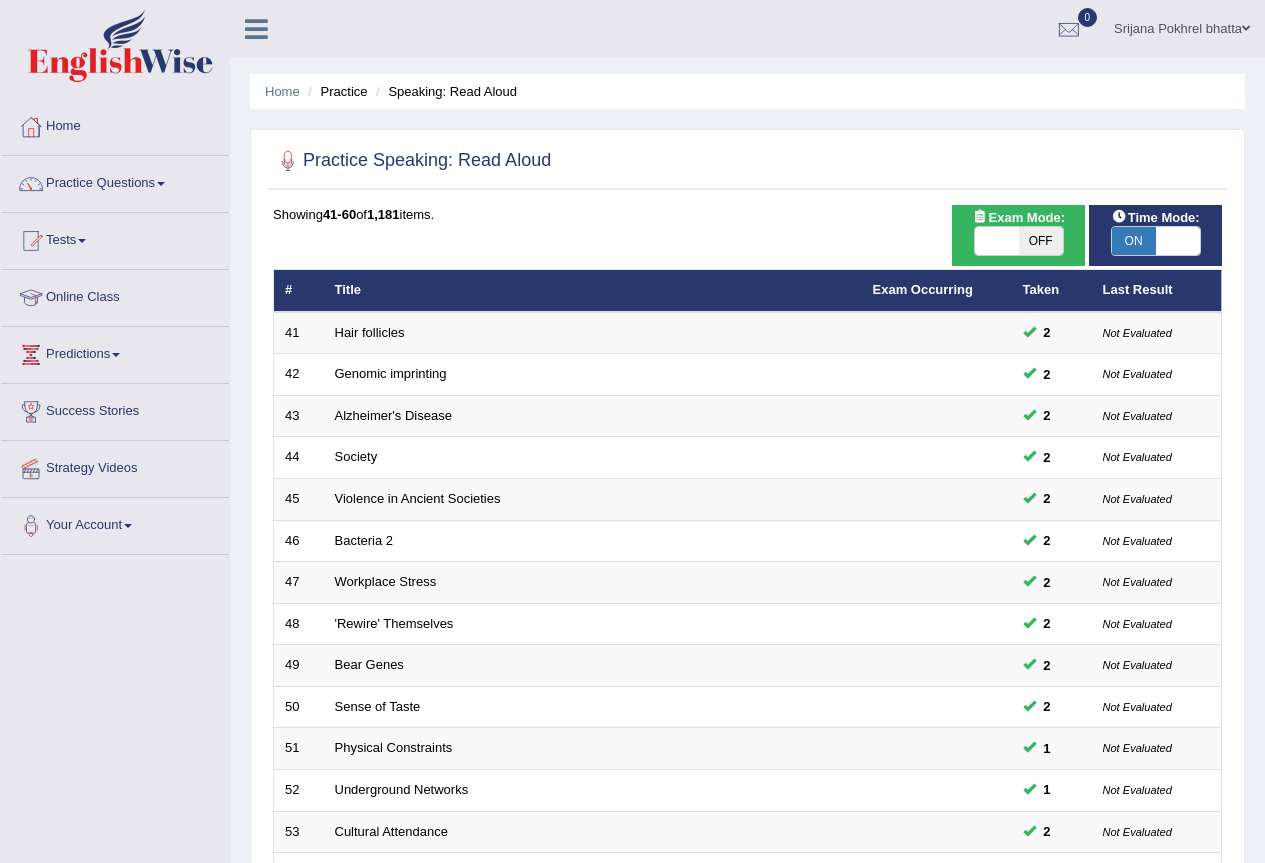 scroll, scrollTop: 0, scrollLeft: 0, axis: both 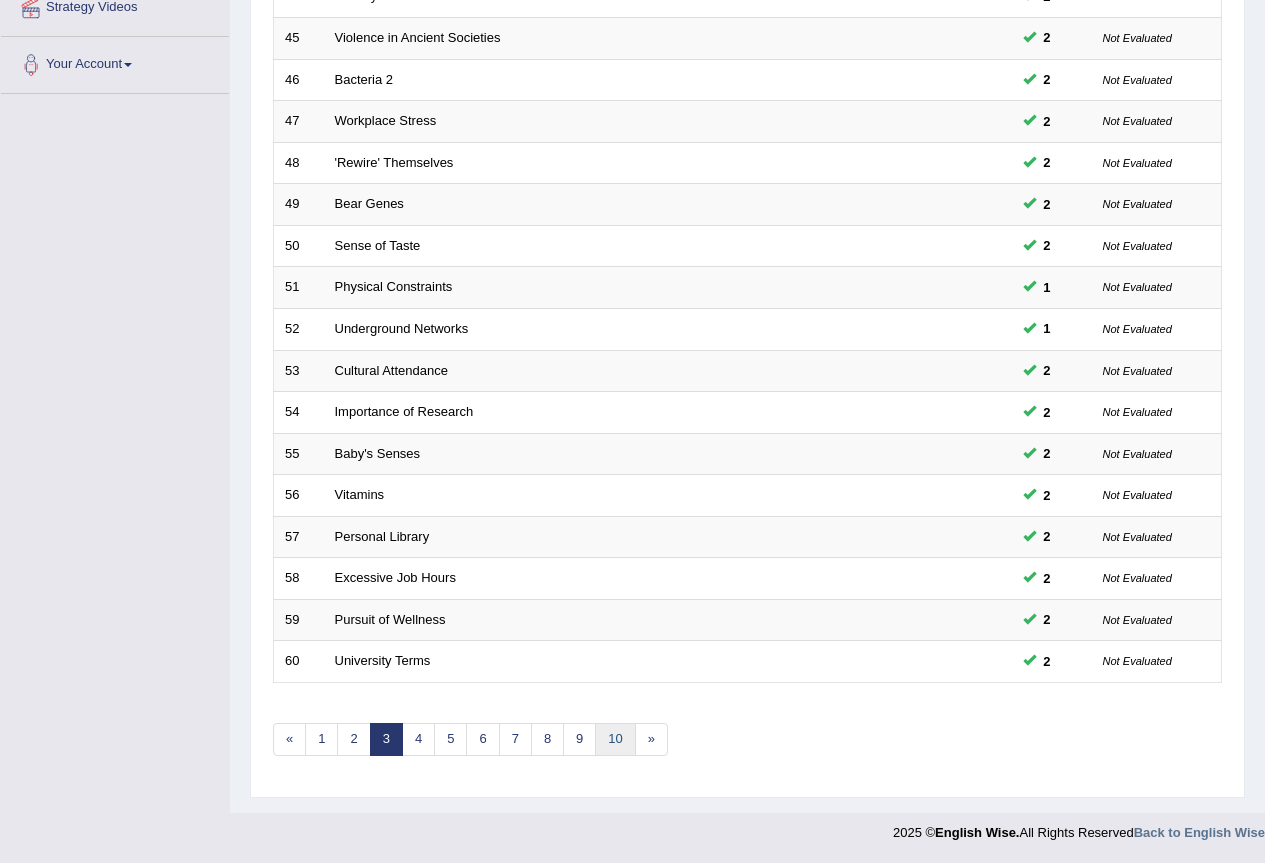 click on "10" at bounding box center [615, 739] 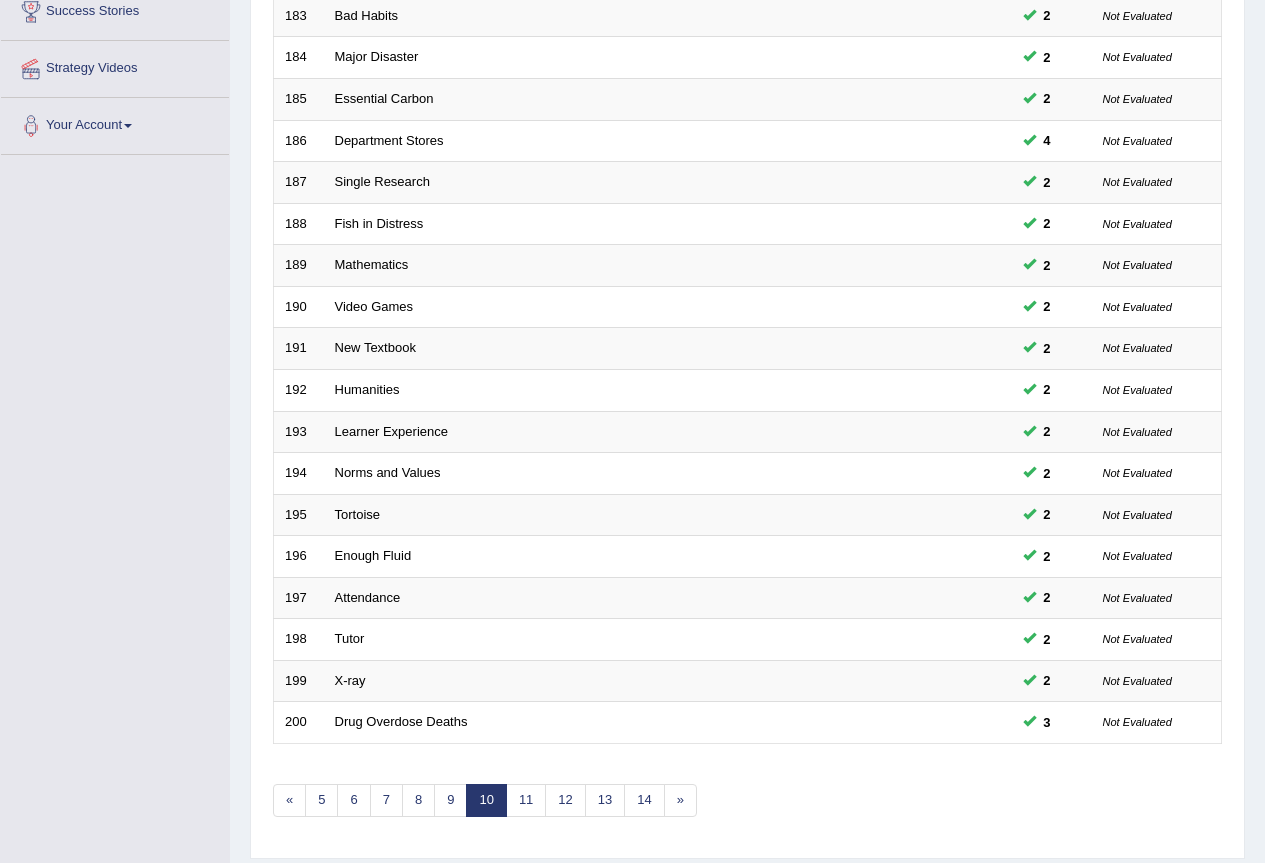 scroll, scrollTop: 460, scrollLeft: 0, axis: vertical 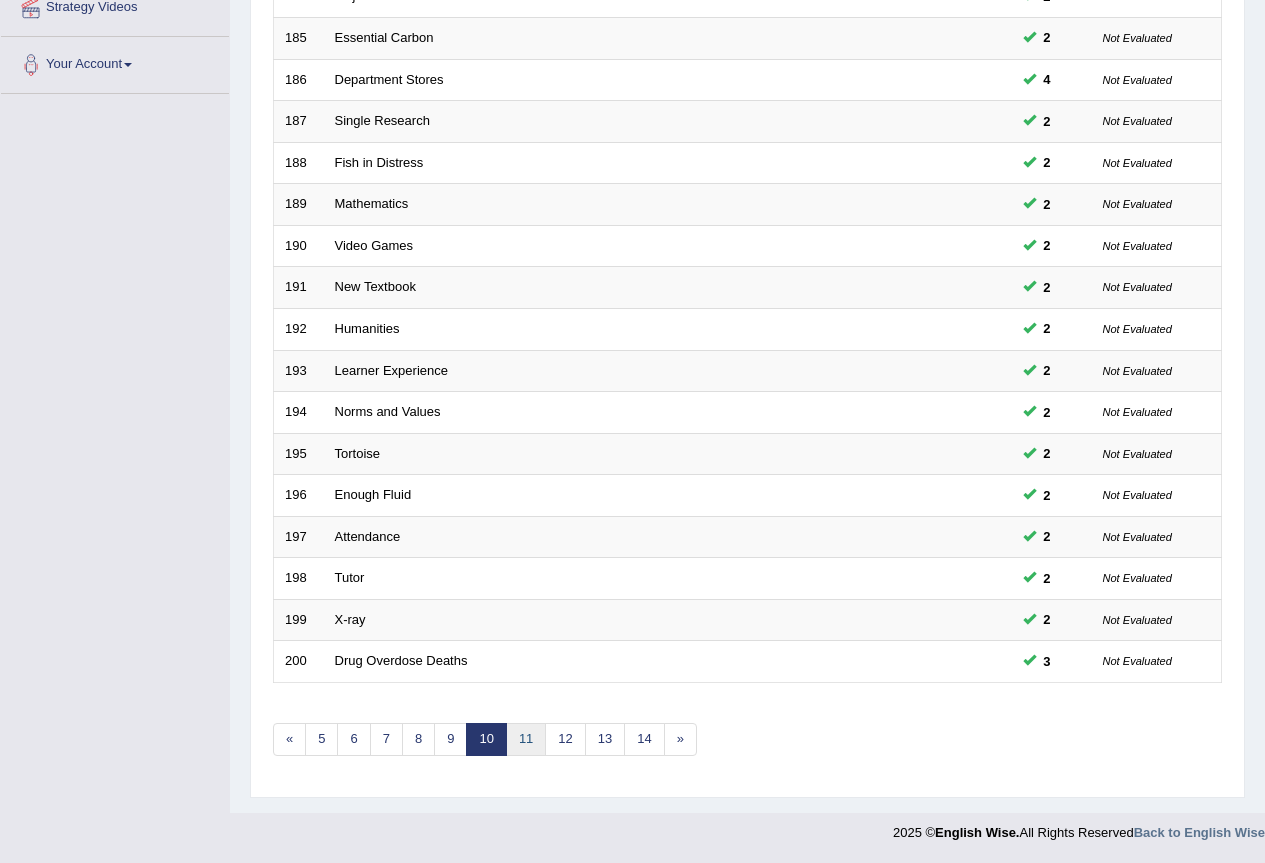click on "11" at bounding box center [526, 739] 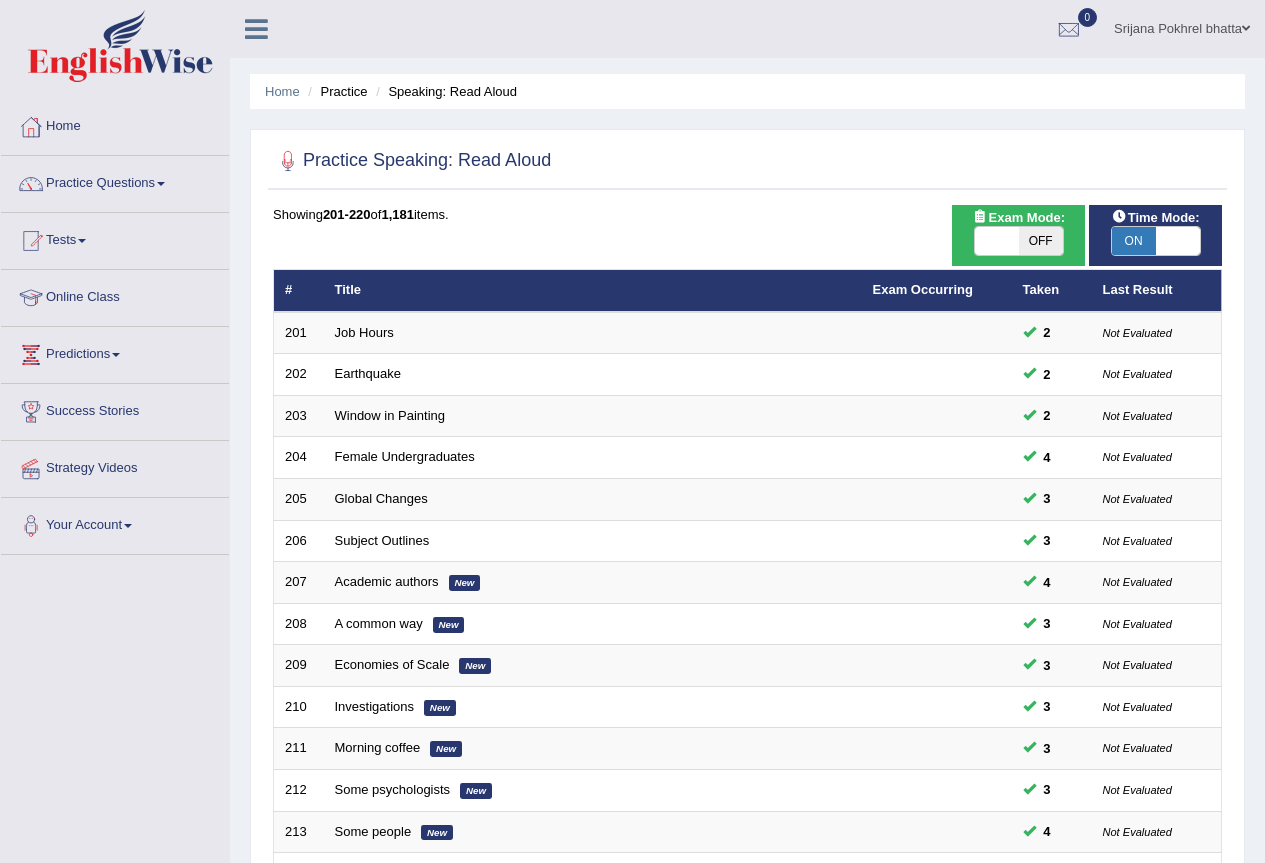 scroll, scrollTop: 461, scrollLeft: 0, axis: vertical 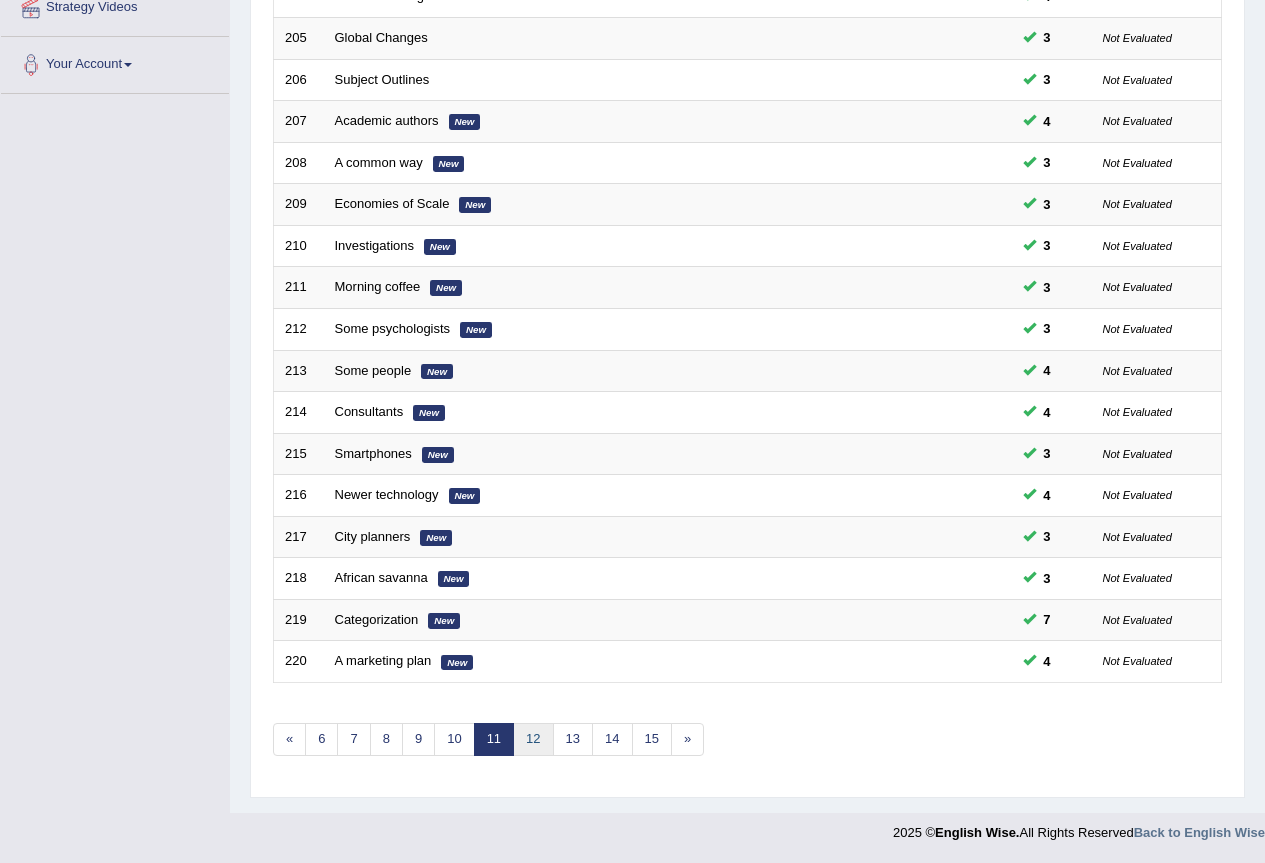 click on "12" at bounding box center [533, 739] 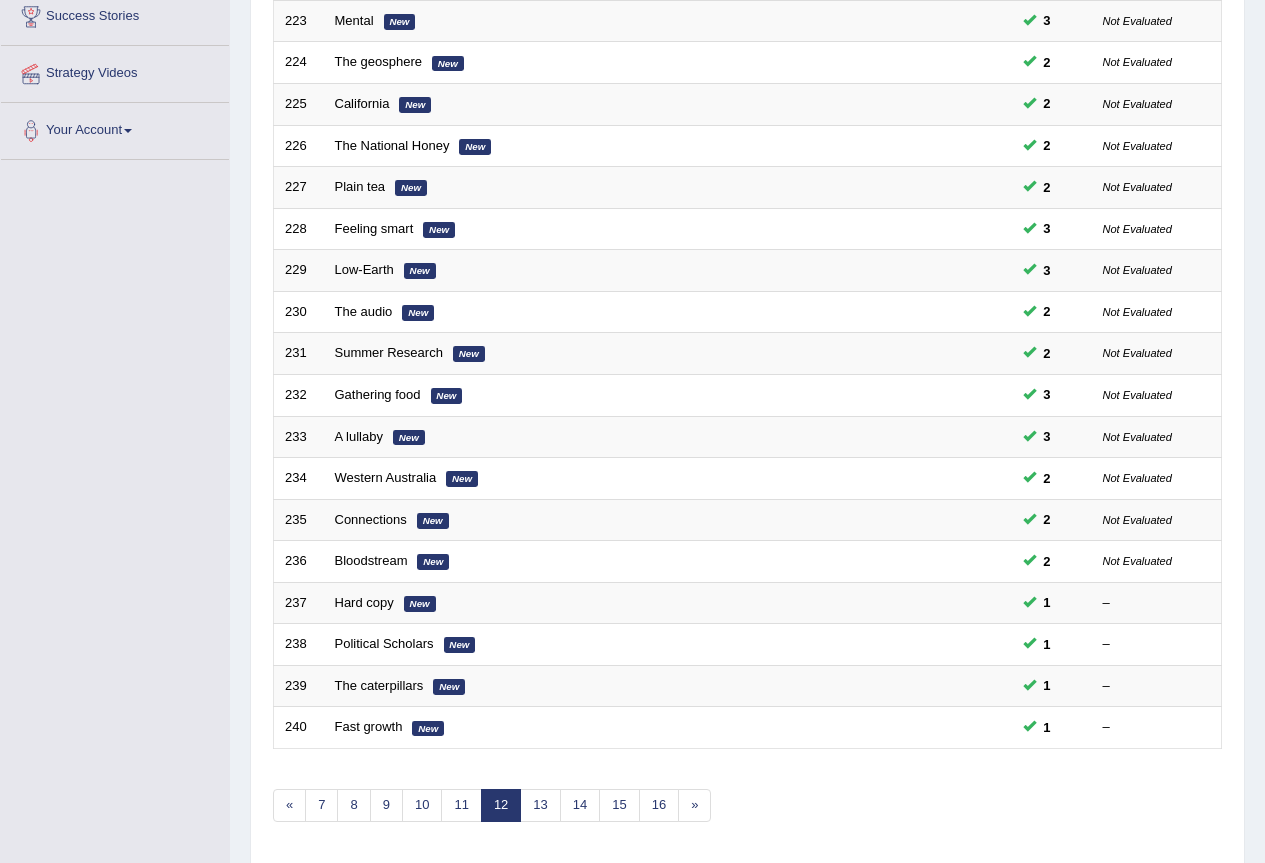 scroll, scrollTop: 0, scrollLeft: 0, axis: both 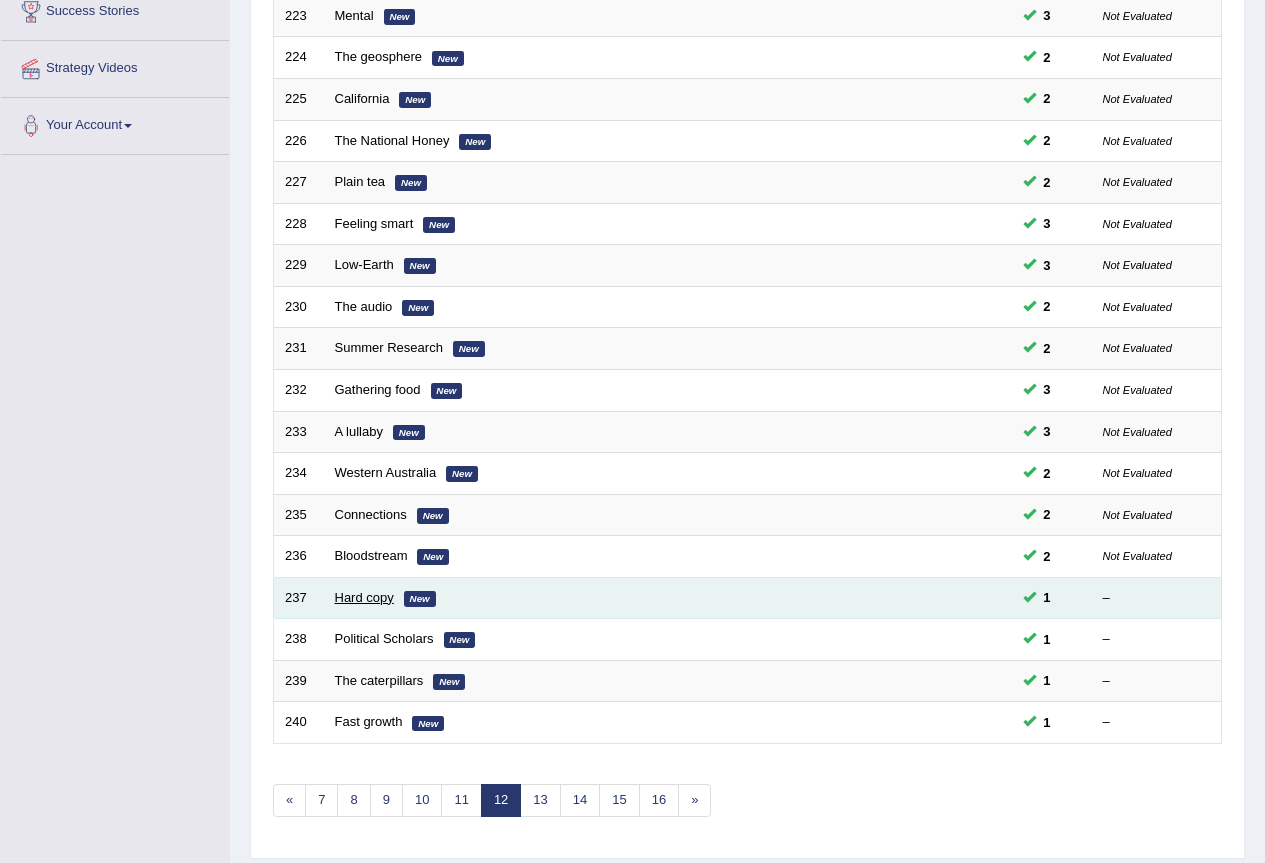 click on "Hard copy" at bounding box center [364, 597] 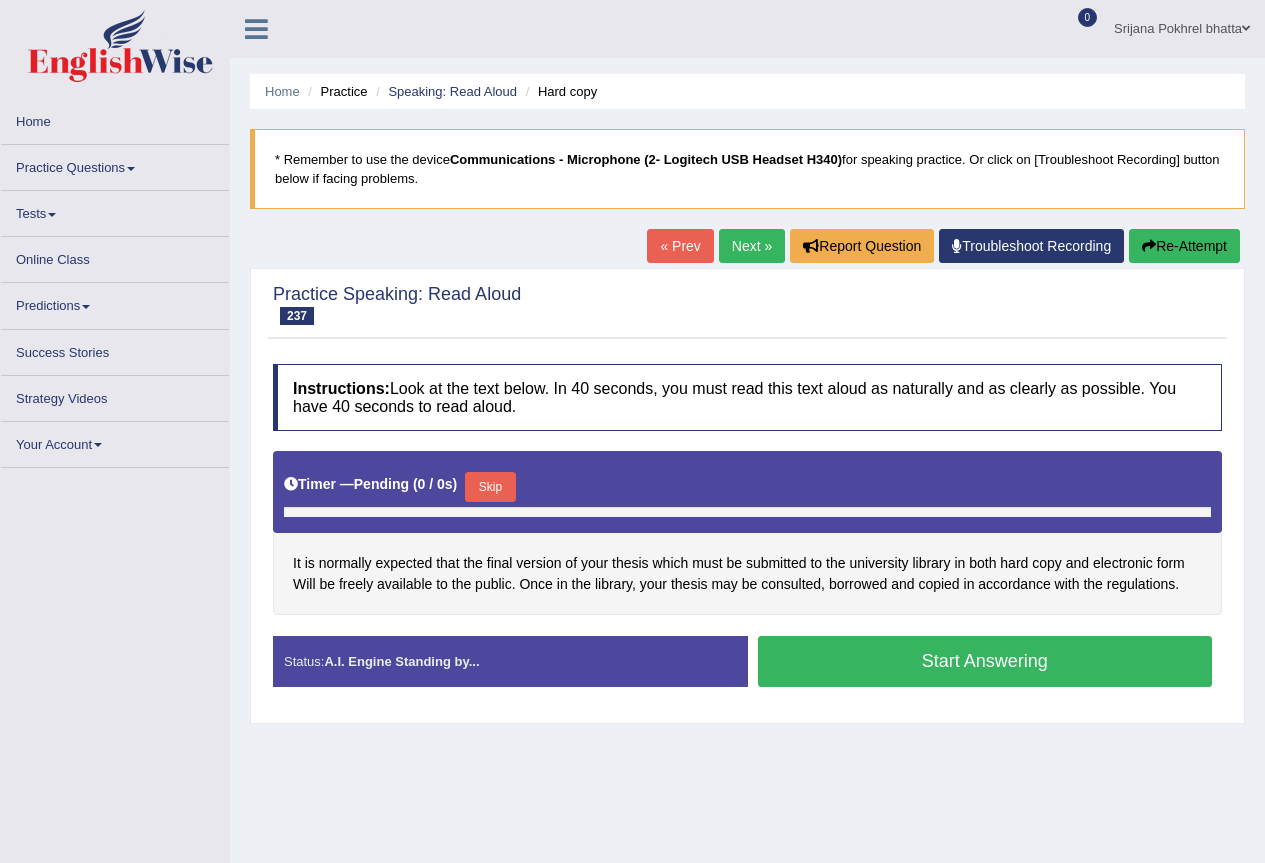scroll, scrollTop: 0, scrollLeft: 0, axis: both 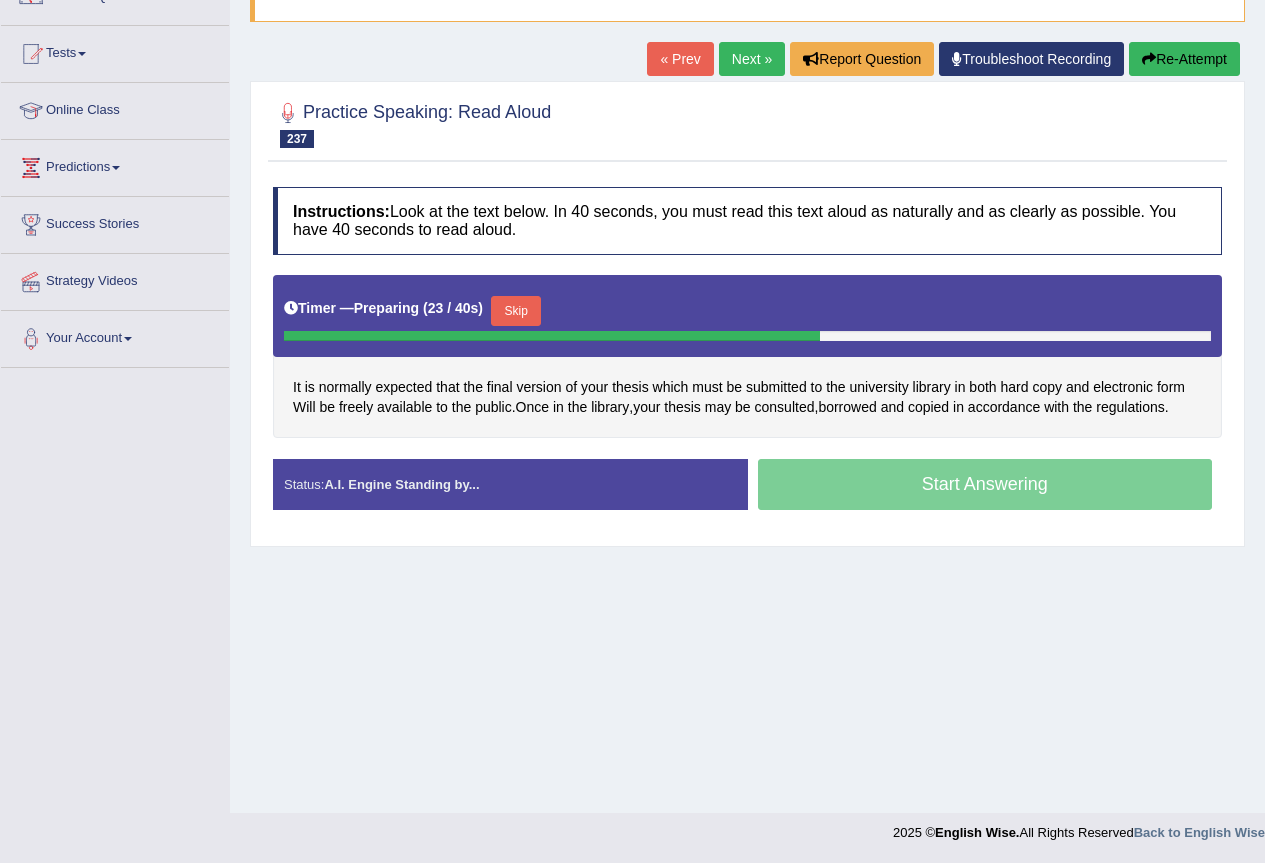 click on "Skip" at bounding box center (516, 311) 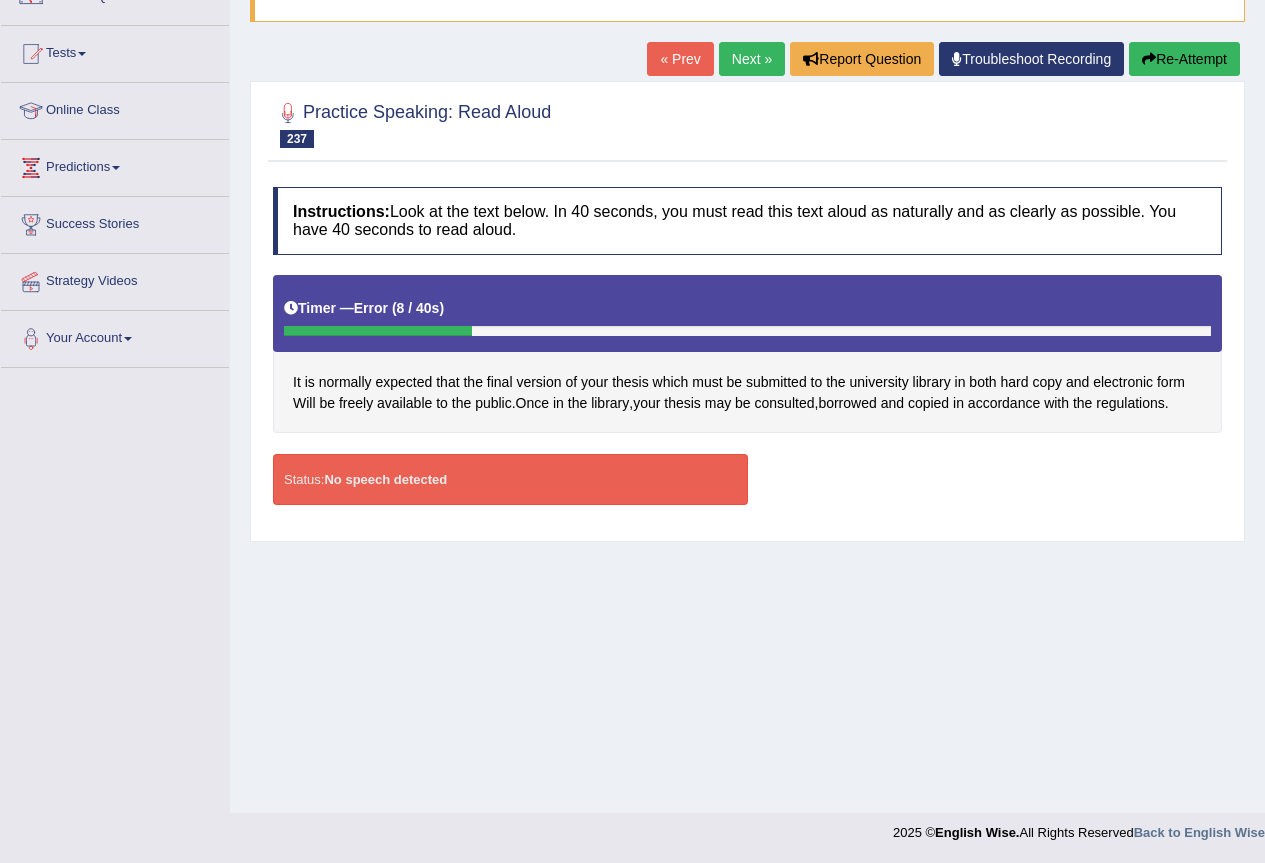 click on "Re-Attempt" at bounding box center (1184, 59) 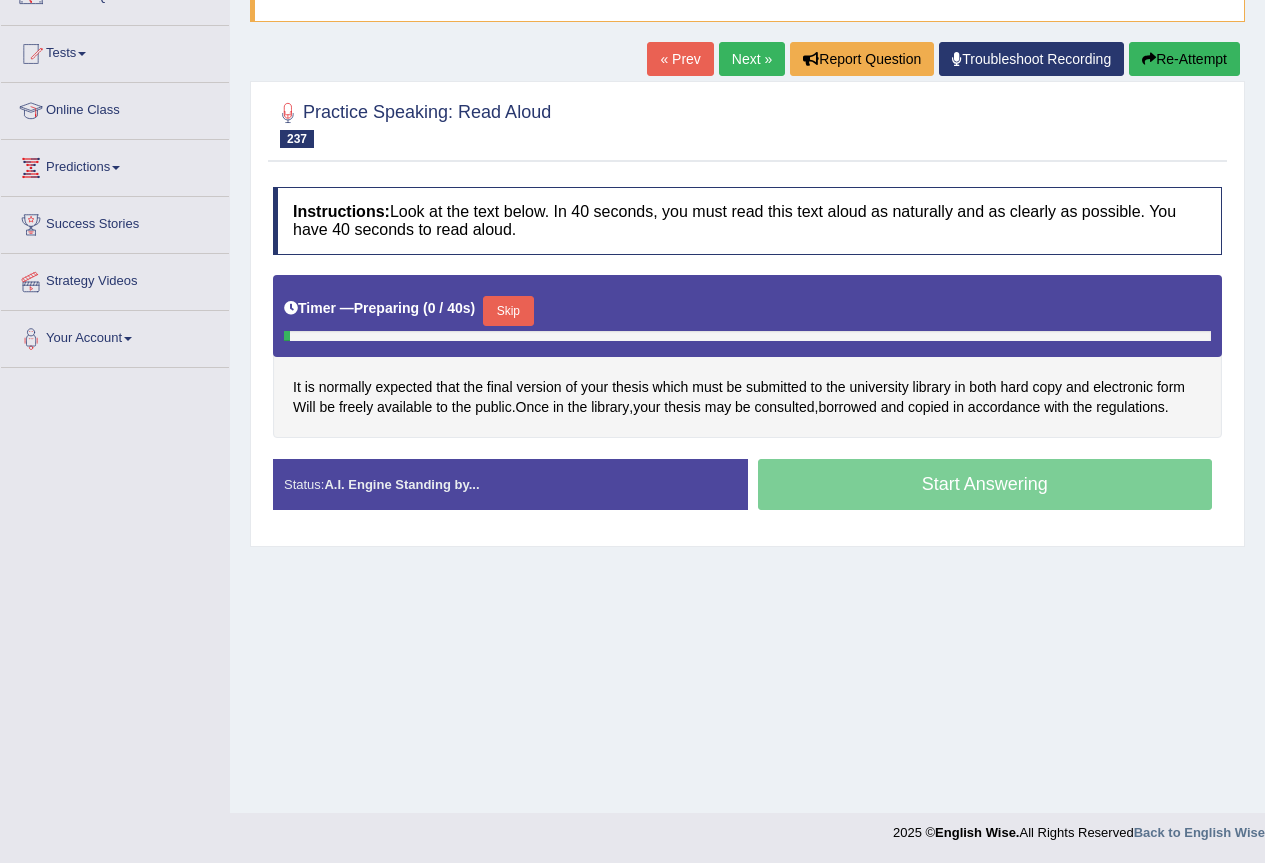 scroll, scrollTop: 0, scrollLeft: 0, axis: both 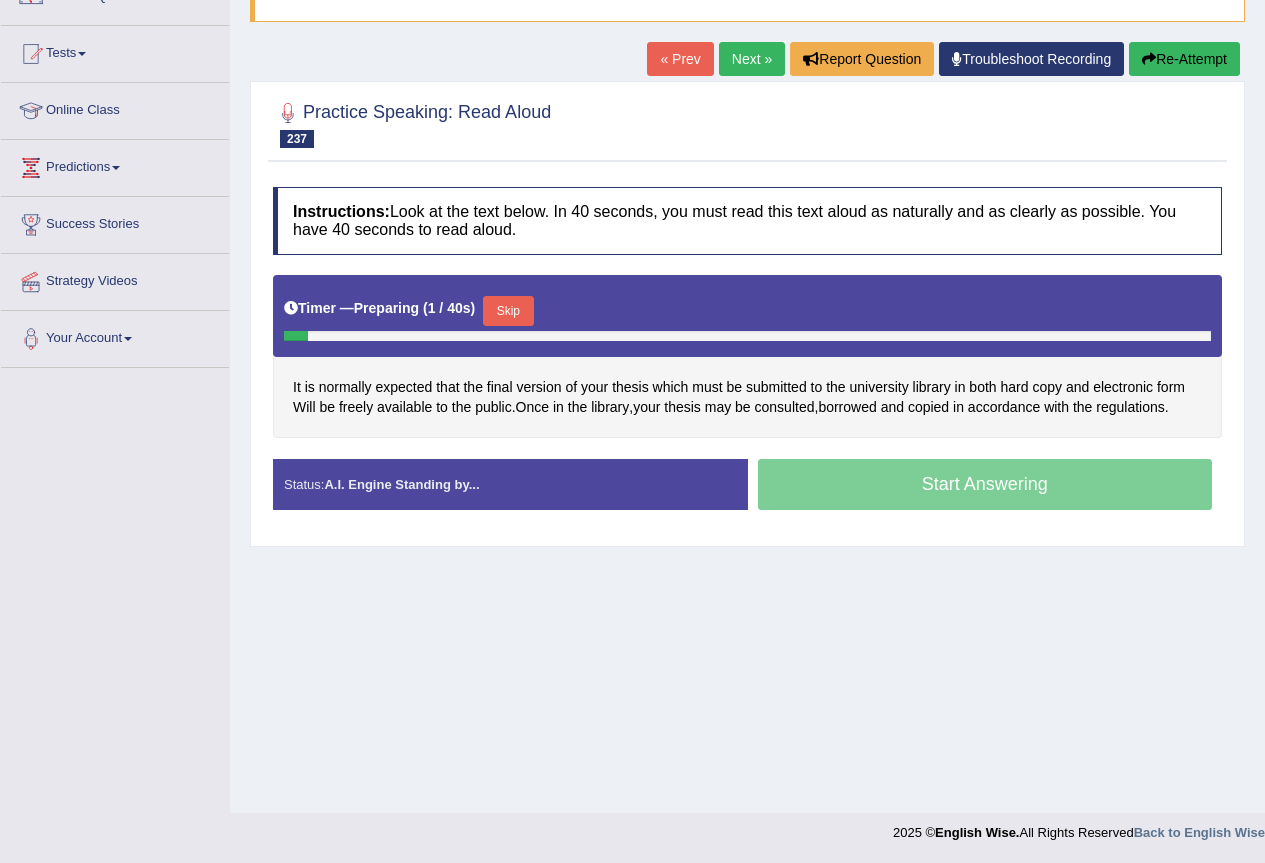 click on "Skip" at bounding box center [508, 311] 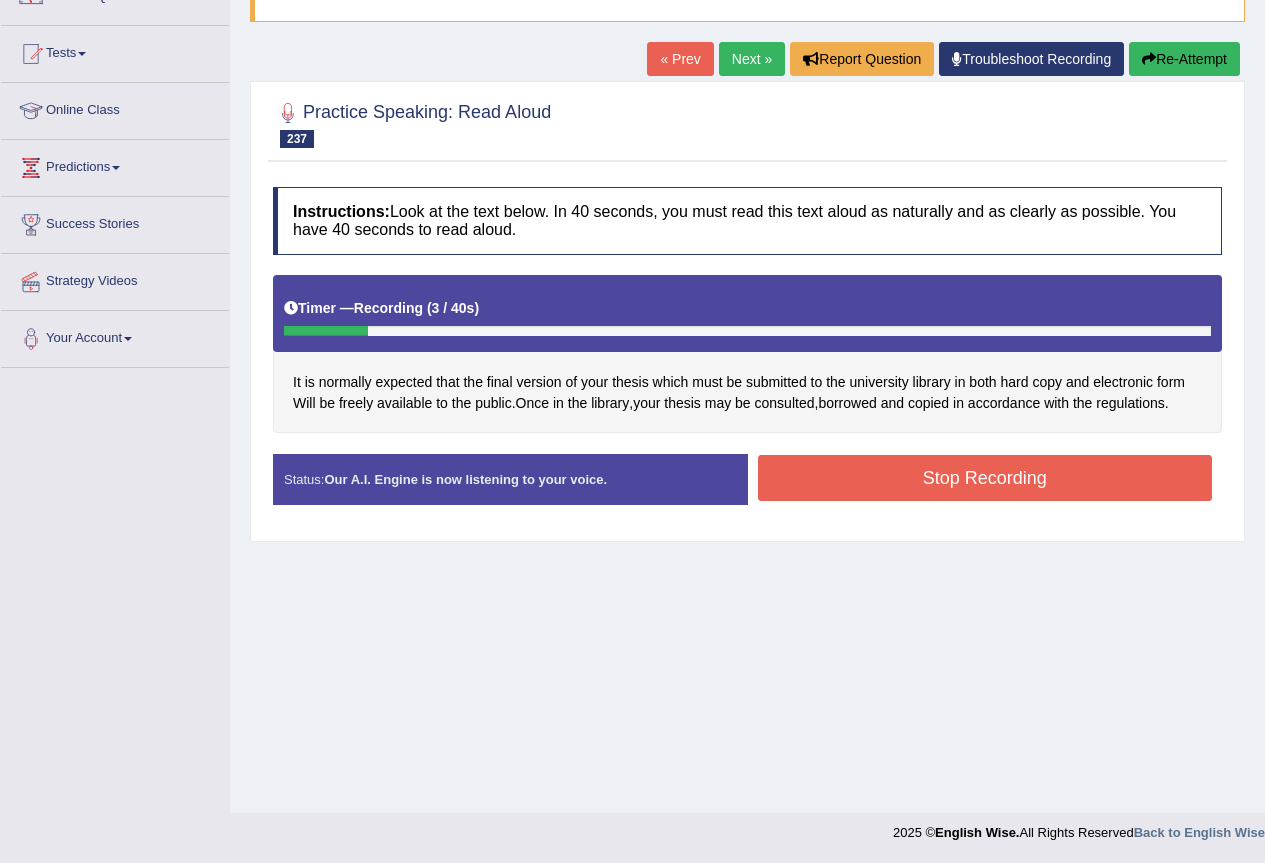 click on "Re-Attempt" at bounding box center (1184, 59) 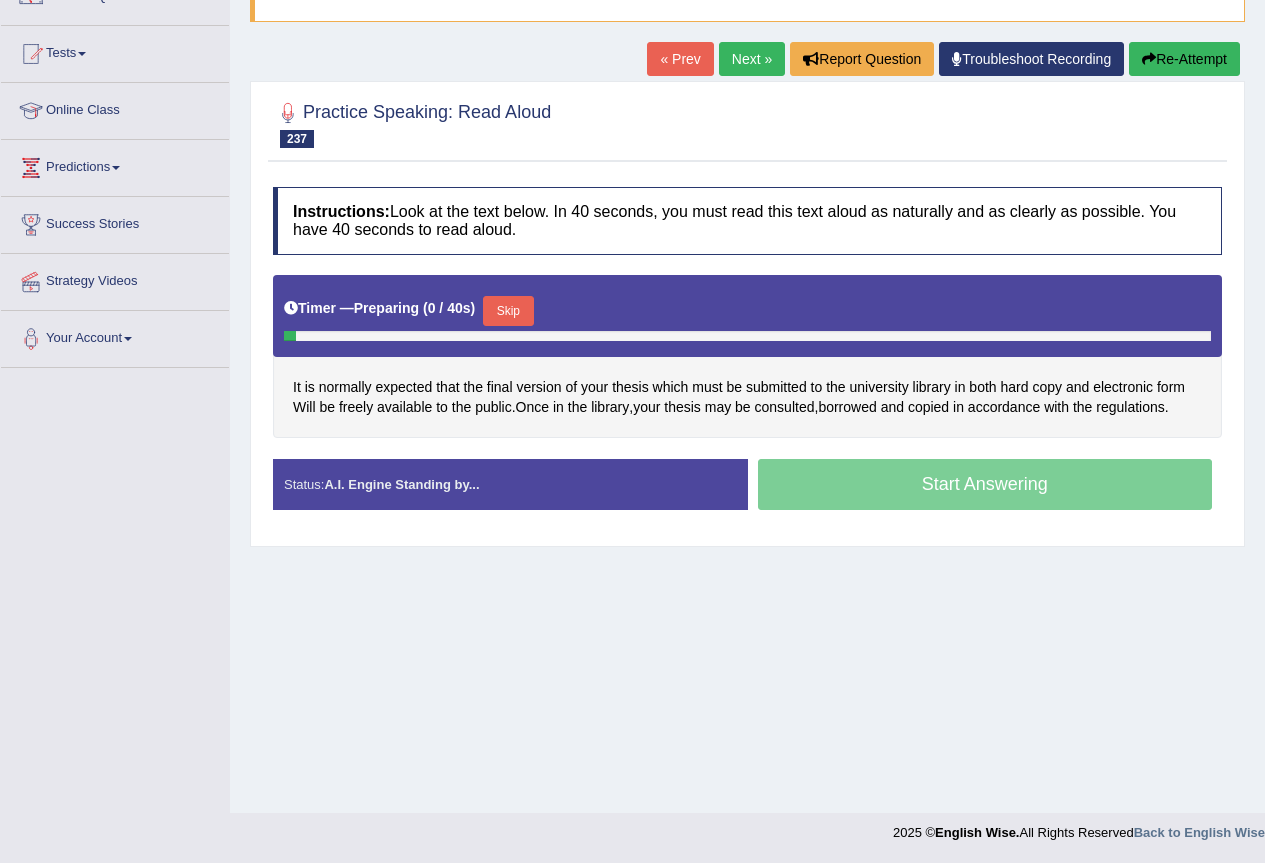 click on "Skip" at bounding box center (508, 311) 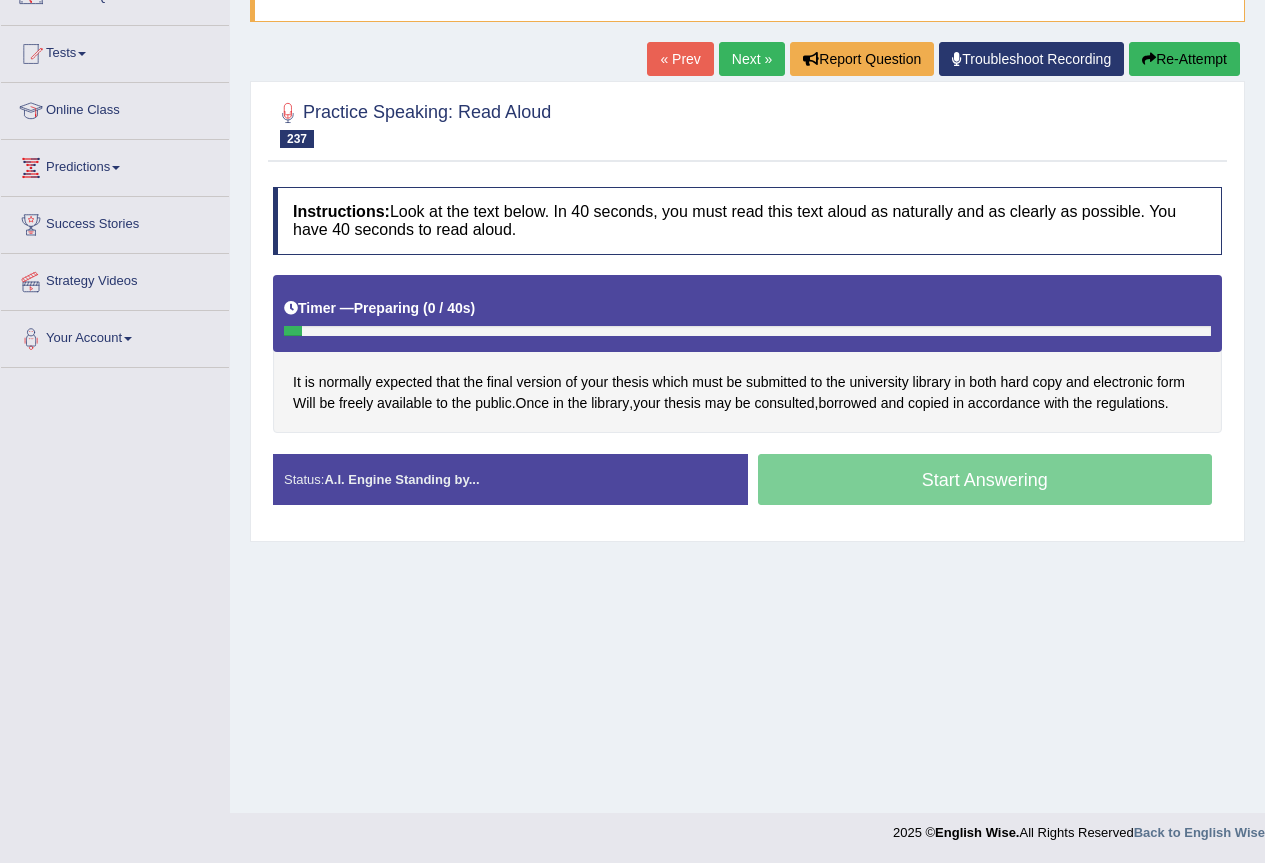 scroll, scrollTop: 0, scrollLeft: 0, axis: both 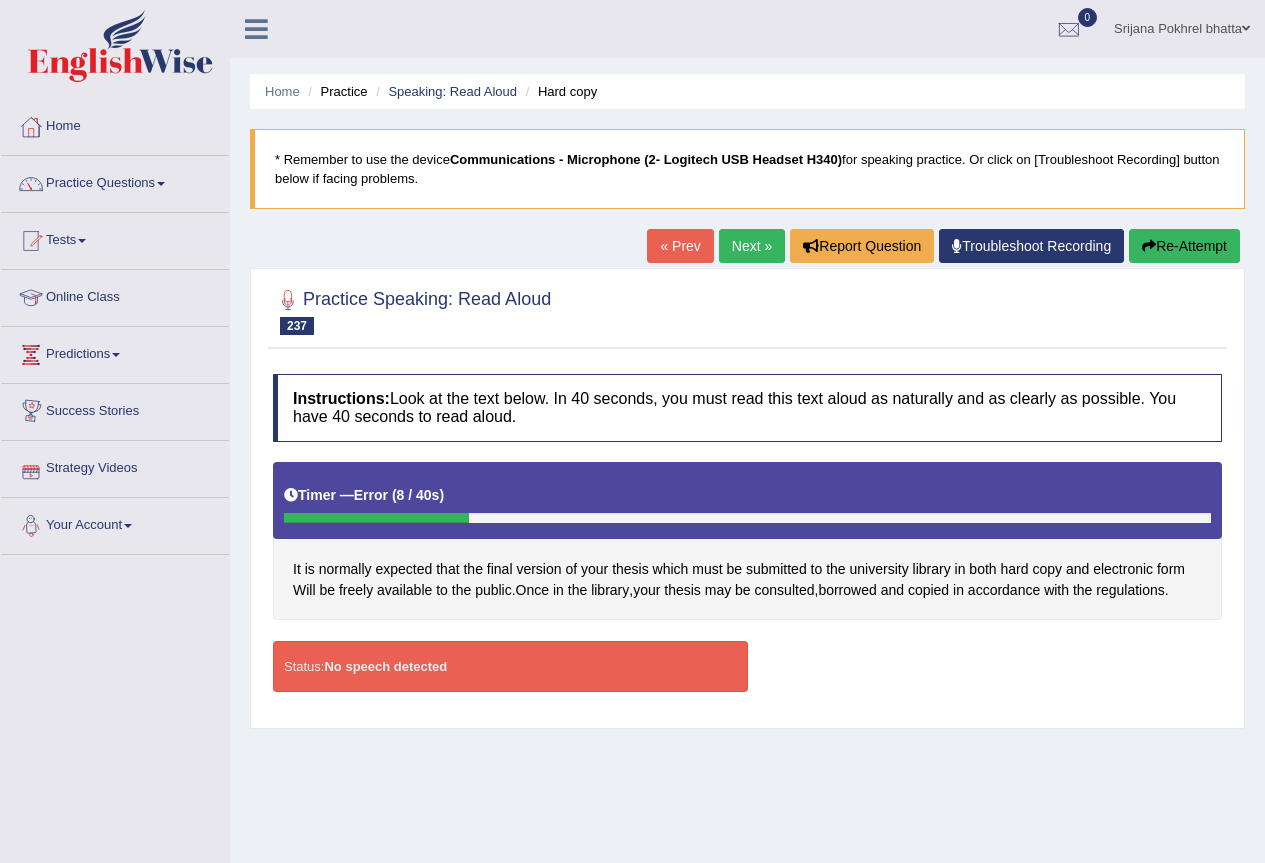 click on "No speech detected" at bounding box center [385, 666] 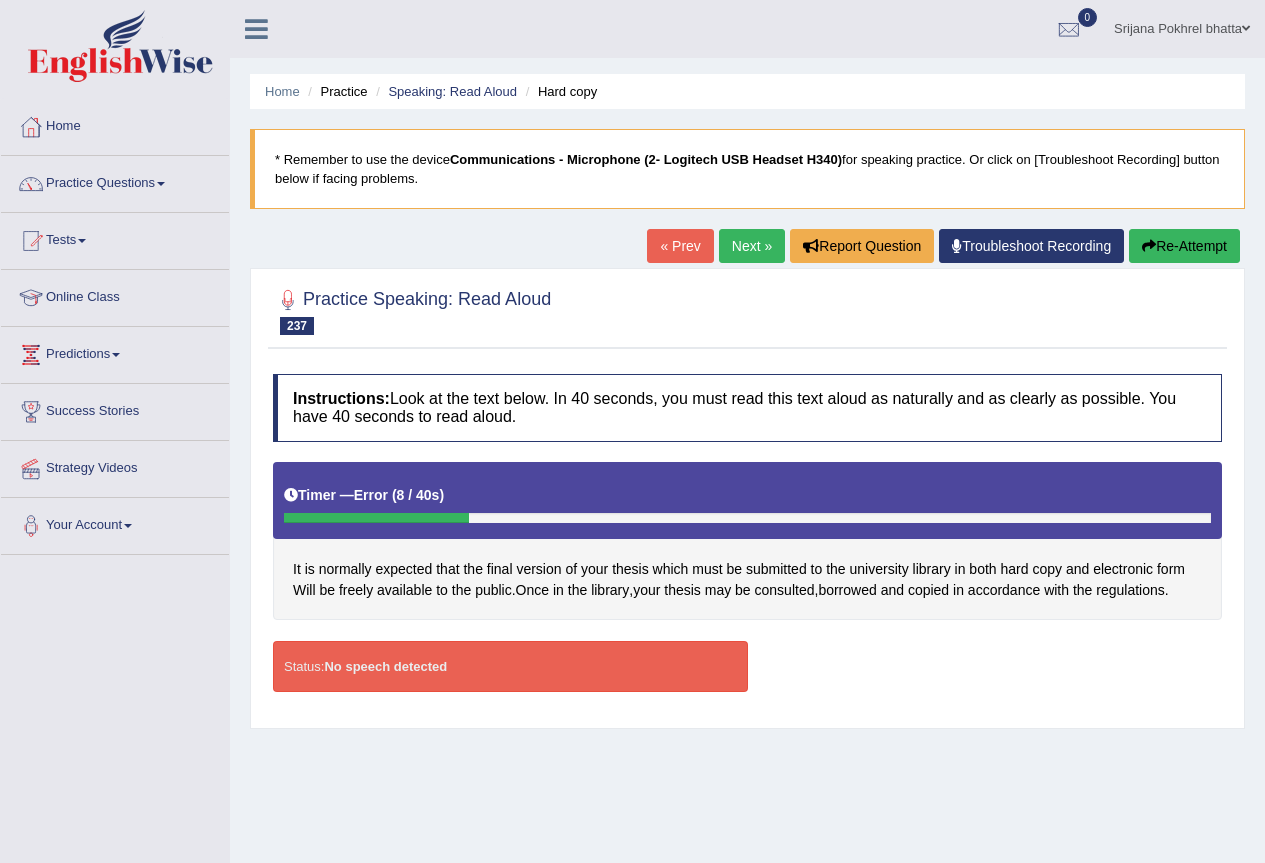 click on "No speech detected" at bounding box center (385, 666) 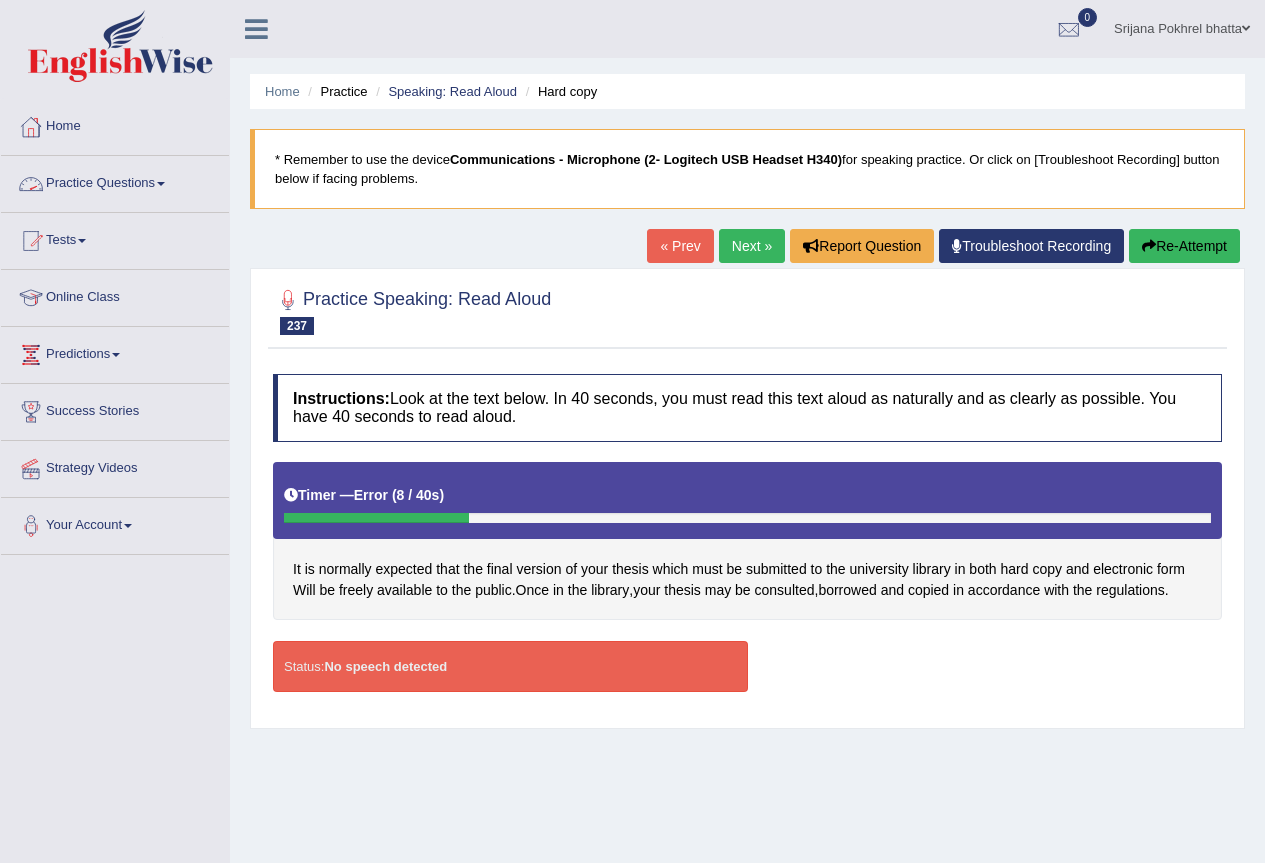 click on "Practice Questions" at bounding box center [115, 181] 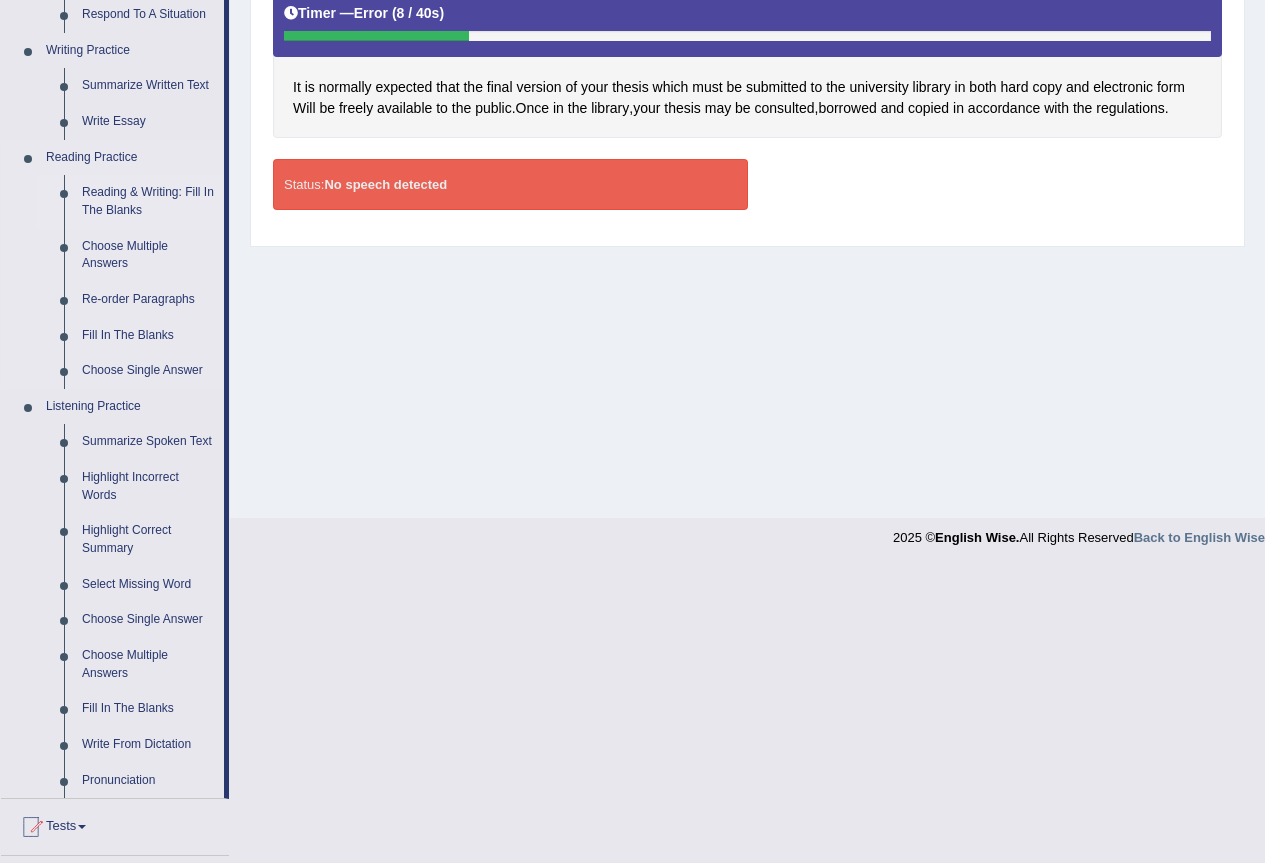 scroll, scrollTop: 500, scrollLeft: 0, axis: vertical 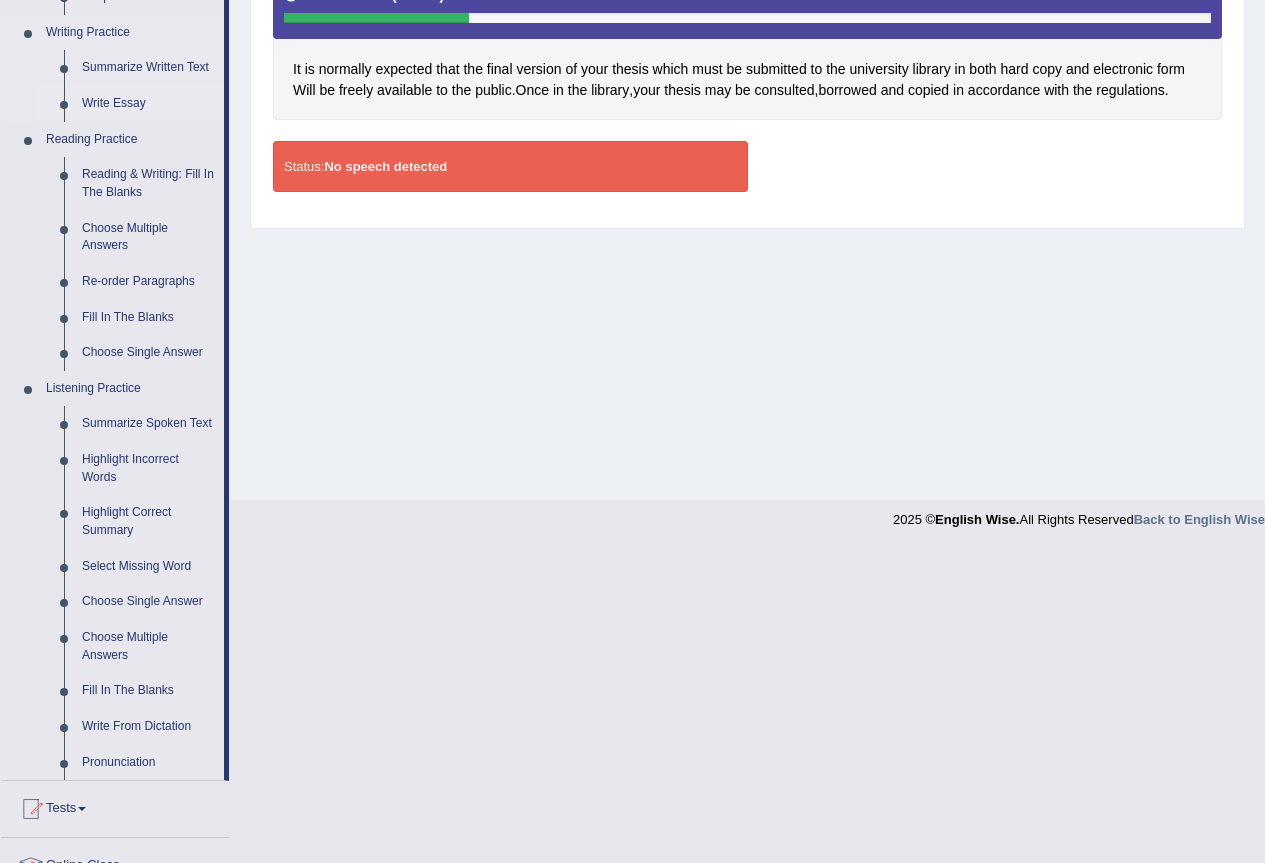 click on "Write Essay" at bounding box center [148, 104] 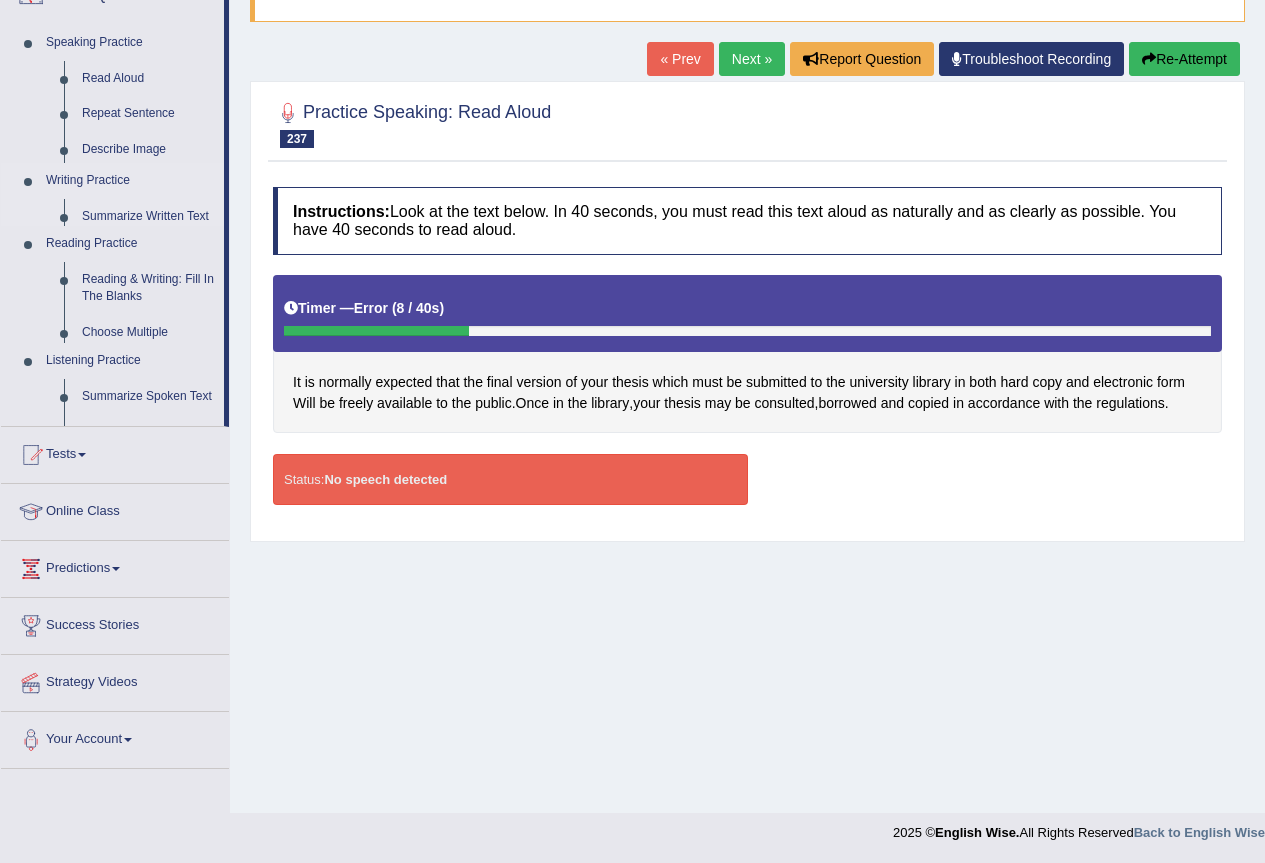 scroll, scrollTop: 187, scrollLeft: 0, axis: vertical 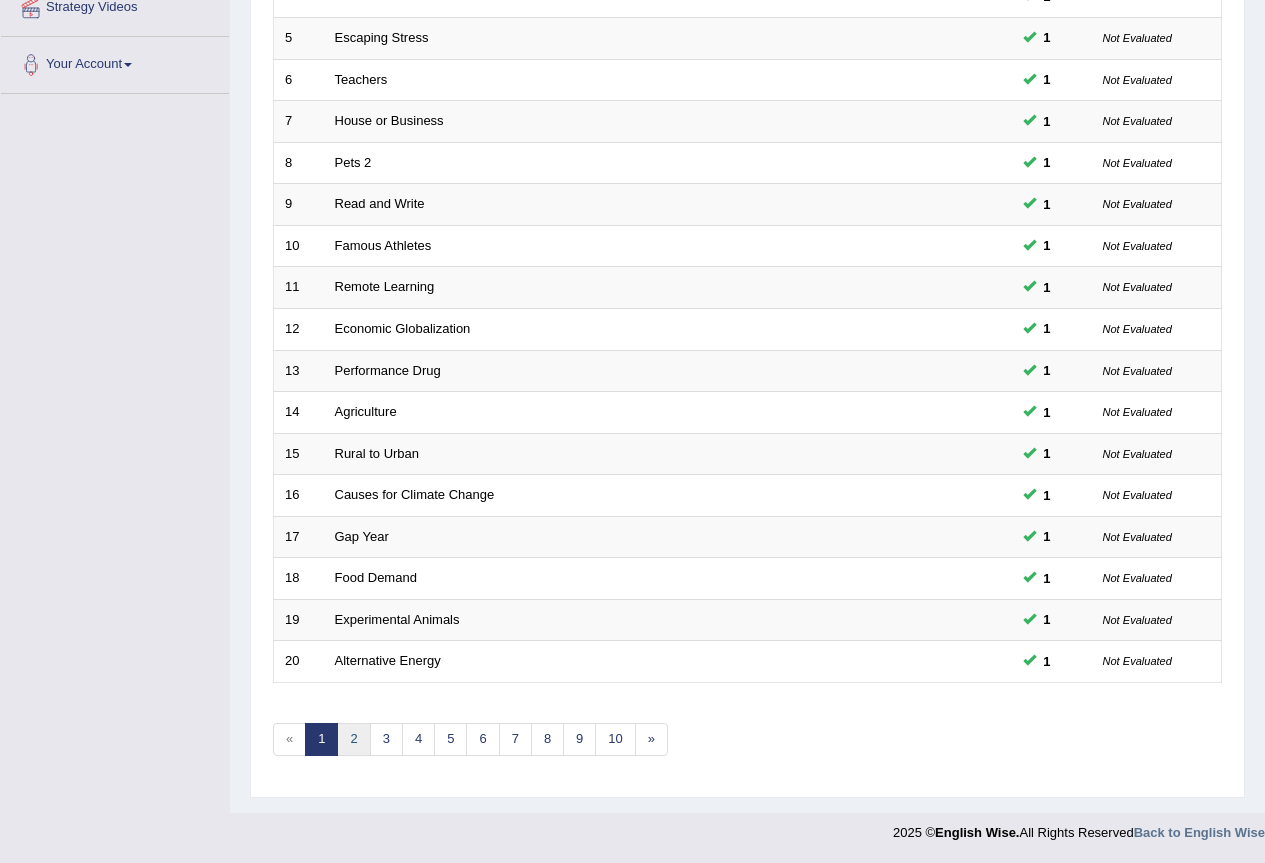 click on "2" at bounding box center (353, 739) 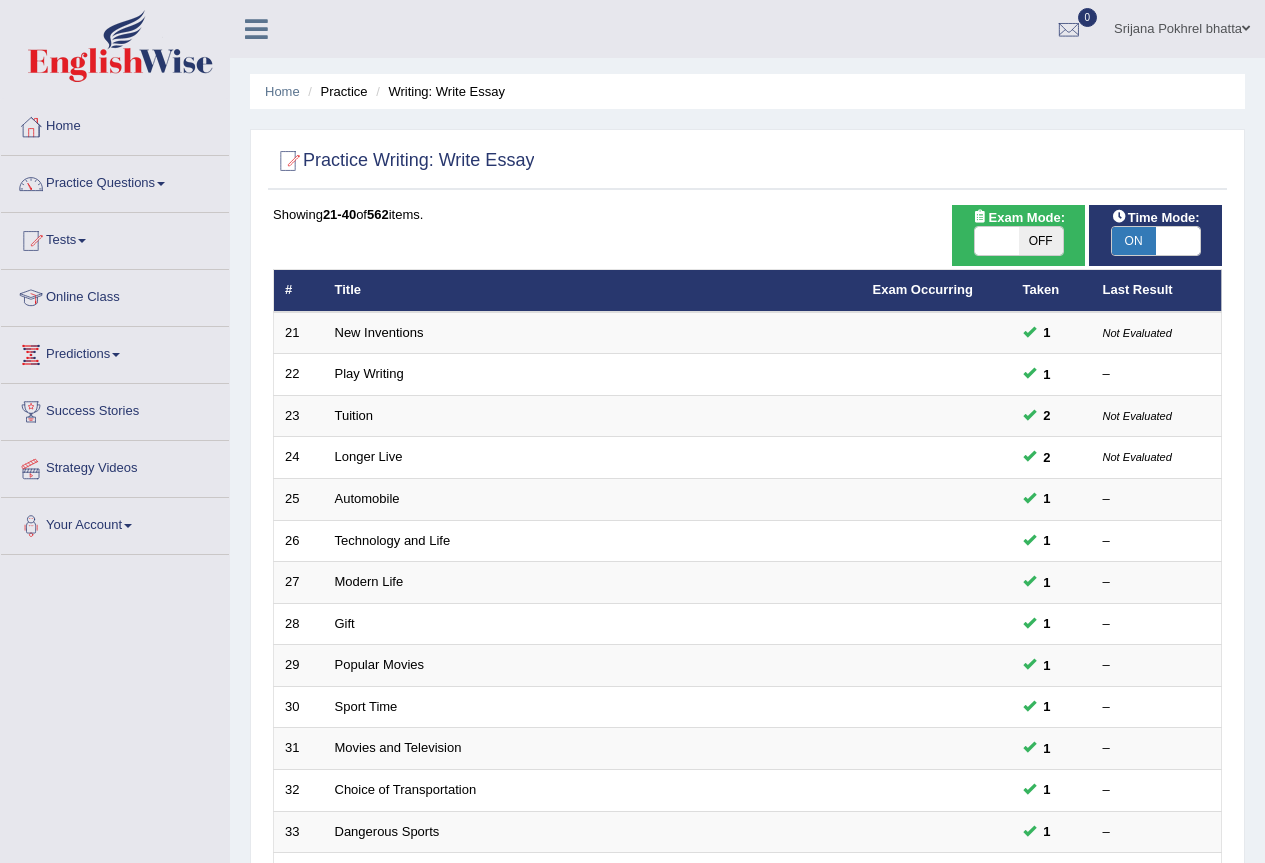 scroll, scrollTop: 0, scrollLeft: 0, axis: both 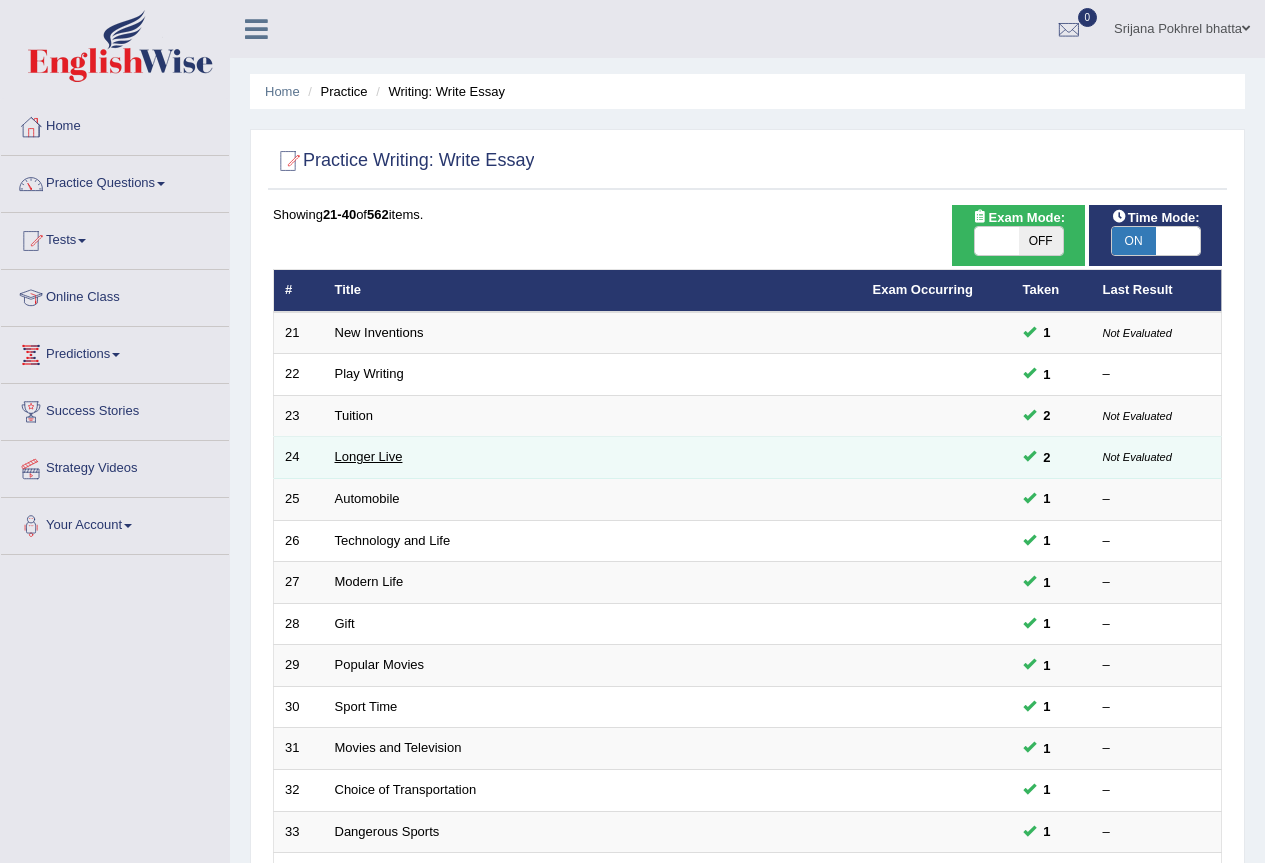 click on "Longer Live" at bounding box center [369, 456] 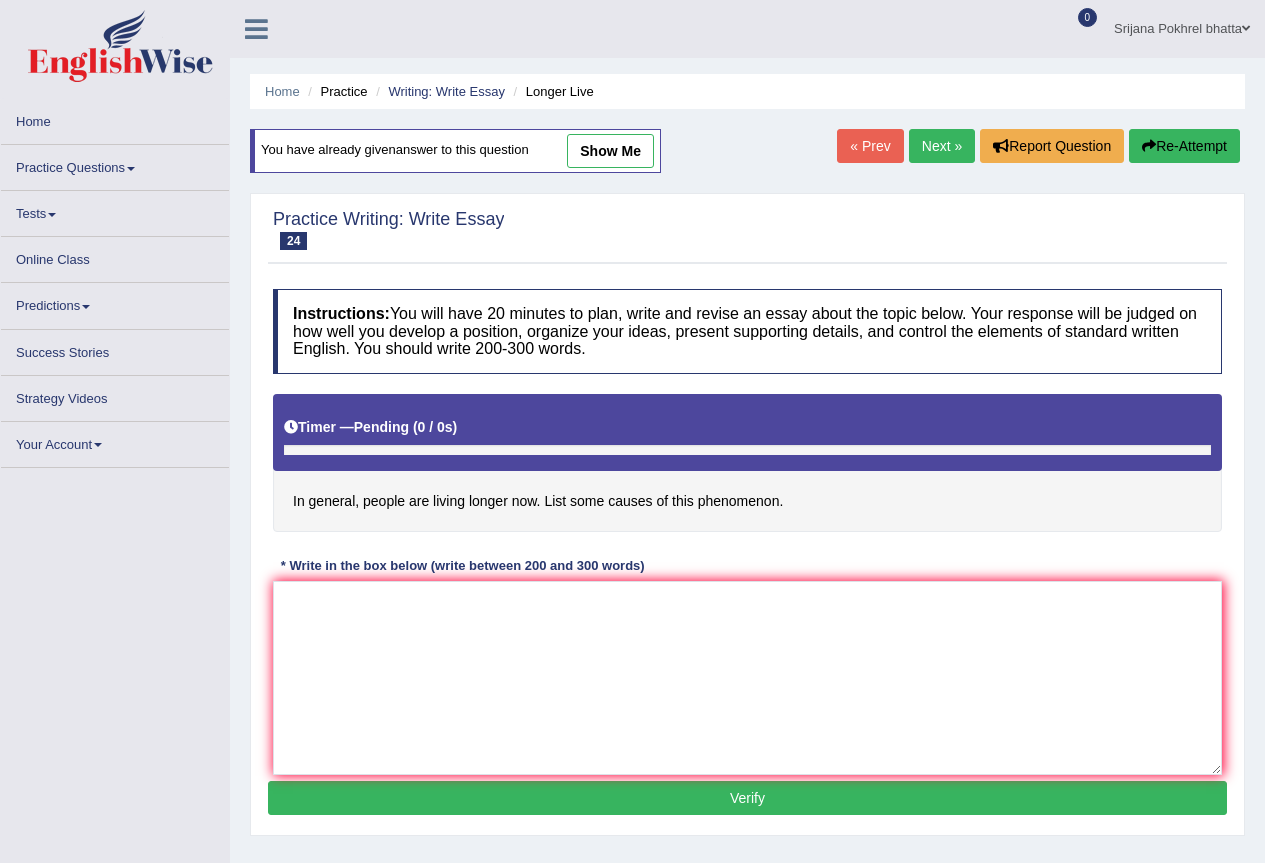 scroll, scrollTop: 0, scrollLeft: 0, axis: both 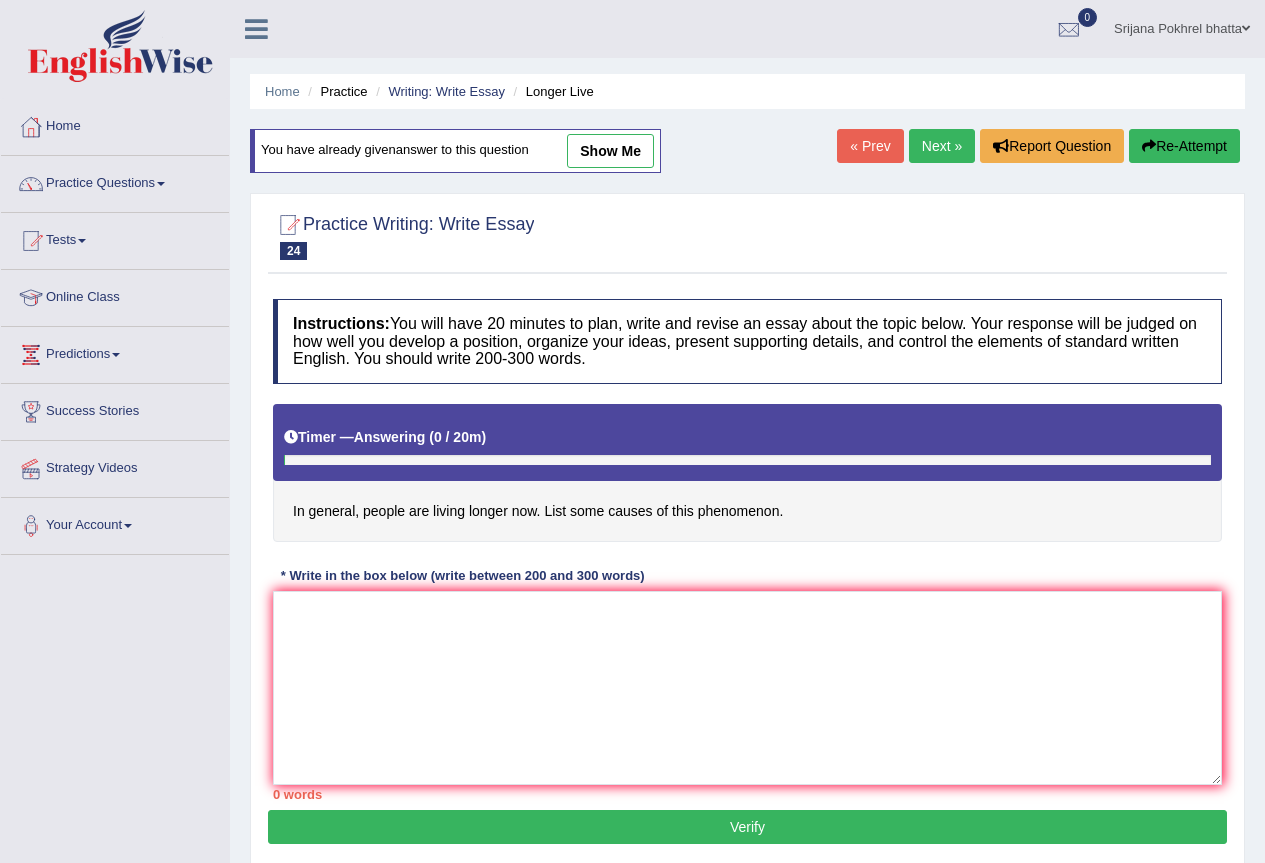 click on "show me" at bounding box center [610, 151] 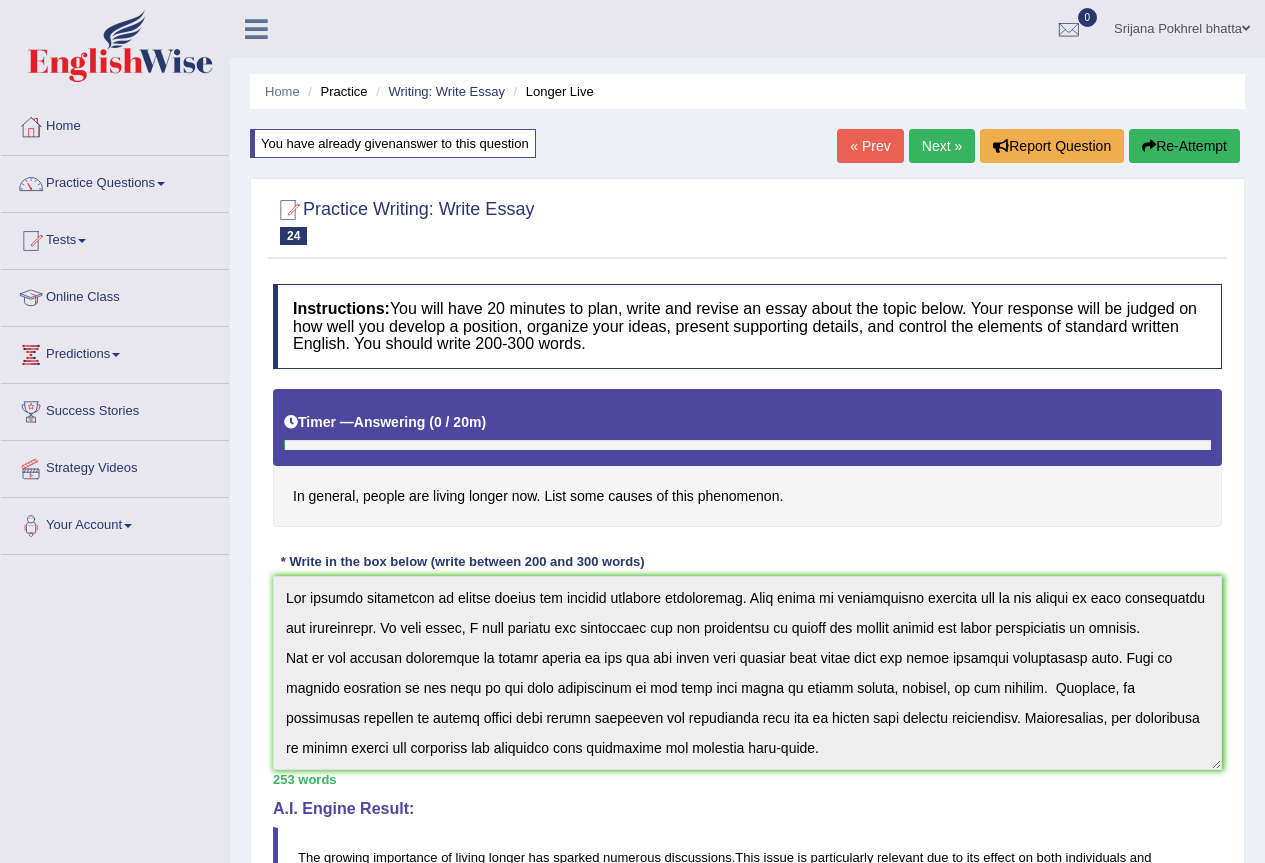 scroll, scrollTop: 210, scrollLeft: 0, axis: vertical 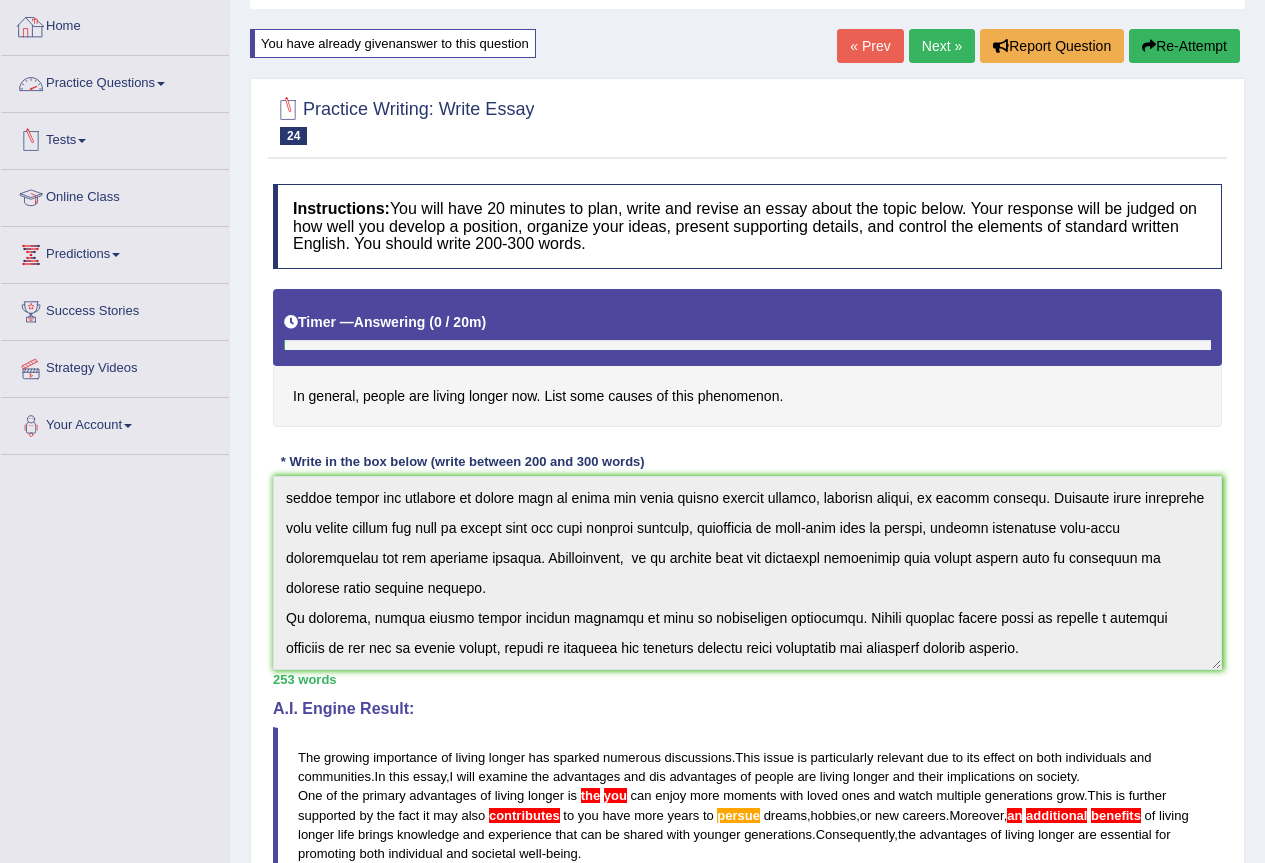 click on "Home" at bounding box center (115, 24) 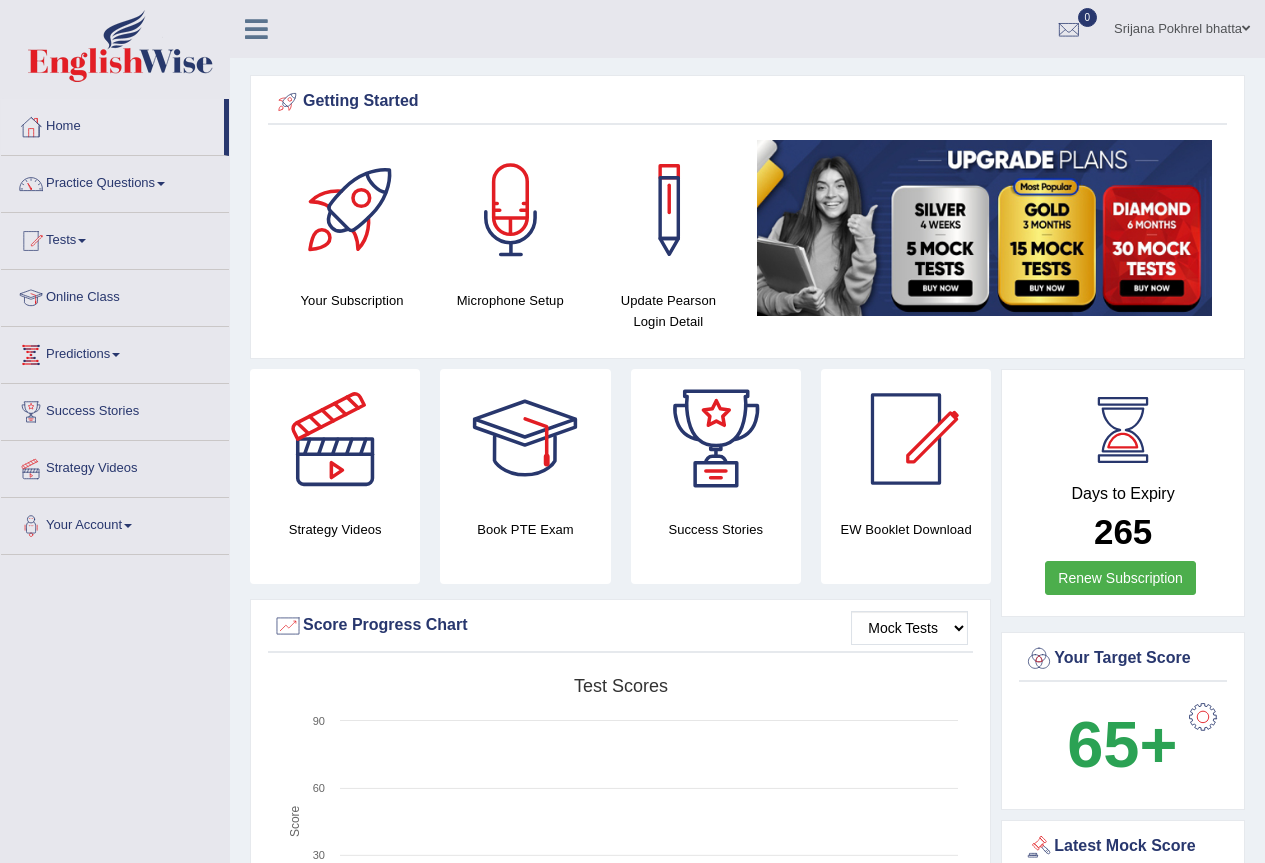 scroll, scrollTop: 0, scrollLeft: 0, axis: both 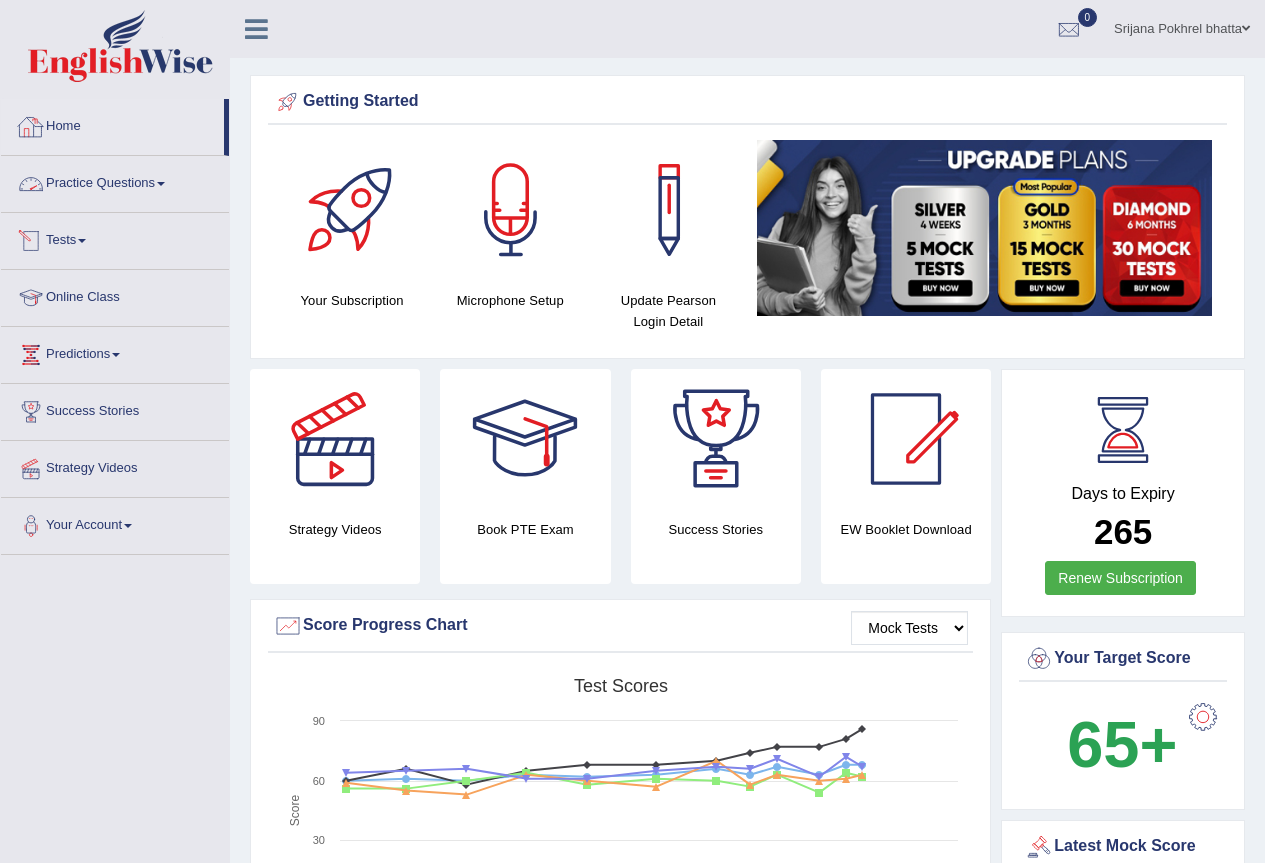click on "Practice Questions" at bounding box center [115, 181] 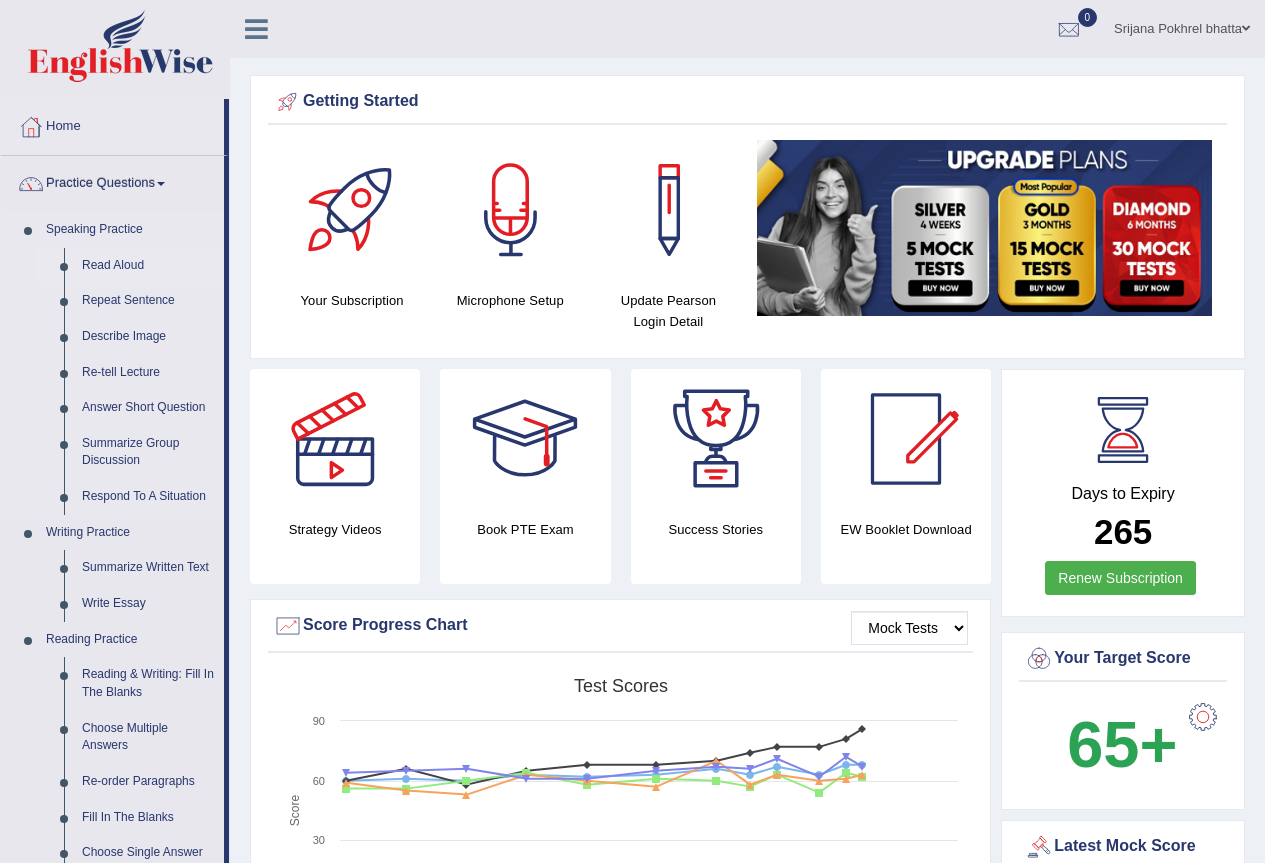 click on "Read Aloud" at bounding box center (148, 266) 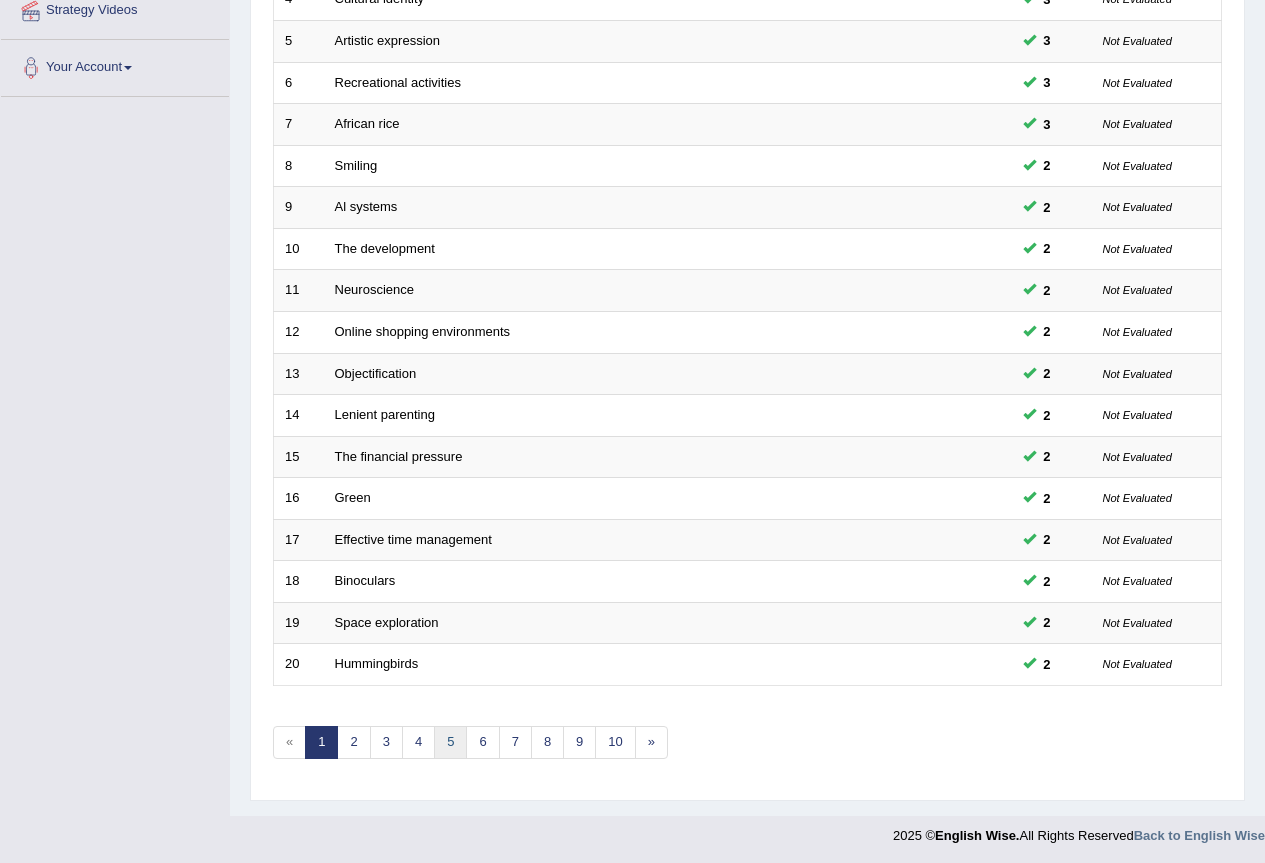 scroll, scrollTop: 461, scrollLeft: 0, axis: vertical 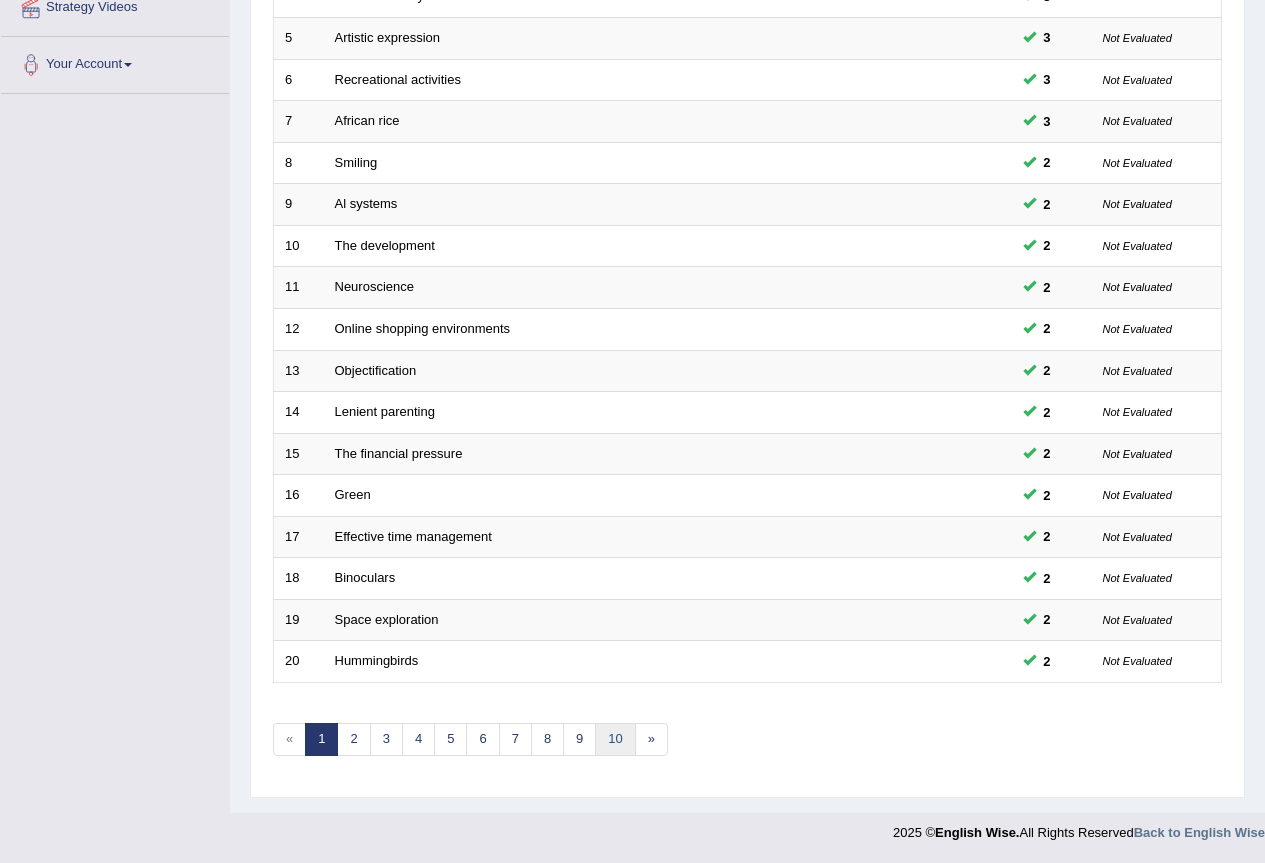 click on "10" at bounding box center [615, 739] 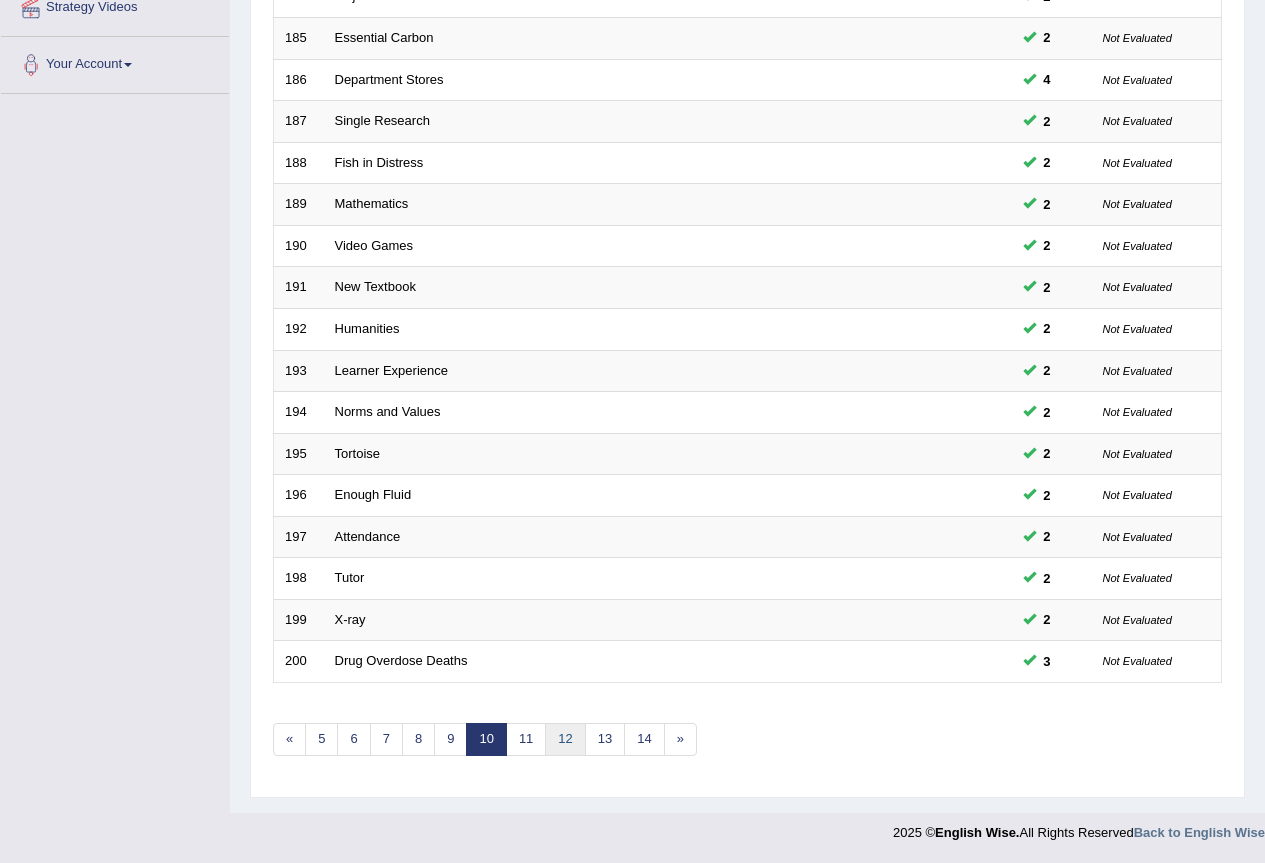 scroll, scrollTop: 461, scrollLeft: 0, axis: vertical 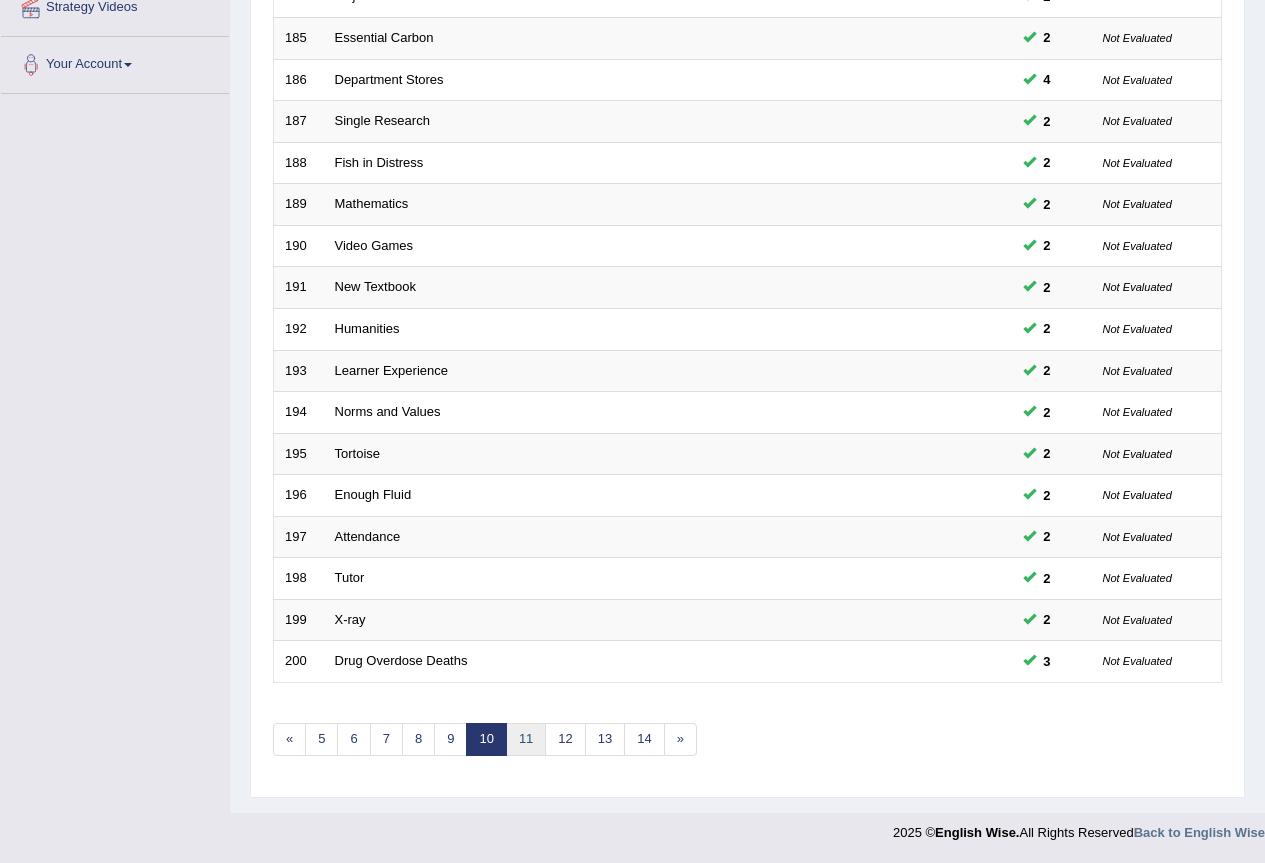 click on "11" at bounding box center [526, 739] 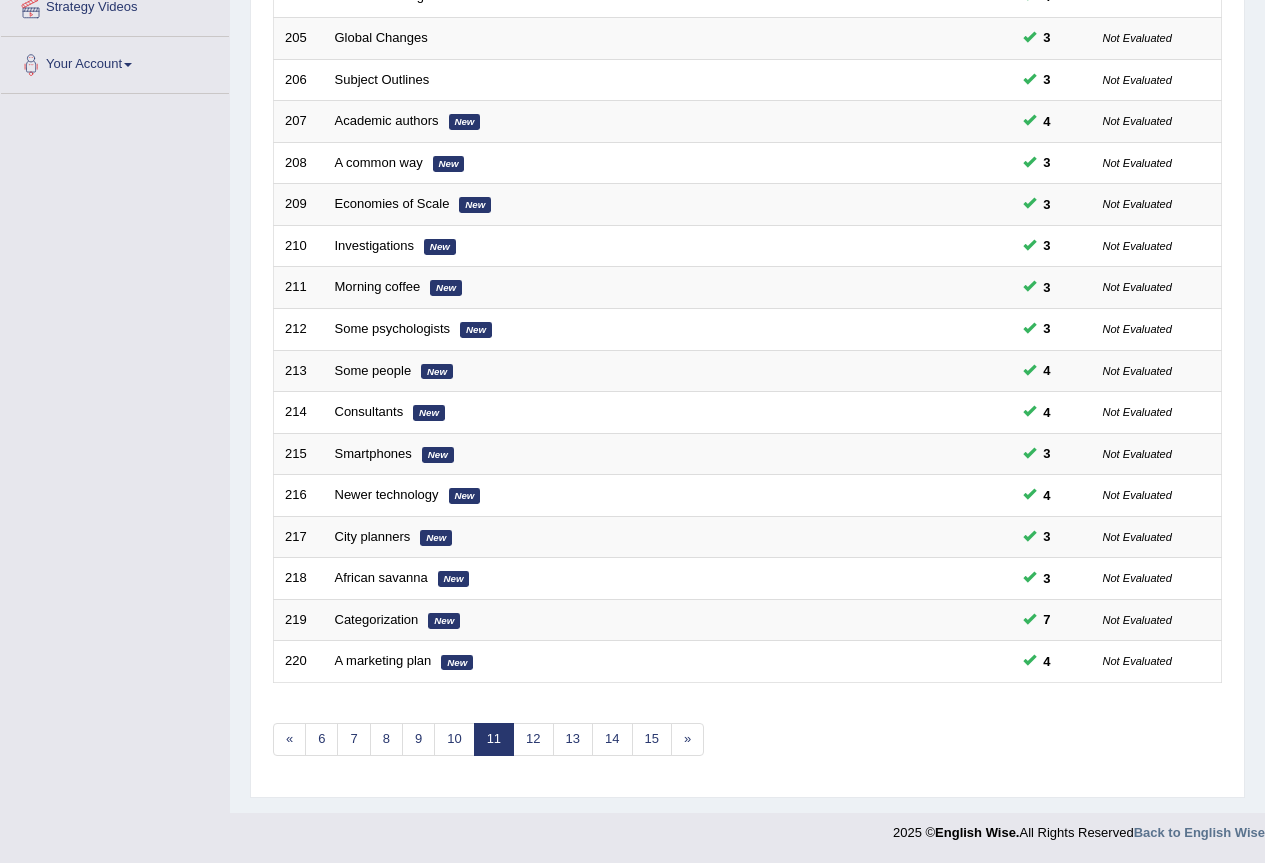 scroll, scrollTop: 461, scrollLeft: 0, axis: vertical 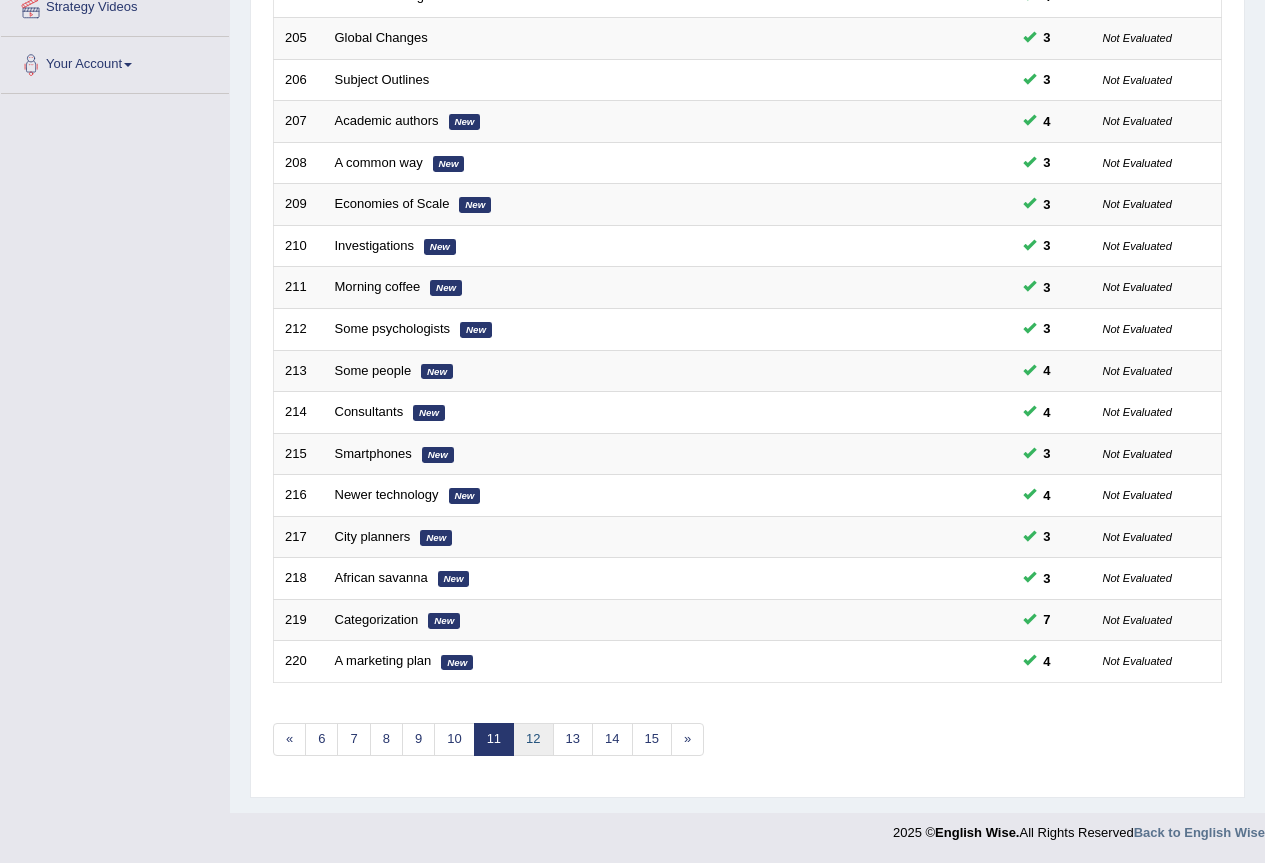 click on "12" at bounding box center [533, 739] 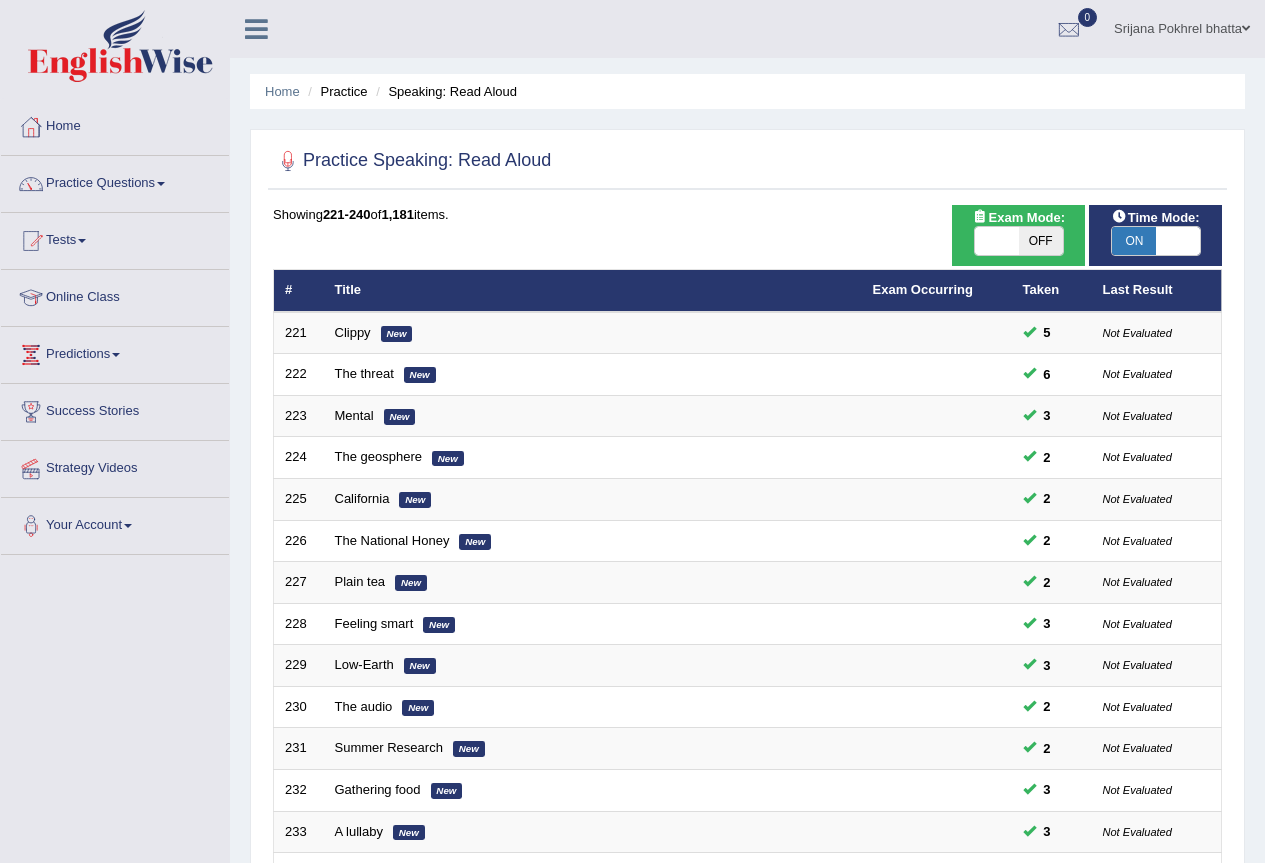 scroll, scrollTop: 0, scrollLeft: 0, axis: both 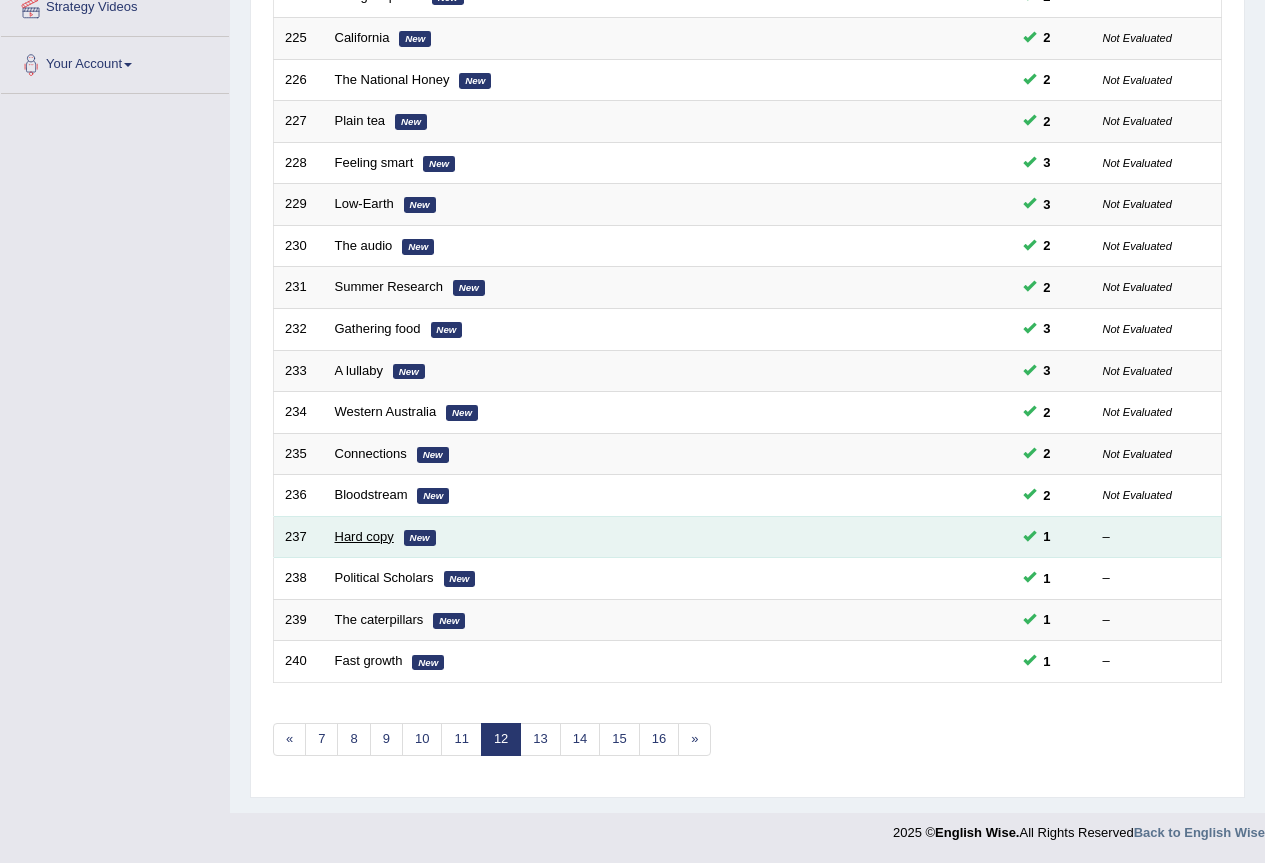 click on "Hard copy" at bounding box center (364, 536) 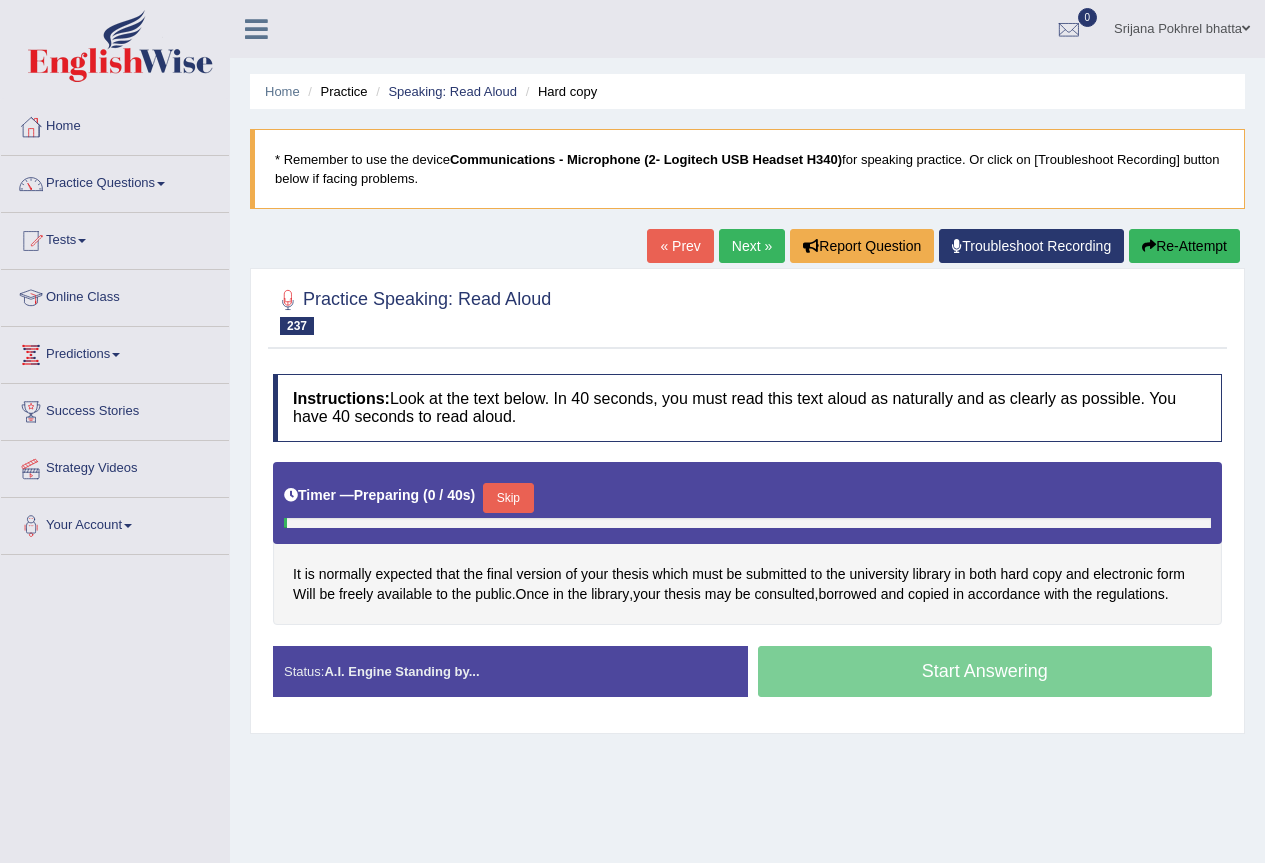 scroll, scrollTop: 0, scrollLeft: 0, axis: both 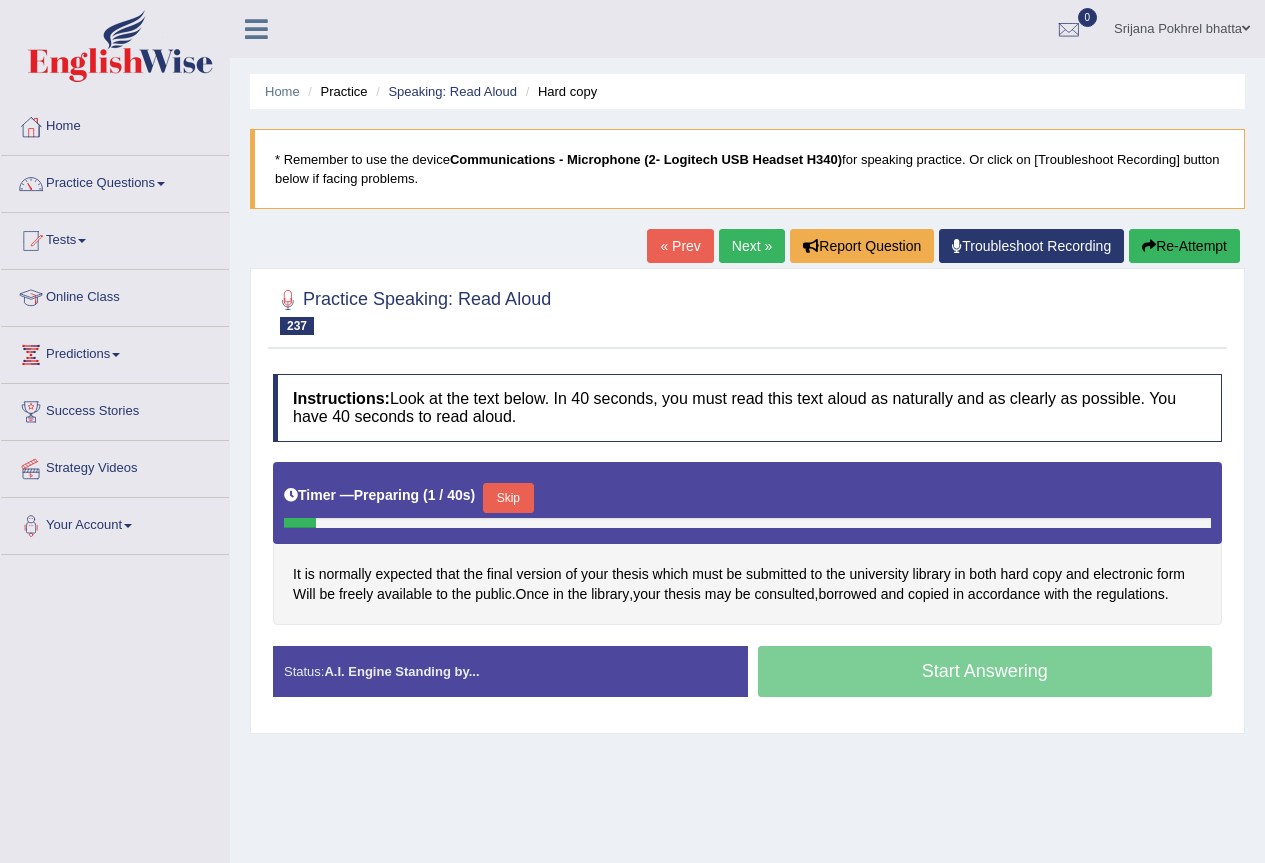 click on "Skip" at bounding box center [508, 498] 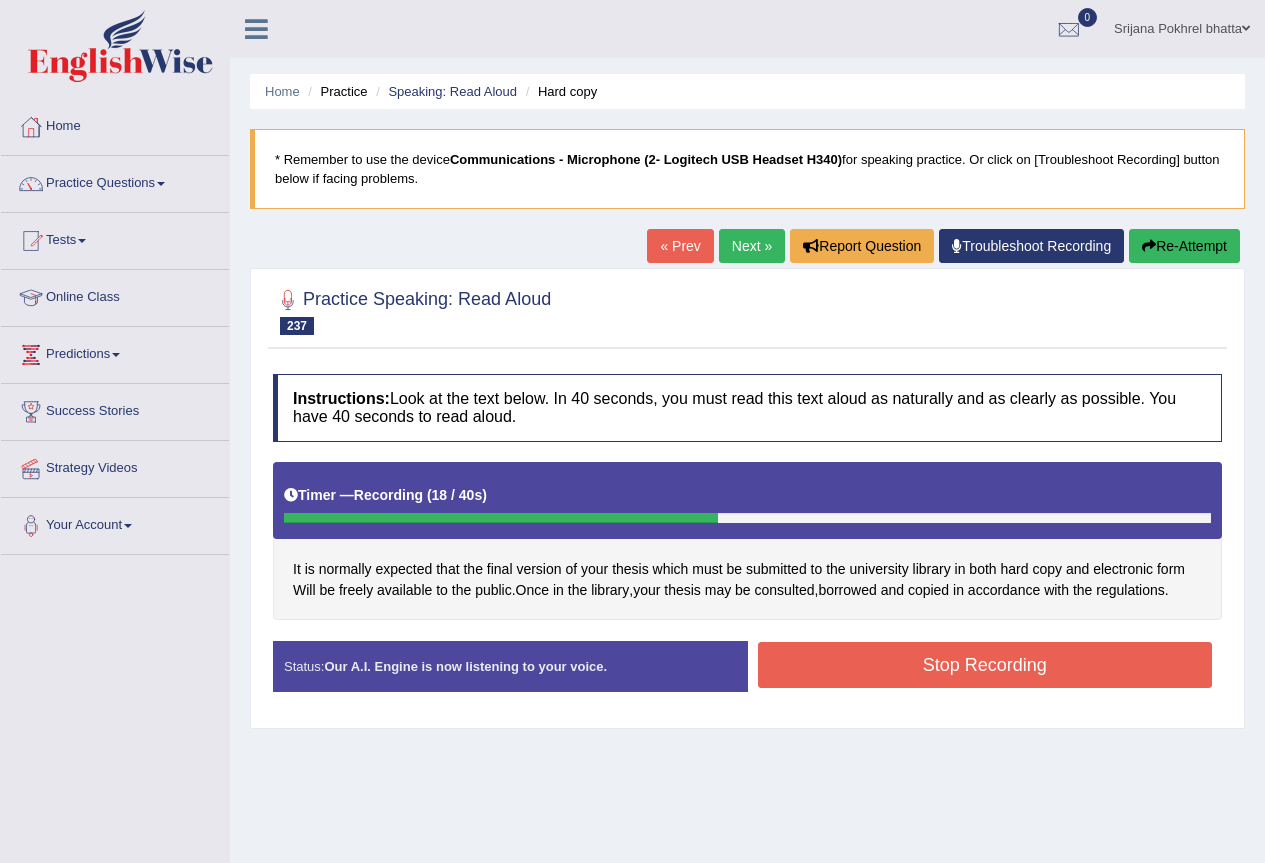 click on "Stop Recording" at bounding box center [985, 665] 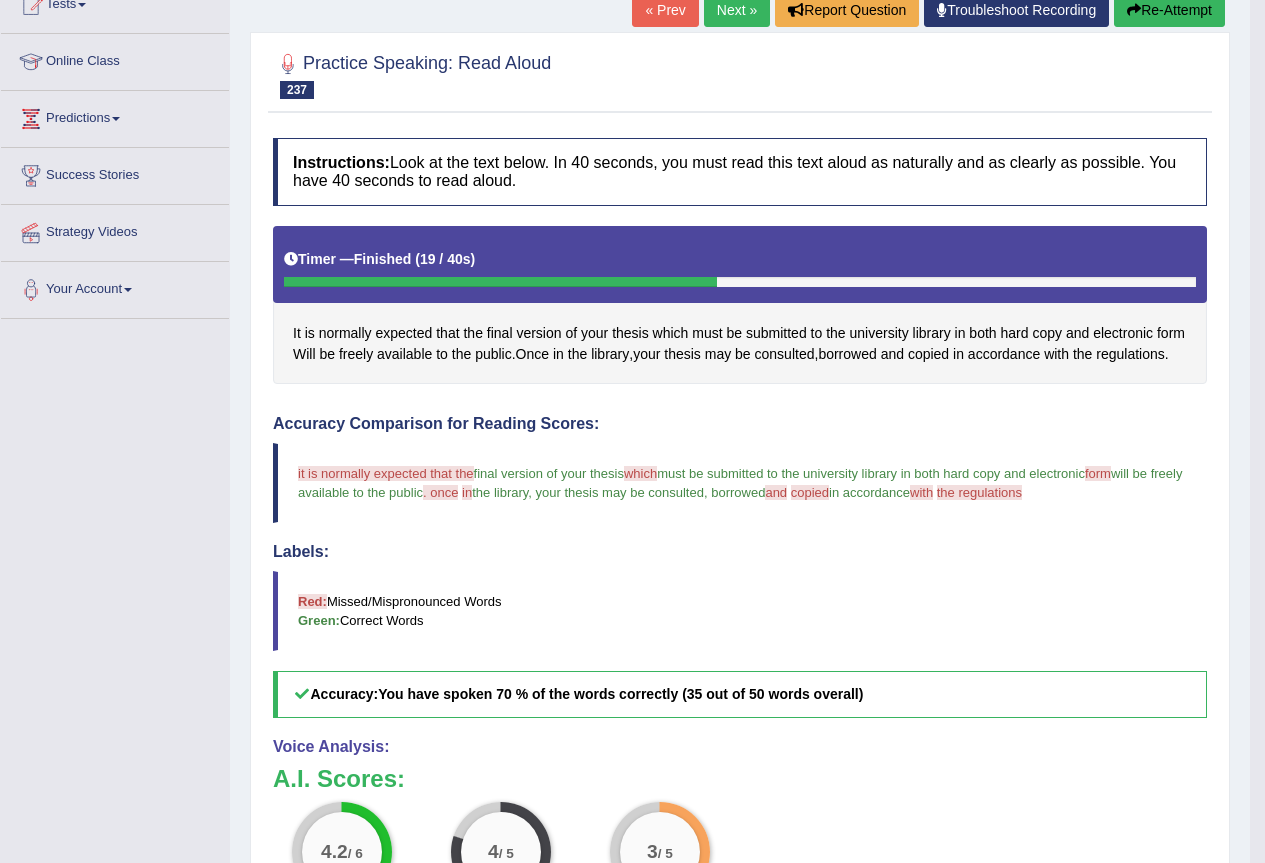 scroll, scrollTop: 200, scrollLeft: 0, axis: vertical 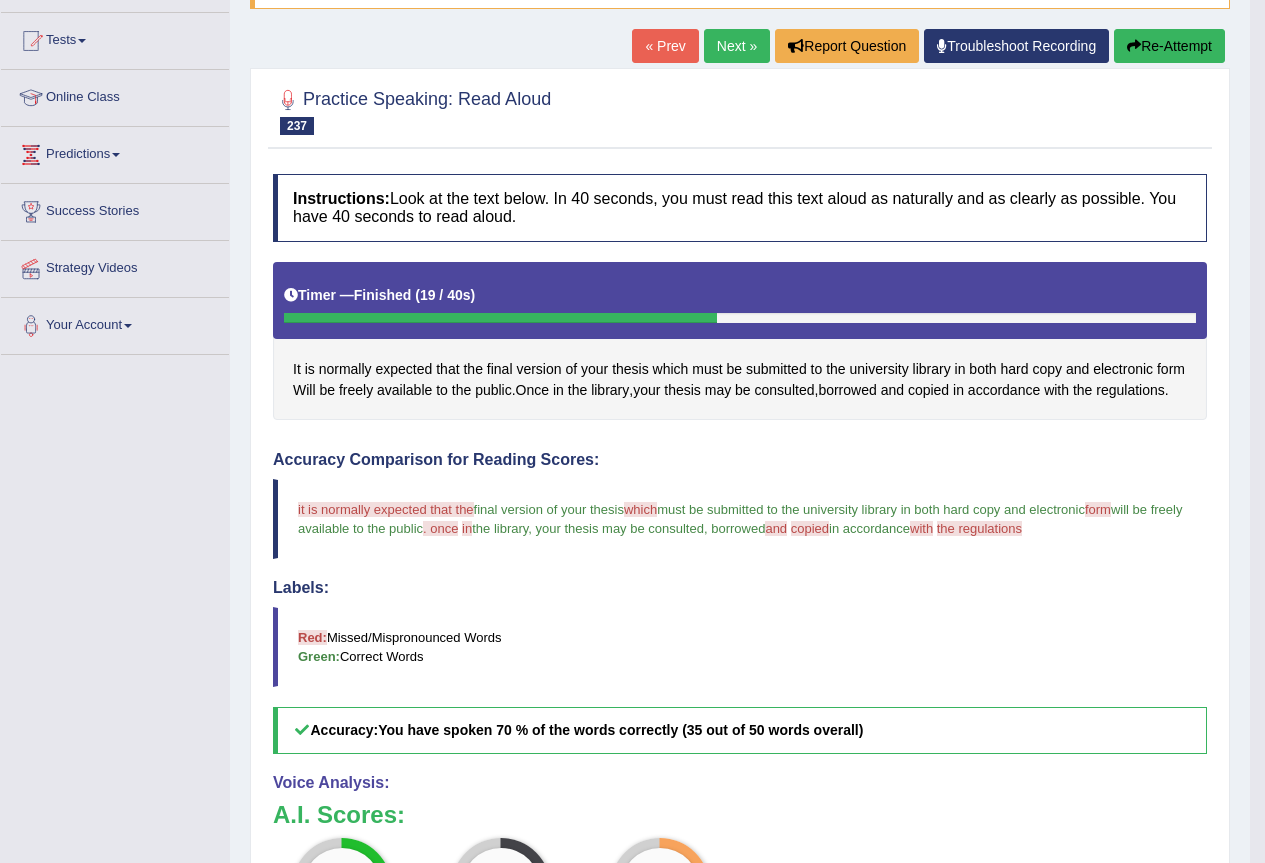 click on "Next »" at bounding box center (737, 46) 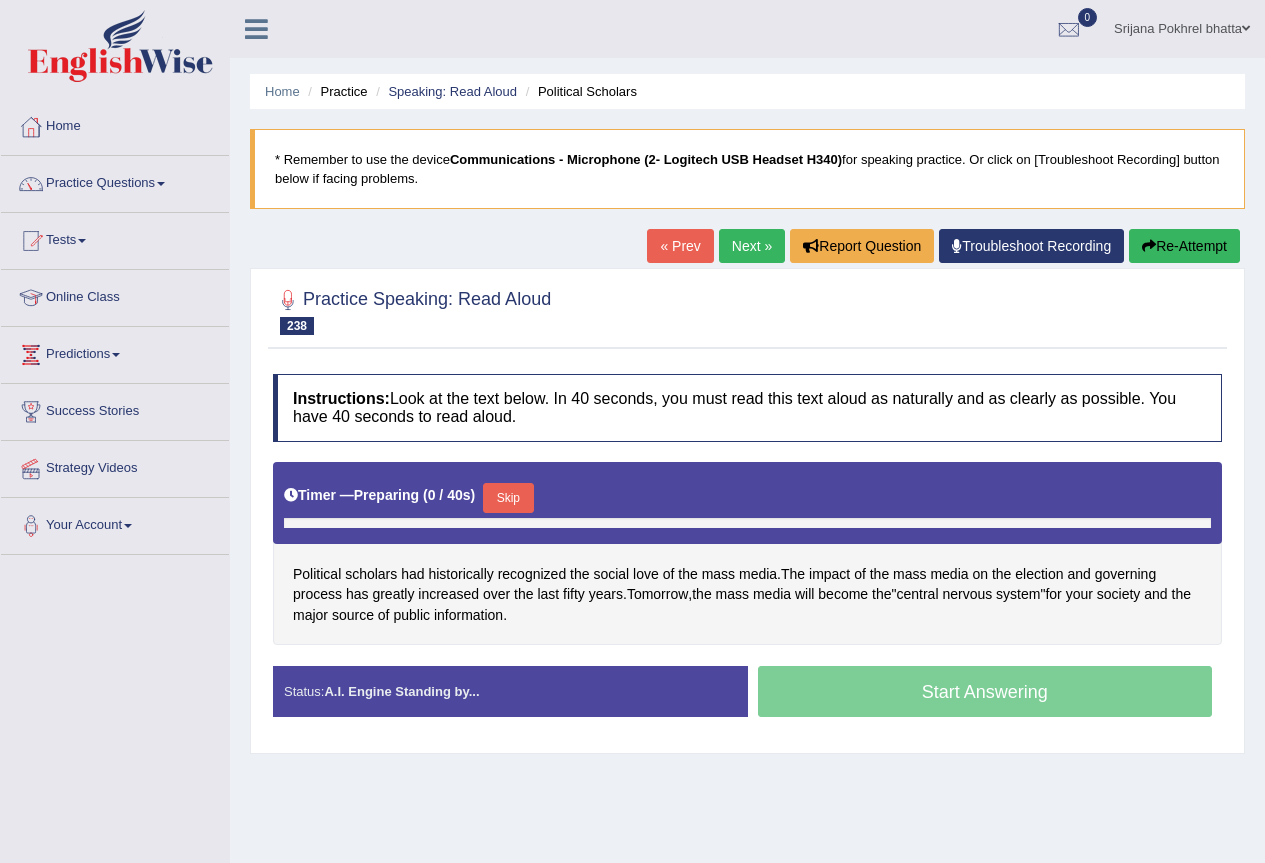 scroll, scrollTop: 0, scrollLeft: 0, axis: both 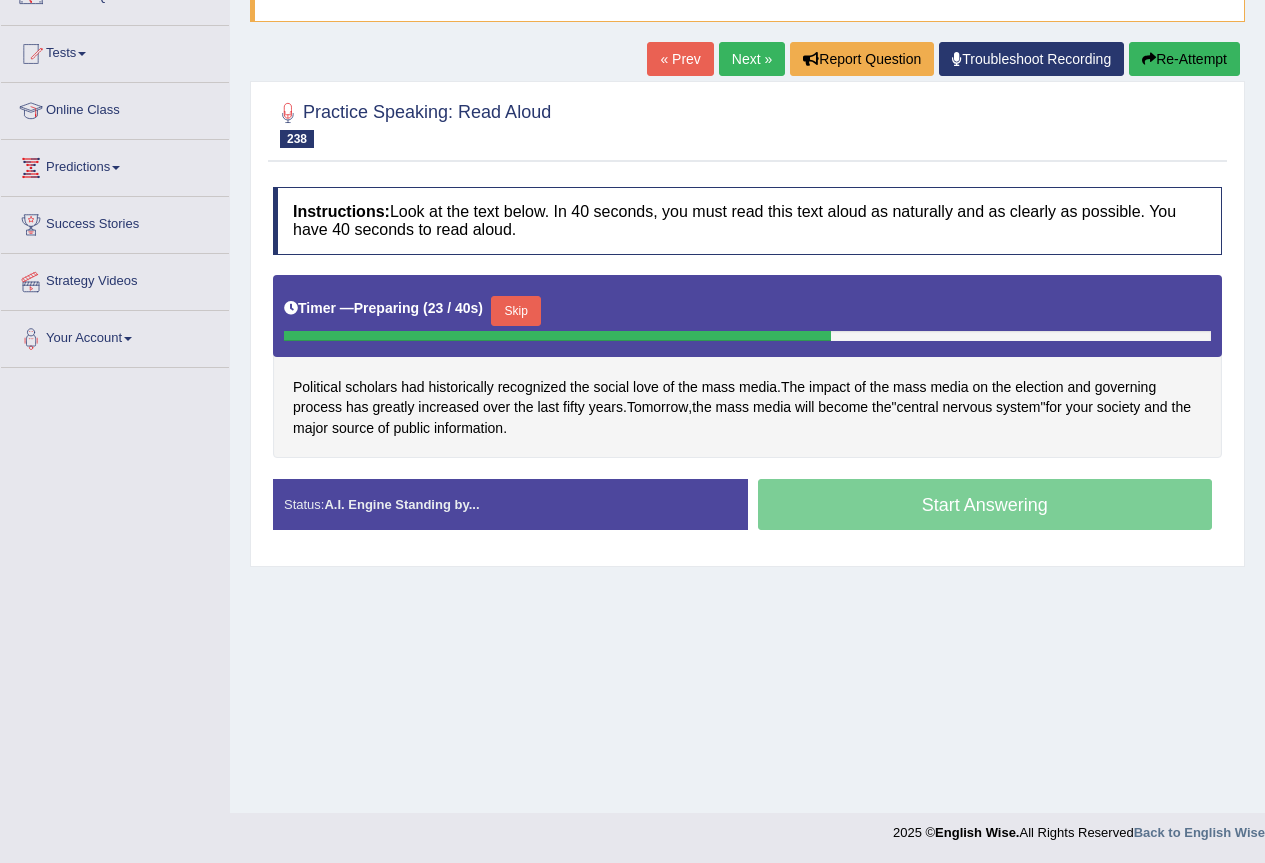 click on "Skip" at bounding box center (516, 311) 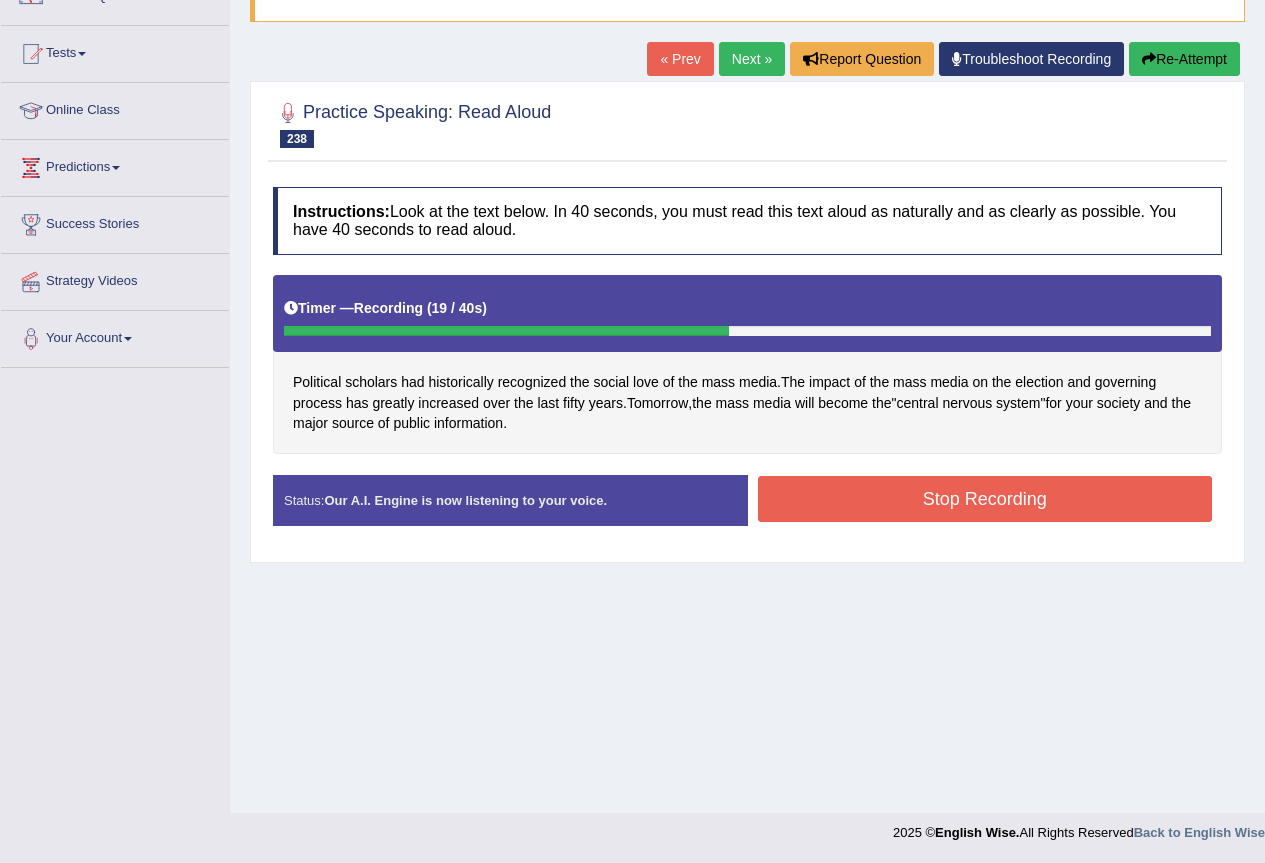 click on "Stop Recording" at bounding box center (985, 499) 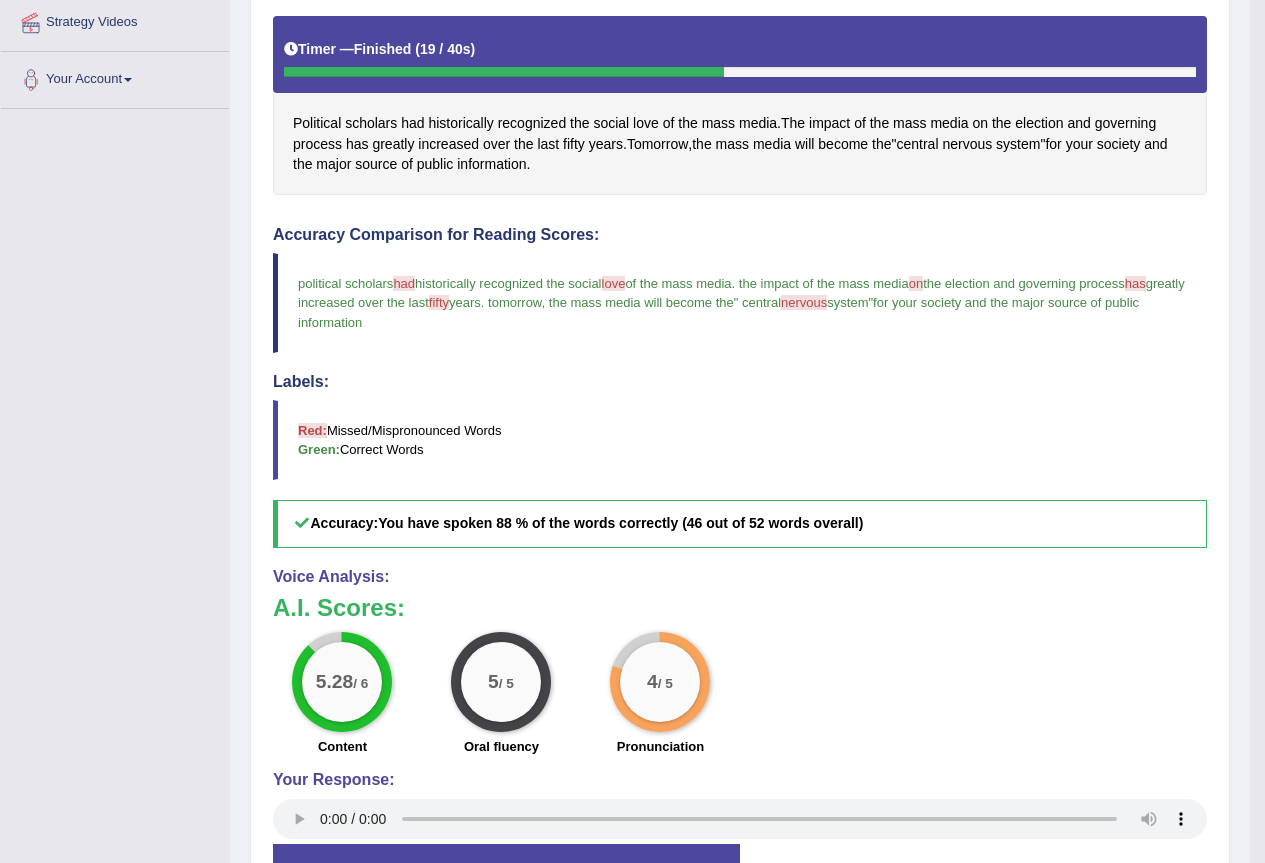 scroll, scrollTop: 0, scrollLeft: 0, axis: both 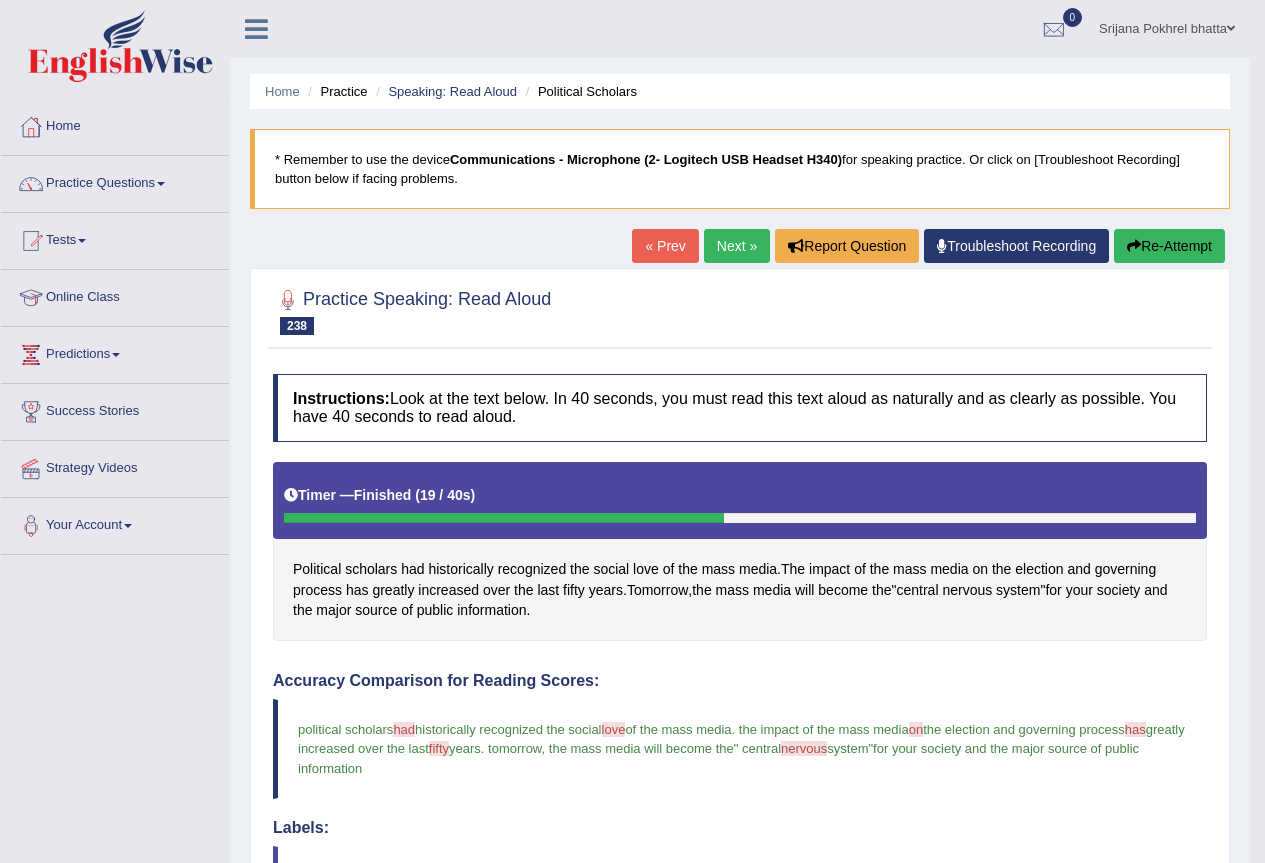 click on "Next »" at bounding box center (737, 246) 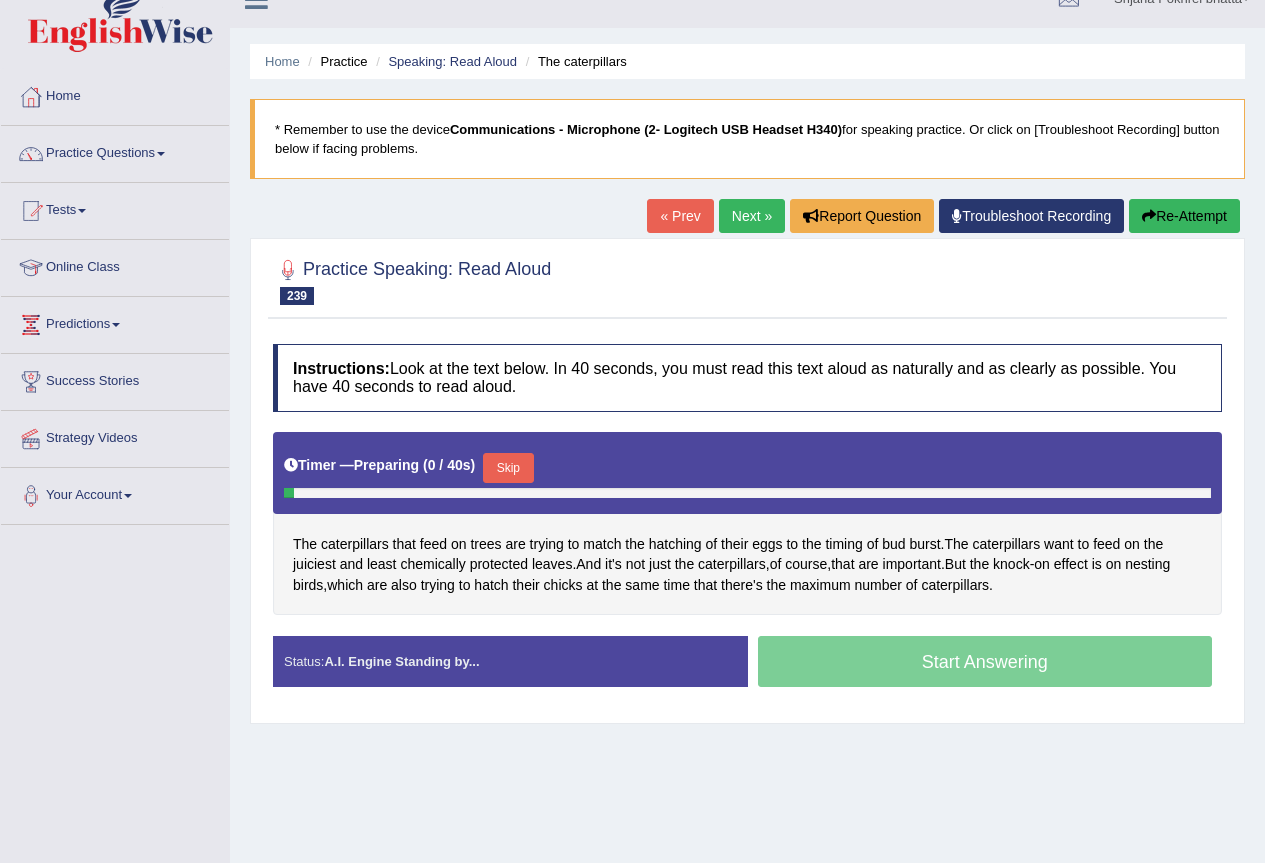scroll, scrollTop: 187, scrollLeft: 0, axis: vertical 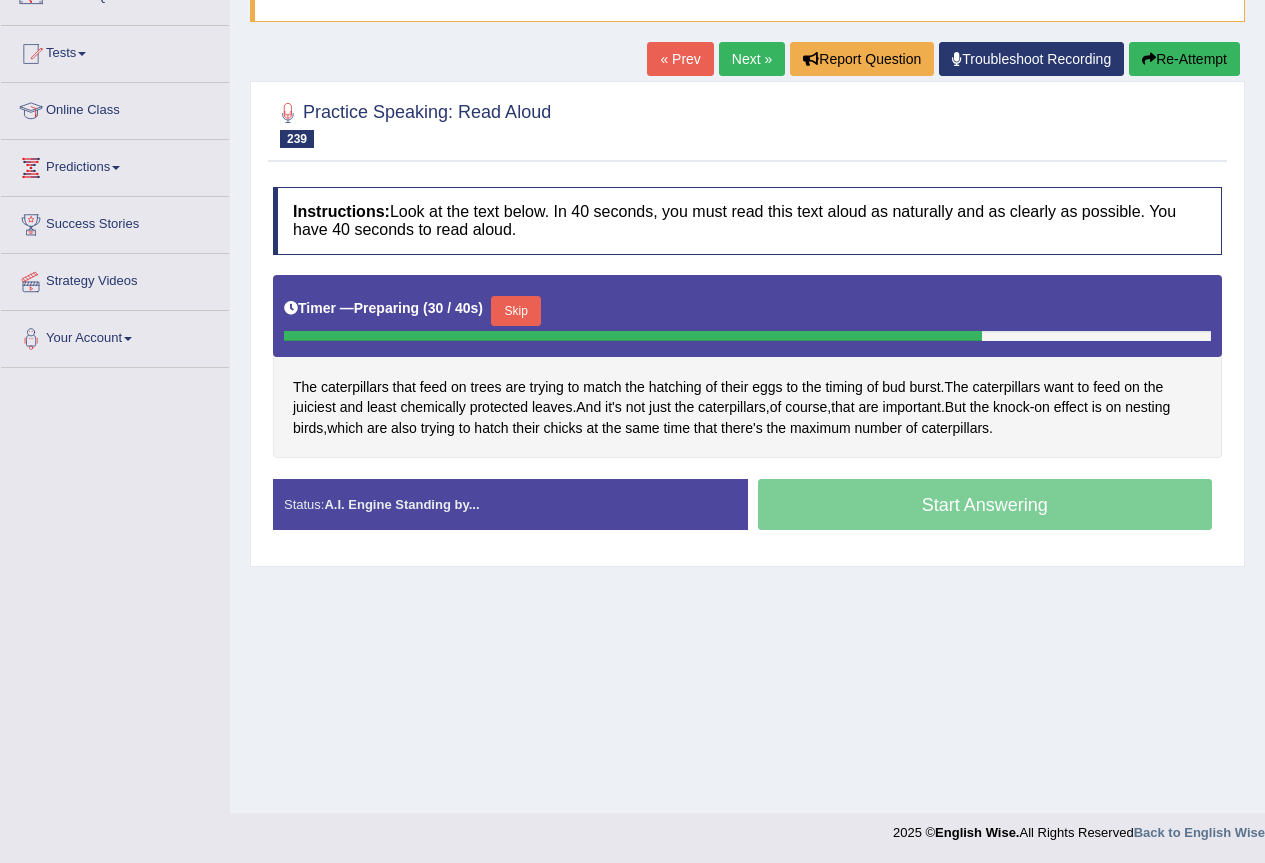click on "Skip" at bounding box center [516, 311] 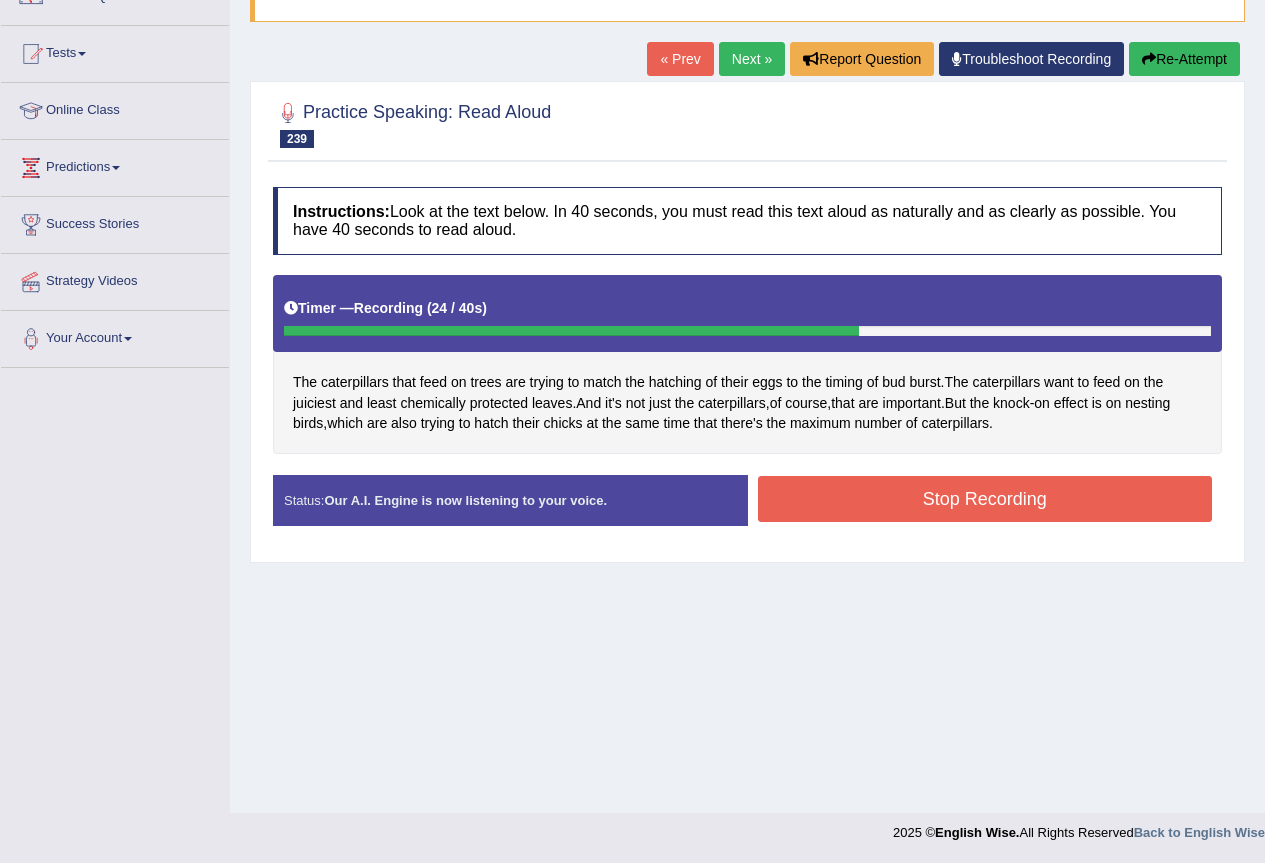 click on "Stop Recording" at bounding box center (985, 499) 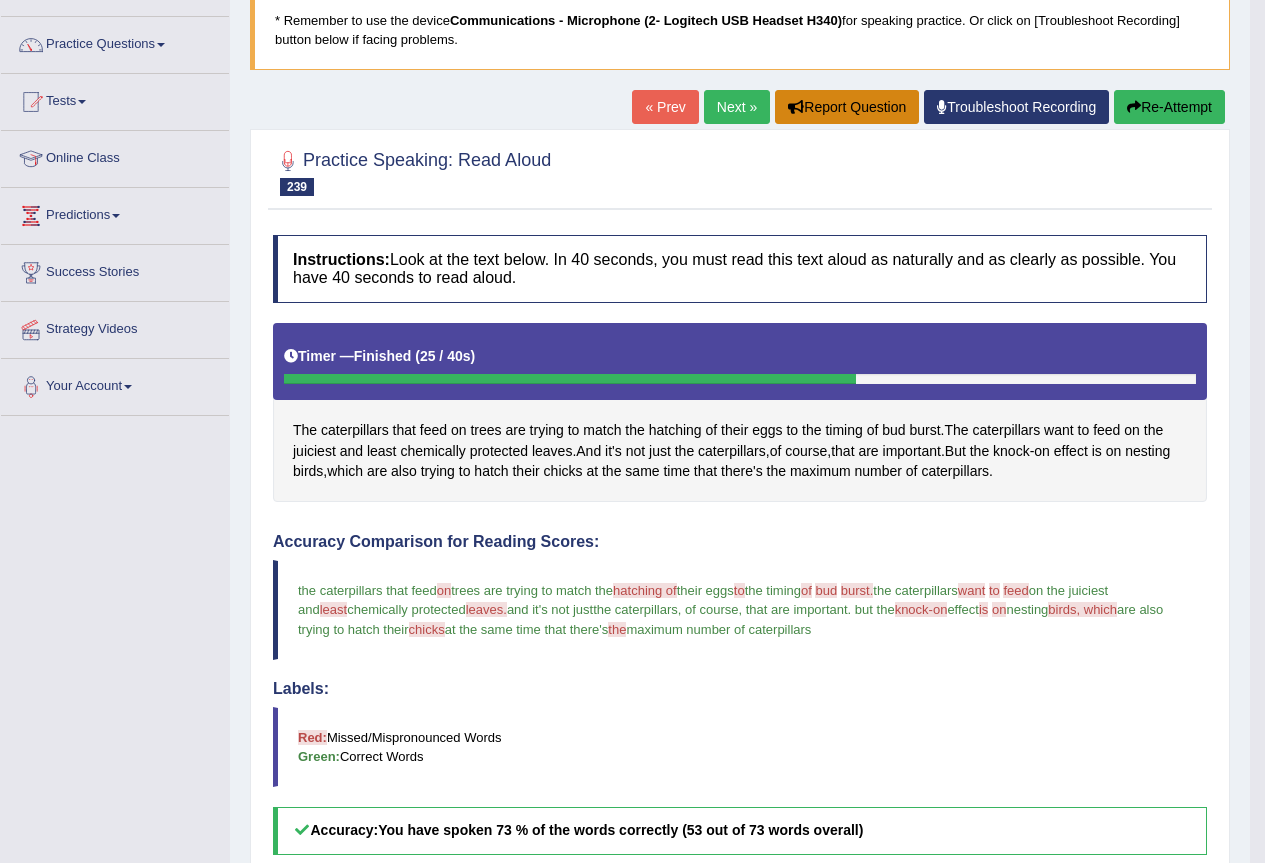 scroll, scrollTop: 80, scrollLeft: 0, axis: vertical 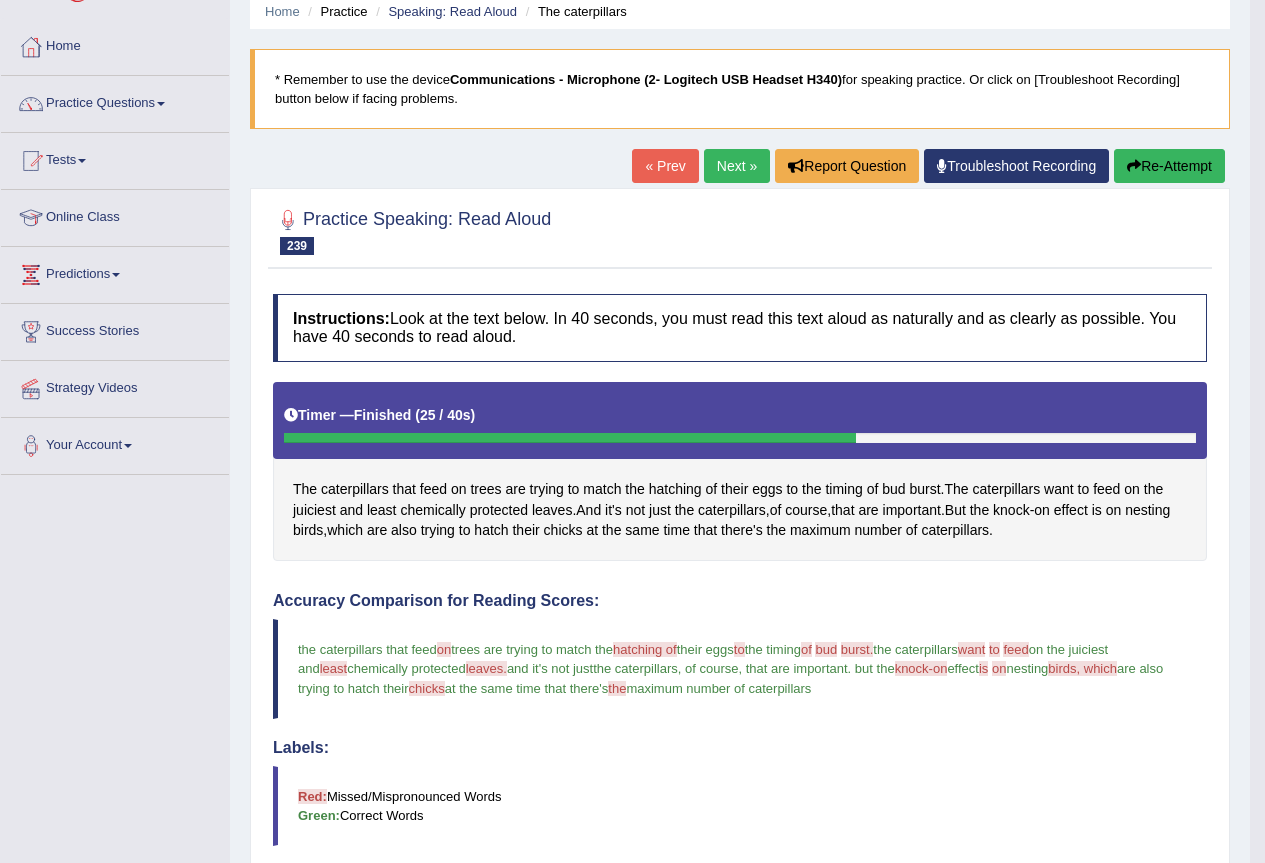 click on "Next »" at bounding box center [737, 166] 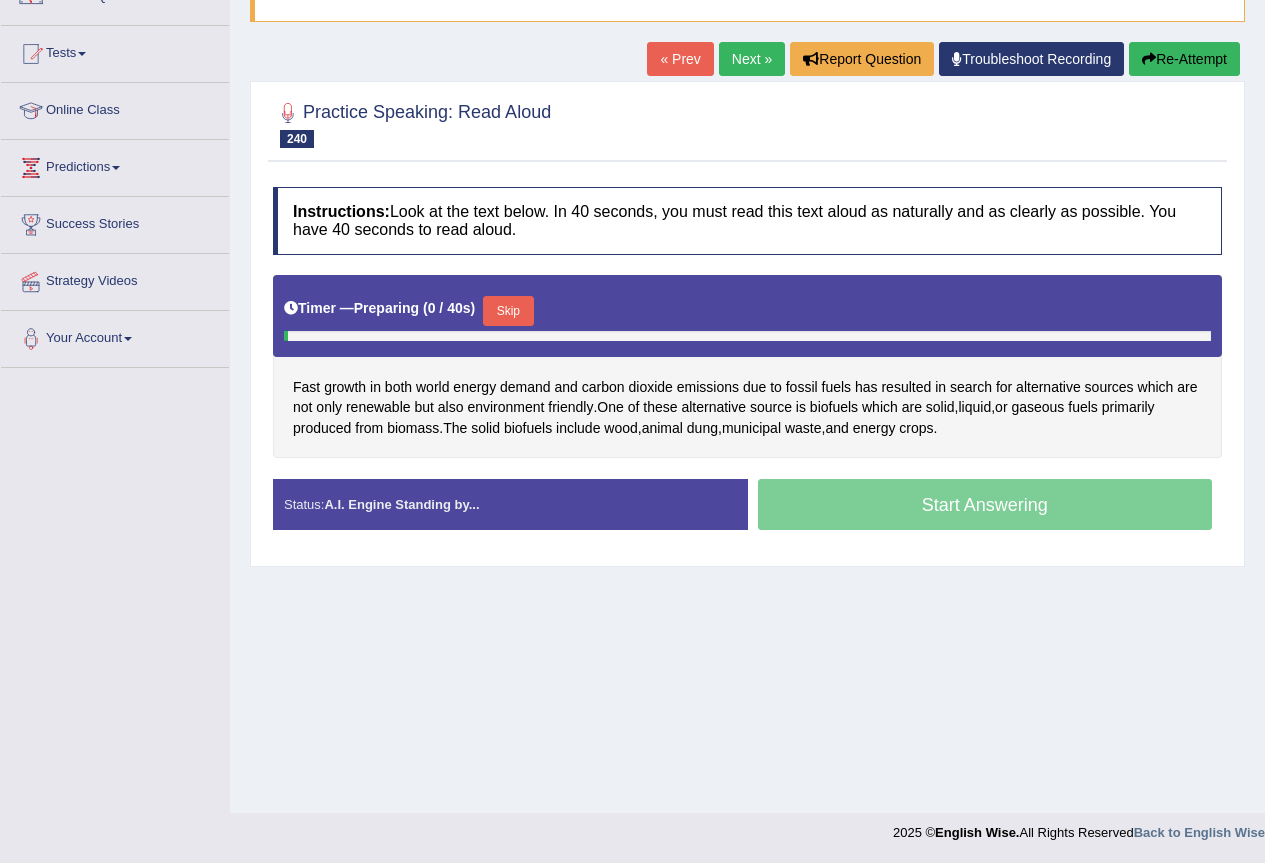 scroll, scrollTop: 187, scrollLeft: 0, axis: vertical 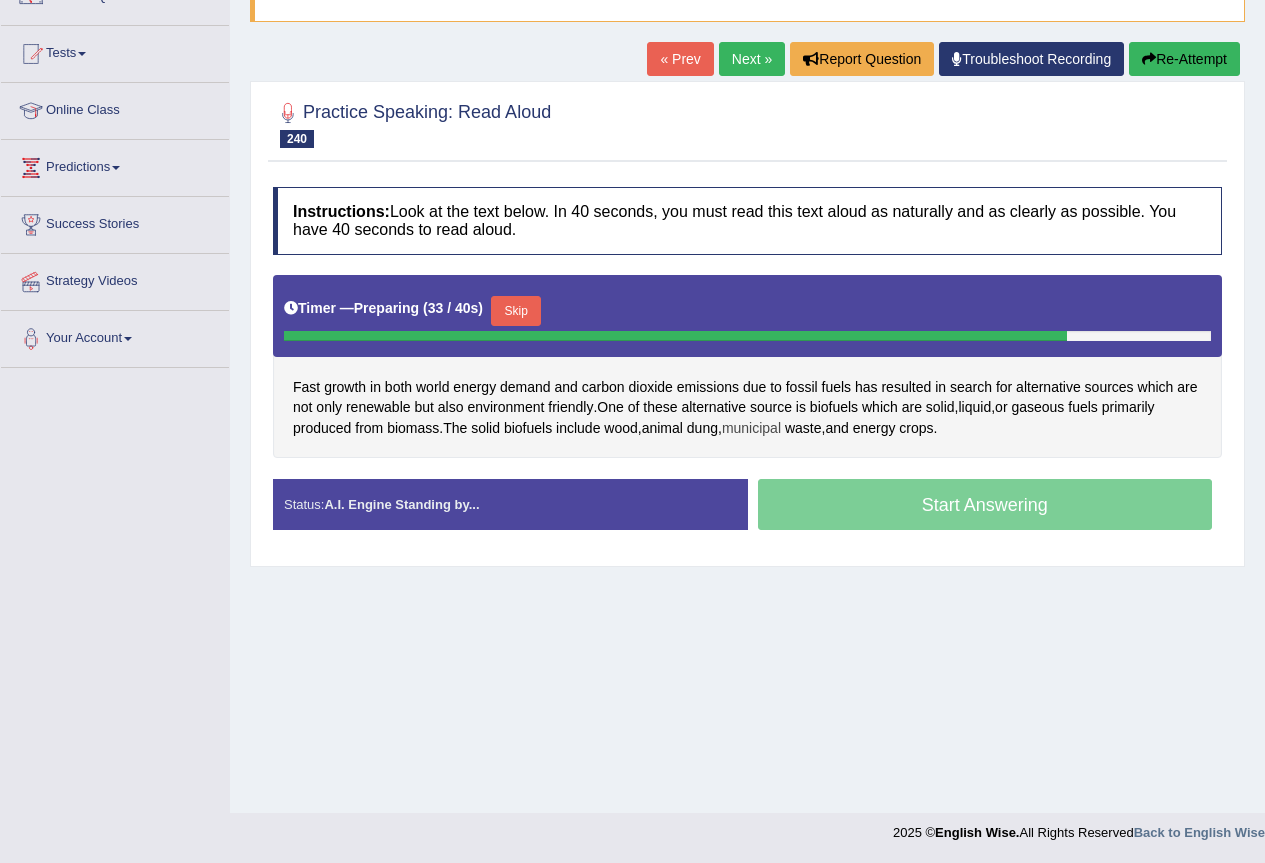 click on "municipal" at bounding box center (751, 428) 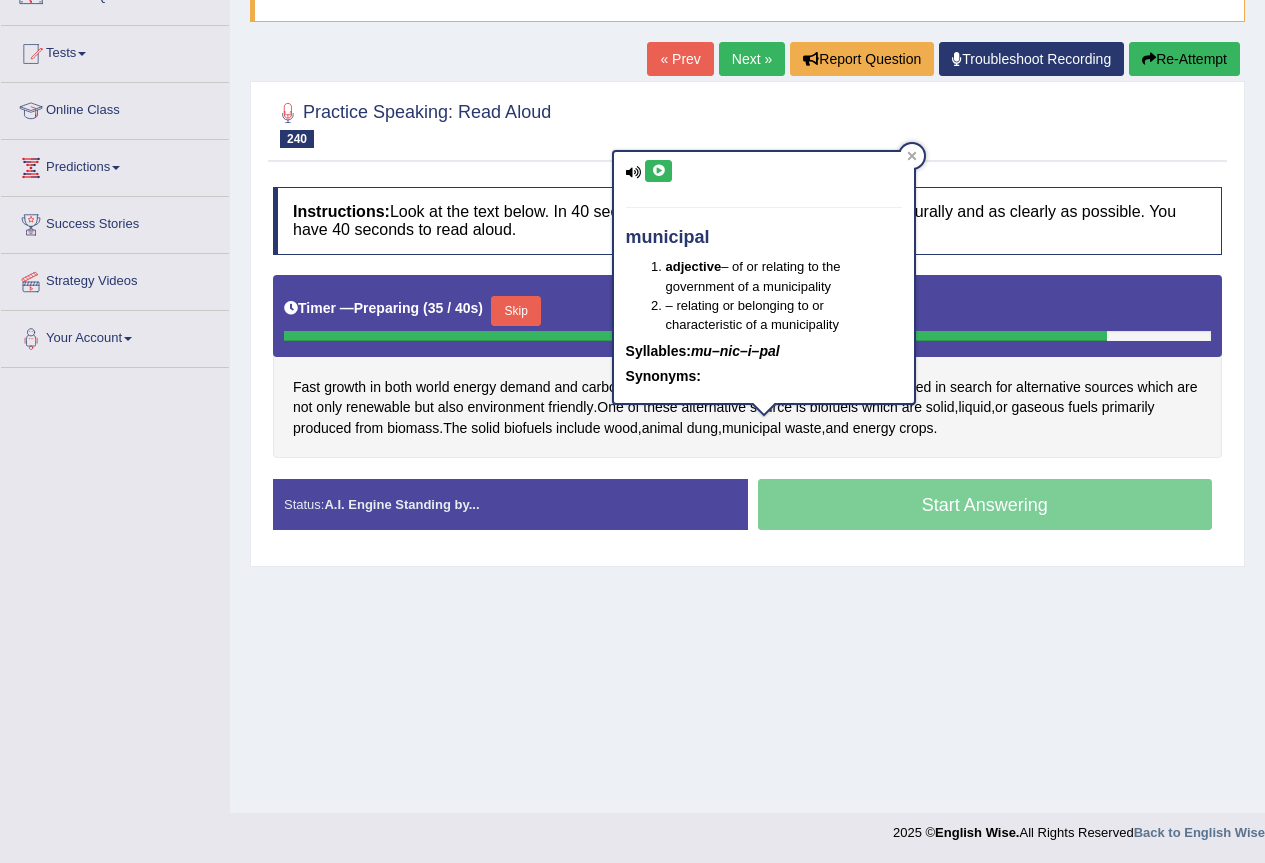 click at bounding box center [658, 171] 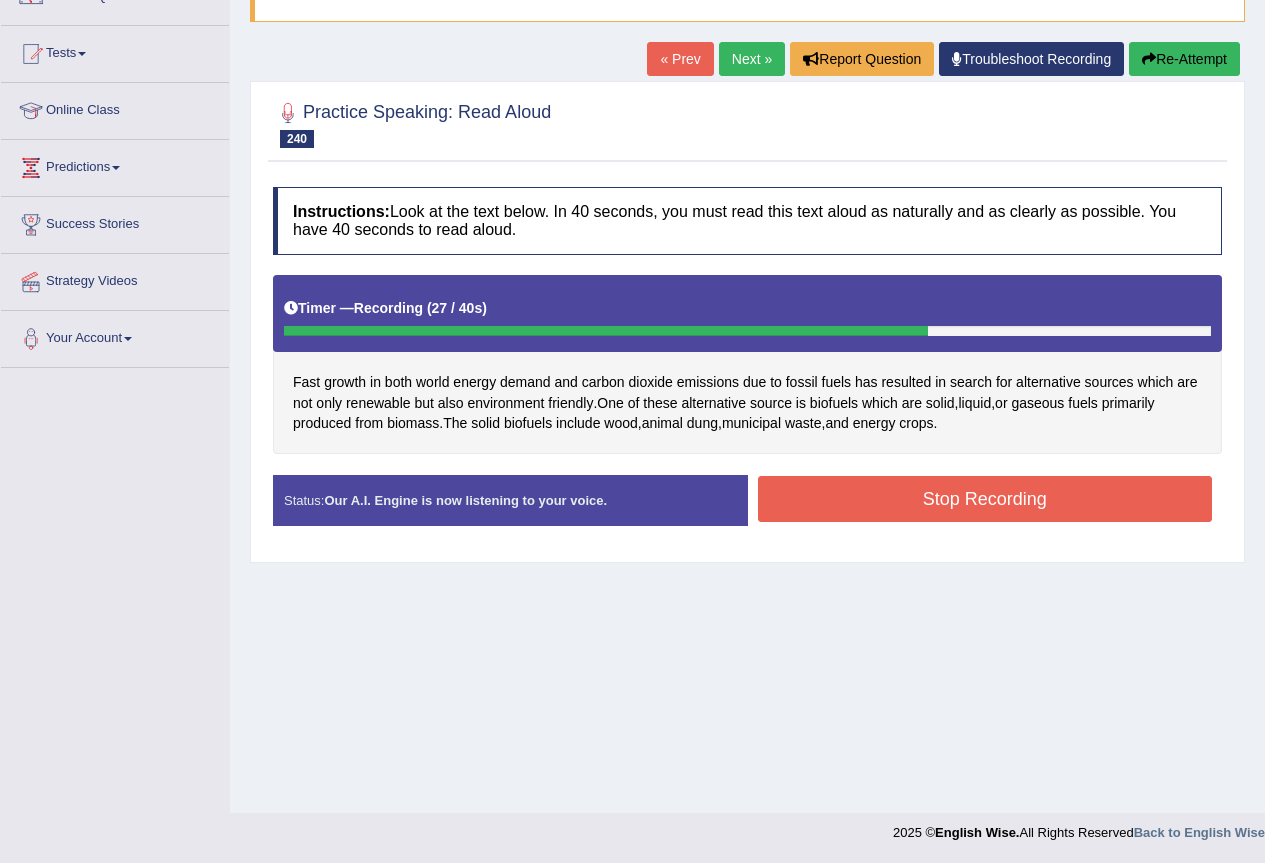 click on "Stop Recording" at bounding box center (985, 499) 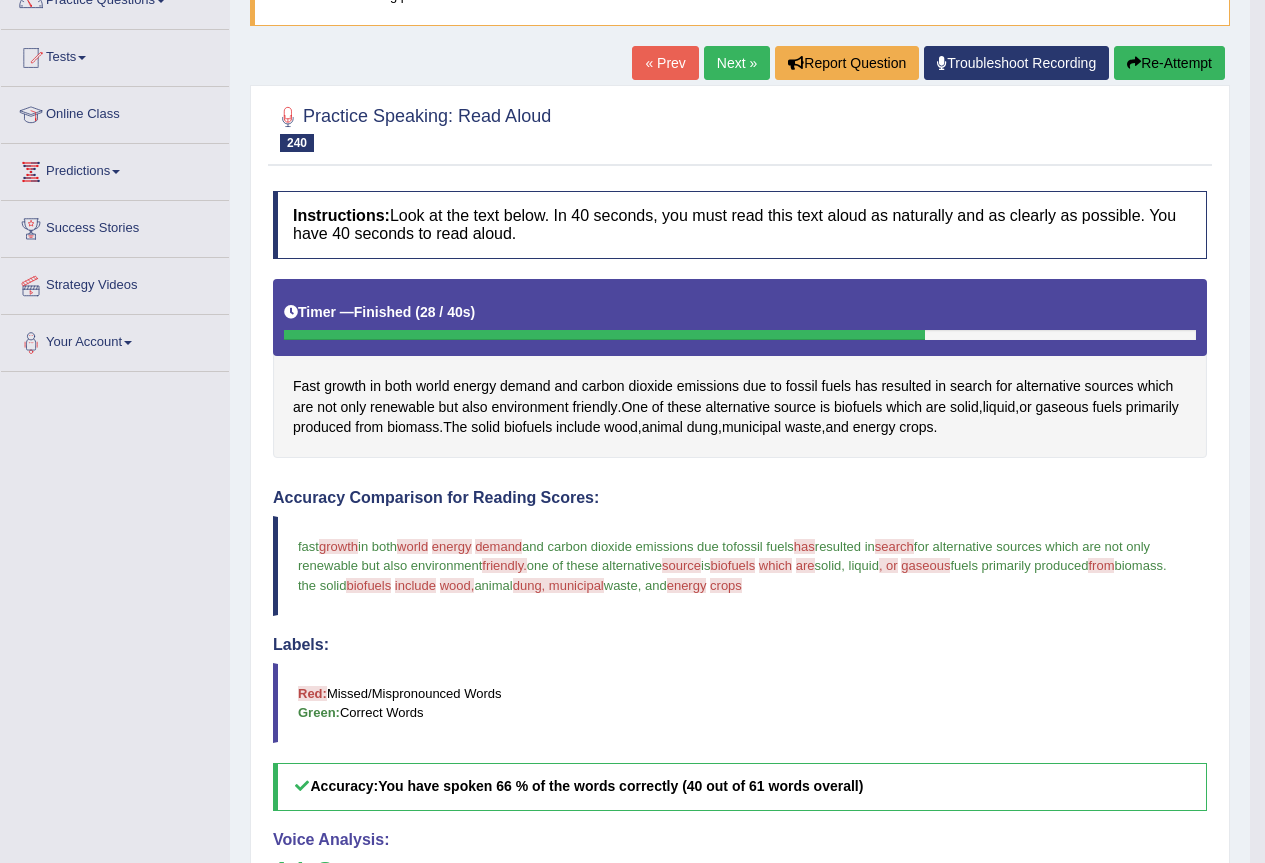 scroll, scrollTop: 0, scrollLeft: 0, axis: both 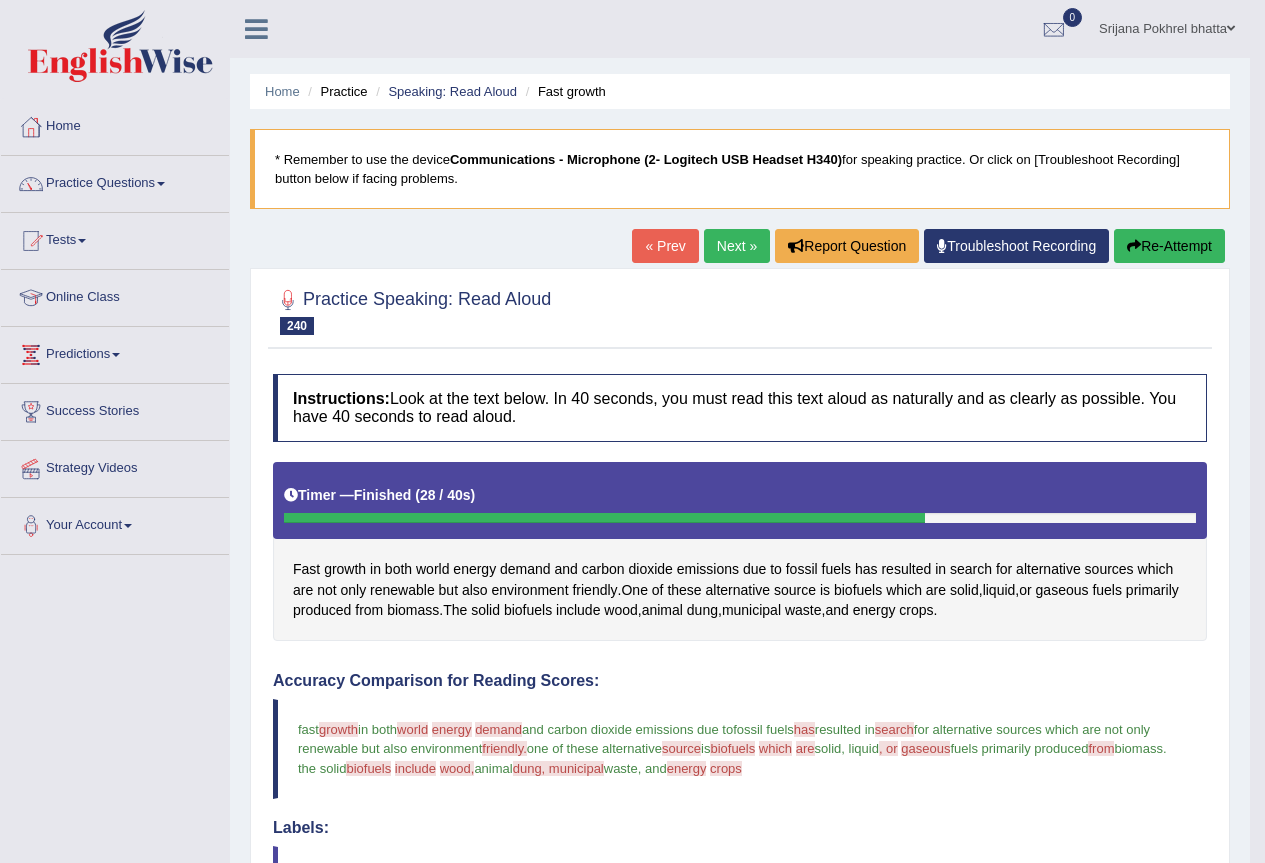 click on "Next »" at bounding box center (737, 246) 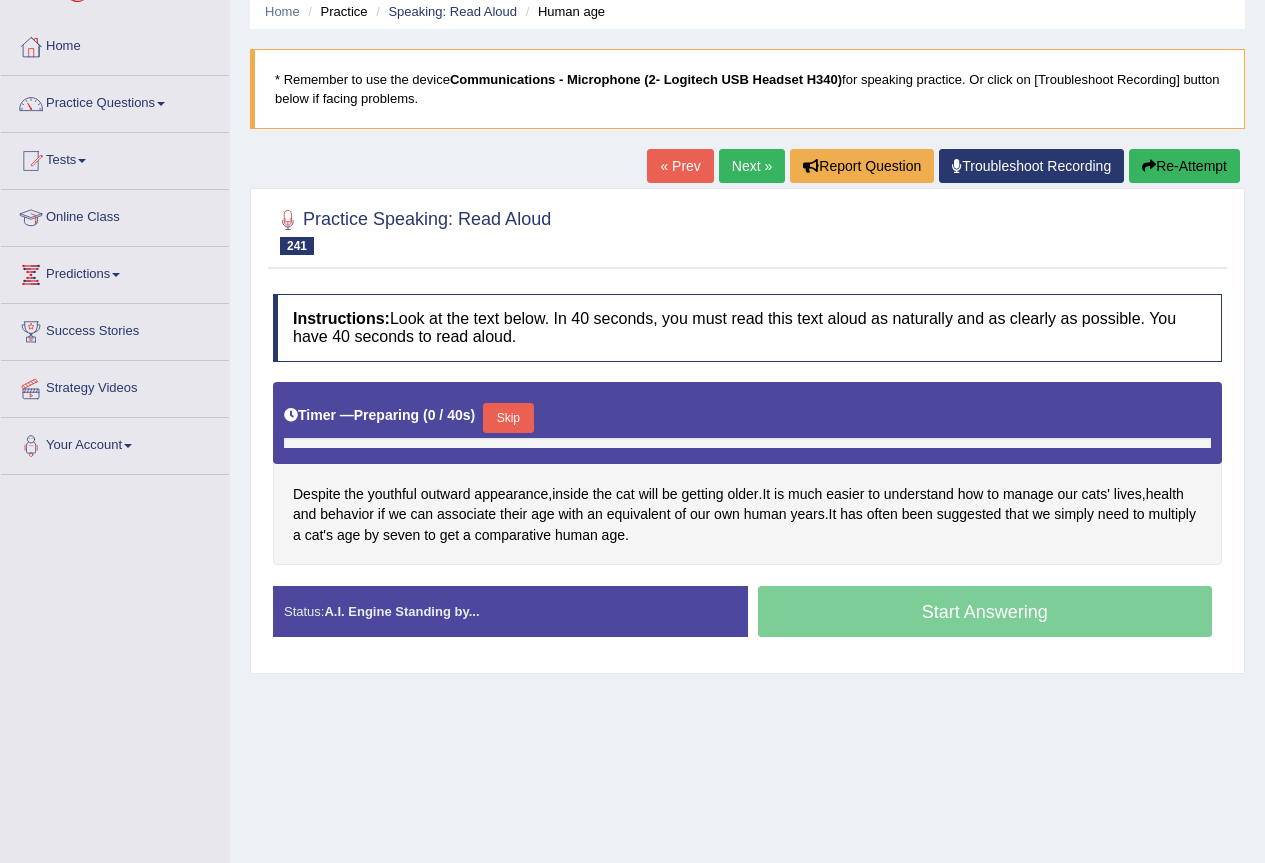 scroll, scrollTop: 187, scrollLeft: 0, axis: vertical 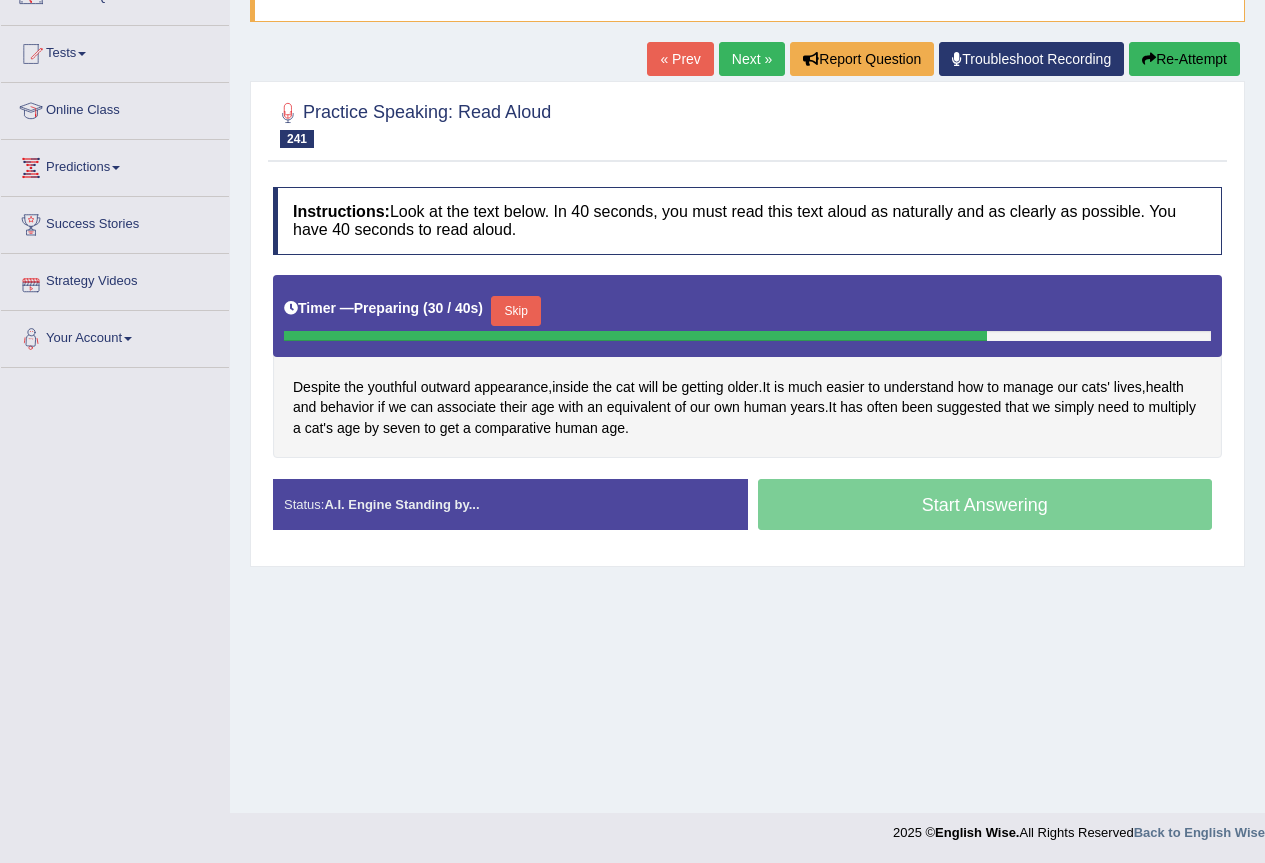click on "Skip" at bounding box center (516, 311) 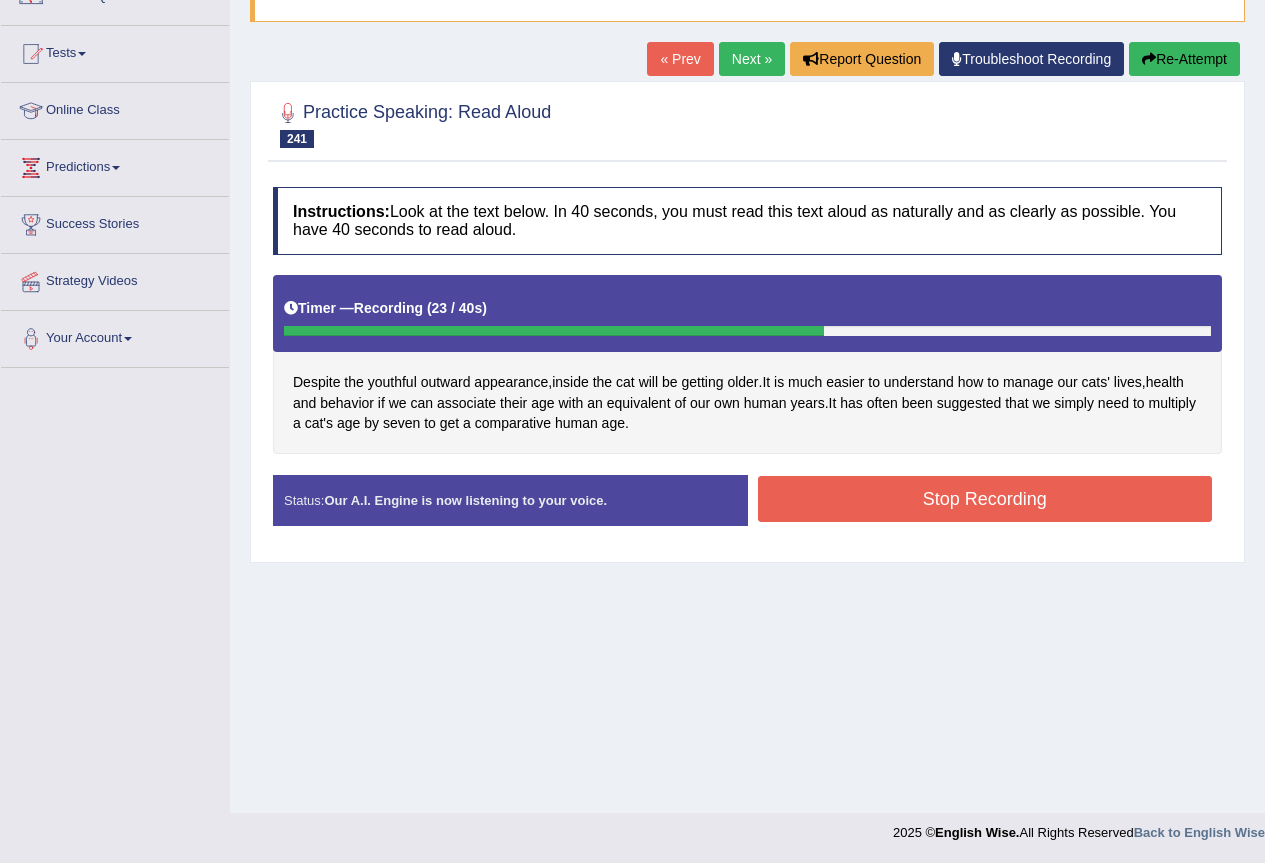 click on "Stop Recording" at bounding box center [985, 499] 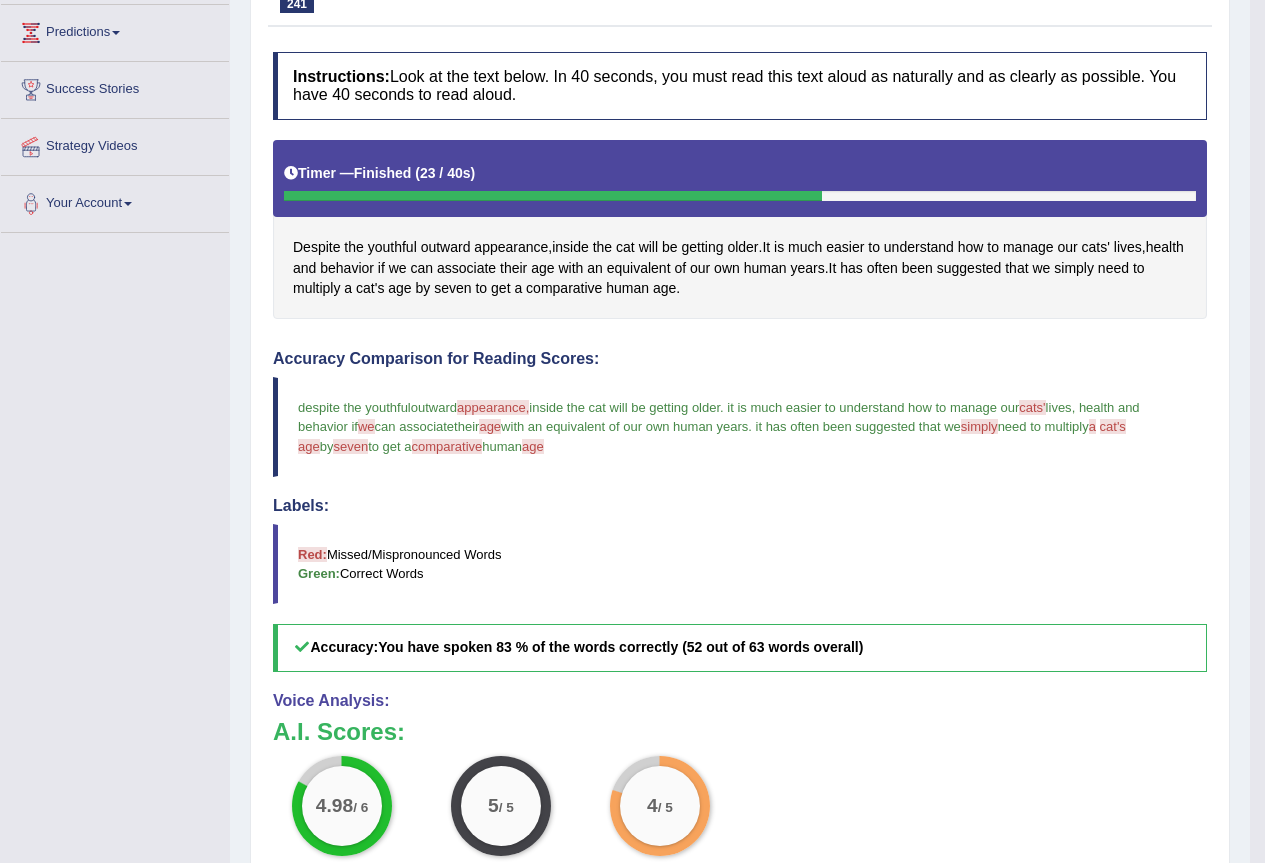 scroll, scrollTop: 80, scrollLeft: 0, axis: vertical 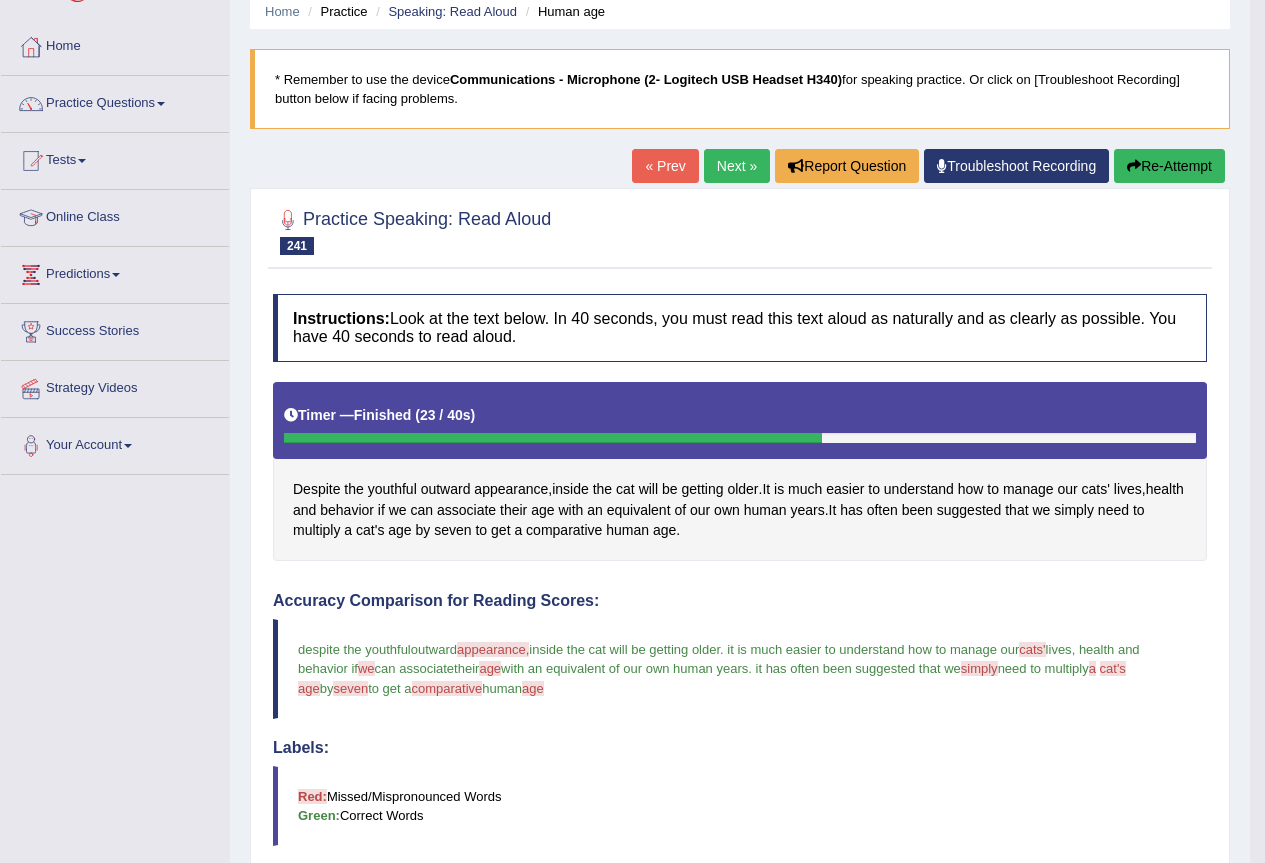 click on "Next »" at bounding box center [737, 166] 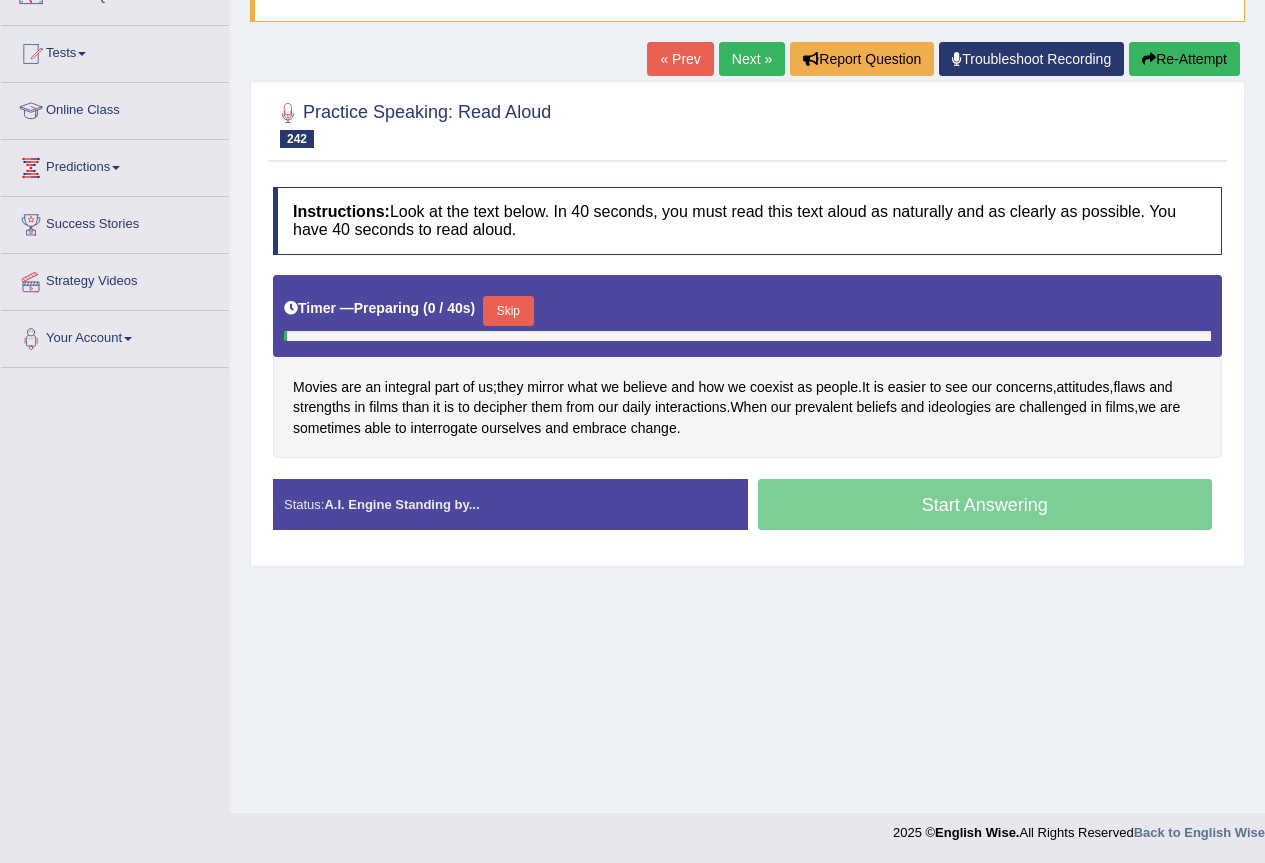 scroll, scrollTop: 187, scrollLeft: 0, axis: vertical 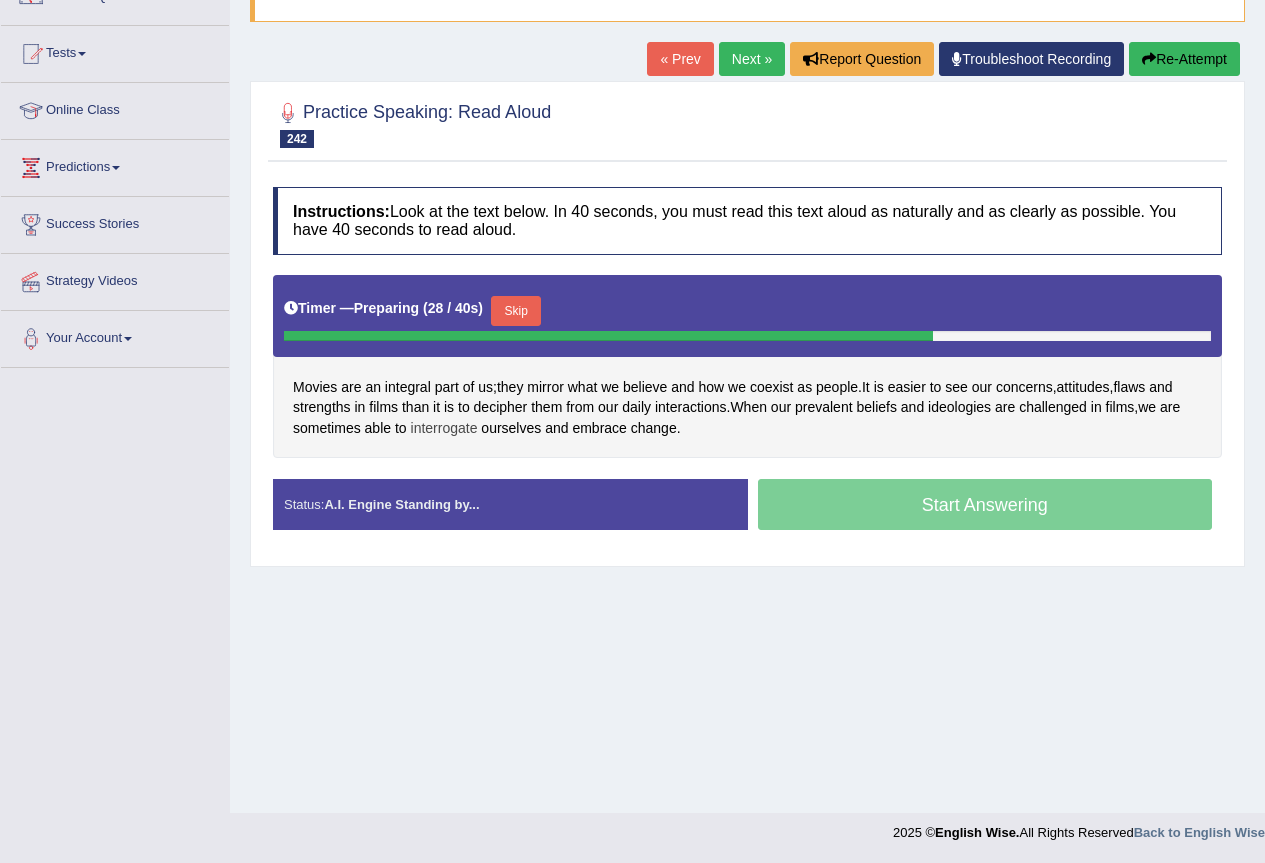 click on "interrogate" at bounding box center [444, 428] 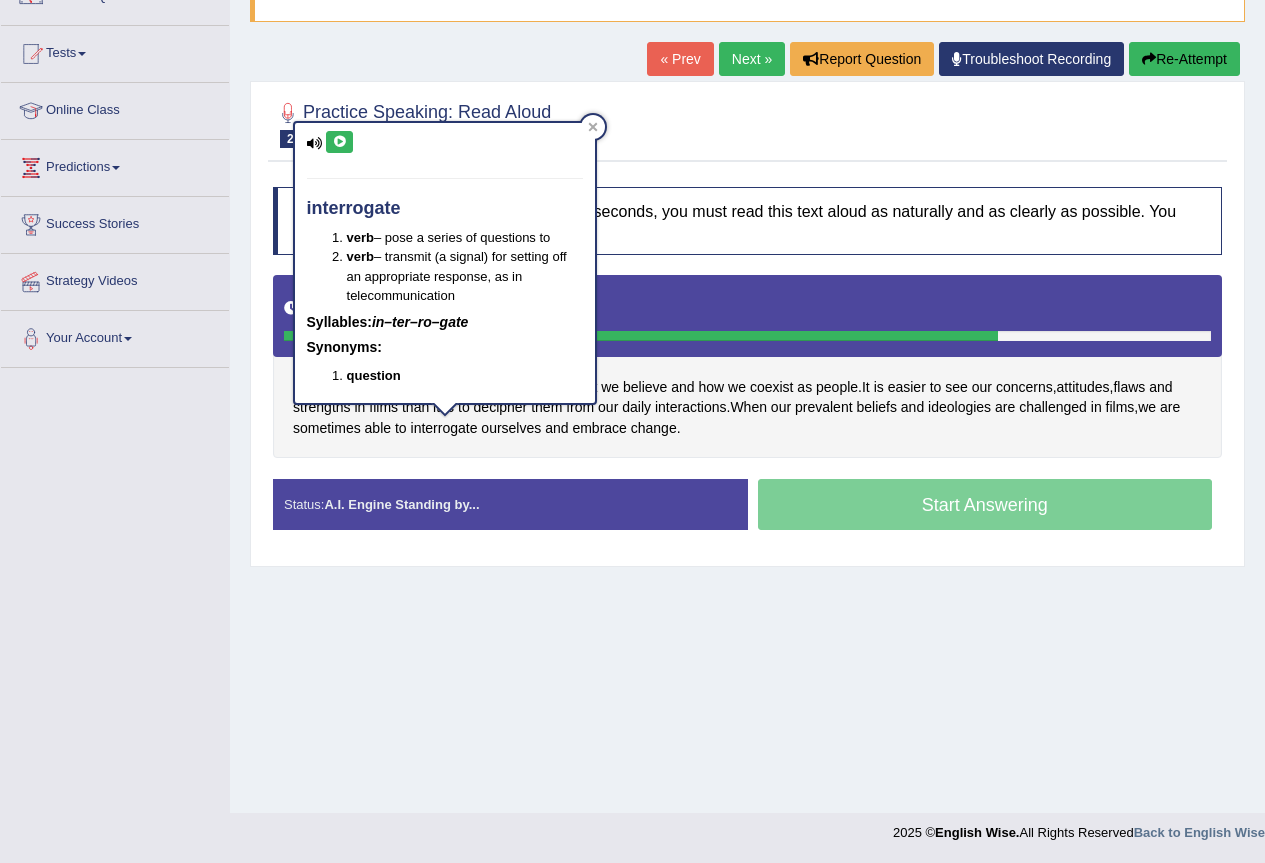 click at bounding box center [339, 142] 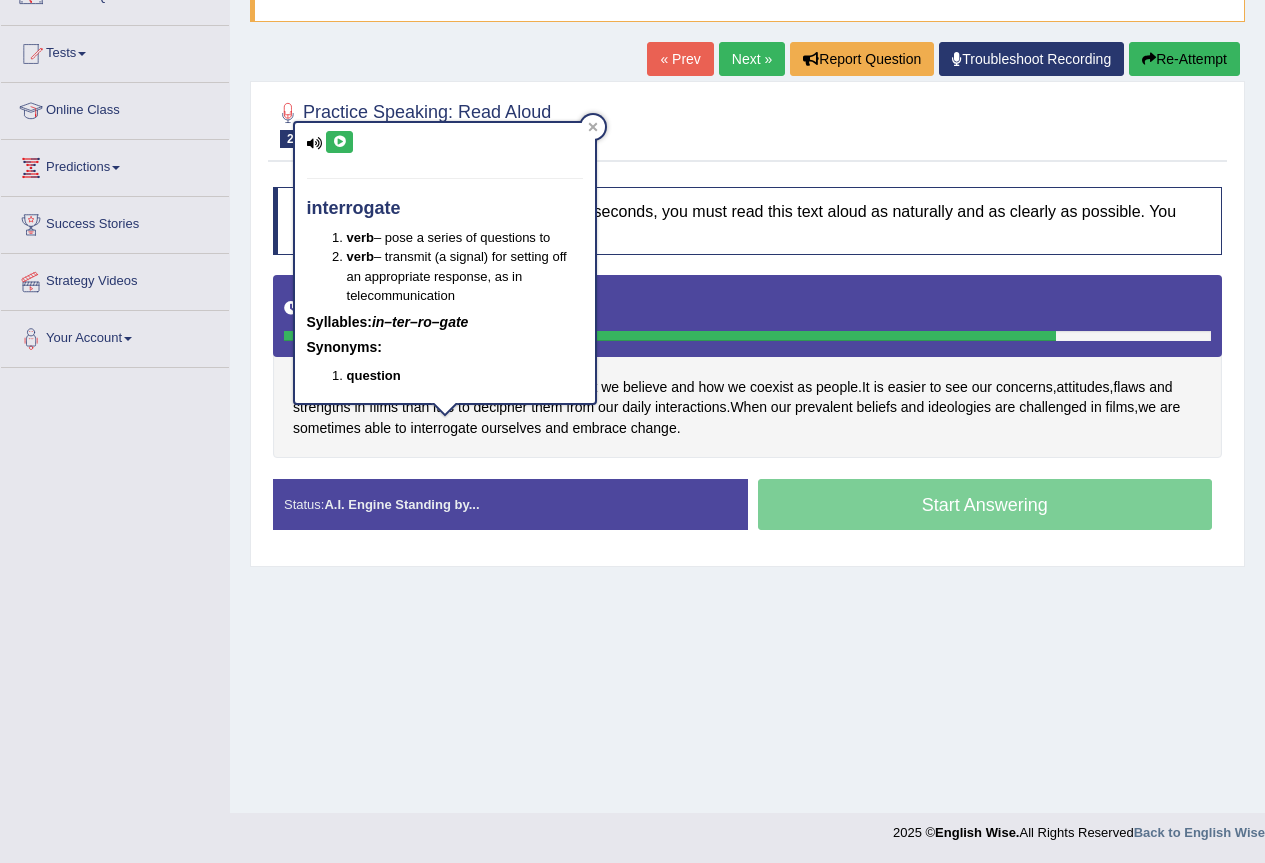 click on "Home
Practice
Speaking: Read Aloud
Flaws
* Remember to use the device  Communications - Microphone (2- Logitech USB Headset H340)  for speaking practice. Or click on [Troubleshoot Recording] button below if facing problems.
« Prev Next »  Report Question  Troubleshoot Recording  Re-Attempt
Practice Speaking: Read Aloud
242
Flaws
Instructions:  Look at the text below. In 40 seconds, you must read this text aloud as naturally and as clearly as possible. You have 40 seconds to read aloud.
Timer —  Preparing   ( 33 / 40s ) Skip Movies   are   an   integral   part   of   us ;  they   mirror   what   we   believe   and   how   we   coexist   as   people .  It   is   easier   to   see   our   concerns ,  attitudes ,  flaws   and   strengths   in   films   than   it   is   to   decipher   them   from   our   daily" at bounding box center [747, 313] 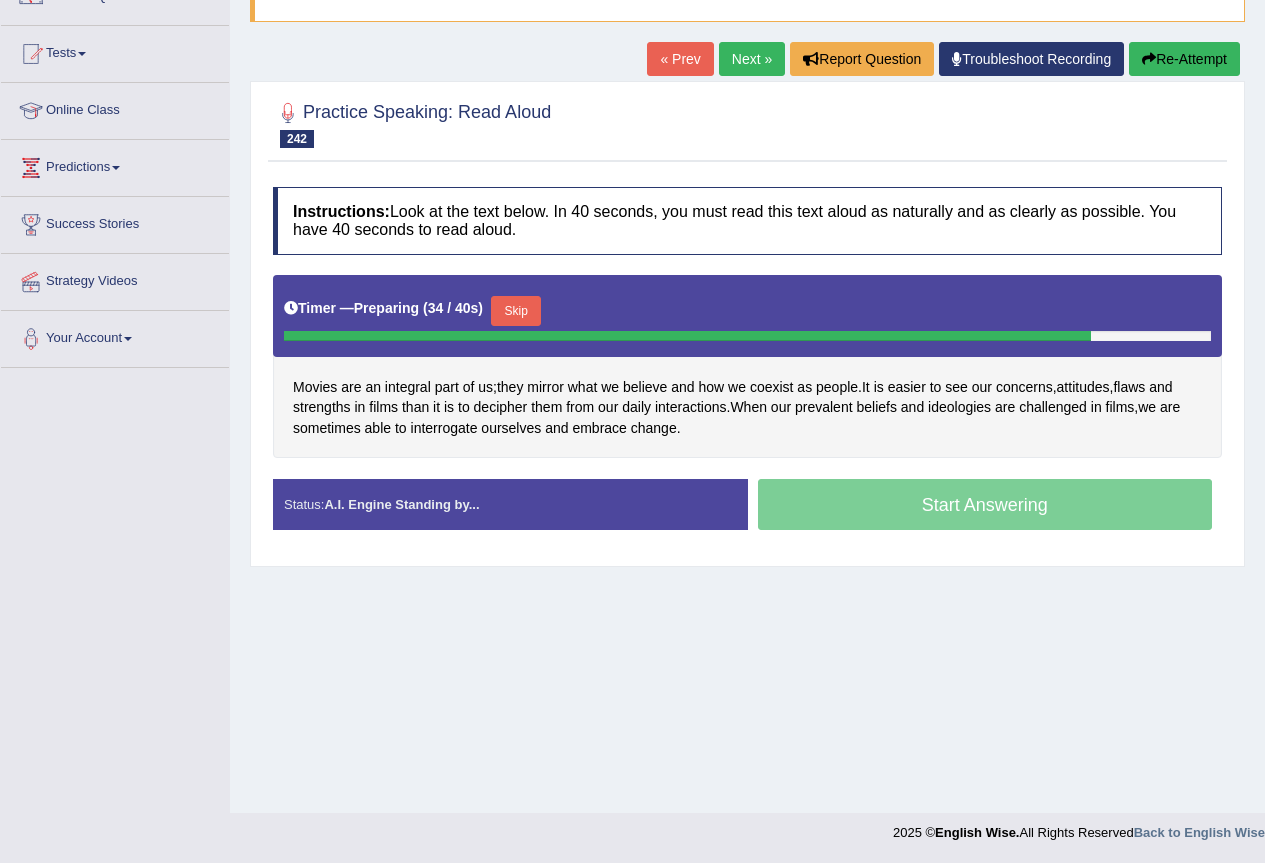 click on "Skip" at bounding box center [516, 311] 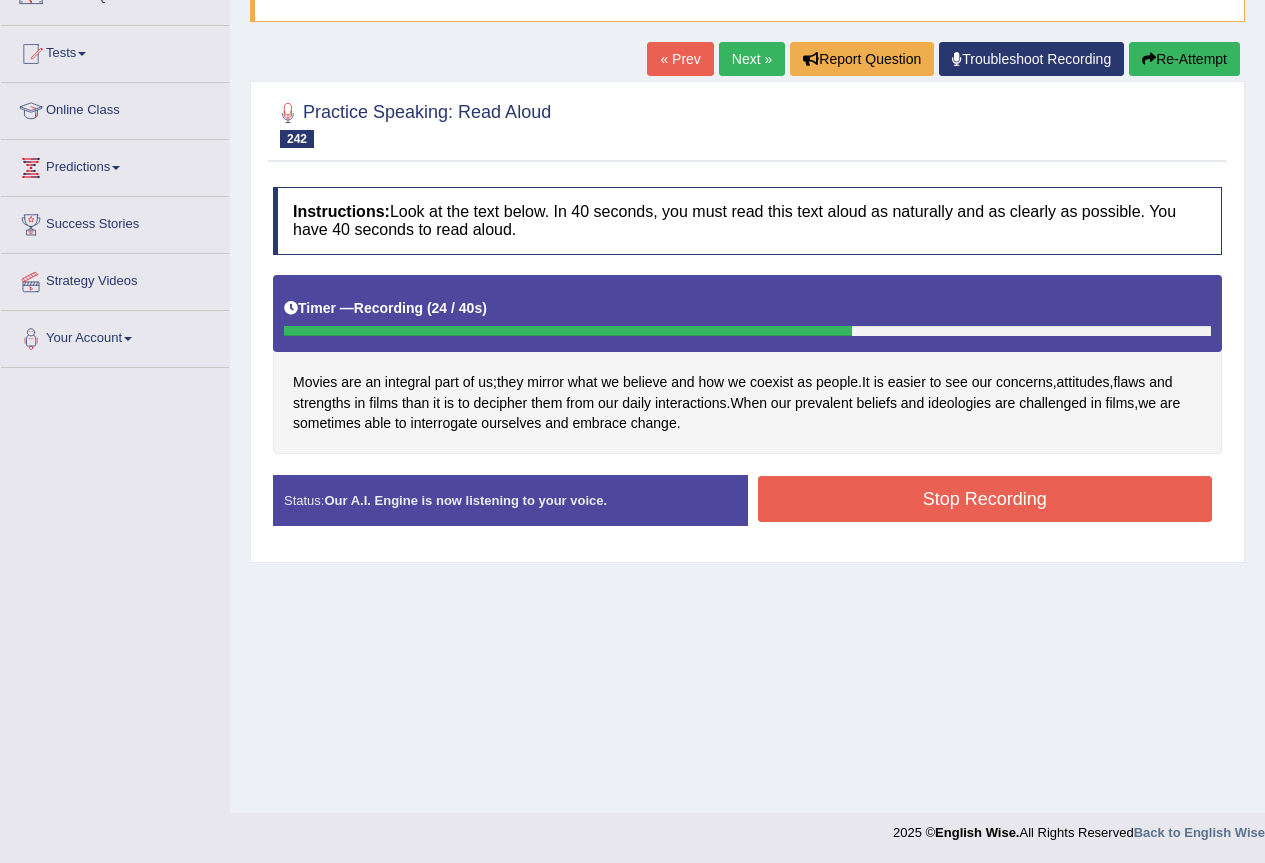 click on "Stop Recording" at bounding box center (985, 499) 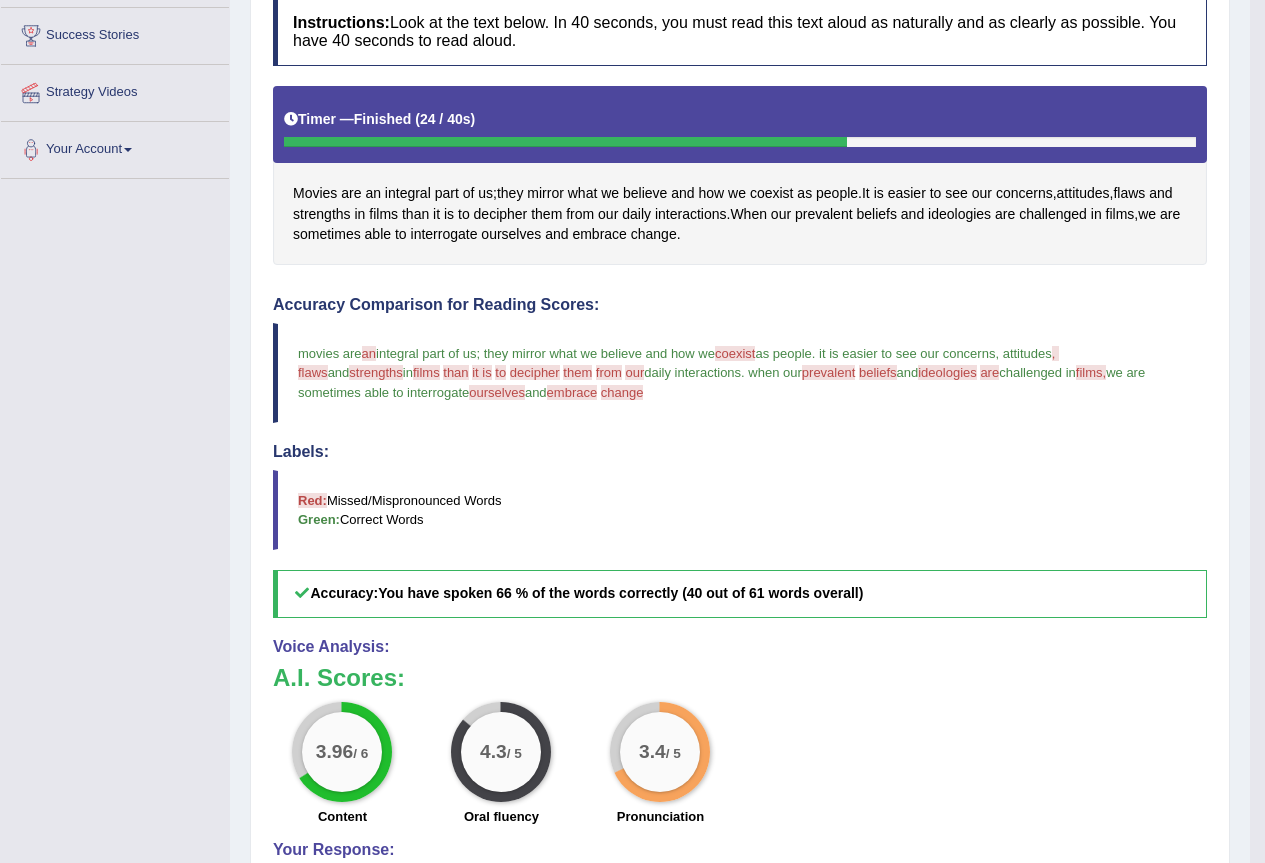 scroll, scrollTop: 0, scrollLeft: 0, axis: both 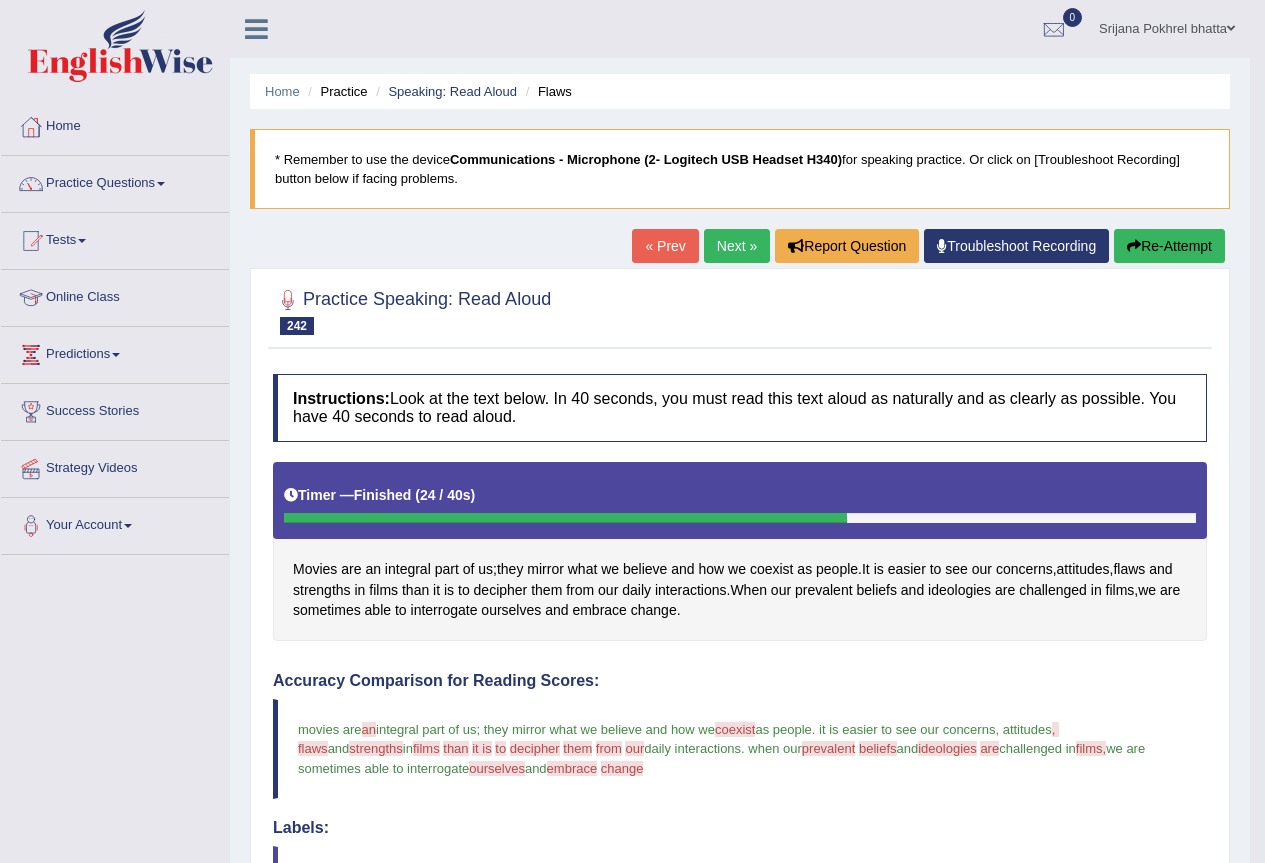 click on "Next »" at bounding box center [737, 246] 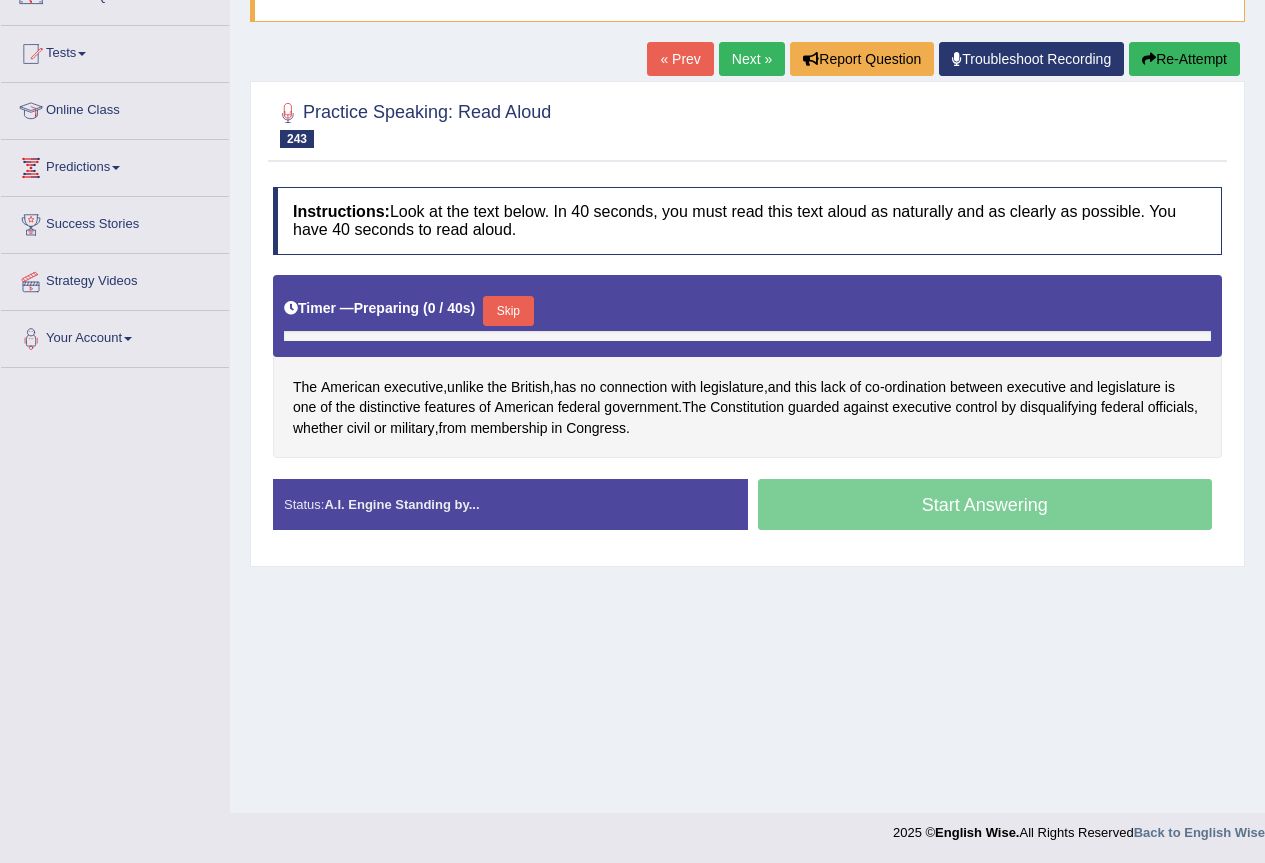 scroll, scrollTop: 0, scrollLeft: 0, axis: both 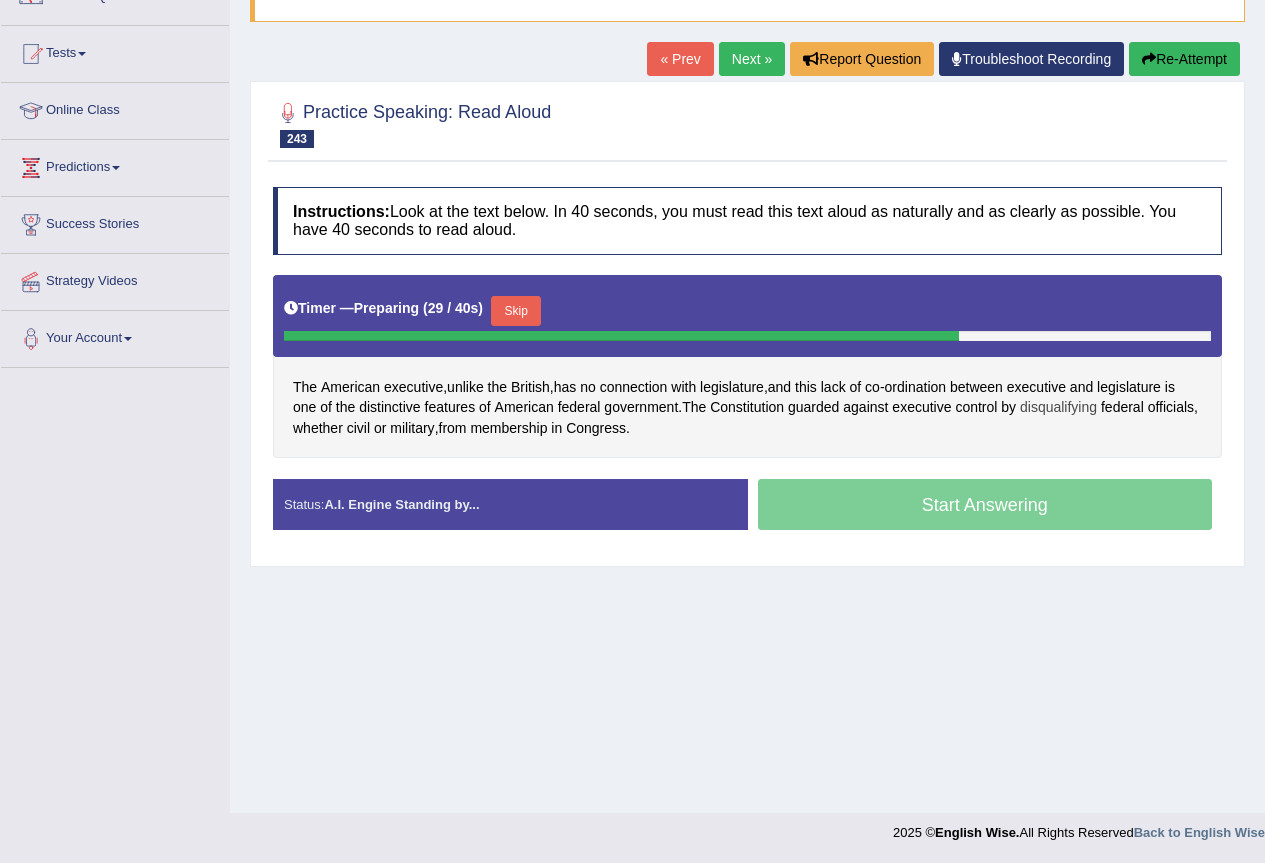 click on "disqualifying" at bounding box center (1058, 407) 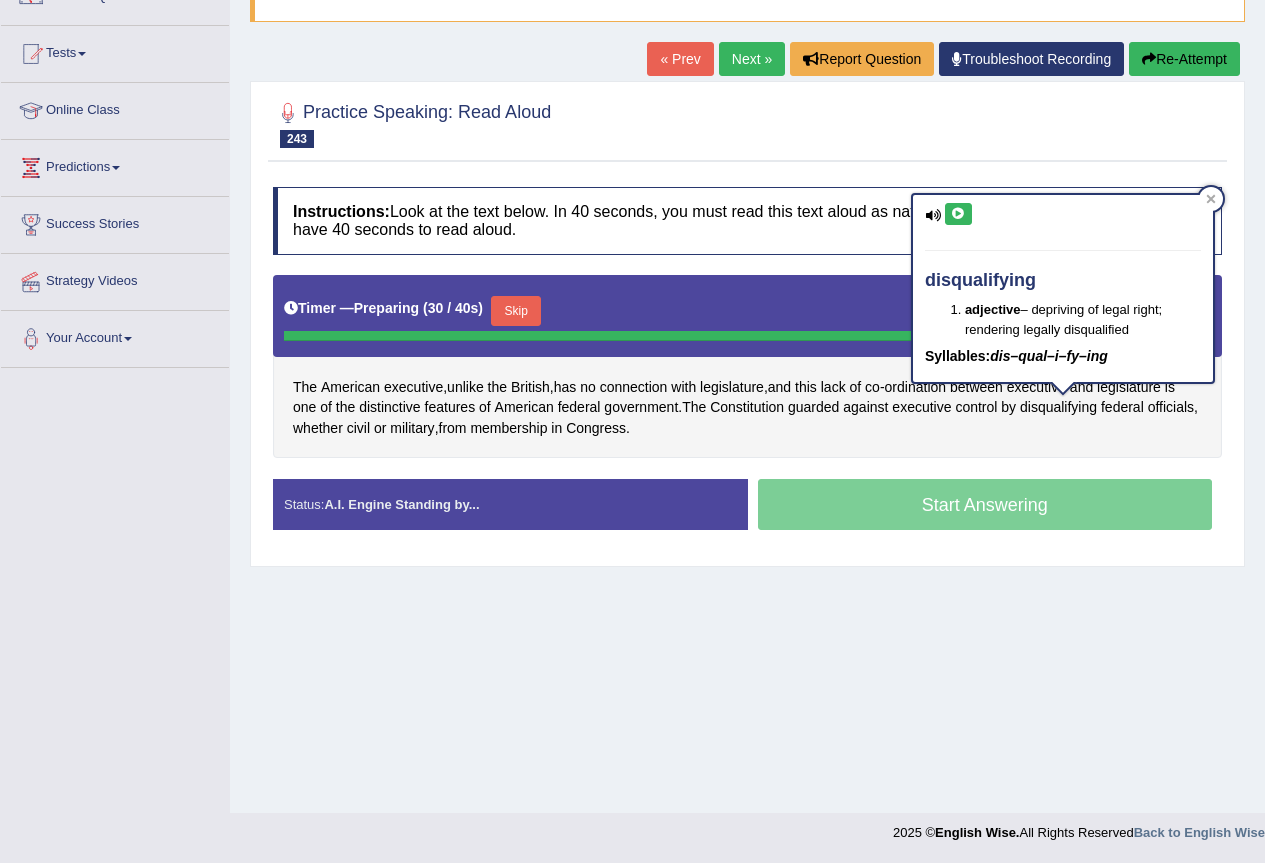 click at bounding box center (958, 214) 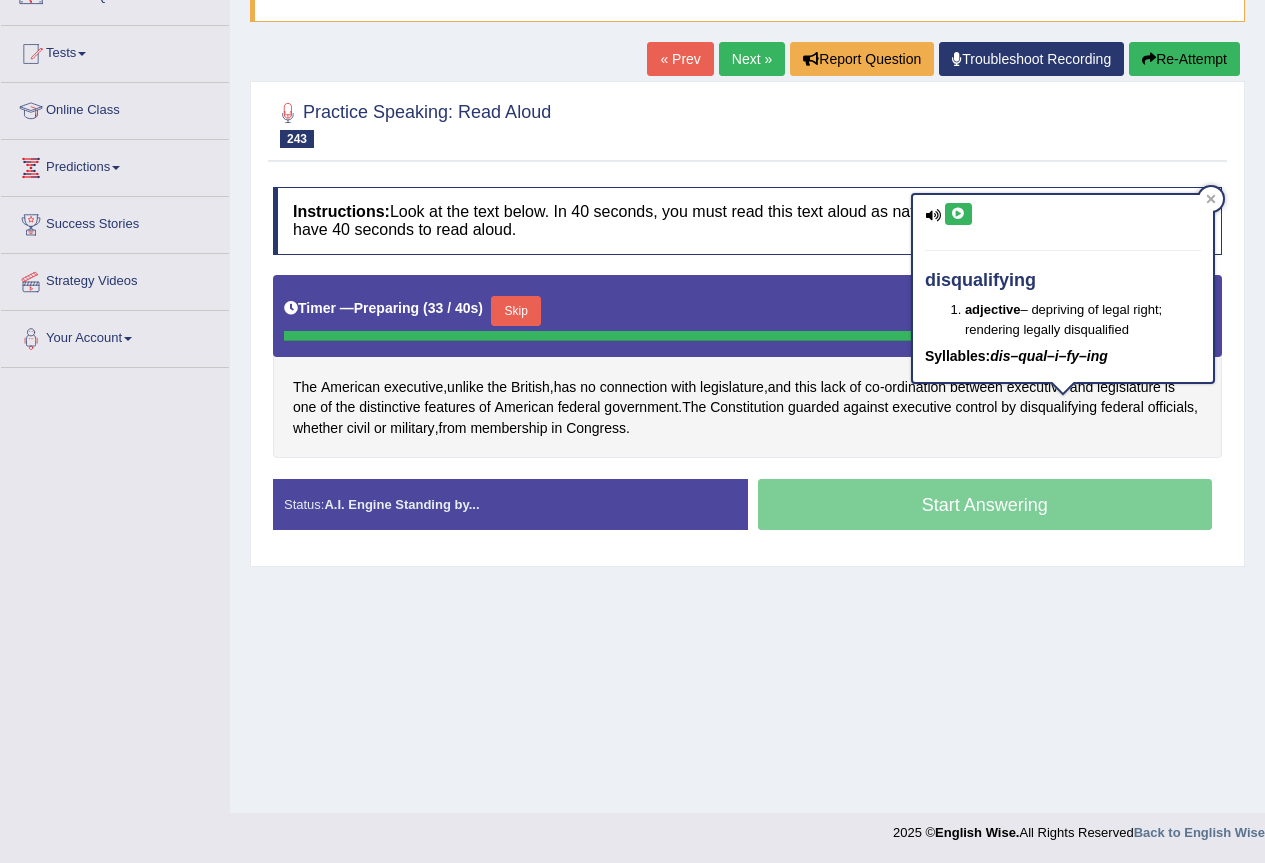 click on "Home
Practice
Speaking: Read Aloud
The American executive
* Remember to use the device  Communications - Microphone (2- Logitech USB Headset H340)  for speaking practice. Or click on [Troubleshoot Recording] button below if facing problems.
« Prev Next »  Report Question  Troubleshoot Recording  Re-Attempt
Practice Speaking: Read Aloud
243
The American executive
Instructions:  Look at the text below. In 40 seconds, you must read this text aloud as naturally and as clearly as possible. You have 40 seconds to read aloud.
Timer —  Preparing   ( 33 / 40s ) Skip The   American   executive ,  unlike   the   British ,  has   no   connection   with   legislature ,  and   this   lack   of   co - ordination   between   executive   and   legislature   is   one   of   the   distinctive   features   of   American   federal" at bounding box center (747, 313) 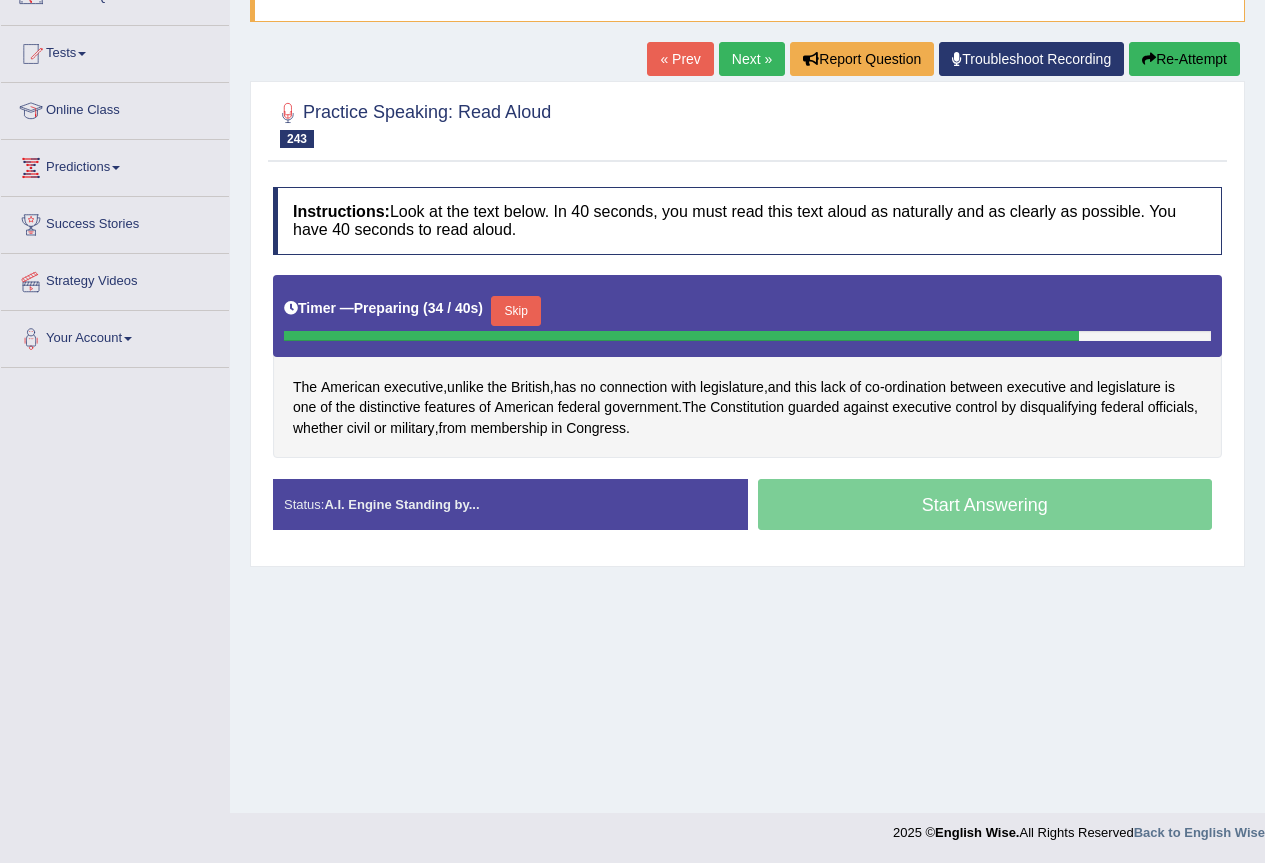 click on "Skip" at bounding box center (516, 311) 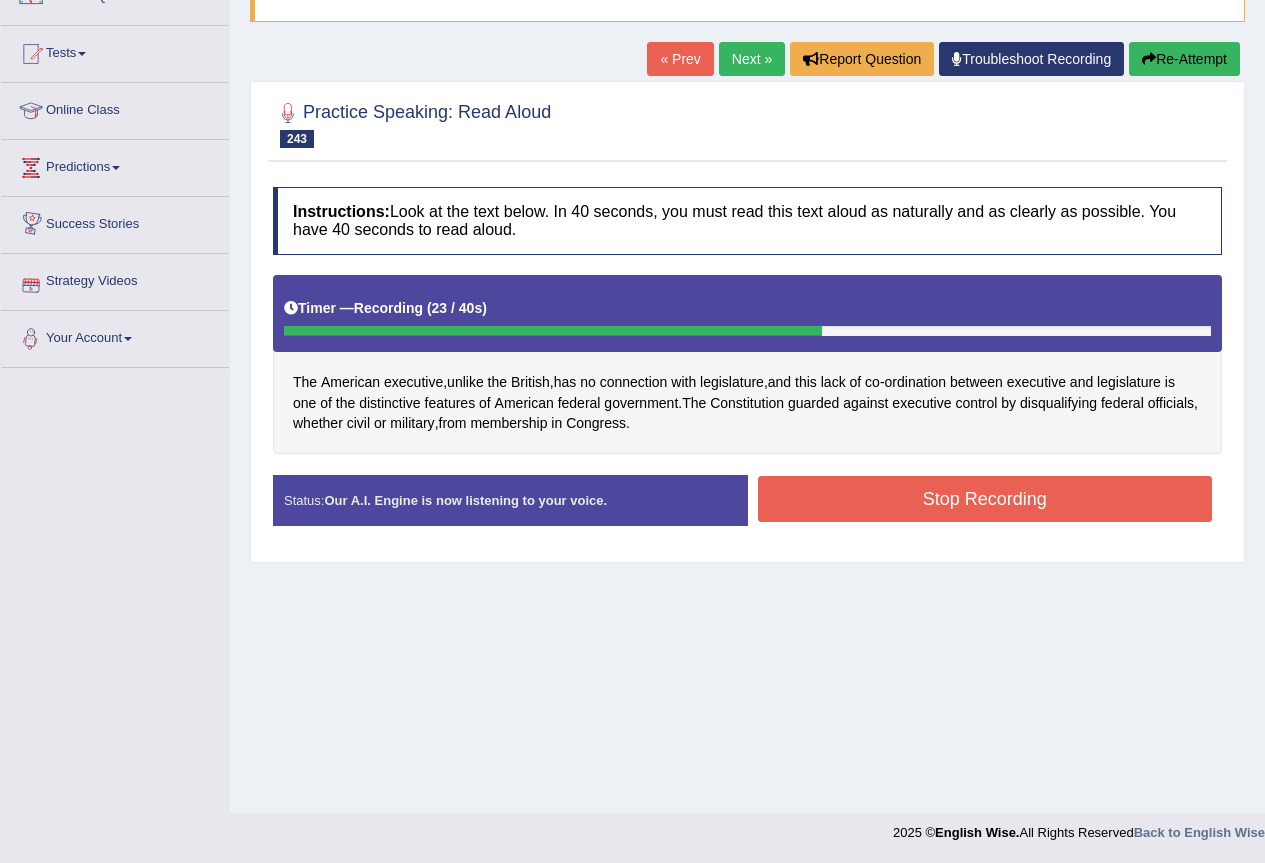 click on "Stop Recording" at bounding box center [985, 499] 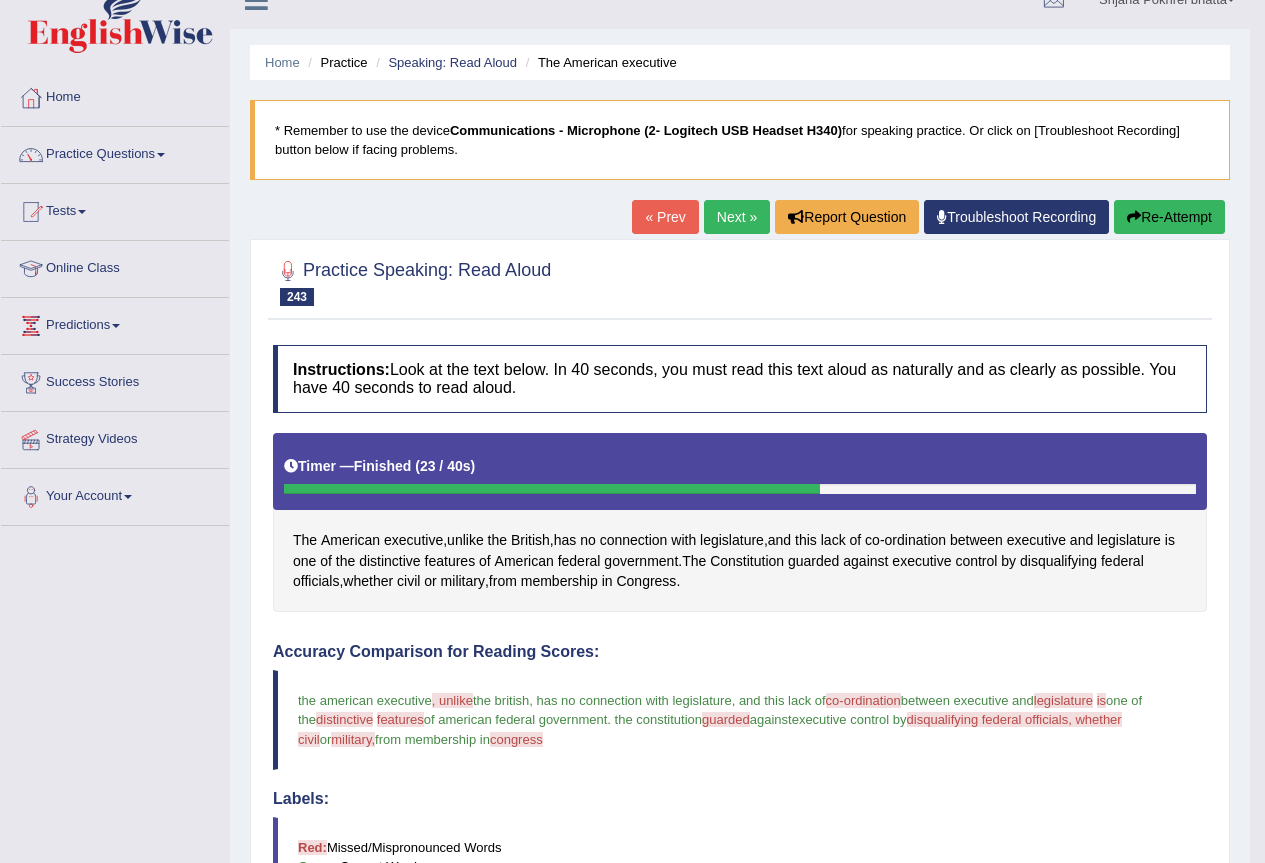 scroll, scrollTop: 0, scrollLeft: 0, axis: both 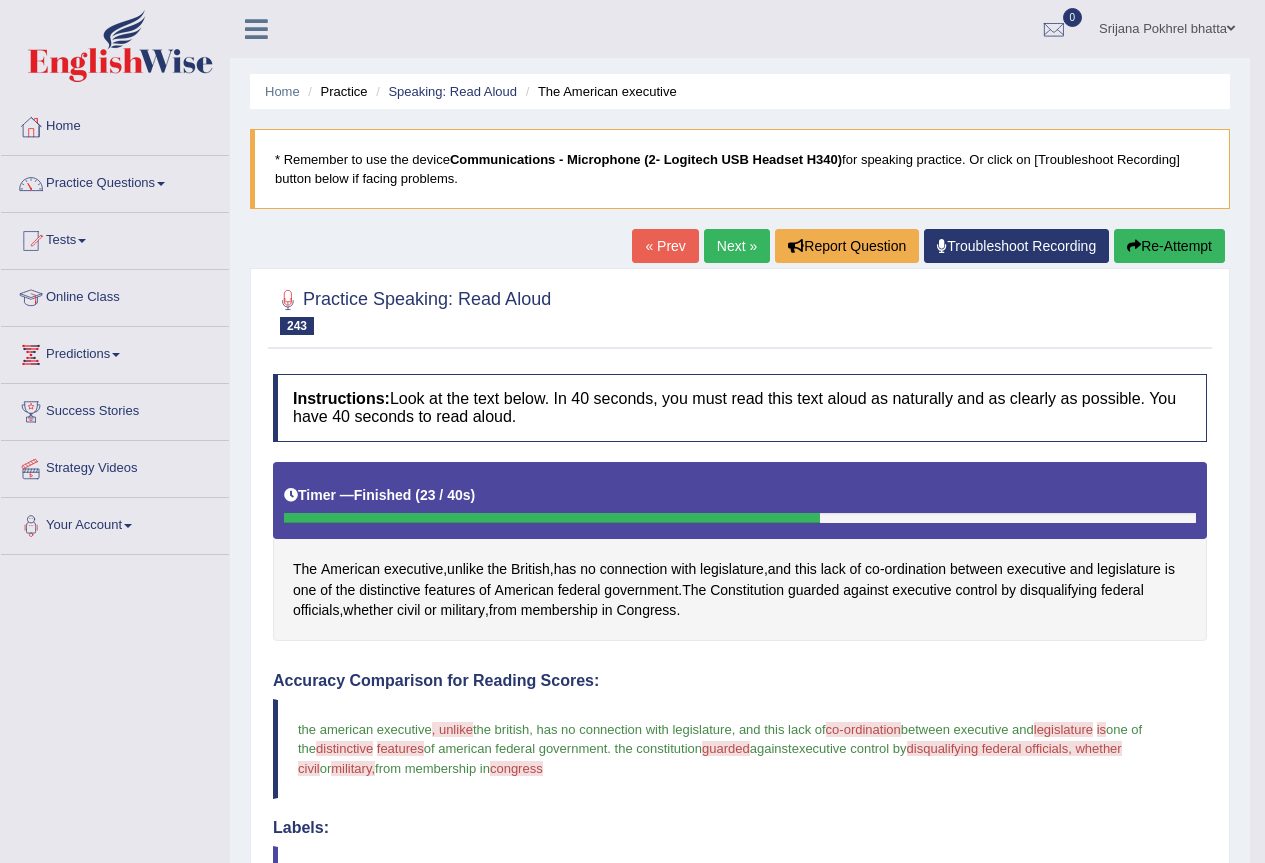 click on "Next »" at bounding box center [737, 246] 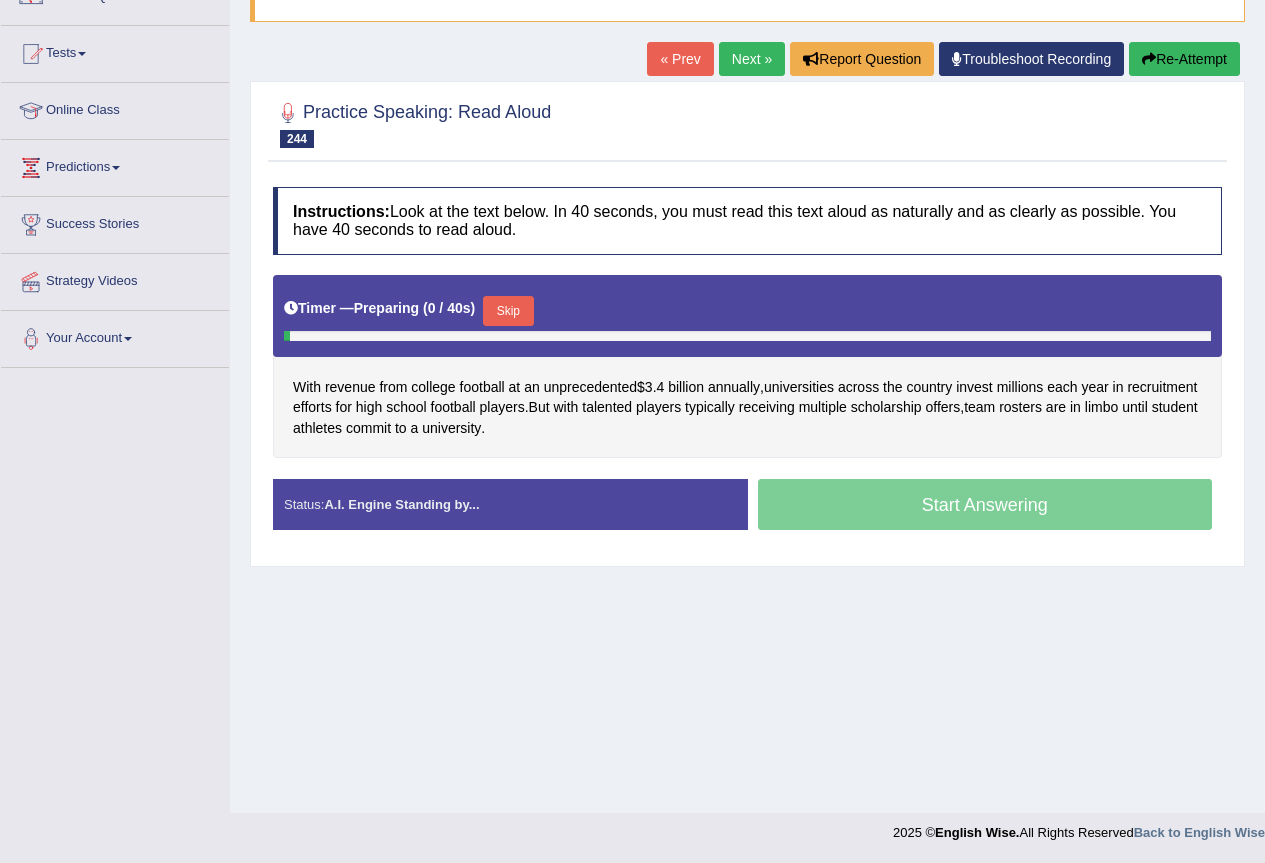 scroll, scrollTop: 187, scrollLeft: 0, axis: vertical 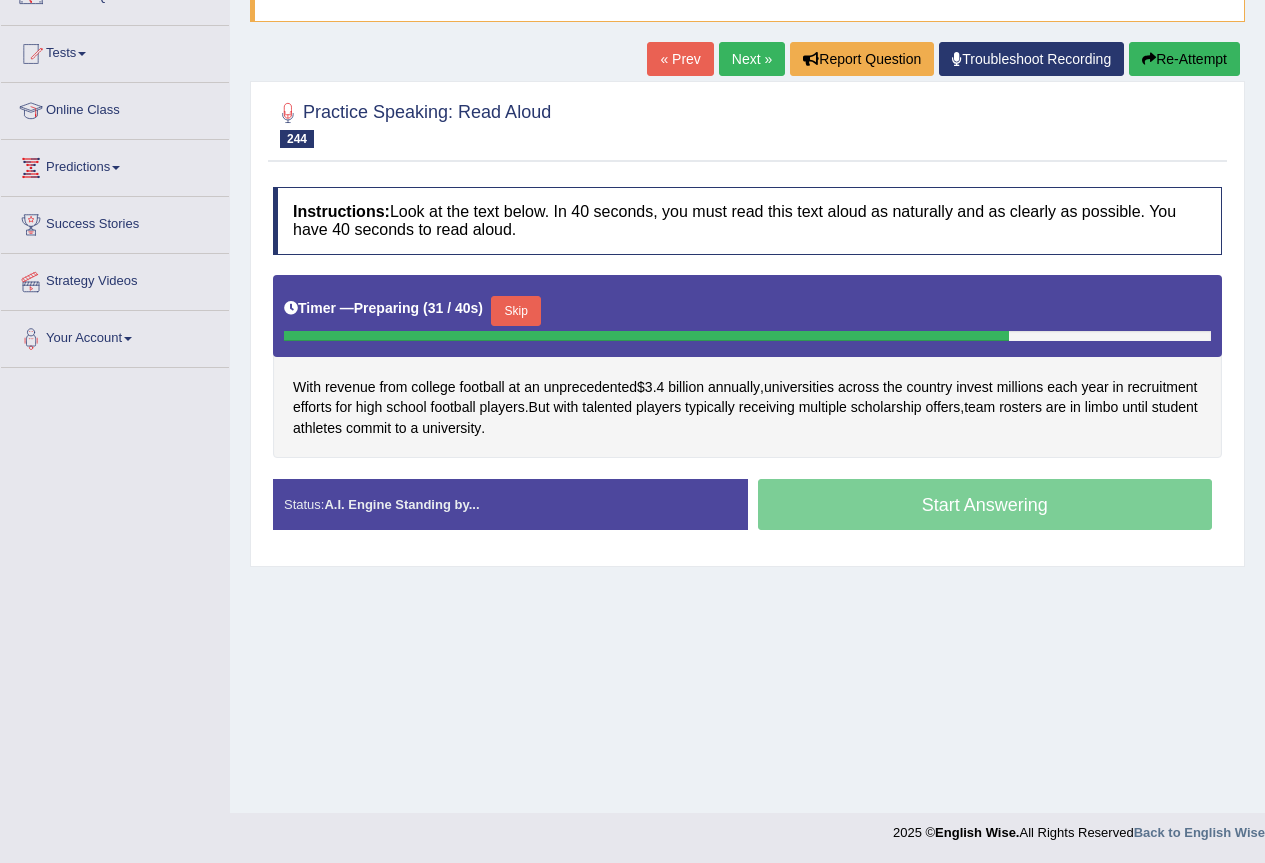 click on "Skip" at bounding box center (516, 311) 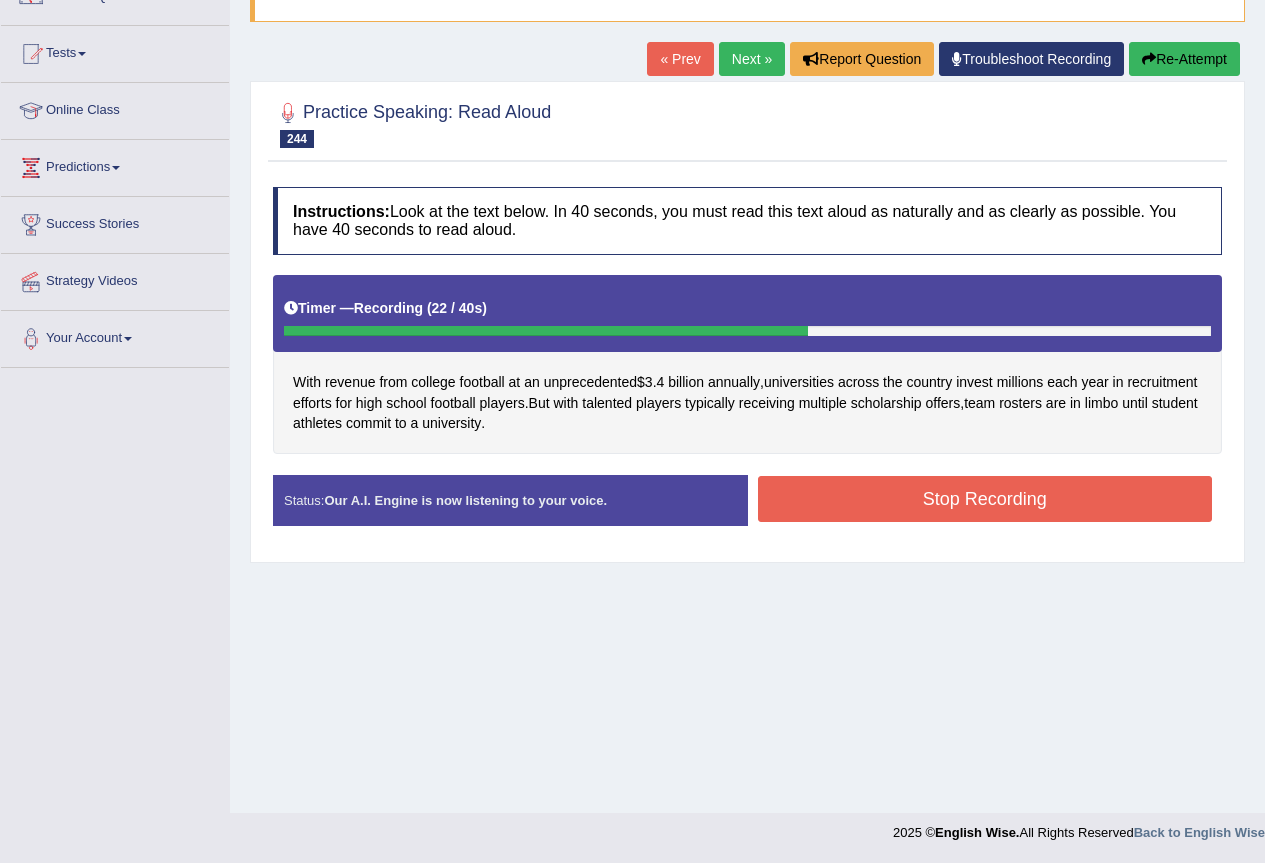 click on "Stop Recording" at bounding box center [985, 499] 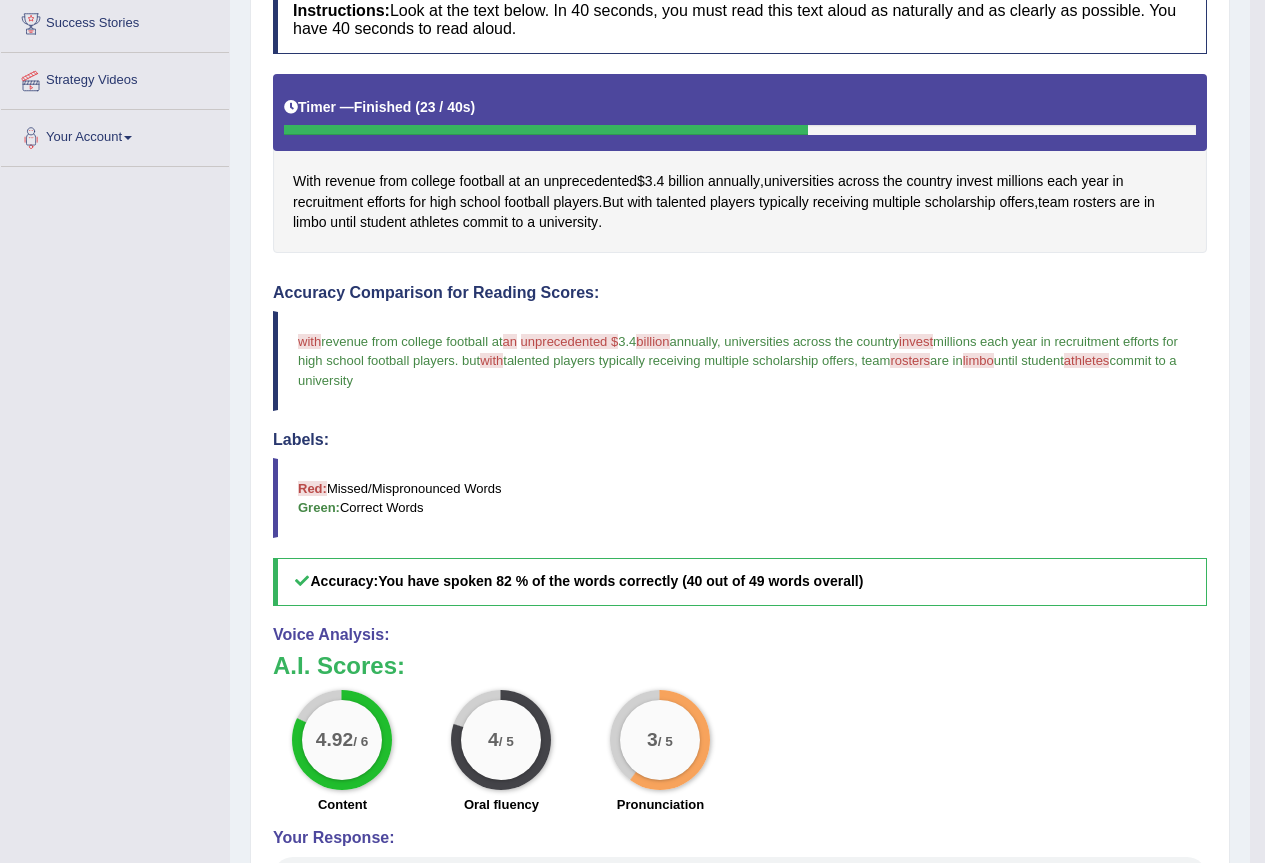 scroll, scrollTop: 80, scrollLeft: 0, axis: vertical 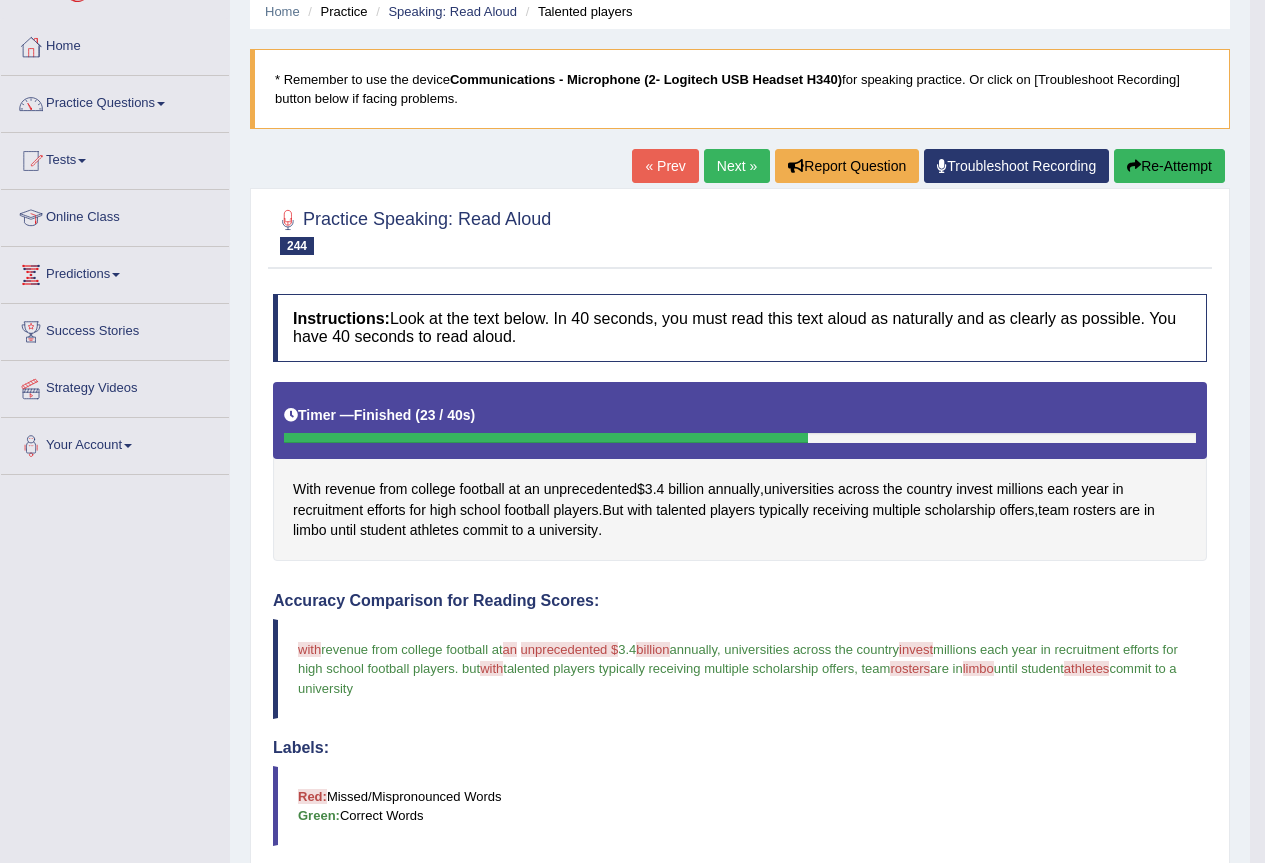 click on "Next »" at bounding box center [737, 166] 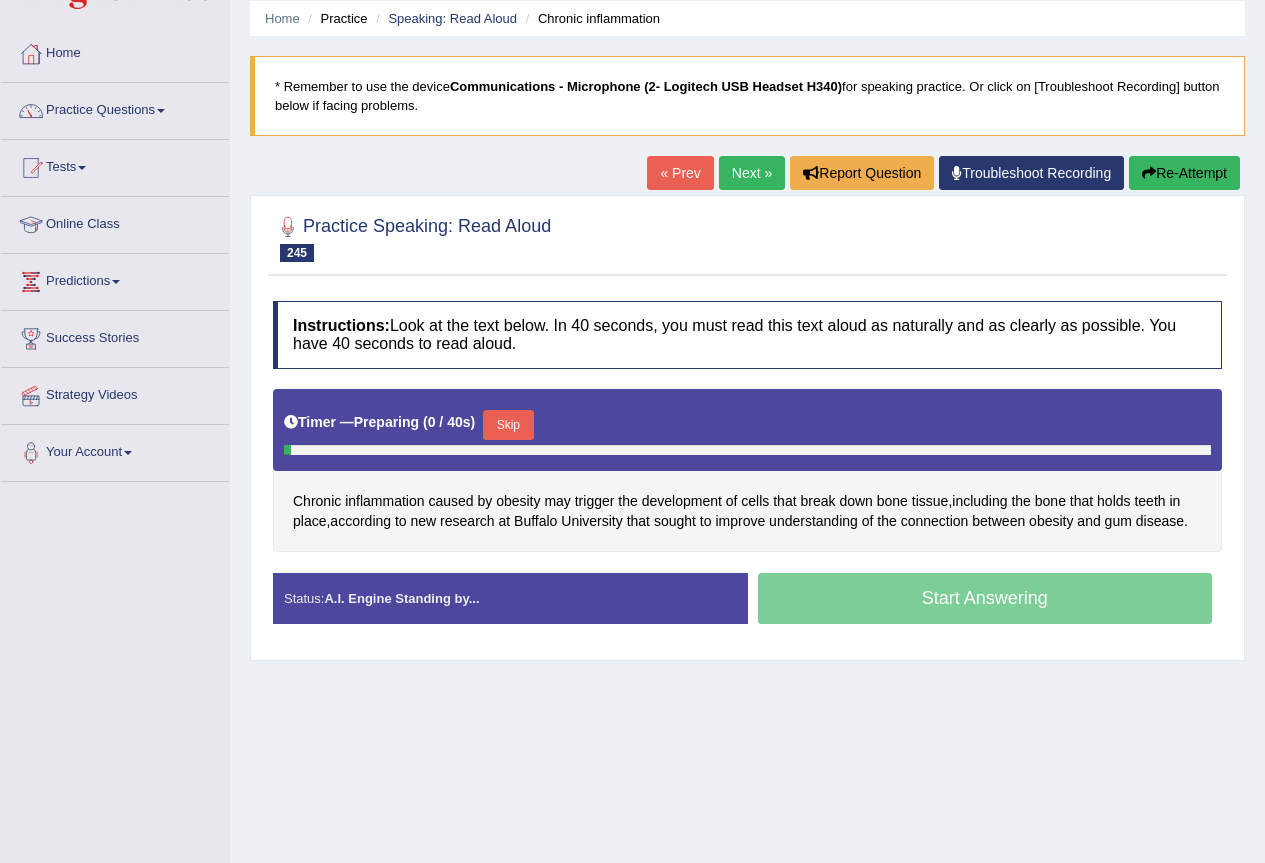 scroll, scrollTop: 187, scrollLeft: 0, axis: vertical 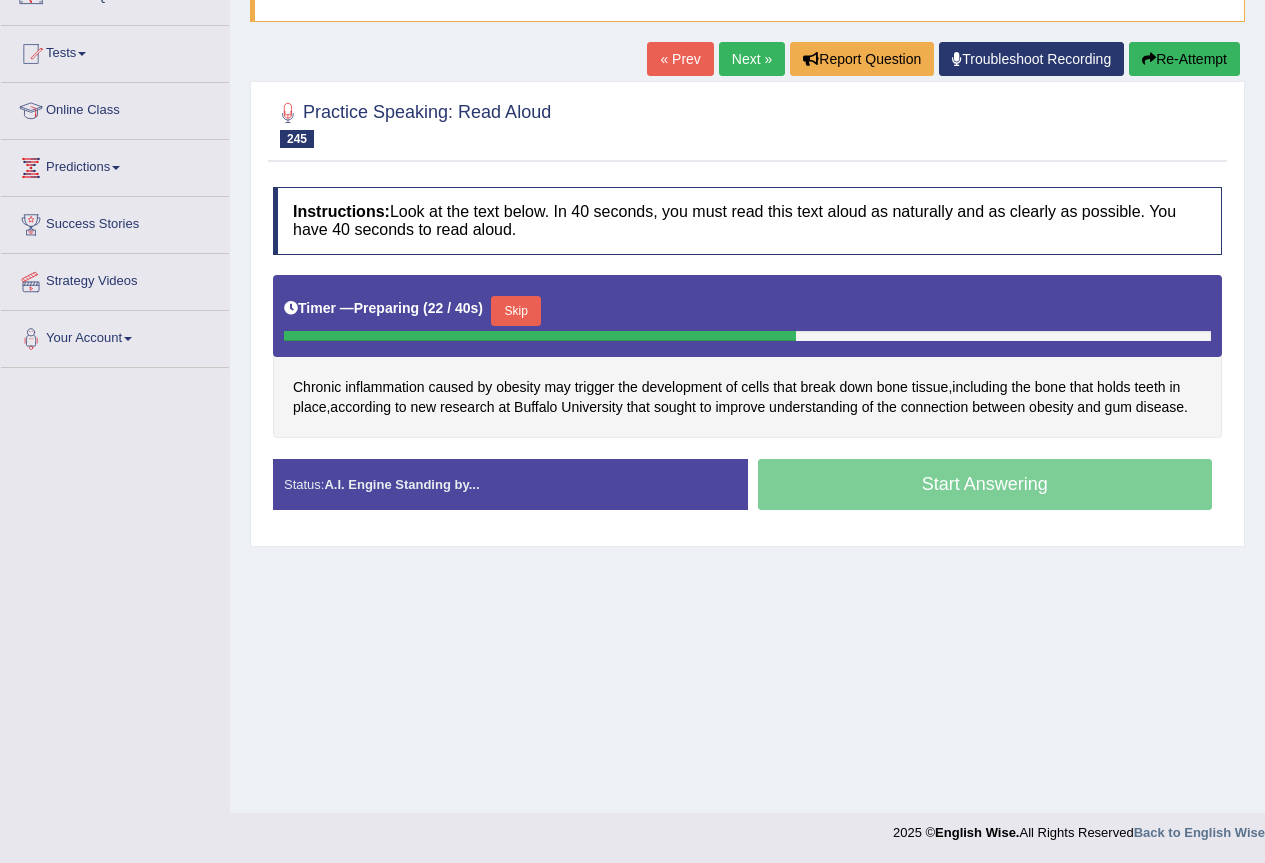 click on "Skip" at bounding box center [516, 311] 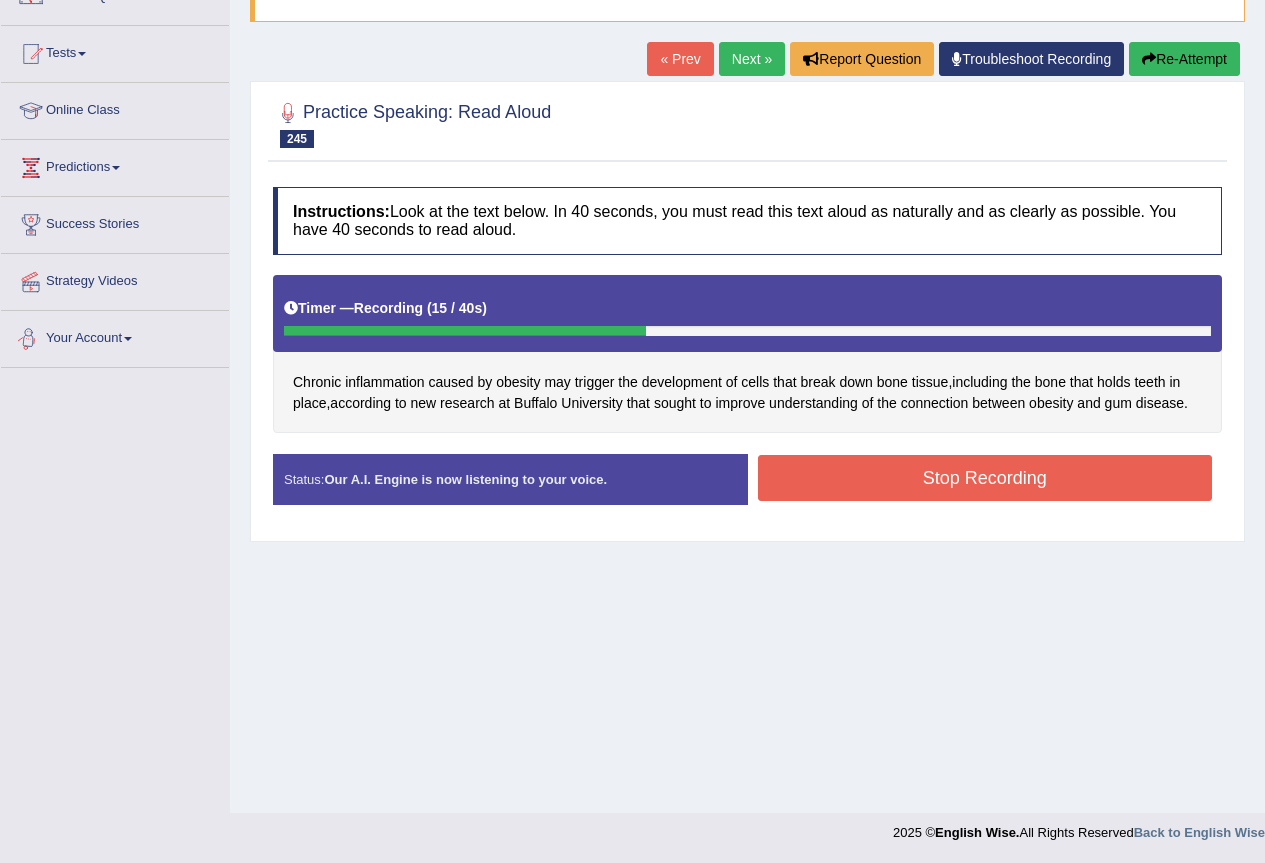 click on "Stop Recording" at bounding box center [985, 478] 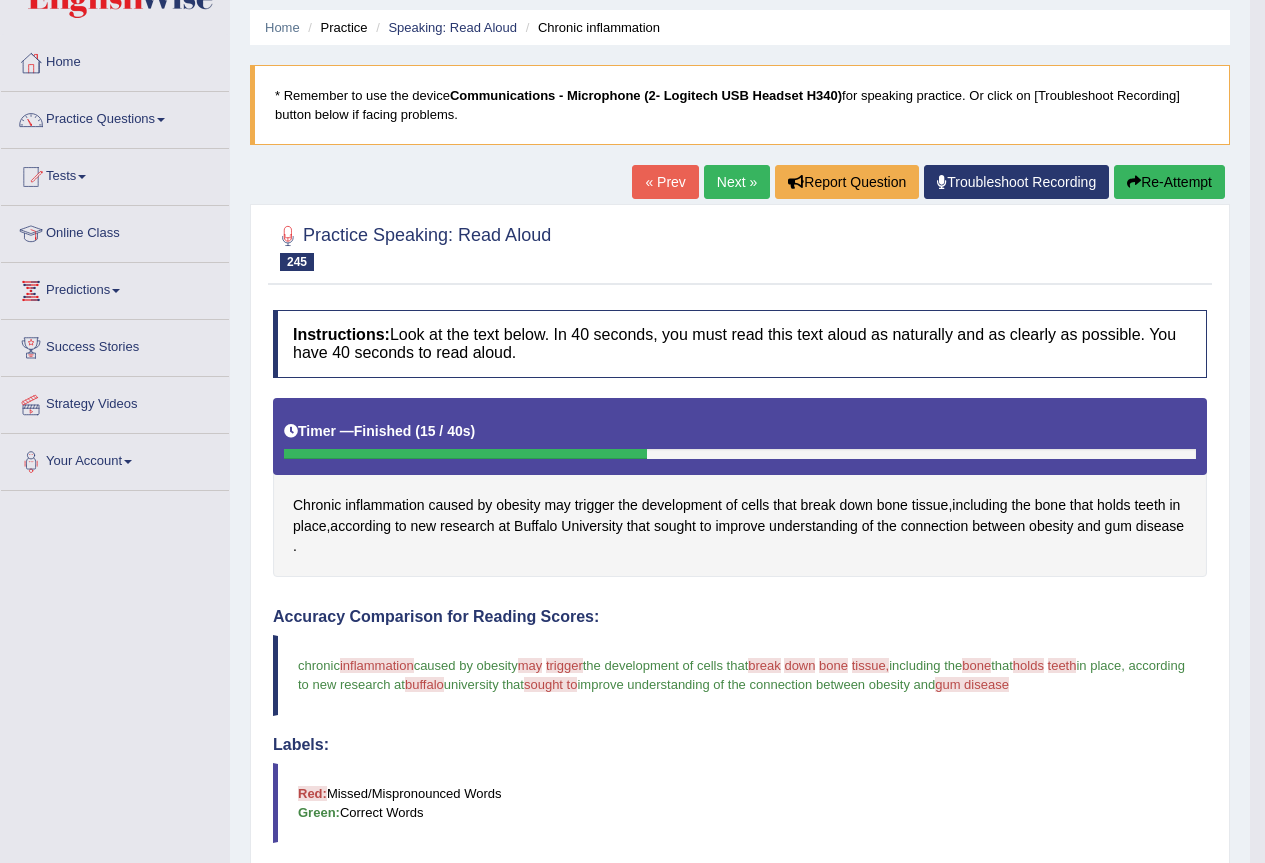 scroll, scrollTop: 61, scrollLeft: 0, axis: vertical 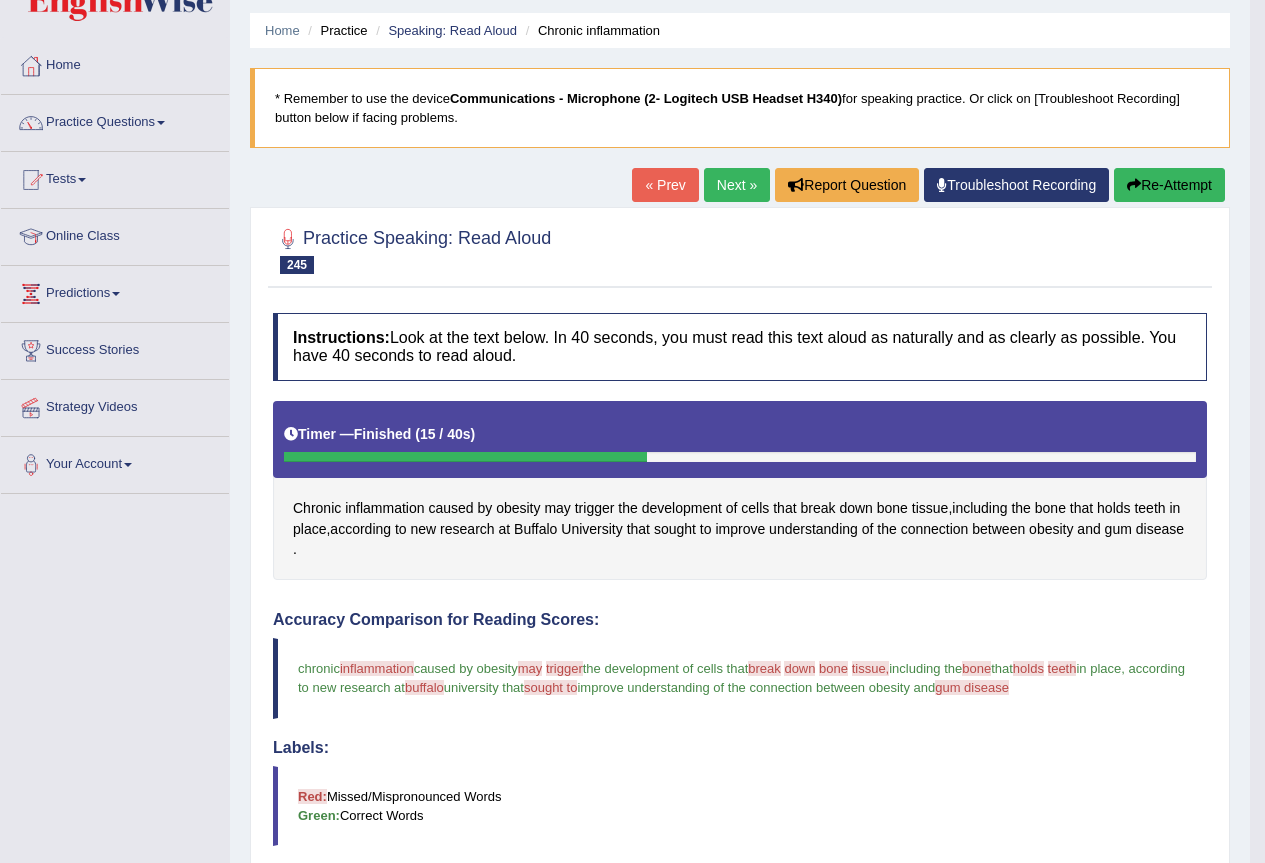 click on "Next »" at bounding box center [737, 185] 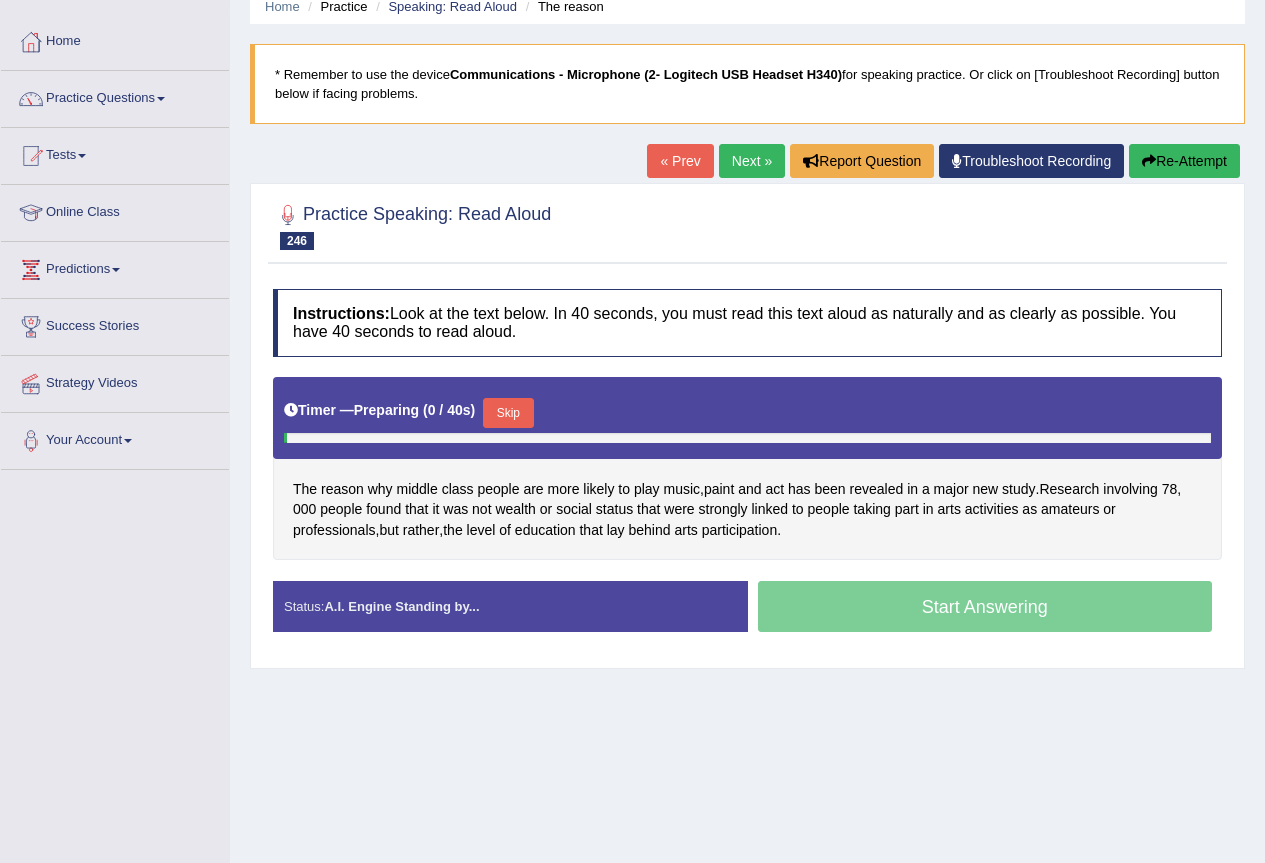 scroll, scrollTop: 187, scrollLeft: 0, axis: vertical 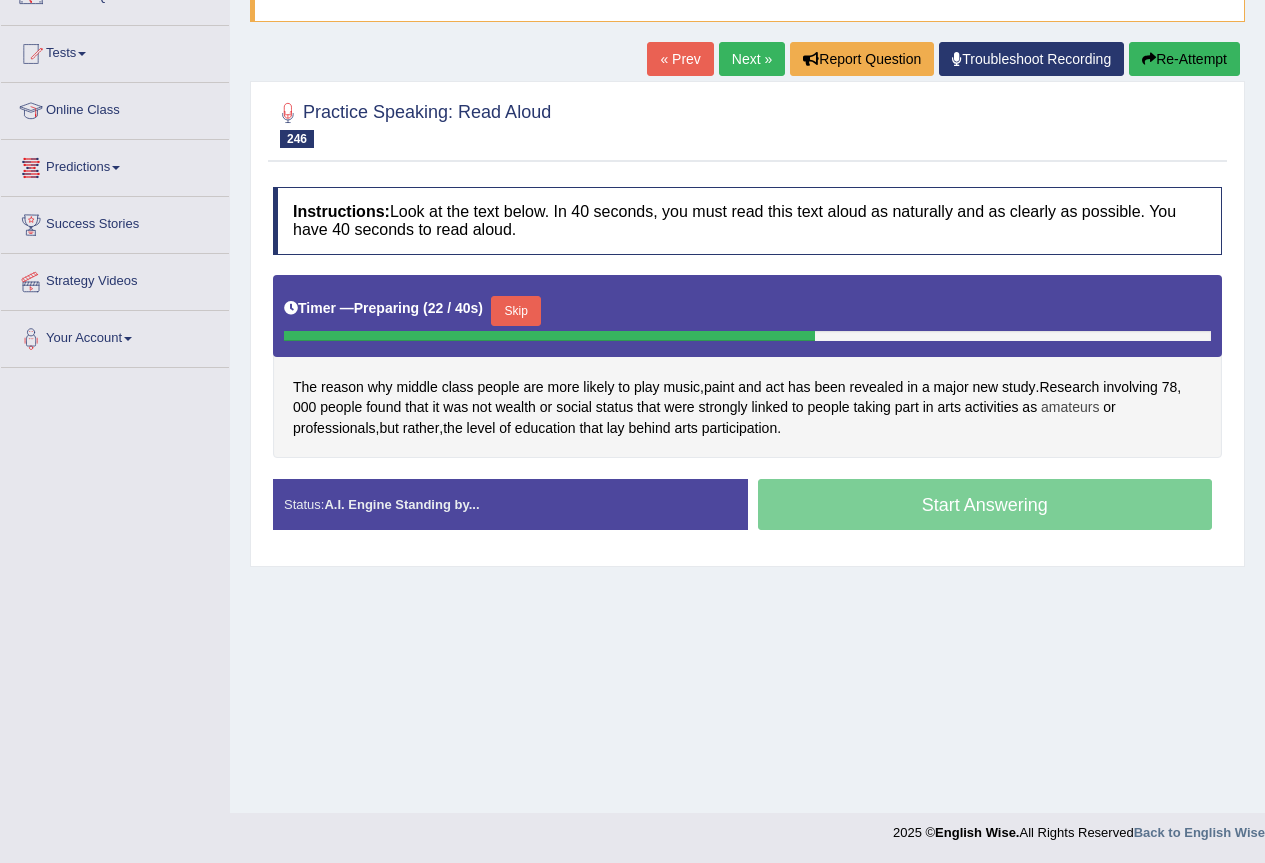 click on "amateurs" at bounding box center (1070, 407) 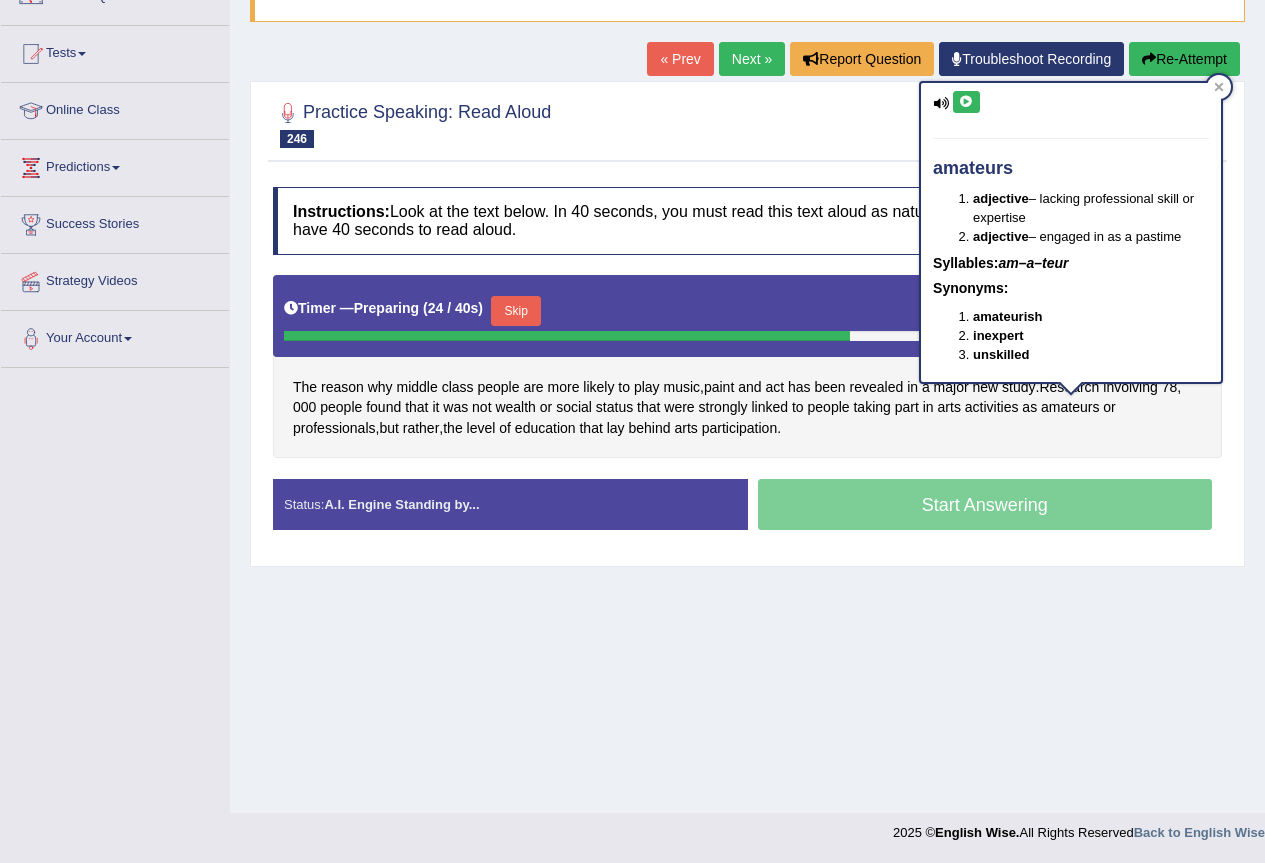 click at bounding box center [966, 102] 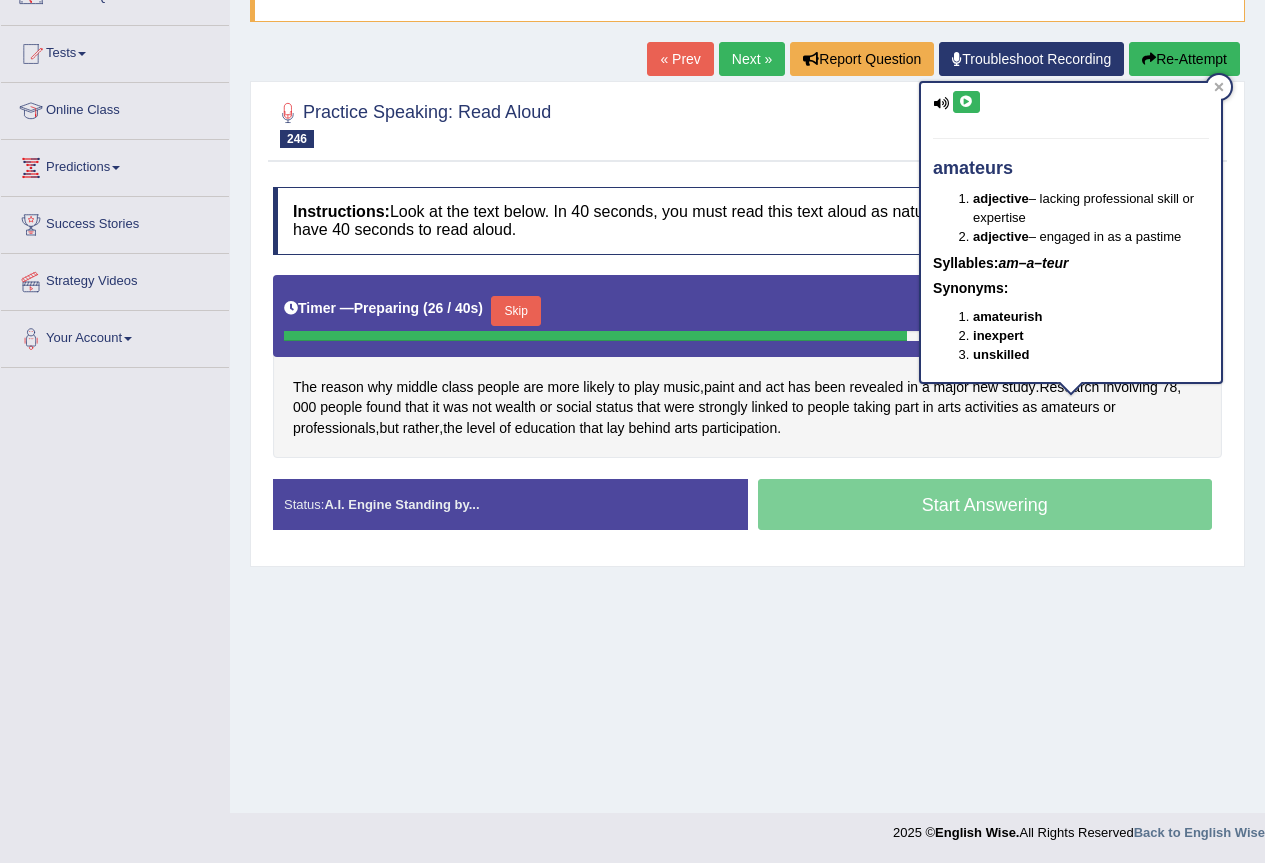 click at bounding box center [966, 102] 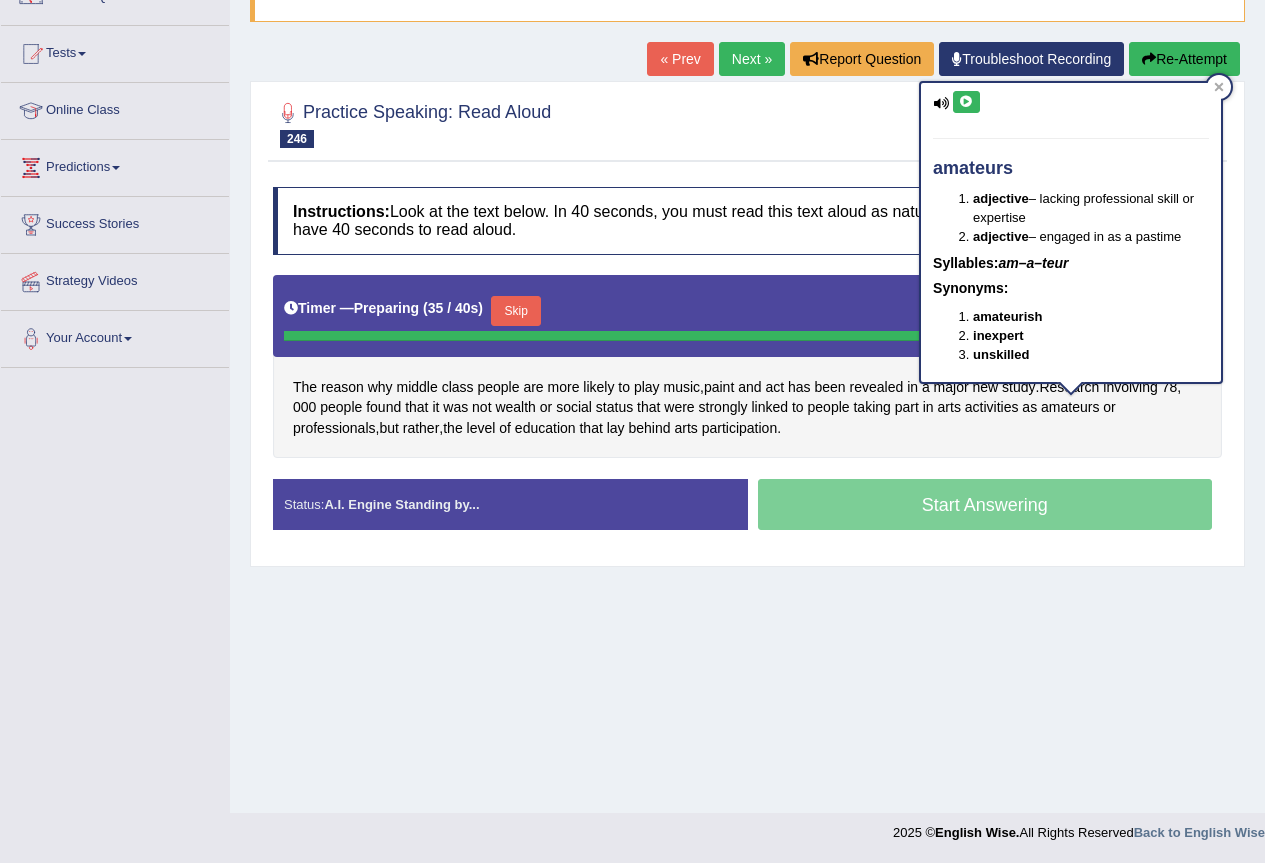 click on "Home
Practice
Speaking: Read Aloud
The reason
* Remember to use the device  Communications - Microphone (2- Logitech USB Headset H340)  for speaking practice. Or click on [Troubleshoot Recording] button below if facing problems.
« Prev Next »  Report Question  Troubleshoot Recording  Re-Attempt
Practice Speaking: Read Aloud
246
The reason
Instructions:  Look at the text below. In 40 seconds, you must read this text aloud as naturally and as clearly as possible. You have 40 seconds to read aloud.
Timer —  Preparing   ( 35 / 40s ) Skip The   reason   why   middle   class   people   are   more   likely   to   play   music ,  paint   and   act   has   been   revealed   in   a   major   new   study .  Research   involving   78 , 000   people   found   that   it   was   not   wealth   or   social   status   that" at bounding box center [747, 313] 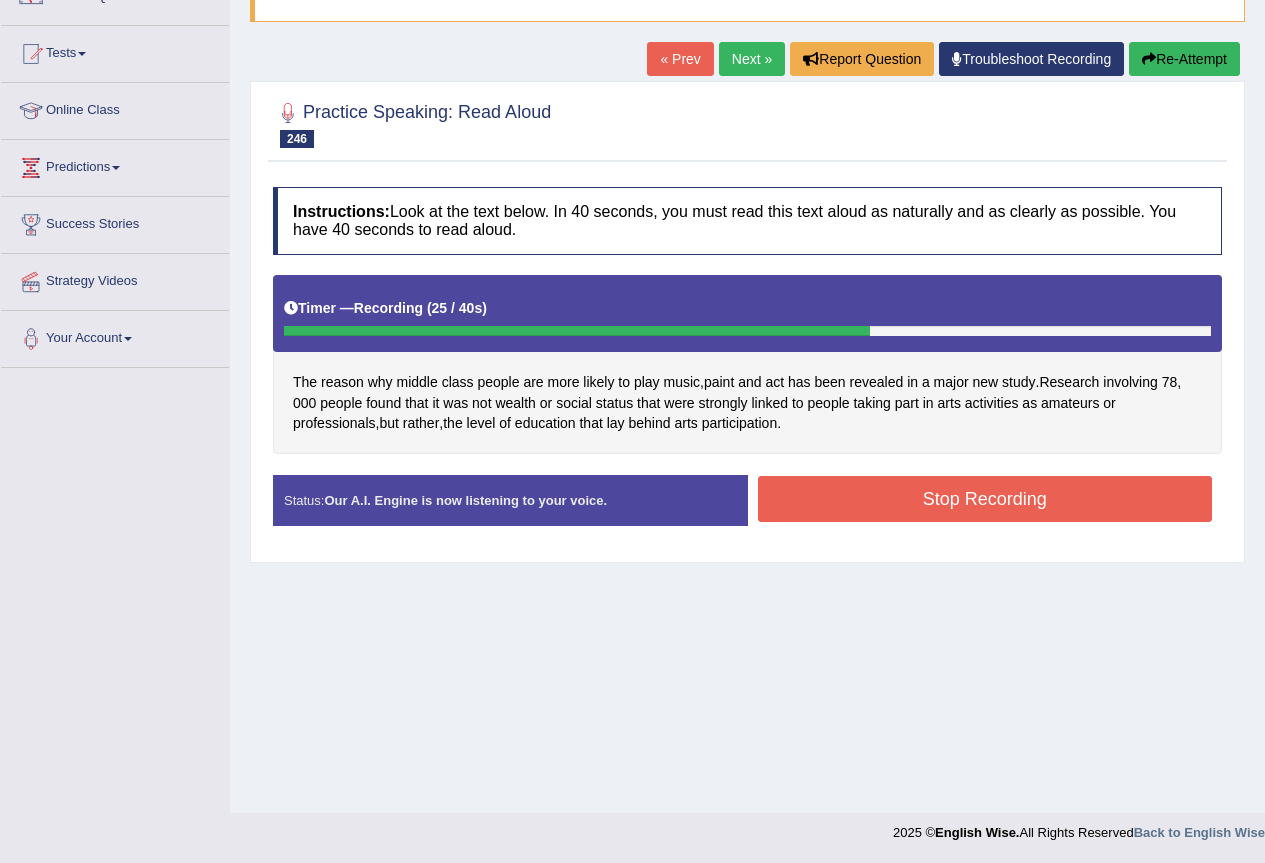 click on "Stop Recording" at bounding box center [985, 499] 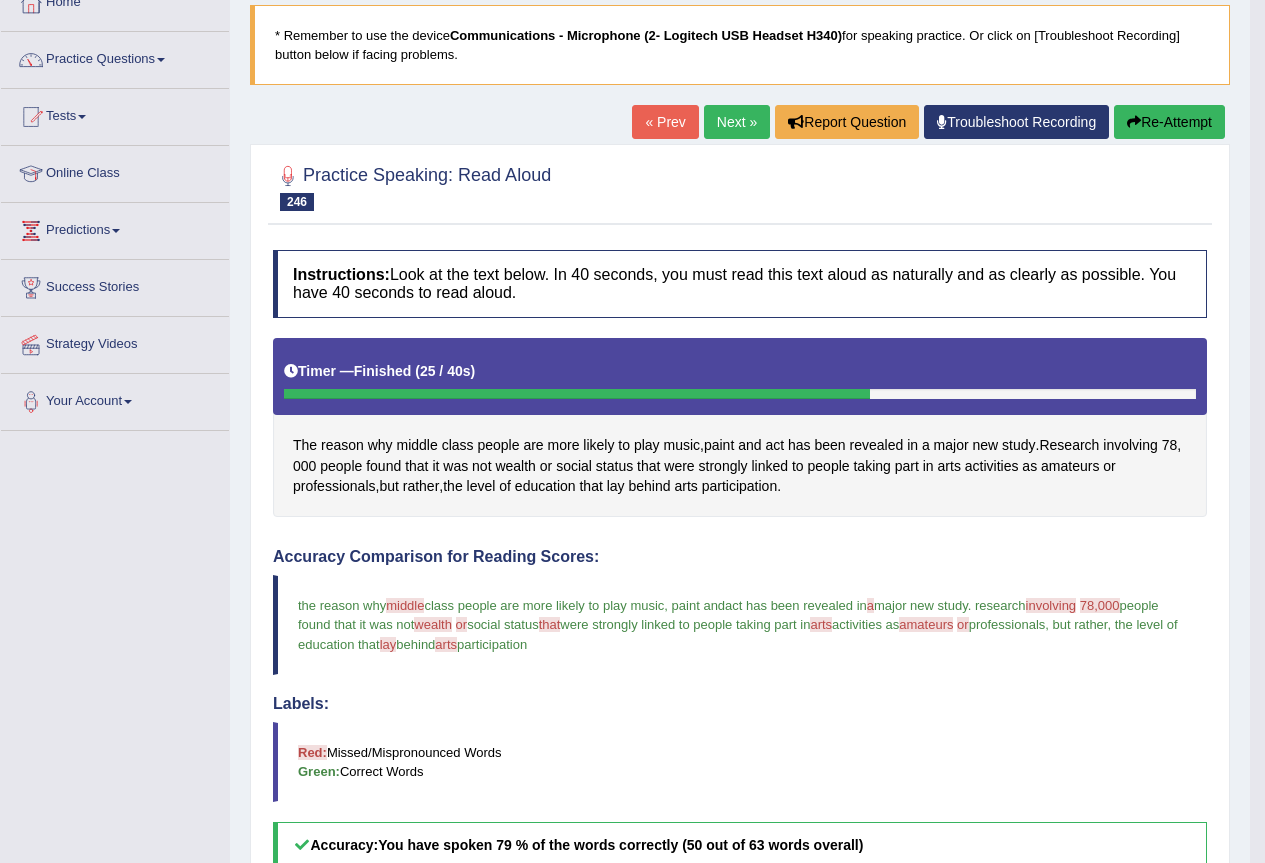 scroll, scrollTop: 80, scrollLeft: 0, axis: vertical 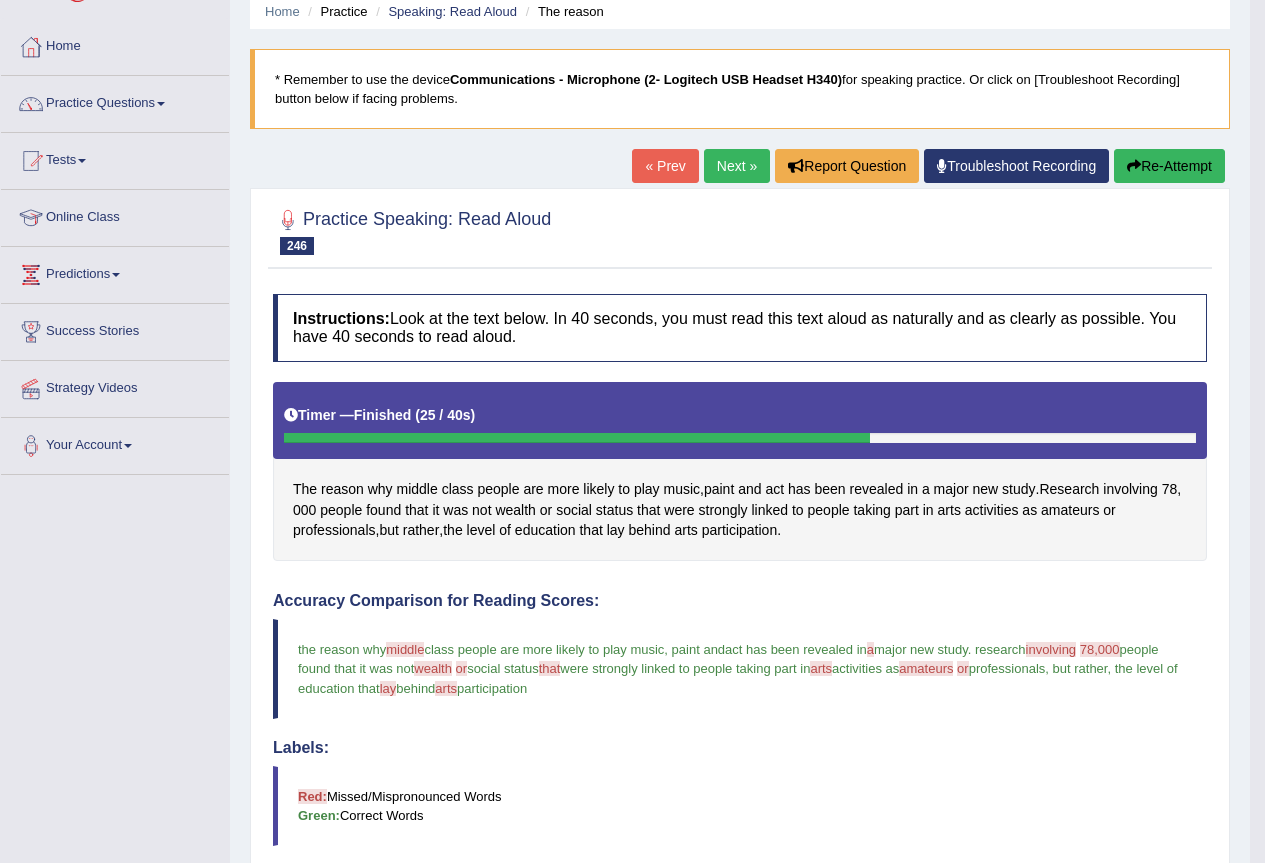 click on "Next »" at bounding box center (737, 166) 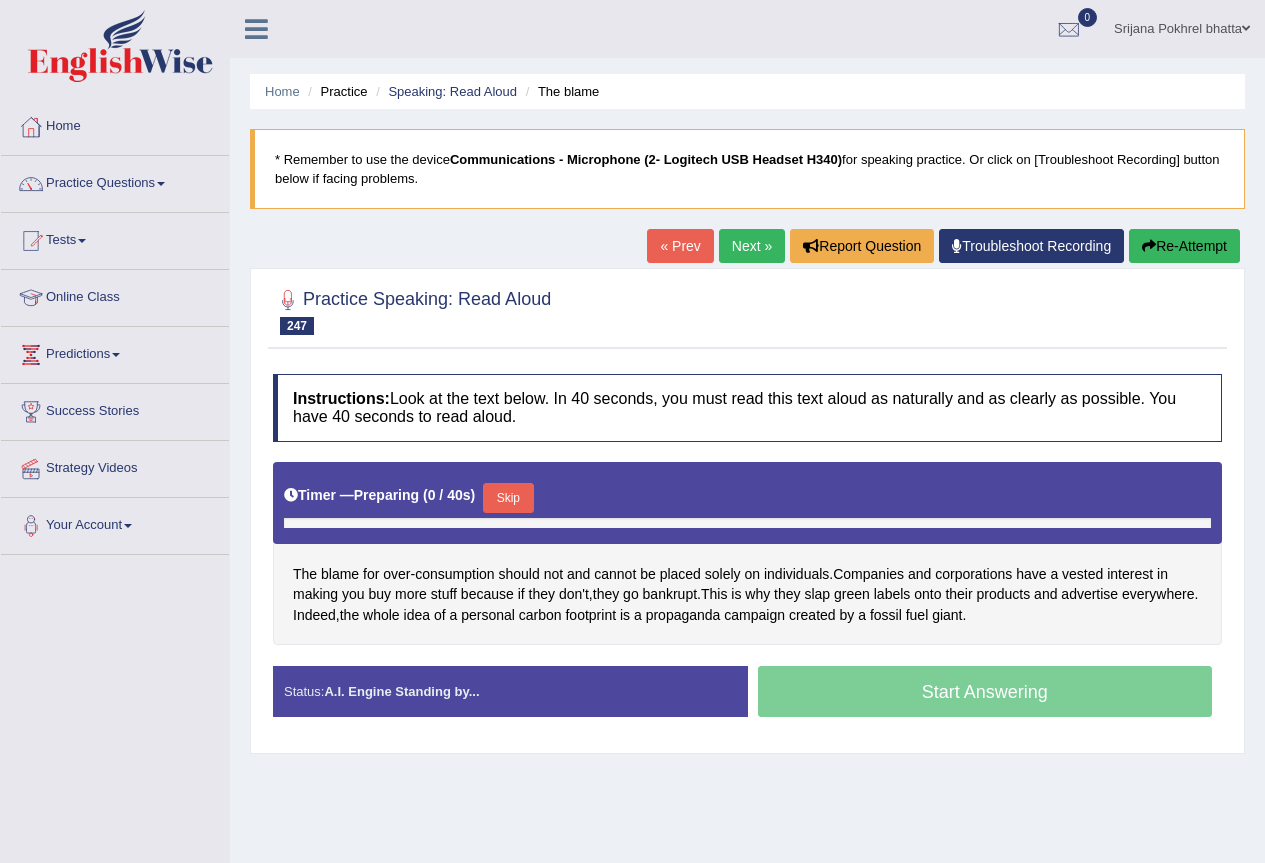 scroll, scrollTop: 187, scrollLeft: 0, axis: vertical 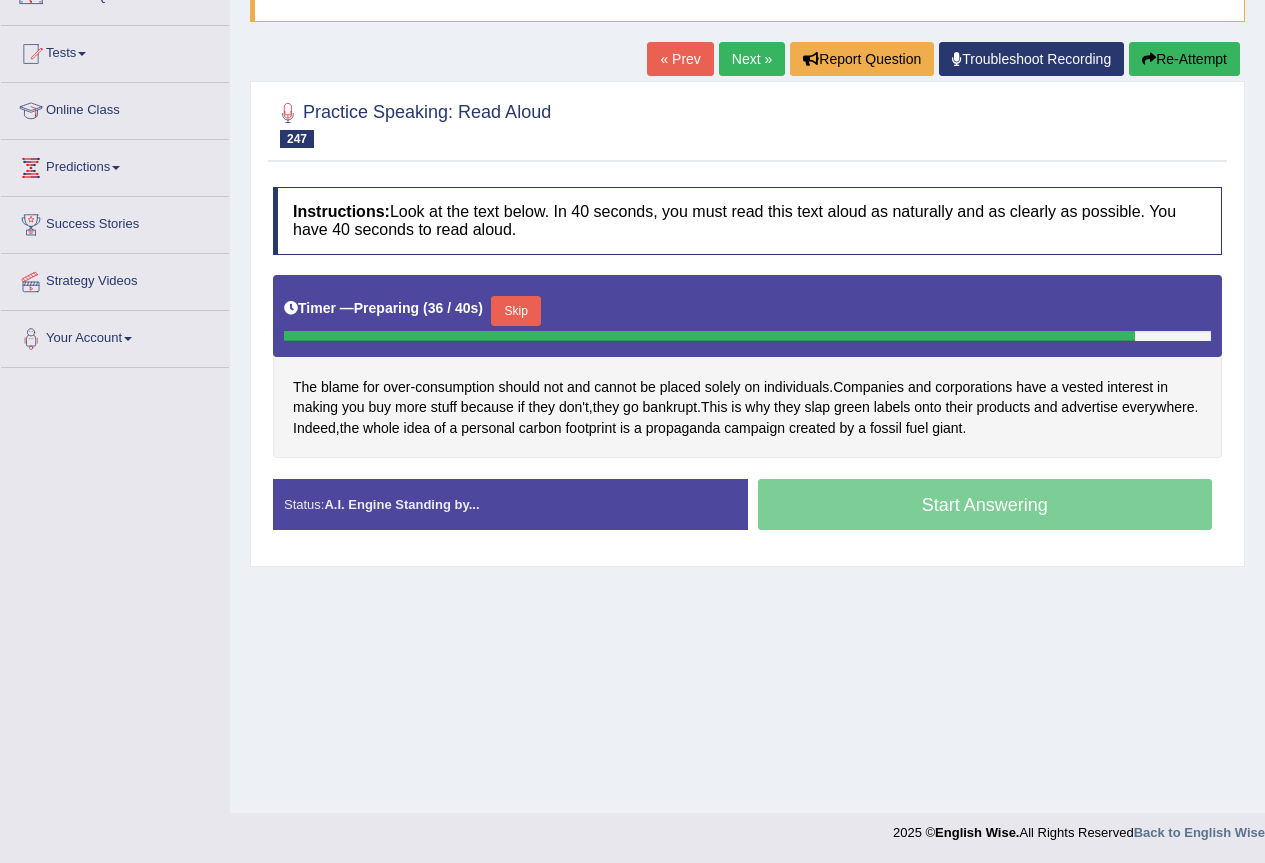 click on "Skip" at bounding box center [516, 311] 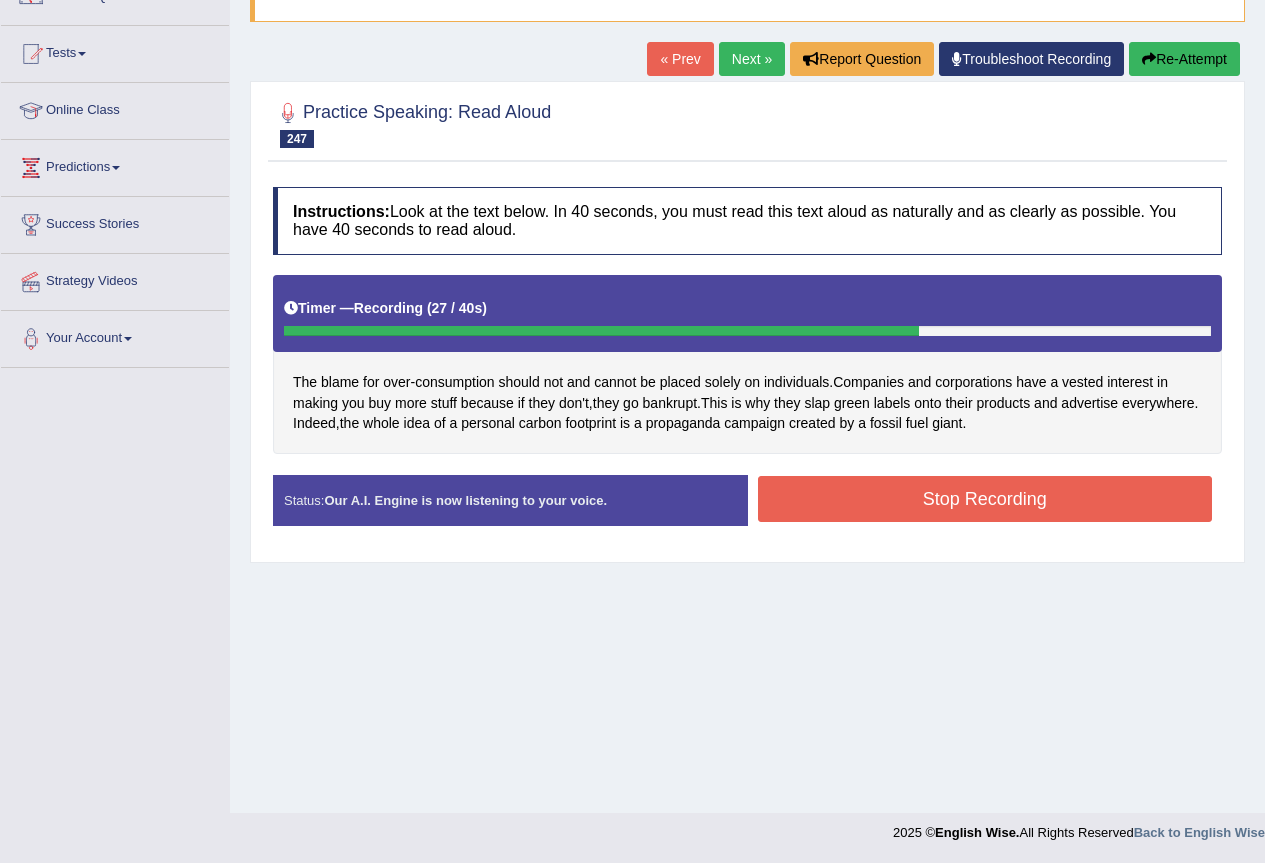 click on "Stop Recording" at bounding box center [985, 499] 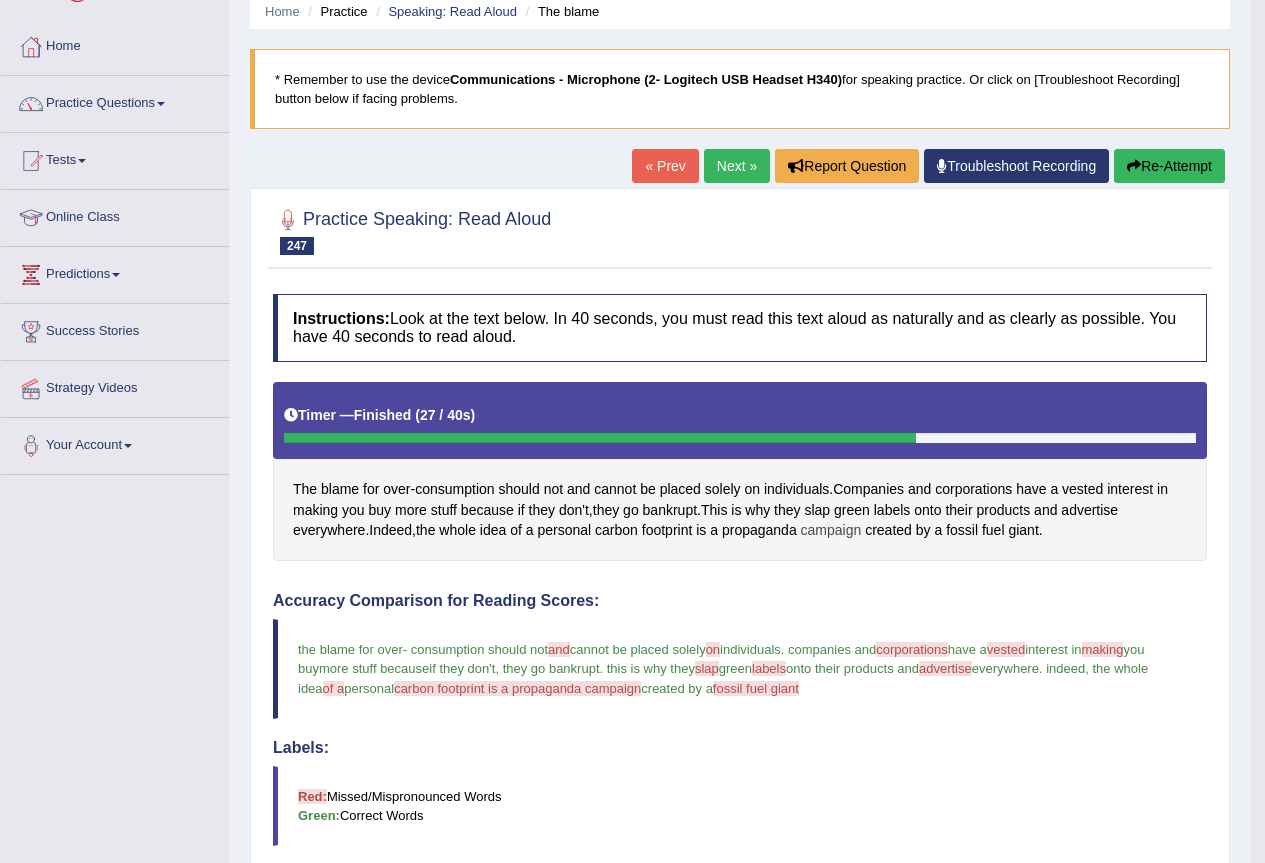 scroll, scrollTop: 0, scrollLeft: 0, axis: both 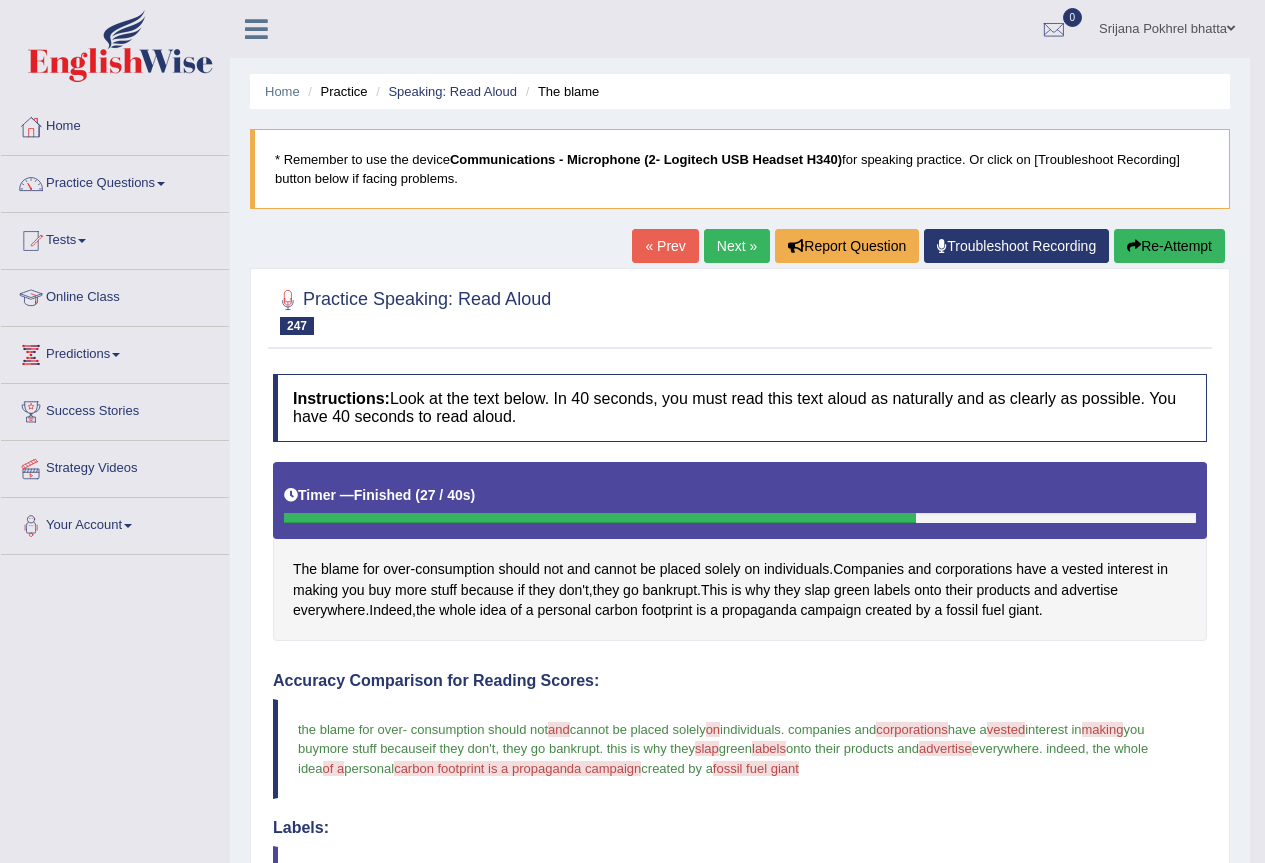 click on "Next »" at bounding box center (737, 246) 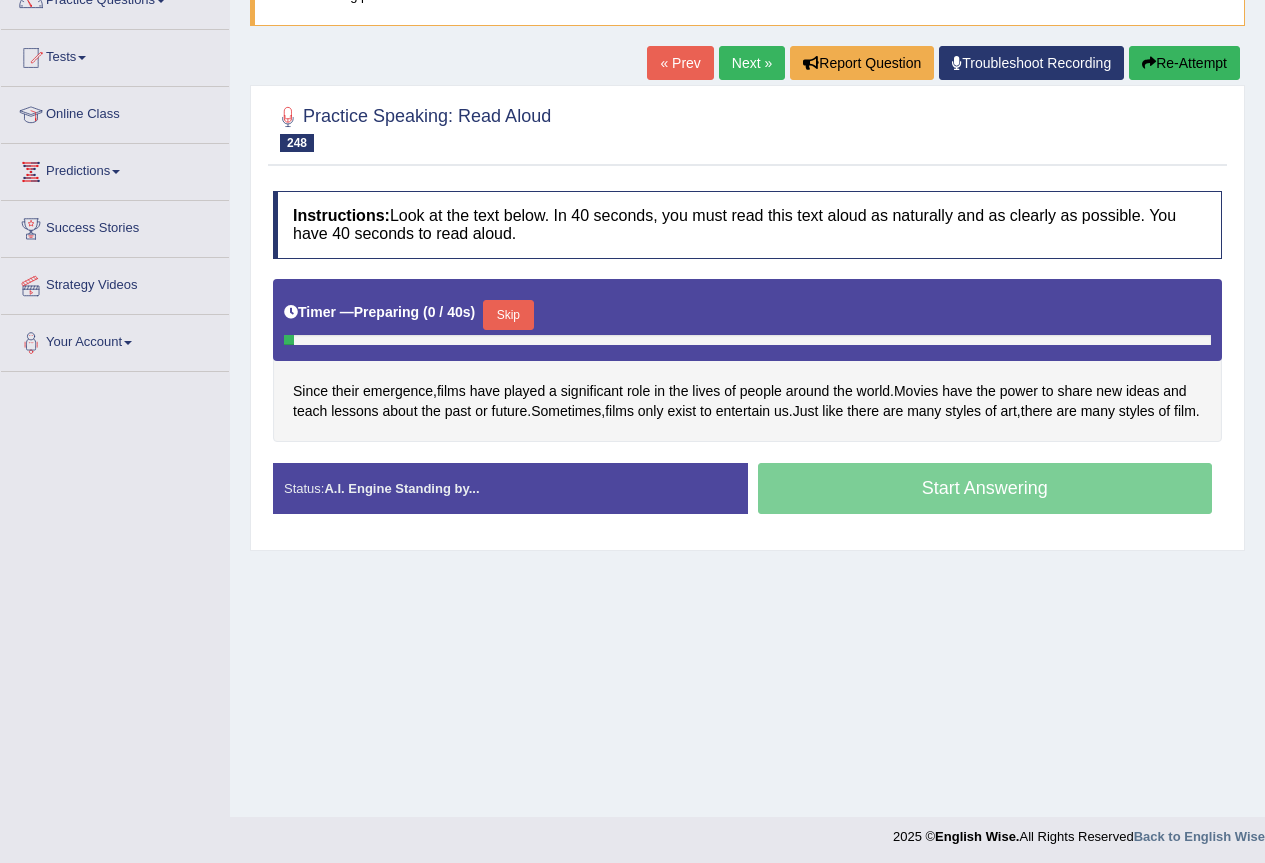 scroll, scrollTop: 187, scrollLeft: 0, axis: vertical 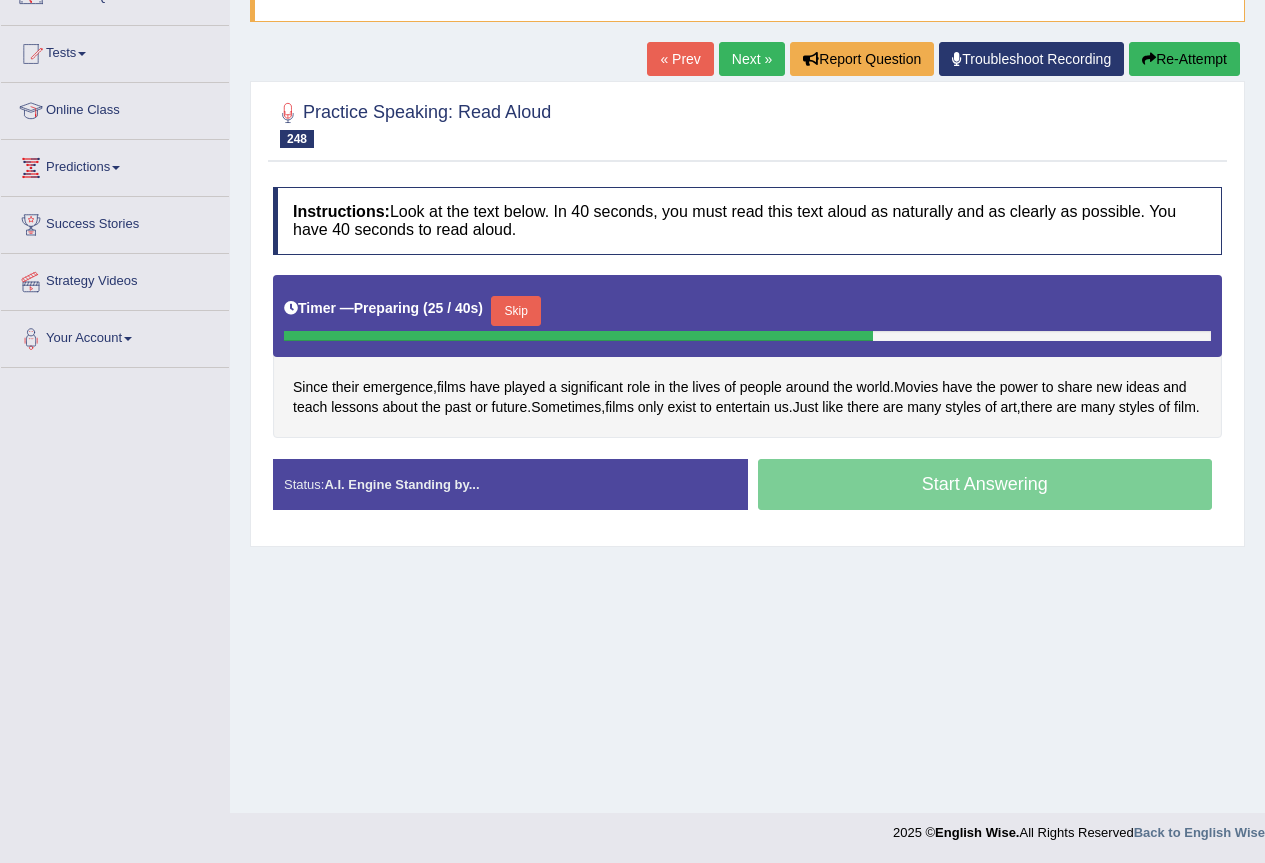 click on "Skip" at bounding box center (516, 311) 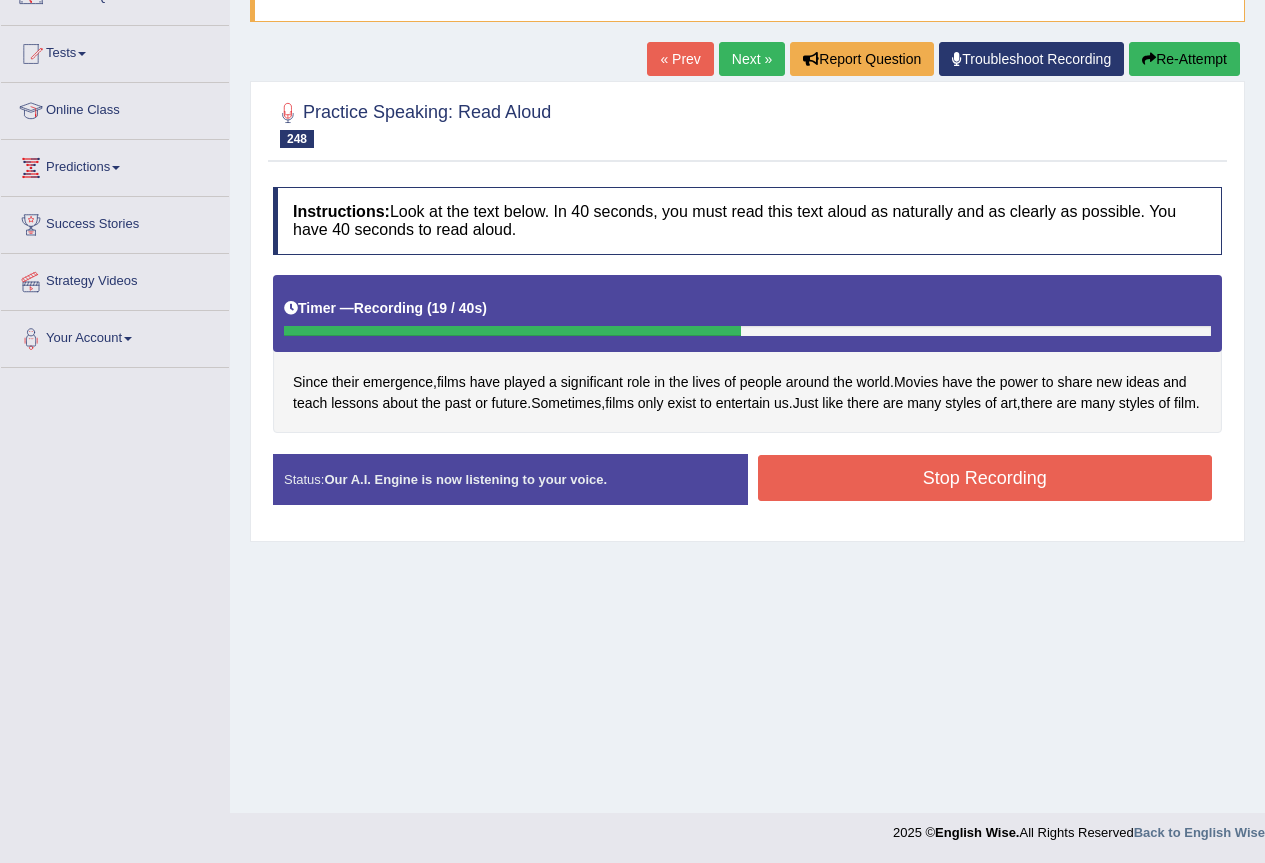 click on "Stop Recording" at bounding box center [985, 478] 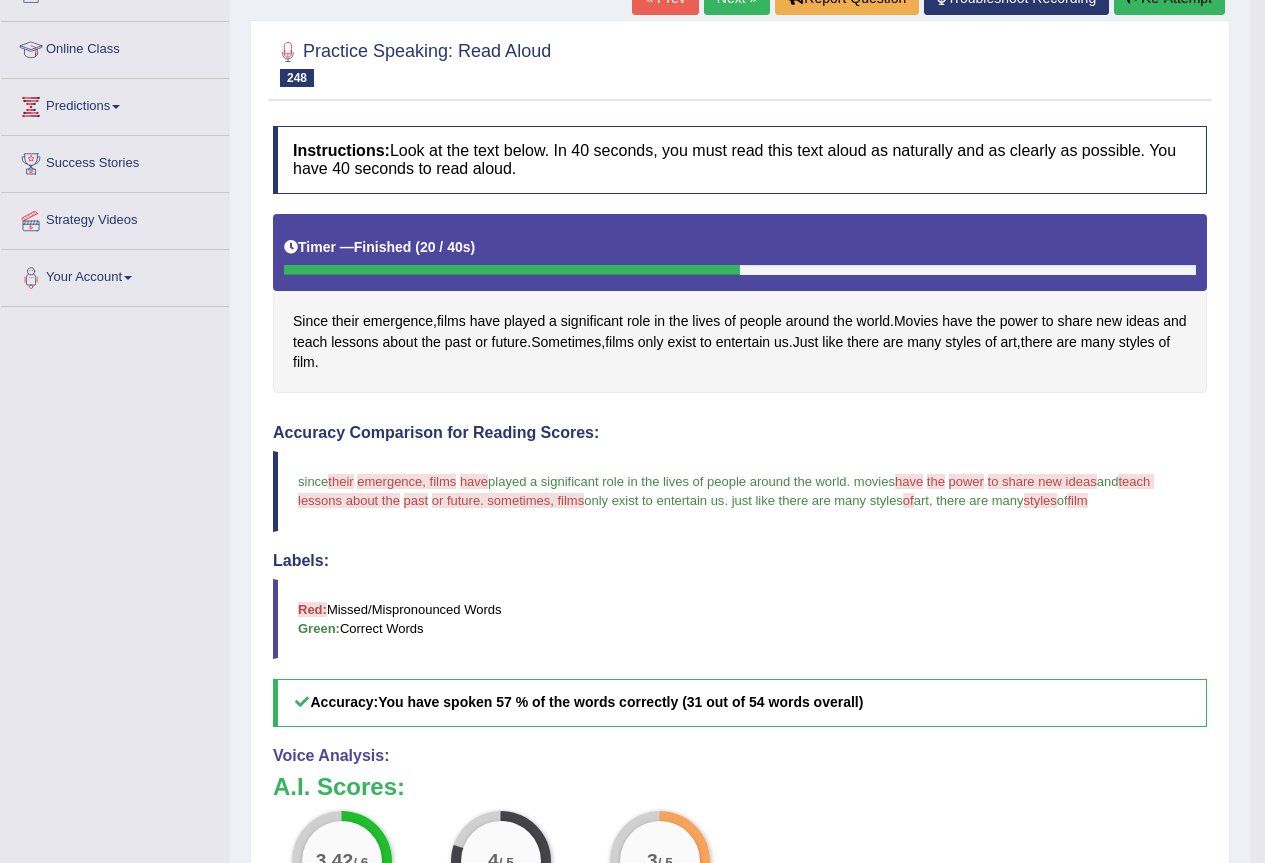 scroll, scrollTop: 0, scrollLeft: 0, axis: both 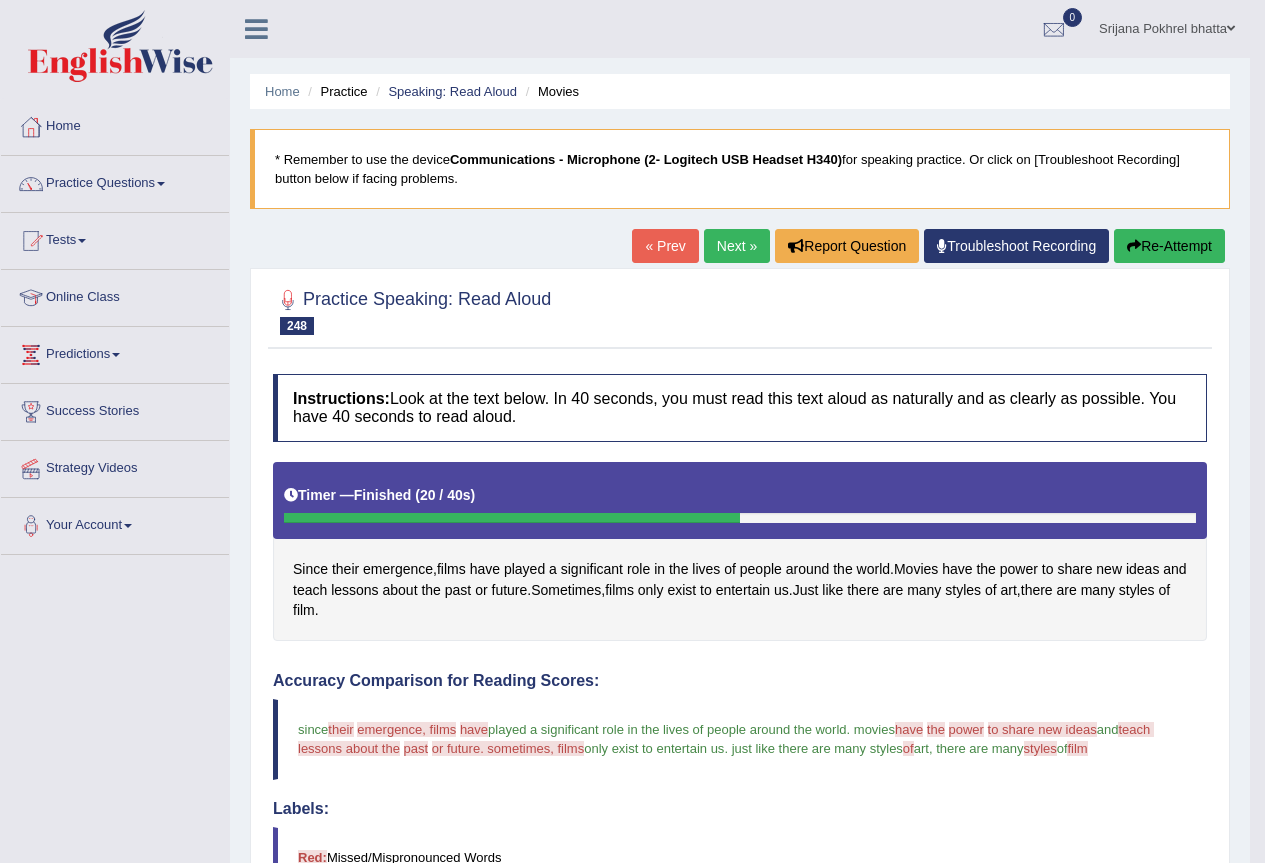 click on "Next »" at bounding box center (737, 246) 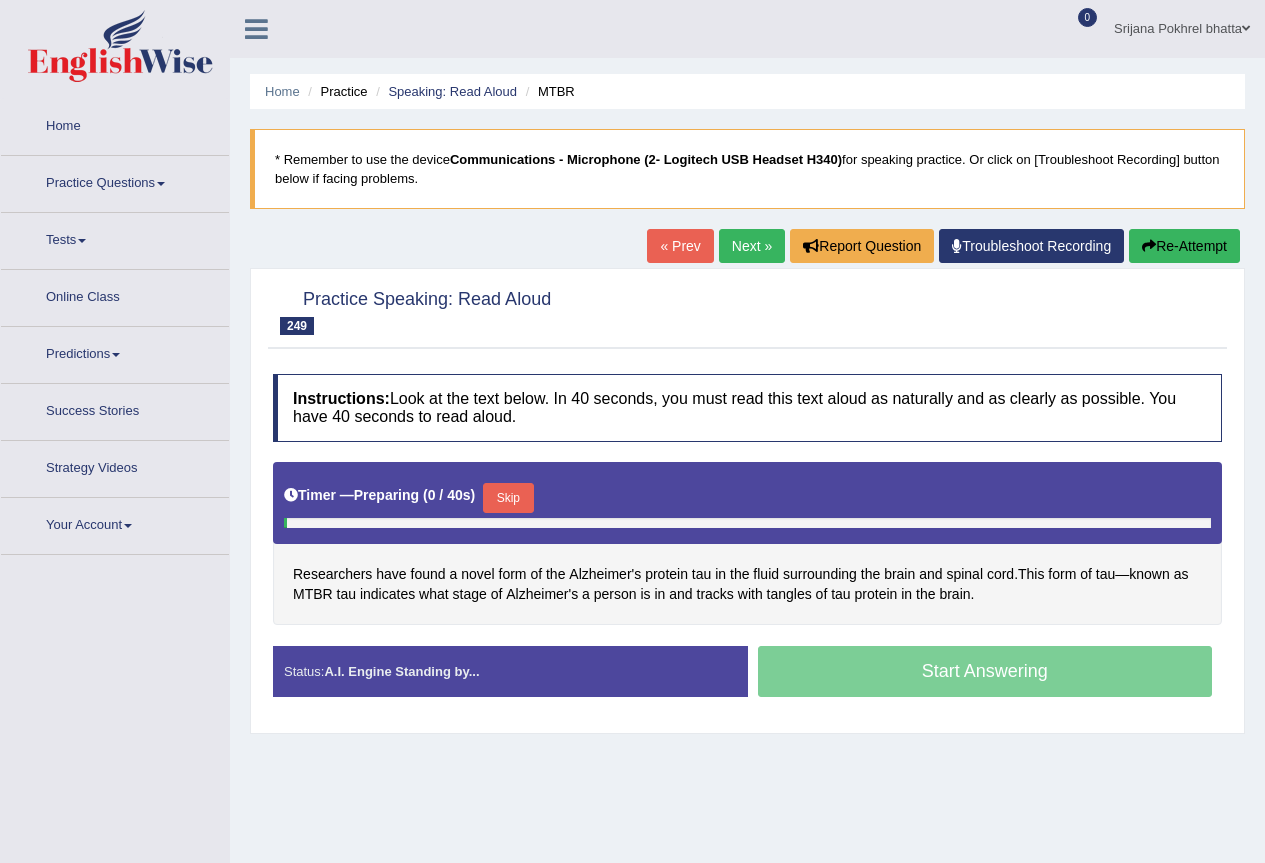 scroll, scrollTop: 0, scrollLeft: 0, axis: both 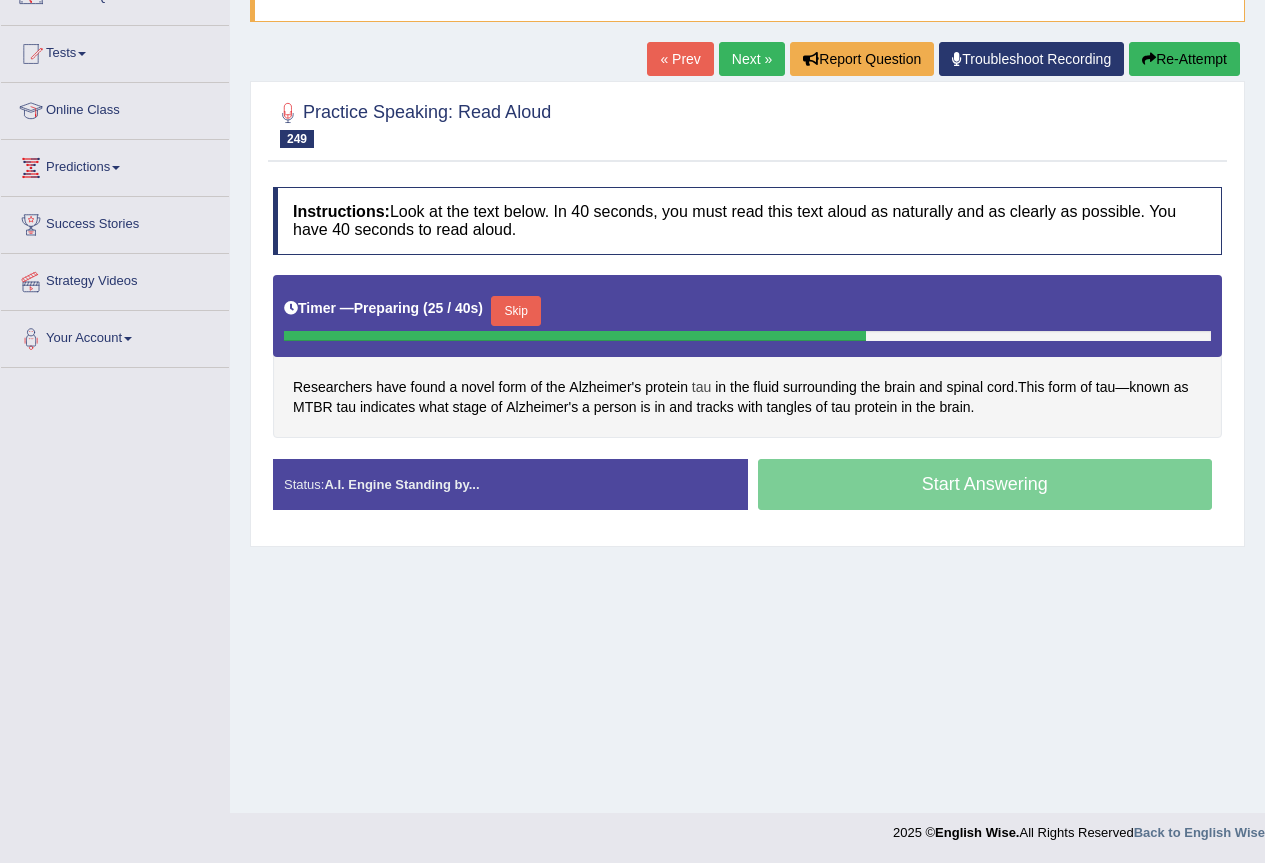 click on "tau" at bounding box center [701, 387] 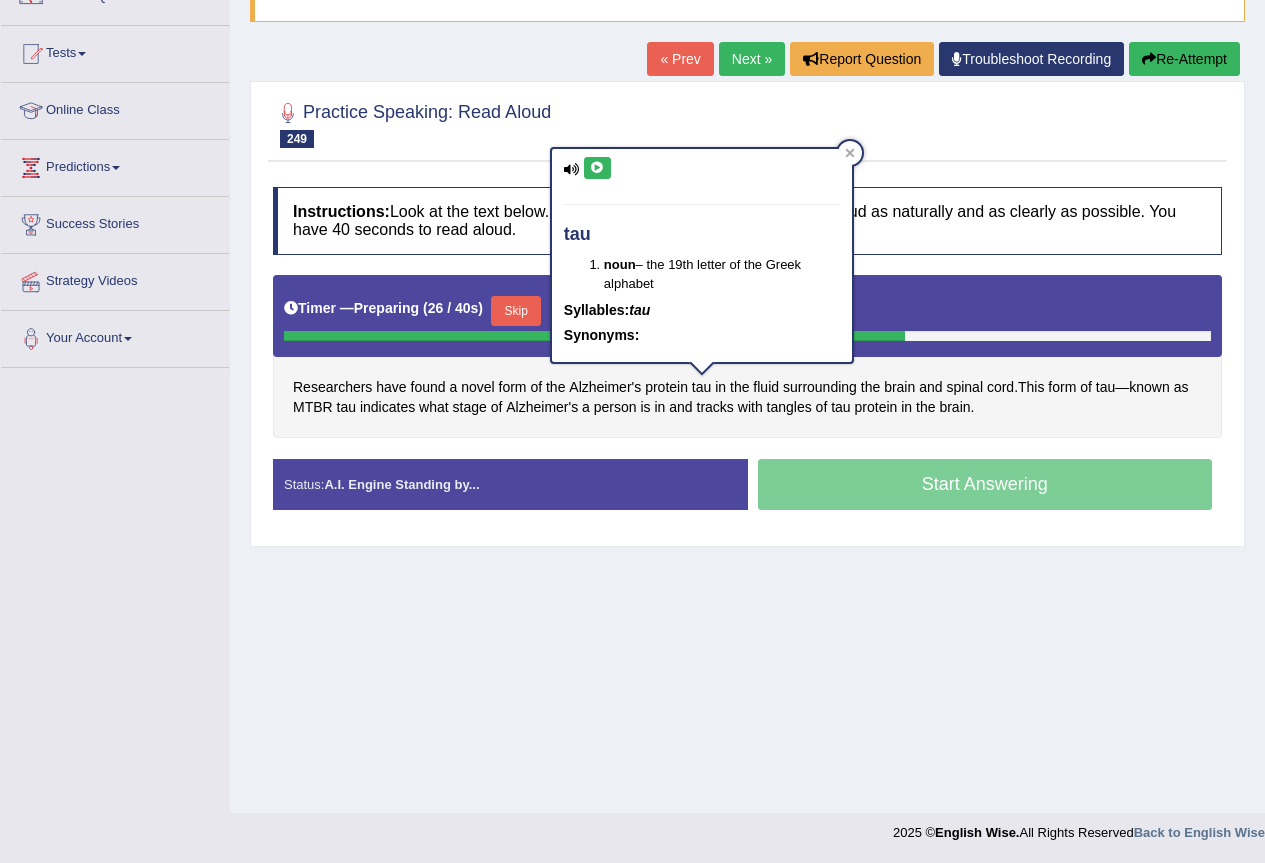click at bounding box center [597, 168] 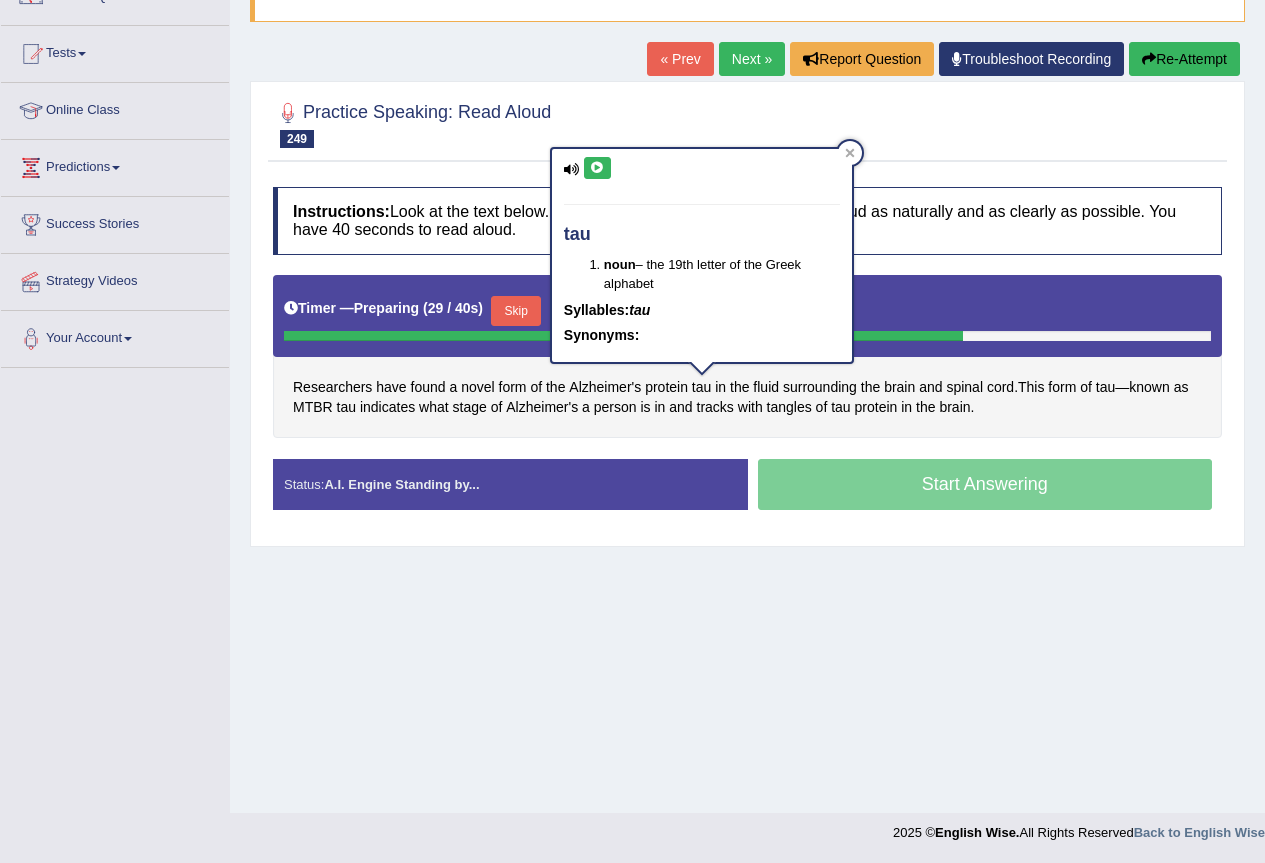 click on "Toggle navigation
Home
Practice Questions   Speaking Practice Read Aloud
Repeat Sentence
Describe Image
Re-tell Lecture
Answer Short Question
Summarize Group Discussion
Respond To A Situation
Writing Practice  Summarize Written Text
Write Essay
Reading Practice  Reading & Writing: Fill In The Blanks
Choose Multiple Answers
Re-order Paragraphs
Fill In The Blanks
Choose Single Answer
Listening Practice  Summarize Spoken Text
Highlight Incorrect Words
Highlight Correct Summary
Select Missing Word
Choose Single Answer
Choose Multiple Answers
Fill In The Blanks
Write From Dictation
Pronunciation
Tests  Take Practice Sectional Test
Take Mock Test" at bounding box center [632, 333] 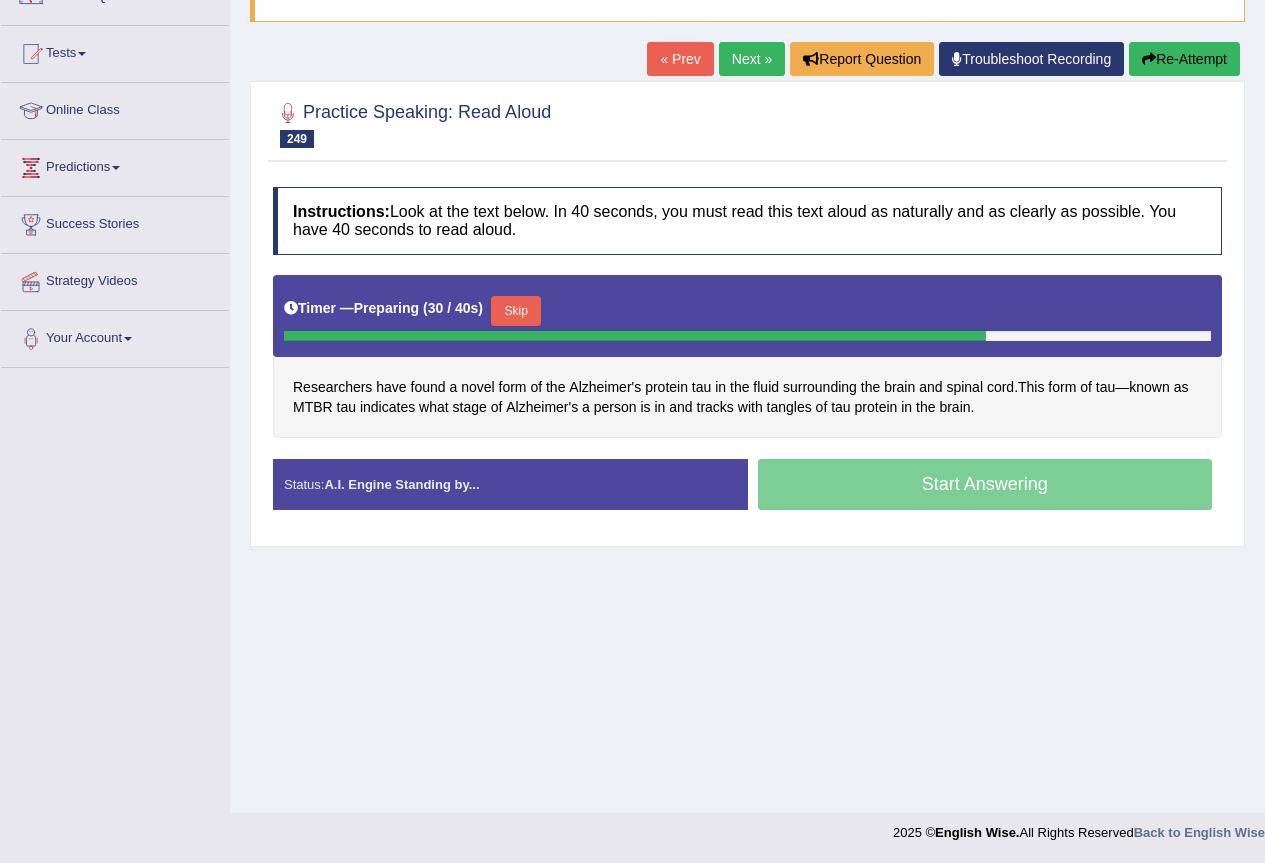 click on "Skip" at bounding box center [516, 311] 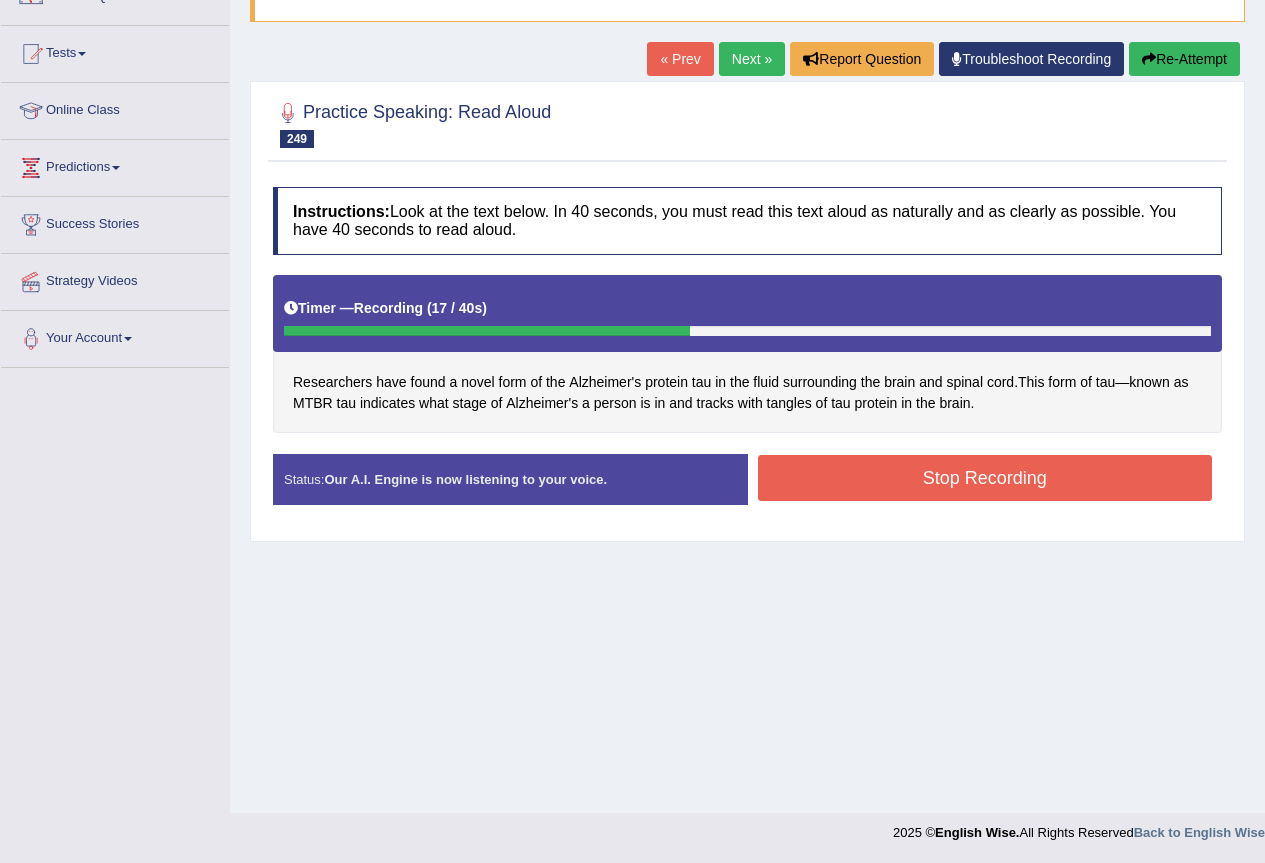 click on "Stop Recording" at bounding box center [985, 478] 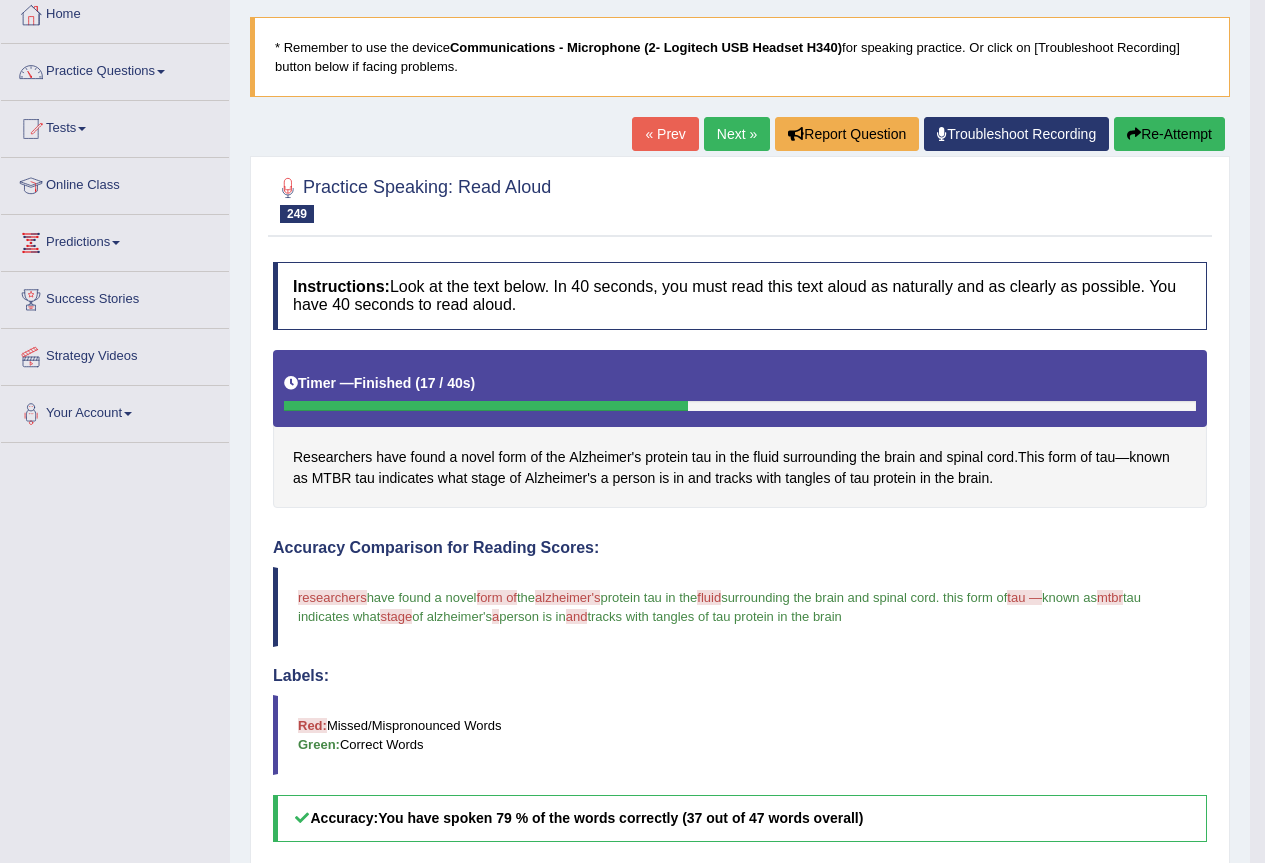scroll, scrollTop: 40, scrollLeft: 0, axis: vertical 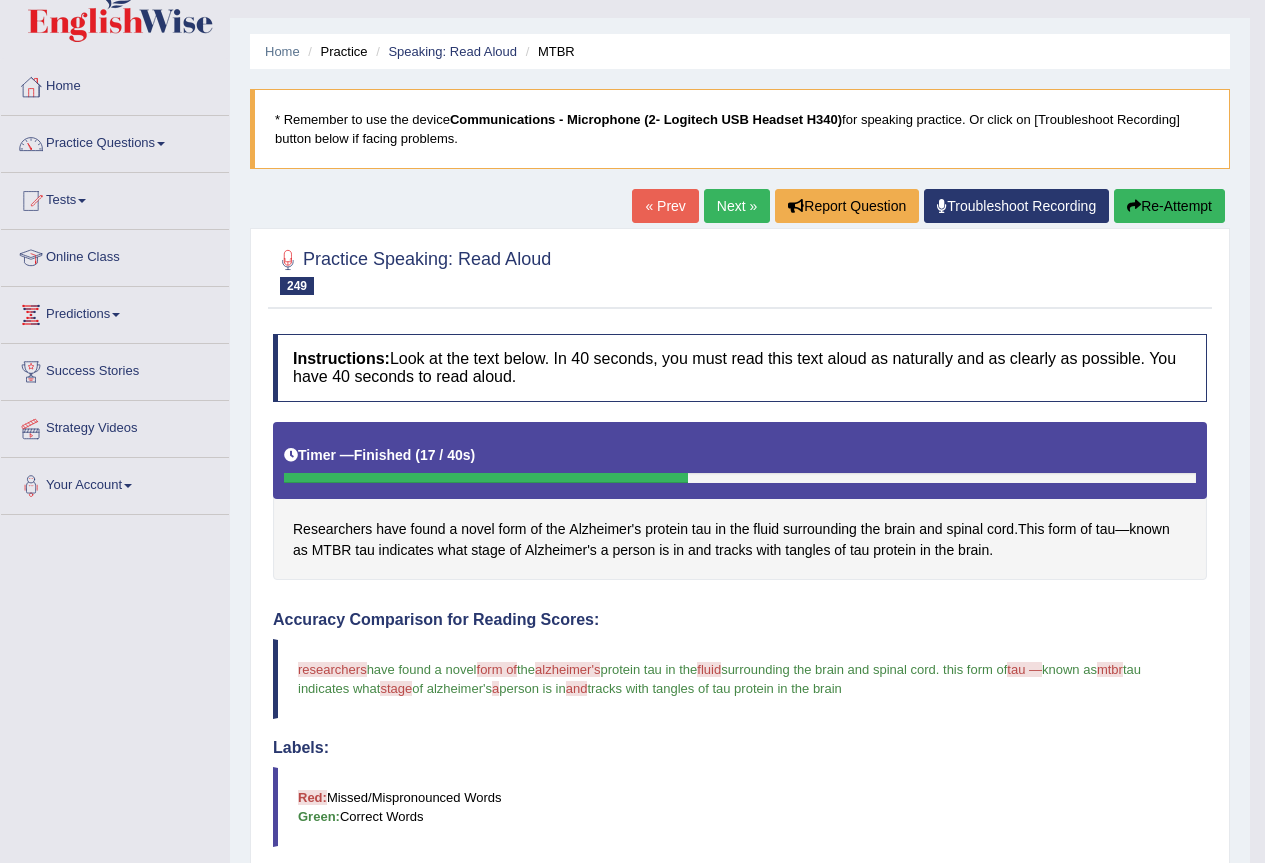 click on "Next »" at bounding box center [737, 206] 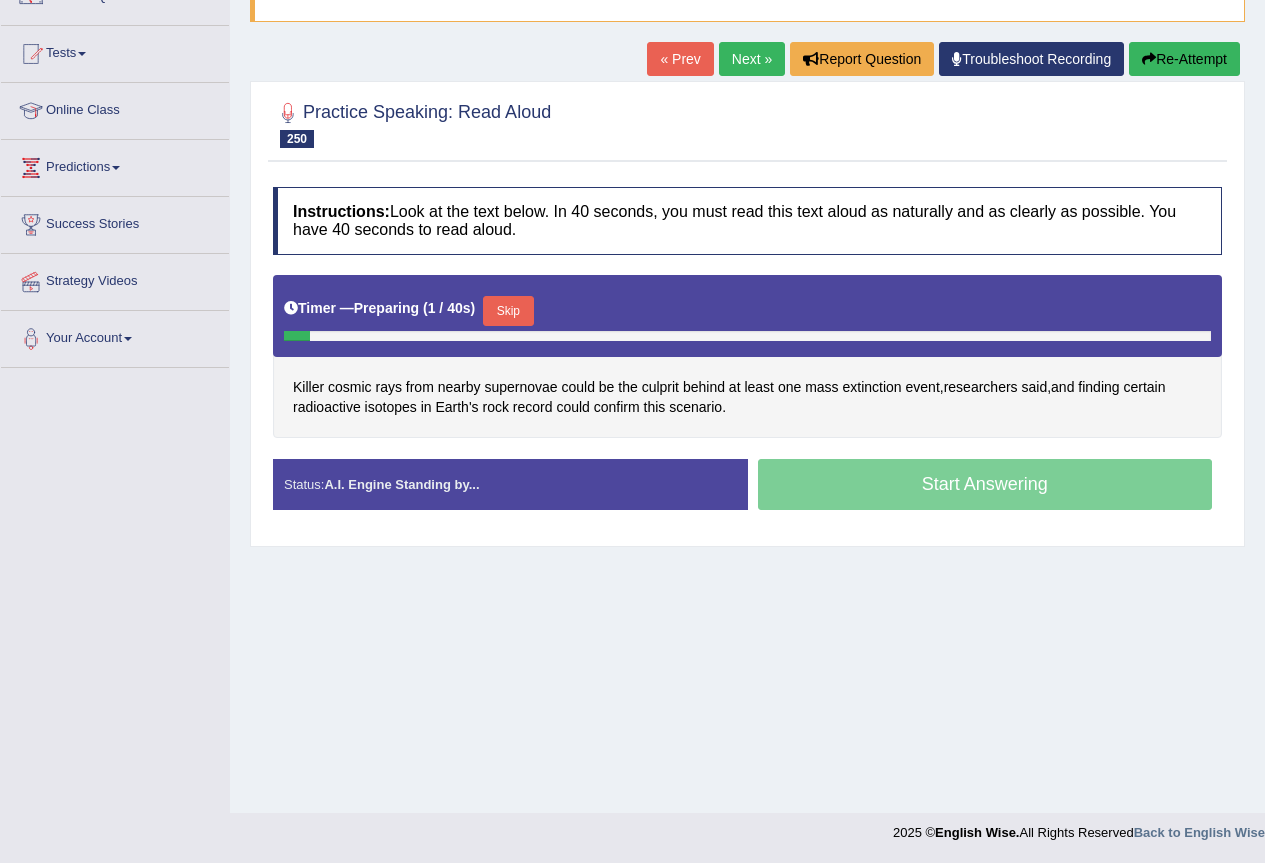 scroll, scrollTop: 187, scrollLeft: 0, axis: vertical 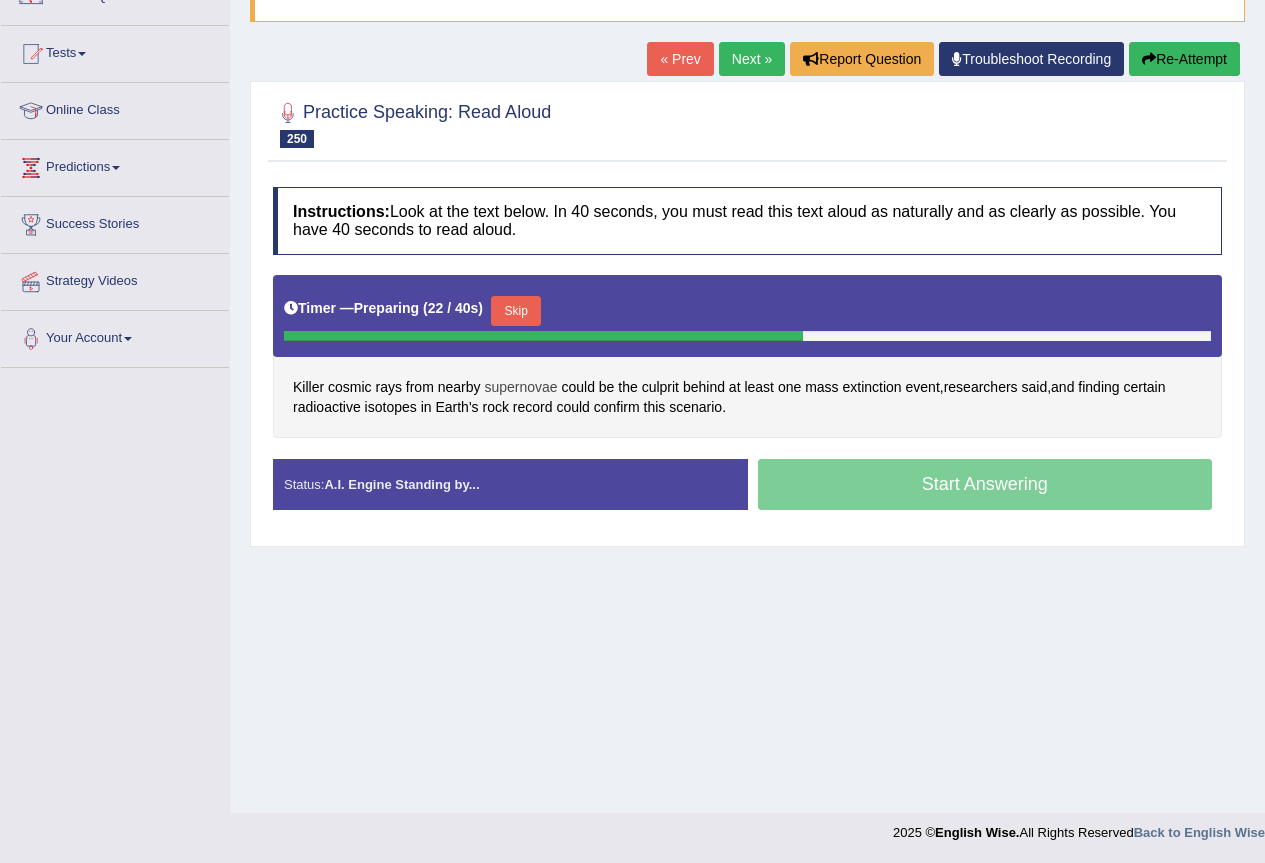 click on "supernovae" at bounding box center [520, 387] 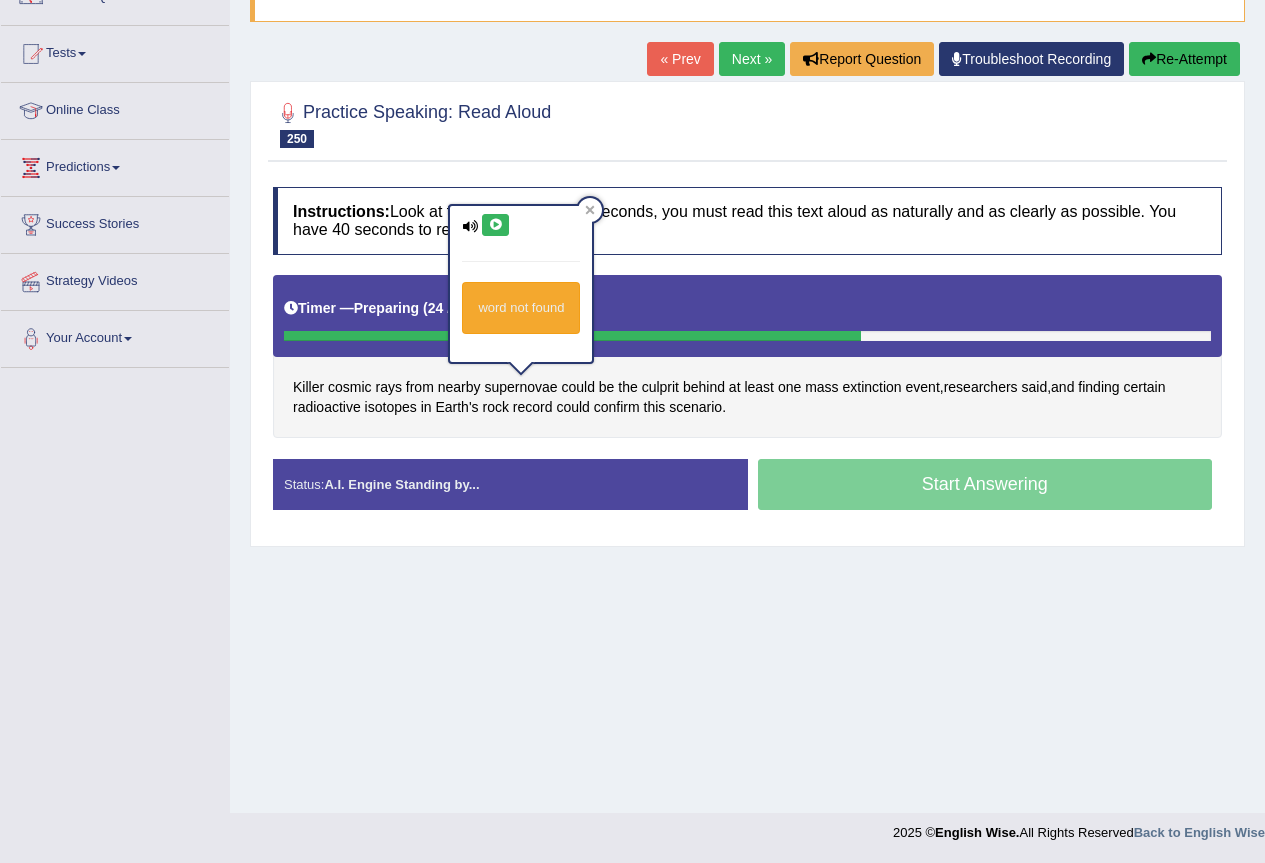 click at bounding box center (495, 225) 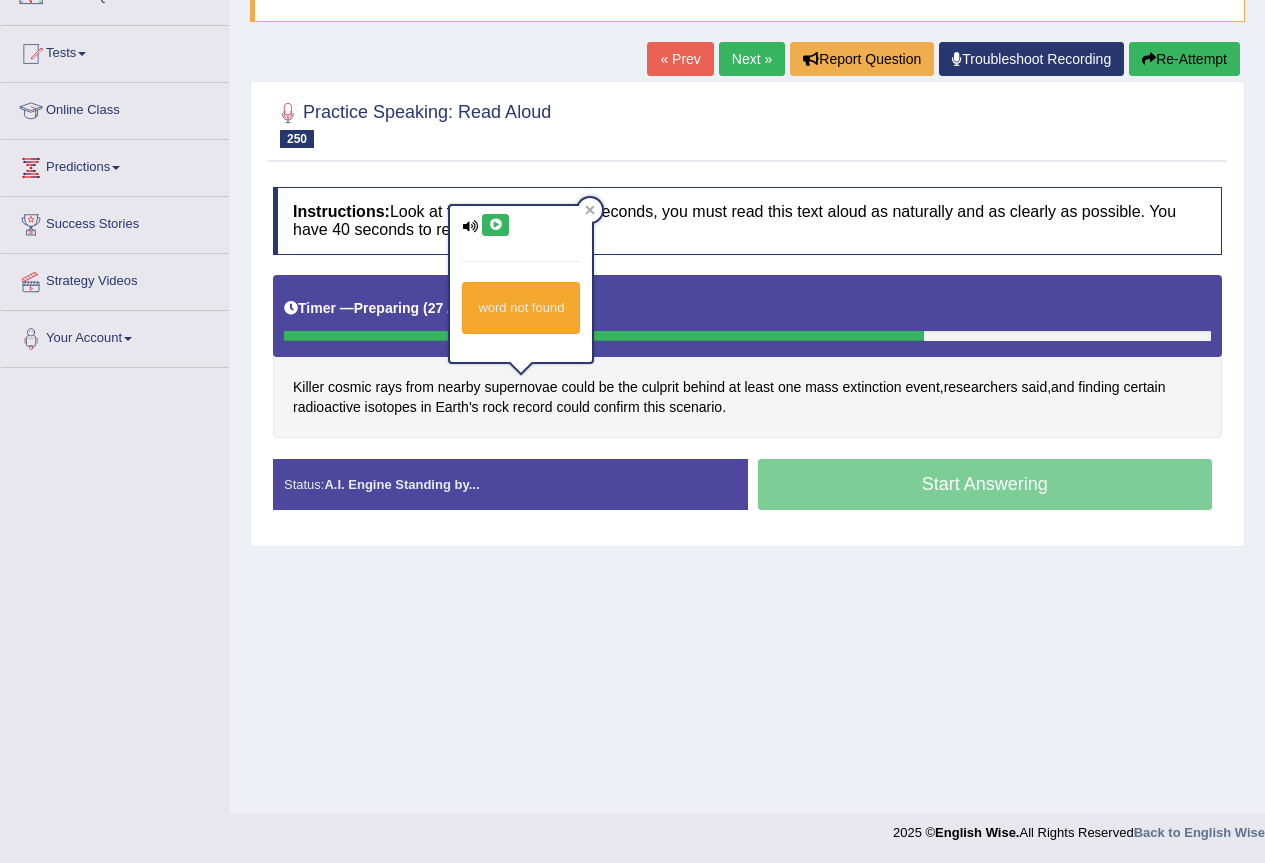 click on "Home
Practice
Speaking: Read Aloud
Killer cosmic
* Remember to use the device  Communications - Microphone (2- Logitech USB Headset H340)  for speaking practice. Or click on [Troubleshoot Recording] button below if facing problems.
« Prev Next »  Report Question  Troubleshoot Recording  Re-Attempt
Practice Speaking: Read Aloud
250
Killer cosmic
Instructions:  Look at the text below. In 40 seconds, you must read this text aloud as naturally and as clearly as possible. You have 40 seconds to read aloud.
Timer —  Preparing   ( 27 / 40s ) Skip Killer   cosmic   rays   from   nearby   supernovae   could   be   the   culprit   behind   at   least   one   mass   extinction   event ,  researchers   said ,  and   finding   certain   radioactive   isotopes   in   Earth's   rock   record   could   confirm   this   . Time" at bounding box center [747, 313] 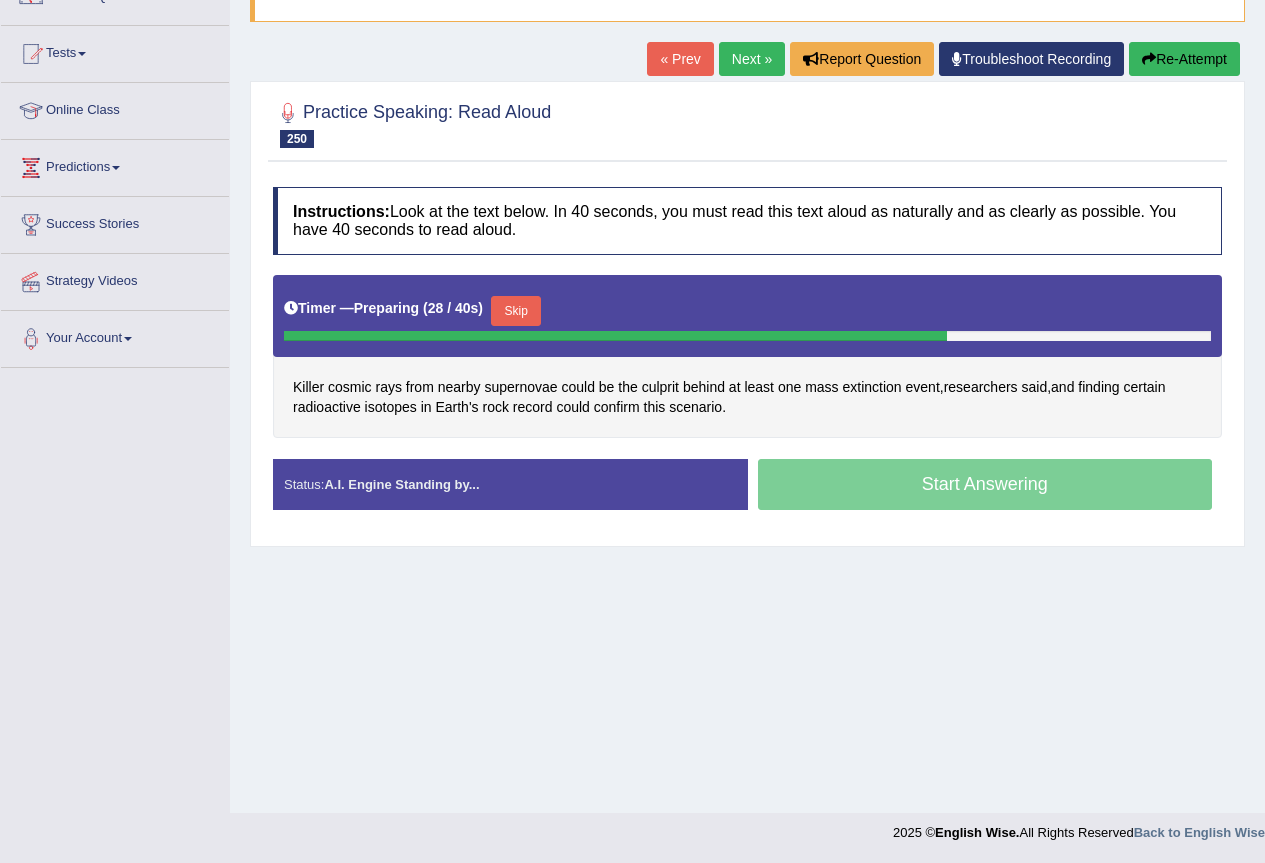 click on "Skip" at bounding box center [516, 311] 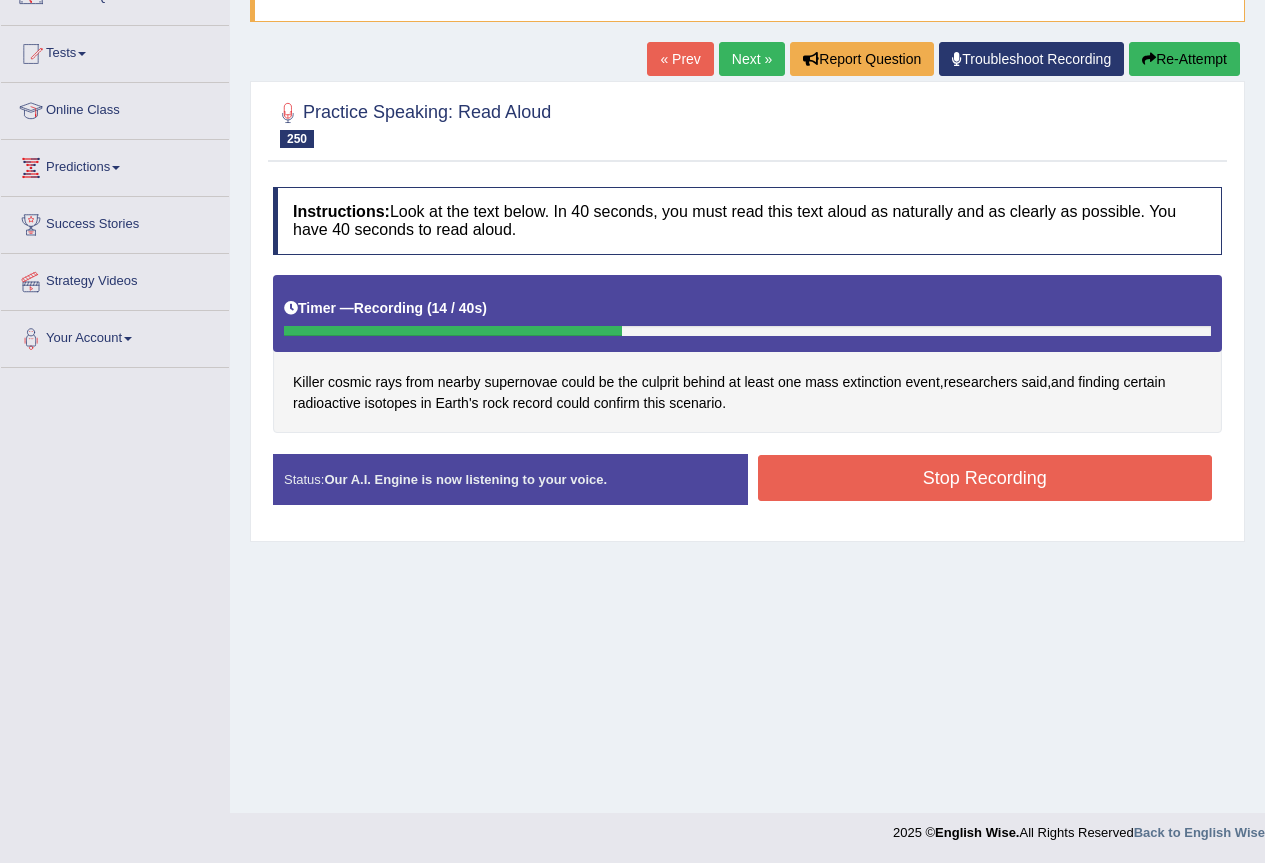 click on "Stop Recording" at bounding box center [985, 478] 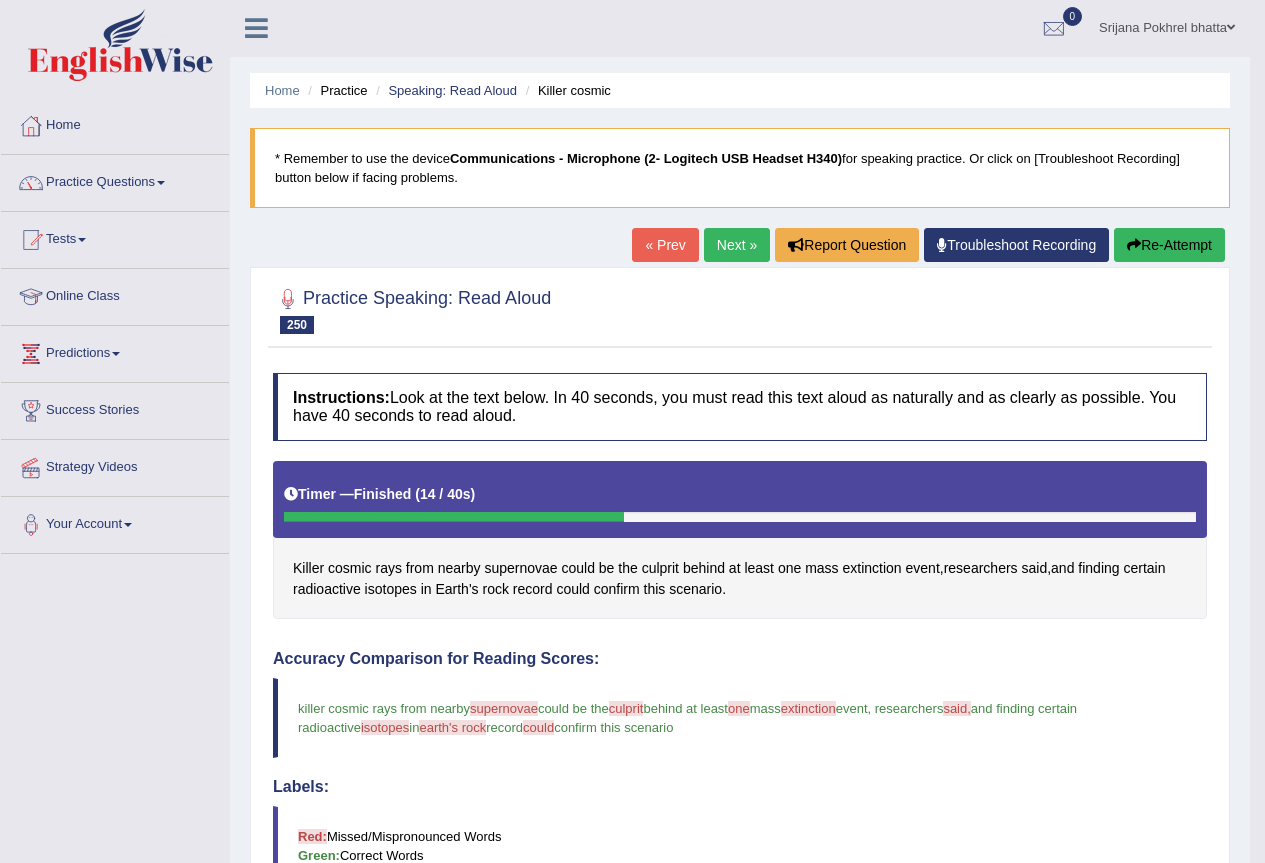 scroll, scrollTop: 0, scrollLeft: 0, axis: both 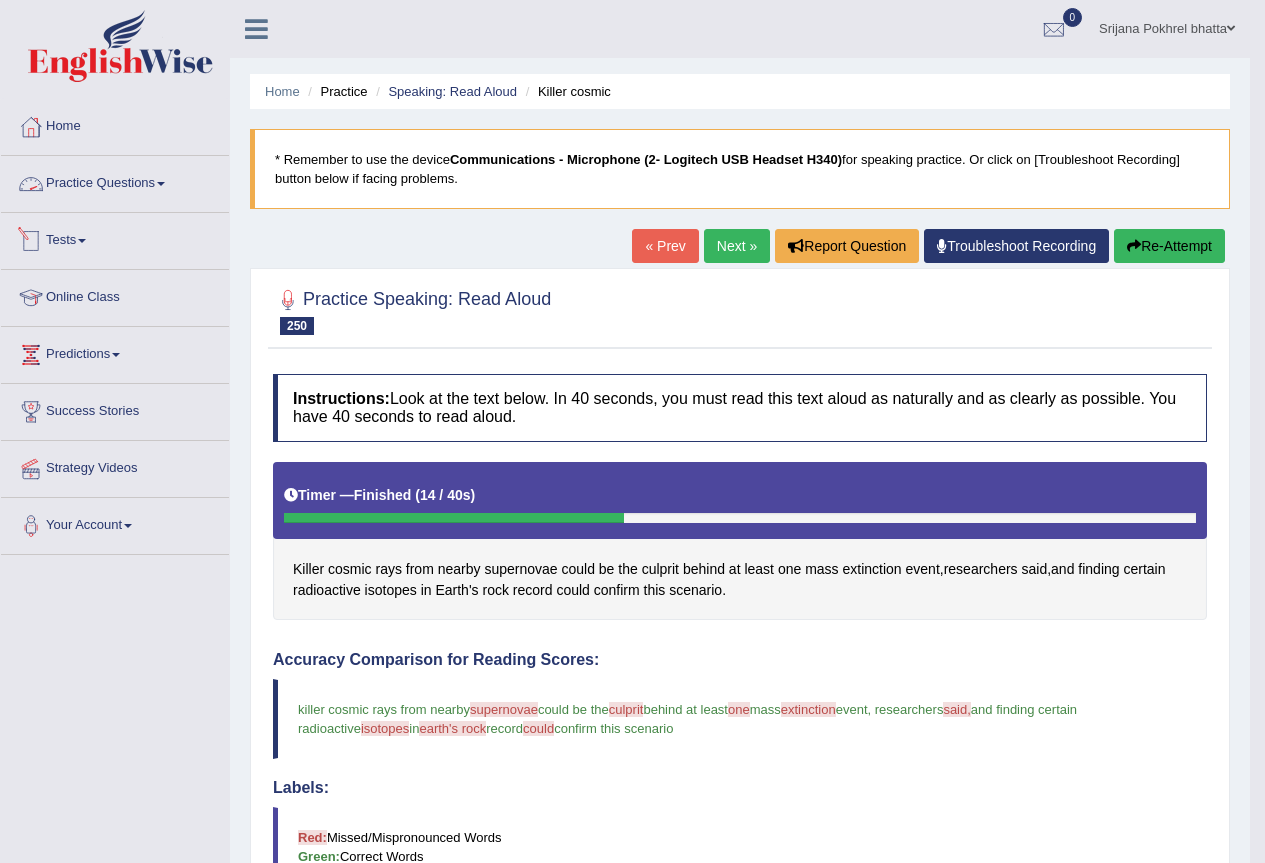 click on "Practice Questions" at bounding box center [115, 181] 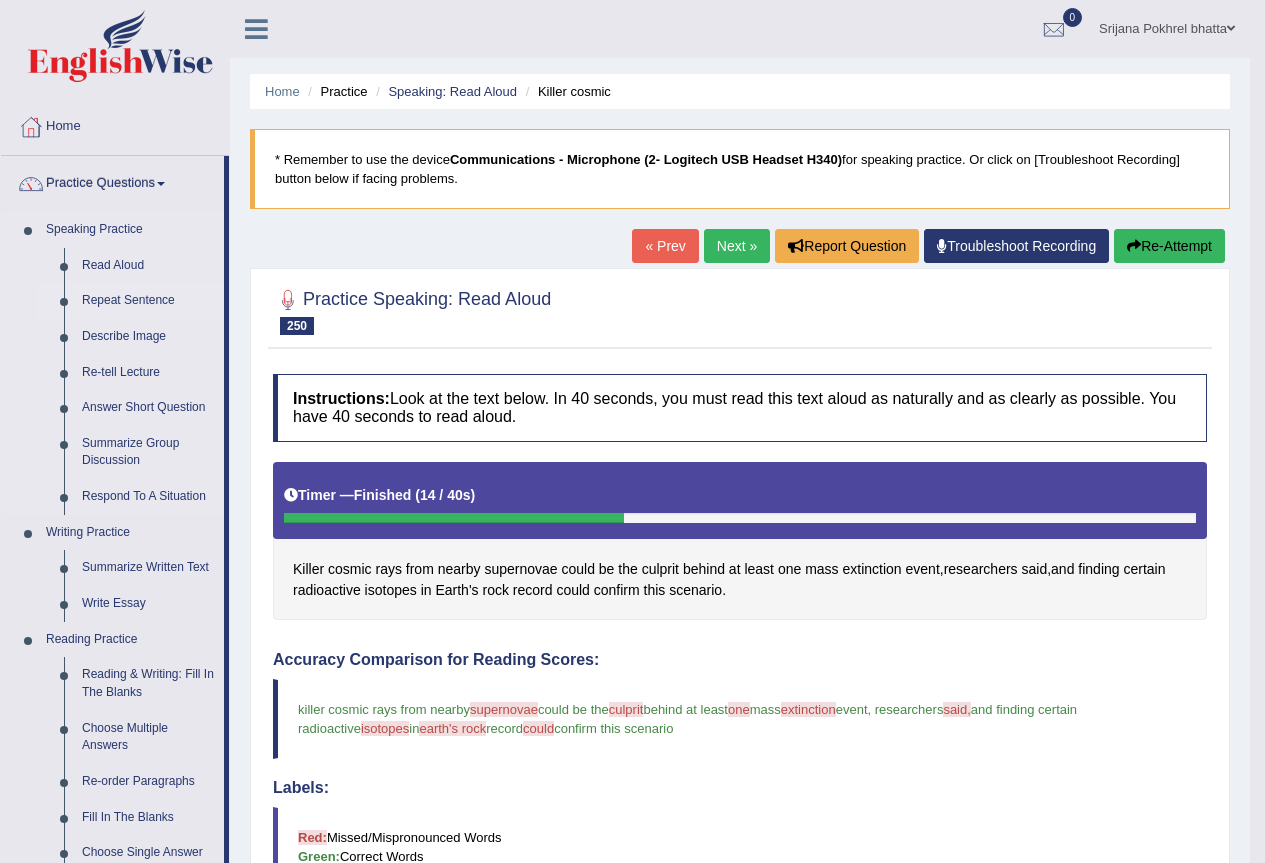 click on "Repeat Sentence" at bounding box center [148, 301] 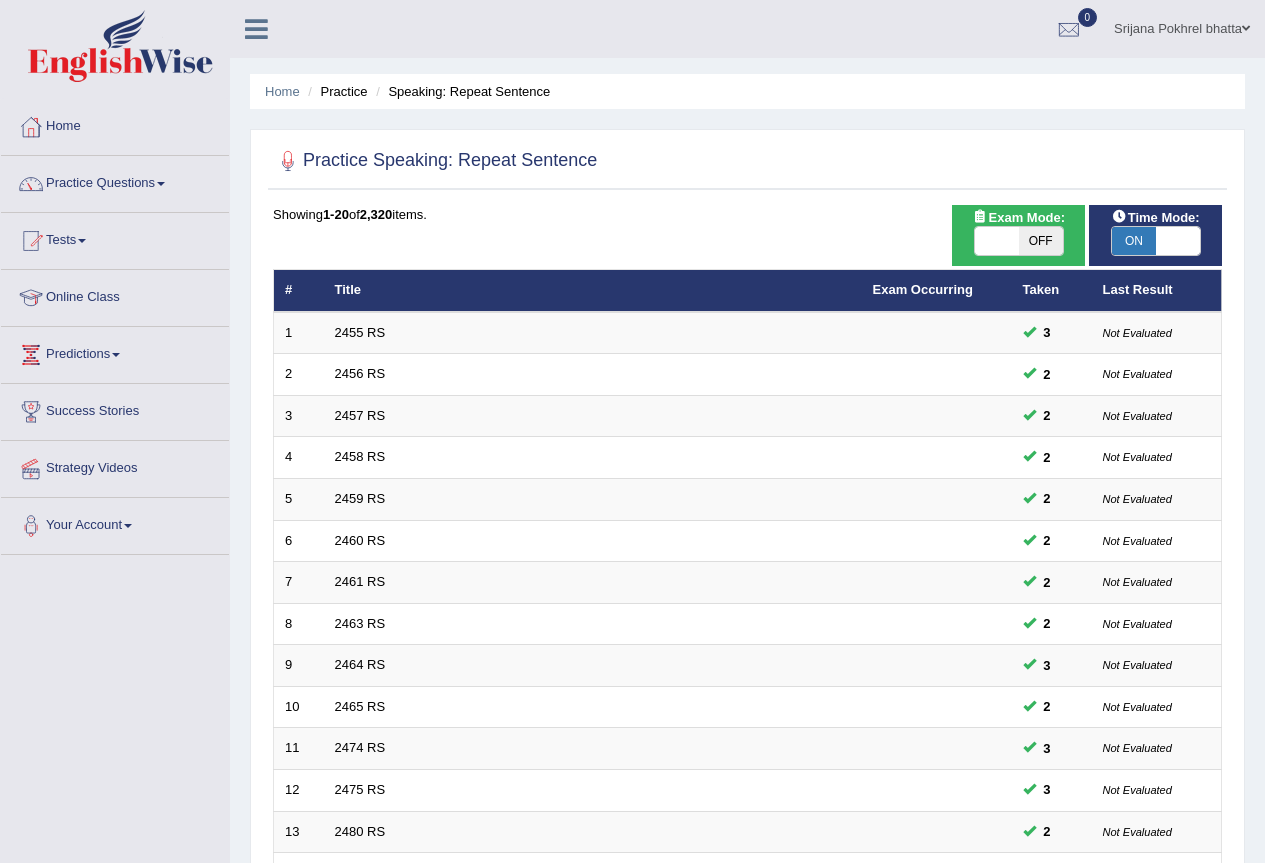 scroll, scrollTop: 461, scrollLeft: 0, axis: vertical 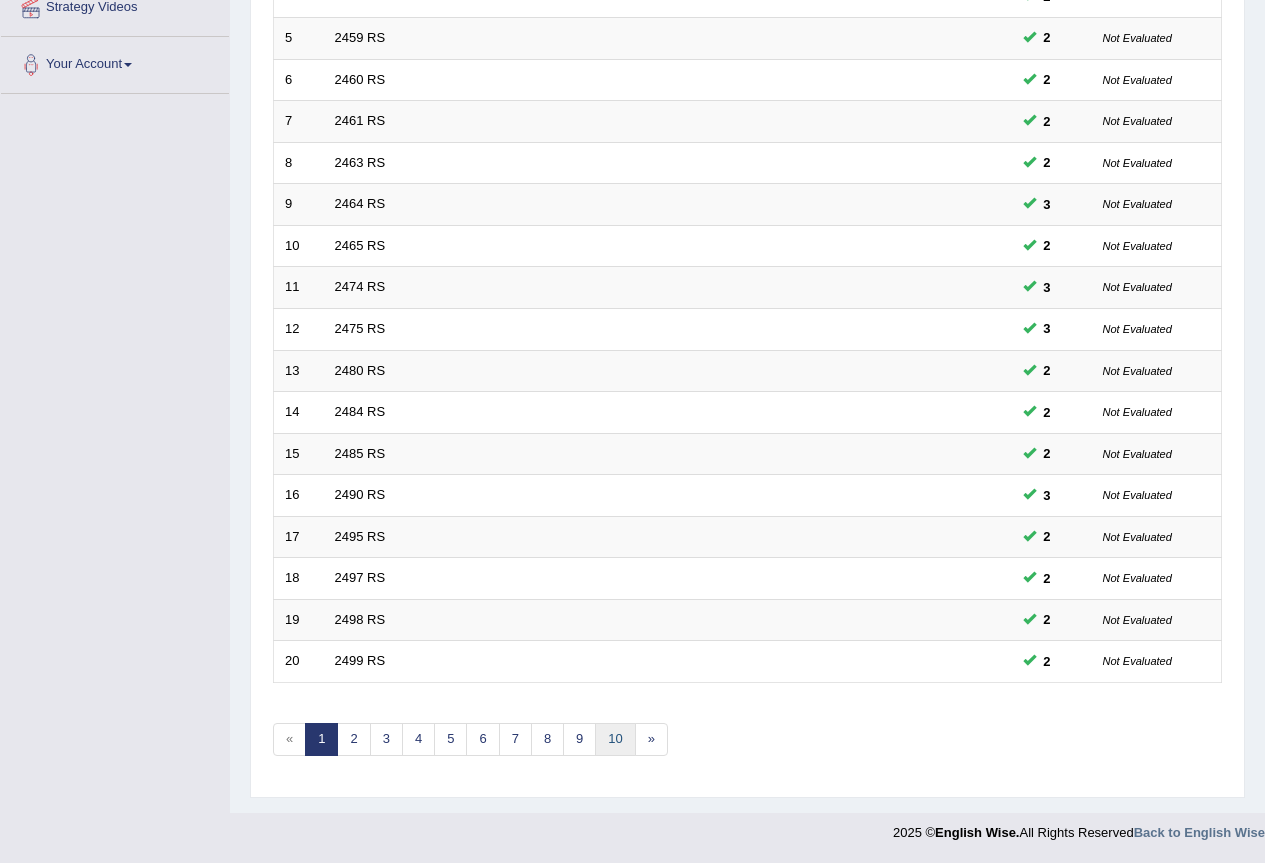 click on "10" at bounding box center (615, 739) 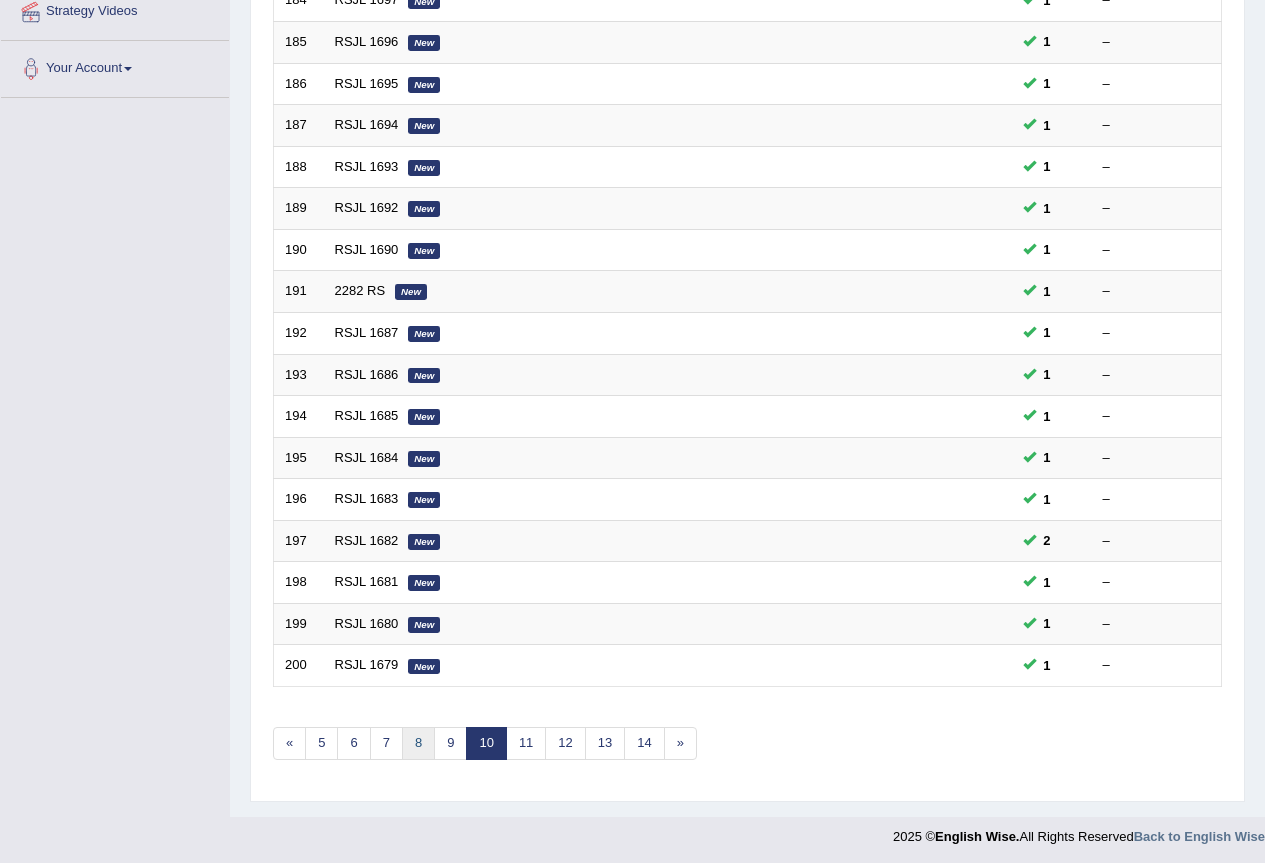 scroll, scrollTop: 461, scrollLeft: 0, axis: vertical 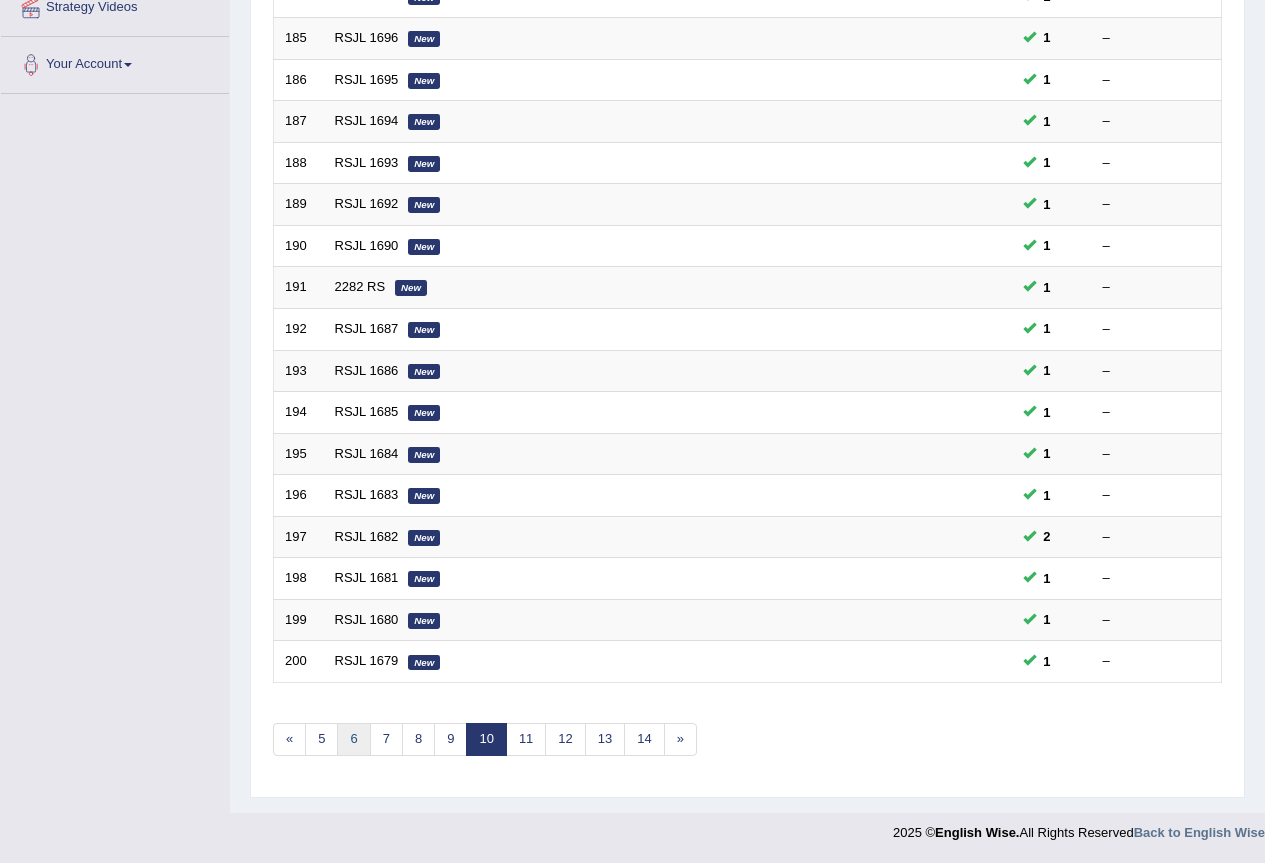click on "6" at bounding box center (353, 739) 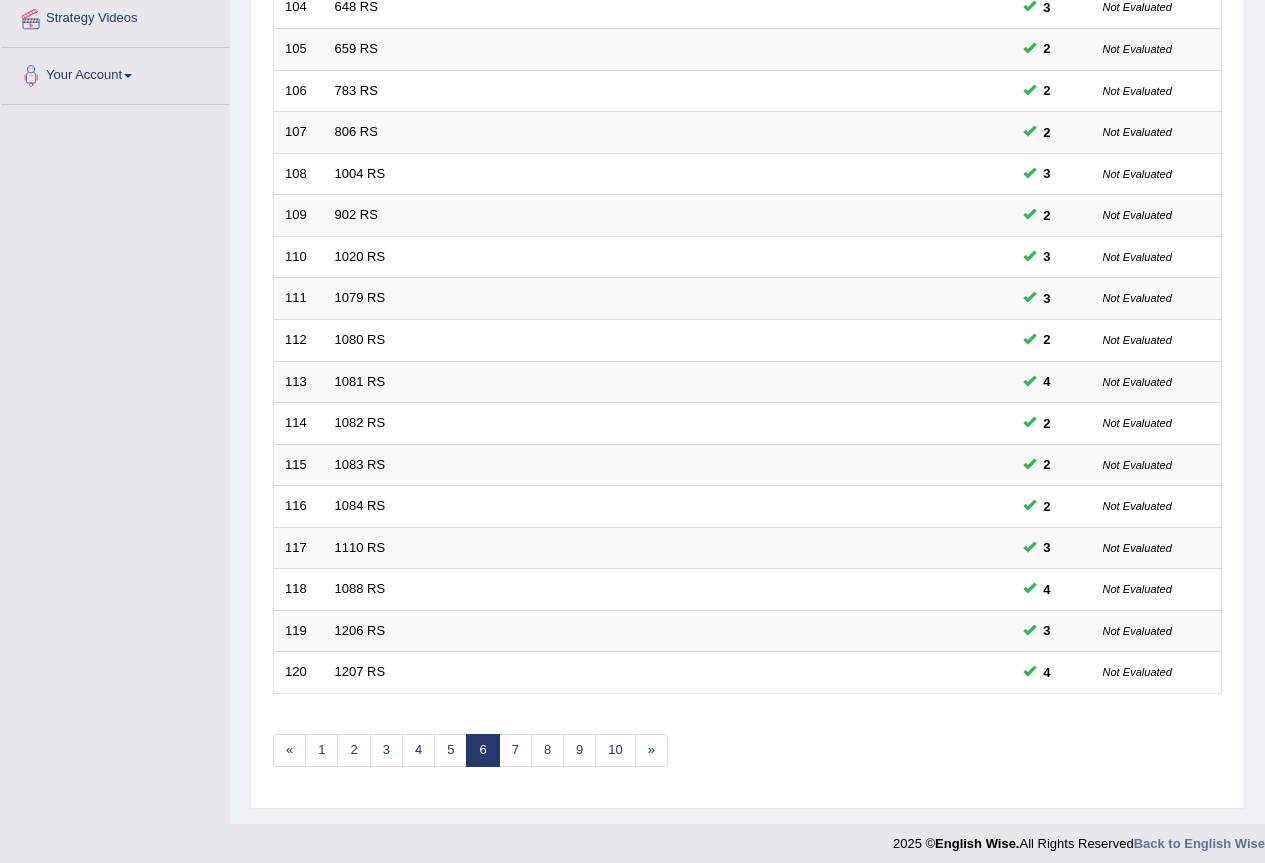 scroll, scrollTop: 461, scrollLeft: 0, axis: vertical 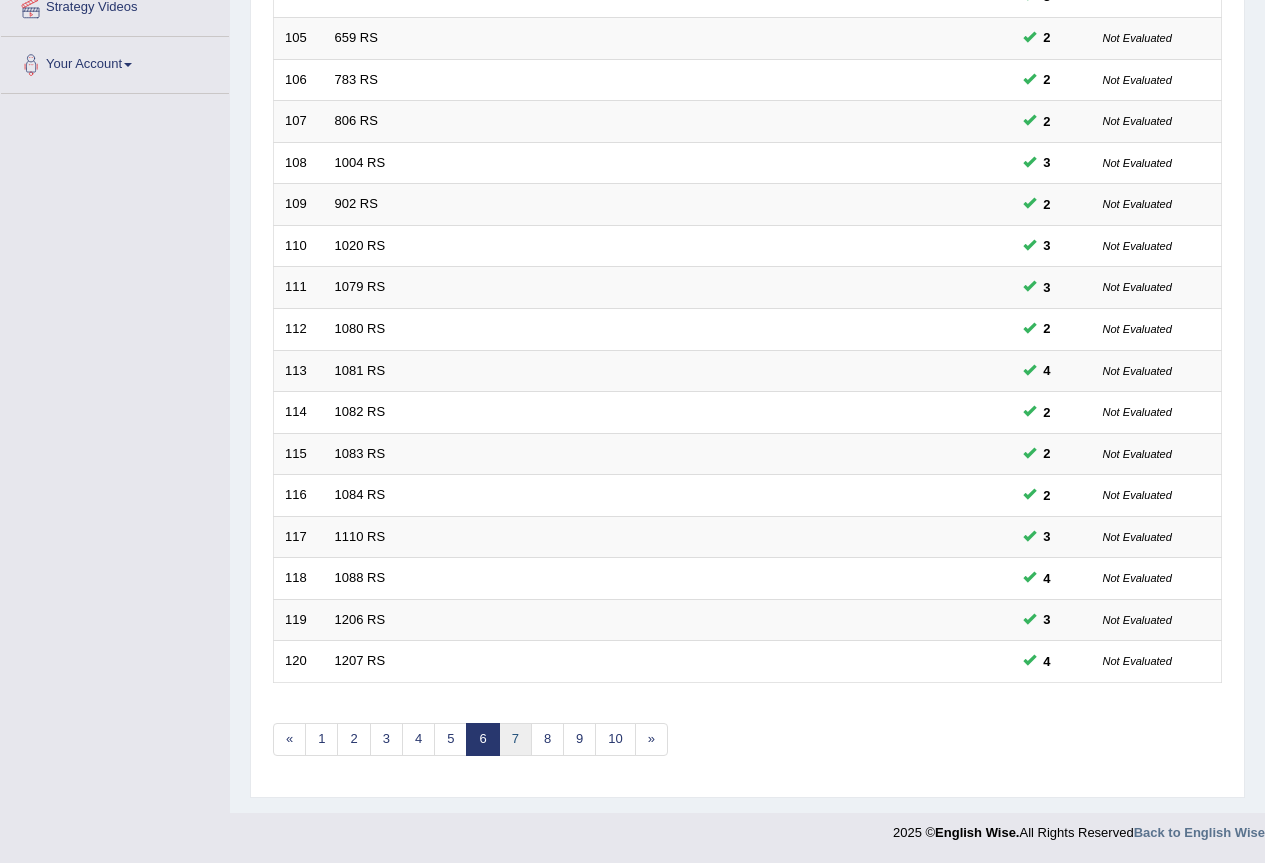 click on "7" at bounding box center [515, 739] 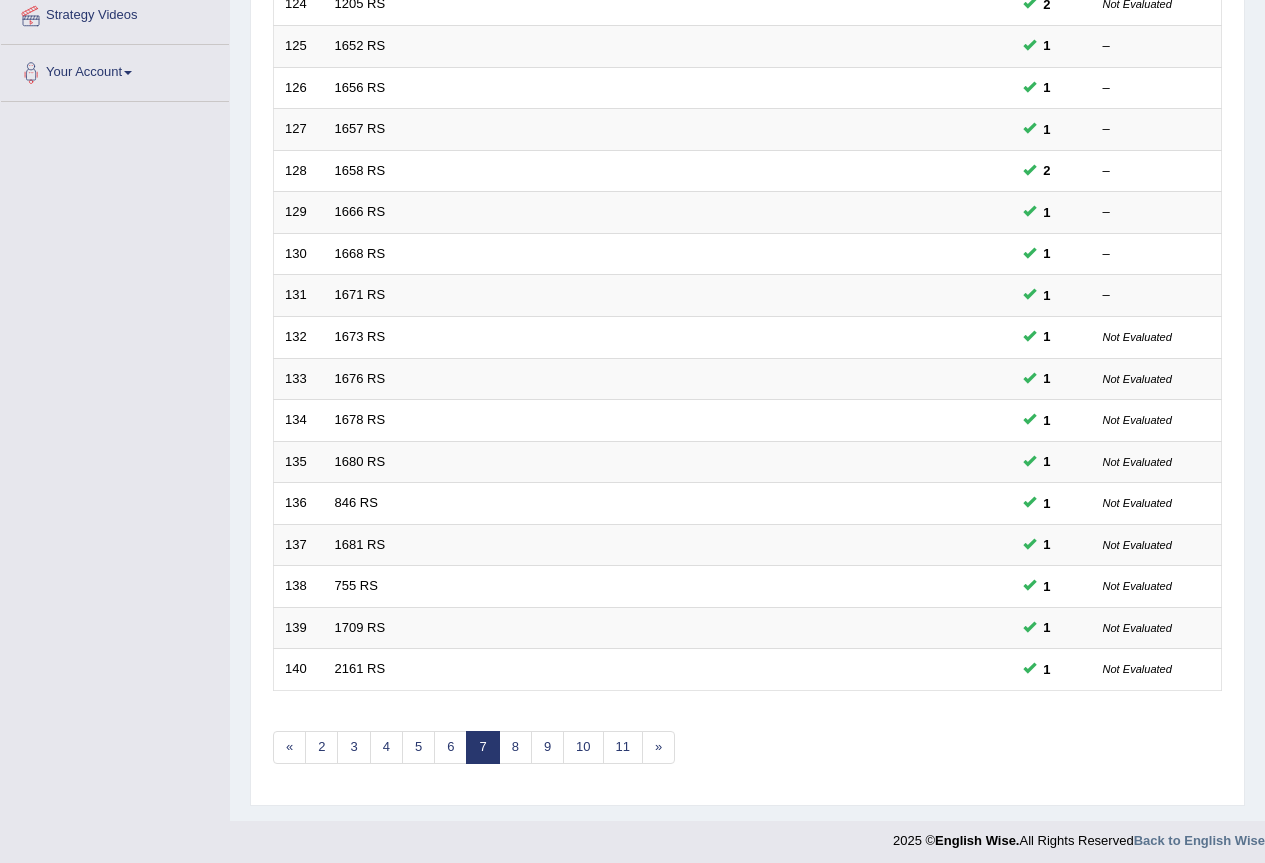 scroll, scrollTop: 453, scrollLeft: 0, axis: vertical 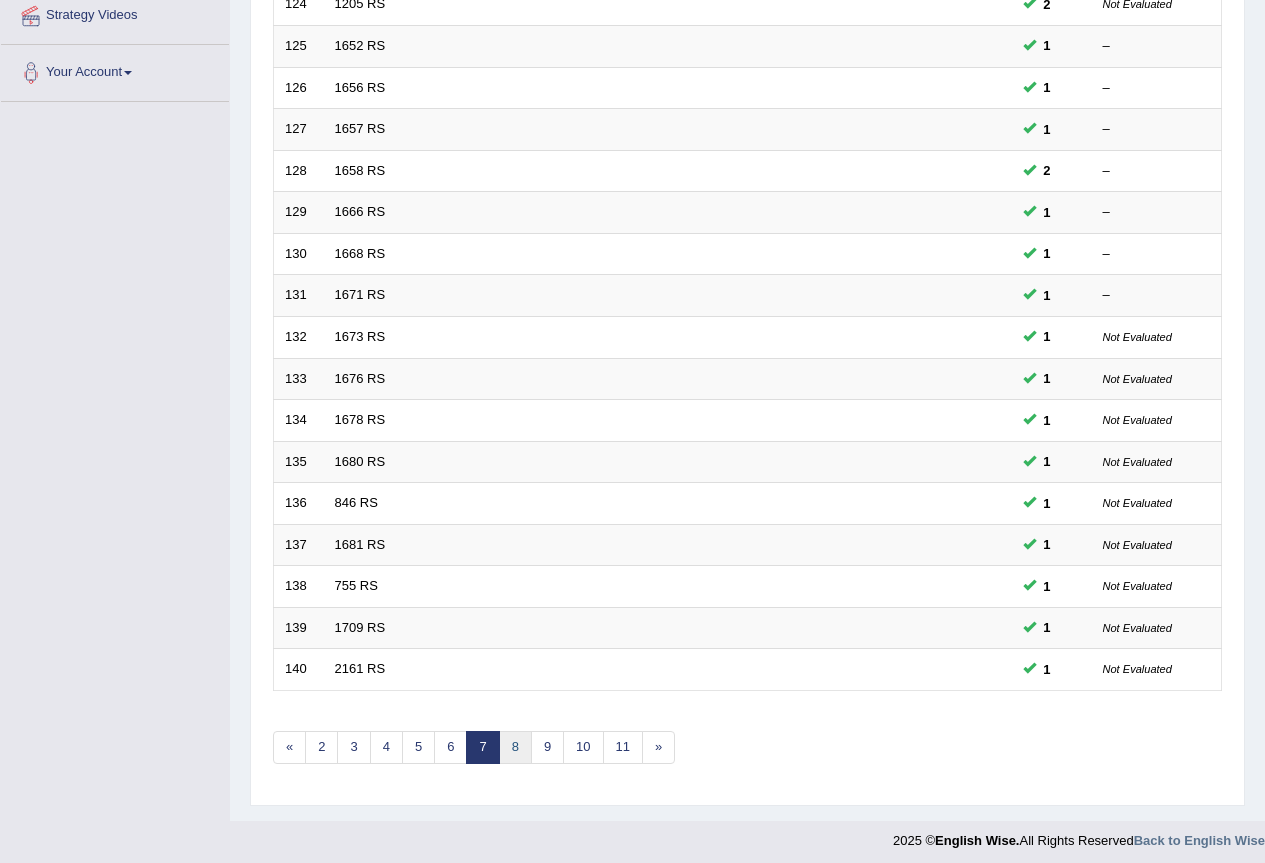 click on "8" at bounding box center [515, 747] 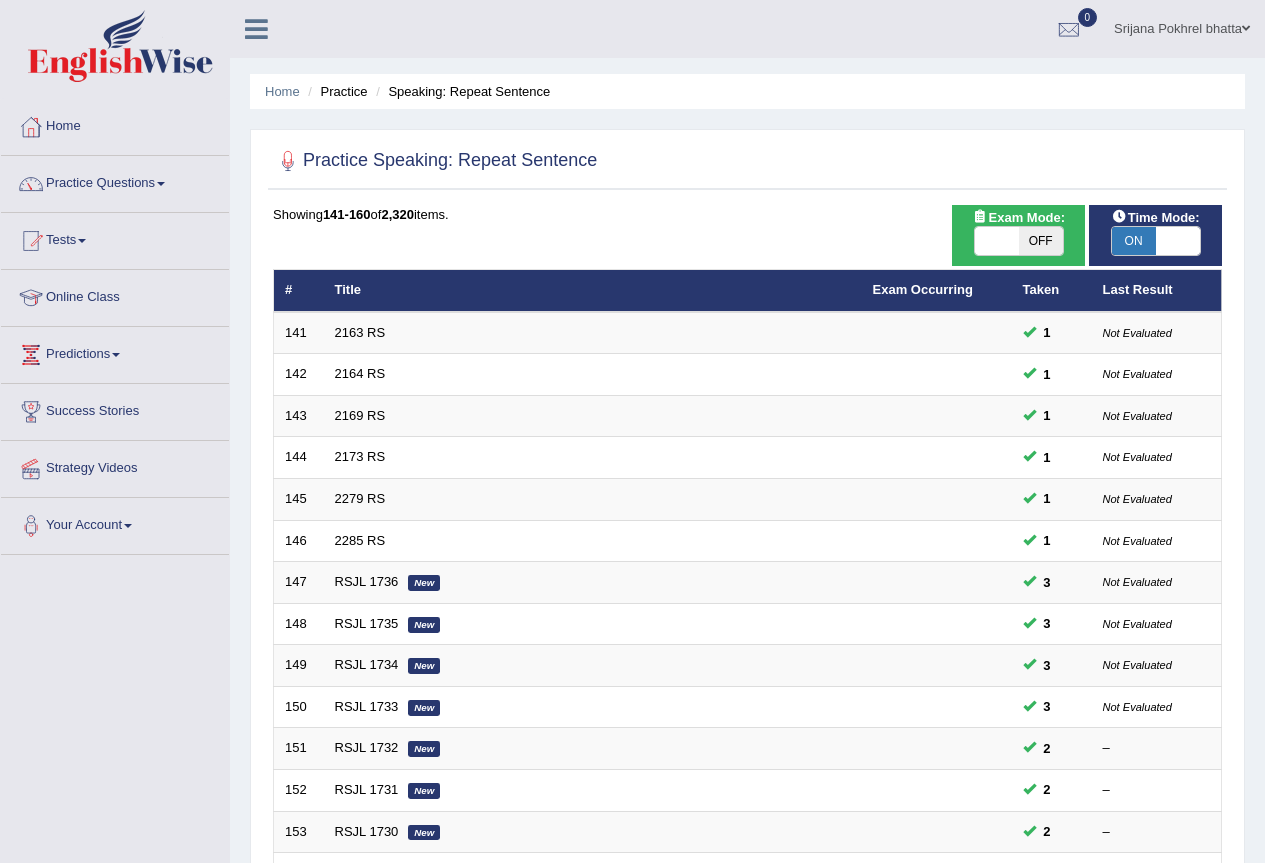 scroll, scrollTop: 461, scrollLeft: 0, axis: vertical 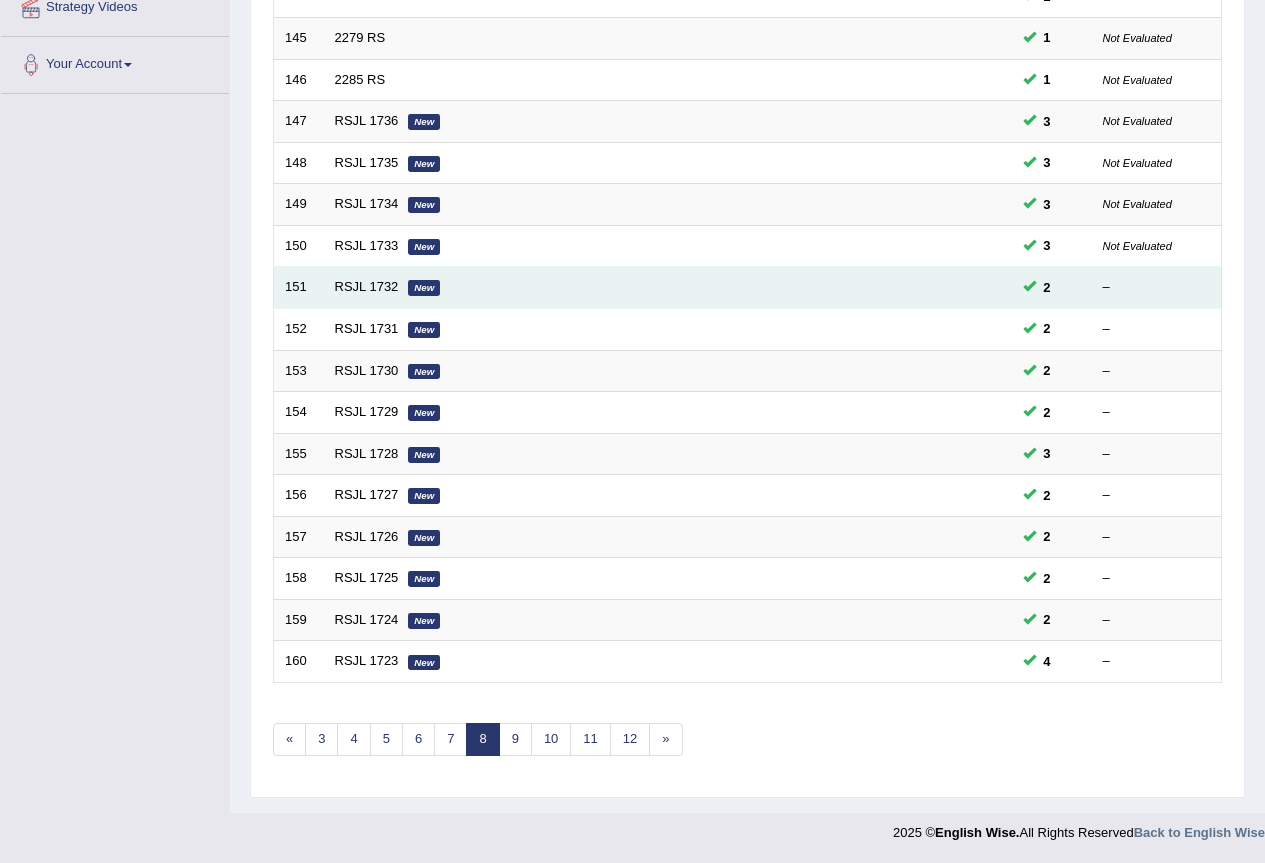 click on "RSJL 1732 New" at bounding box center (593, 288) 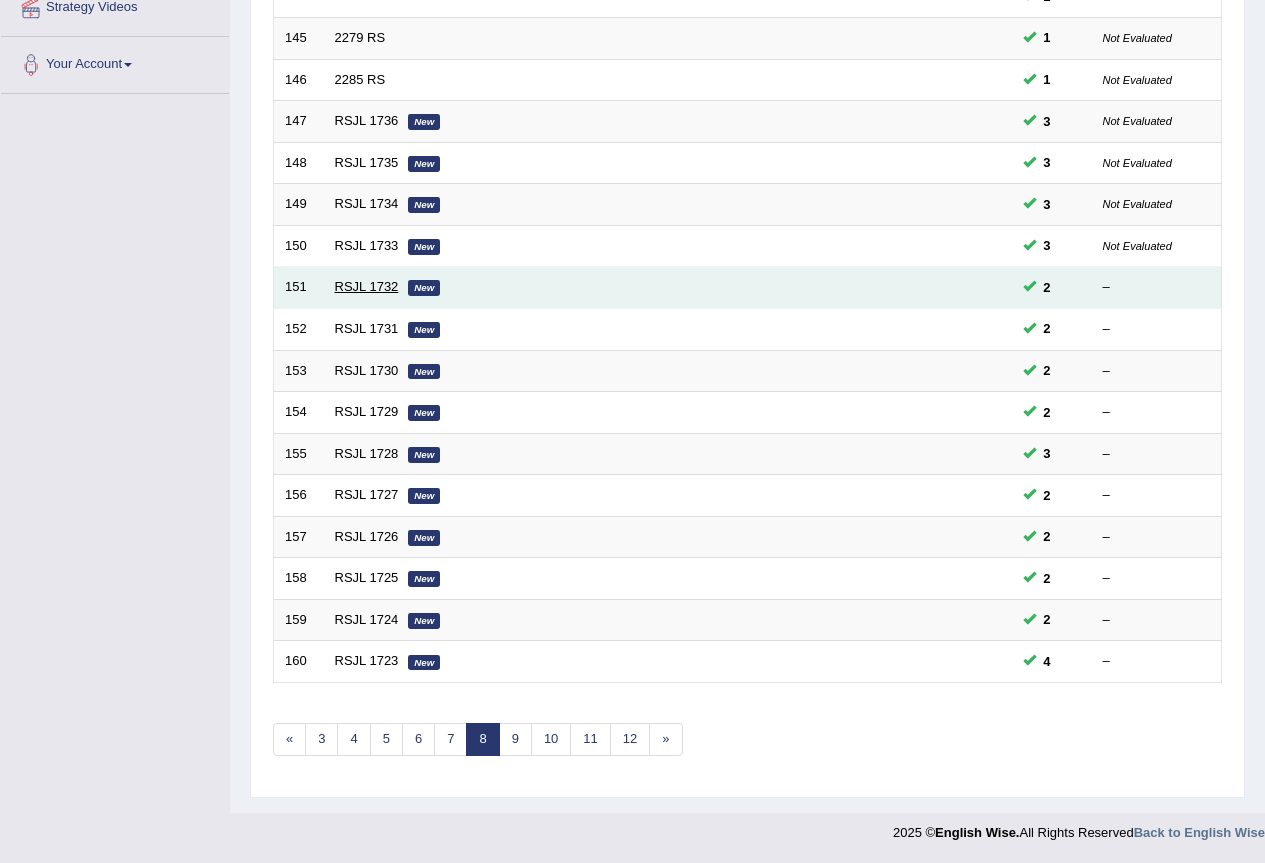 click on "RSJL 1732" at bounding box center (367, 286) 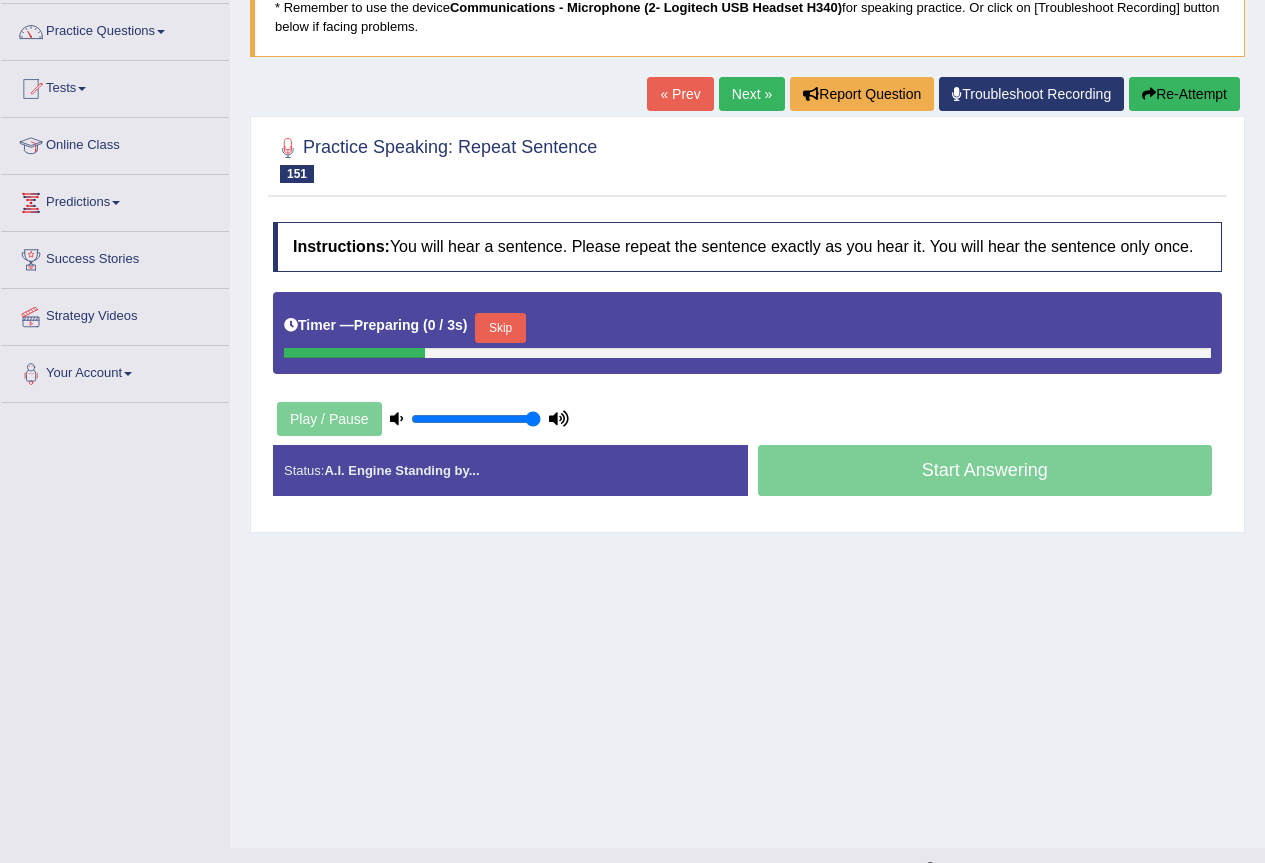 scroll, scrollTop: 187, scrollLeft: 0, axis: vertical 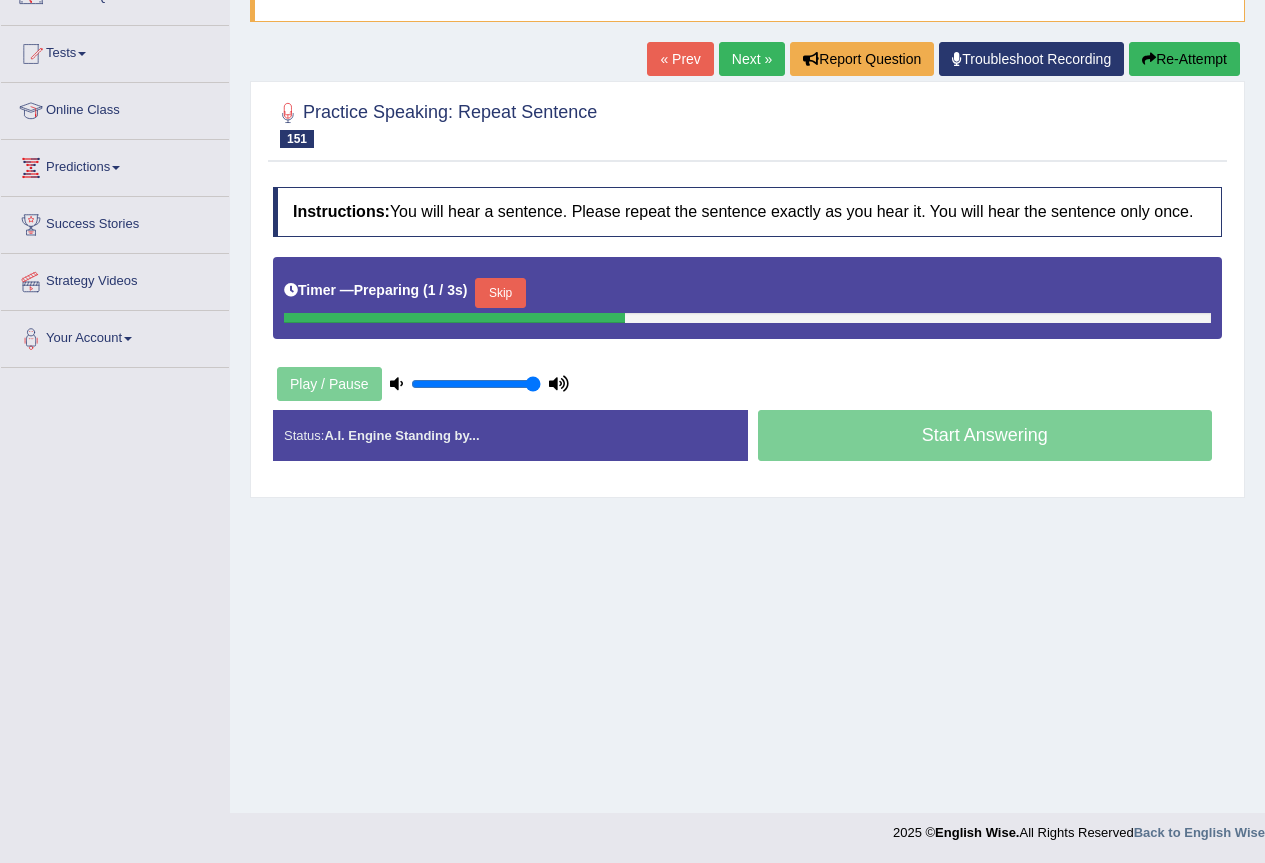click on "Skip" at bounding box center [500, 293] 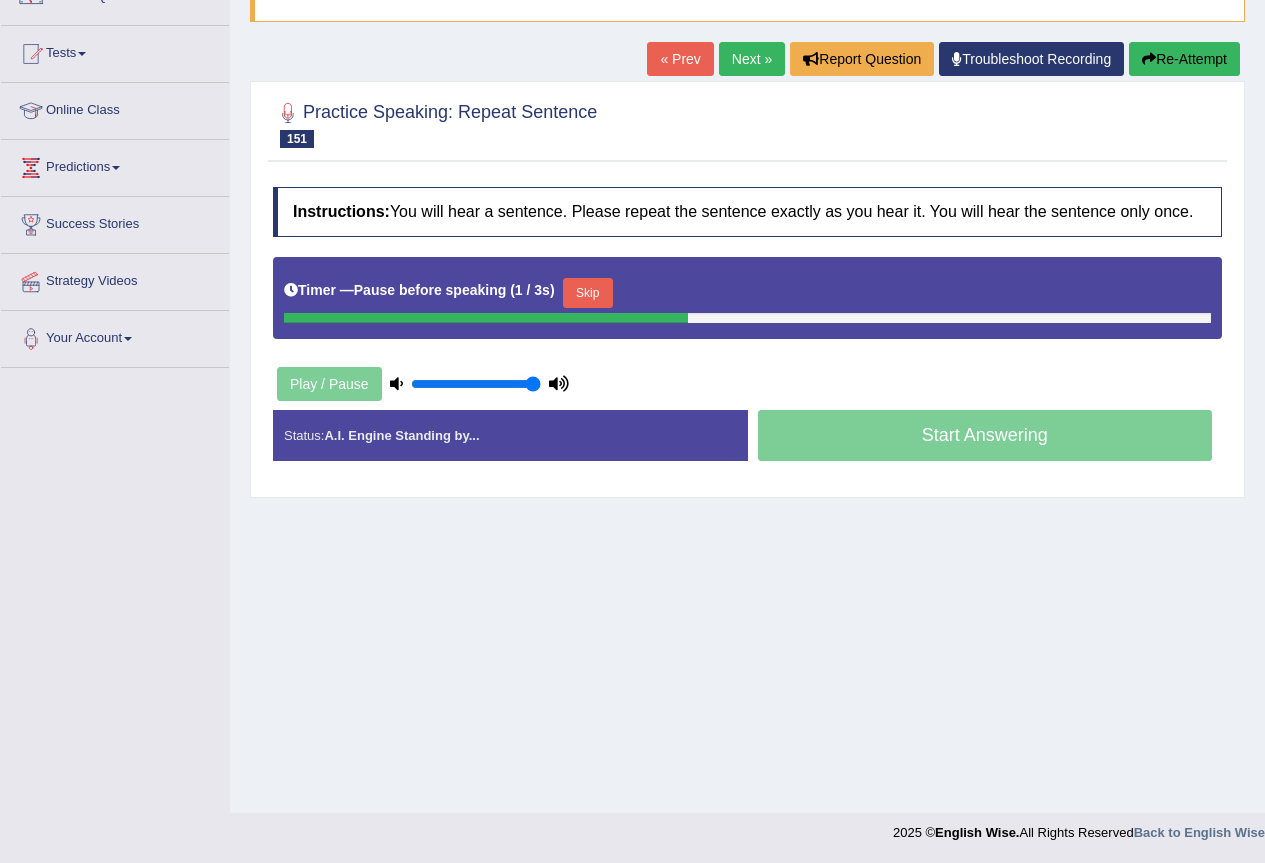 click on "Skip" at bounding box center (588, 293) 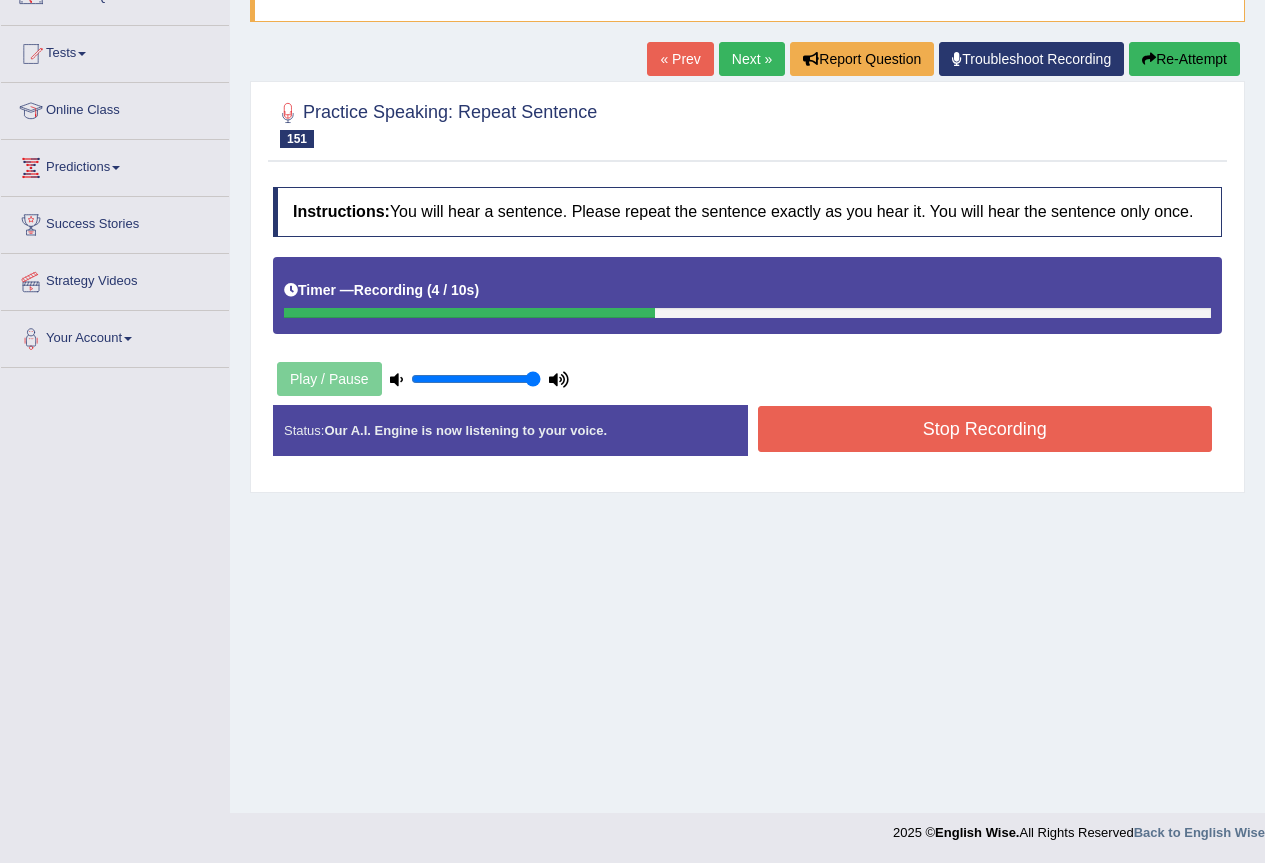 click on "Stop Recording" at bounding box center [985, 429] 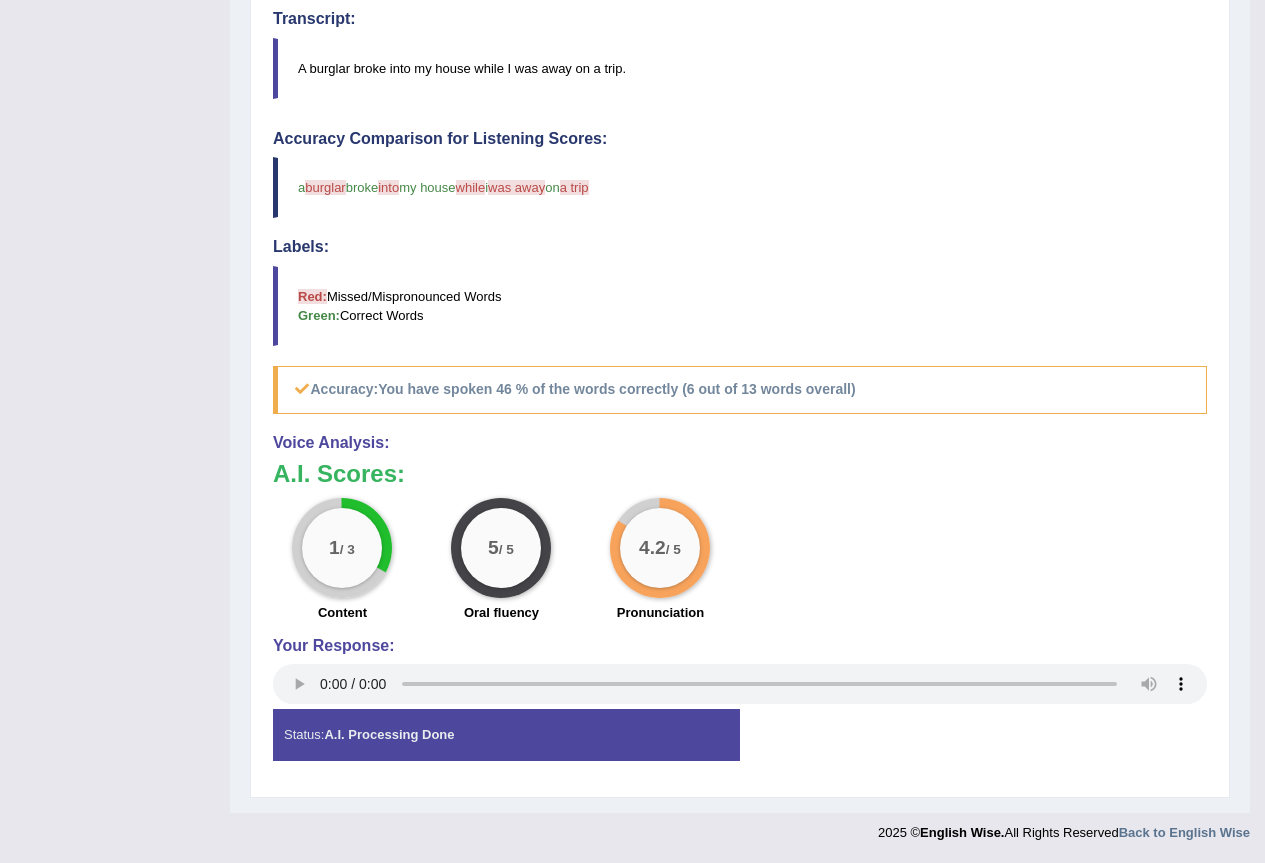 scroll, scrollTop: 109, scrollLeft: 0, axis: vertical 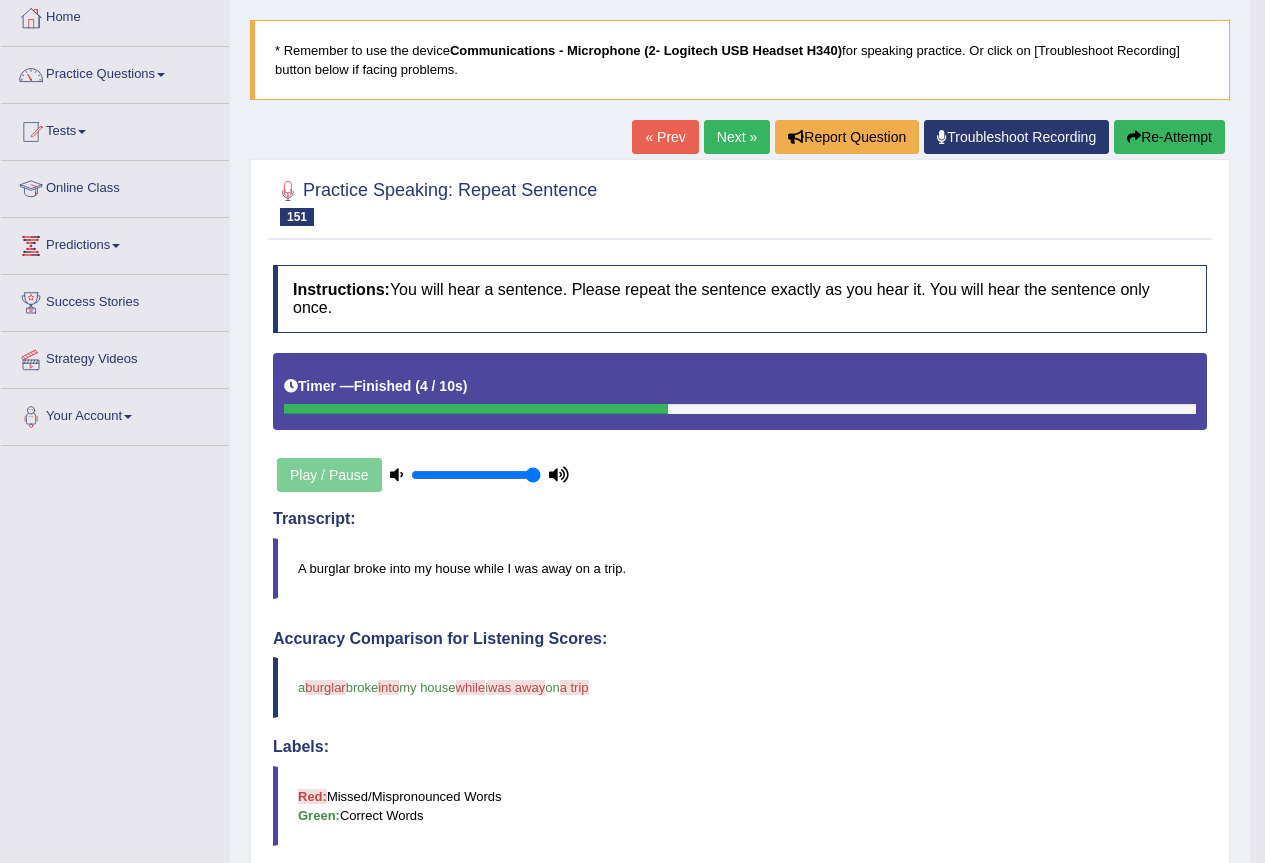 click on "Next »" at bounding box center (737, 137) 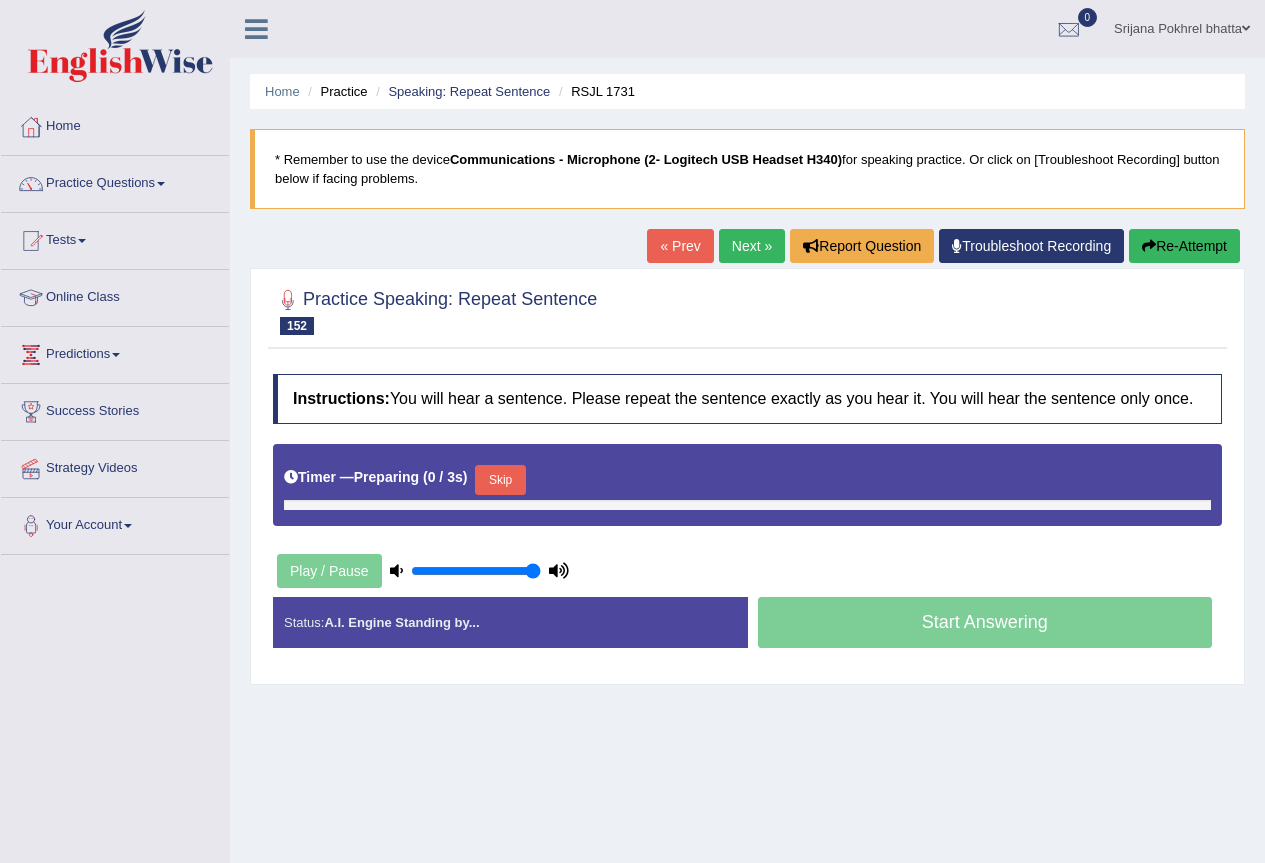 scroll, scrollTop: 0, scrollLeft: 0, axis: both 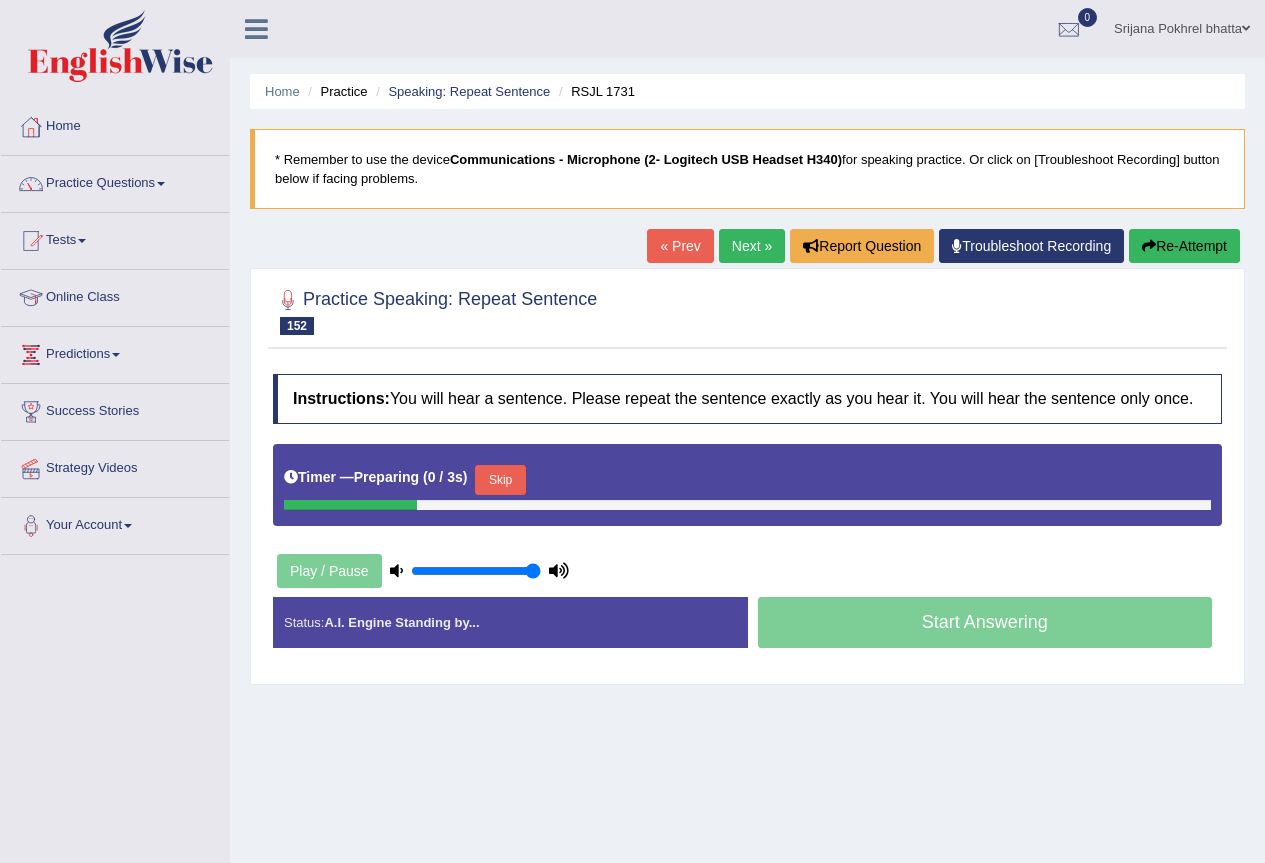 click on "Skip" at bounding box center [500, 480] 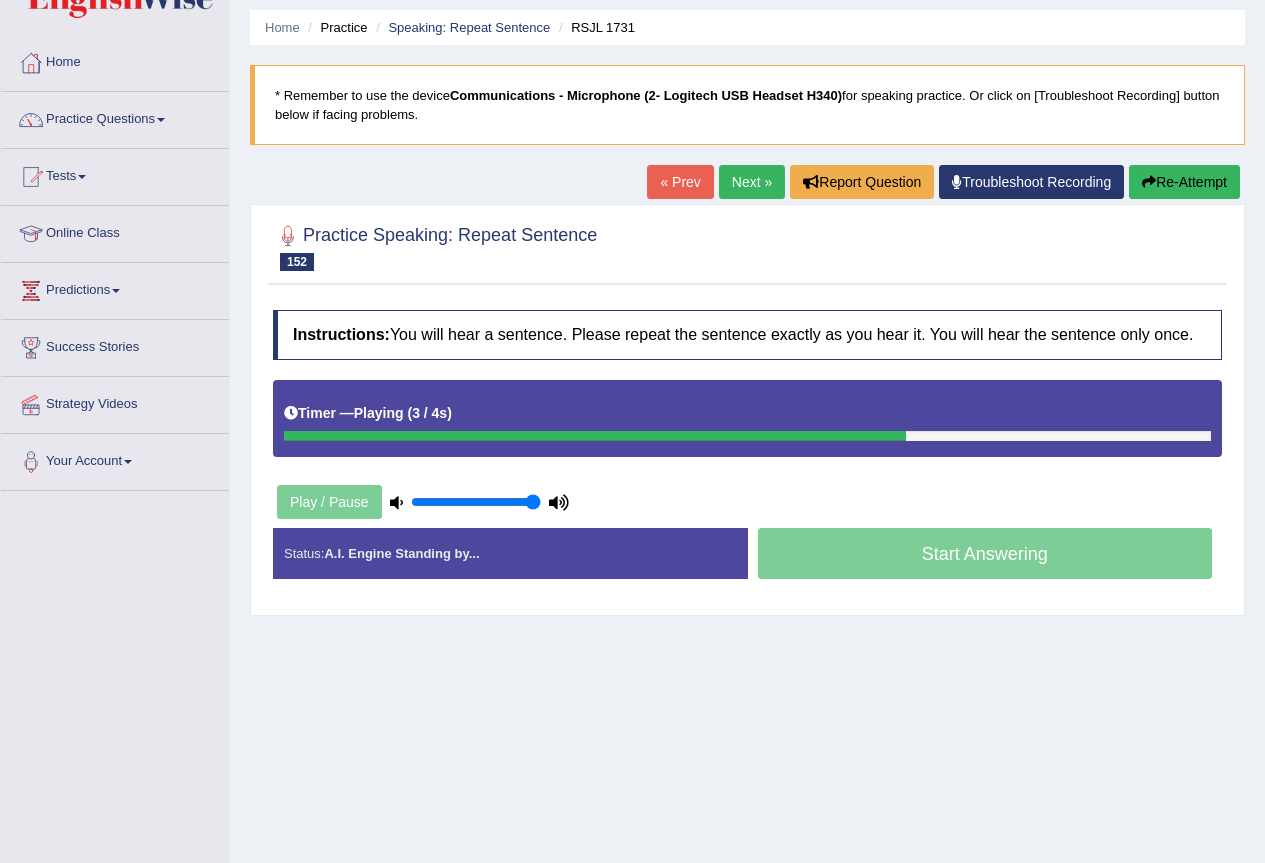scroll, scrollTop: 100, scrollLeft: 0, axis: vertical 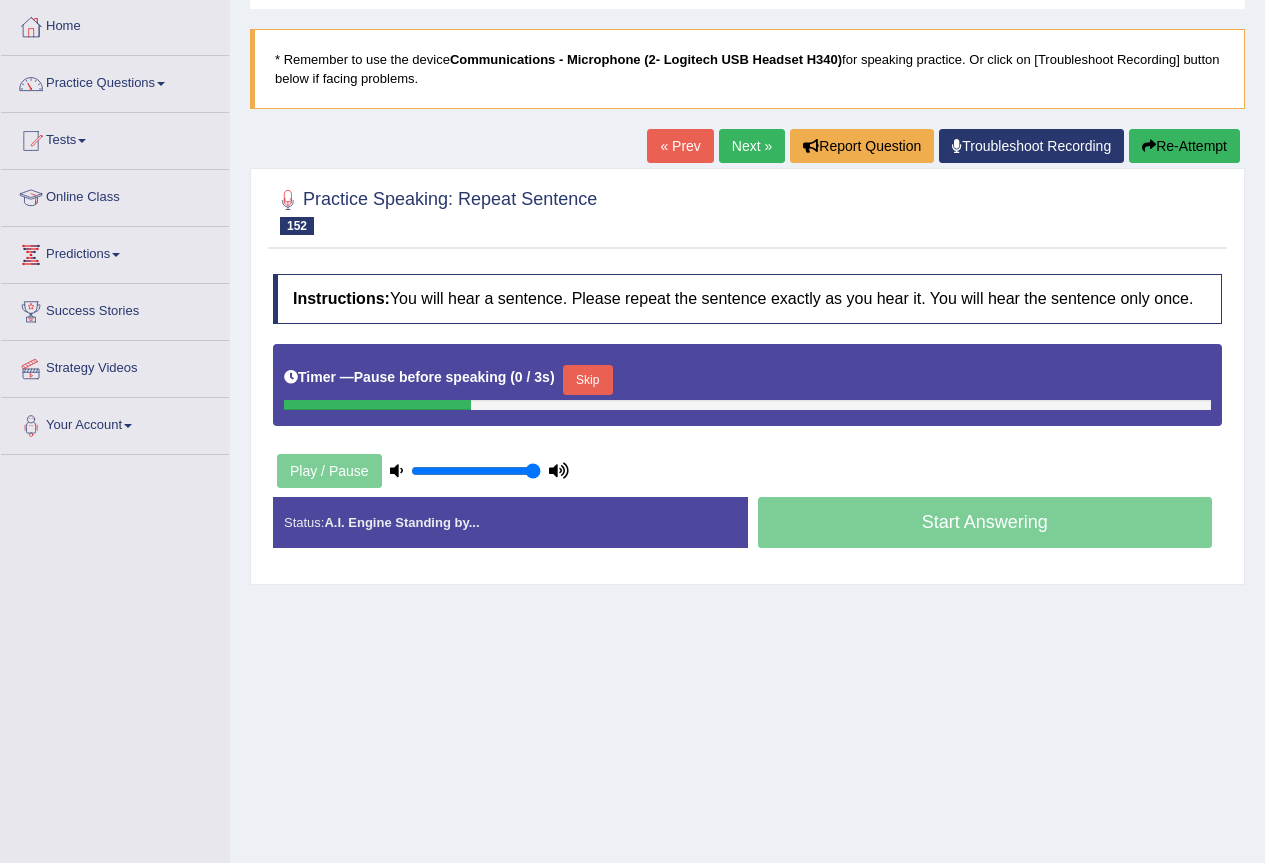 click on "Skip" at bounding box center [588, 380] 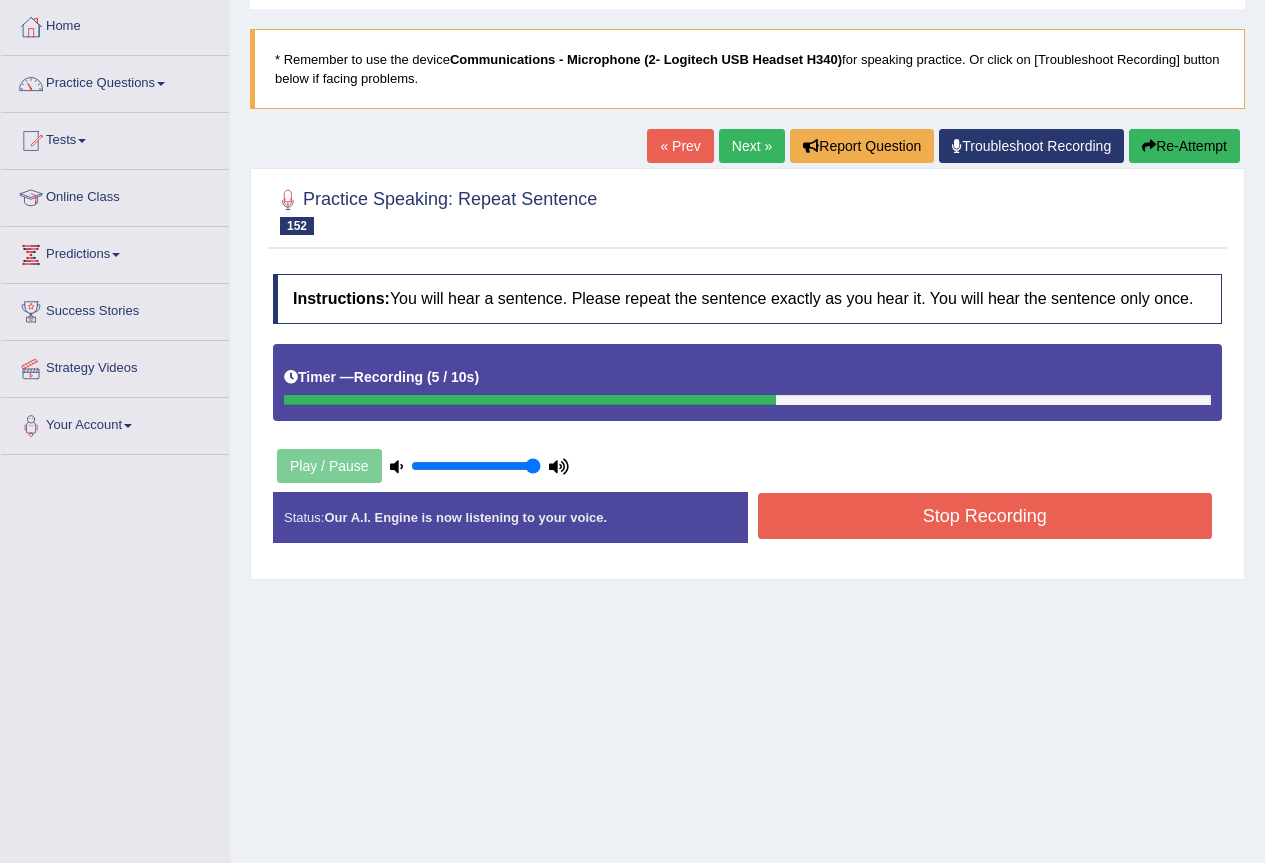 click on "Stop Recording" at bounding box center [985, 516] 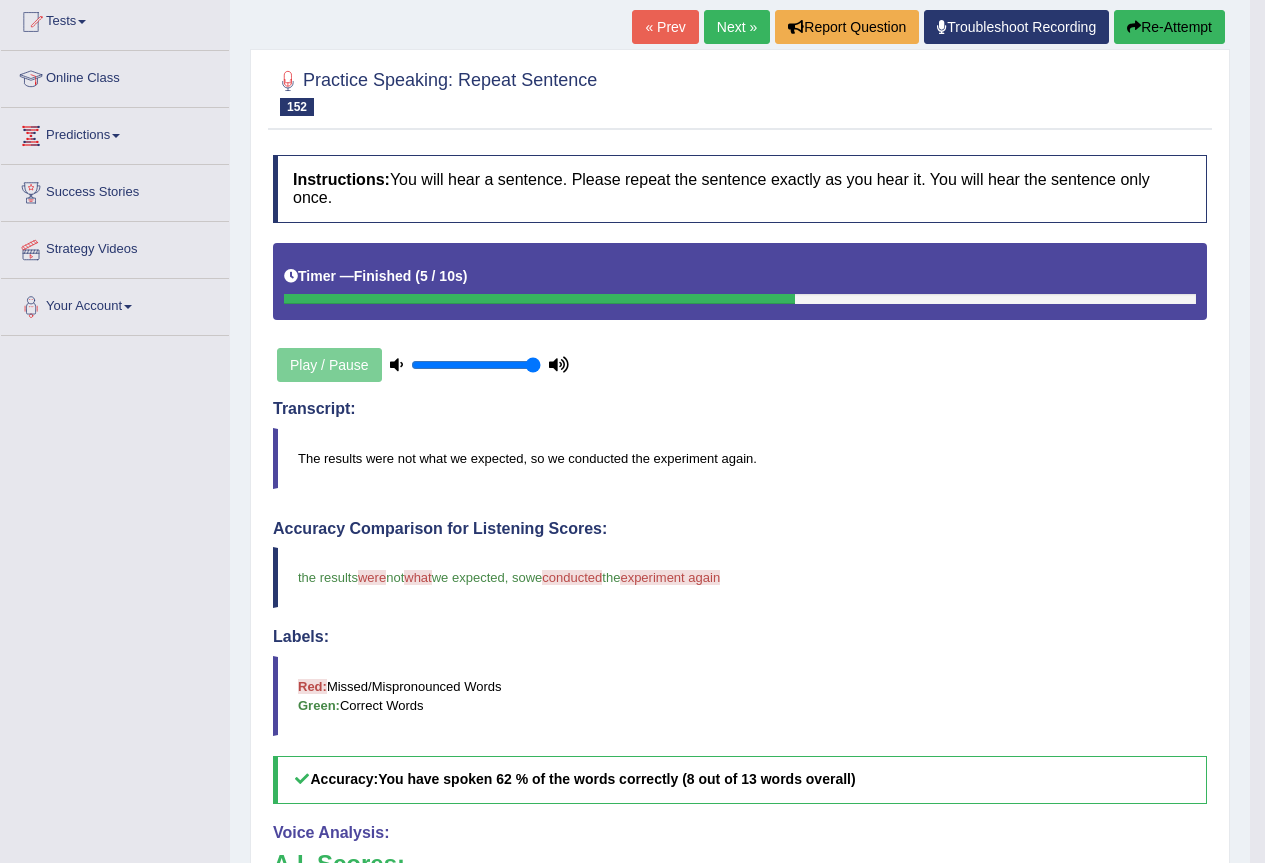 scroll, scrollTop: 0, scrollLeft: 0, axis: both 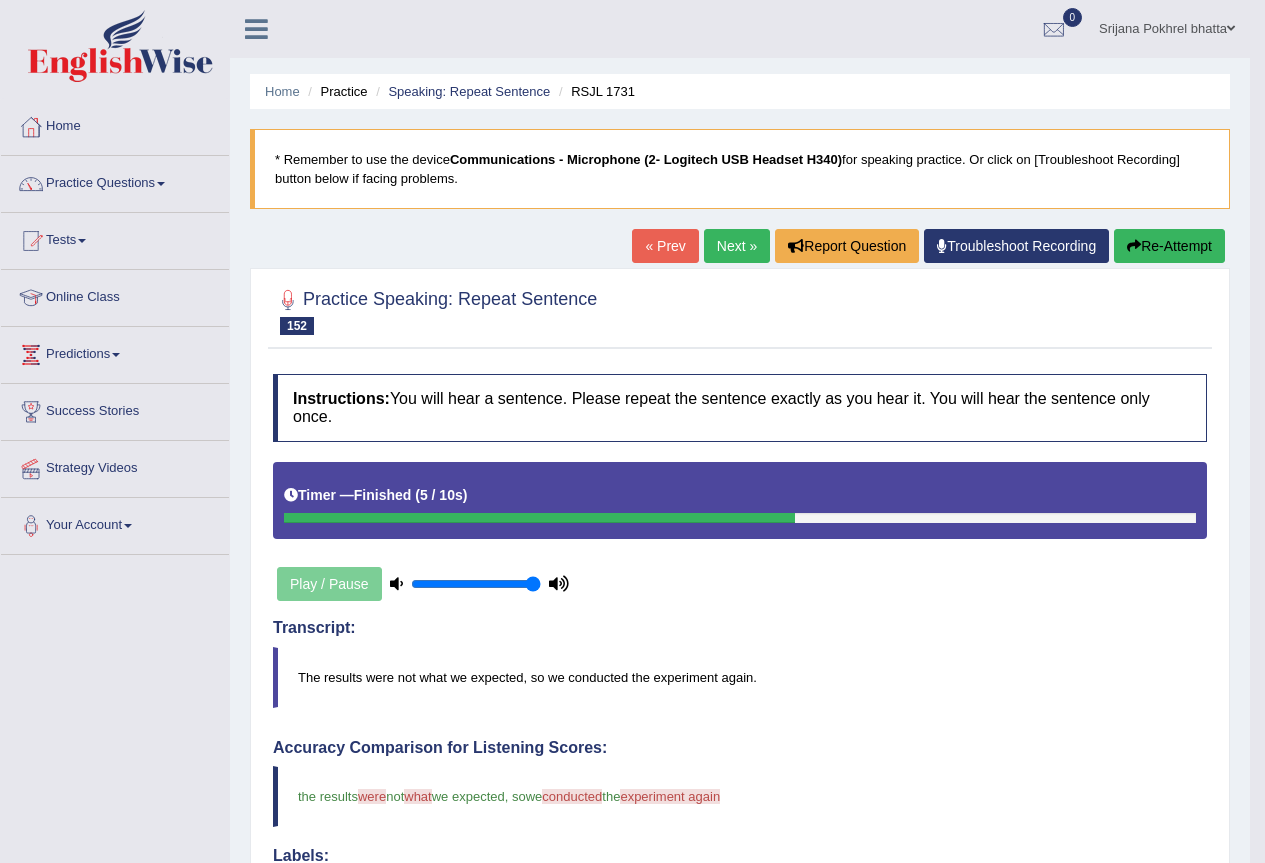click on "Next »" at bounding box center (737, 246) 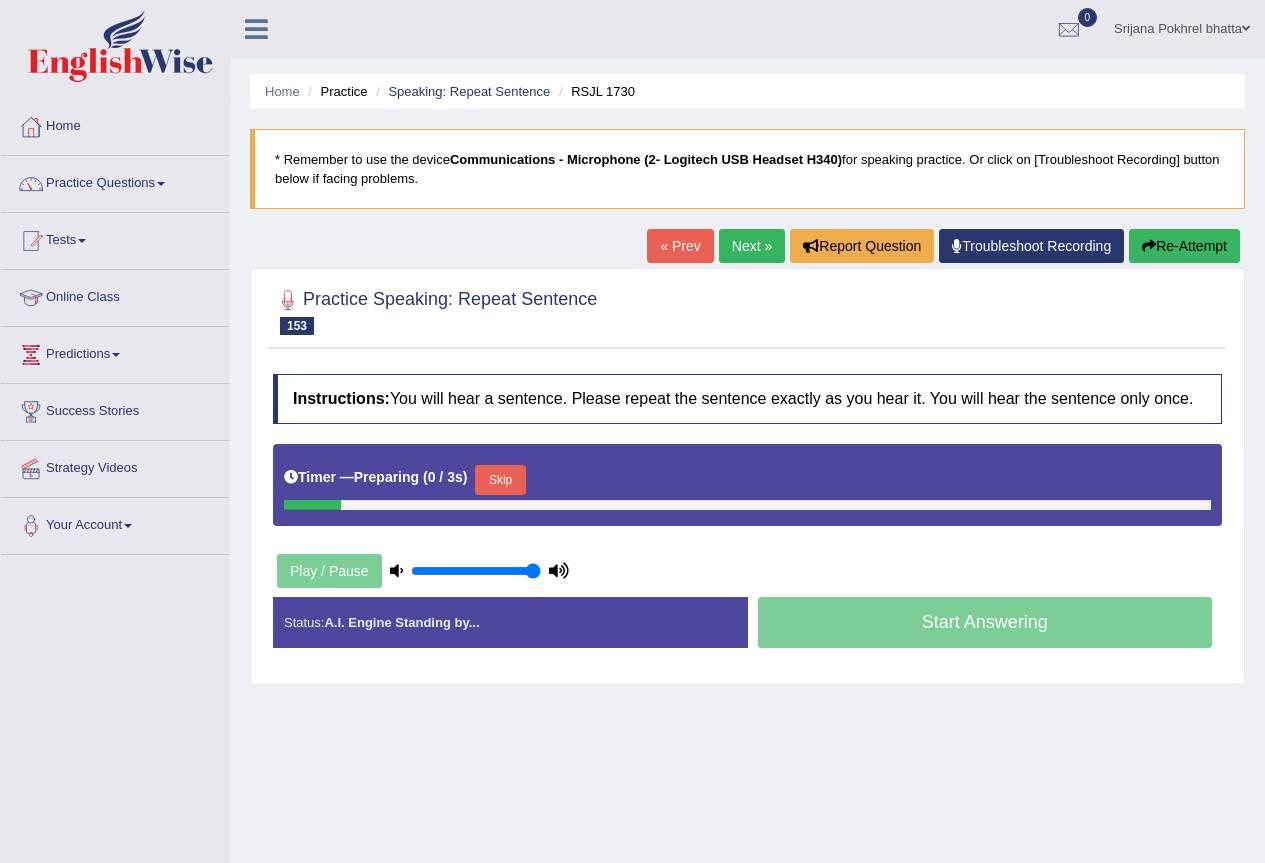 scroll, scrollTop: 0, scrollLeft: 0, axis: both 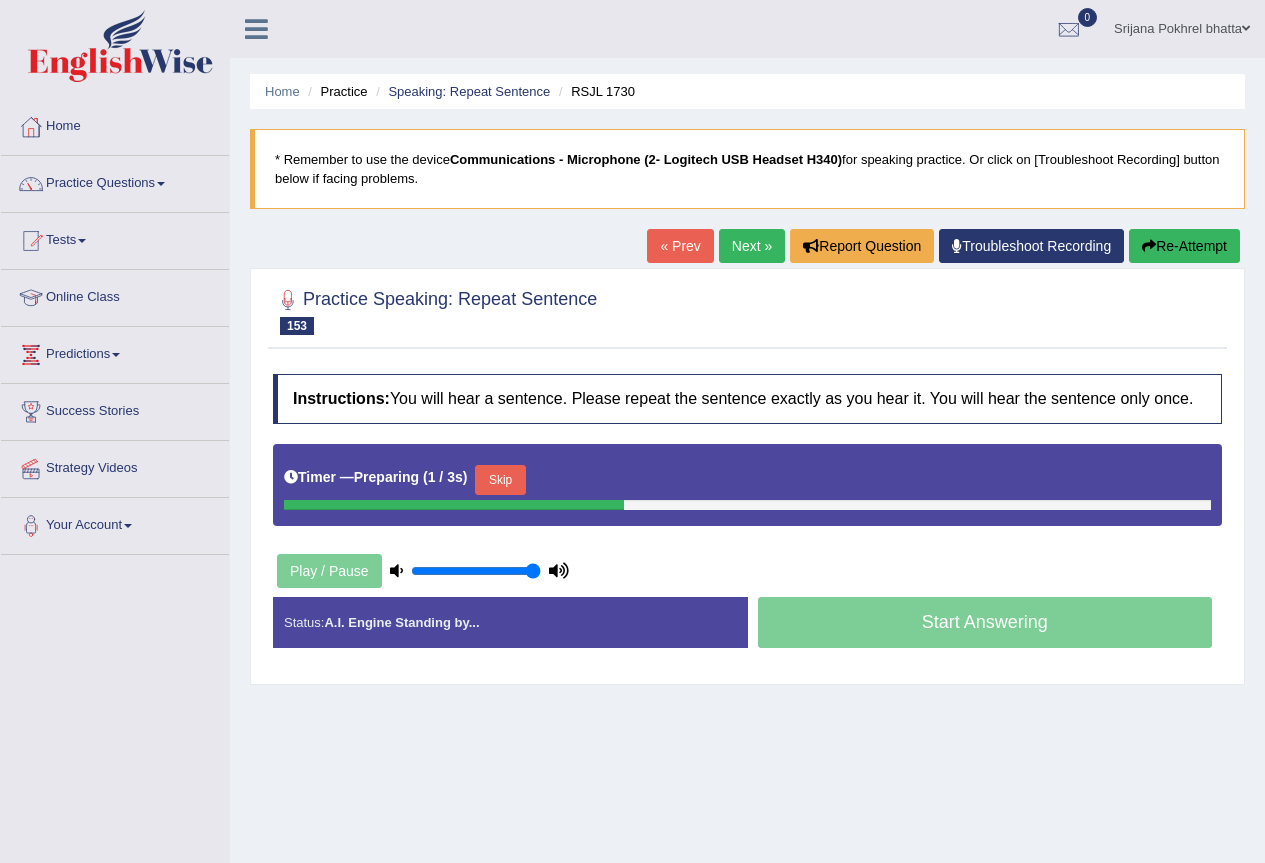 click on "Skip" at bounding box center [500, 480] 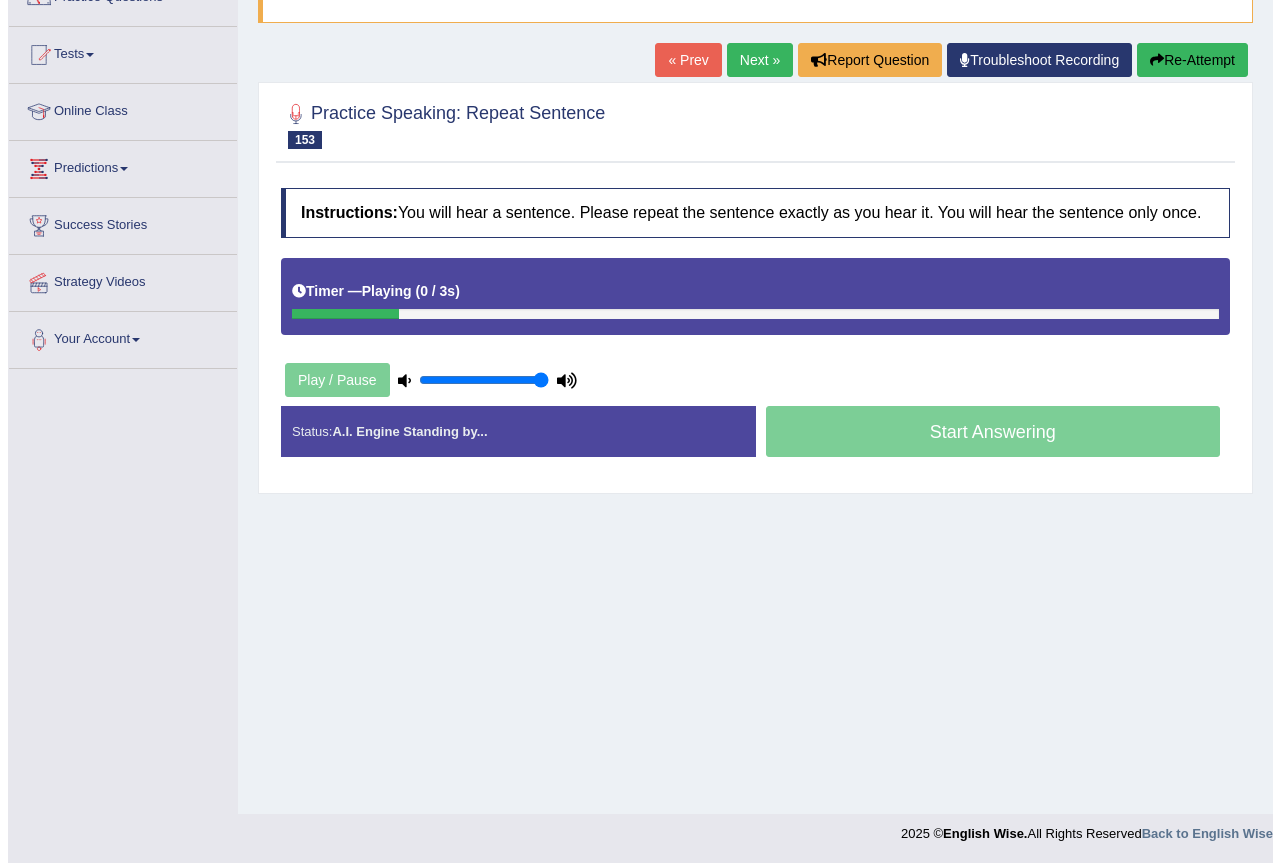 scroll, scrollTop: 187, scrollLeft: 0, axis: vertical 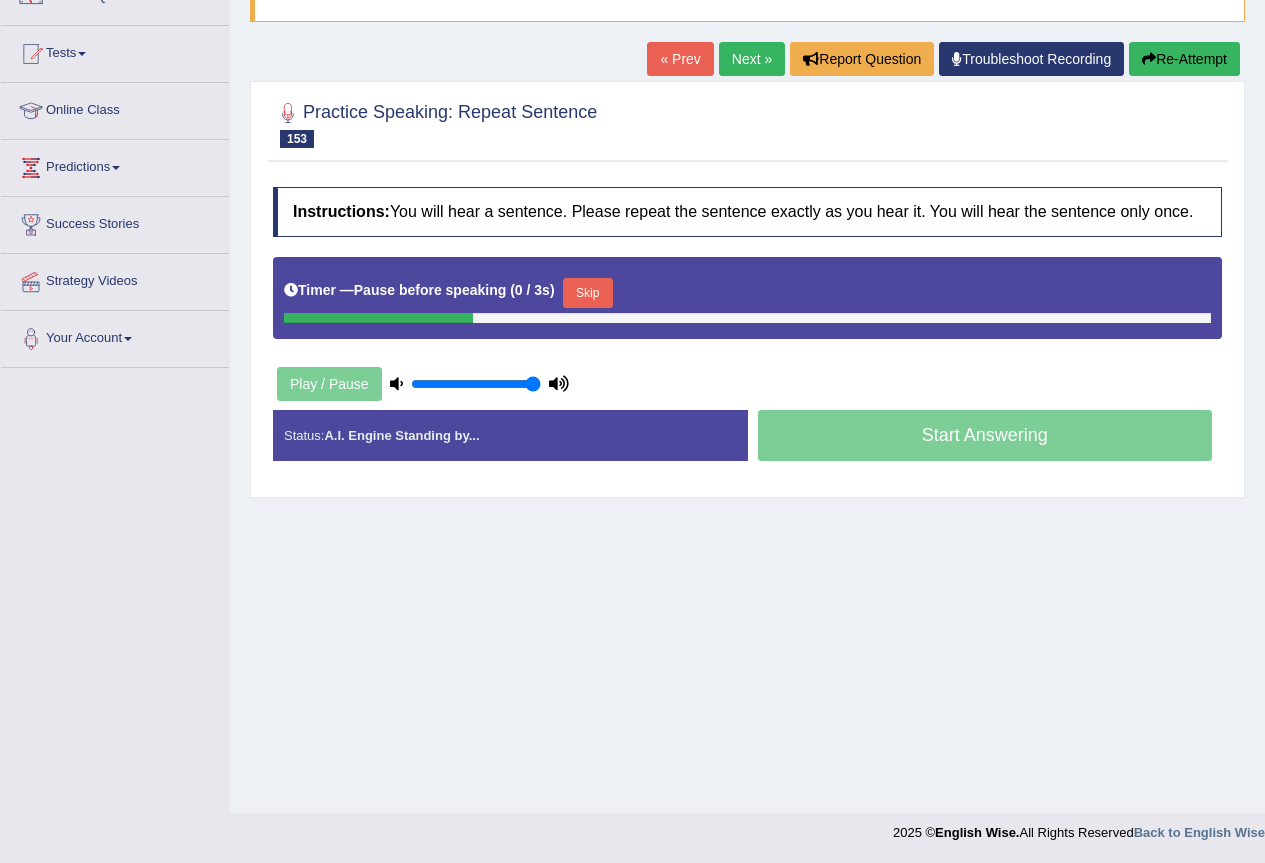 click on "Skip" at bounding box center (588, 293) 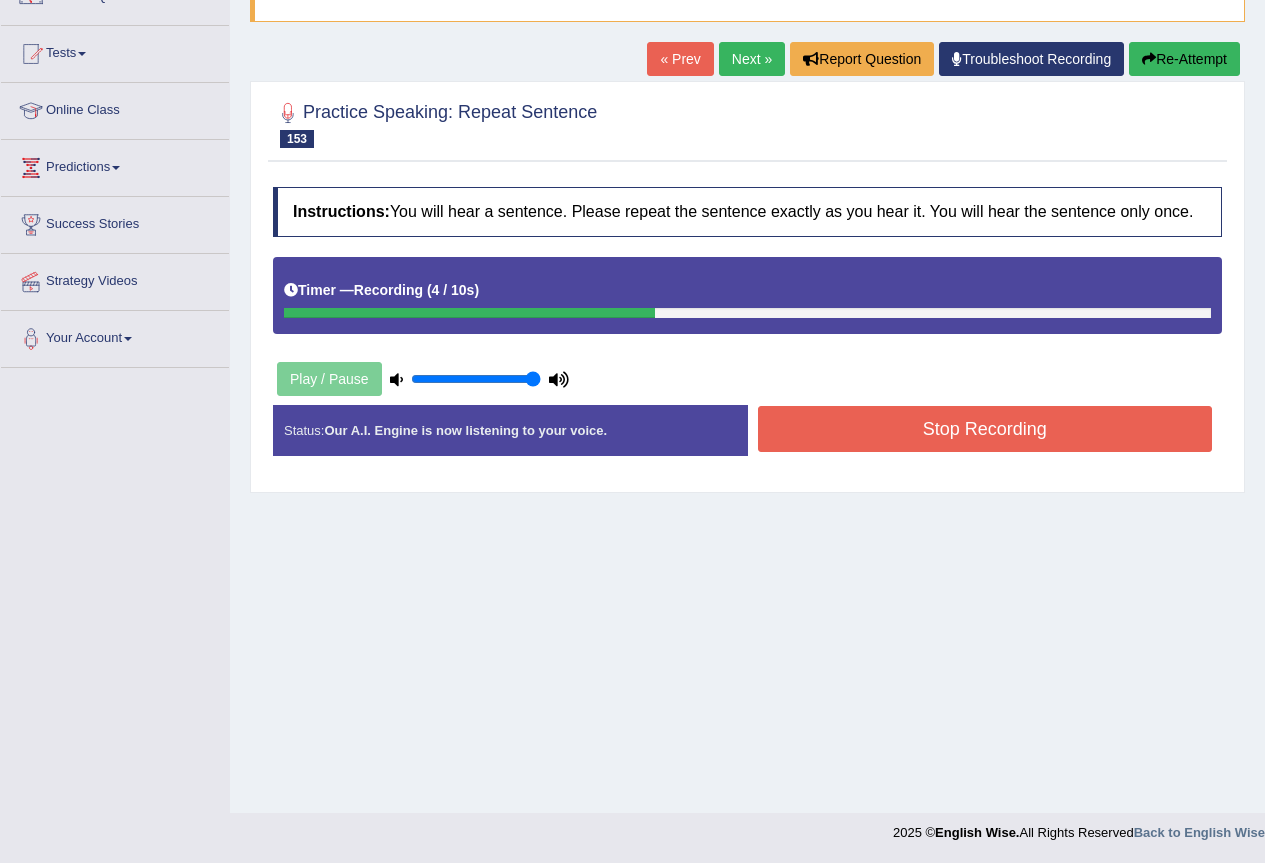 click on "Stop Recording" at bounding box center [985, 429] 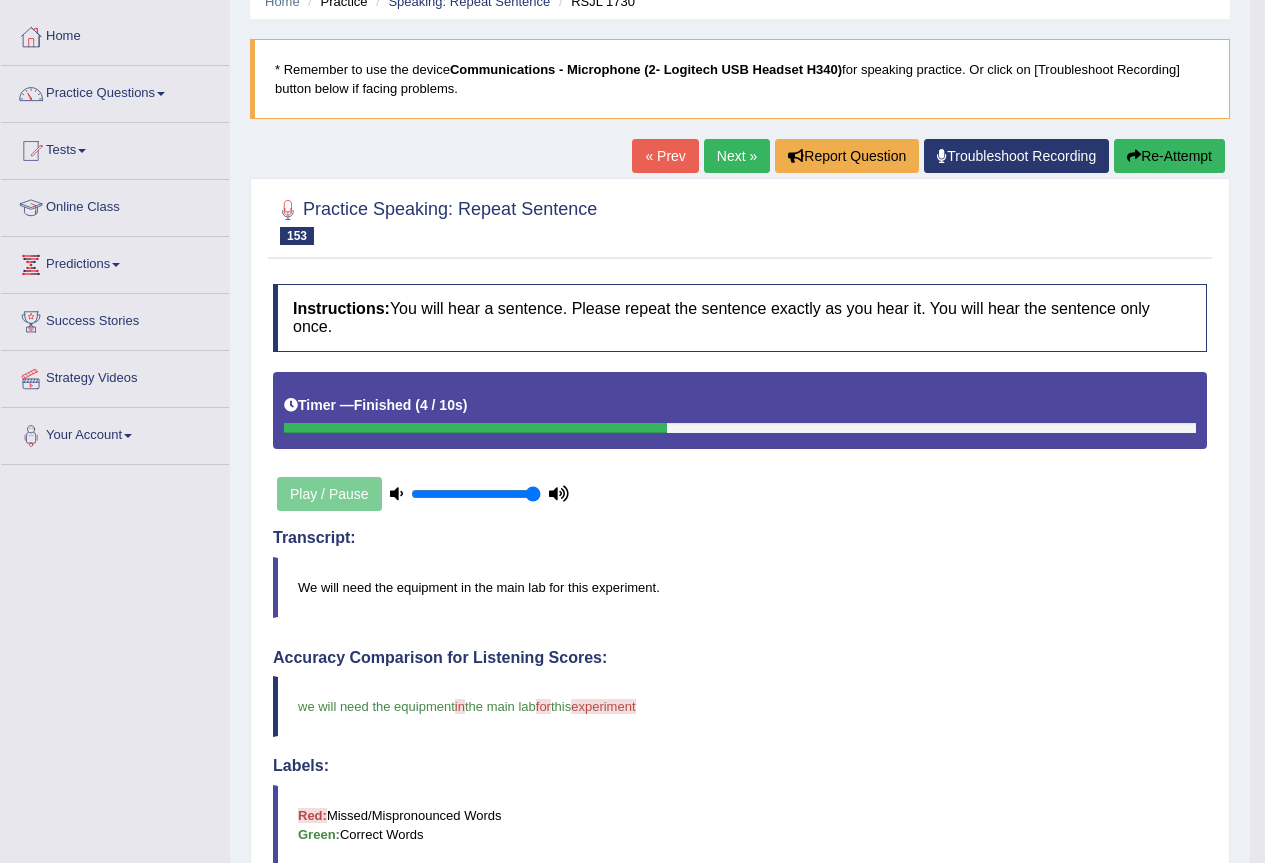 scroll, scrollTop: 87, scrollLeft: 0, axis: vertical 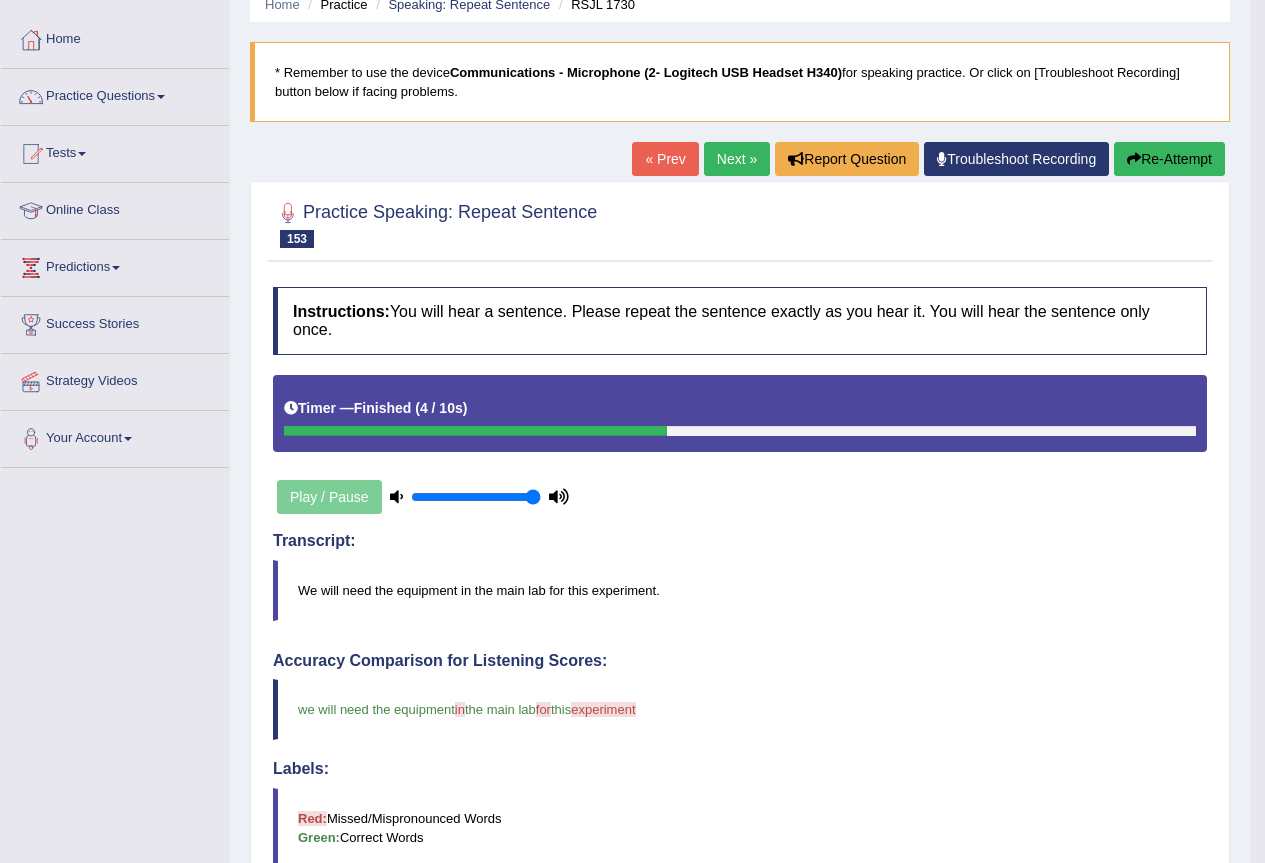 click on "Next »" at bounding box center [737, 159] 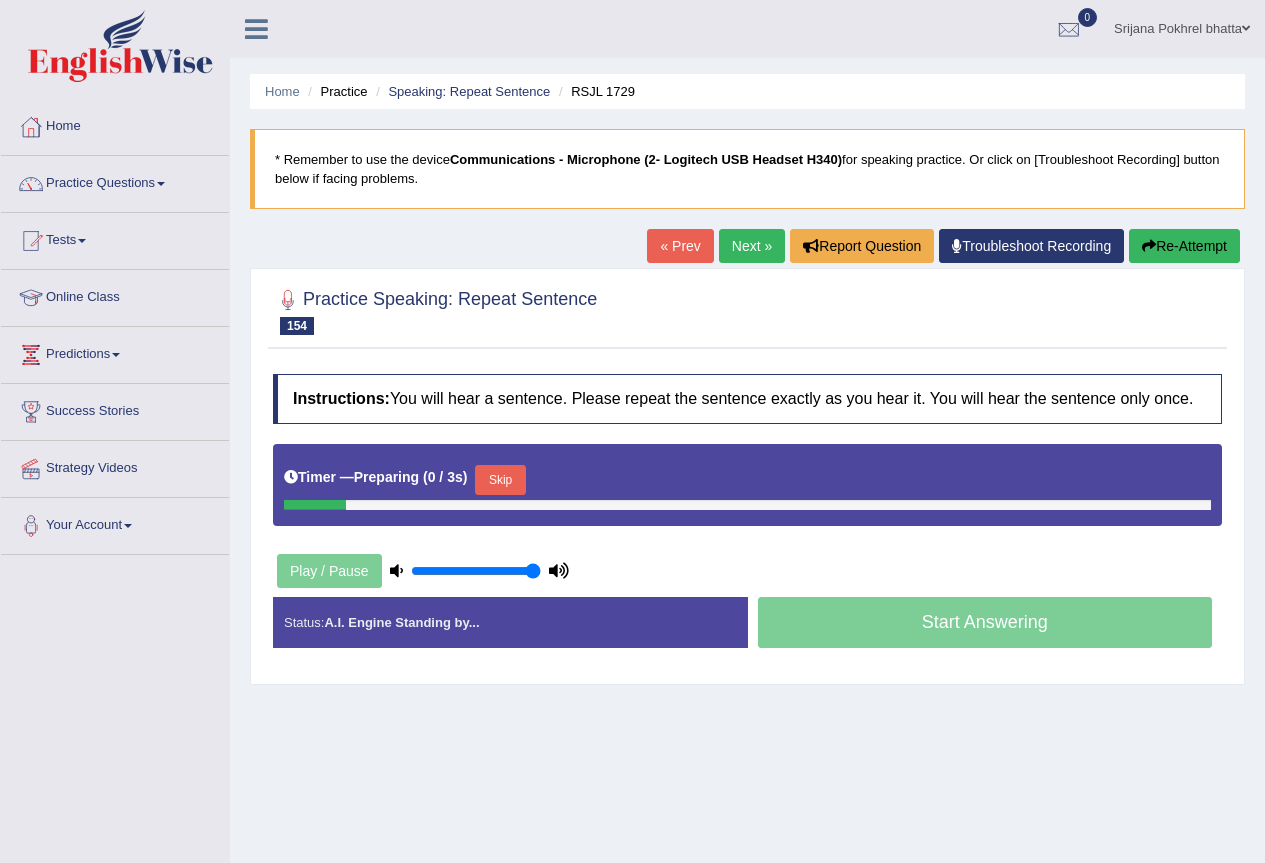 scroll, scrollTop: 0, scrollLeft: 0, axis: both 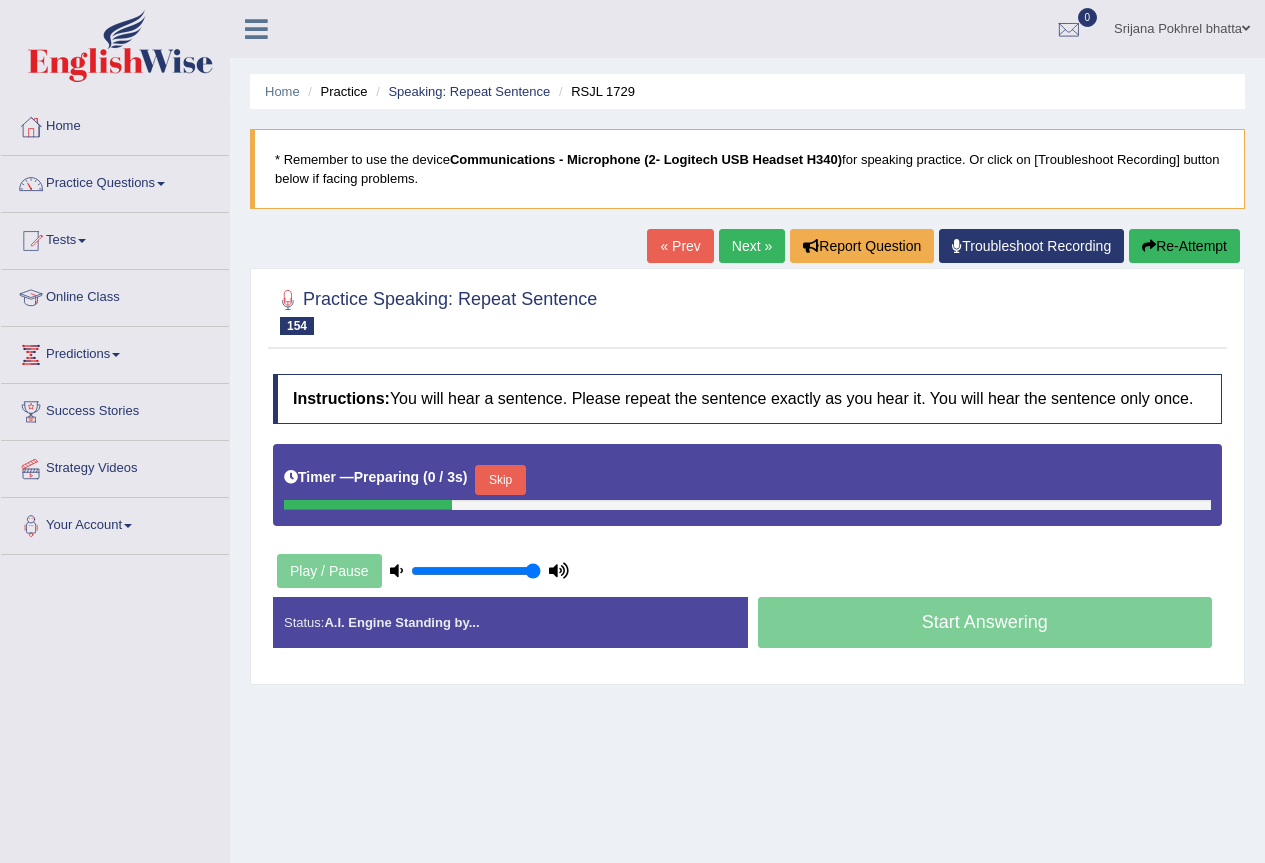 click on "Skip" at bounding box center [500, 480] 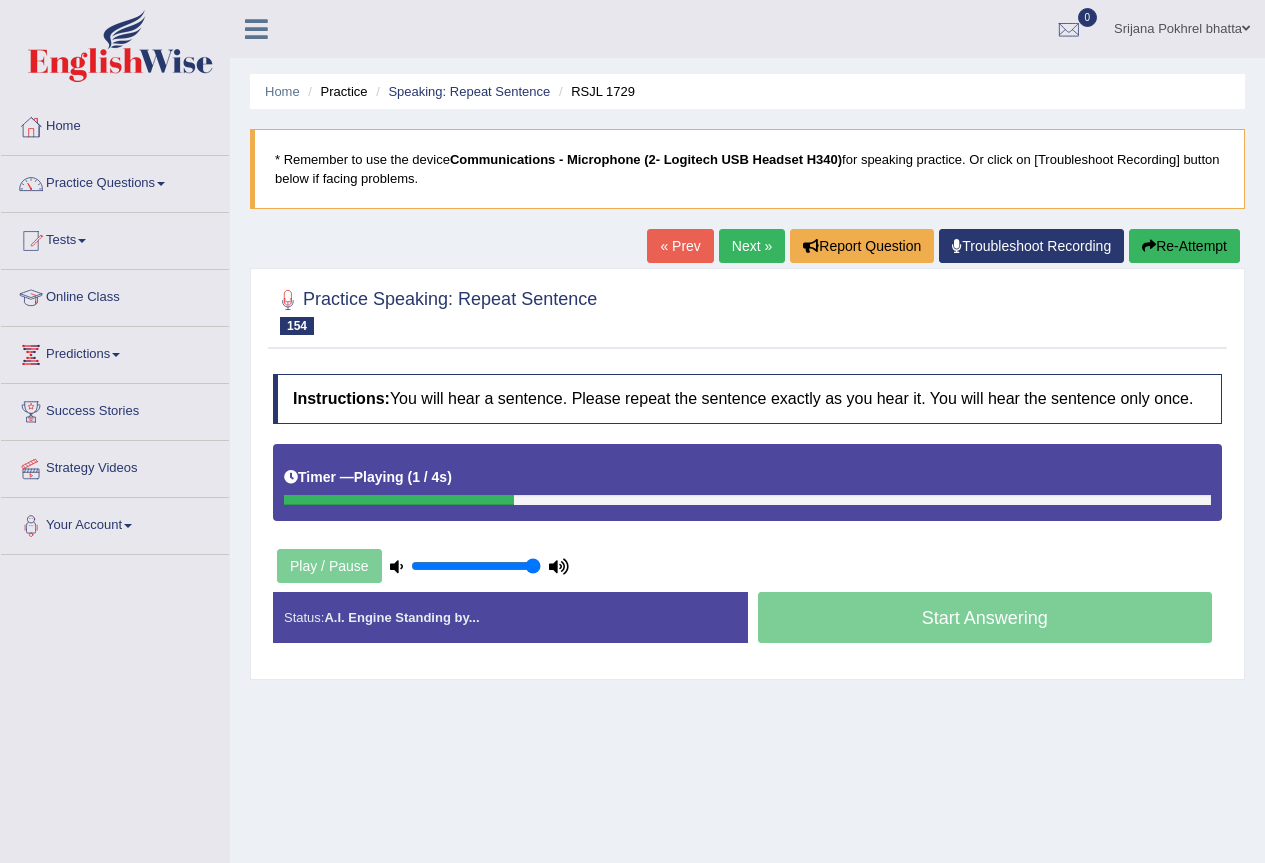 scroll, scrollTop: 187, scrollLeft: 0, axis: vertical 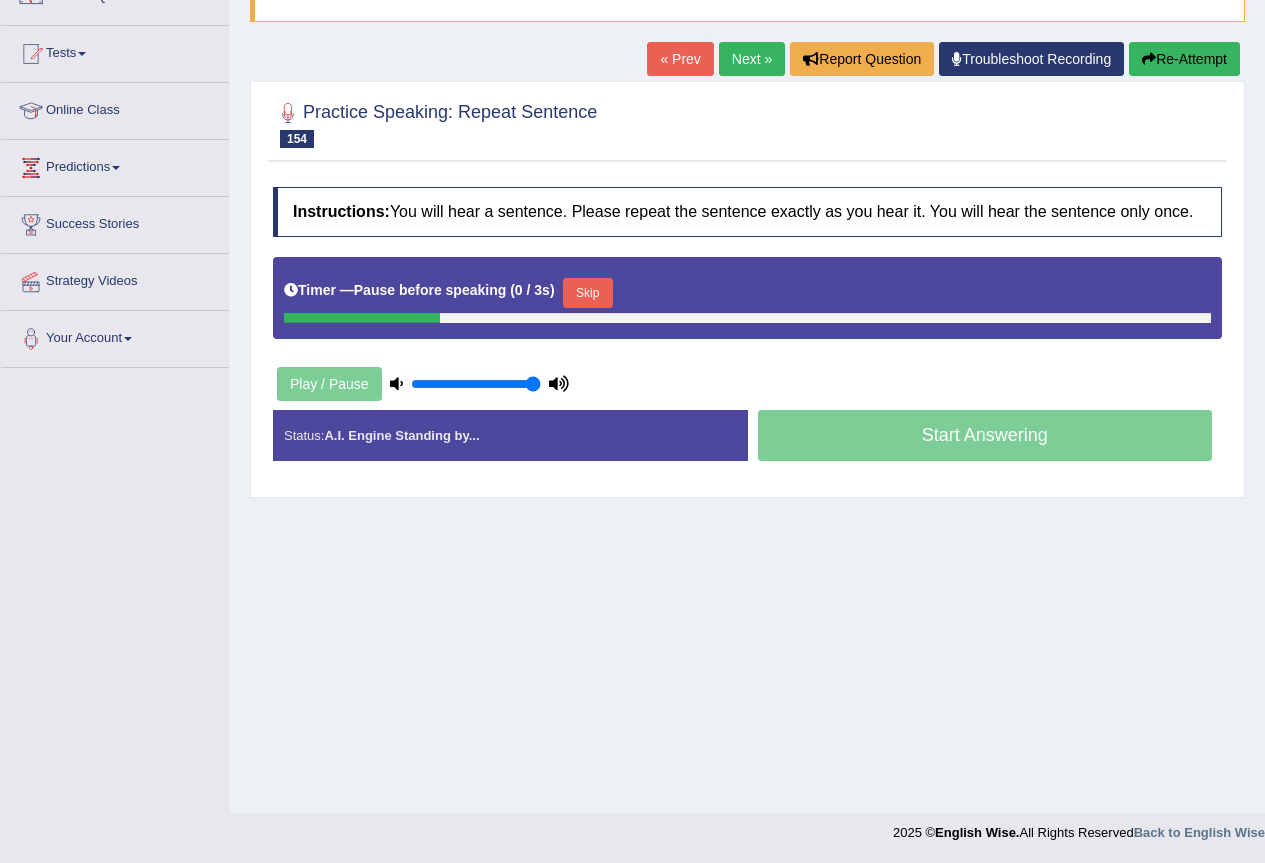 click on "Skip" at bounding box center (588, 293) 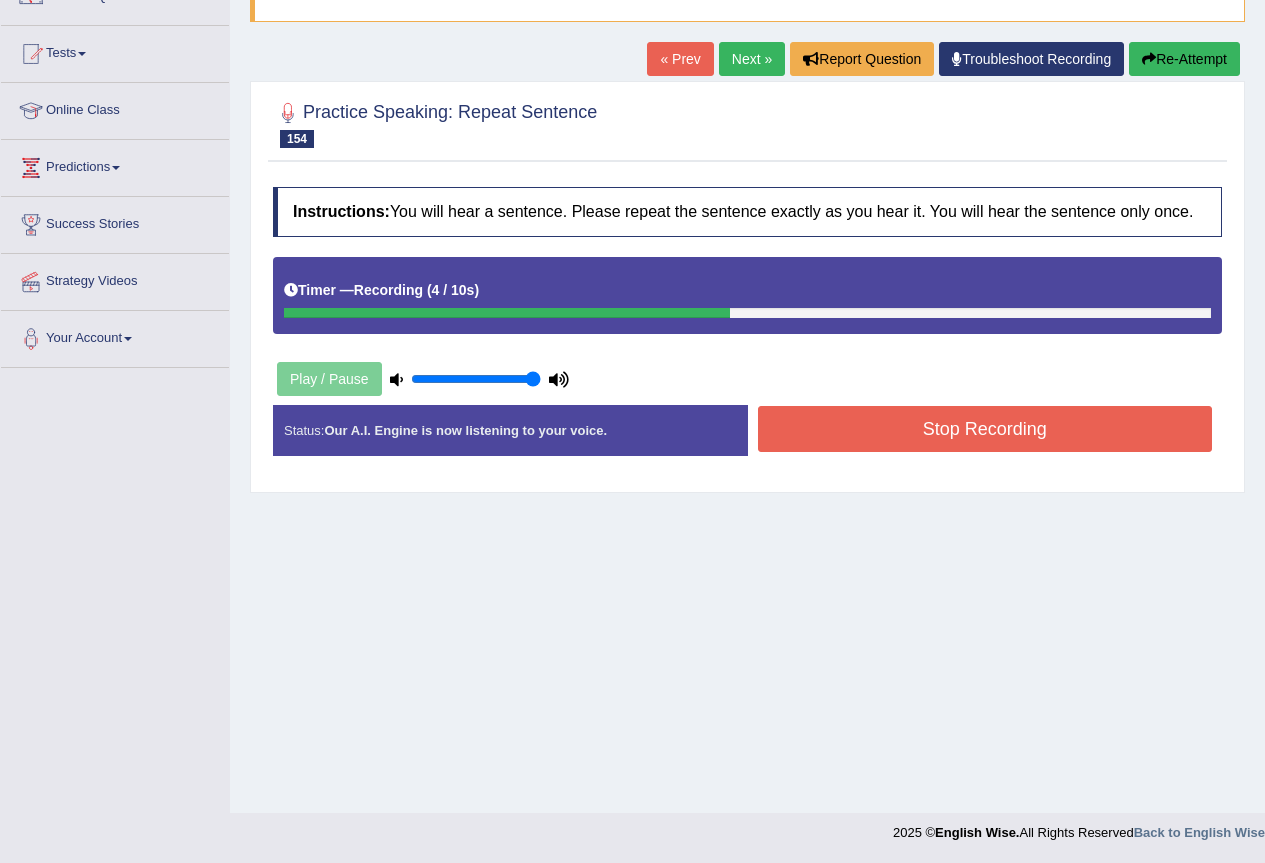 click on "Stop Recording" at bounding box center (985, 429) 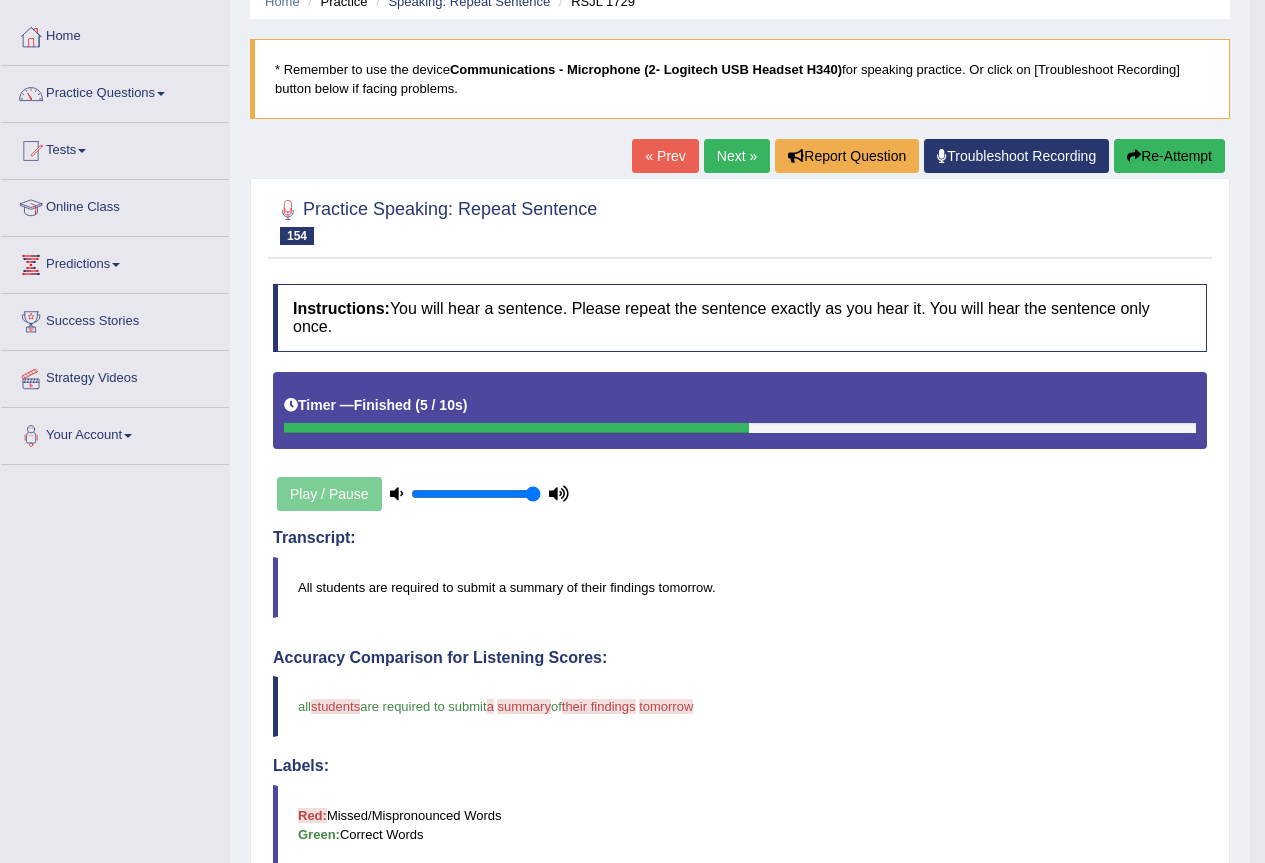 scroll, scrollTop: 87, scrollLeft: 0, axis: vertical 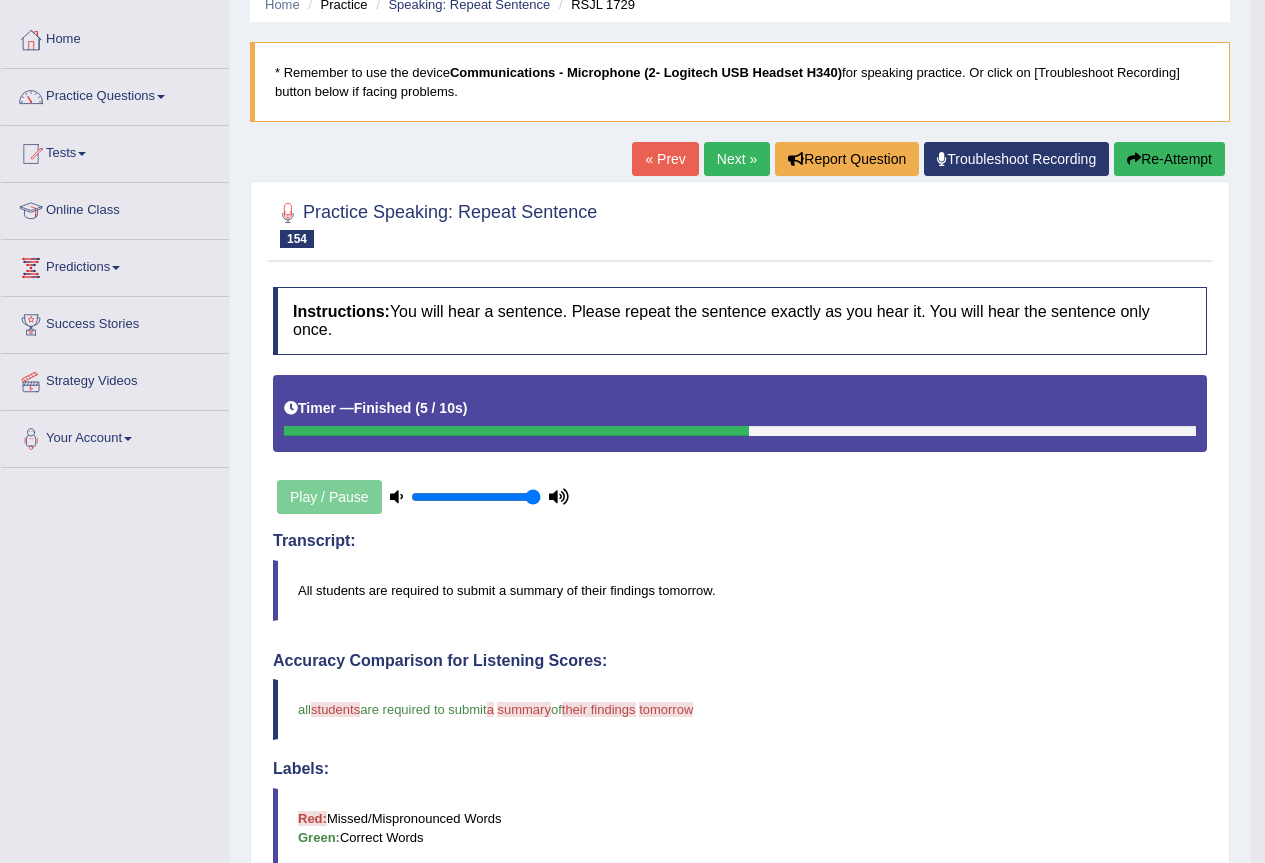 click on "Next »" at bounding box center [737, 159] 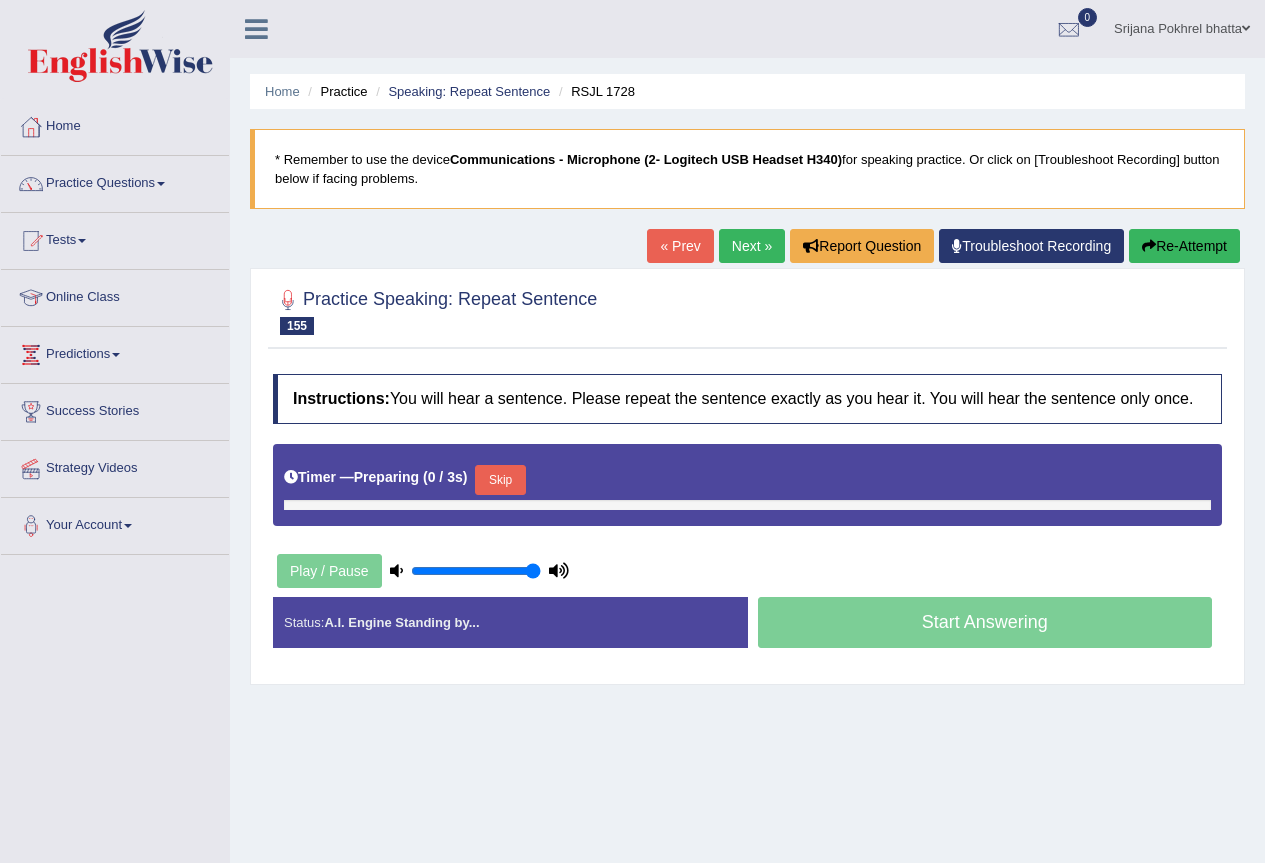 scroll, scrollTop: 0, scrollLeft: 0, axis: both 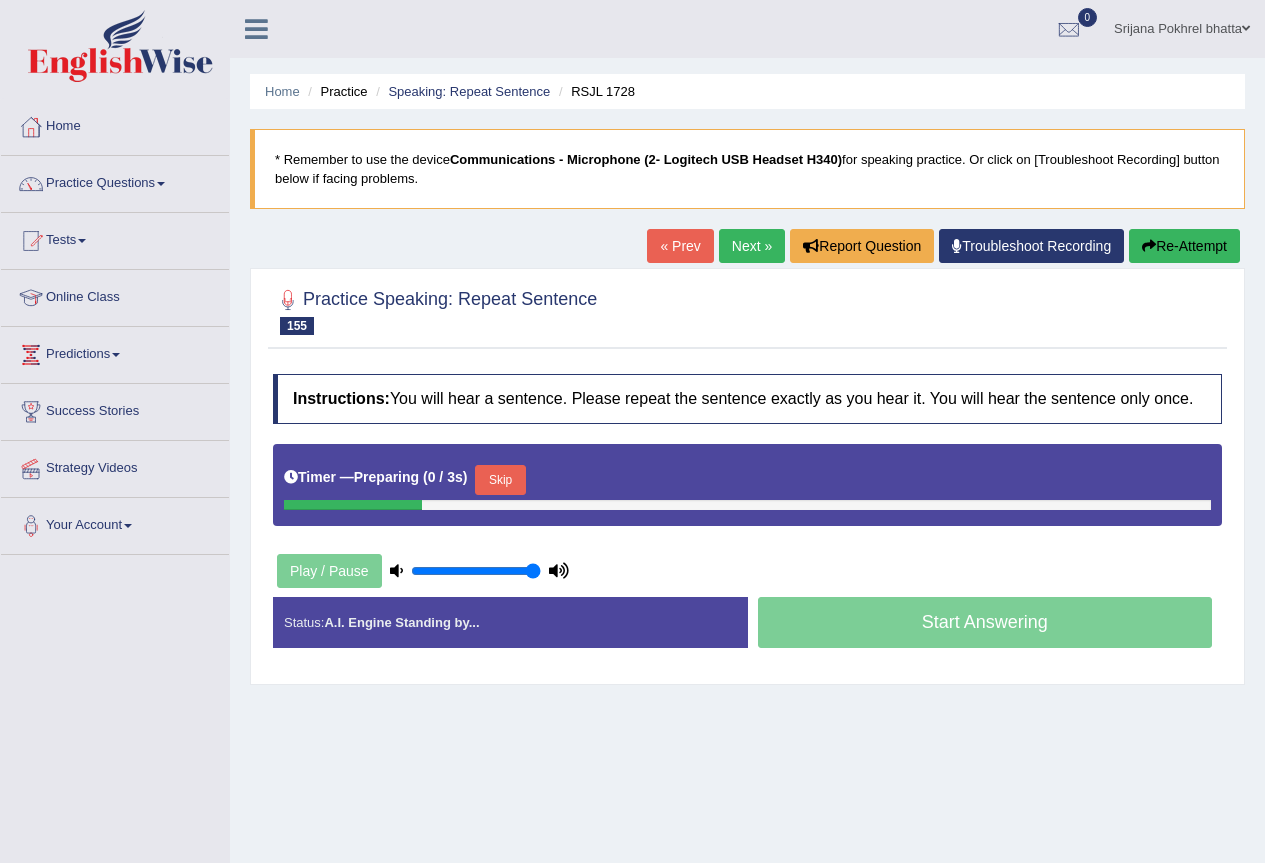 click on "Skip" at bounding box center (500, 480) 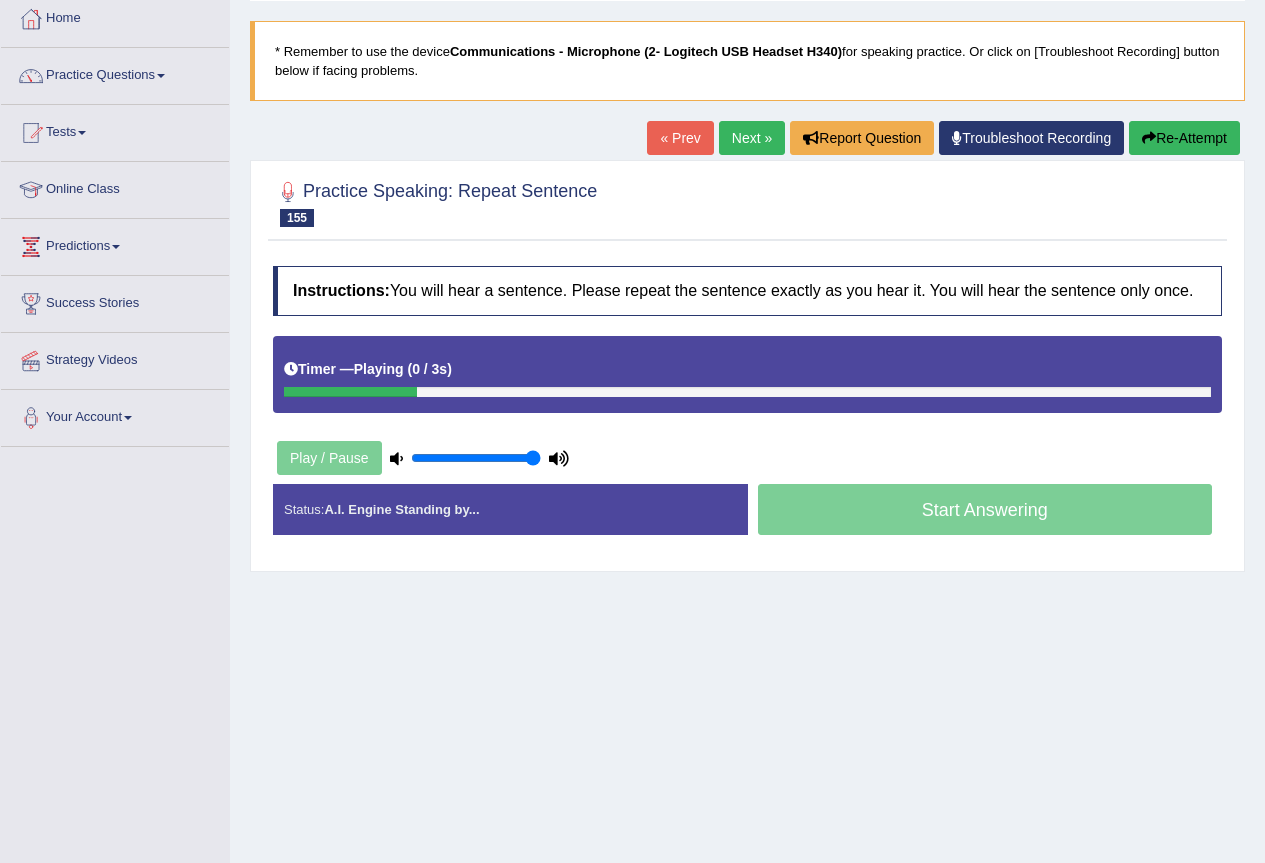 scroll, scrollTop: 187, scrollLeft: 0, axis: vertical 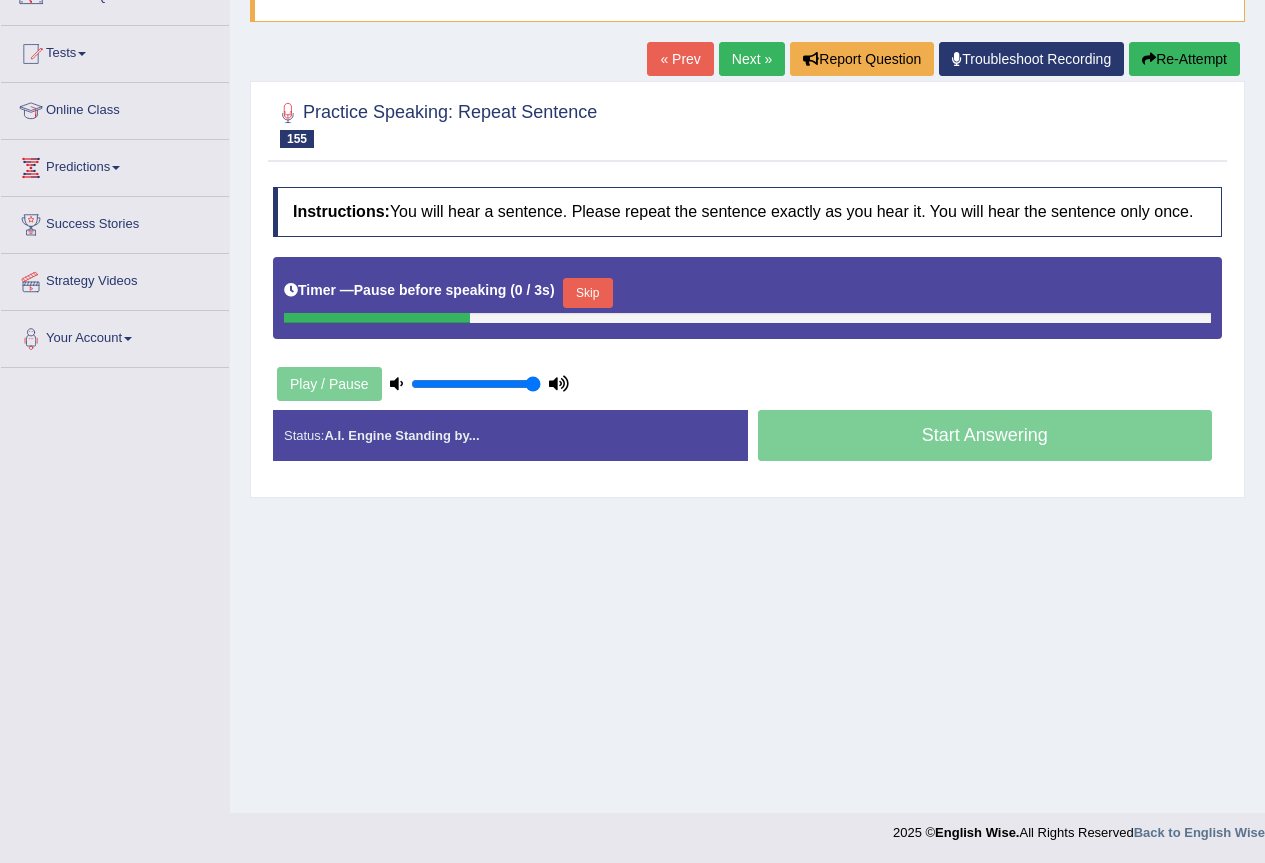click on "Skip" at bounding box center [588, 293] 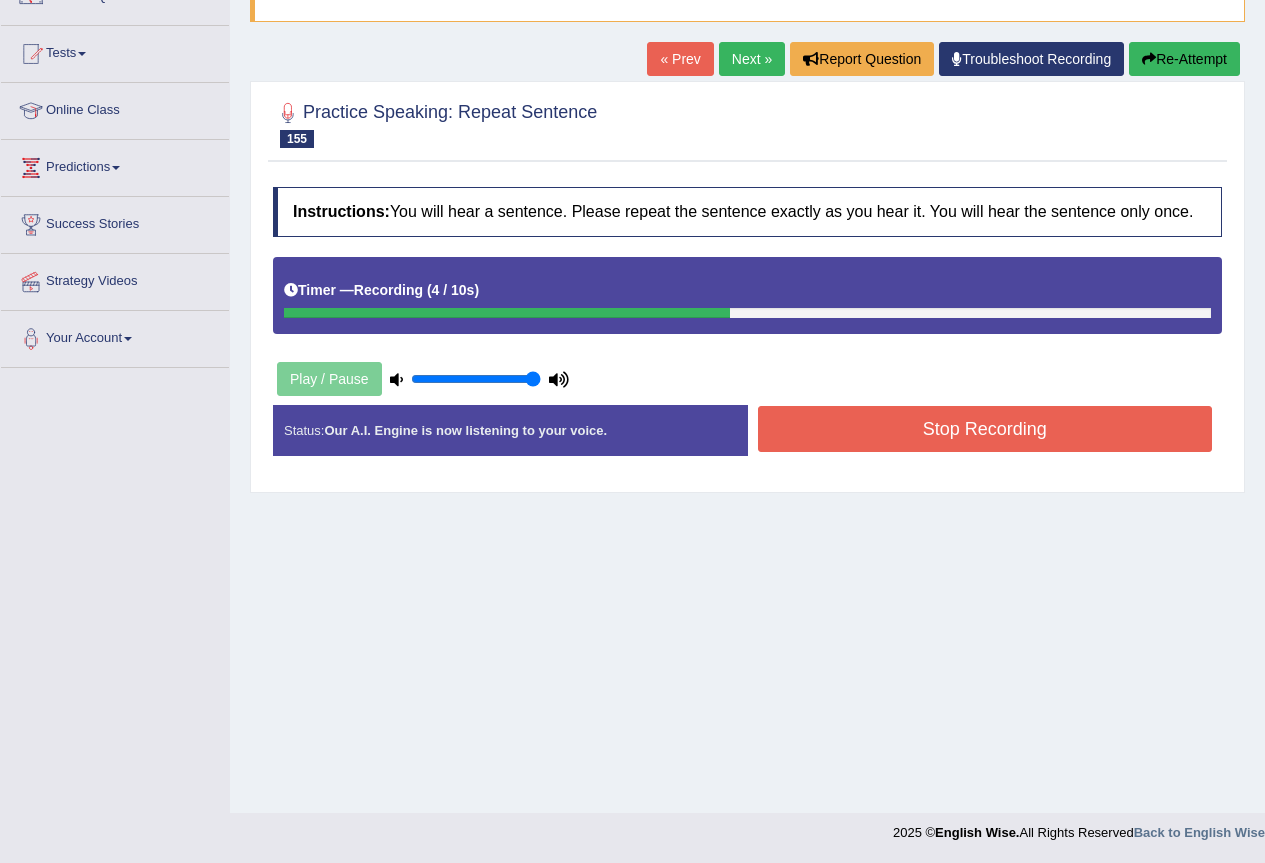 click on "Stop Recording" at bounding box center [985, 429] 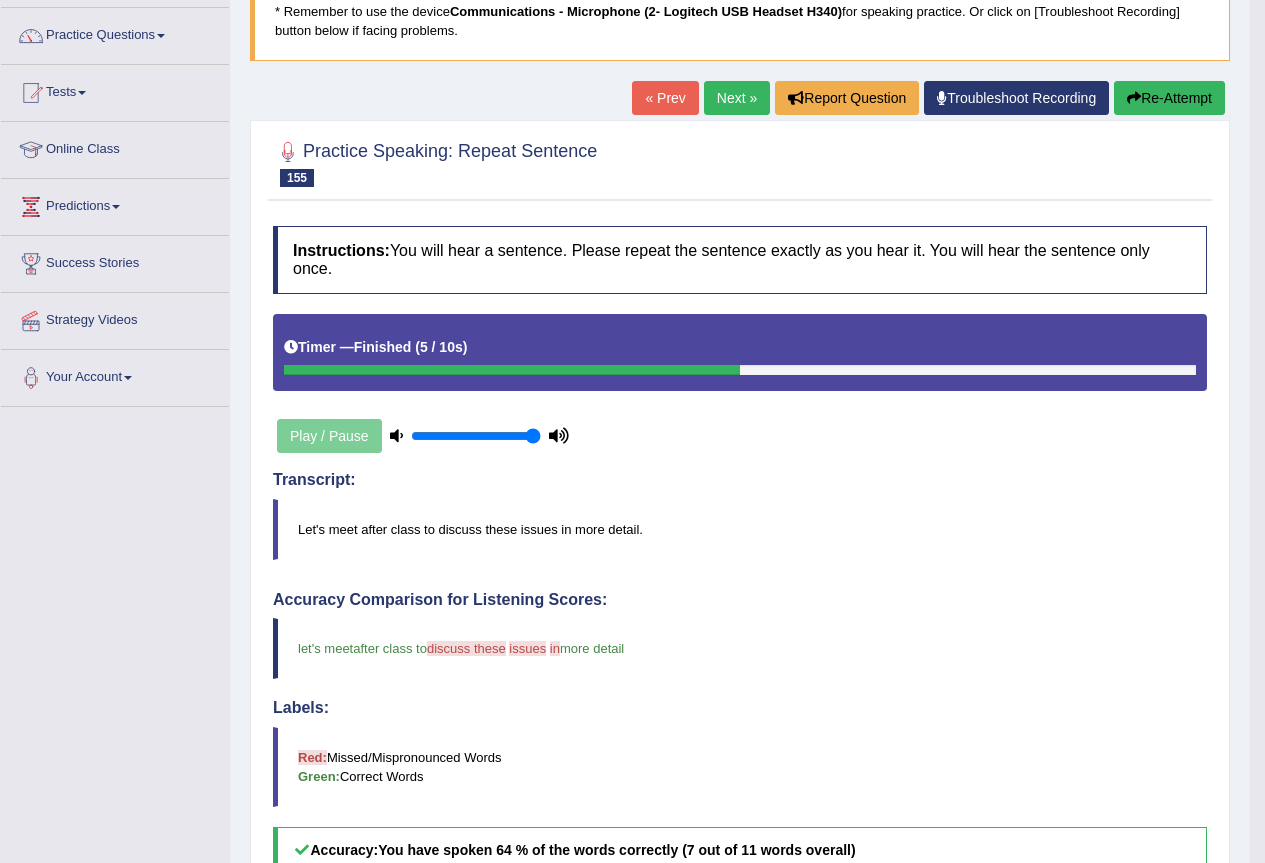 scroll, scrollTop: 109, scrollLeft: 0, axis: vertical 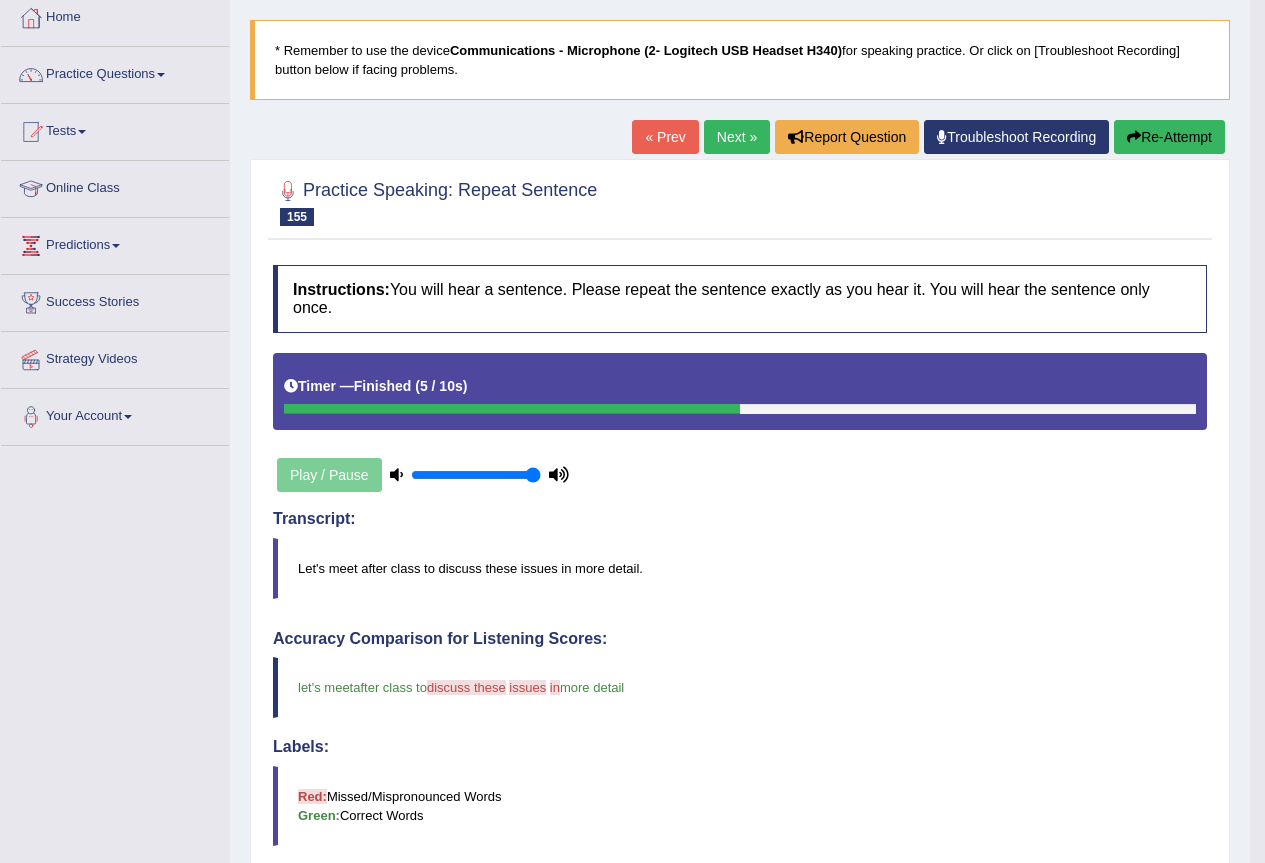 click on "Next »" at bounding box center [737, 137] 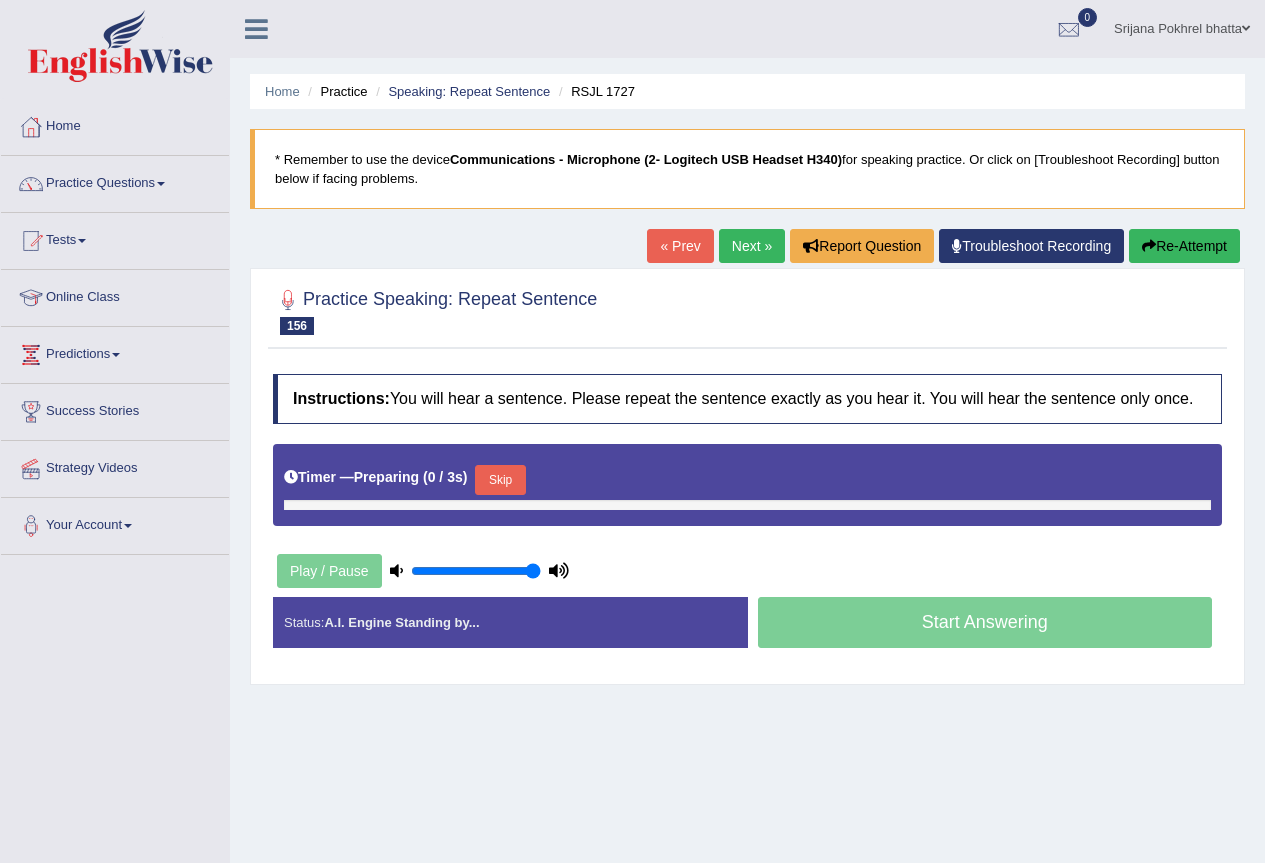 scroll, scrollTop: 0, scrollLeft: 0, axis: both 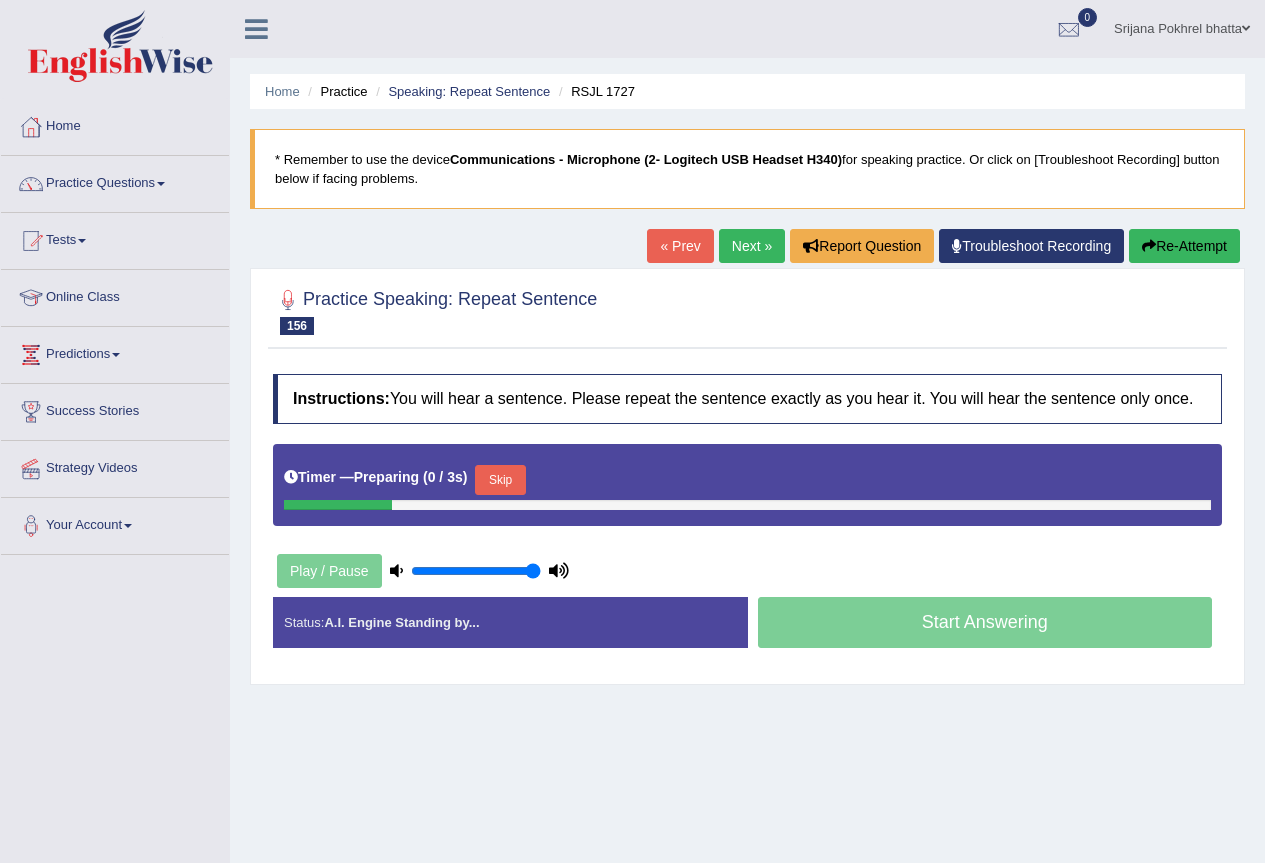 click on "Skip" at bounding box center [500, 480] 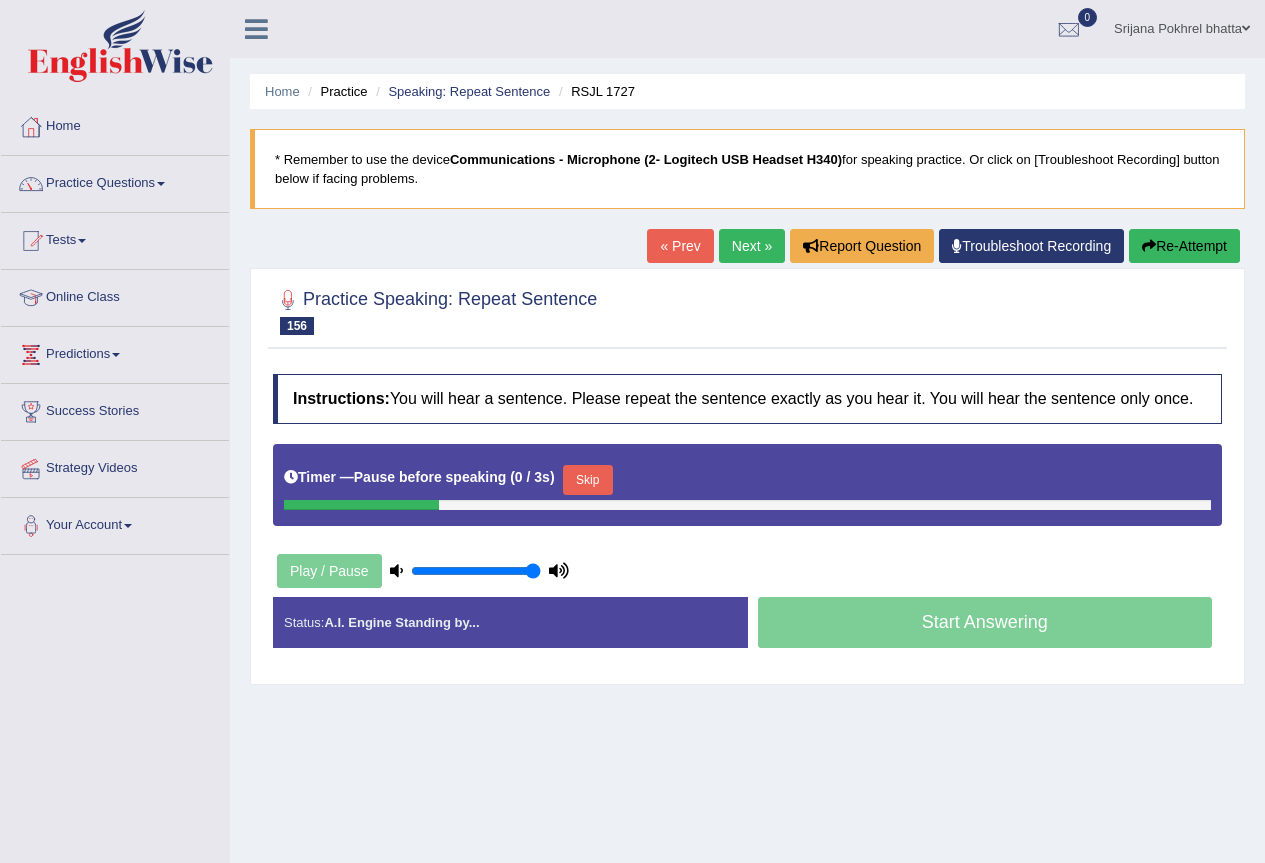 click on "Skip" at bounding box center (588, 480) 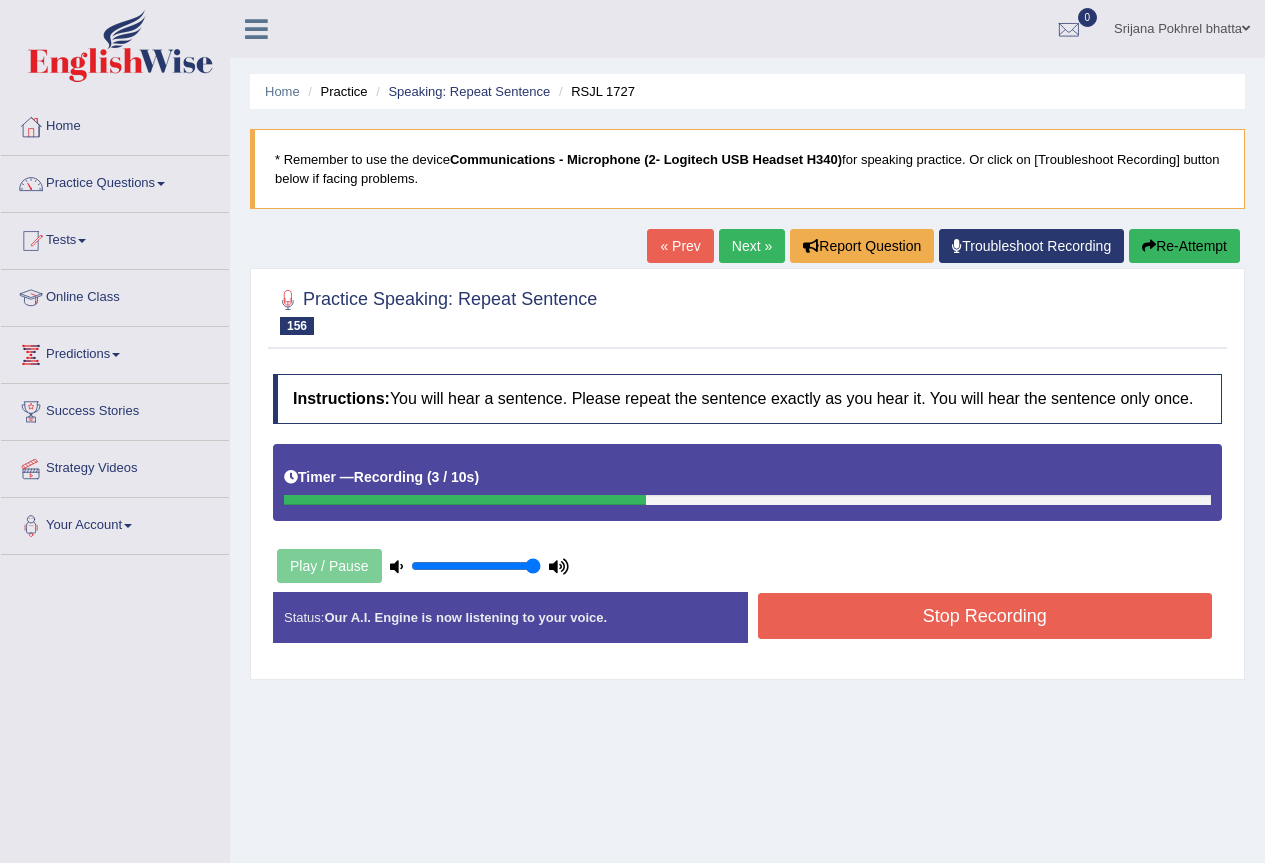 click on "Stop Recording" at bounding box center (985, 616) 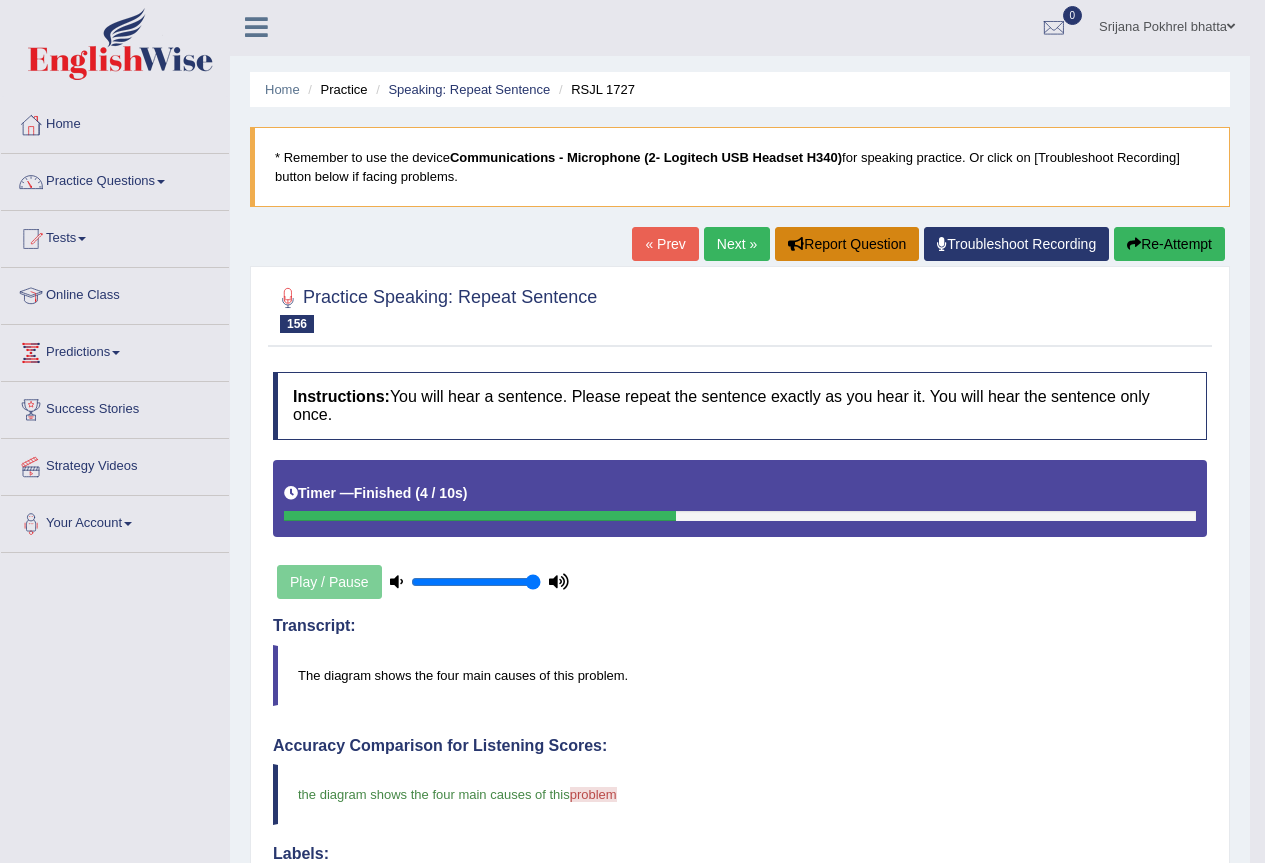 scroll, scrollTop: 0, scrollLeft: 0, axis: both 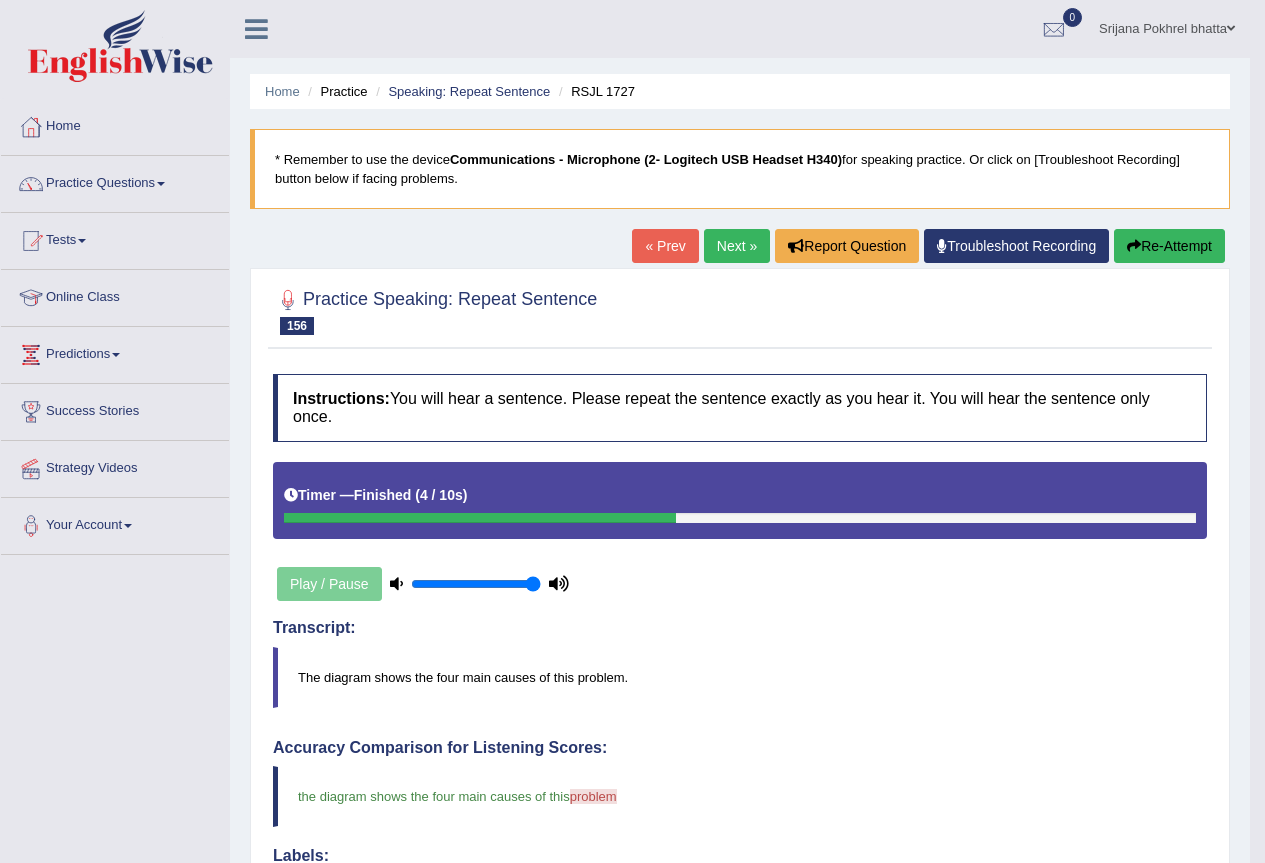 click on "Next »" at bounding box center [737, 246] 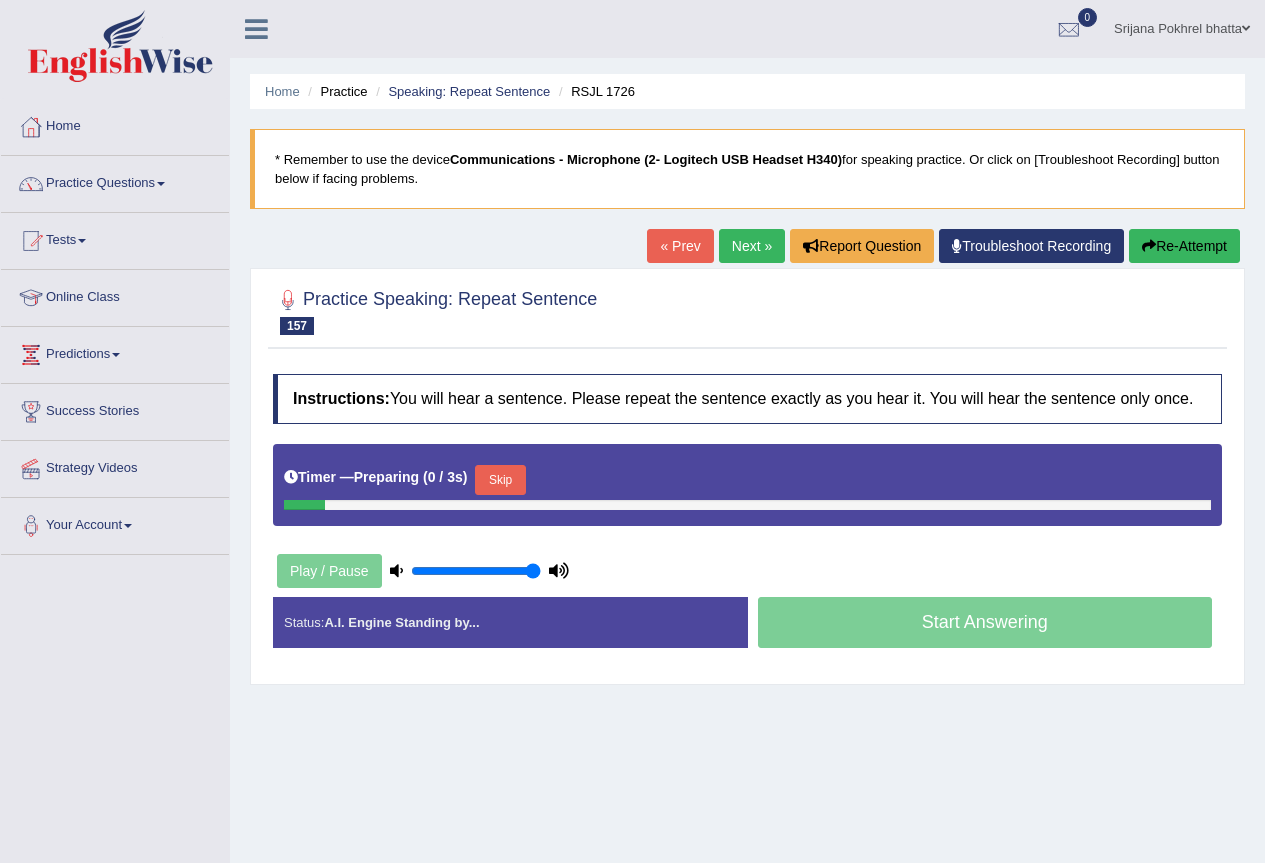 scroll, scrollTop: 0, scrollLeft: 0, axis: both 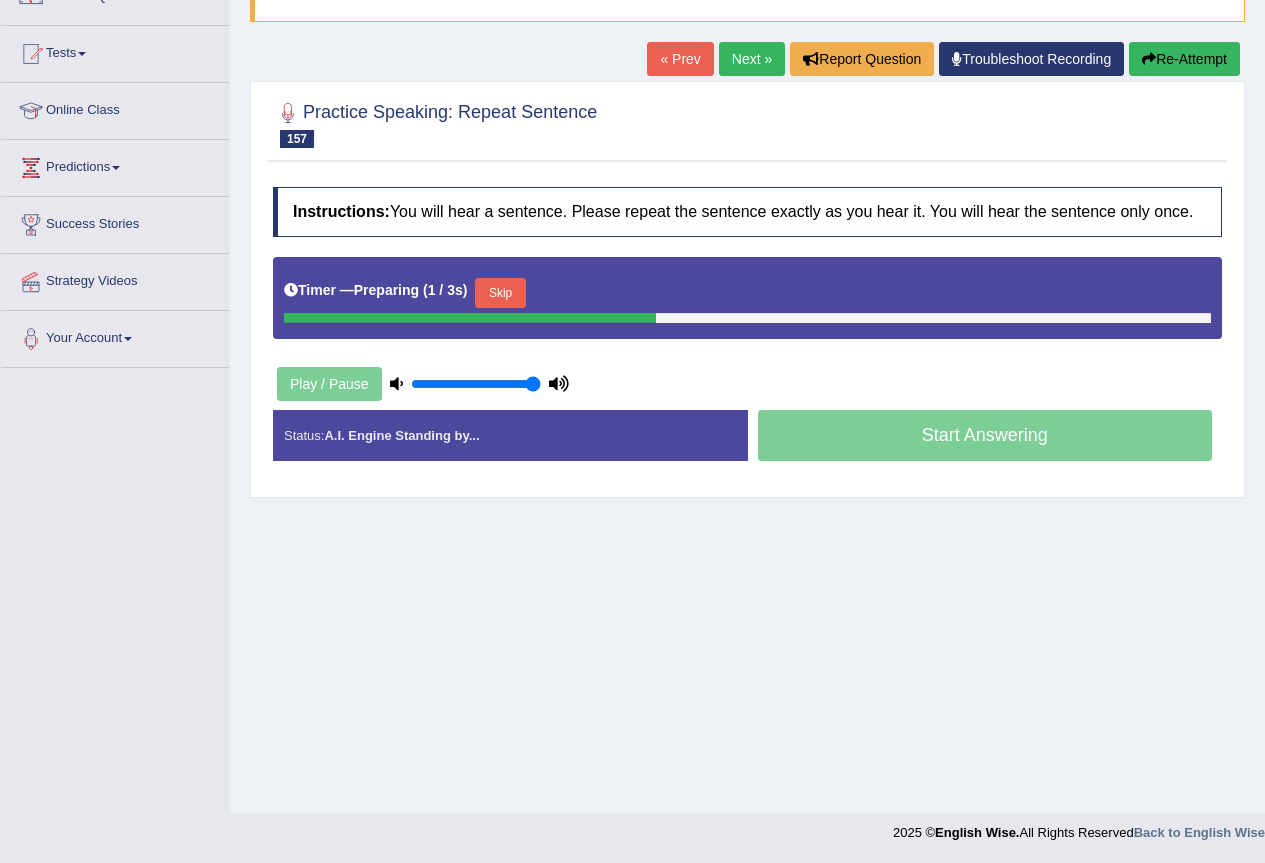 click on "Skip" at bounding box center [500, 293] 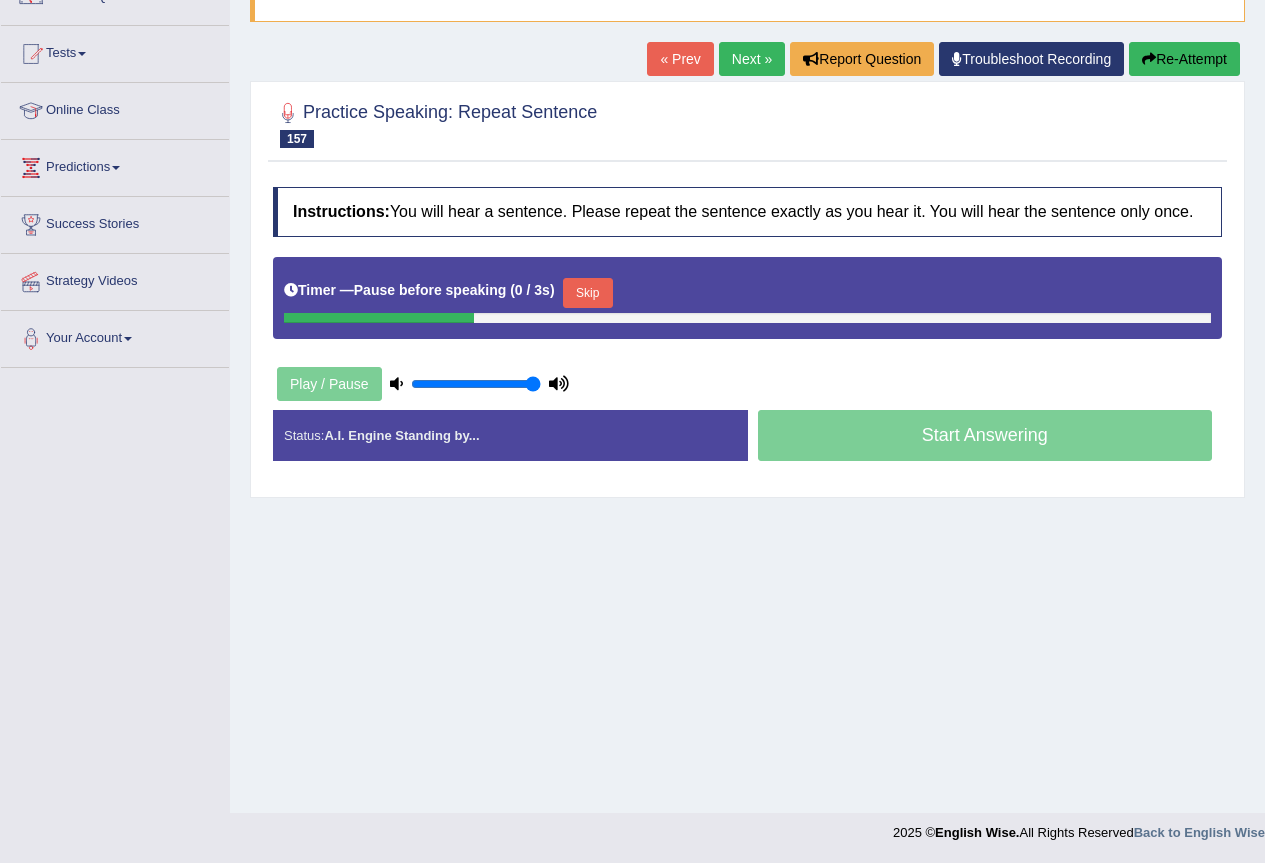 click on "Skip" at bounding box center (588, 293) 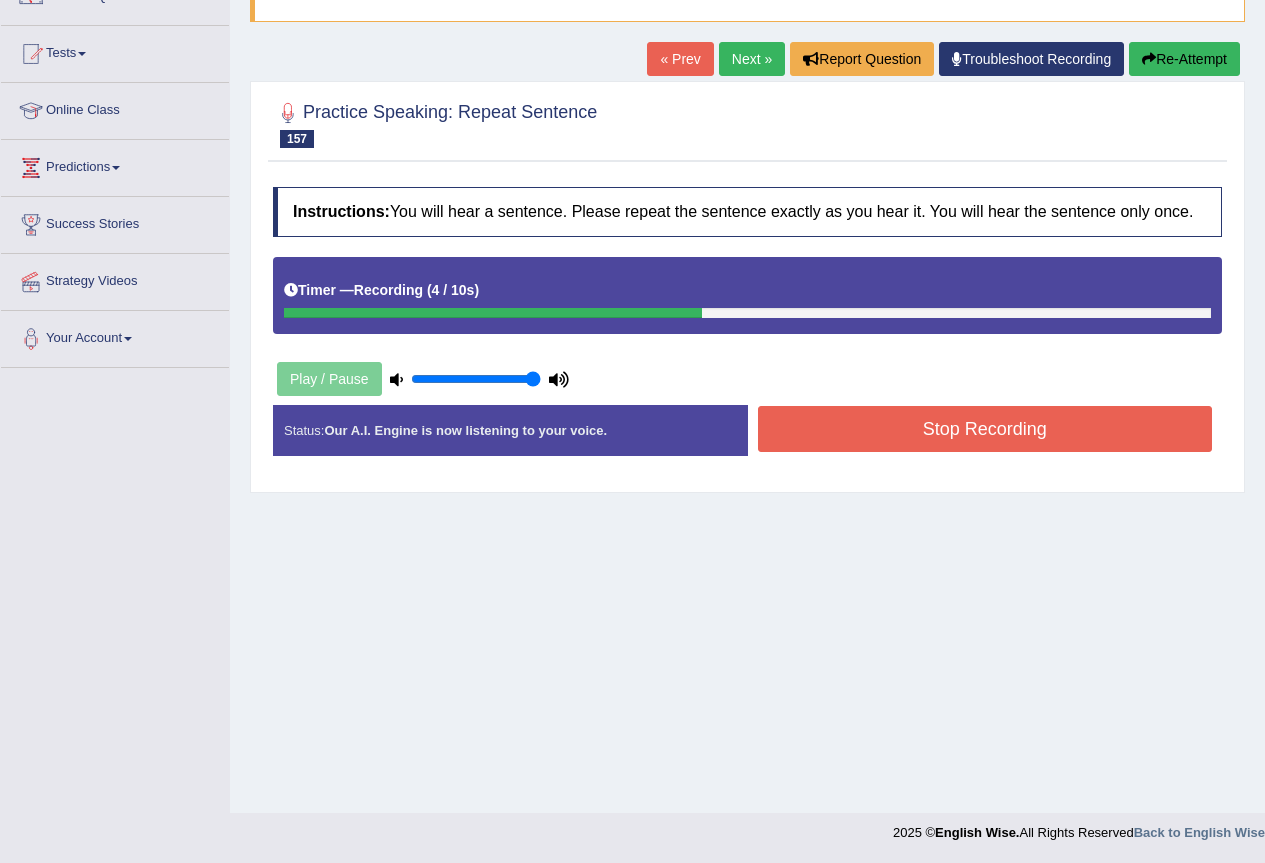 click on "Stop Recording" at bounding box center (985, 429) 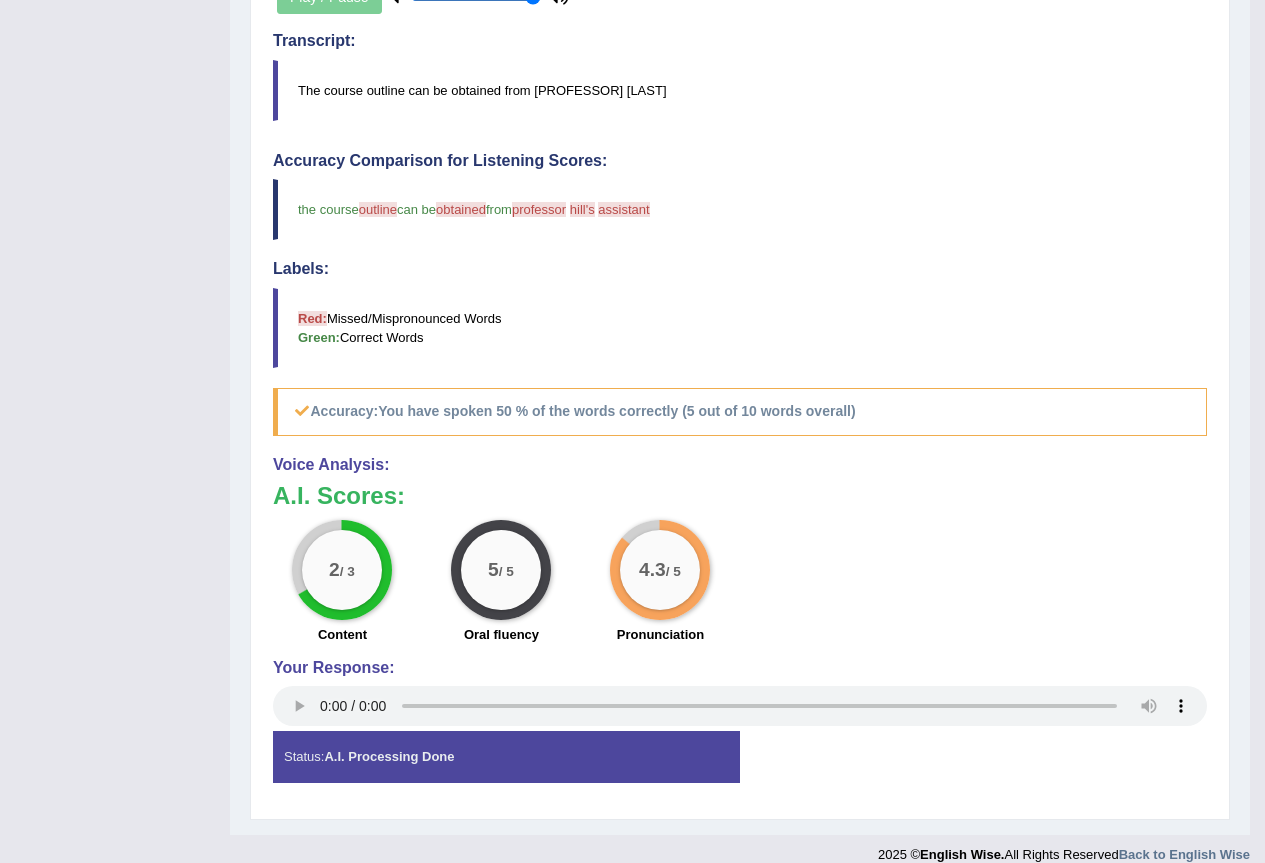 scroll, scrollTop: 87, scrollLeft: 0, axis: vertical 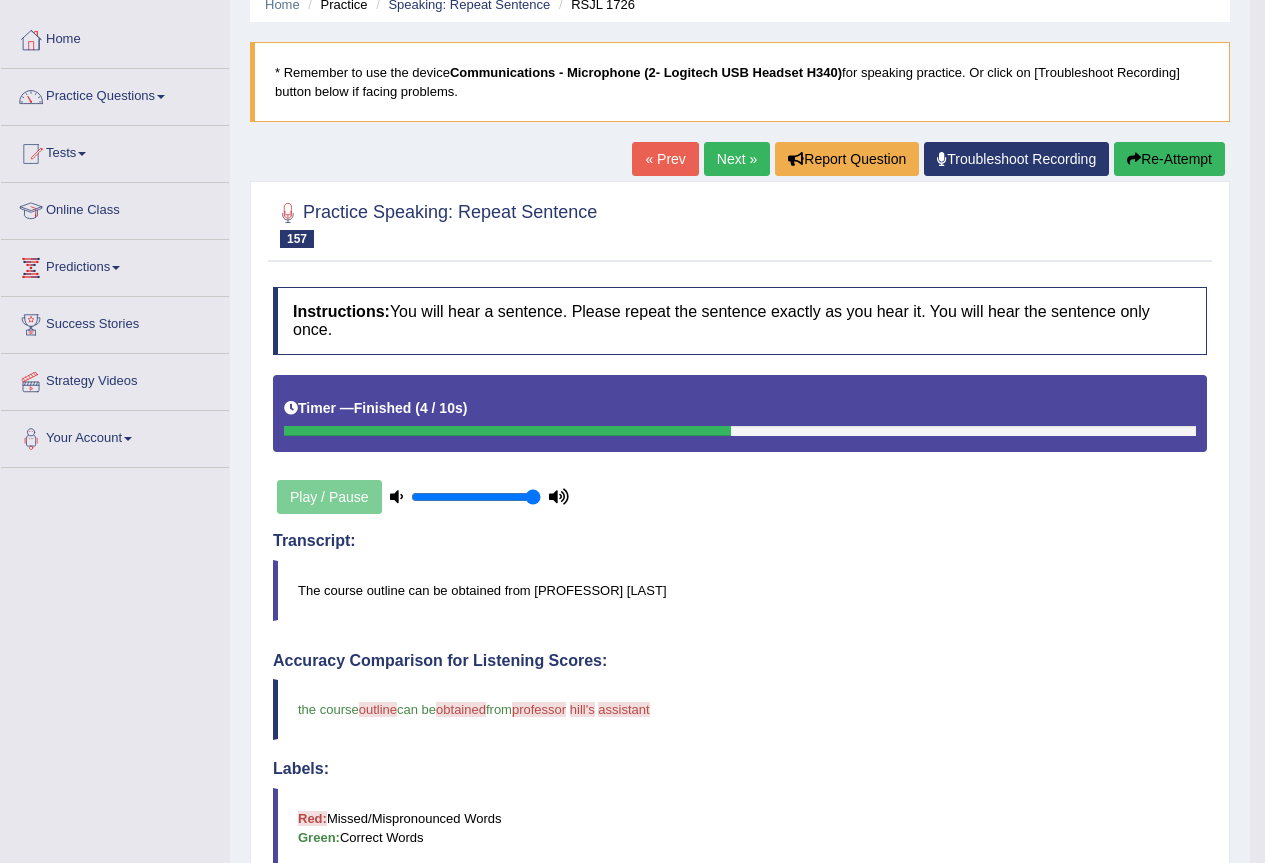 click on "Next »" at bounding box center [737, 159] 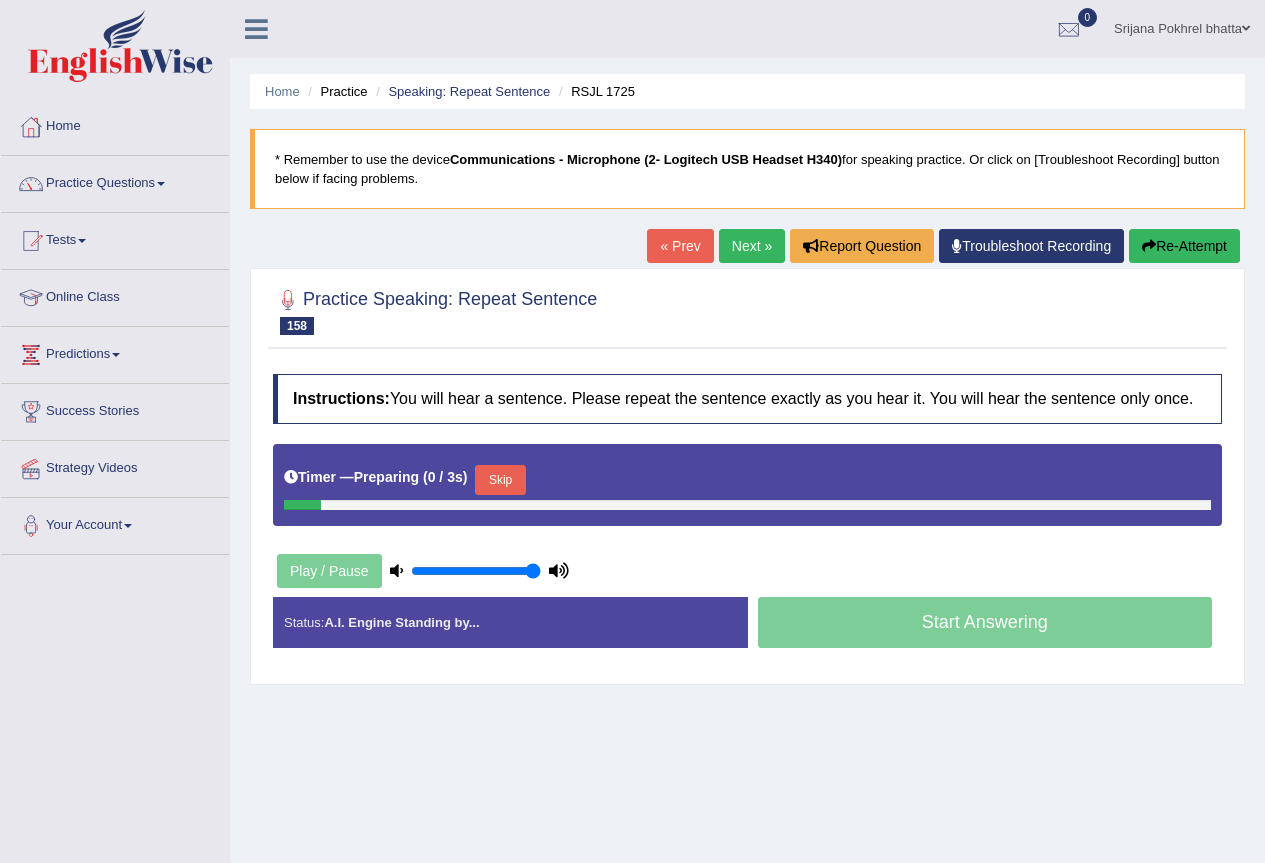 scroll, scrollTop: 0, scrollLeft: 0, axis: both 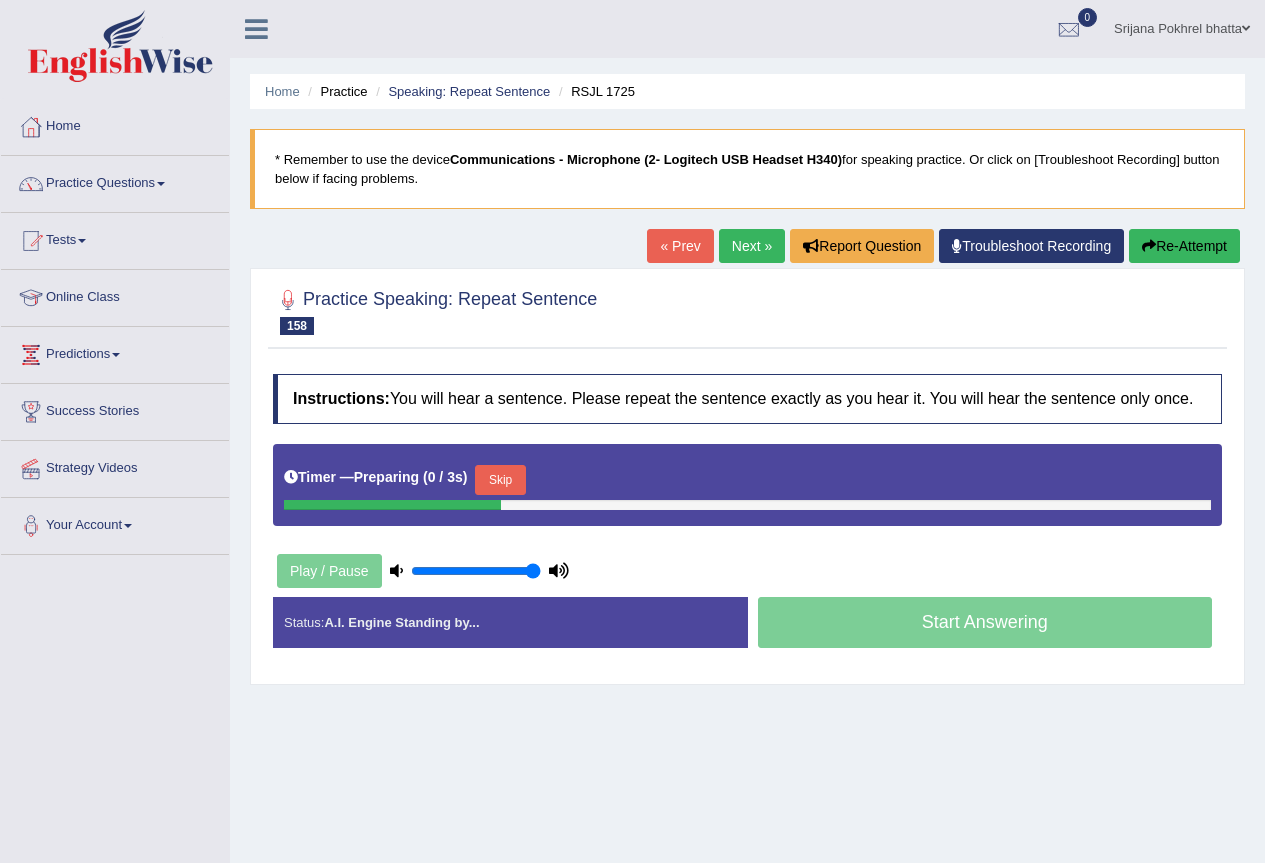 click on "Skip" at bounding box center (500, 480) 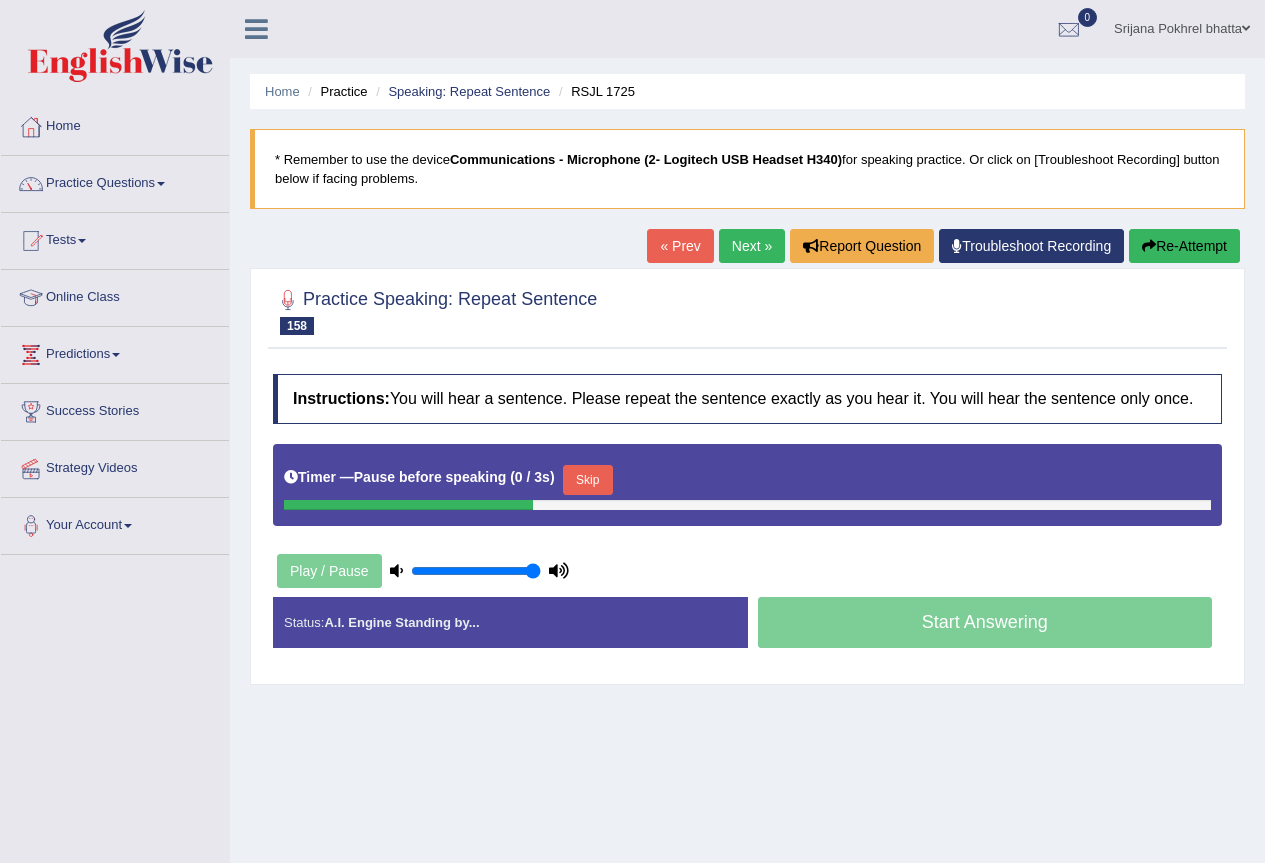 click on "Skip" at bounding box center (588, 480) 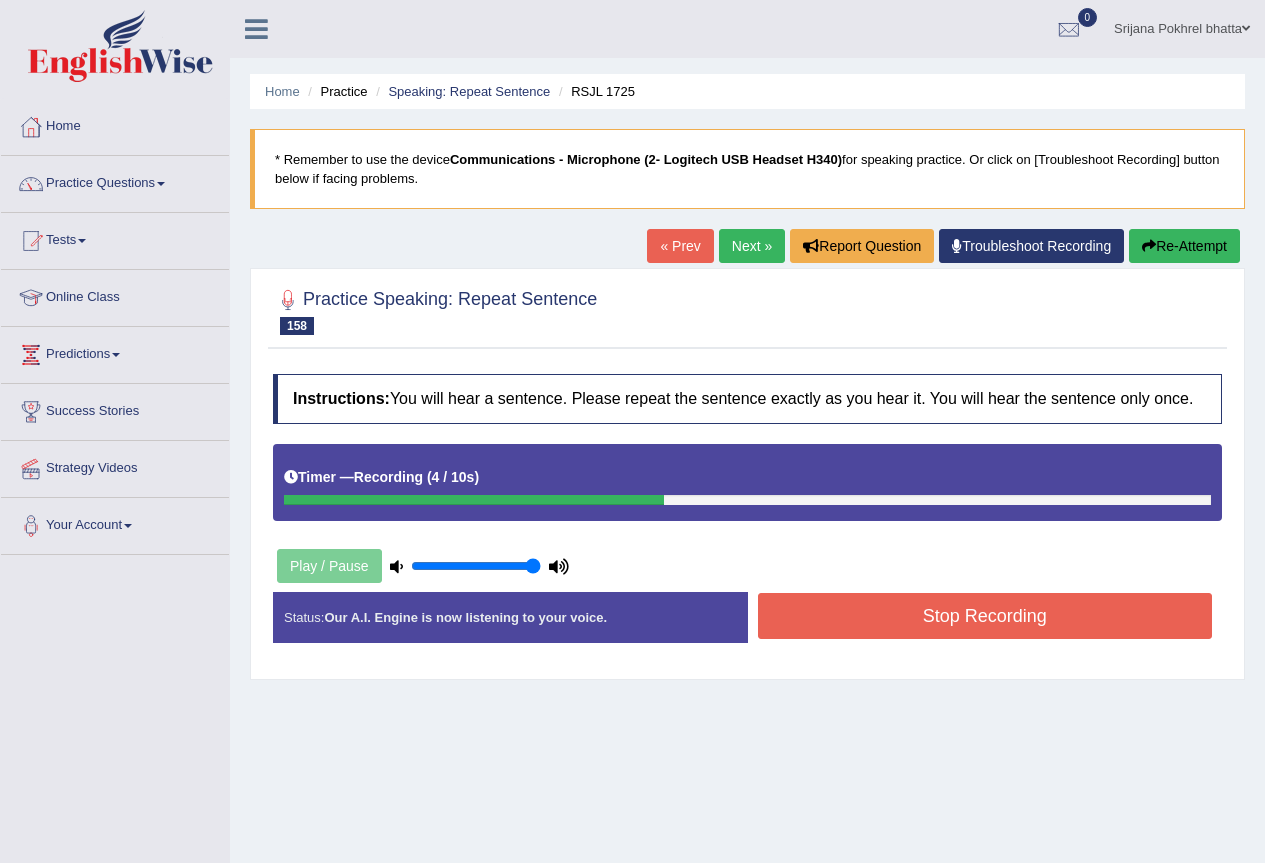 click on "Stop Recording" at bounding box center (985, 616) 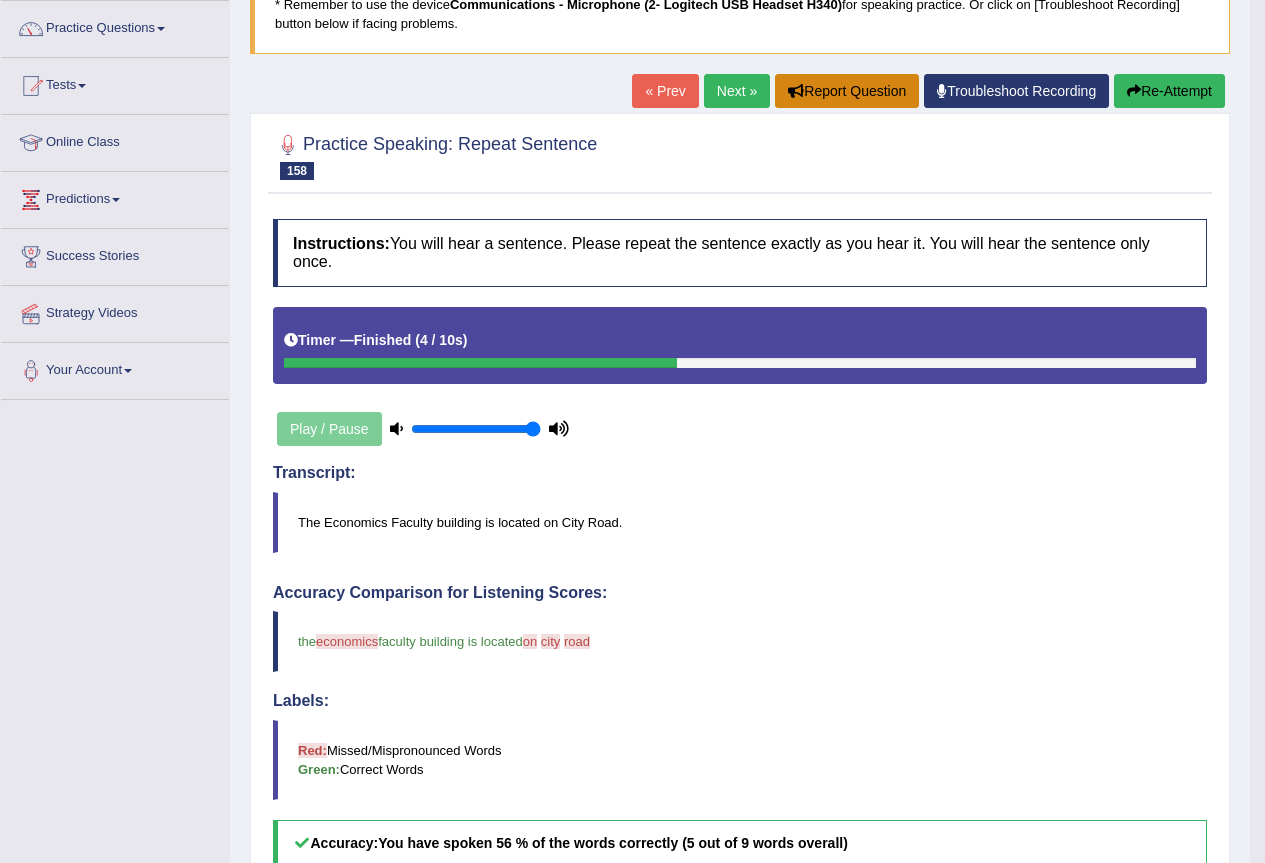 scroll, scrollTop: 0, scrollLeft: 0, axis: both 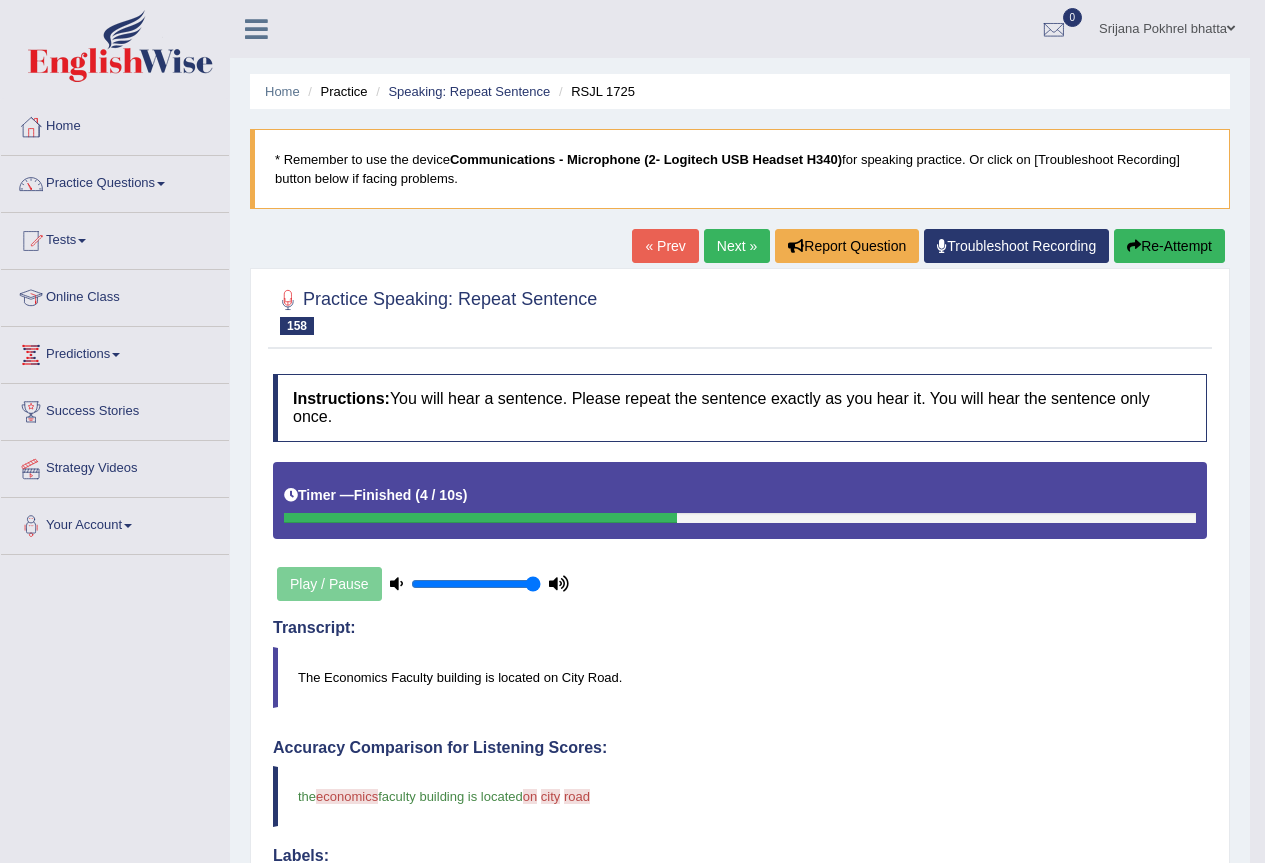 click on "Next »" at bounding box center (737, 246) 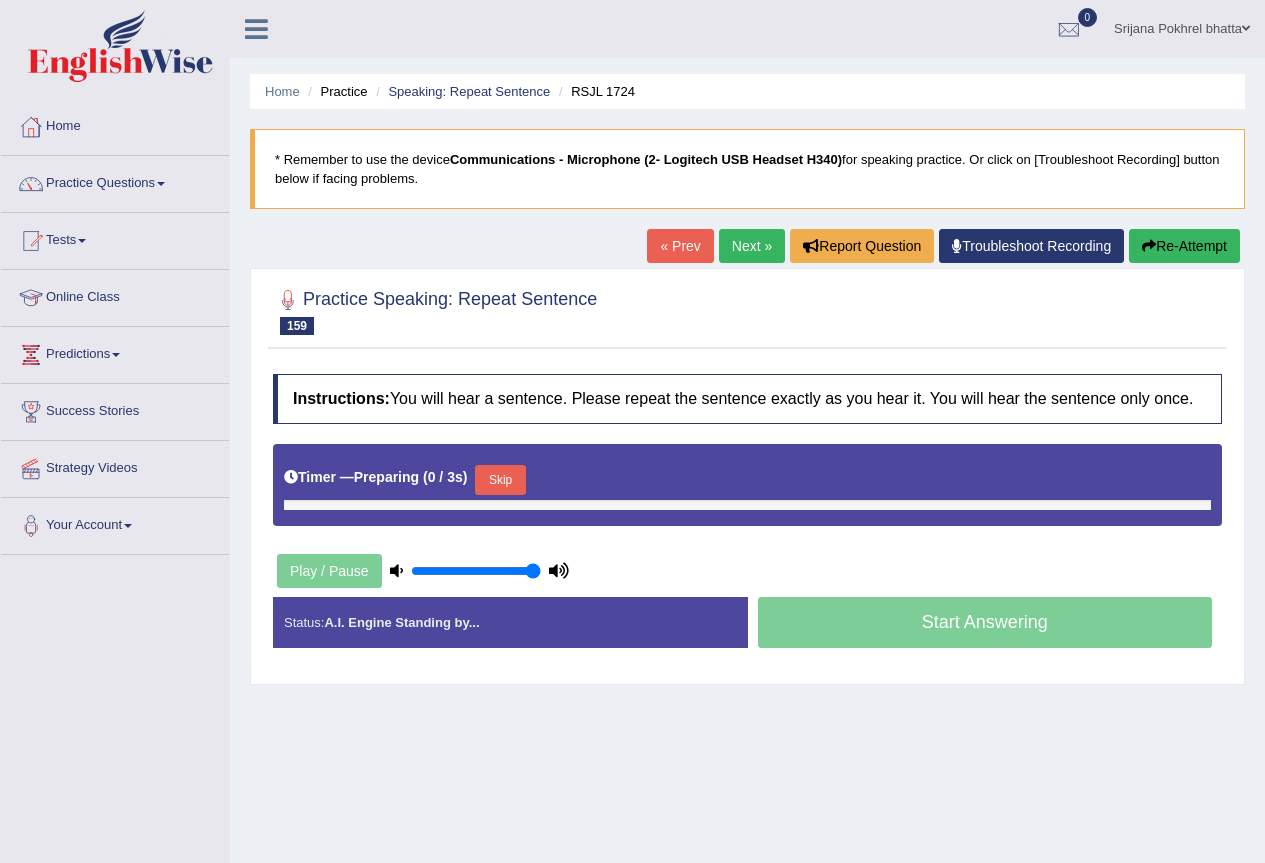 scroll, scrollTop: 0, scrollLeft: 0, axis: both 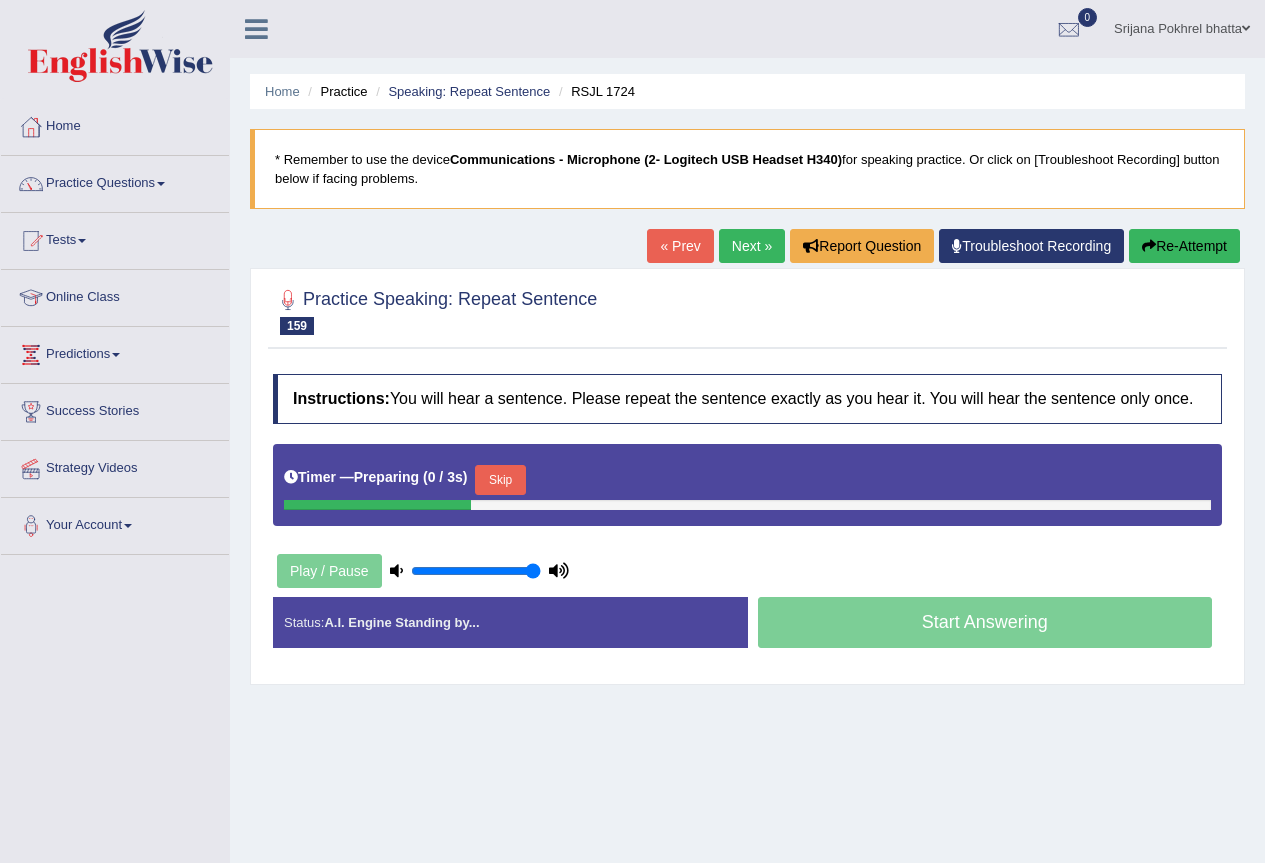 click on "Skip" at bounding box center [500, 480] 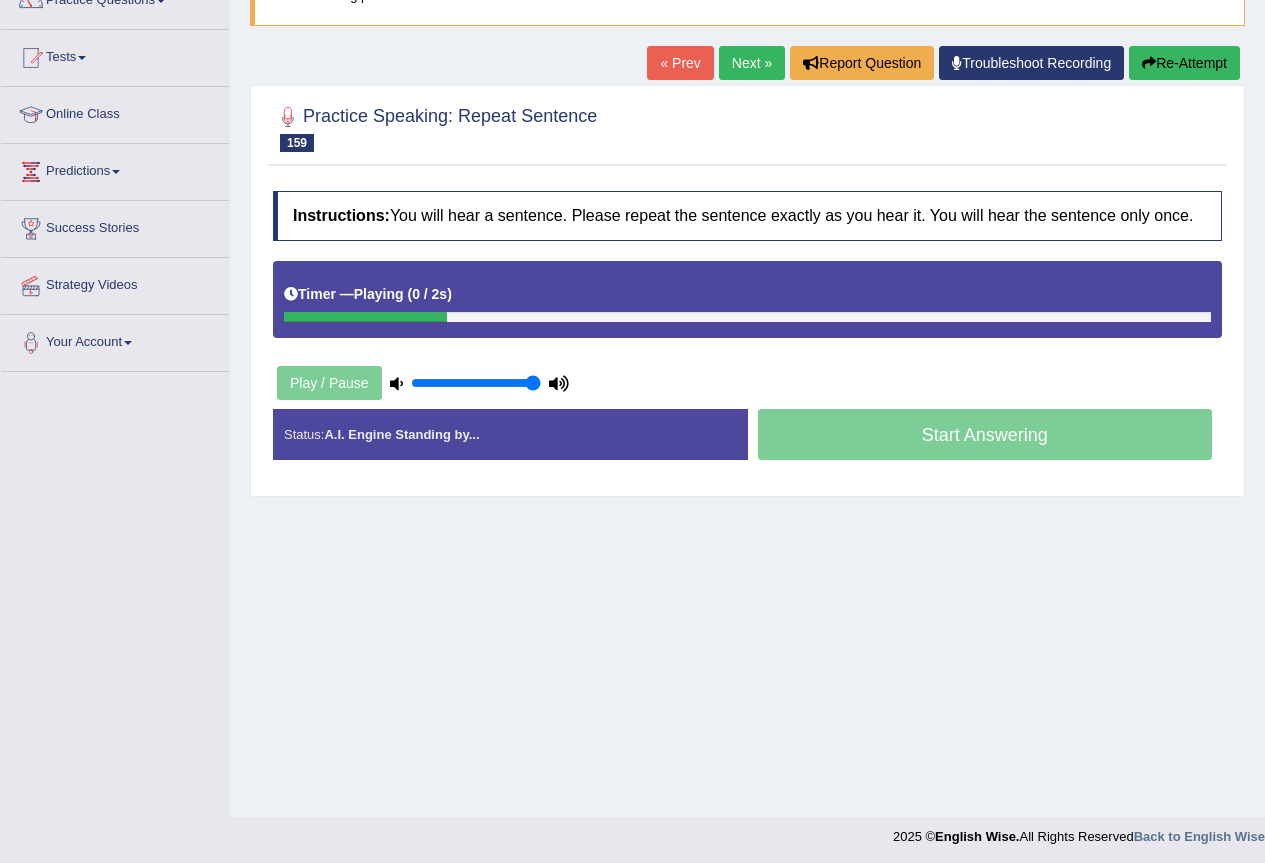 scroll, scrollTop: 187, scrollLeft: 0, axis: vertical 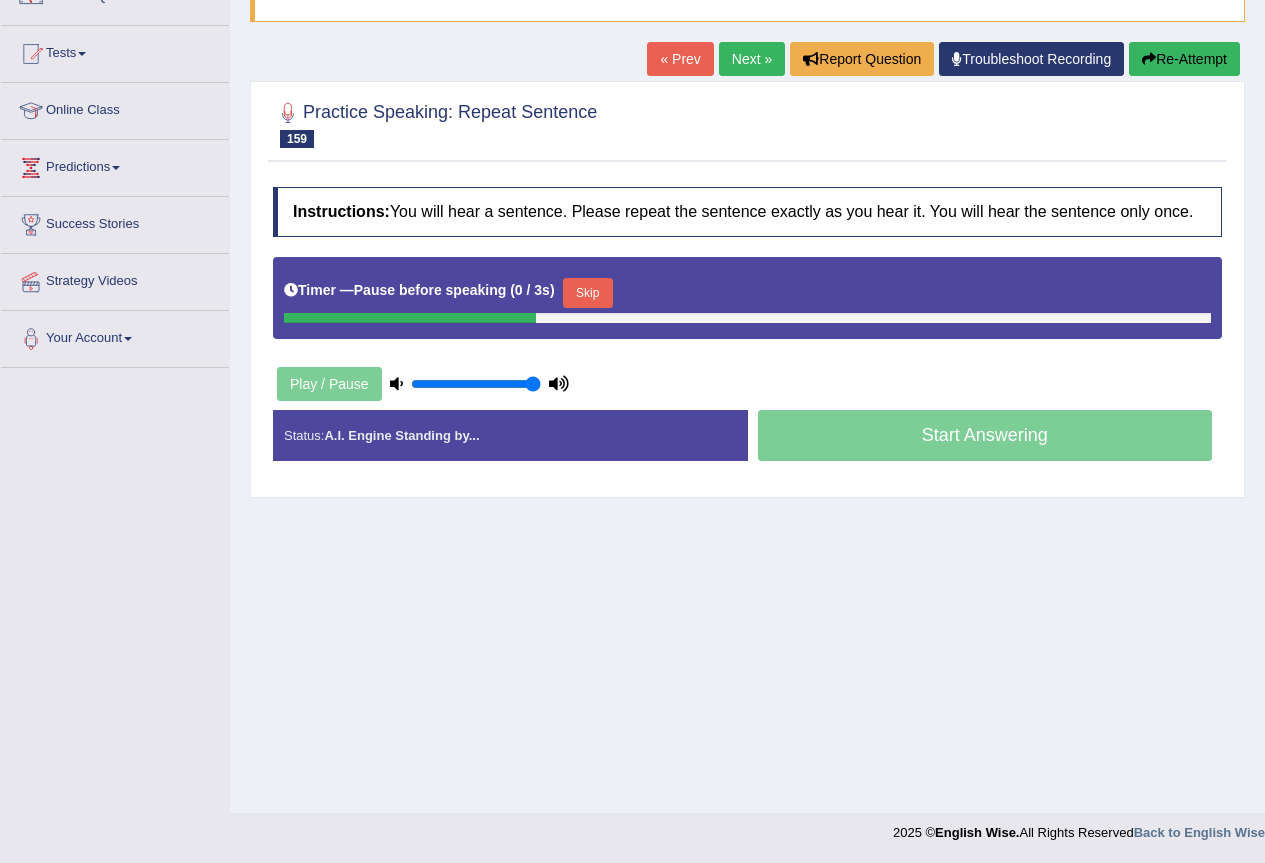 click on "Skip" at bounding box center (588, 293) 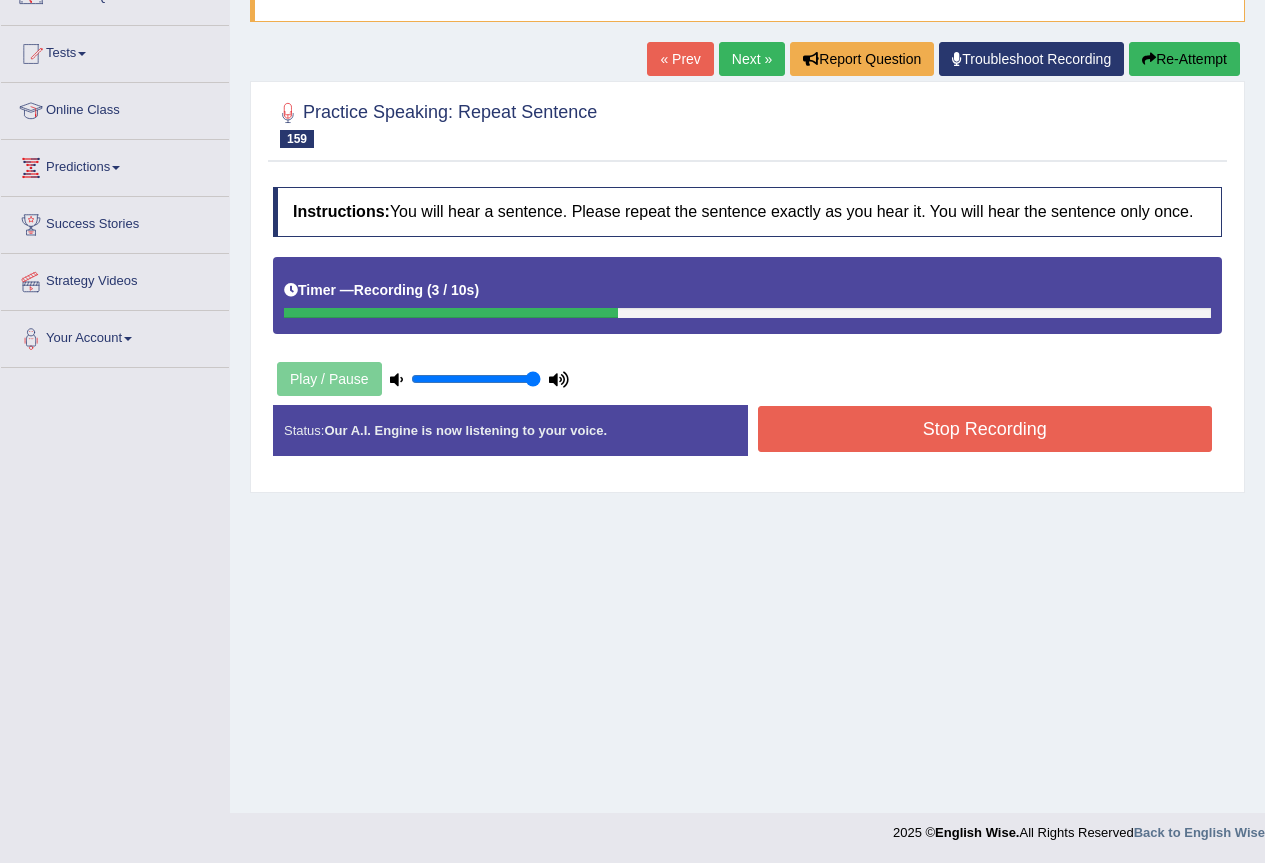 click on "Stop Recording" at bounding box center [985, 429] 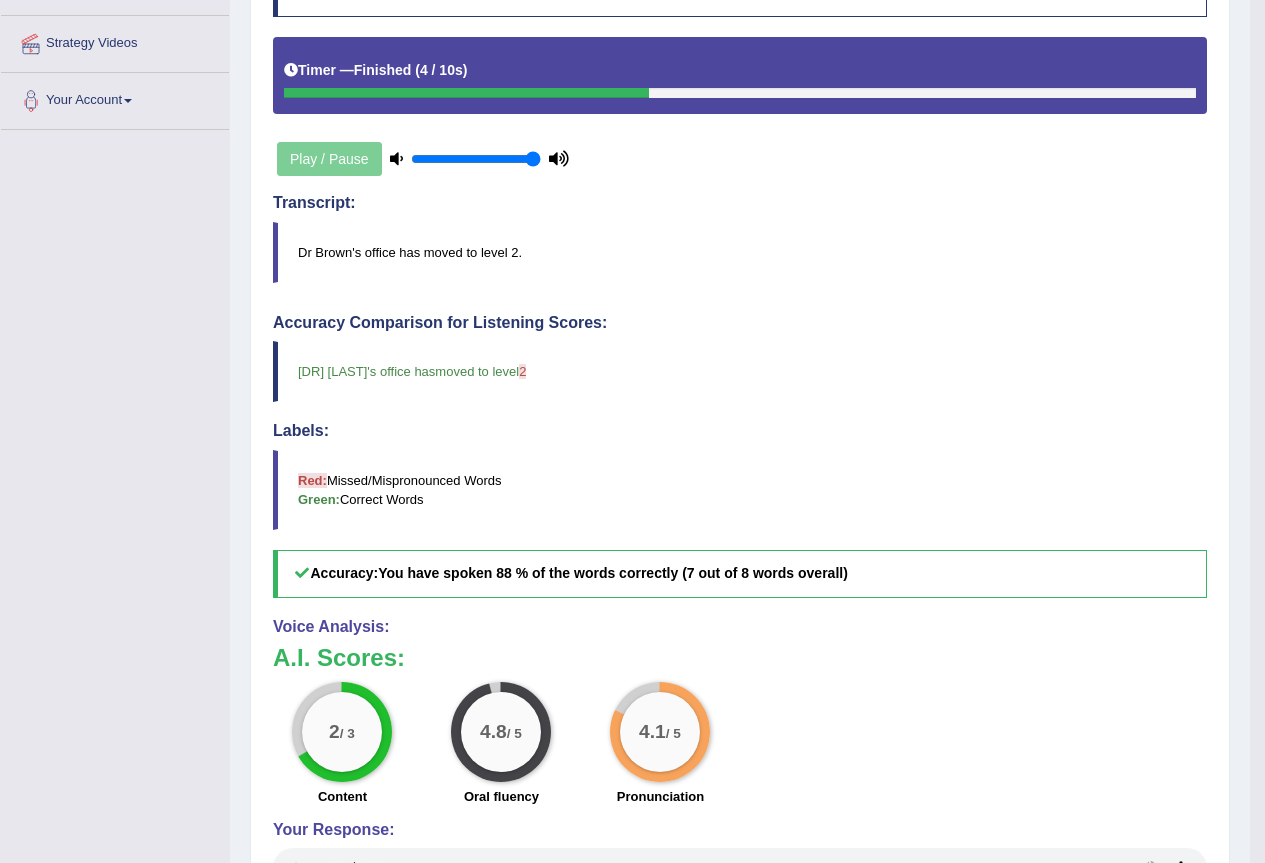 scroll, scrollTop: 87, scrollLeft: 0, axis: vertical 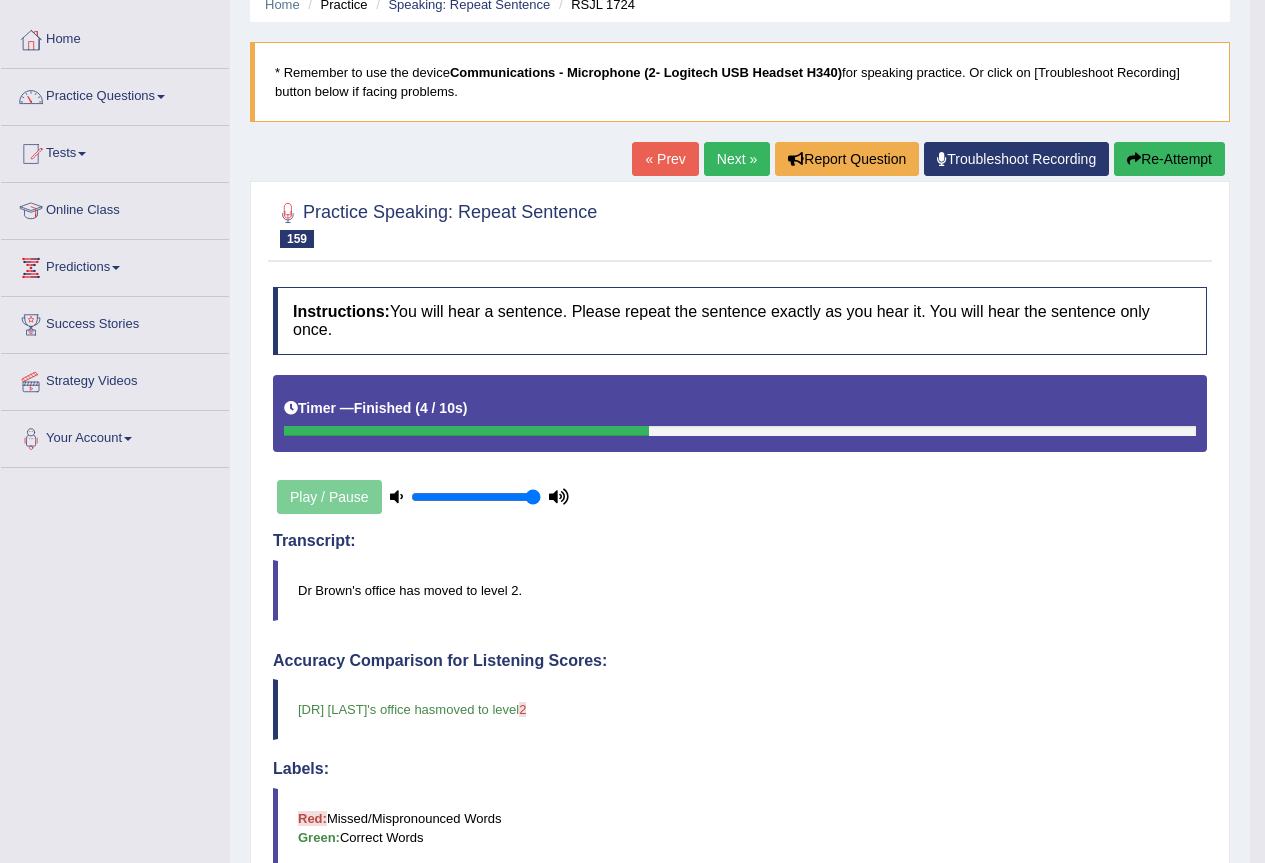 click on "Next »" at bounding box center (737, 159) 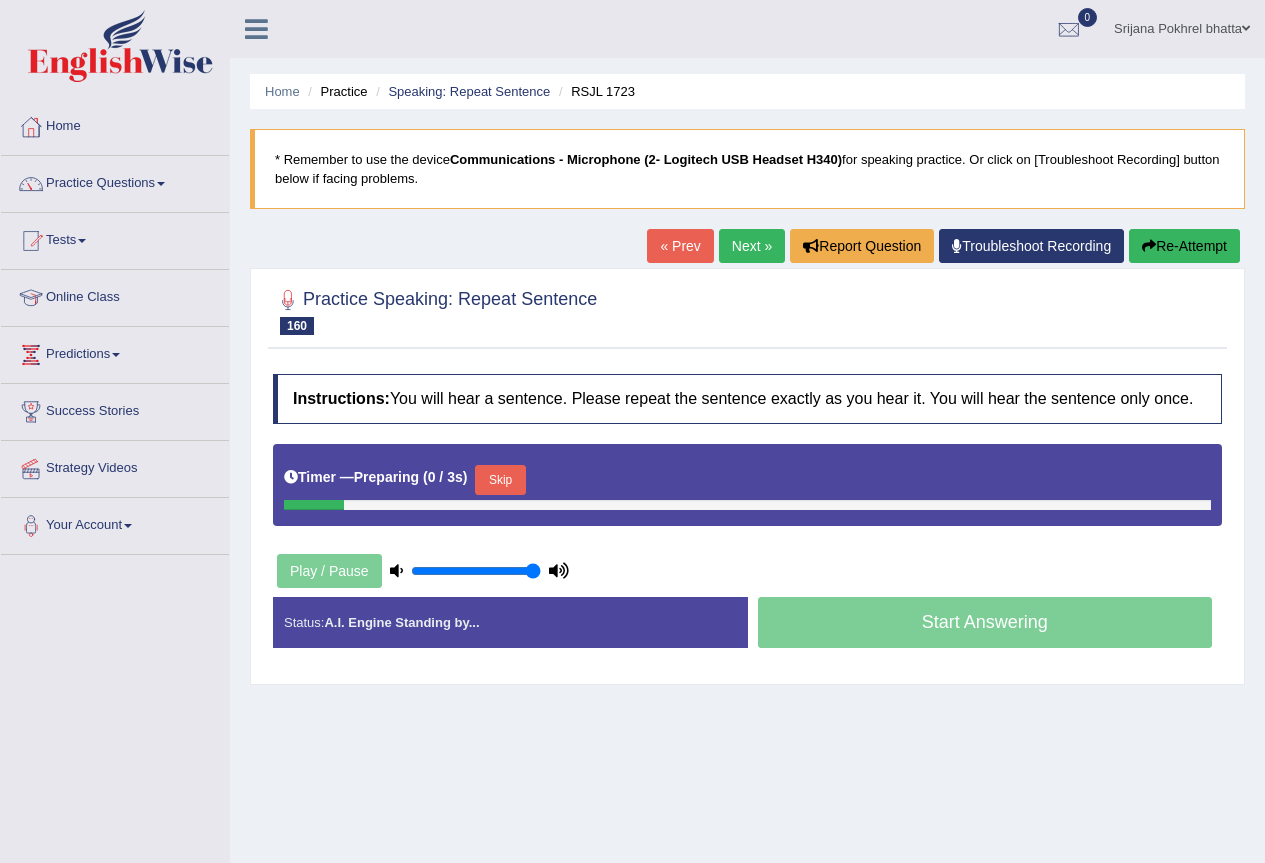 scroll, scrollTop: 0, scrollLeft: 0, axis: both 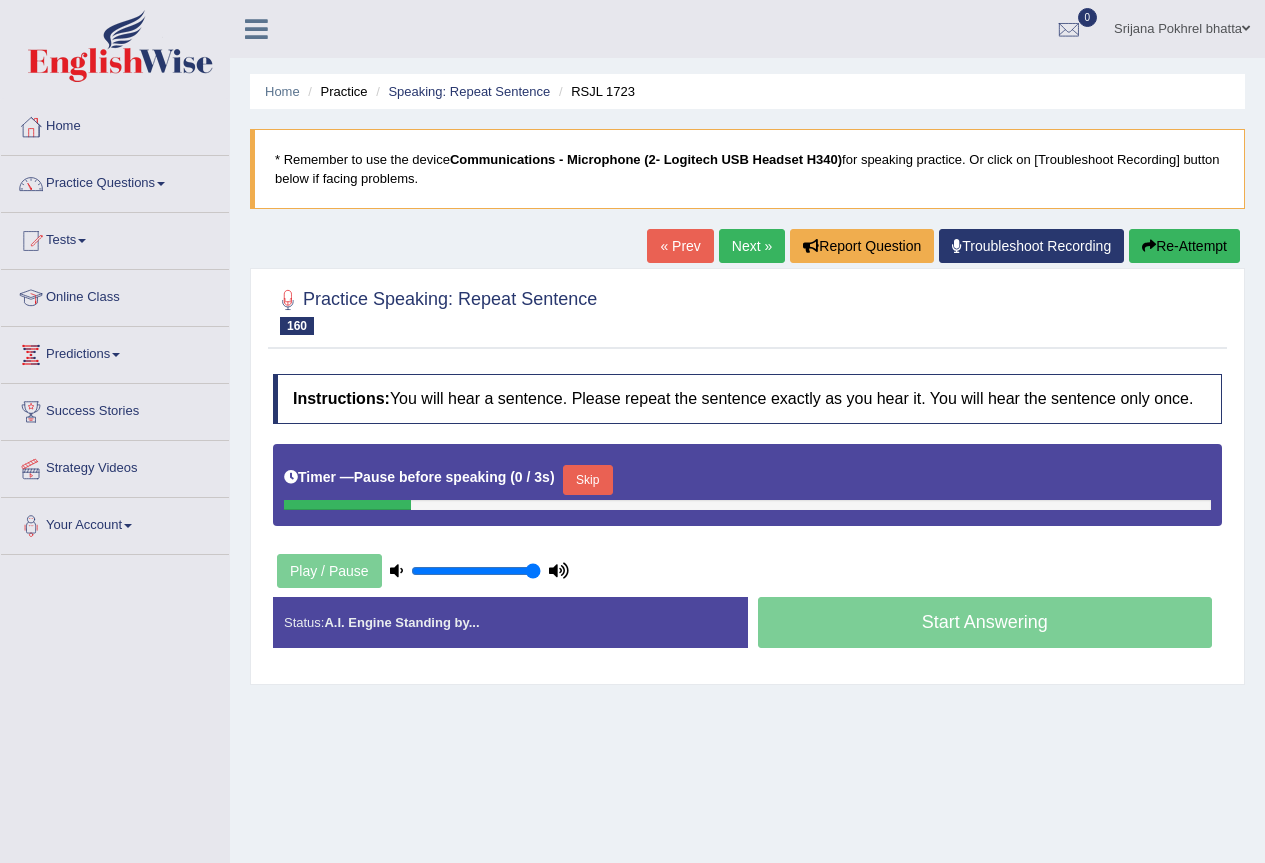 click on "Skip" at bounding box center (588, 480) 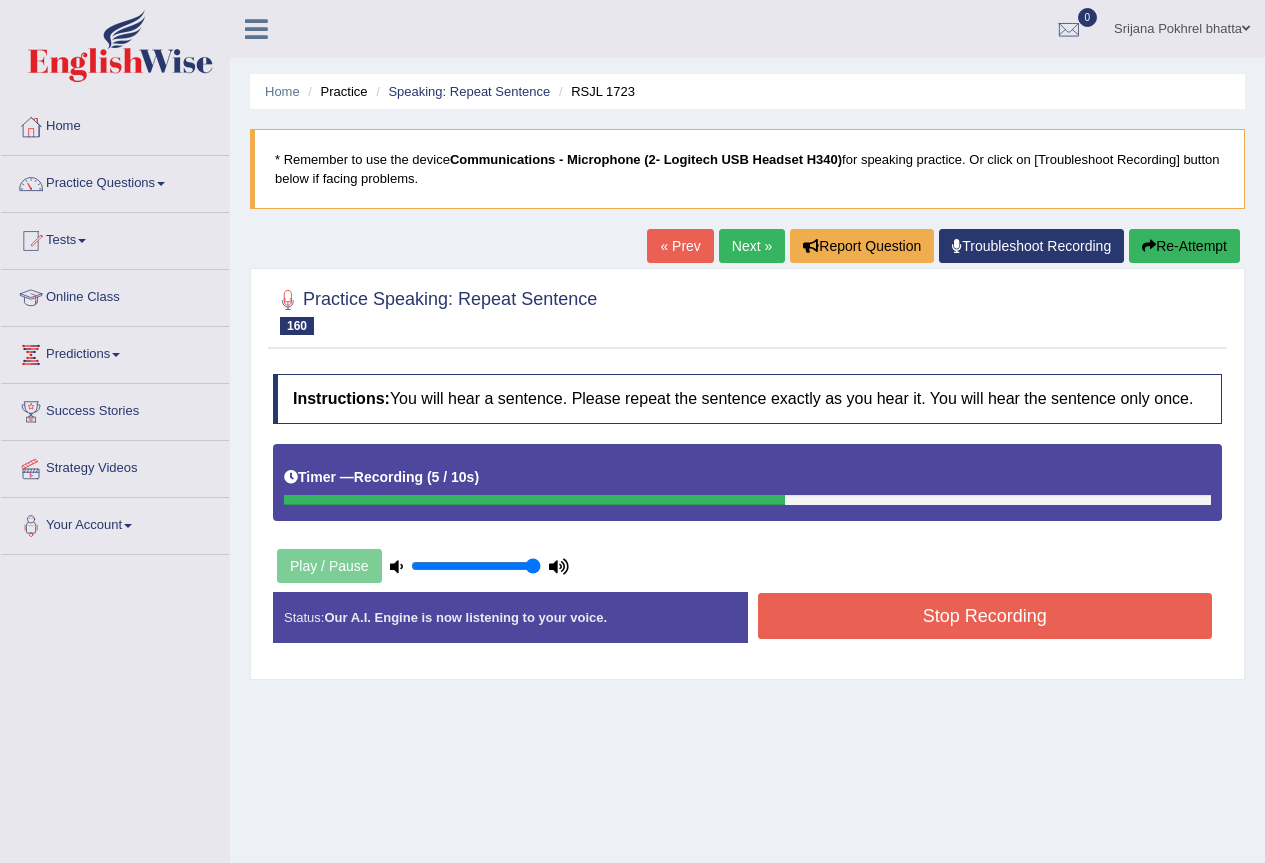 click on "Stop Recording" at bounding box center (985, 616) 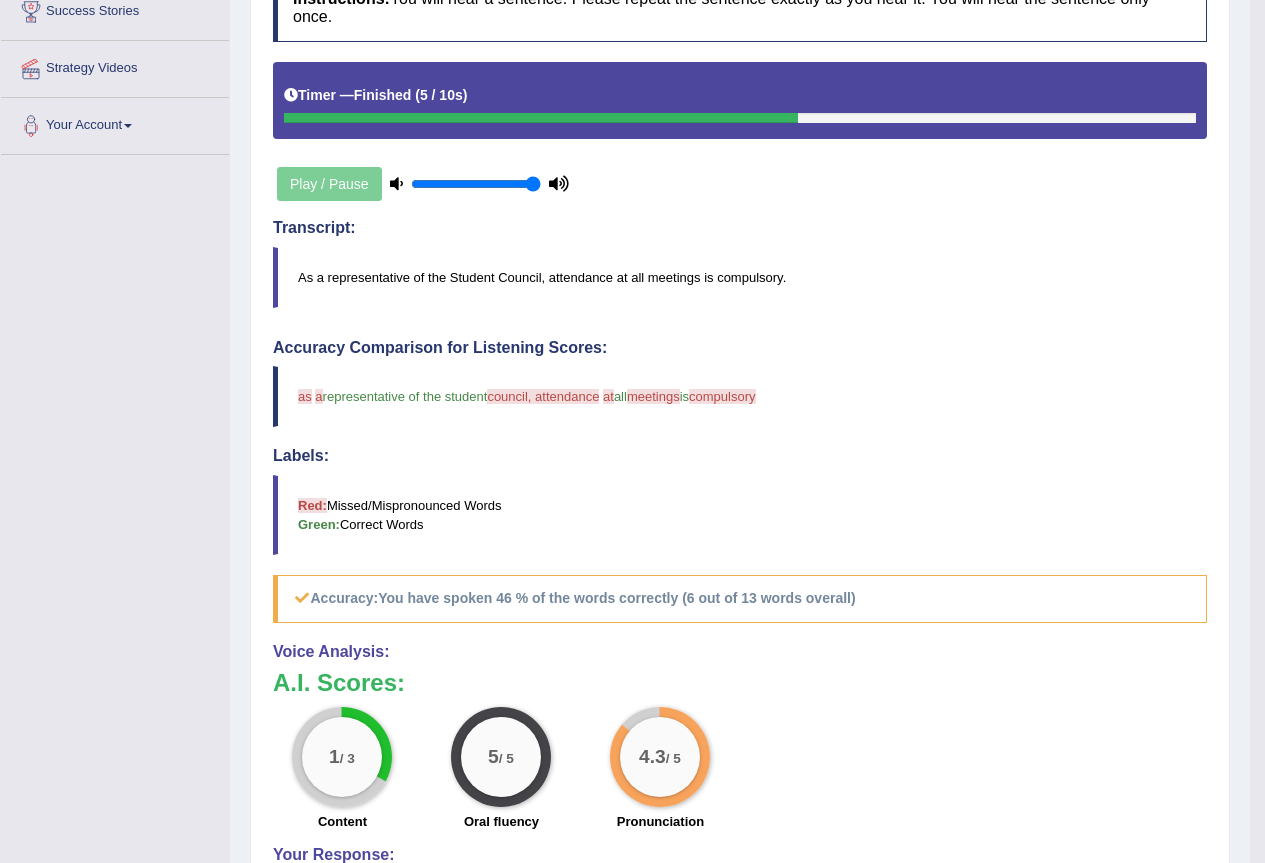 scroll, scrollTop: 0, scrollLeft: 0, axis: both 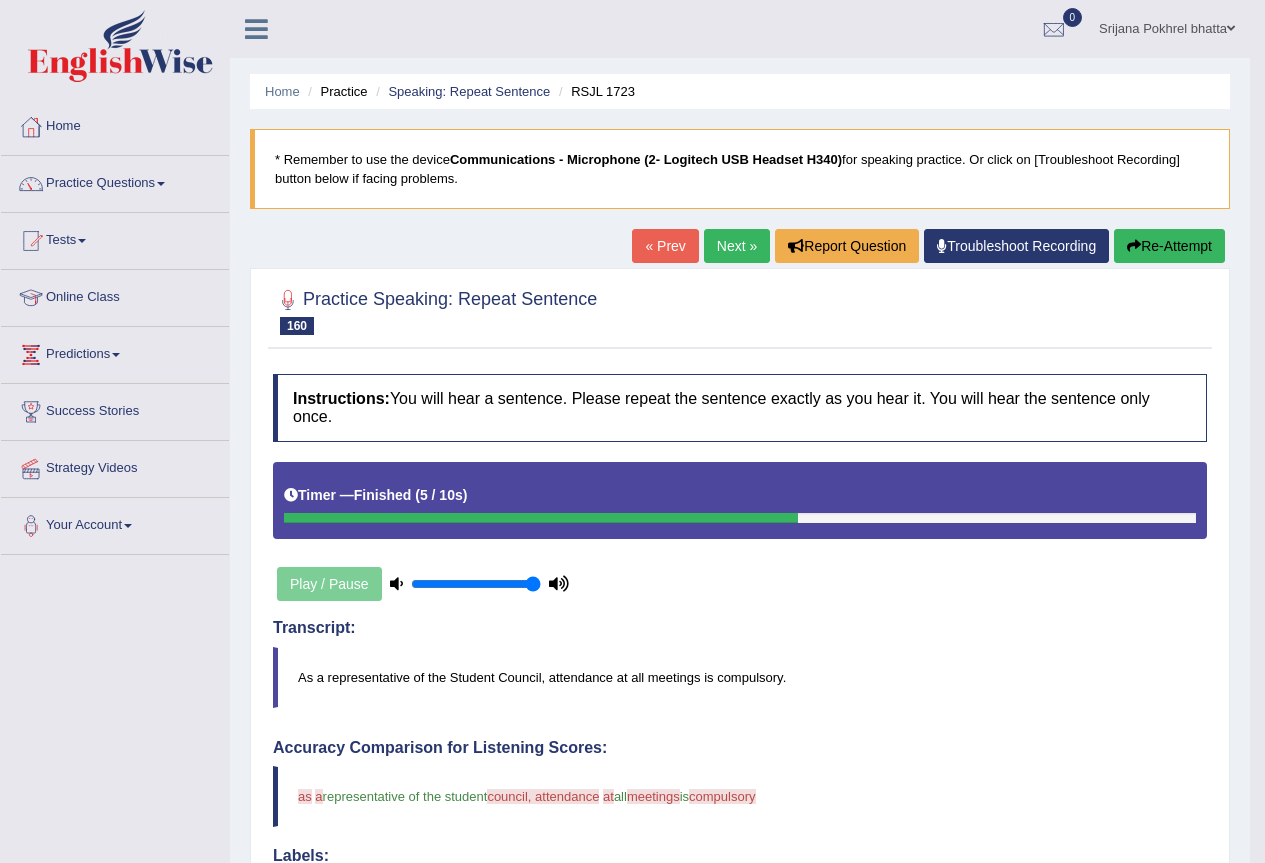 click on "Next »" at bounding box center (737, 246) 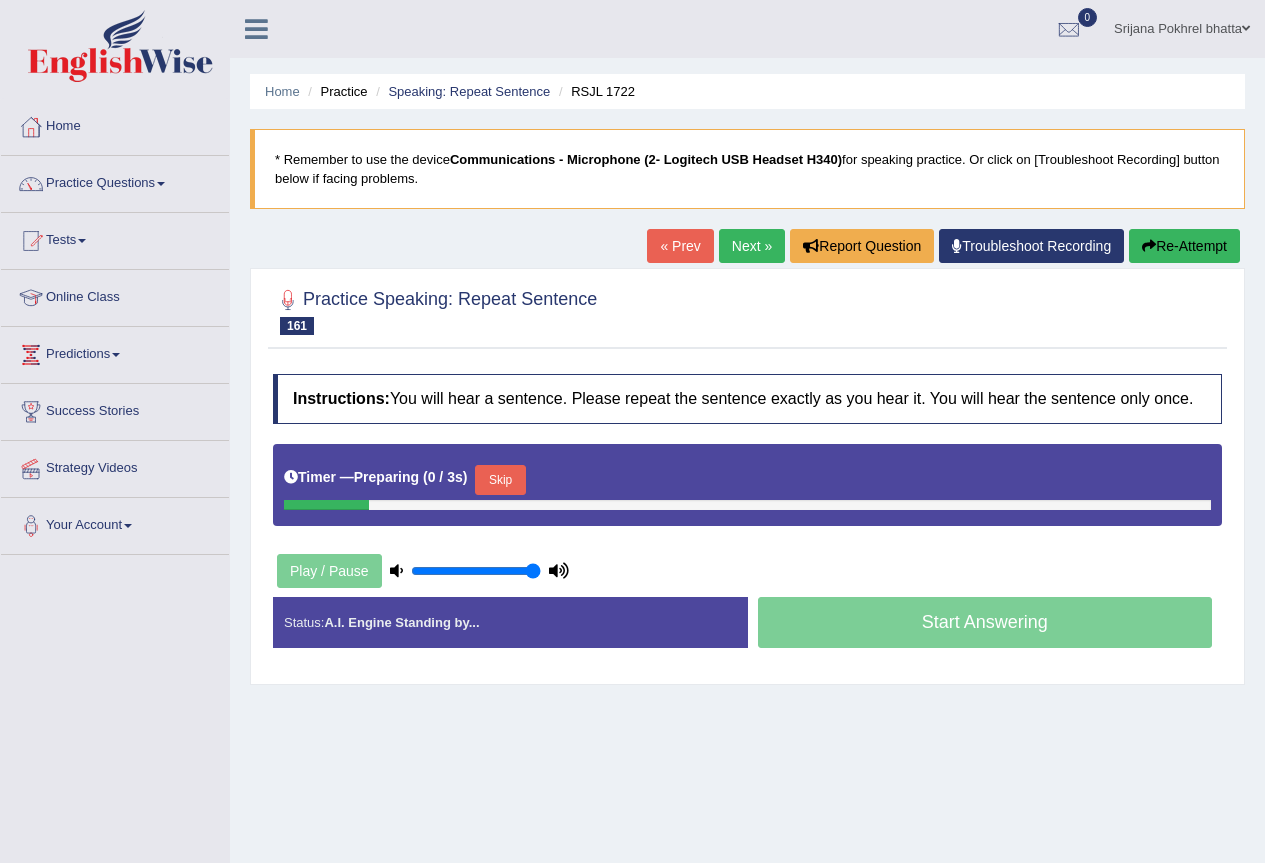 scroll, scrollTop: 0, scrollLeft: 0, axis: both 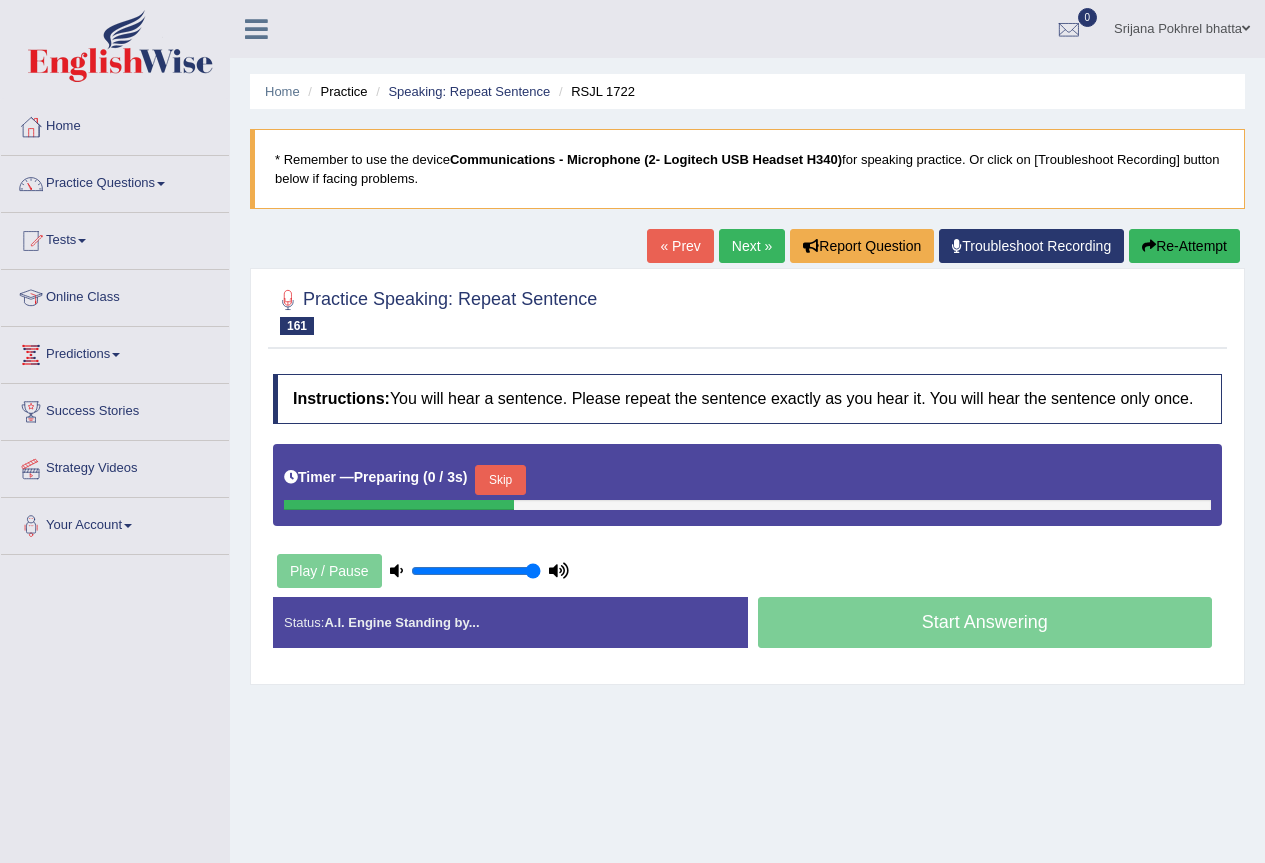 click on "Skip" at bounding box center [500, 480] 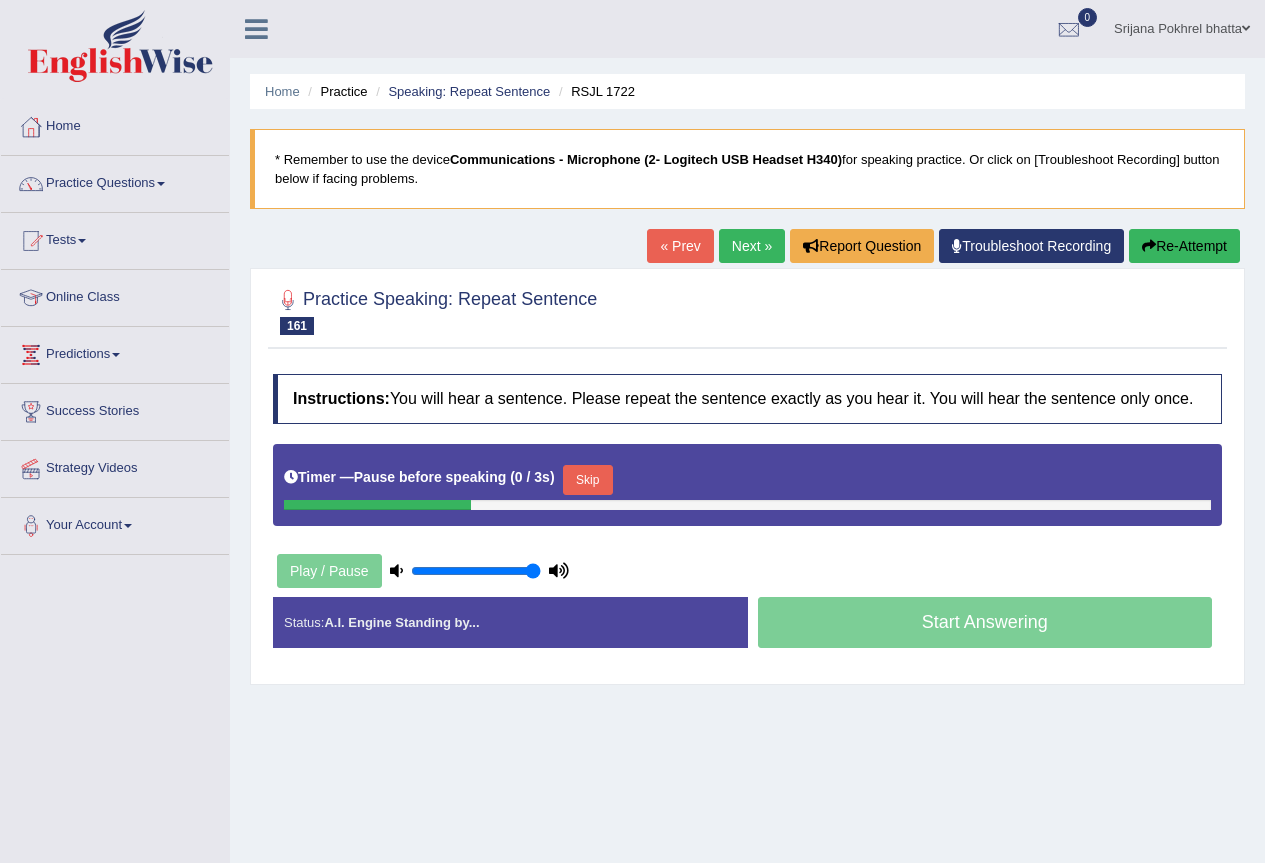 click on "Skip" at bounding box center (588, 480) 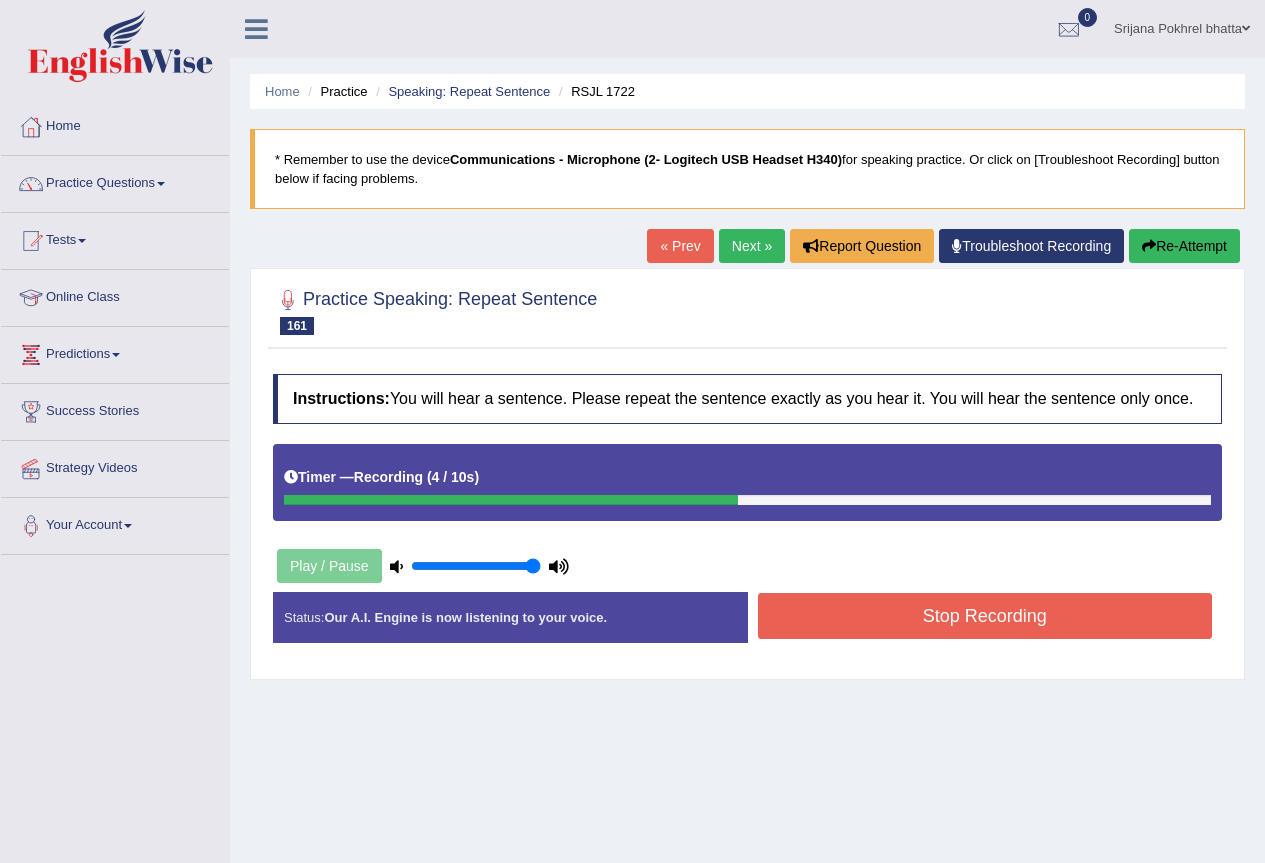 click on "Stop Recording" at bounding box center [985, 616] 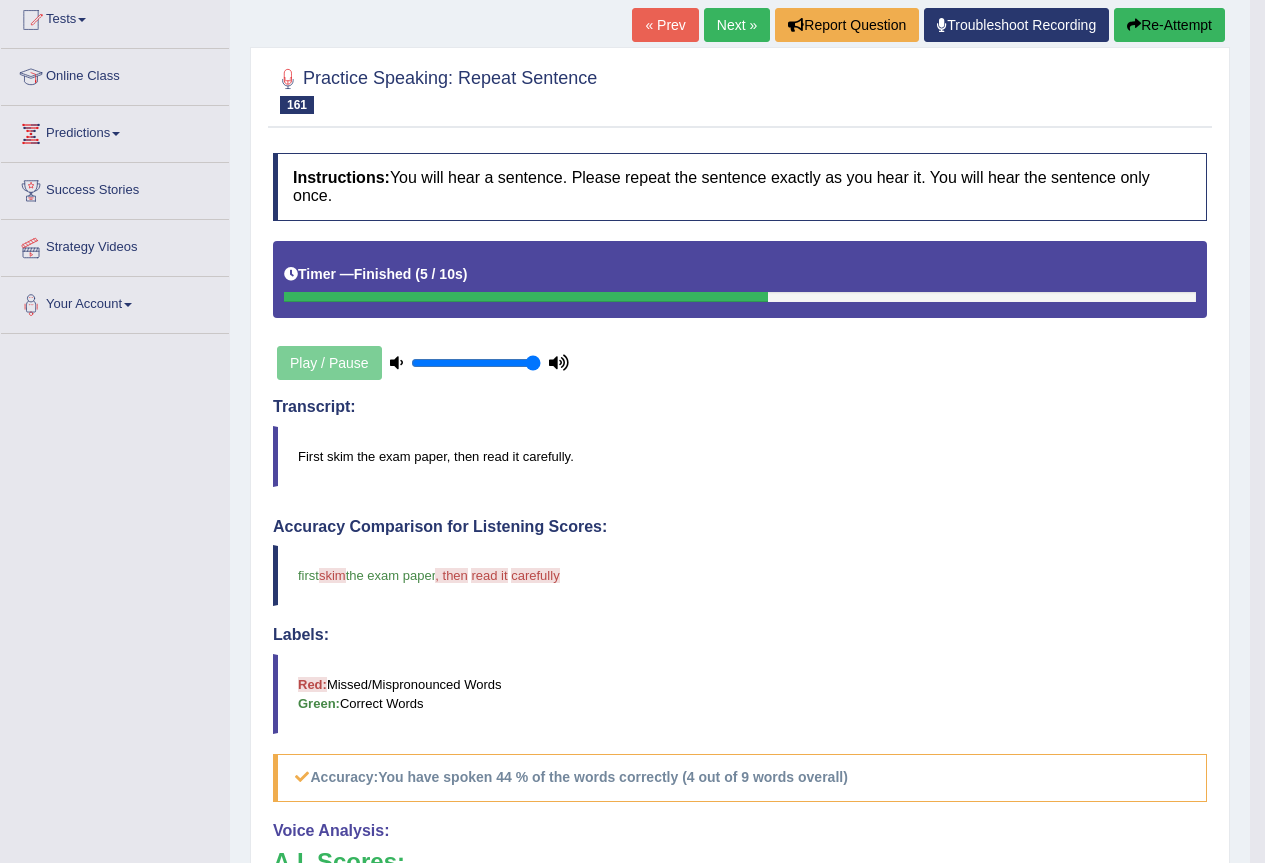 scroll, scrollTop: 0, scrollLeft: 0, axis: both 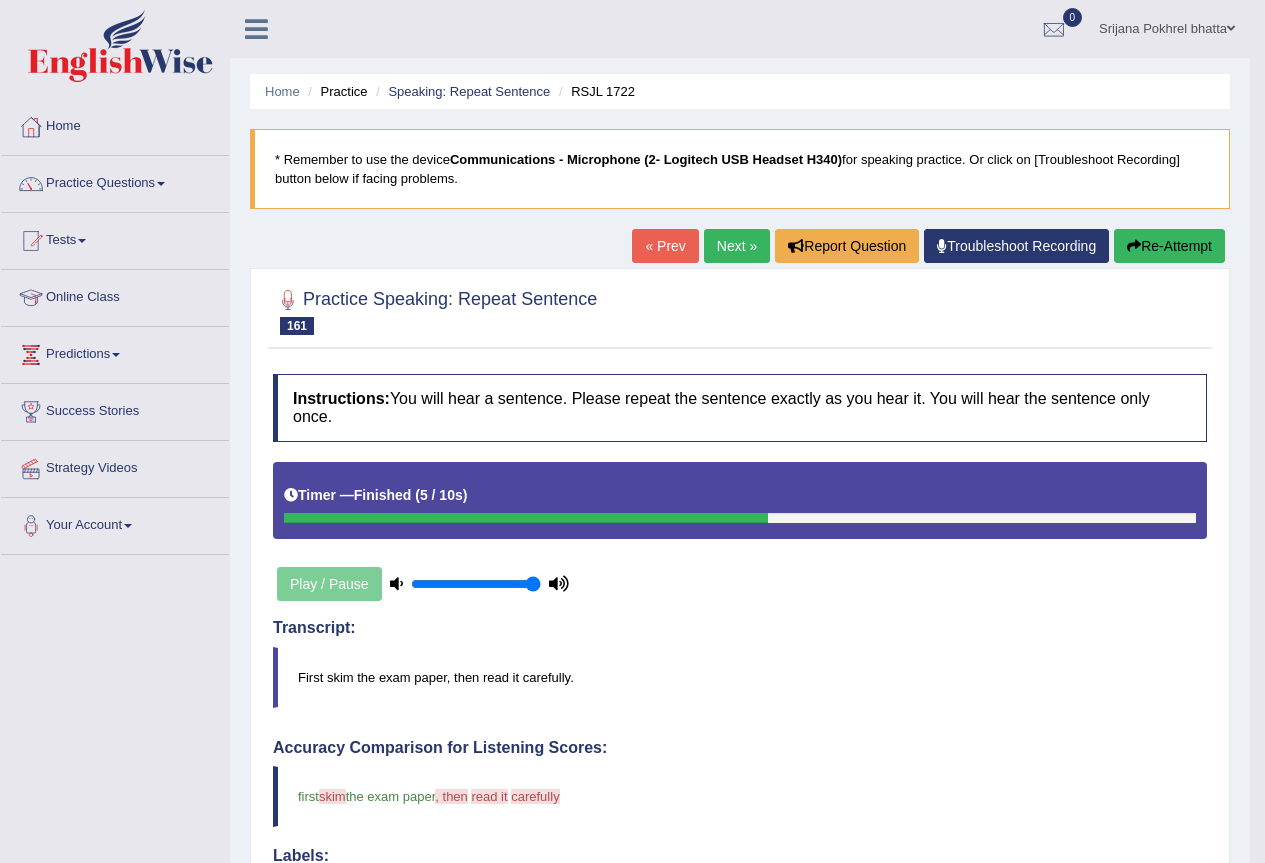 click on "Re-Attempt" at bounding box center (1169, 246) 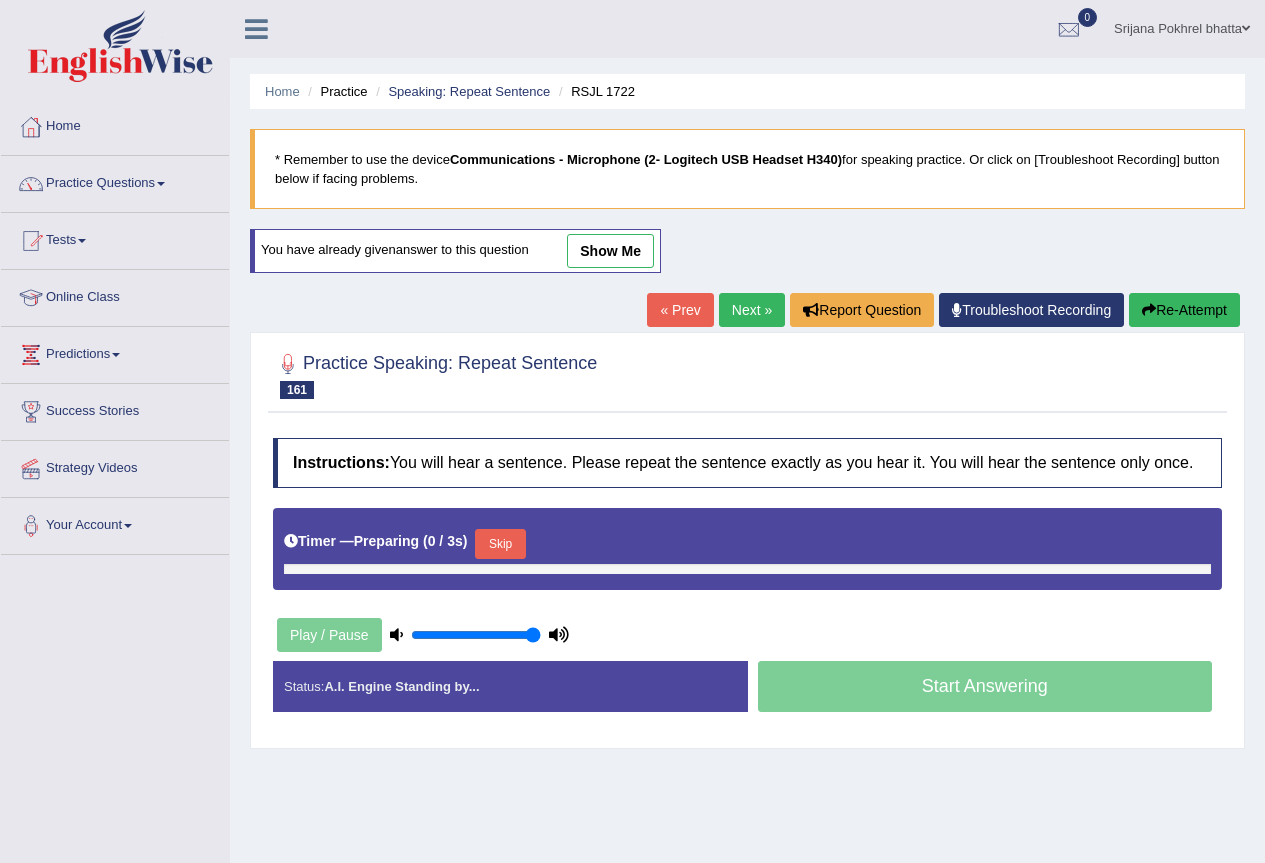 scroll, scrollTop: 0, scrollLeft: 0, axis: both 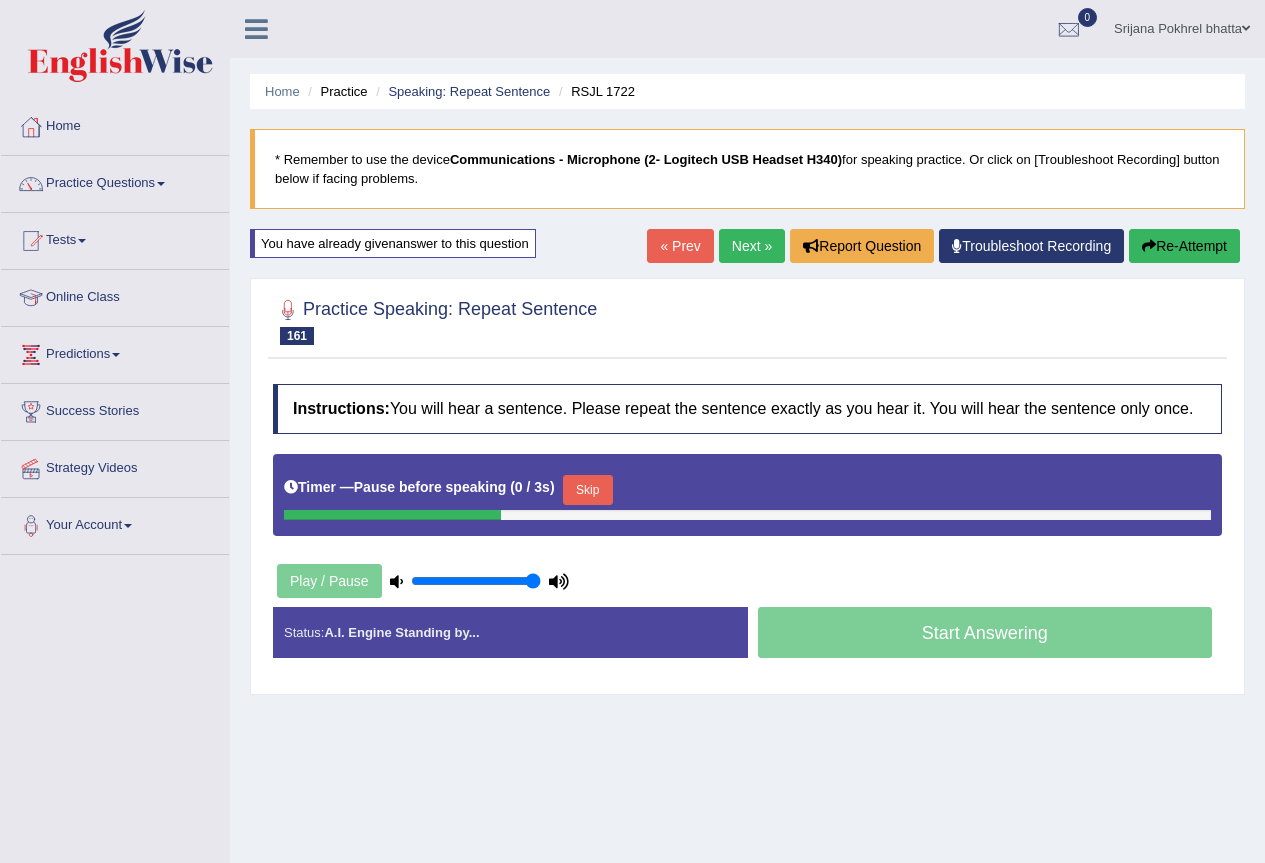 click on "Skip" at bounding box center (588, 490) 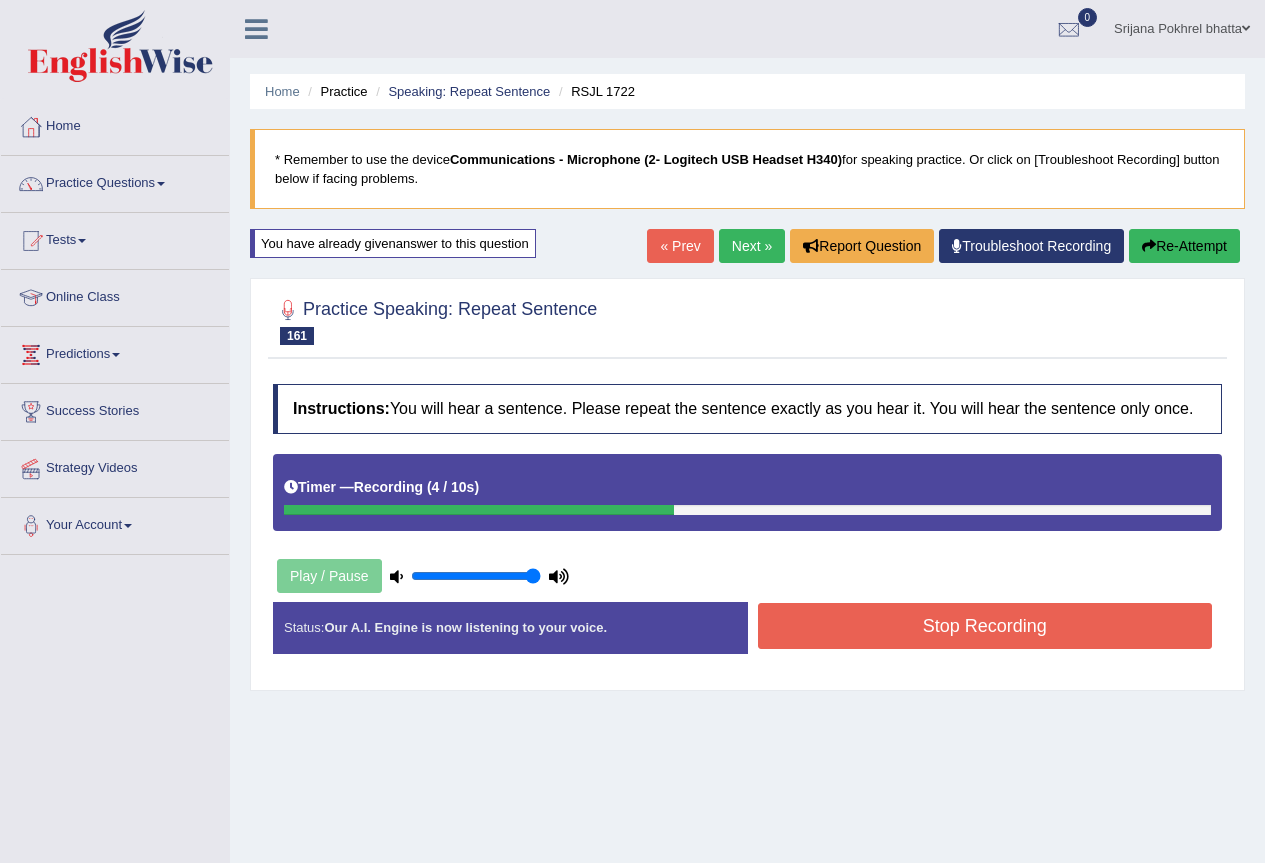 click on "Stop Recording" at bounding box center [985, 626] 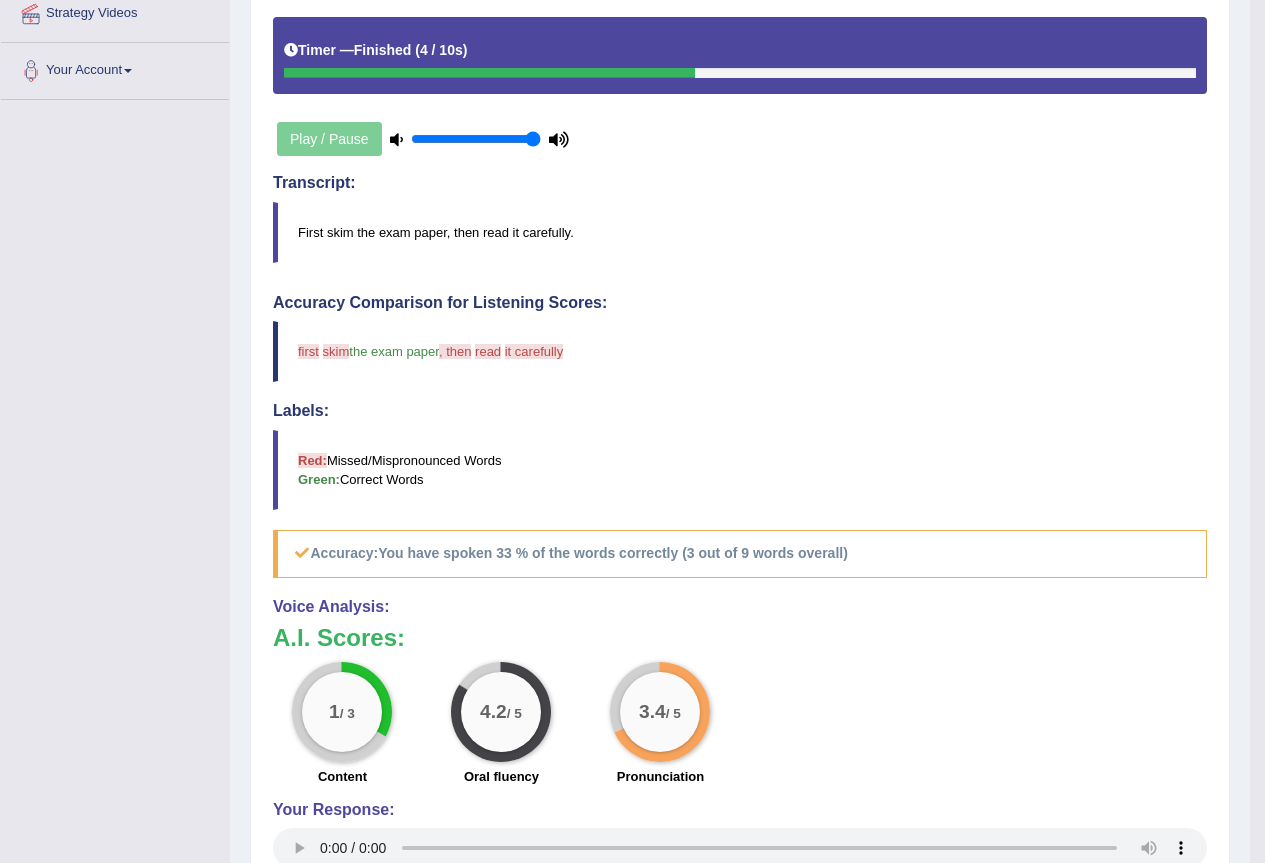 scroll, scrollTop: 100, scrollLeft: 0, axis: vertical 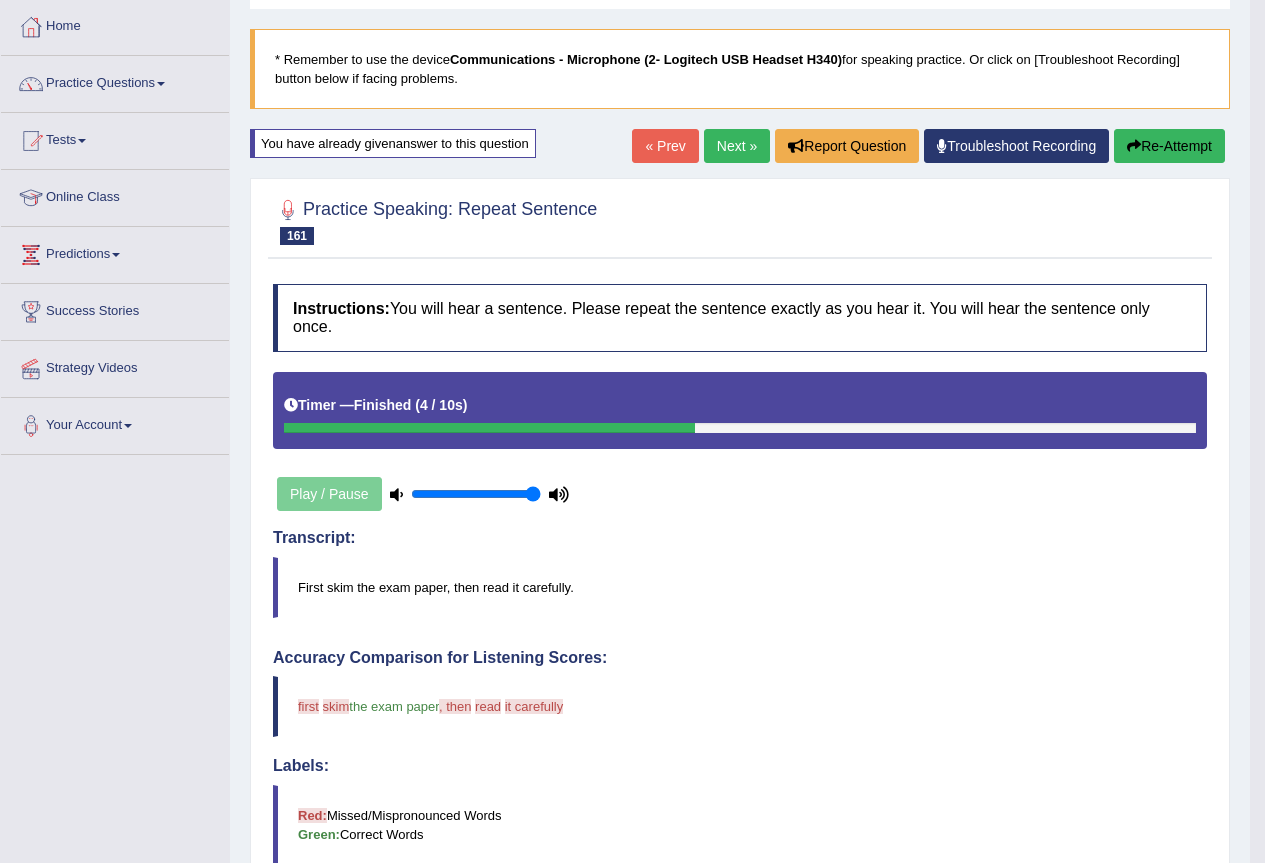 click on "Next »" at bounding box center [737, 146] 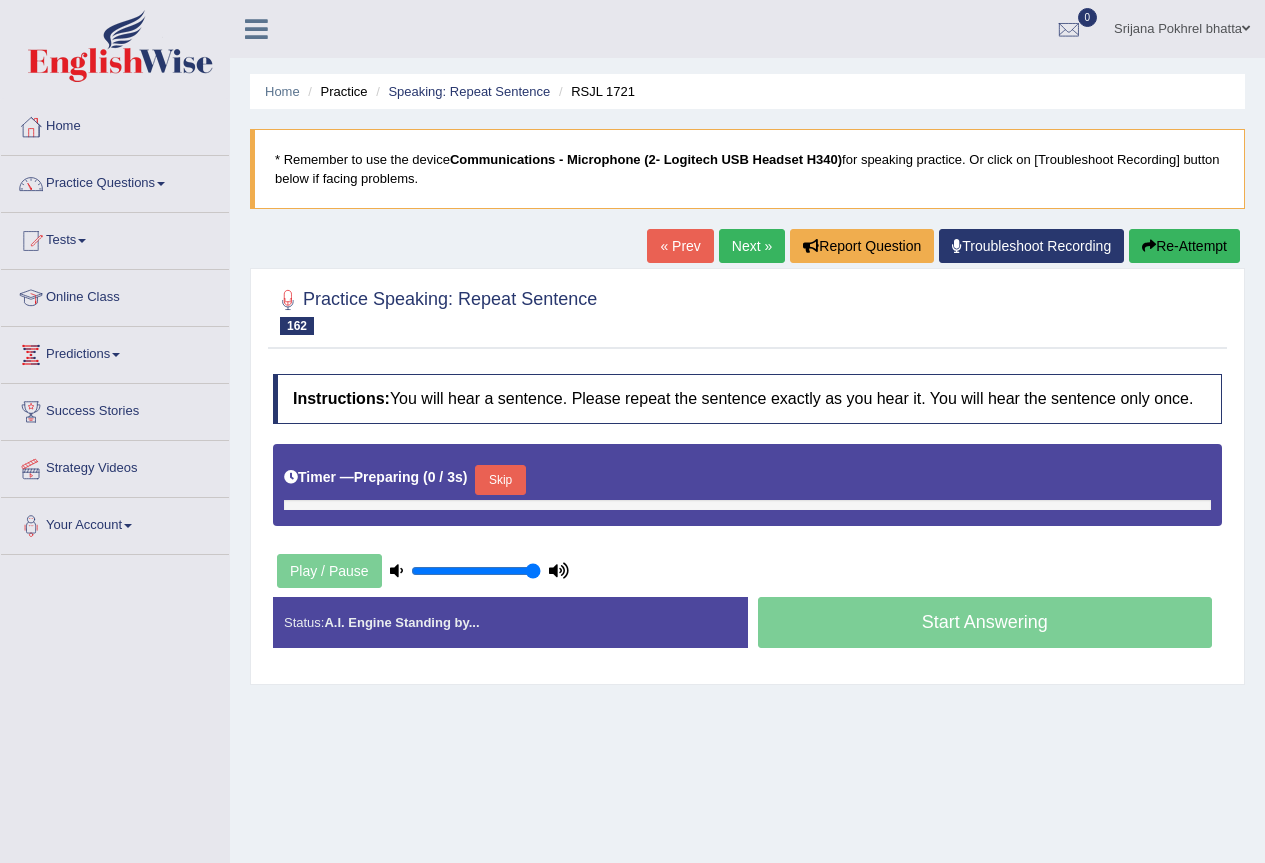 scroll, scrollTop: 0, scrollLeft: 0, axis: both 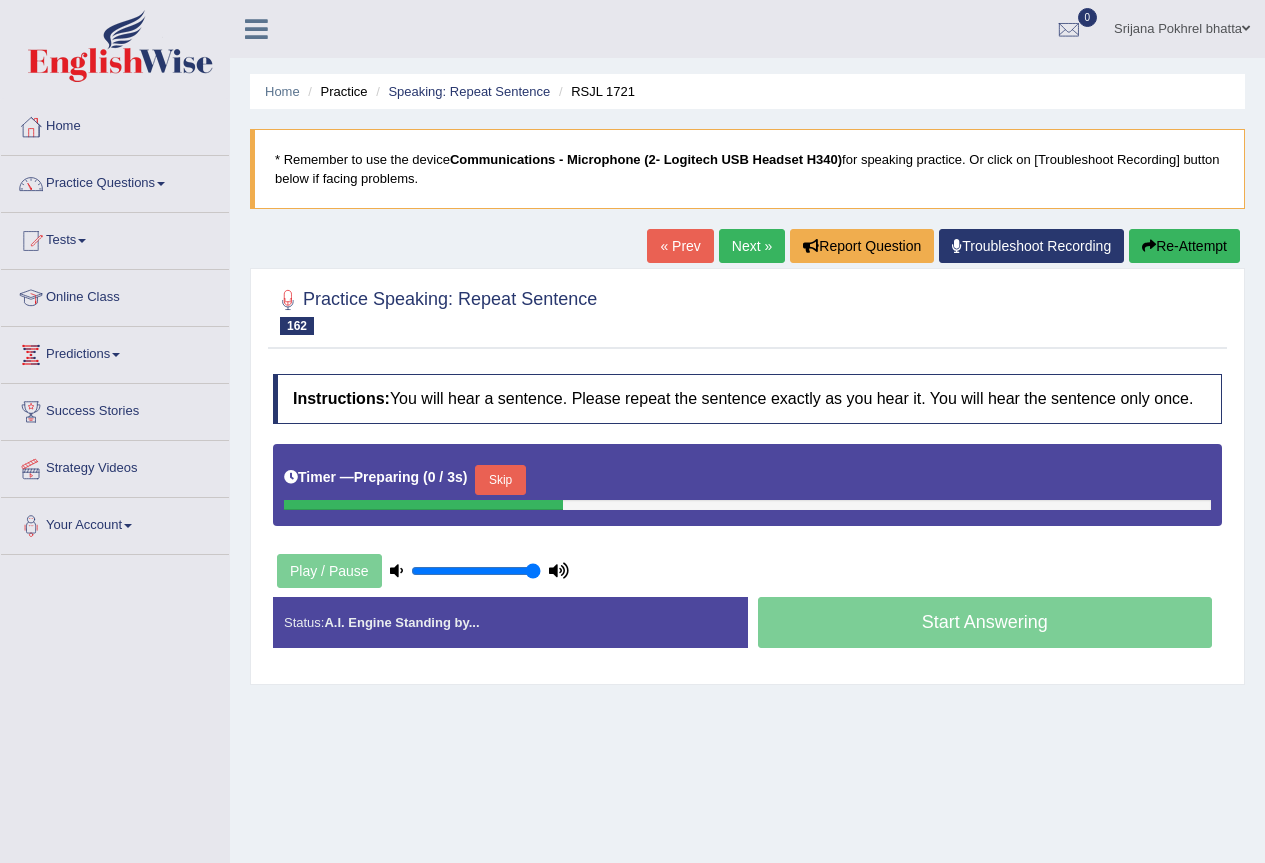 click on "Skip" at bounding box center [500, 480] 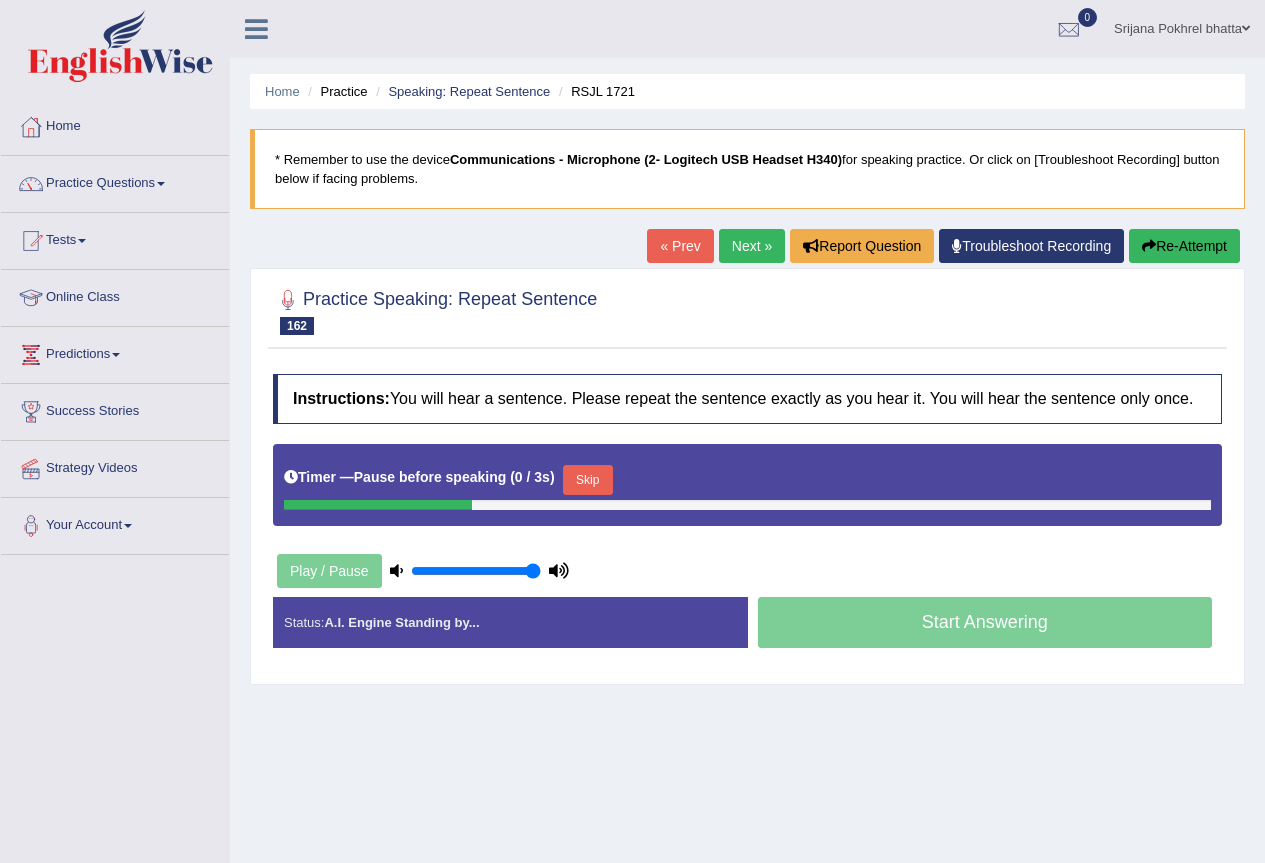 click on "Skip" at bounding box center (588, 480) 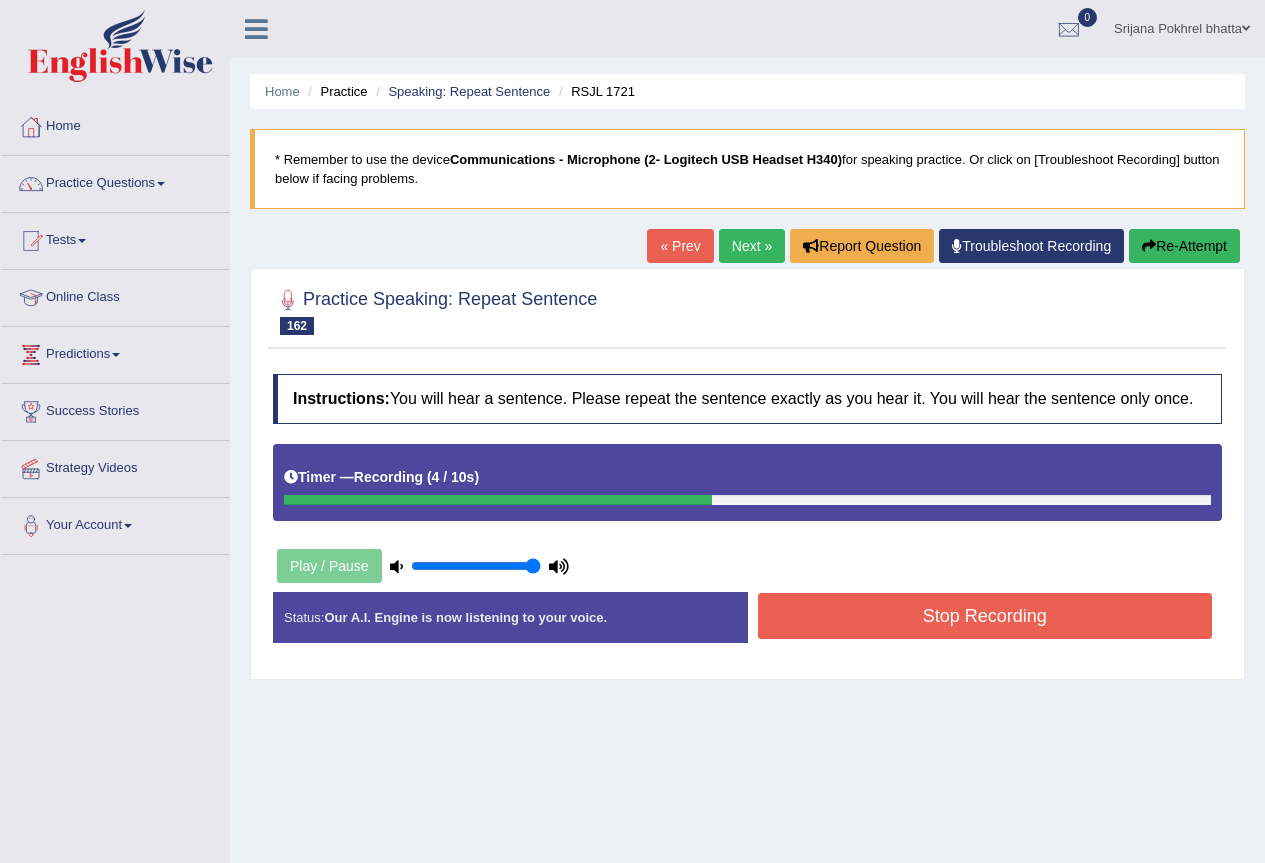 click on "Stop Recording" at bounding box center [985, 616] 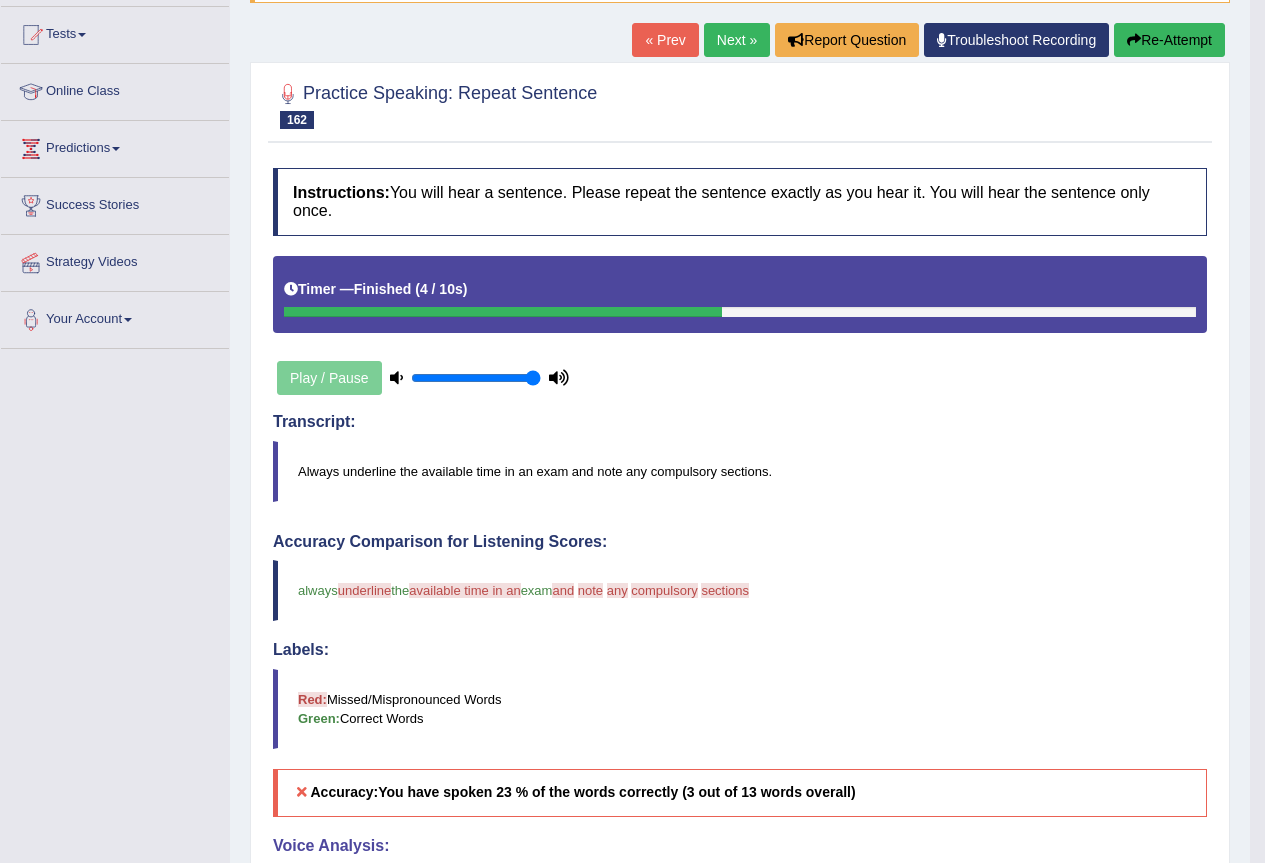 scroll, scrollTop: 0, scrollLeft: 0, axis: both 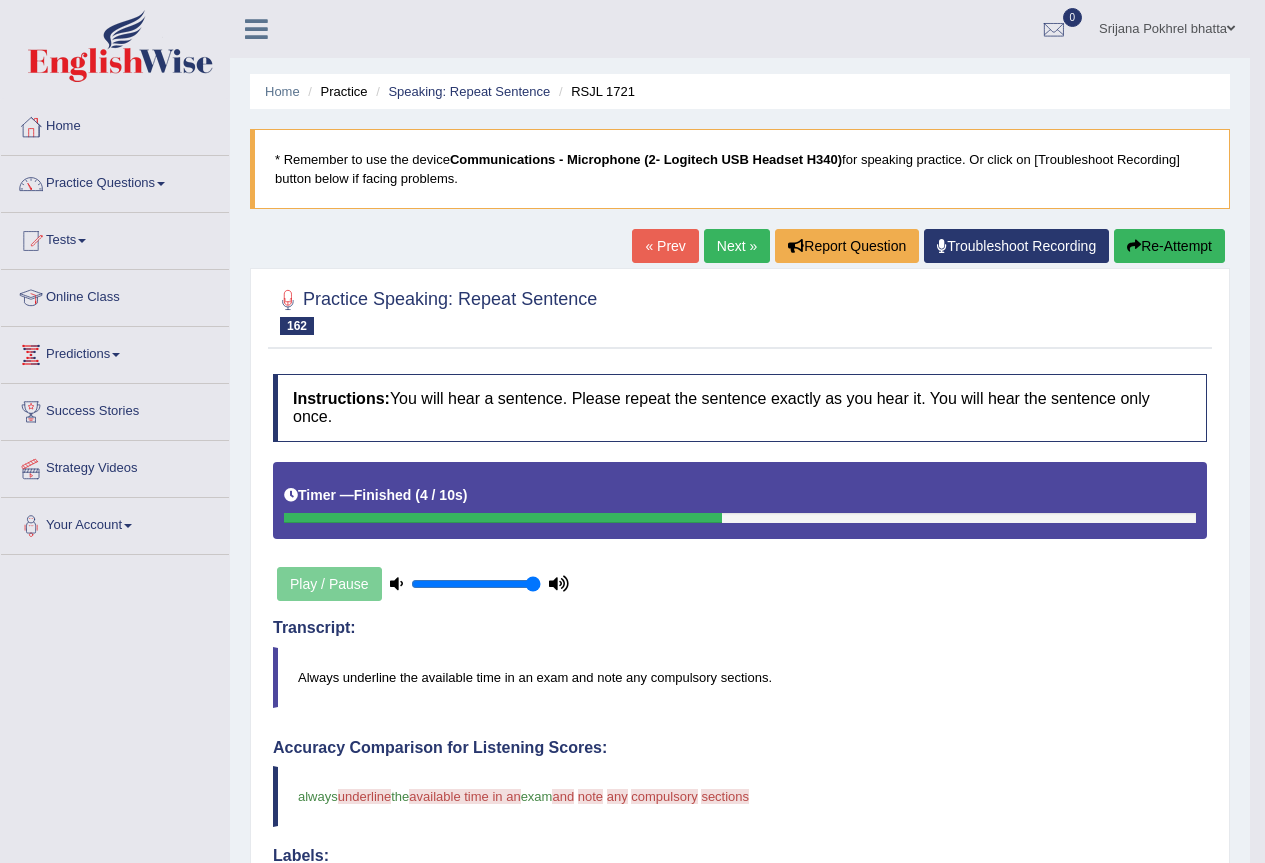 click on "Next »" at bounding box center [737, 246] 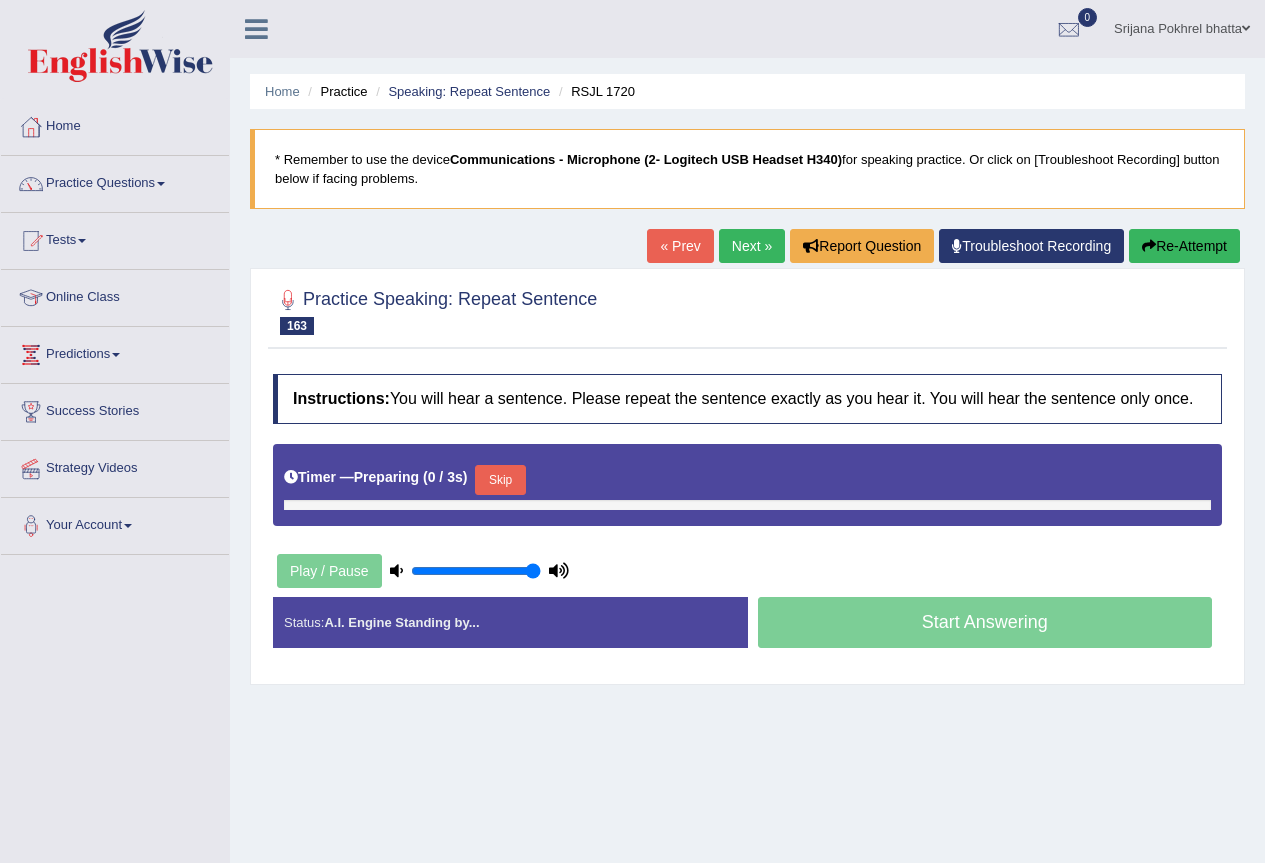 scroll, scrollTop: 0, scrollLeft: 0, axis: both 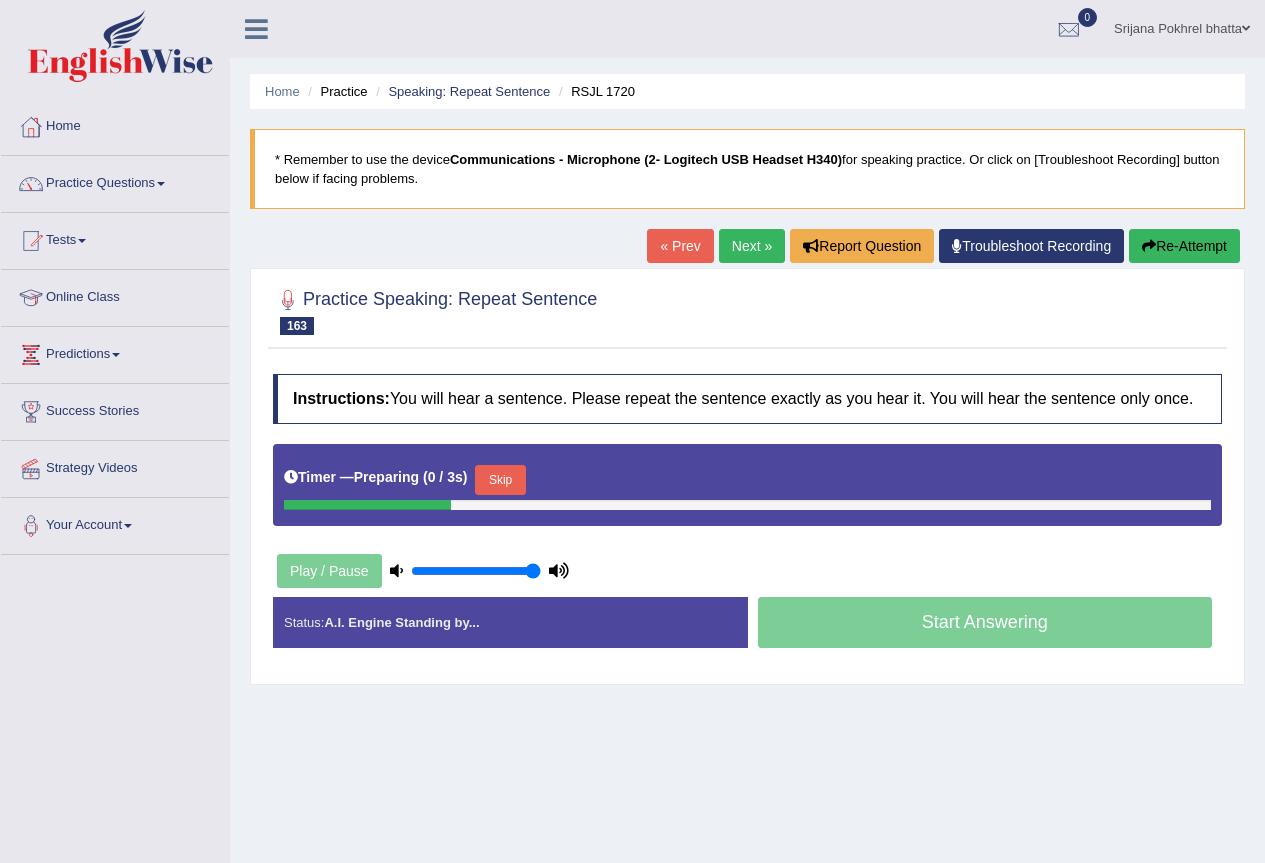 click on "Skip" at bounding box center (500, 480) 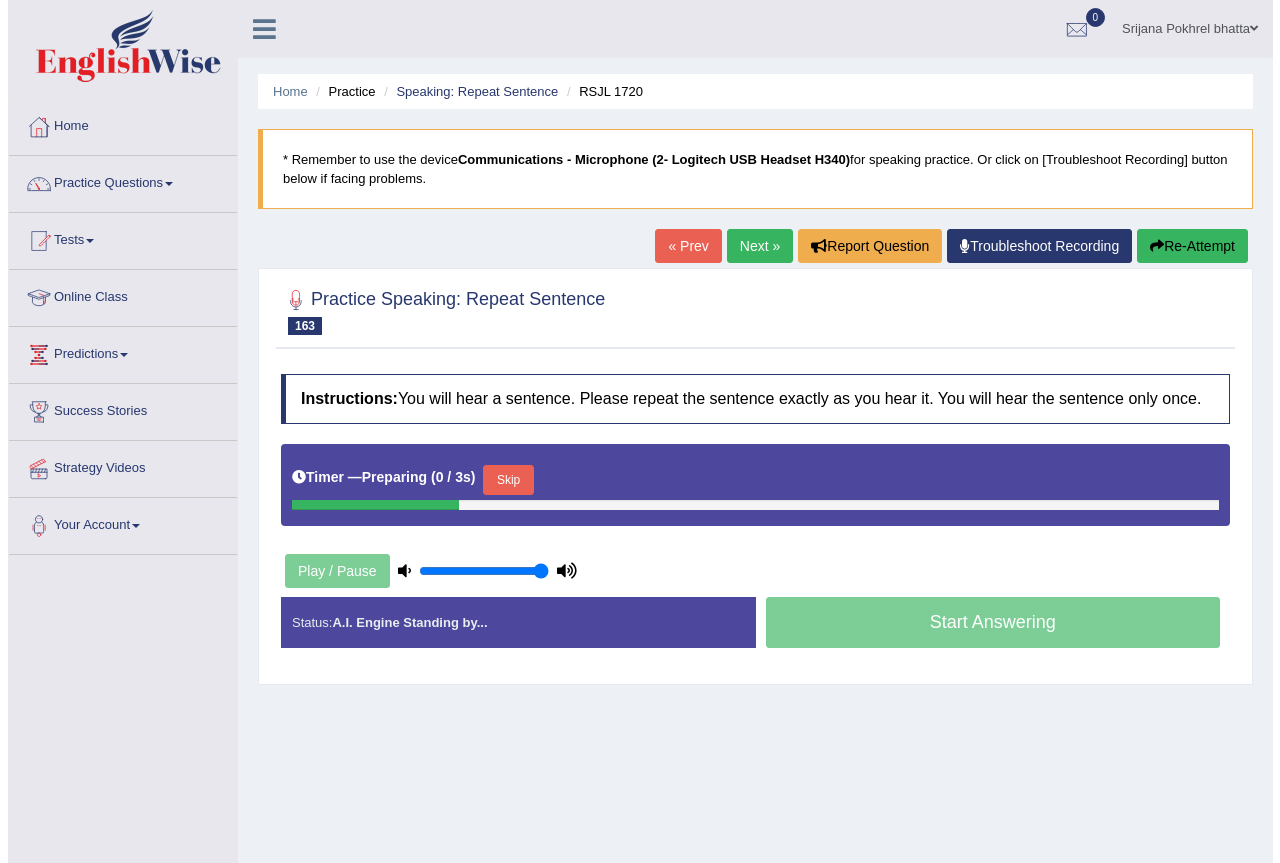 scroll, scrollTop: 0, scrollLeft: 0, axis: both 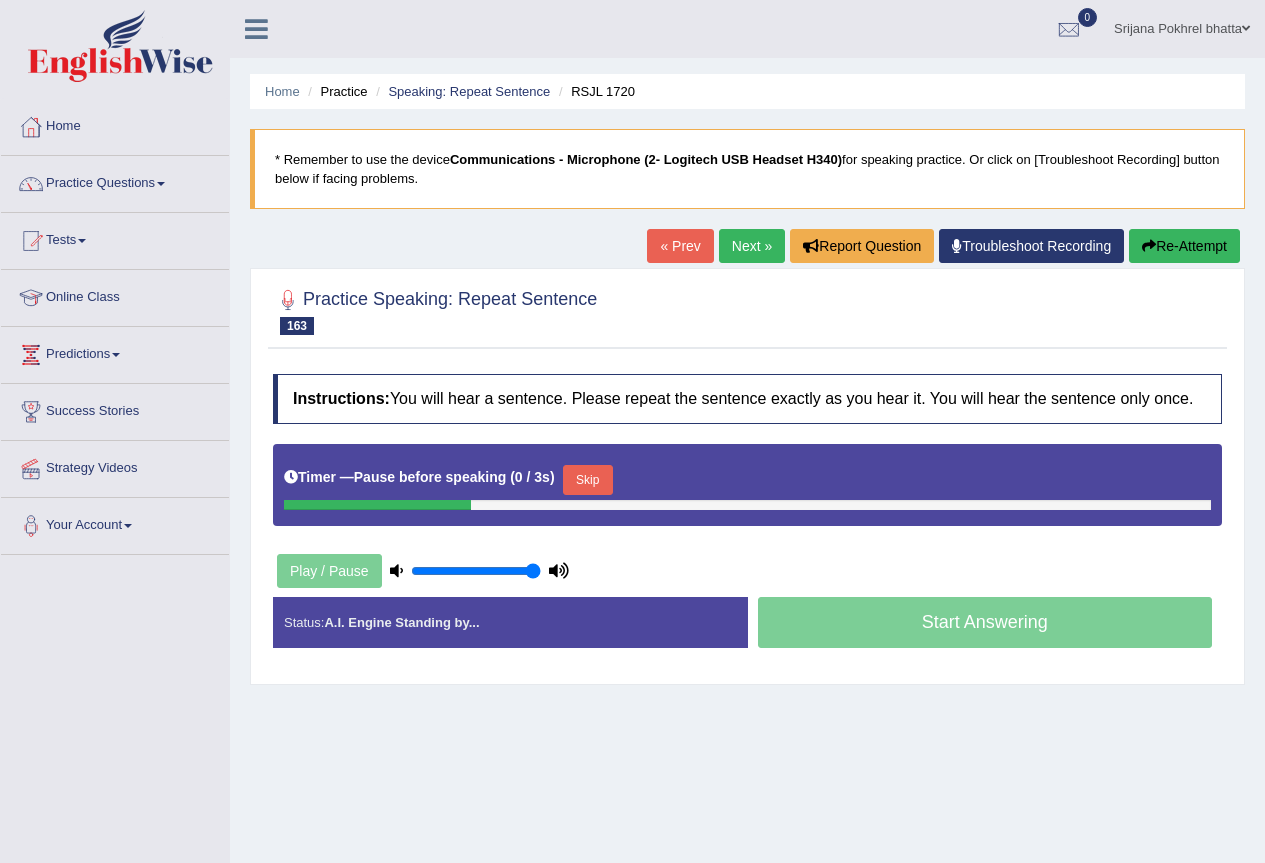 click on "Skip" at bounding box center [588, 480] 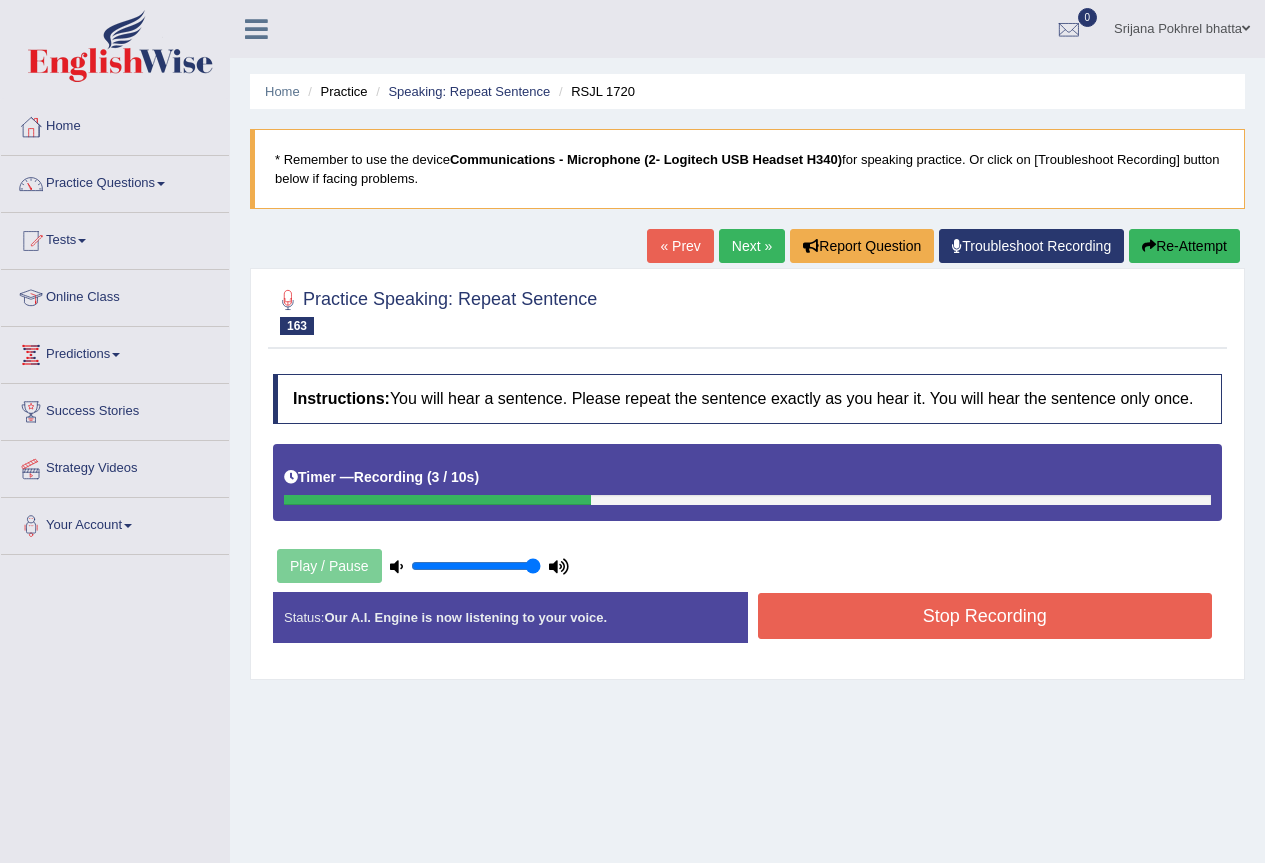 click on "Stop Recording" at bounding box center [985, 616] 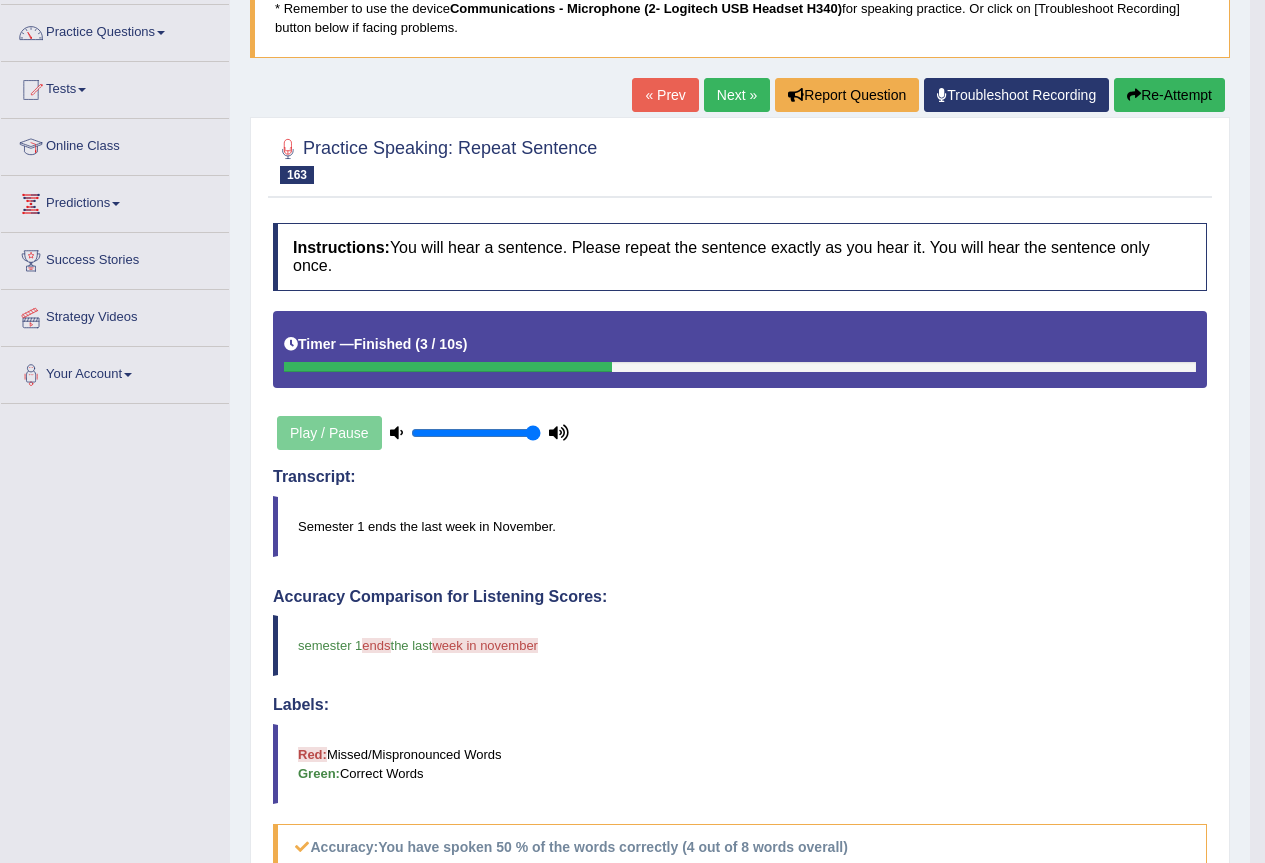 scroll, scrollTop: 0, scrollLeft: 0, axis: both 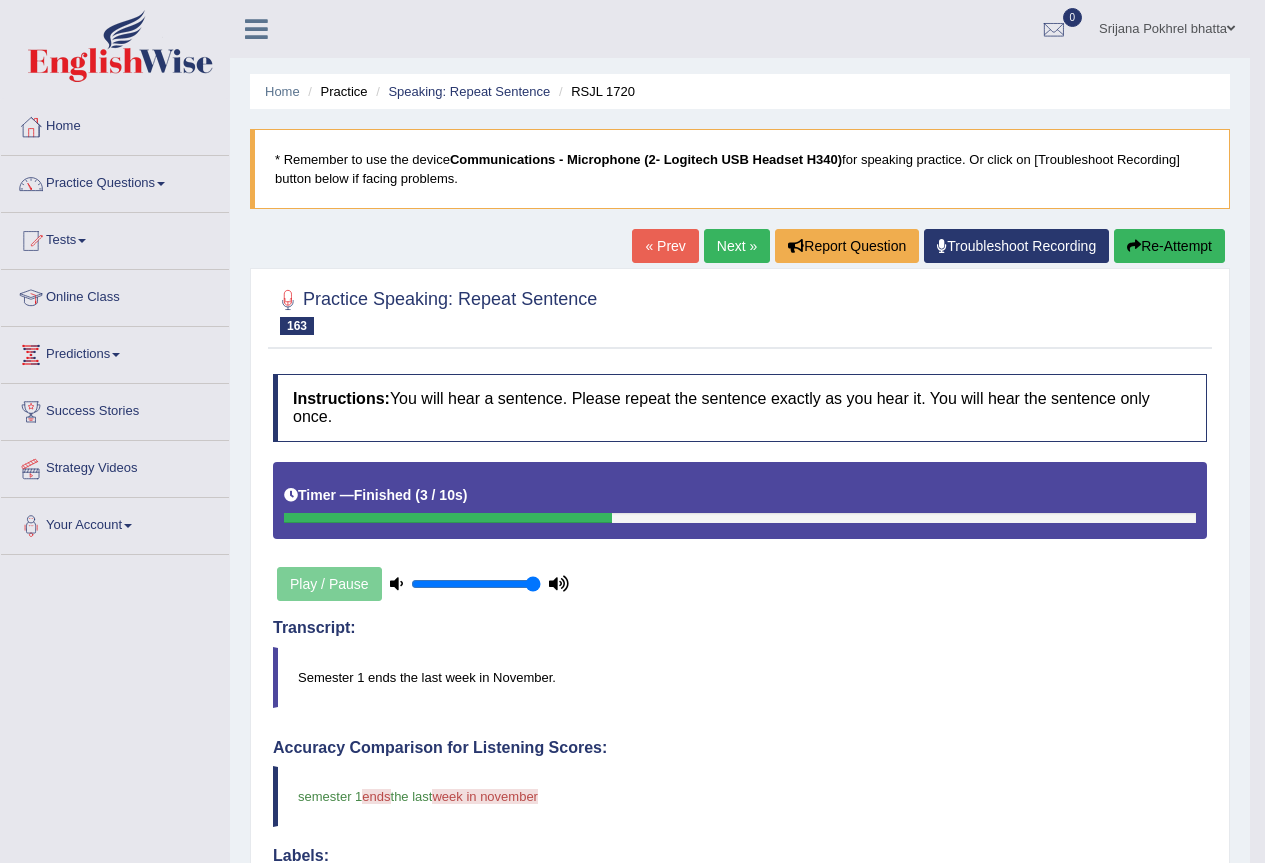 click on "Re-Attempt" at bounding box center (1169, 246) 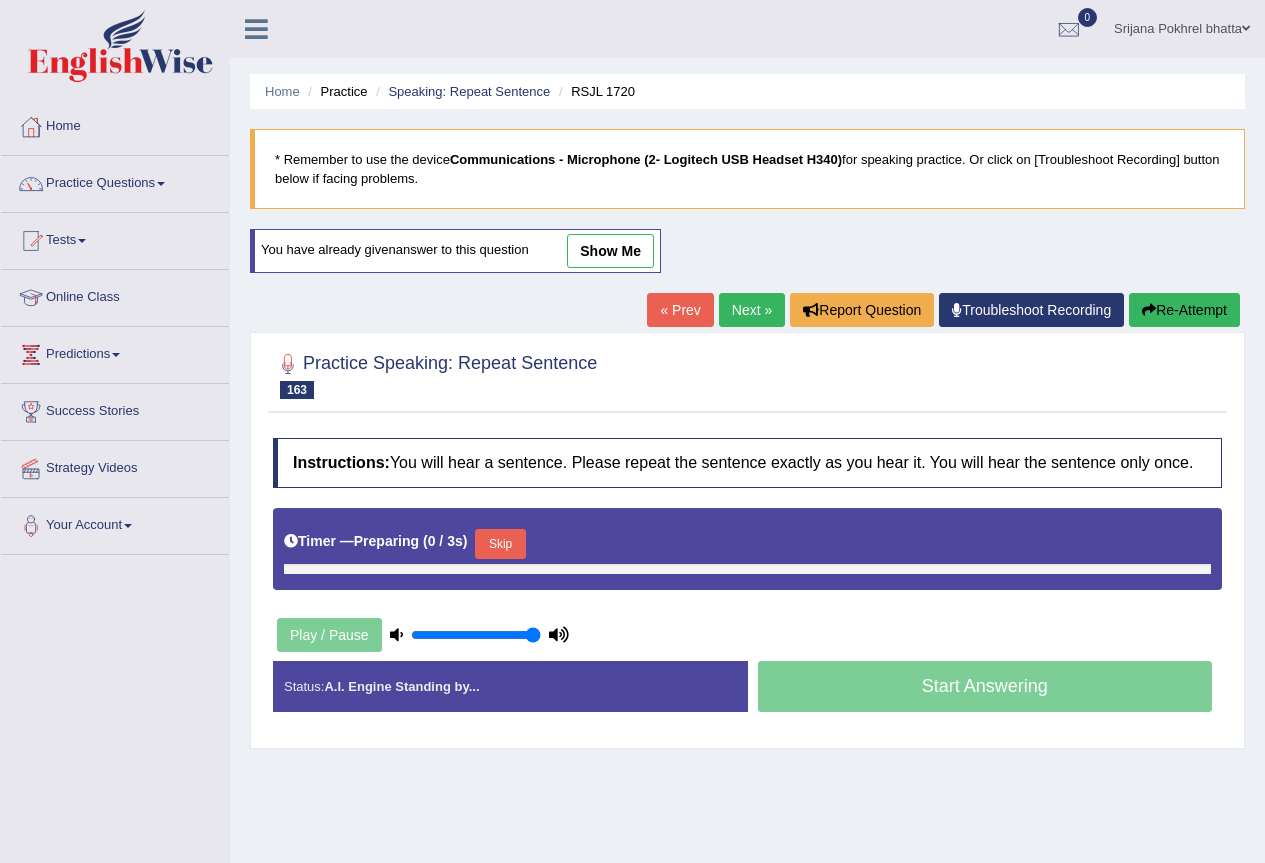 scroll, scrollTop: 0, scrollLeft: 0, axis: both 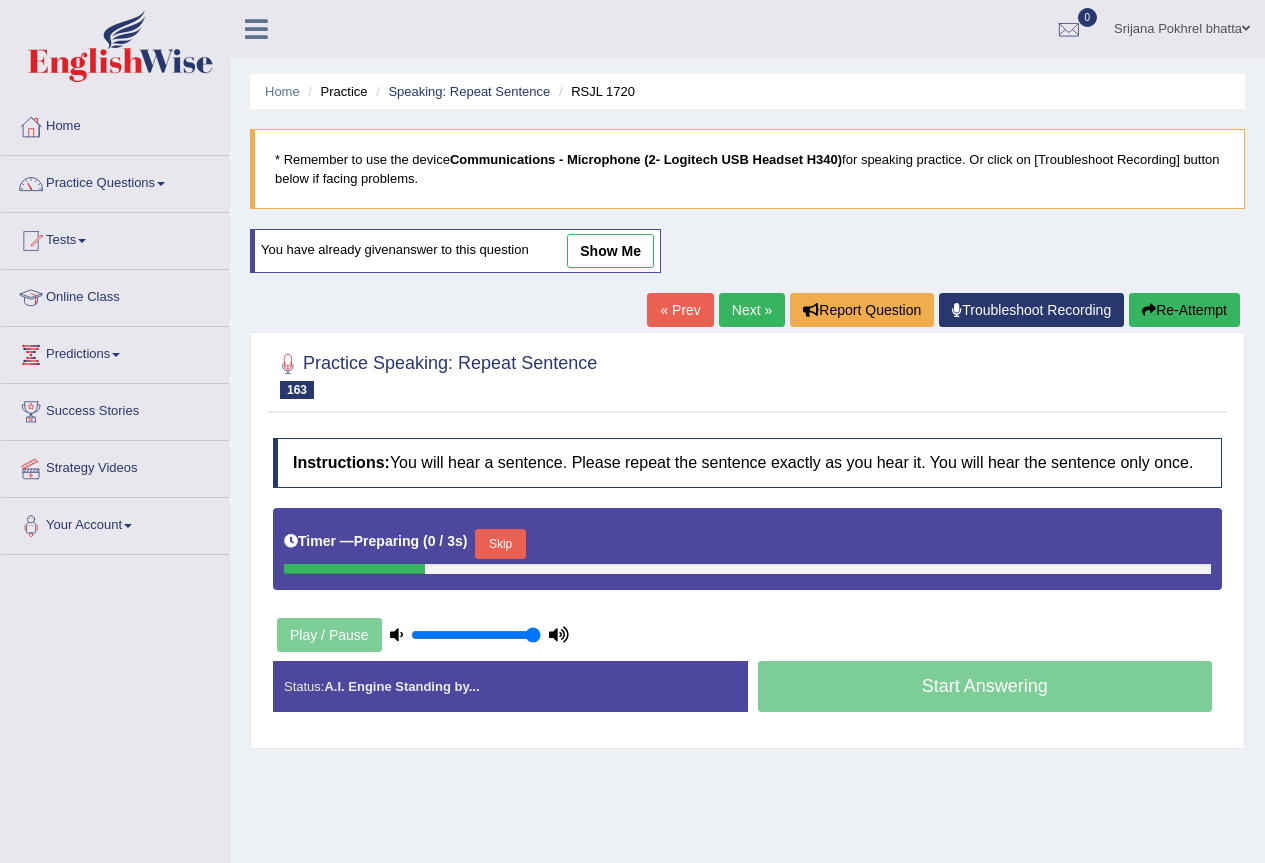 click on "Skip" at bounding box center (500, 544) 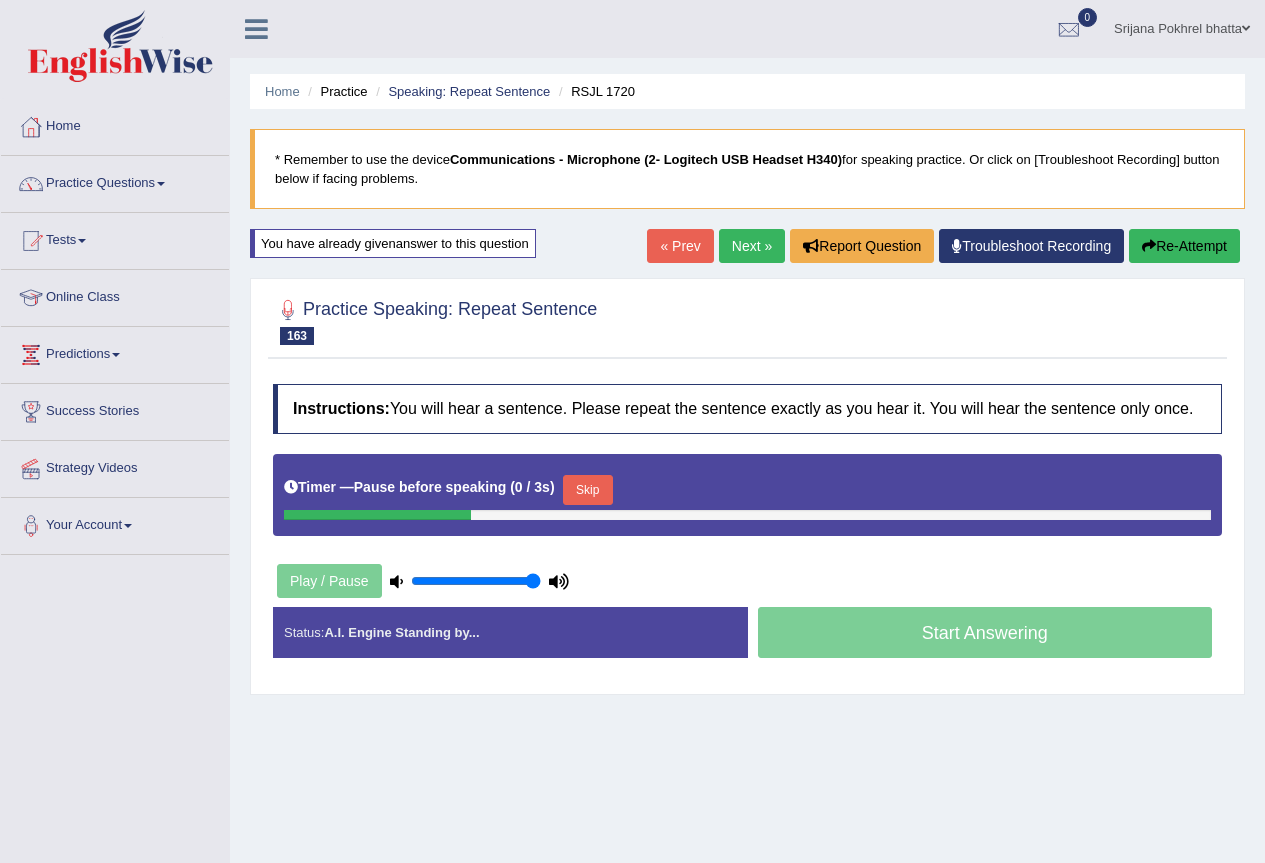 click on "Skip" at bounding box center (588, 490) 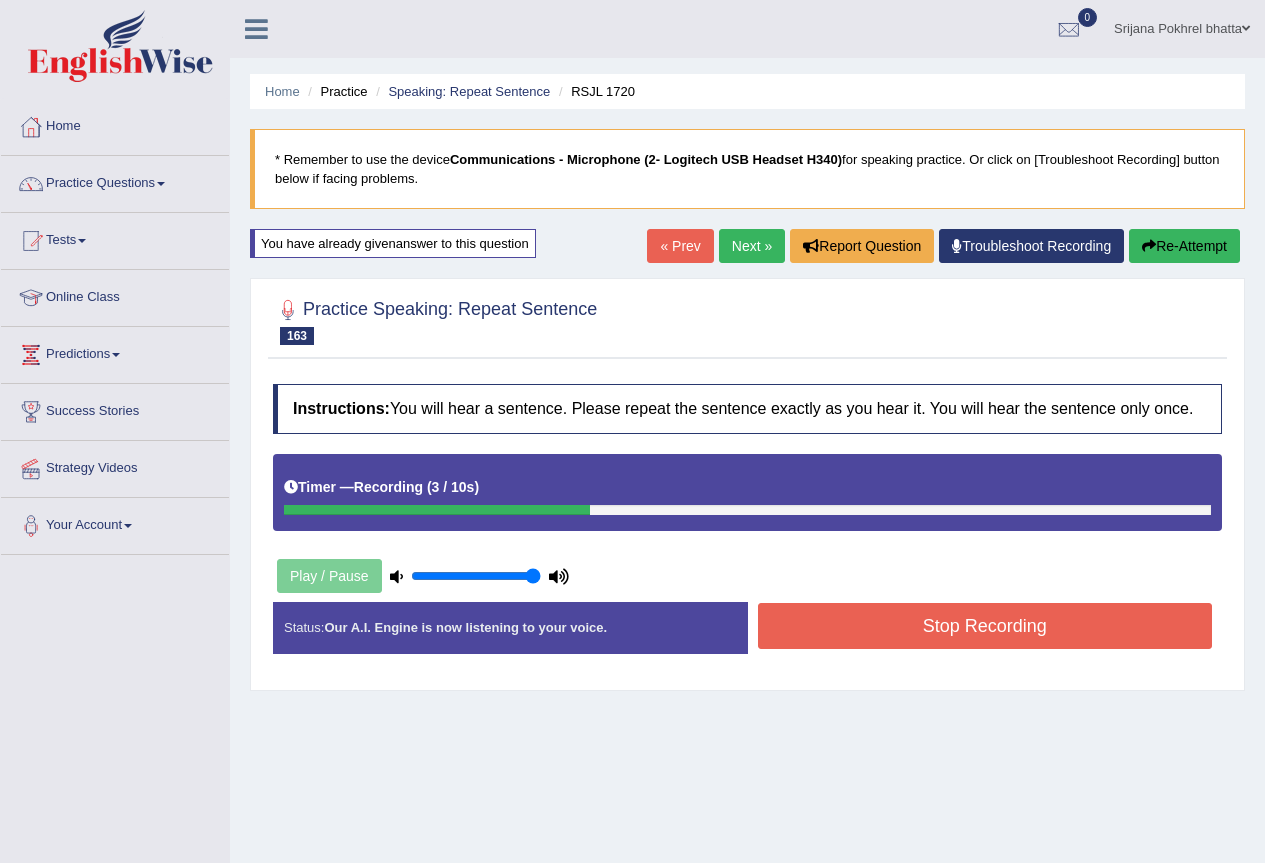 click on "Stop Recording" at bounding box center (985, 626) 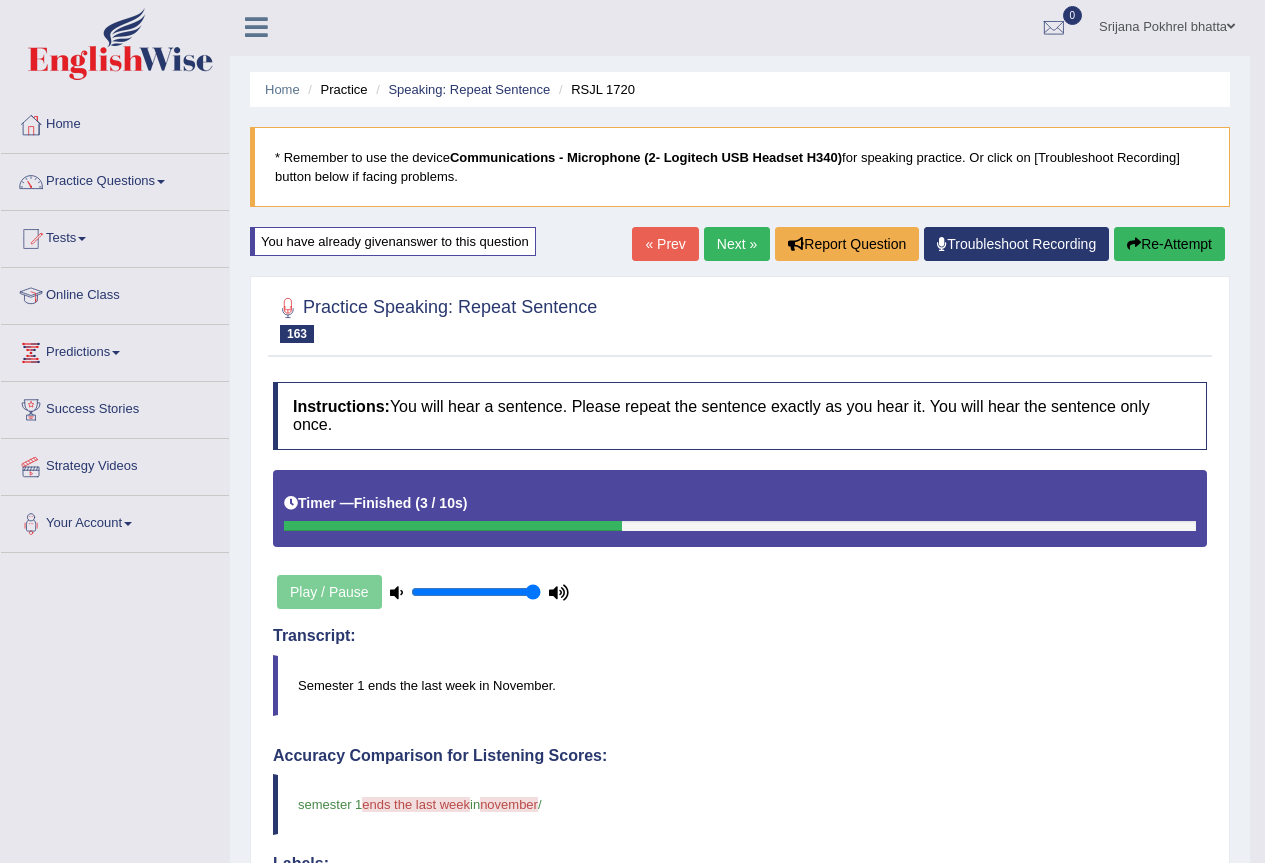 scroll, scrollTop: 0, scrollLeft: 0, axis: both 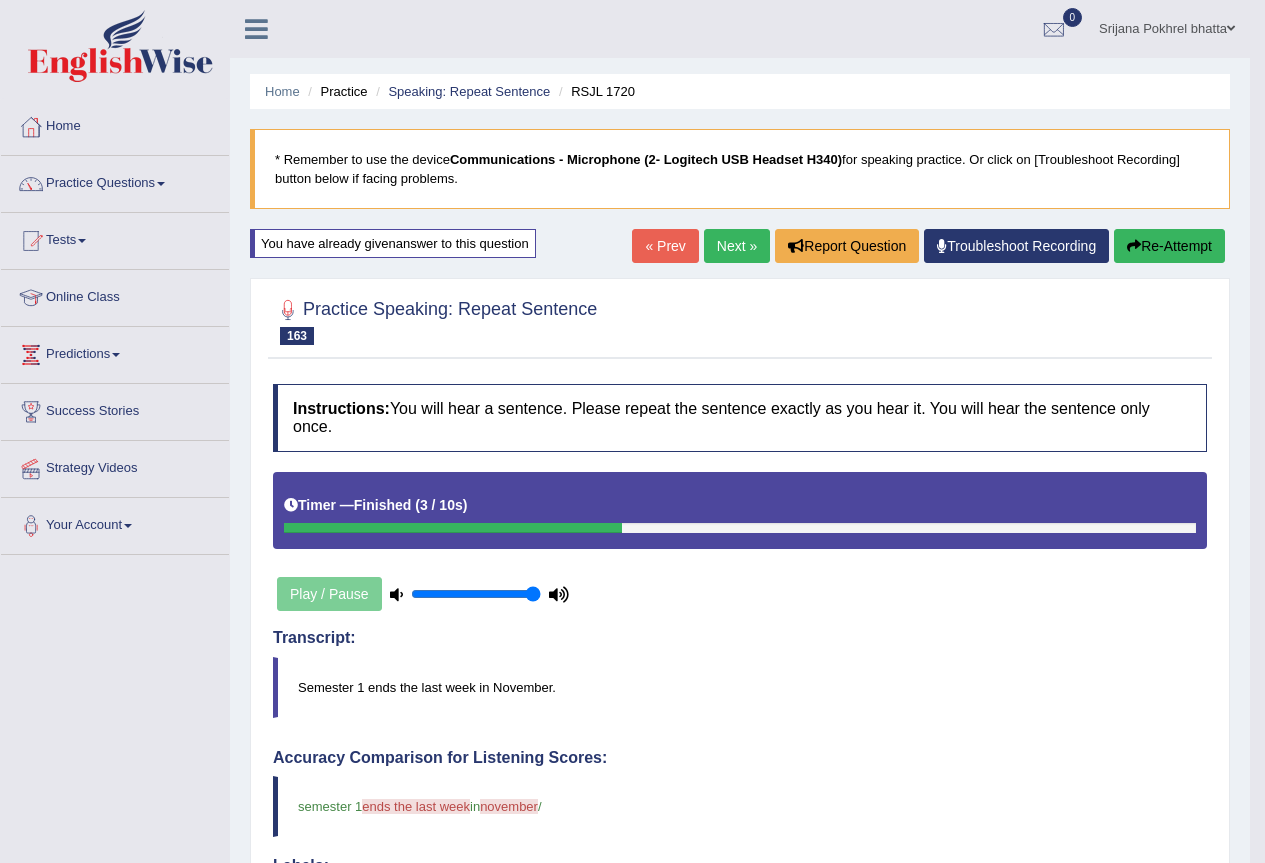 click on "Next »" at bounding box center (737, 246) 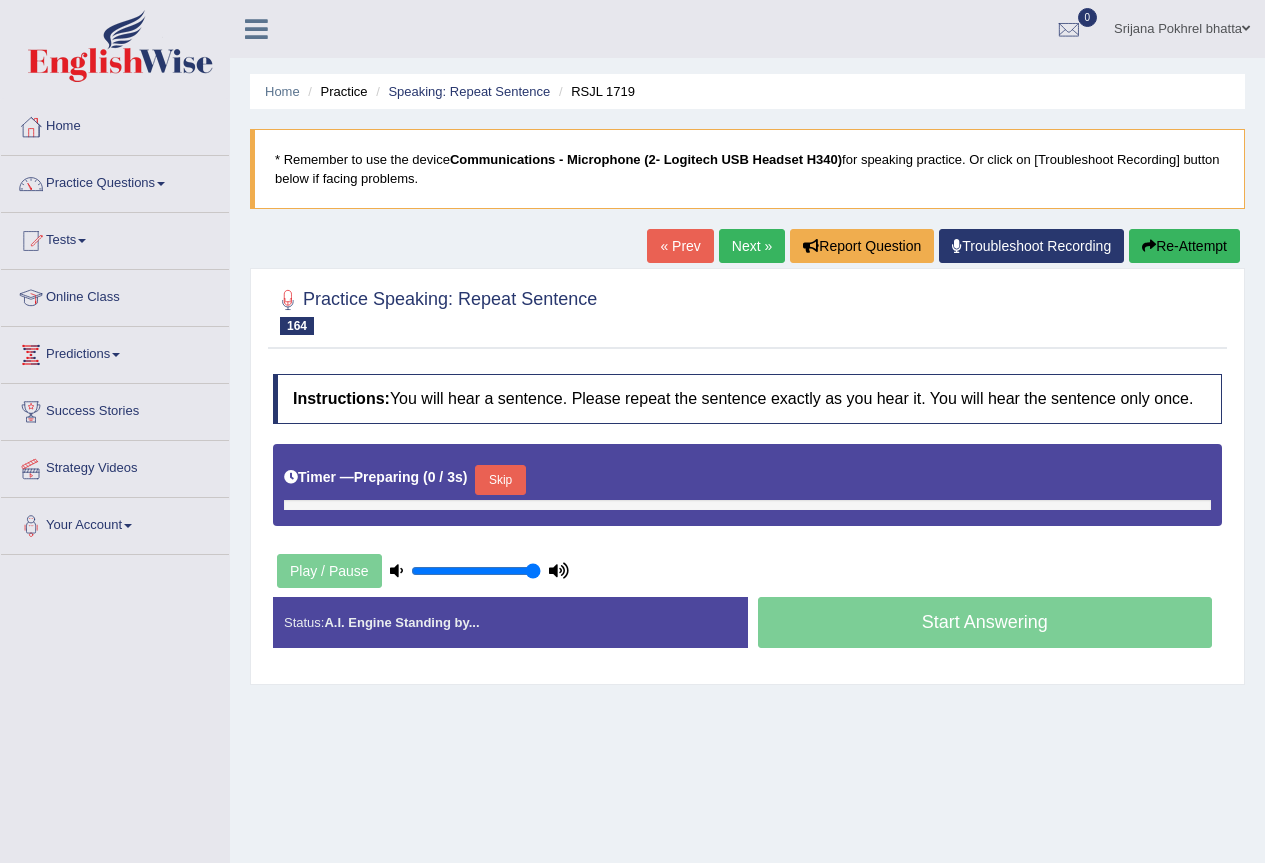 scroll, scrollTop: 0, scrollLeft: 0, axis: both 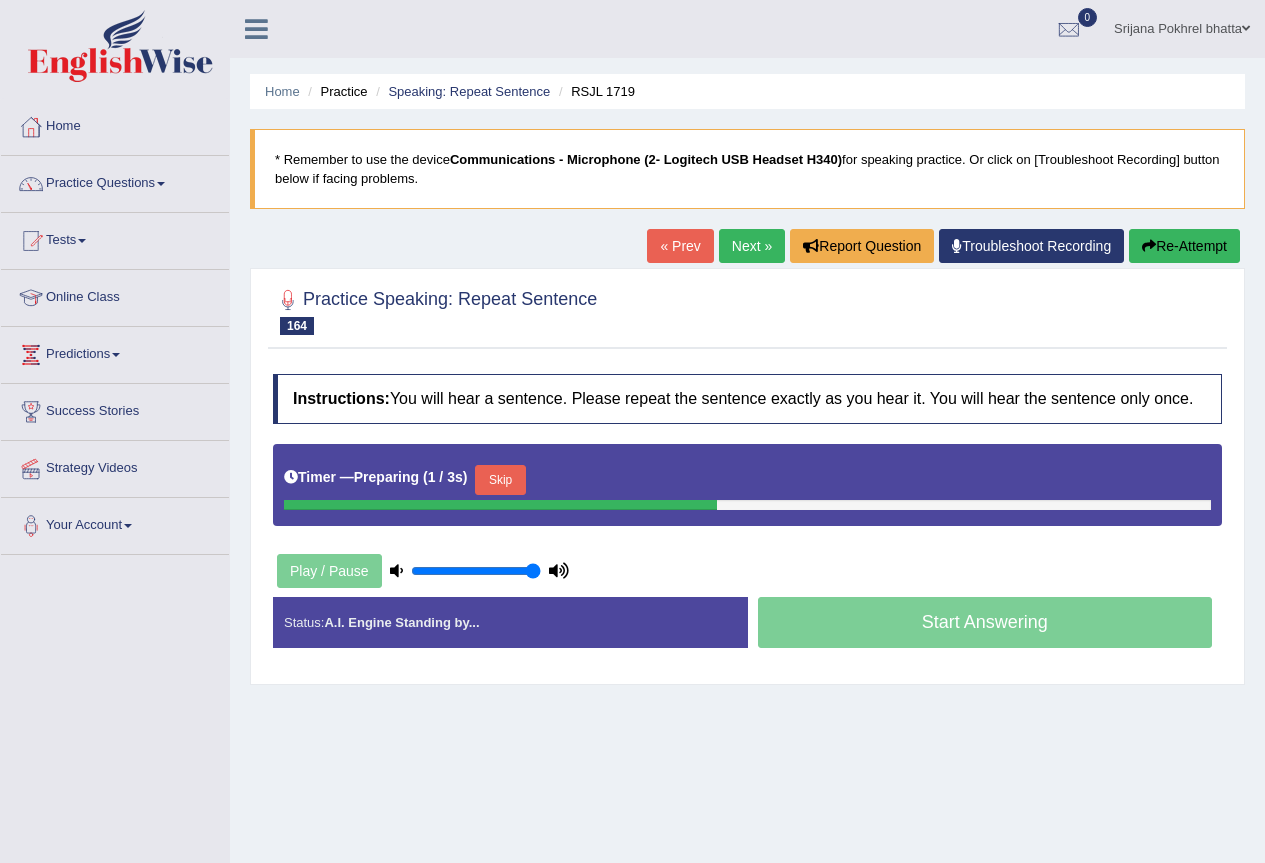 click on "Skip" at bounding box center [500, 480] 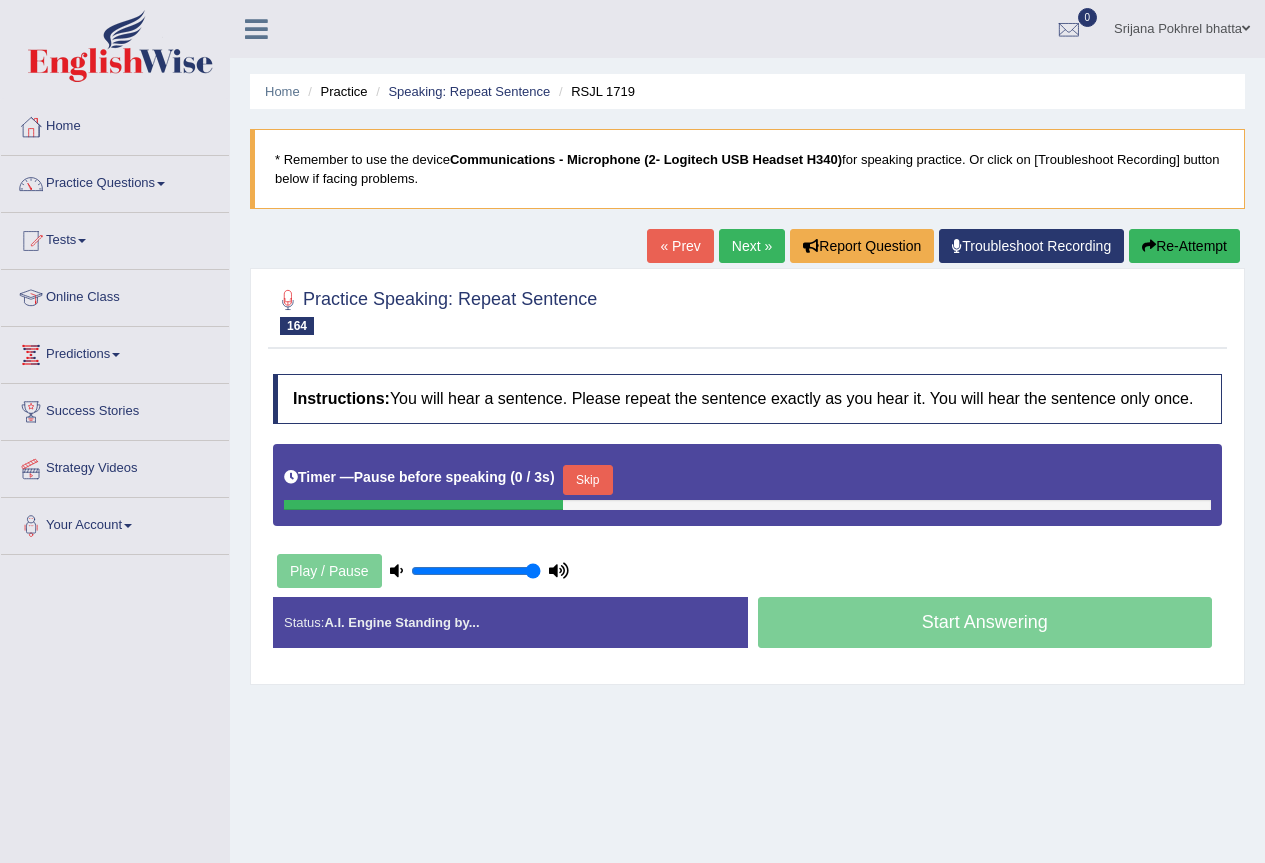 click on "Skip" at bounding box center (588, 480) 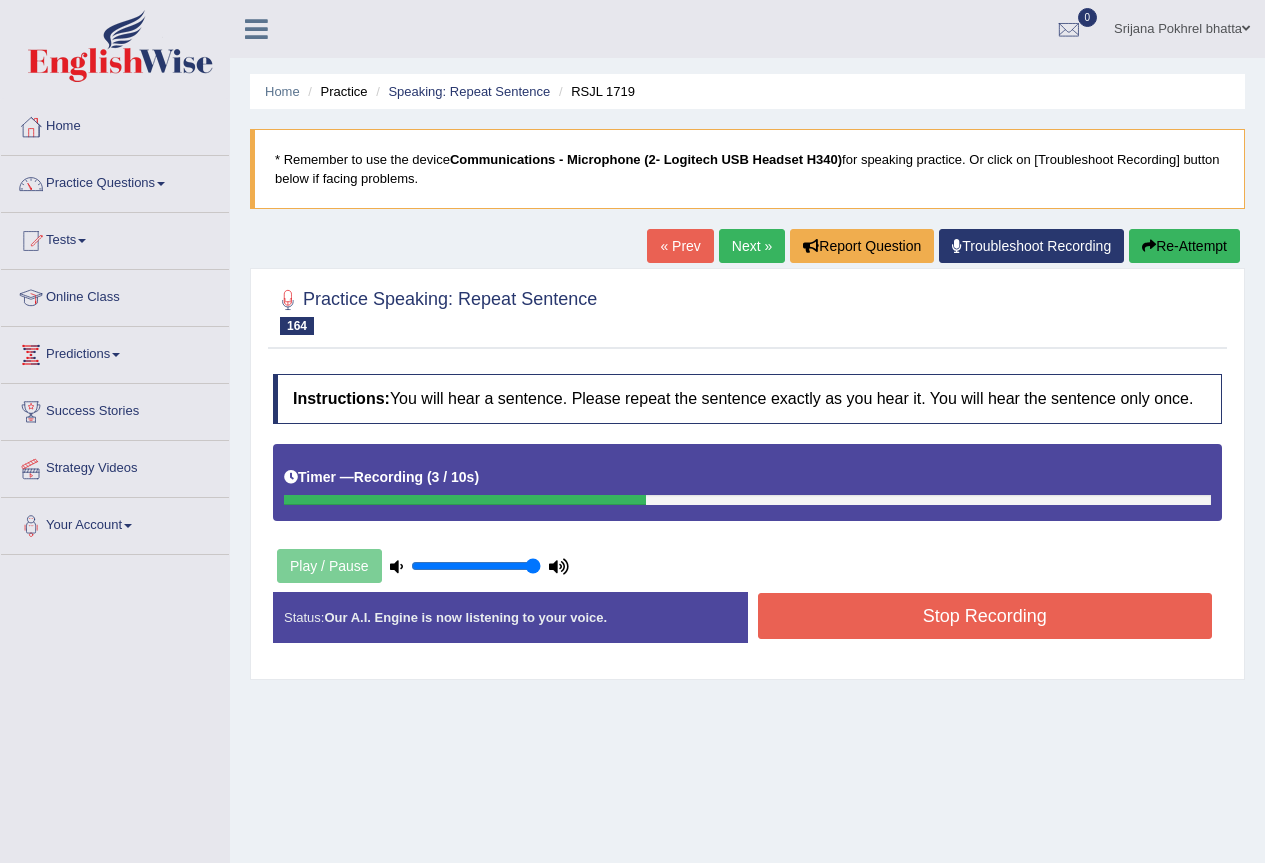 click on "Stop Recording" at bounding box center (985, 616) 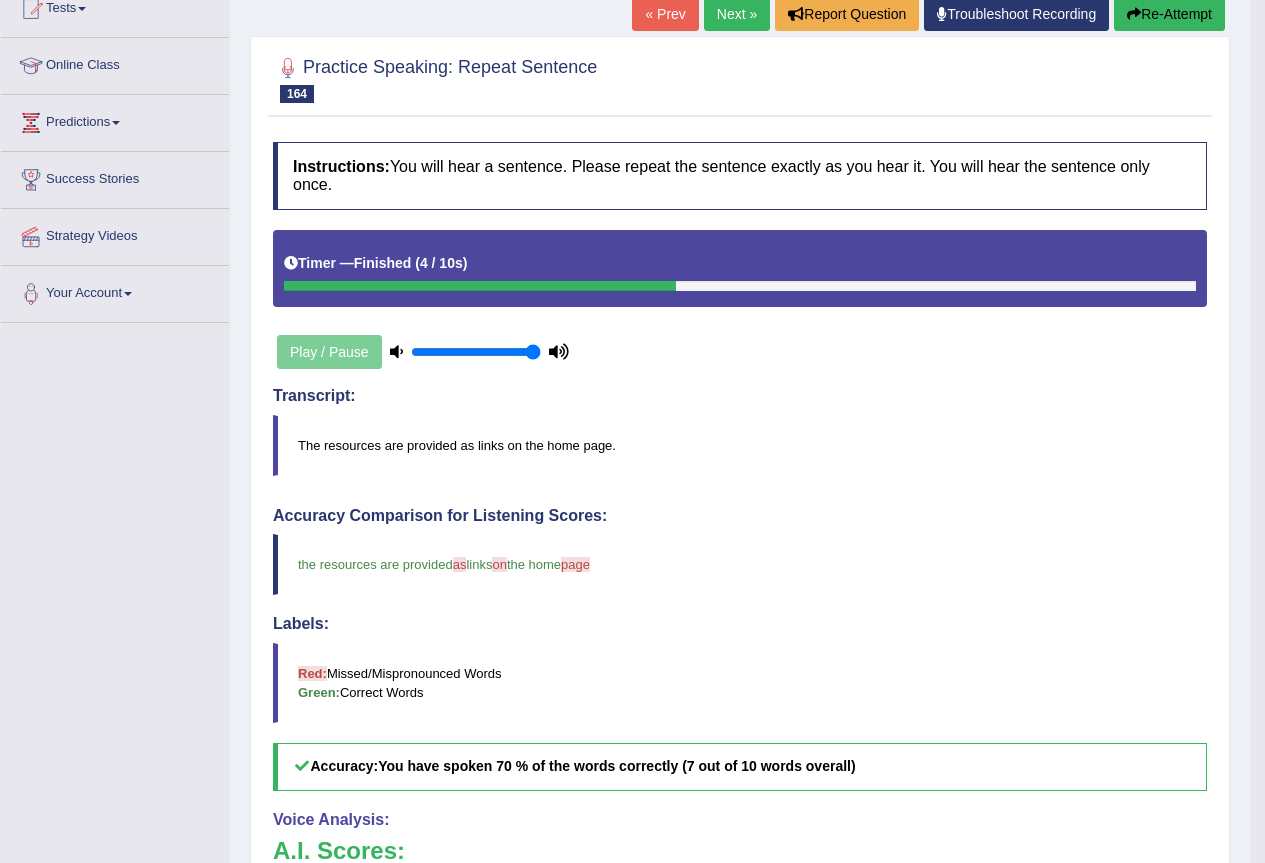 scroll, scrollTop: 9, scrollLeft: 0, axis: vertical 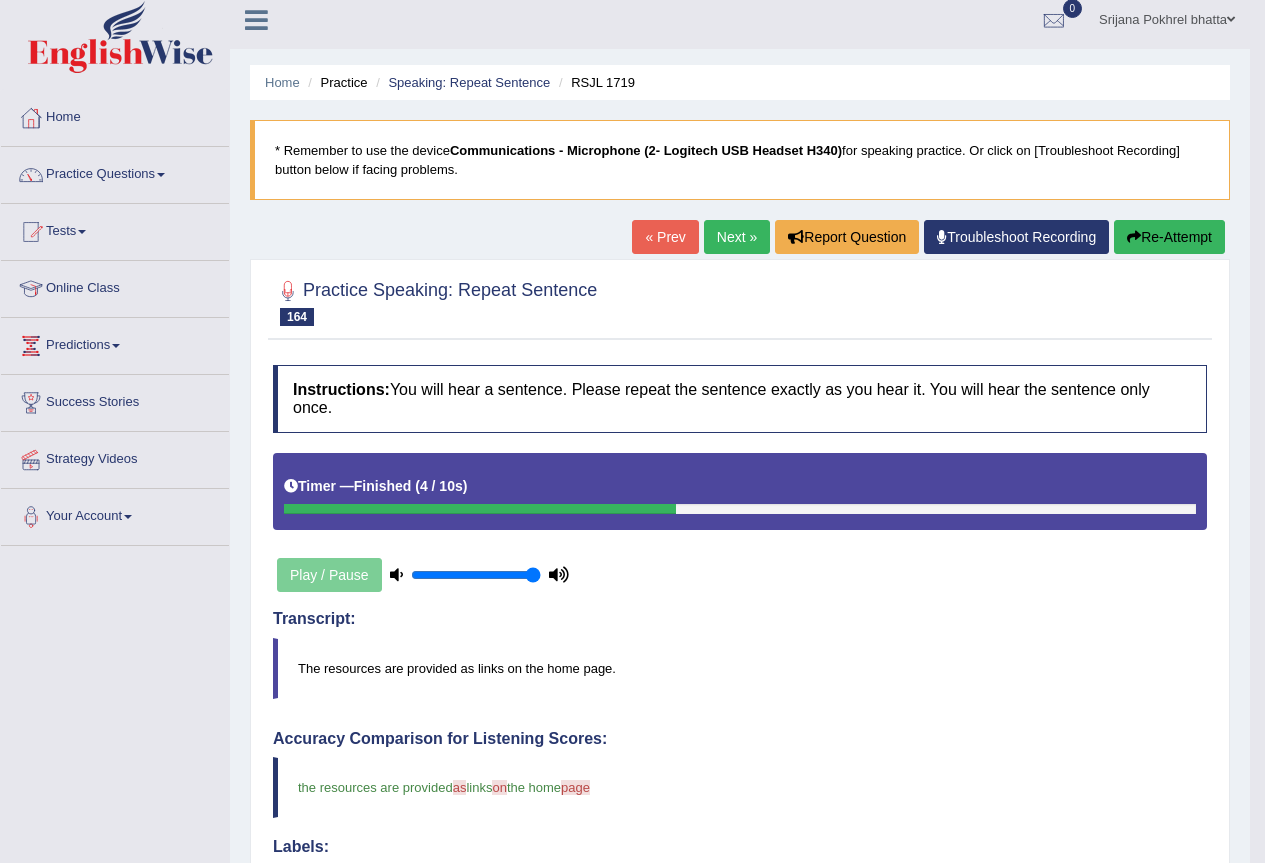click on "Next »" at bounding box center (737, 237) 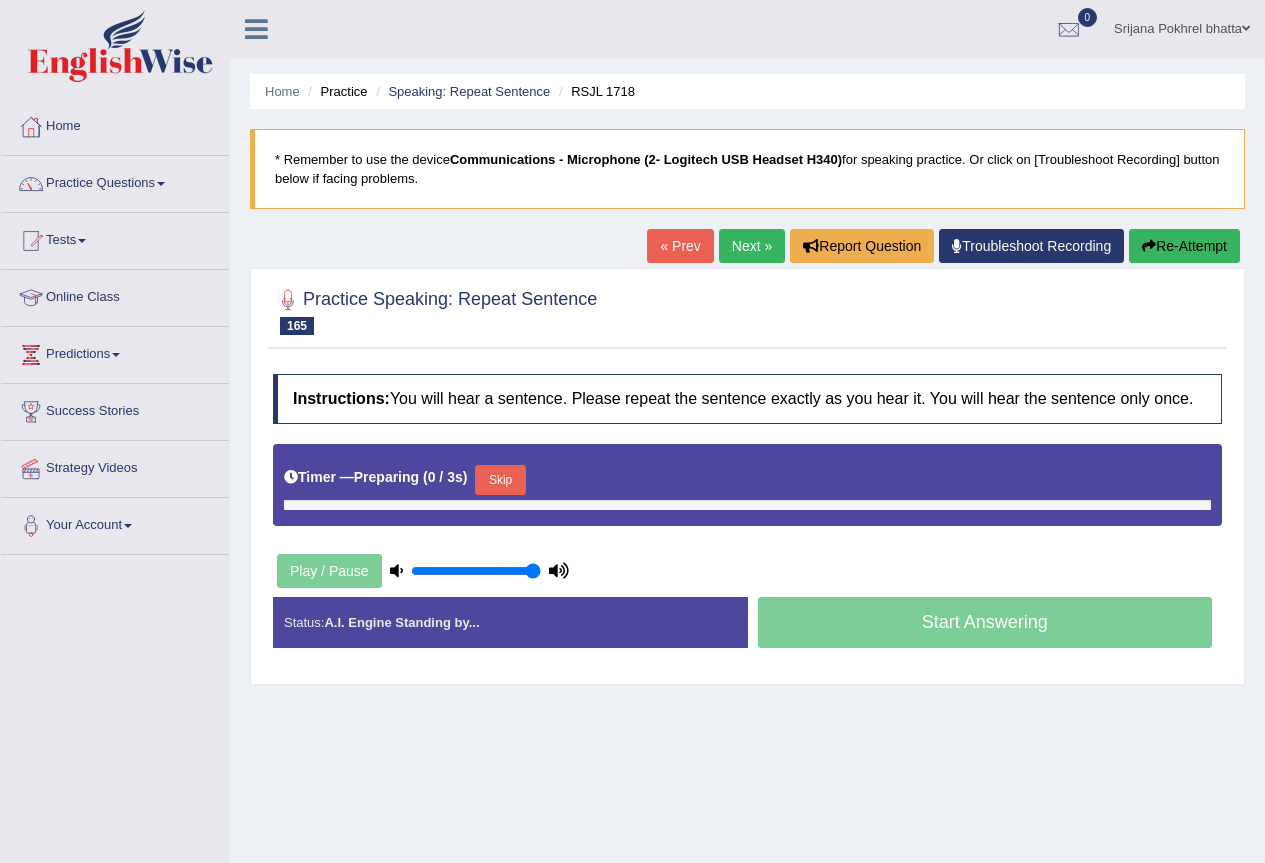 scroll, scrollTop: 0, scrollLeft: 0, axis: both 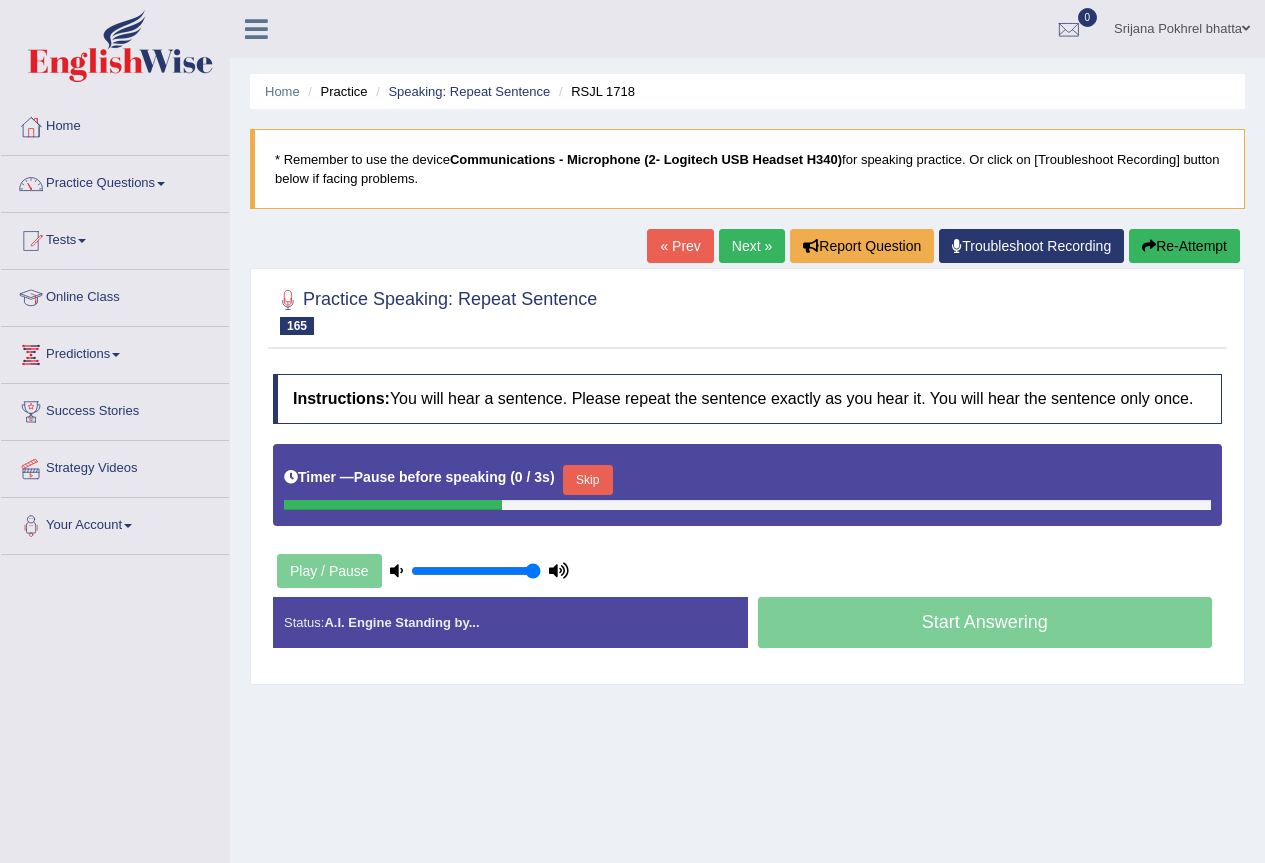 click on "Skip" at bounding box center [588, 480] 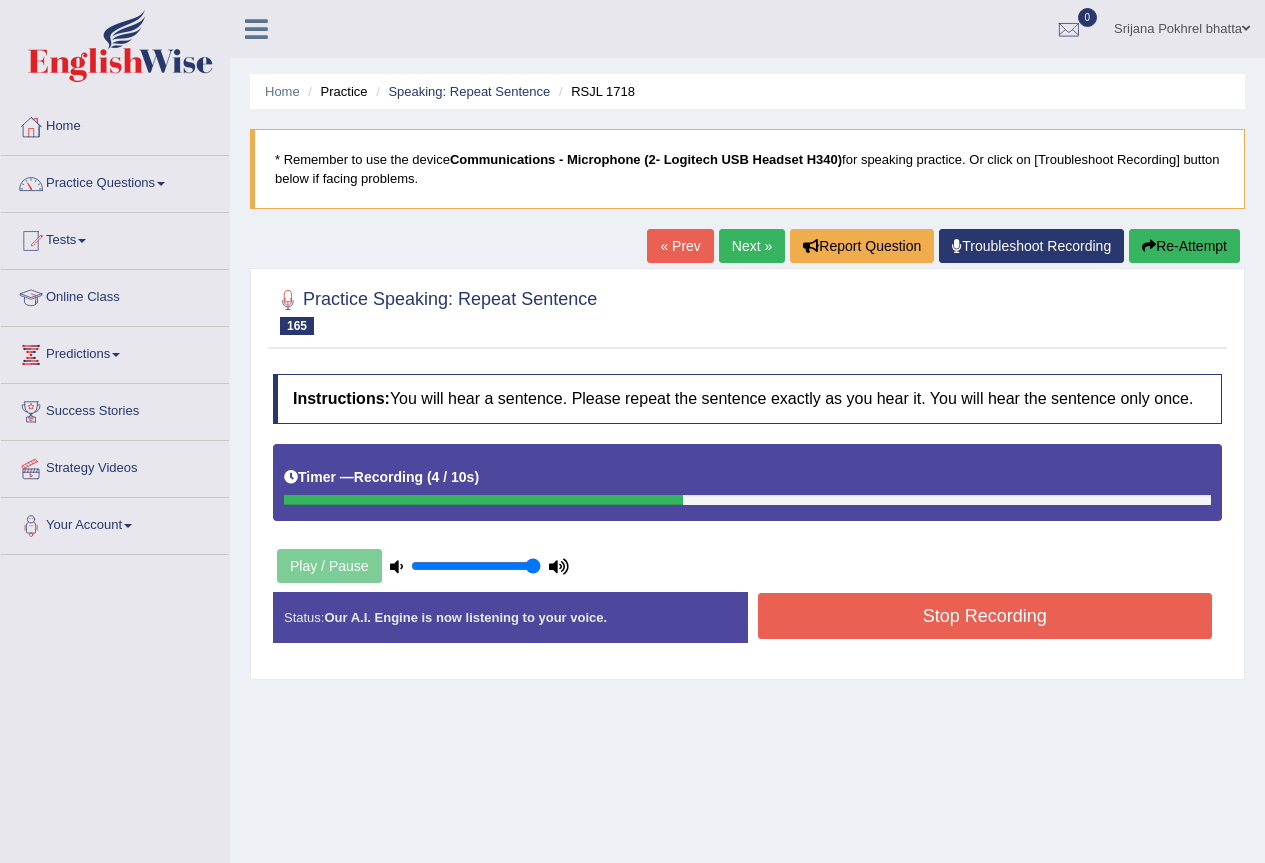 click on "Stop Recording" at bounding box center (985, 616) 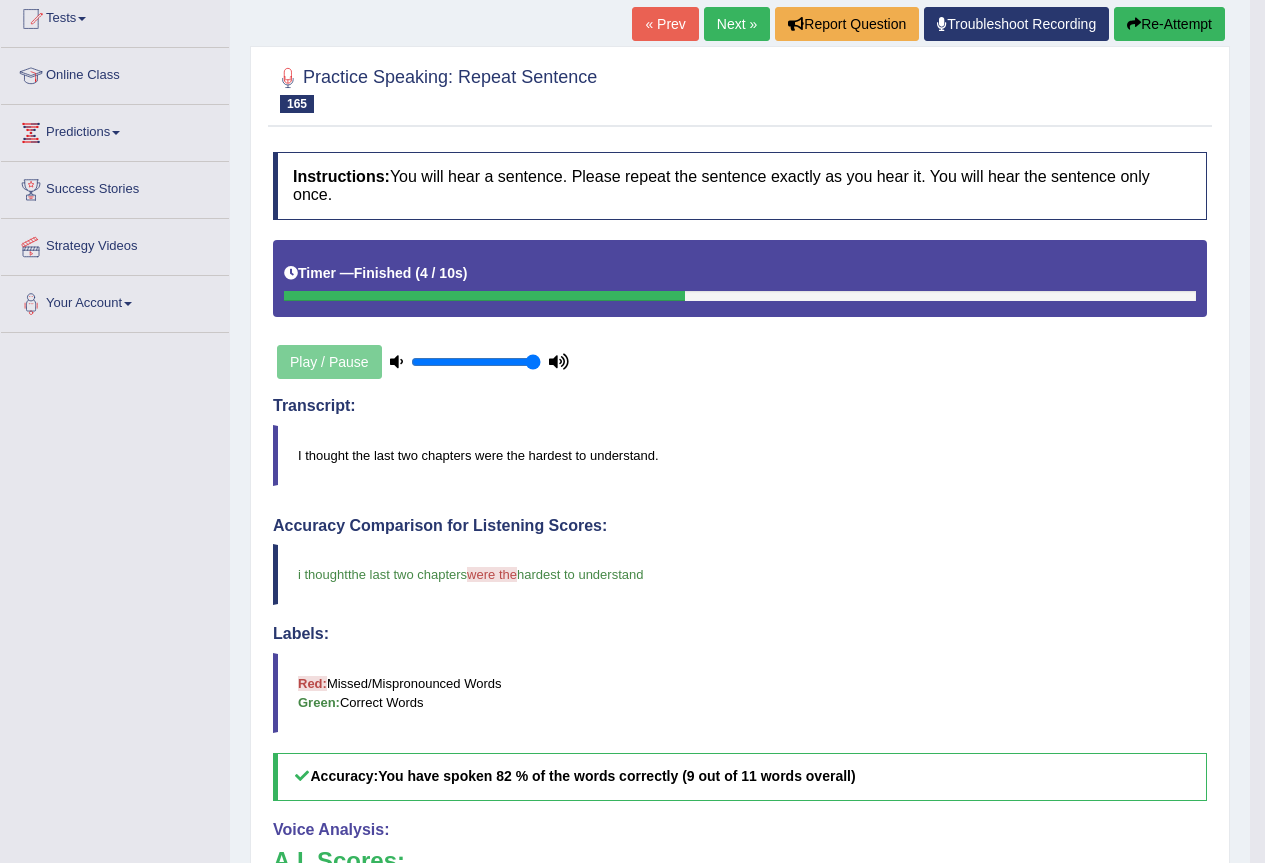scroll, scrollTop: 0, scrollLeft: 0, axis: both 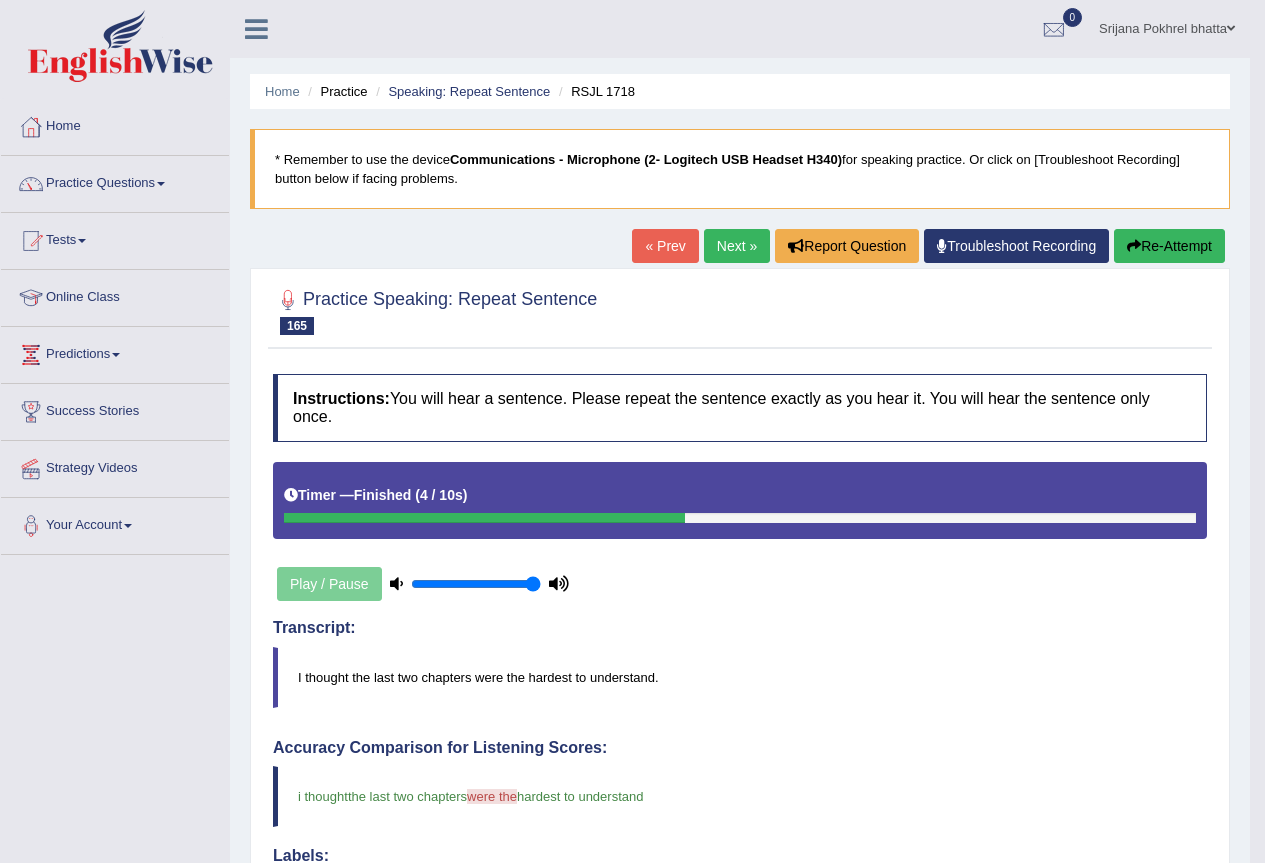 click on "Next »" at bounding box center (737, 246) 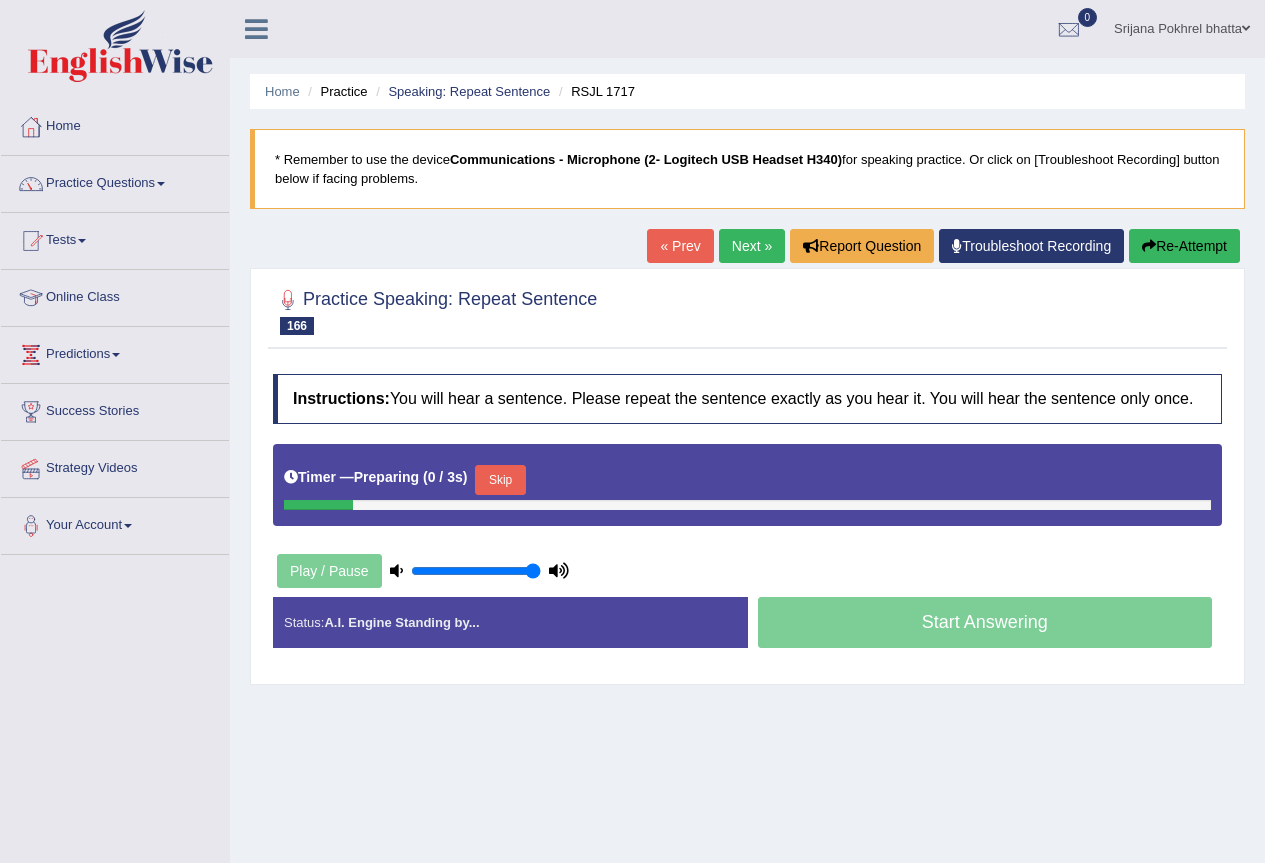 scroll, scrollTop: 0, scrollLeft: 0, axis: both 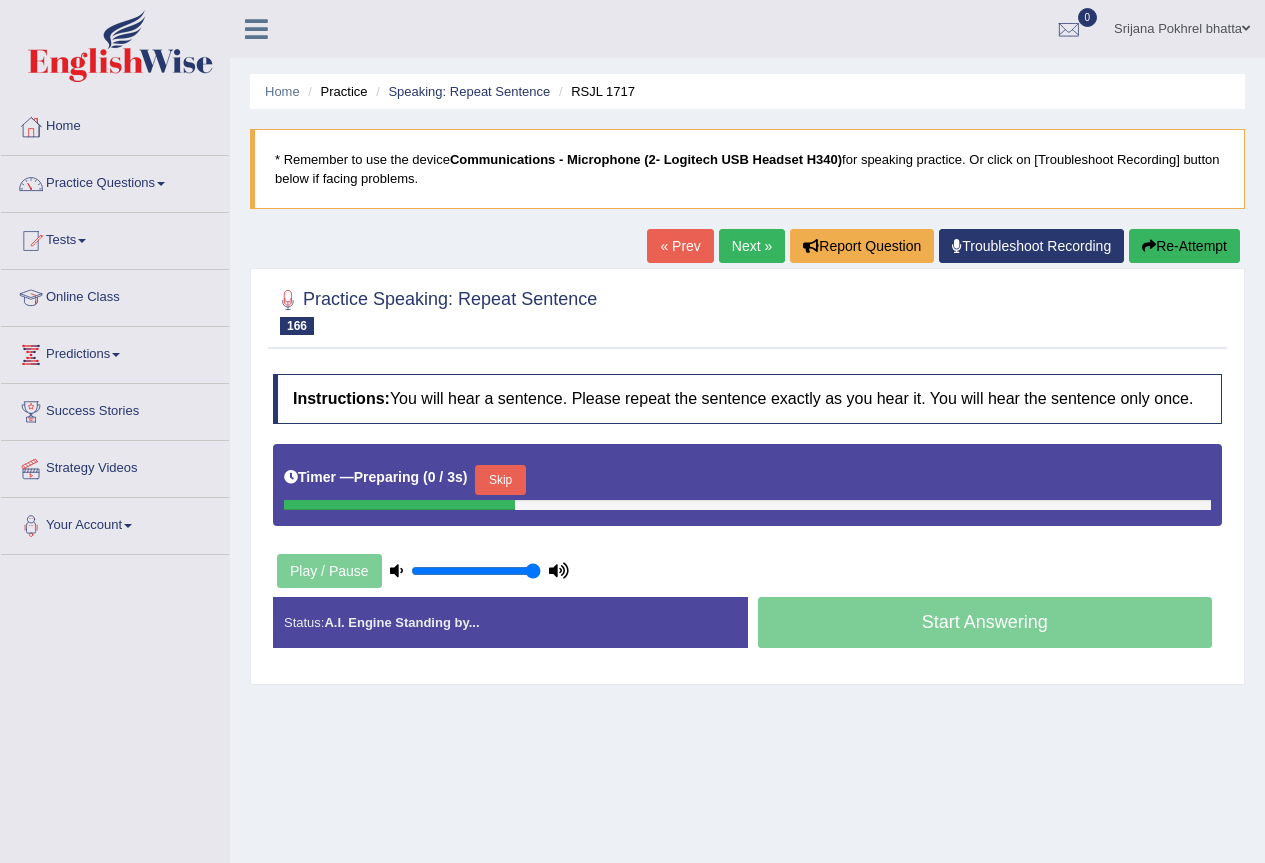 click on "Skip" at bounding box center (500, 480) 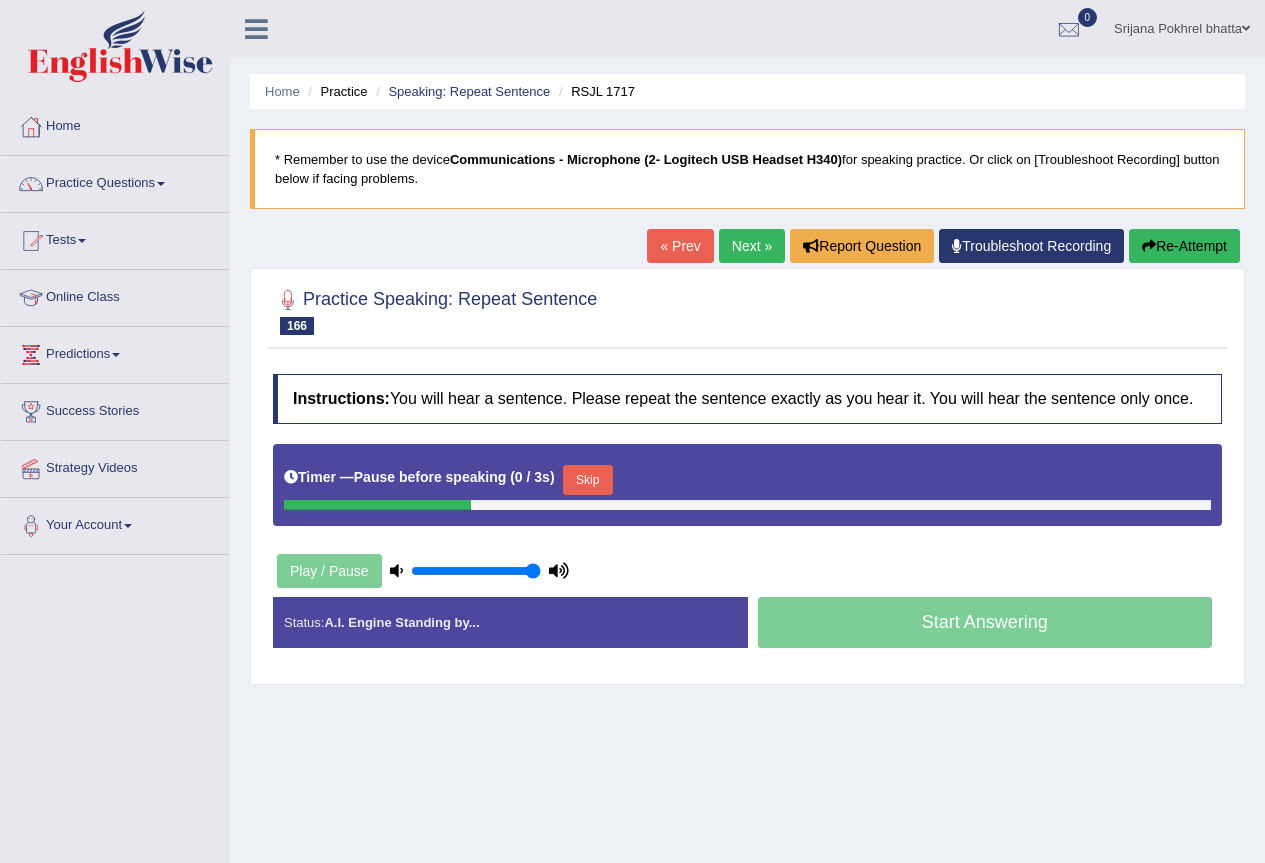 click on "Skip" at bounding box center (588, 480) 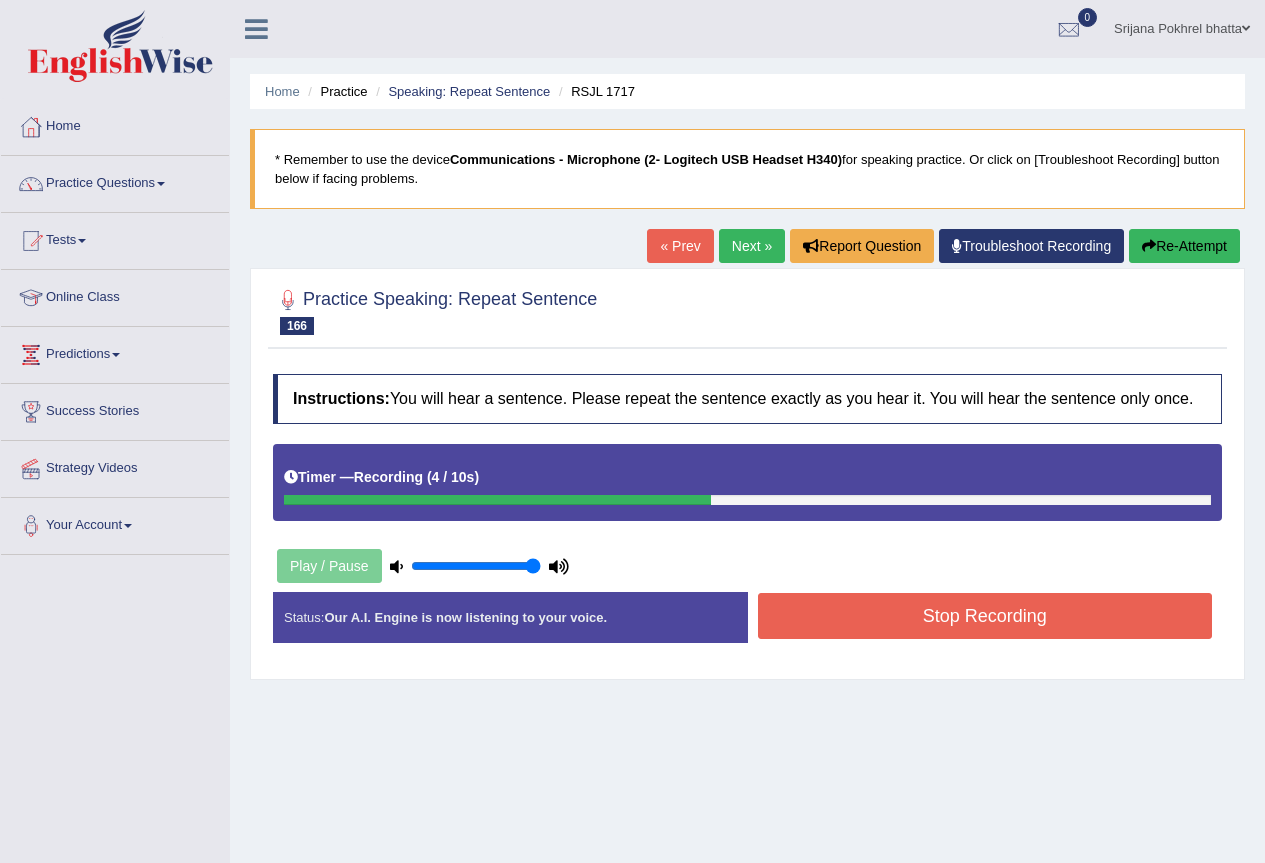 click on "Stop Recording" at bounding box center (985, 616) 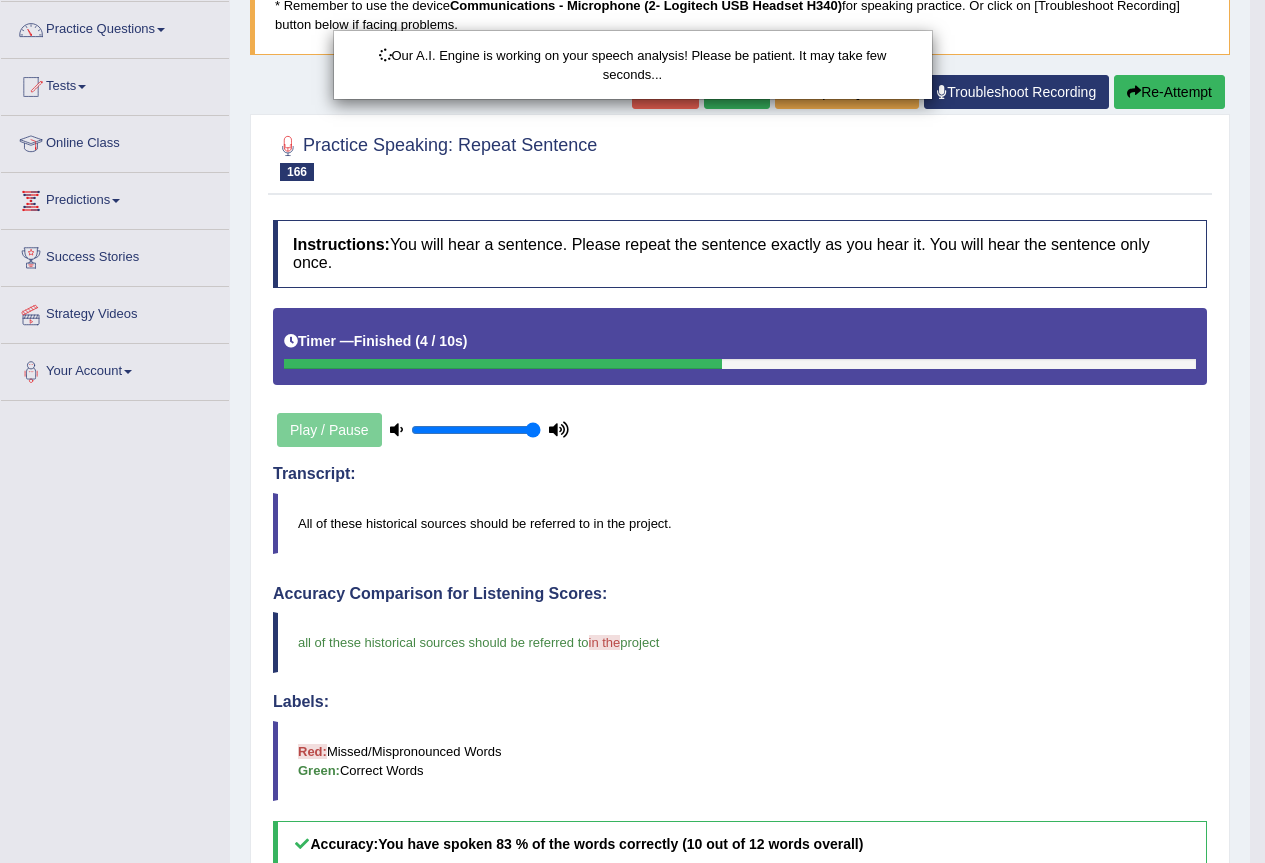 scroll, scrollTop: 322, scrollLeft: 0, axis: vertical 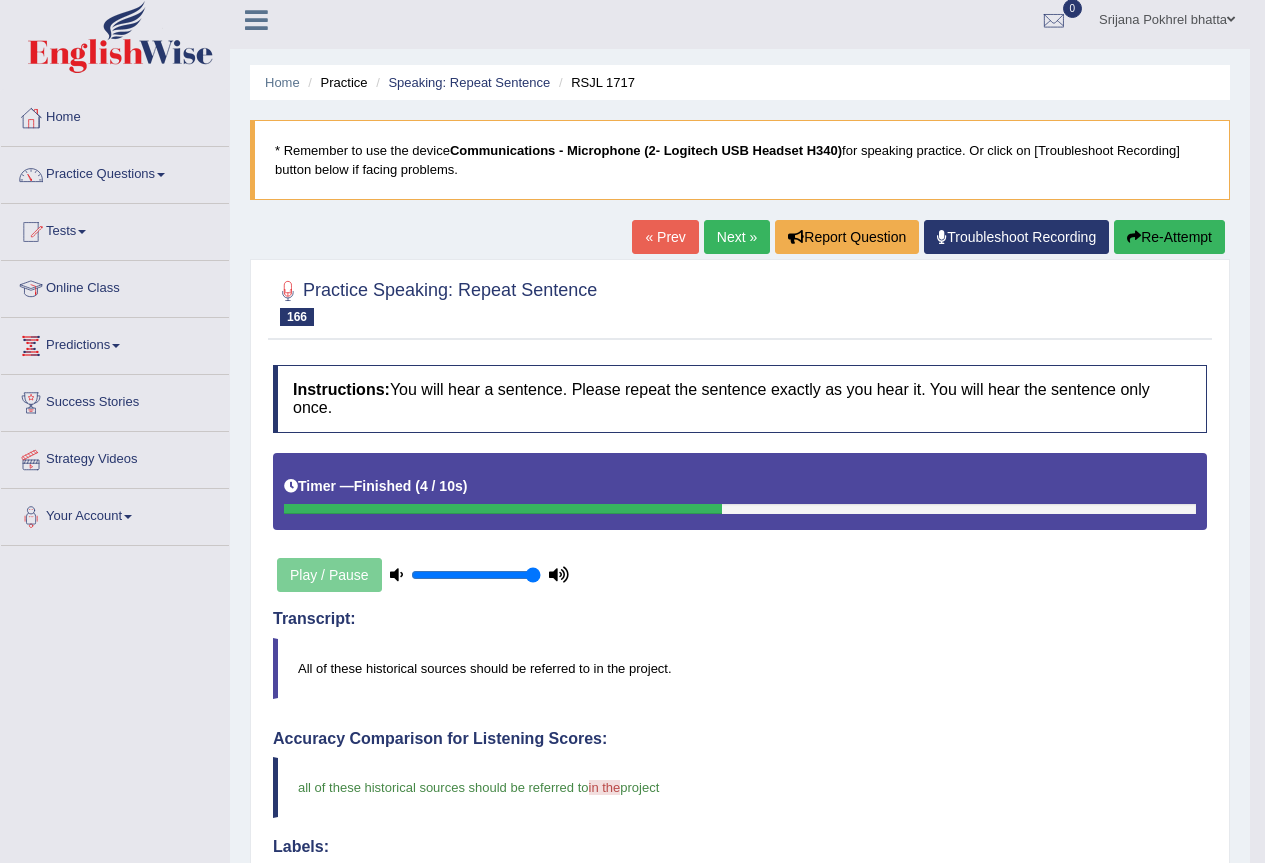 click on "Next »" at bounding box center [737, 237] 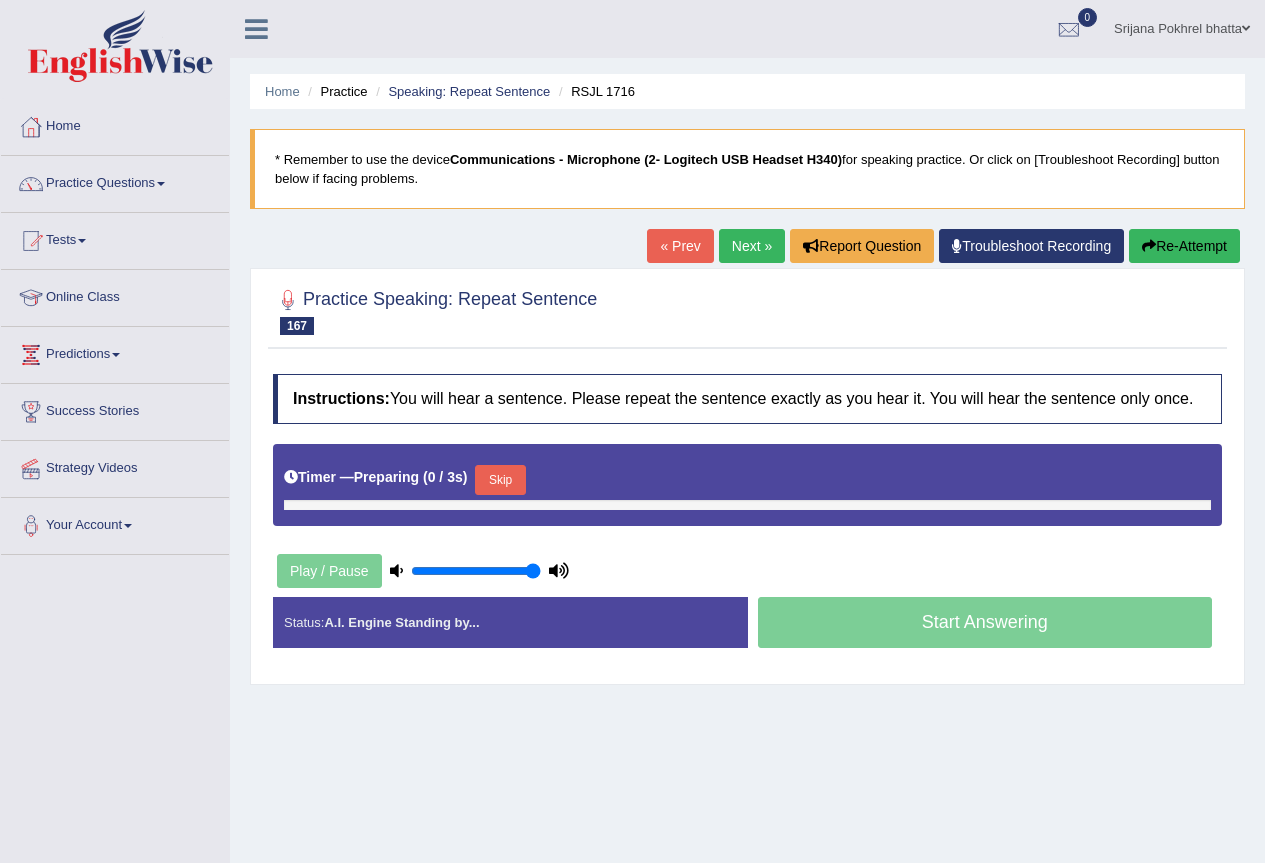 scroll, scrollTop: 0, scrollLeft: 0, axis: both 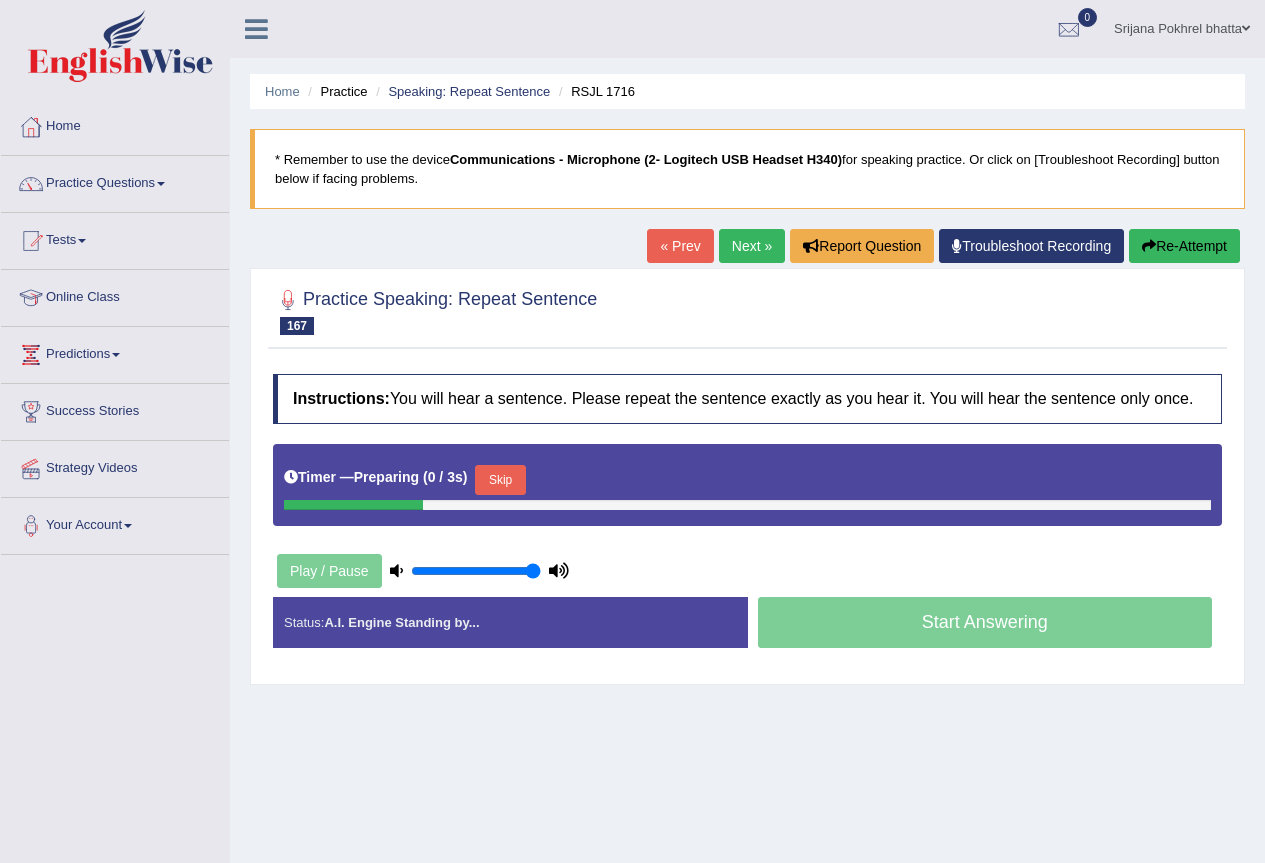 click on "Skip" at bounding box center [500, 480] 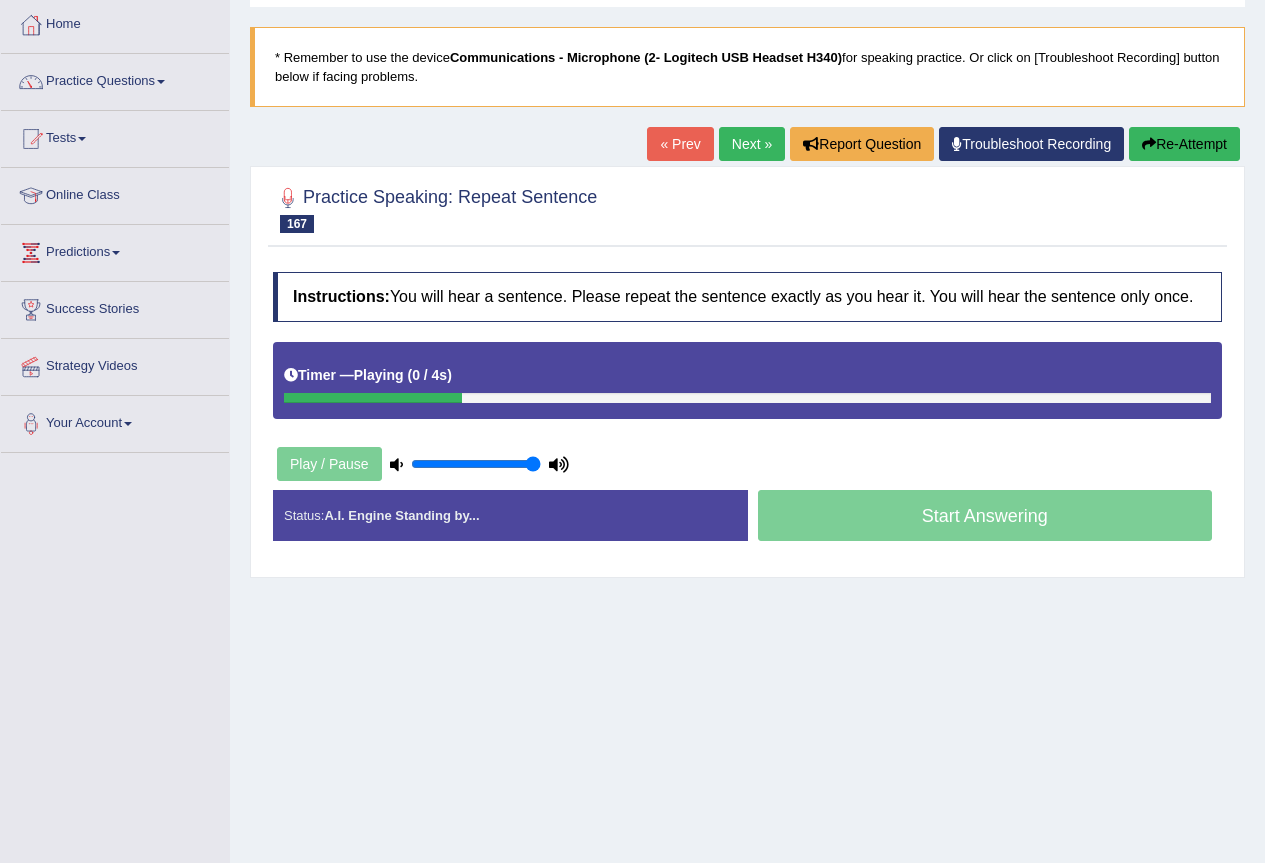 scroll, scrollTop: 187, scrollLeft: 0, axis: vertical 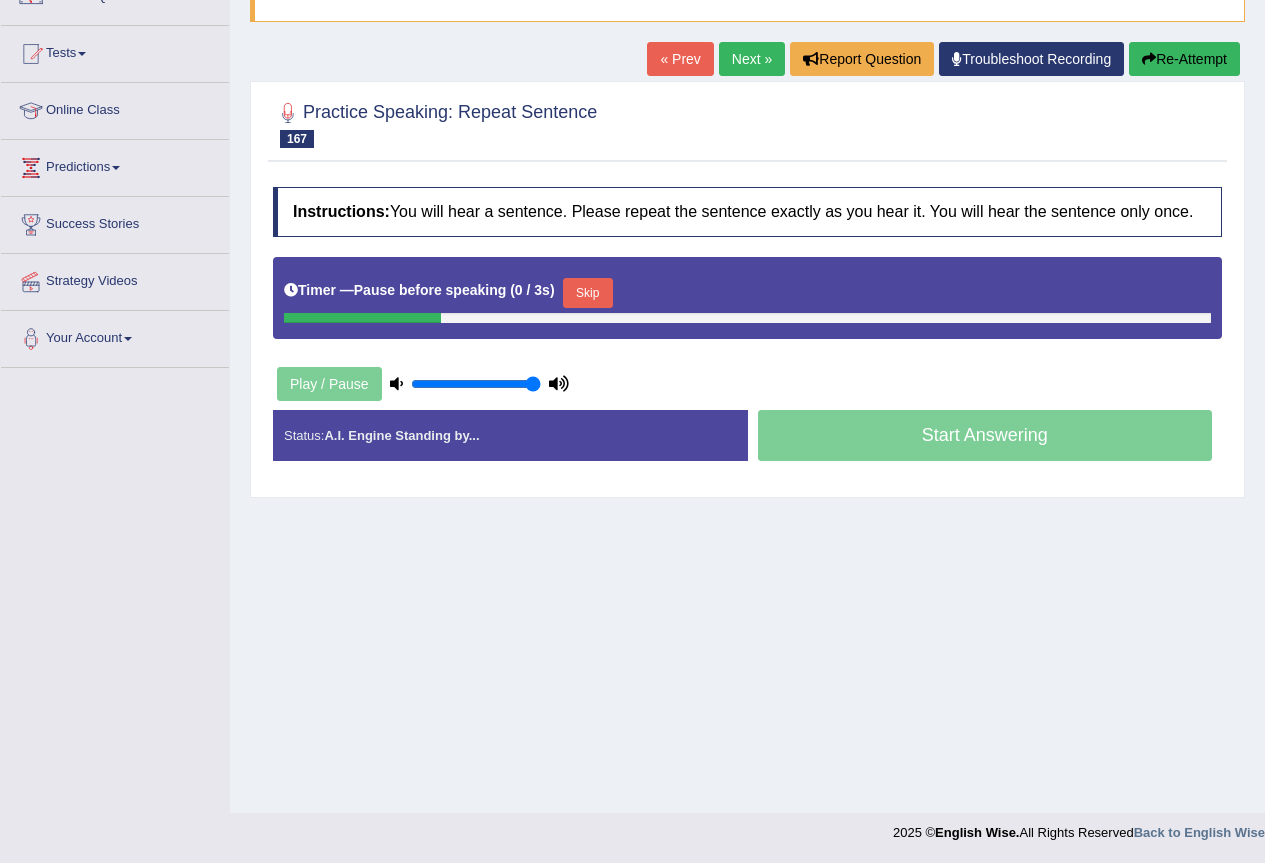 click on "Skip" at bounding box center [588, 293] 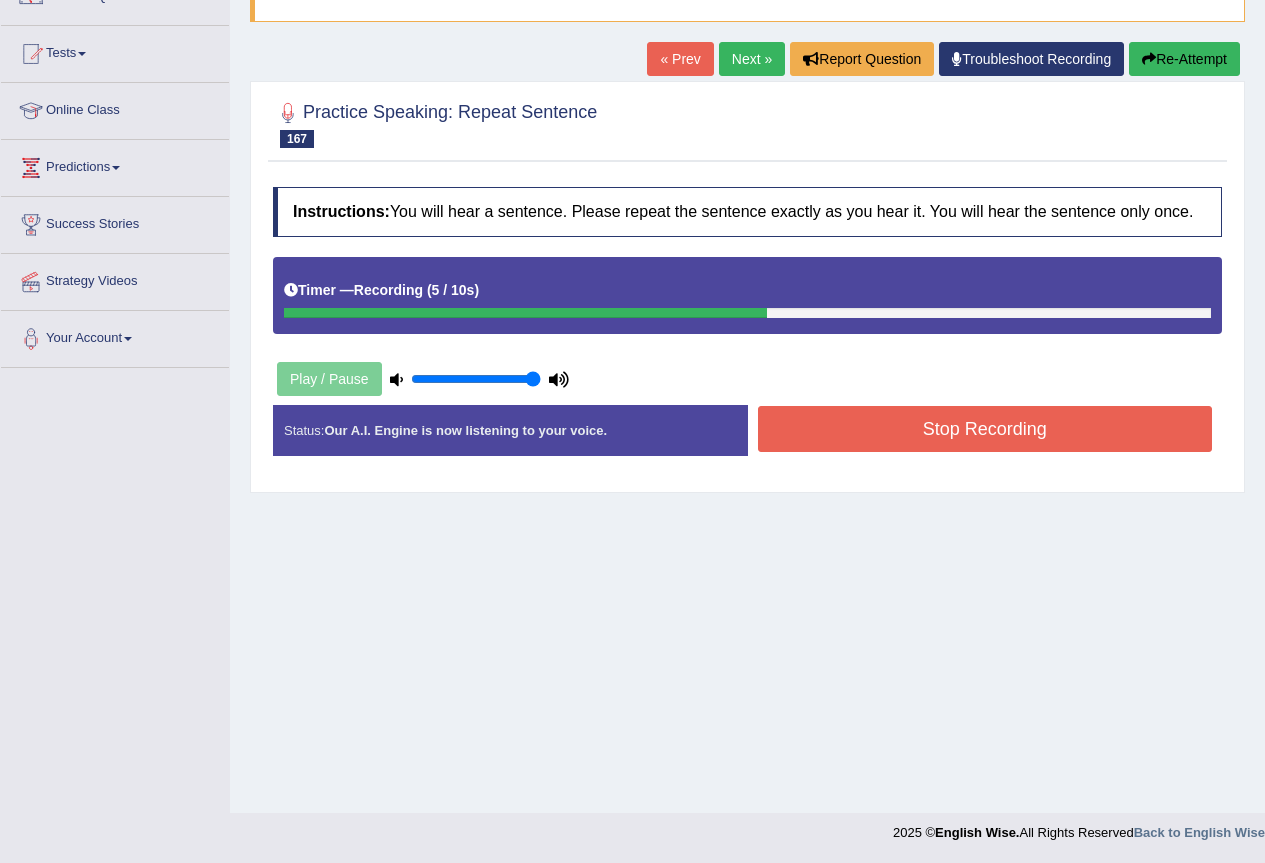 click on "Stop Recording" at bounding box center (985, 429) 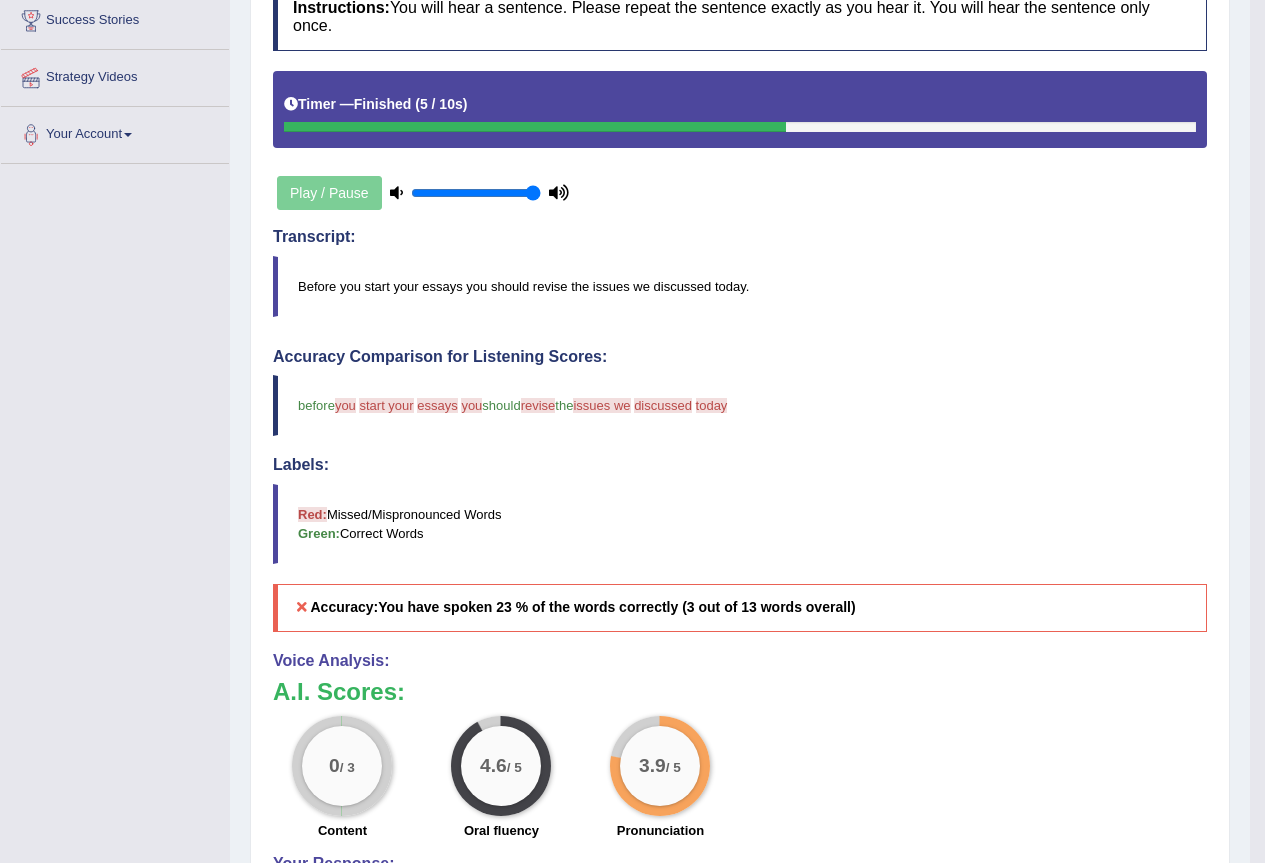 scroll, scrollTop: 109, scrollLeft: 0, axis: vertical 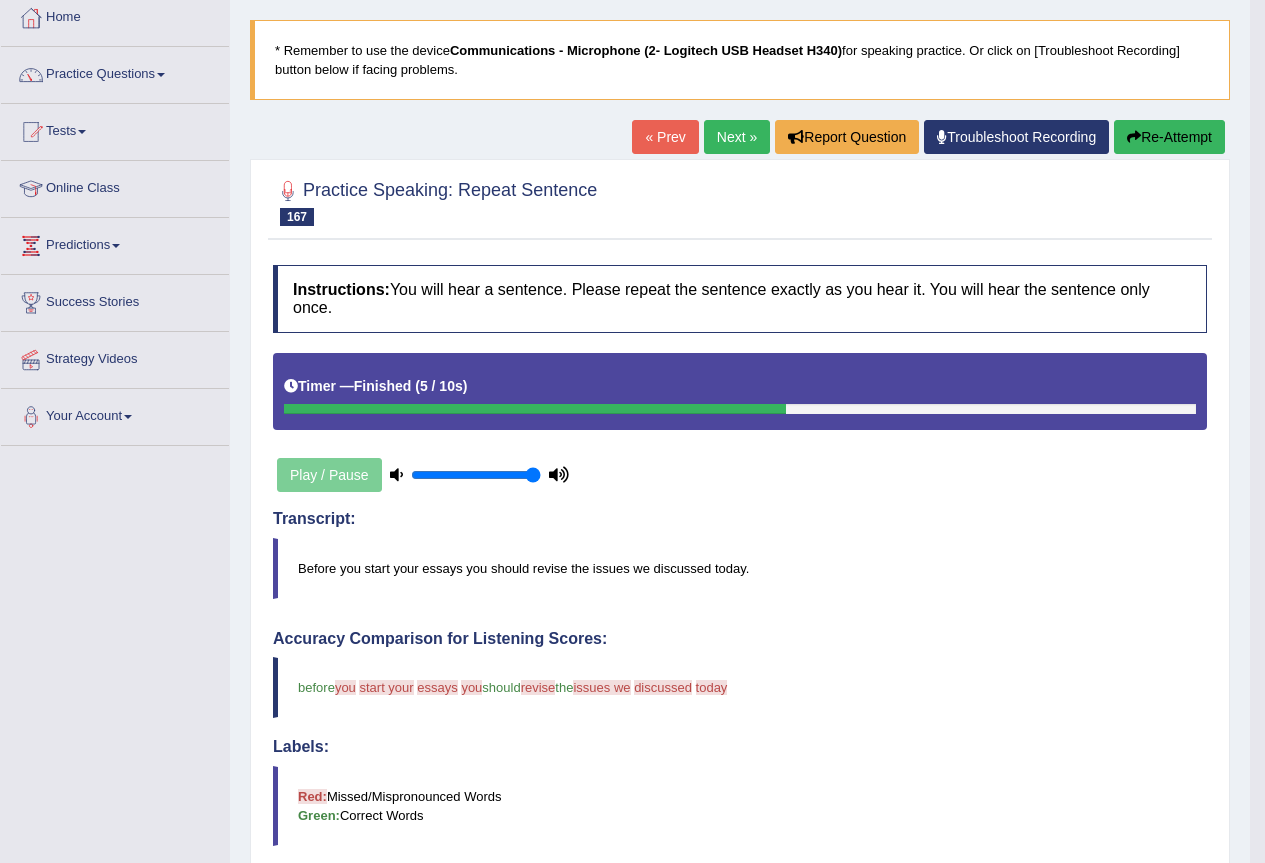 click on "Next »" at bounding box center (737, 137) 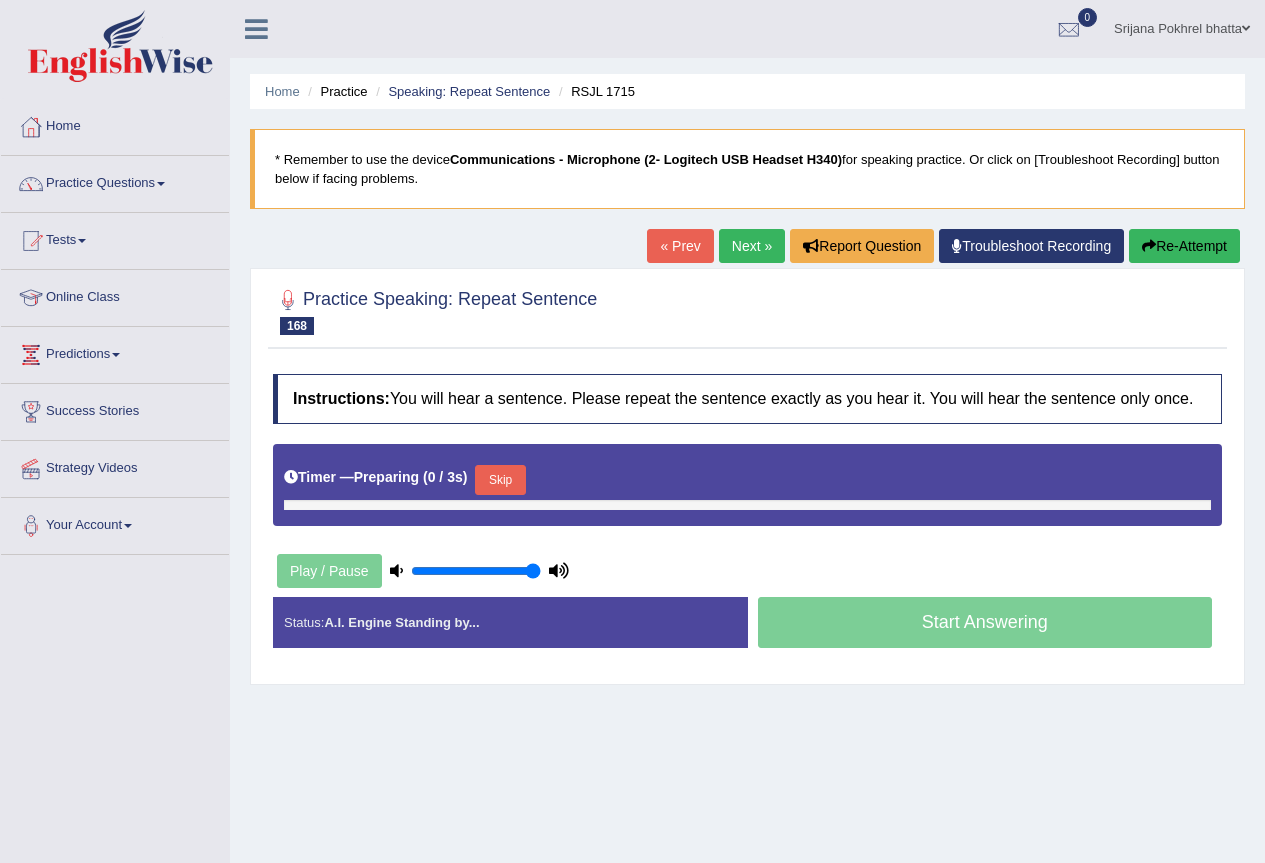 scroll, scrollTop: 0, scrollLeft: 0, axis: both 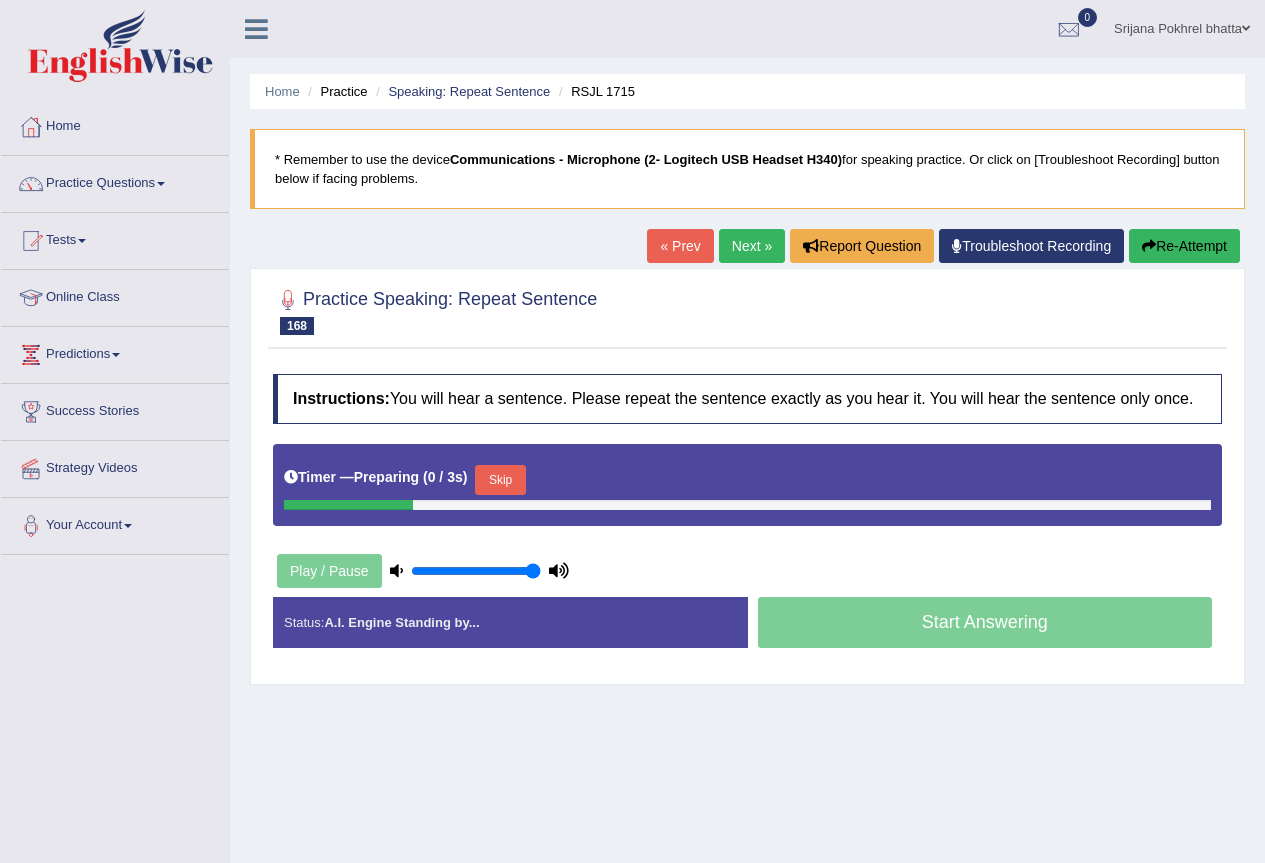 click on "Skip" at bounding box center [500, 480] 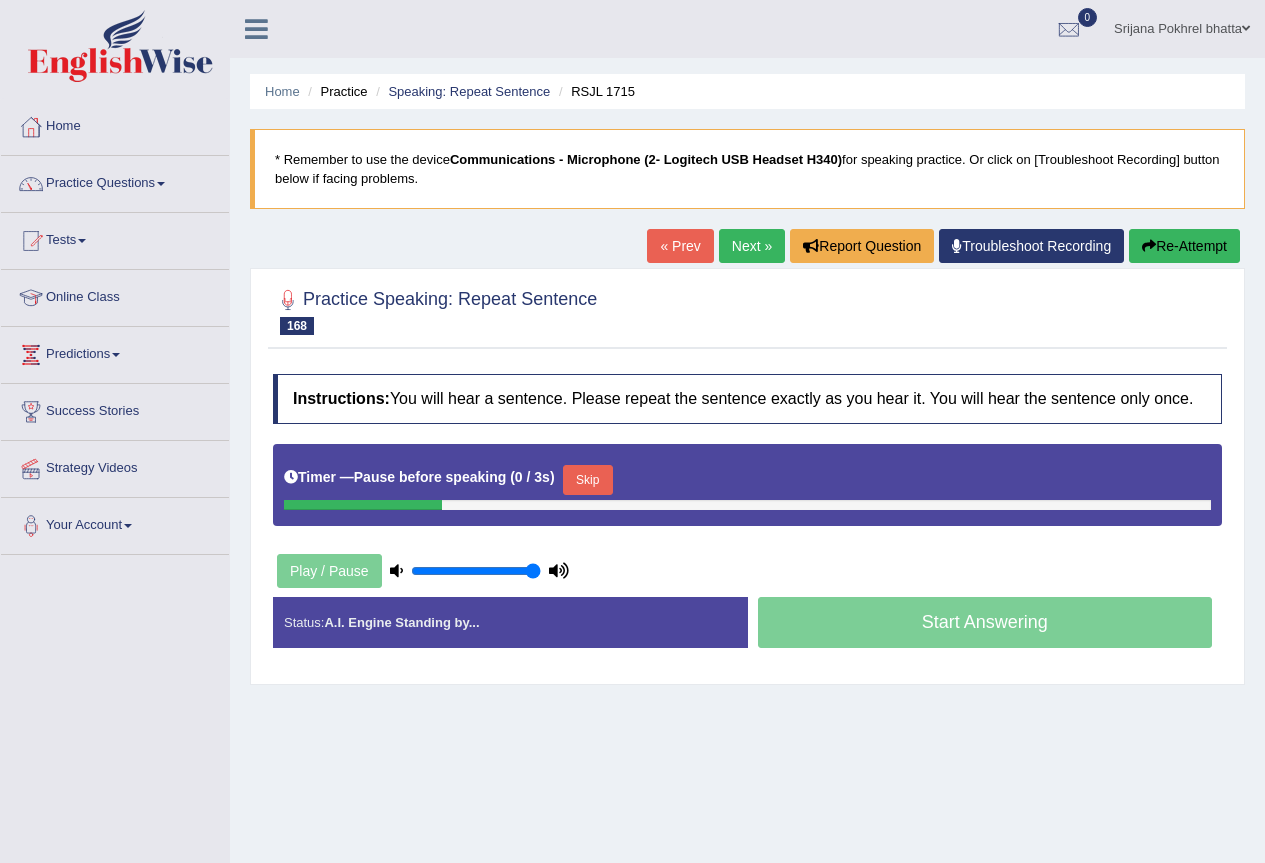 click on "Skip" at bounding box center (588, 480) 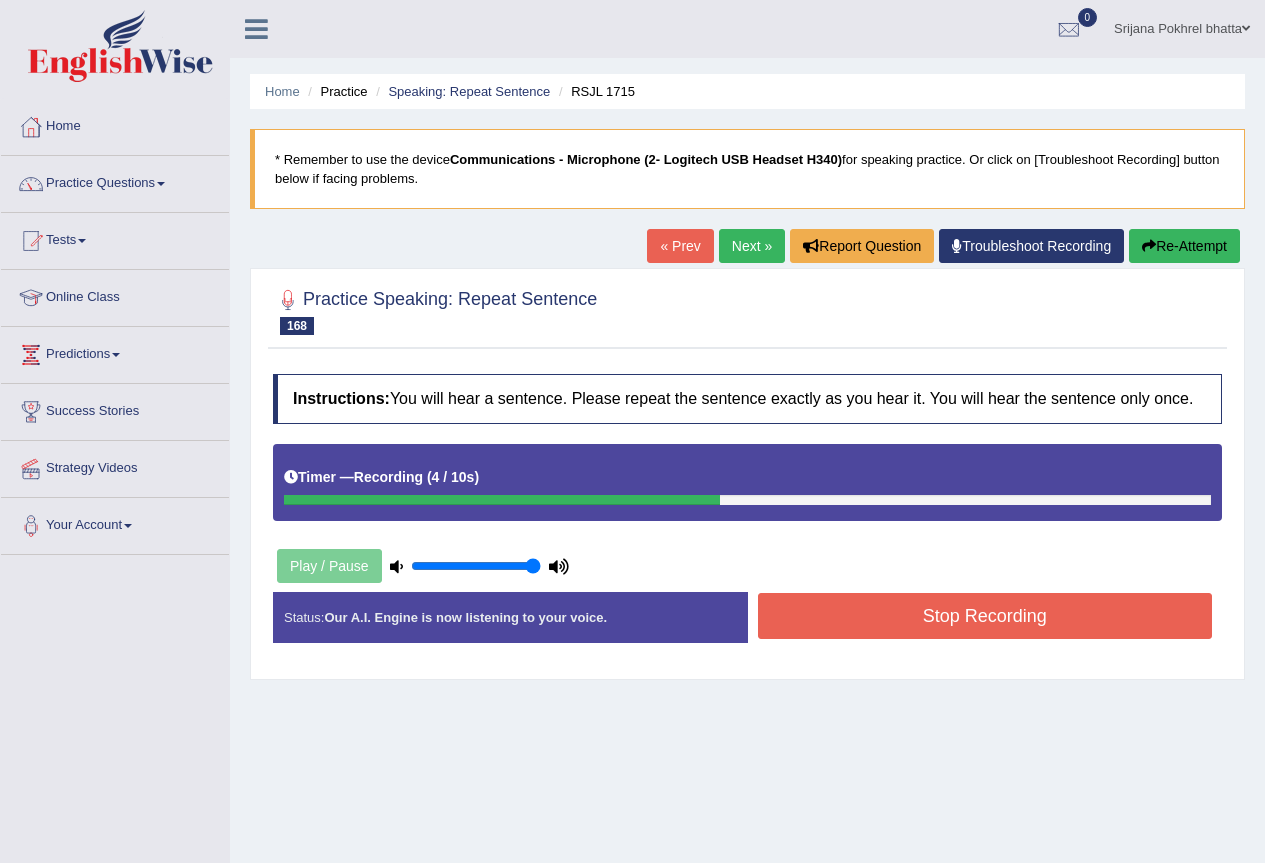 click on "Stop Recording" at bounding box center [985, 616] 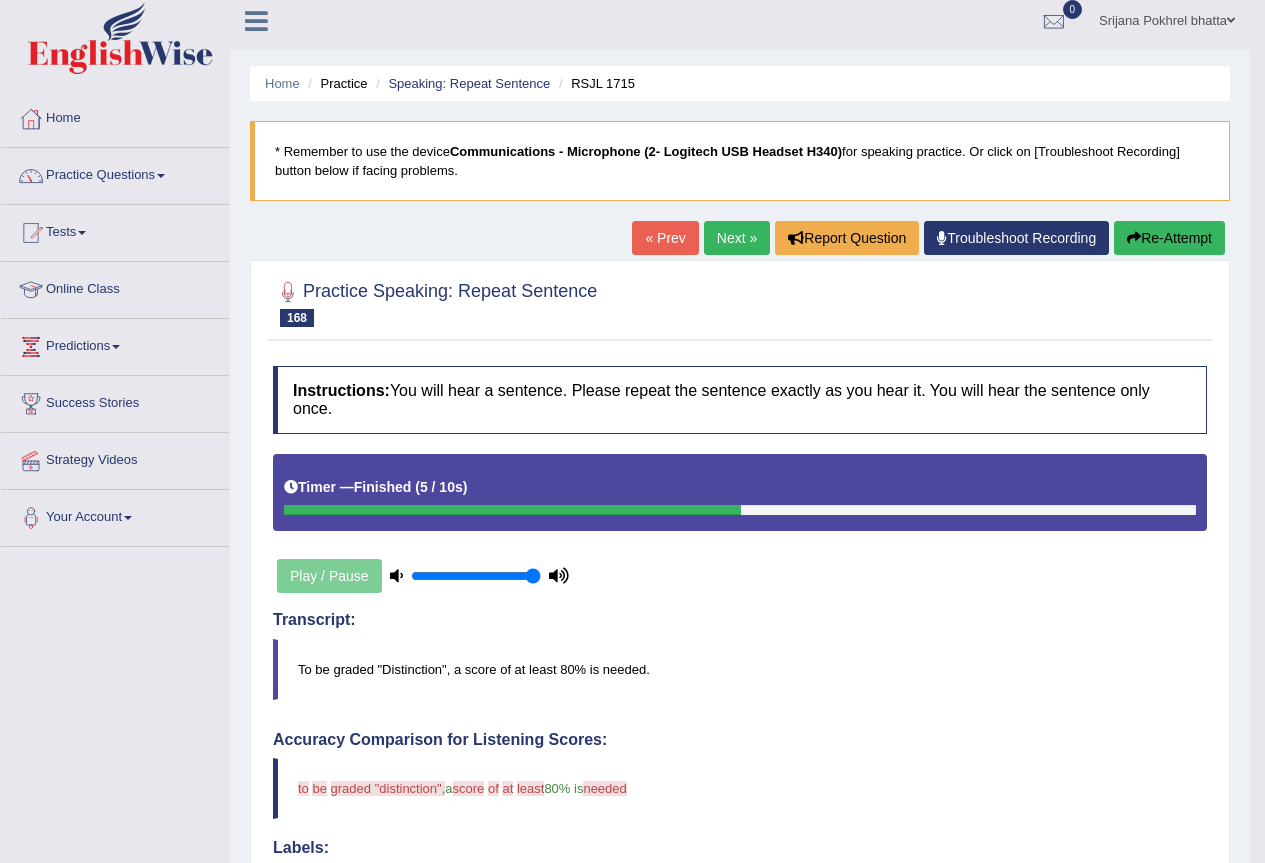 scroll, scrollTop: 0, scrollLeft: 0, axis: both 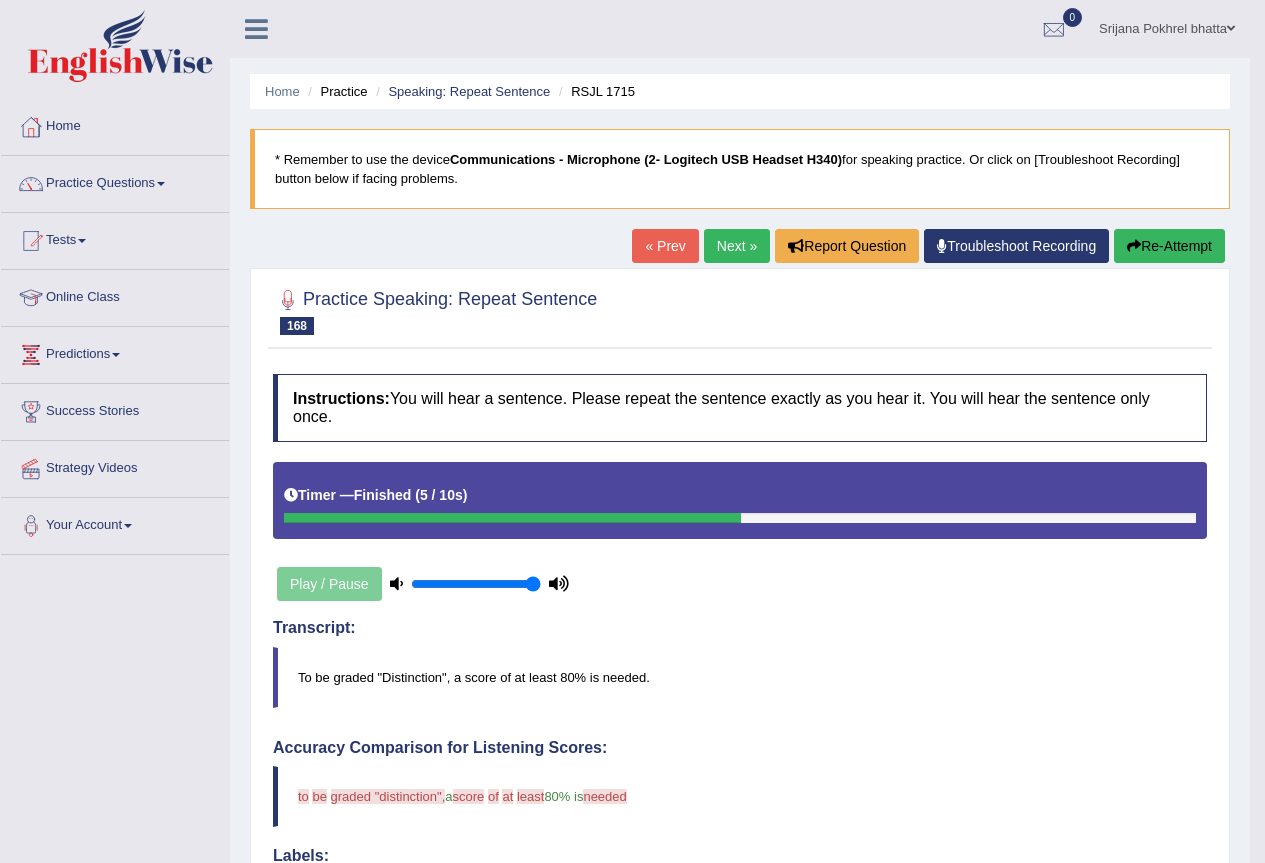 click on "Next »" at bounding box center [737, 246] 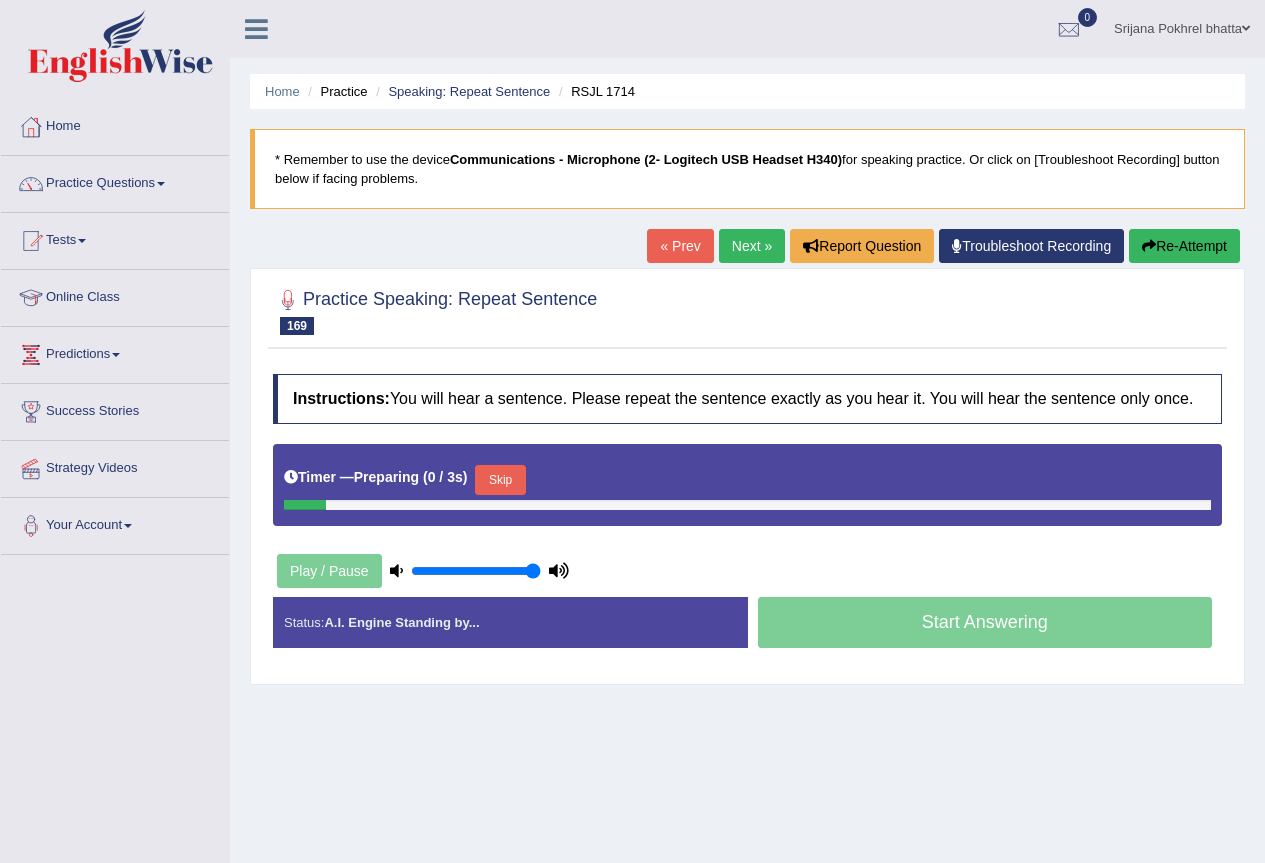 scroll, scrollTop: 187, scrollLeft: 0, axis: vertical 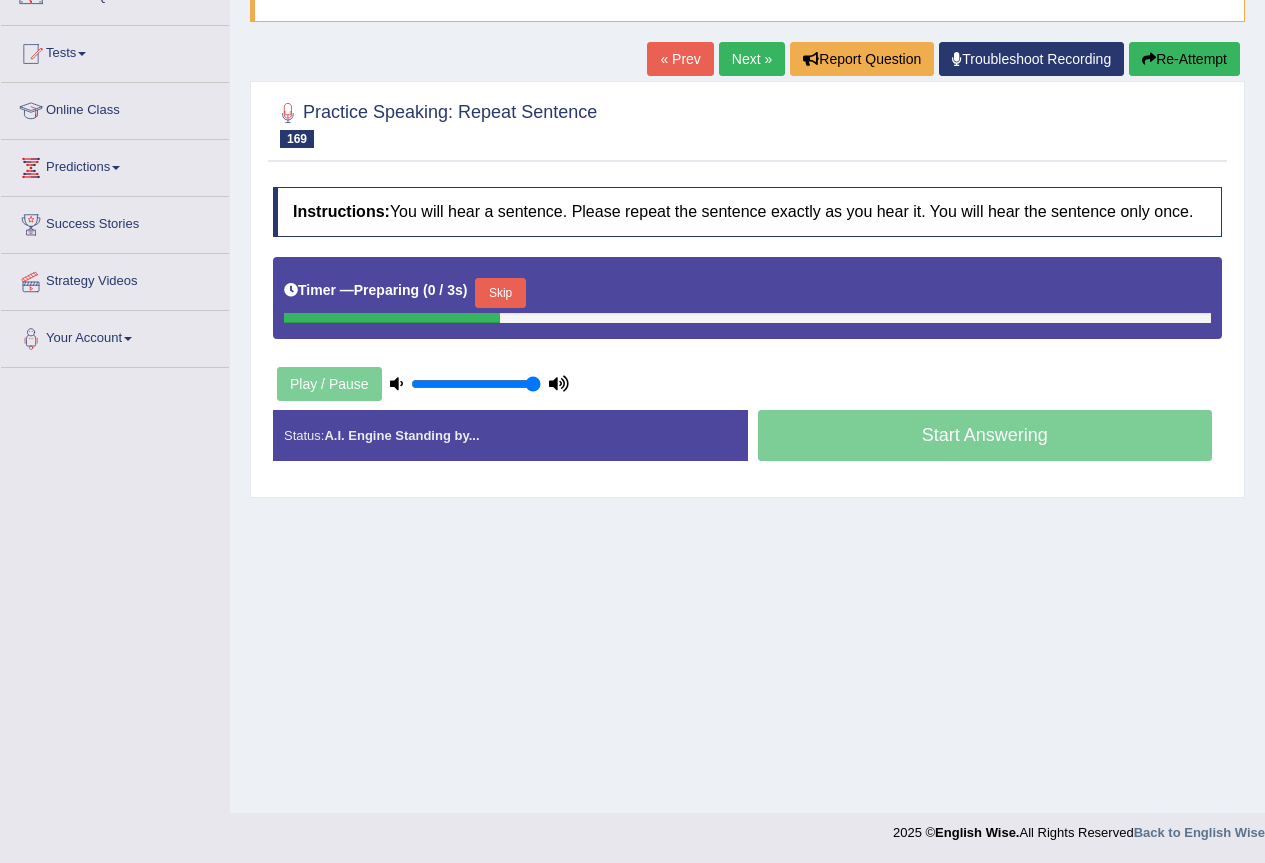 click on "Skip" at bounding box center (500, 293) 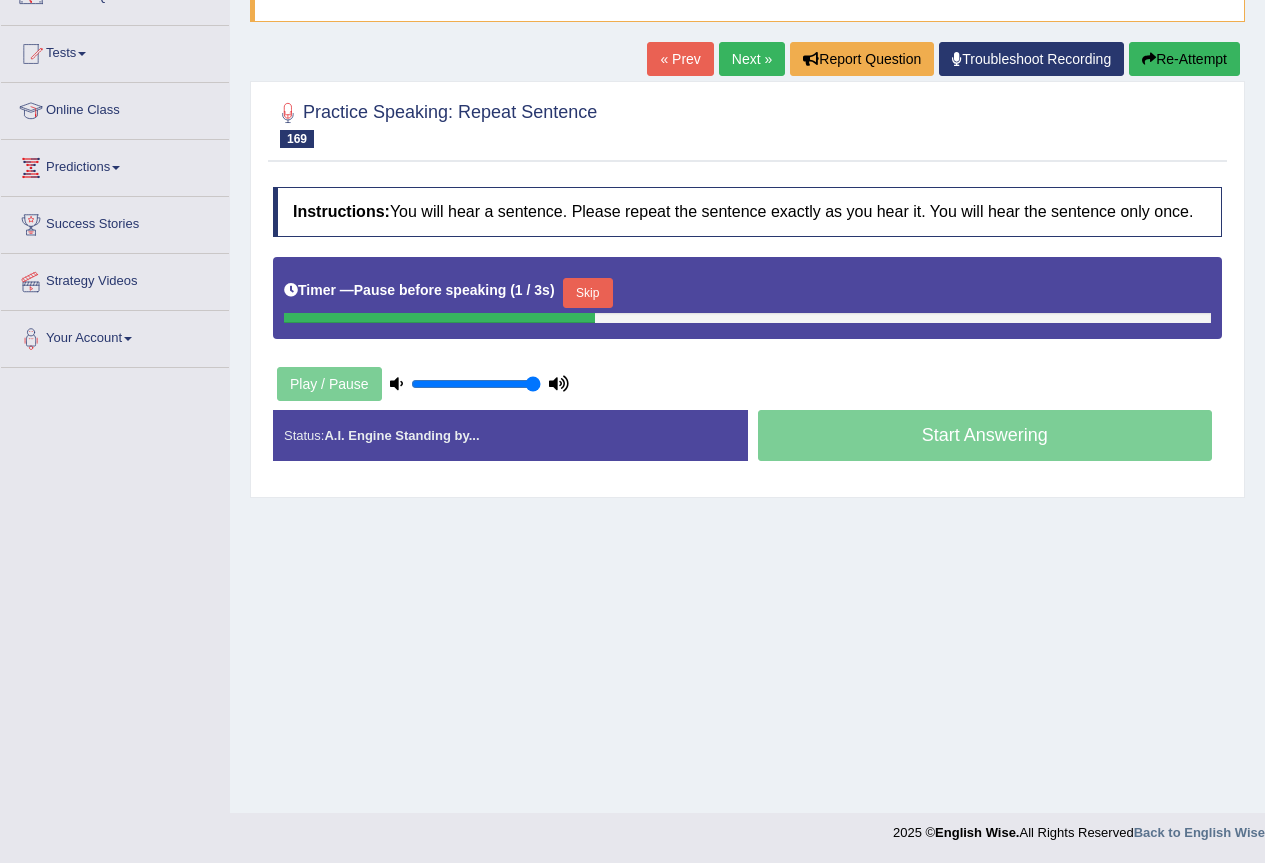 click on "Skip" at bounding box center [588, 293] 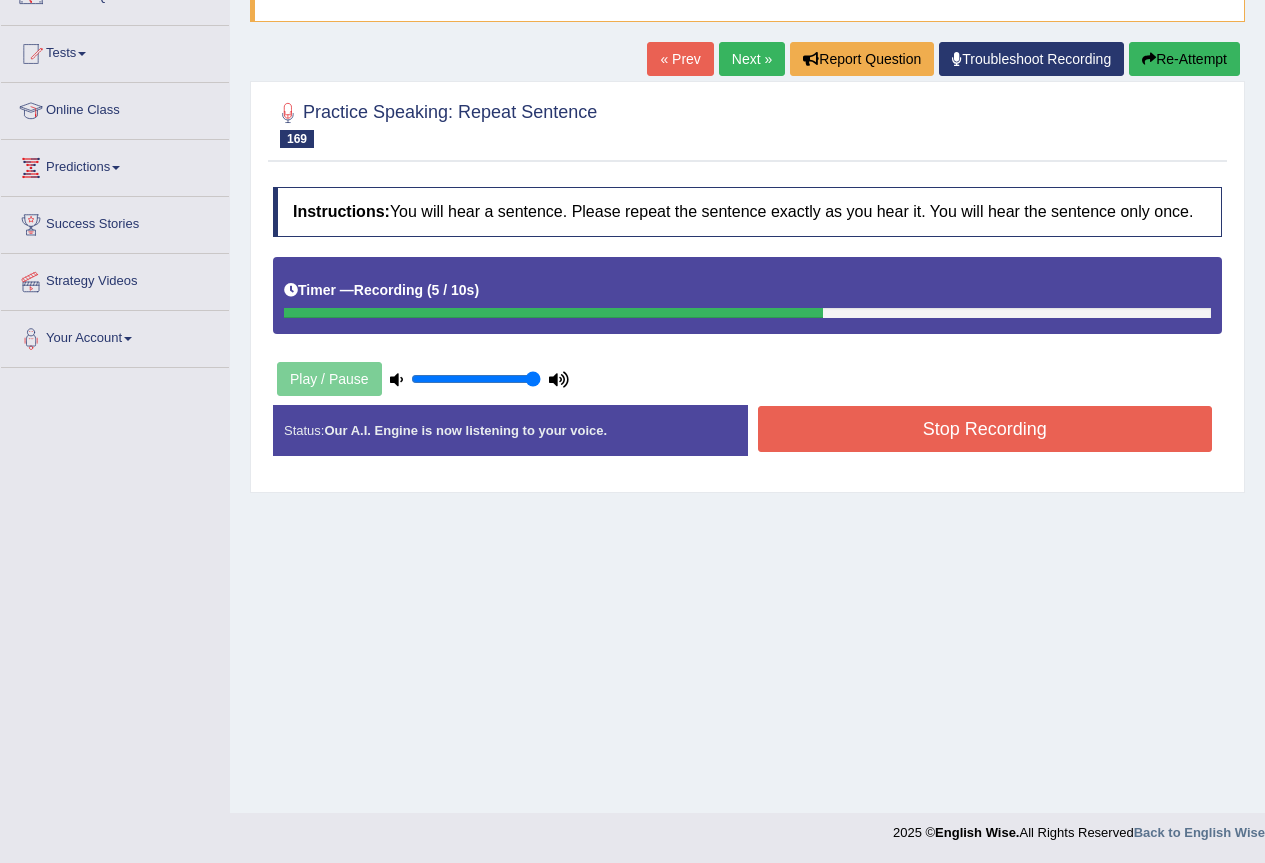 click on "Stop Recording" at bounding box center [985, 429] 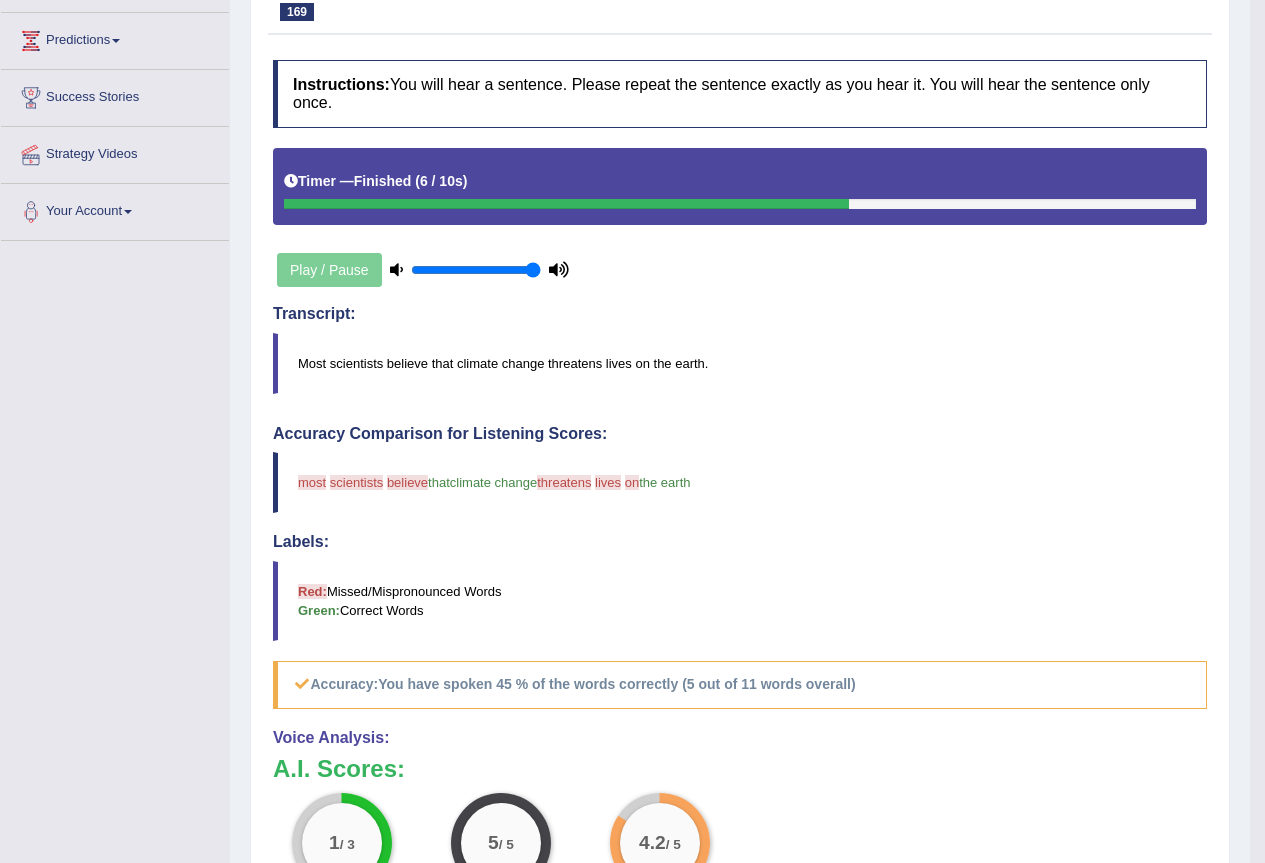 scroll, scrollTop: 9, scrollLeft: 0, axis: vertical 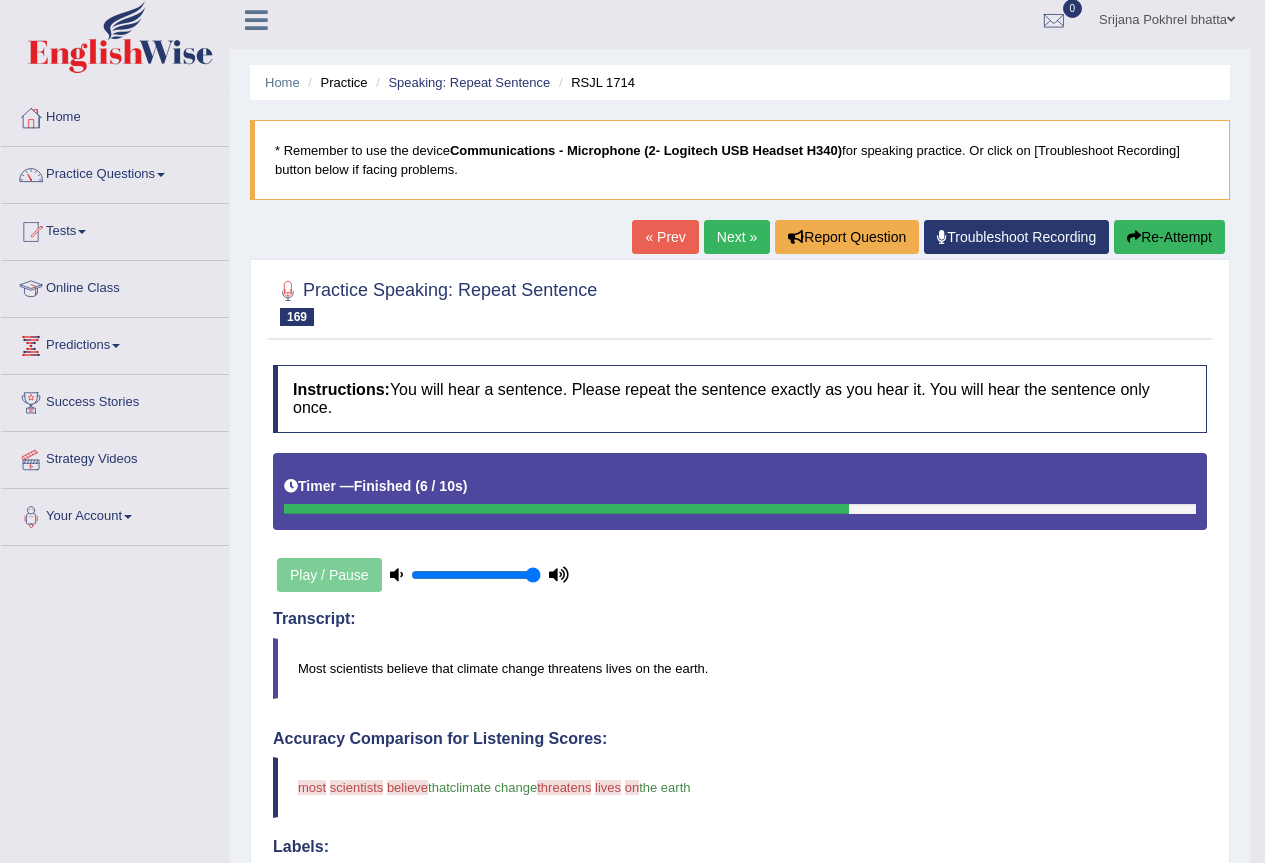click on "Next »" at bounding box center [737, 237] 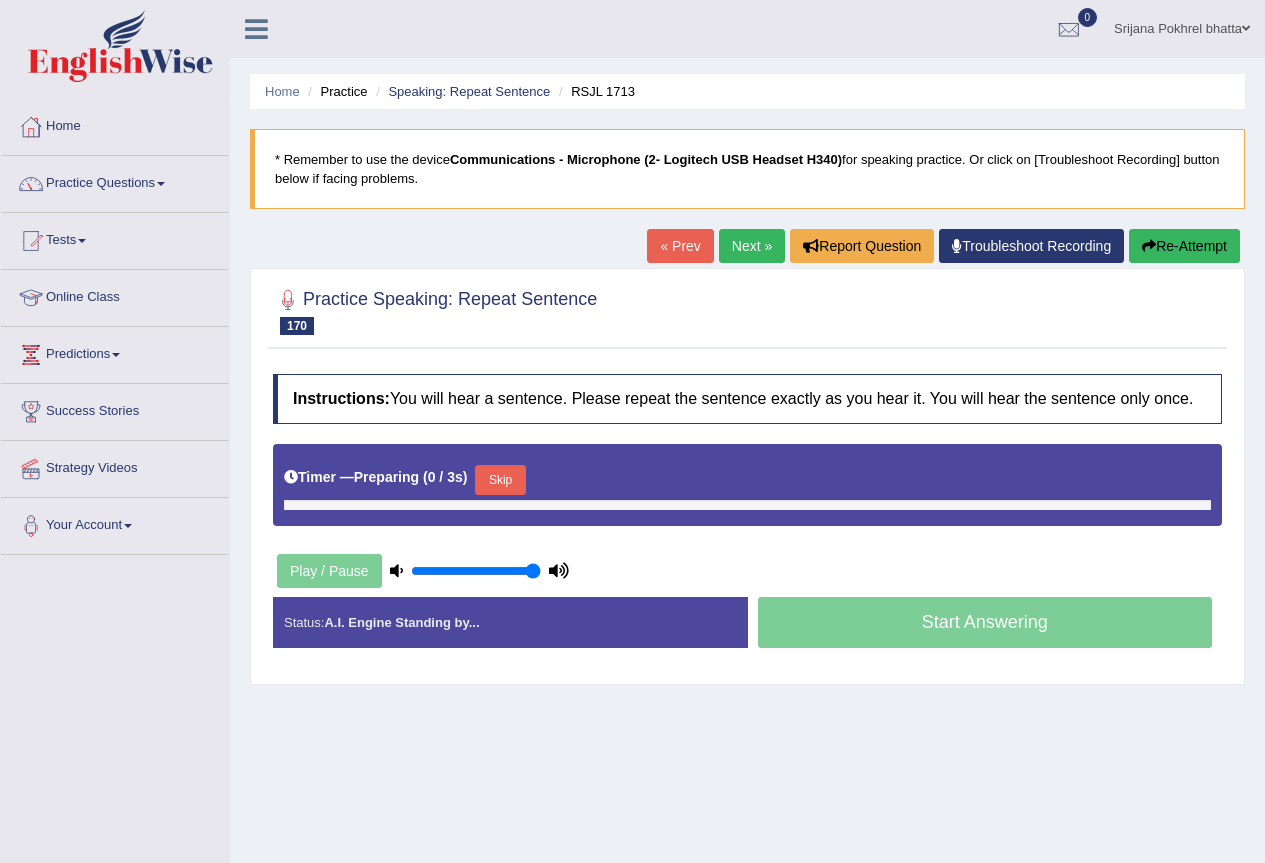 scroll, scrollTop: 0, scrollLeft: 0, axis: both 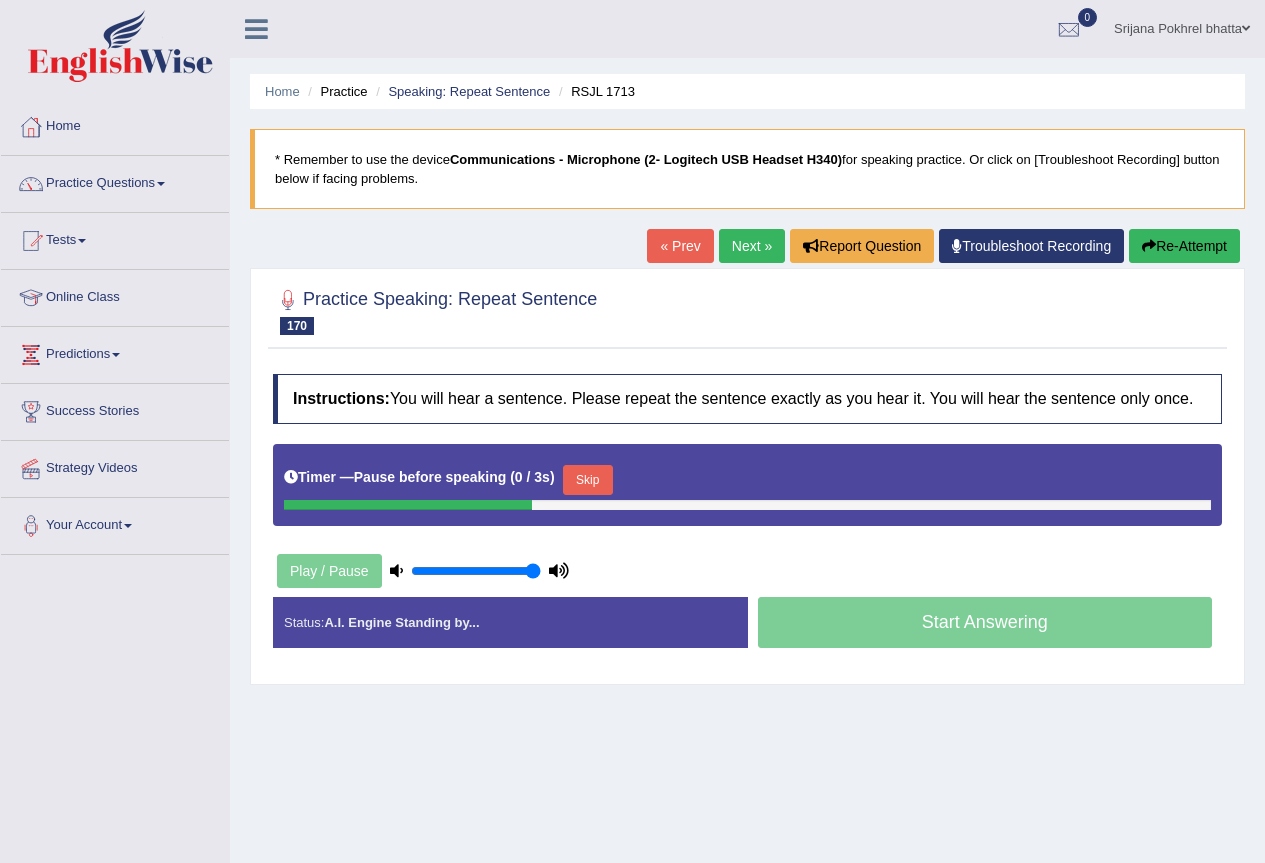 click on "Skip" at bounding box center [588, 480] 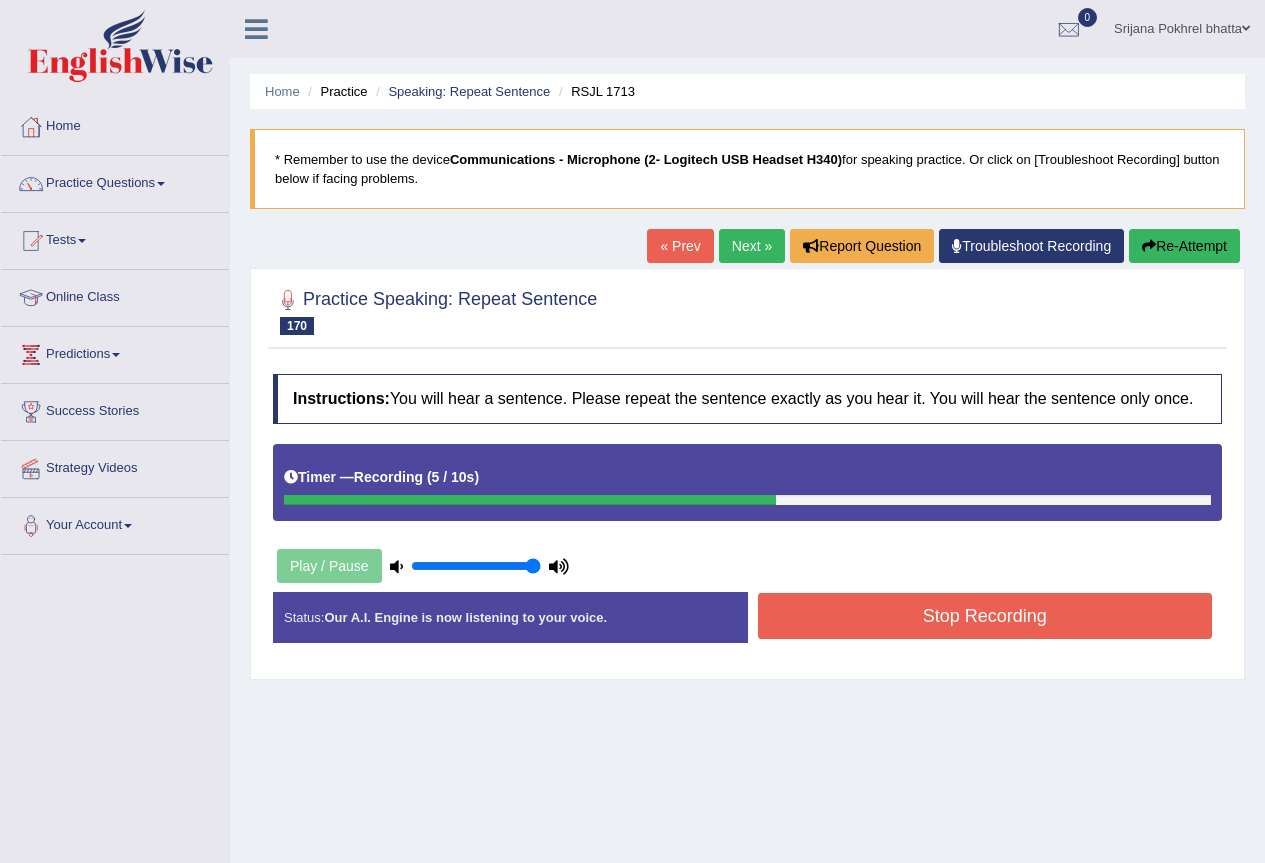 click on "Stop Recording" at bounding box center [985, 616] 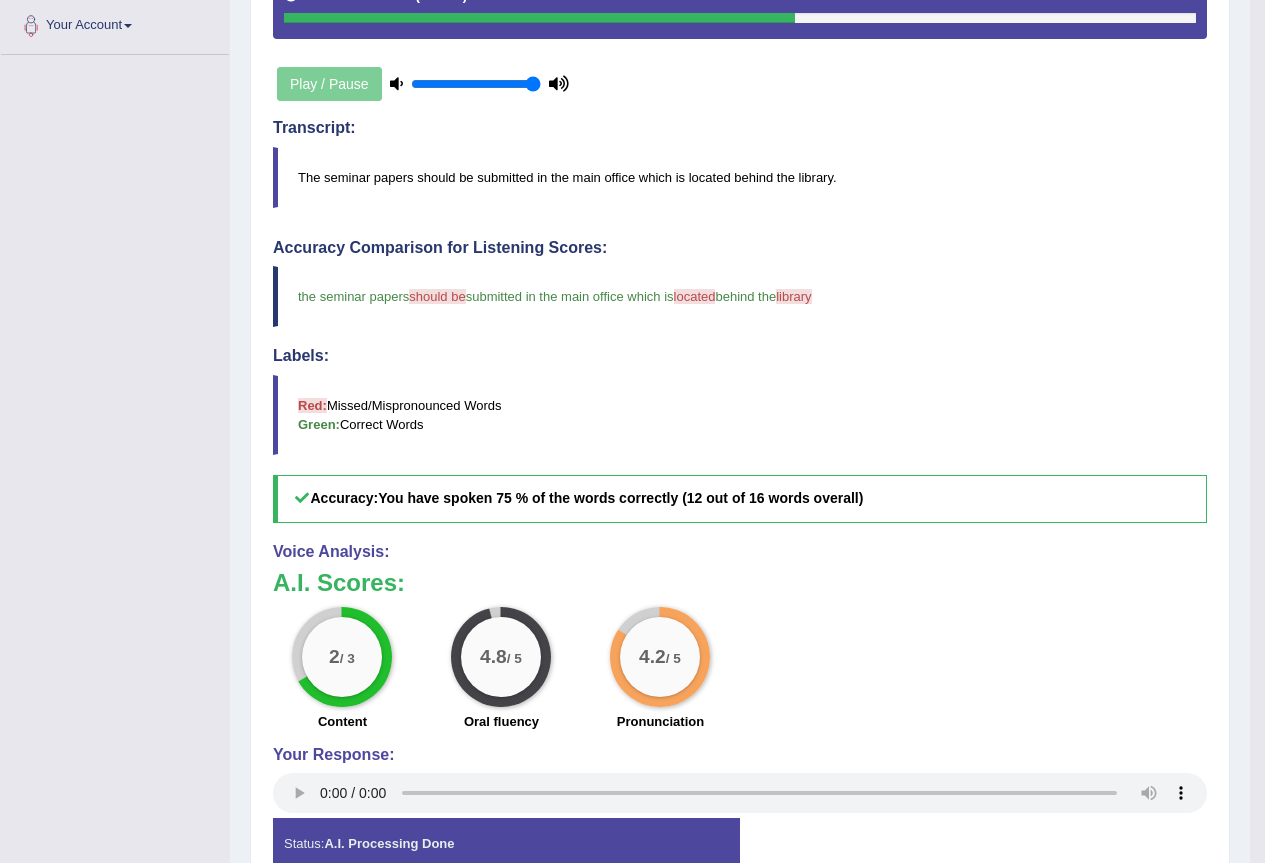 scroll, scrollTop: 0, scrollLeft: 0, axis: both 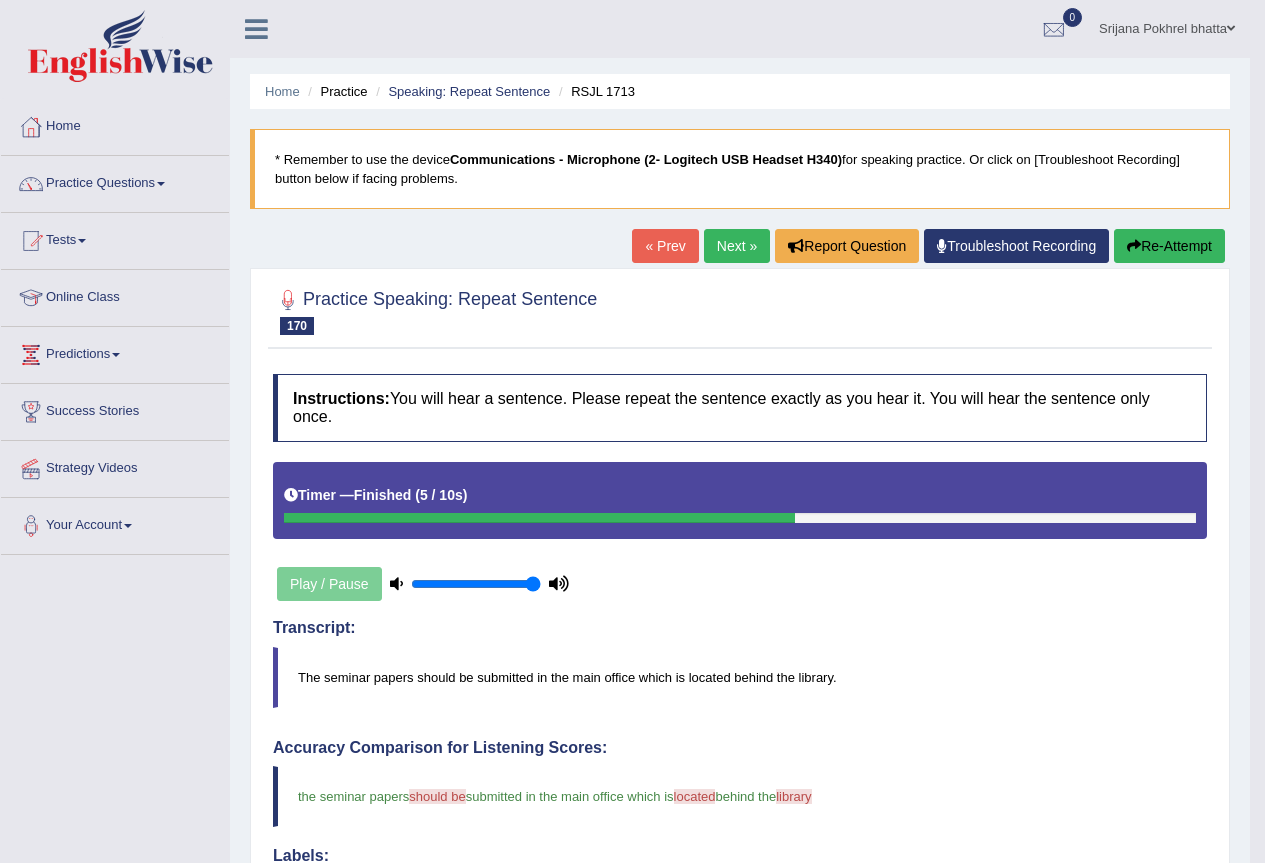 click on "Next »" at bounding box center [737, 246] 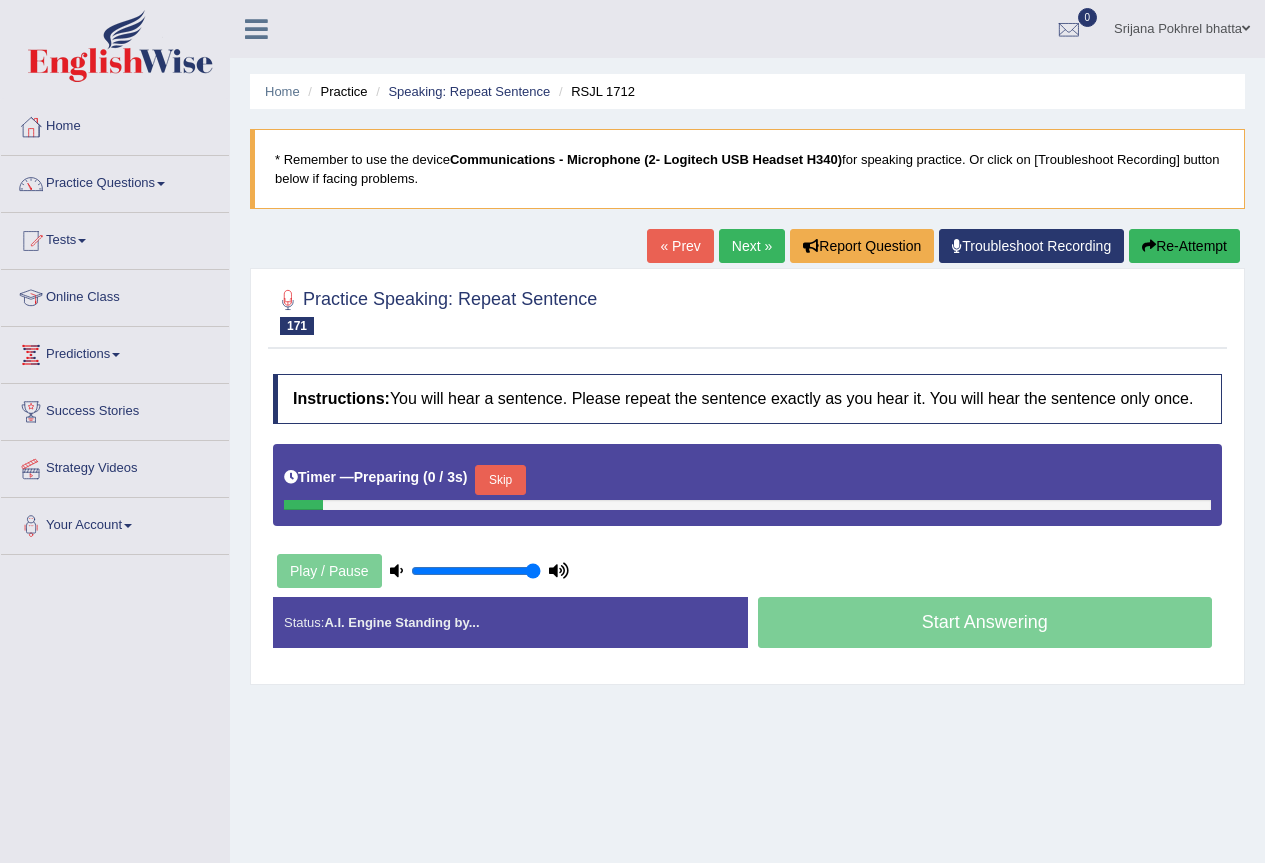 scroll, scrollTop: 0, scrollLeft: 0, axis: both 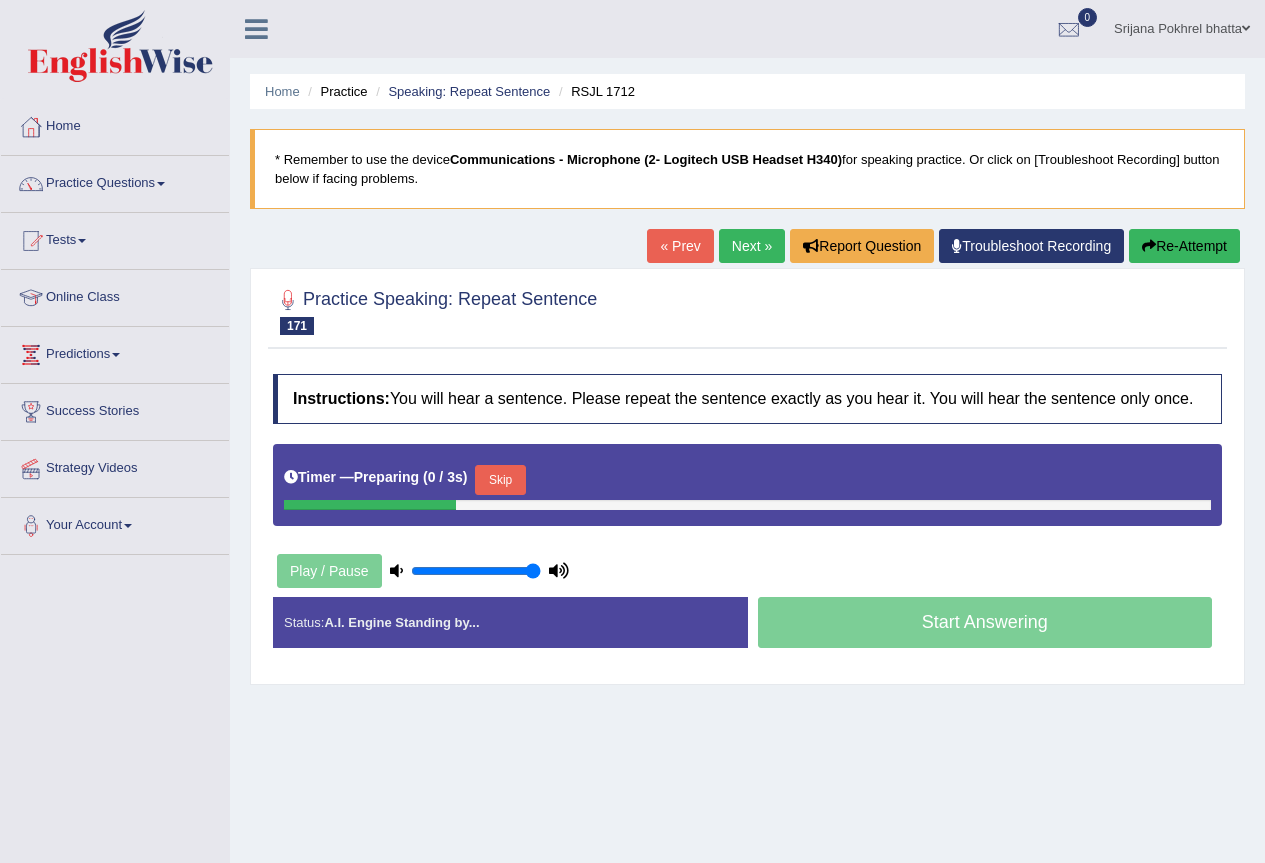 click on "Skip" at bounding box center (500, 480) 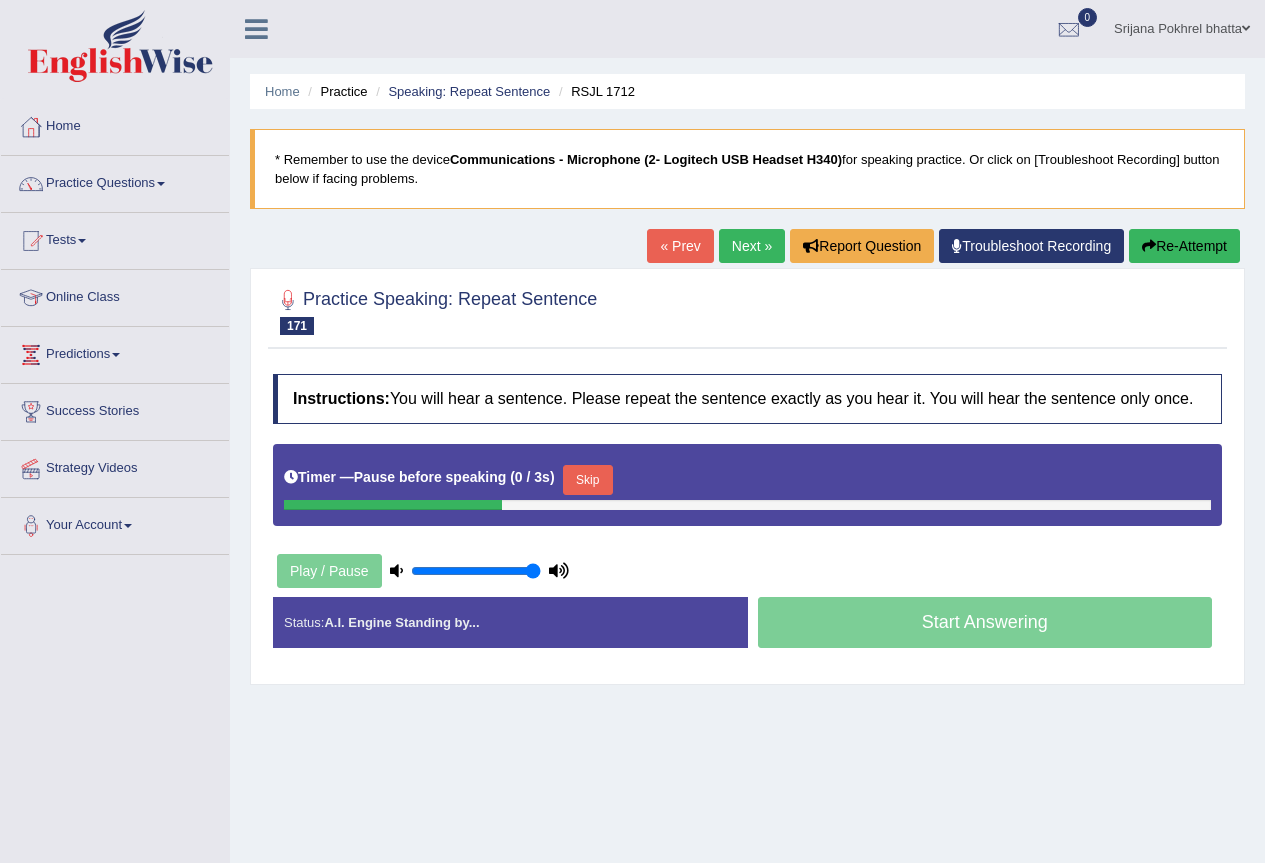 click on "Timer —  Pause before speaking   ( 0 / 3s ) Skip" at bounding box center (747, 480) 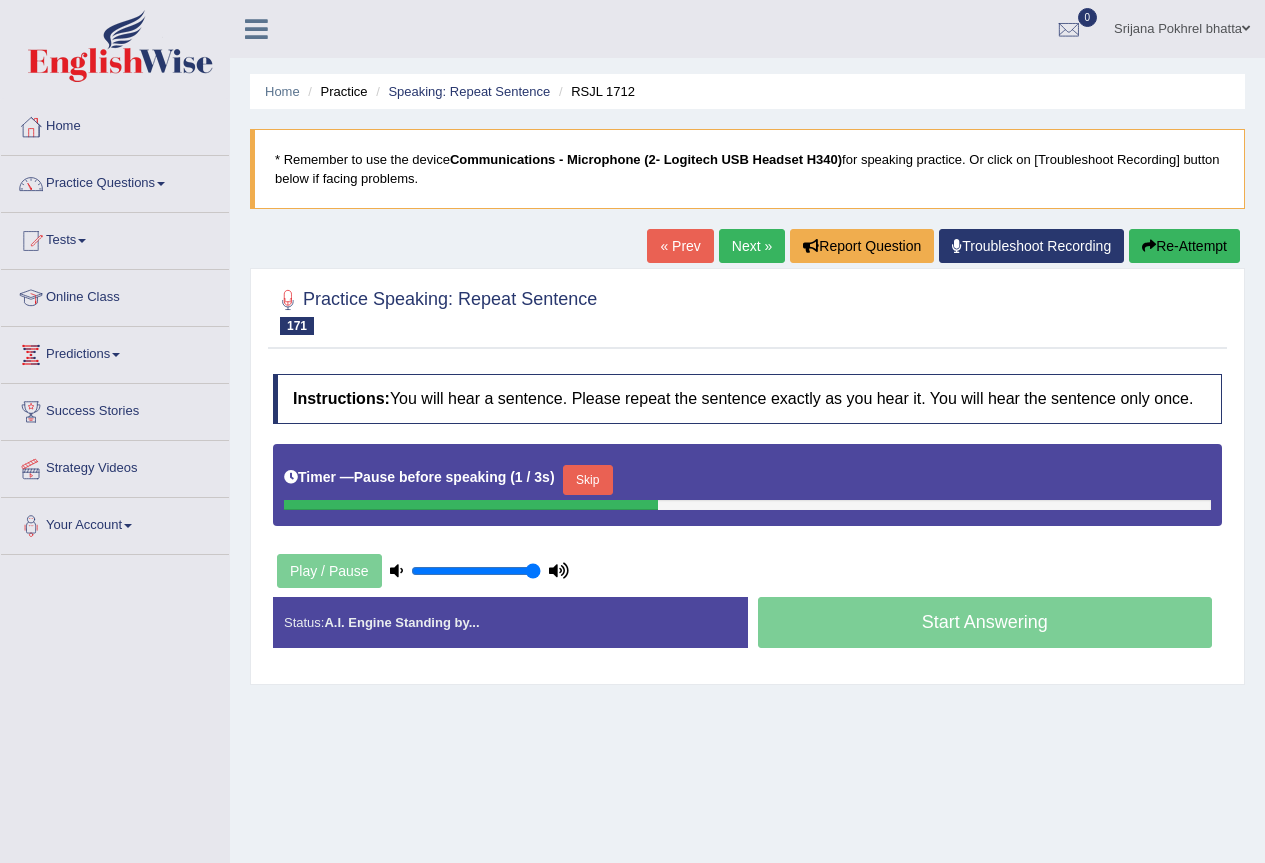 click on "Skip" at bounding box center (588, 480) 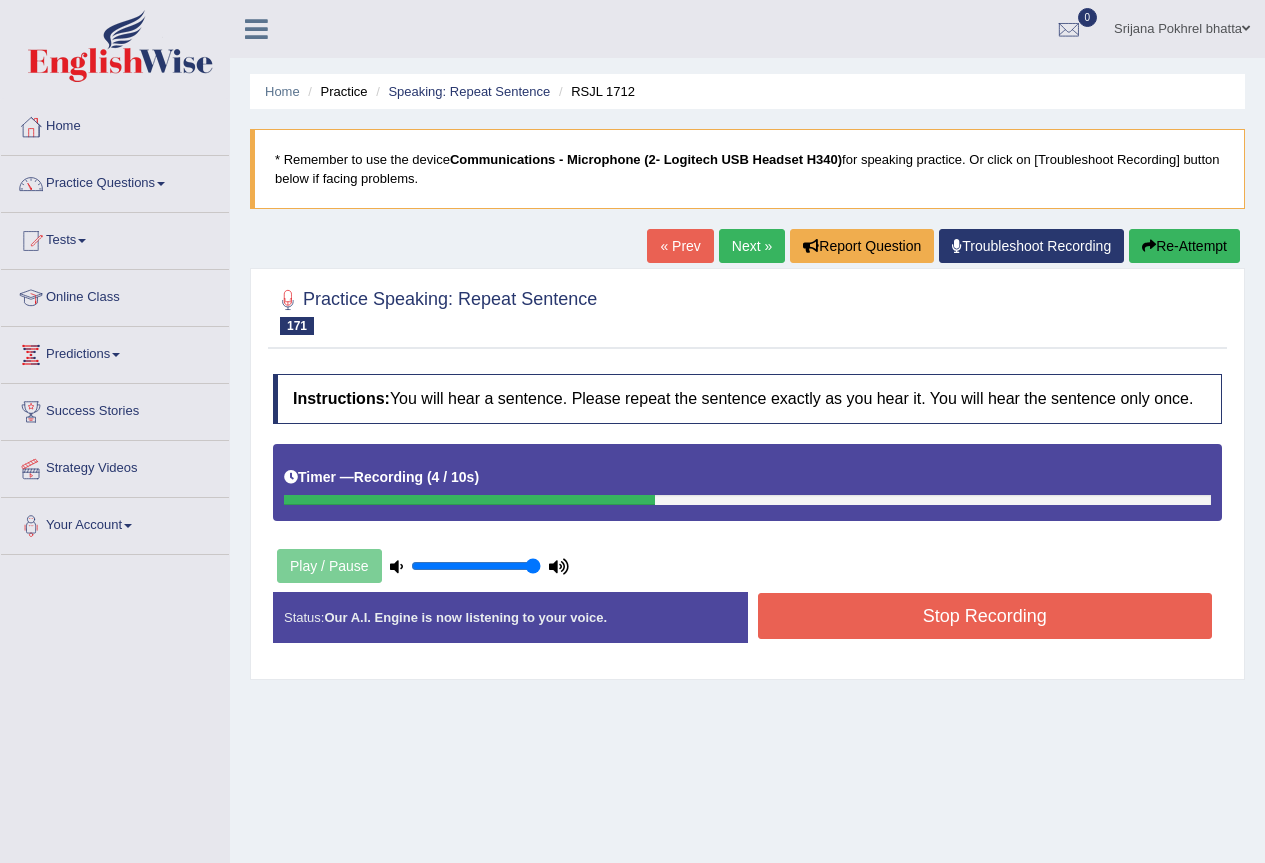 click on "Stop Recording" at bounding box center [985, 616] 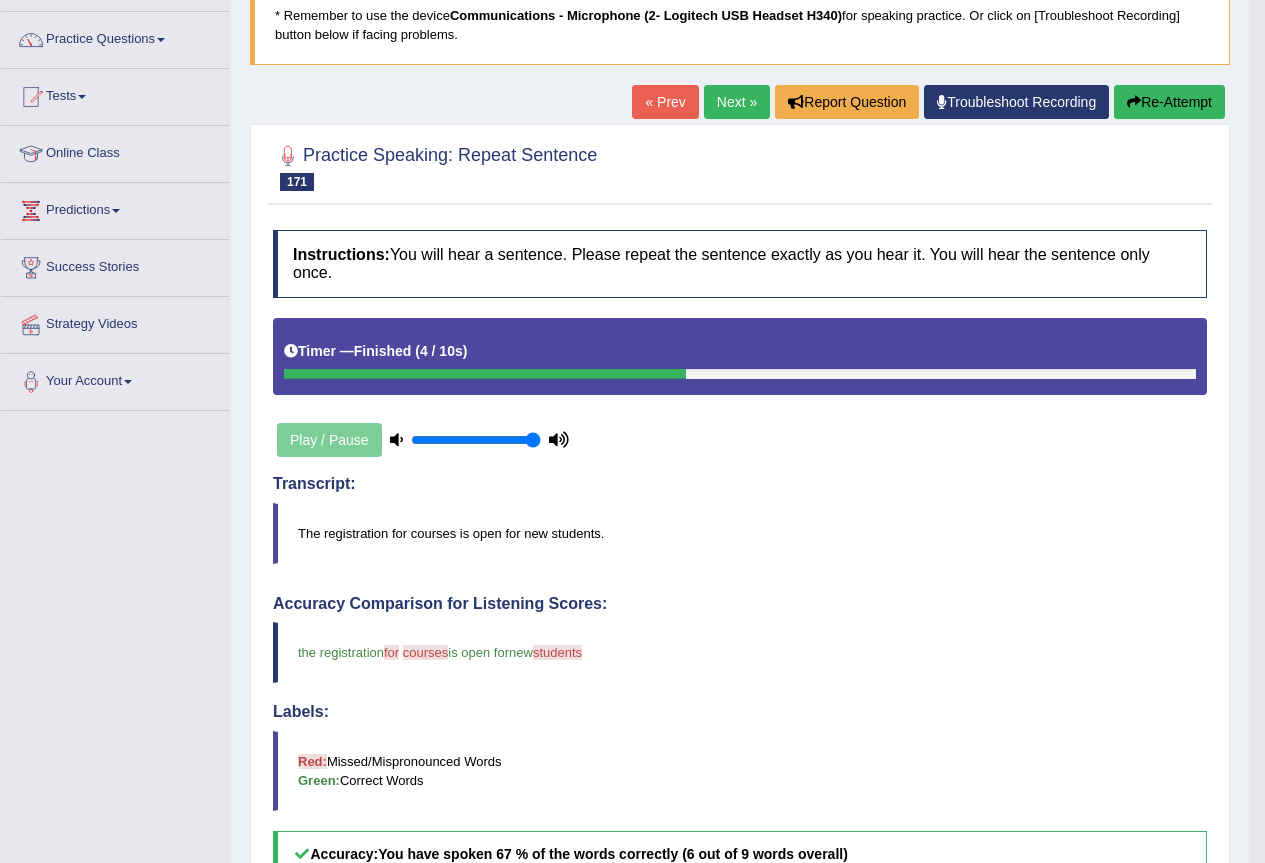 scroll, scrollTop: 0, scrollLeft: 0, axis: both 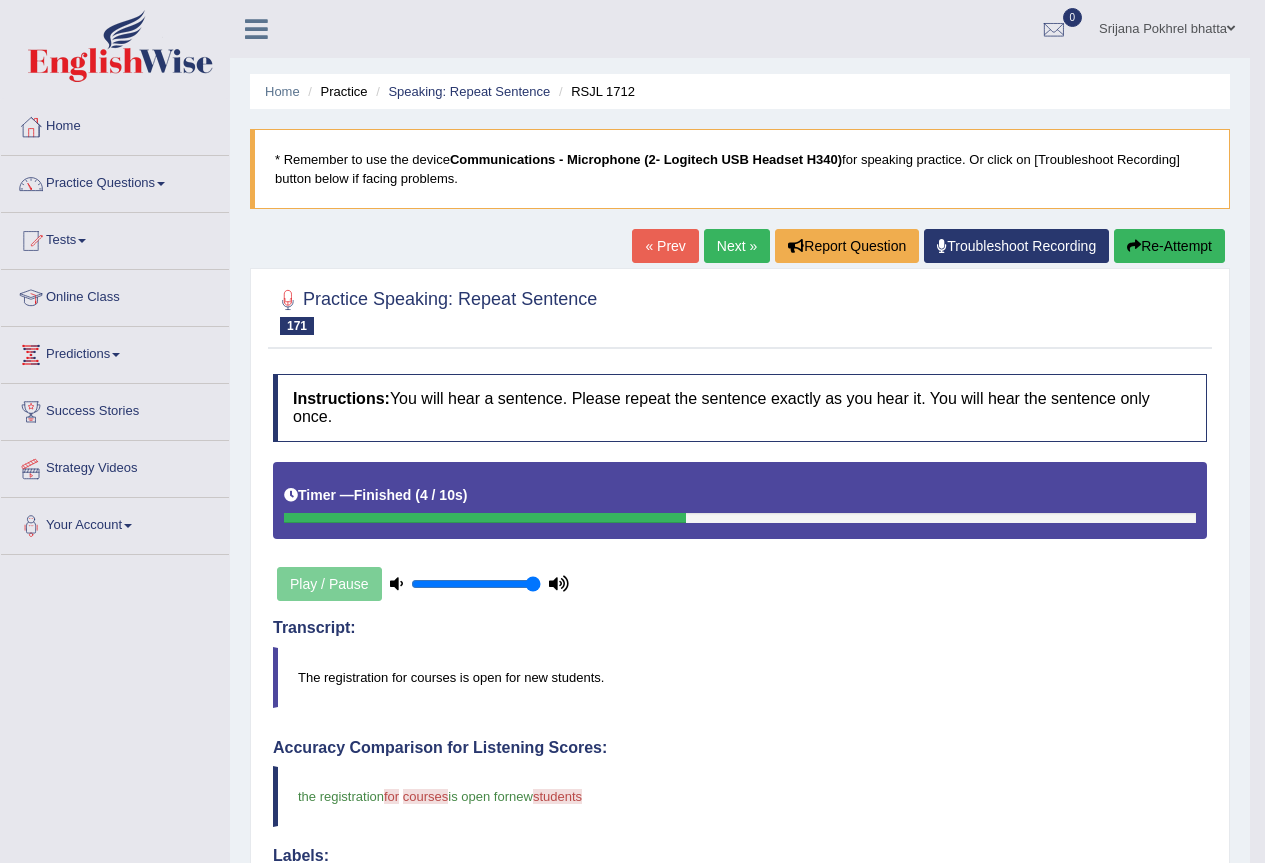 click on "Next »" at bounding box center (737, 246) 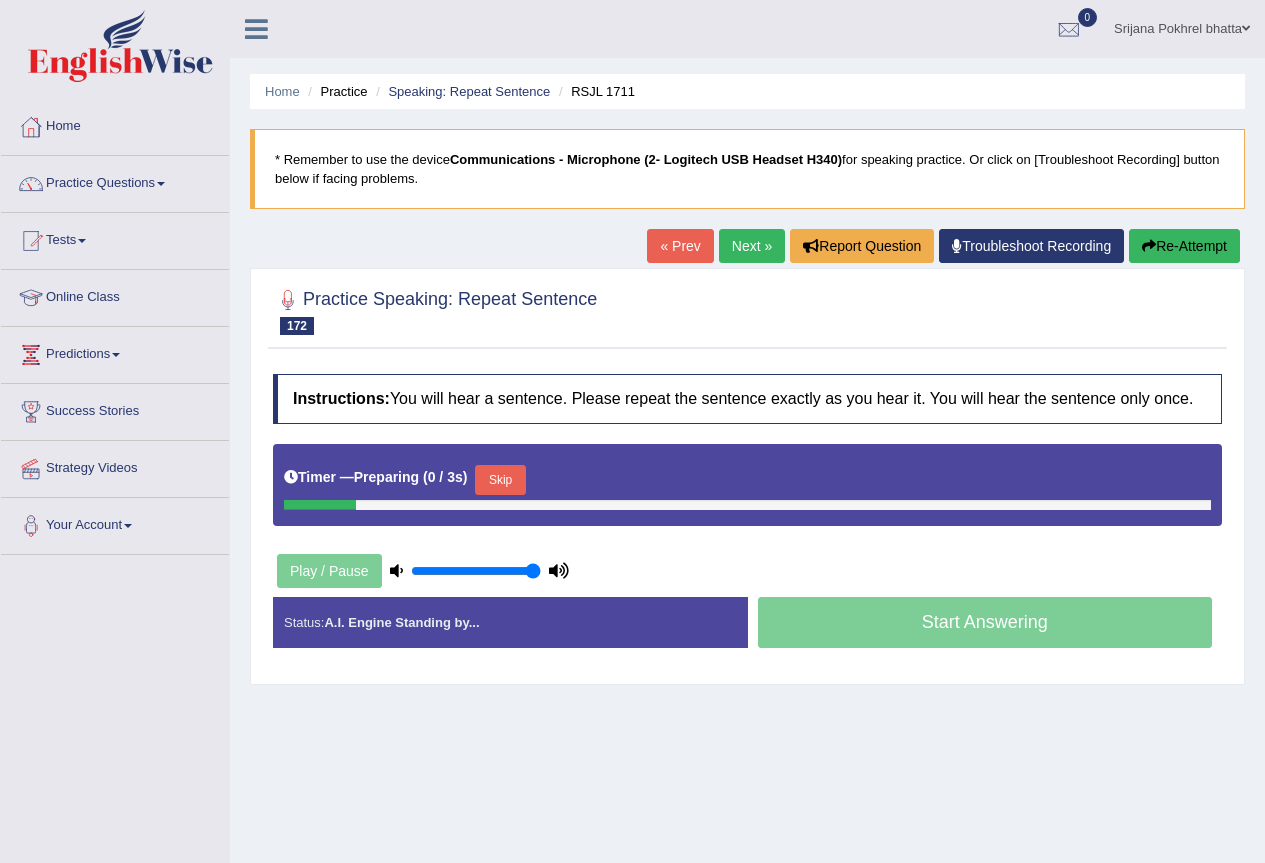 scroll, scrollTop: 0, scrollLeft: 0, axis: both 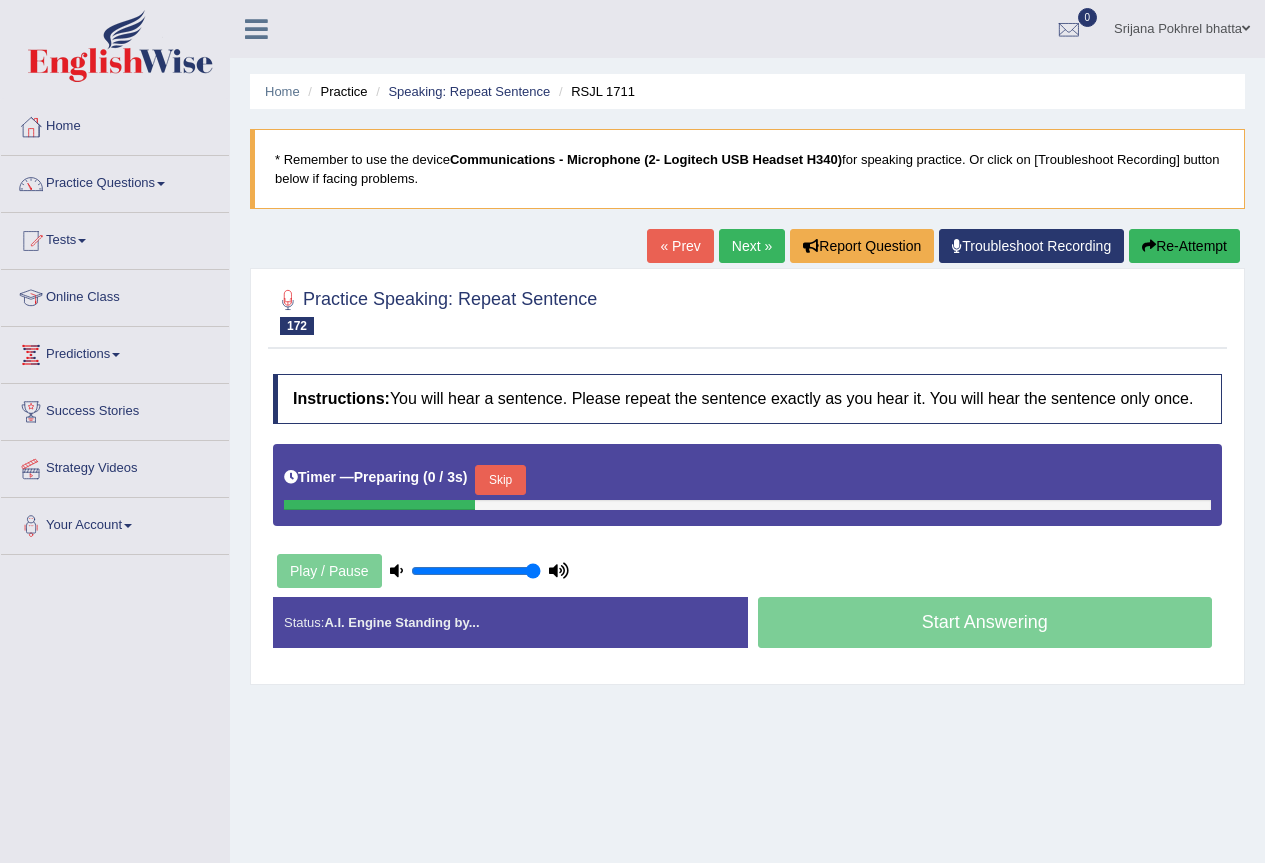 click on "Skip" at bounding box center (500, 480) 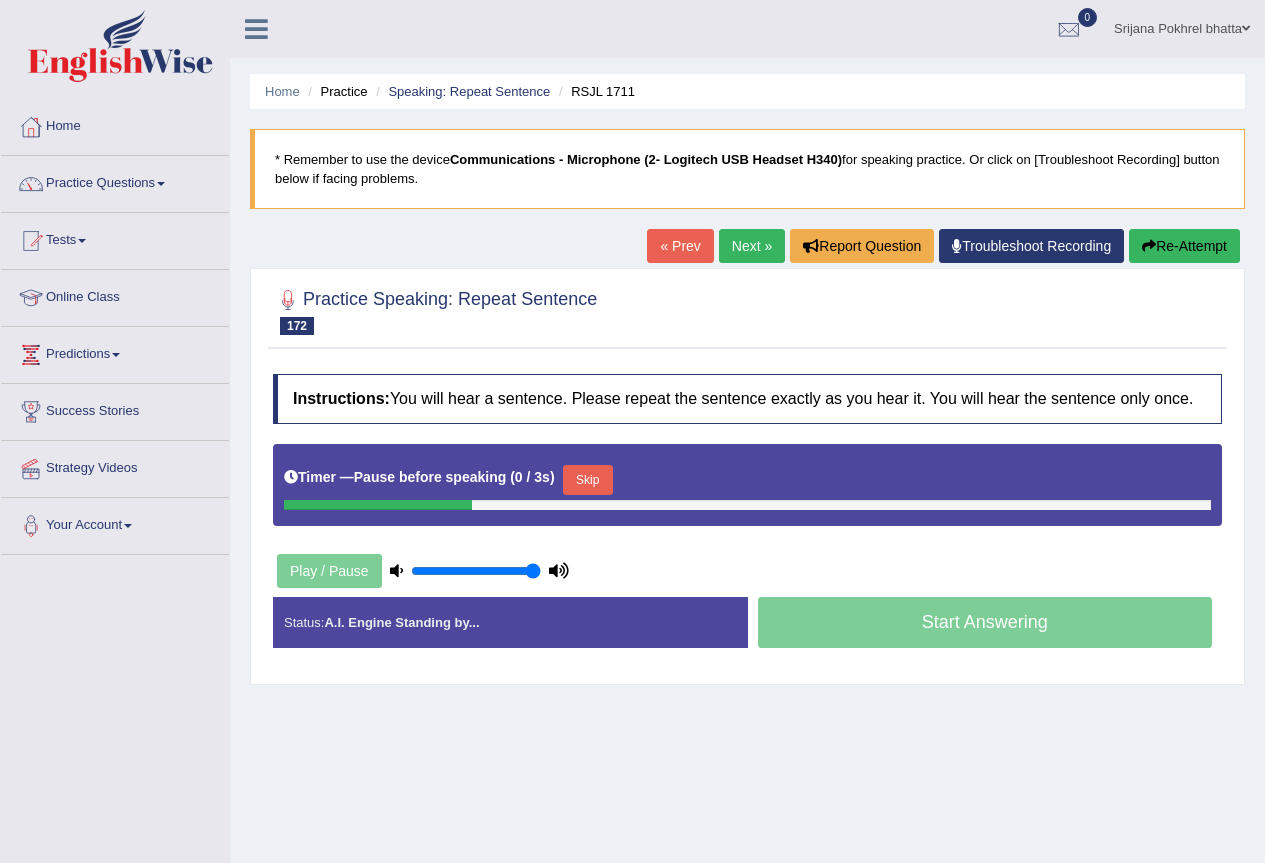 click on "Skip" at bounding box center [588, 480] 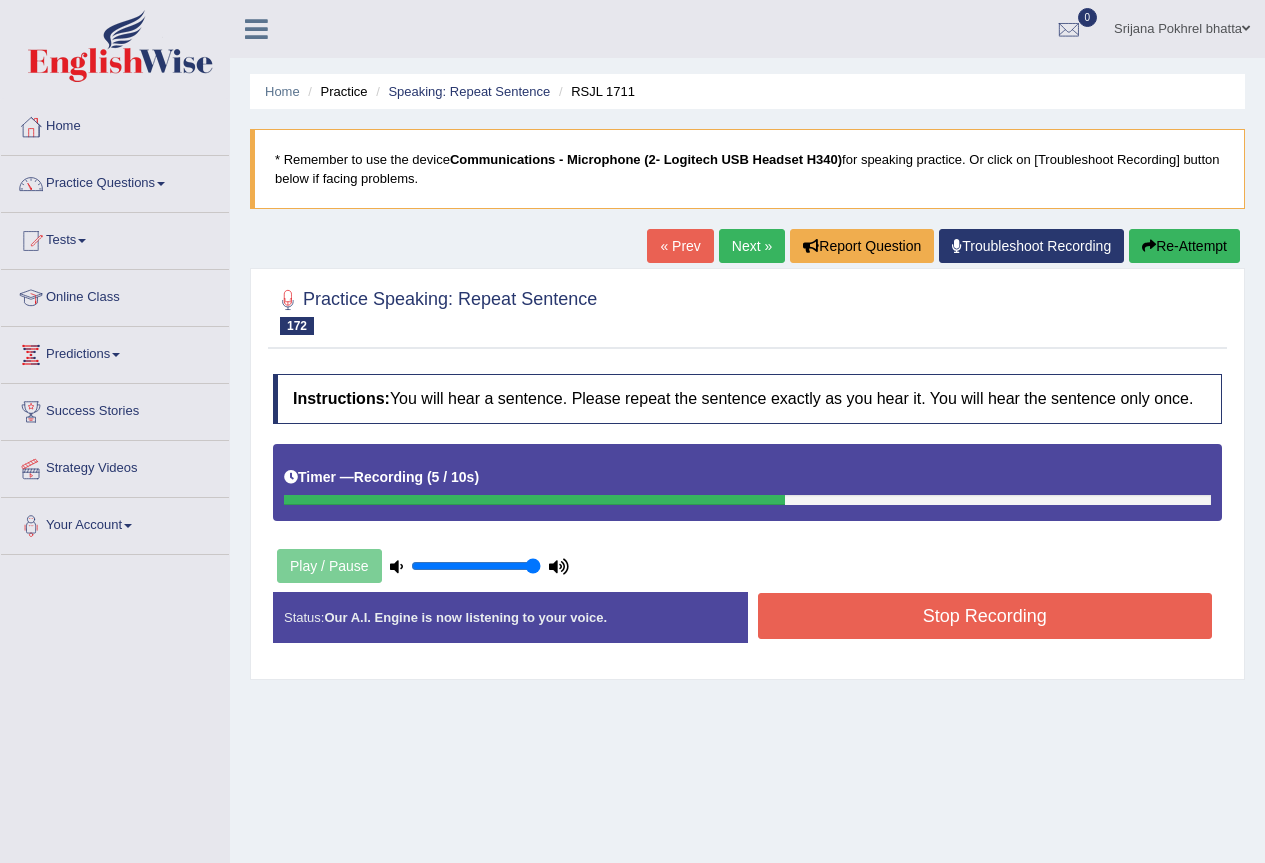 click on "Stop Recording" at bounding box center [985, 616] 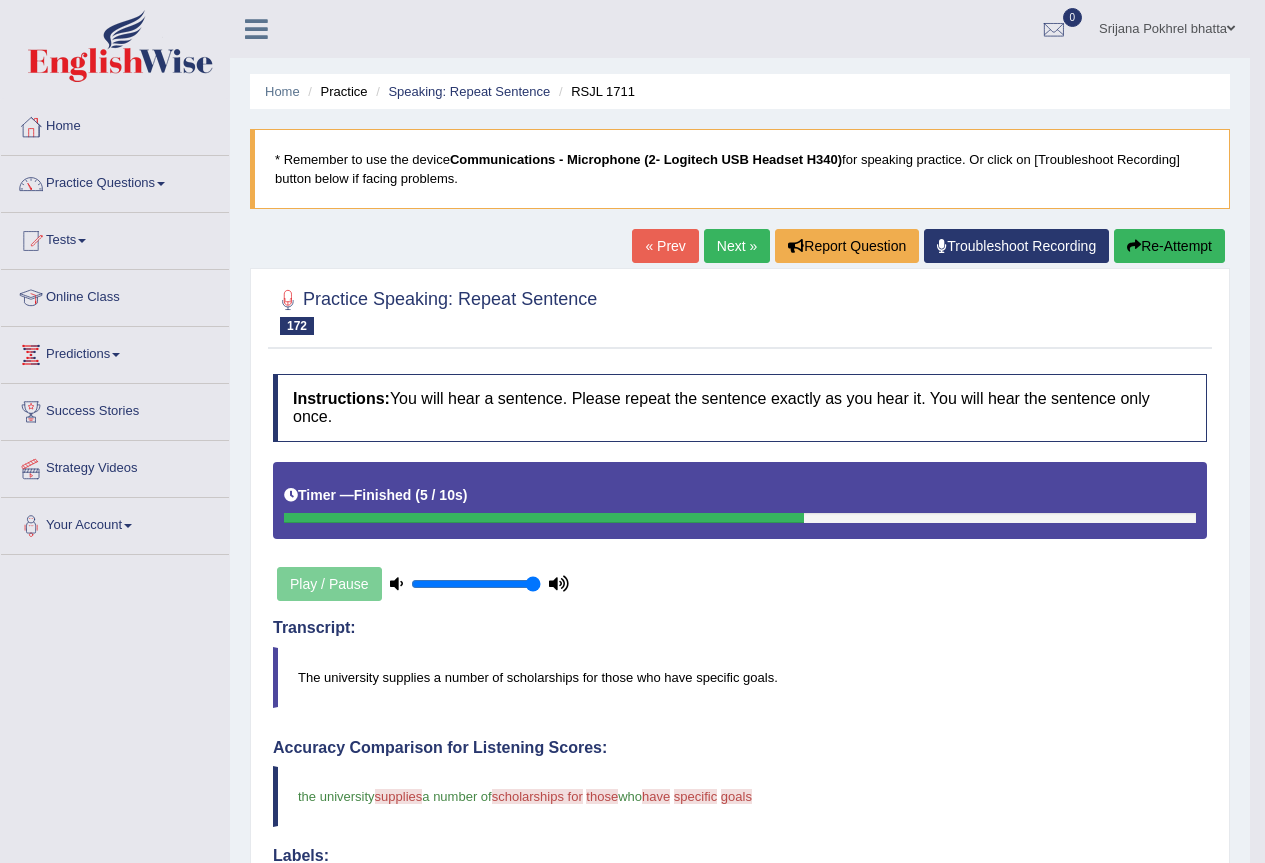 click on "Next »" at bounding box center [737, 246] 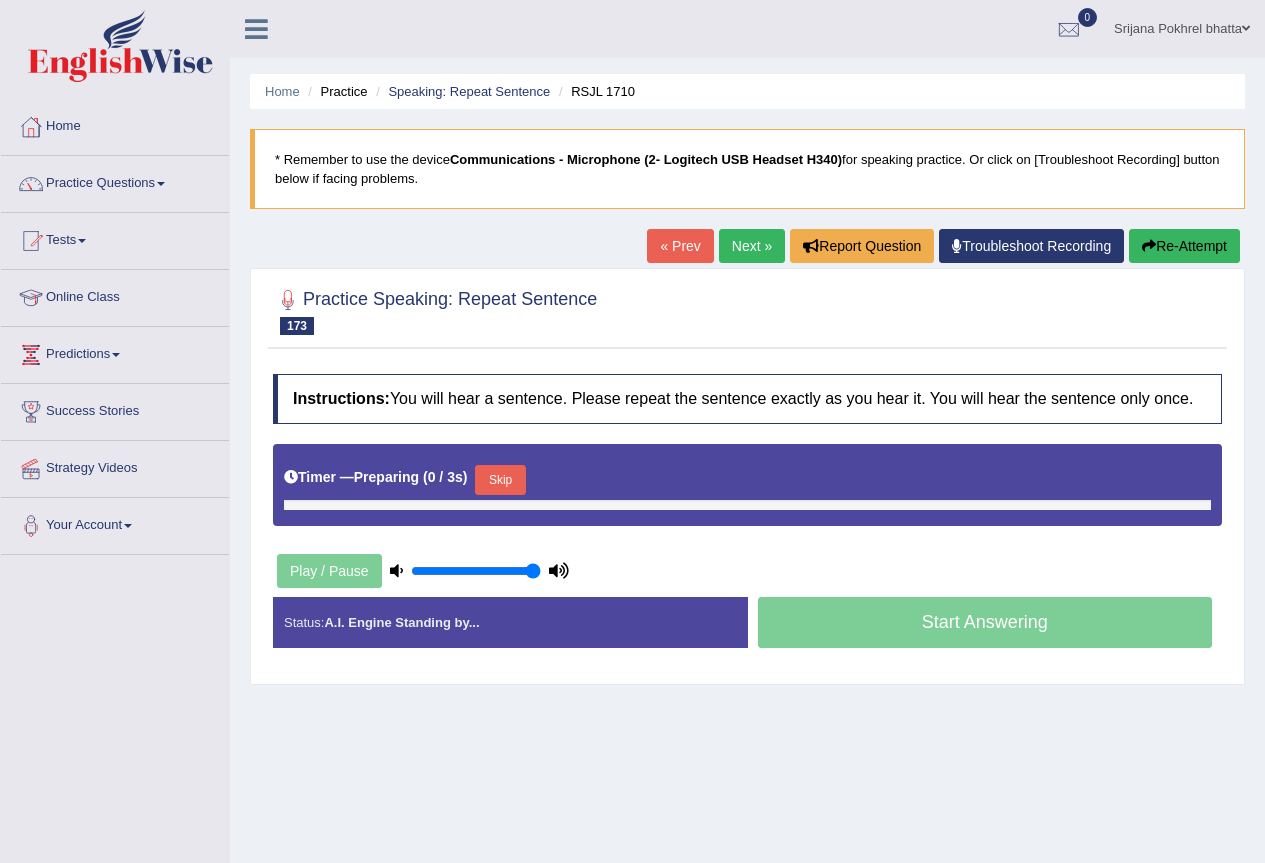 scroll, scrollTop: 0, scrollLeft: 0, axis: both 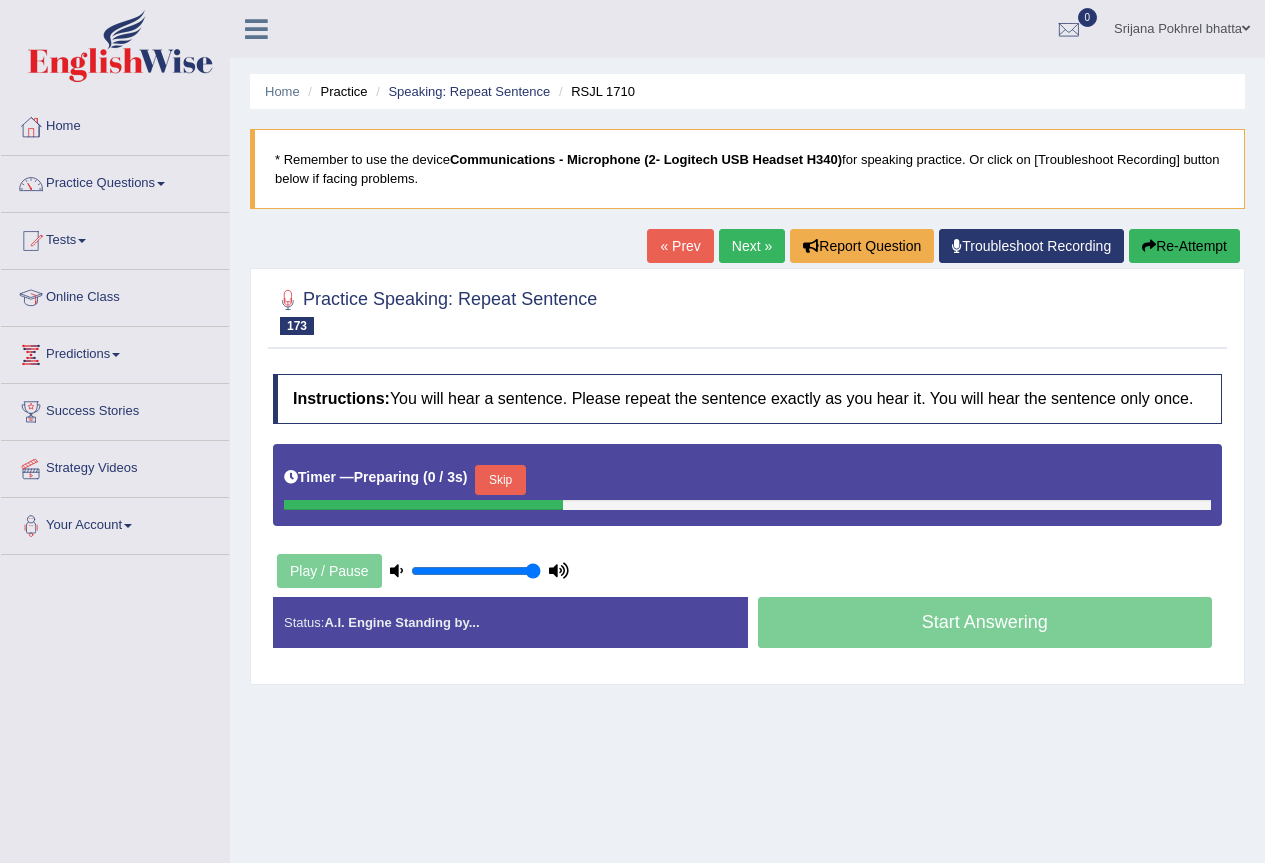 click on "Skip" at bounding box center (500, 480) 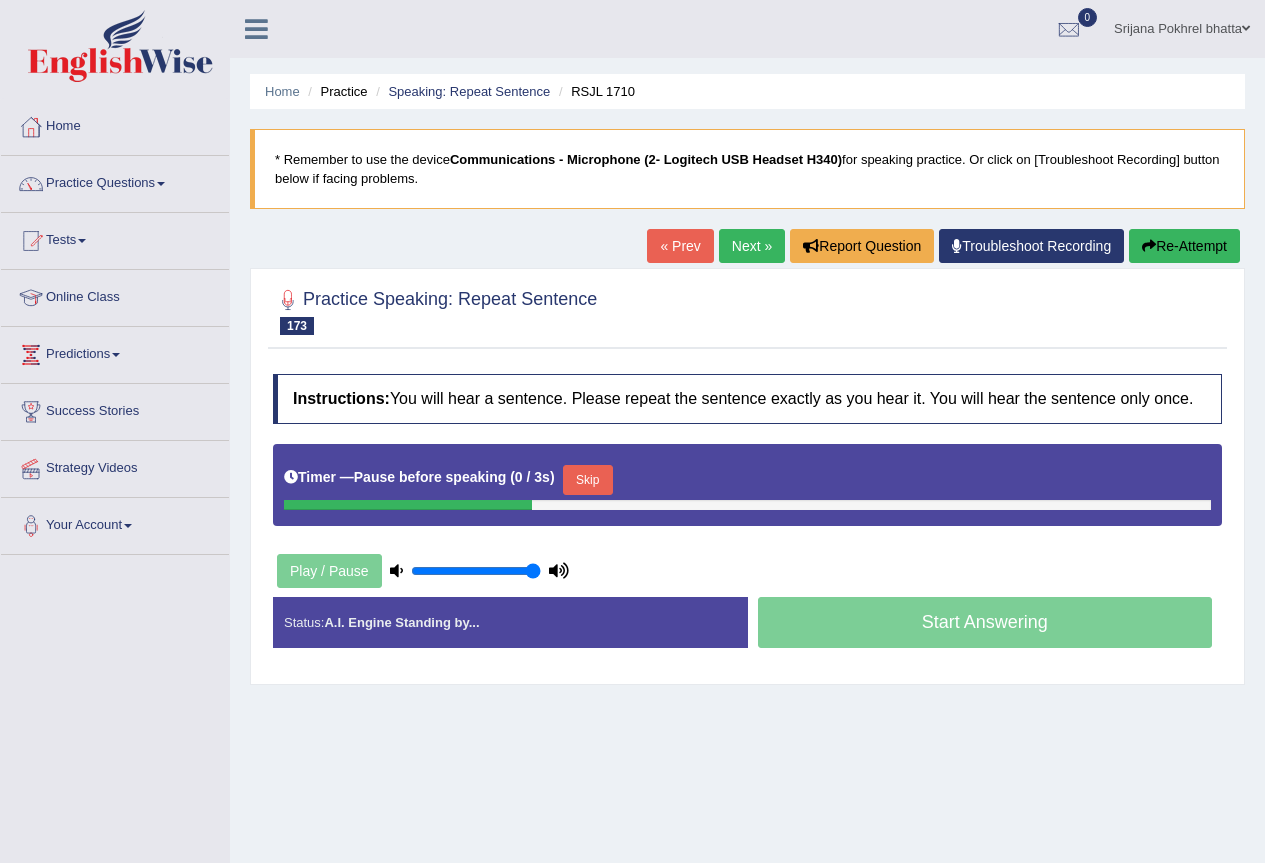 click on "Skip" at bounding box center [588, 480] 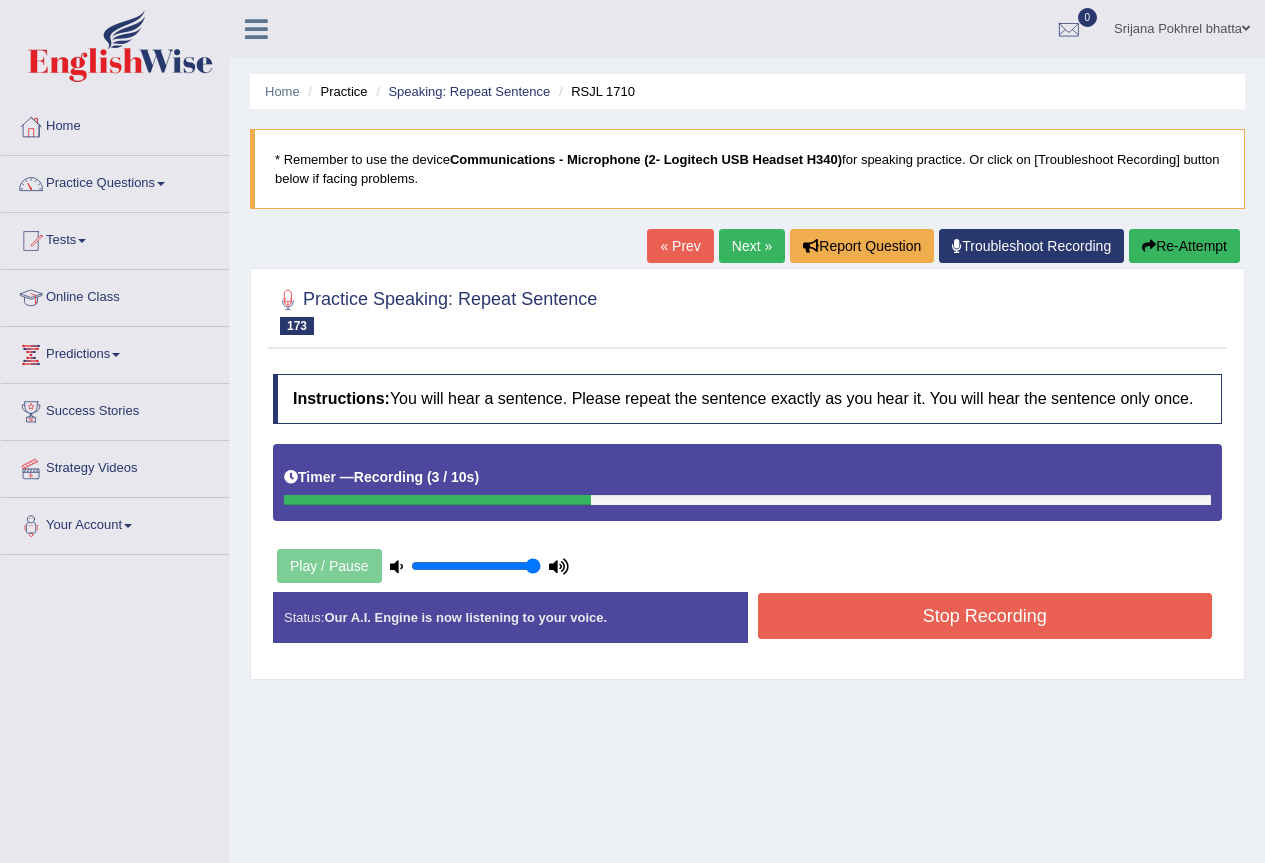 click on "Stop Recording" at bounding box center (985, 616) 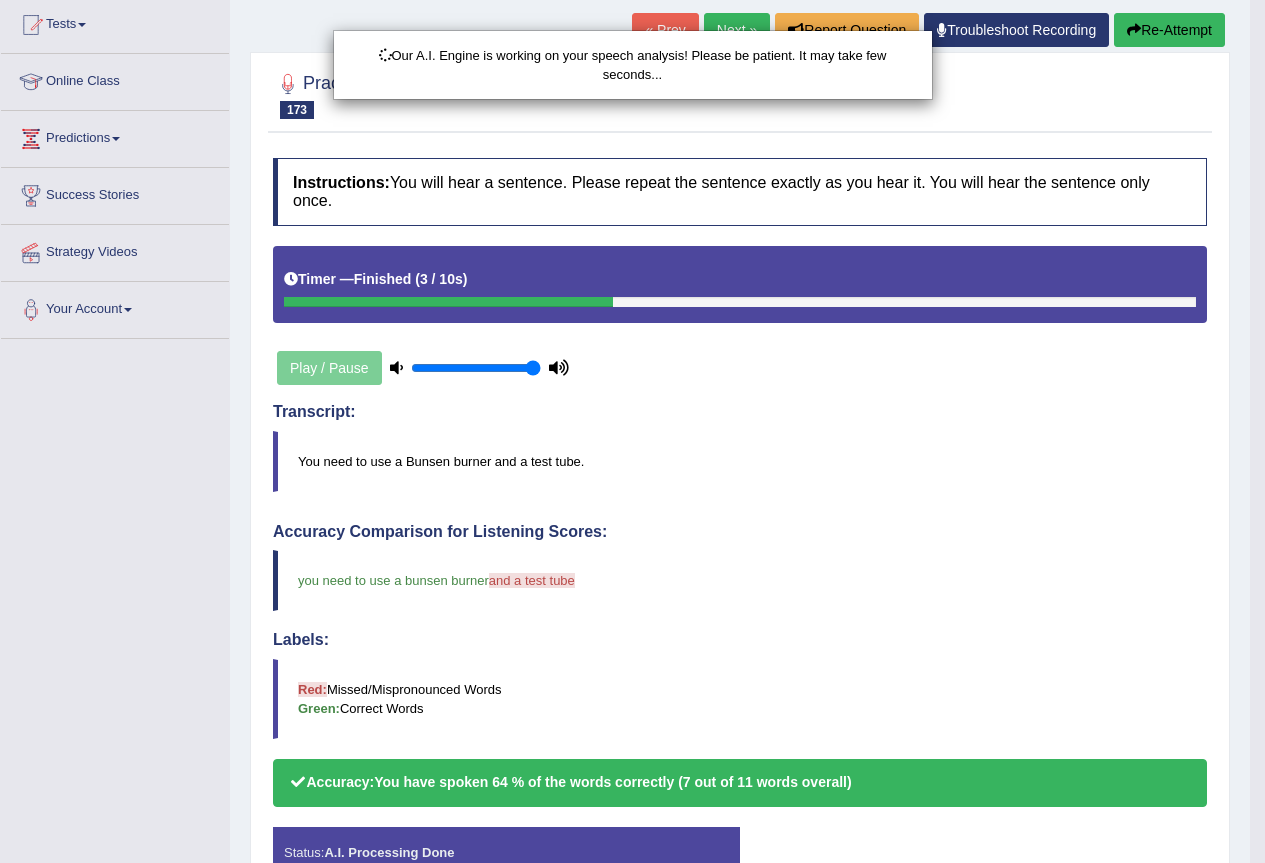 scroll, scrollTop: 245, scrollLeft: 0, axis: vertical 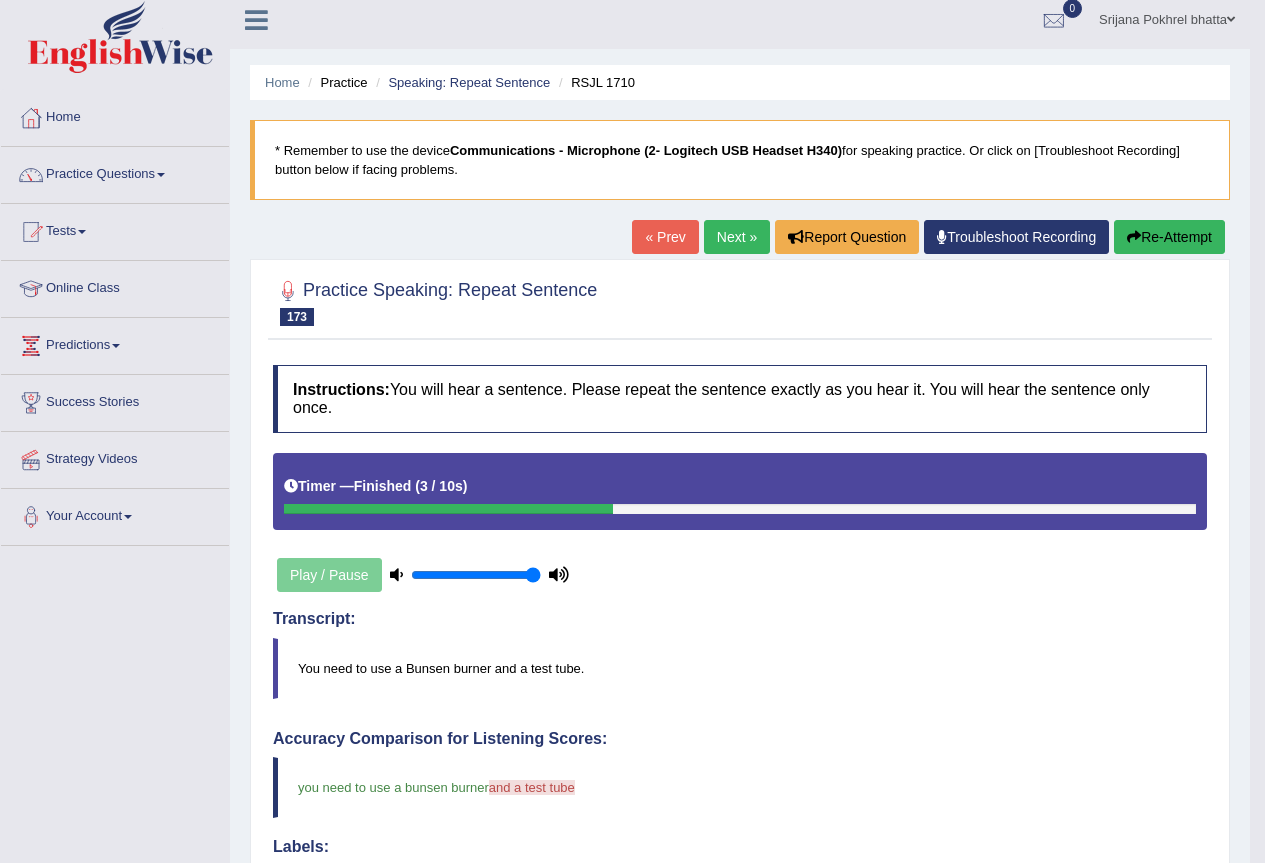 click on "Next »" at bounding box center [737, 237] 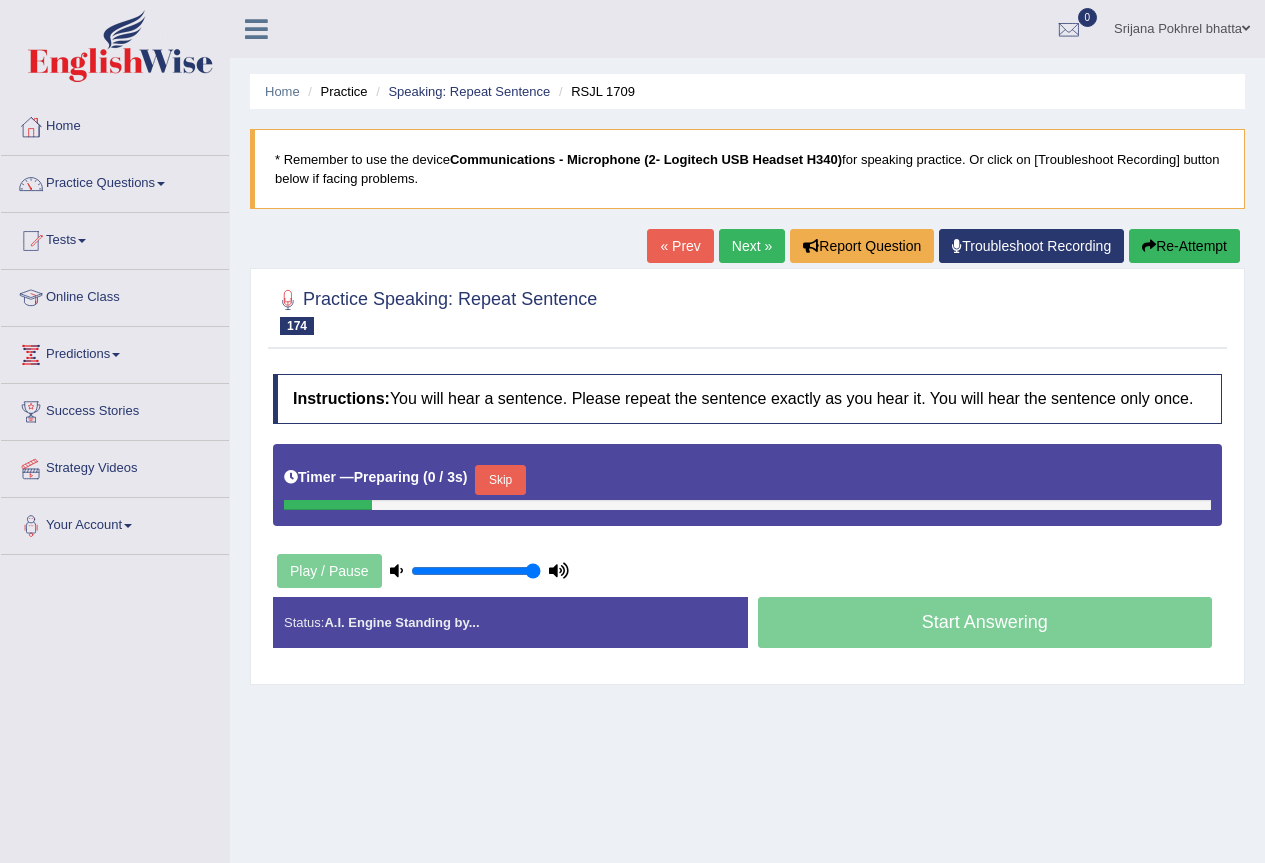 scroll, scrollTop: 0, scrollLeft: 0, axis: both 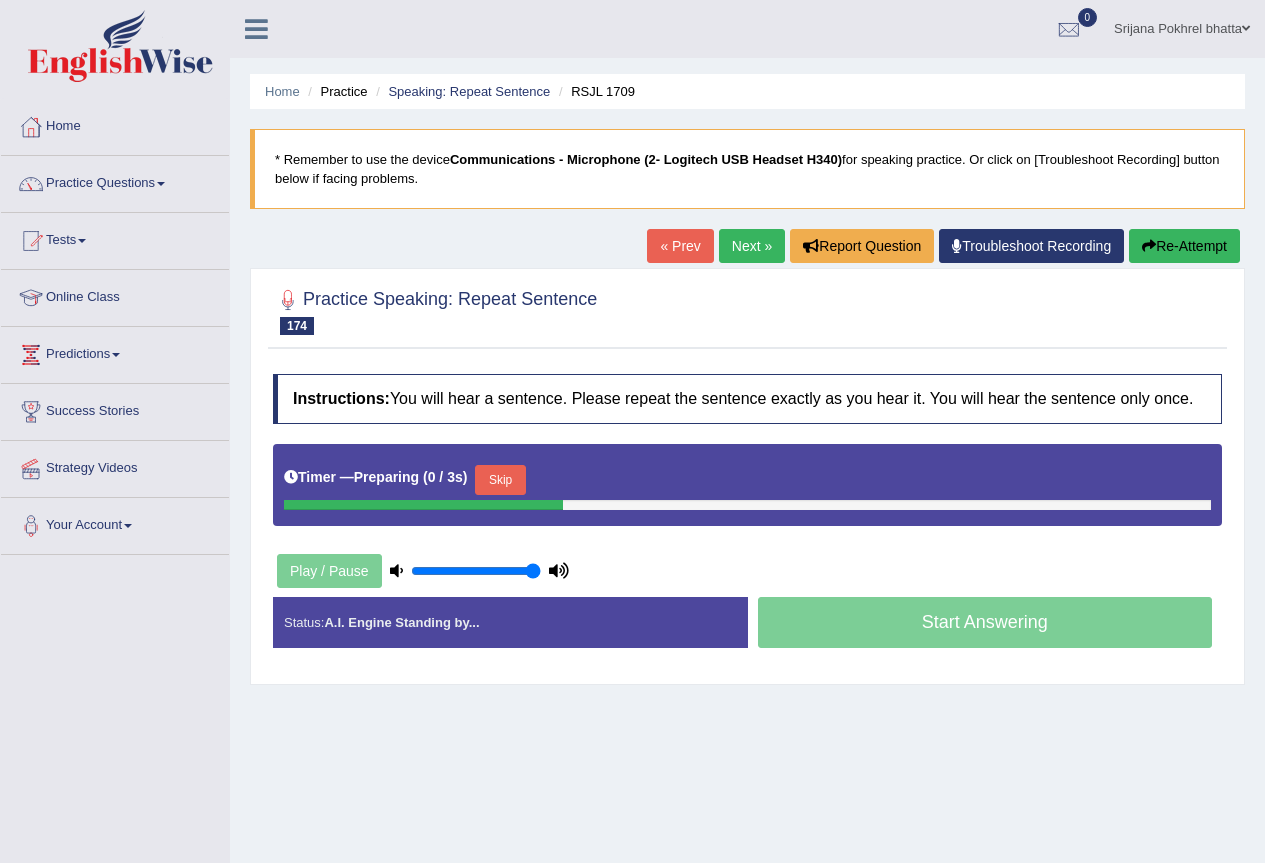 click on "Skip" at bounding box center [500, 480] 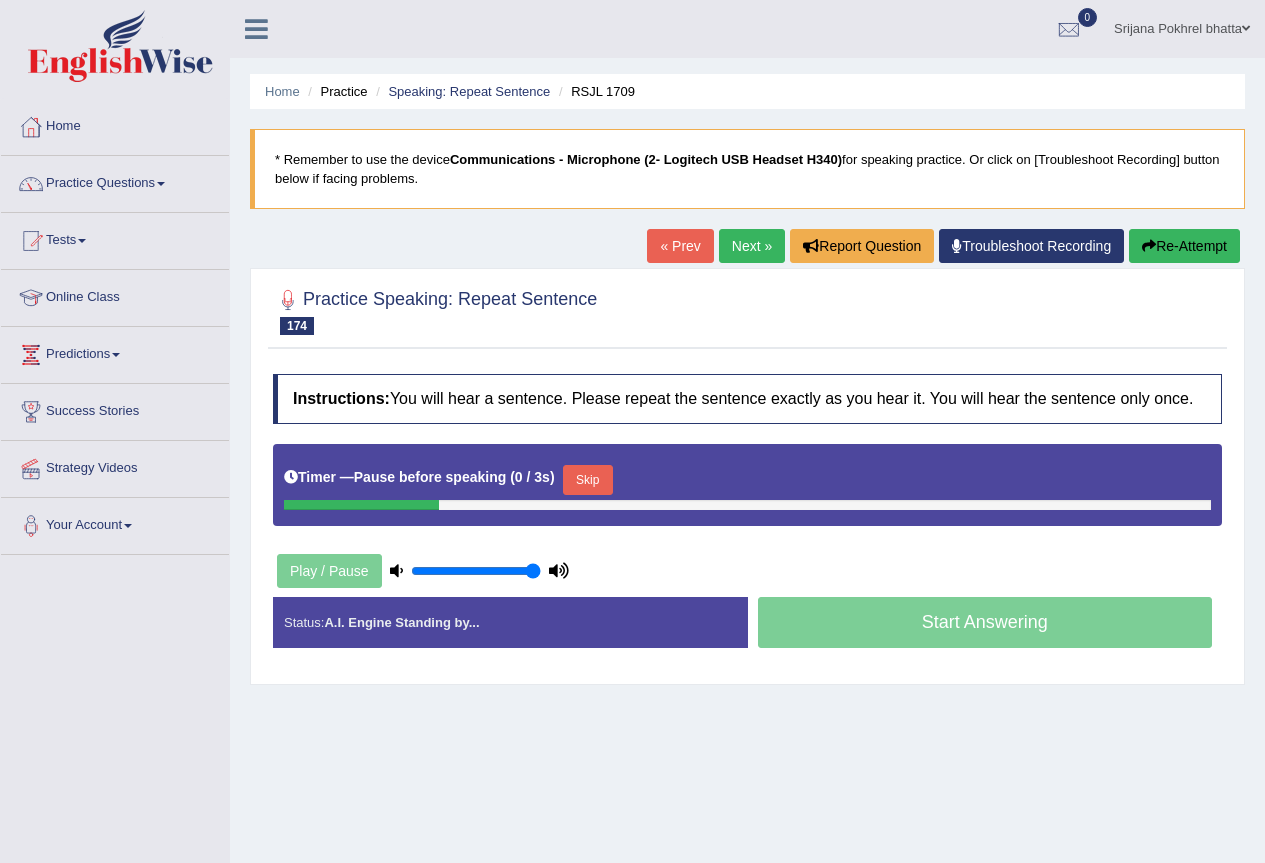 click on "Skip" at bounding box center [588, 480] 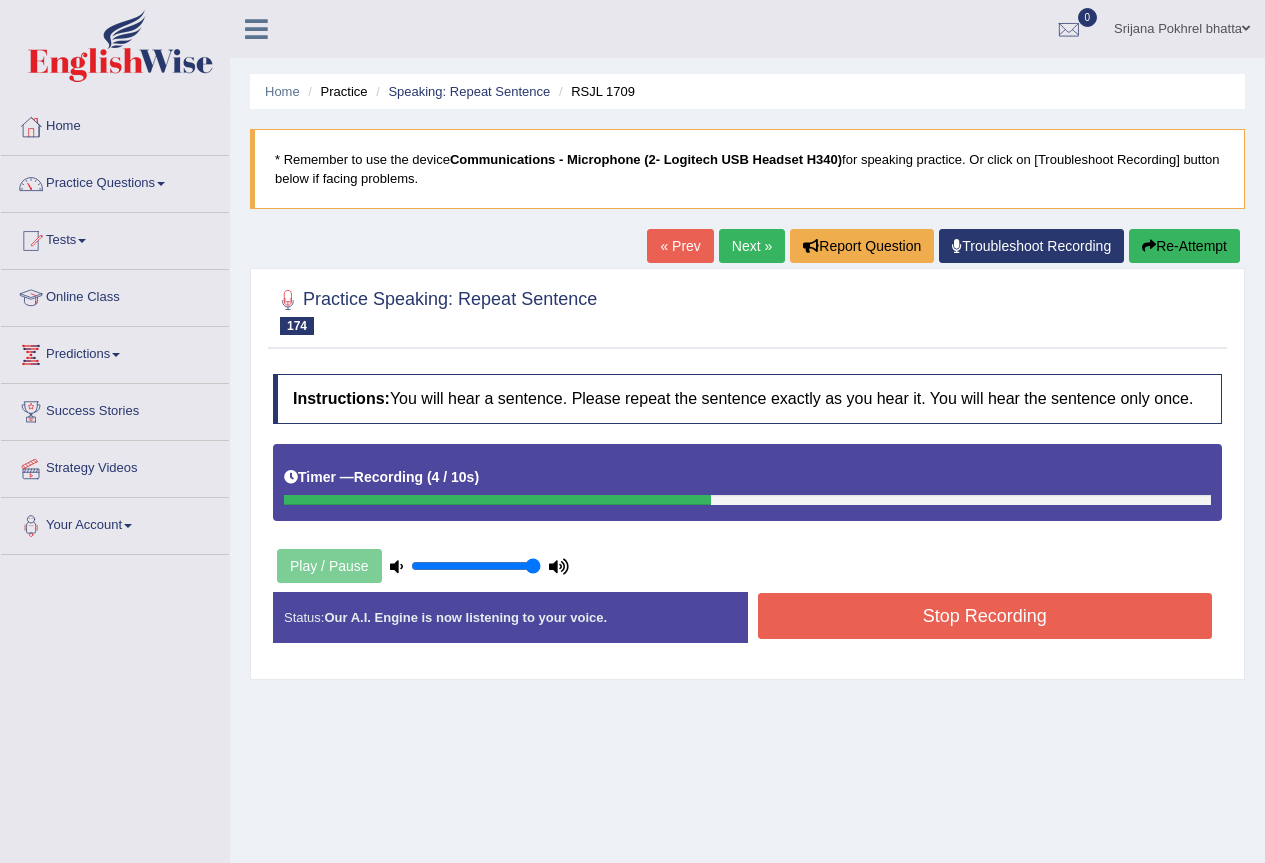 click on "Stop Recording" at bounding box center [985, 616] 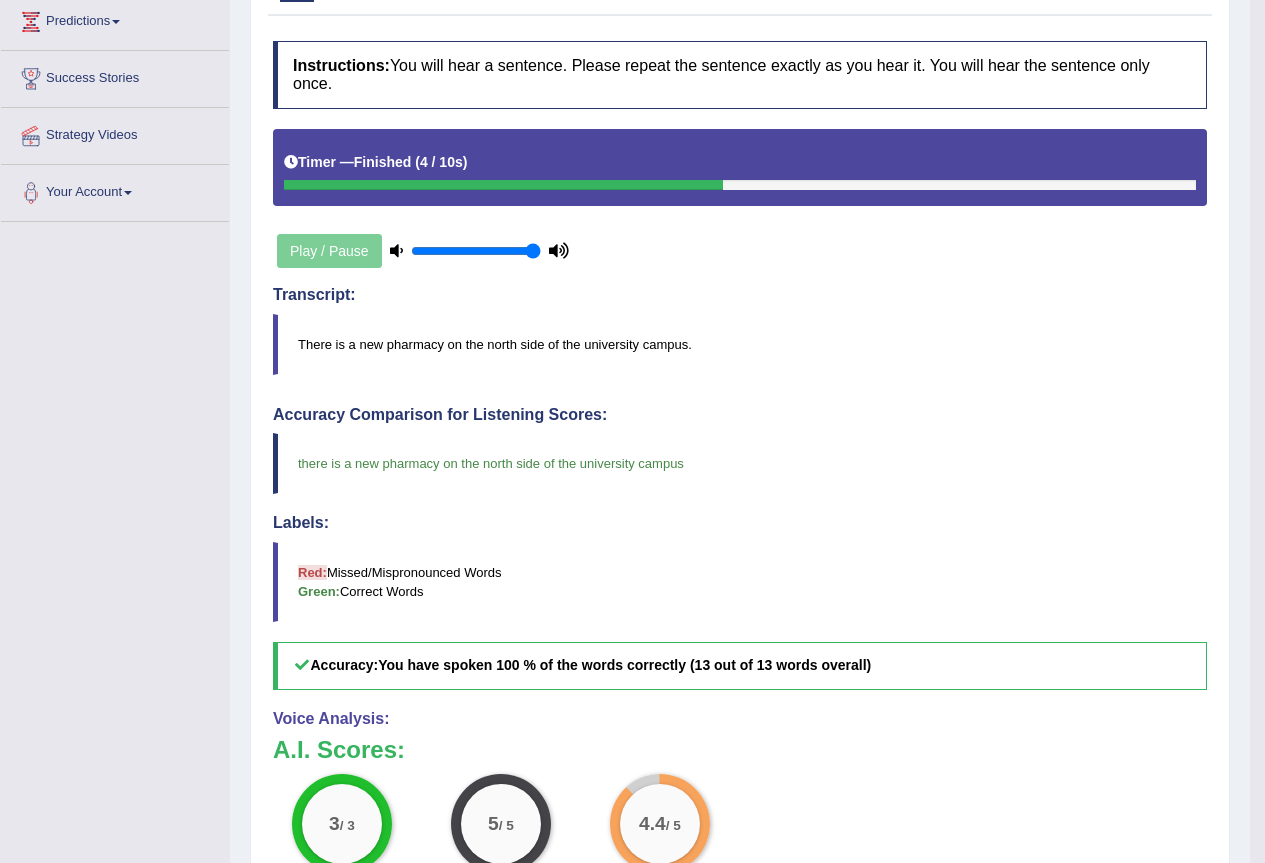 scroll, scrollTop: 0, scrollLeft: 0, axis: both 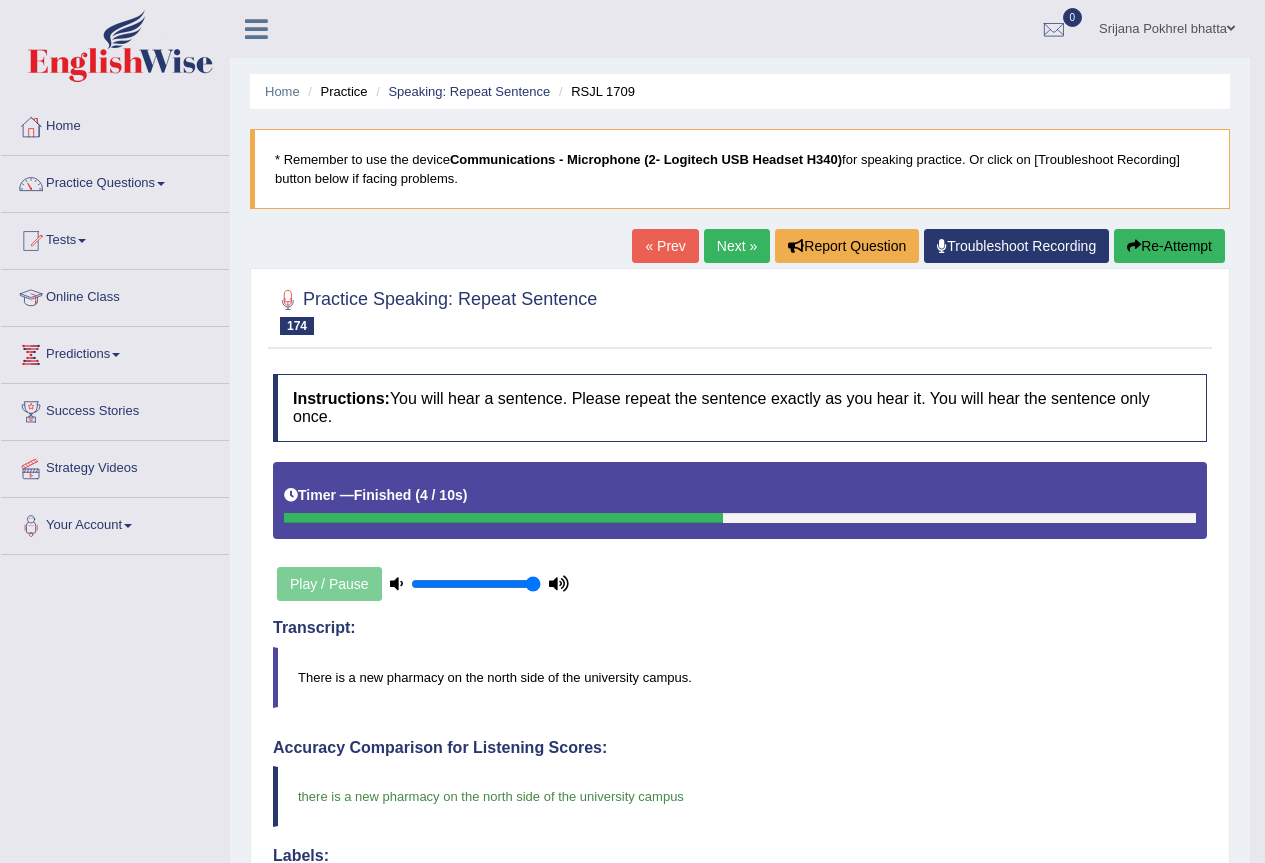 click on "Next »" at bounding box center (737, 246) 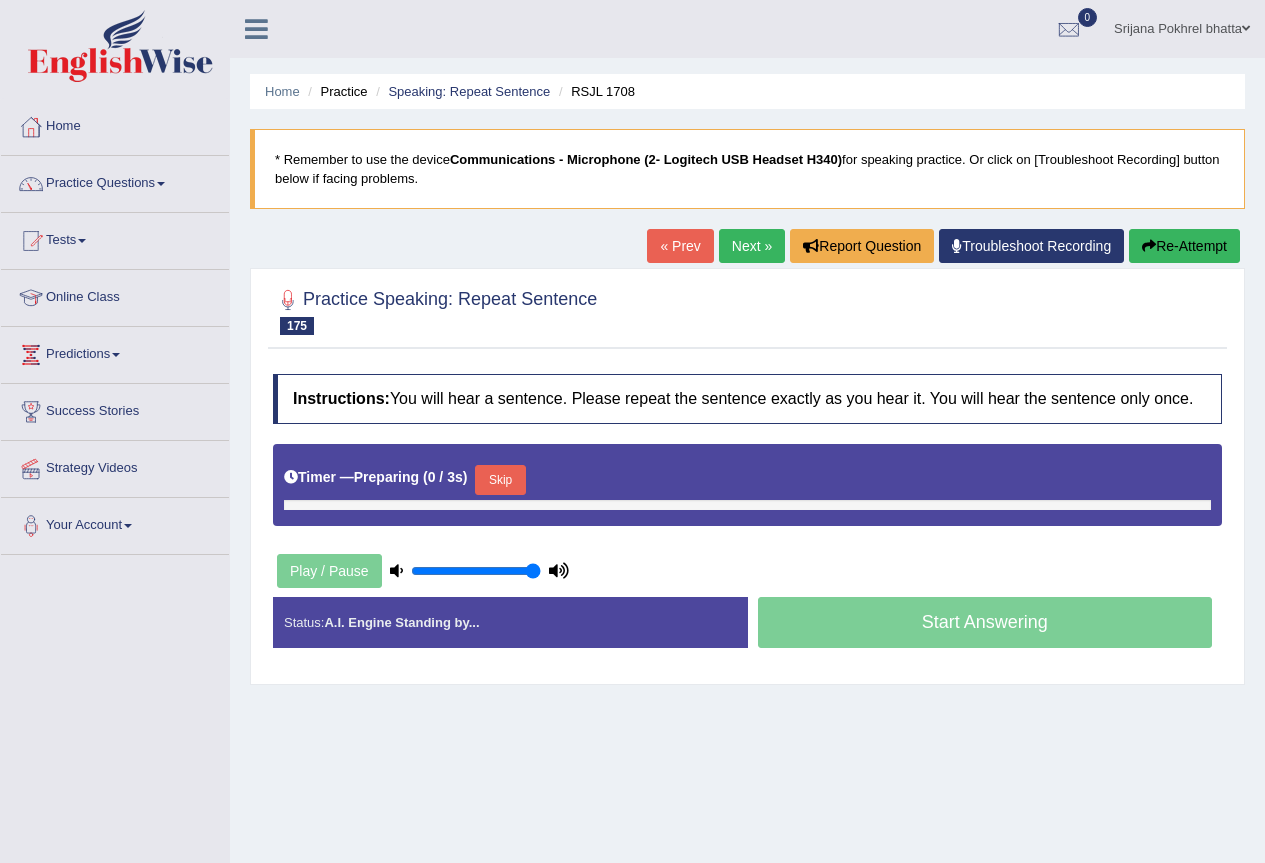 scroll, scrollTop: 0, scrollLeft: 0, axis: both 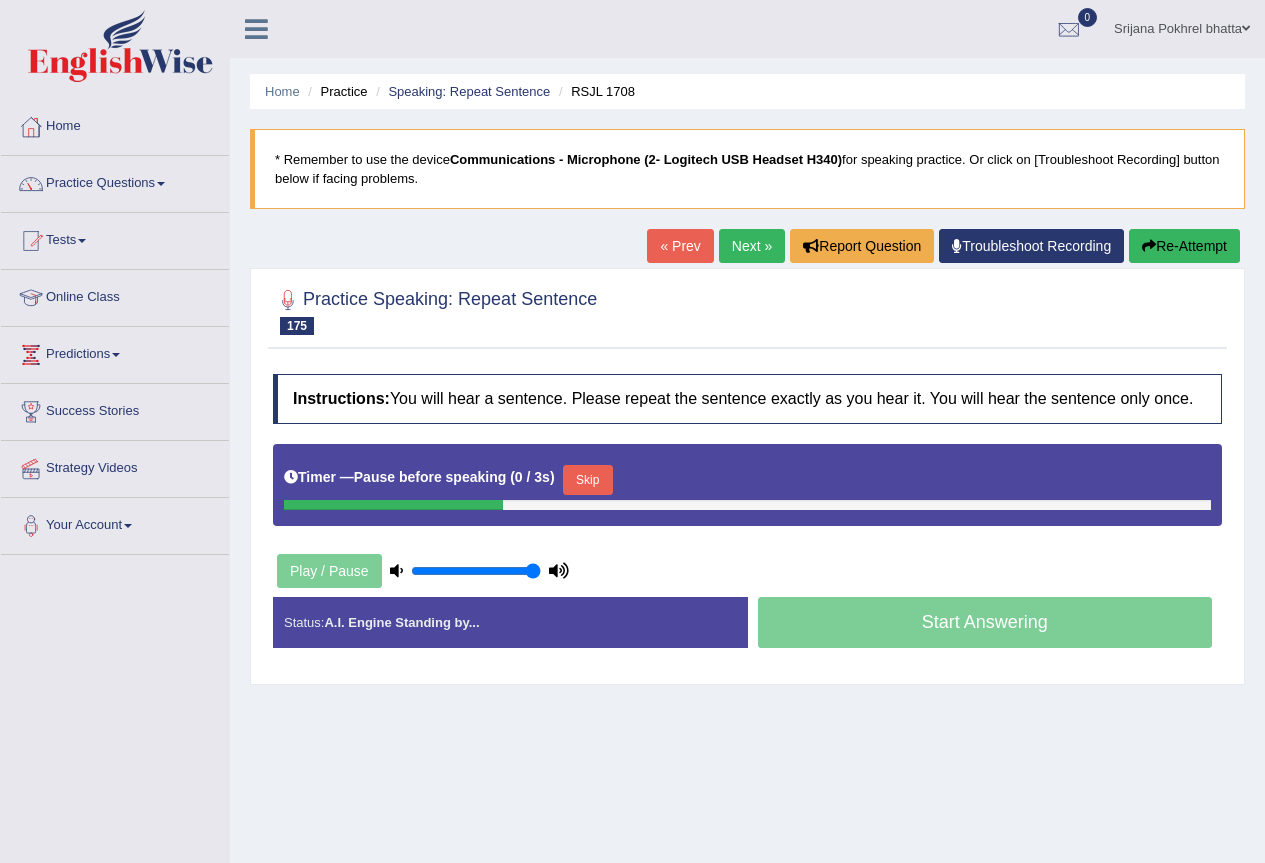 click on "Skip" at bounding box center [588, 480] 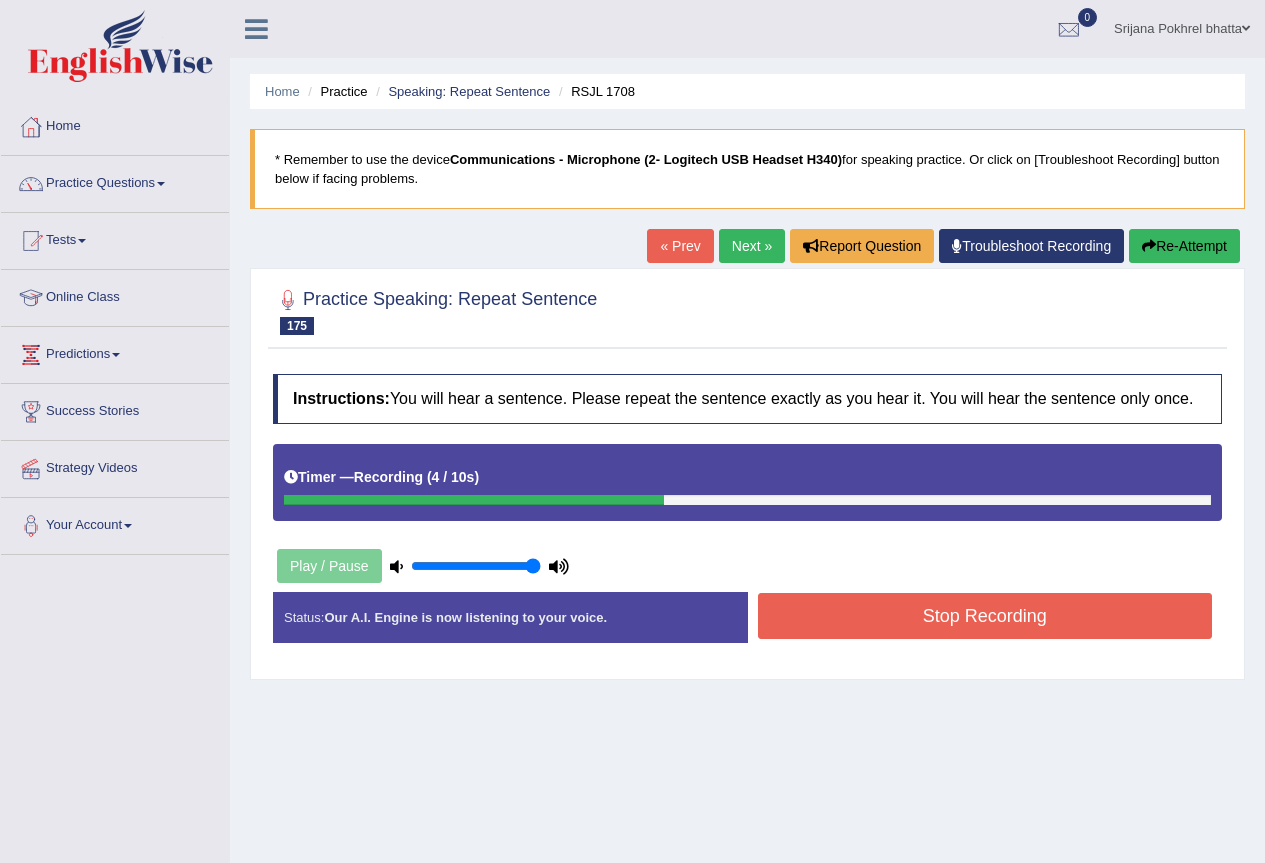 click on "Stop Recording" at bounding box center [985, 616] 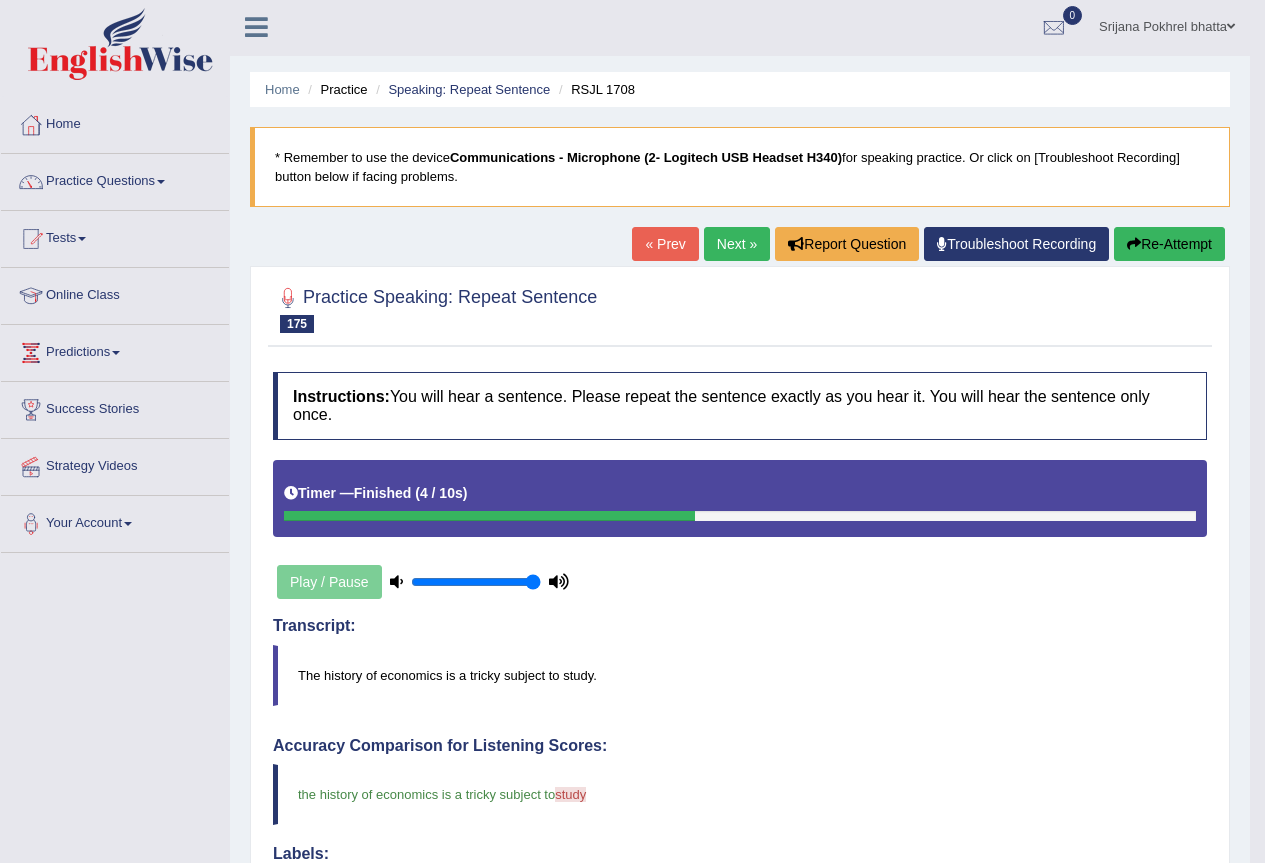 scroll, scrollTop: 0, scrollLeft: 0, axis: both 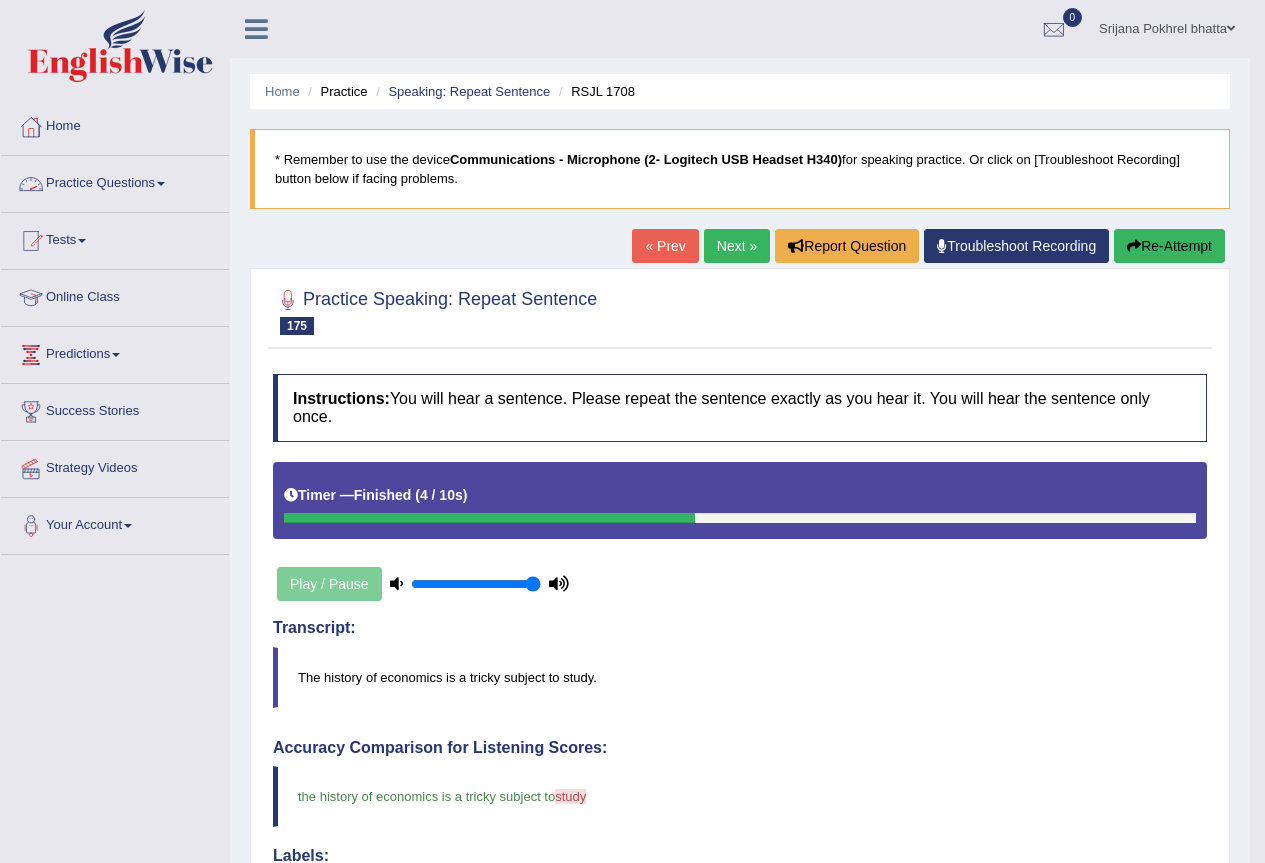 click on "Practice Questions" at bounding box center [115, 181] 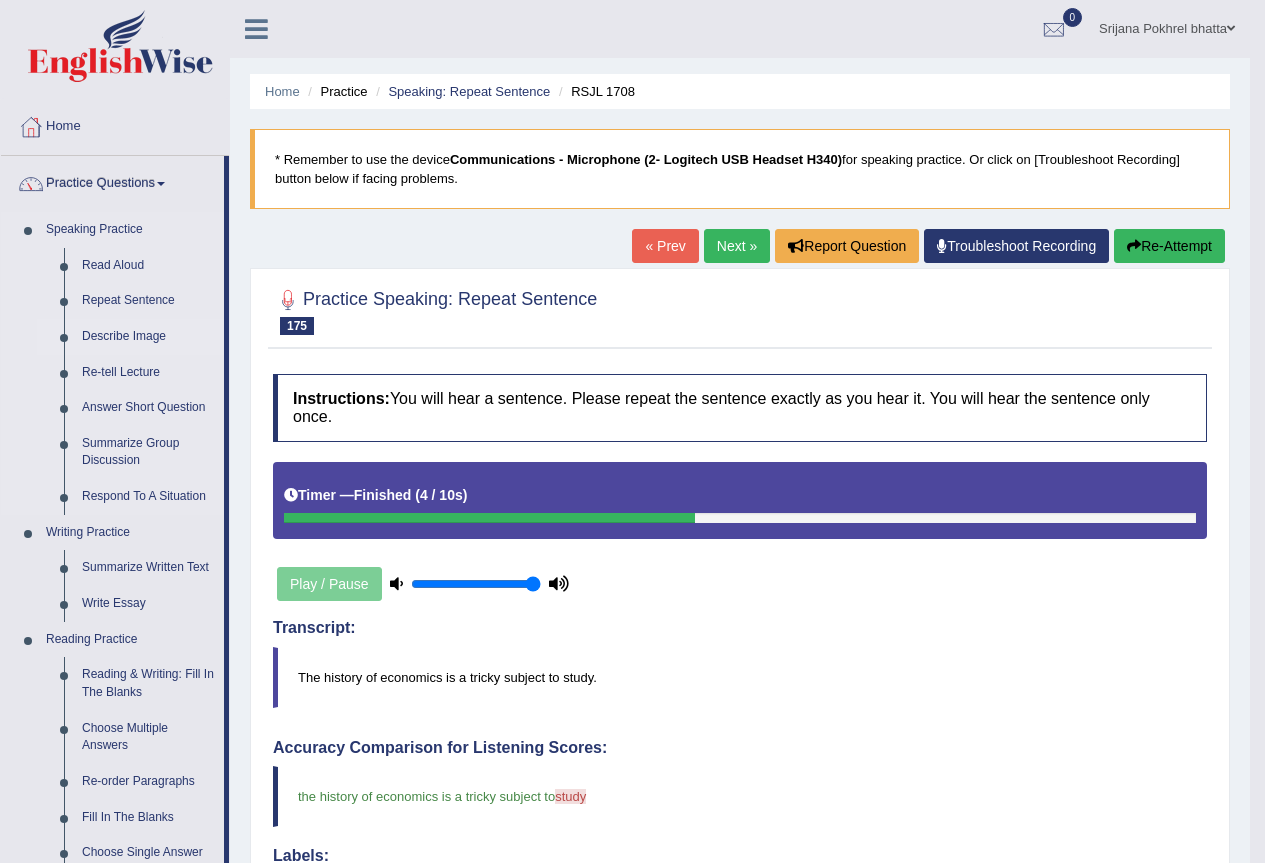 click on "Describe Image" at bounding box center [148, 337] 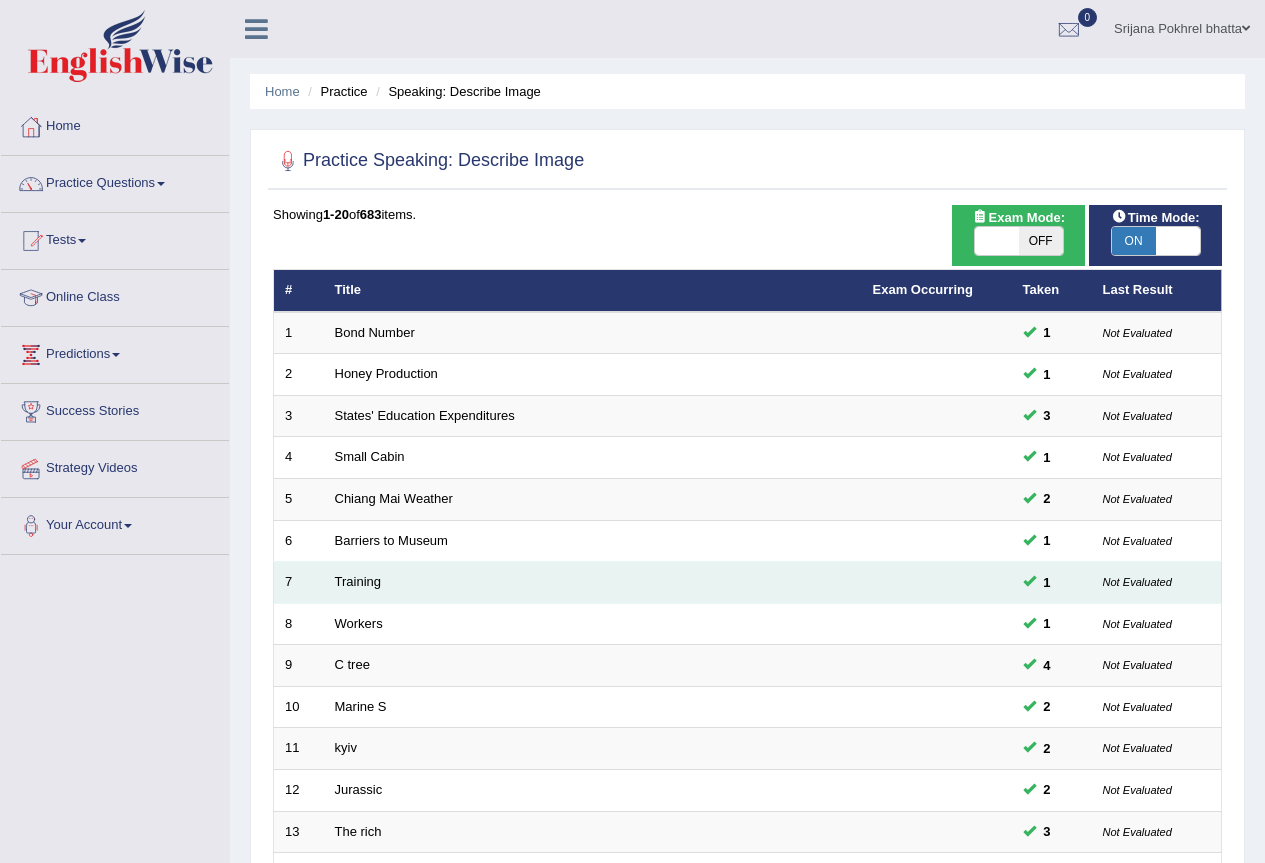 scroll, scrollTop: 0, scrollLeft: 0, axis: both 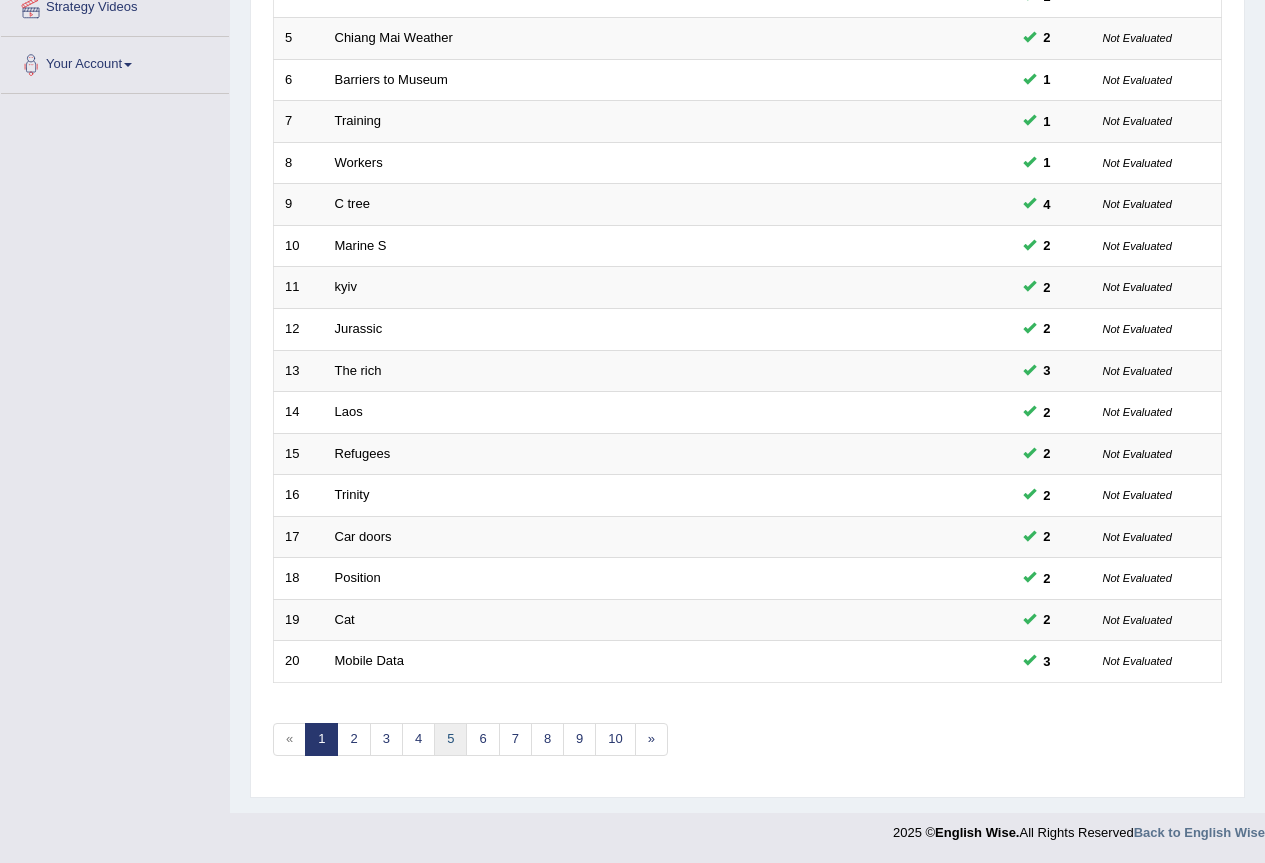 click on "5" at bounding box center (450, 739) 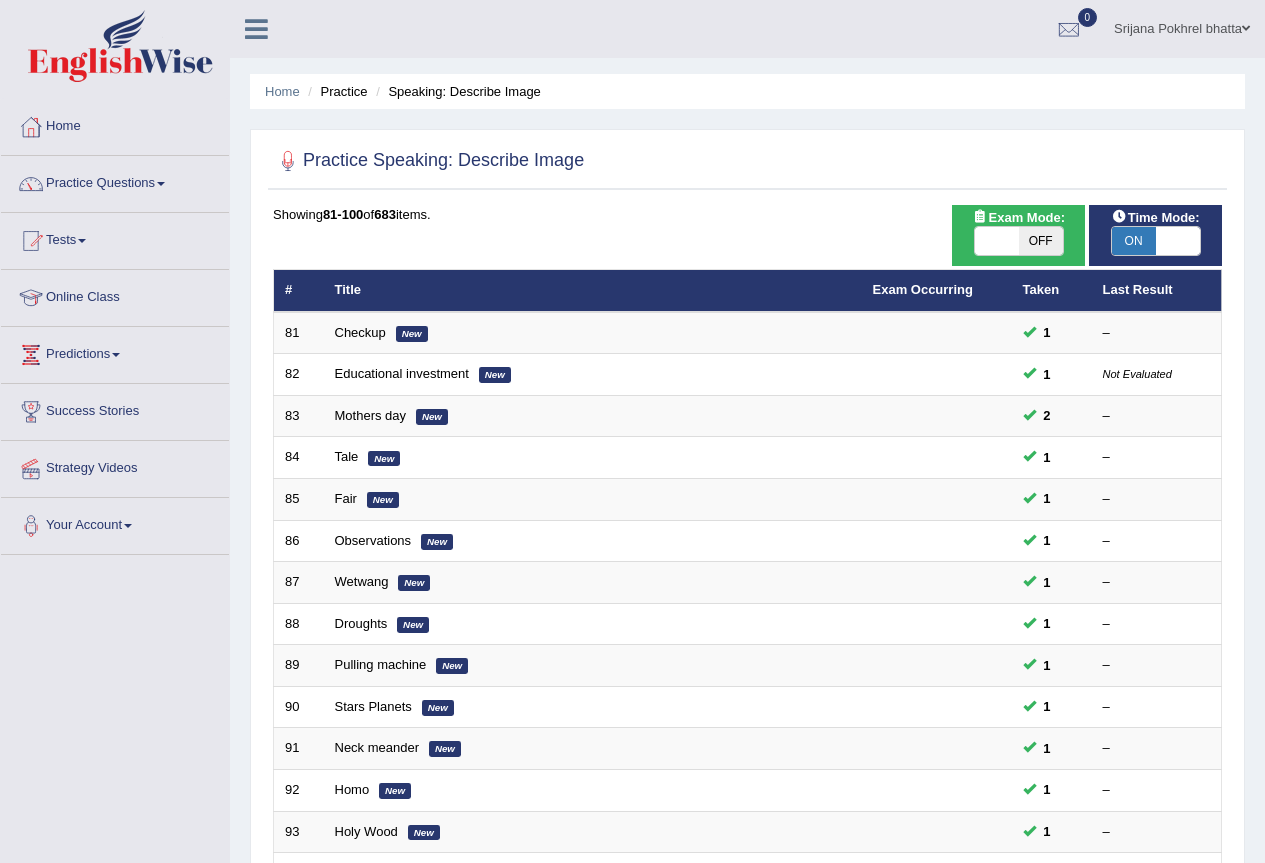 scroll, scrollTop: 461, scrollLeft: 0, axis: vertical 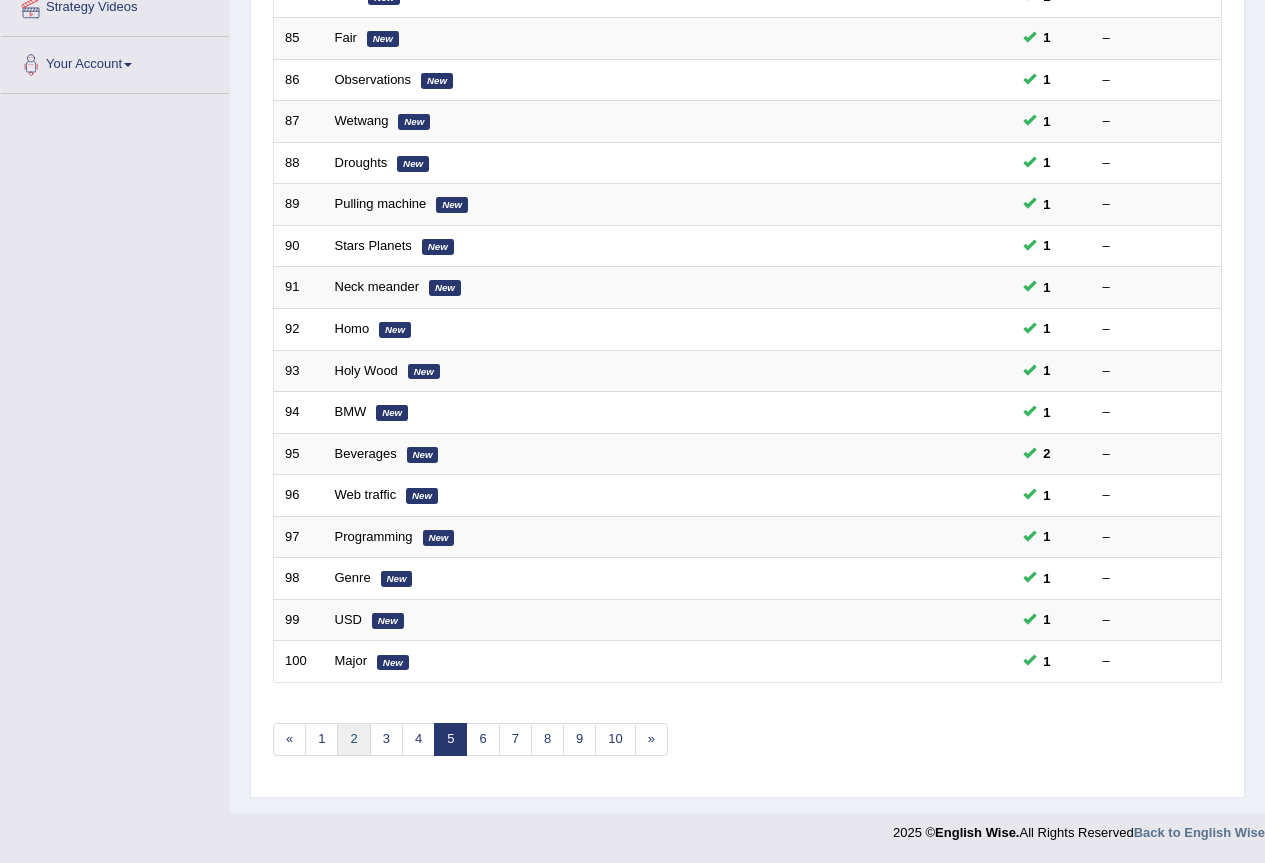 click on "2" at bounding box center (353, 739) 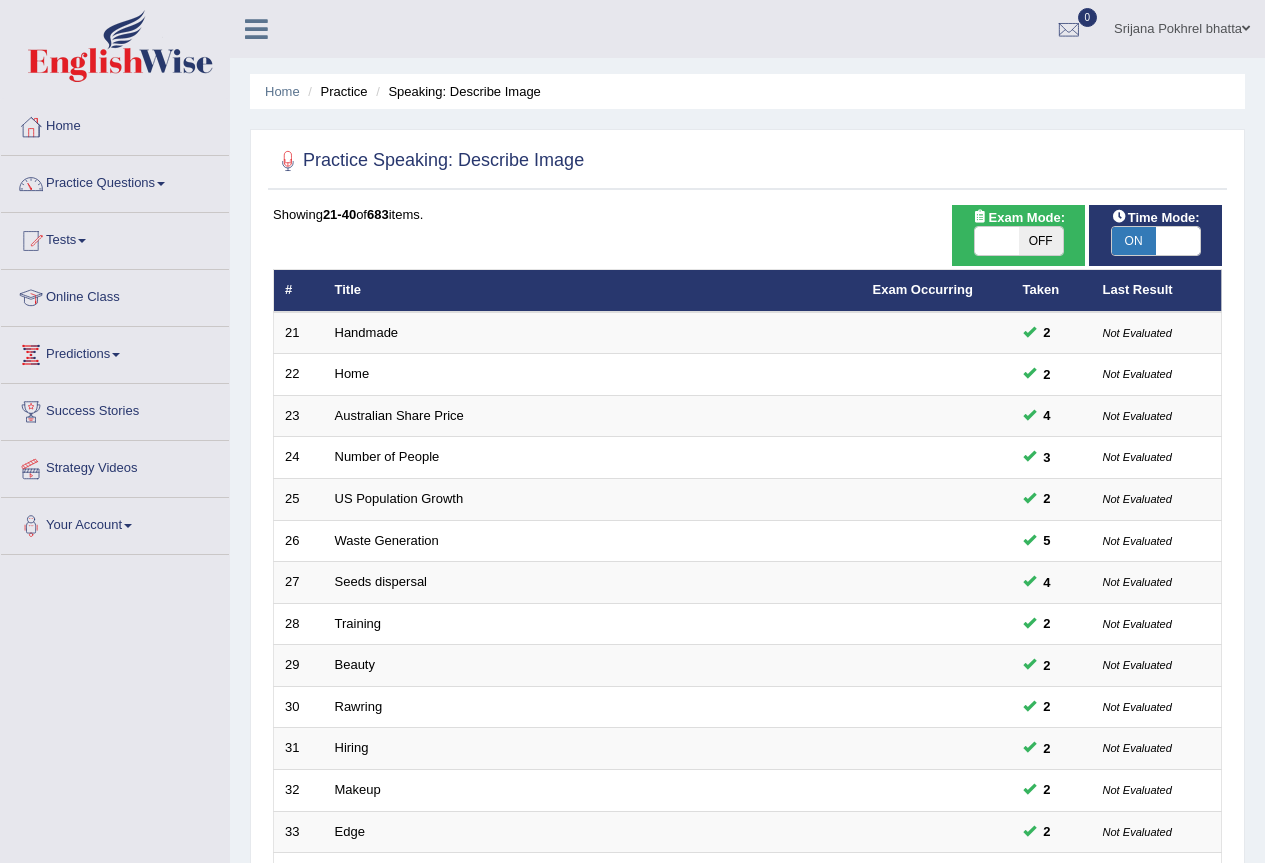 scroll, scrollTop: 461, scrollLeft: 0, axis: vertical 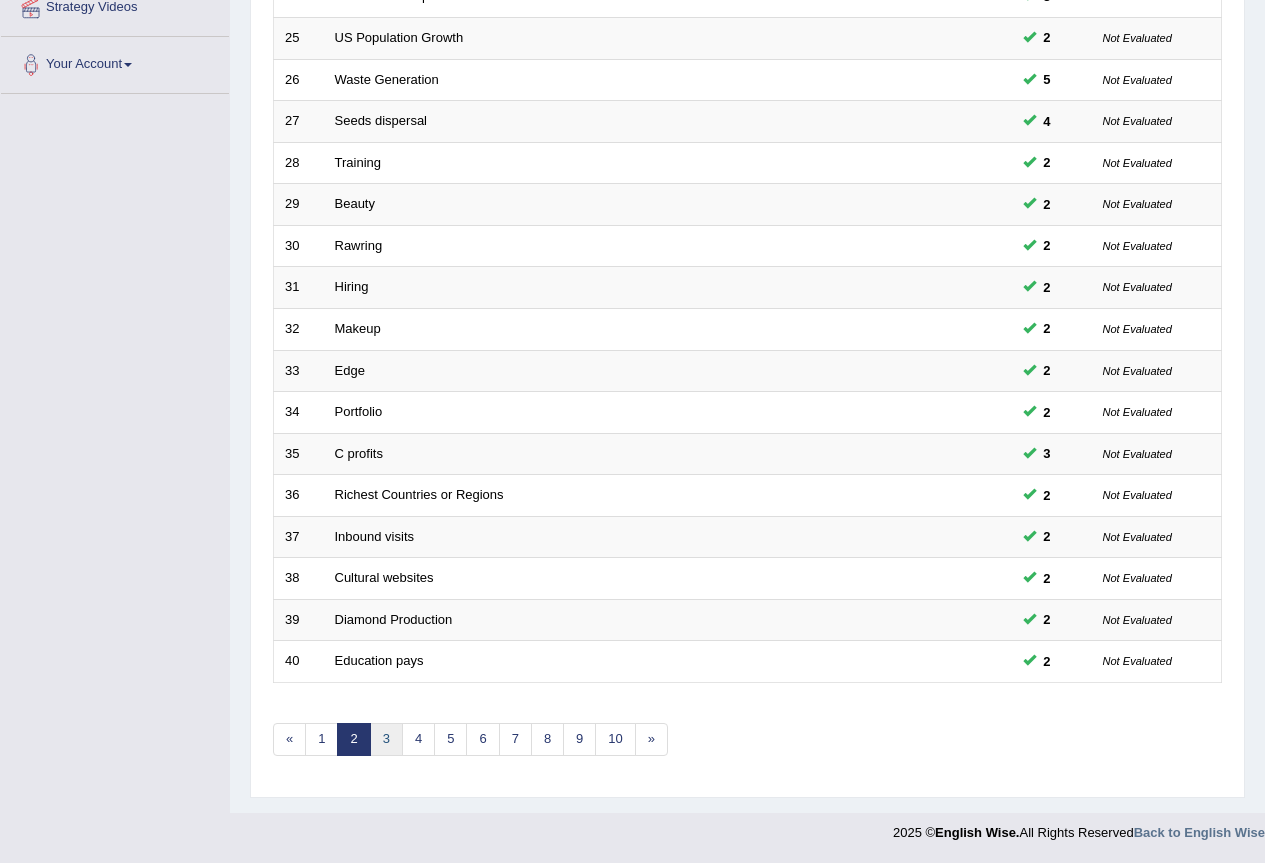 click on "3" at bounding box center (386, 739) 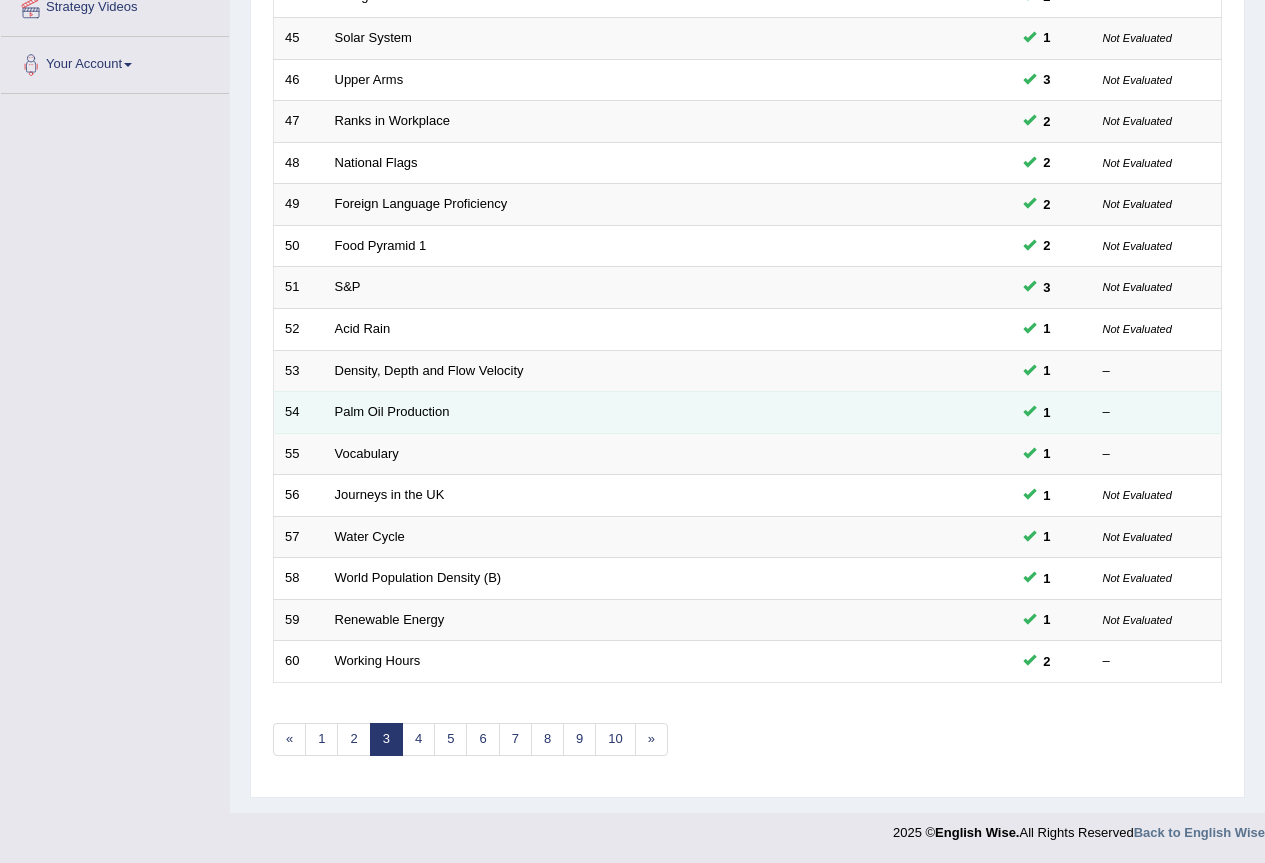 scroll, scrollTop: 461, scrollLeft: 0, axis: vertical 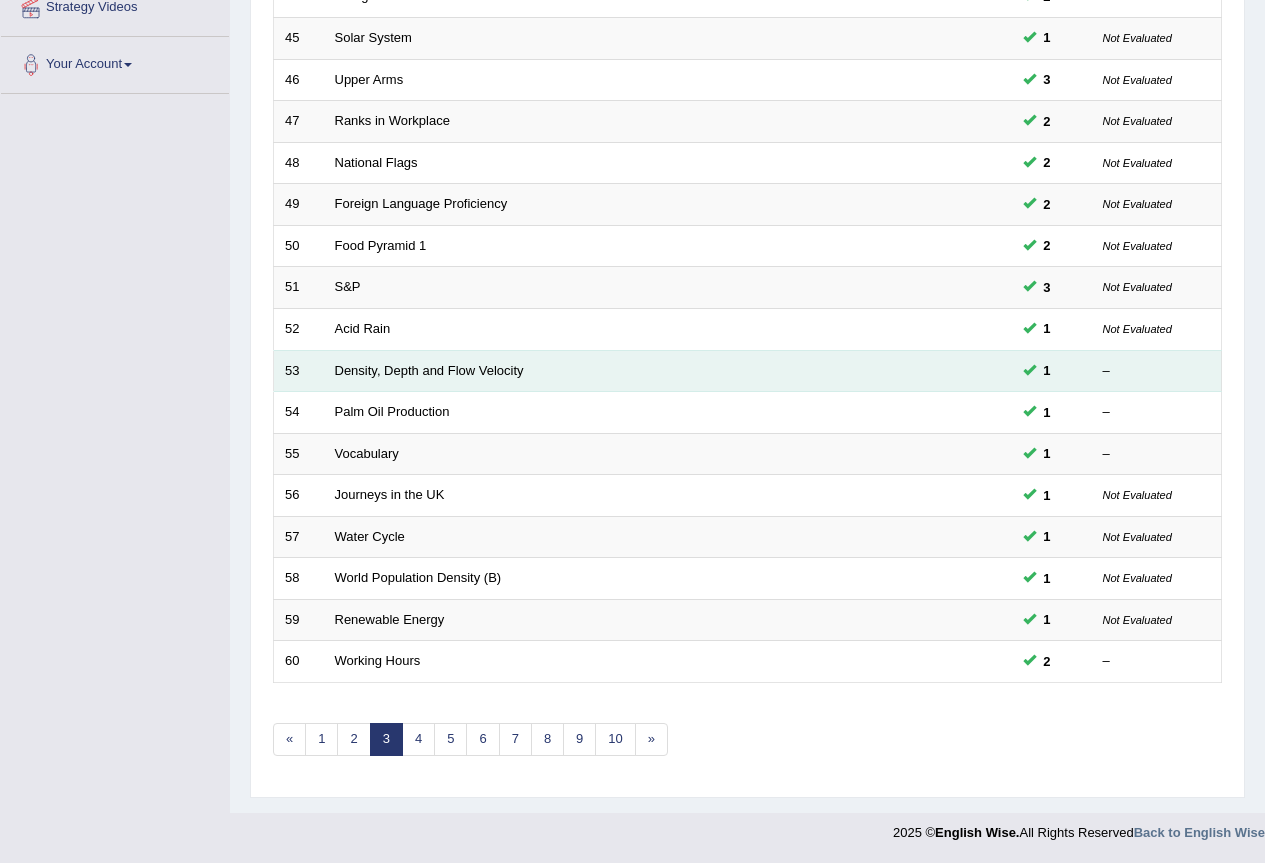 click on "Density, Depth and Flow Velocity" at bounding box center (593, 371) 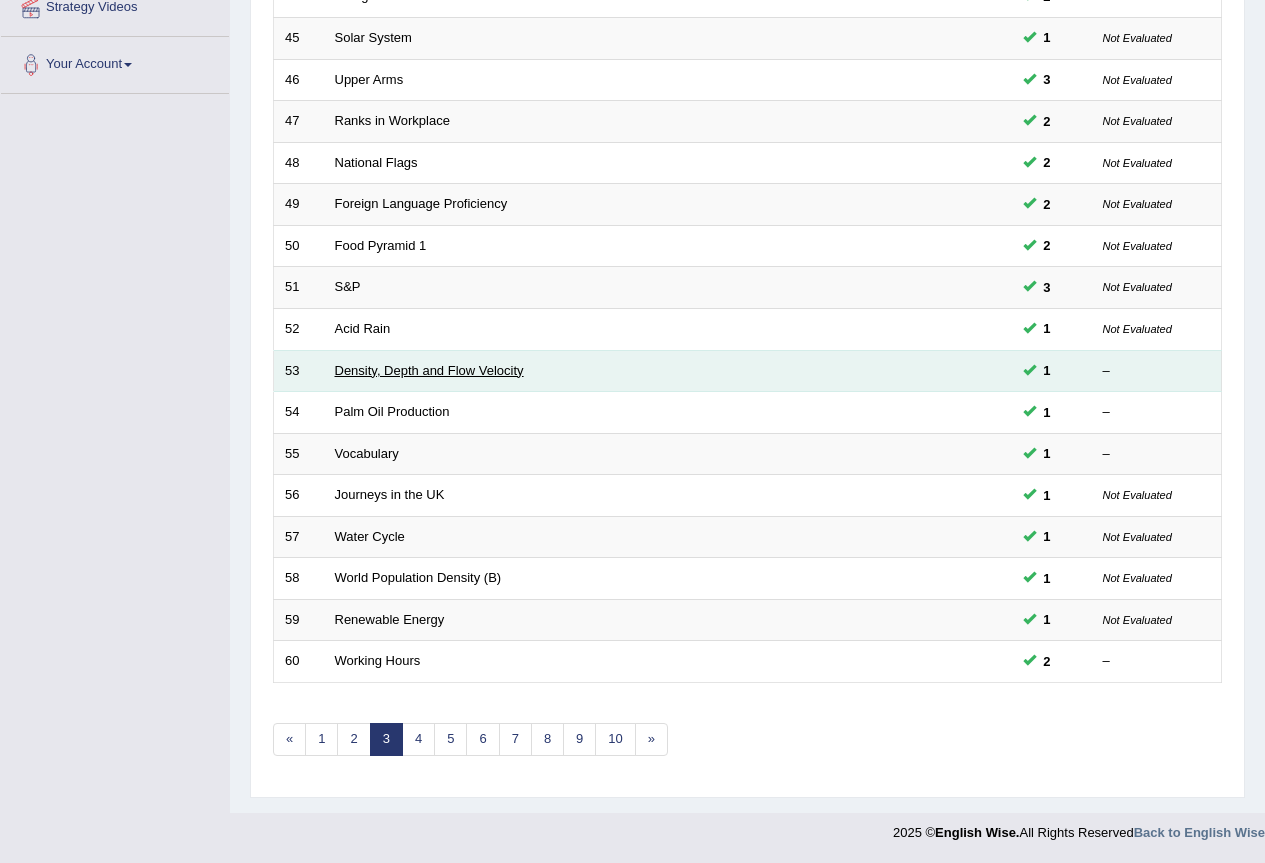 click on "Density, Depth and Flow Velocity" at bounding box center [429, 370] 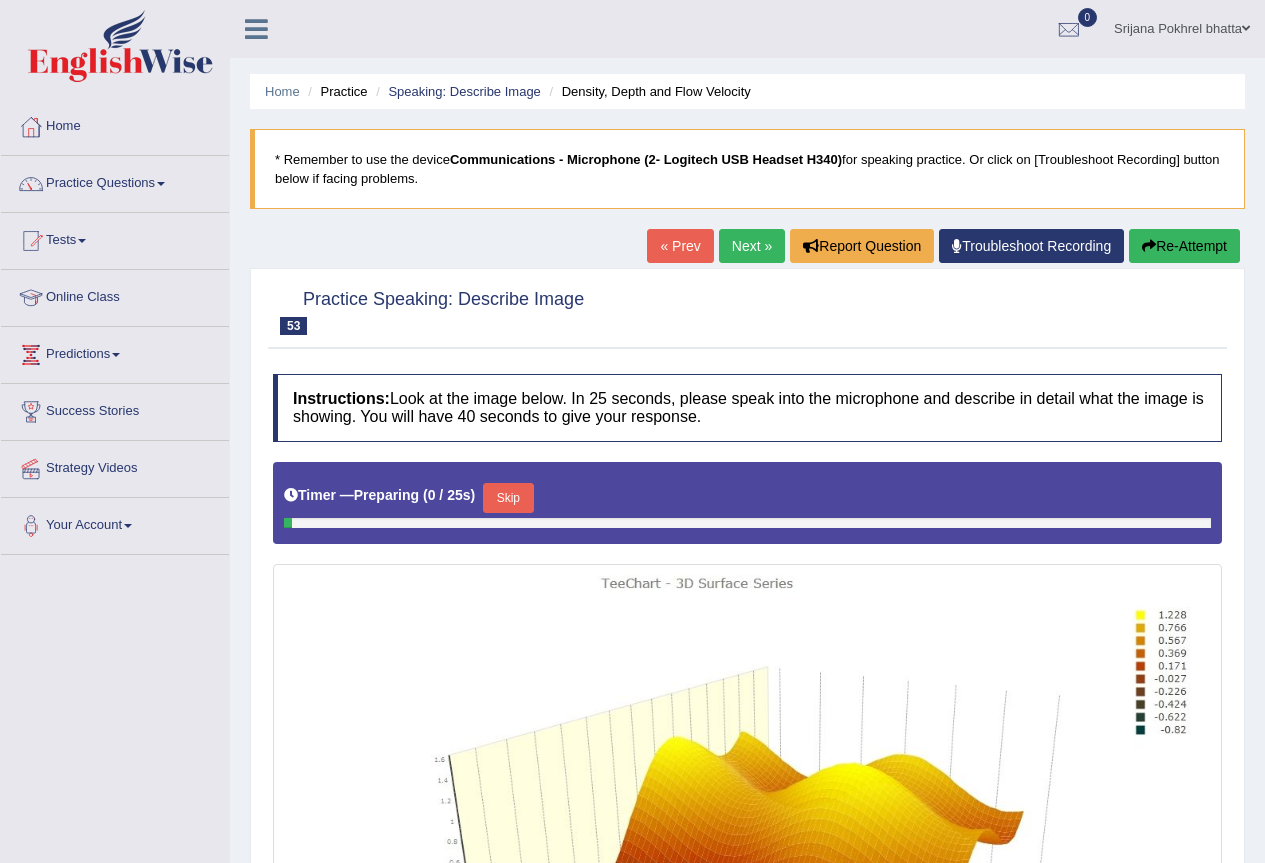 scroll, scrollTop: 91, scrollLeft: 0, axis: vertical 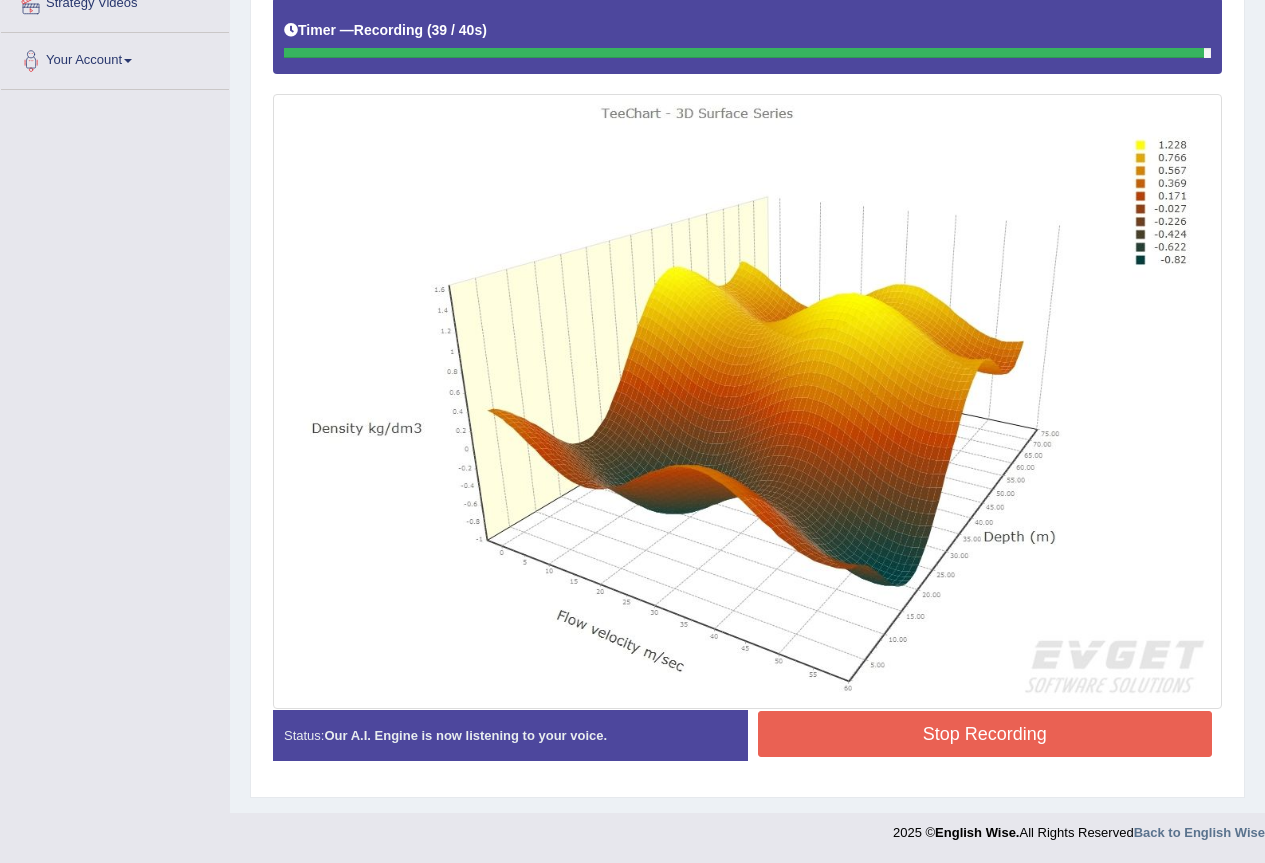 click on "Stop Recording" at bounding box center [985, 734] 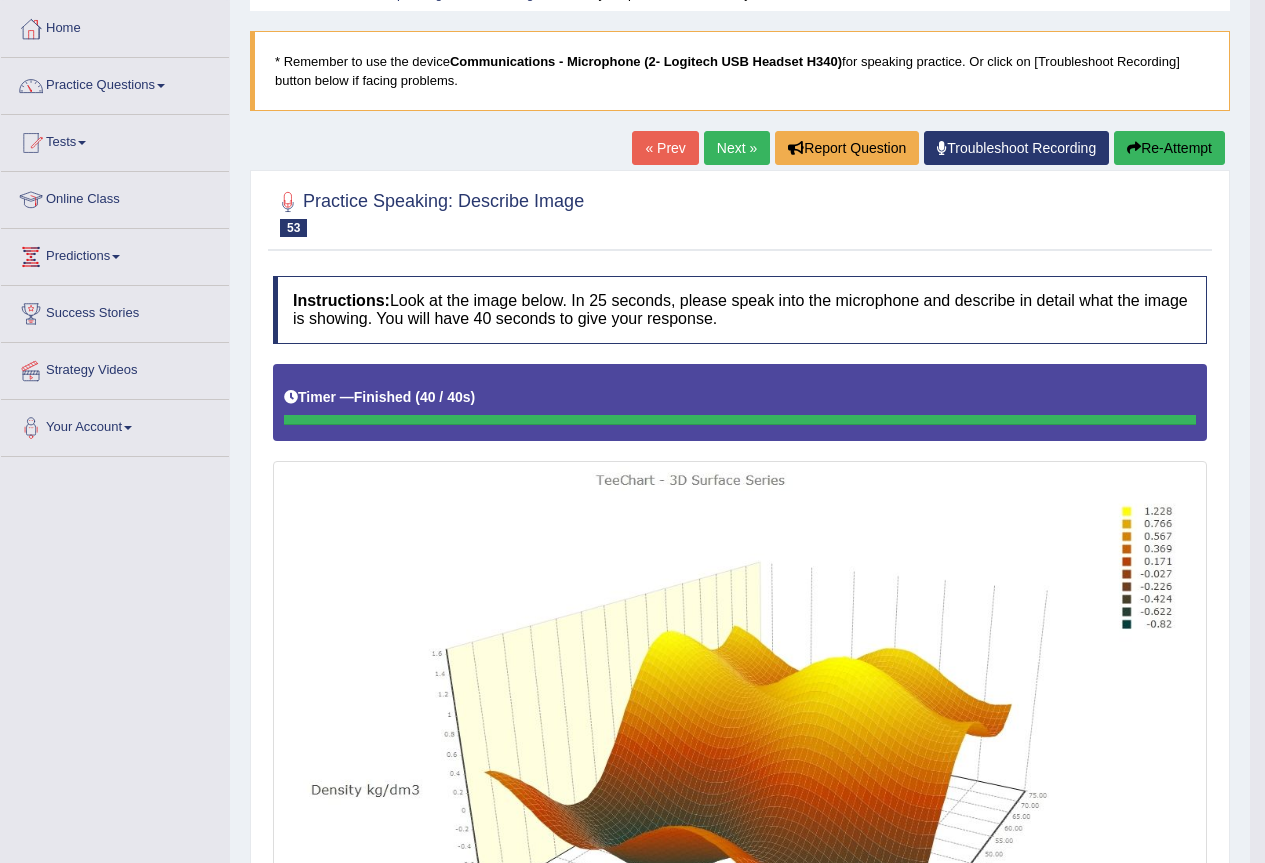 scroll, scrollTop: 0, scrollLeft: 0, axis: both 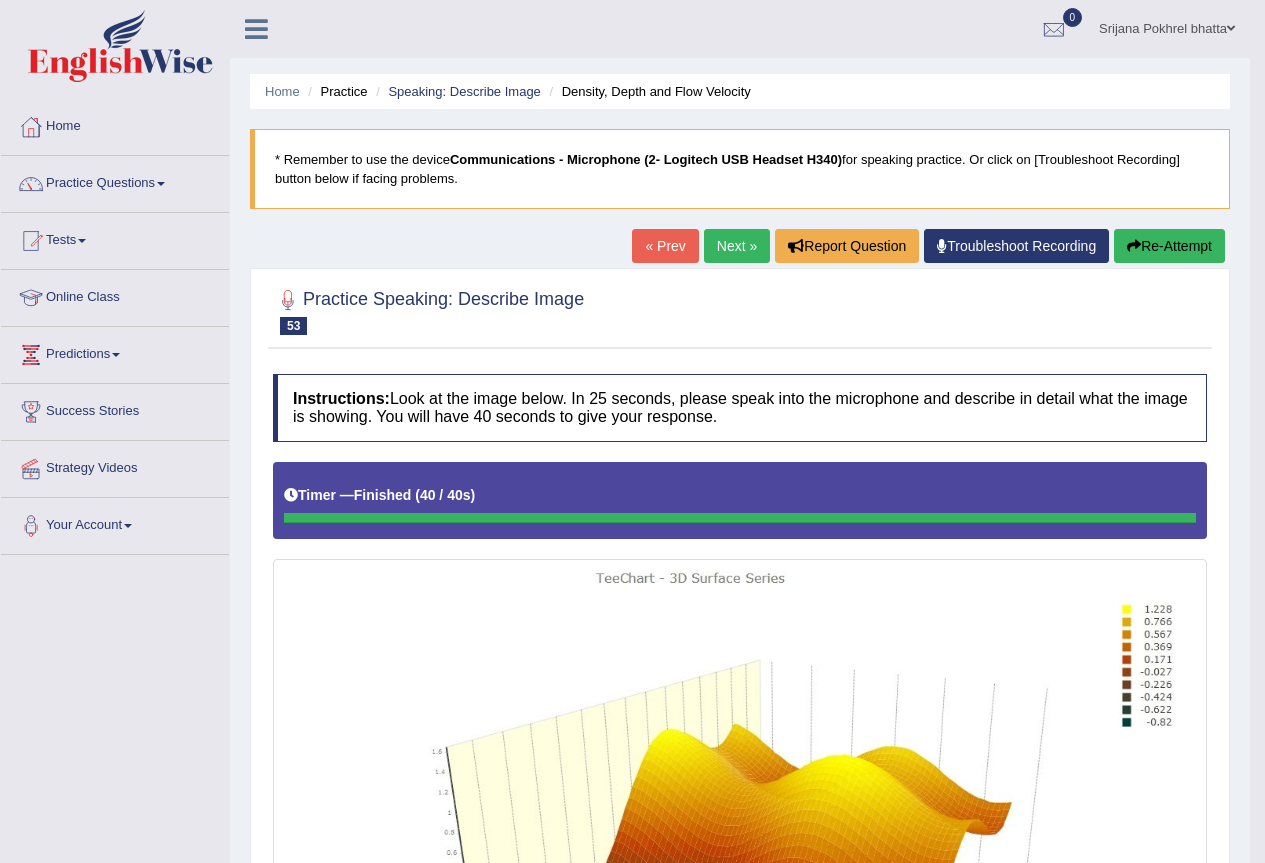 click on "Re-Attempt" at bounding box center (1169, 246) 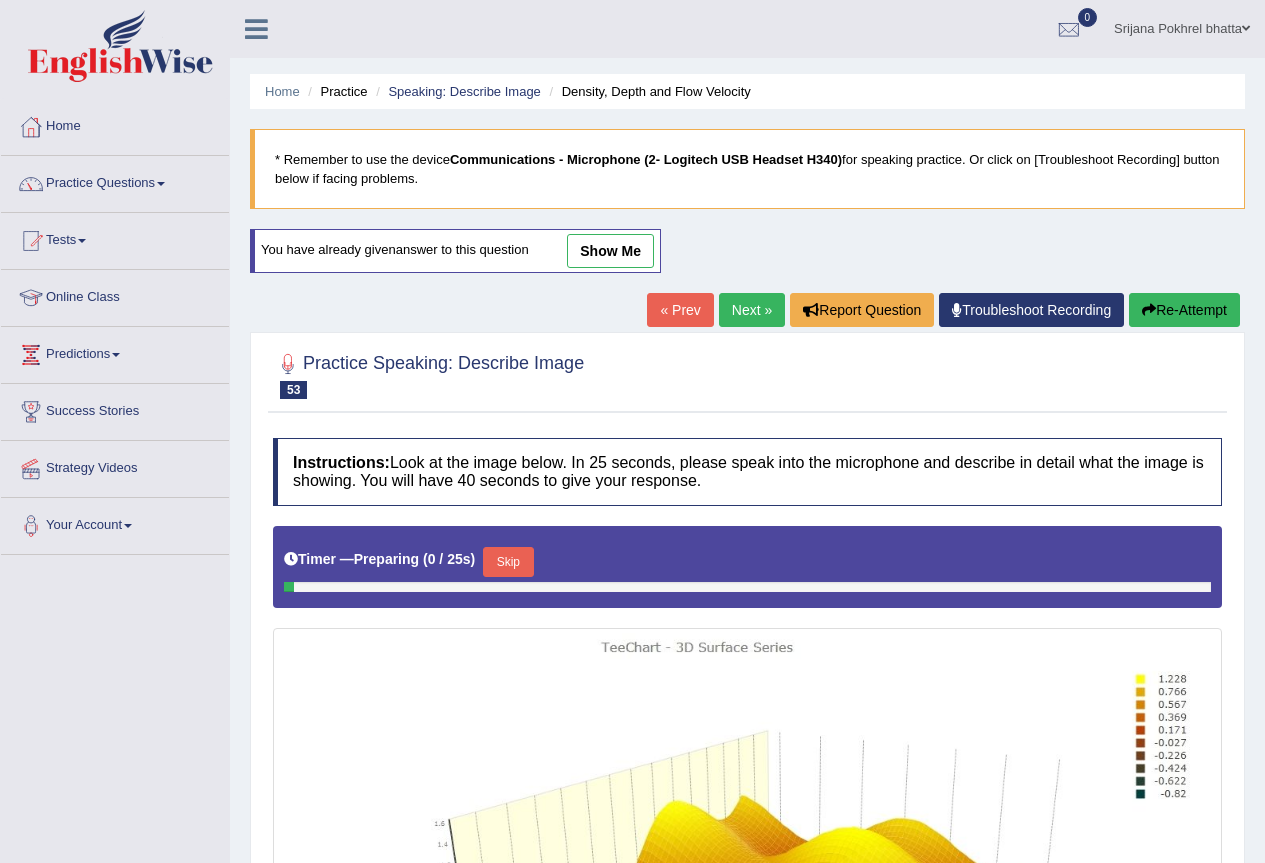 scroll, scrollTop: 0, scrollLeft: 0, axis: both 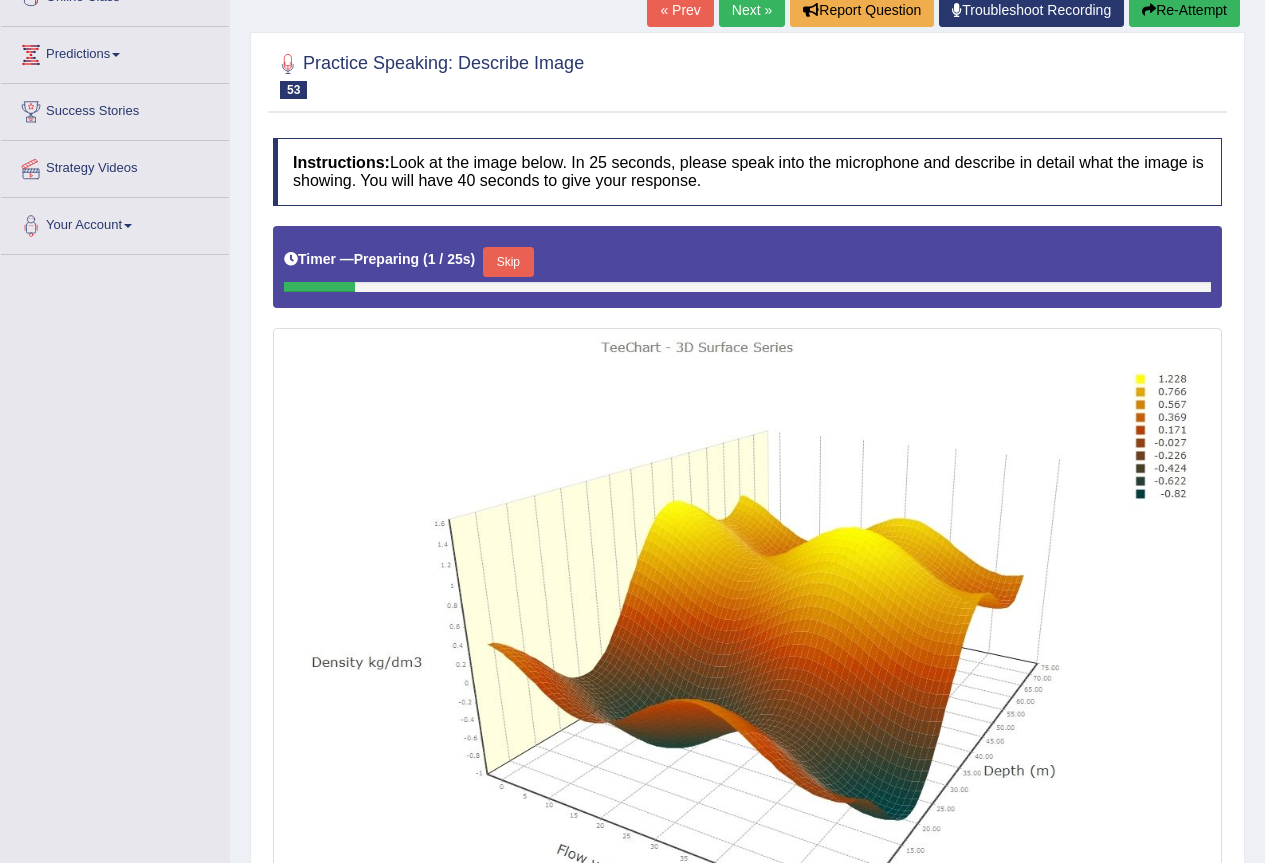 click on "Skip" at bounding box center [508, 262] 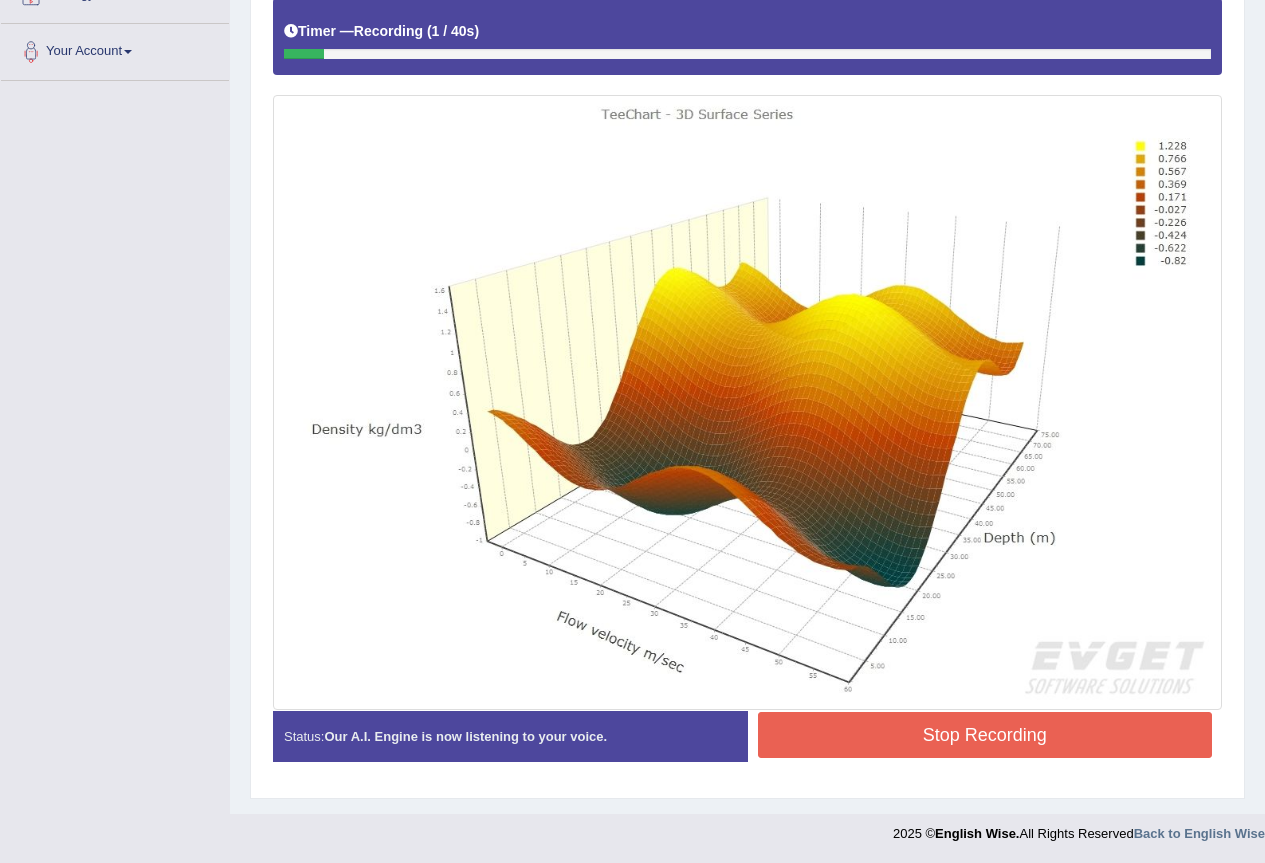 scroll, scrollTop: 475, scrollLeft: 0, axis: vertical 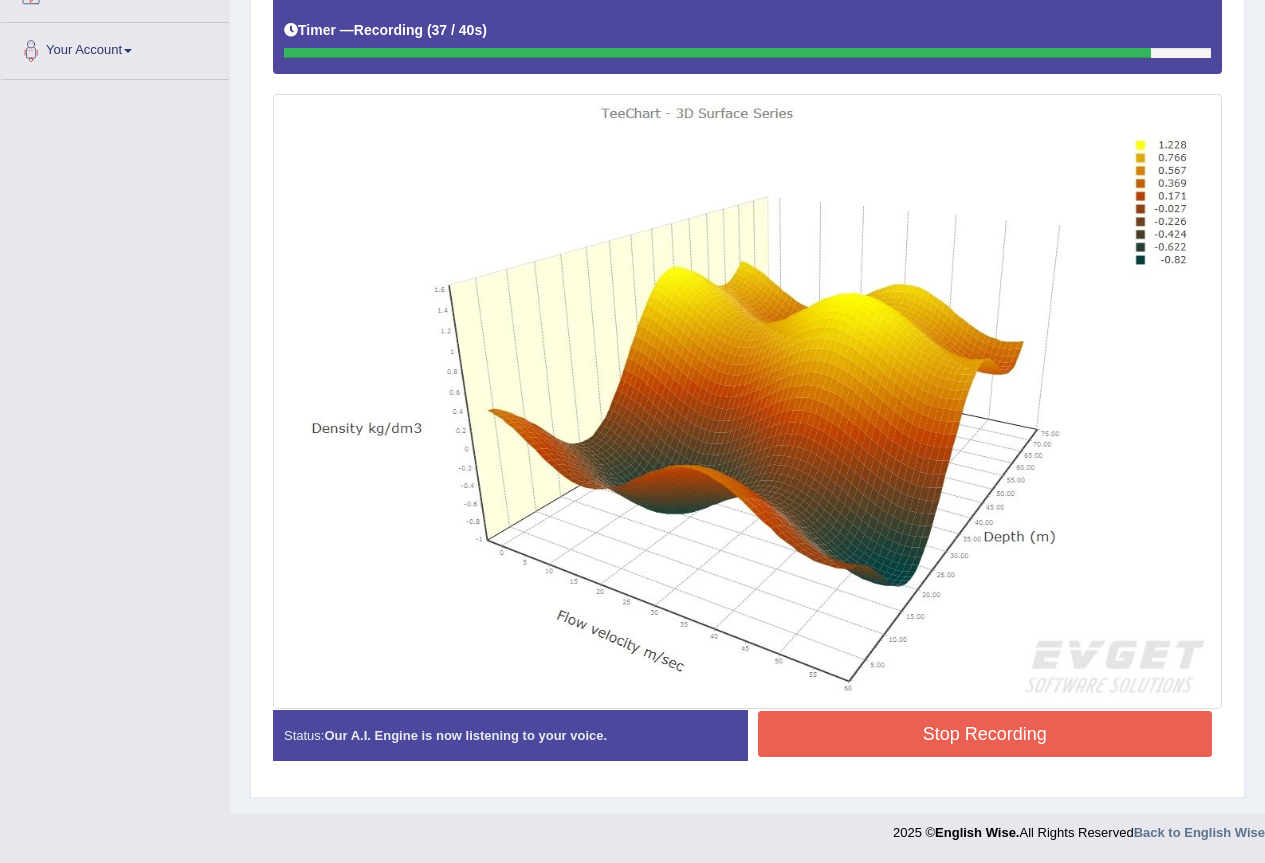 click on "Stop Recording" at bounding box center [985, 734] 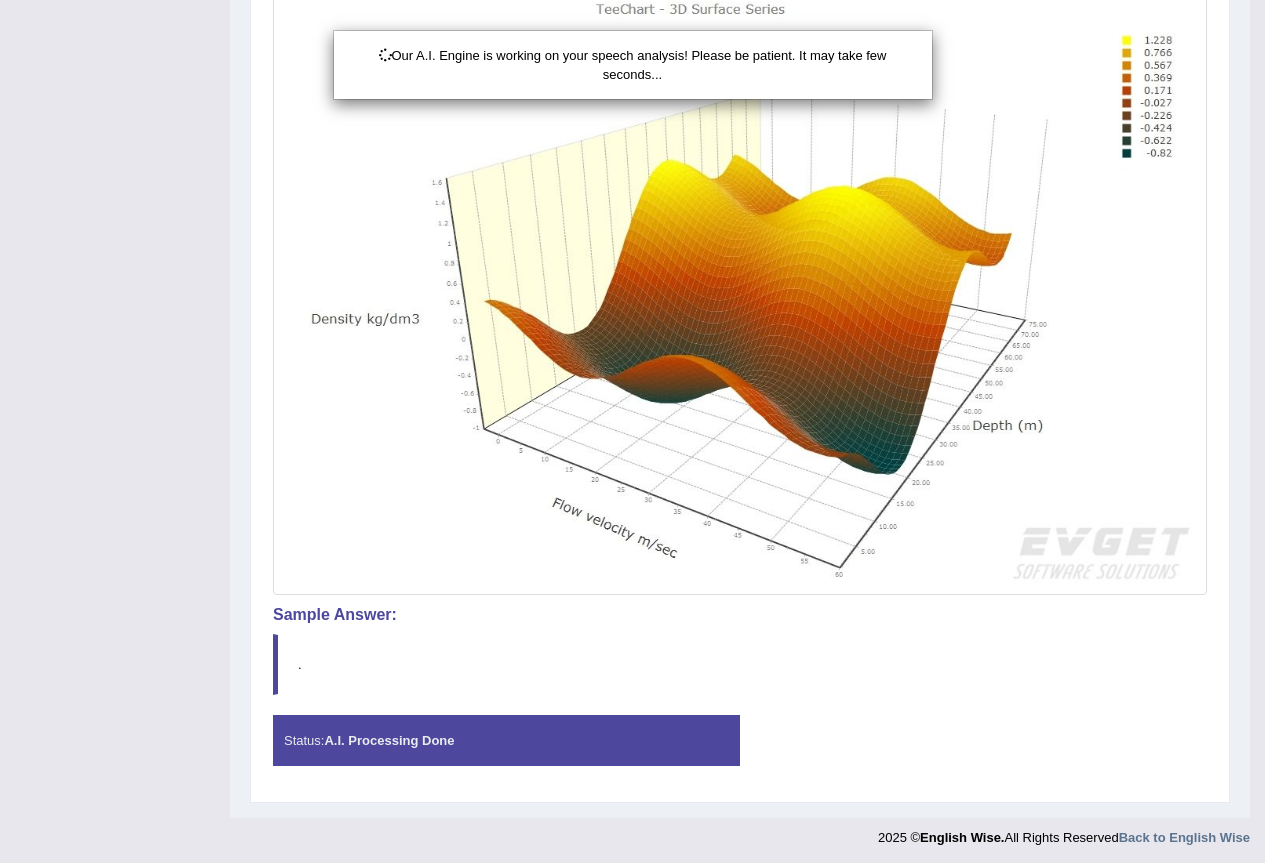 scroll, scrollTop: 584, scrollLeft: 0, axis: vertical 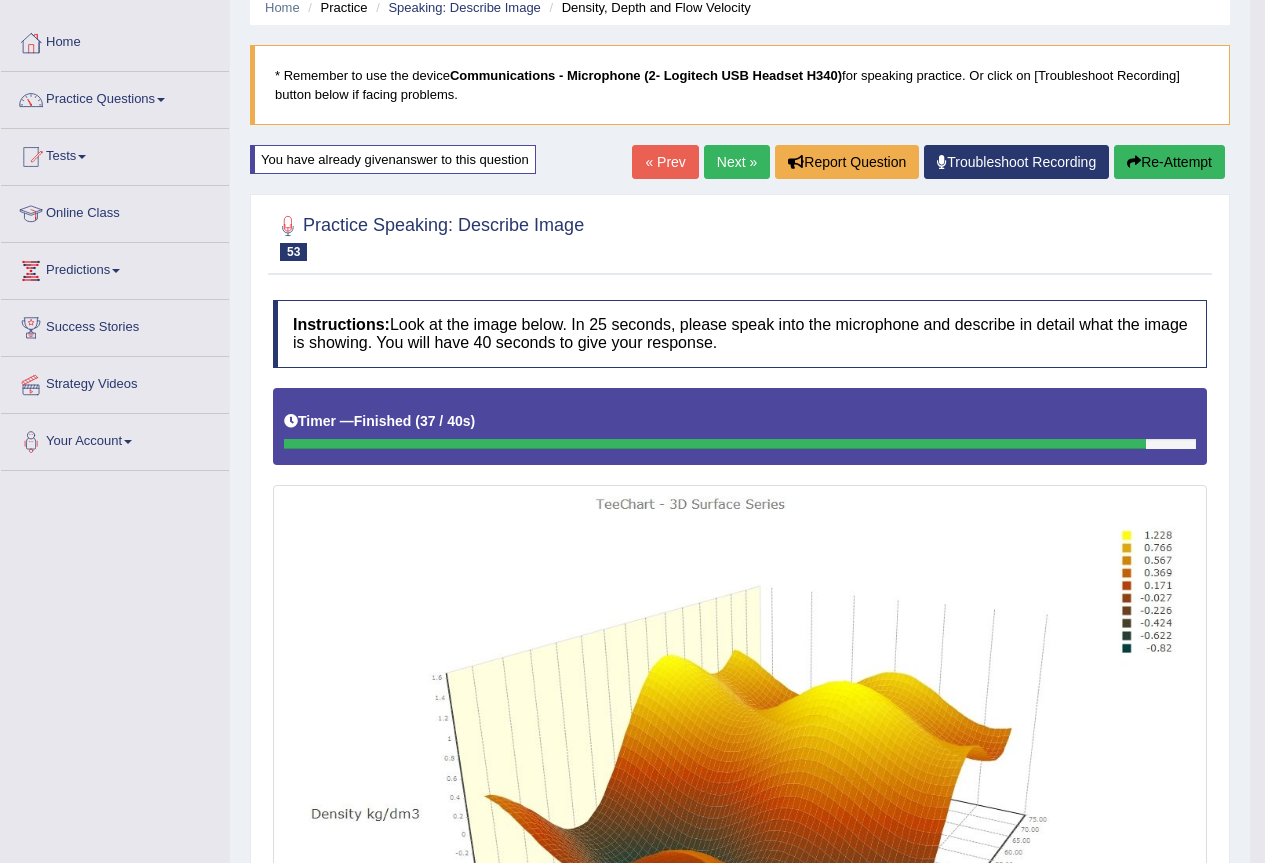 click on "Next »" at bounding box center (737, 162) 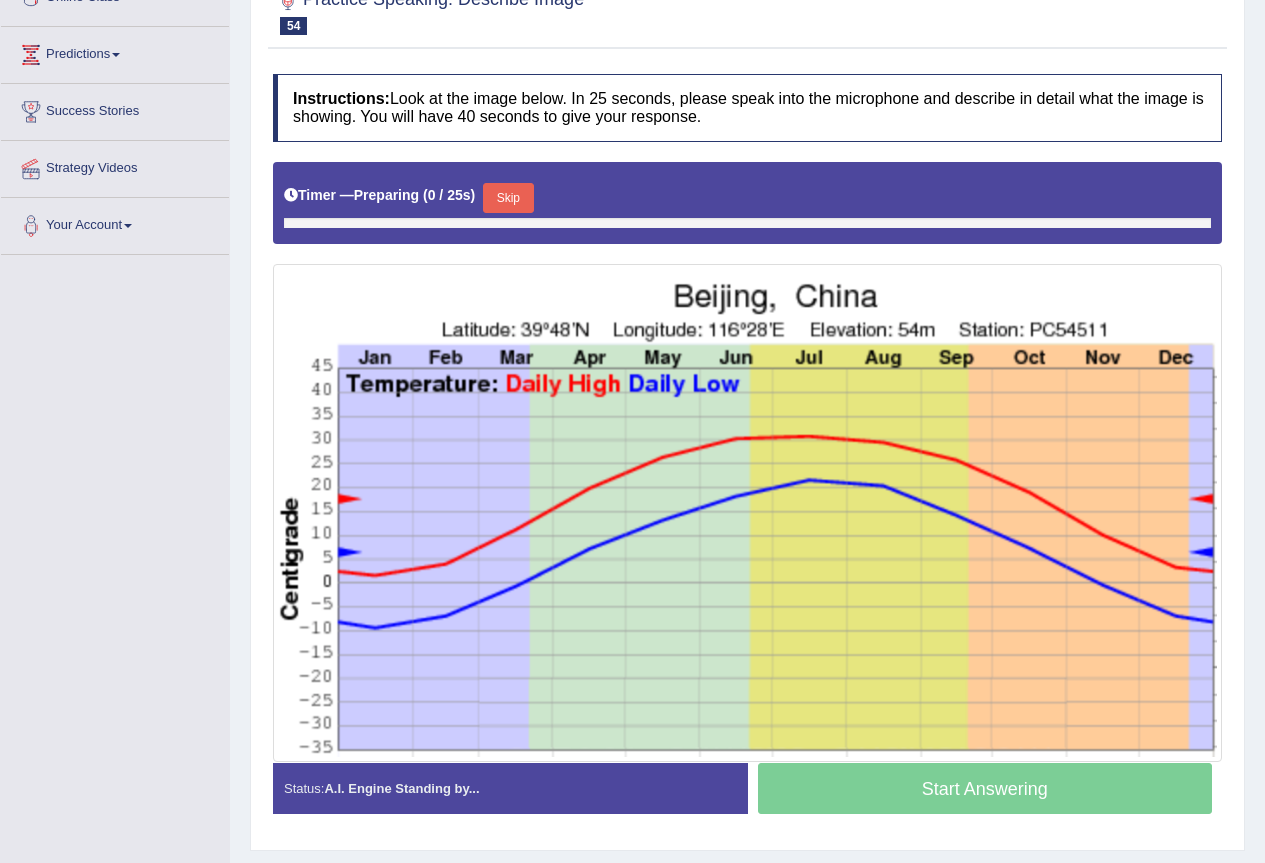 scroll, scrollTop: 300, scrollLeft: 0, axis: vertical 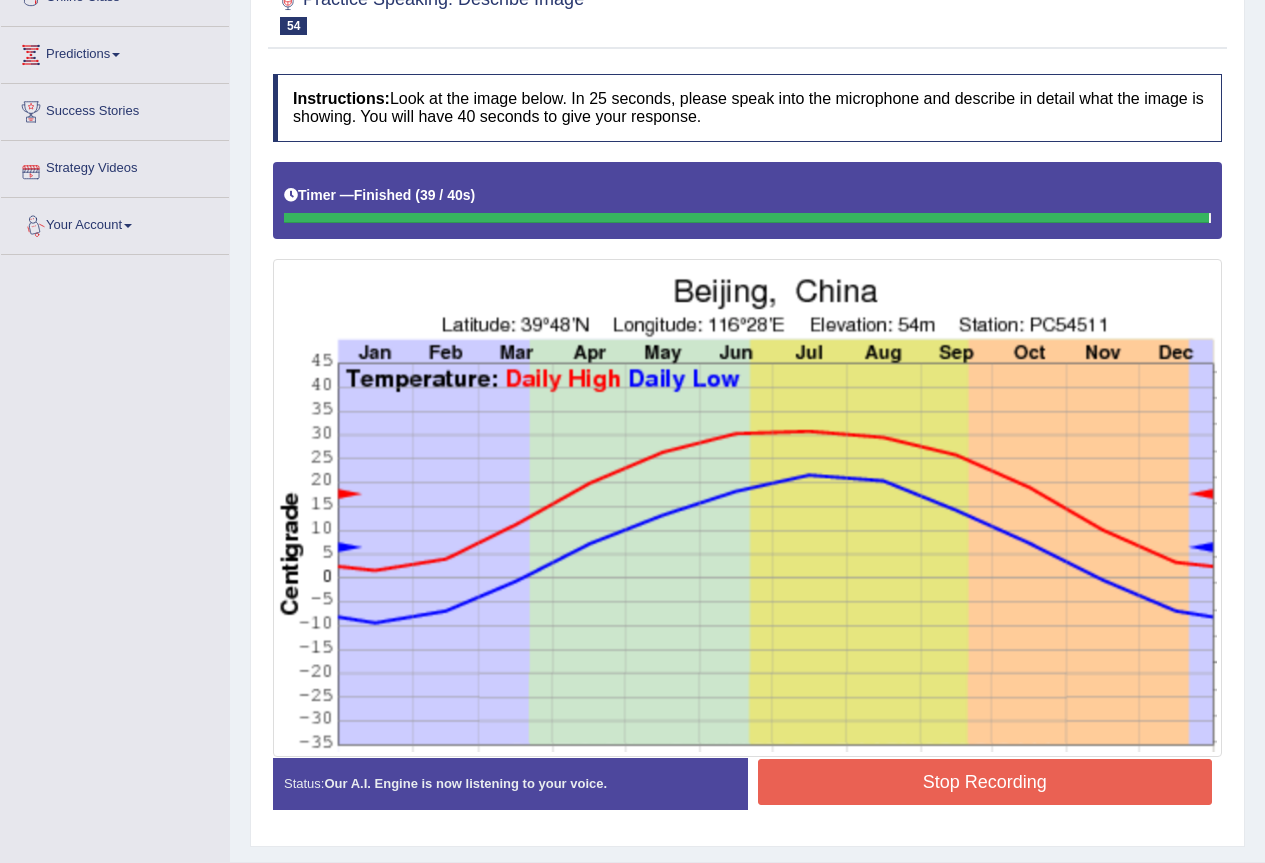 click on "Stop Recording" at bounding box center [985, 782] 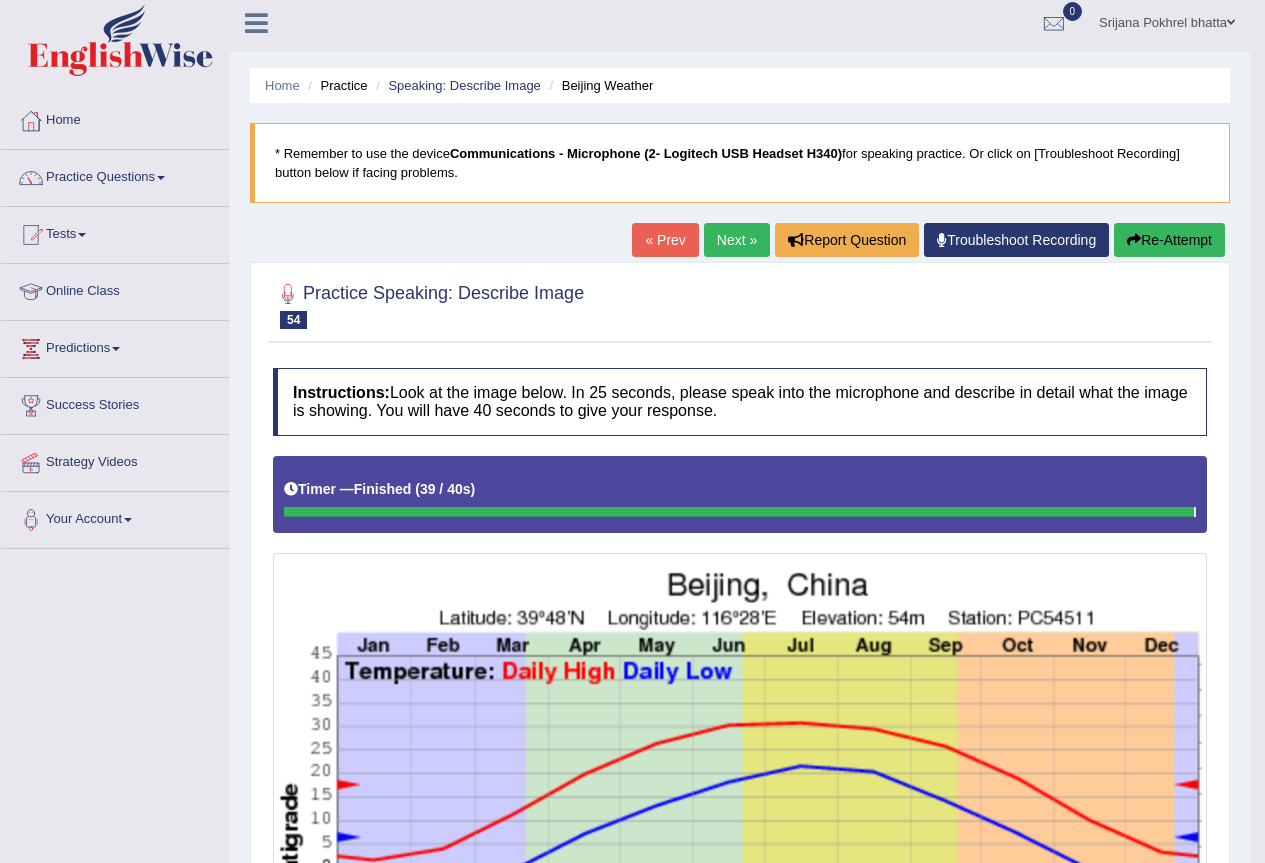 scroll, scrollTop: 0, scrollLeft: 0, axis: both 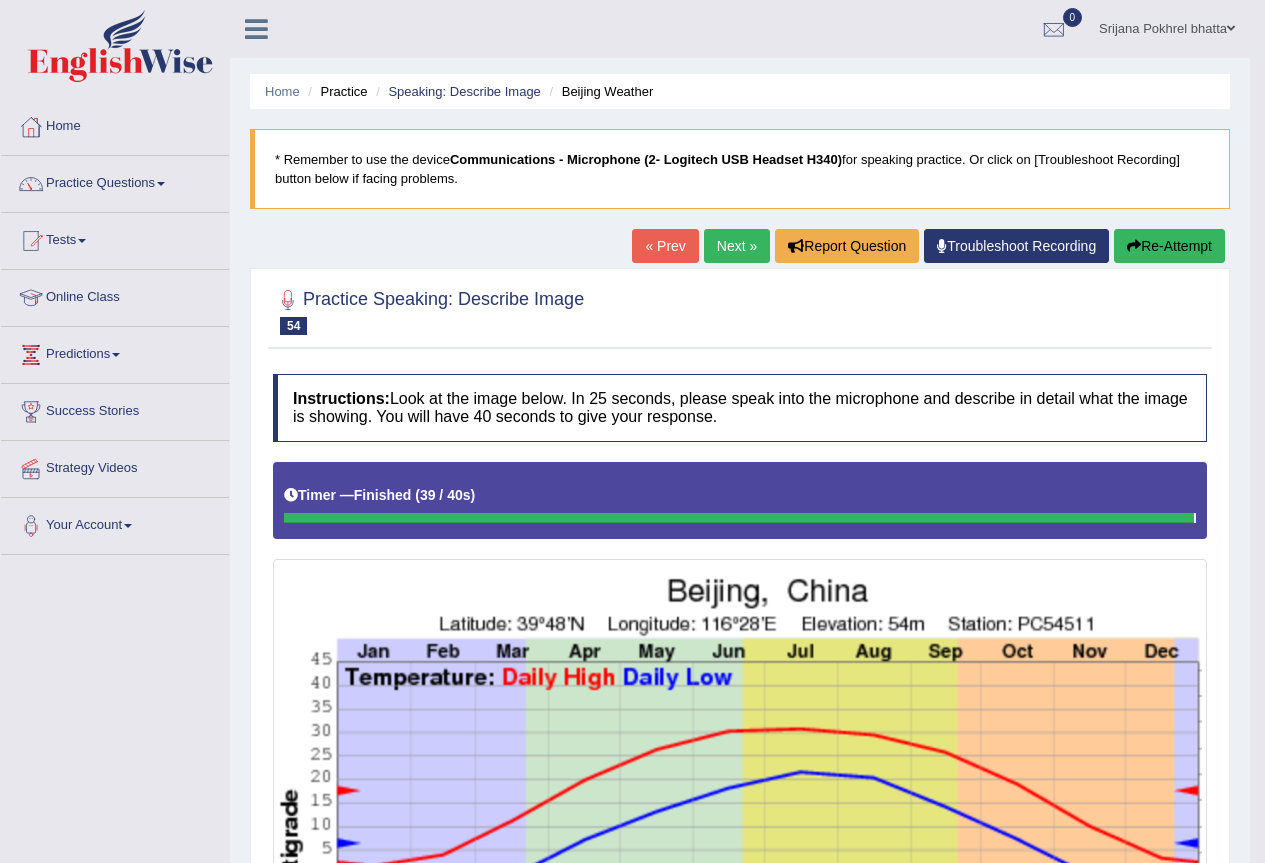 click on "Next »" at bounding box center [737, 246] 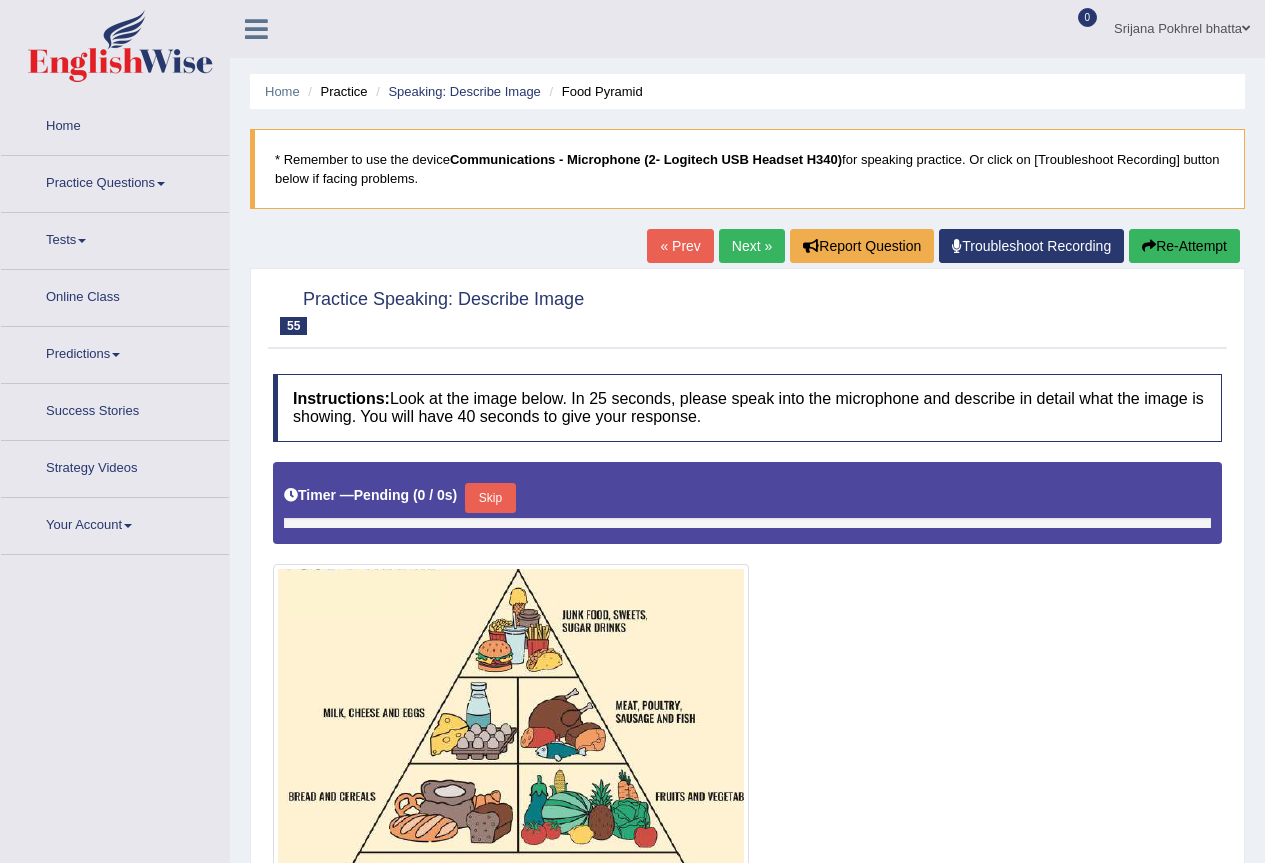 scroll, scrollTop: 244, scrollLeft: 0, axis: vertical 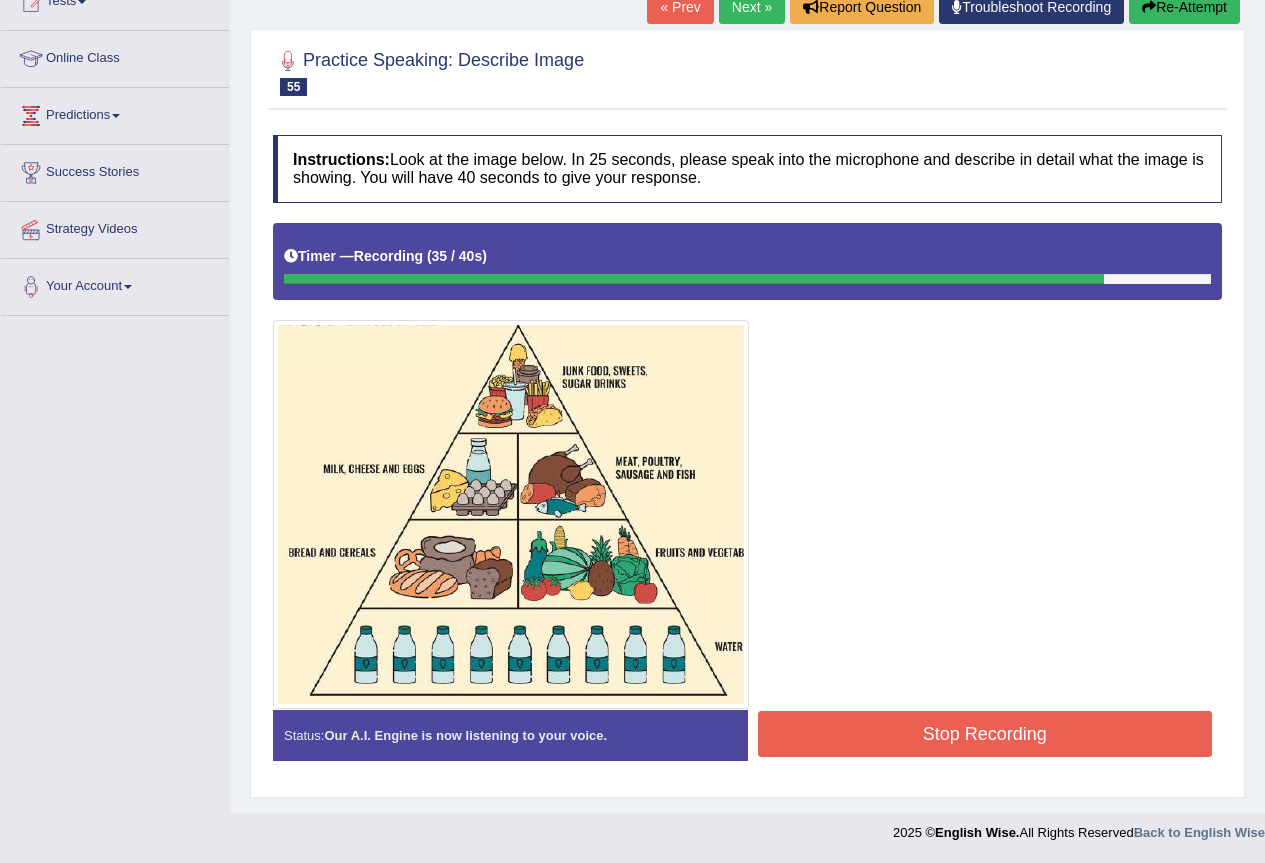 click on "Stop Recording" at bounding box center (985, 734) 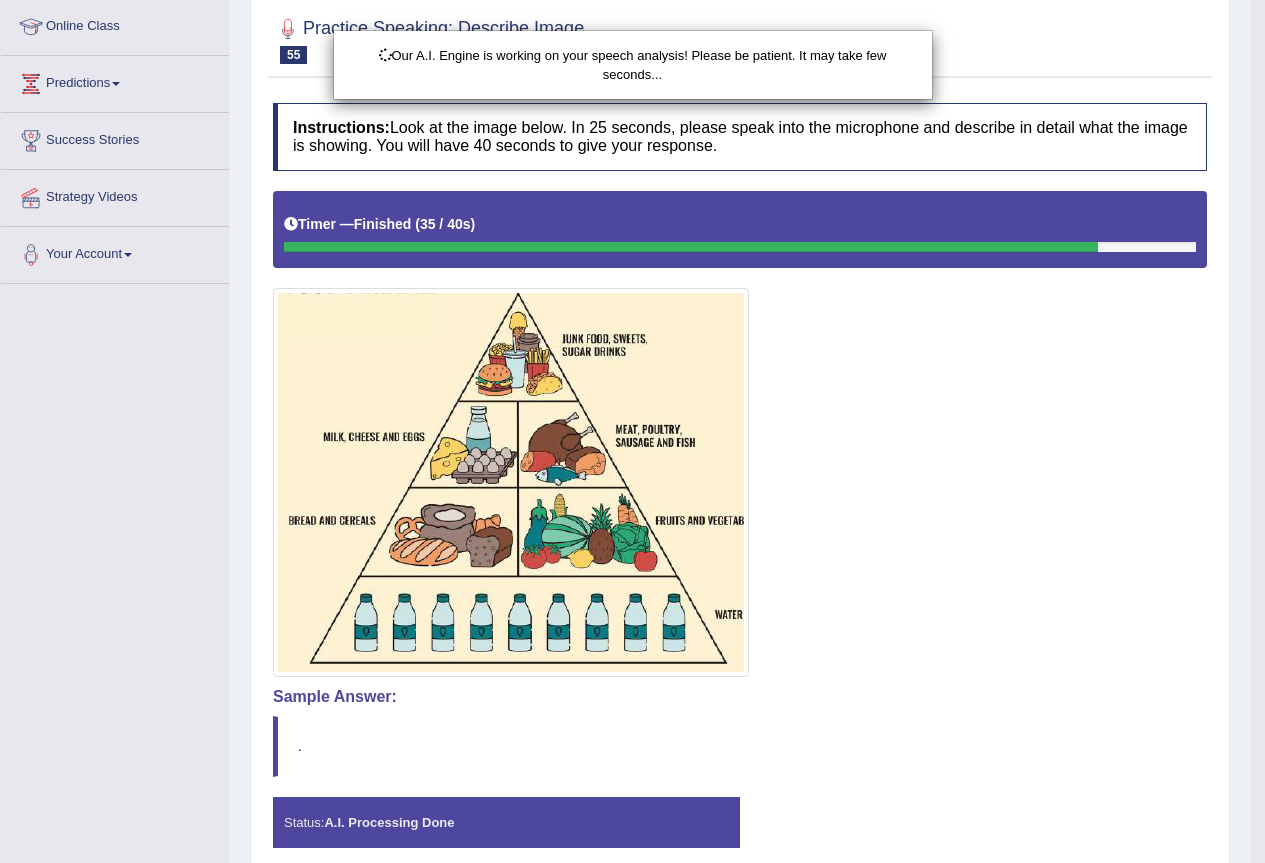 scroll, scrollTop: 358, scrollLeft: 0, axis: vertical 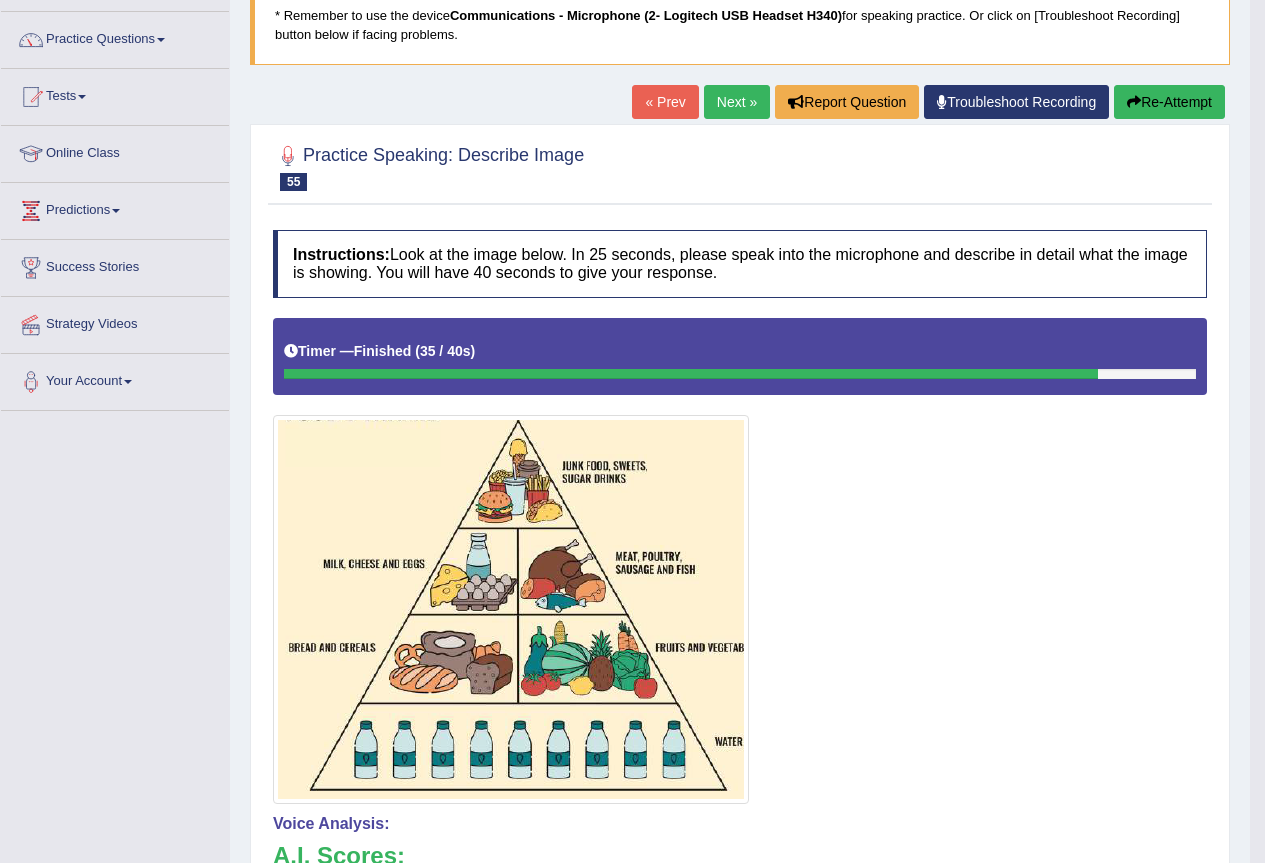 click on "Re-Attempt" at bounding box center [1169, 102] 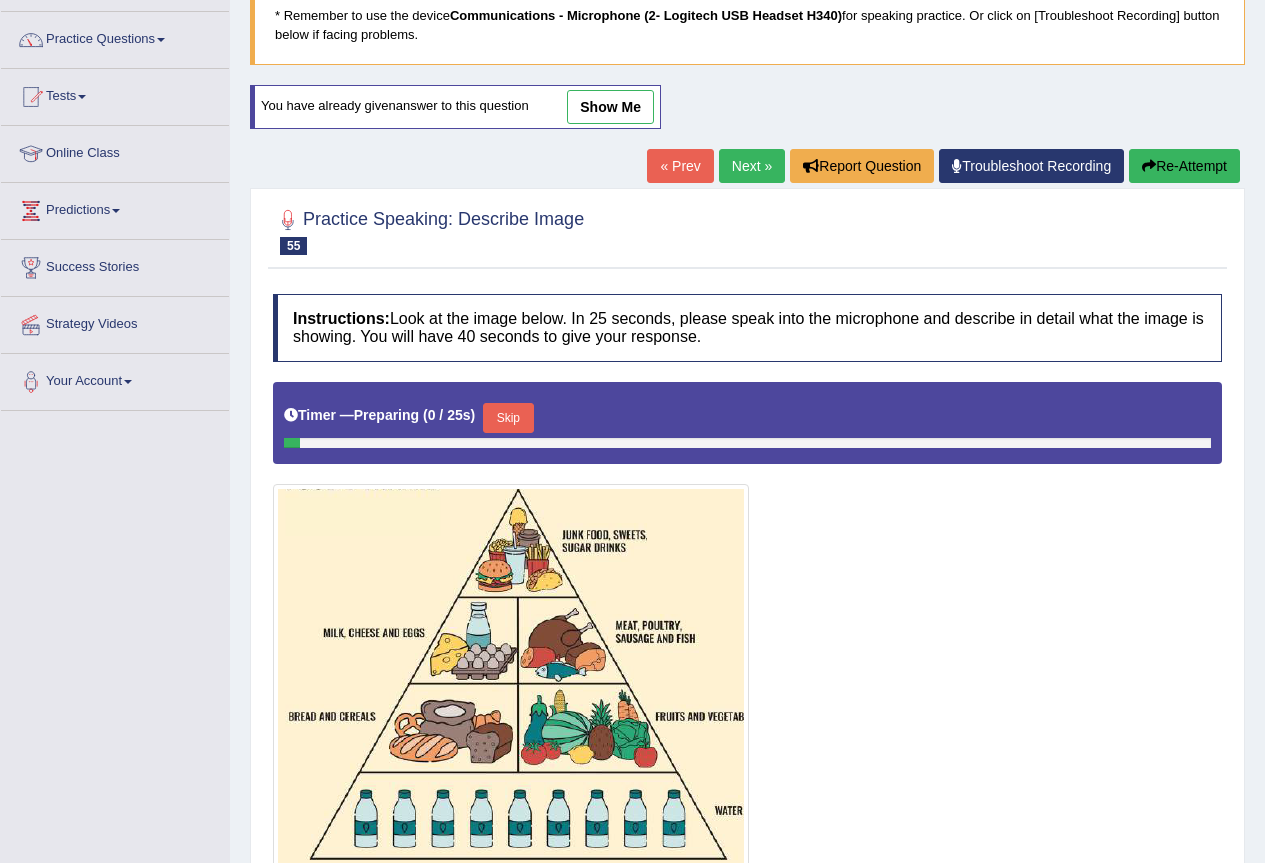 scroll, scrollTop: 301, scrollLeft: 0, axis: vertical 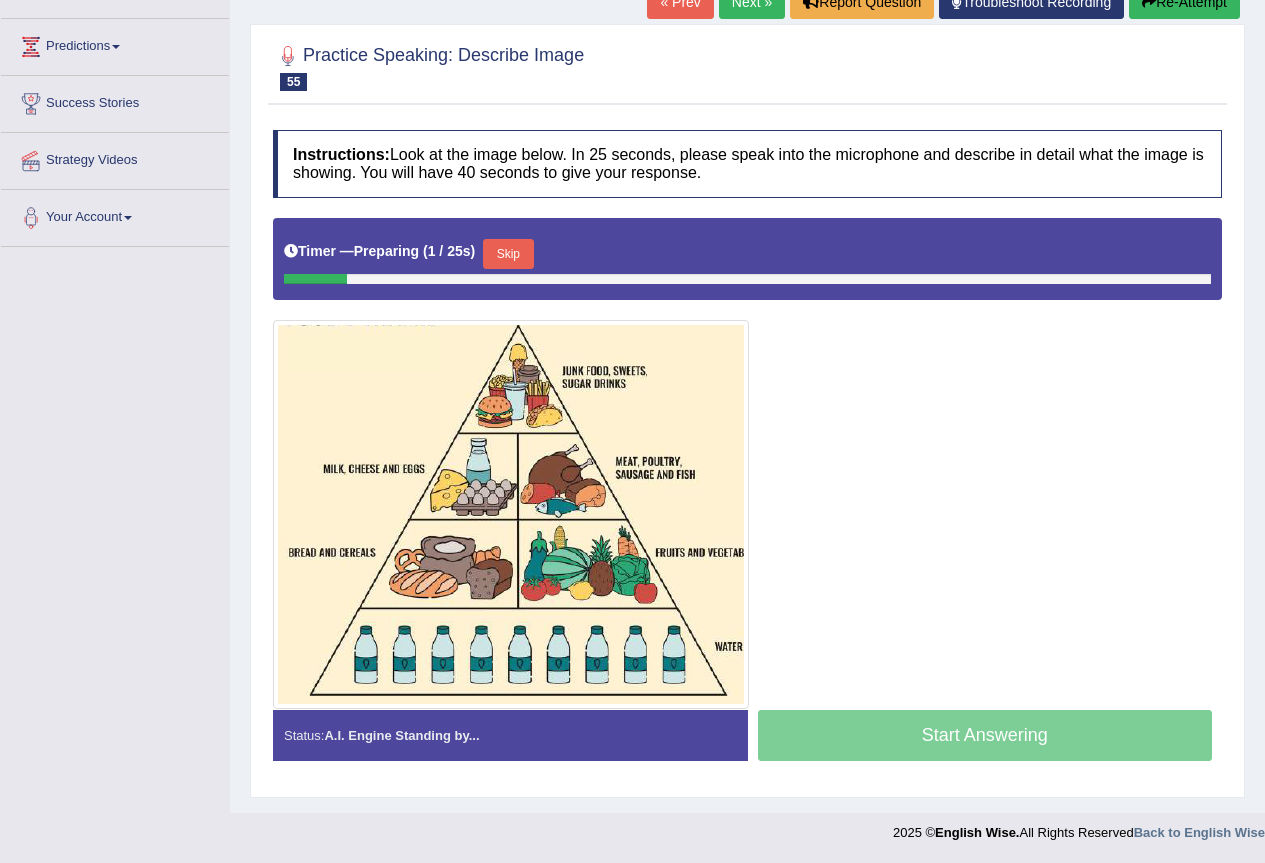 click on "Skip" at bounding box center [508, 254] 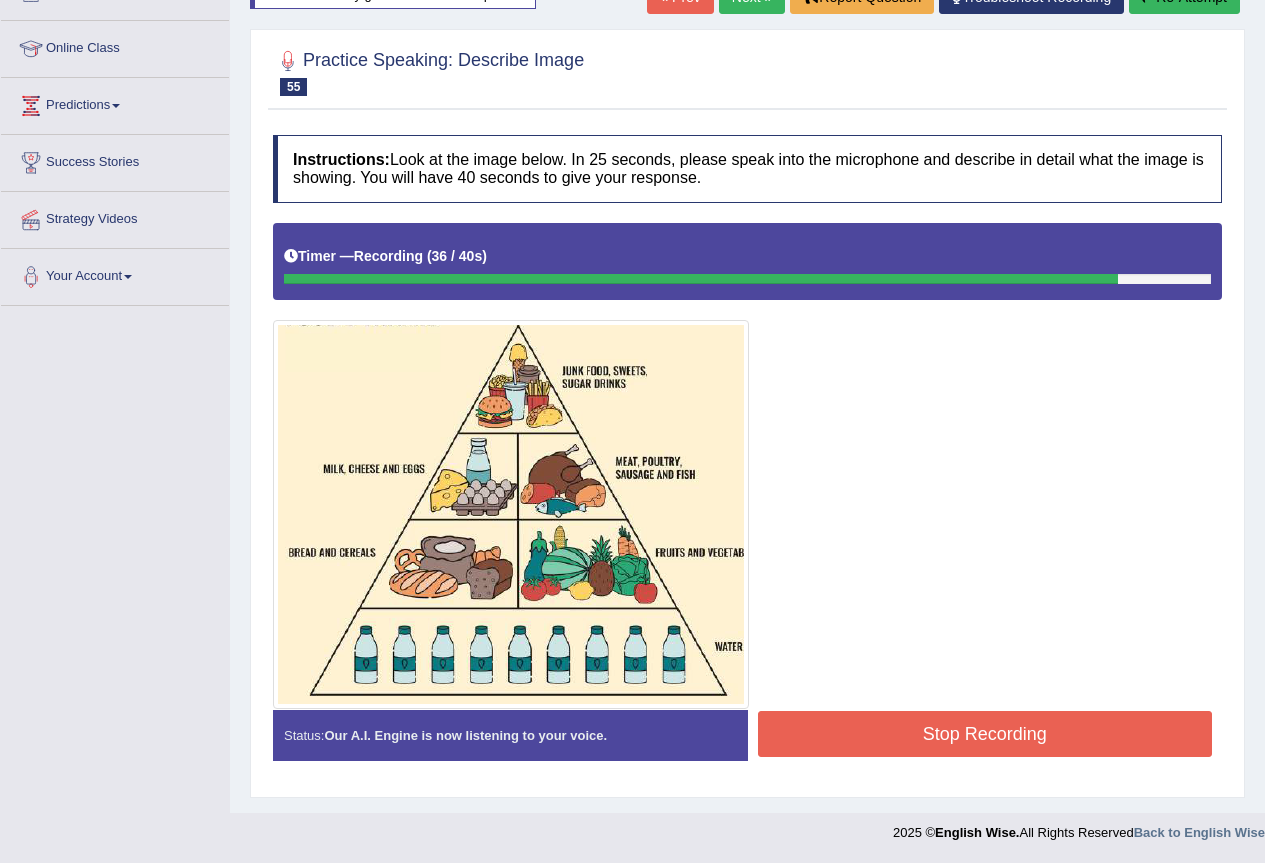 click on "Stop Recording" at bounding box center [985, 734] 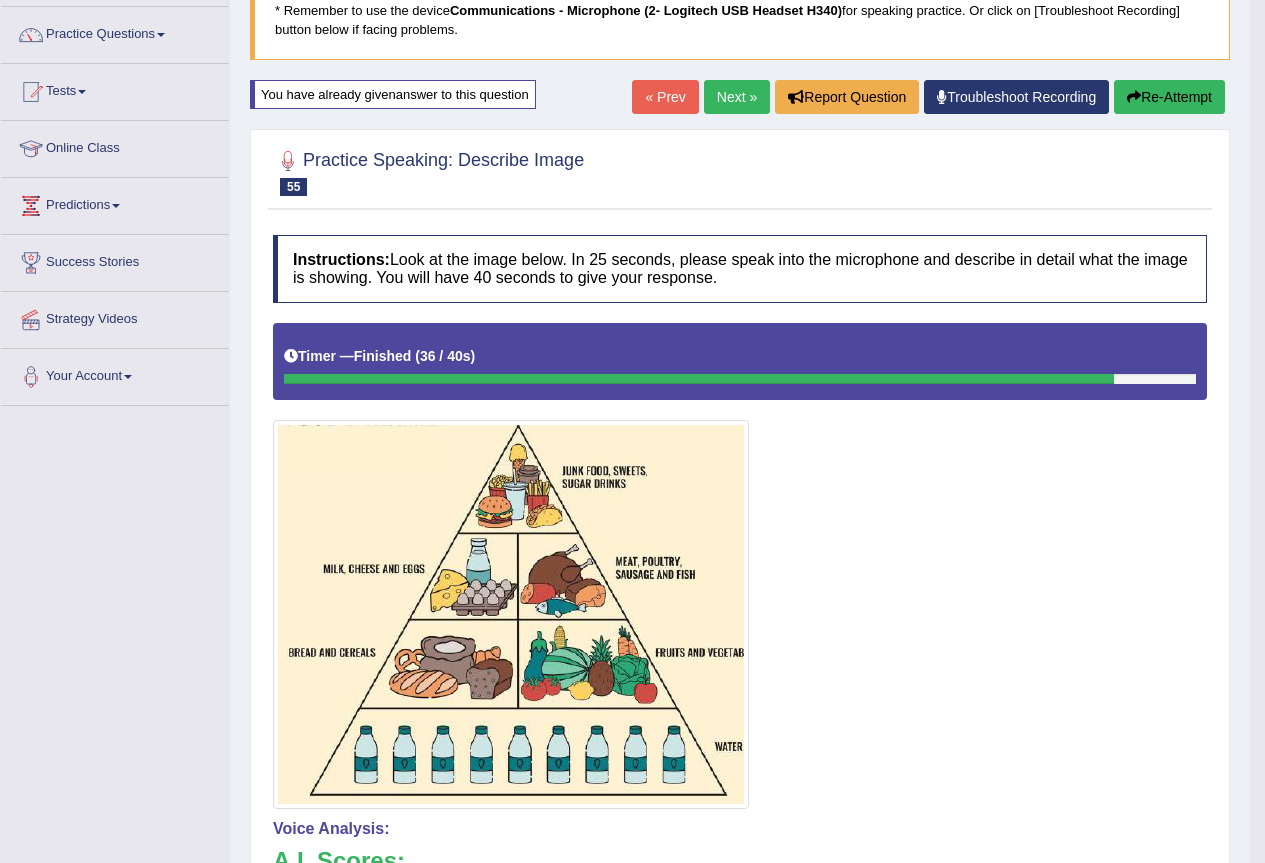 scroll, scrollTop: 0, scrollLeft: 0, axis: both 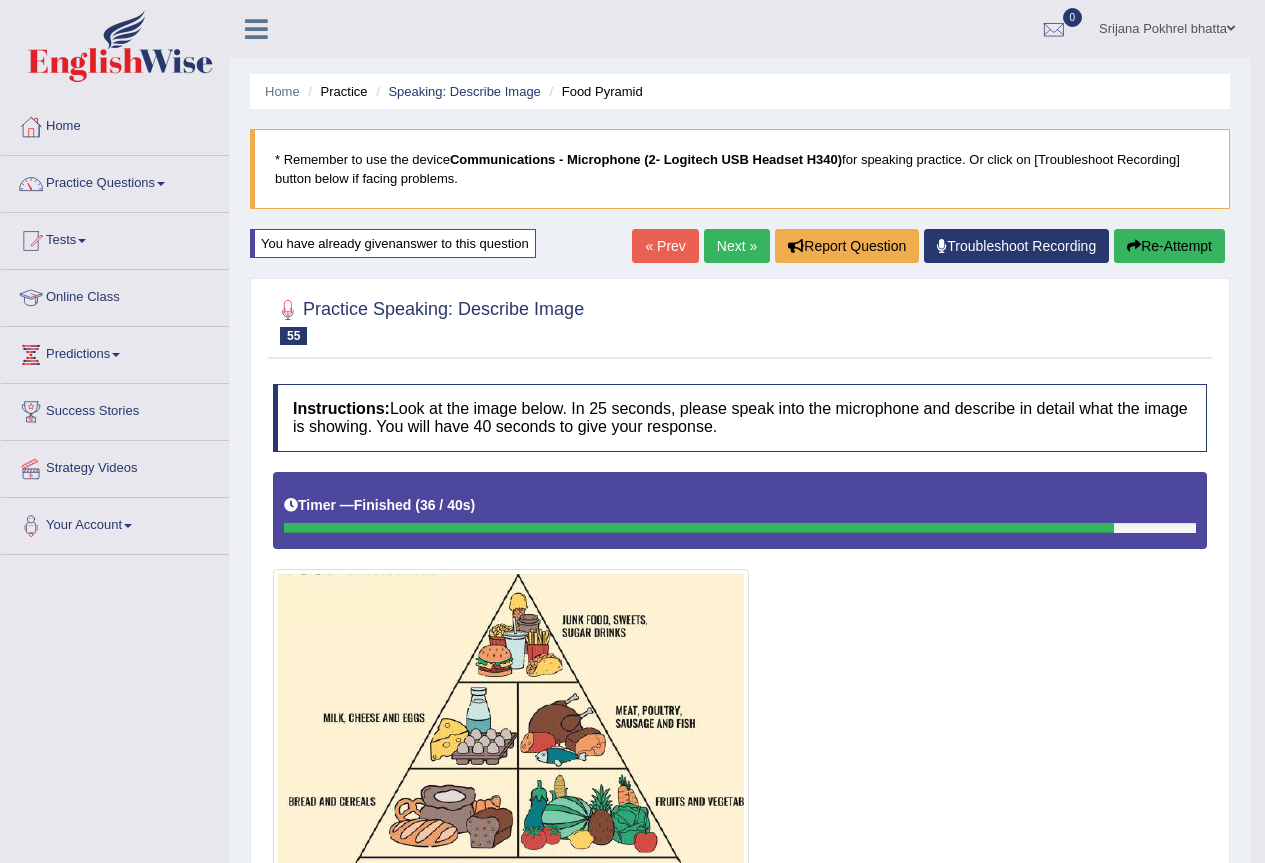 click on "Next »" at bounding box center (737, 246) 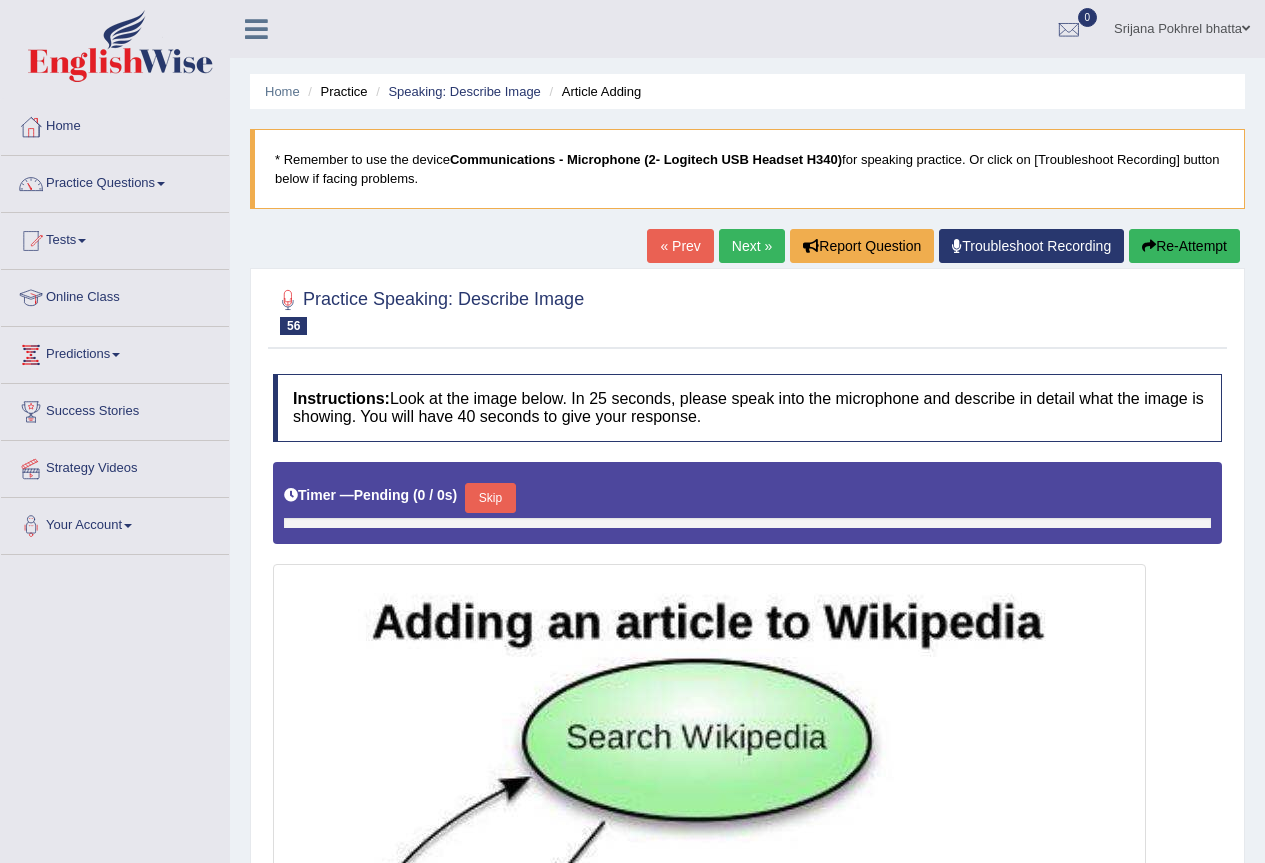 scroll, scrollTop: 300, scrollLeft: 0, axis: vertical 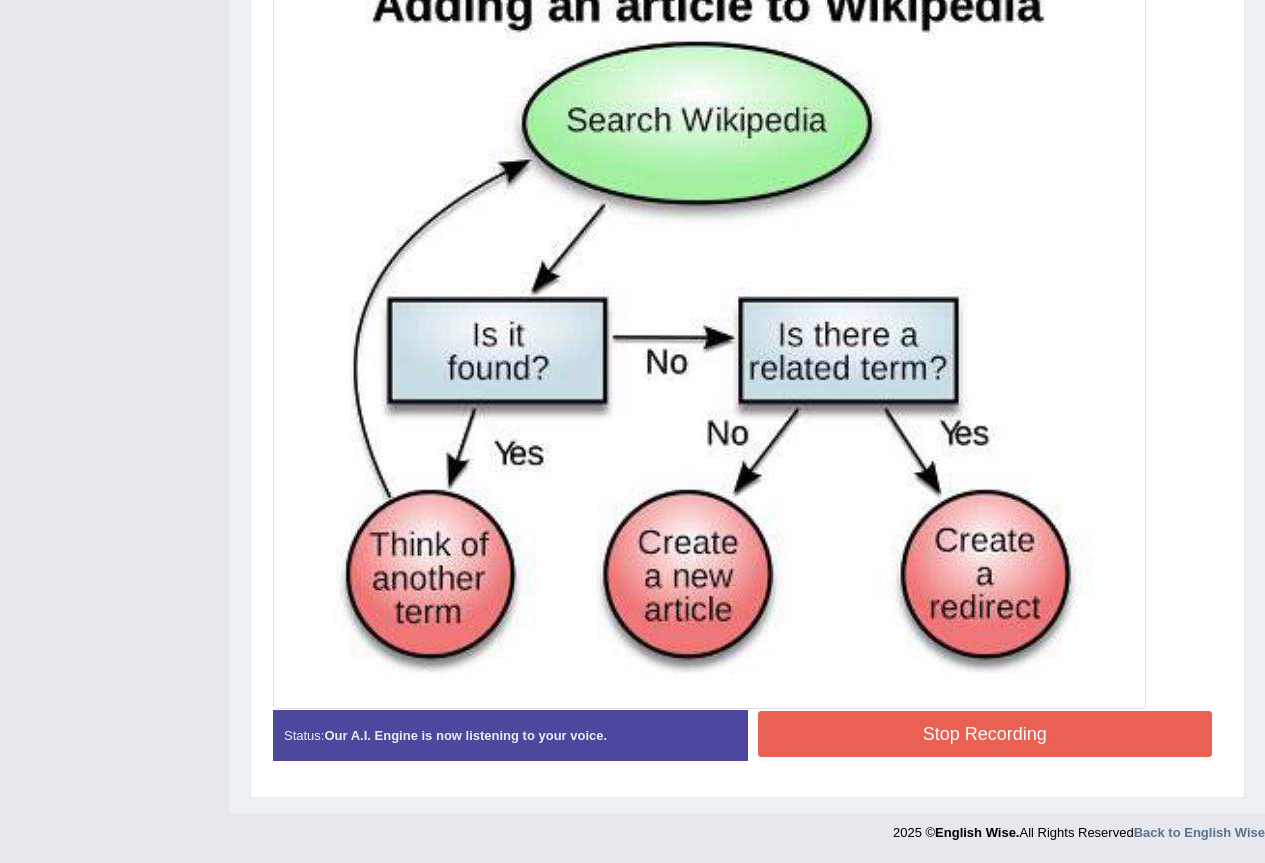 click on "Stop Recording" at bounding box center (985, 734) 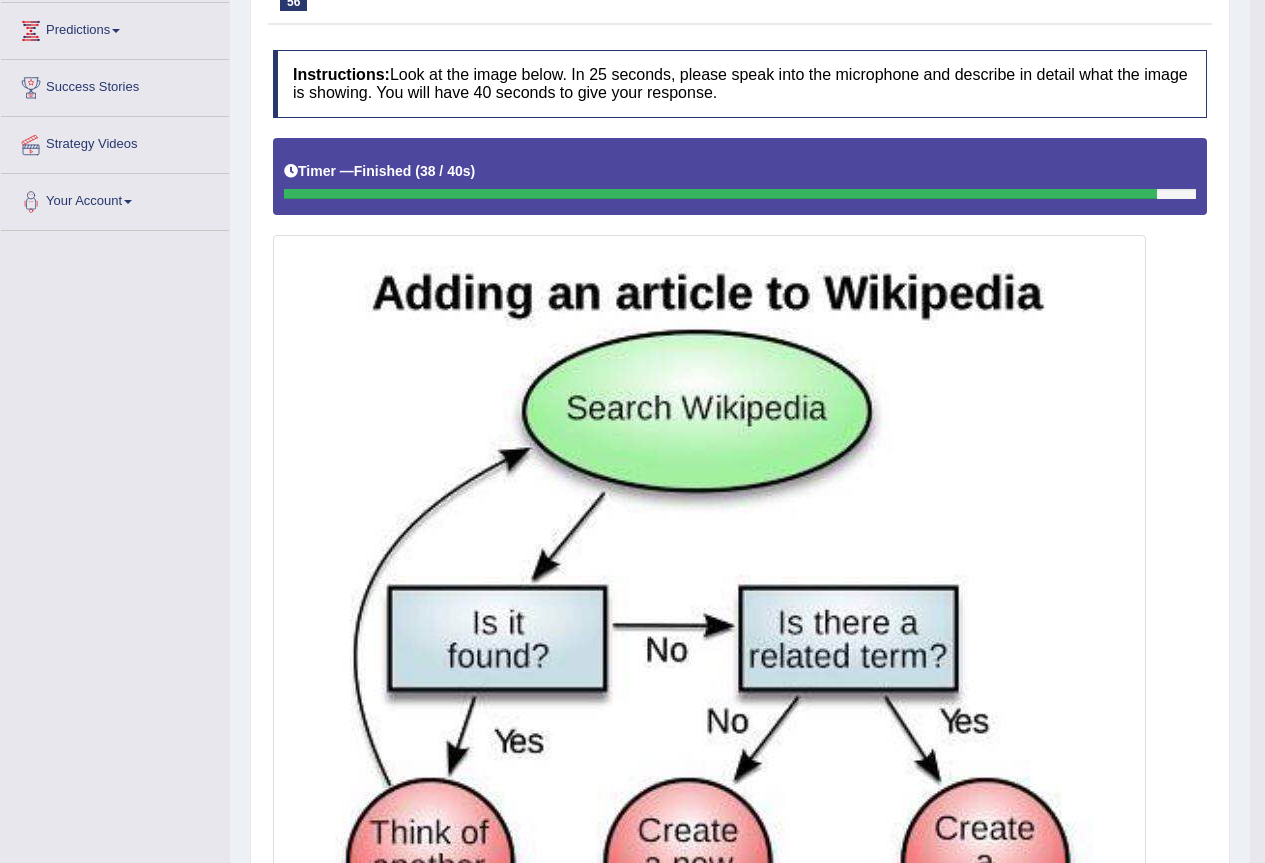 scroll, scrollTop: 212, scrollLeft: 0, axis: vertical 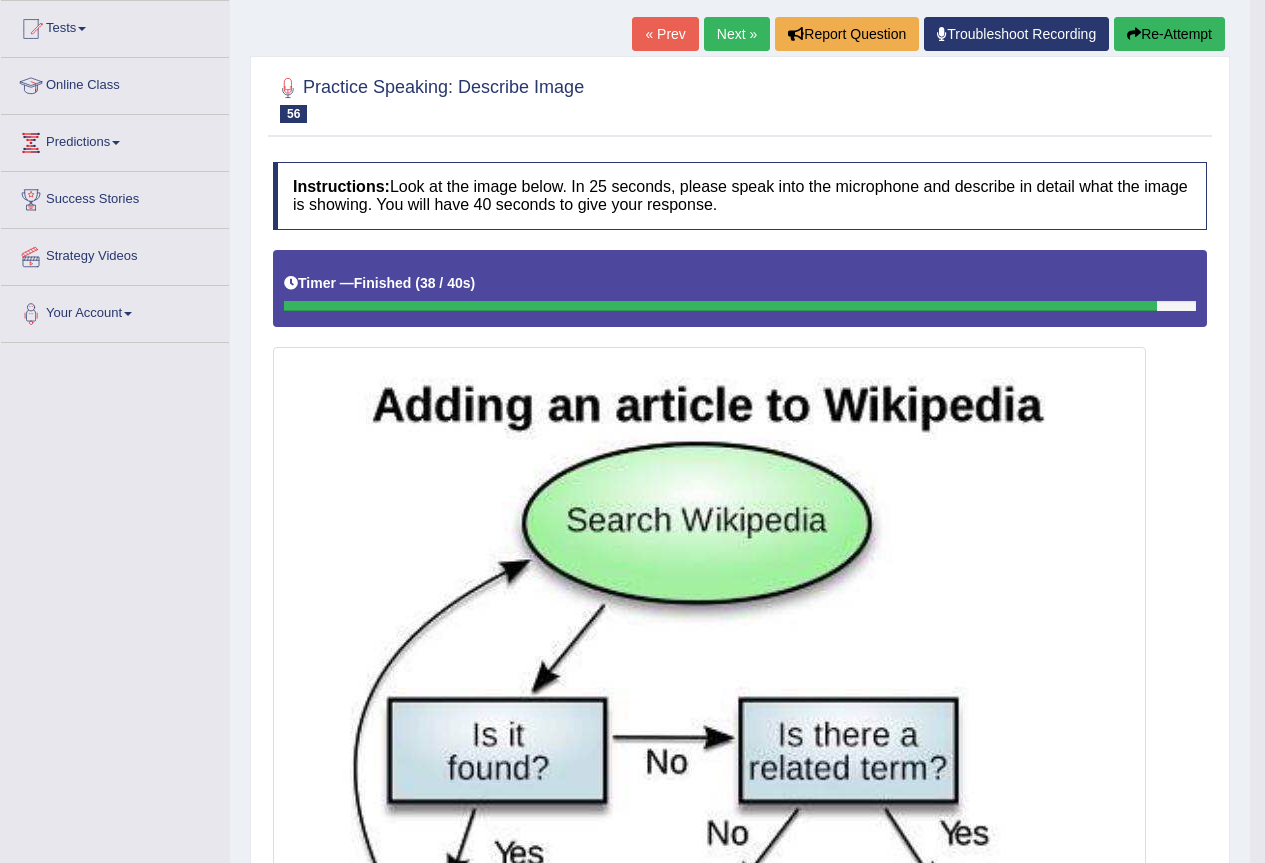 click on "Next »" at bounding box center (737, 34) 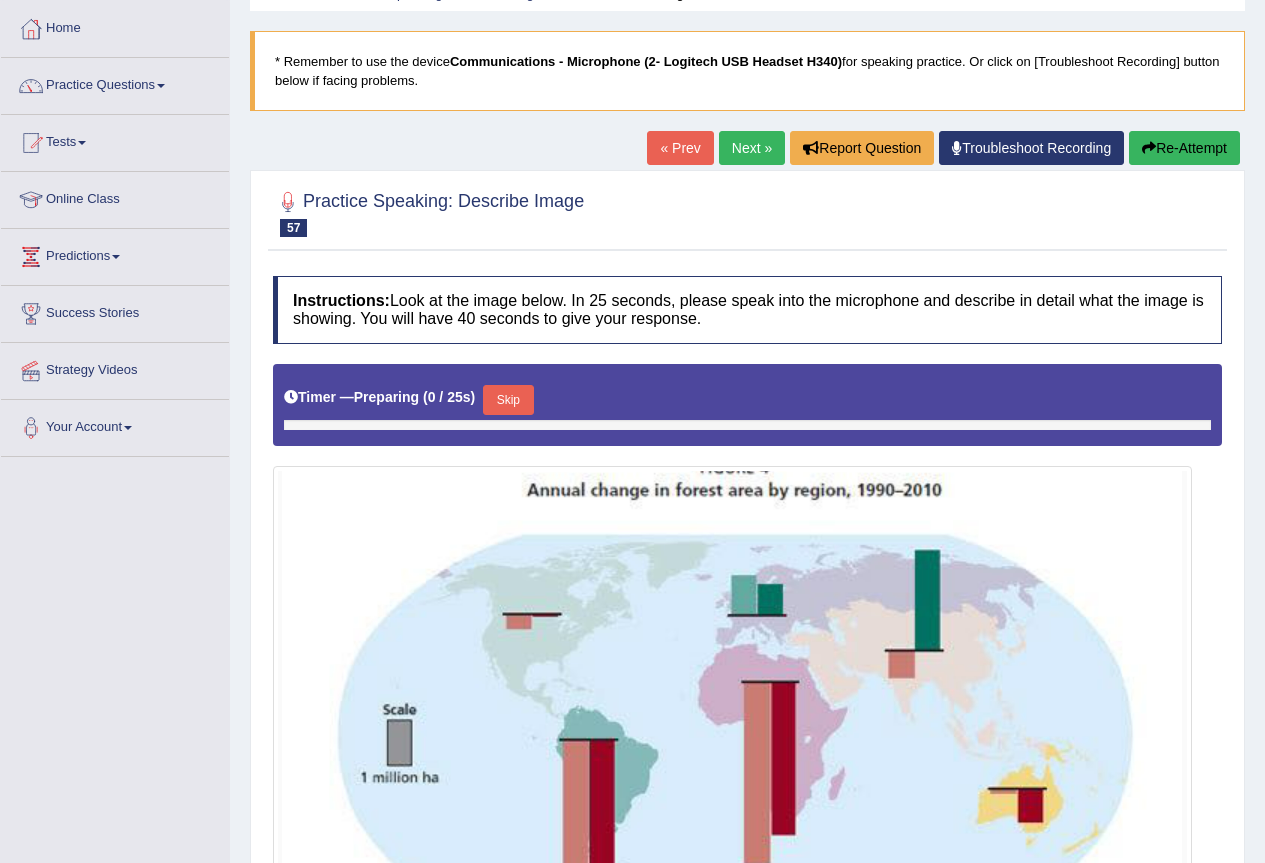 scroll, scrollTop: 426, scrollLeft: 0, axis: vertical 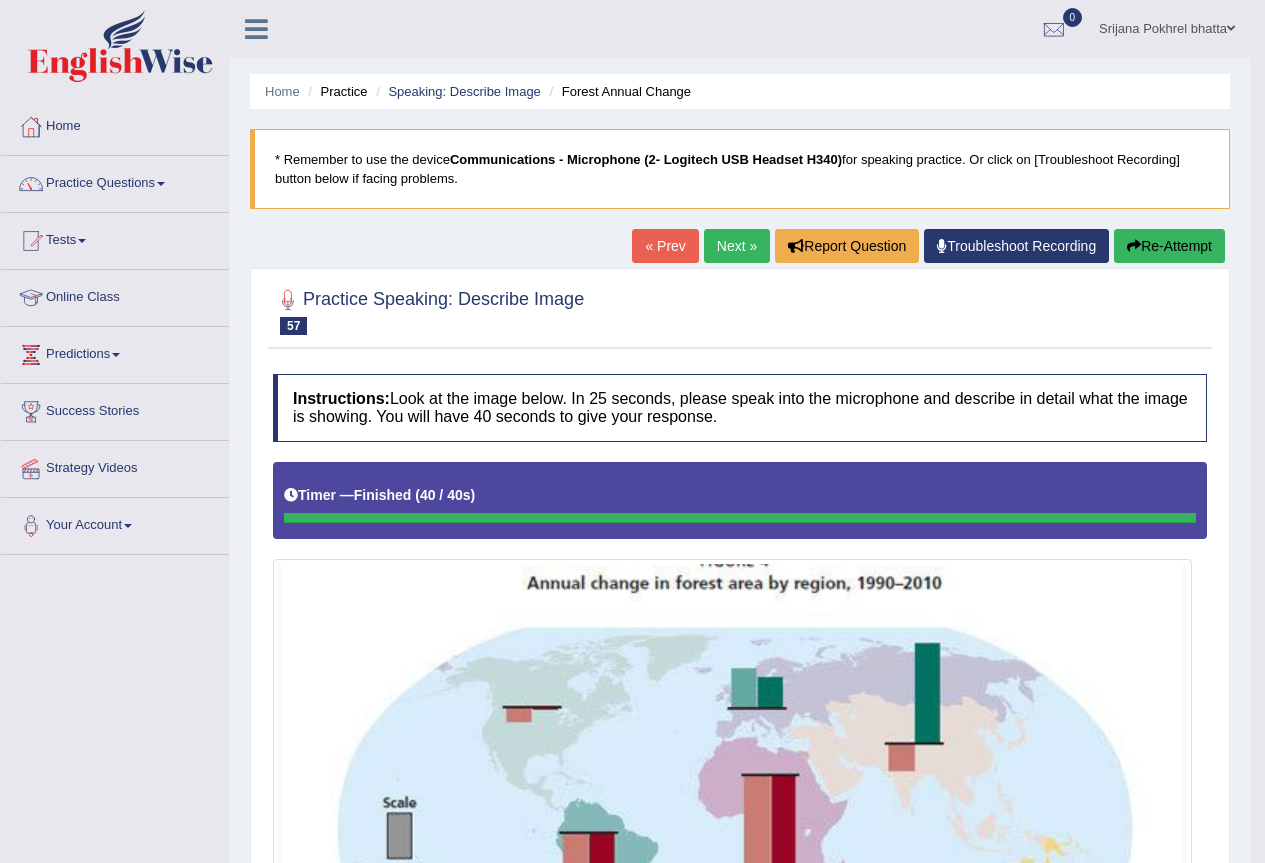 click on "Next »" at bounding box center (737, 246) 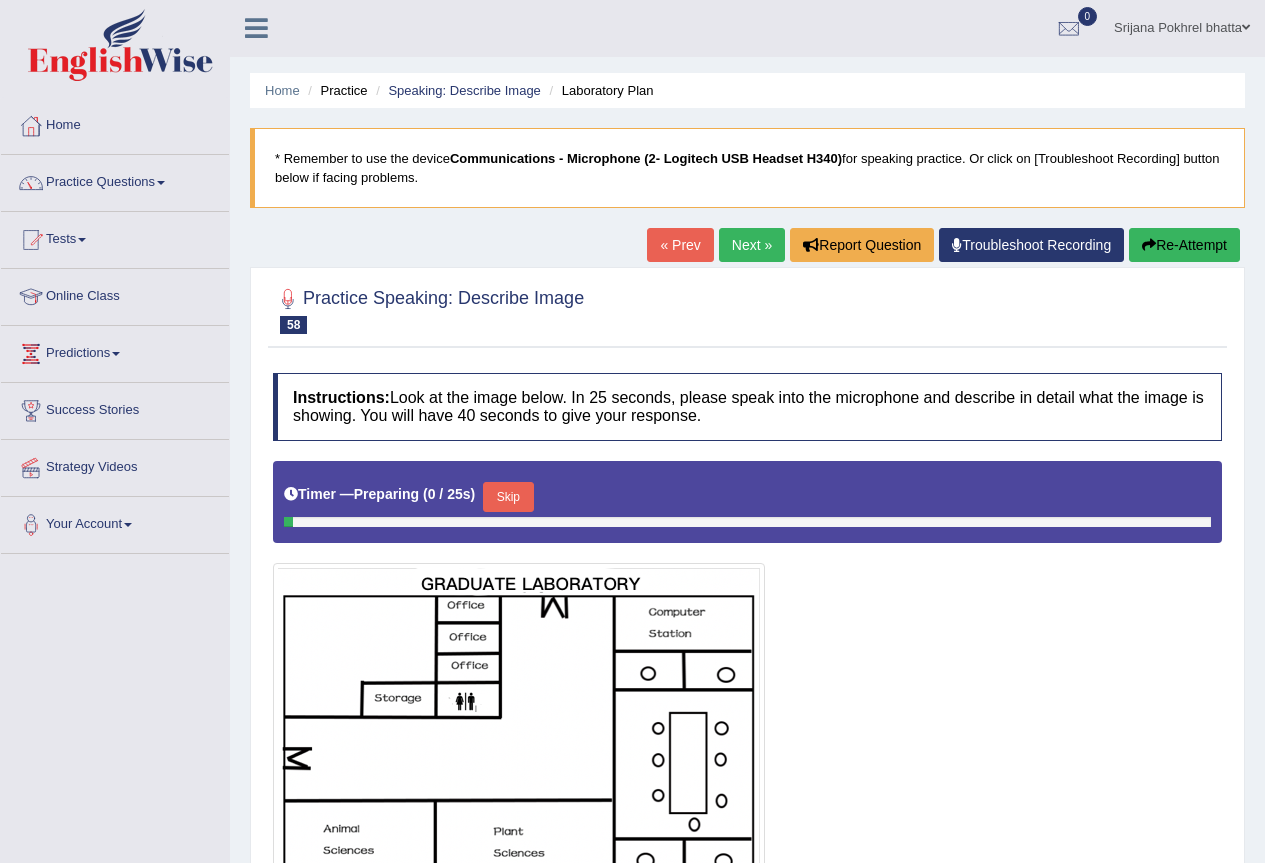 scroll, scrollTop: 187, scrollLeft: 0, axis: vertical 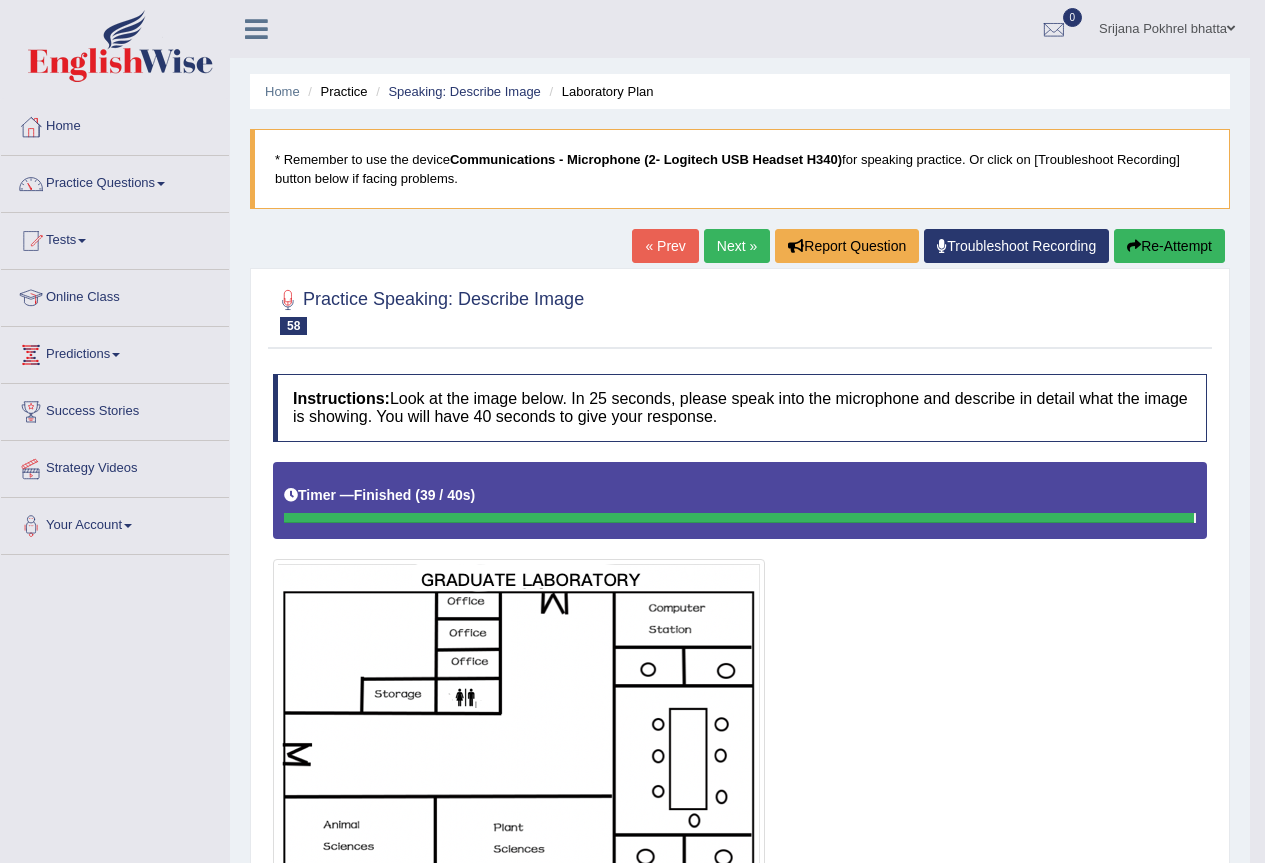 click on "Next »" at bounding box center (737, 246) 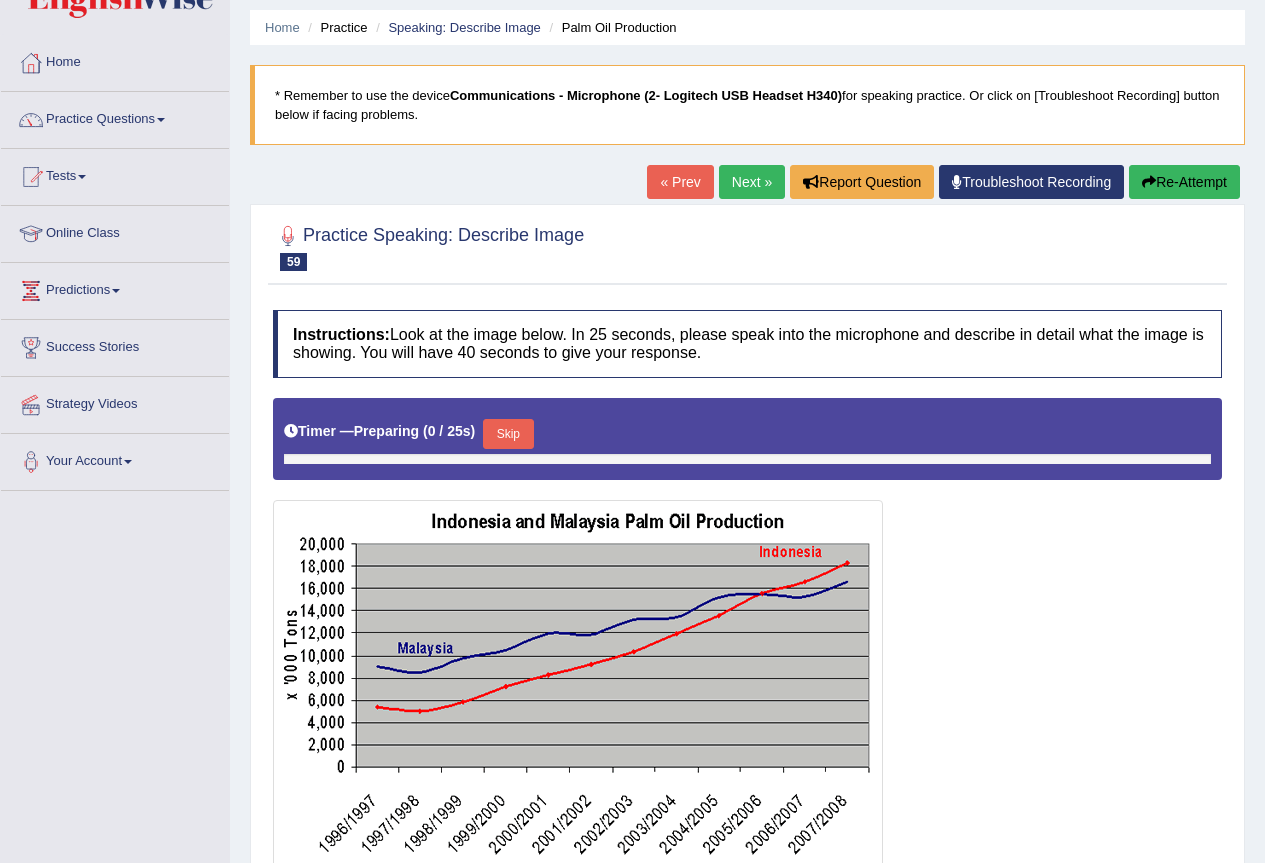 scroll, scrollTop: 241, scrollLeft: 0, axis: vertical 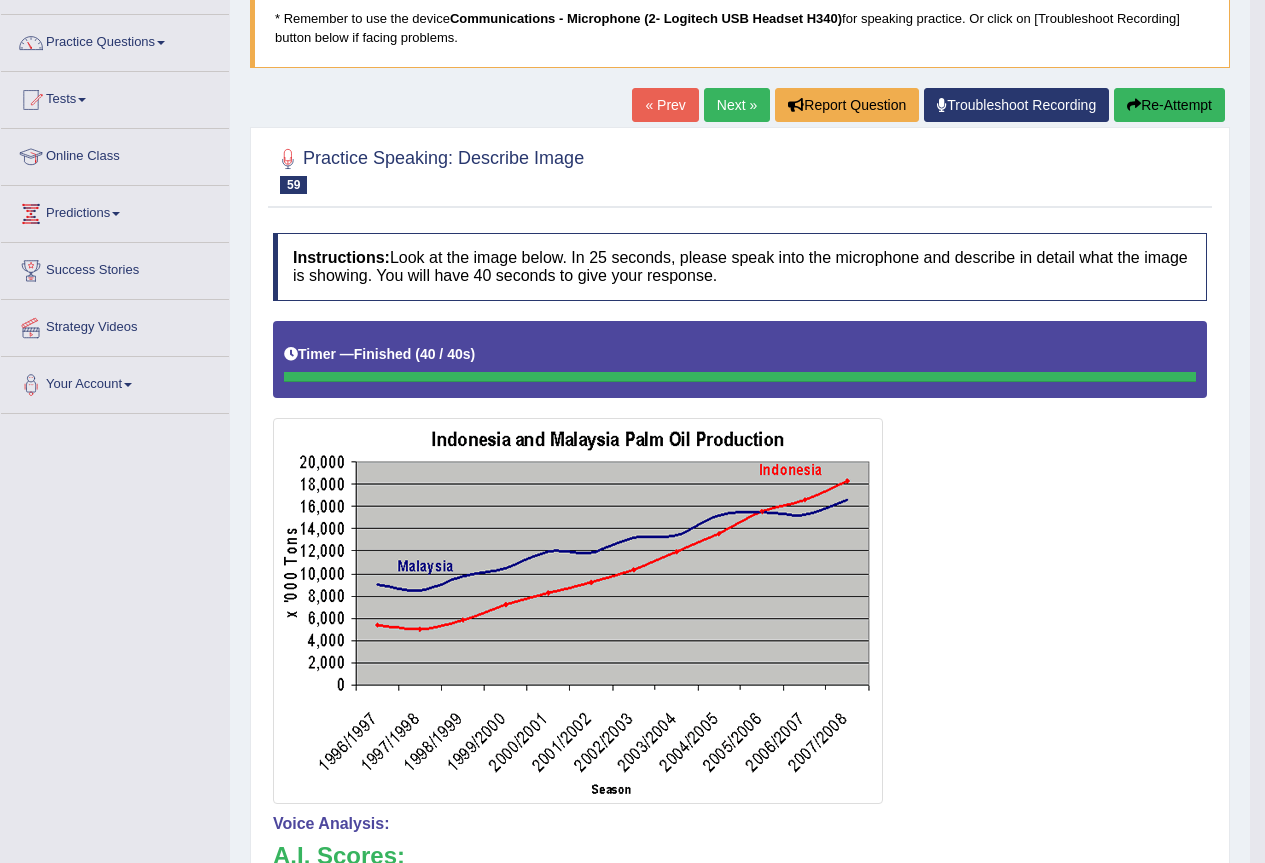 click on "Re-Attempt" at bounding box center (1169, 105) 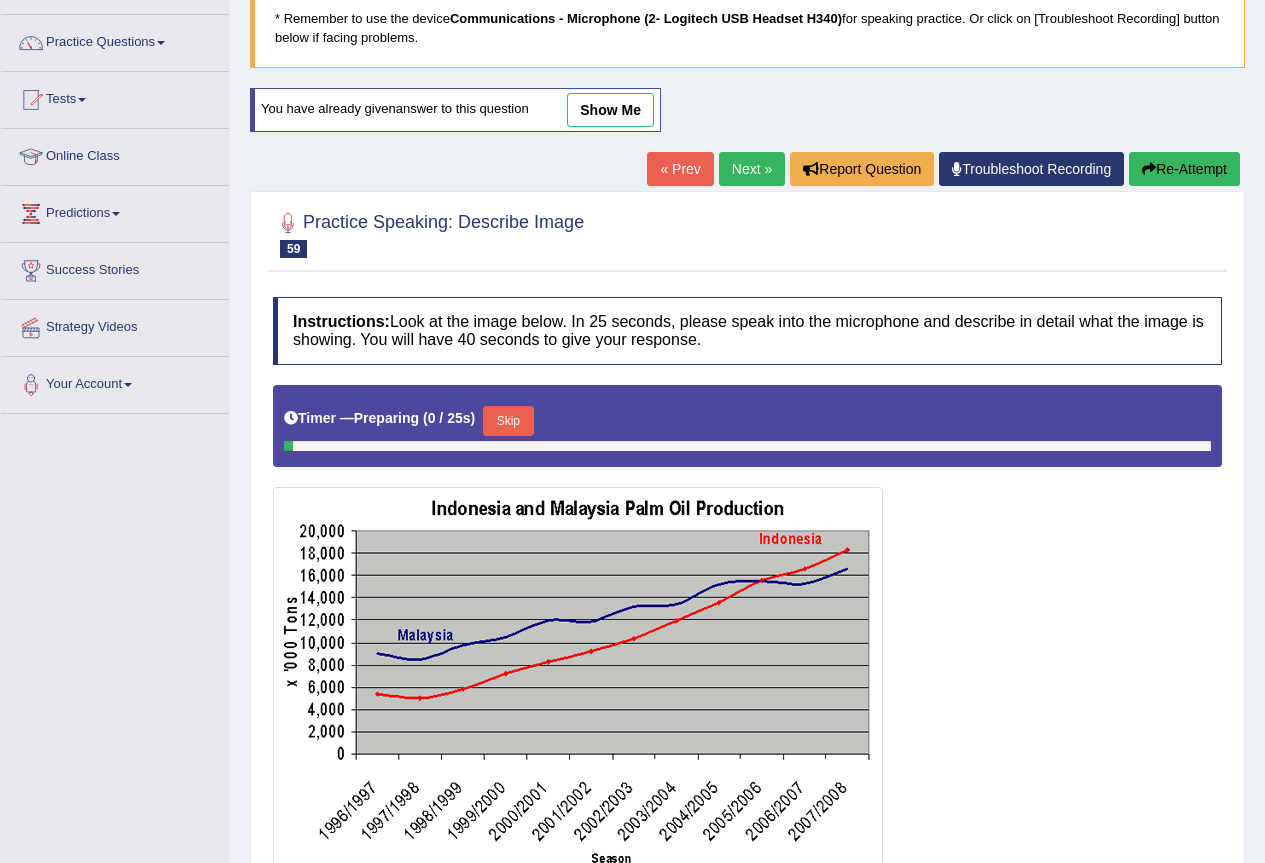 scroll, scrollTop: 141, scrollLeft: 0, axis: vertical 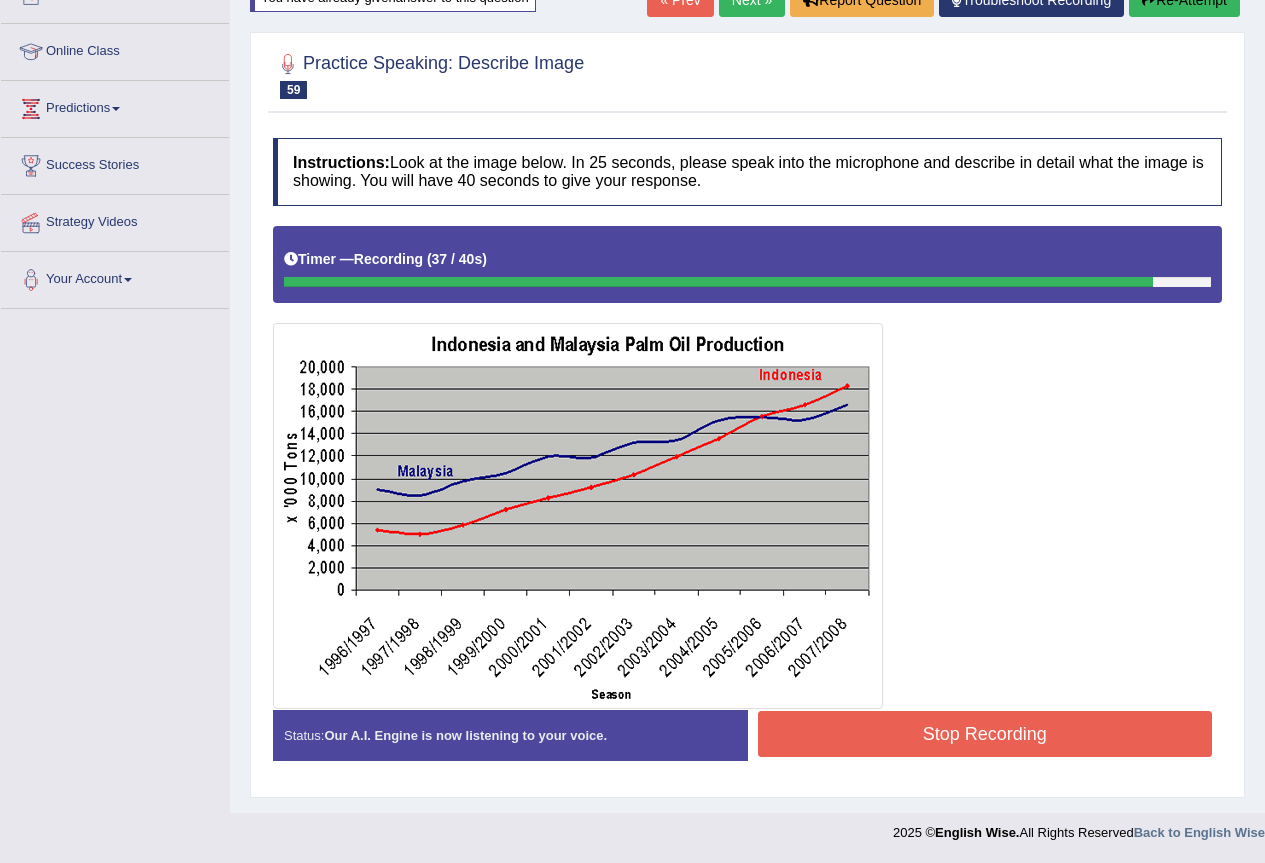 click on "Stop Recording" at bounding box center (985, 734) 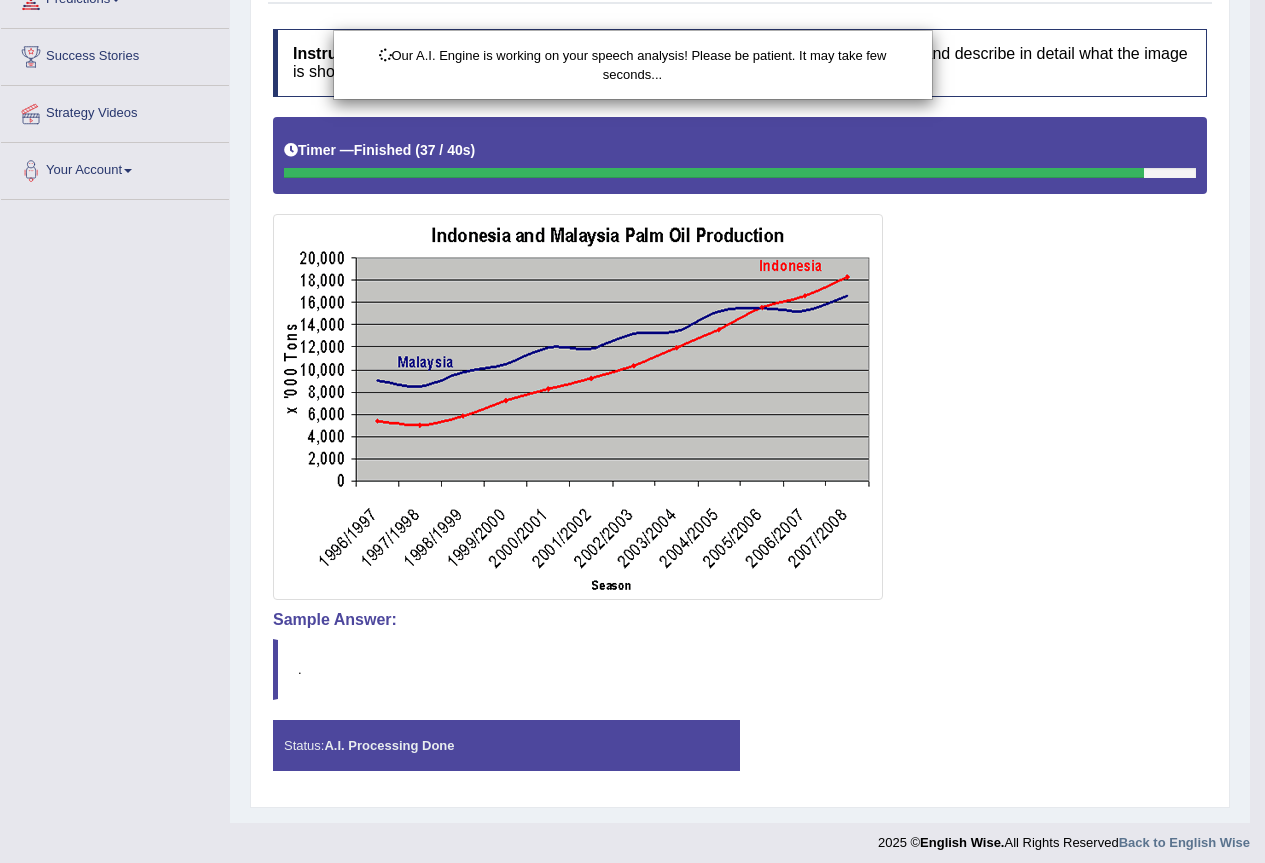 scroll, scrollTop: 365, scrollLeft: 0, axis: vertical 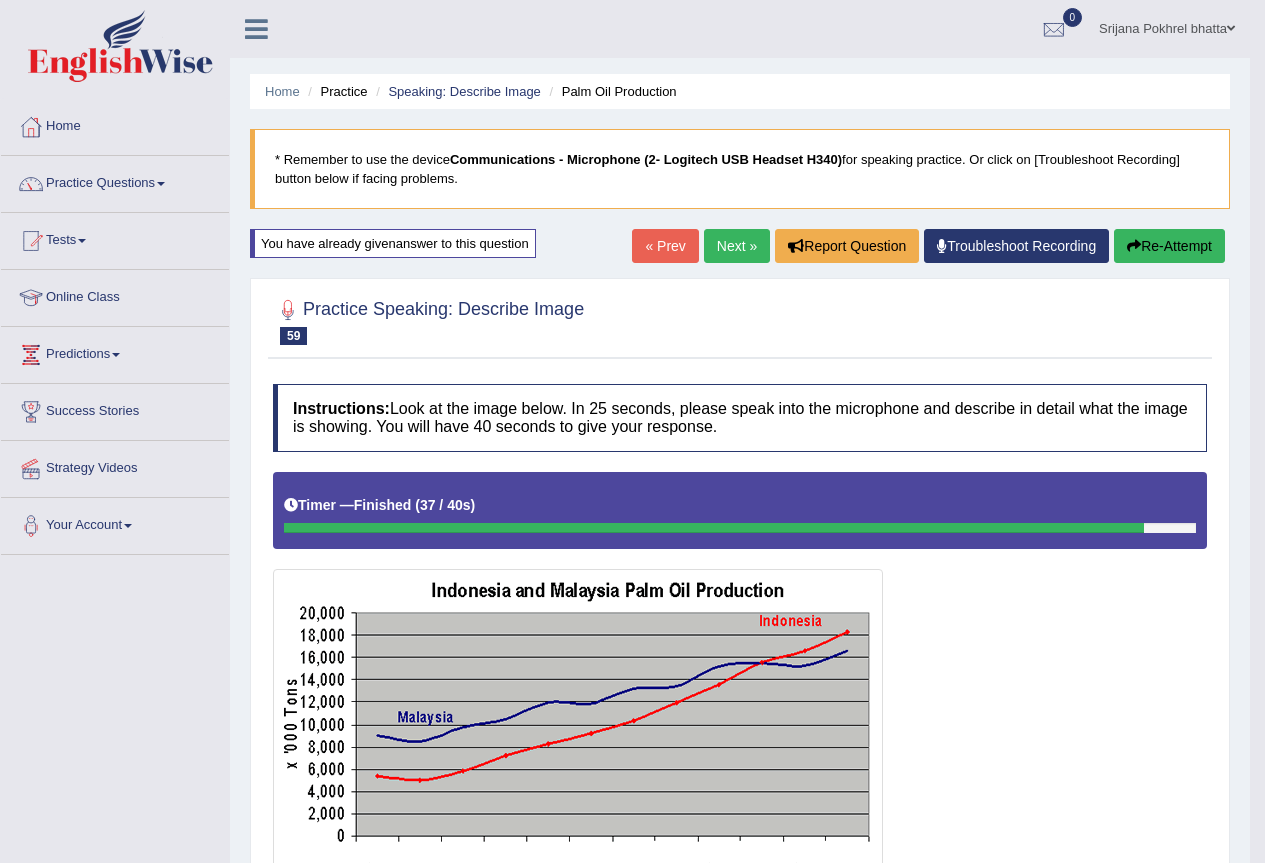 click on "Next »" at bounding box center (737, 246) 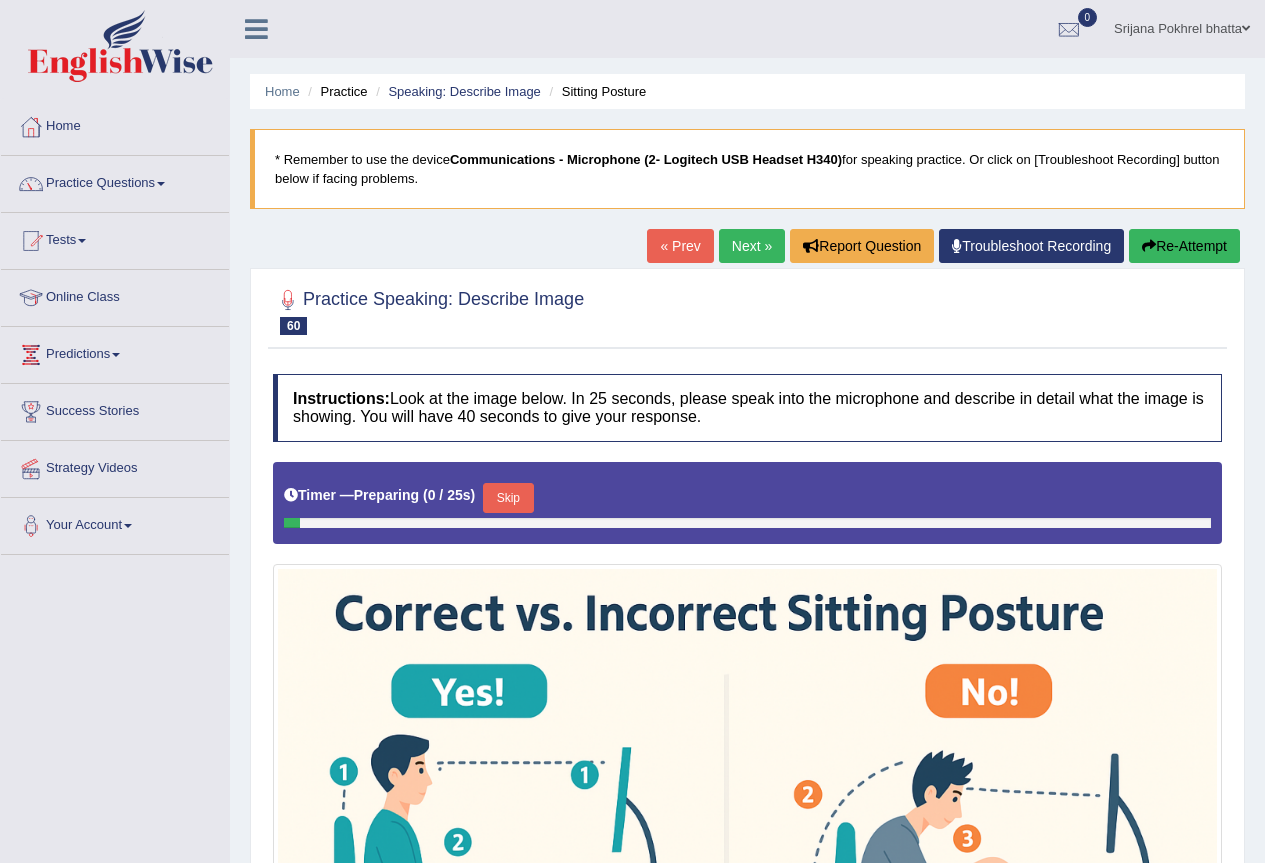 scroll, scrollTop: 297, scrollLeft: 0, axis: vertical 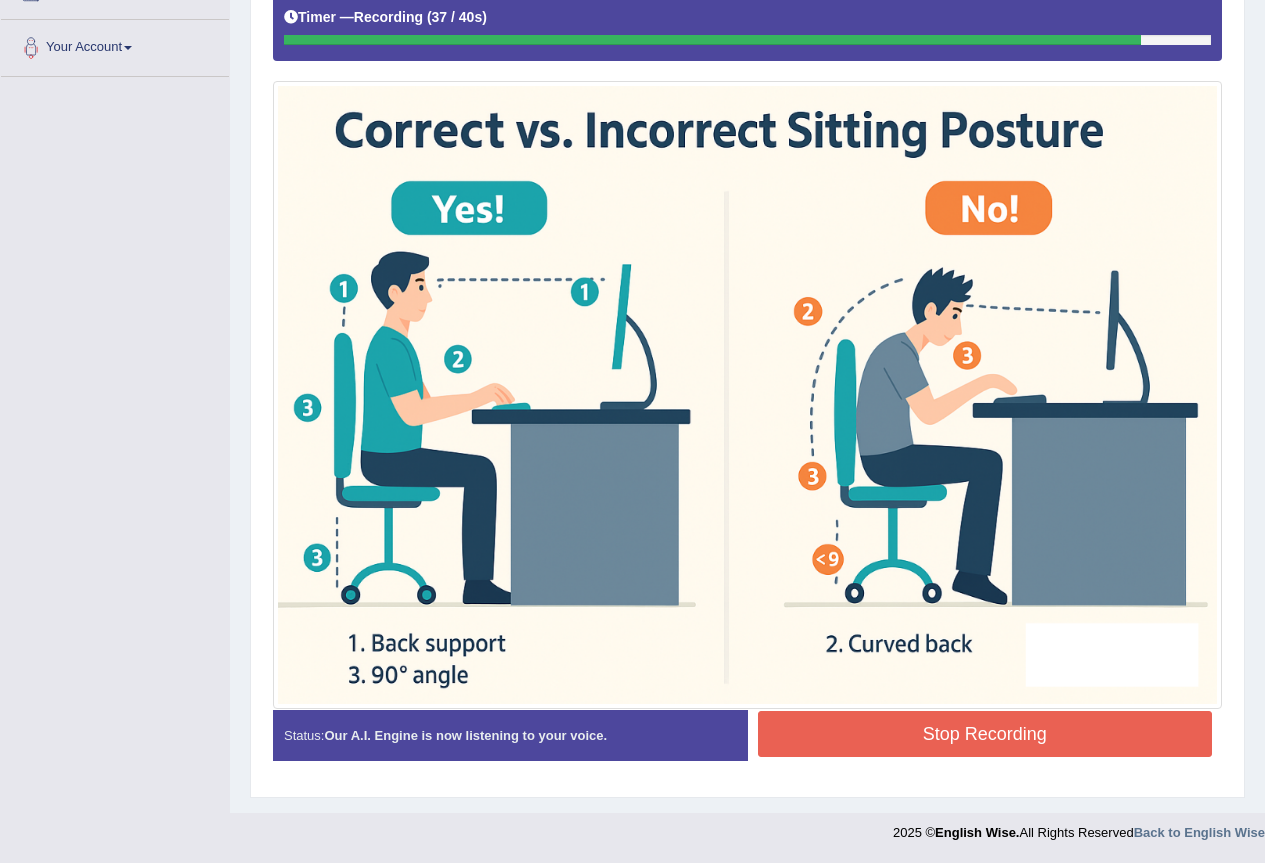 click on "Stop Recording" at bounding box center [985, 734] 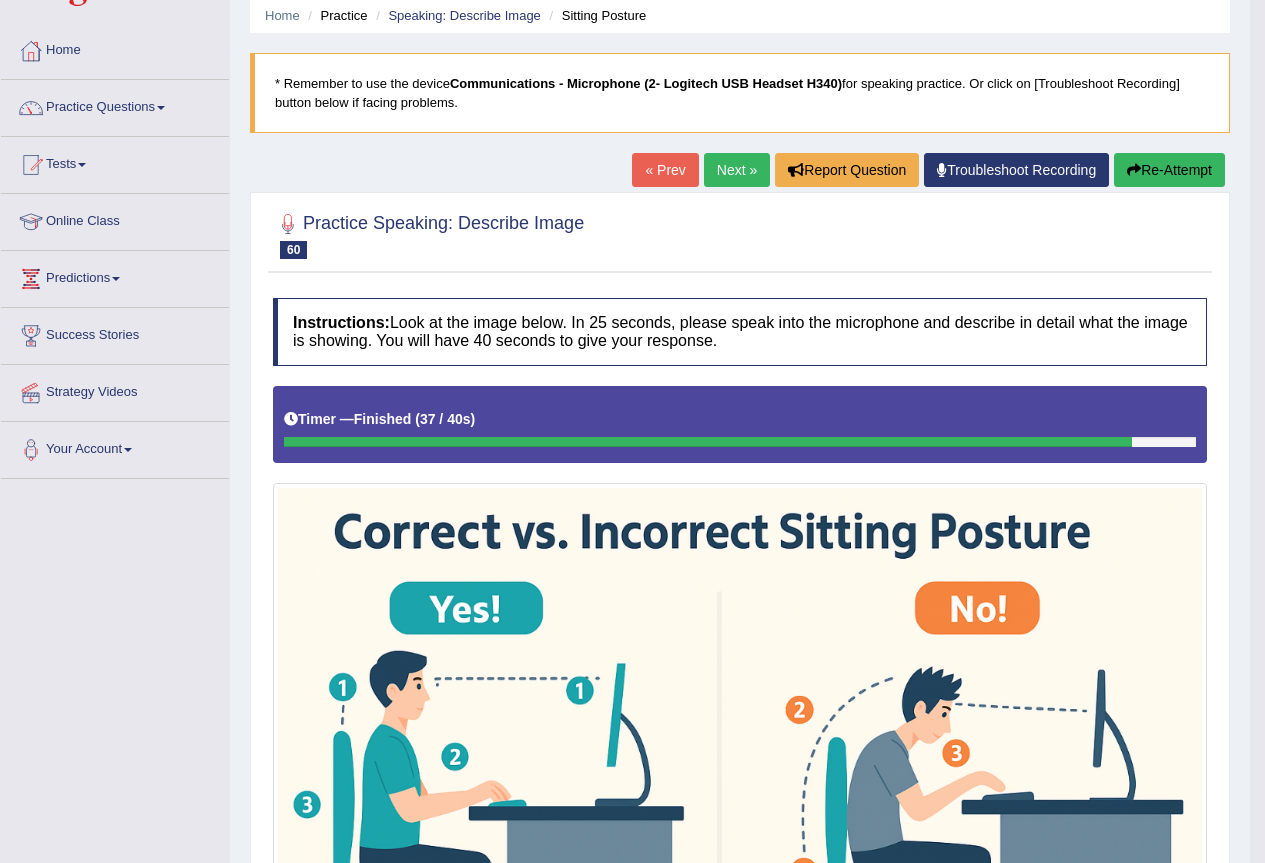 scroll, scrollTop: 73, scrollLeft: 0, axis: vertical 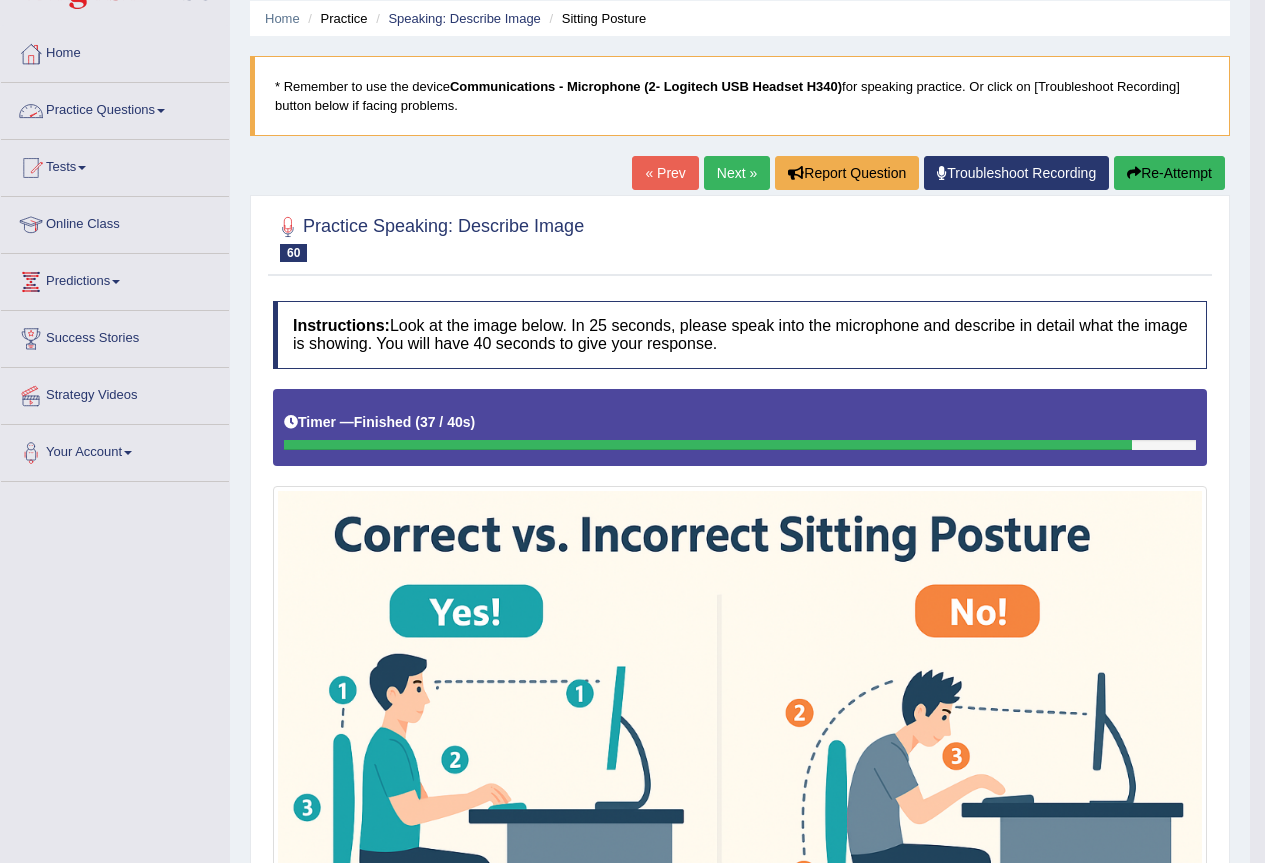 click on "Practice Questions" at bounding box center (115, 108) 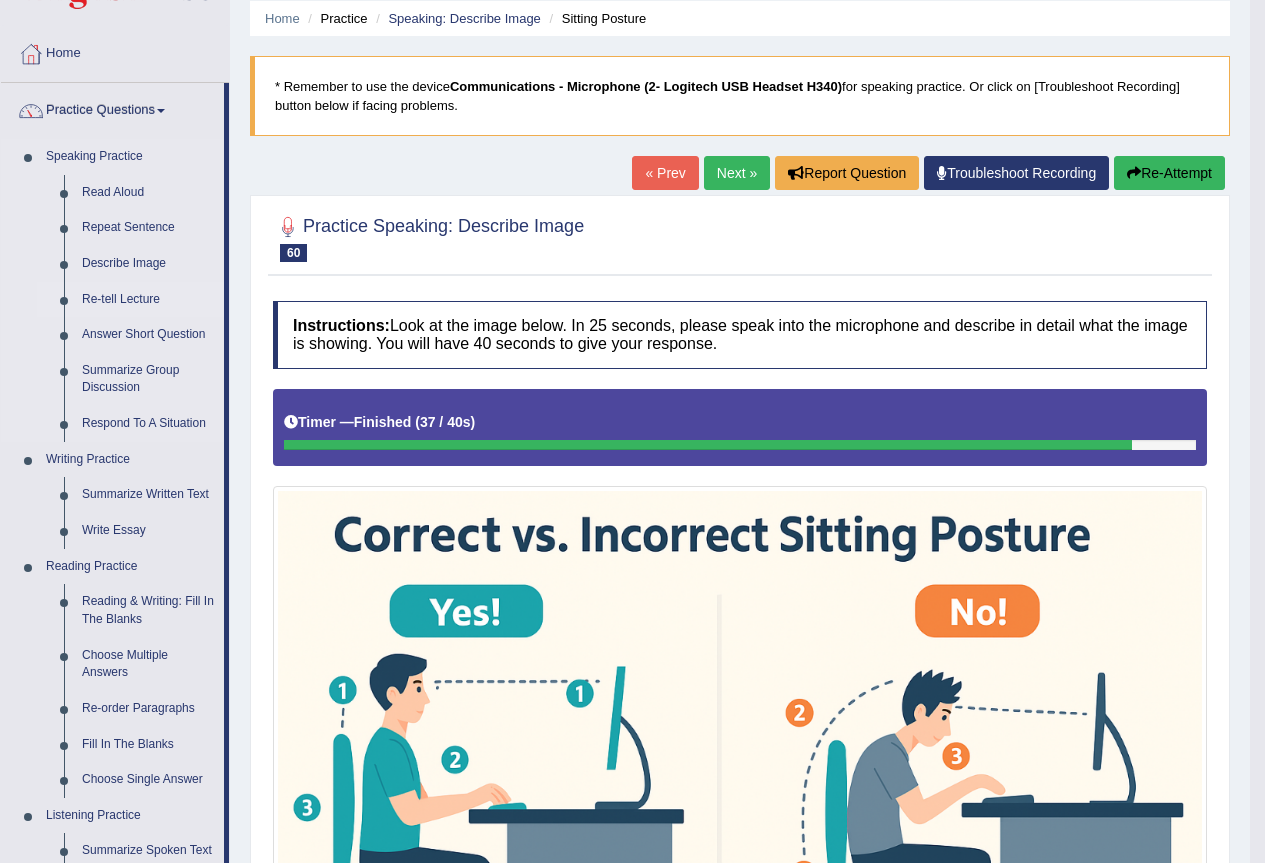 click on "Re-tell Lecture" at bounding box center [148, 300] 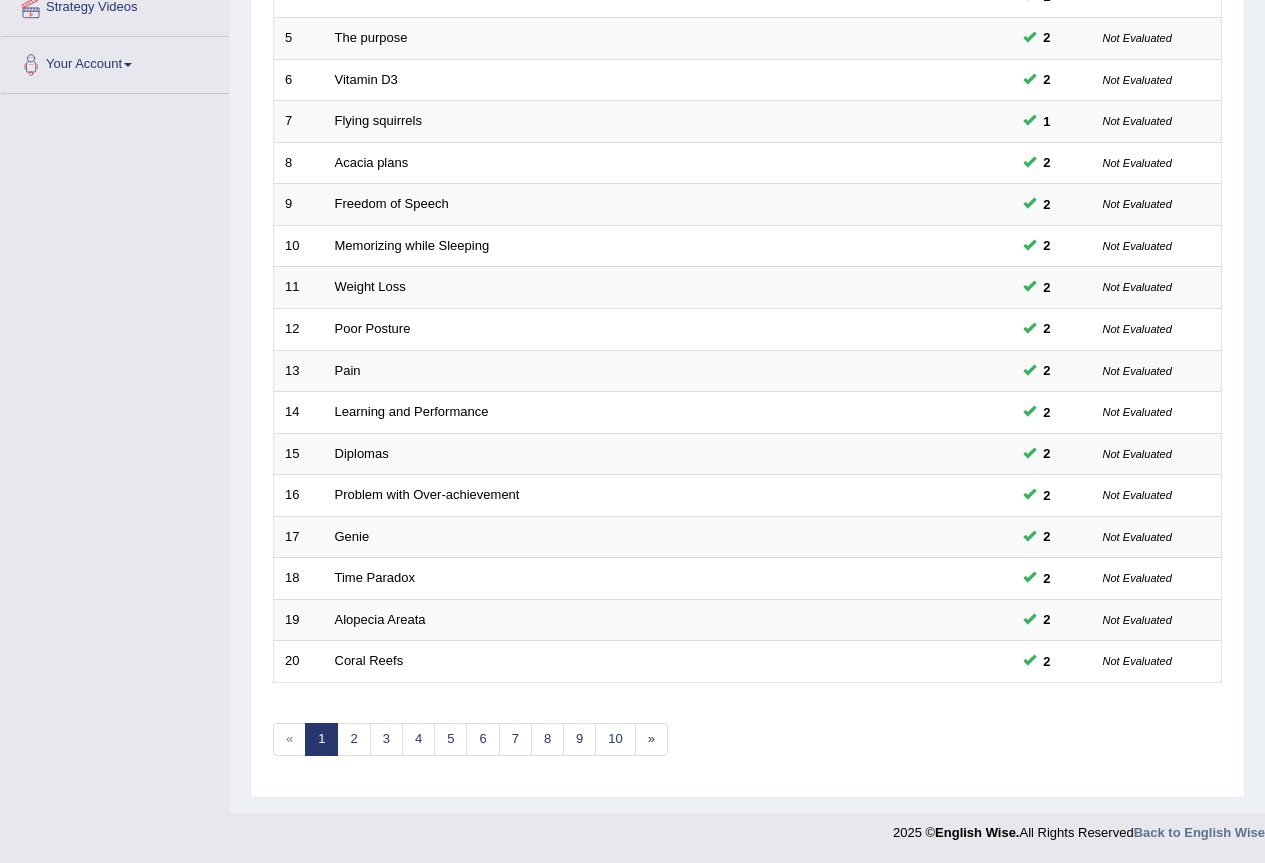 scroll, scrollTop: 461, scrollLeft: 0, axis: vertical 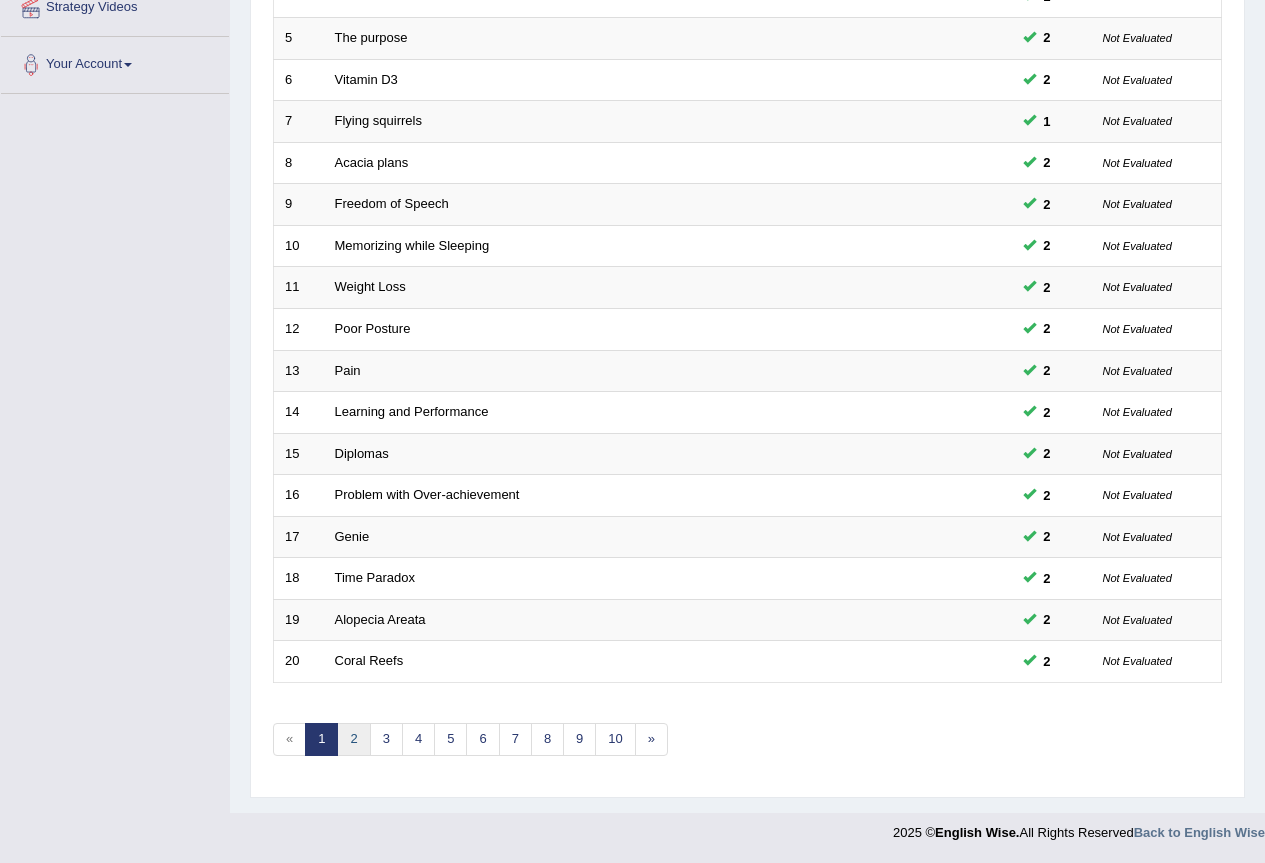 click on "2" at bounding box center (353, 739) 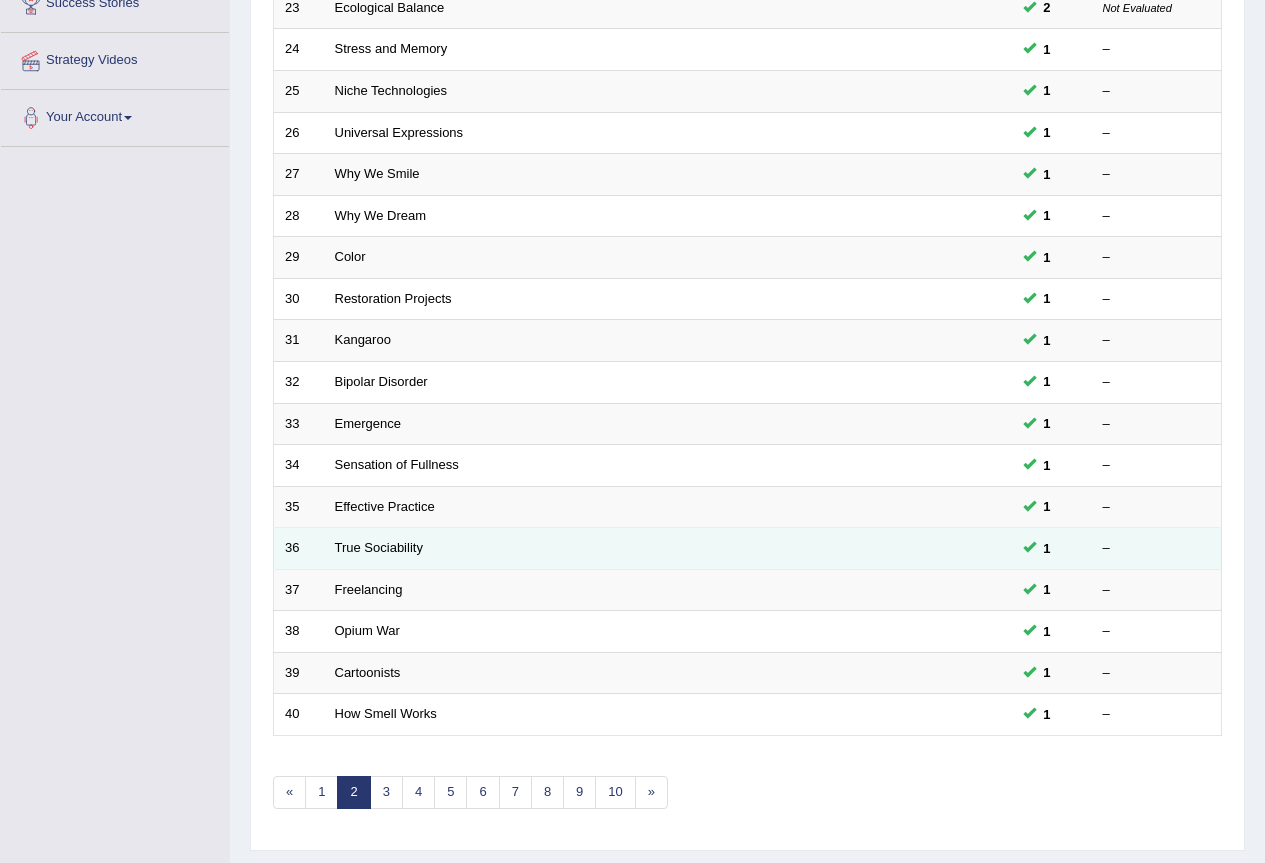 scroll, scrollTop: 0, scrollLeft: 0, axis: both 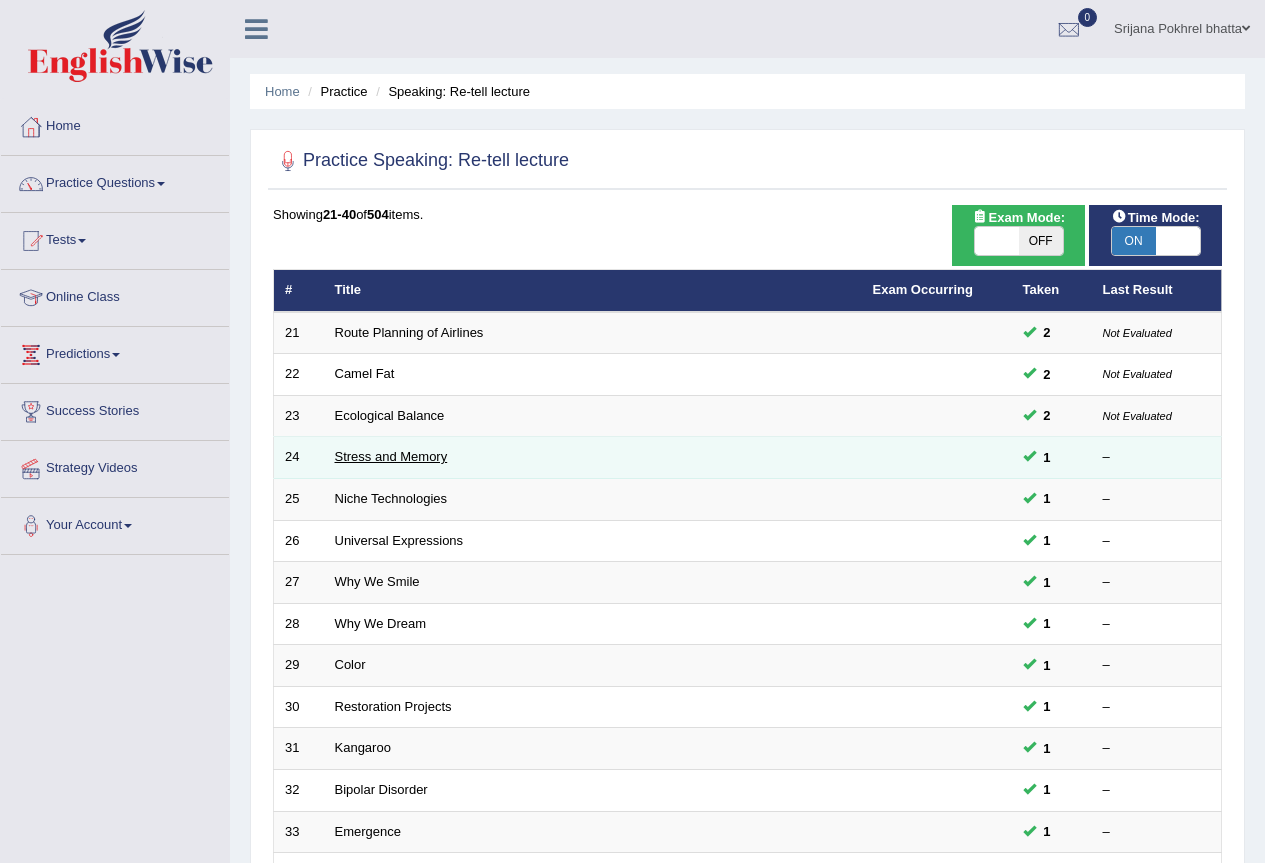 click on "Stress and Memory" at bounding box center [391, 456] 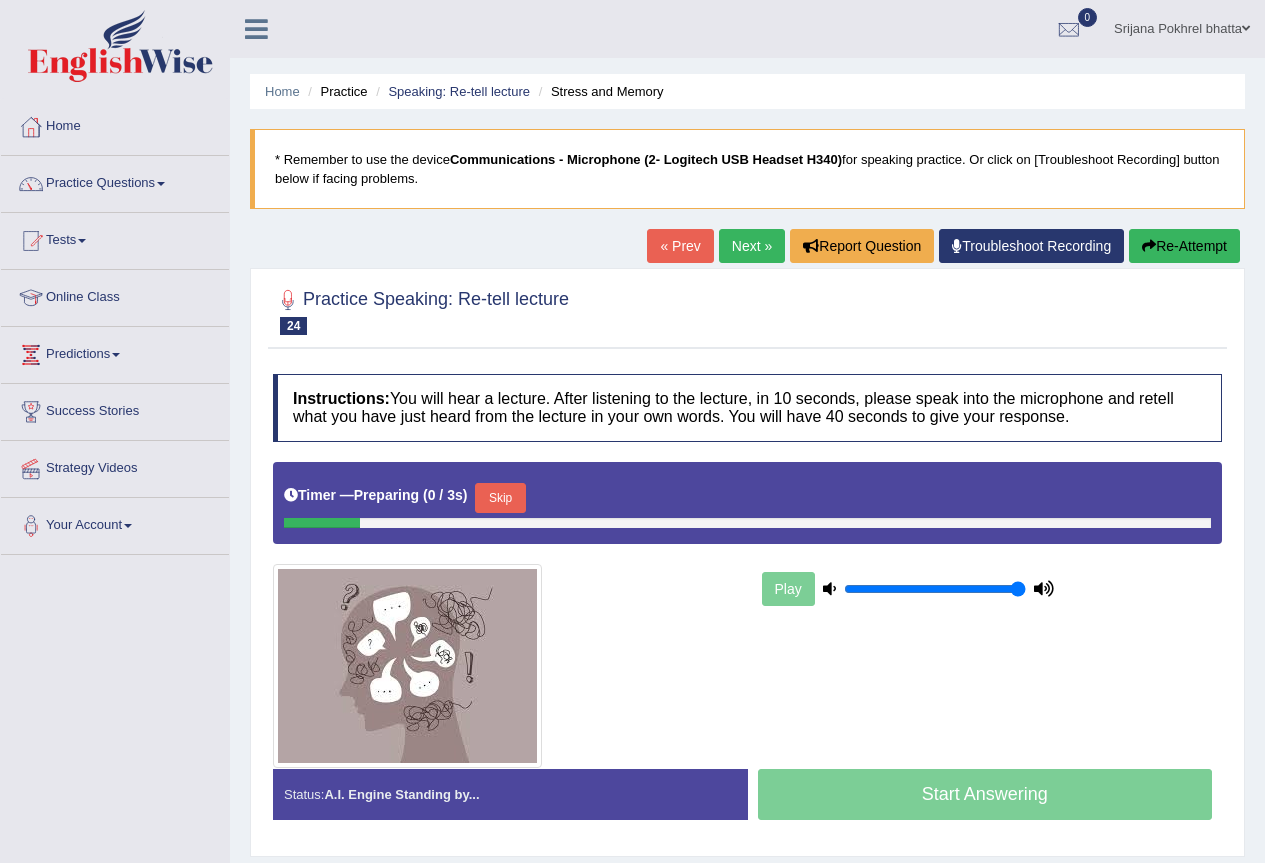 scroll, scrollTop: 0, scrollLeft: 0, axis: both 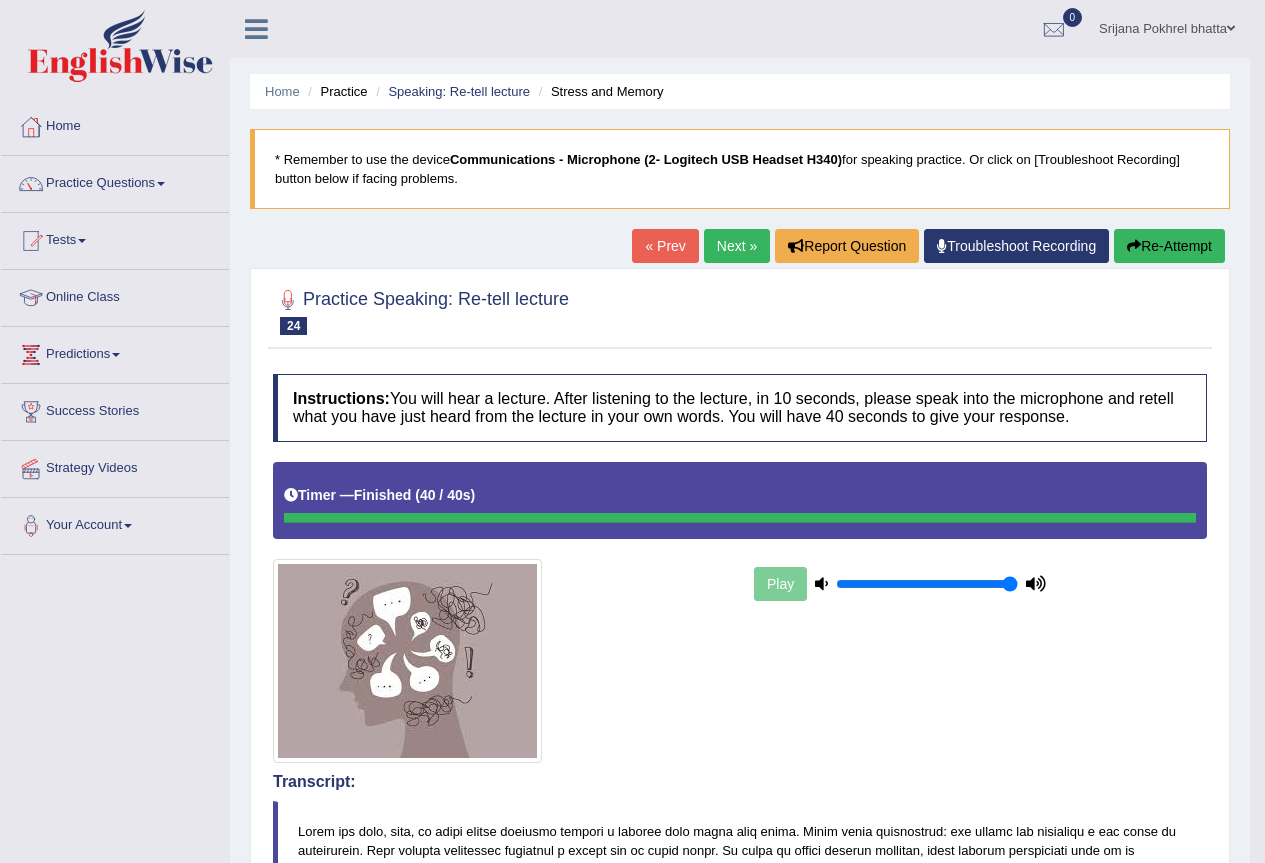 click on "Next »" at bounding box center [737, 246] 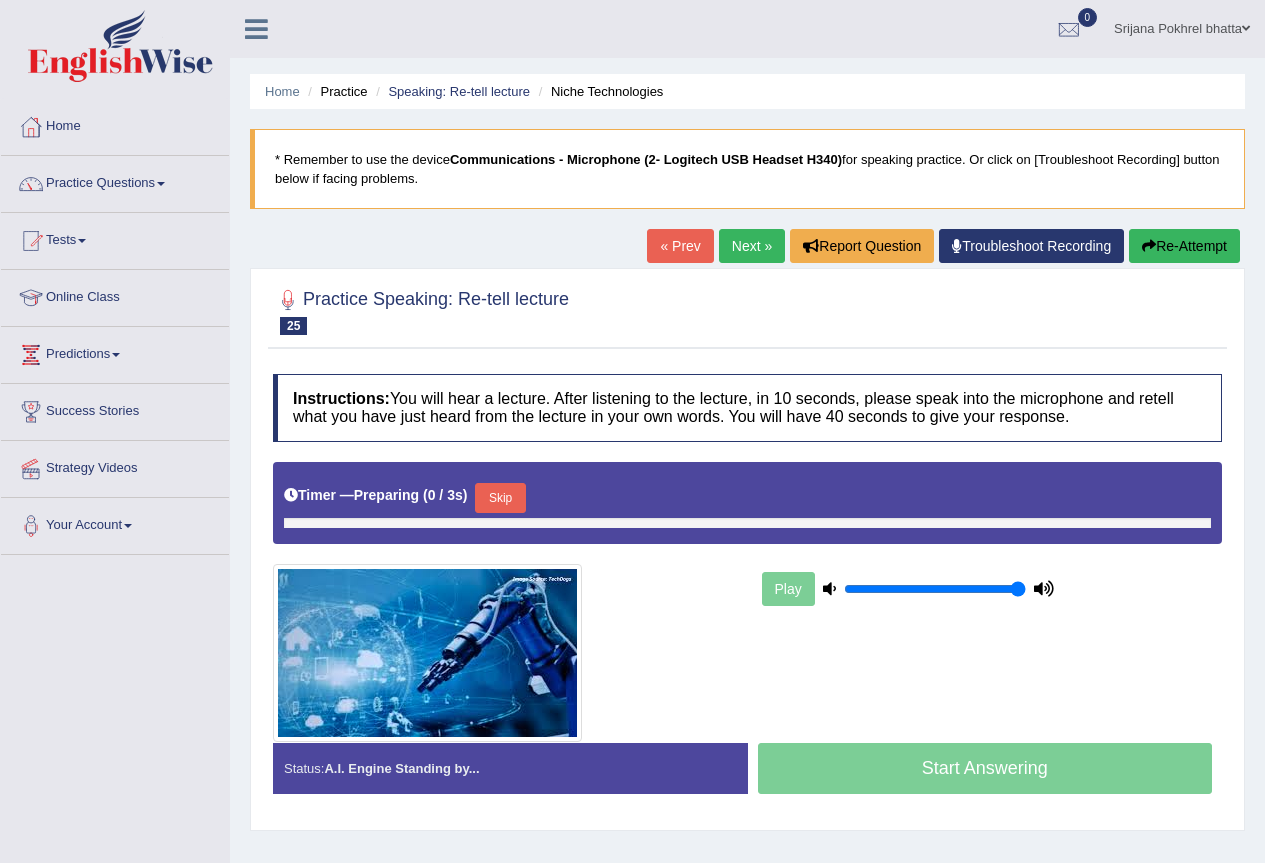 scroll, scrollTop: 0, scrollLeft: 0, axis: both 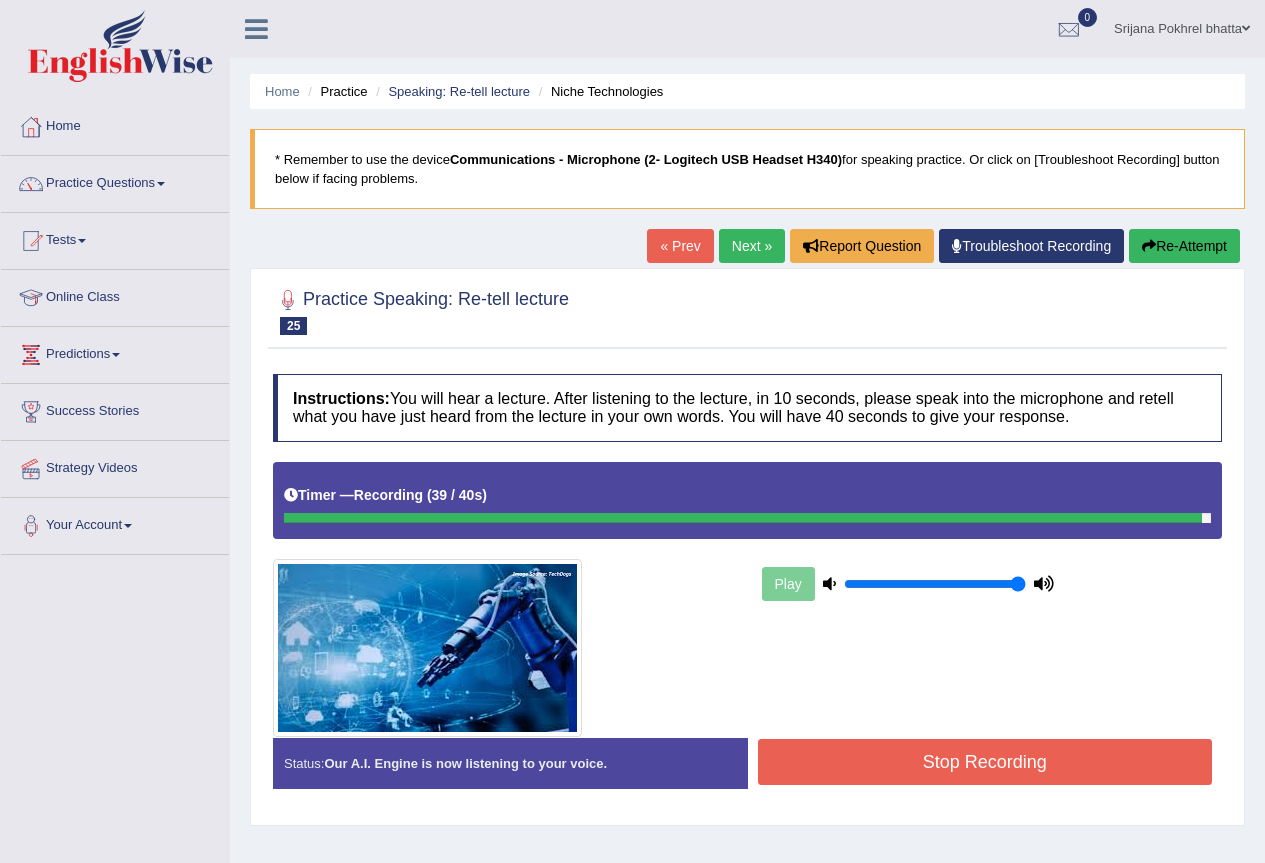 click on "Stop Recording" at bounding box center (985, 762) 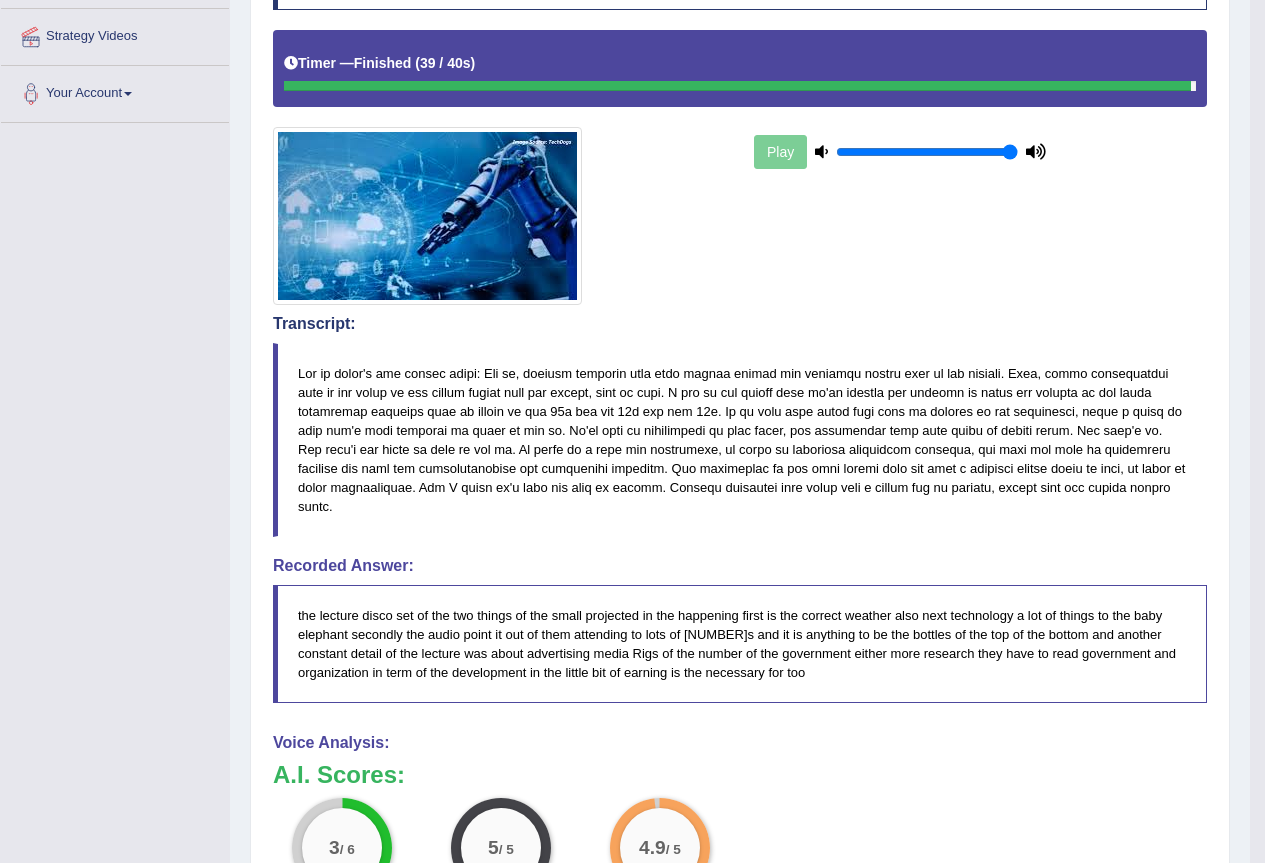 scroll, scrollTop: 32, scrollLeft: 0, axis: vertical 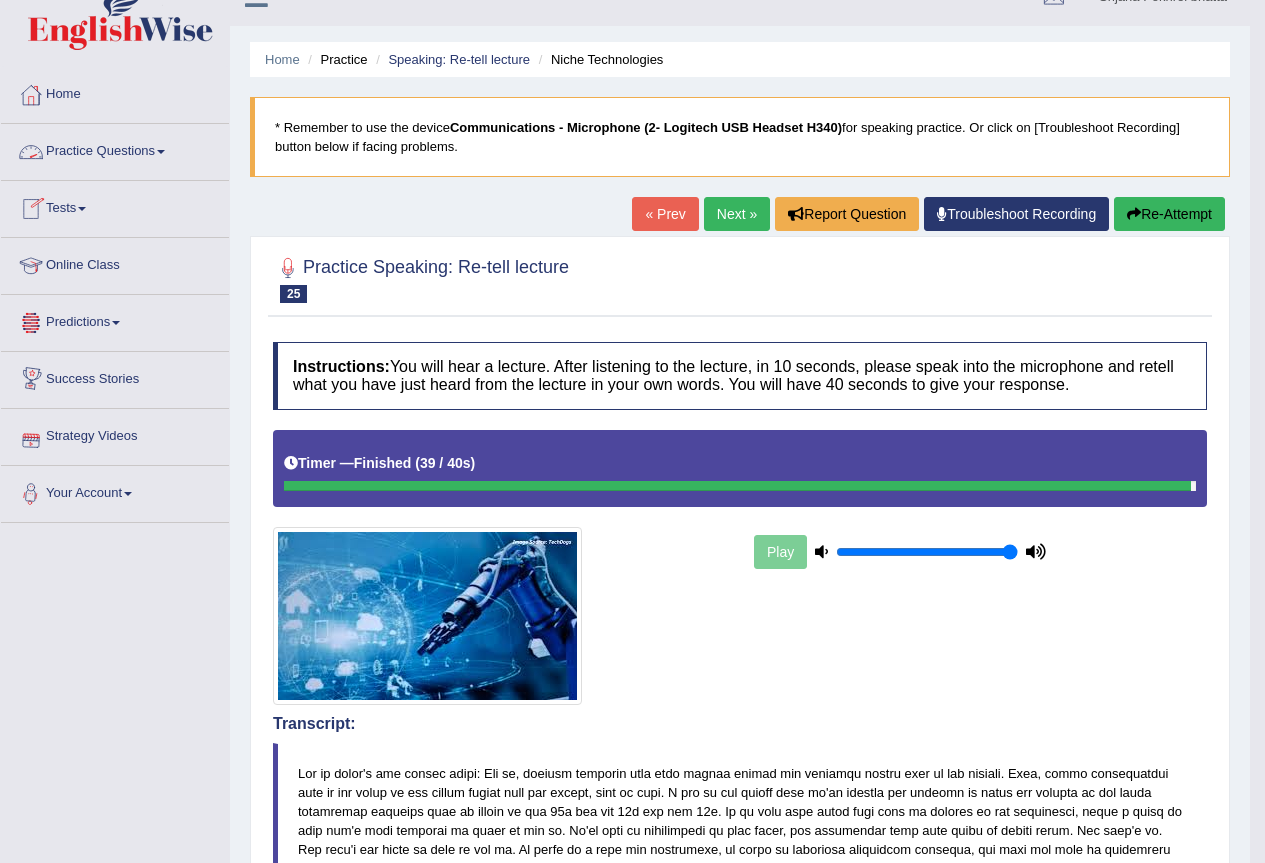 click on "Practice Questions" at bounding box center [115, 149] 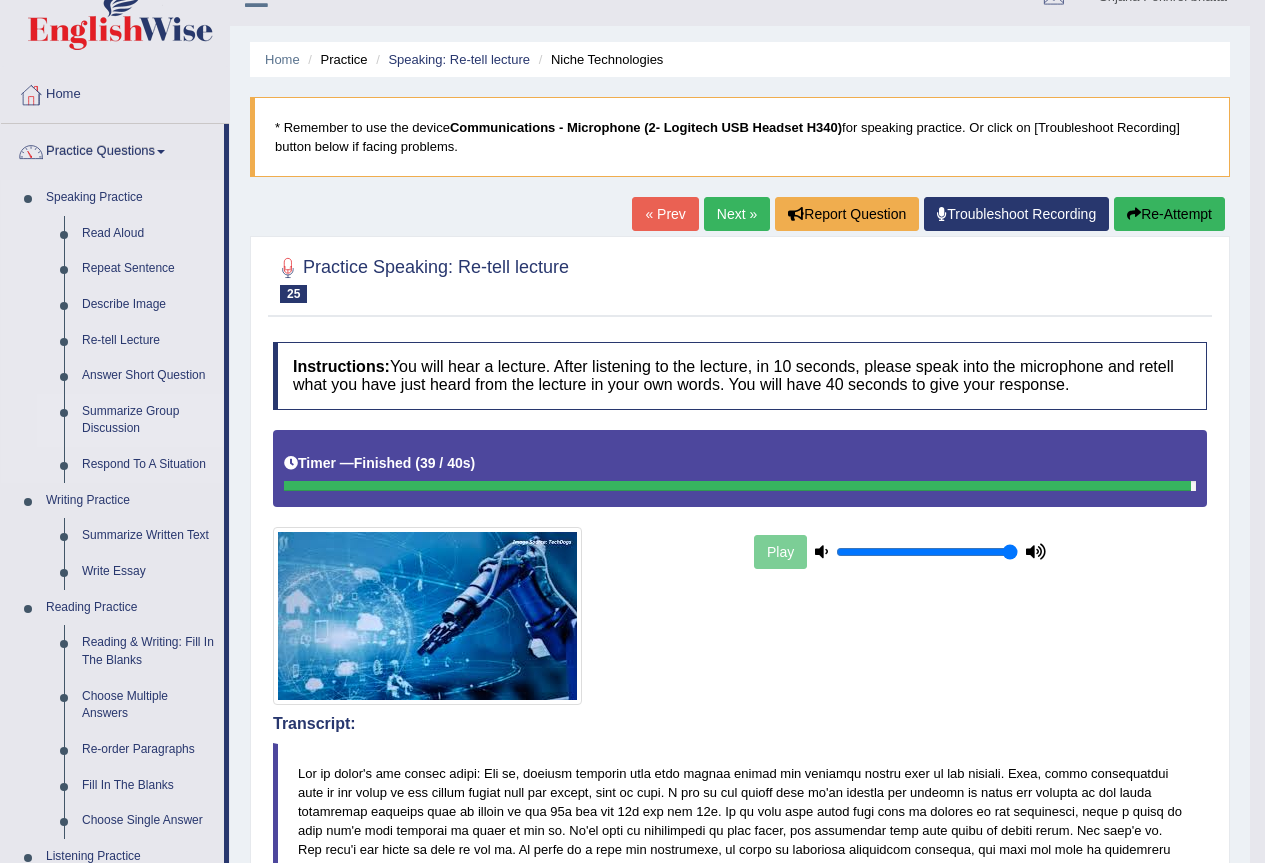 click on "Summarize Group Discussion" at bounding box center (148, 420) 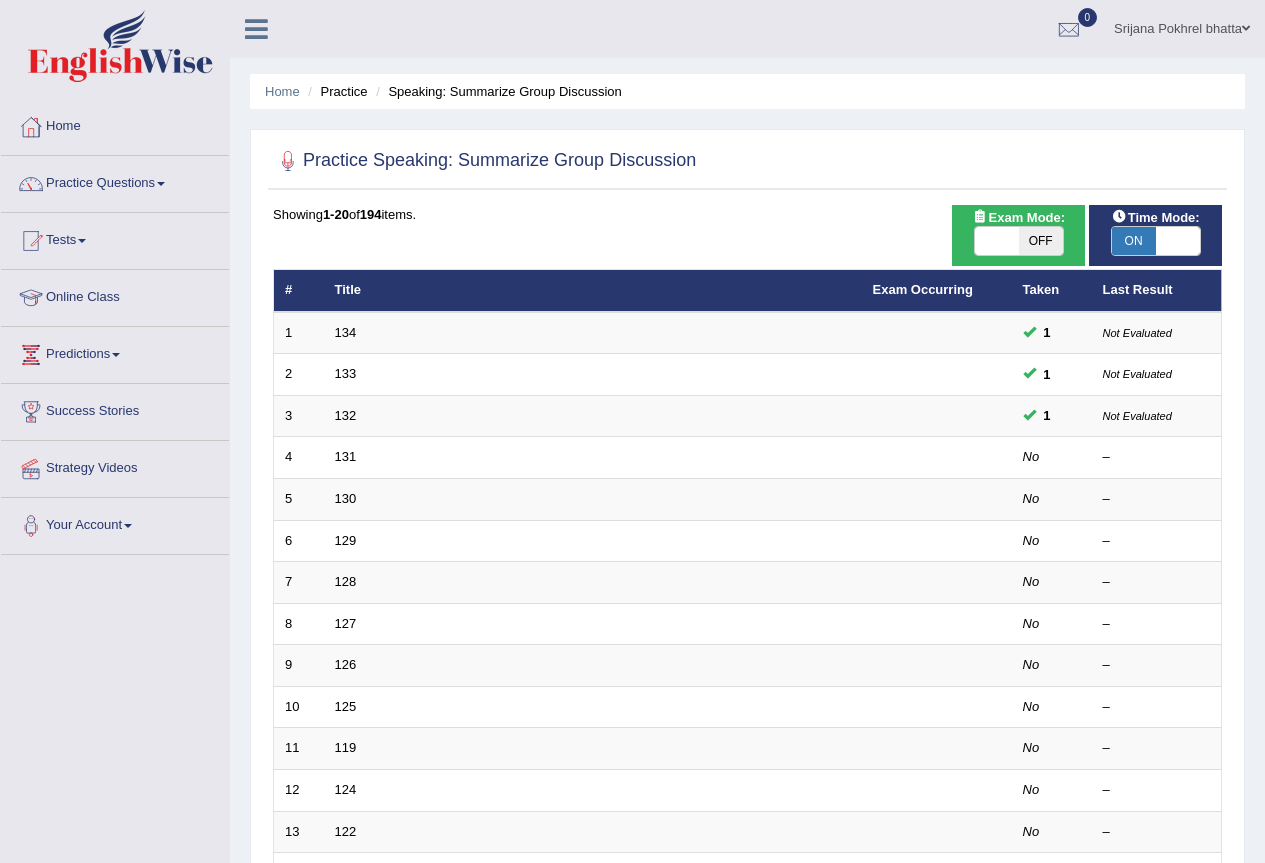 scroll, scrollTop: 0, scrollLeft: 0, axis: both 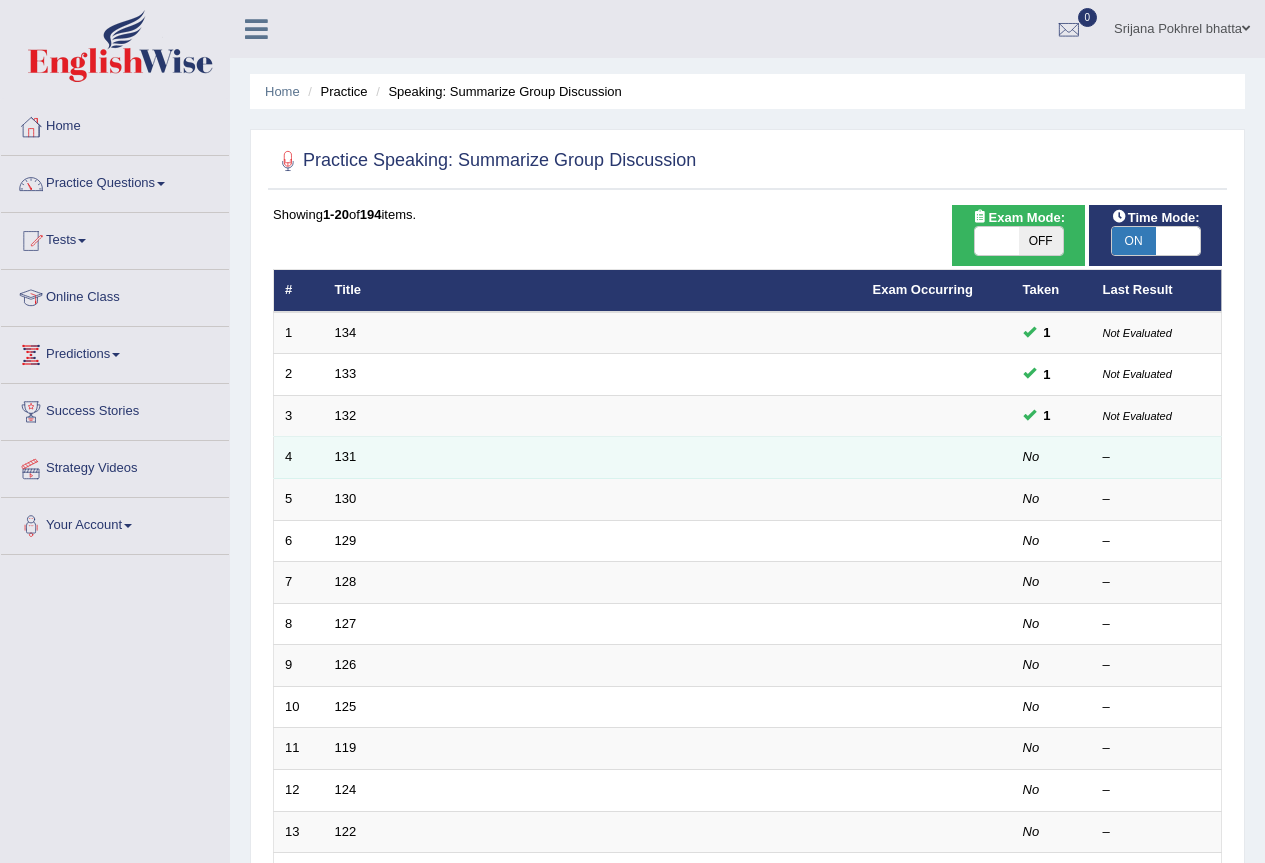 click on "131" at bounding box center (593, 458) 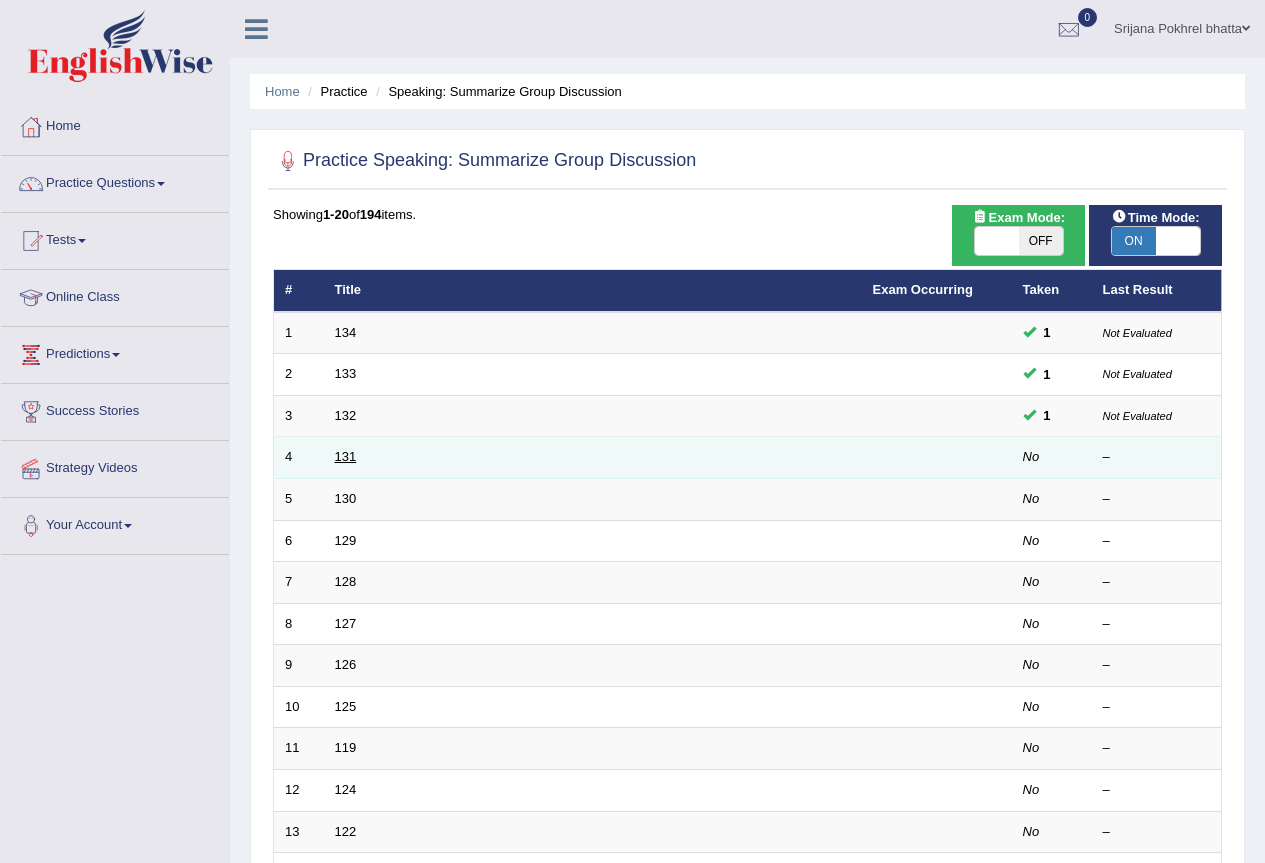 click on "131" at bounding box center (346, 456) 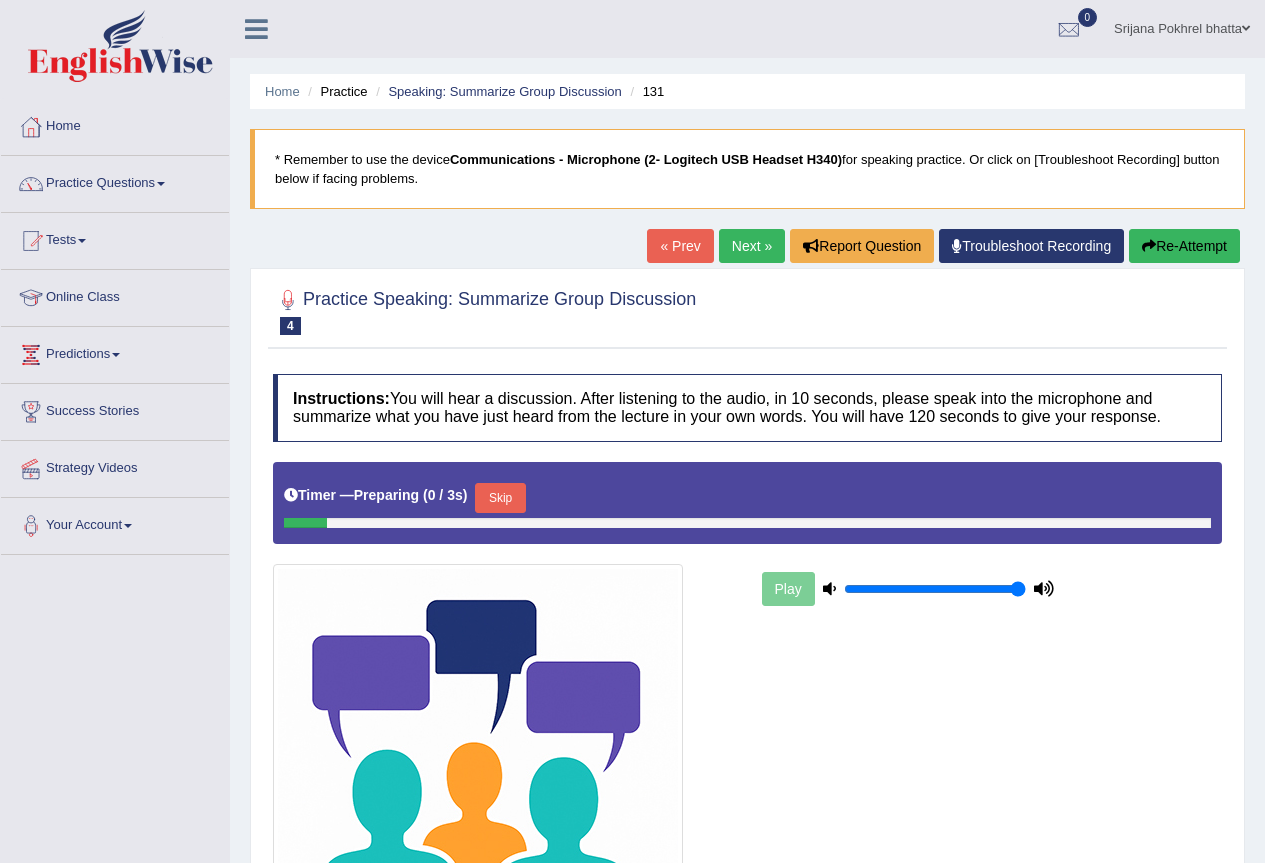 scroll, scrollTop: 14, scrollLeft: 0, axis: vertical 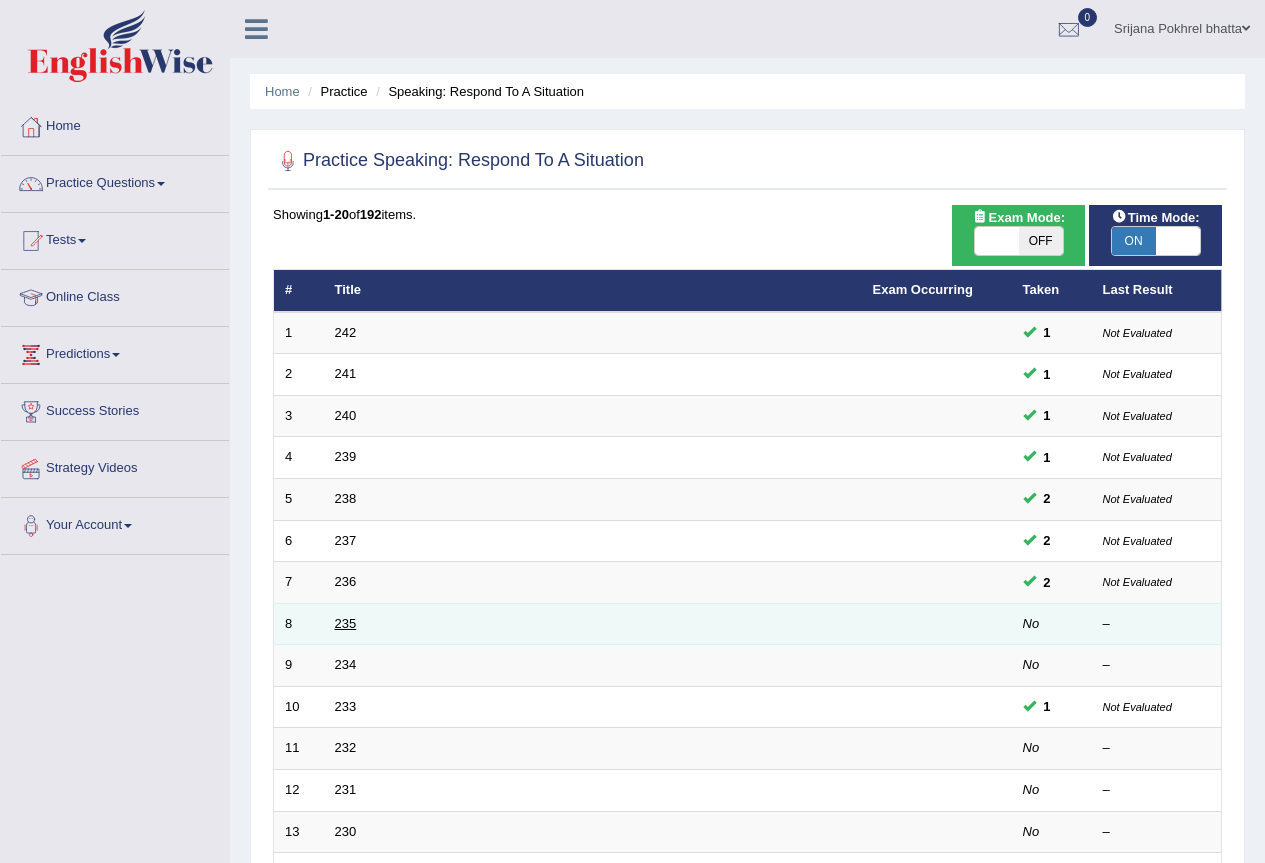 click on "235" at bounding box center [346, 623] 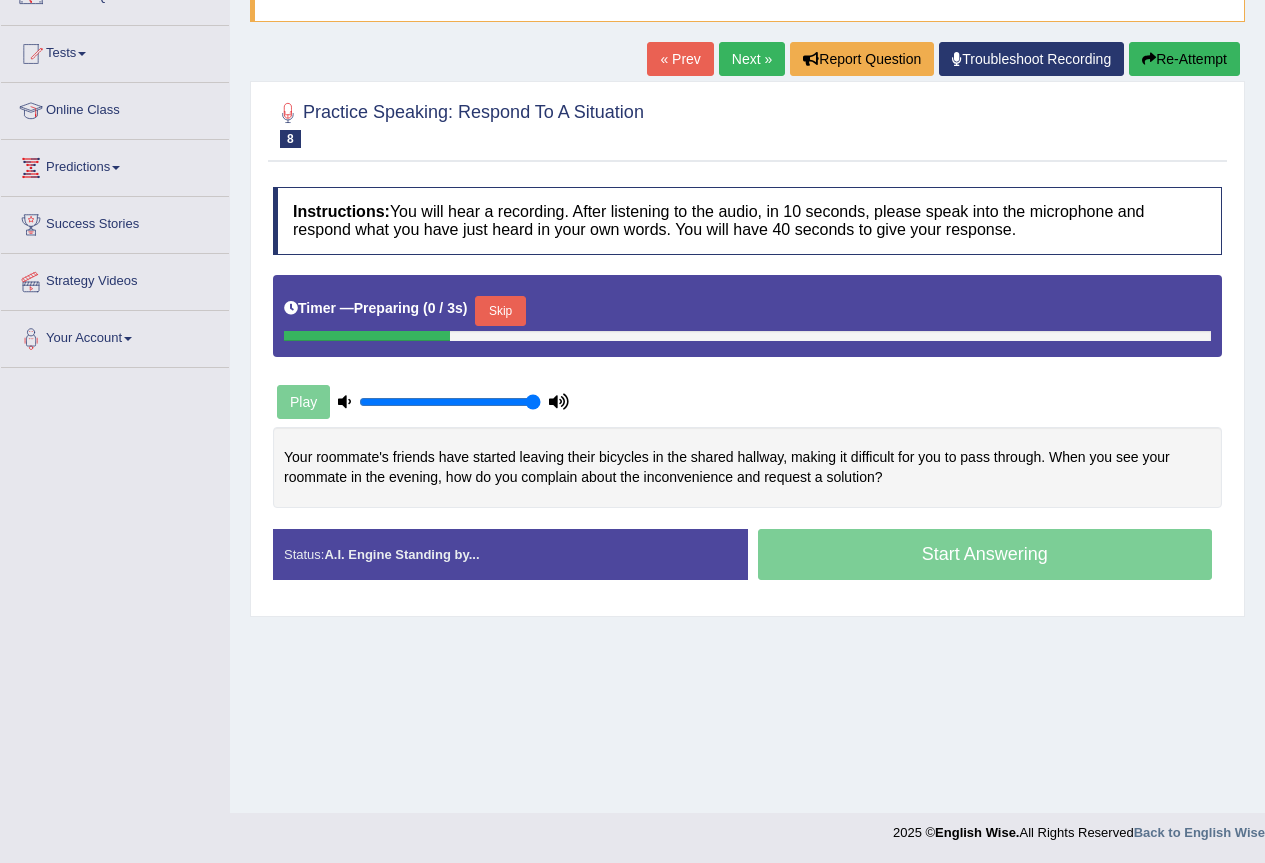 scroll, scrollTop: 0, scrollLeft: 0, axis: both 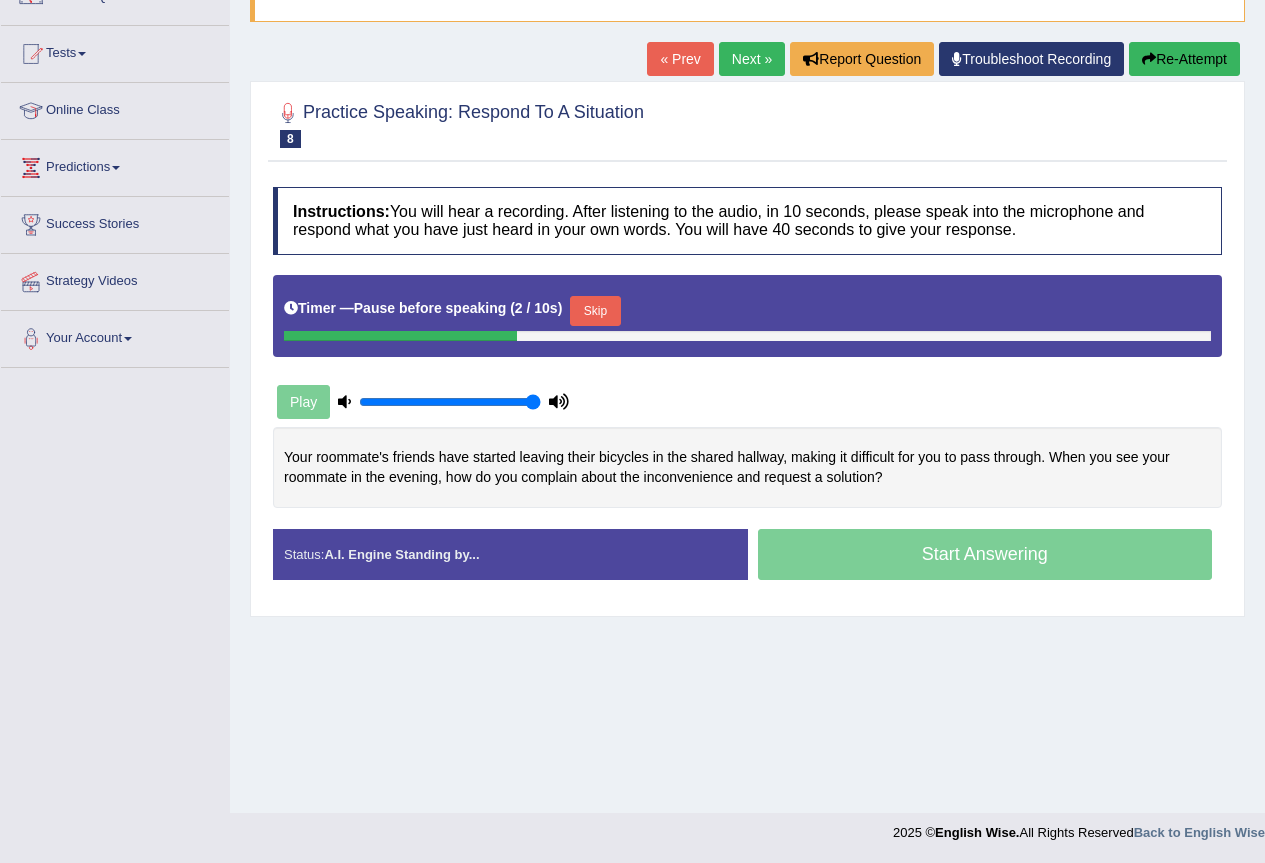click on "Skip" at bounding box center [595, 311] 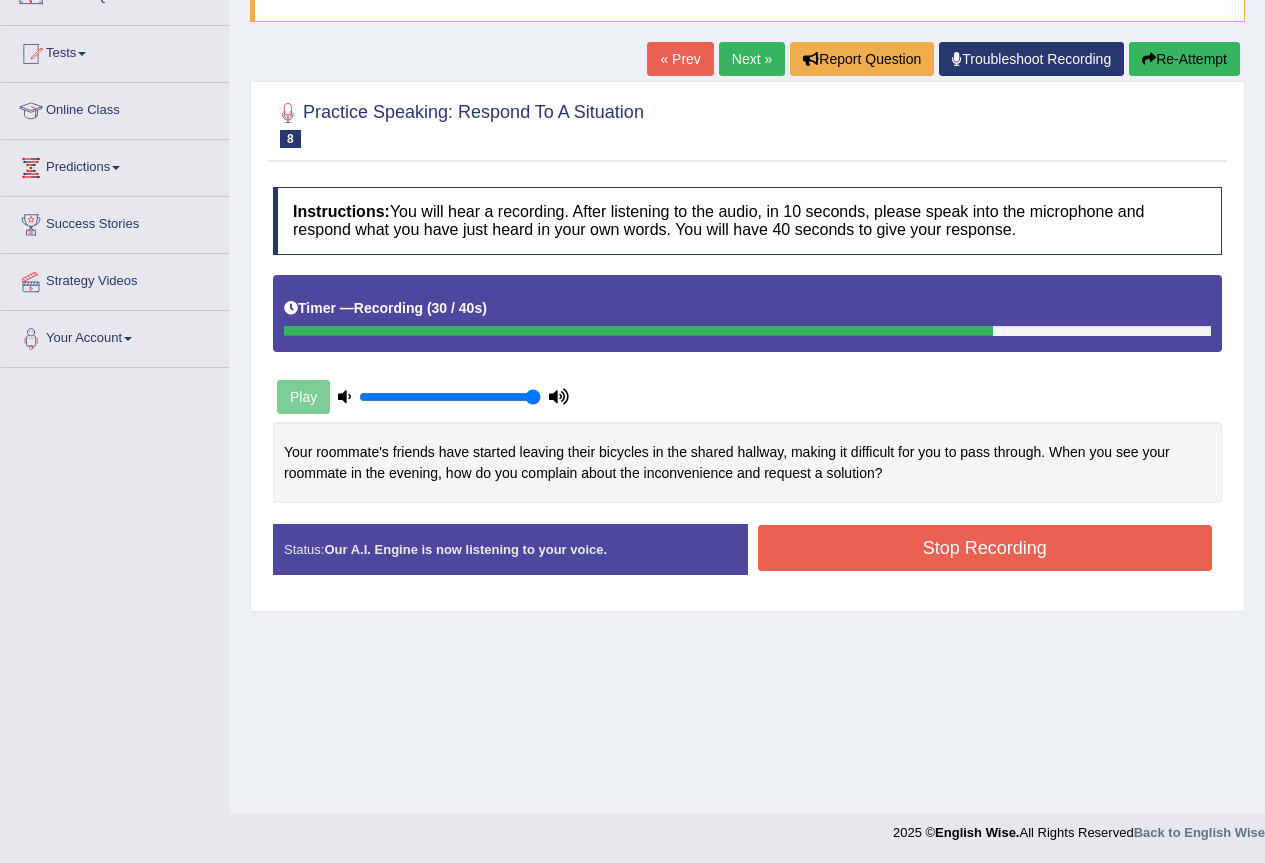 click on "Stop Recording" at bounding box center [985, 548] 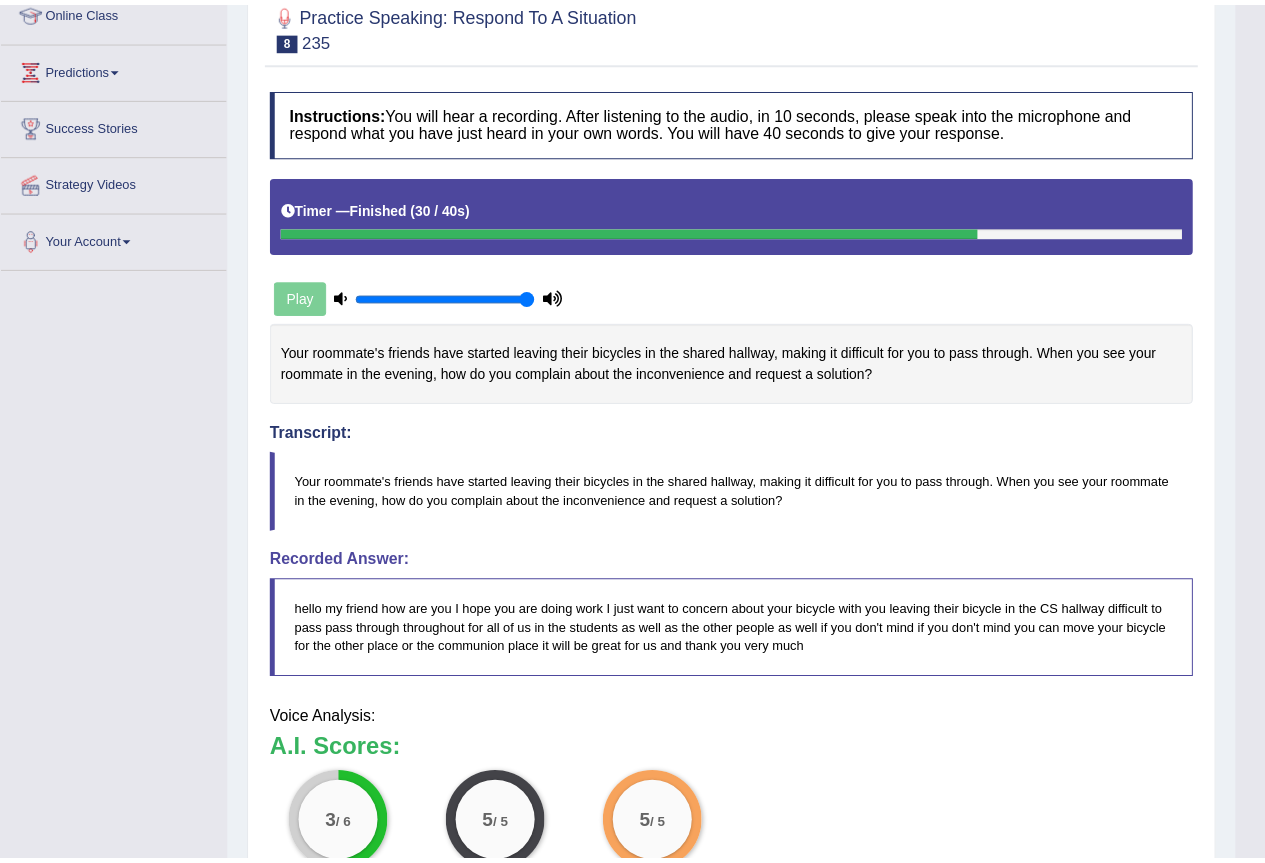scroll, scrollTop: 287, scrollLeft: 0, axis: vertical 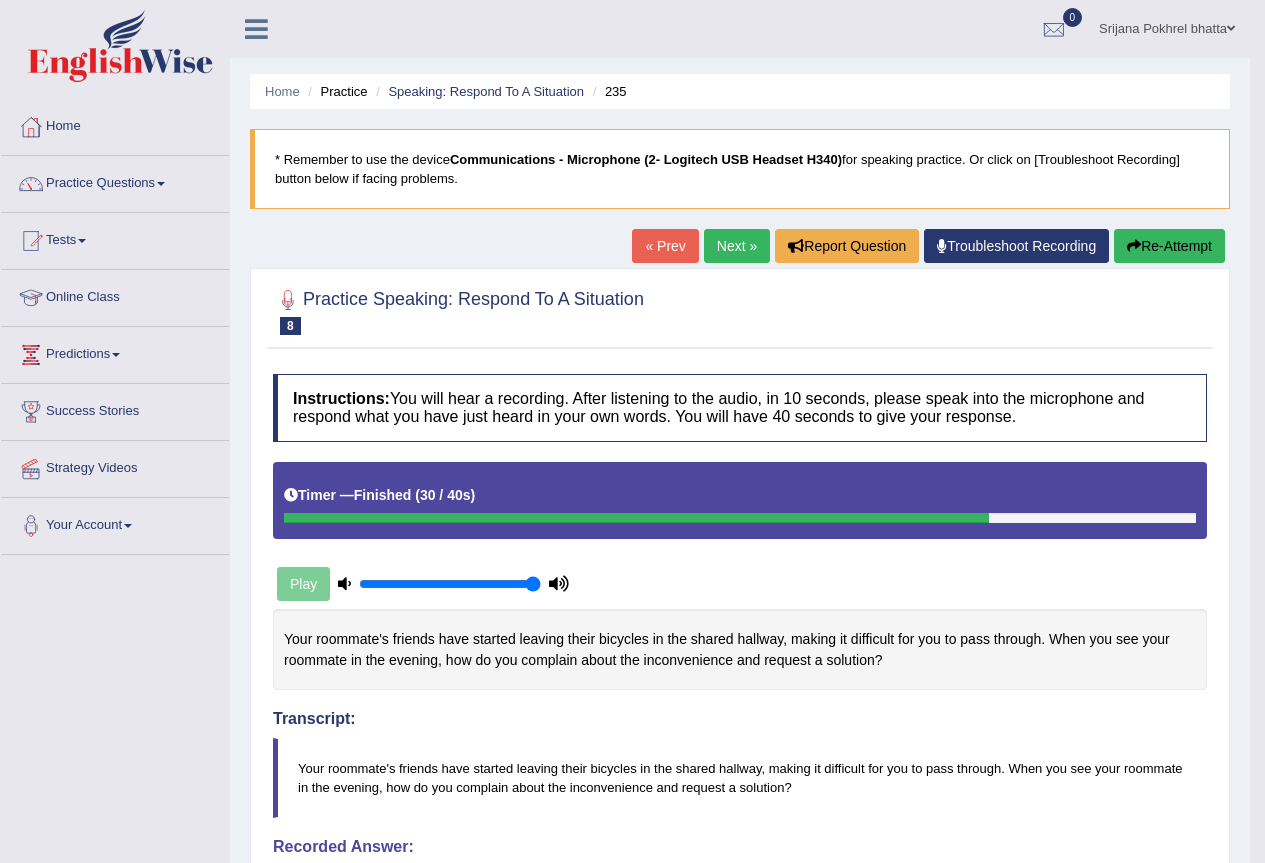 click on "Next »" at bounding box center (737, 246) 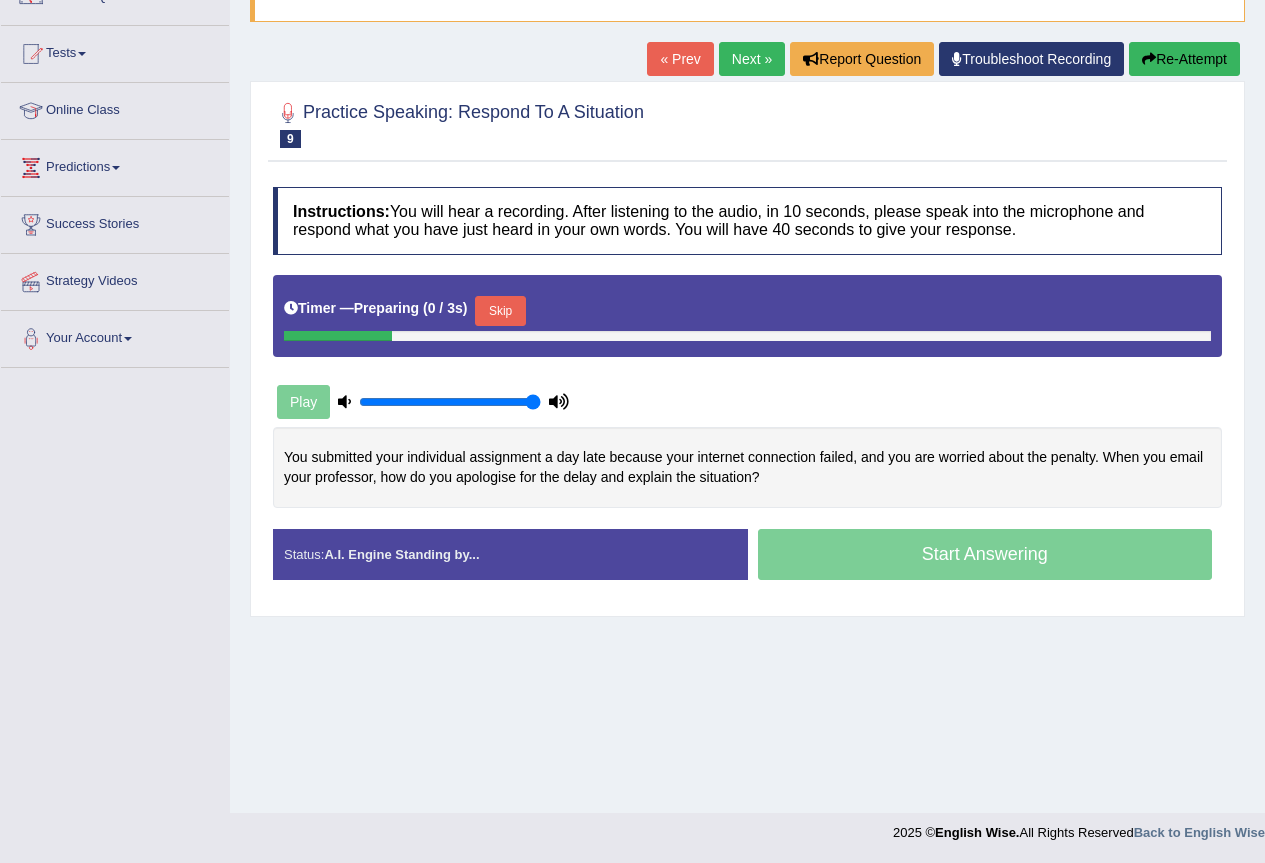 scroll, scrollTop: 0, scrollLeft: 0, axis: both 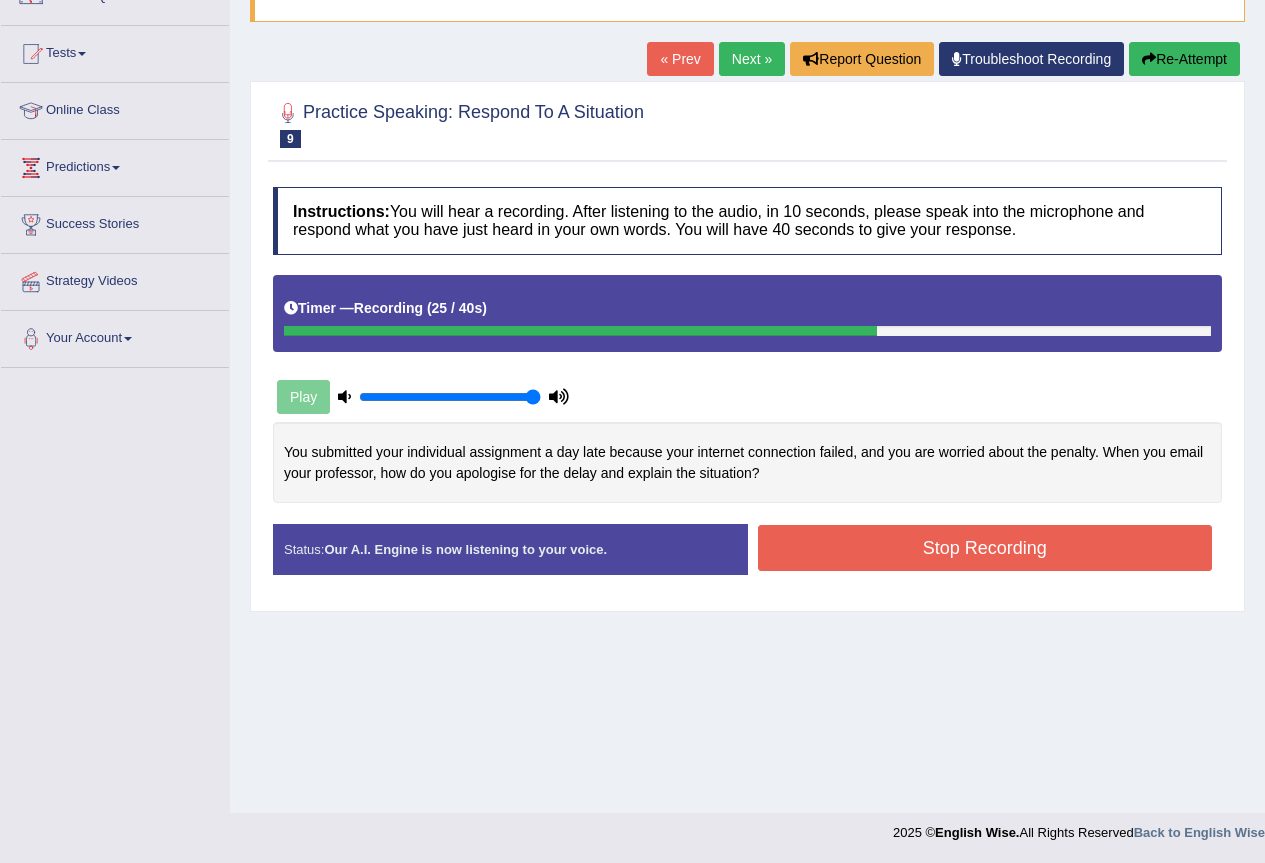 click on "Stop Recording" at bounding box center (985, 548) 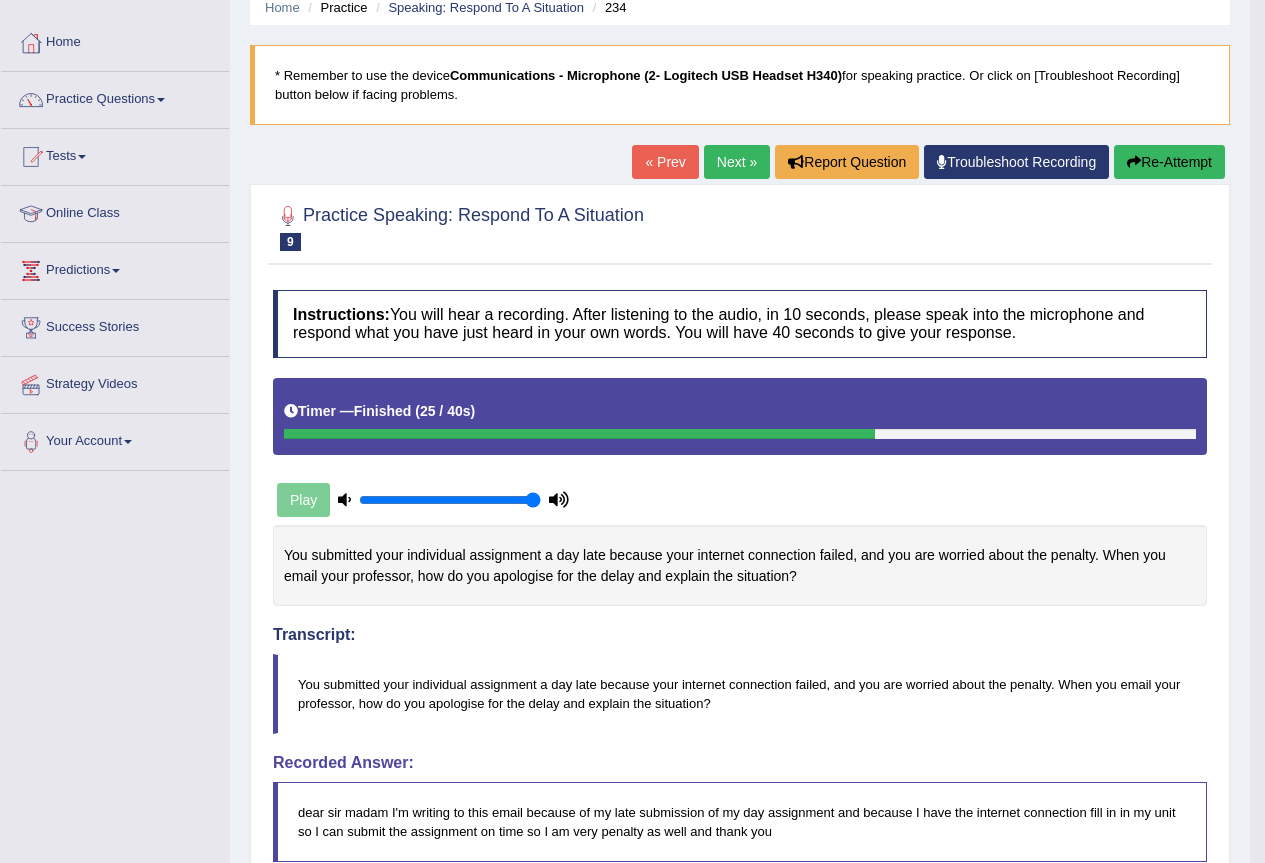 scroll, scrollTop: 0, scrollLeft: 0, axis: both 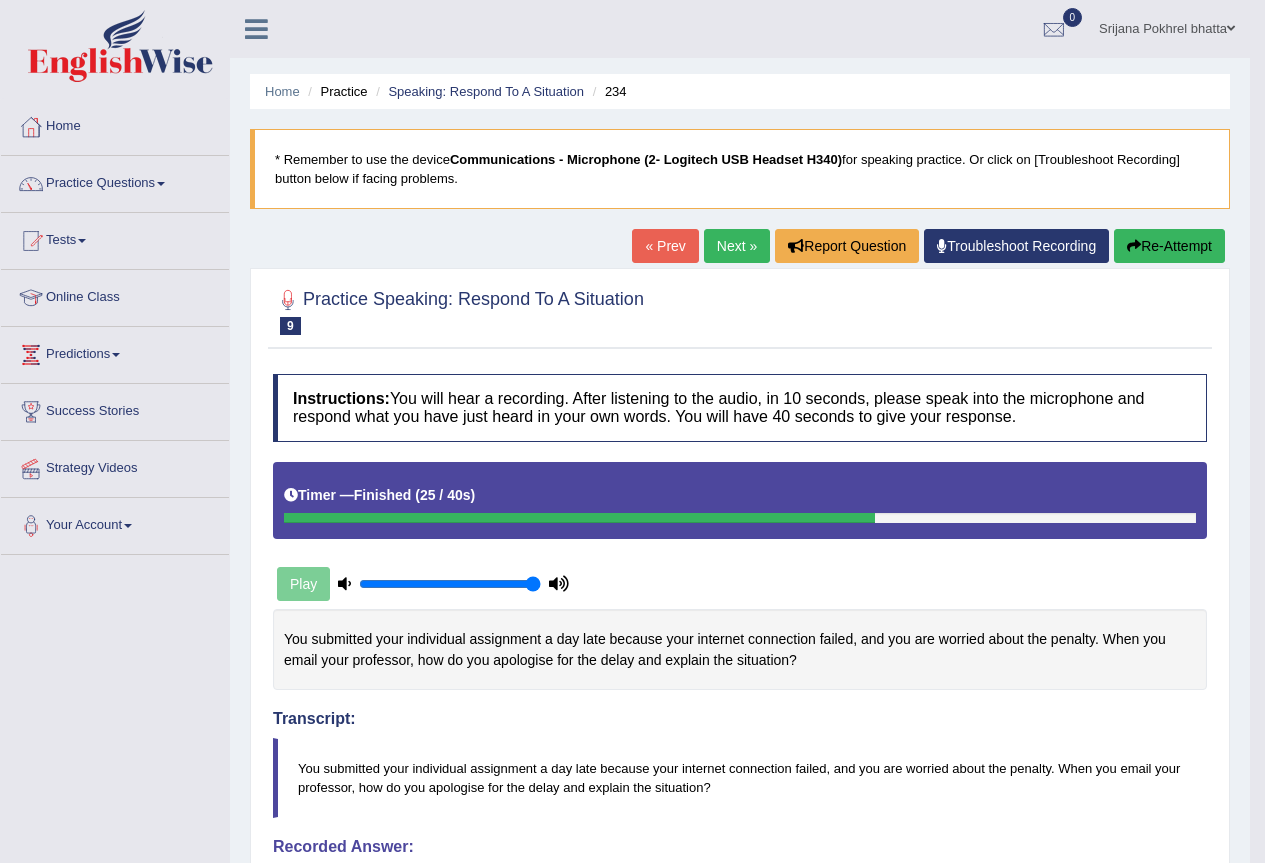 click on "Next »" at bounding box center (737, 246) 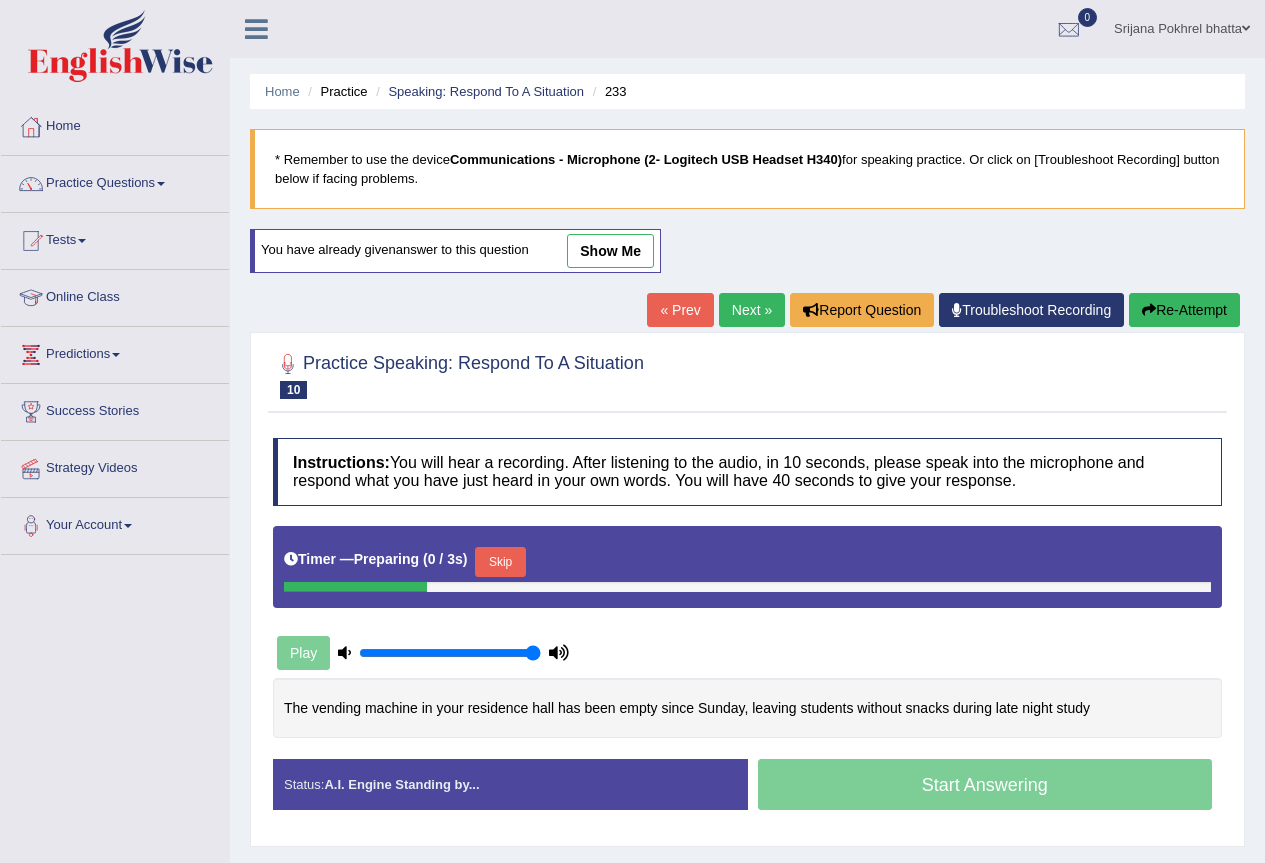 scroll, scrollTop: 187, scrollLeft: 0, axis: vertical 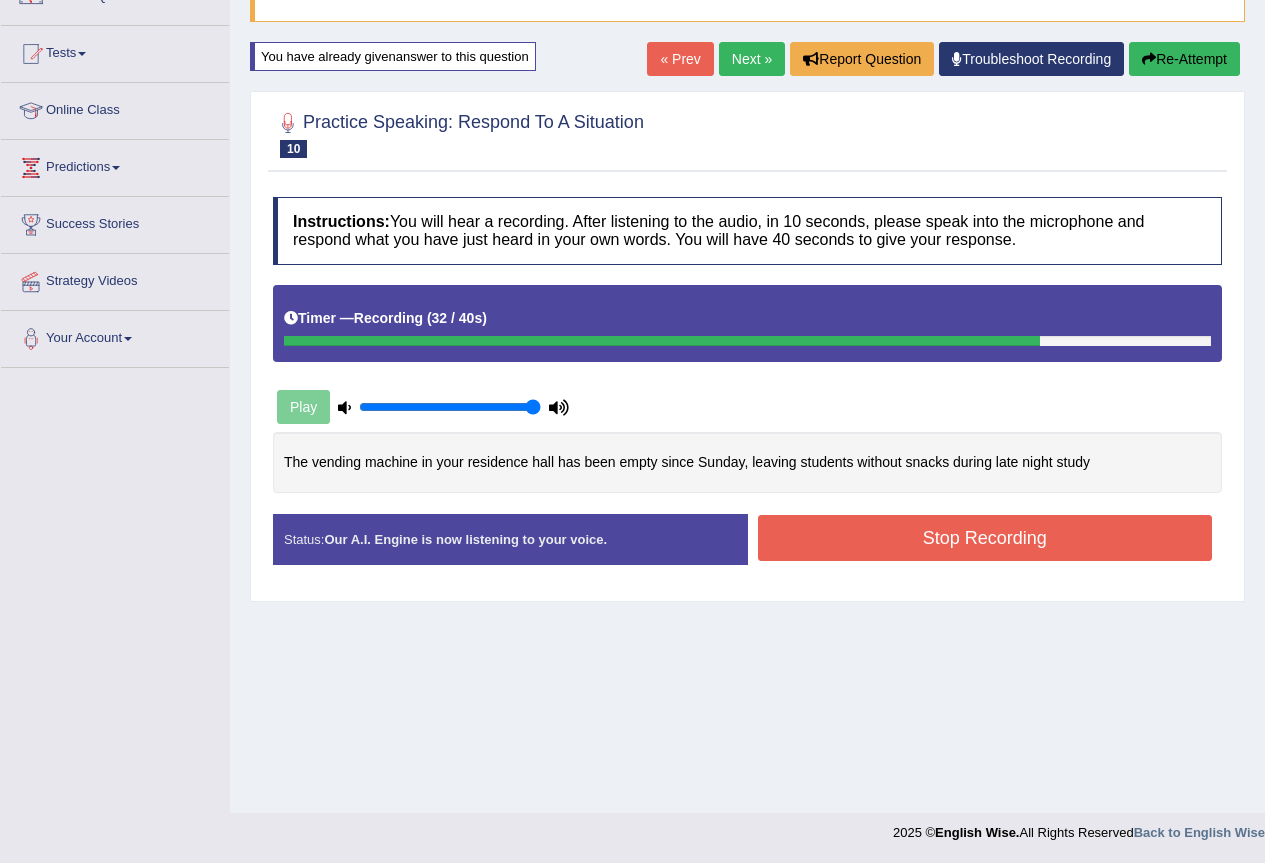click on "Stop Recording" at bounding box center (985, 538) 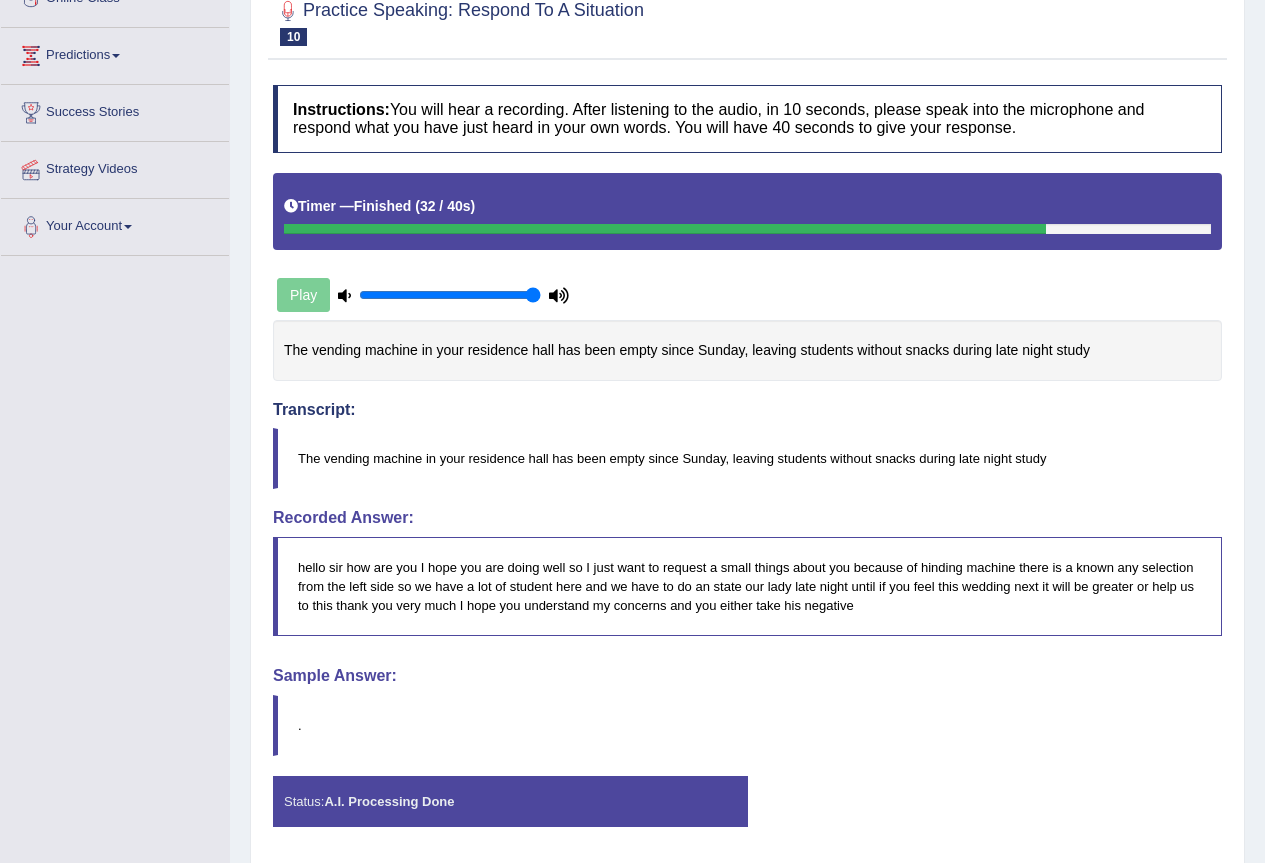 scroll, scrollTop: 365, scrollLeft: 0, axis: vertical 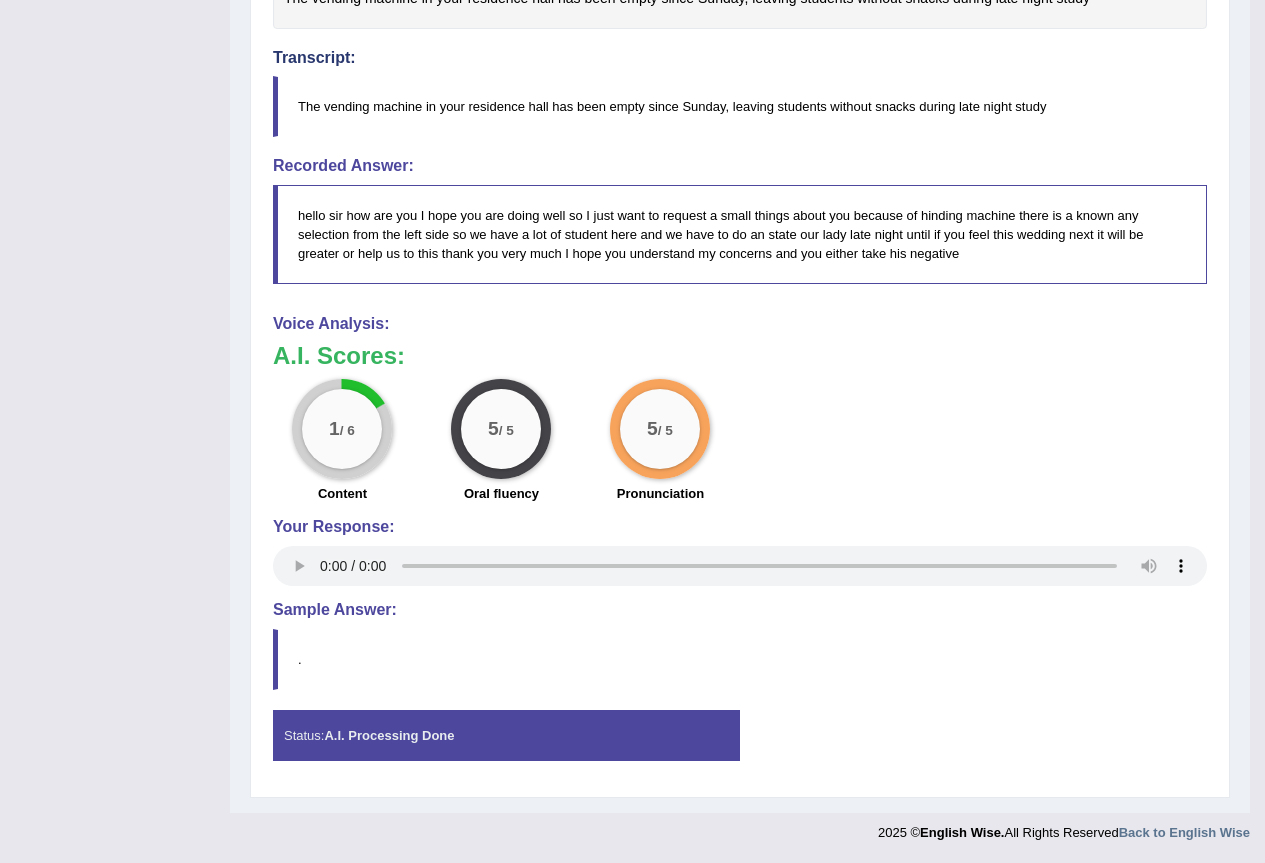 click on "Sample Answer:" at bounding box center [740, 610] 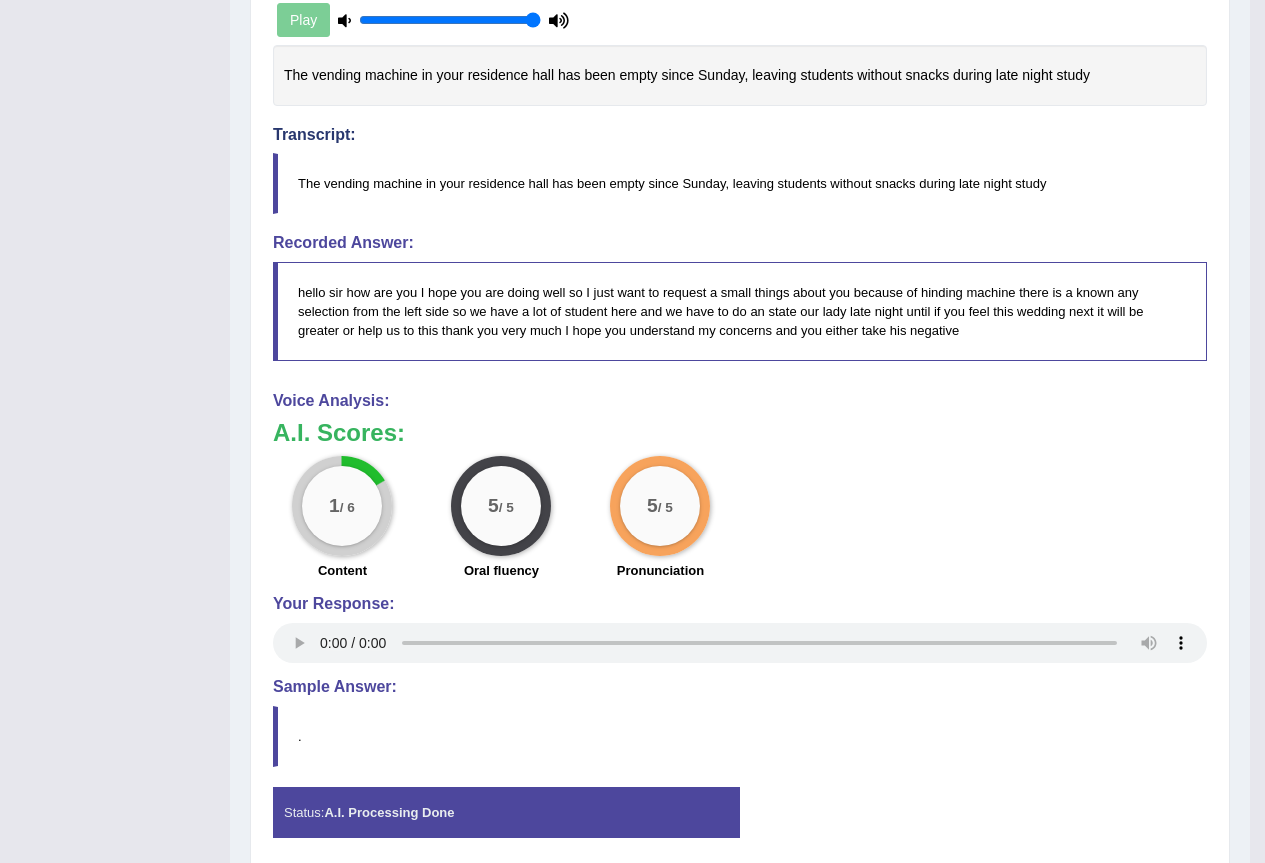 scroll, scrollTop: 0, scrollLeft: 0, axis: both 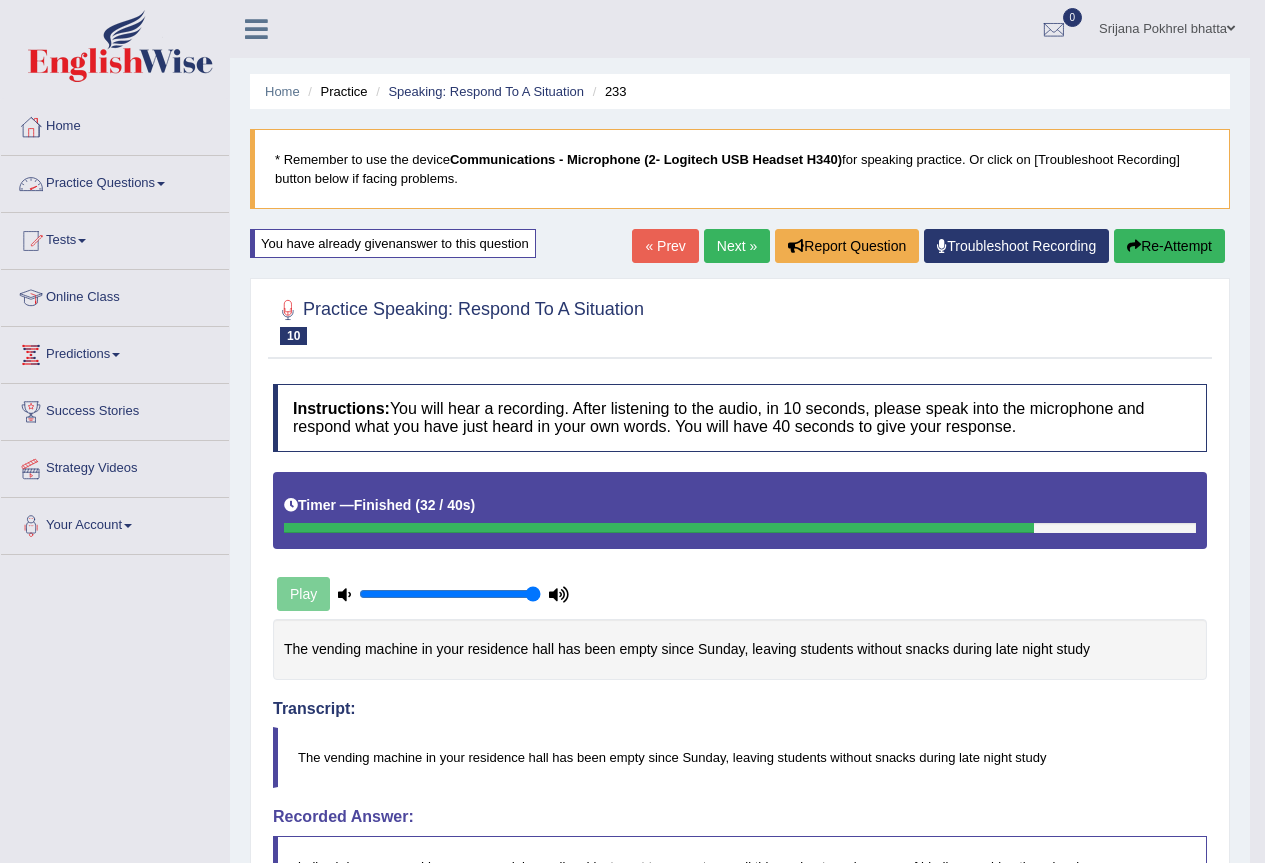 click on "Practice Questions" at bounding box center [115, 181] 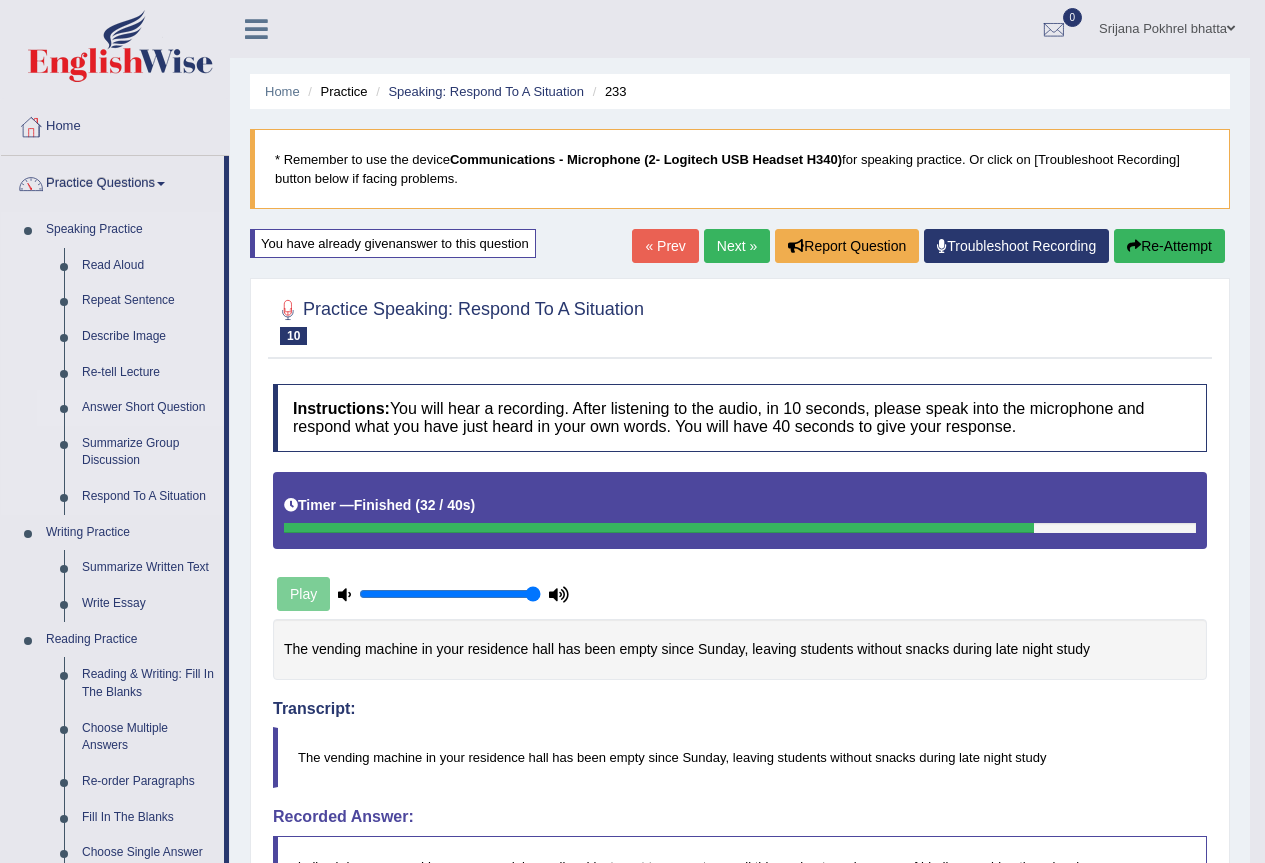 click on "Answer Short Question" at bounding box center (148, 408) 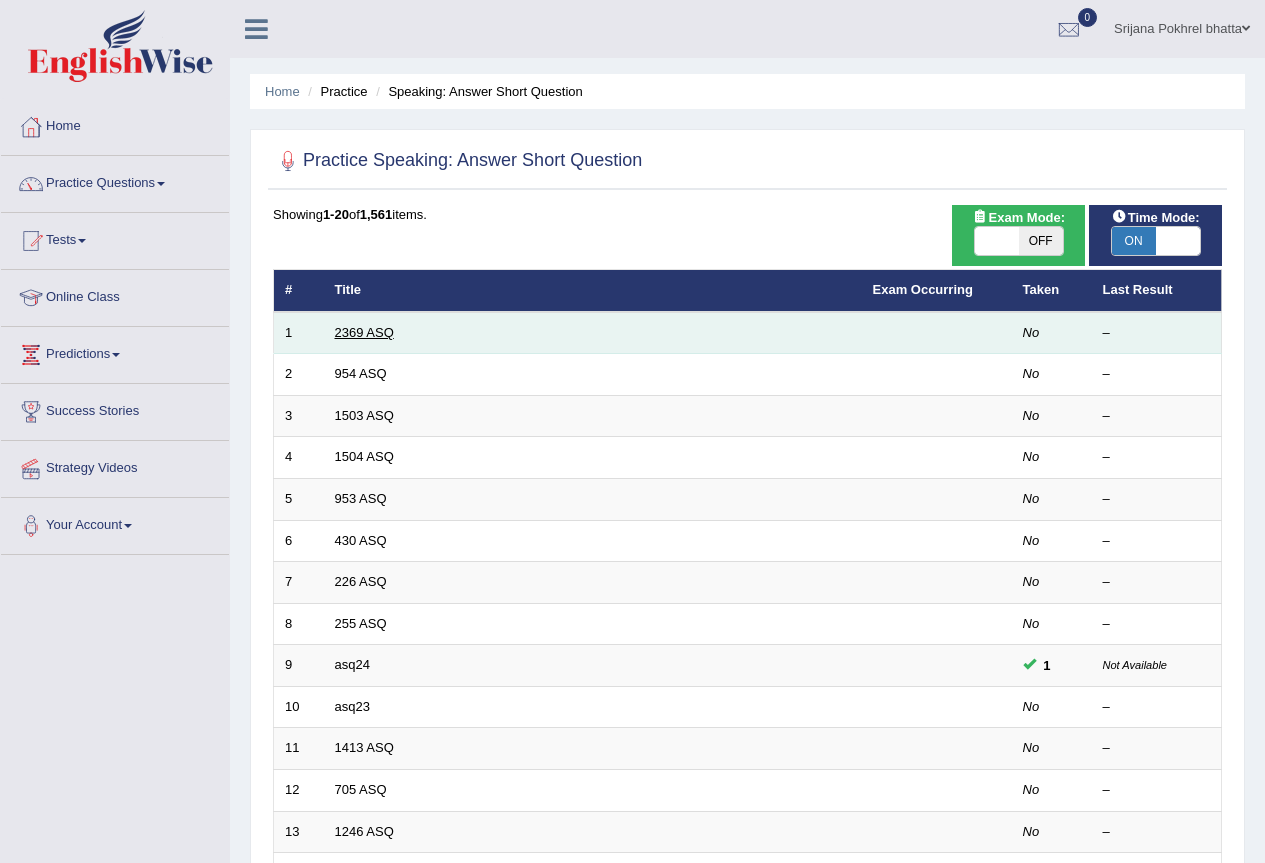 scroll, scrollTop: 0, scrollLeft: 0, axis: both 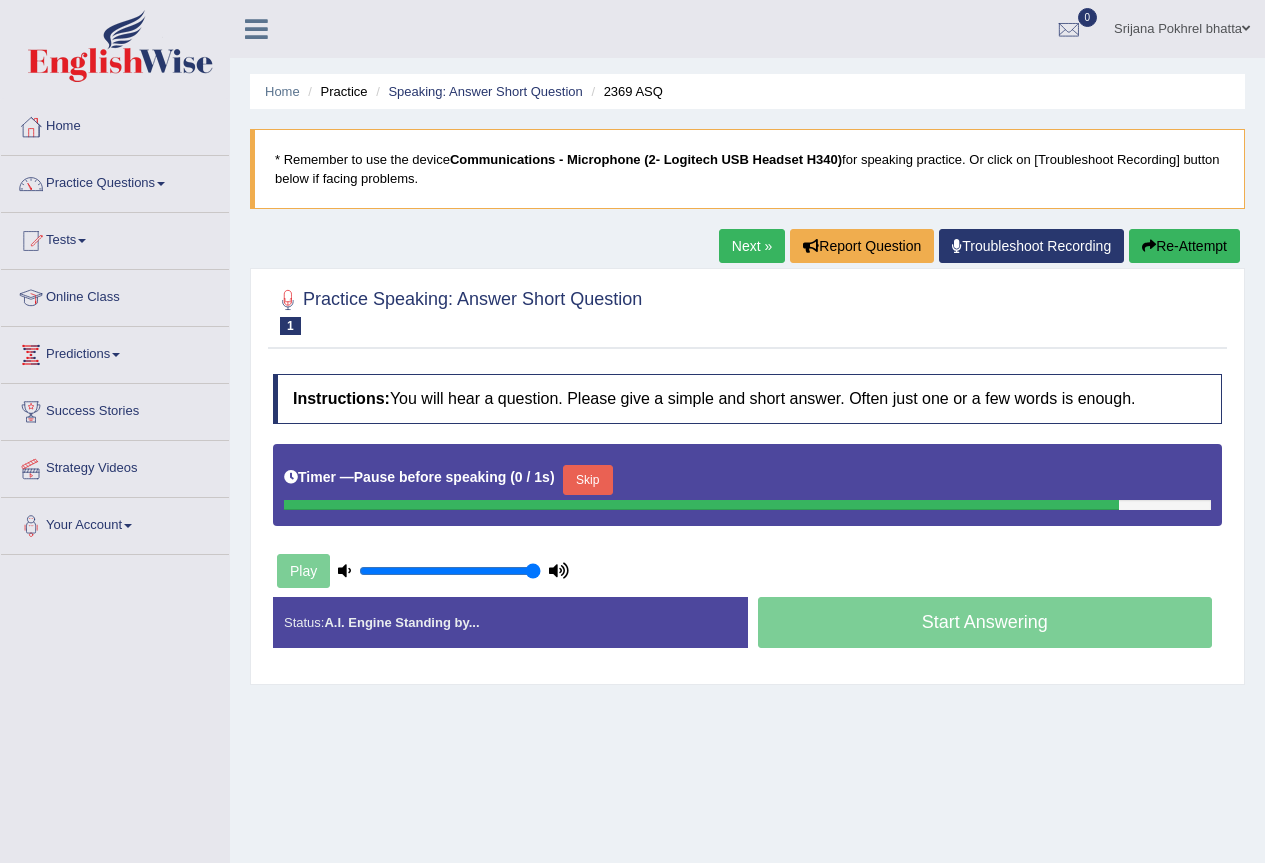 click on "Timer —  Pause before speaking   ( 0 / 1s ) Skip" at bounding box center [747, 480] 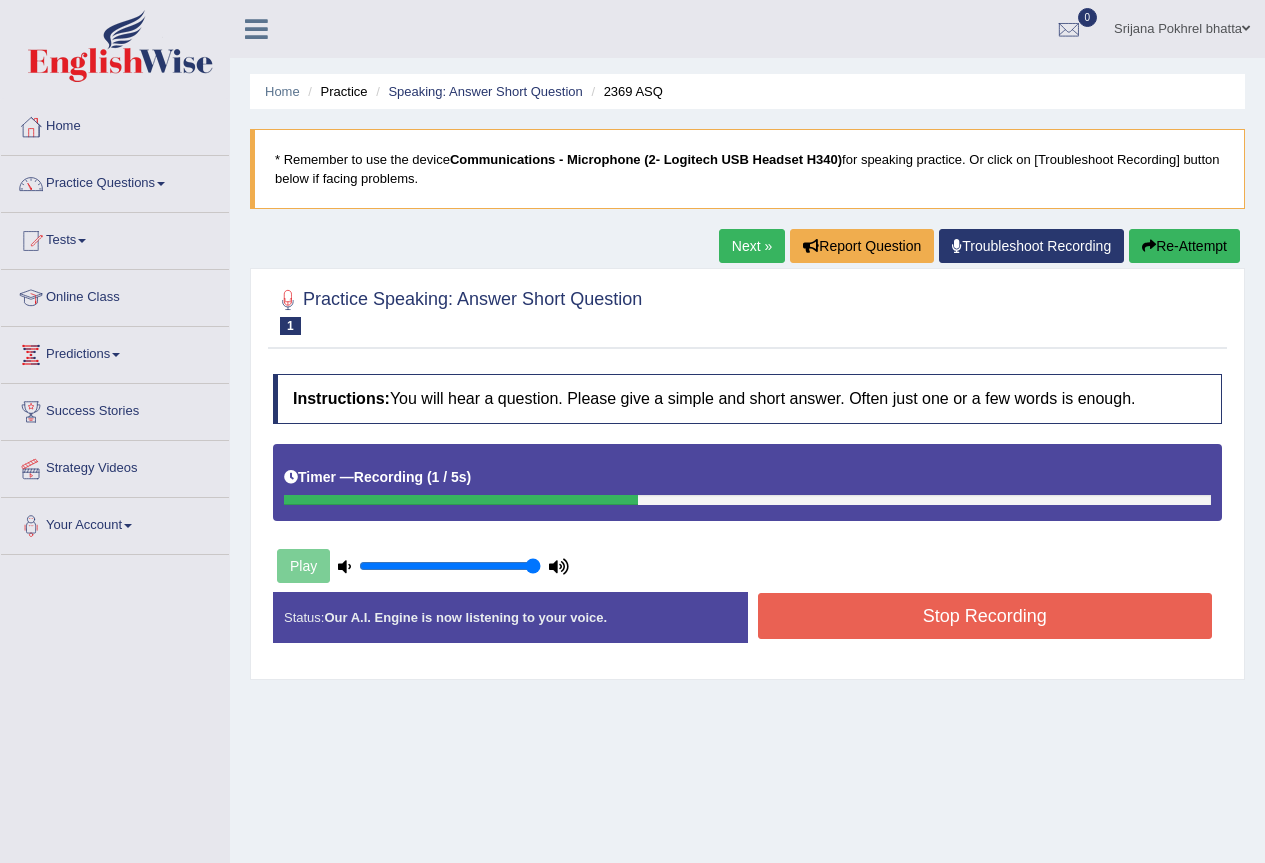 click on "Stop Recording" at bounding box center [985, 616] 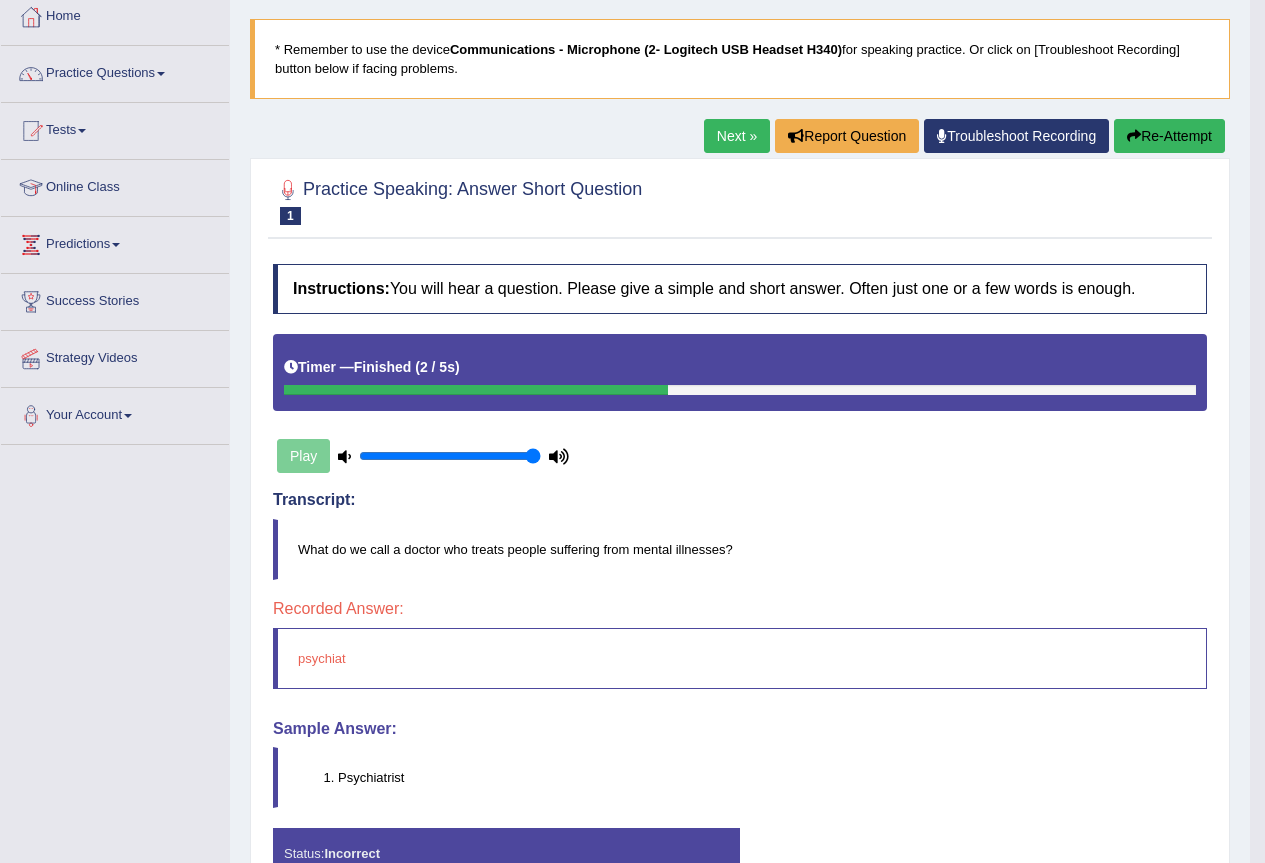 scroll, scrollTop: 0, scrollLeft: 0, axis: both 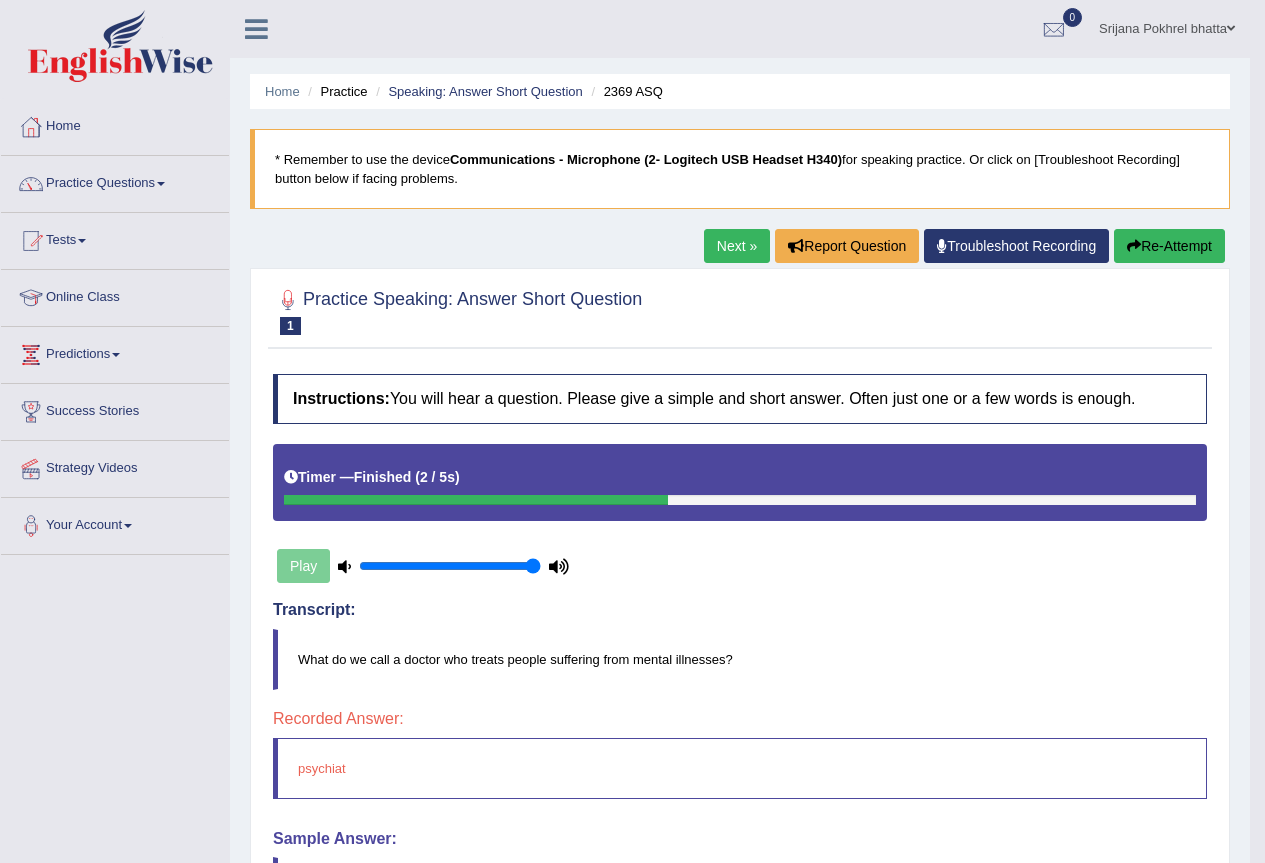 drag, startPoint x: 723, startPoint y: 246, endPoint x: 703, endPoint y: 268, distance: 29.732138 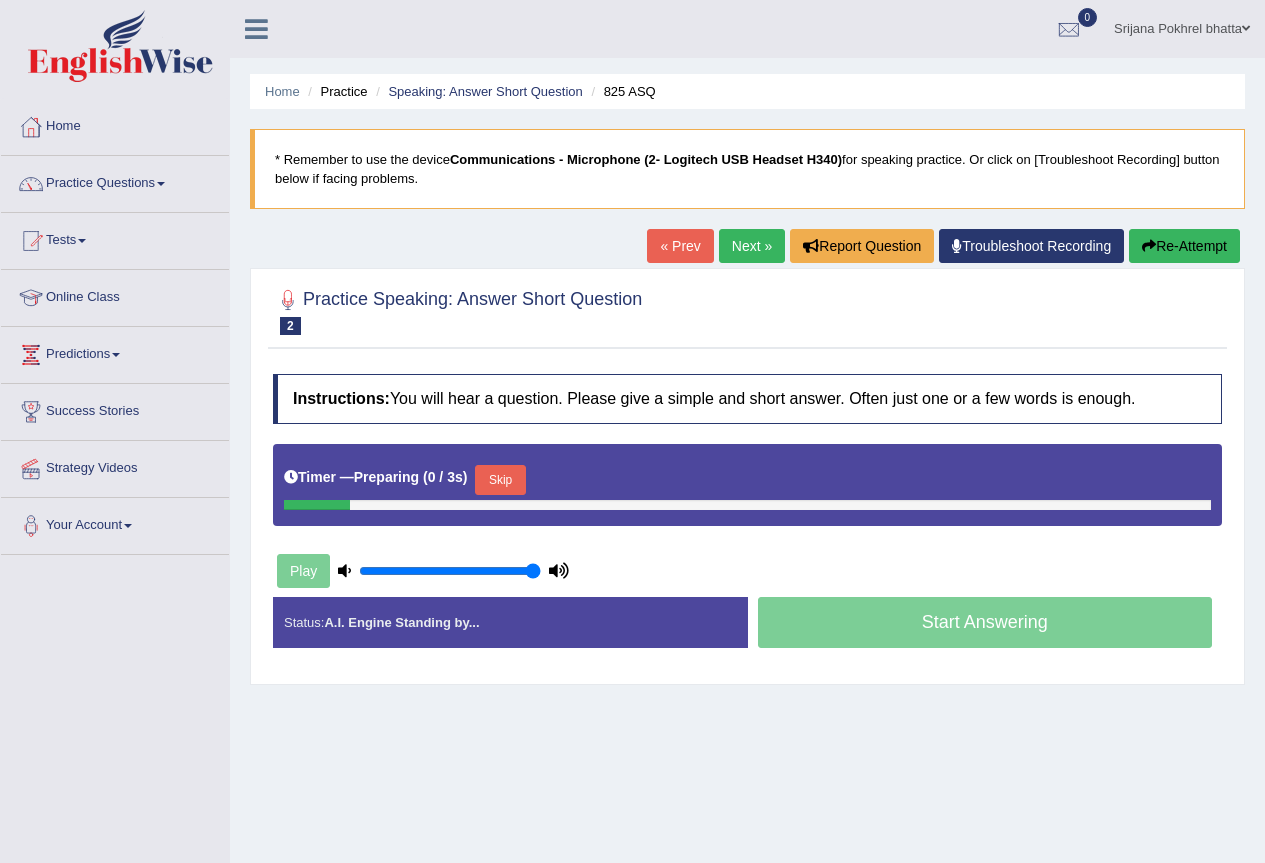 scroll, scrollTop: 0, scrollLeft: 0, axis: both 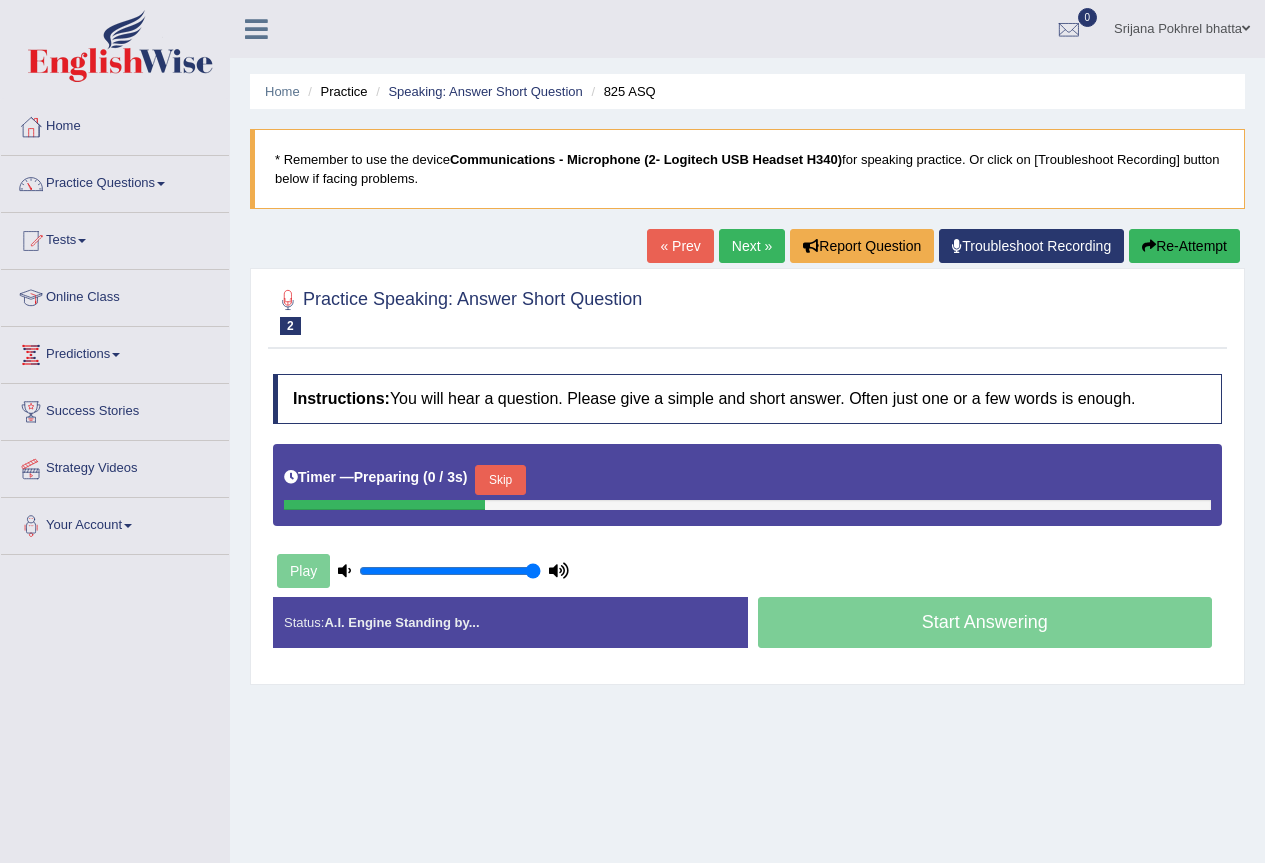 click on "Skip" at bounding box center [500, 480] 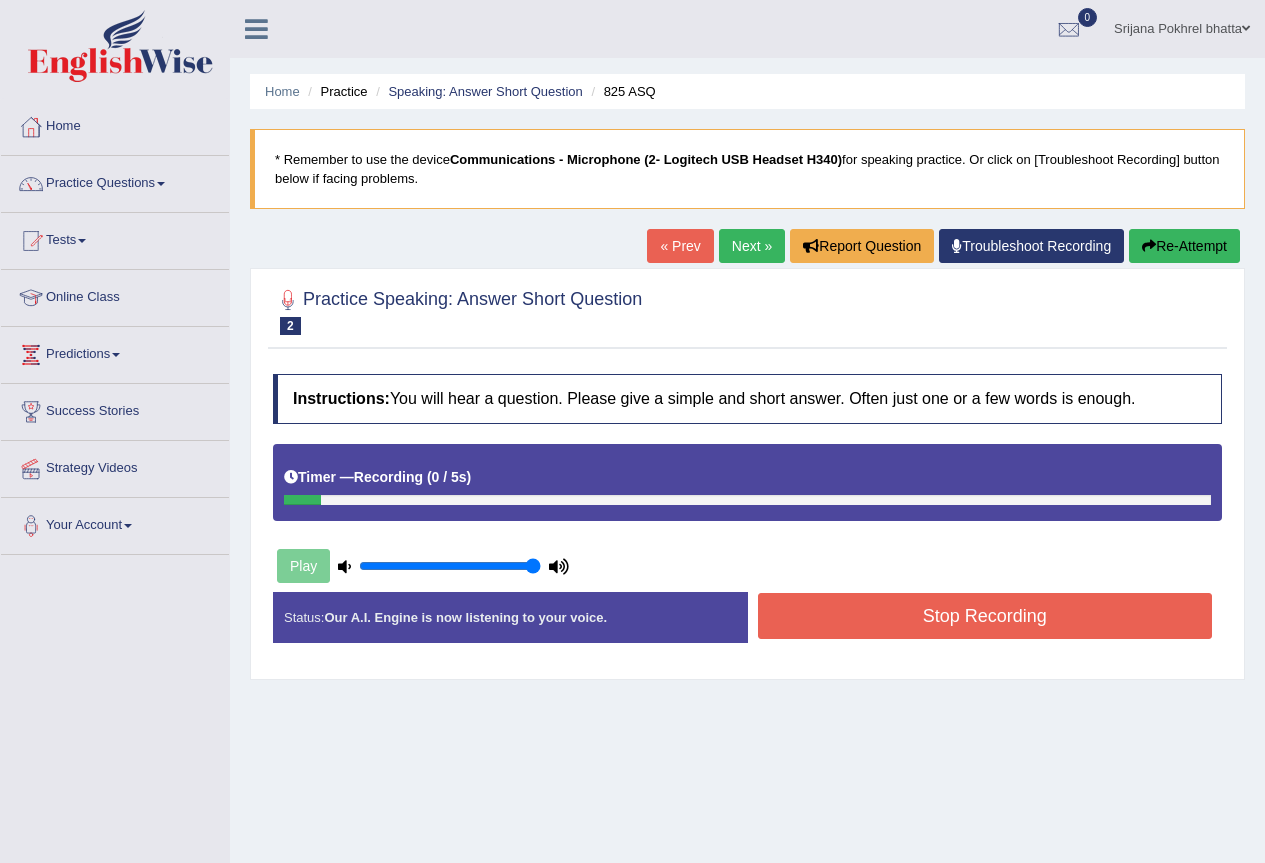 click on "Timer —  Recording   ( 0 / 5s )" at bounding box center (747, 477) 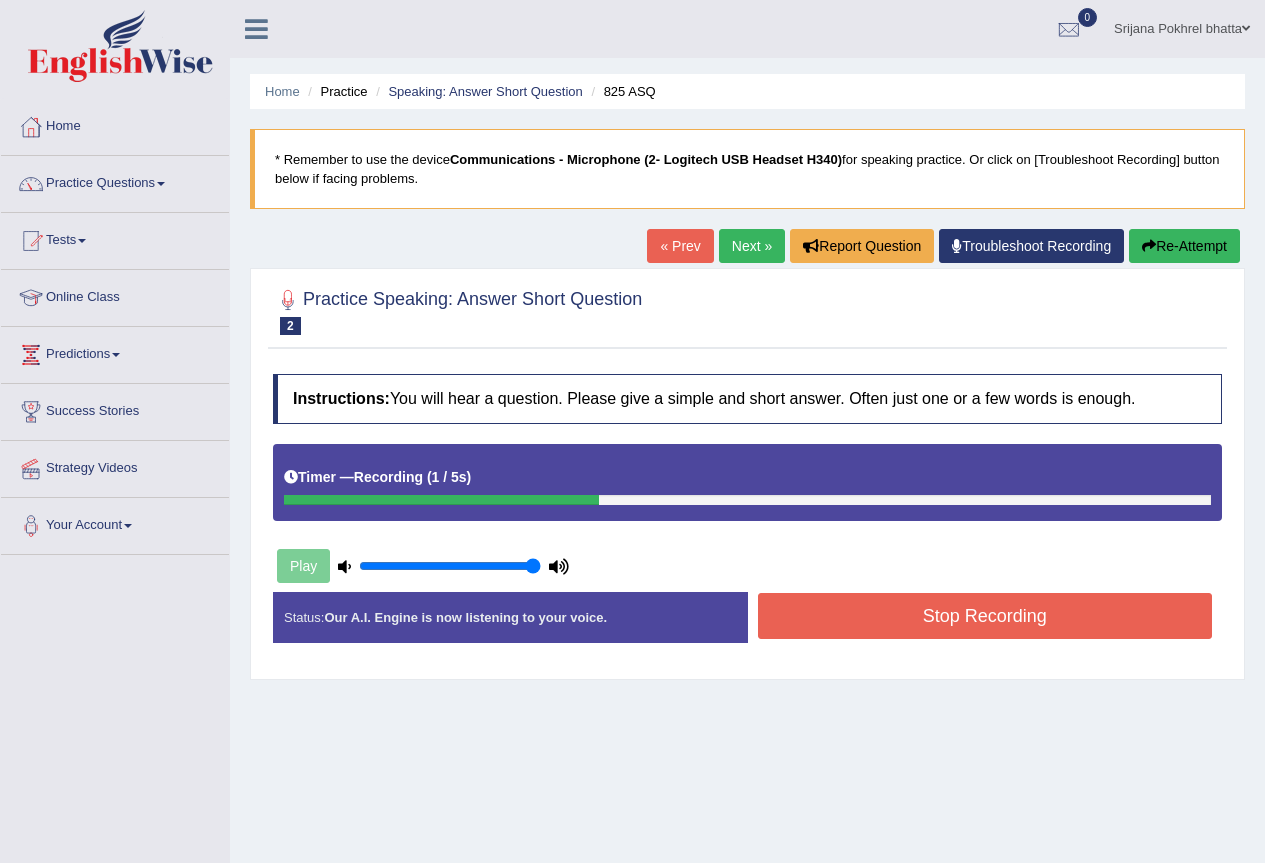 click on "Stop Recording" at bounding box center (985, 616) 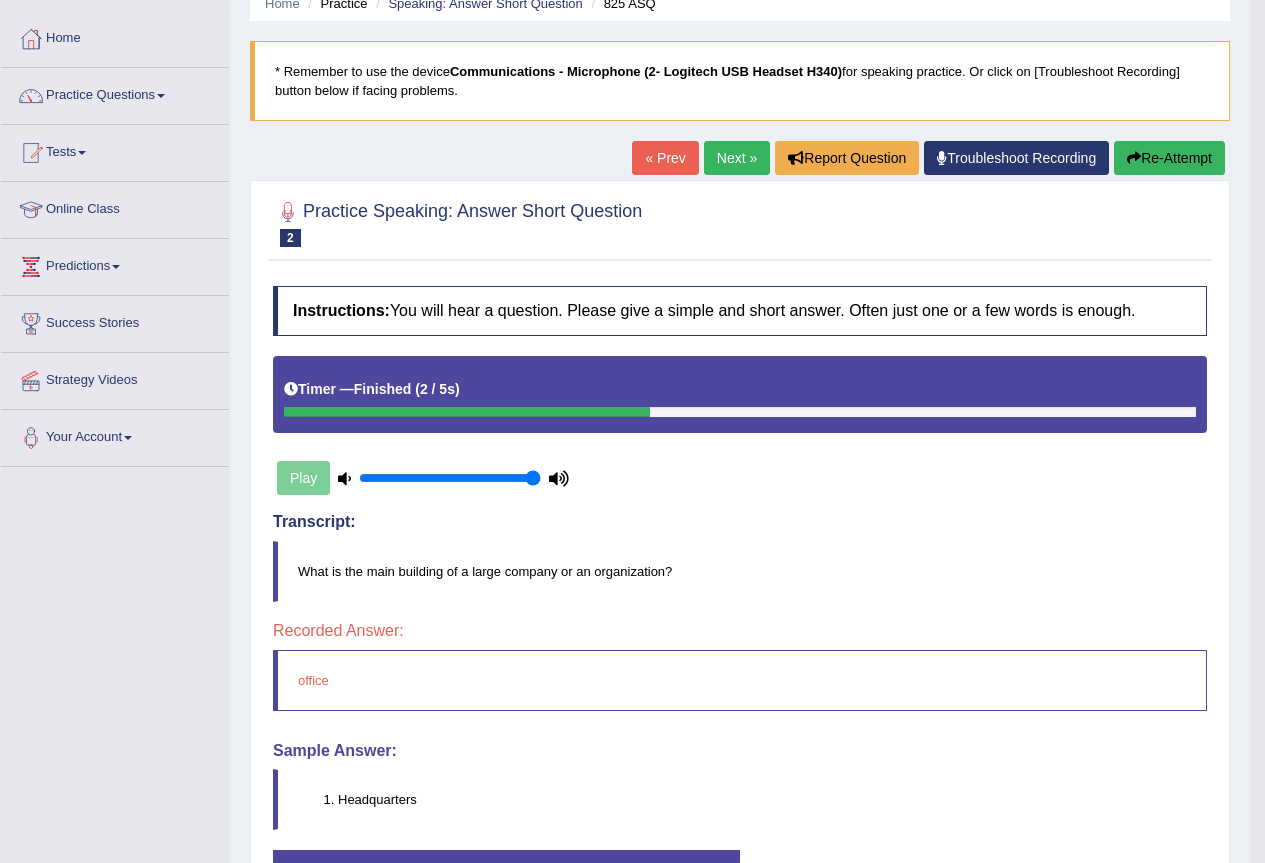 scroll, scrollTop: 0, scrollLeft: 0, axis: both 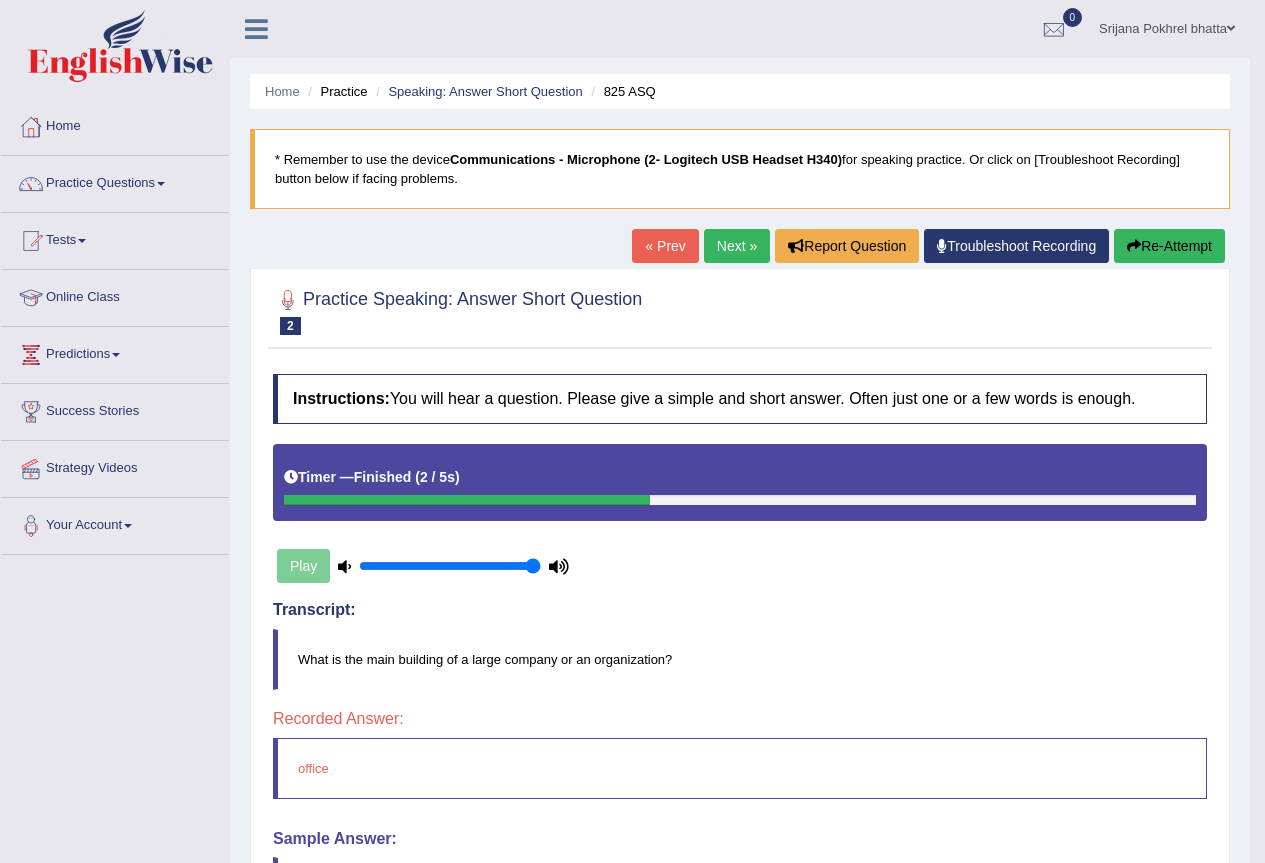 click on "Next »" at bounding box center [737, 246] 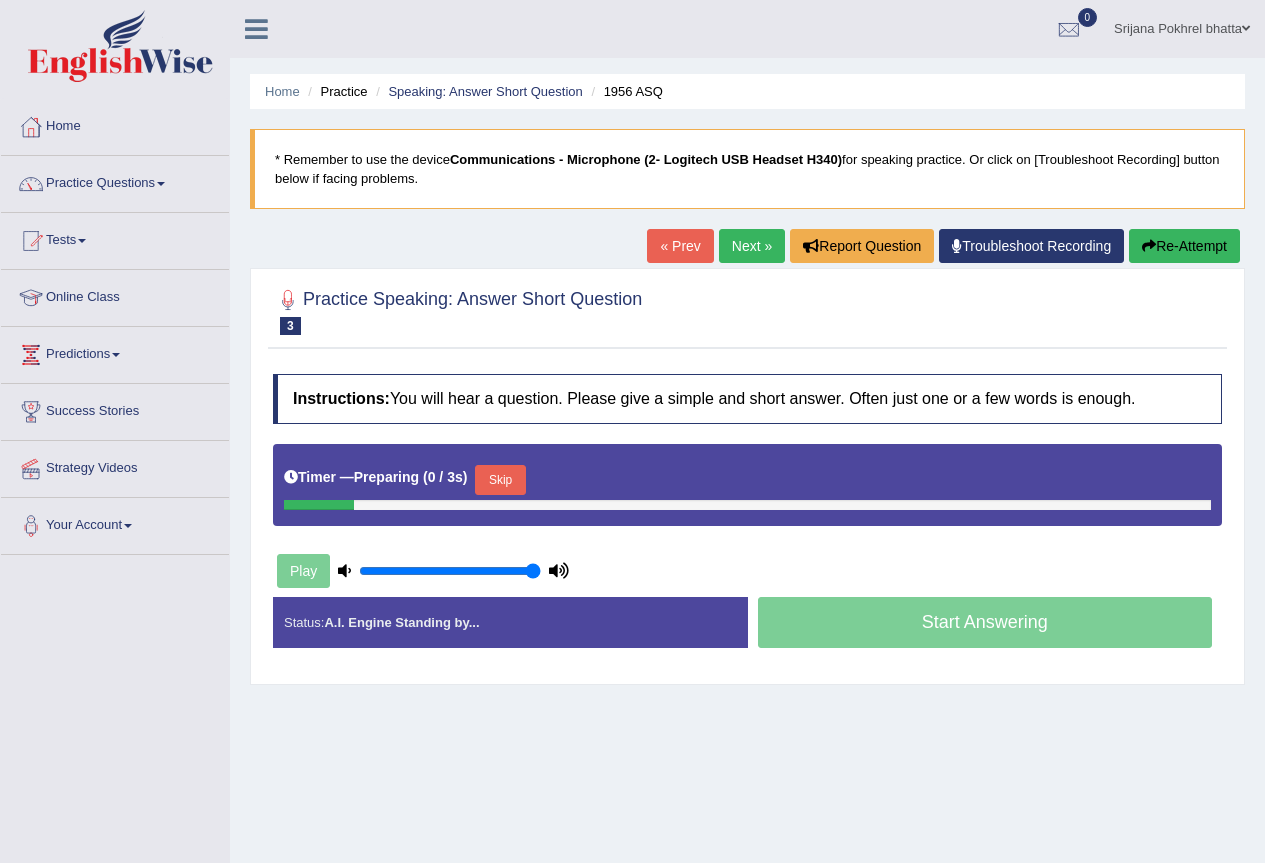 scroll, scrollTop: 0, scrollLeft: 0, axis: both 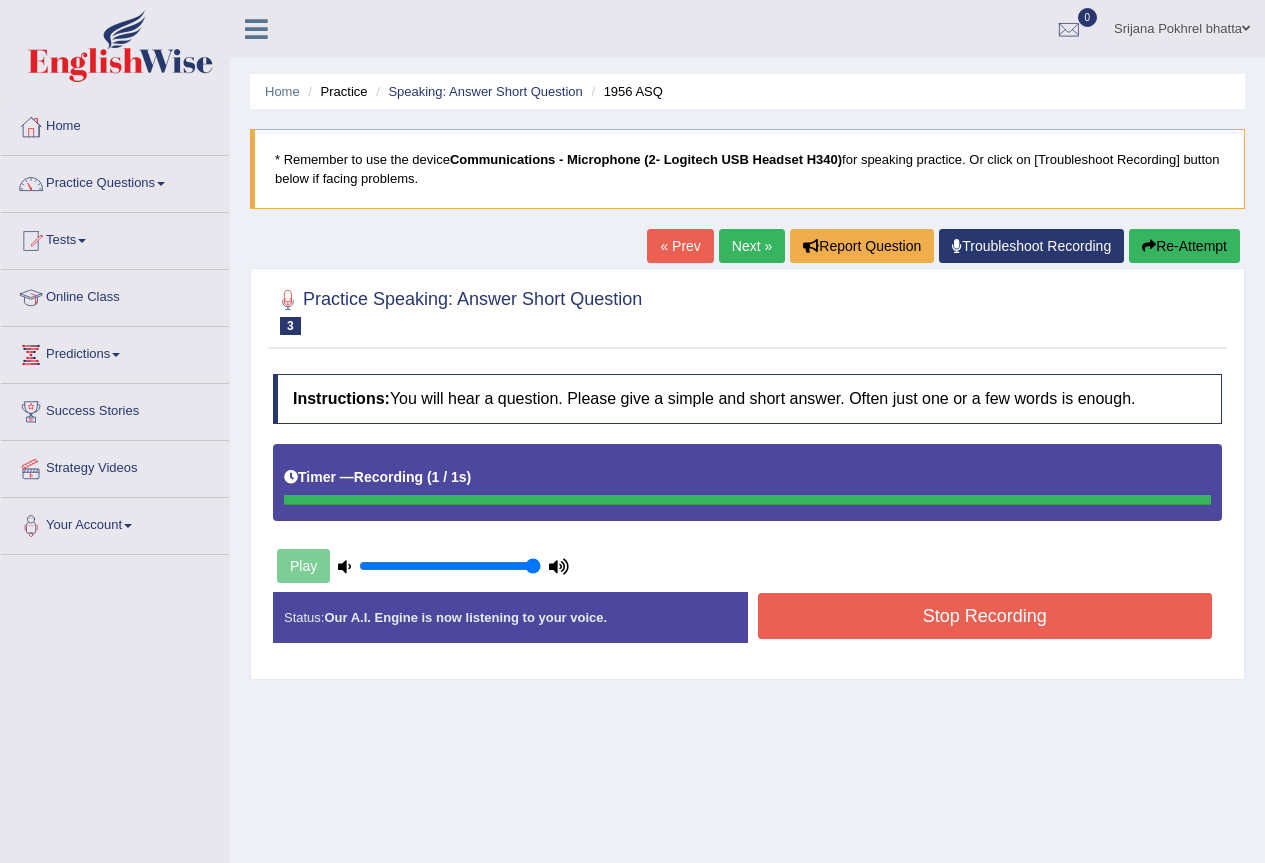 click on "Timer —  Recording   ( 1 / 1s )" at bounding box center [747, 477] 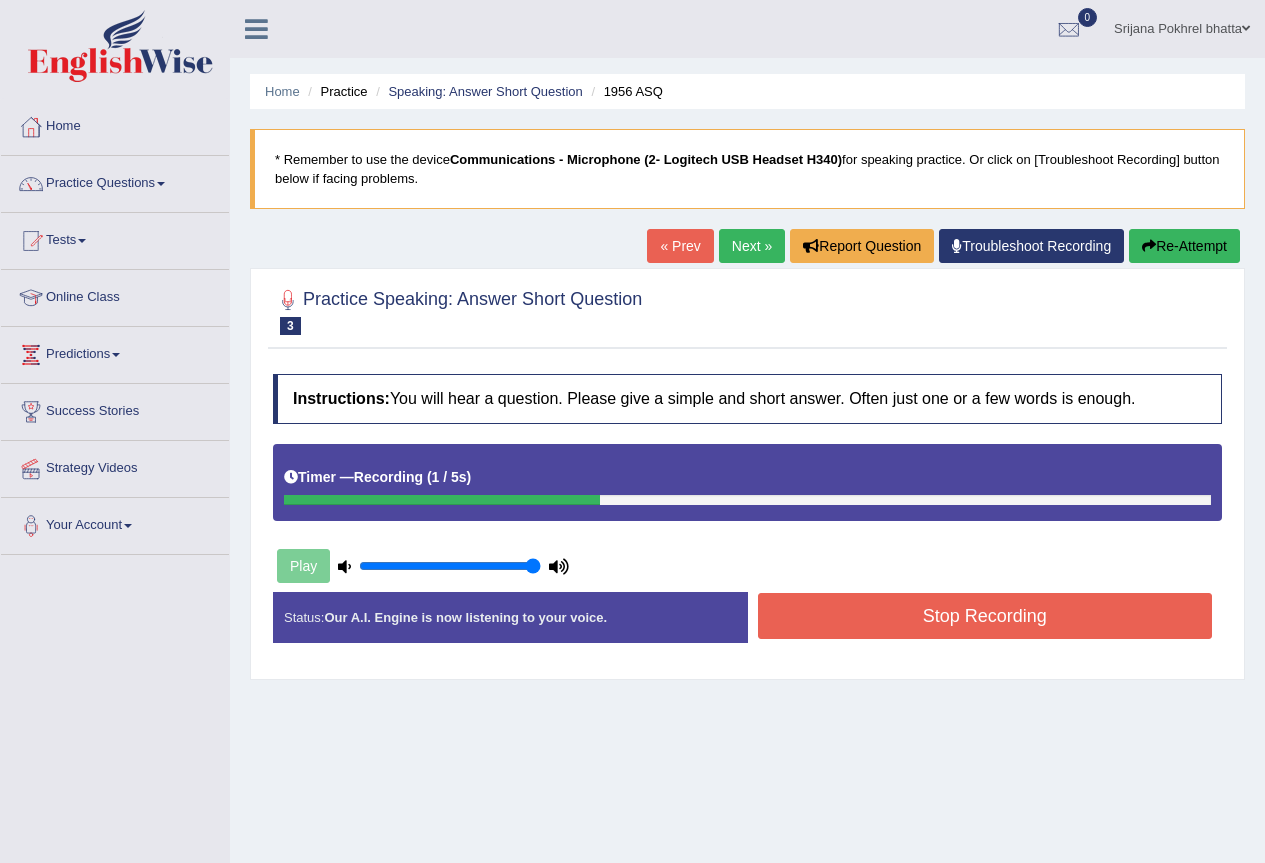 click on "Stop Recording" at bounding box center [985, 616] 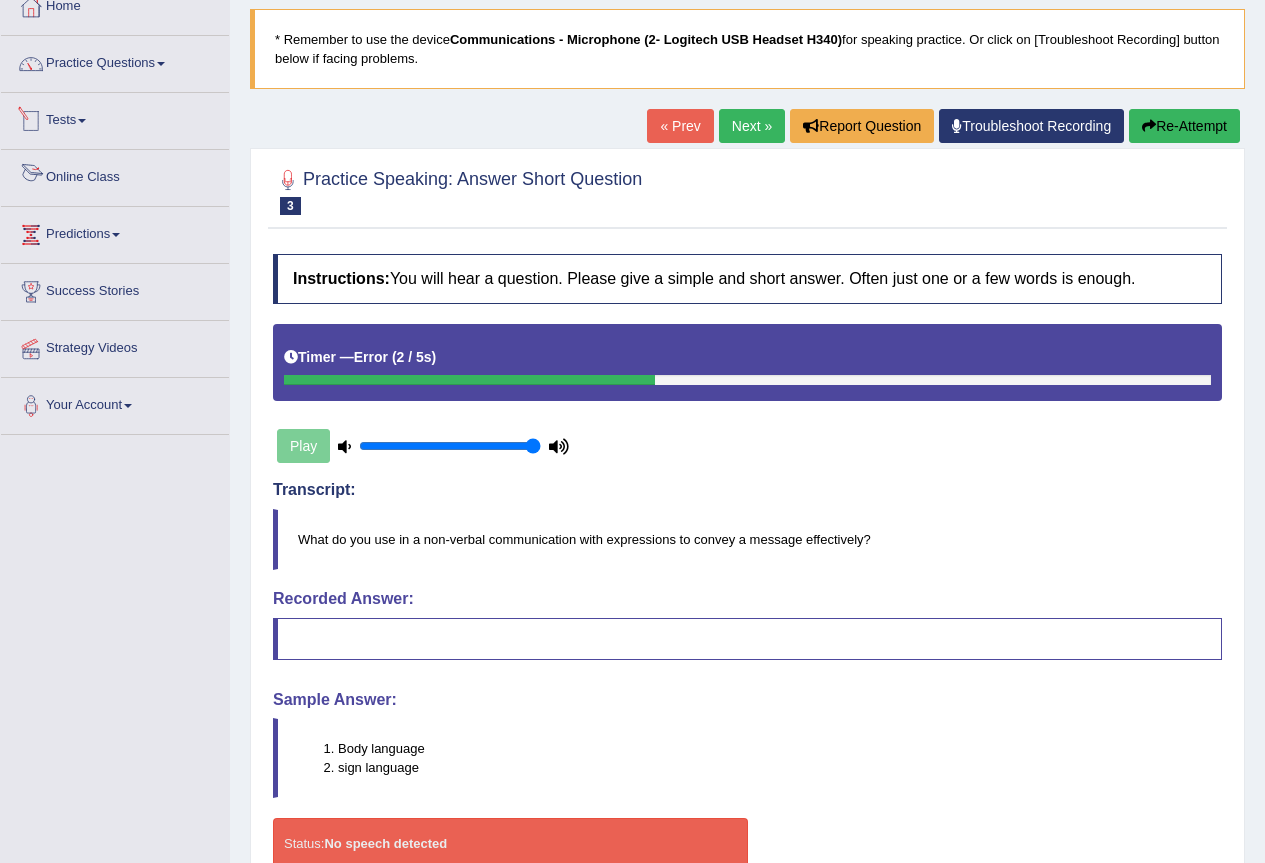 scroll, scrollTop: 0, scrollLeft: 0, axis: both 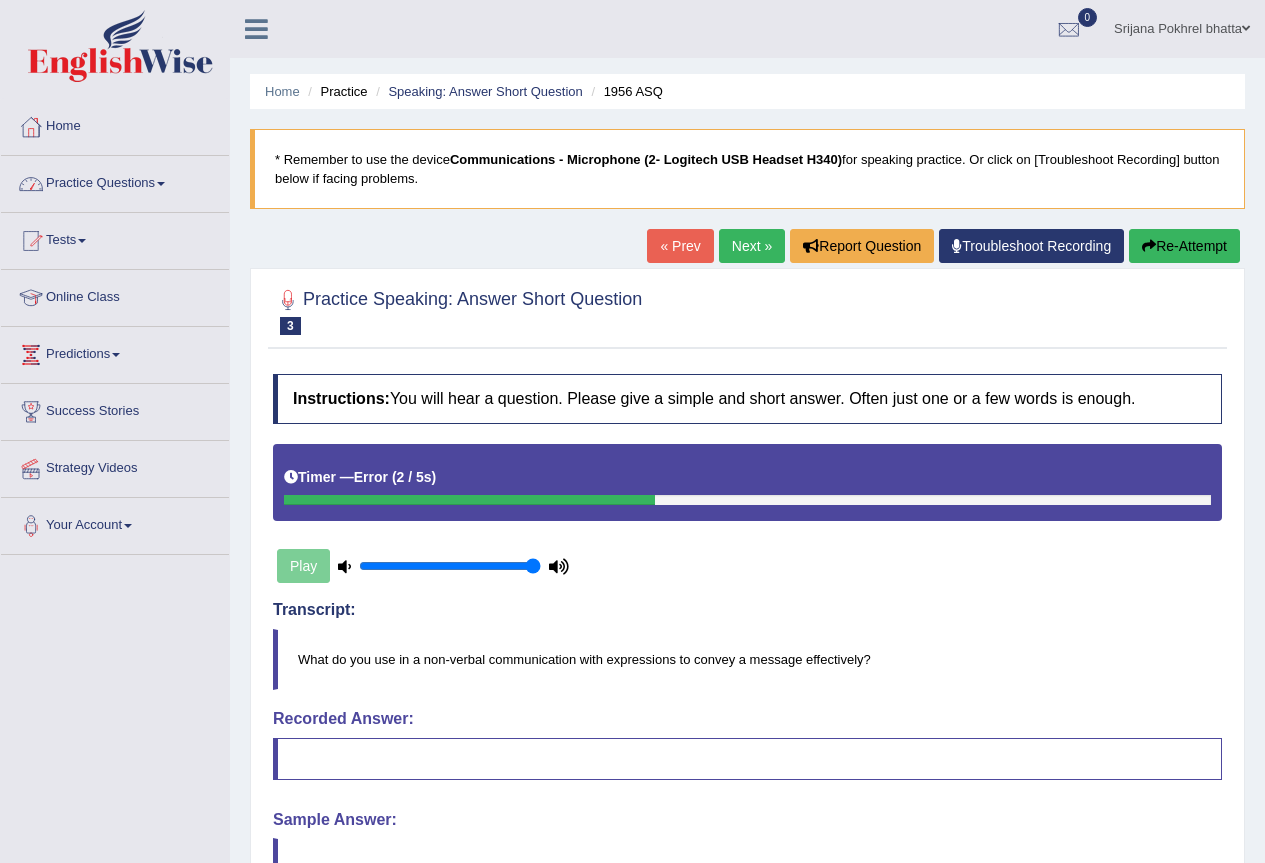 click on "Practice Questions" at bounding box center [115, 181] 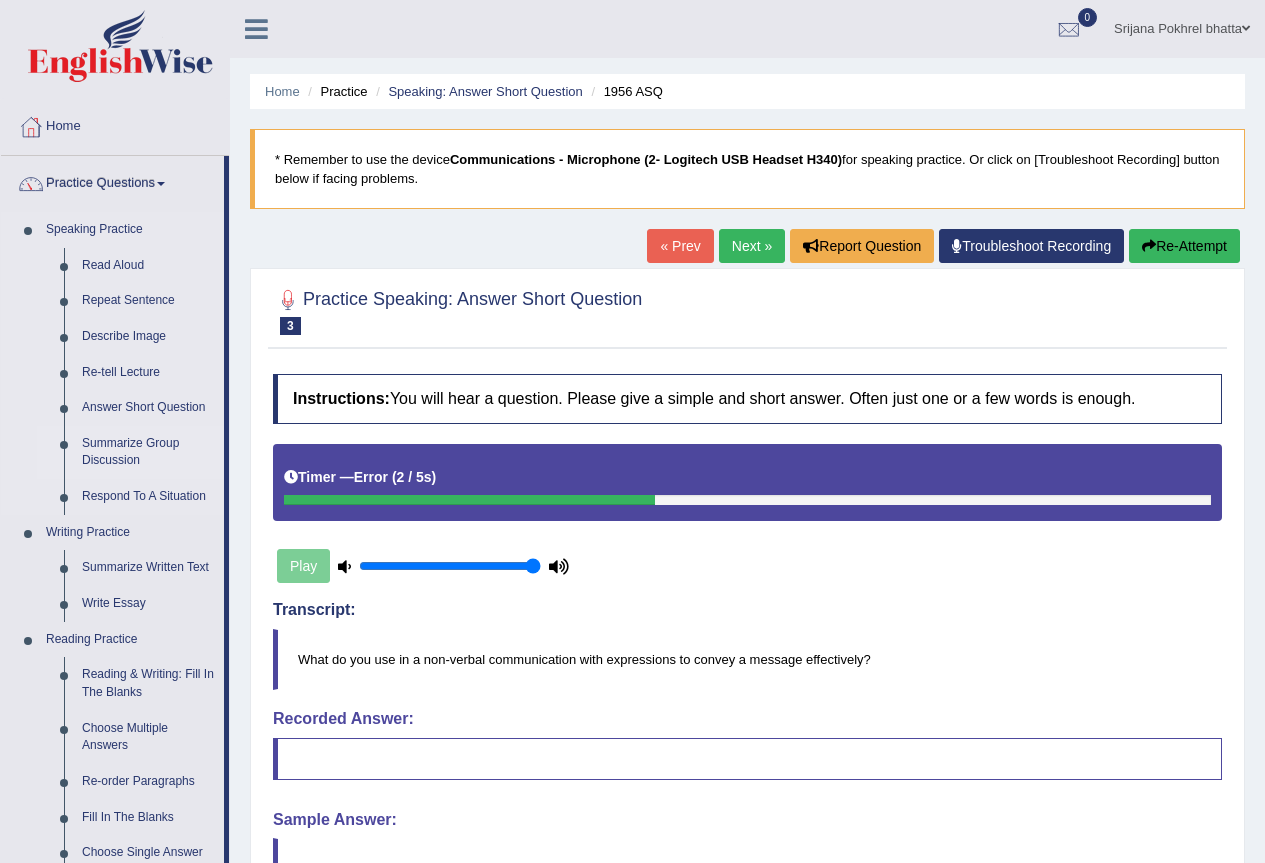 click on "Summarize Group Discussion" at bounding box center (148, 452) 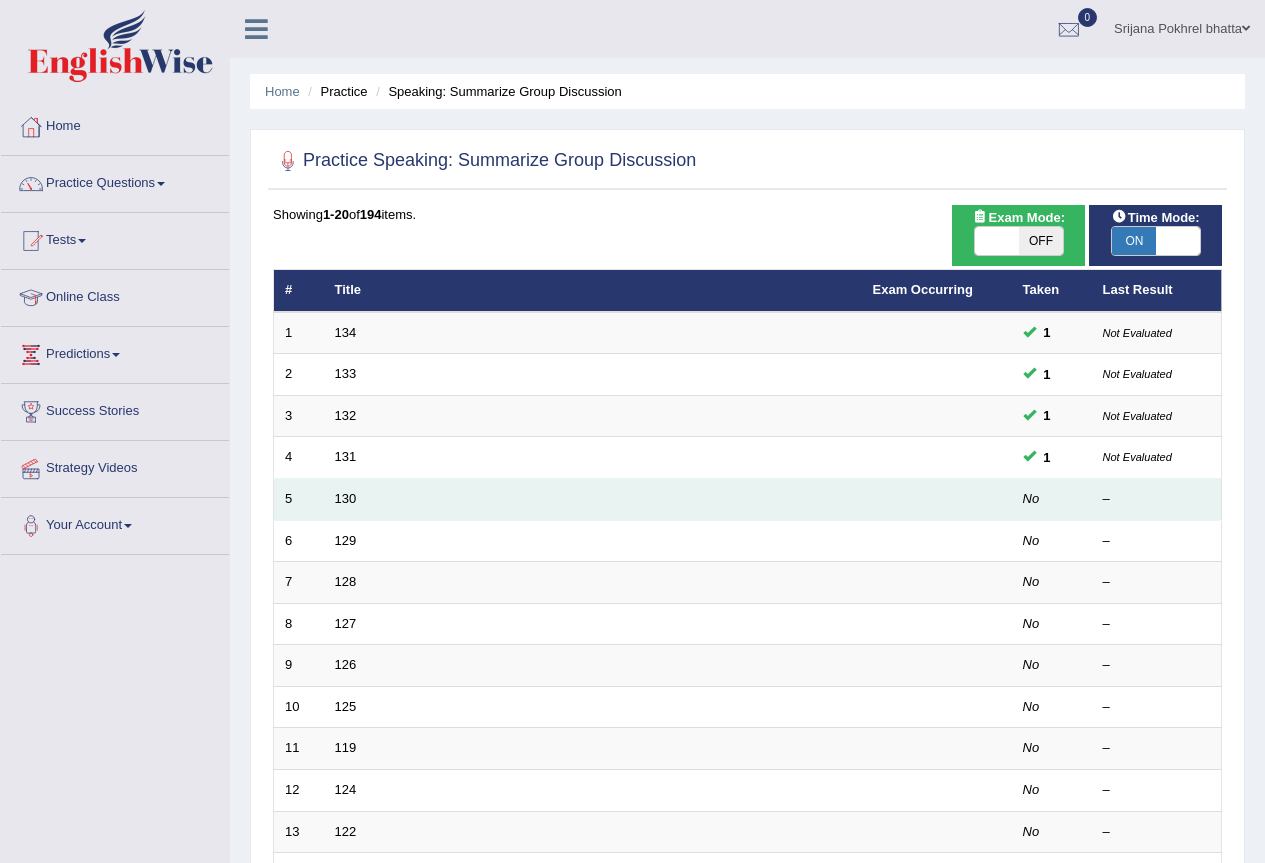 scroll, scrollTop: 0, scrollLeft: 0, axis: both 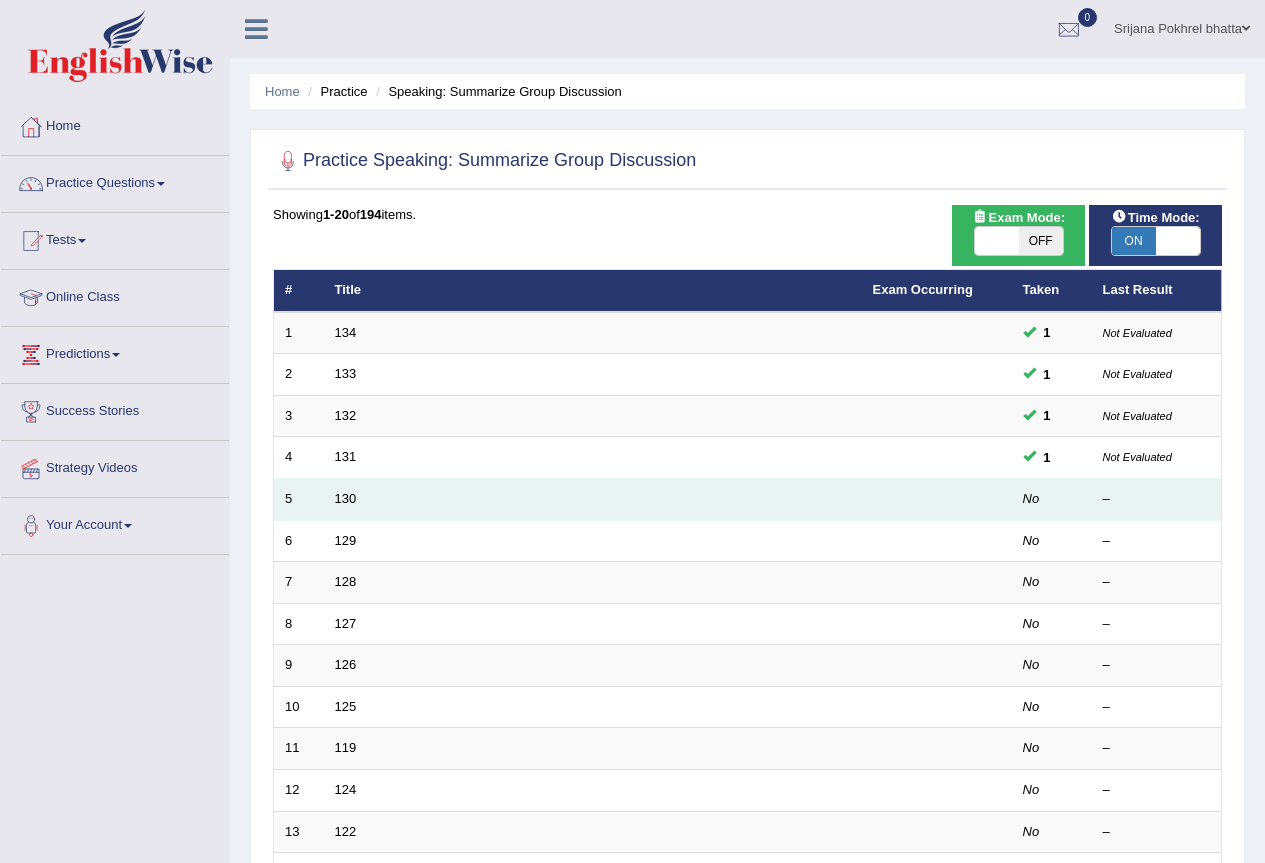 click on "130" at bounding box center [593, 500] 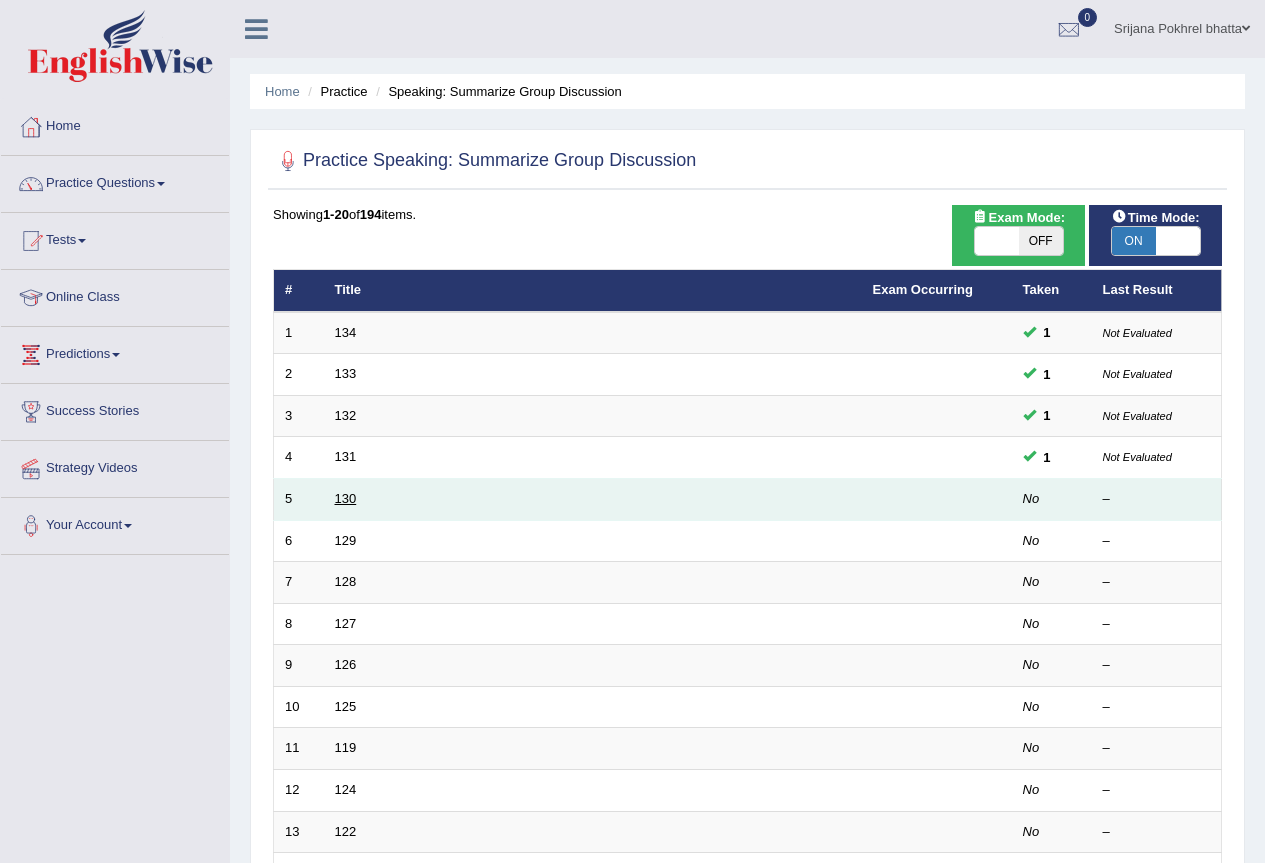 click on "130" at bounding box center [346, 498] 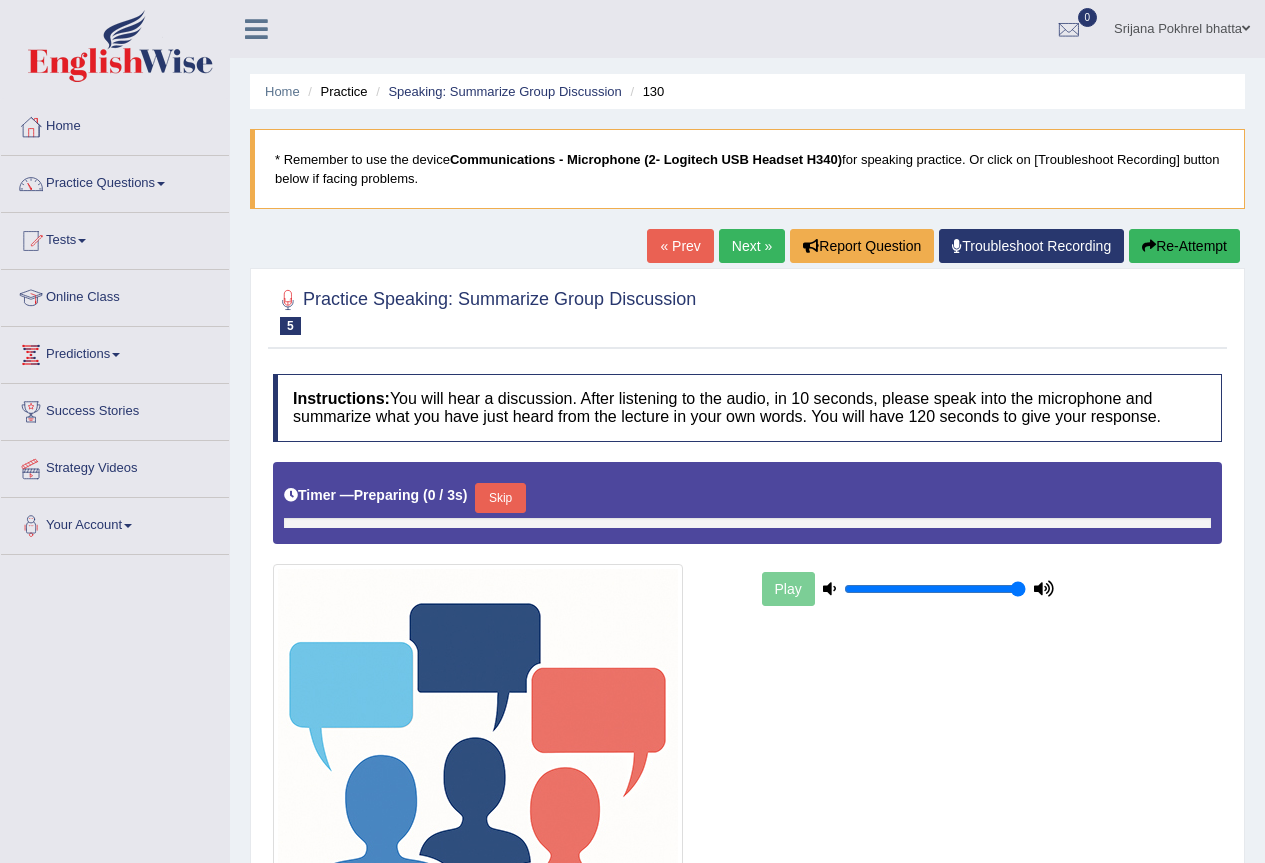 scroll, scrollTop: 0, scrollLeft: 0, axis: both 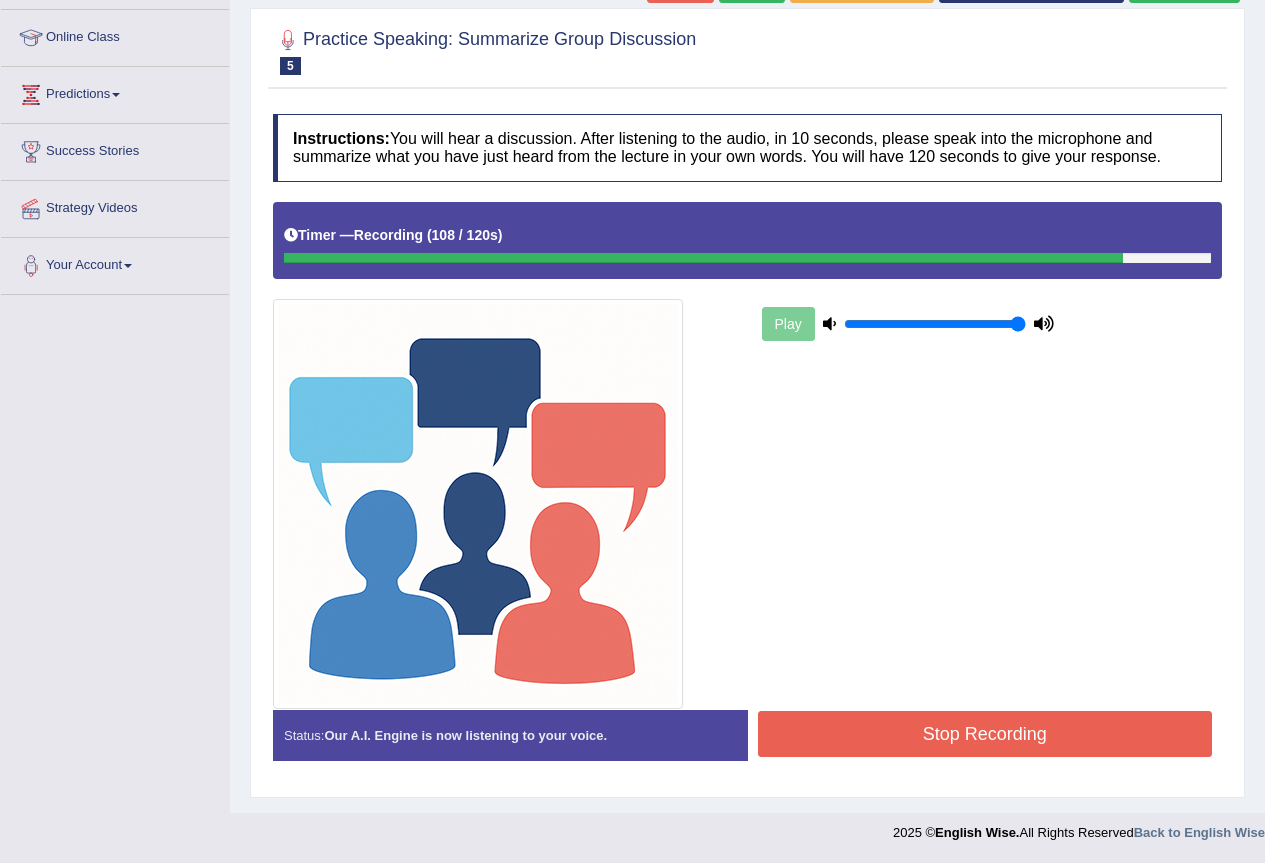 click on "Stop Recording" at bounding box center [985, 734] 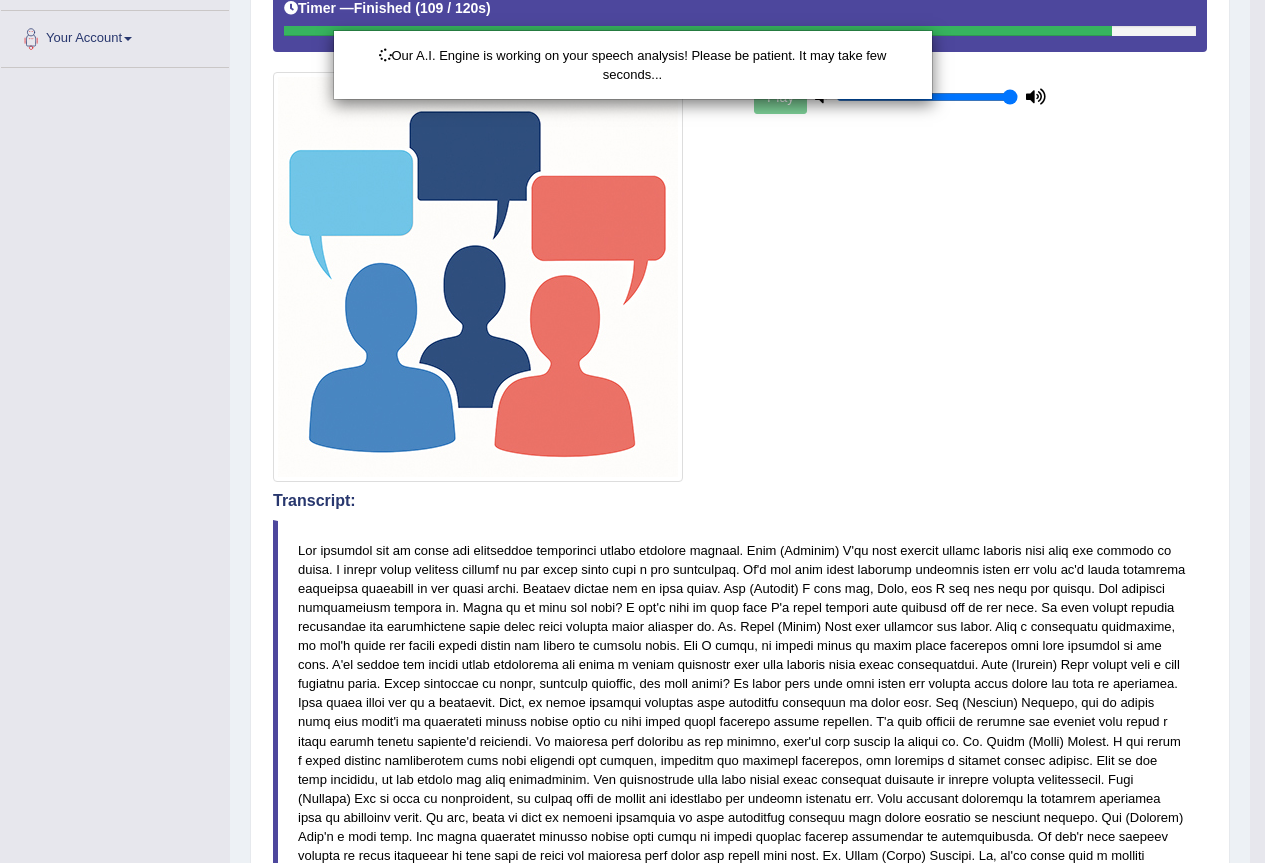 scroll, scrollTop: 860, scrollLeft: 0, axis: vertical 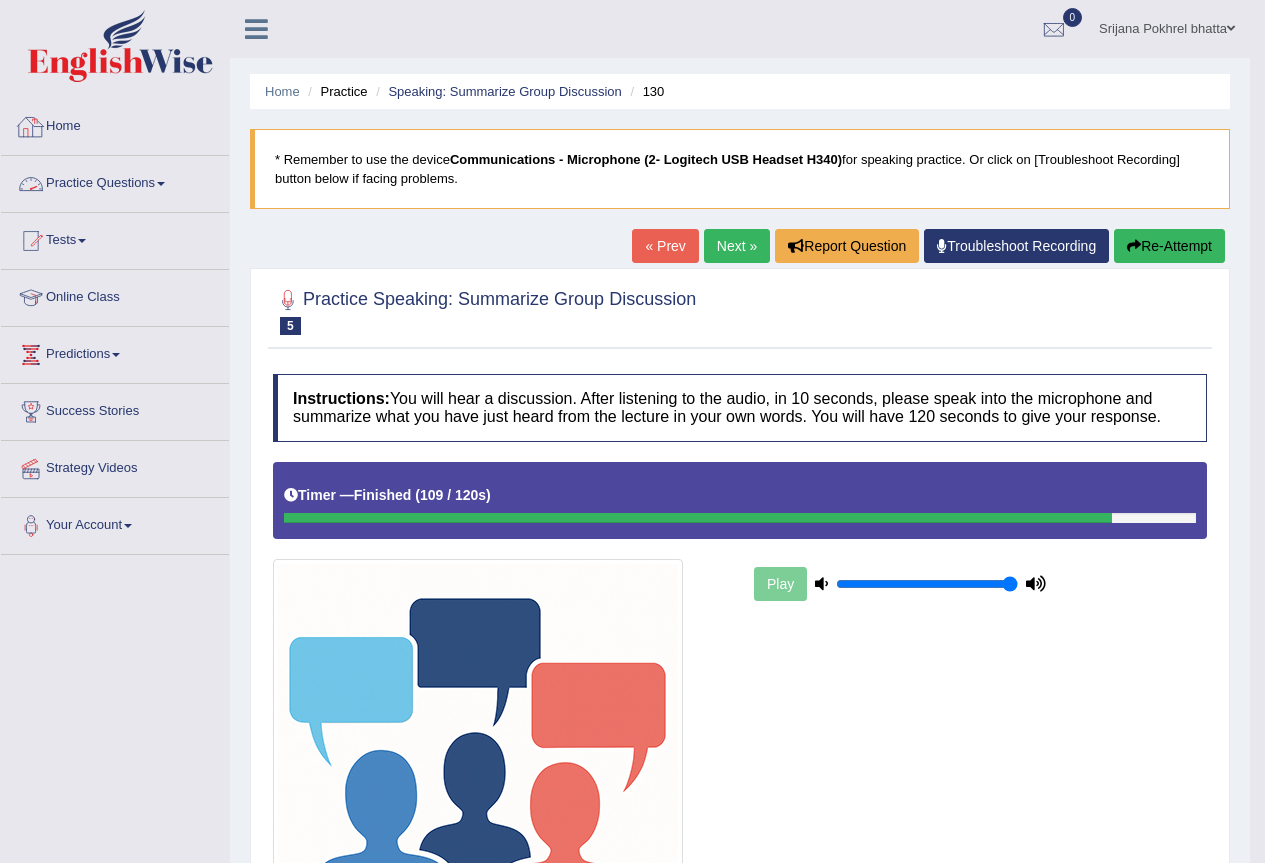 click on "Home" at bounding box center (115, 124) 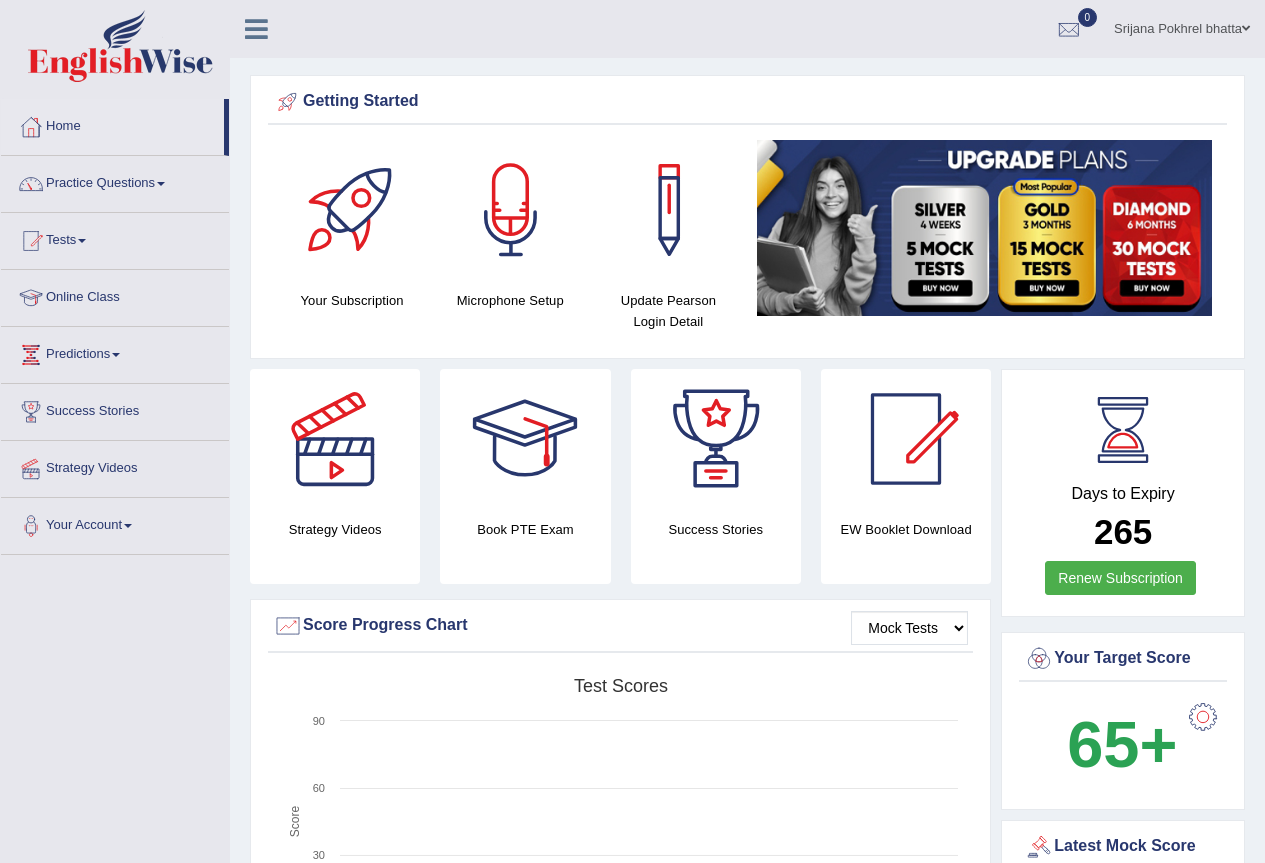 scroll, scrollTop: 0, scrollLeft: 0, axis: both 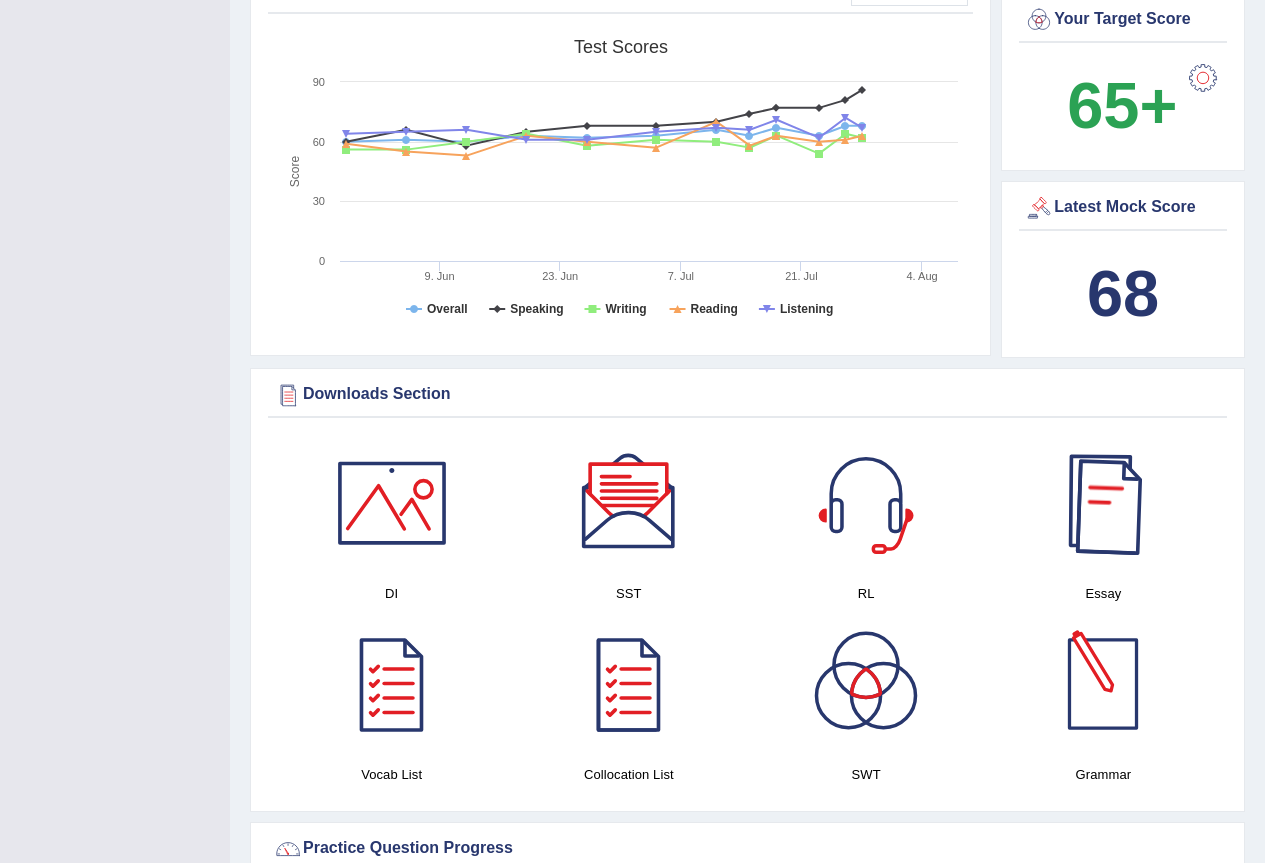 click at bounding box center (1103, 684) 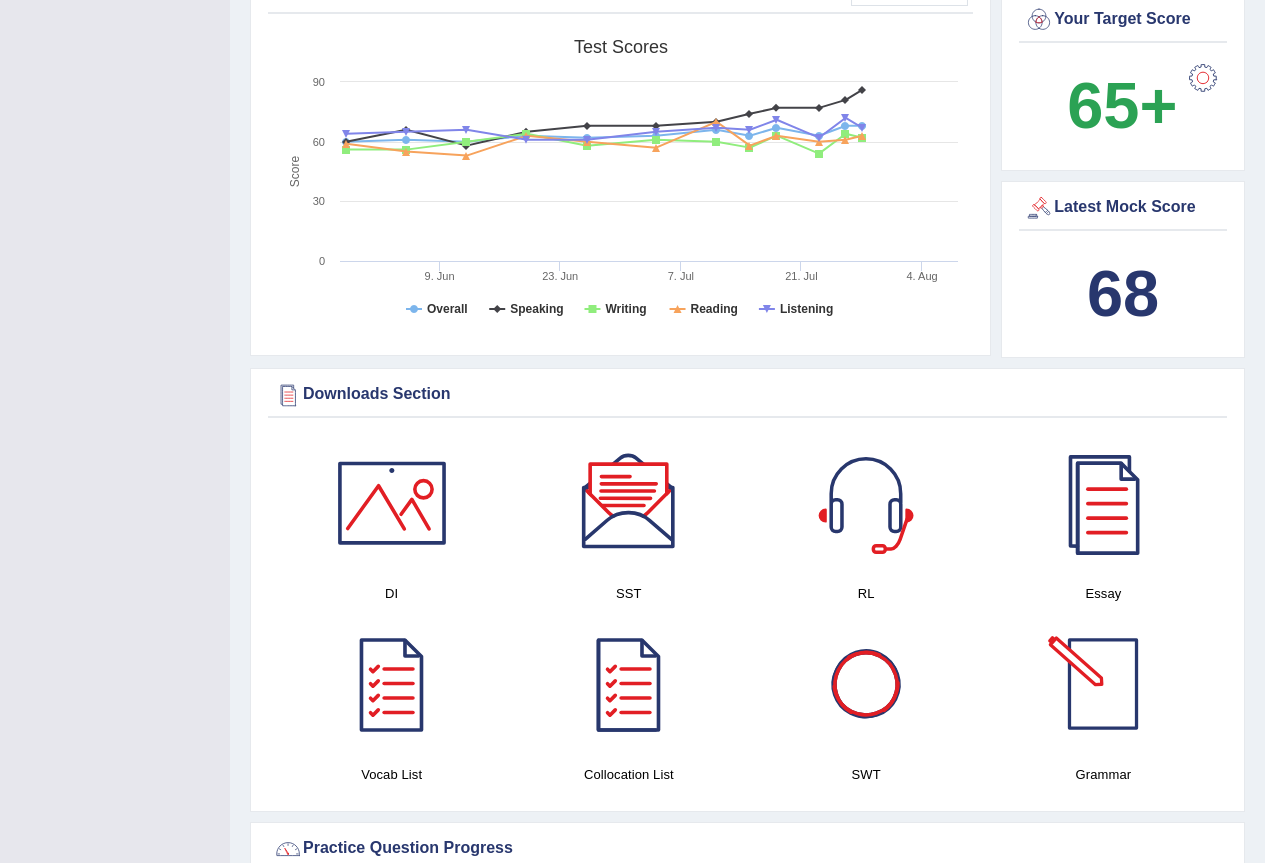 click at bounding box center [1103, 684] 